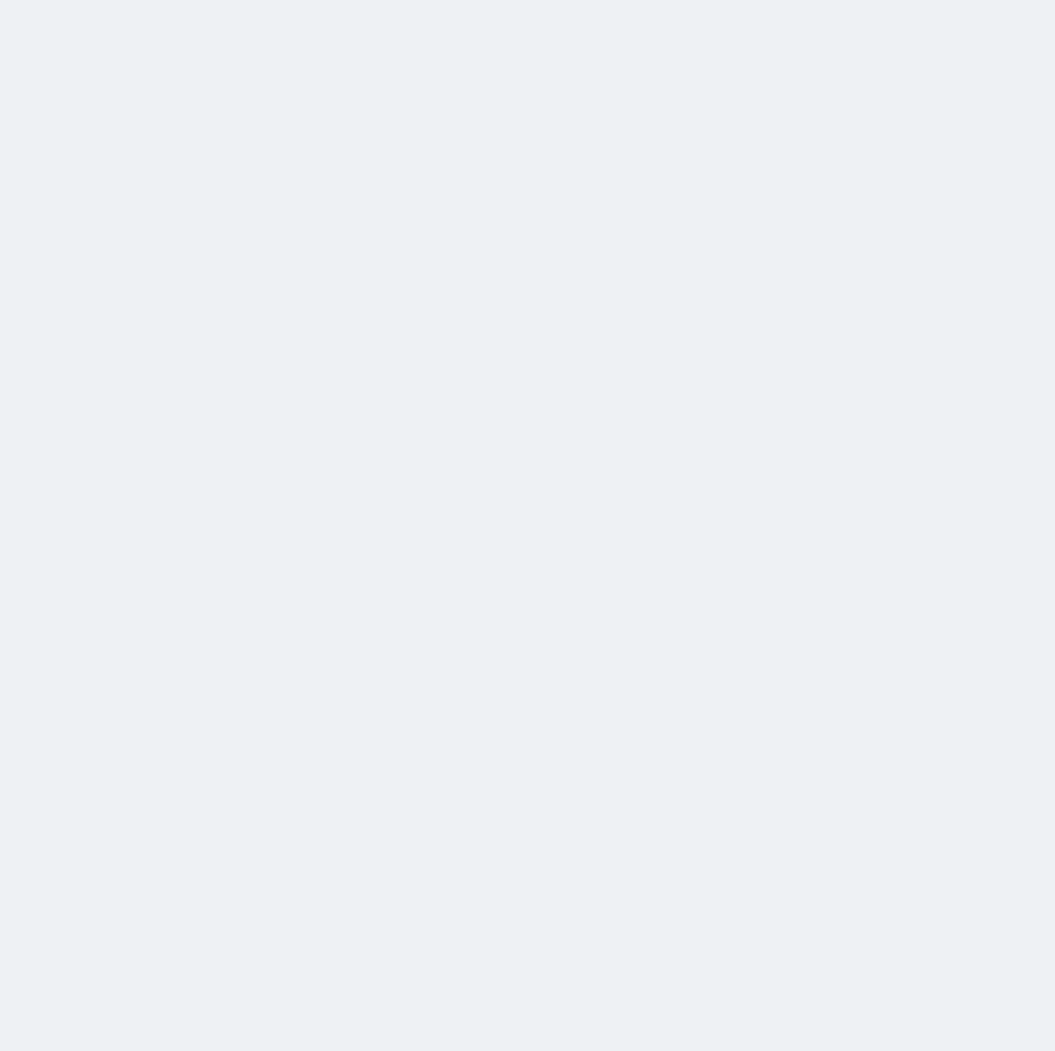 scroll, scrollTop: 0, scrollLeft: 0, axis: both 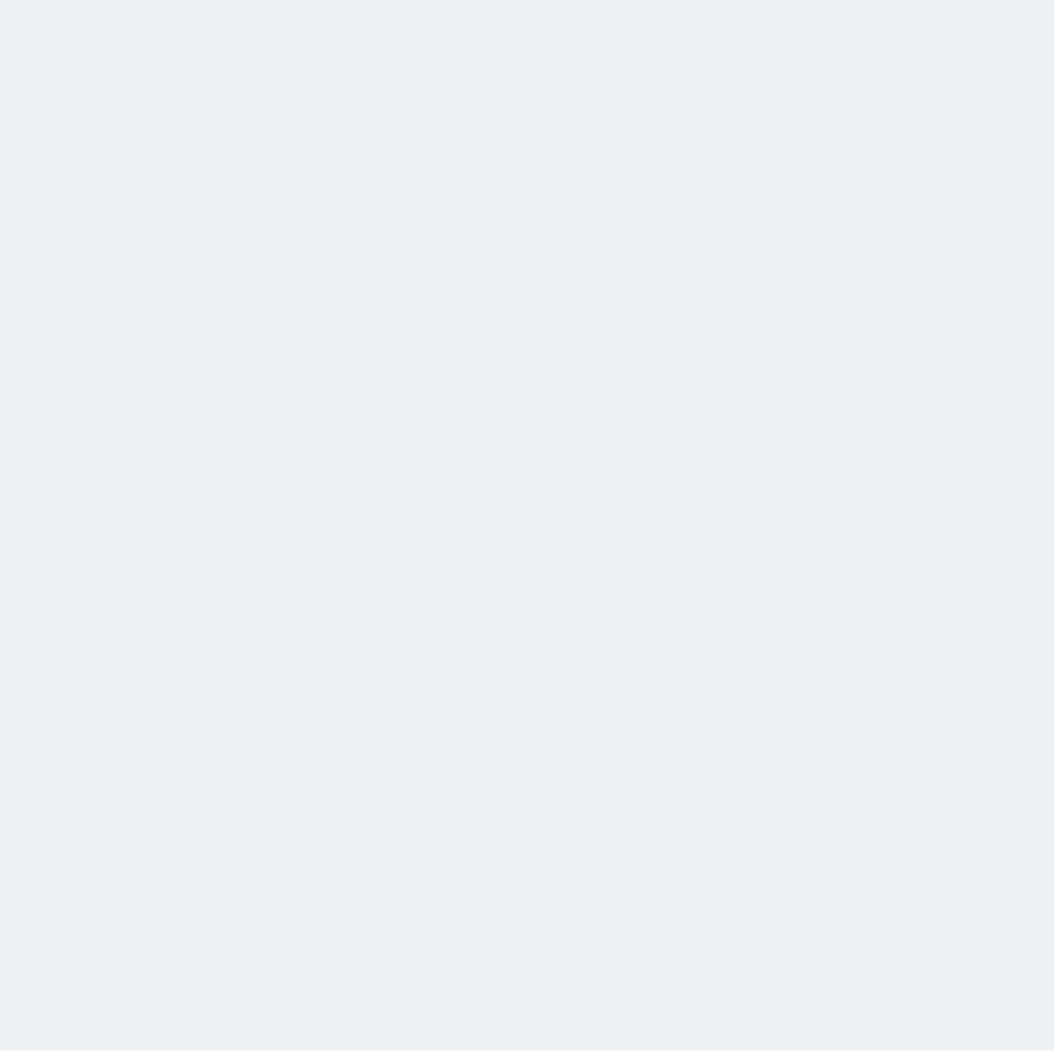 select on "1" 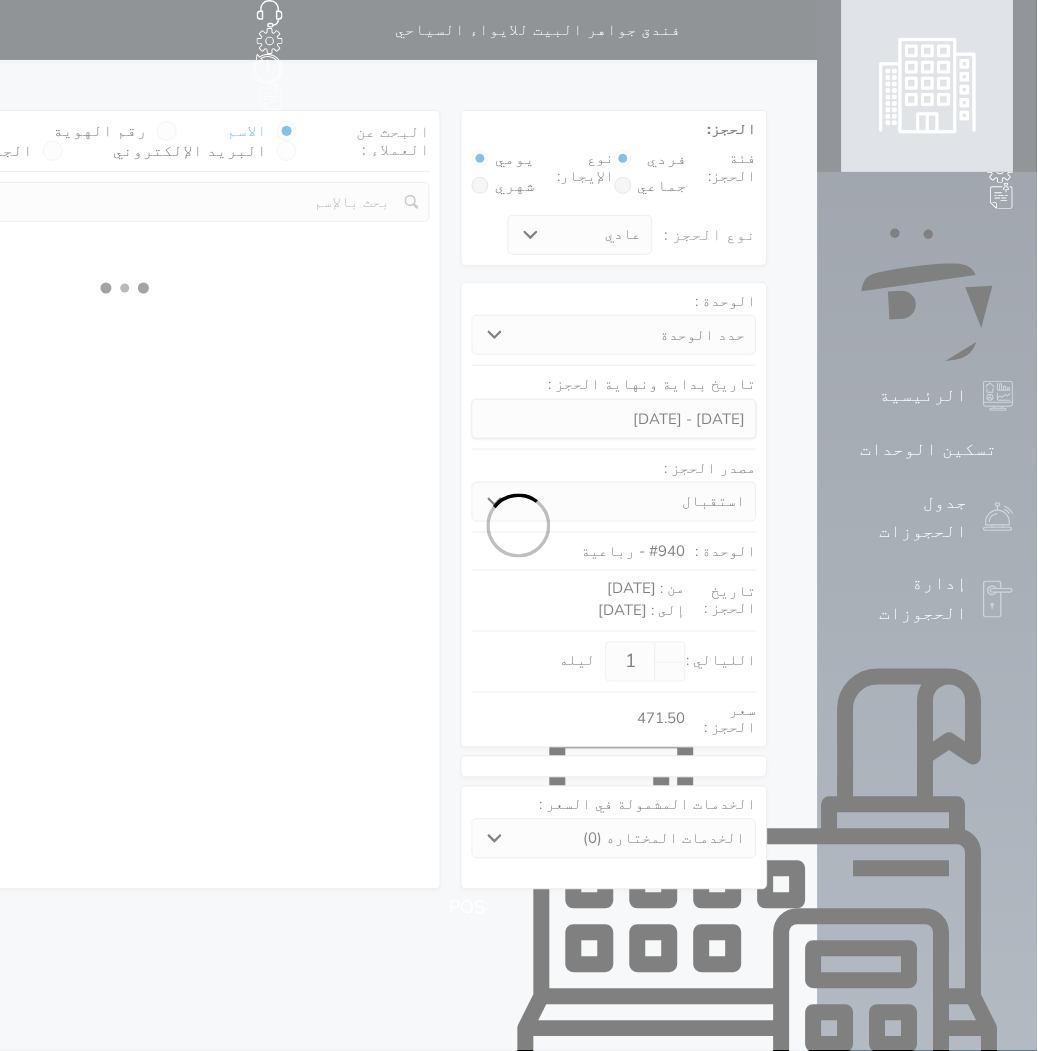 select 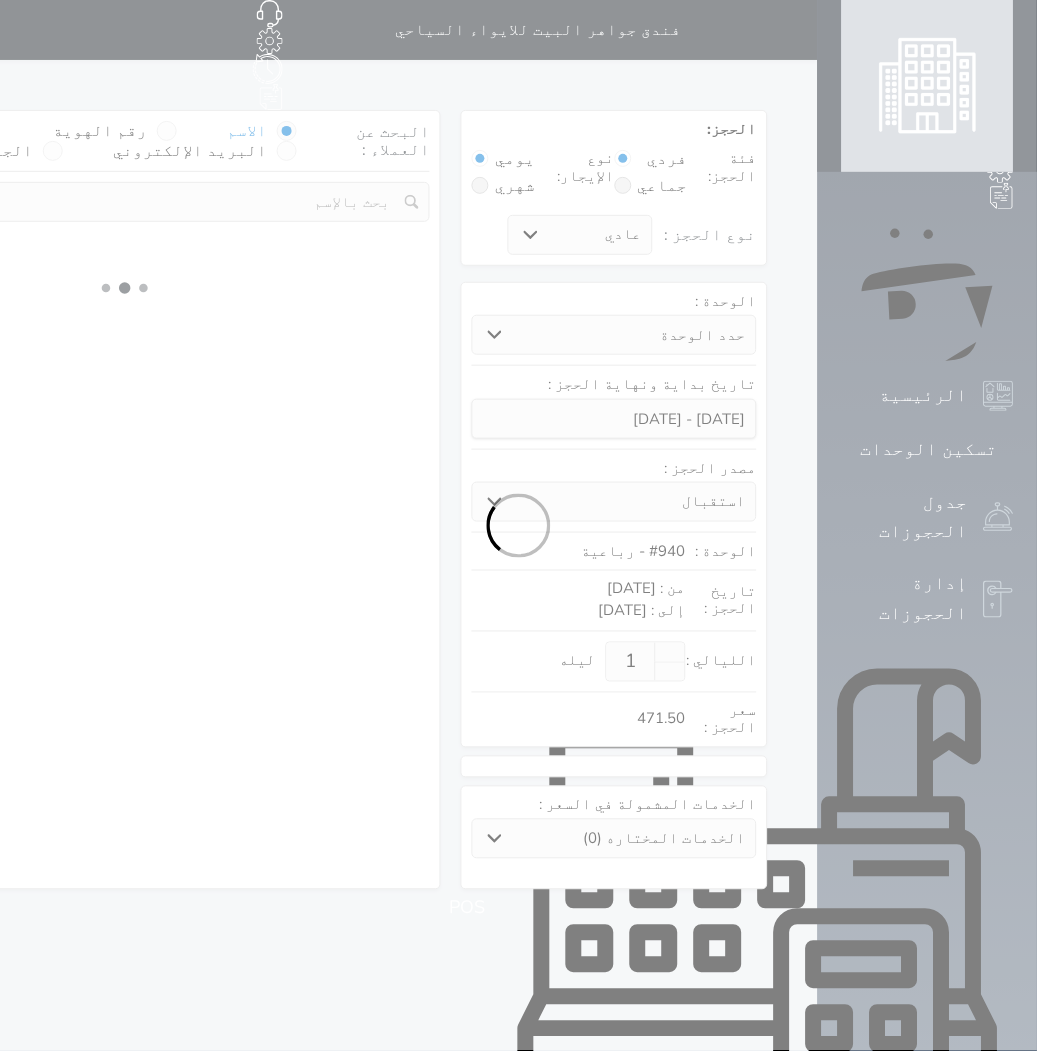 select on "113" 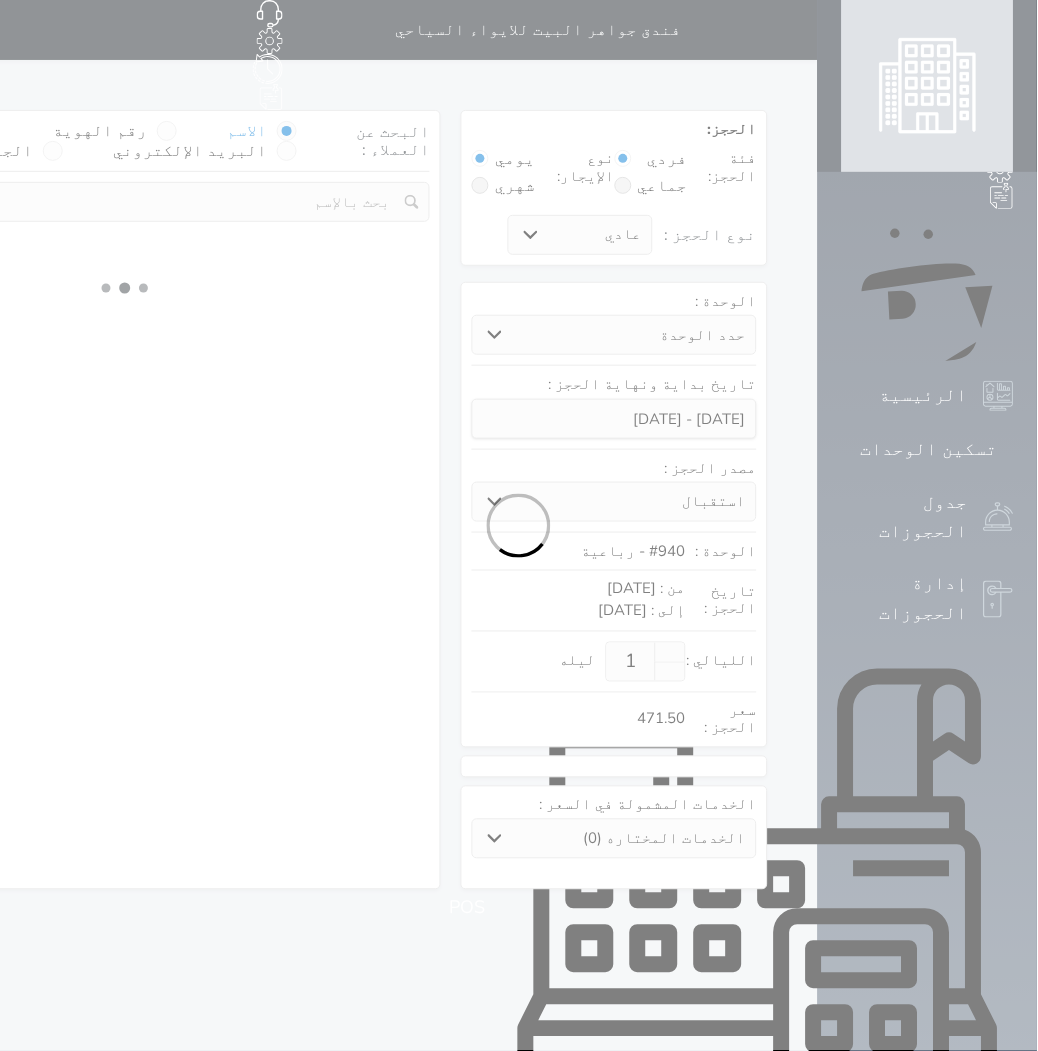 select on "1" 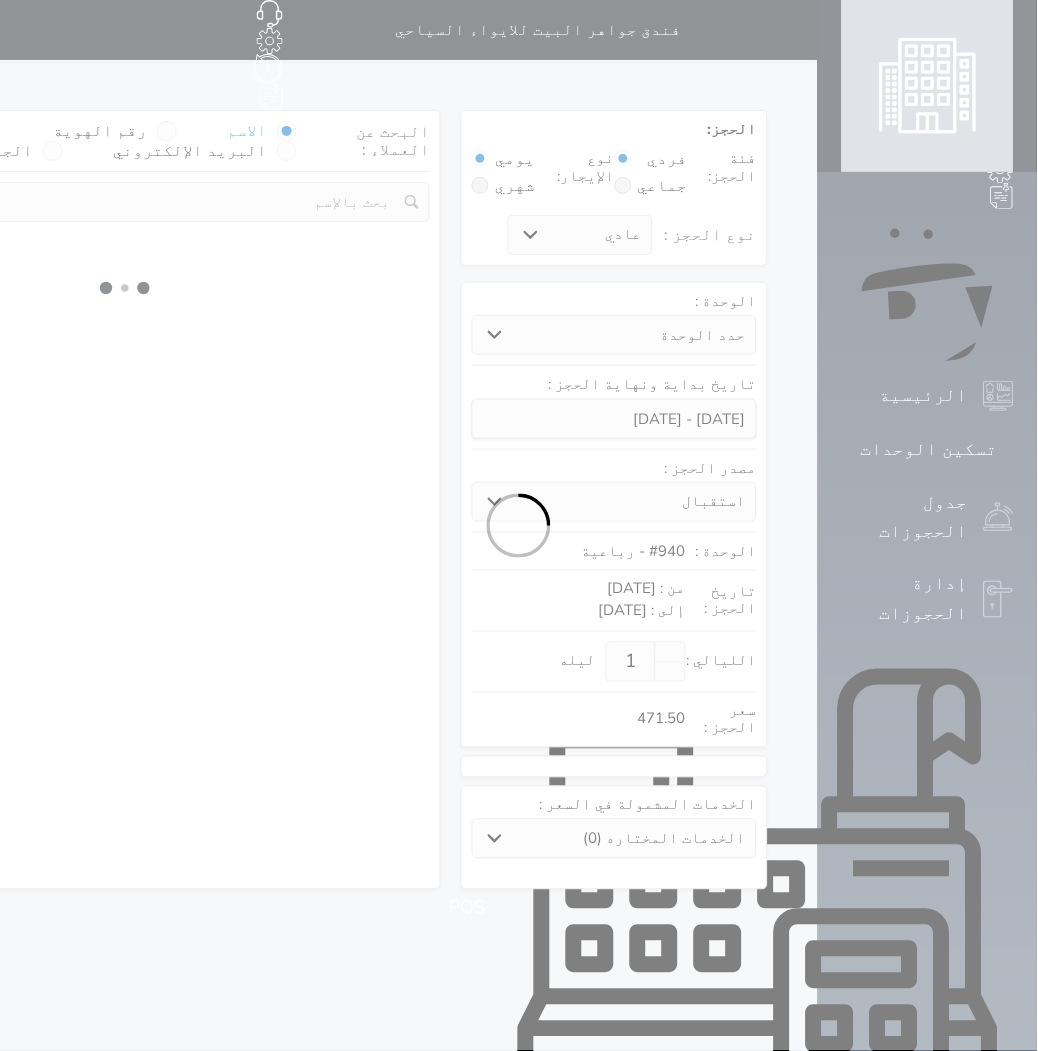 select 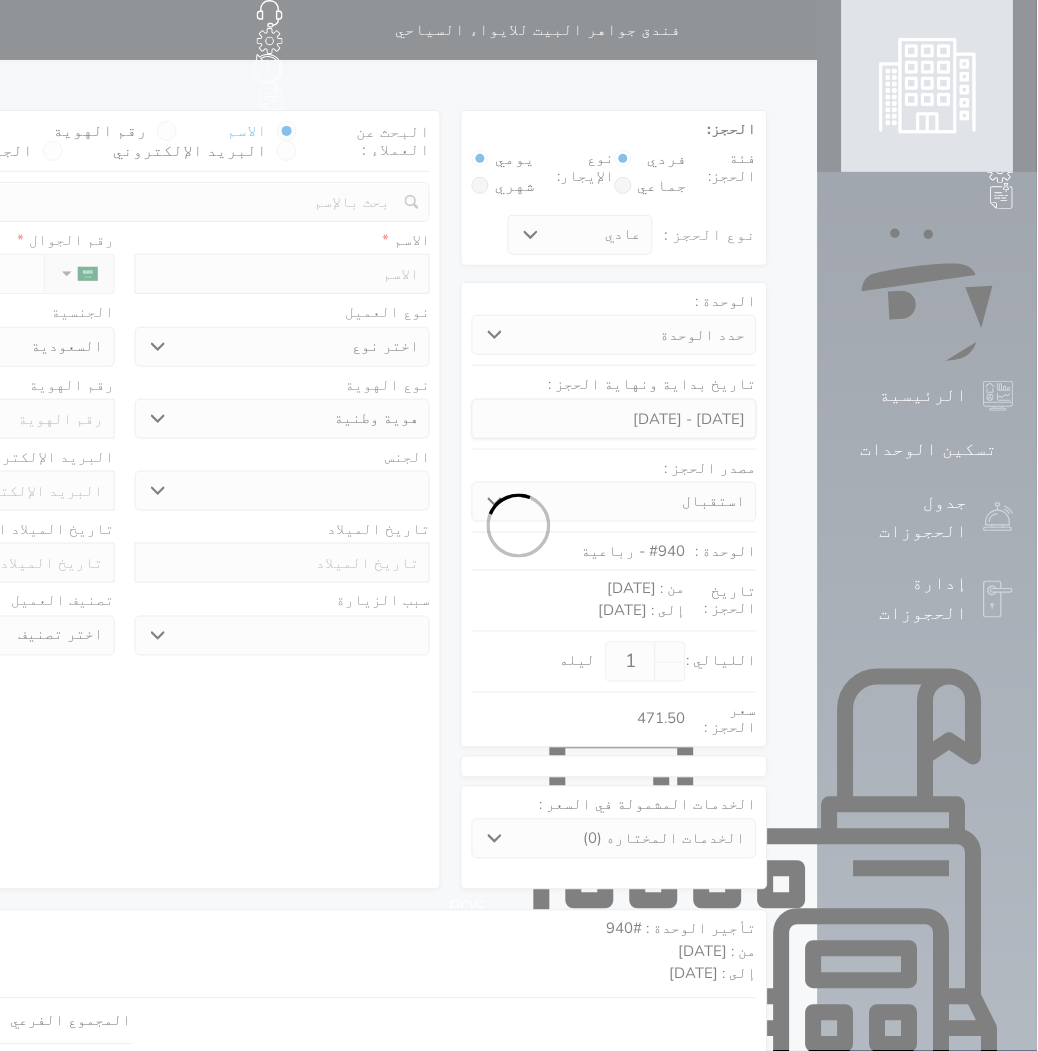 select 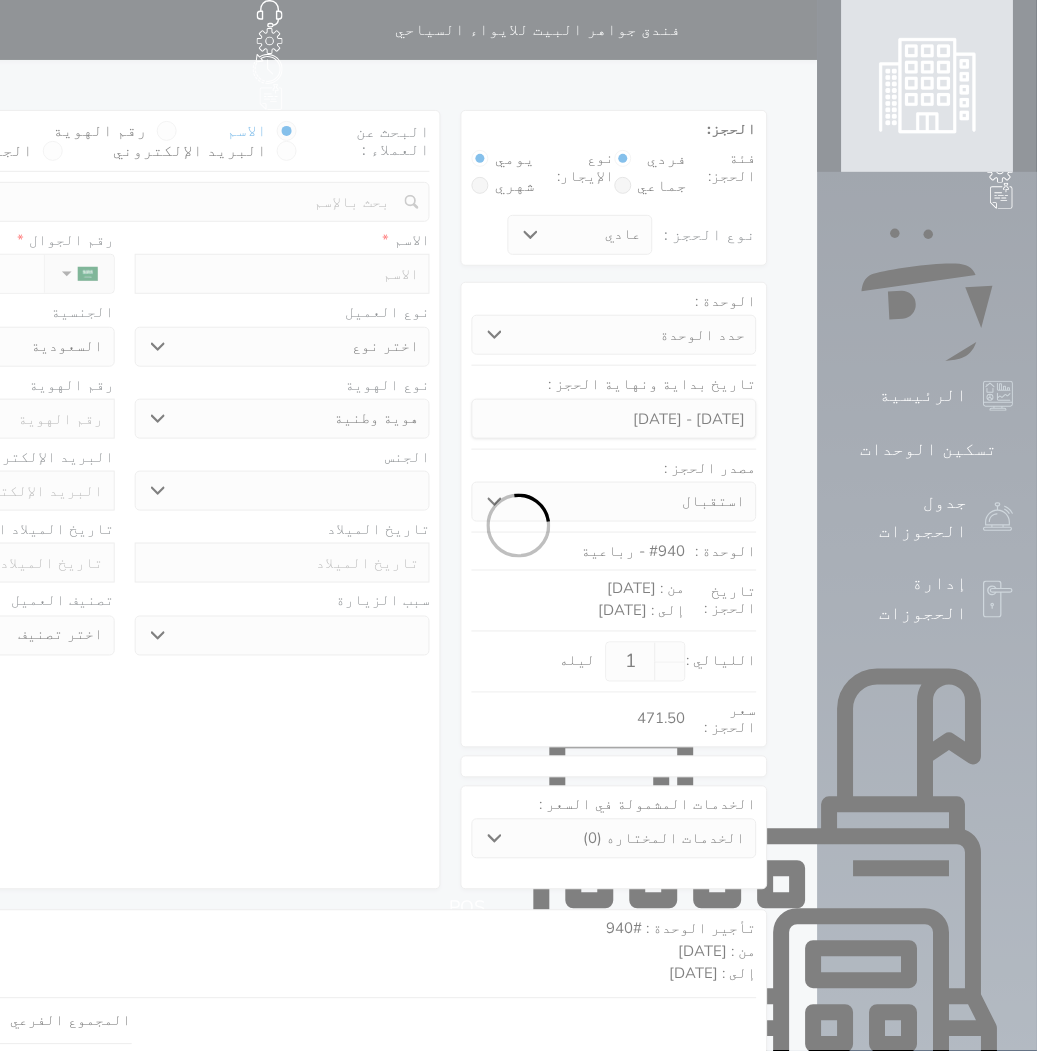 select 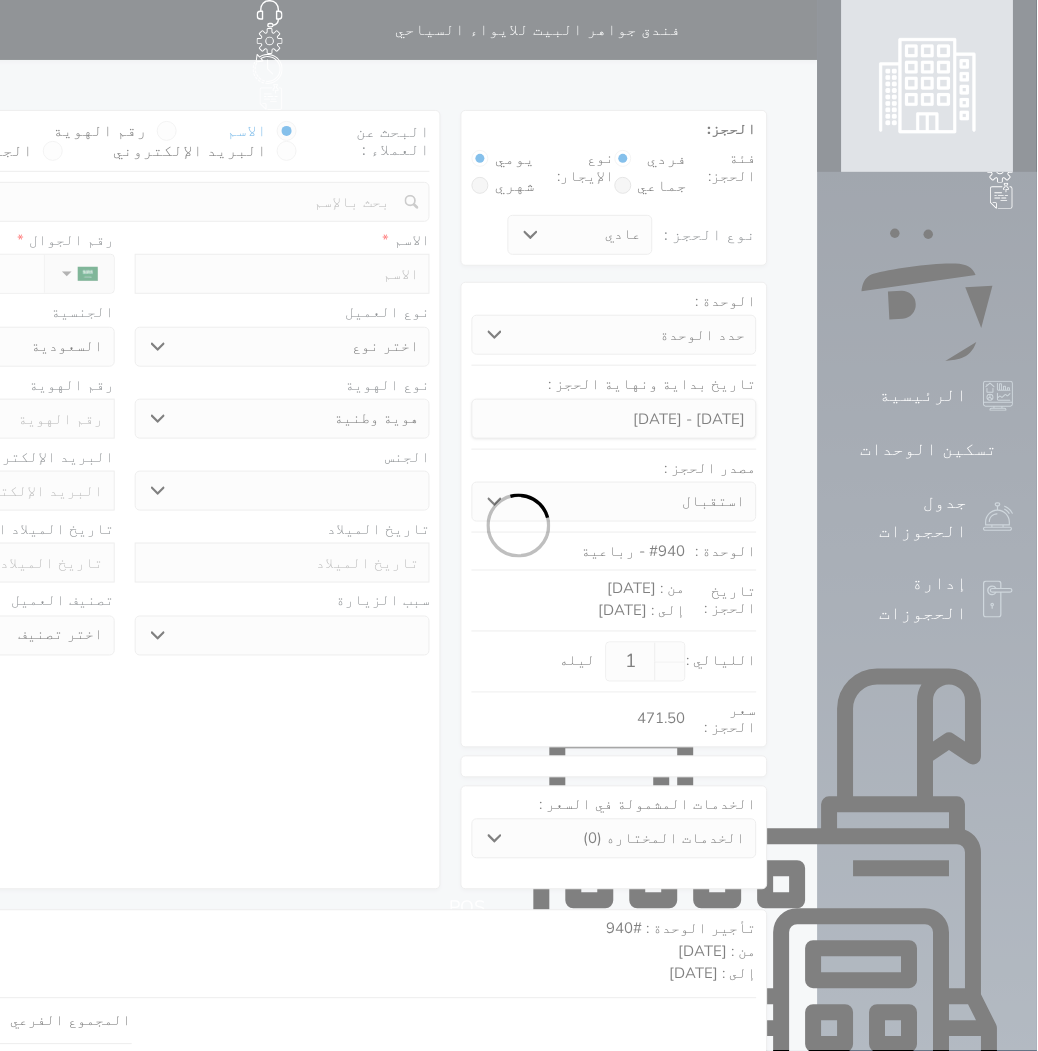 select 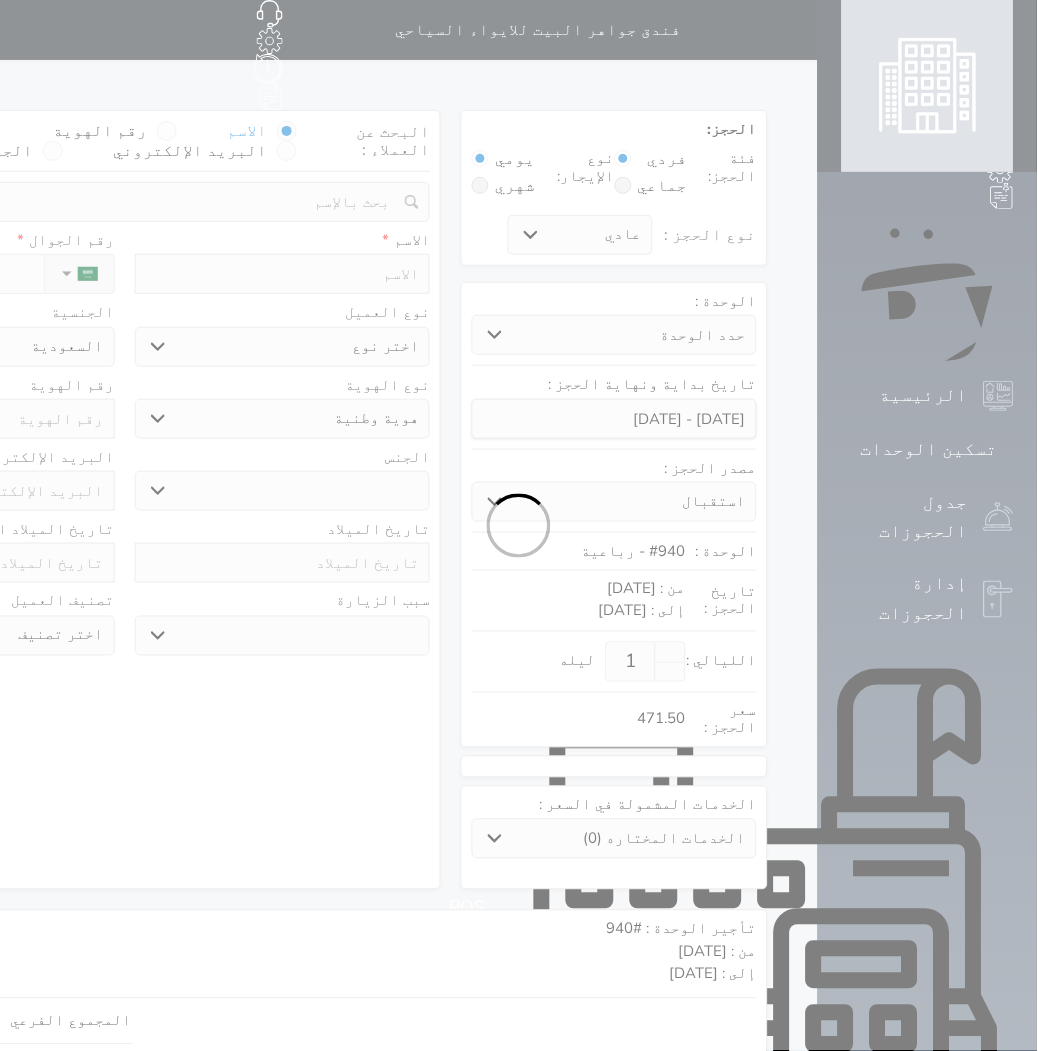select 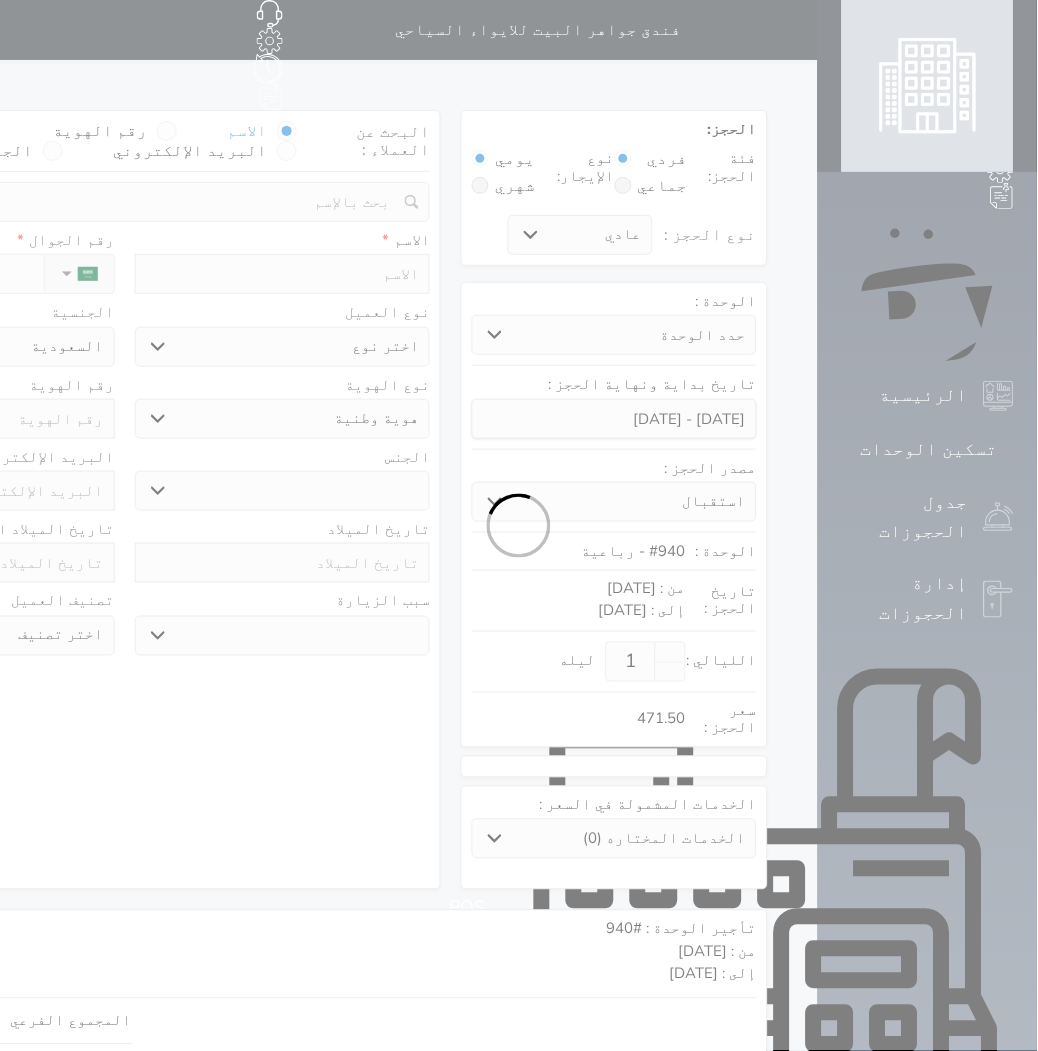 select on "1" 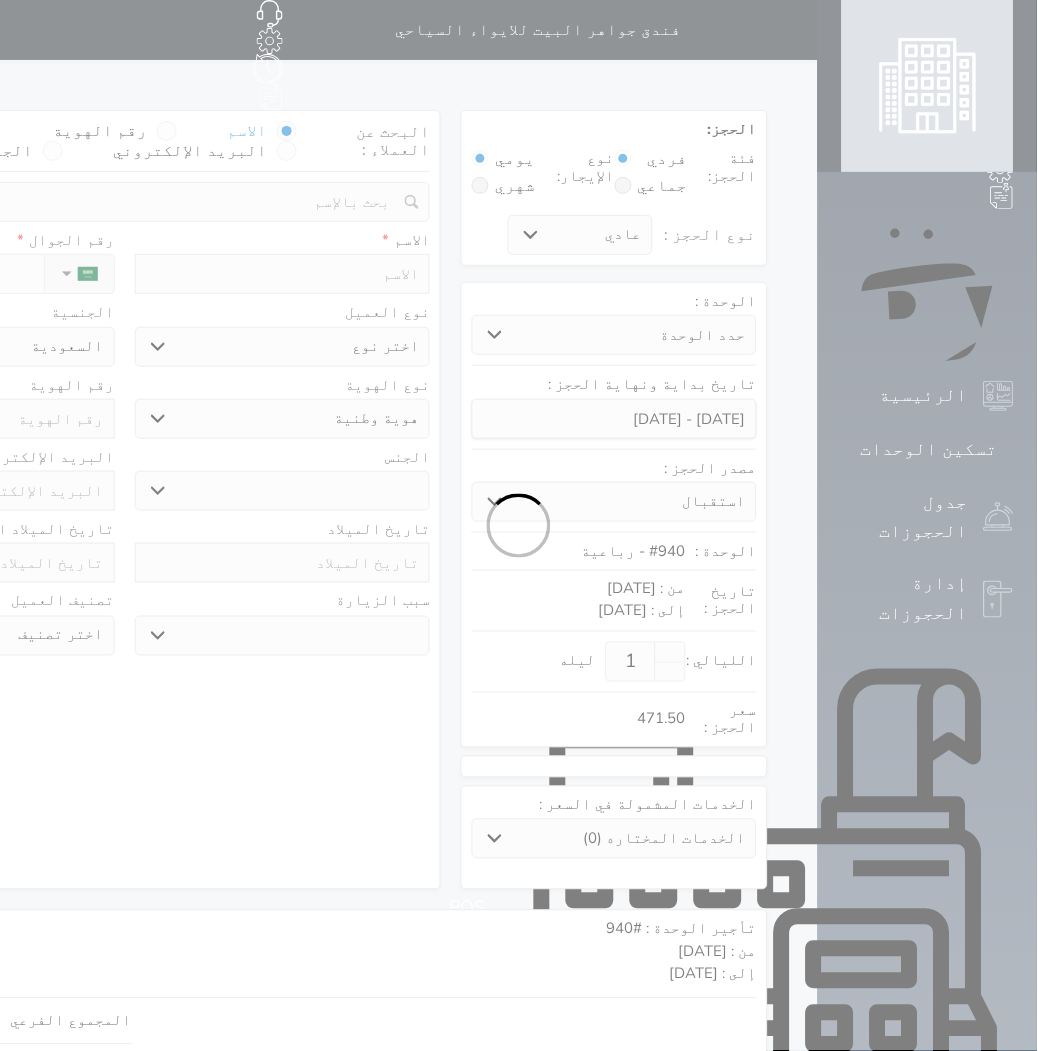 select on "7" 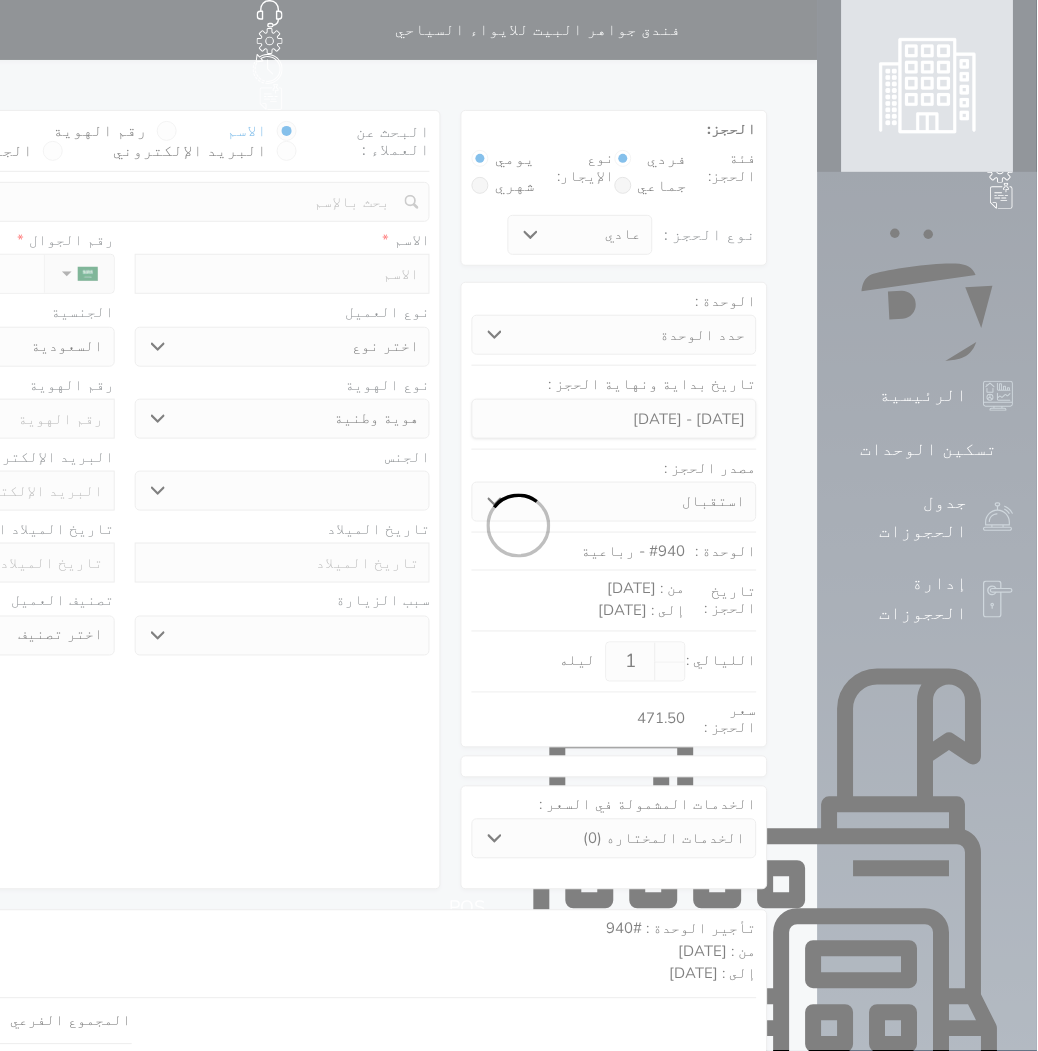 select 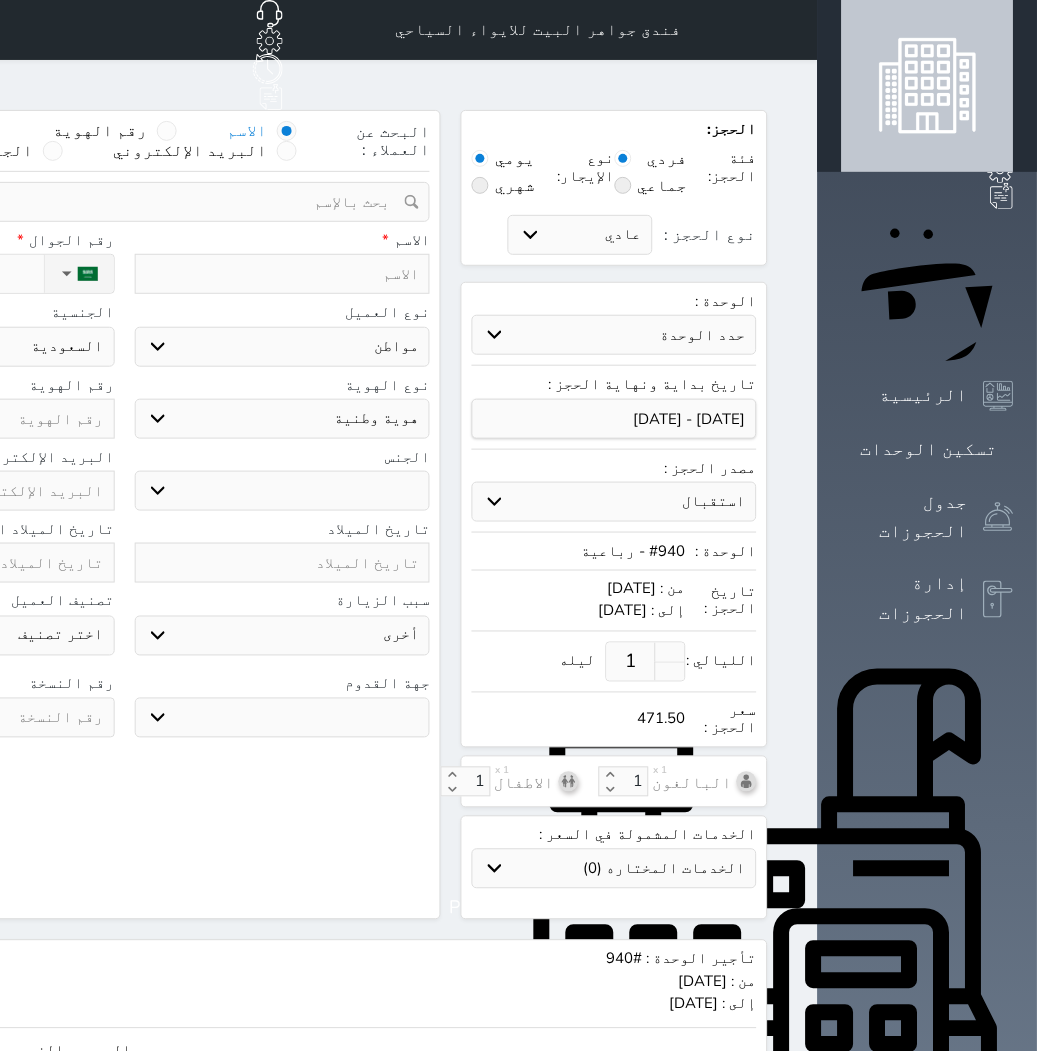select 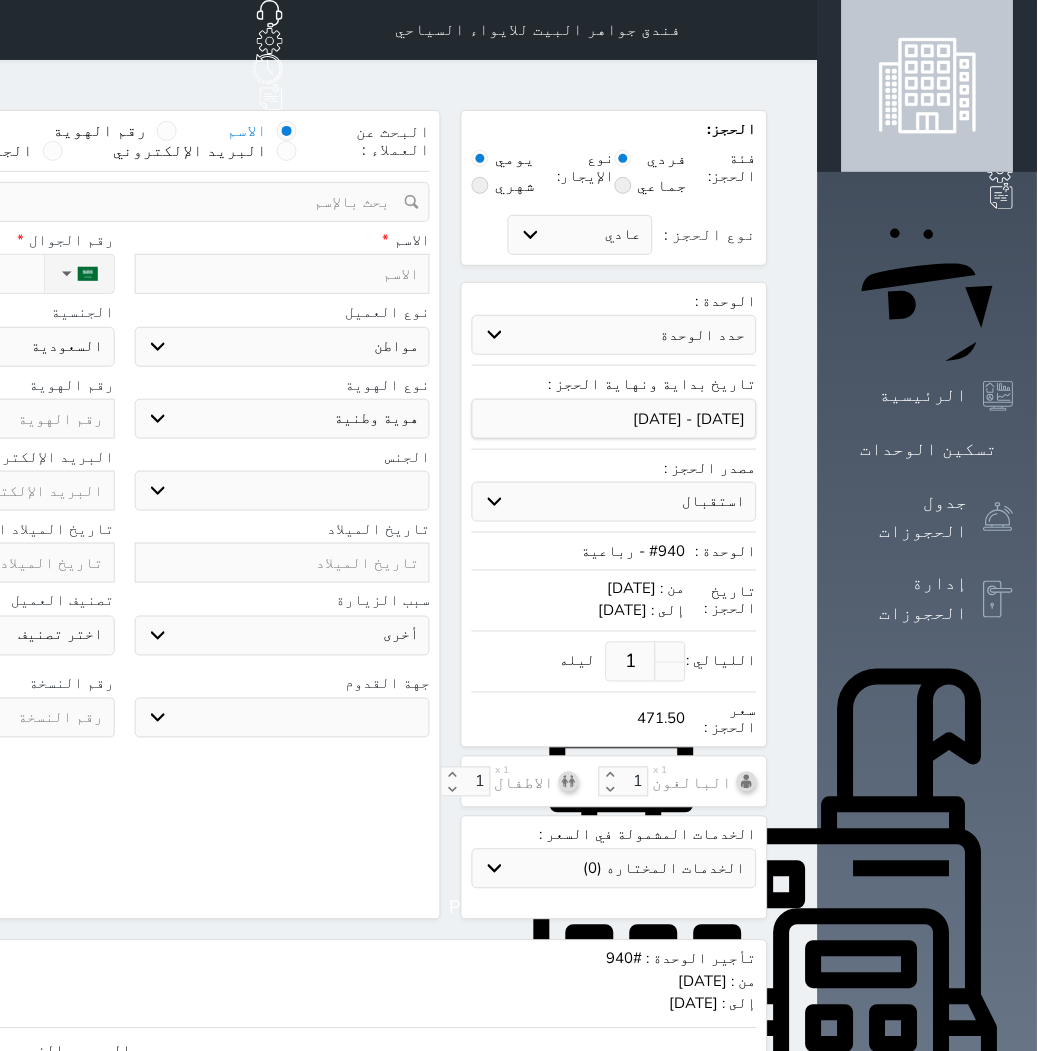 select 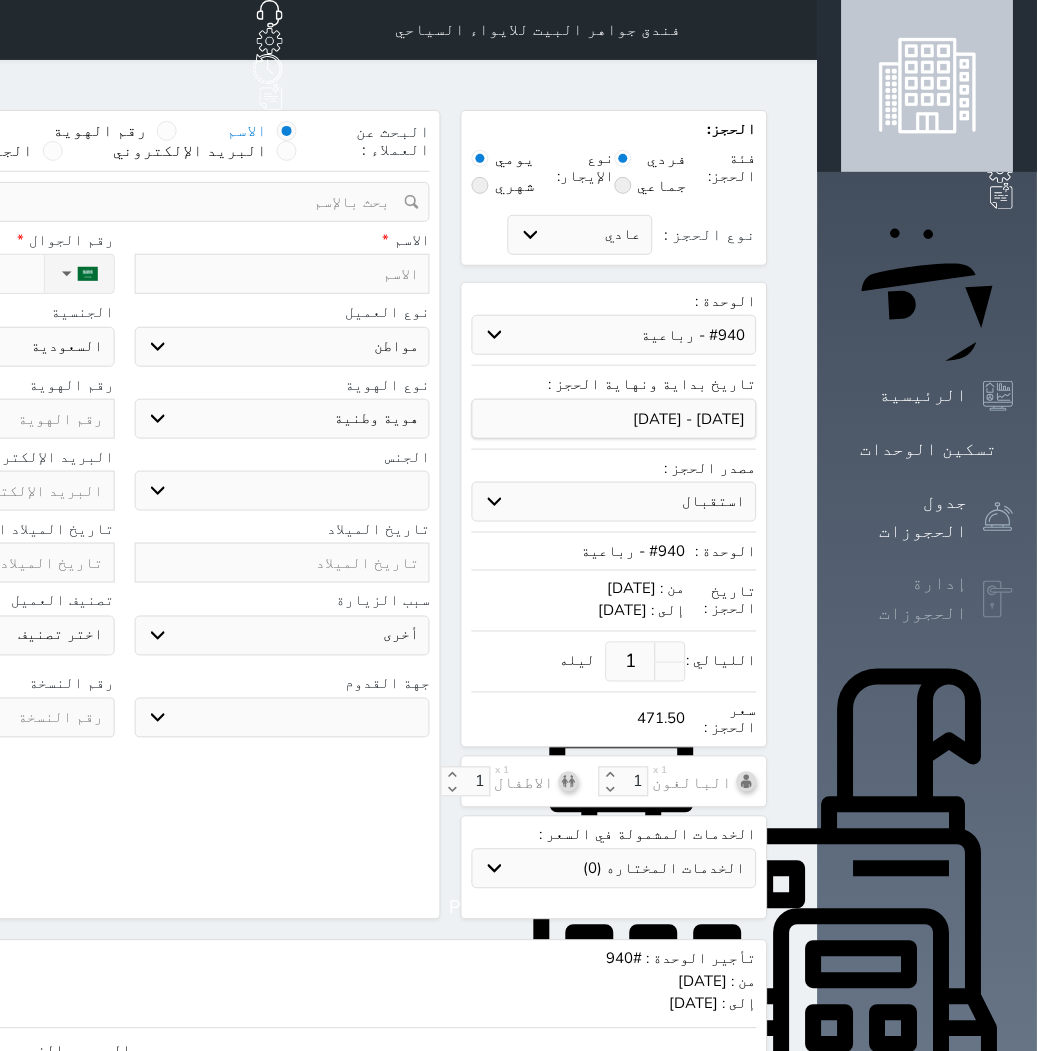 click on "إدارة الحجوزات" at bounding box center [905, 599] 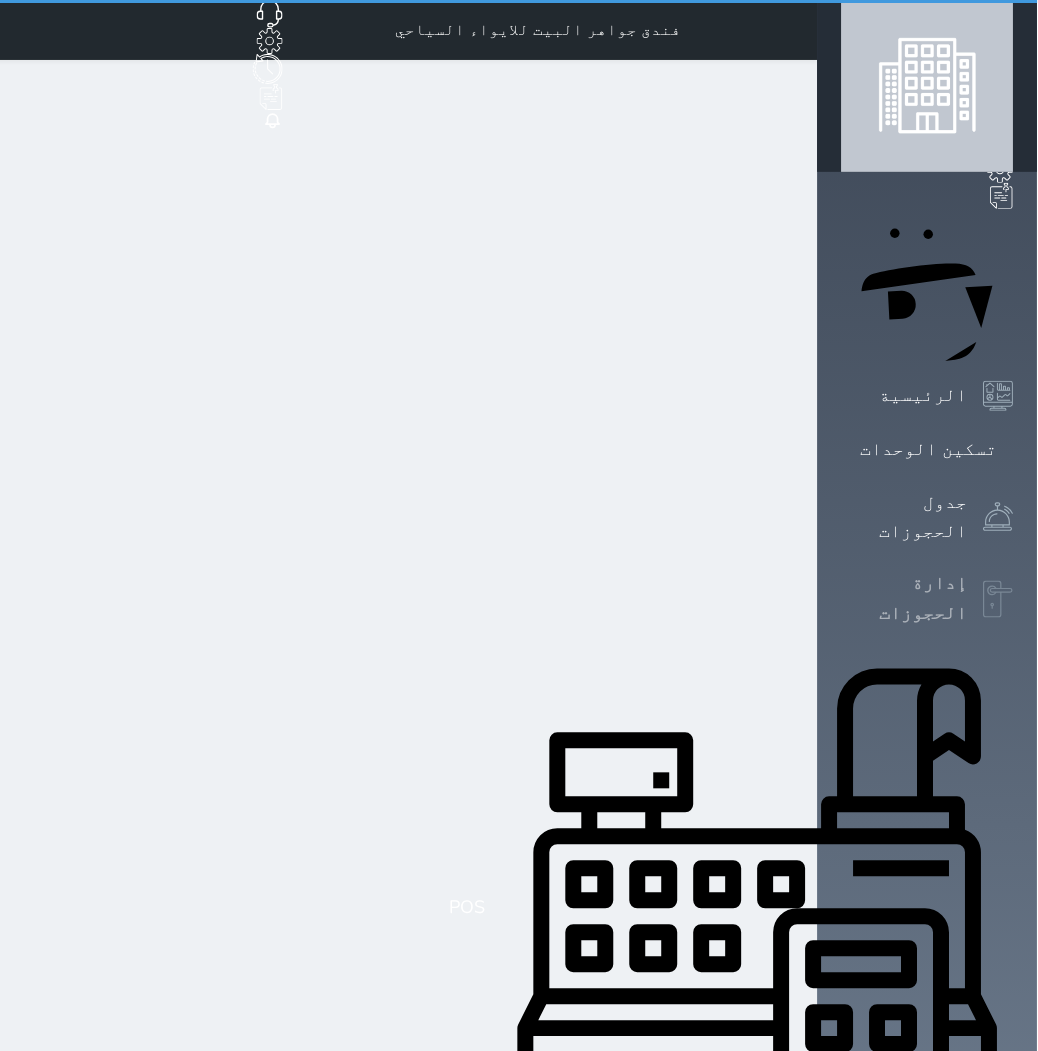 select on "open_all" 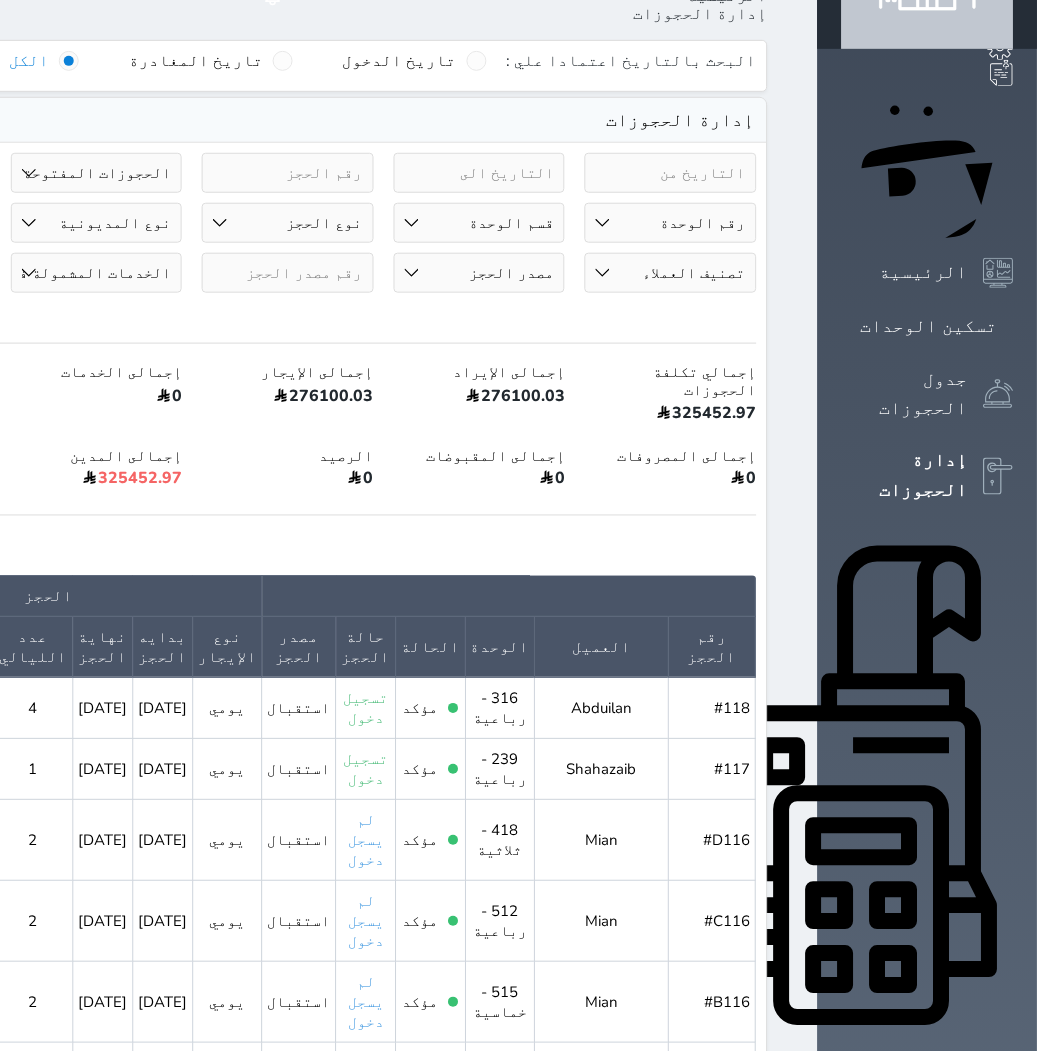 scroll, scrollTop: 0, scrollLeft: 0, axis: both 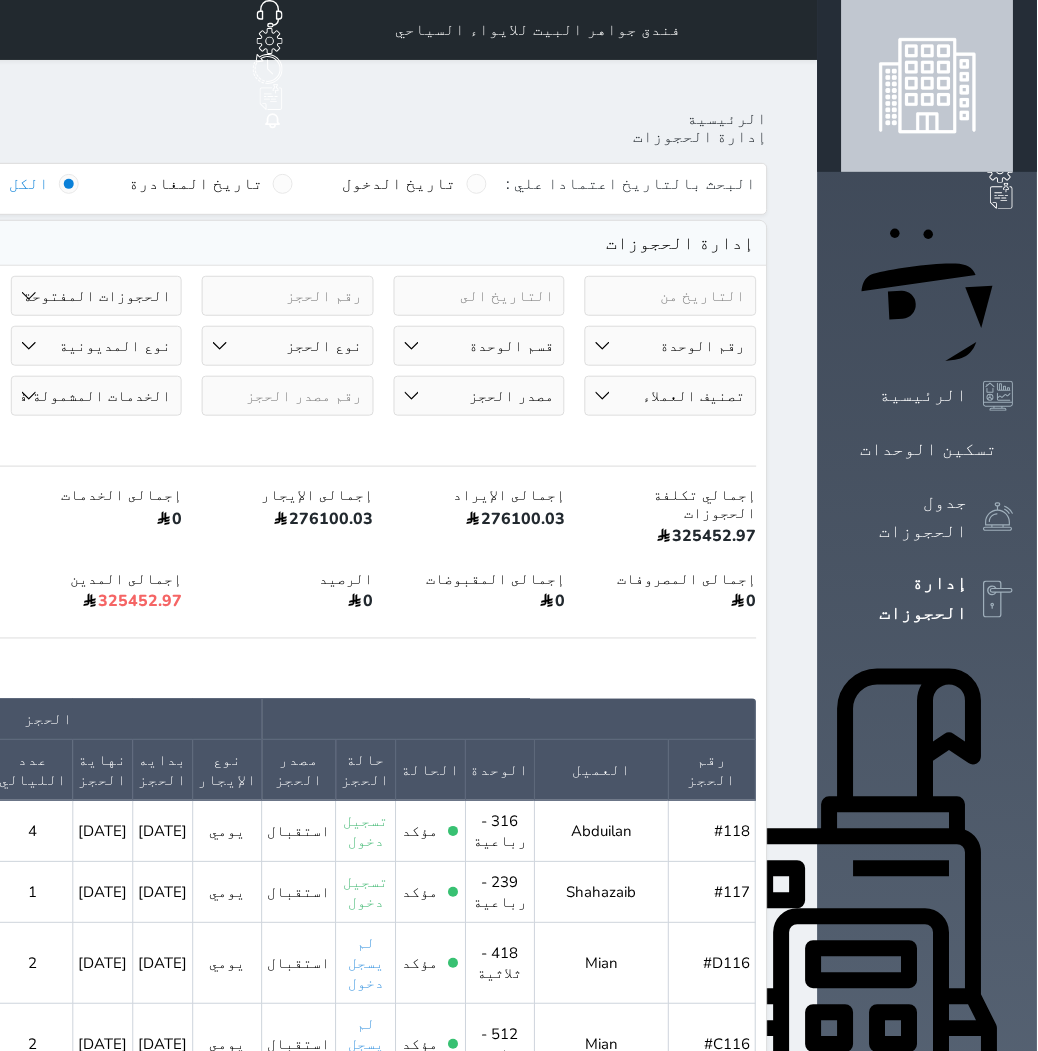 click on "حجز جديد" at bounding box center (114, -65) 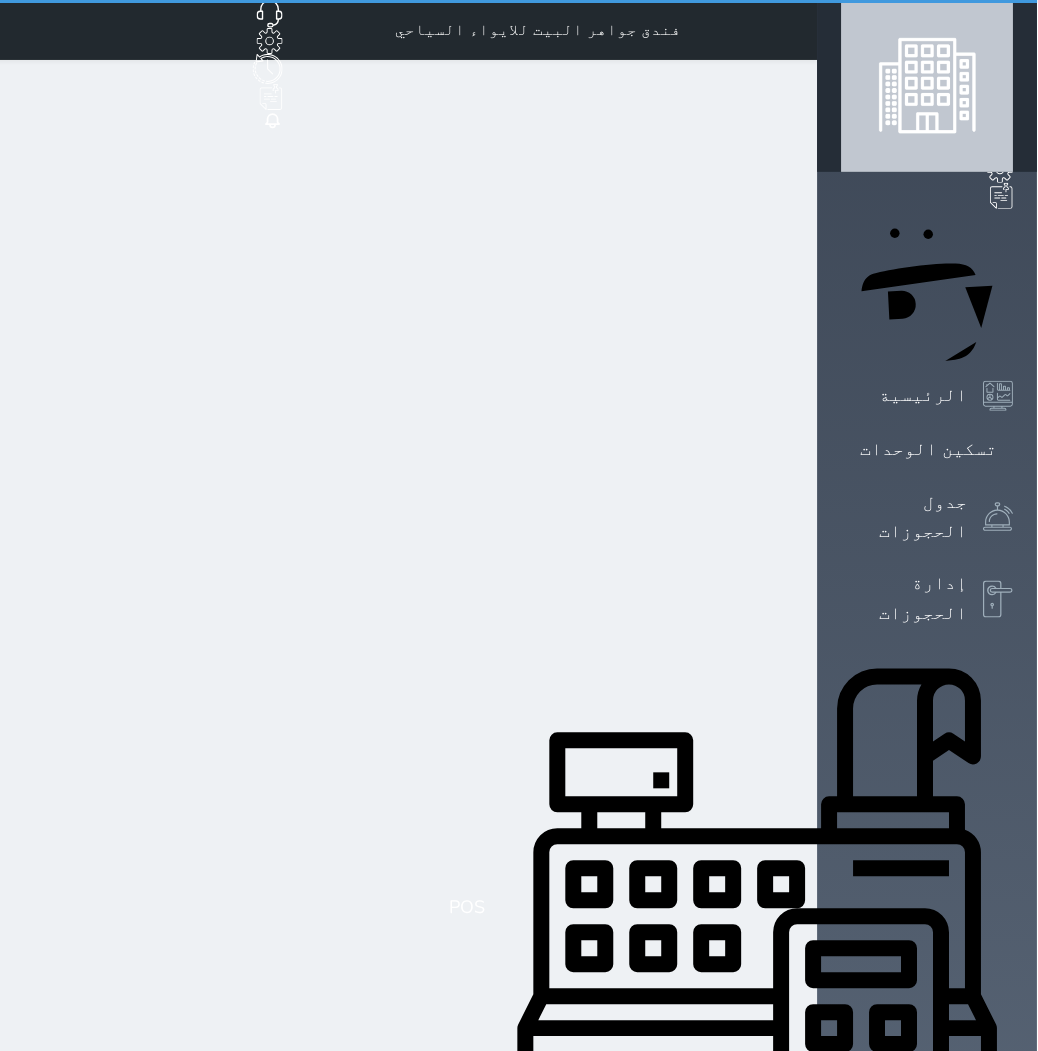select on "1" 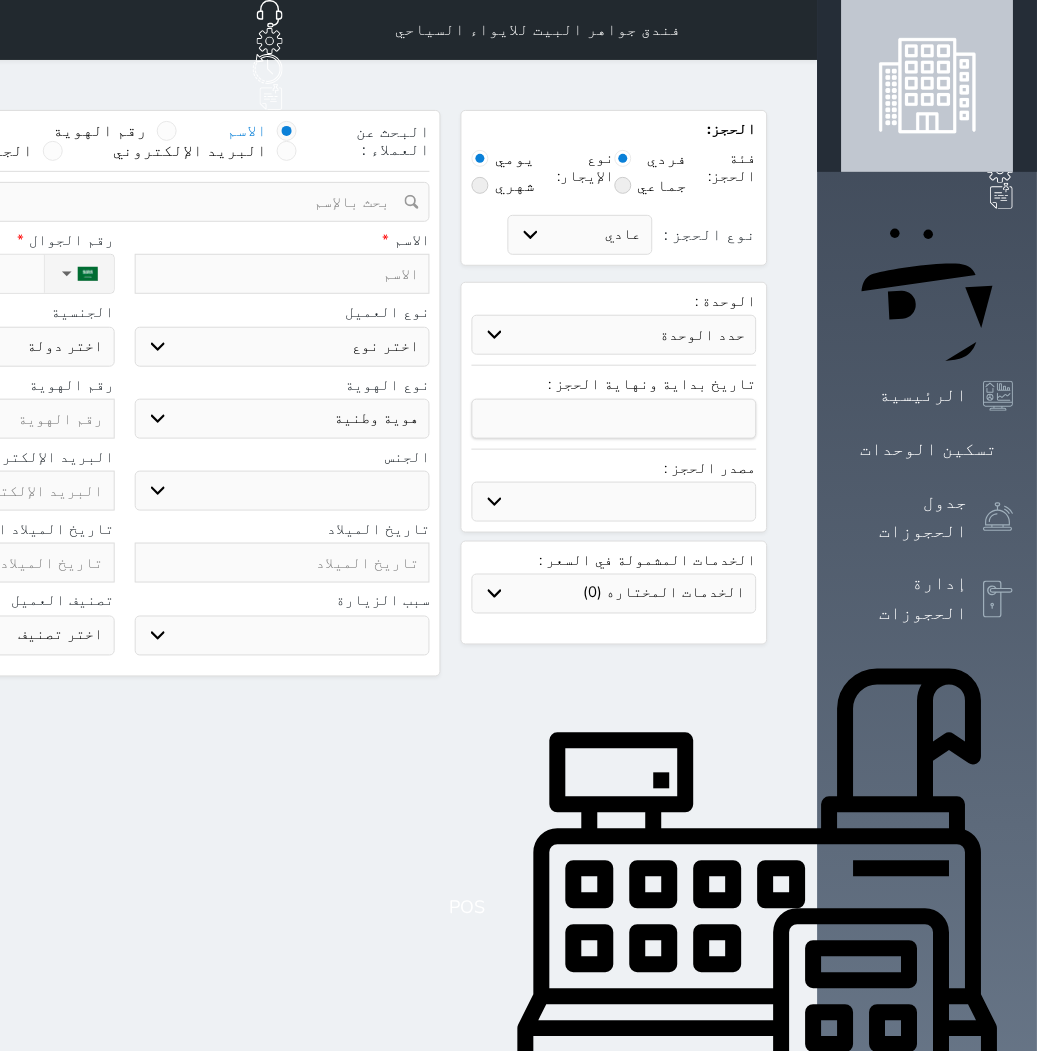 select 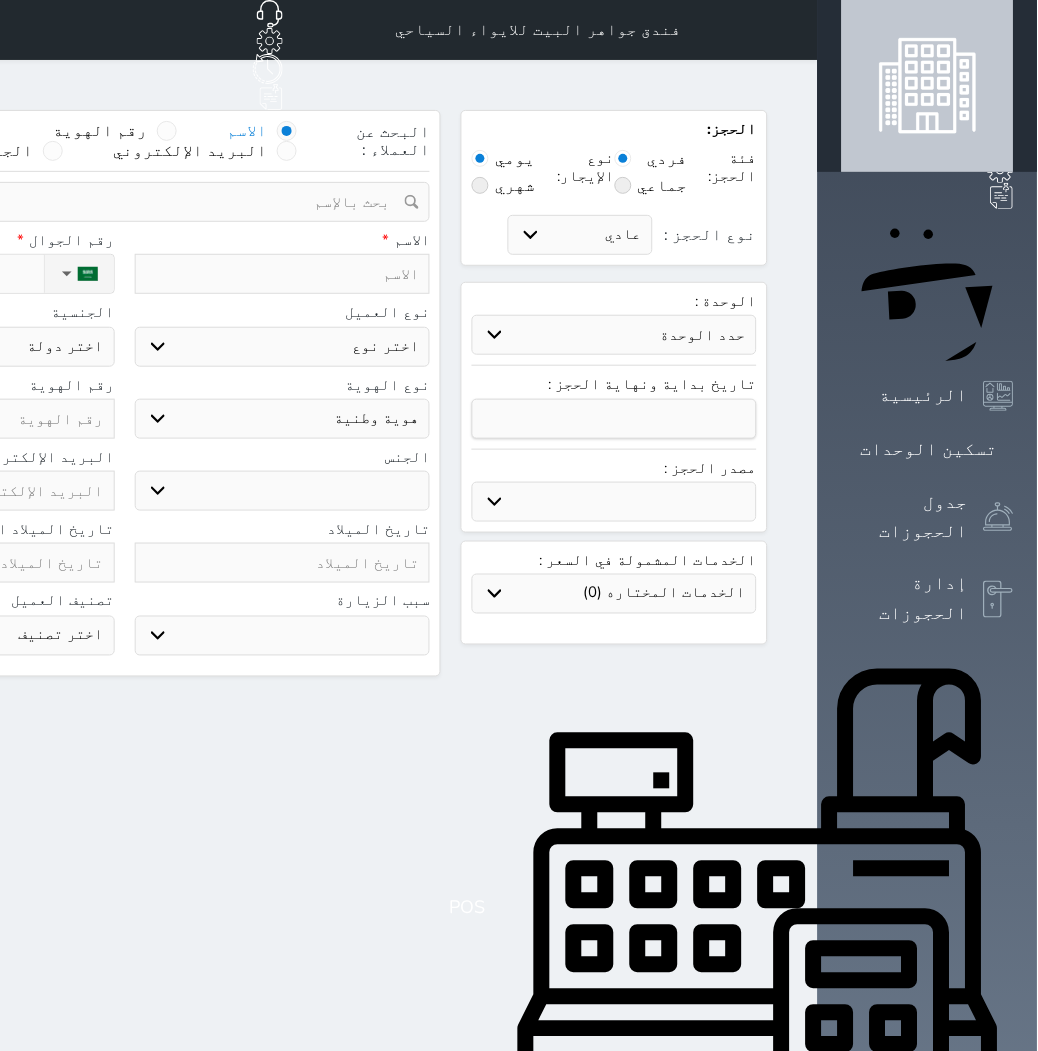 select 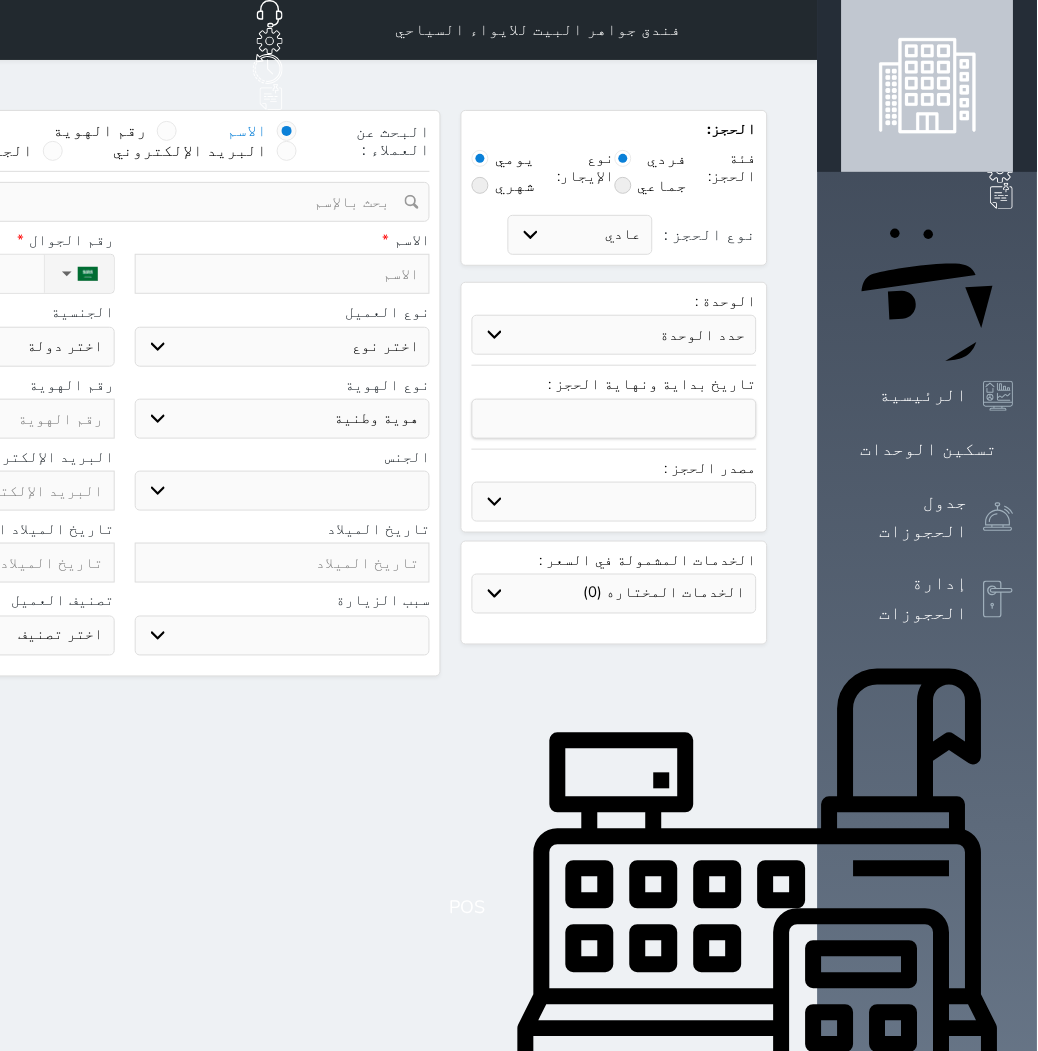 select 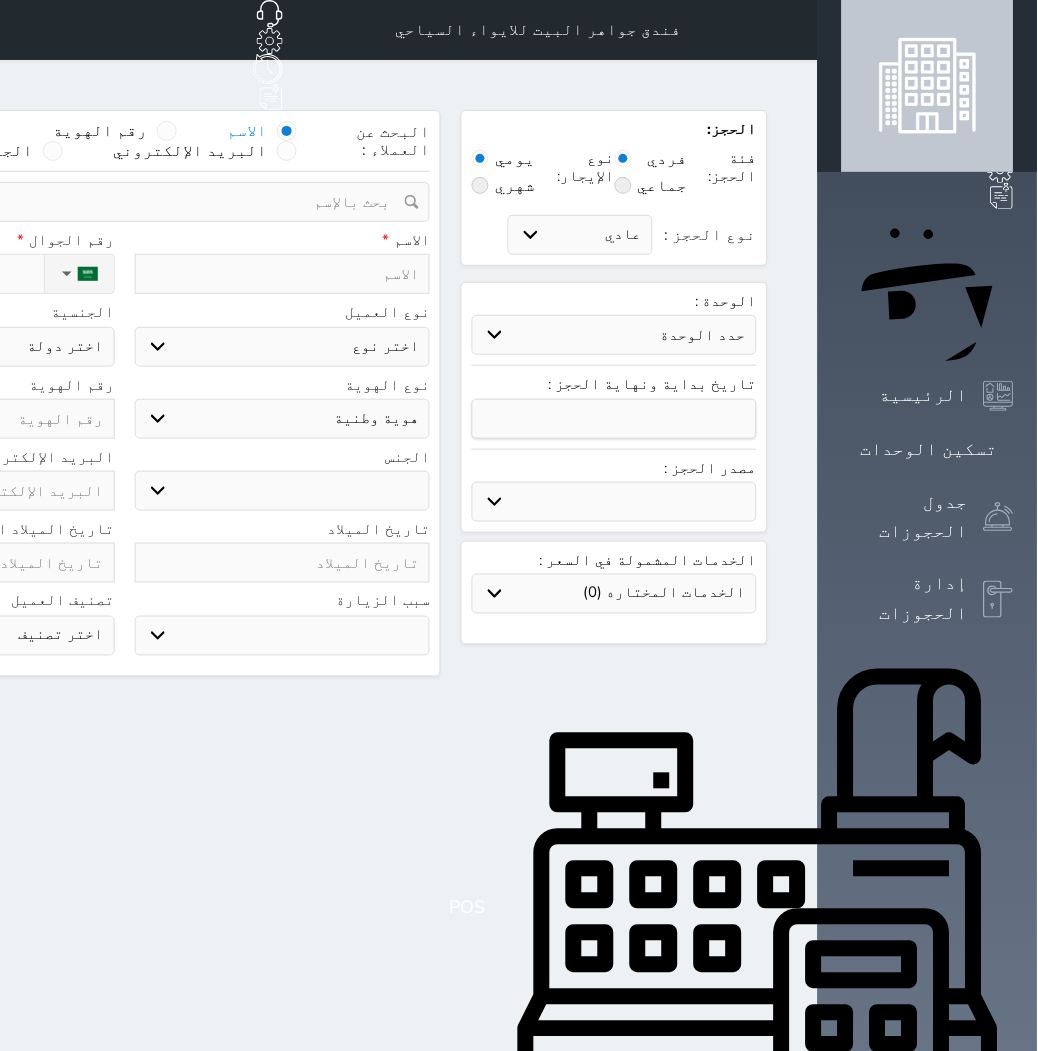 select 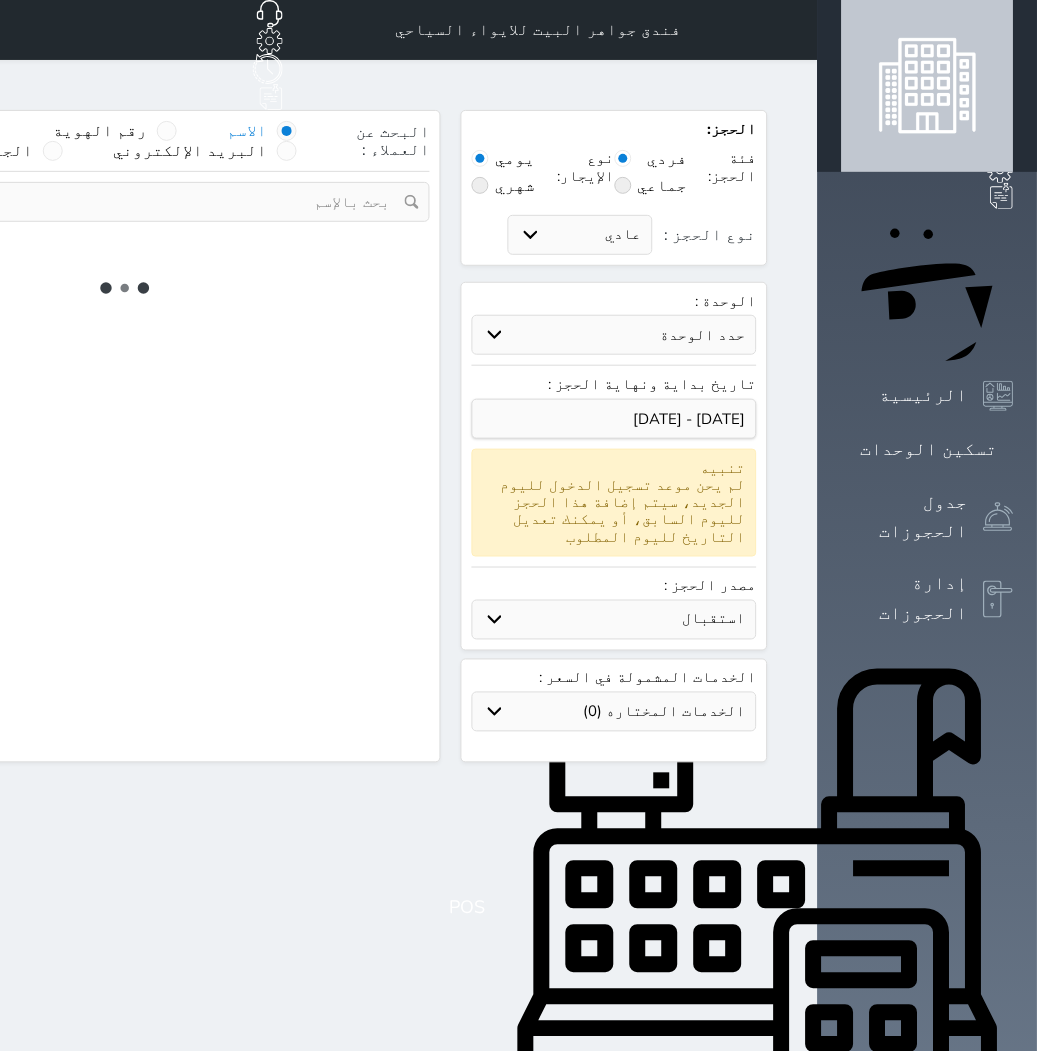 select 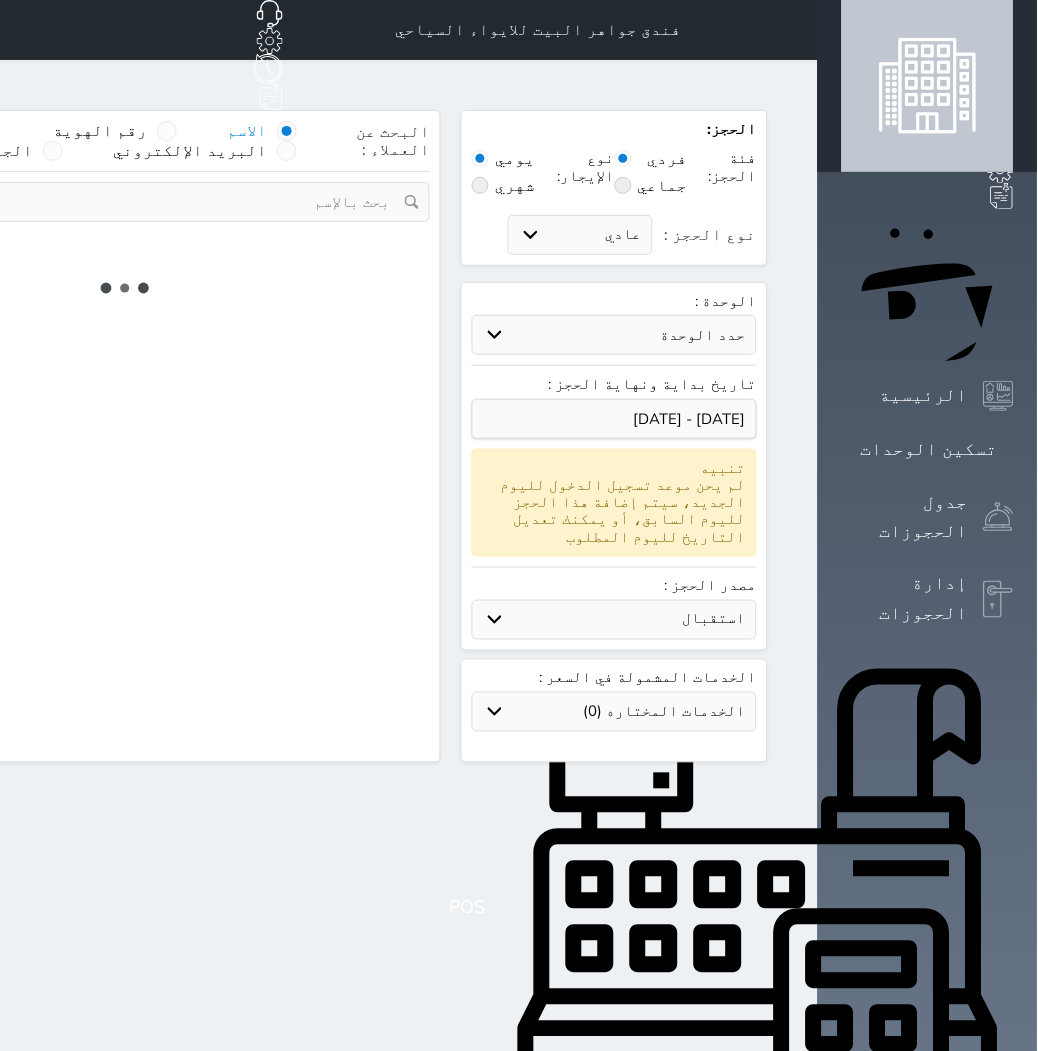 select on "1" 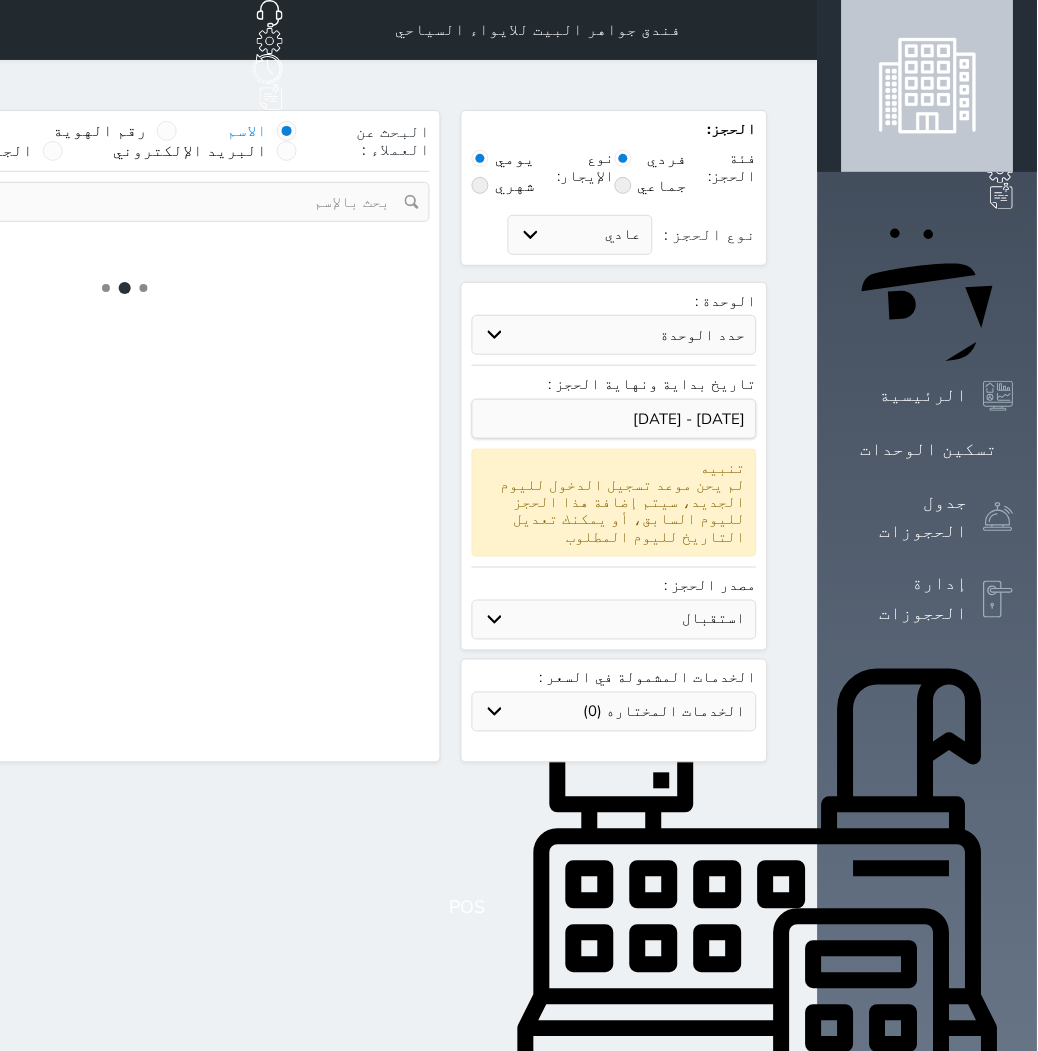select on "113" 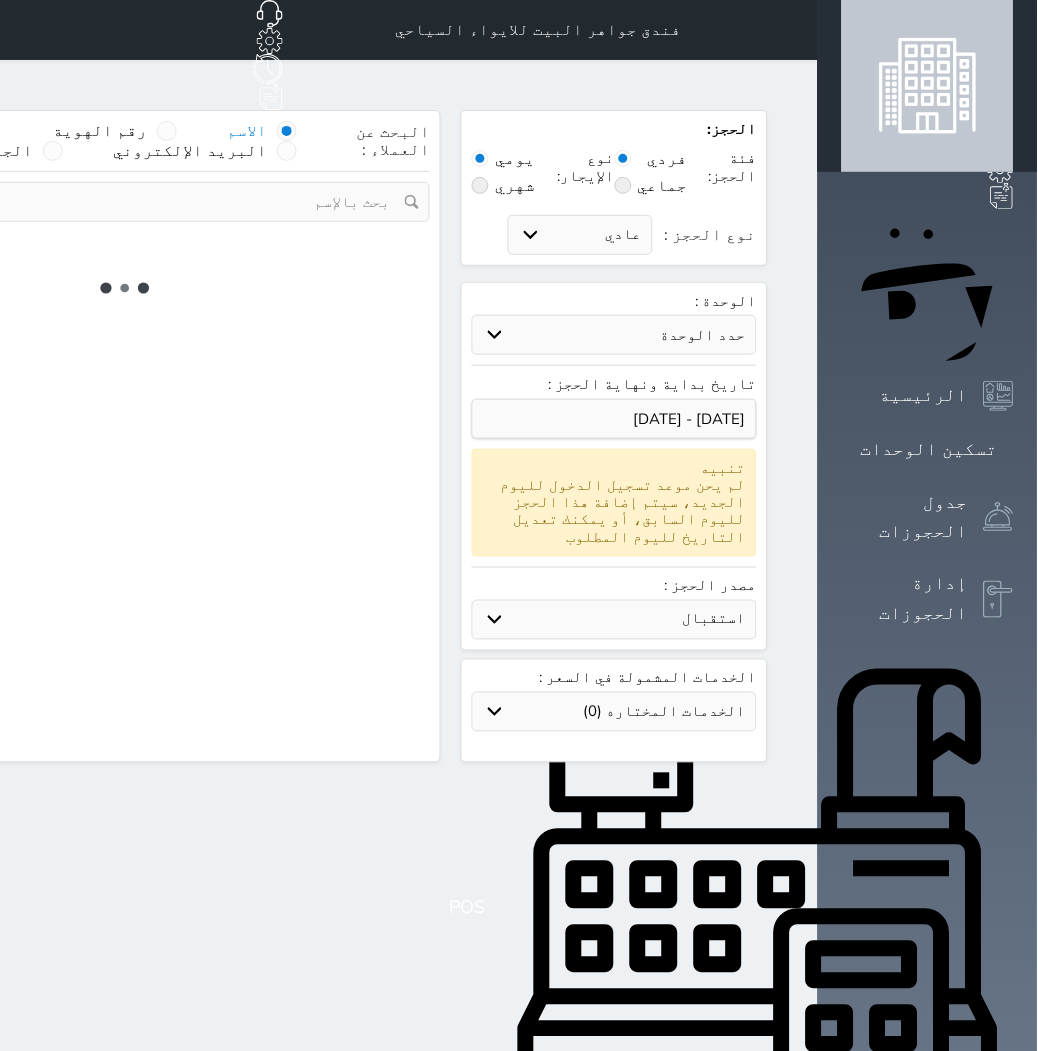 select on "1" 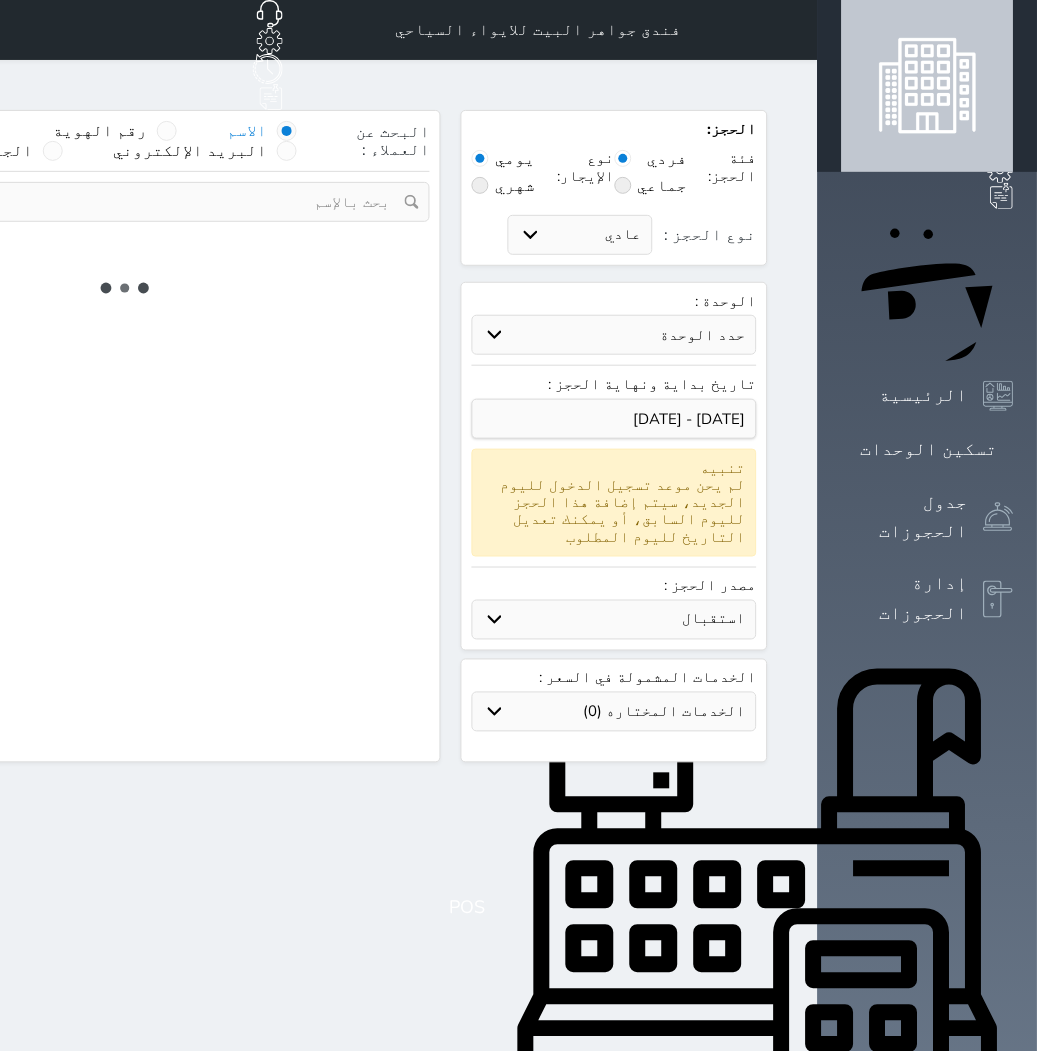 select 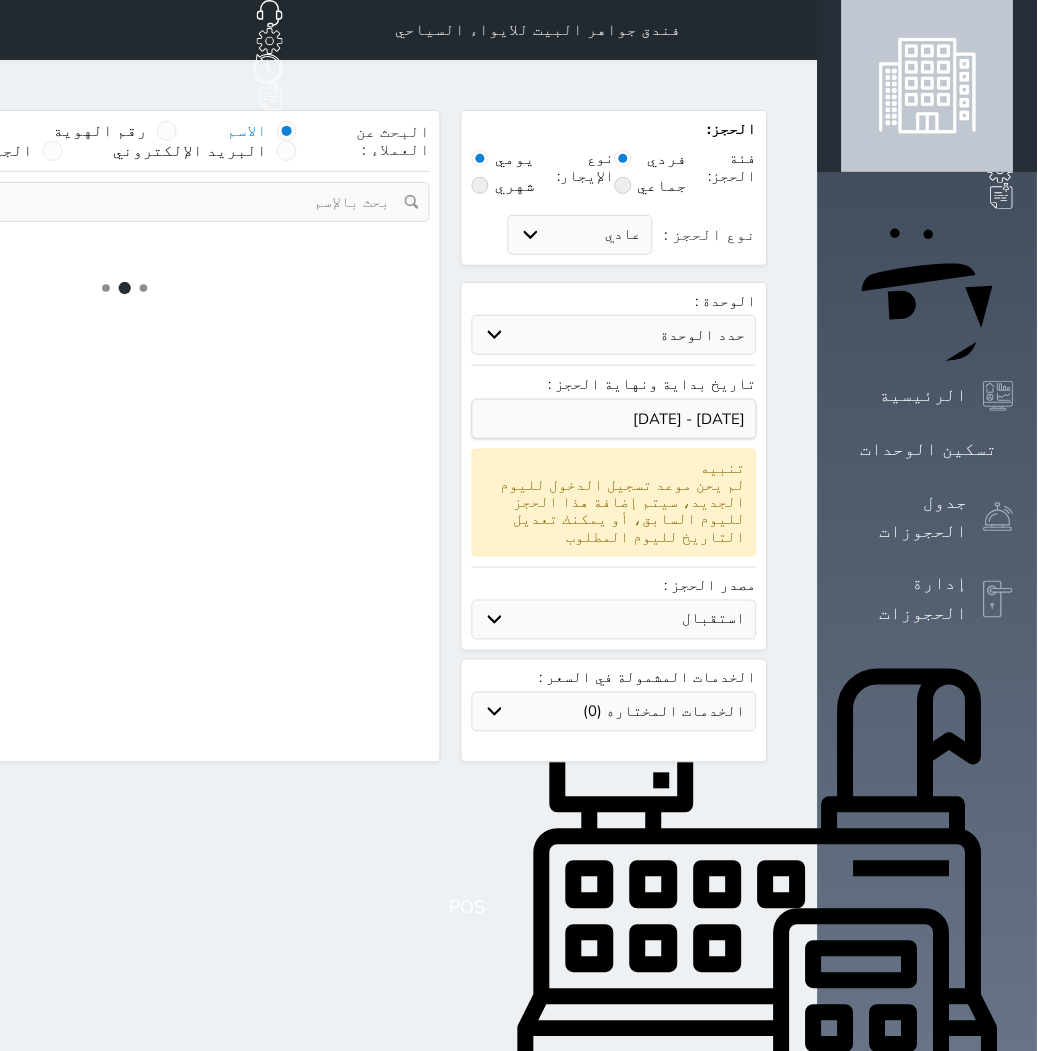 select on "7" 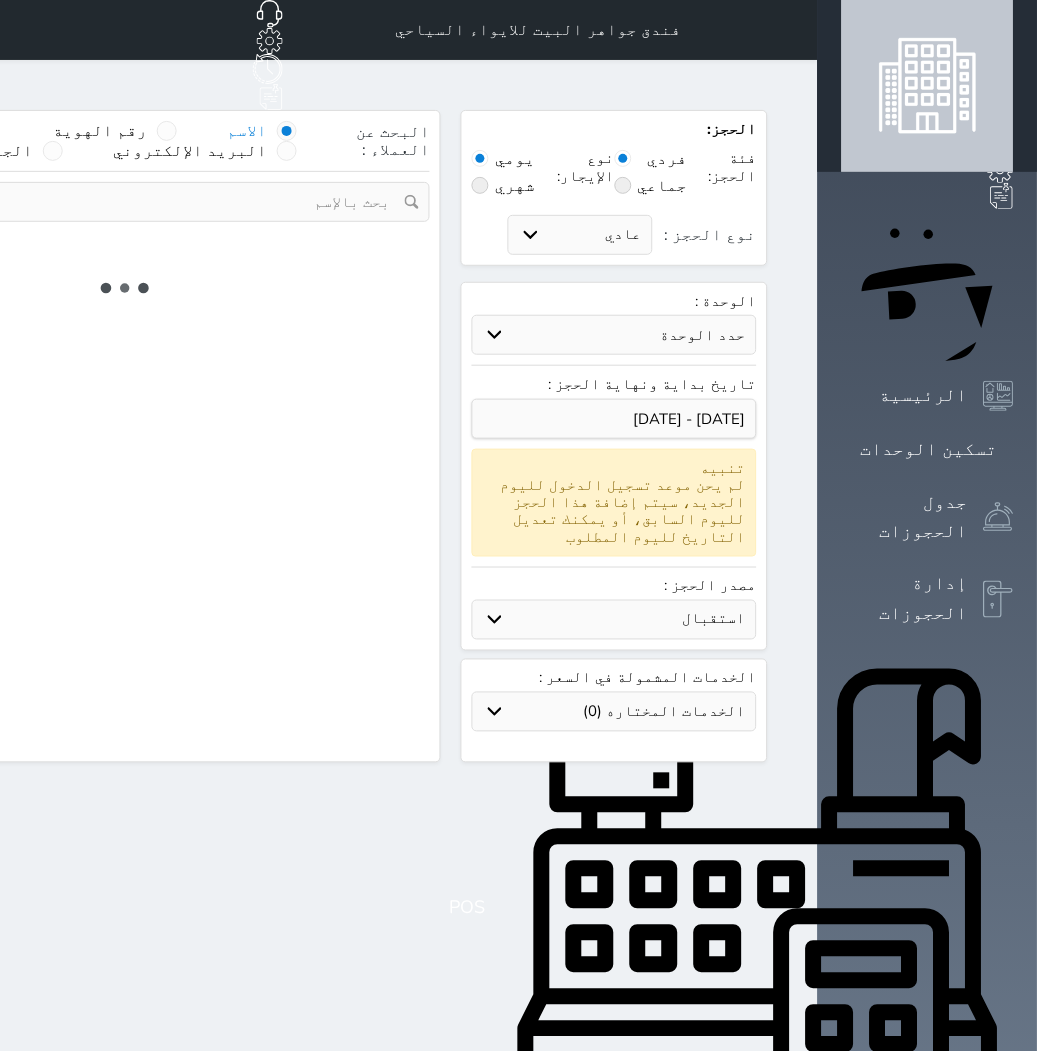 select 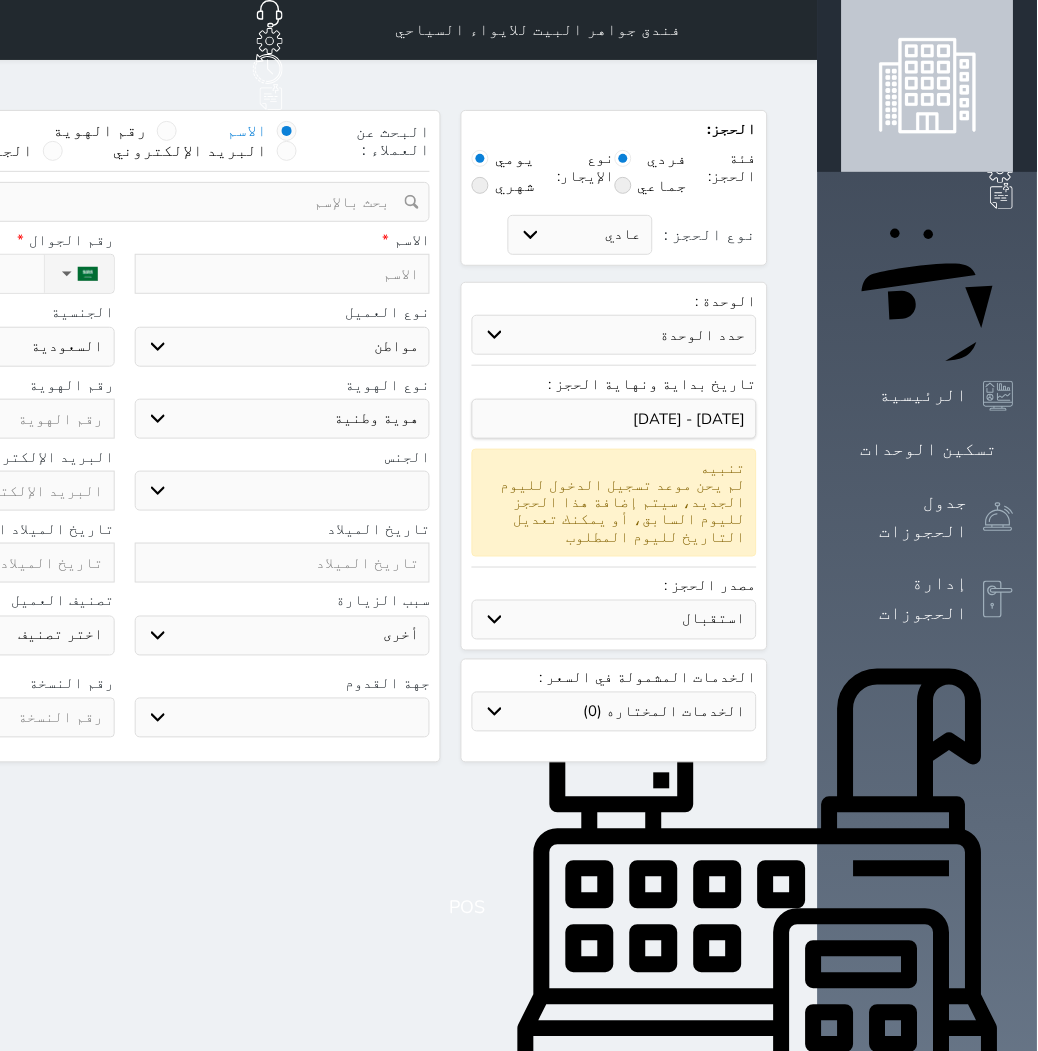 click at bounding box center [283, 274] 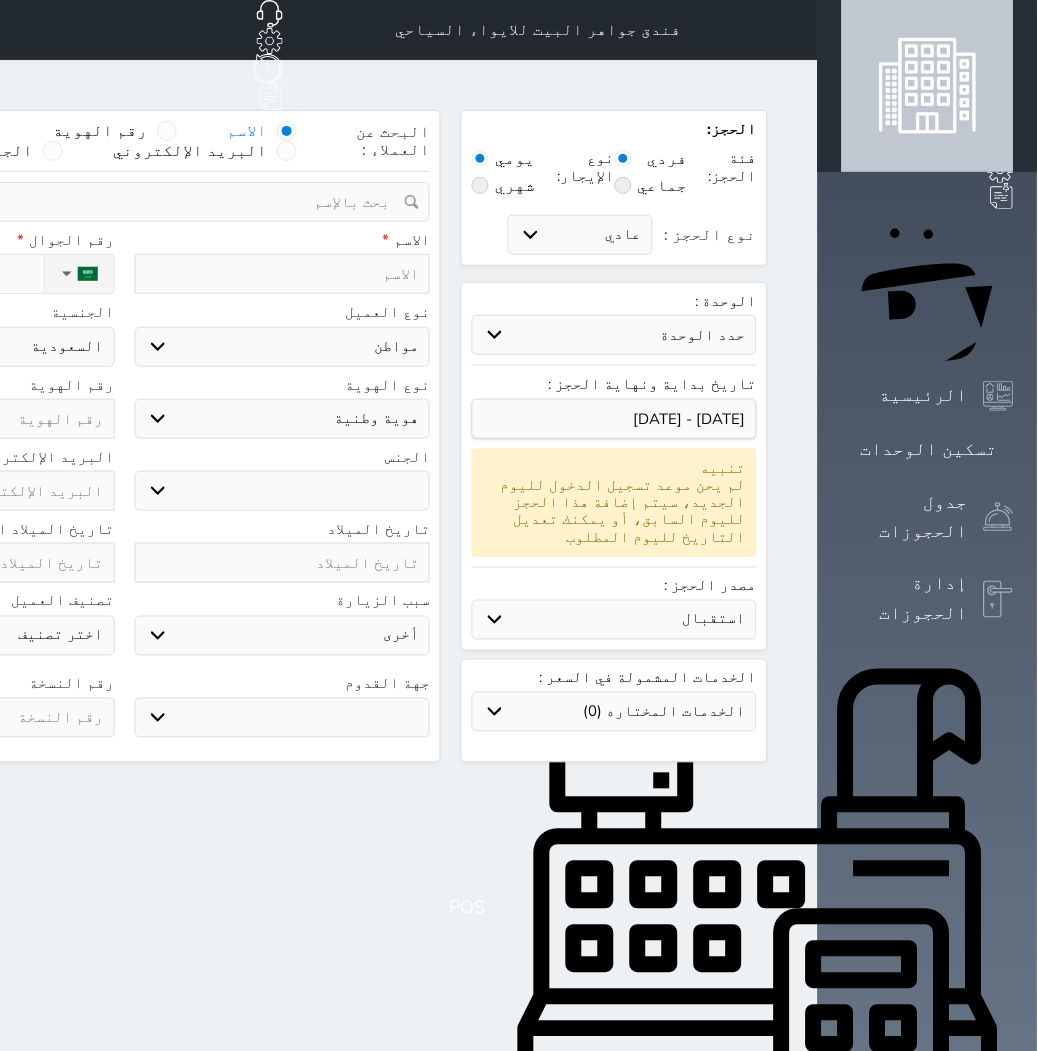 click on "حدد الوحدة
#940 - رباعية
#938 - خماسية
#937 - رباعية
#934 - خماسية
#932 - ثلاثية
#931 - خماسية
#930 - رباعية
#927 - رباعية
#926 - خماسية
#925 - رباعية
#924 - ثلاثية
#922 - خماسية
#921 - رباعية
#920 - رباعية
#919 - خماسية
#918 - ثلاثية
#917 - خماسية
#916 - رباعية
#915 - خماسية
#914 - رباعية" at bounding box center [614, 335] 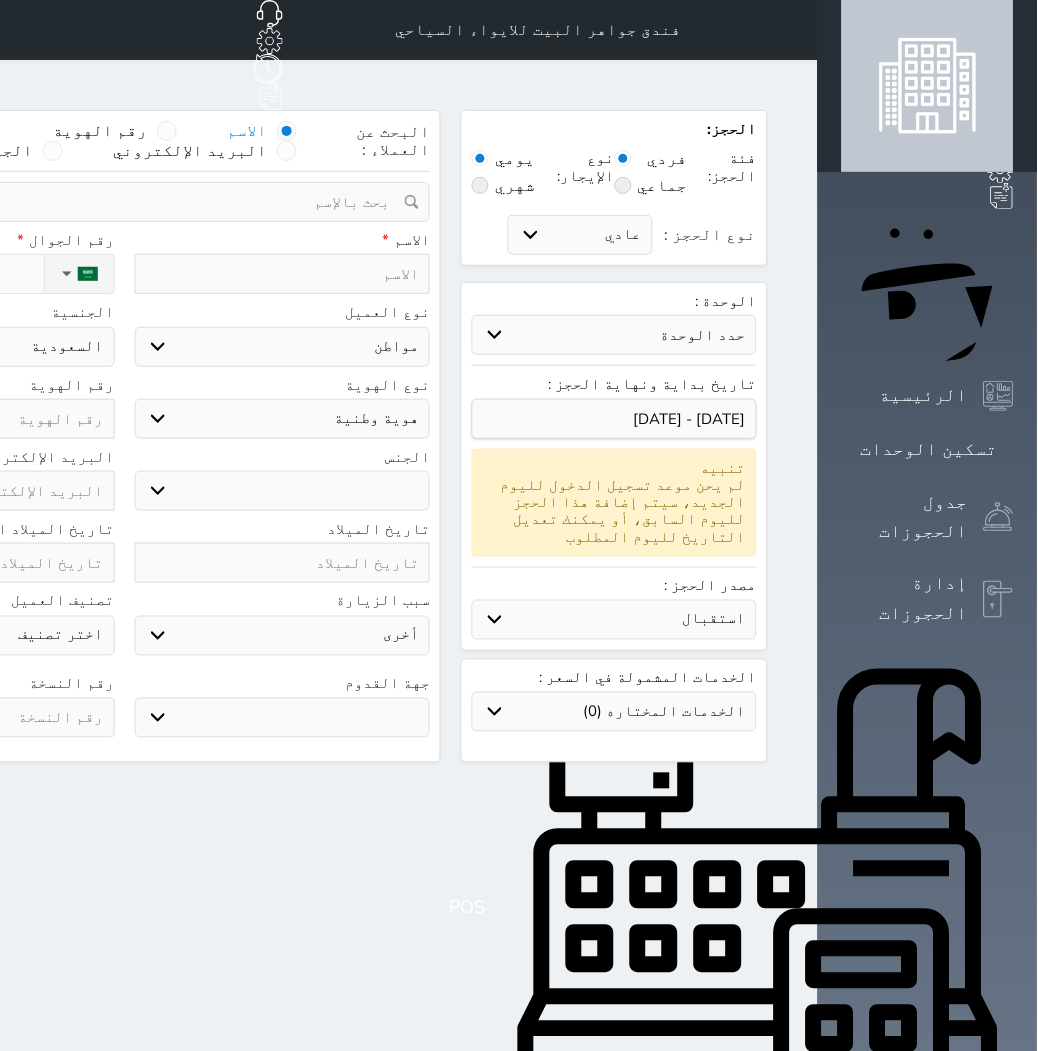 select on "83989" 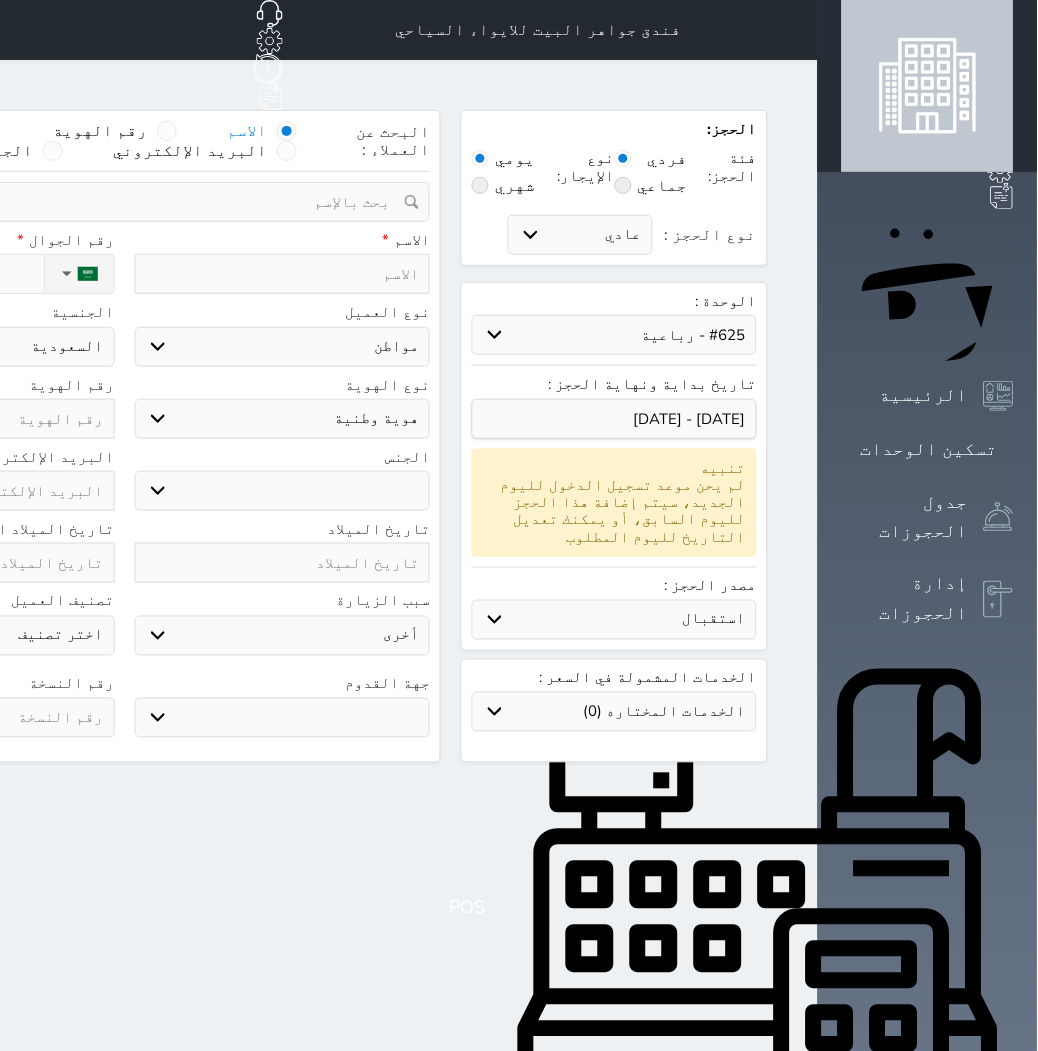 click on "حدد الوحدة
#940 - رباعية
#938 - خماسية
#937 - رباعية
#934 - خماسية
#932 - ثلاثية
#931 - خماسية
#930 - رباعية
#927 - رباعية
#926 - خماسية
#925 - رباعية
#924 - ثلاثية
#922 - خماسية
#921 - رباعية
#920 - رباعية
#919 - خماسية
#918 - ثلاثية
#917 - خماسية
#916 - رباعية
#915 - خماسية
#914 - رباعية" at bounding box center (614, 335) 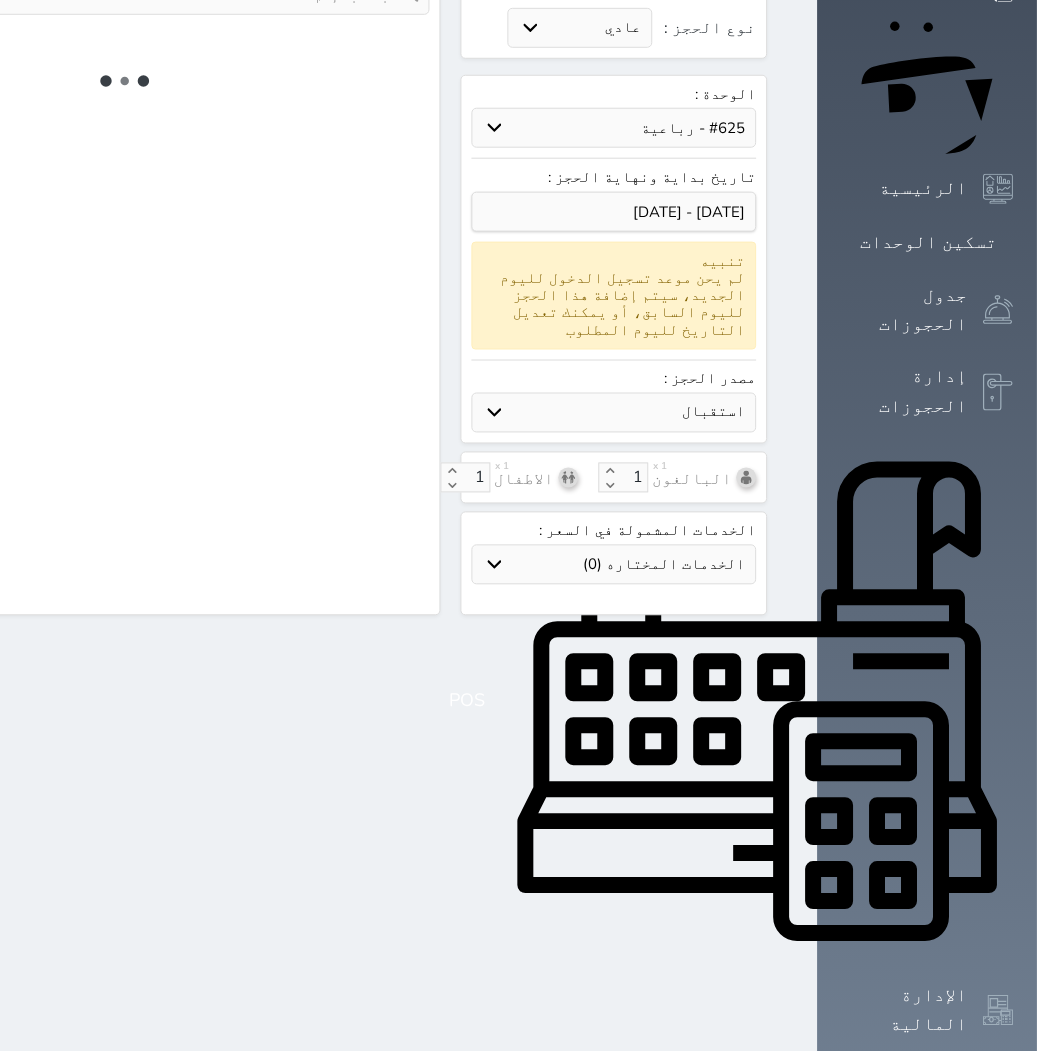 select on "1" 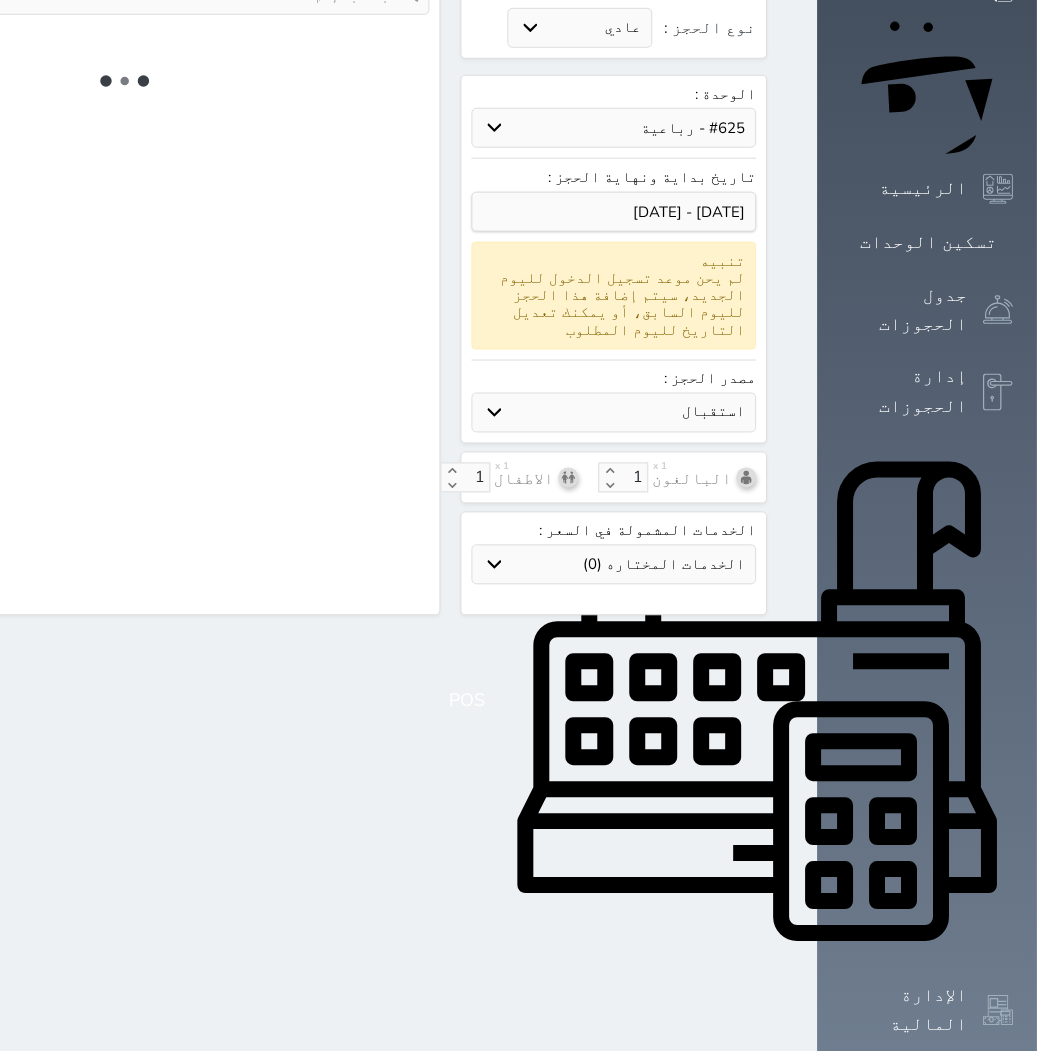select on "113" 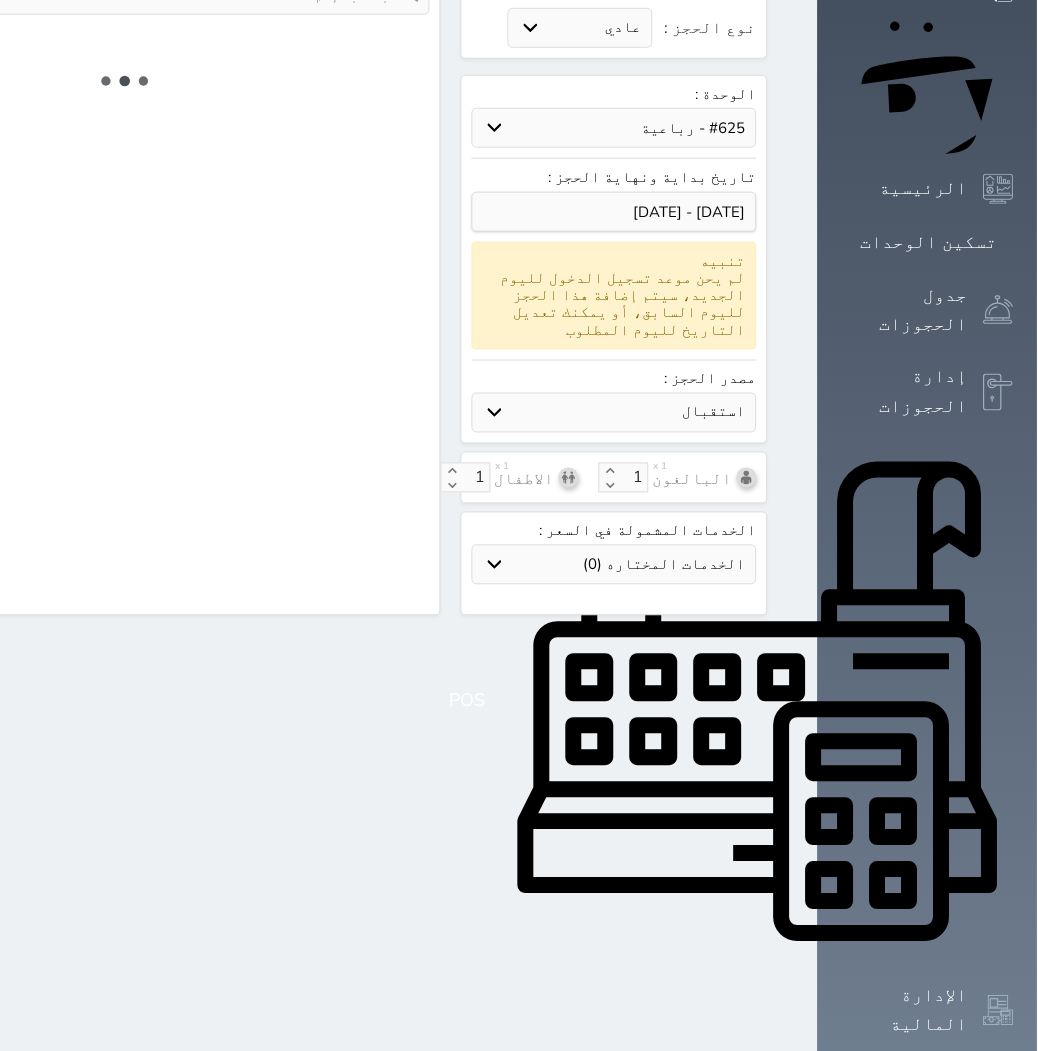 select on "1" 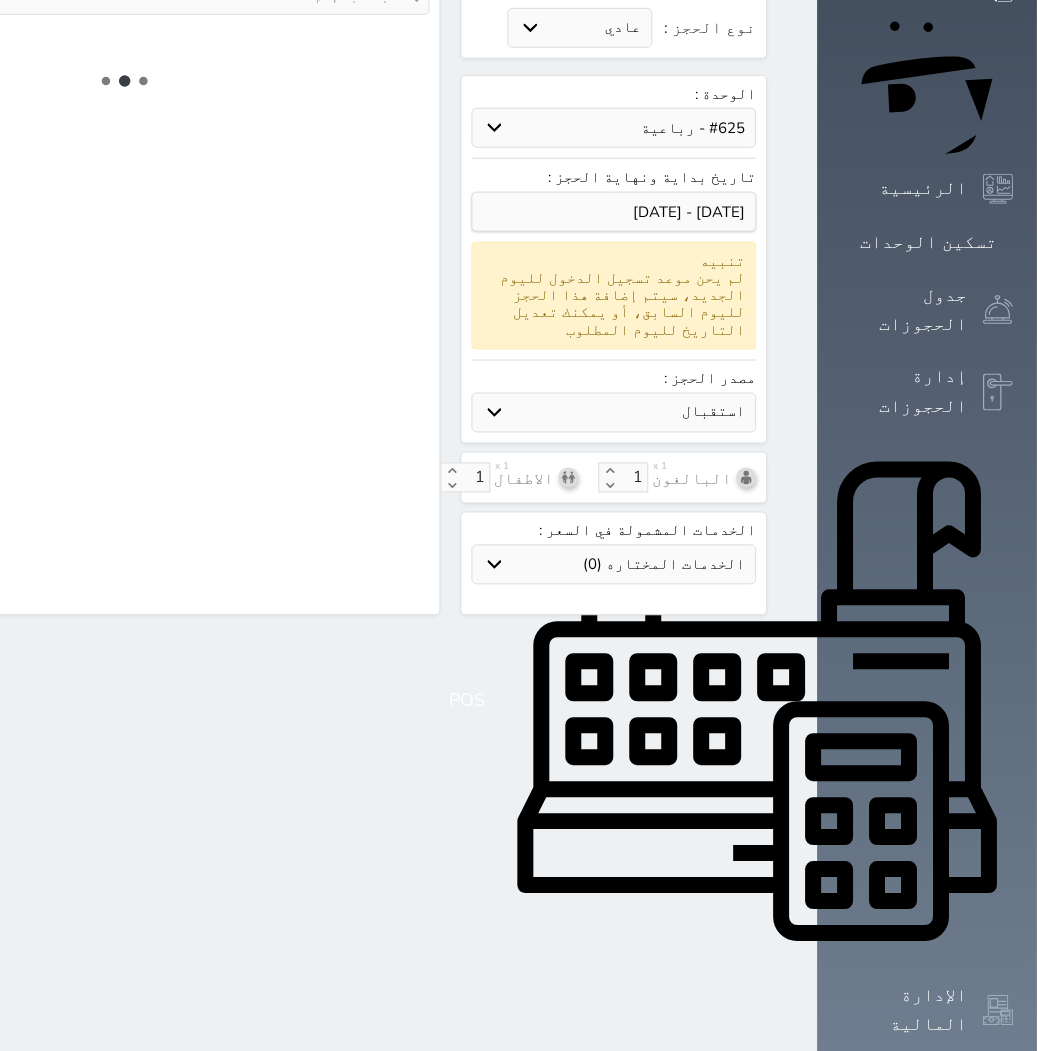 select 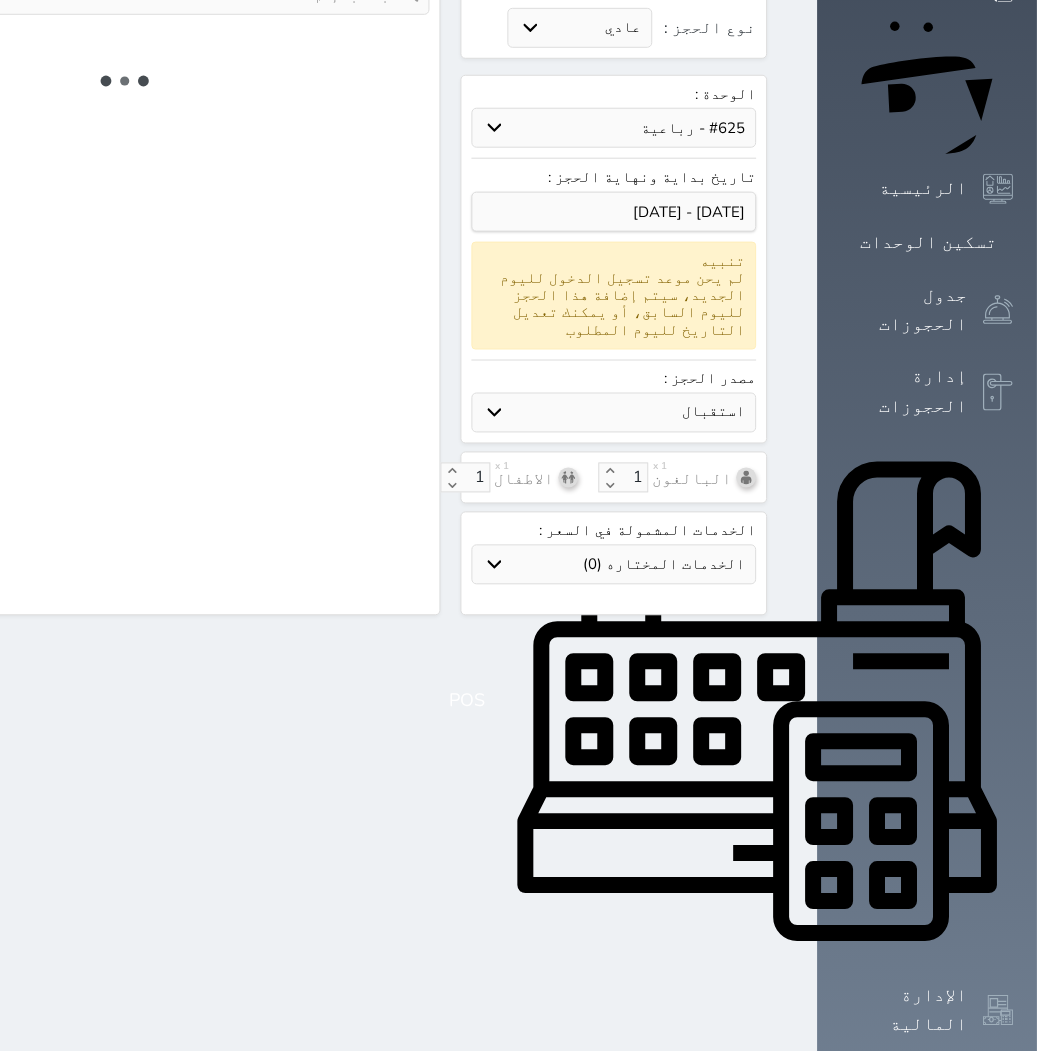select on "7" 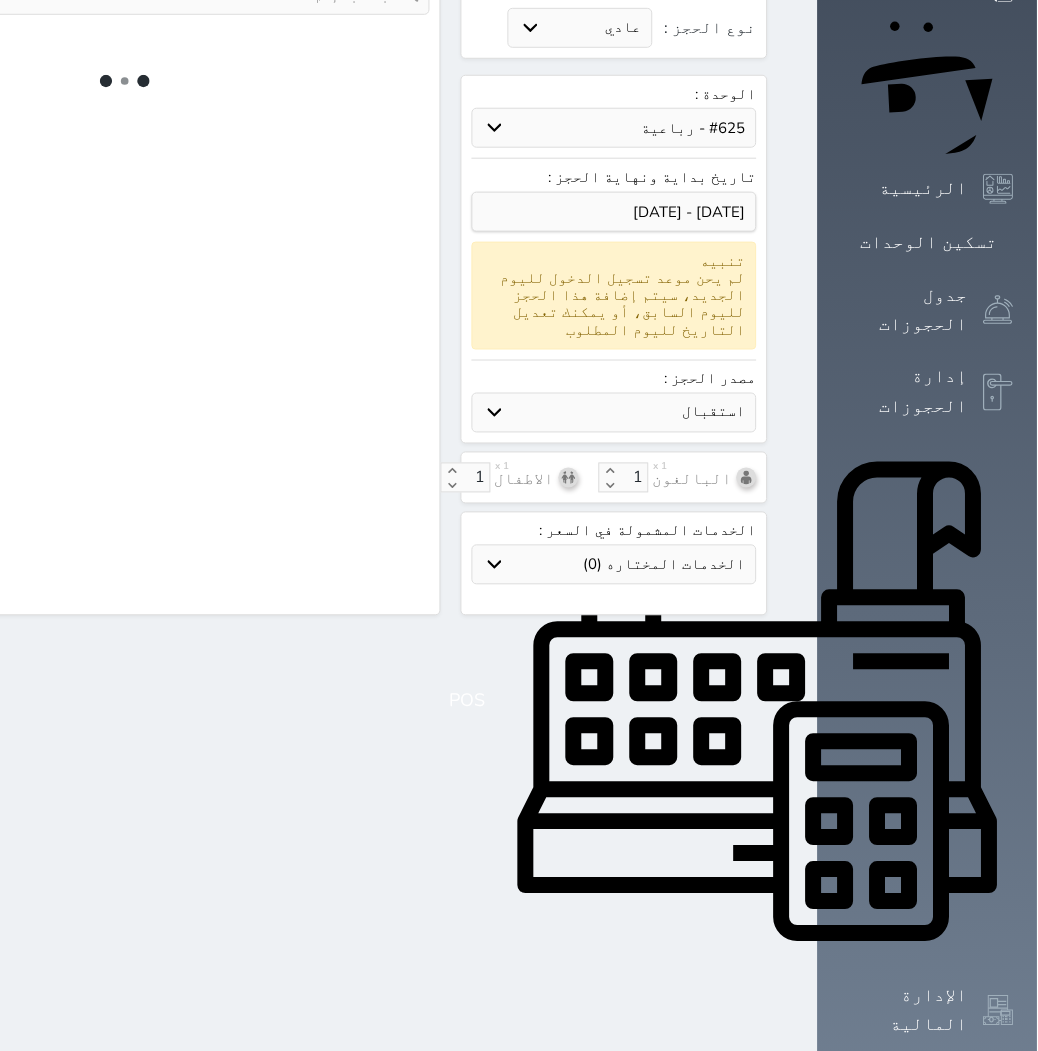 select 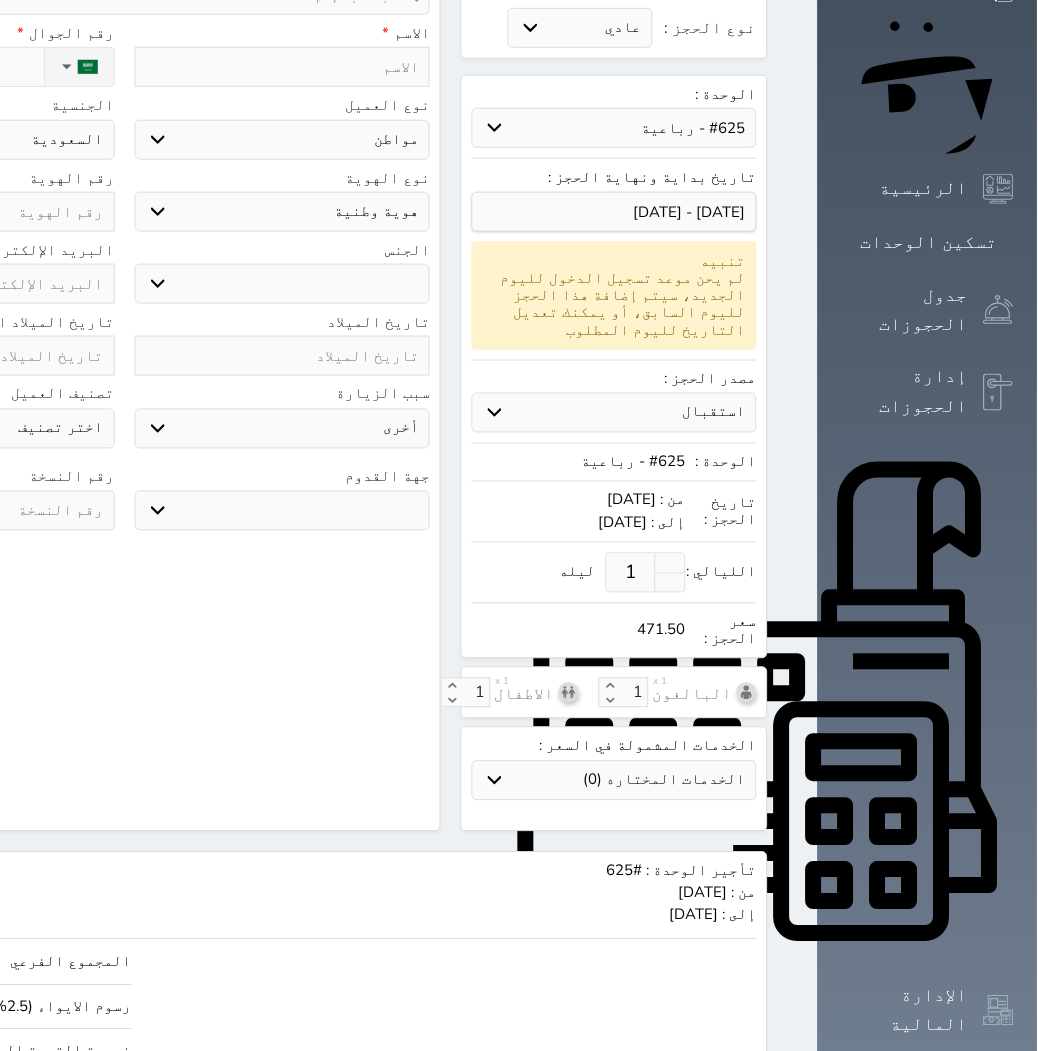 select 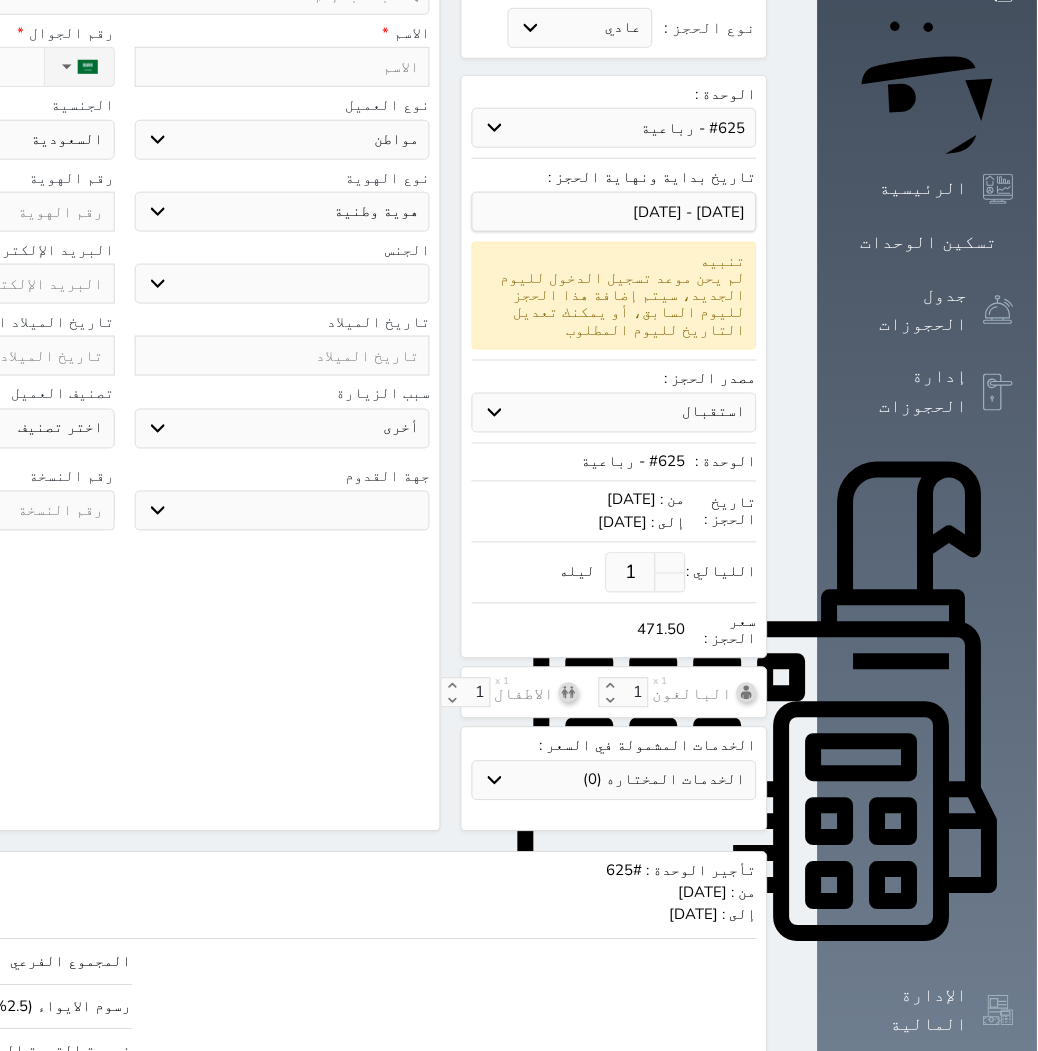 select 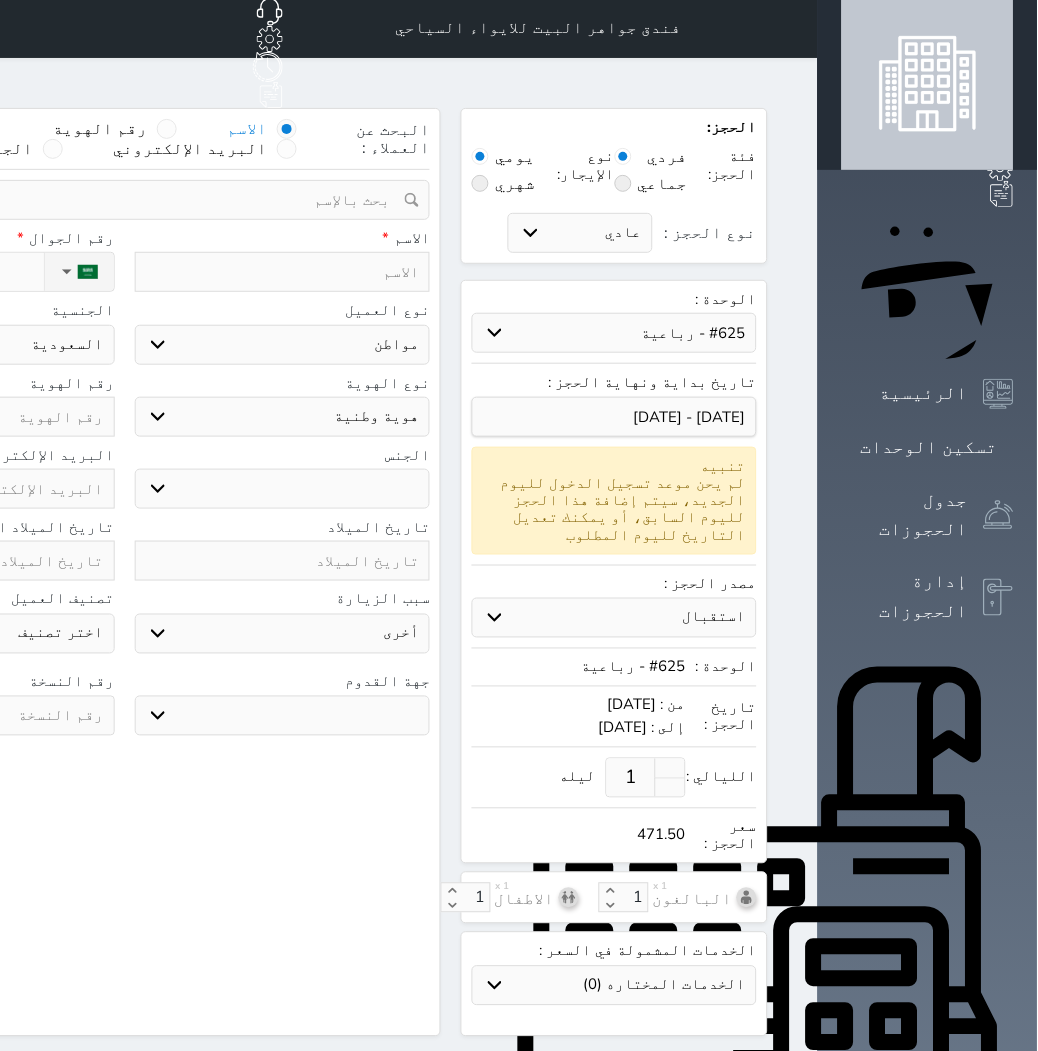 scroll, scrollTop: 0, scrollLeft: 0, axis: both 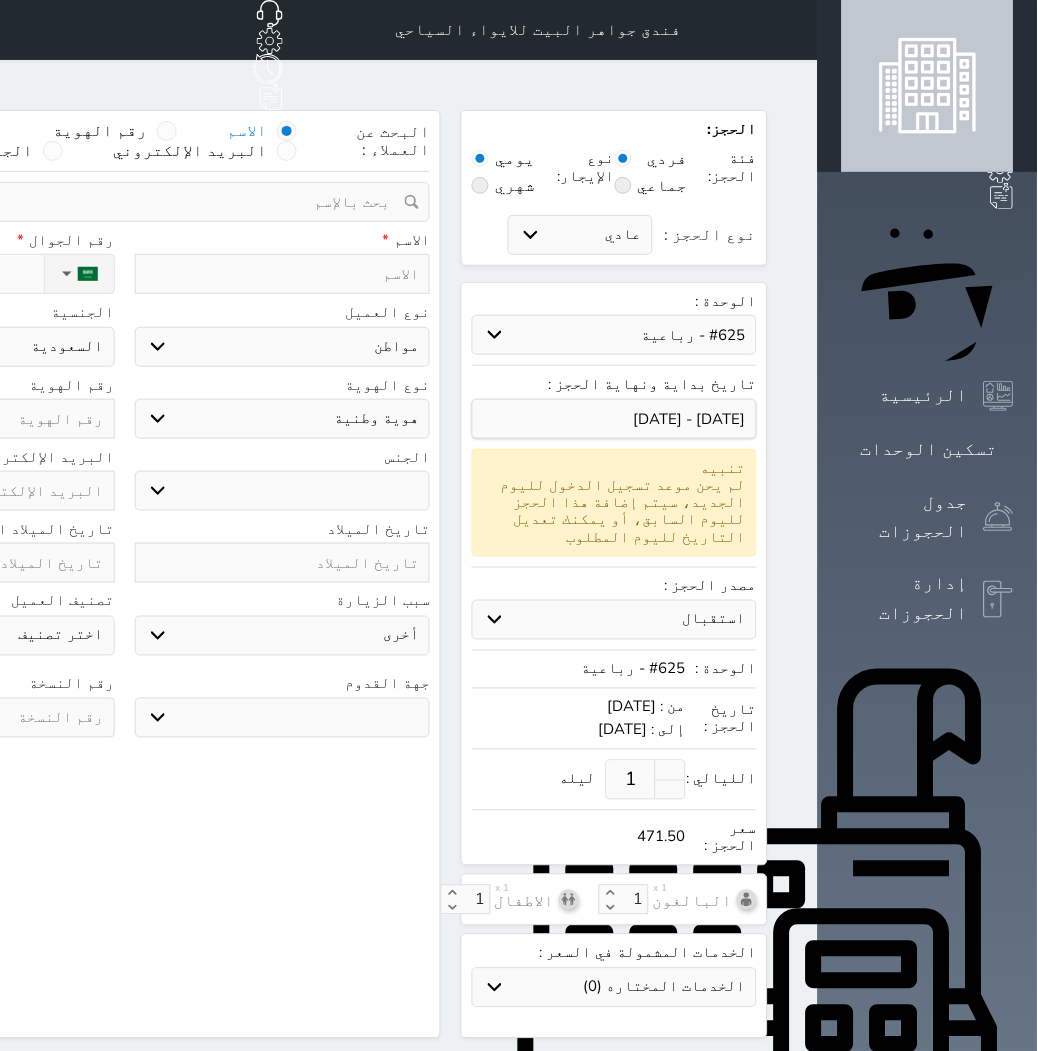click on "حدد الوحدة
#940 - رباعية
#938 - خماسية
#937 - رباعية
#934 - خماسية
#932 - ثلاثية
#931 - خماسية
#930 - رباعية
#927 - رباعية
#926 - خماسية
#925 - رباعية
#924 - ثلاثية
#922 - خماسية
#921 - رباعية
#920 - رباعية
#919 - خماسية
#918 - ثلاثية
#917 - خماسية
#916 - رباعية
#915 - خماسية
#914 - رباعية" at bounding box center (614, 335) 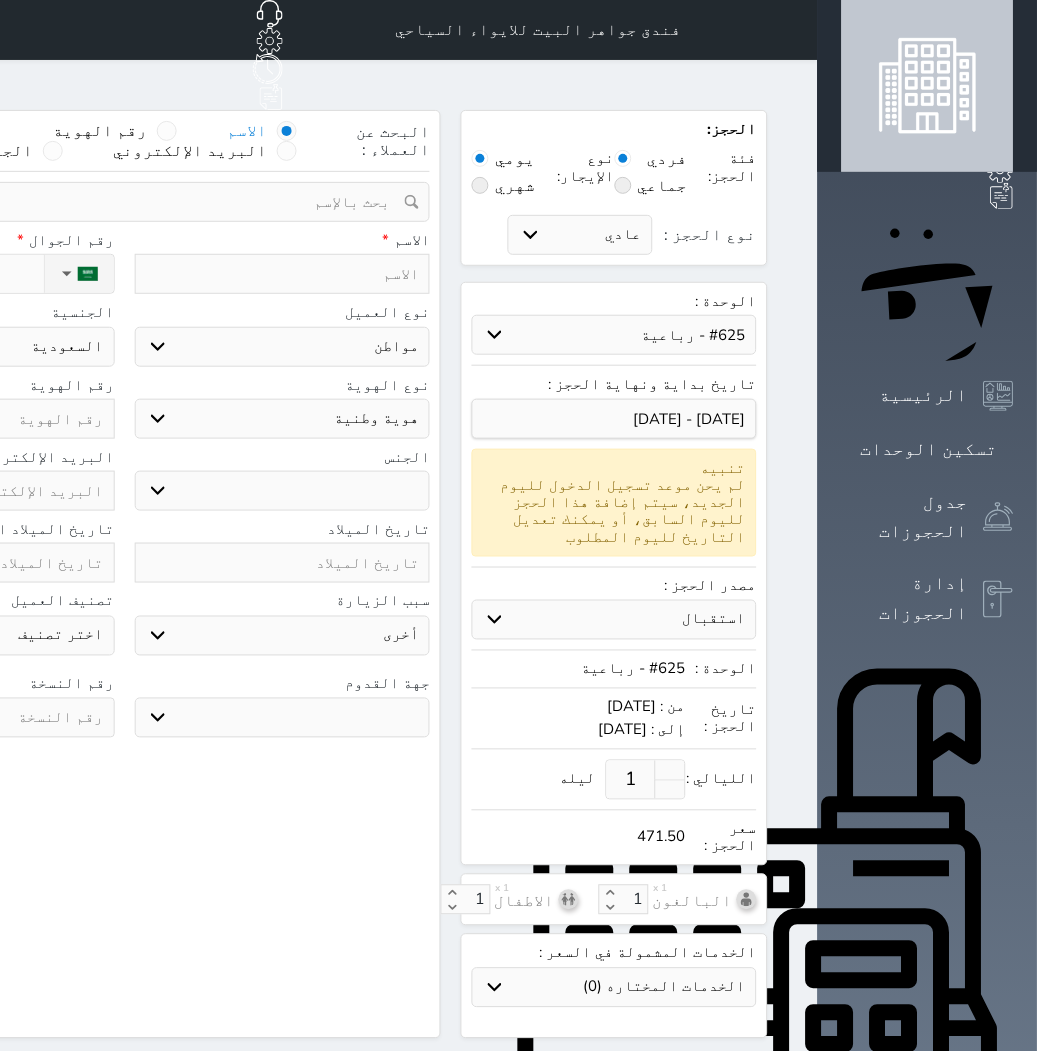 select on "84075" 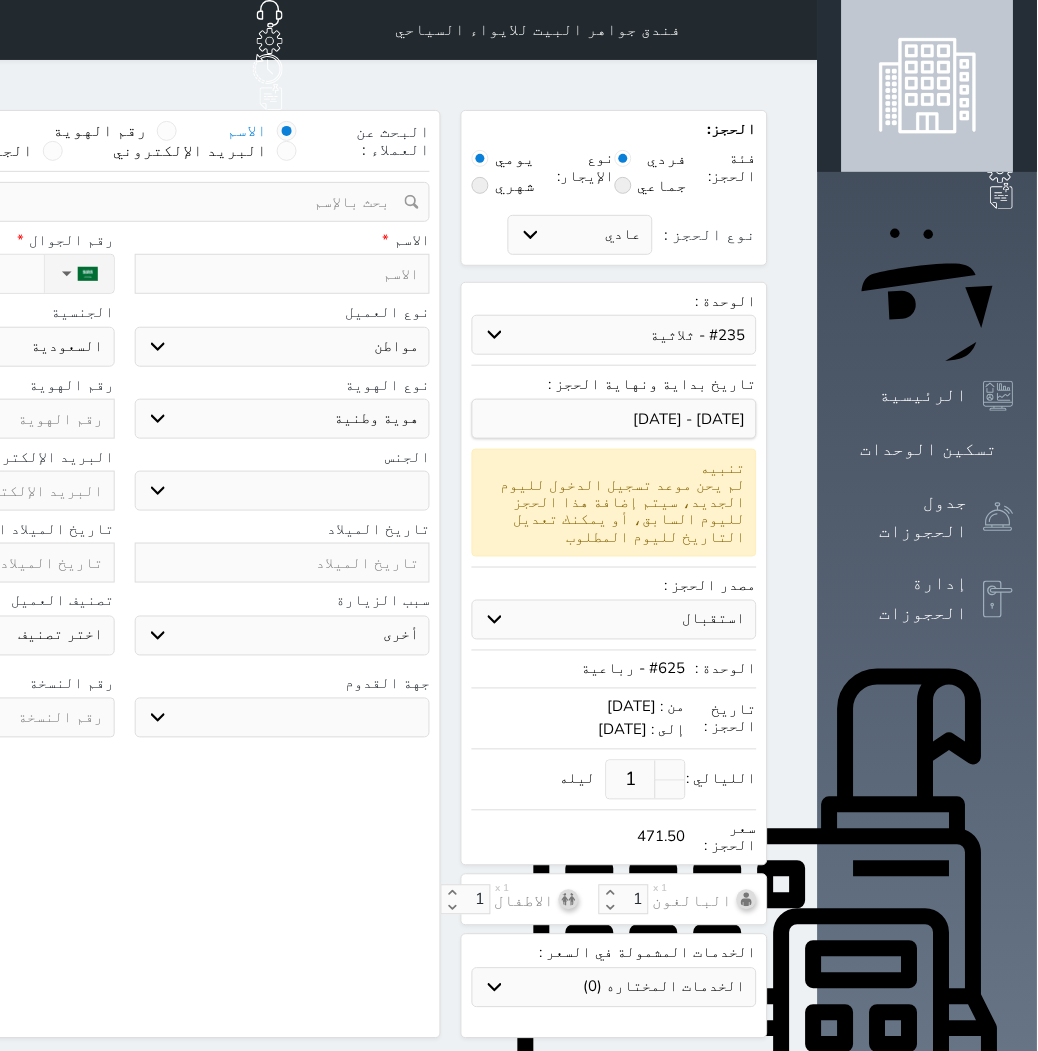 click on "حدد الوحدة
#940 - رباعية
#938 - خماسية
#937 - رباعية
#934 - خماسية
#932 - ثلاثية
#931 - خماسية
#930 - رباعية
#927 - رباعية
#926 - خماسية
#925 - رباعية
#924 - ثلاثية
#922 - خماسية
#921 - رباعية
#920 - رباعية
#919 - خماسية
#918 - ثلاثية
#917 - خماسية
#916 - رباعية
#915 - خماسية
#914 - رباعية" at bounding box center (614, 335) 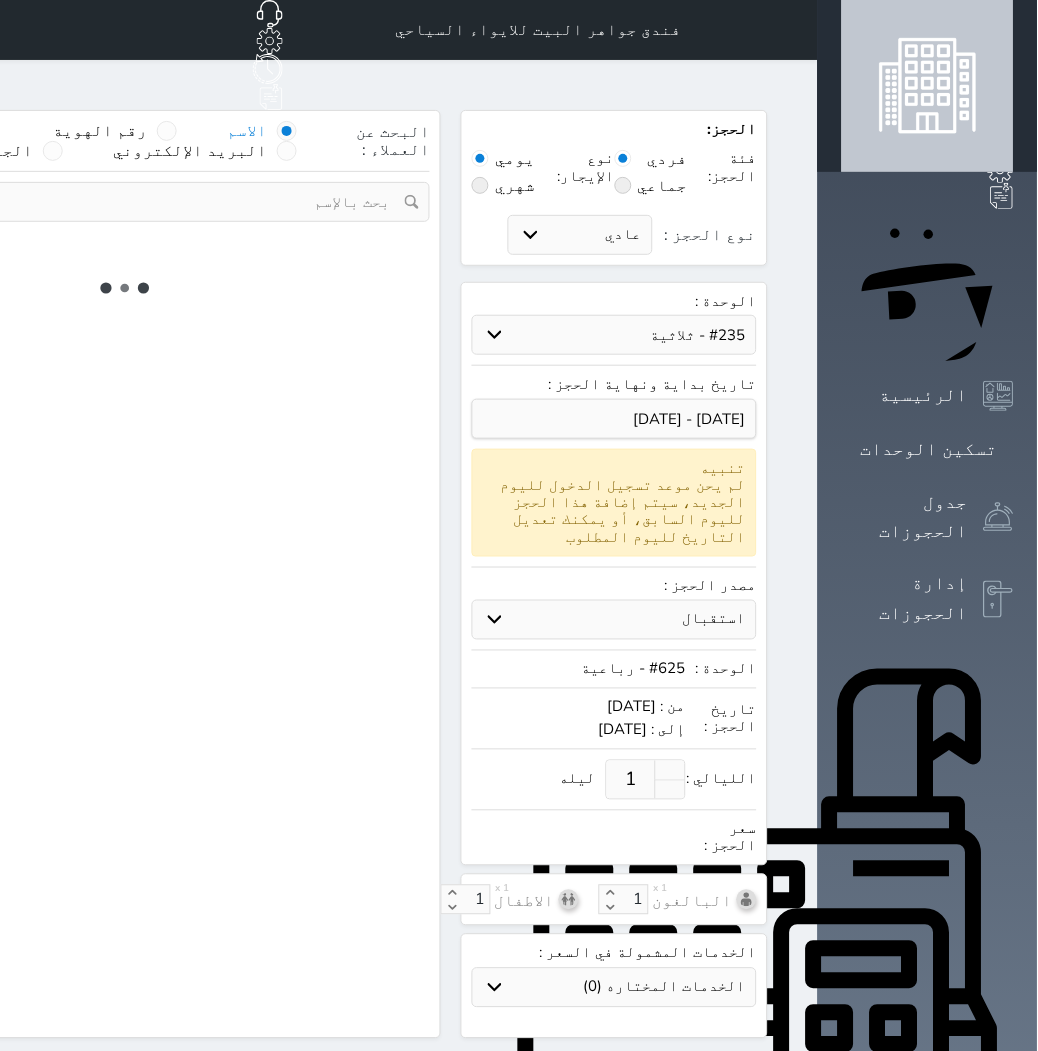 select on "1" 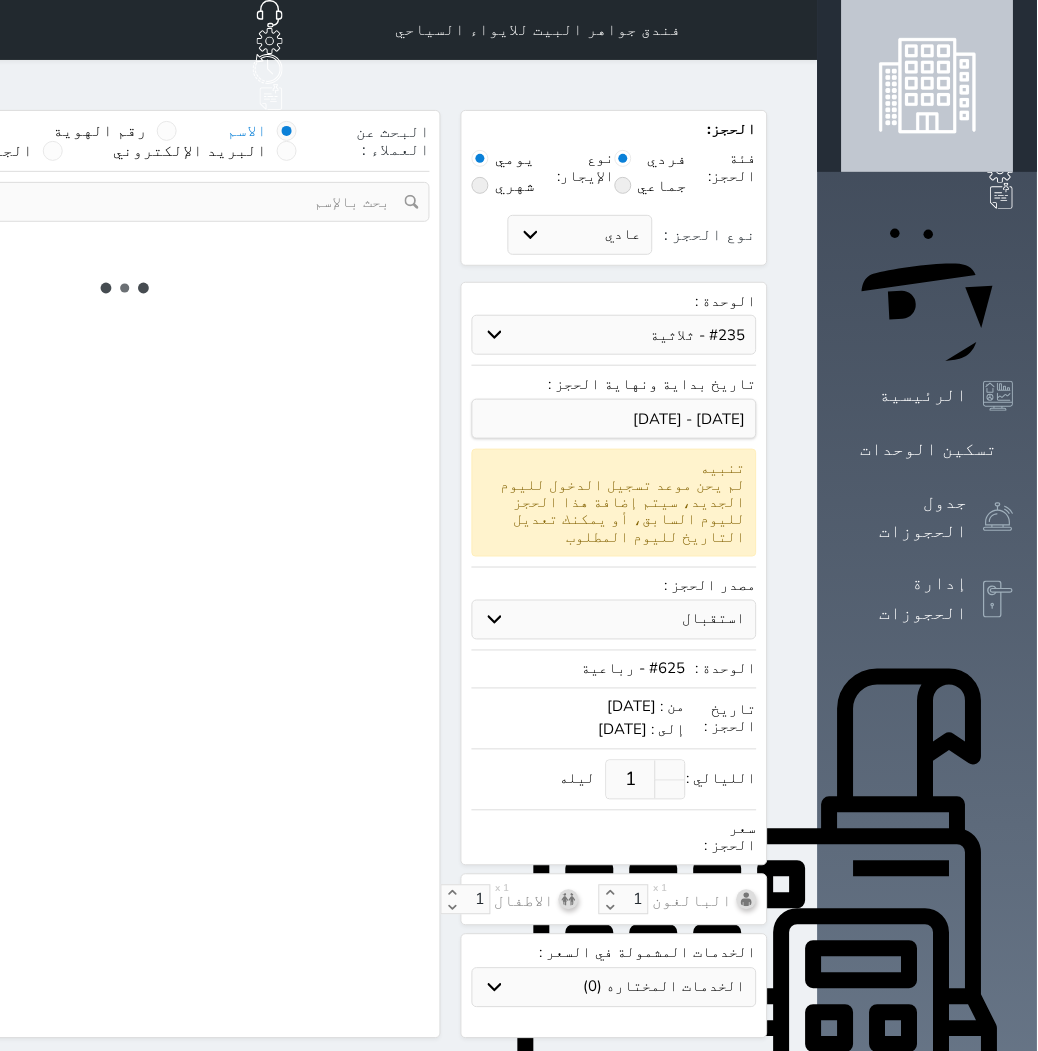 select on "113" 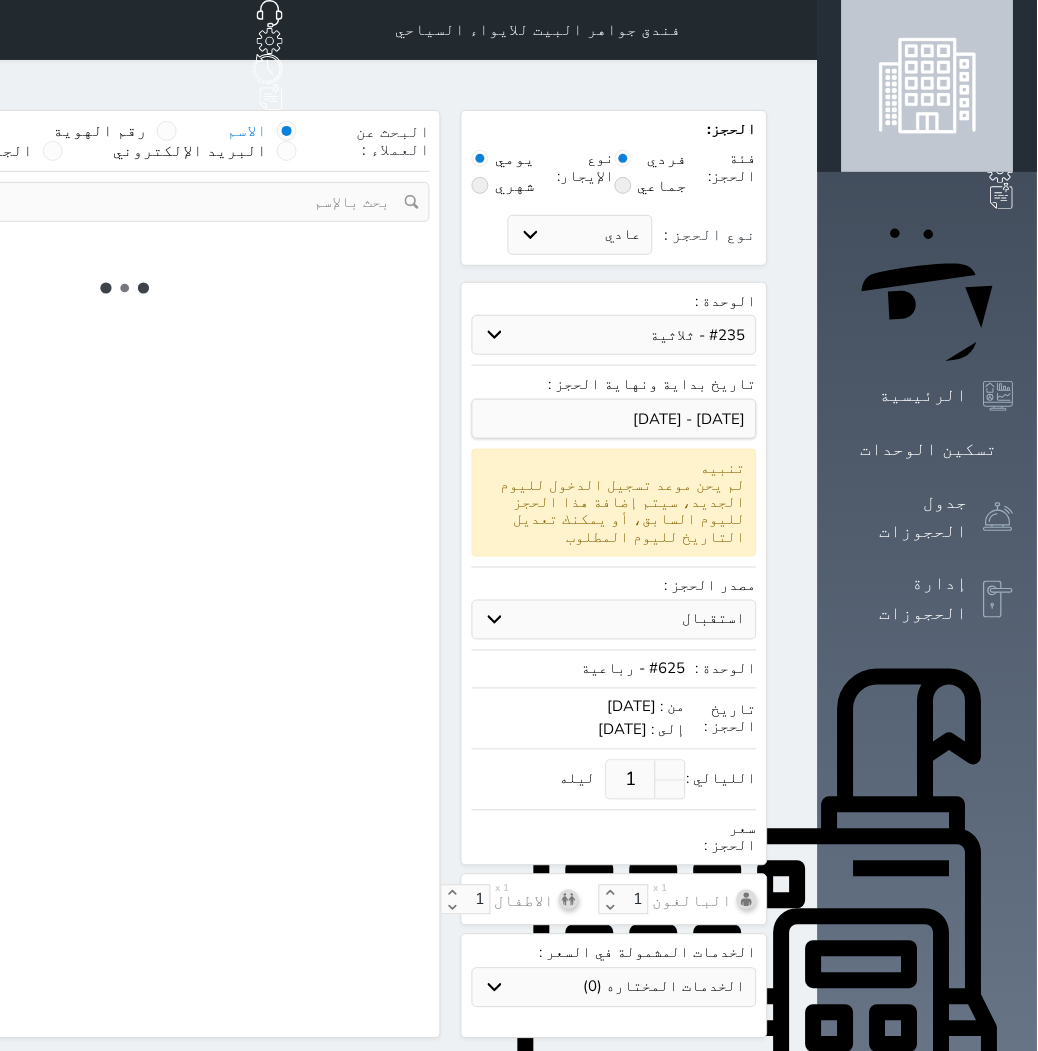 select on "1" 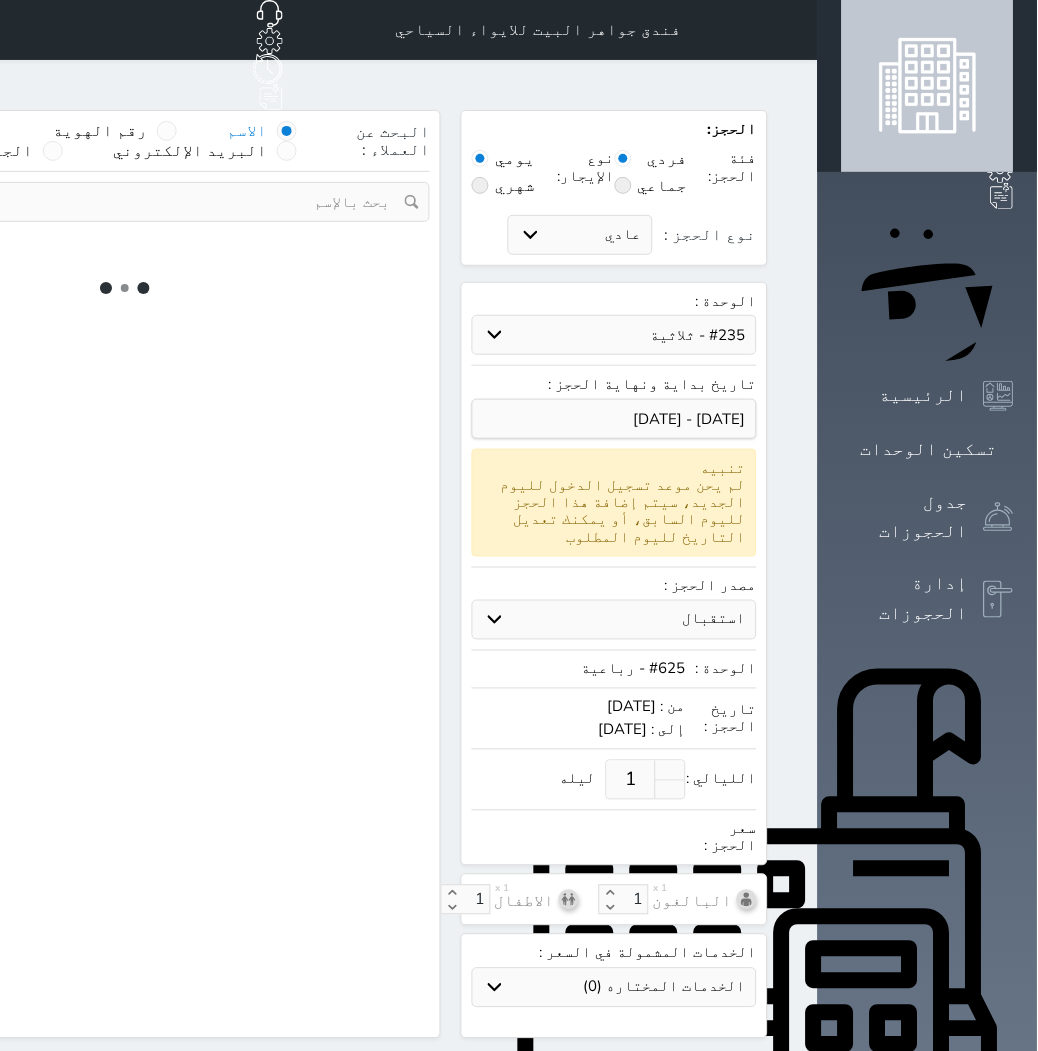 select 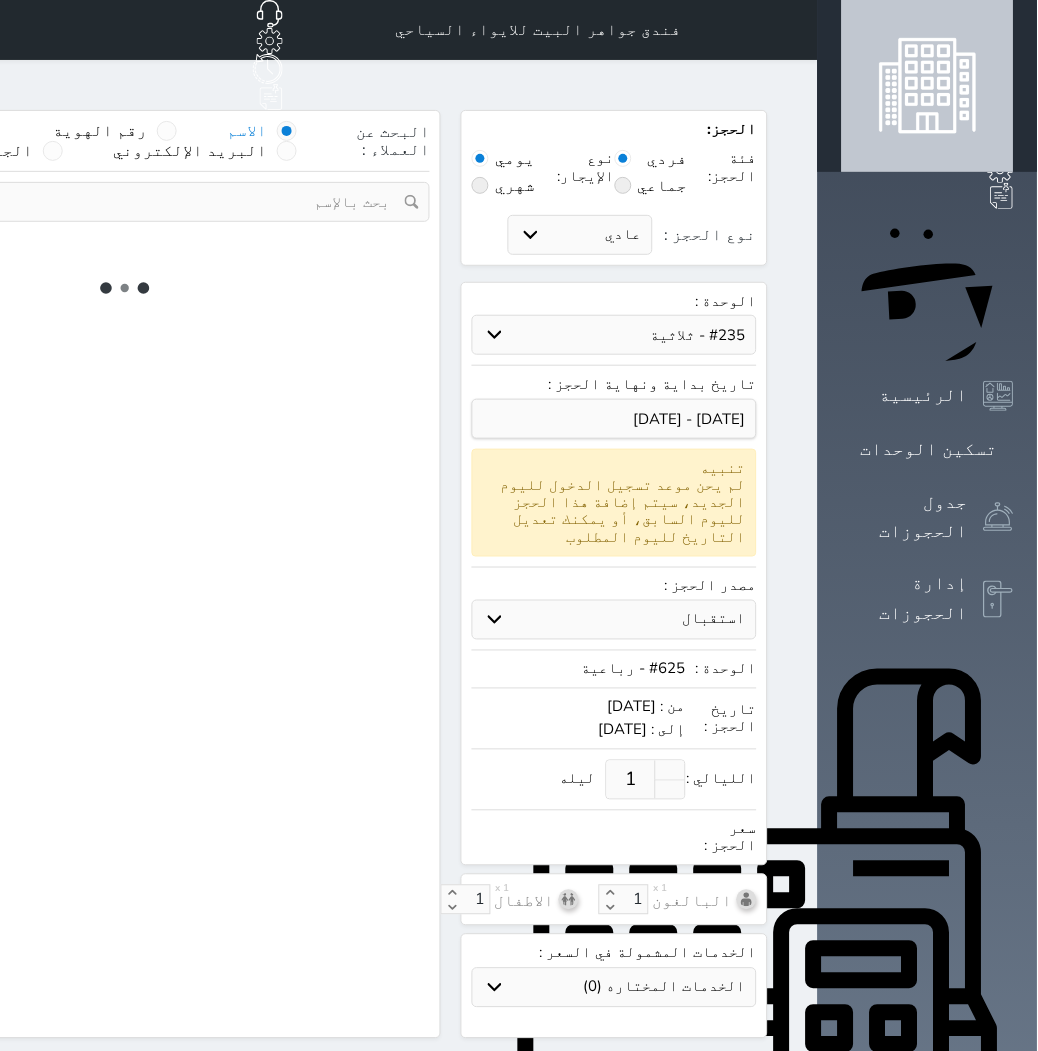 select on "7" 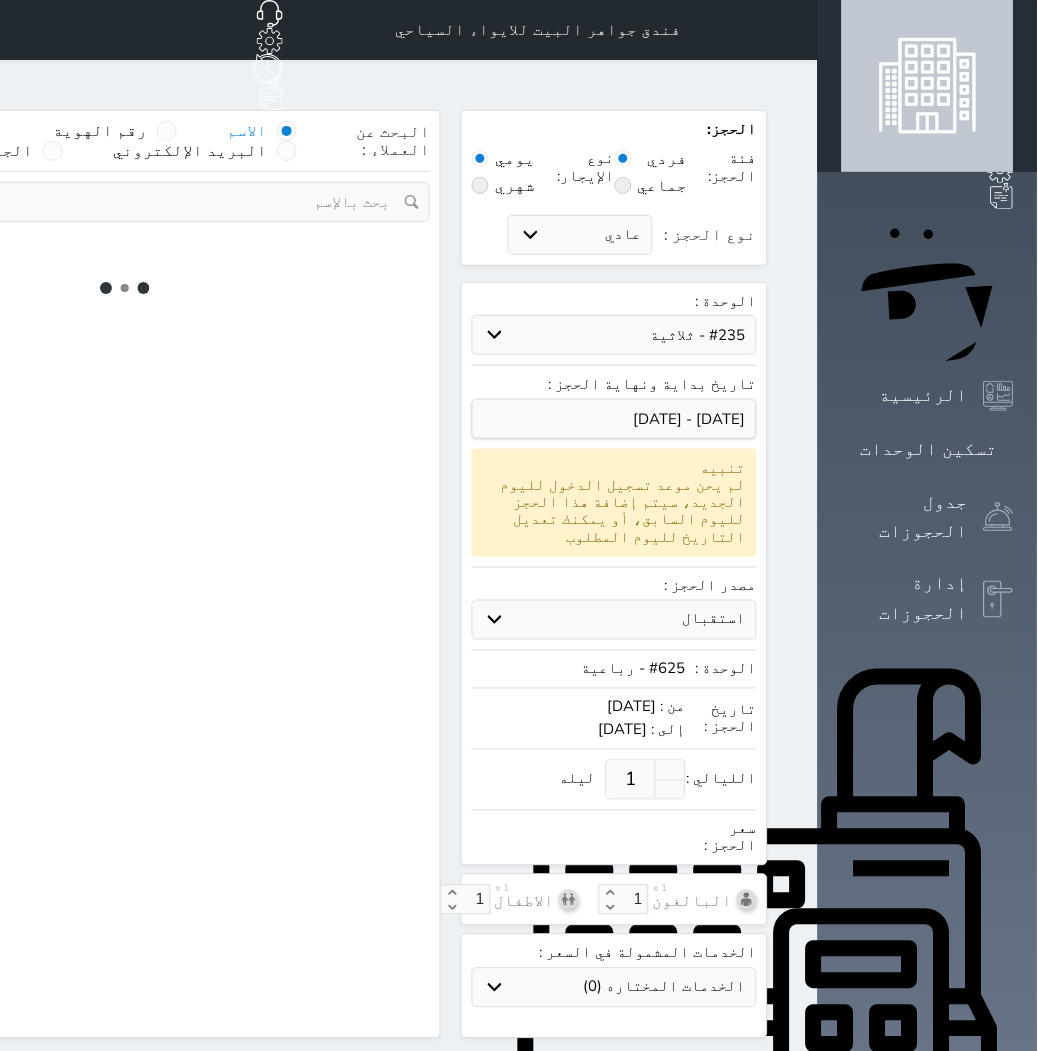 select 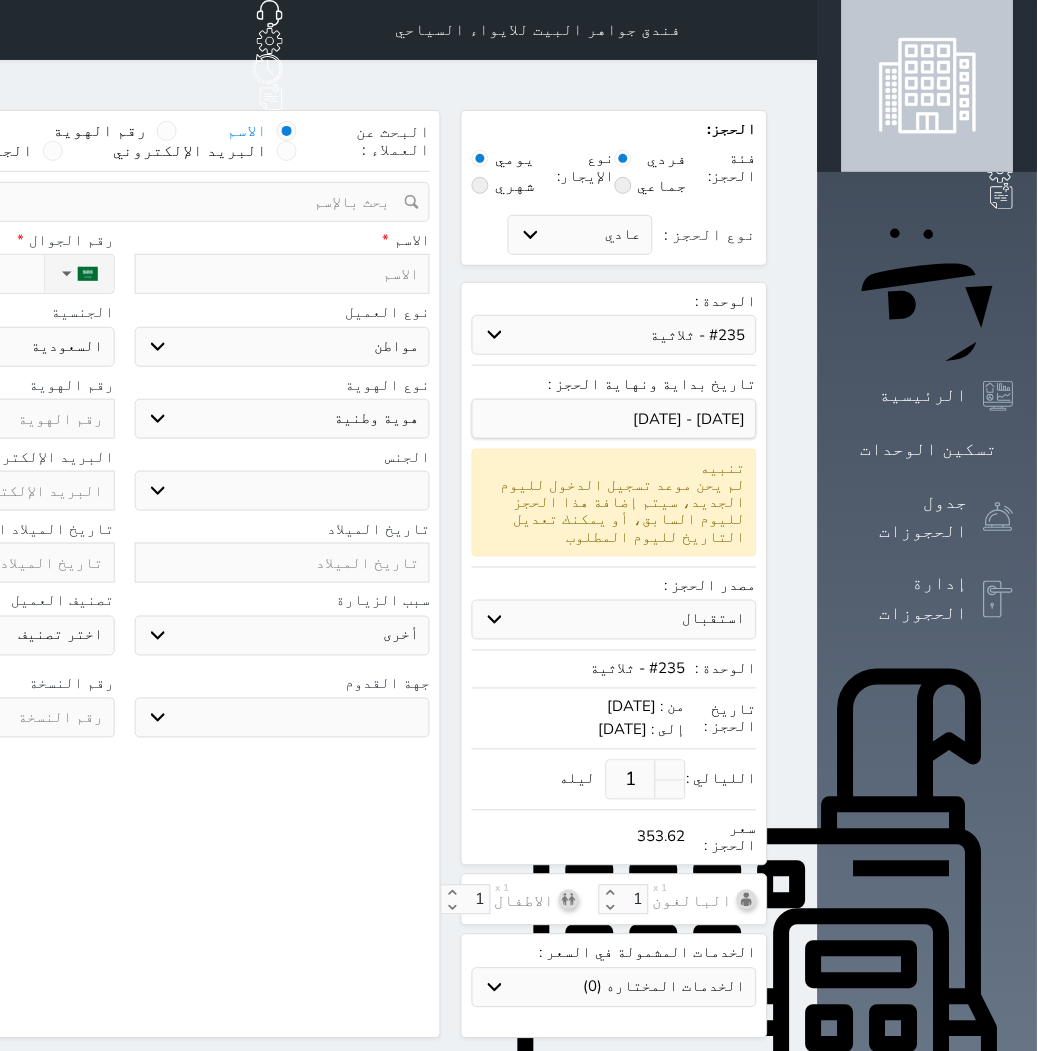 select 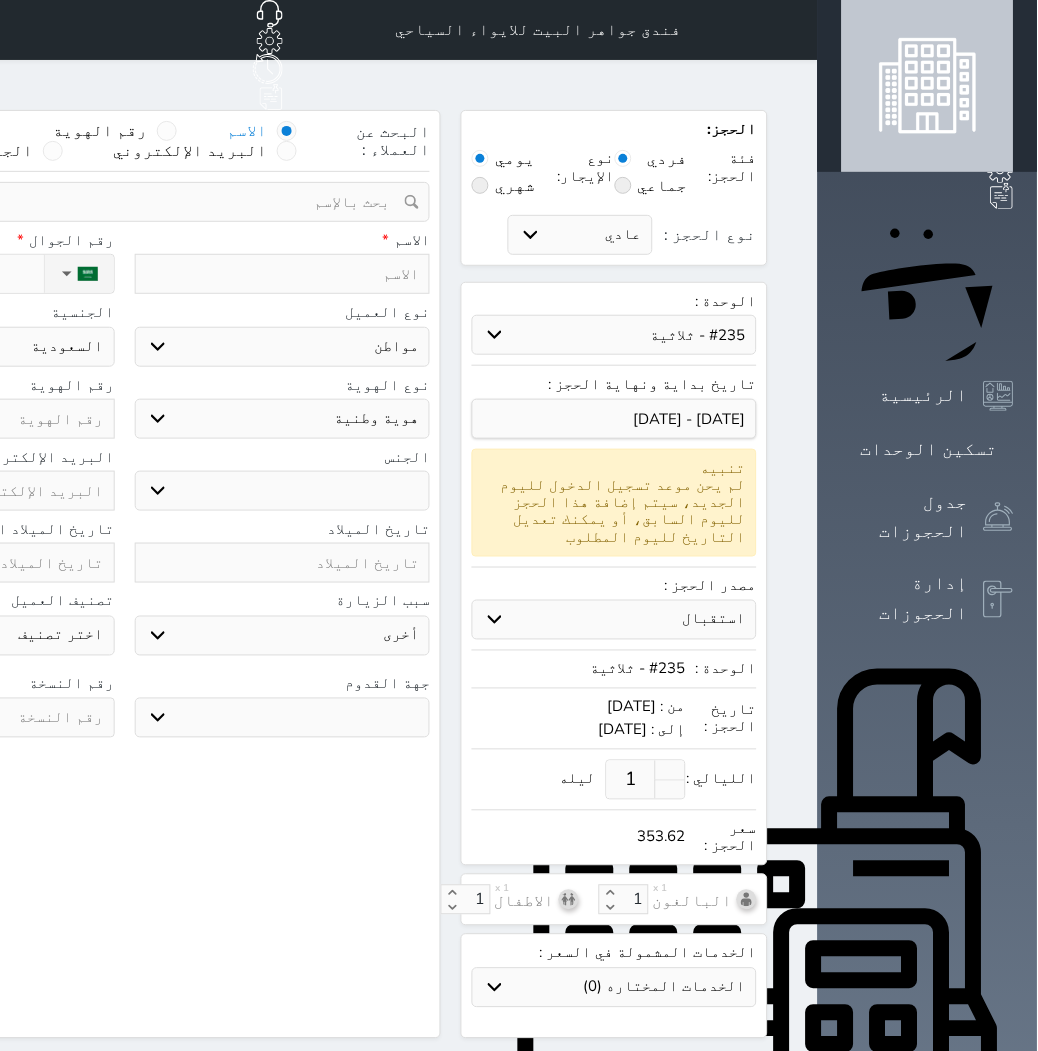 select 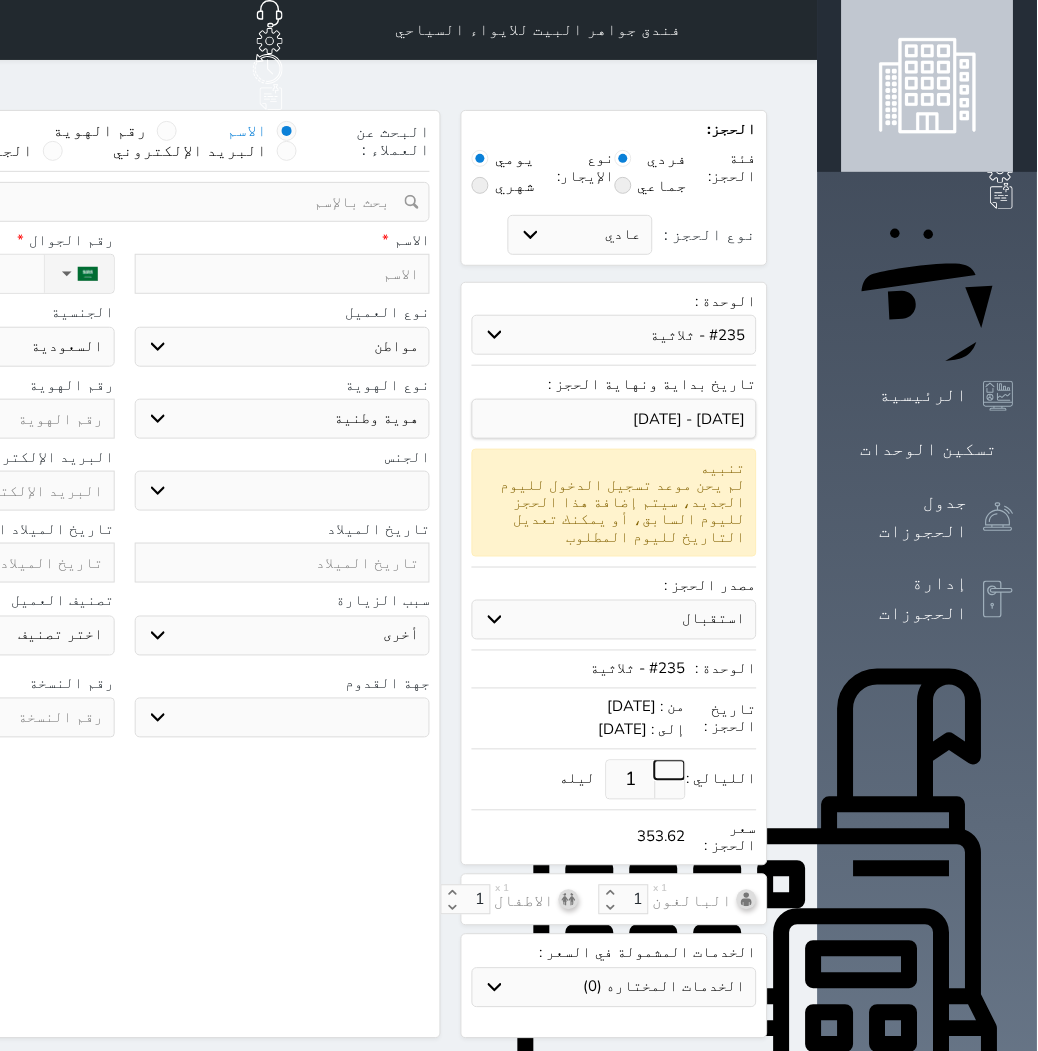 click at bounding box center (670, 770) 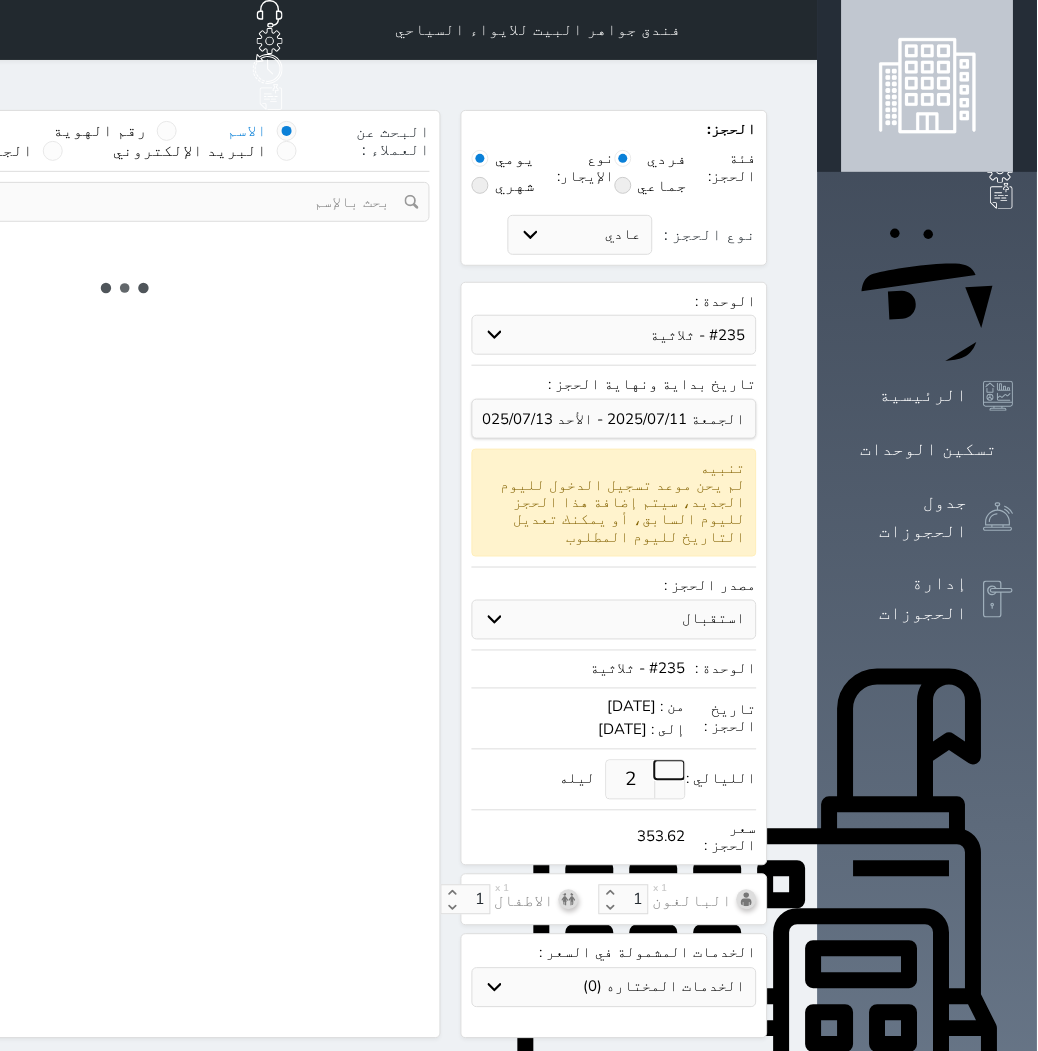 click at bounding box center (670, 770) 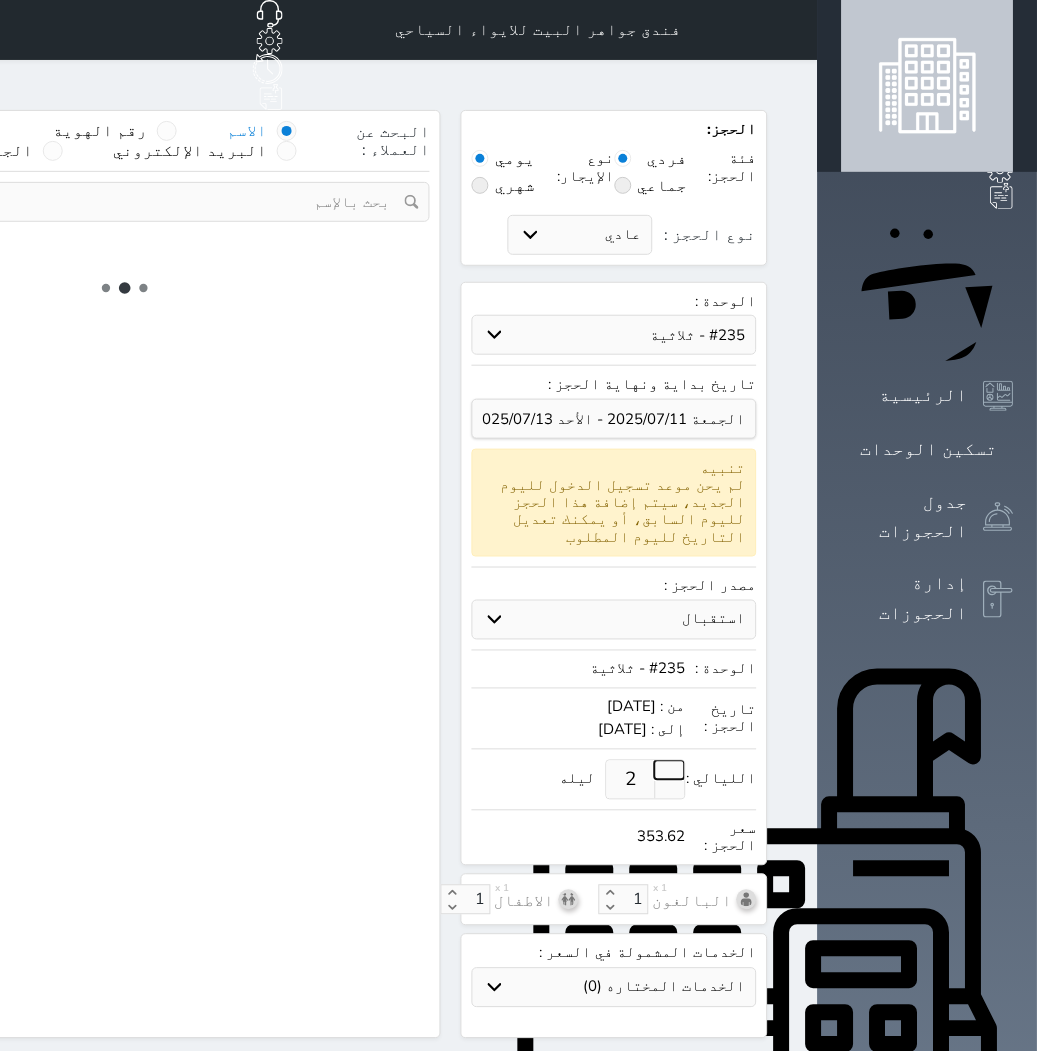 click at bounding box center [670, 770] 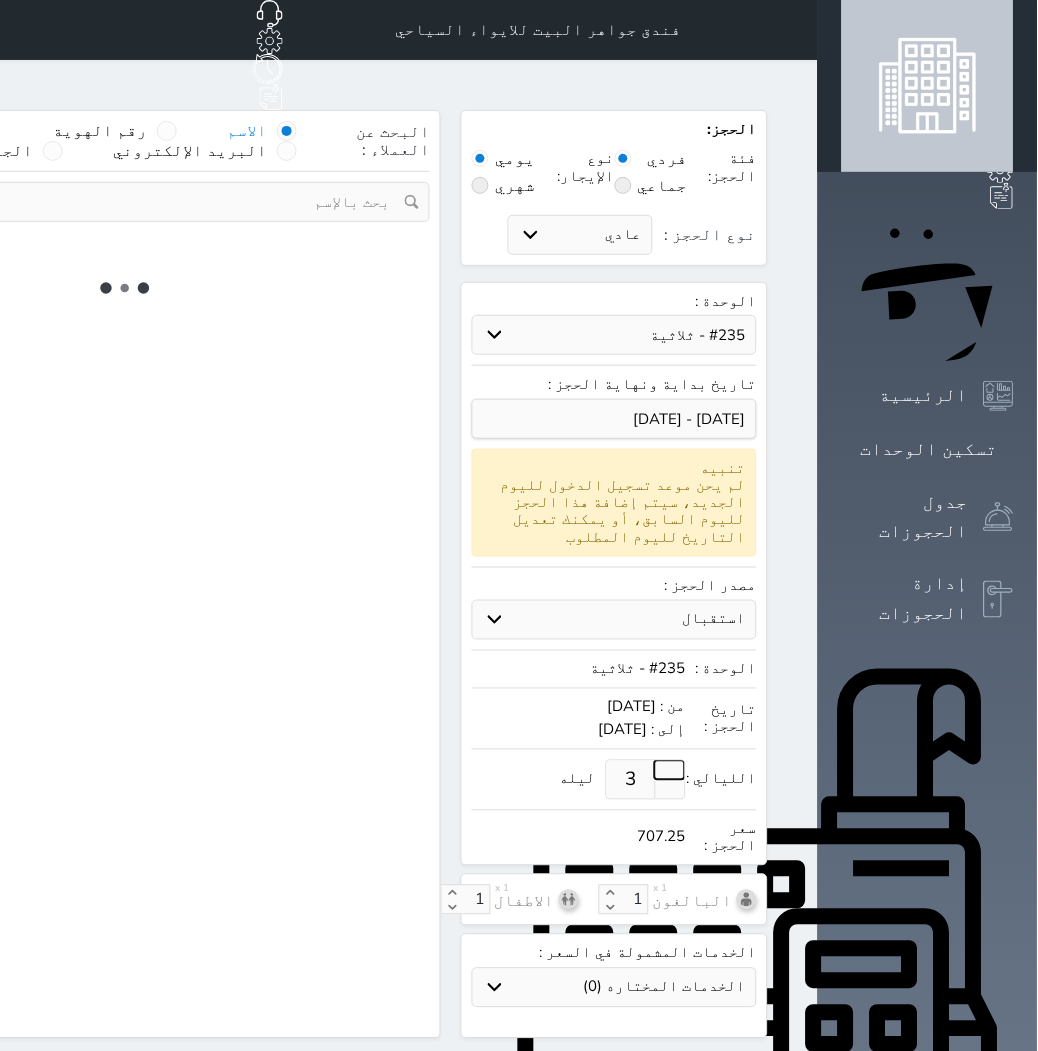 type on "2" 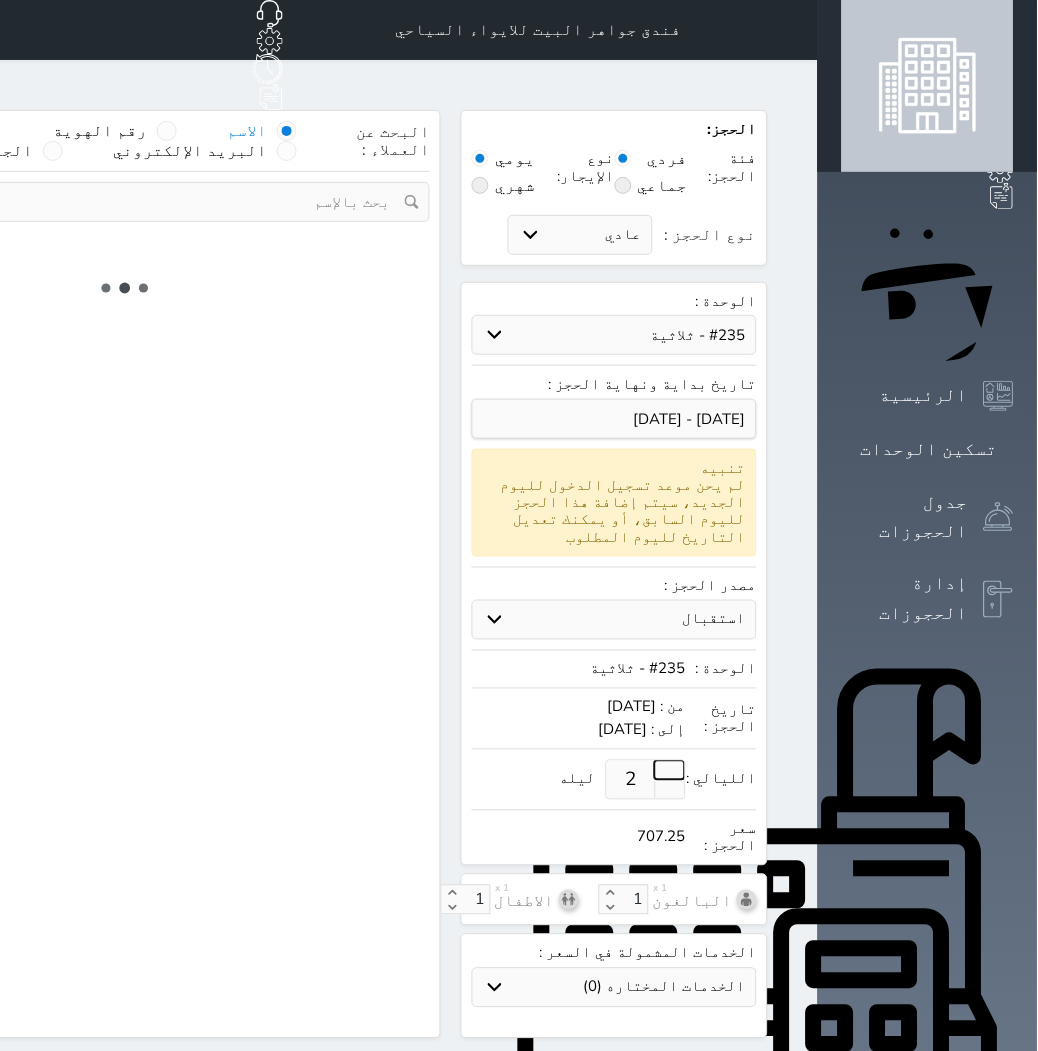 select on "1" 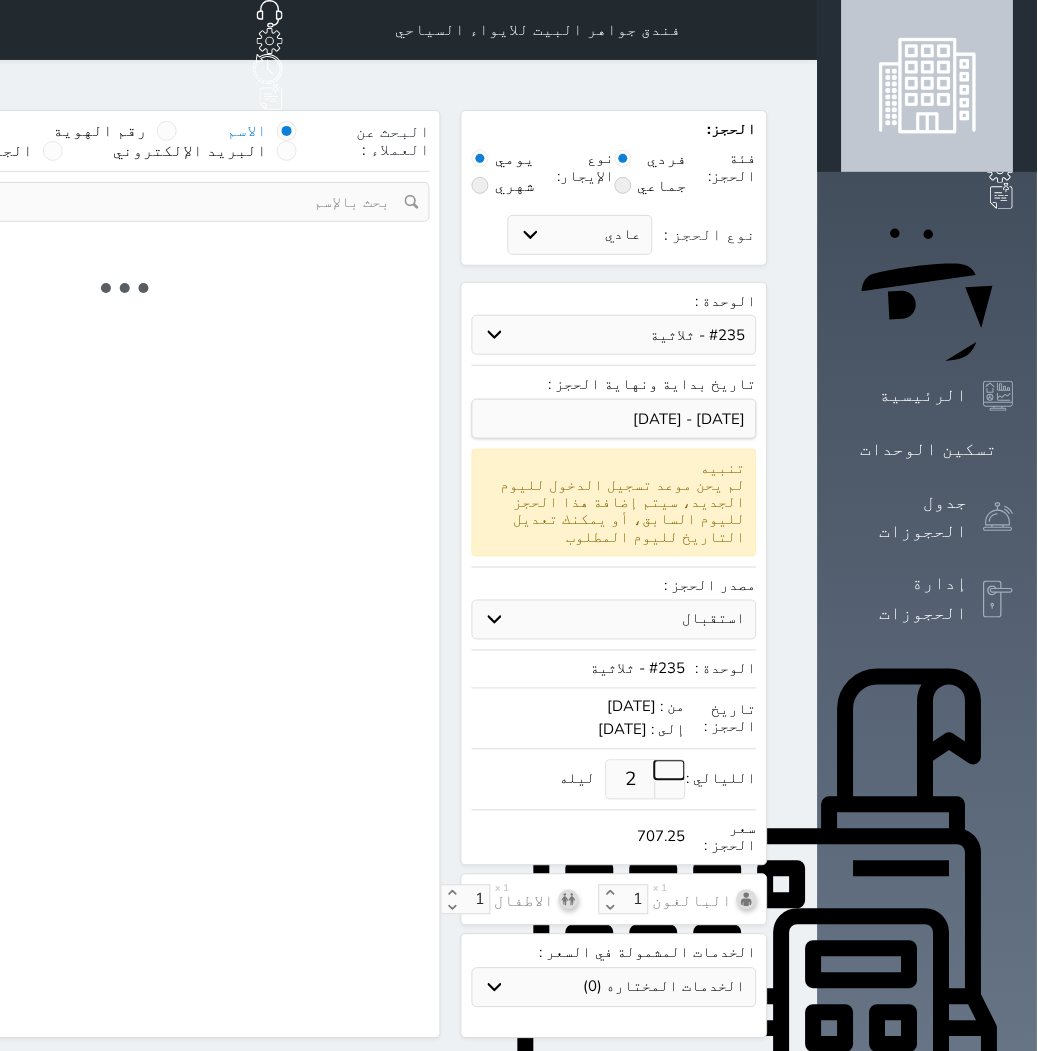 select on "113" 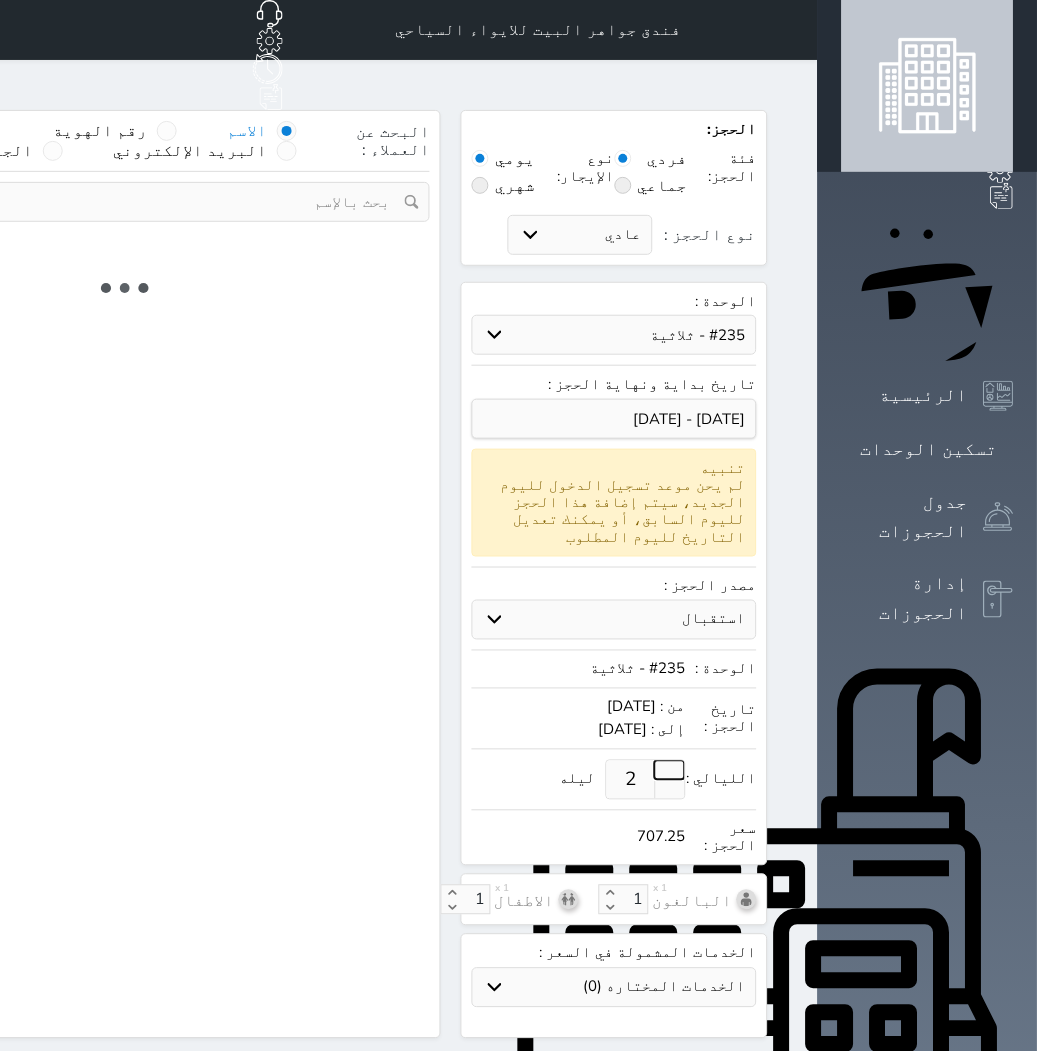 select on "1" 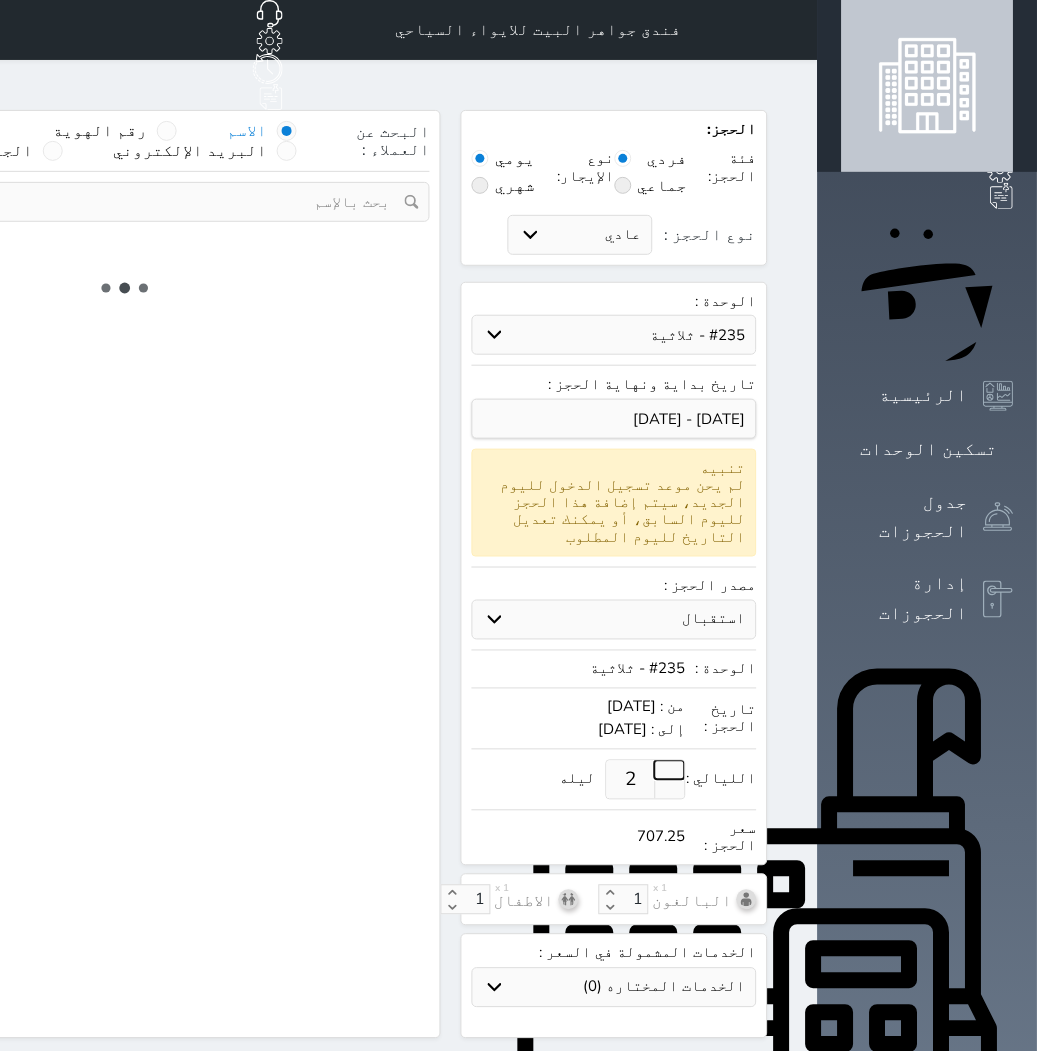 select on "7" 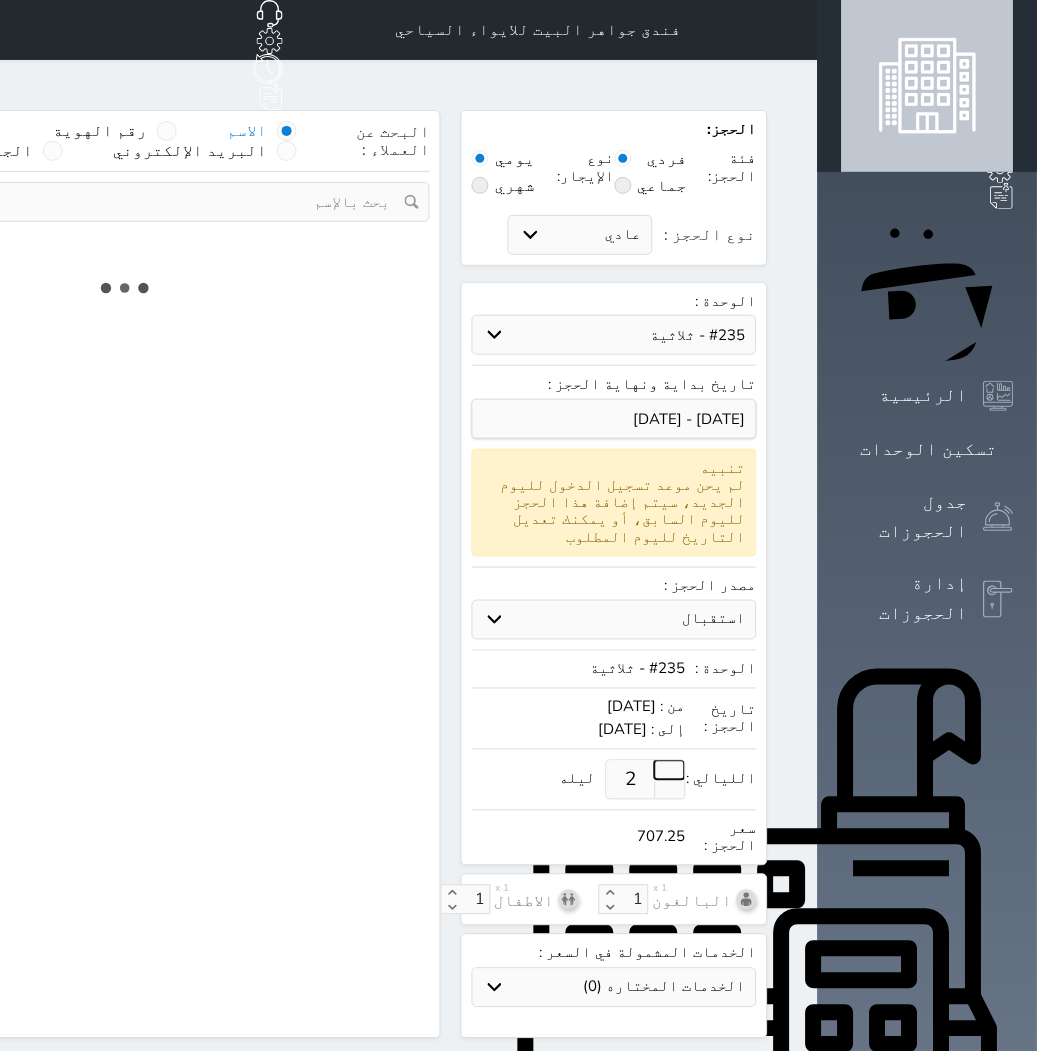 select 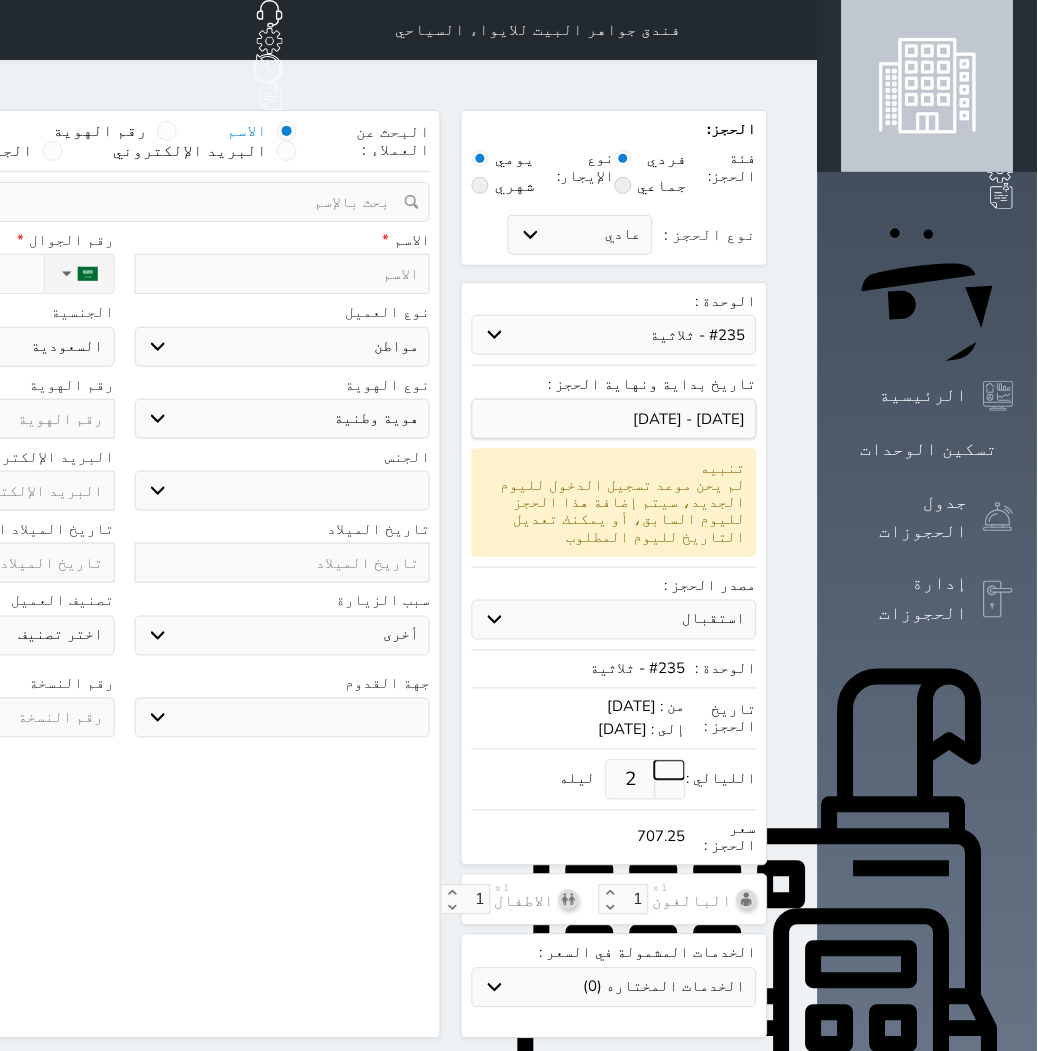 type on "3" 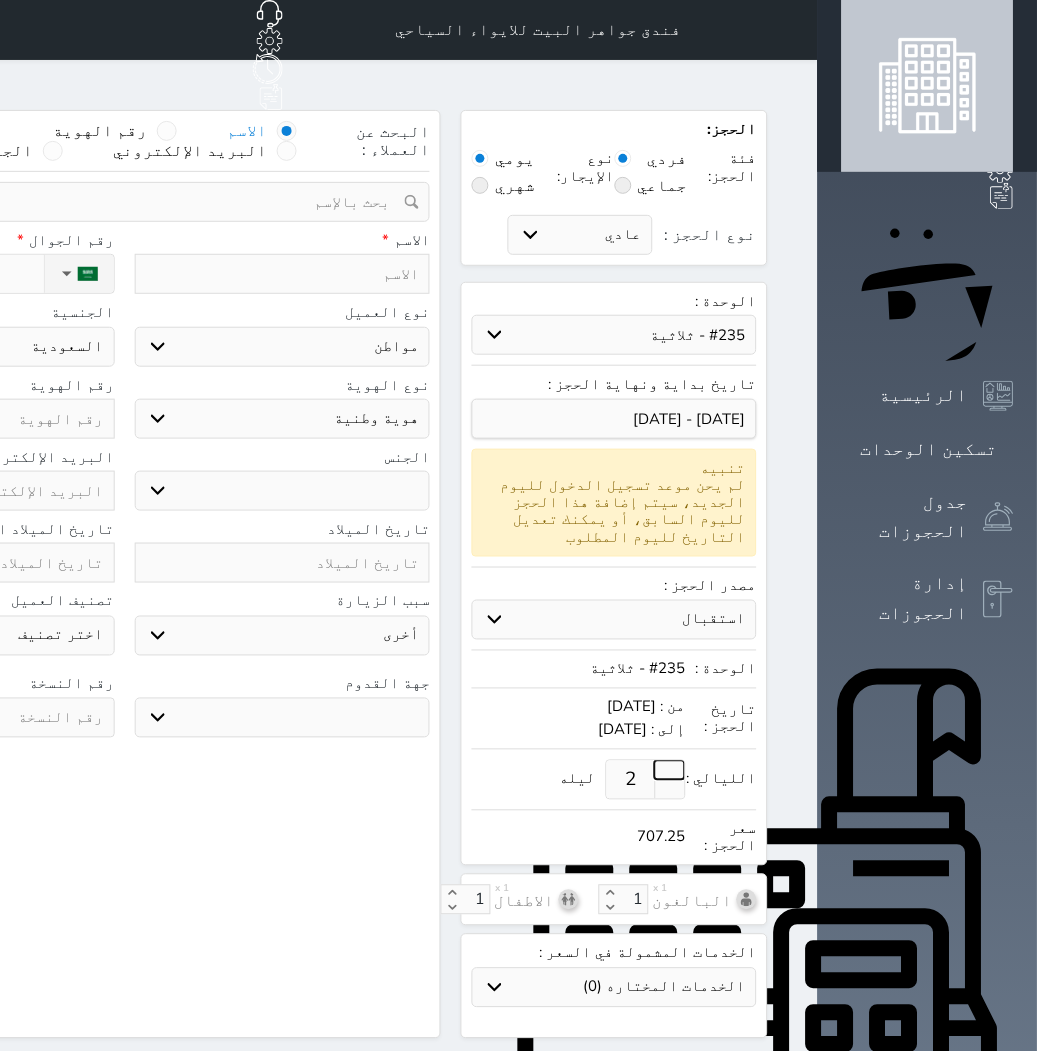type on "900.00" 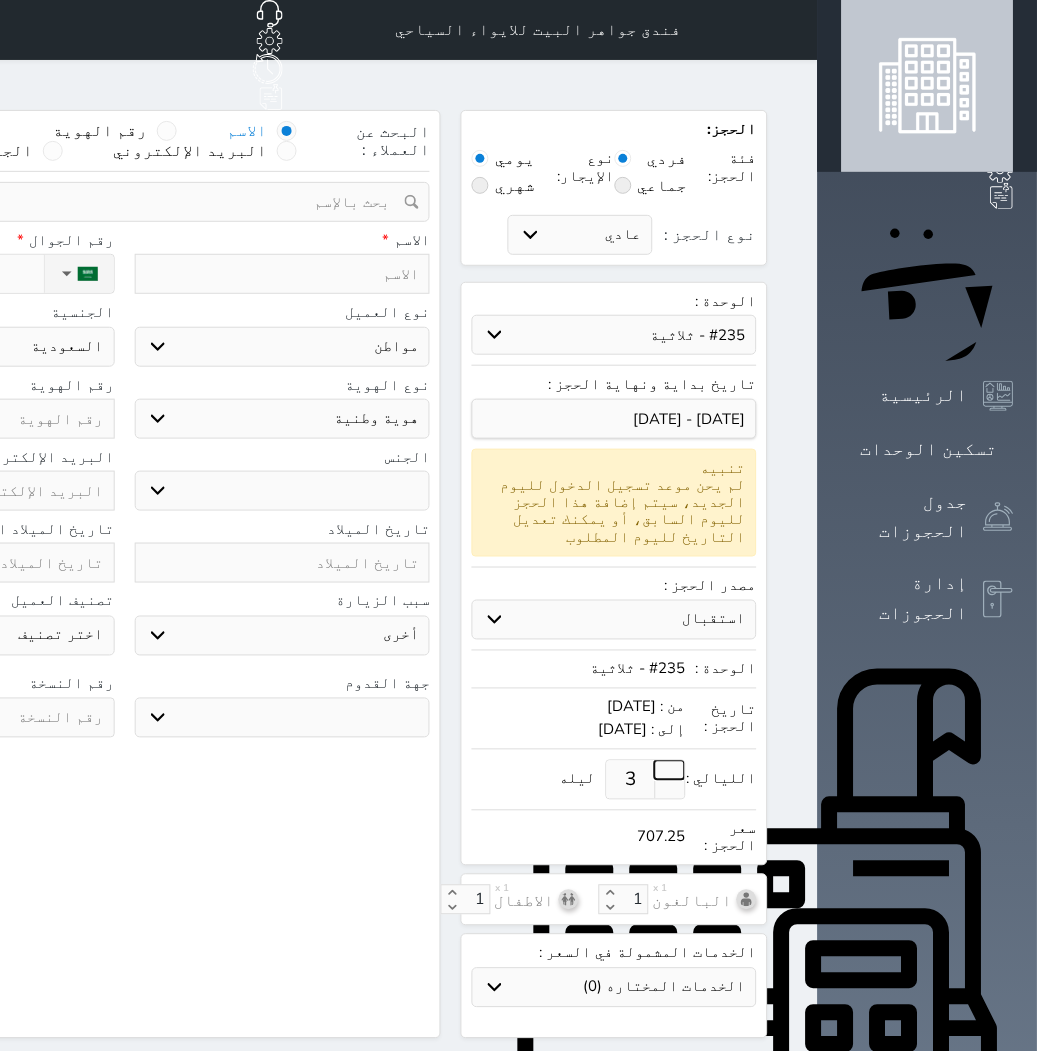 select 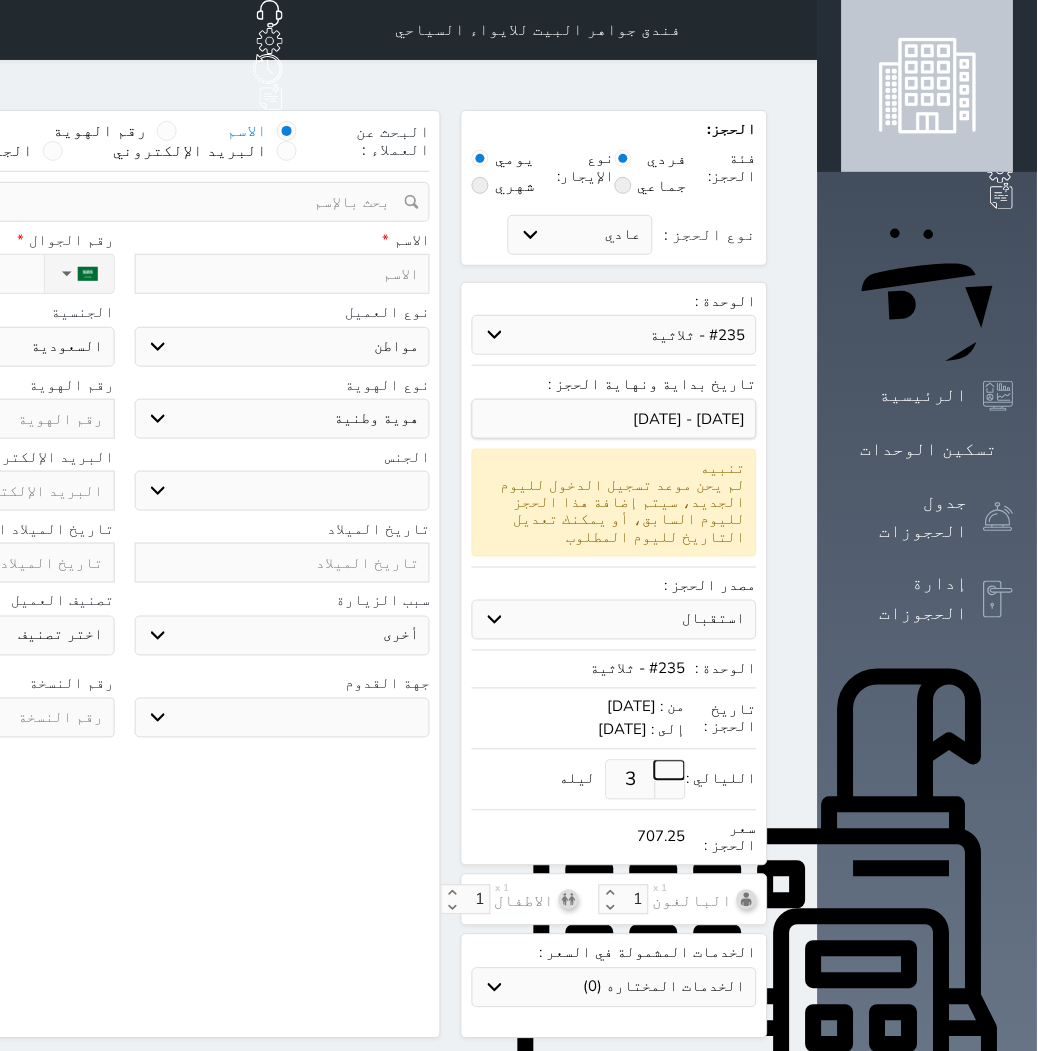 select 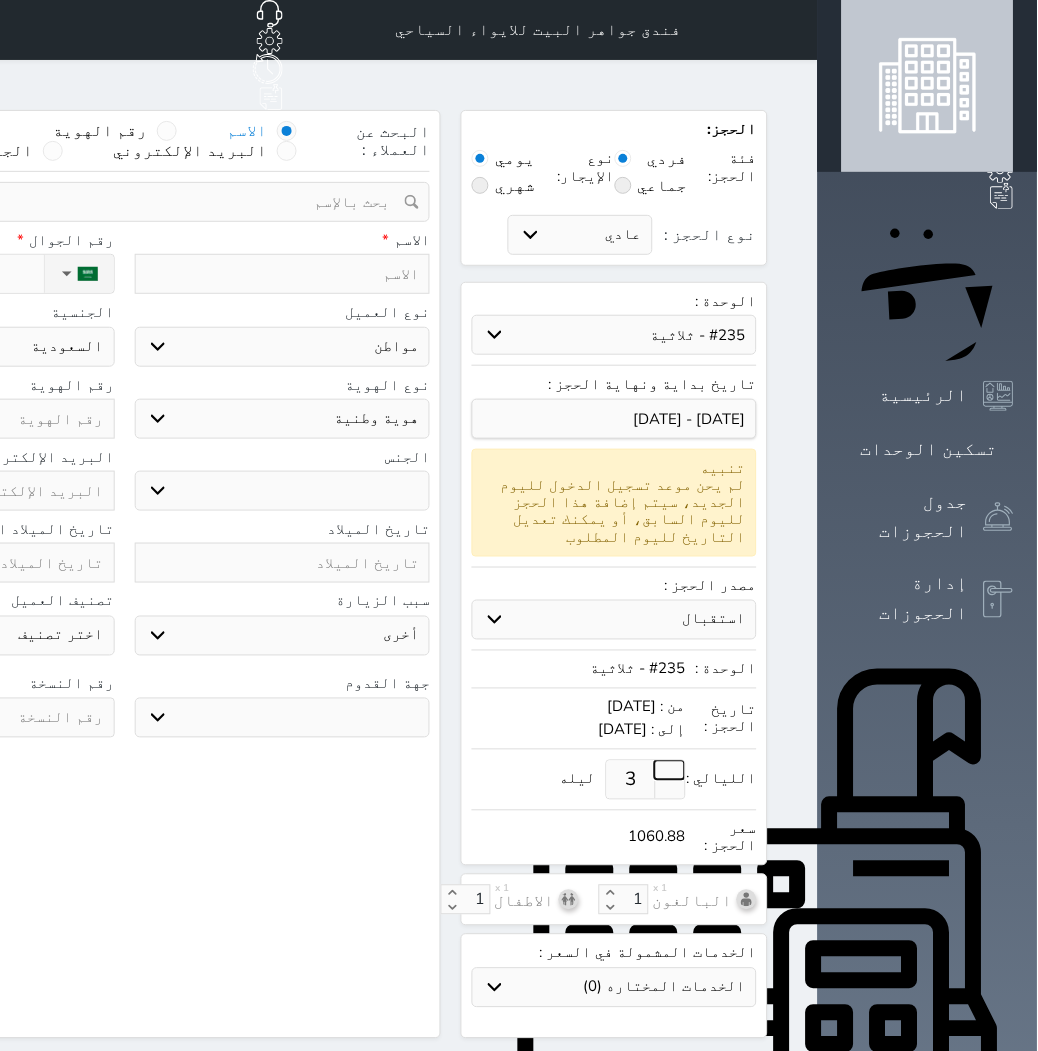 select 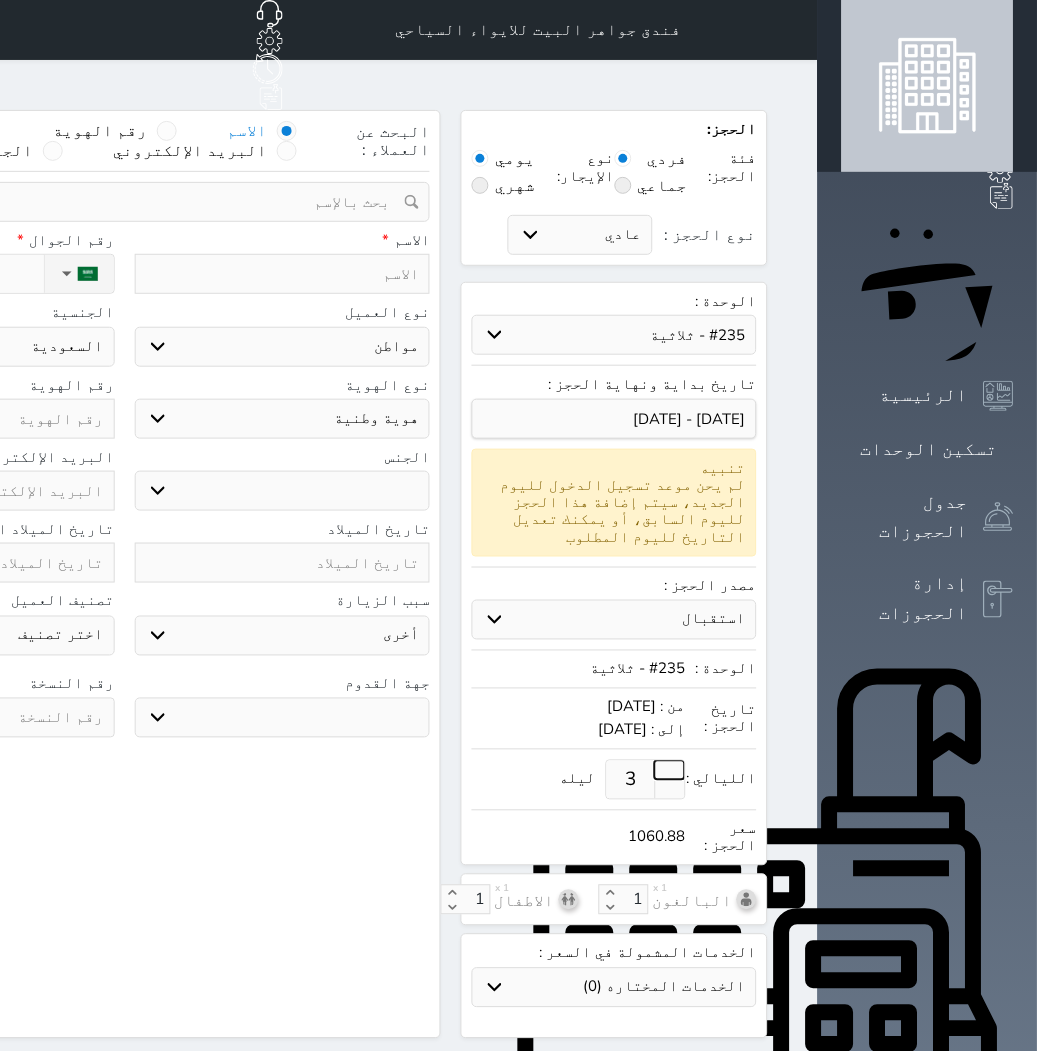 select 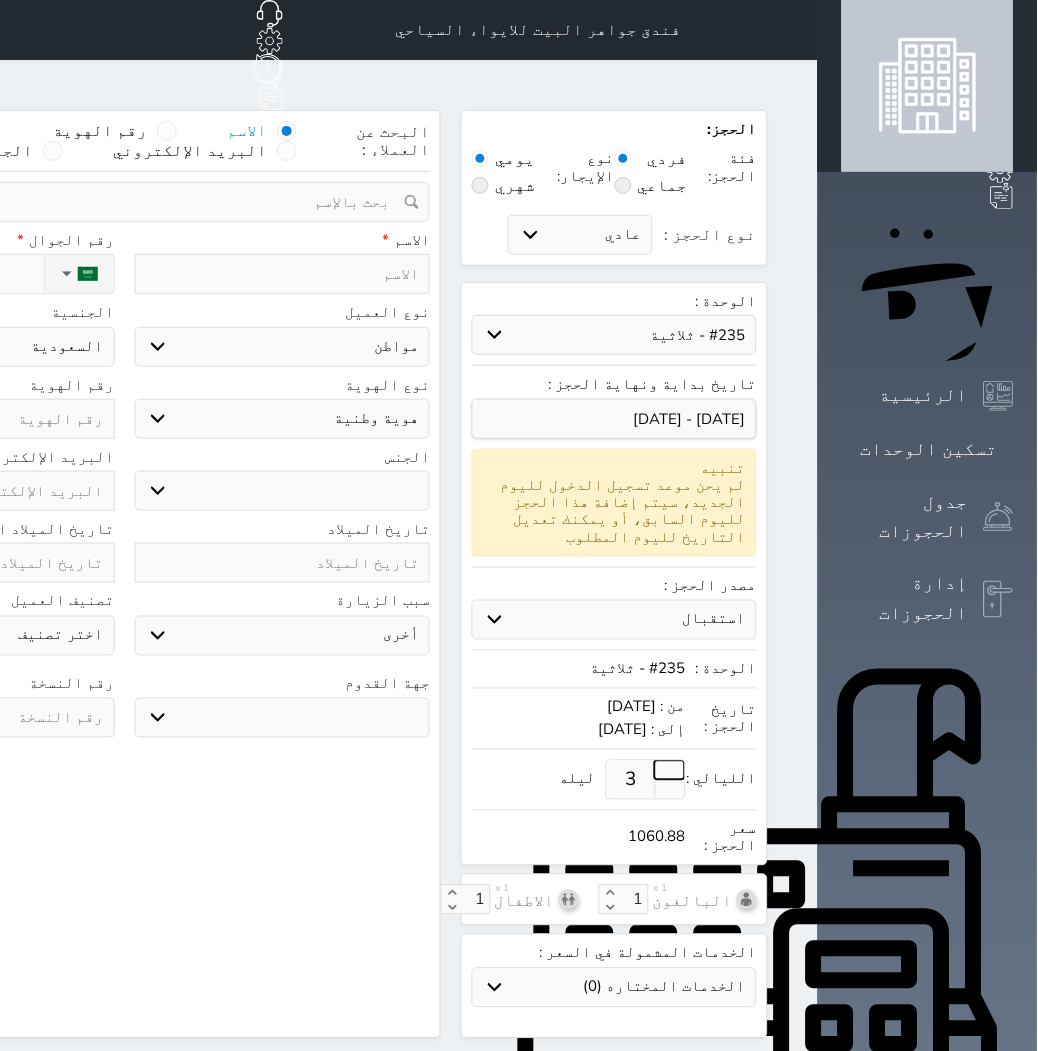 select 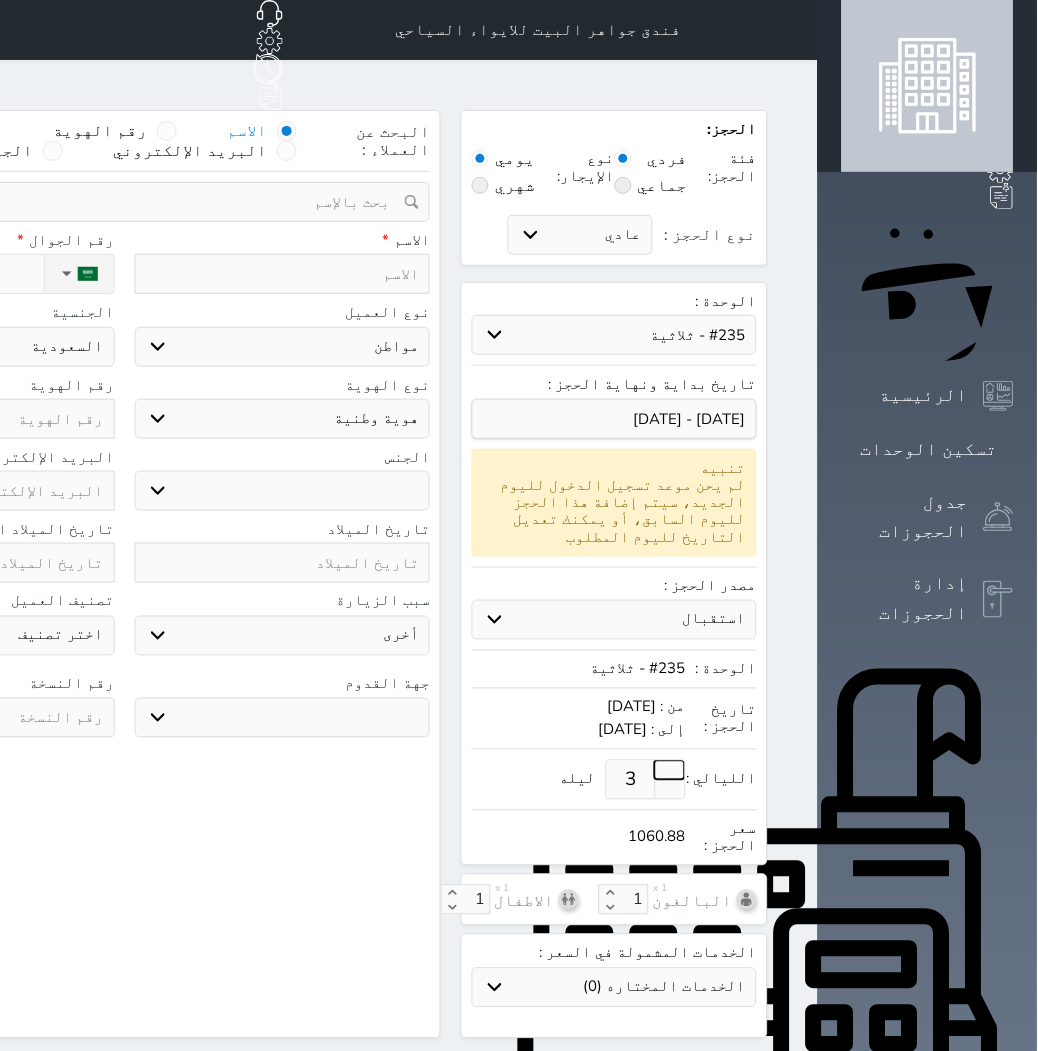 select 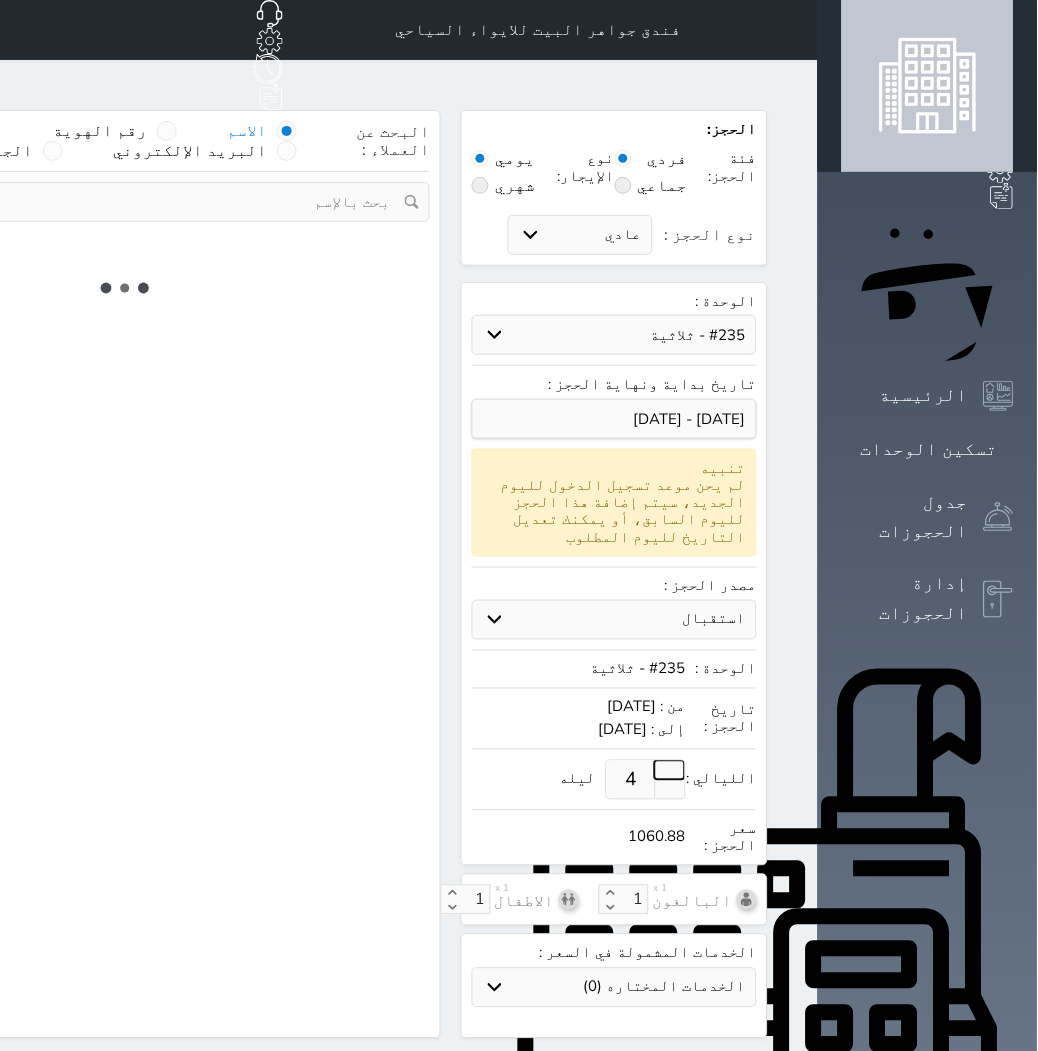 select on "1" 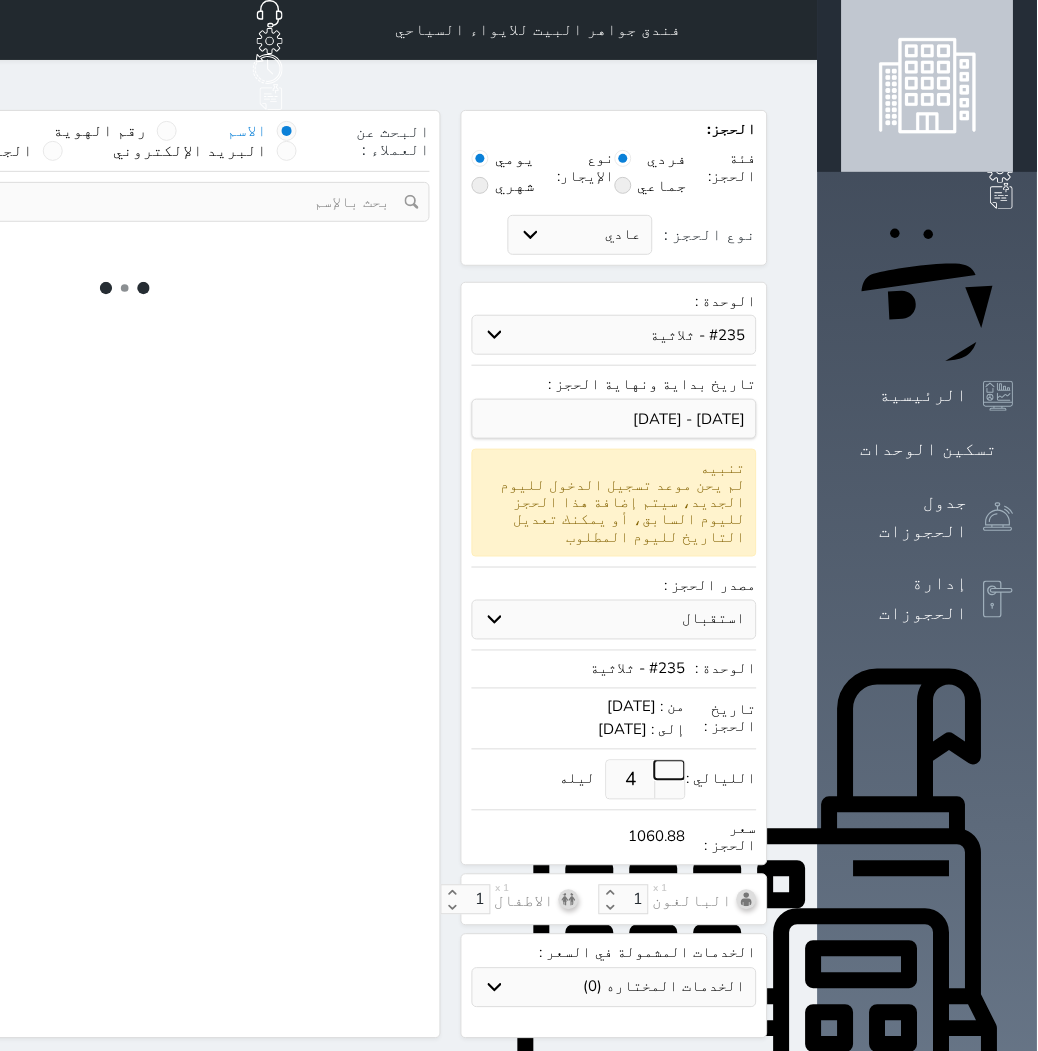 select on "113" 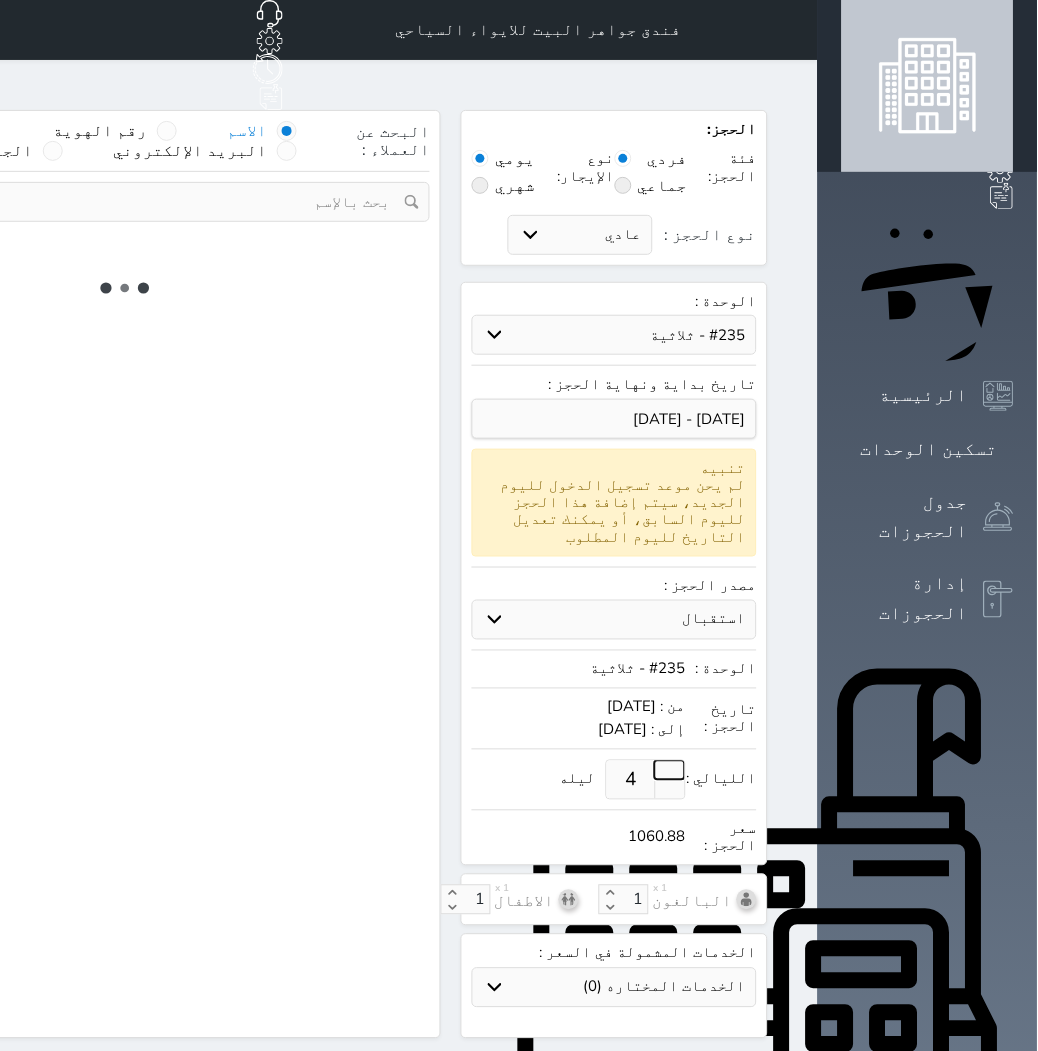 select on "1" 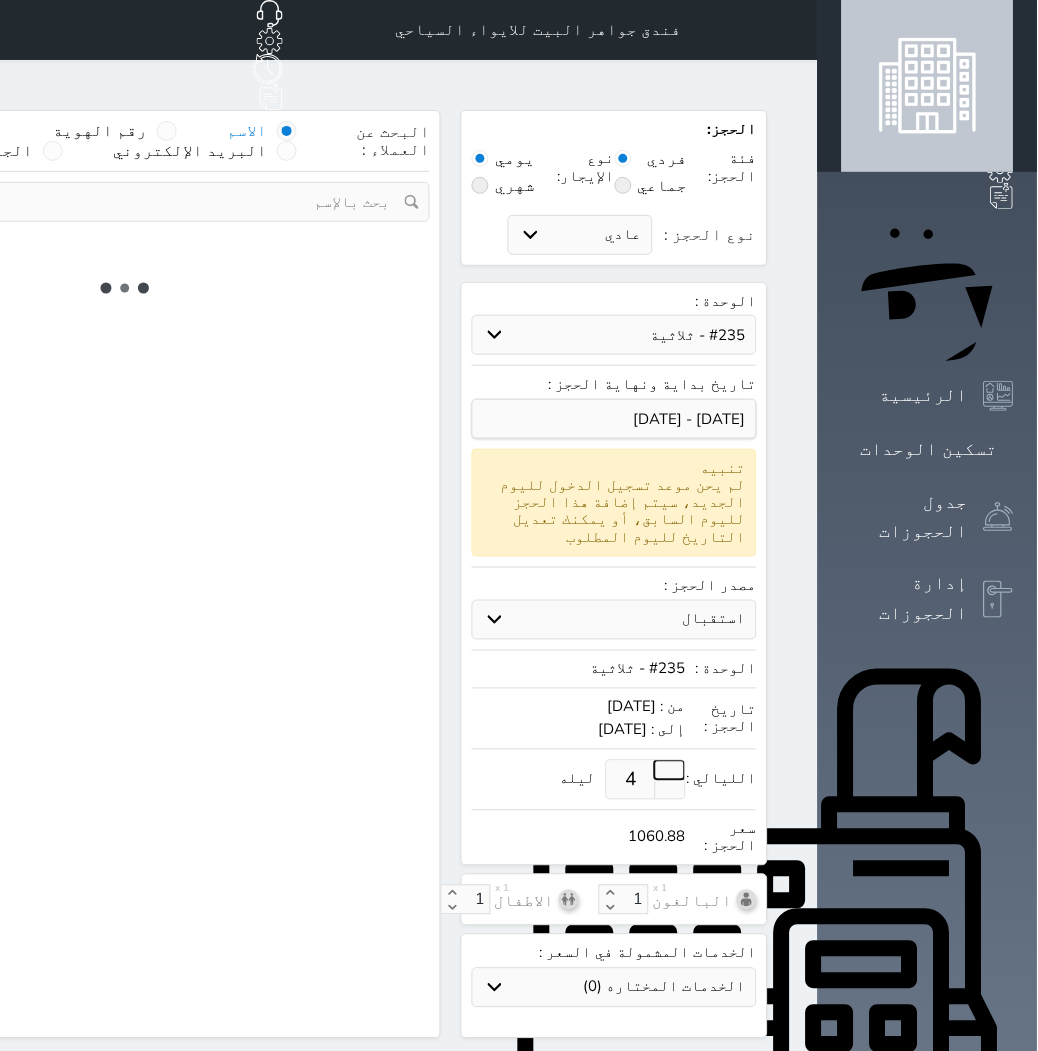 select 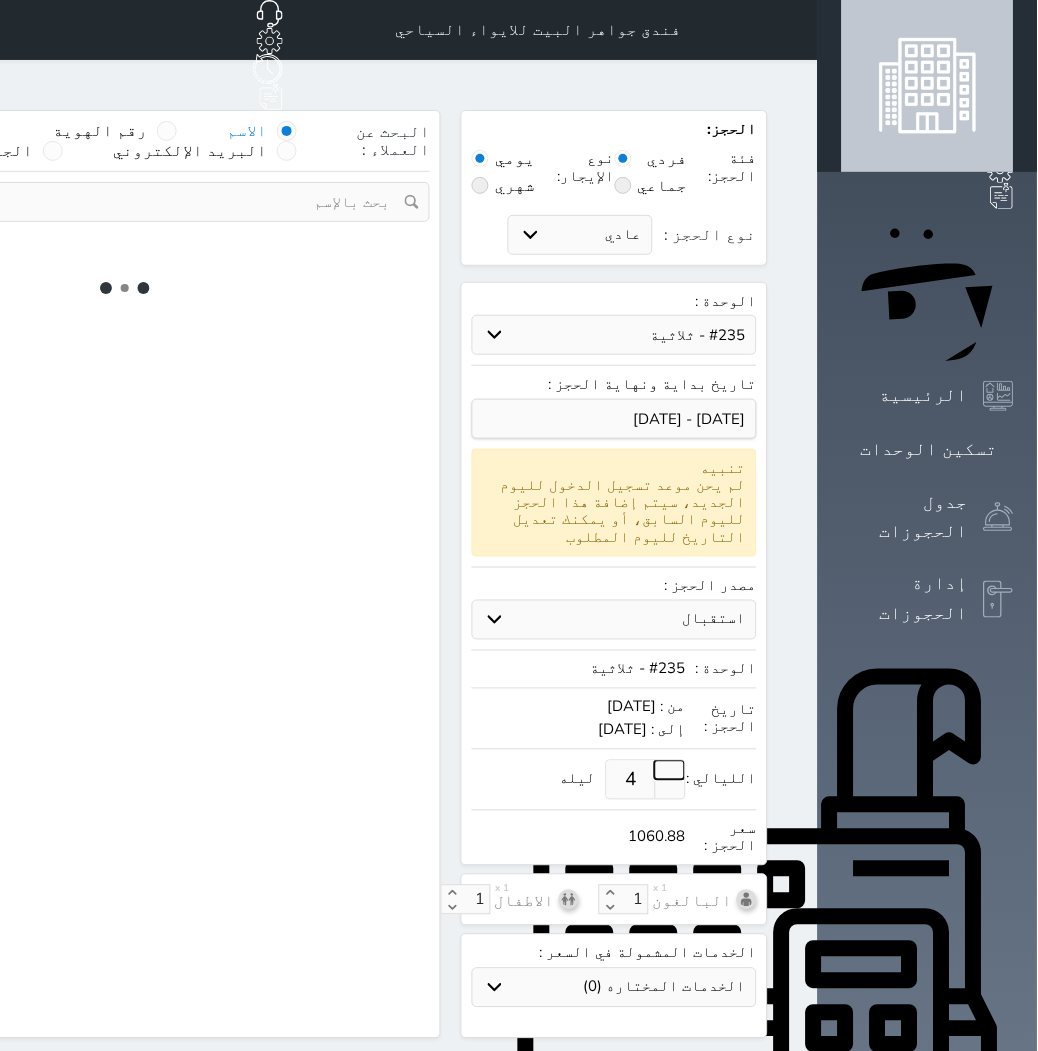 select on "7" 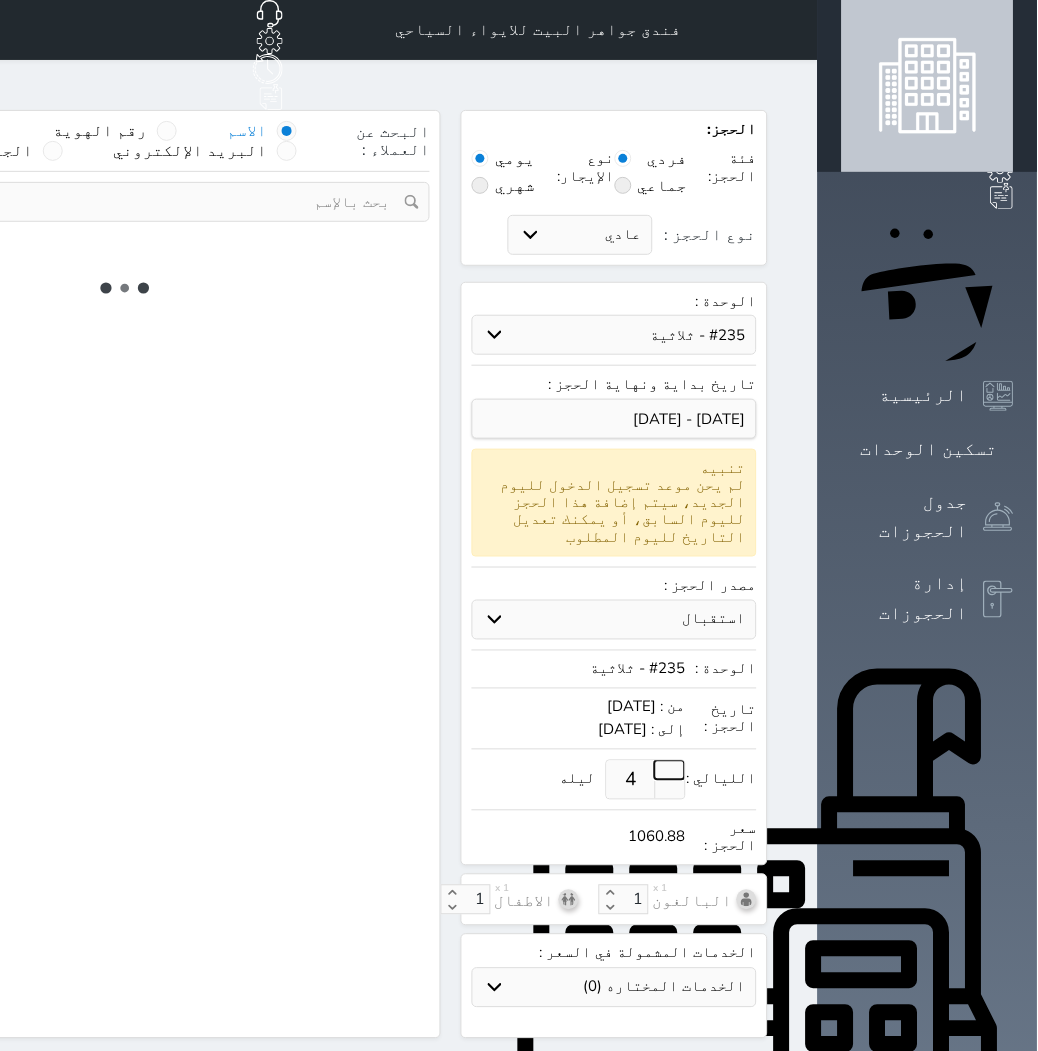 select 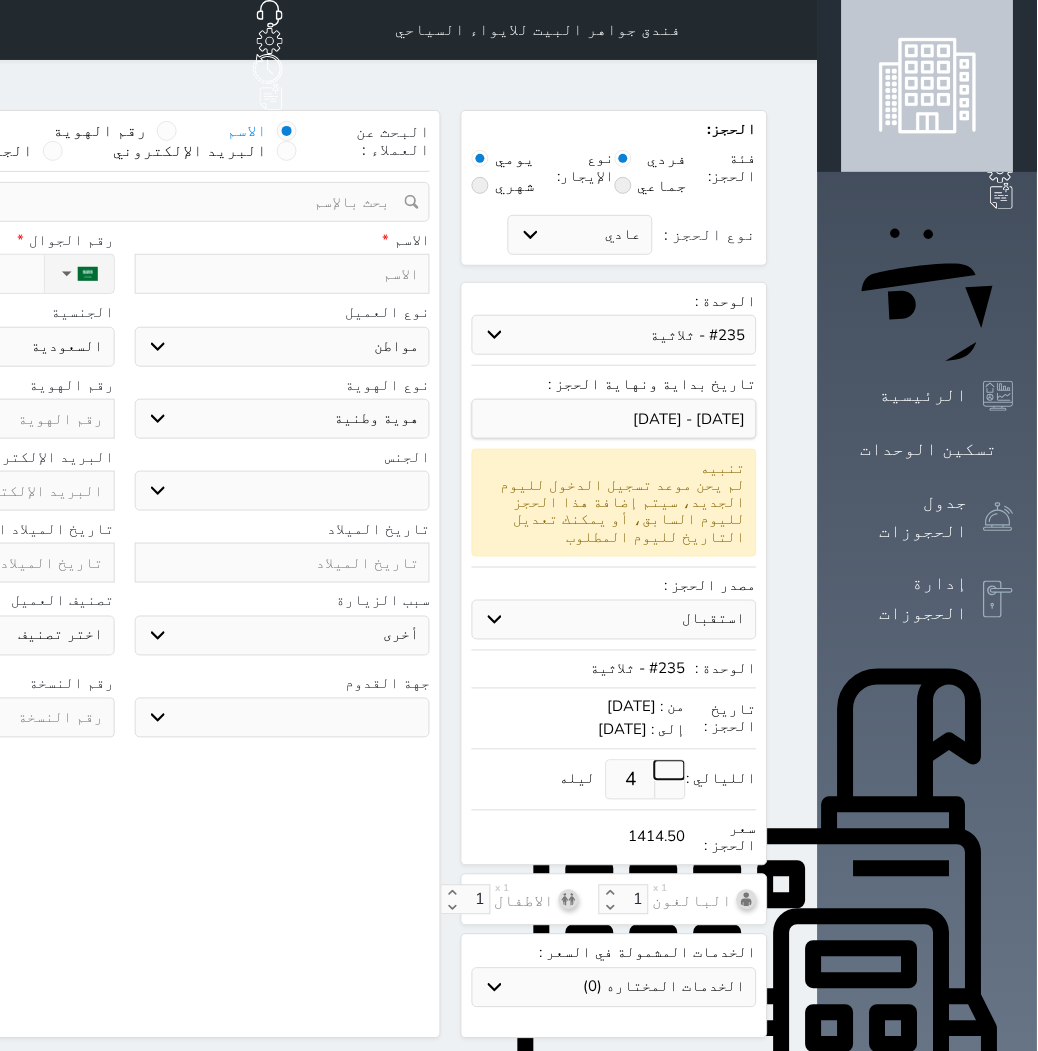 select 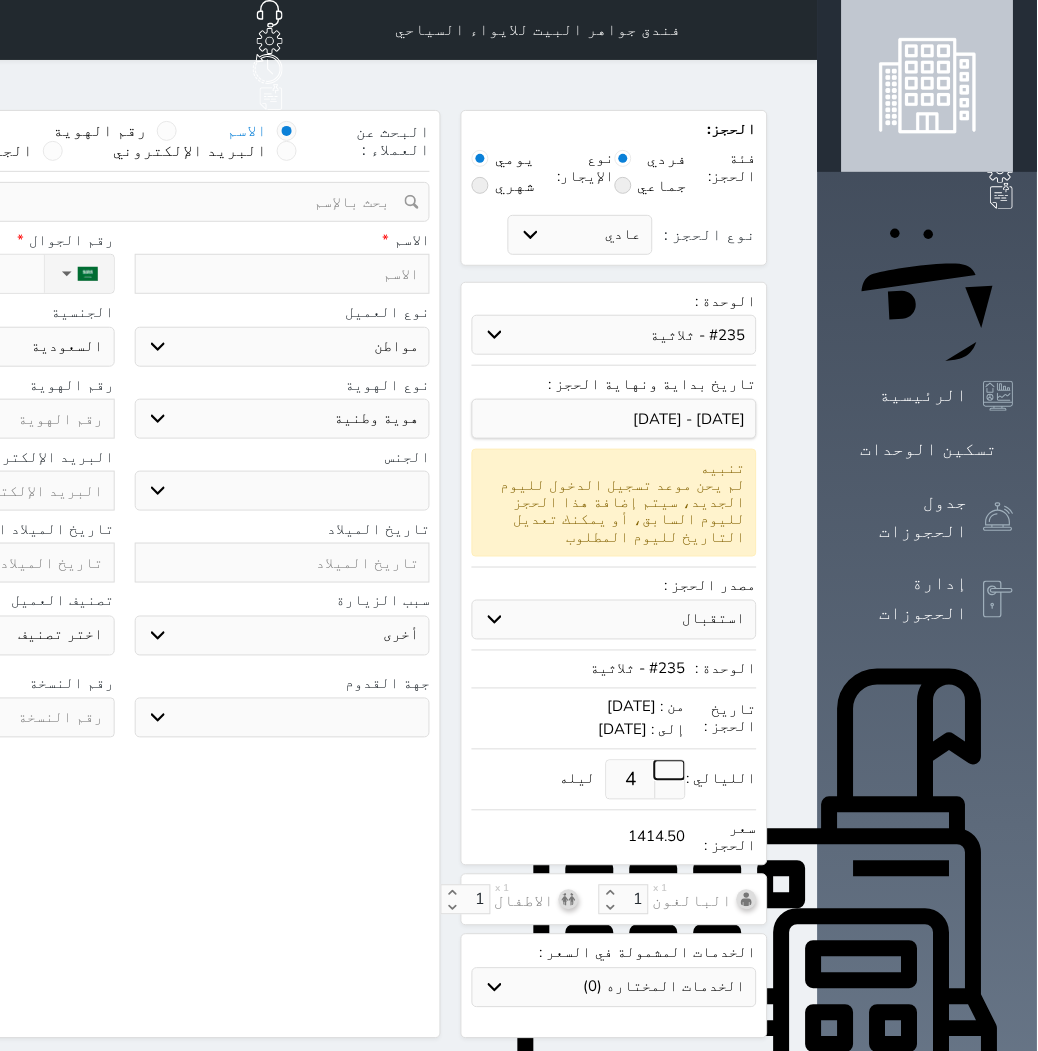 select 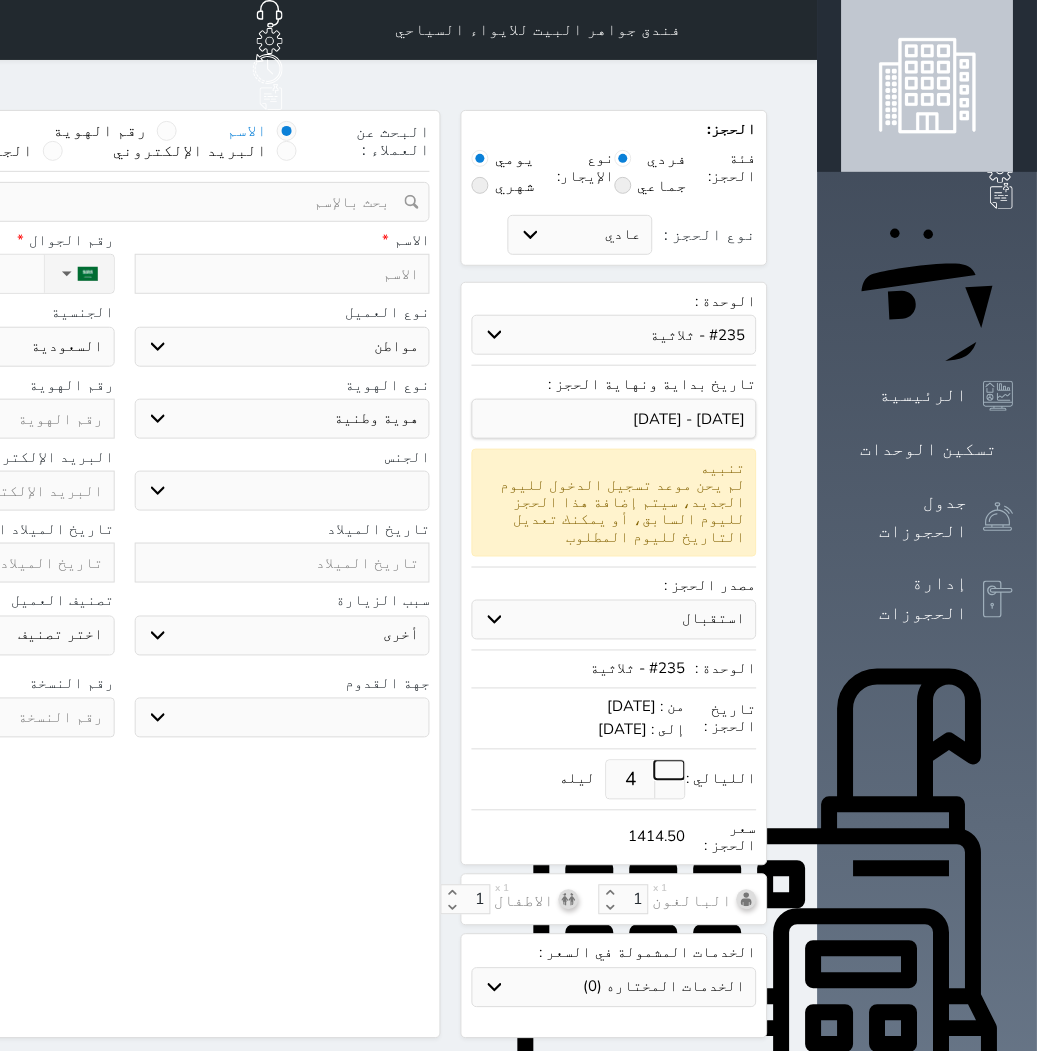 select 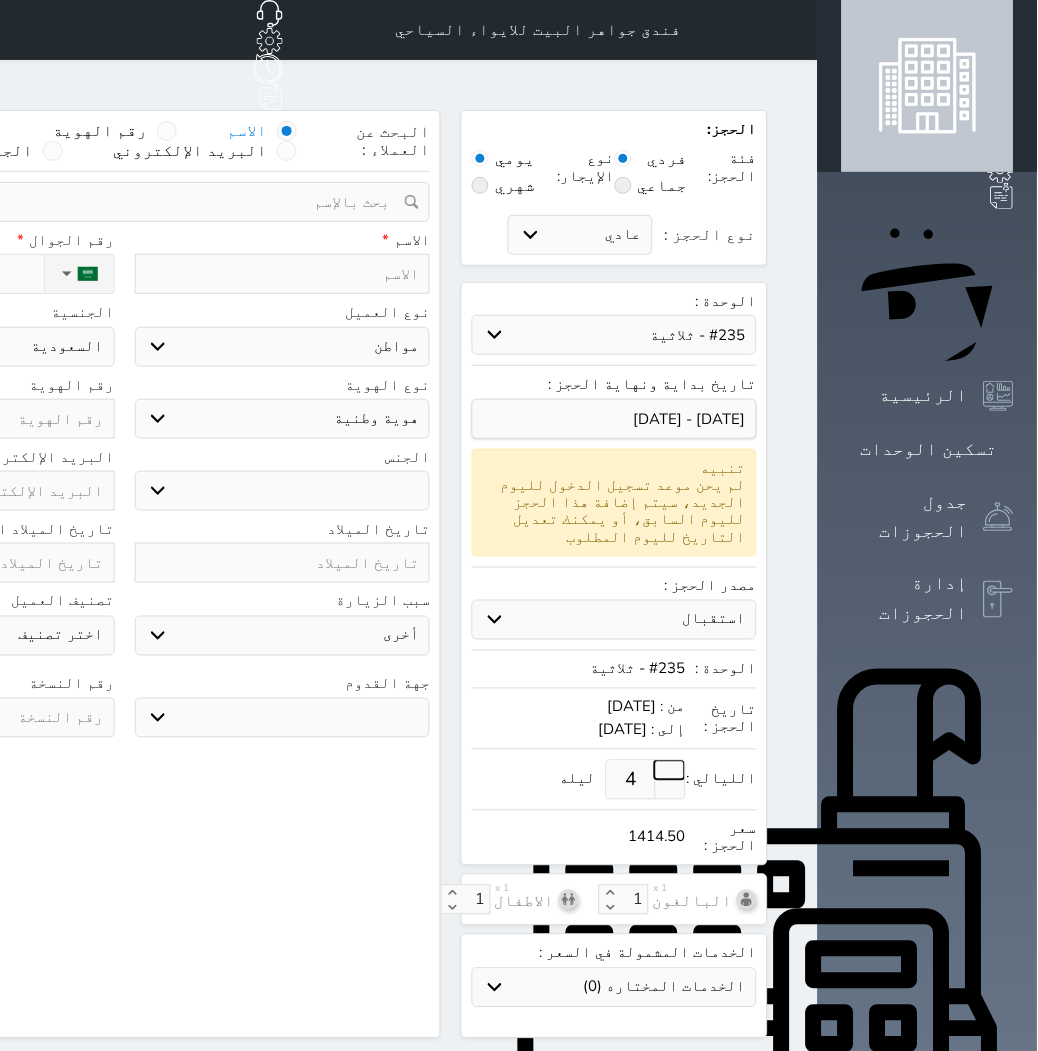 select 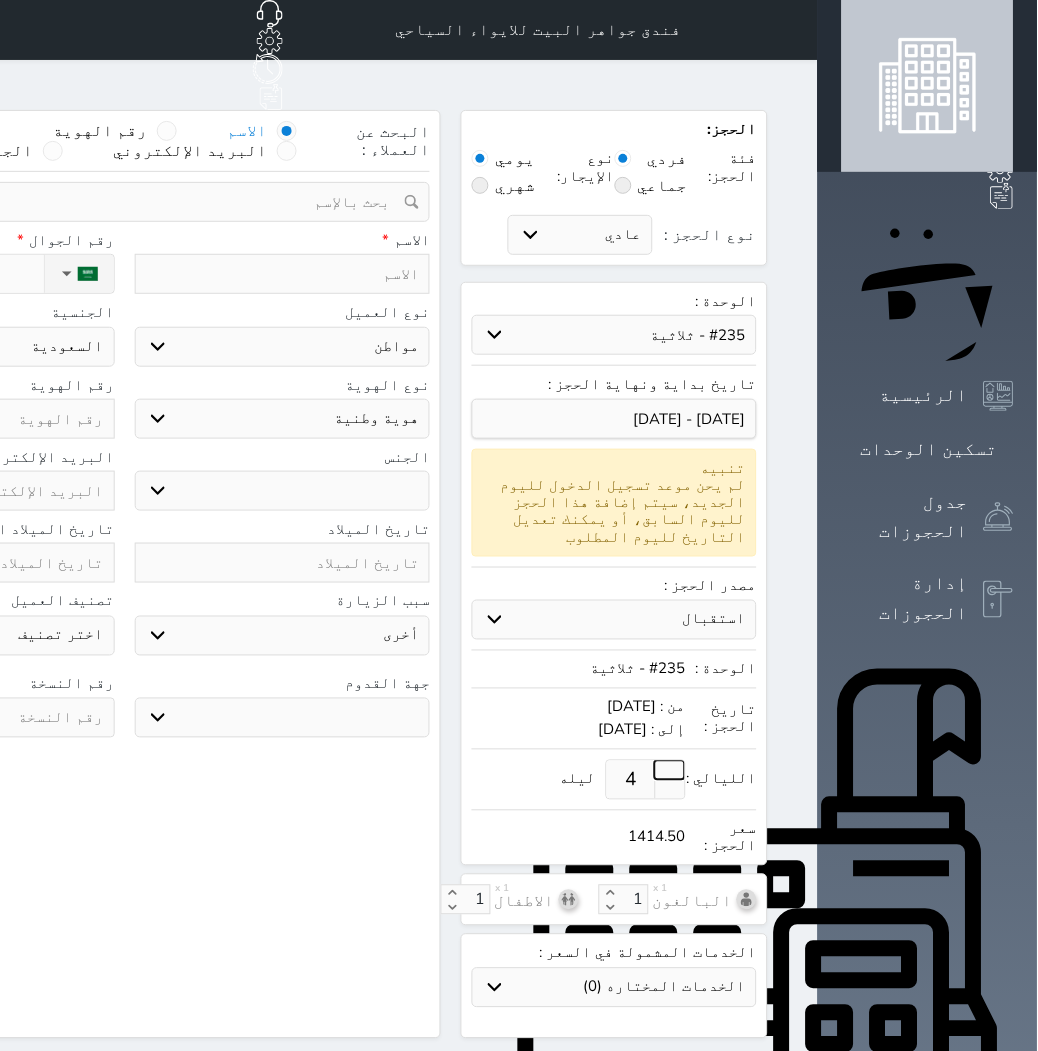 select 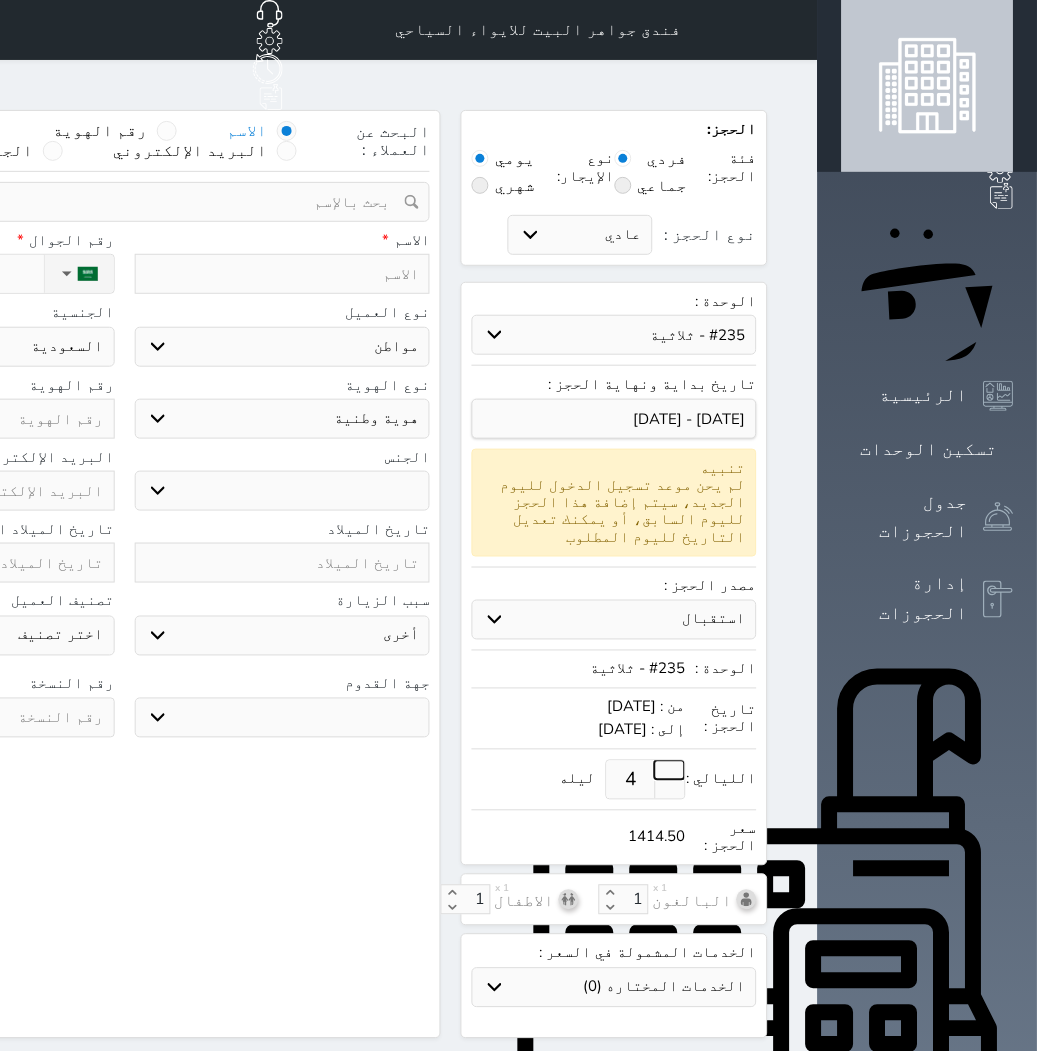 select 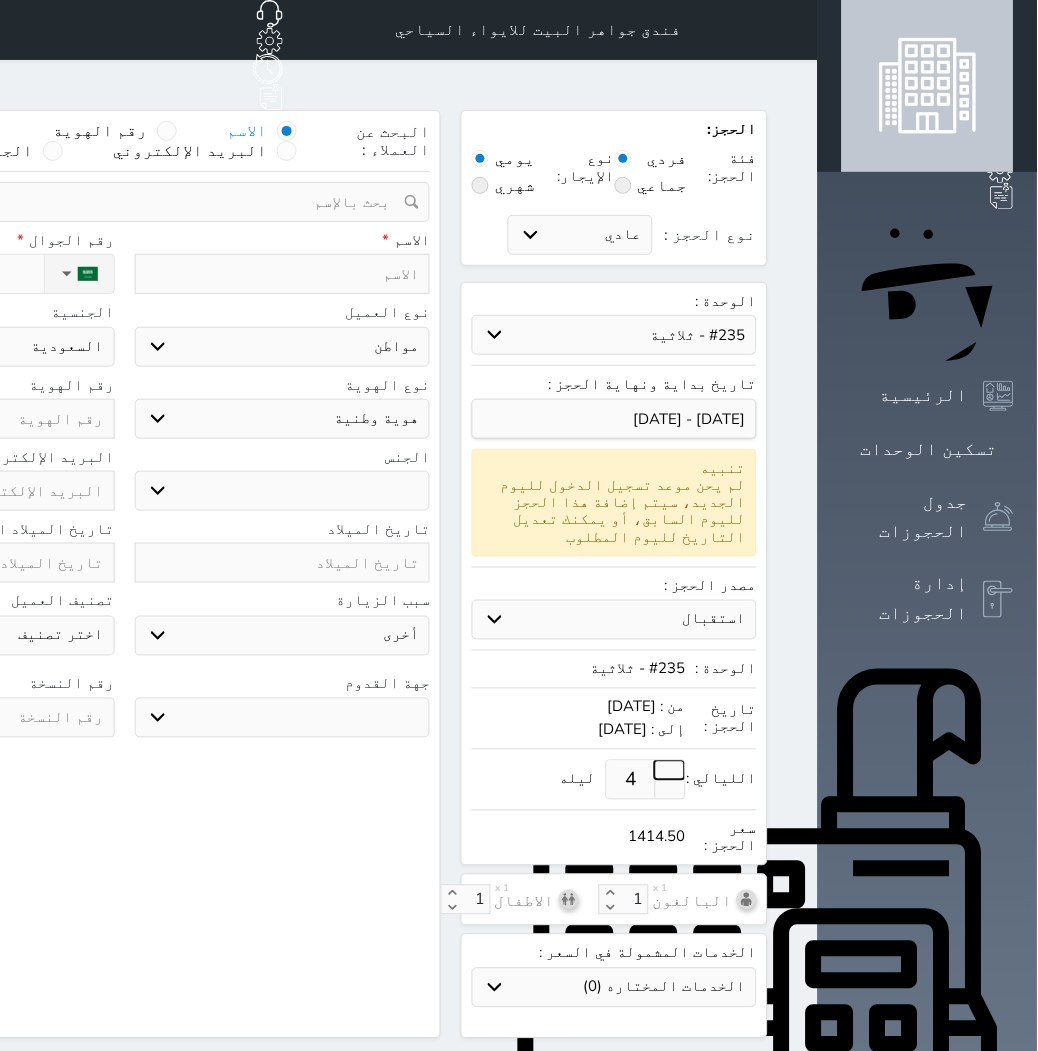 select 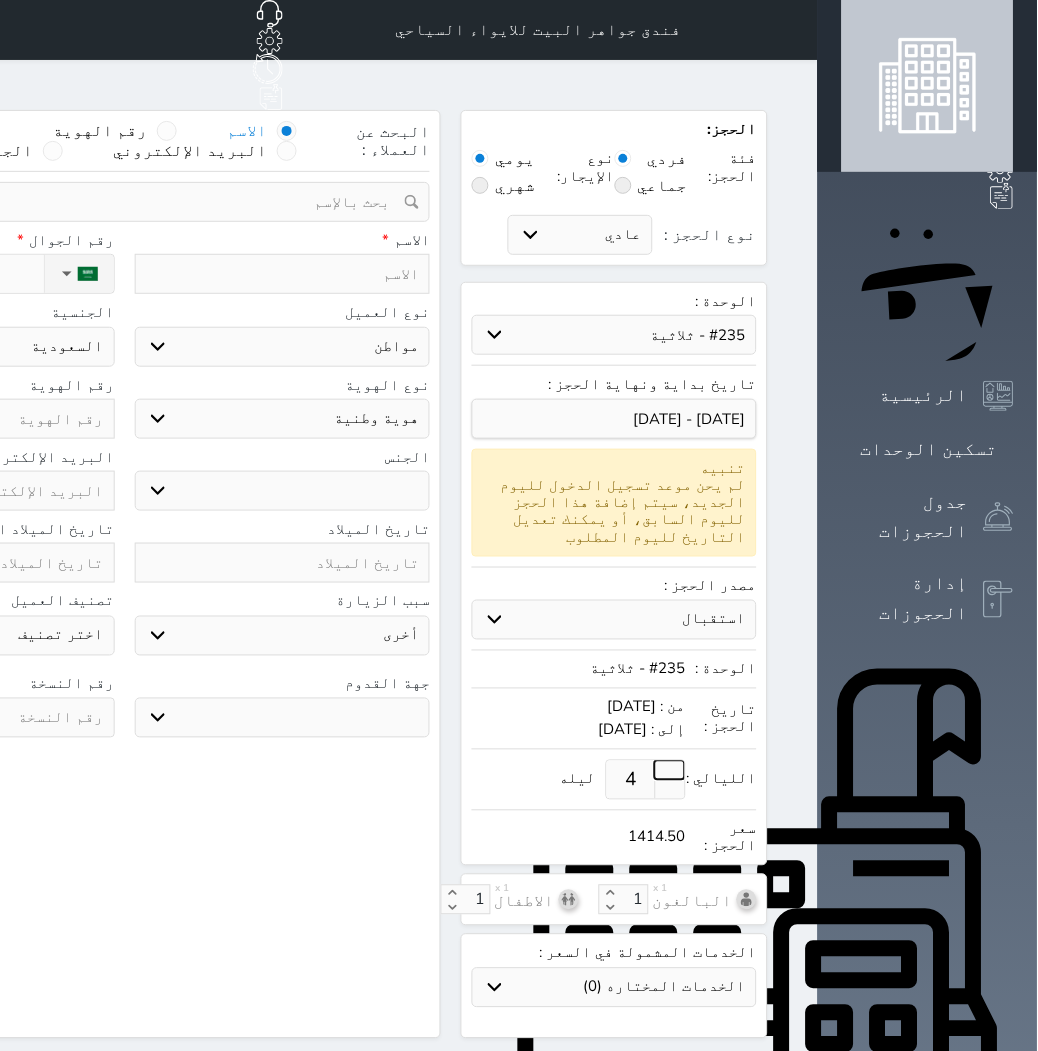 select 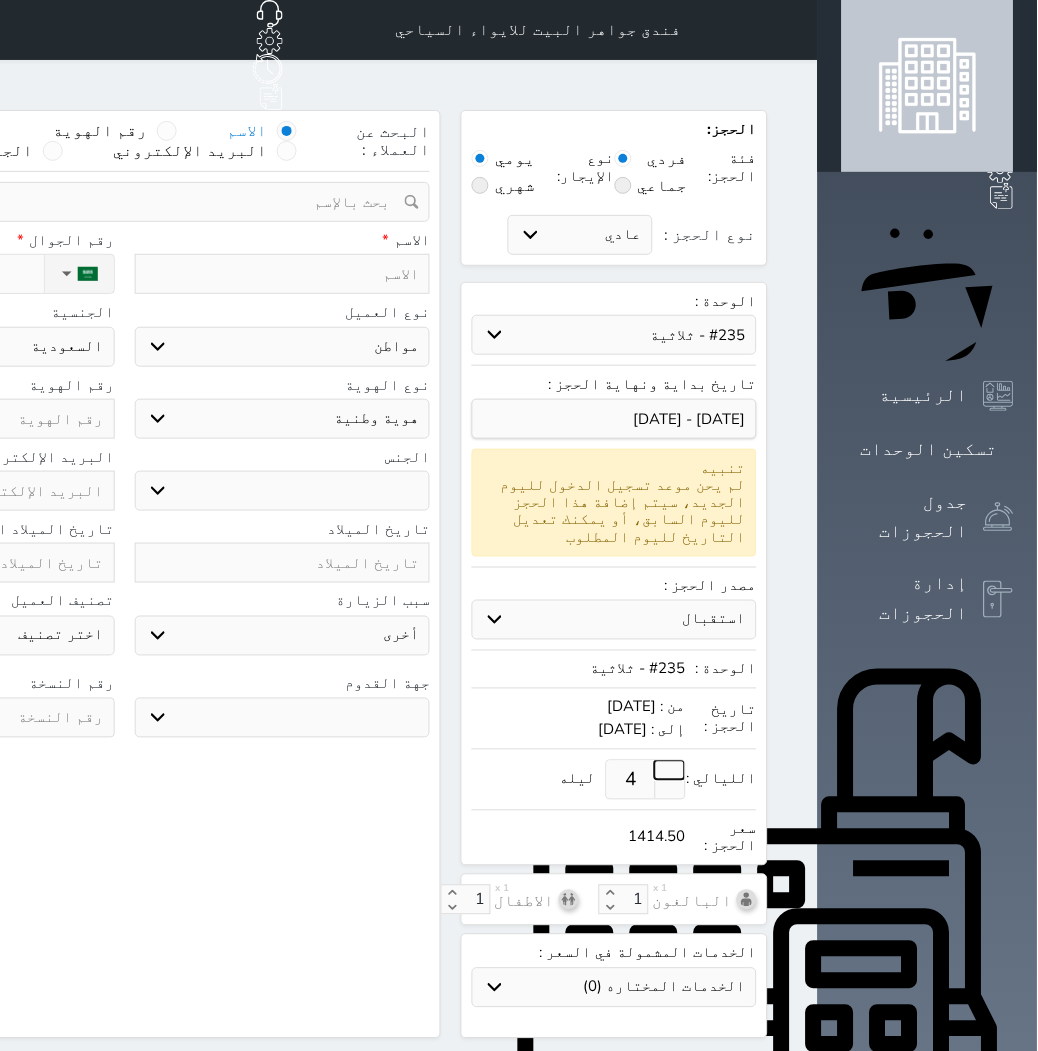 select 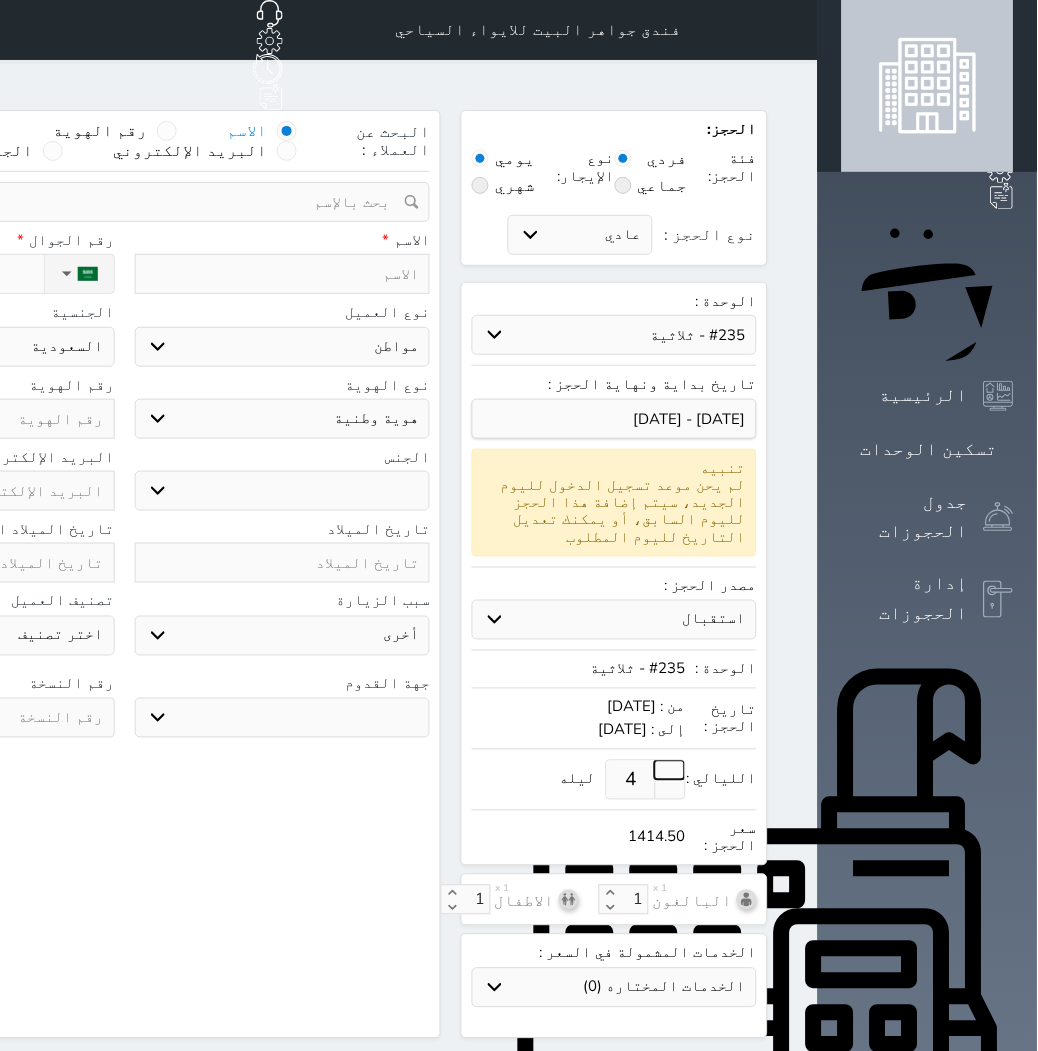 select 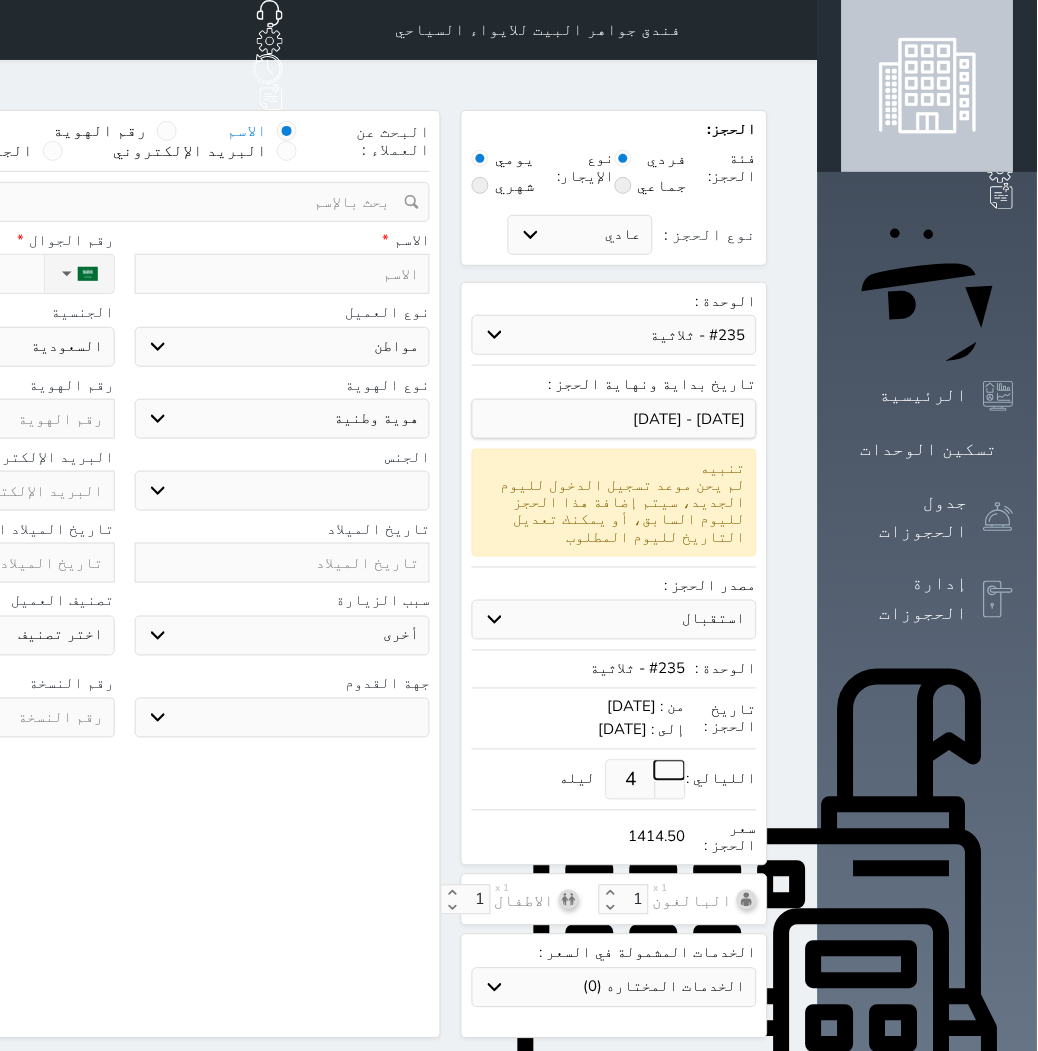 select 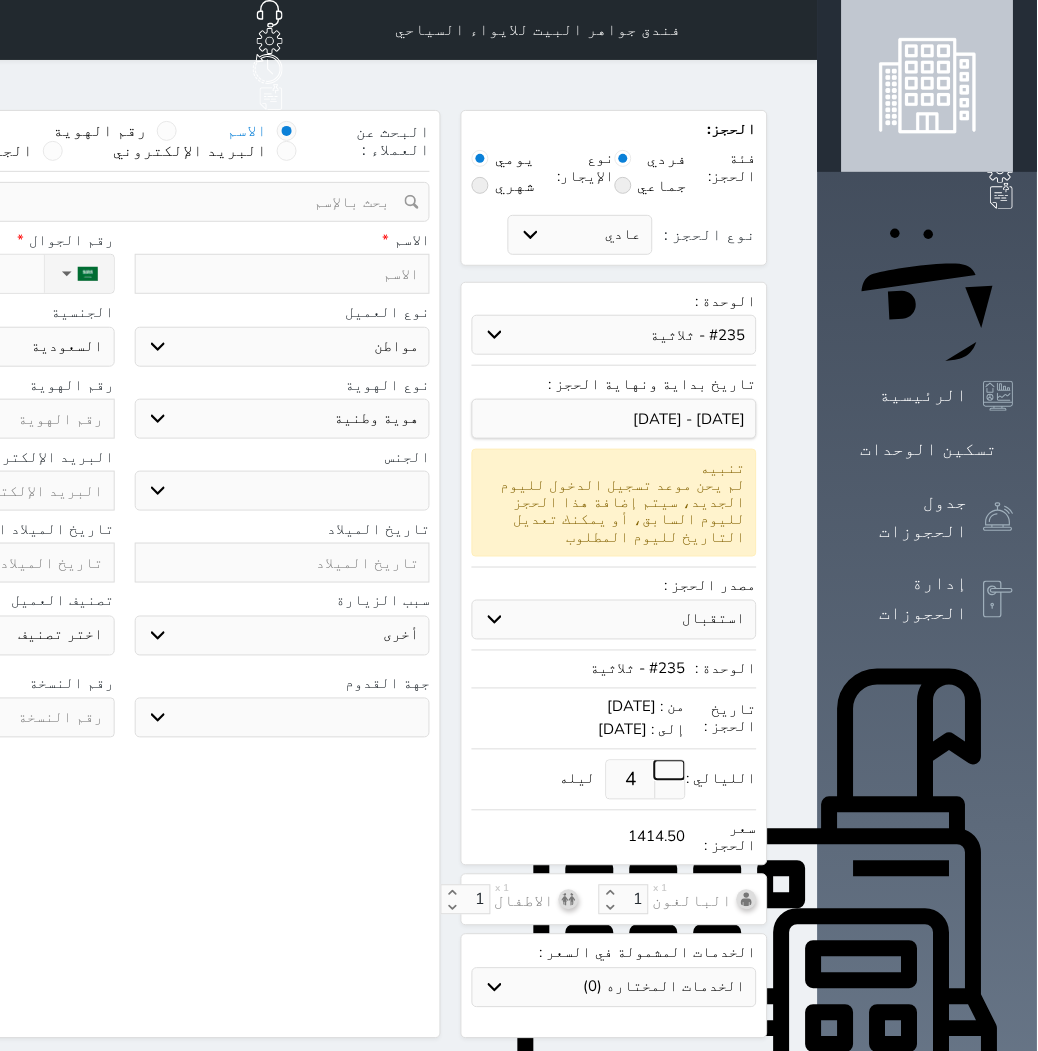 select 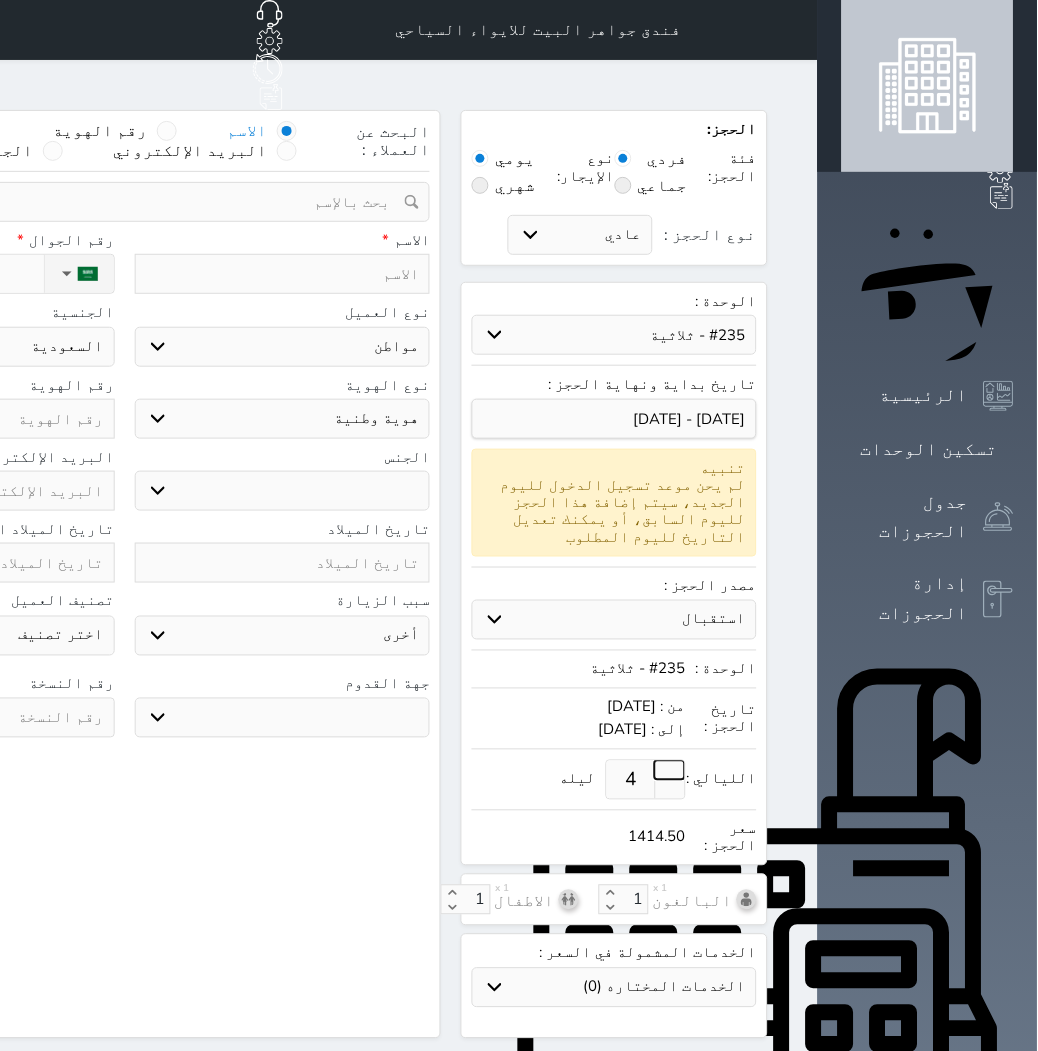 select 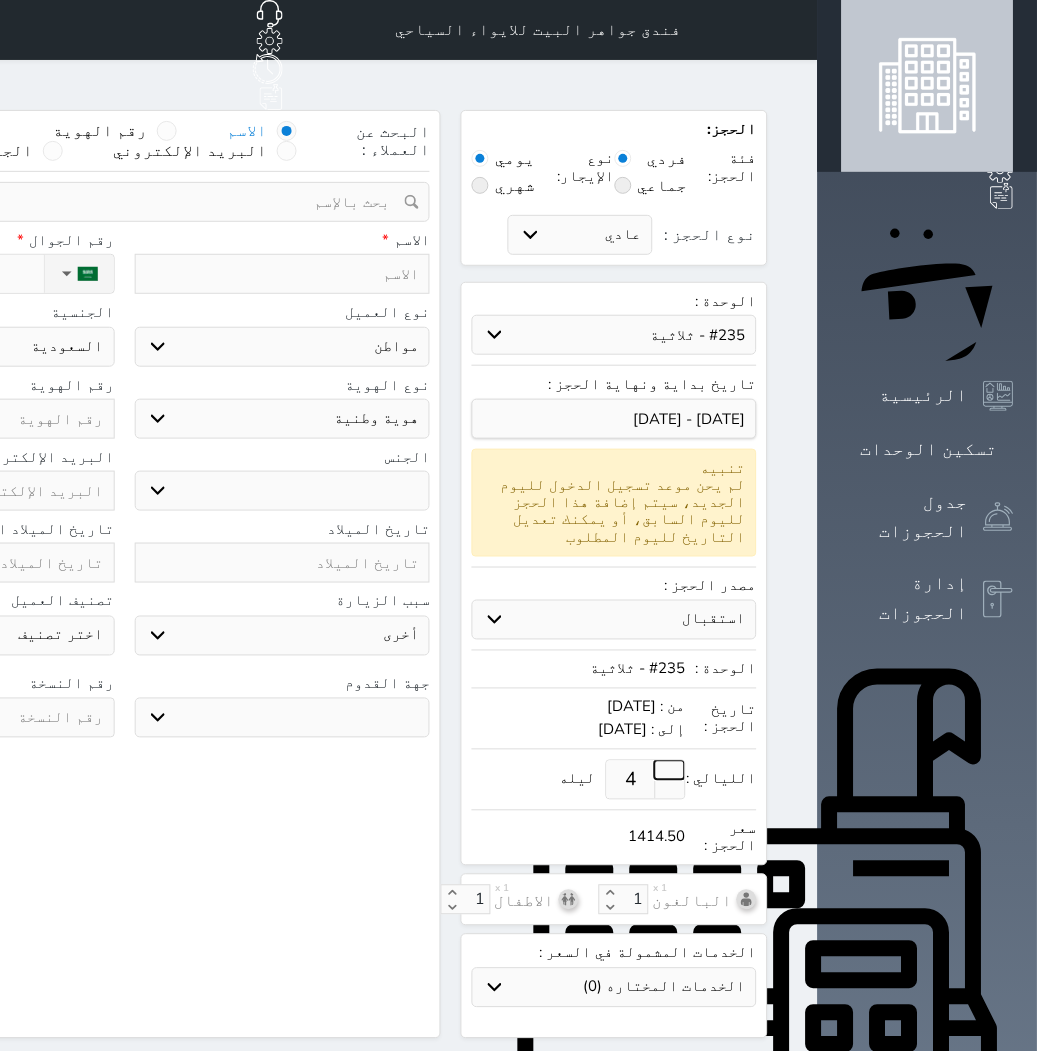 select 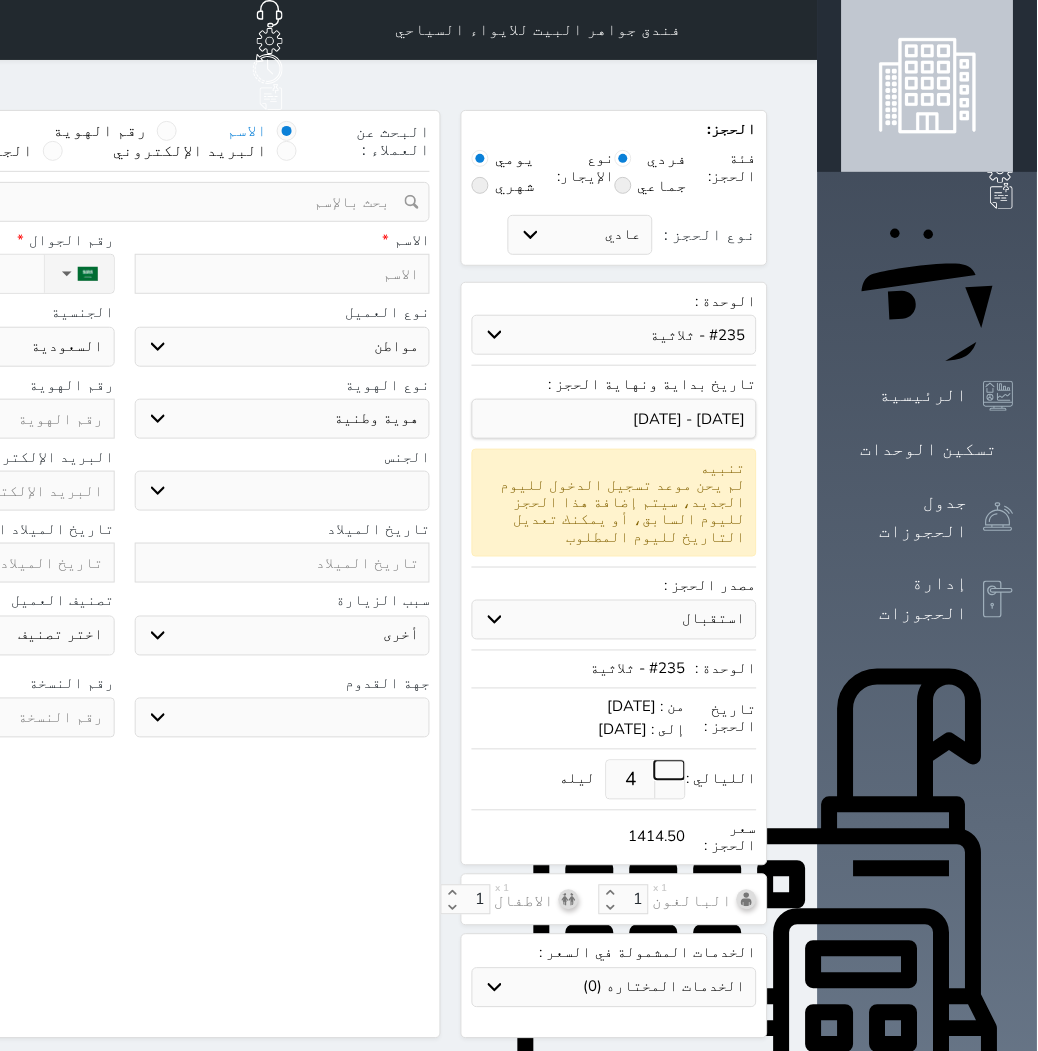 select 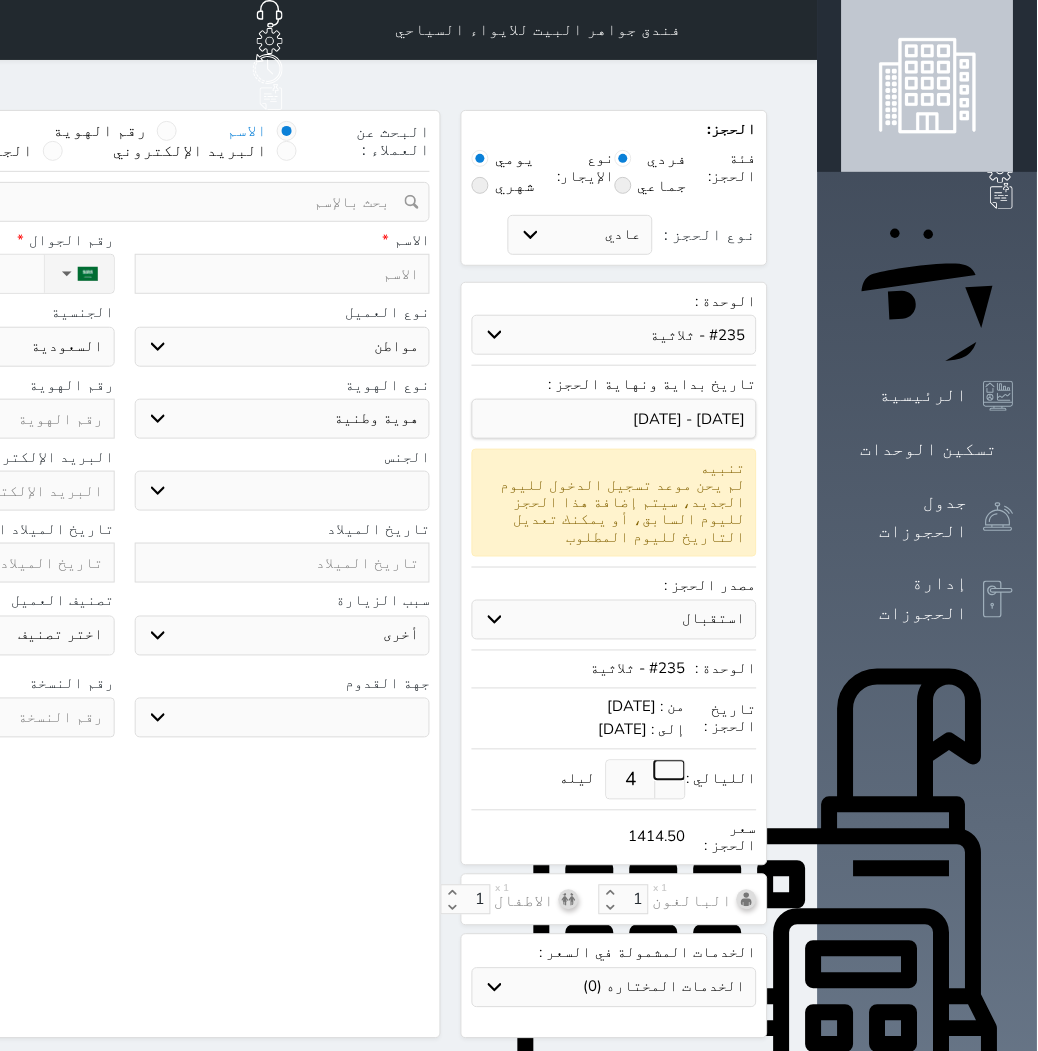 select 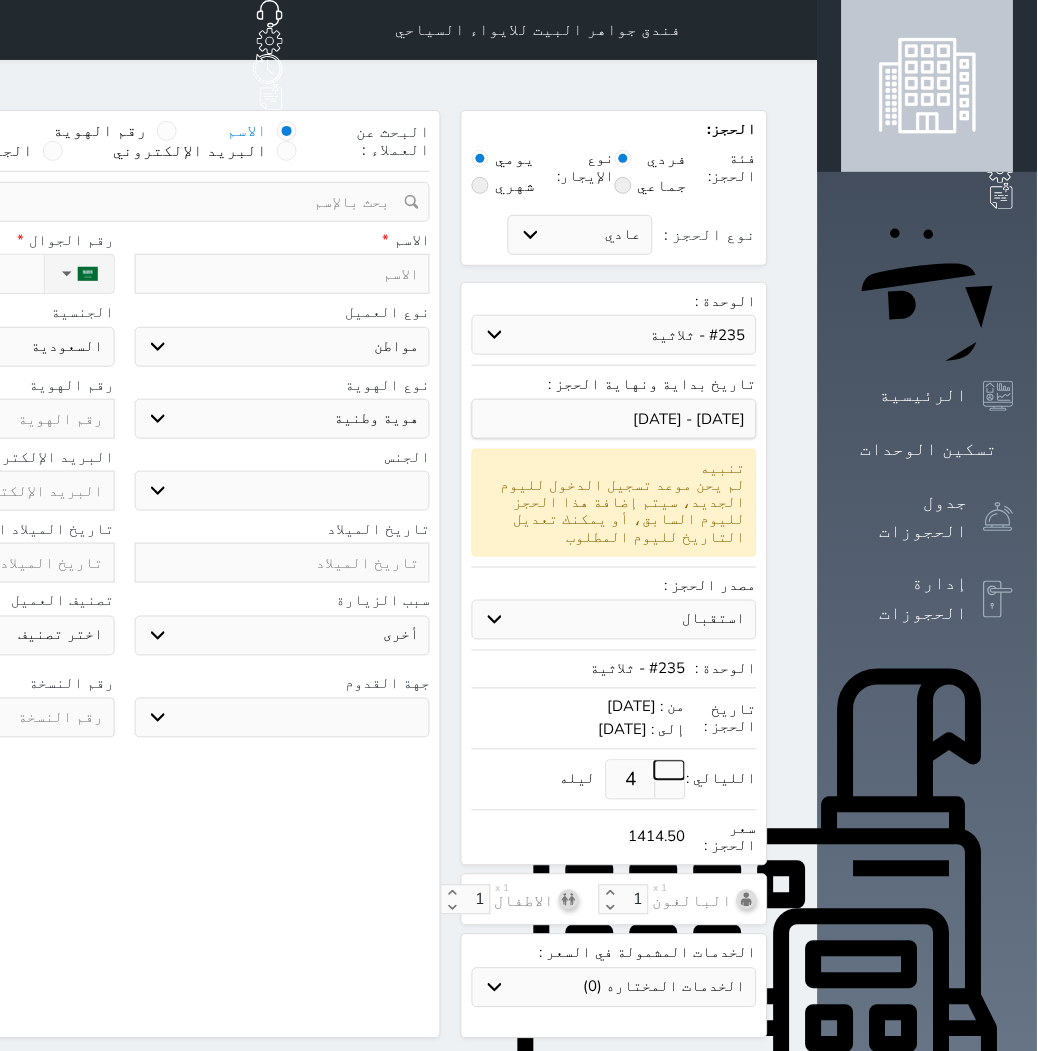 select 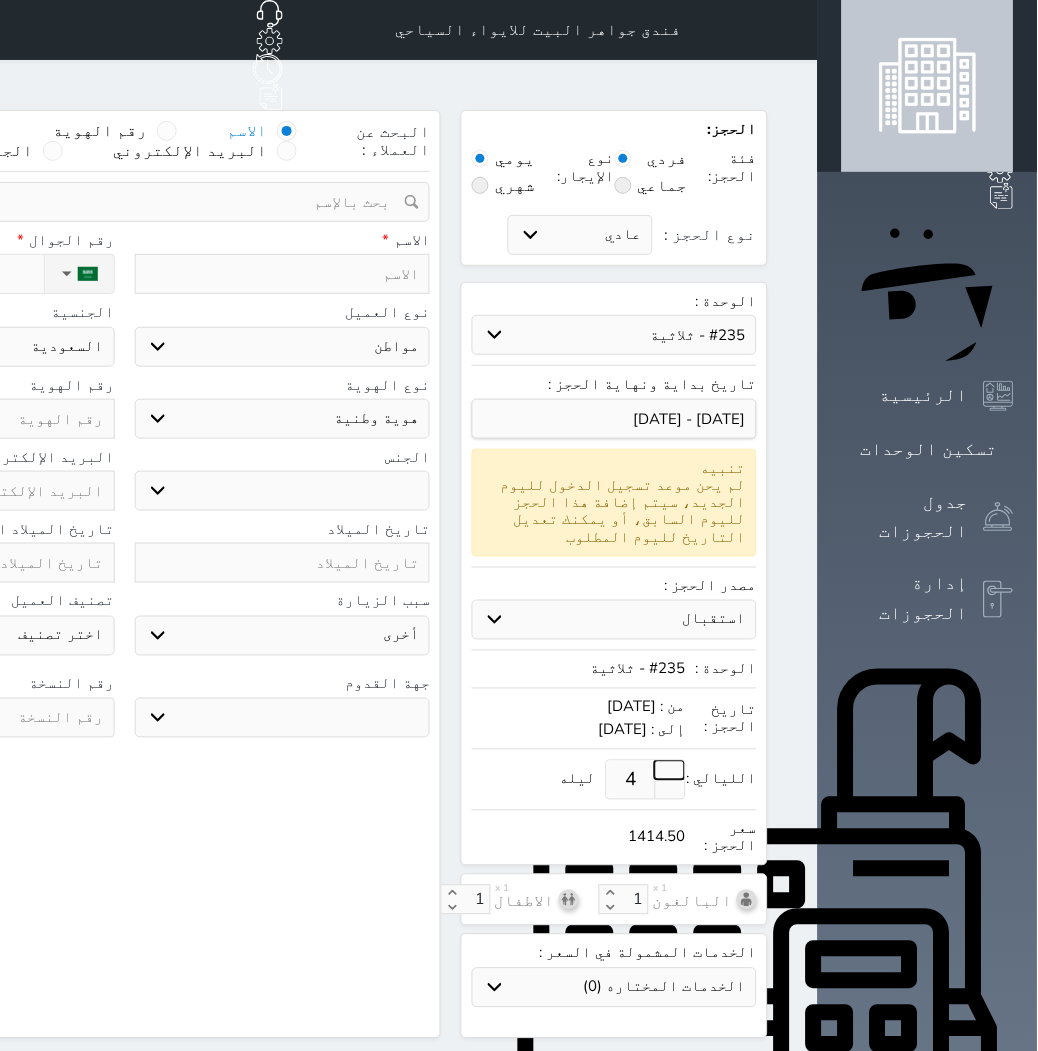 select 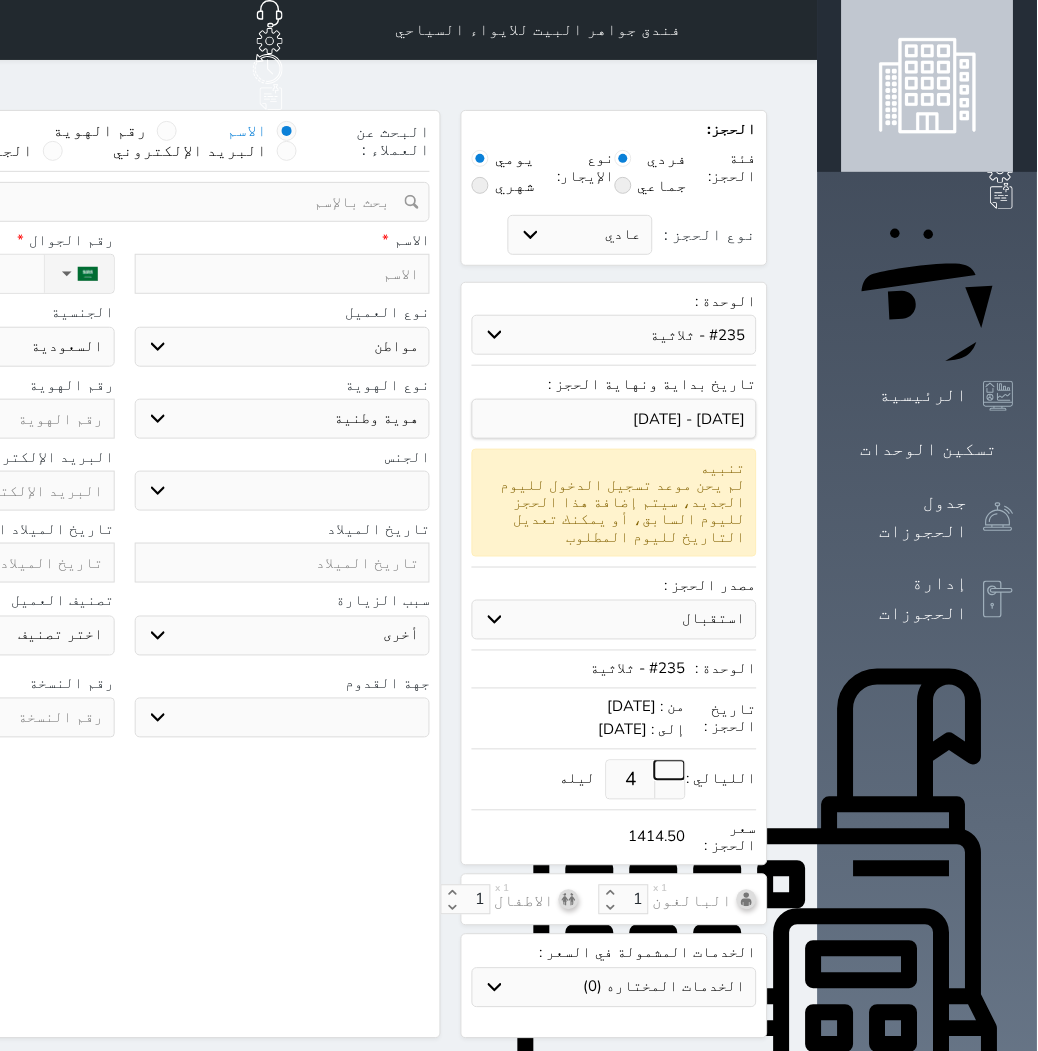 select 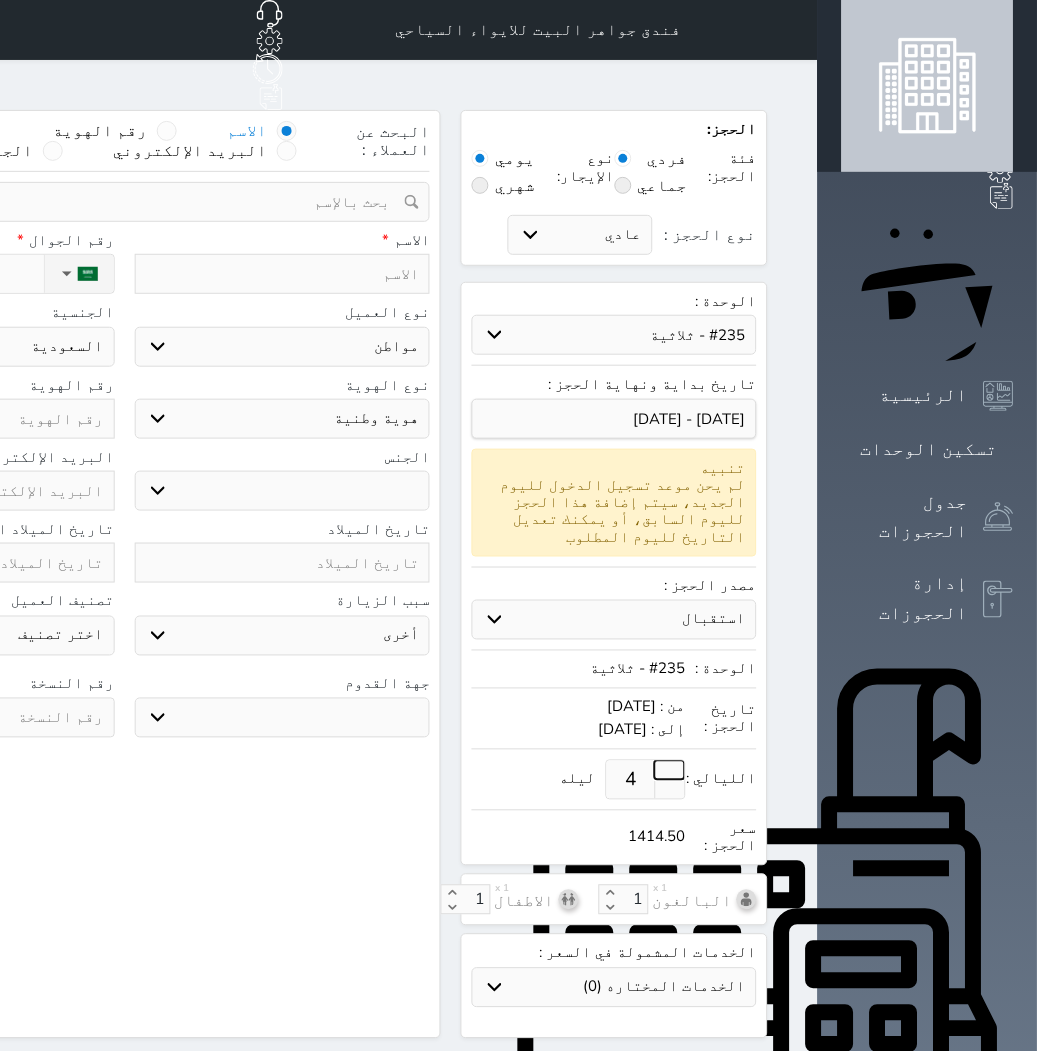 select 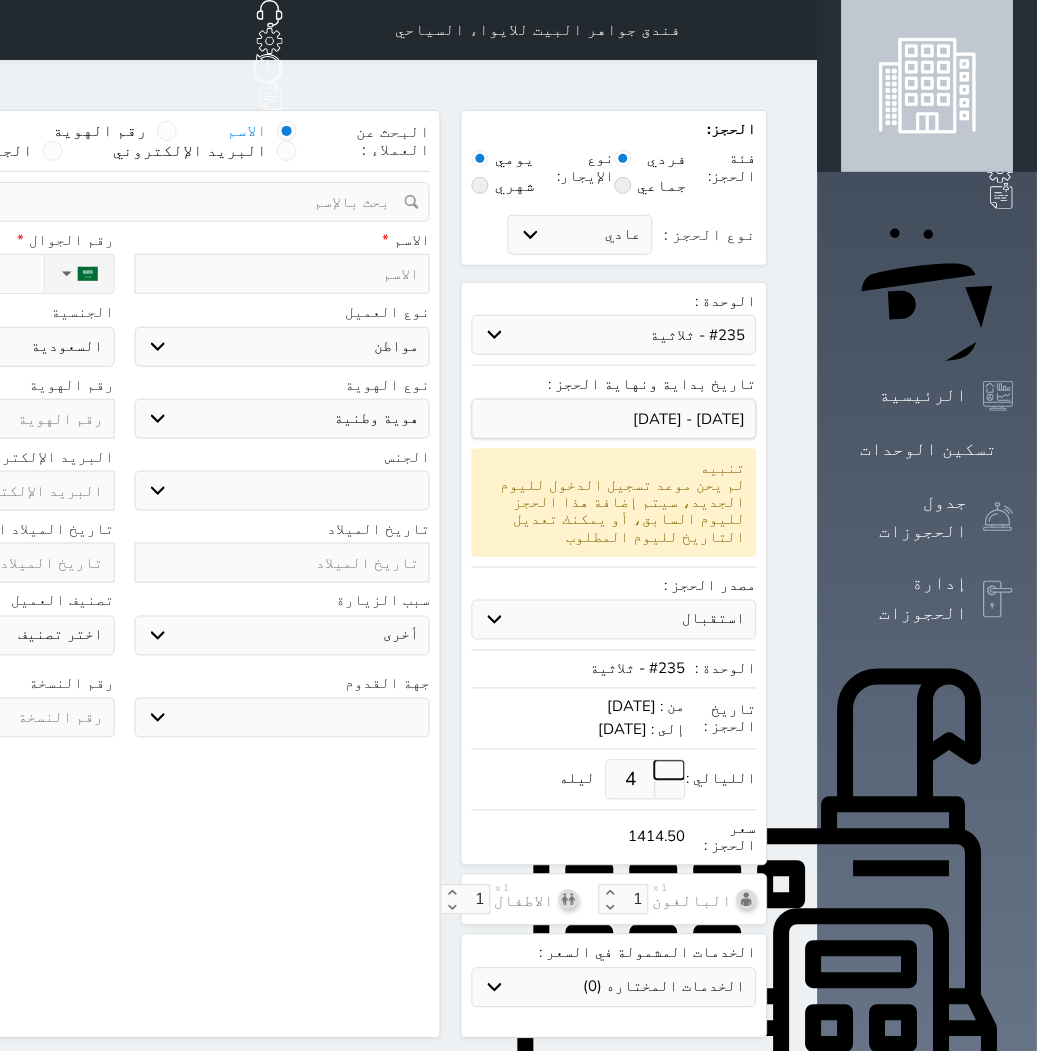 select 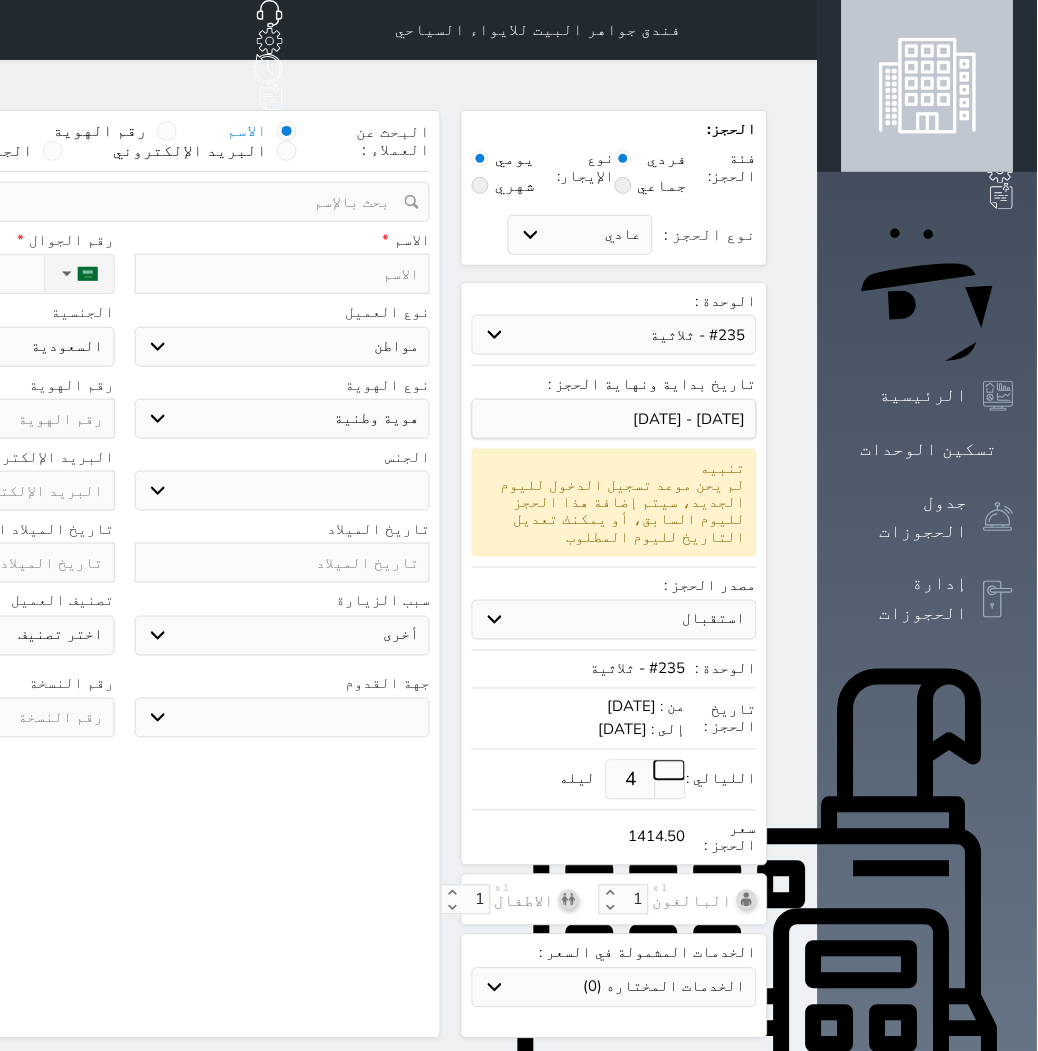 select 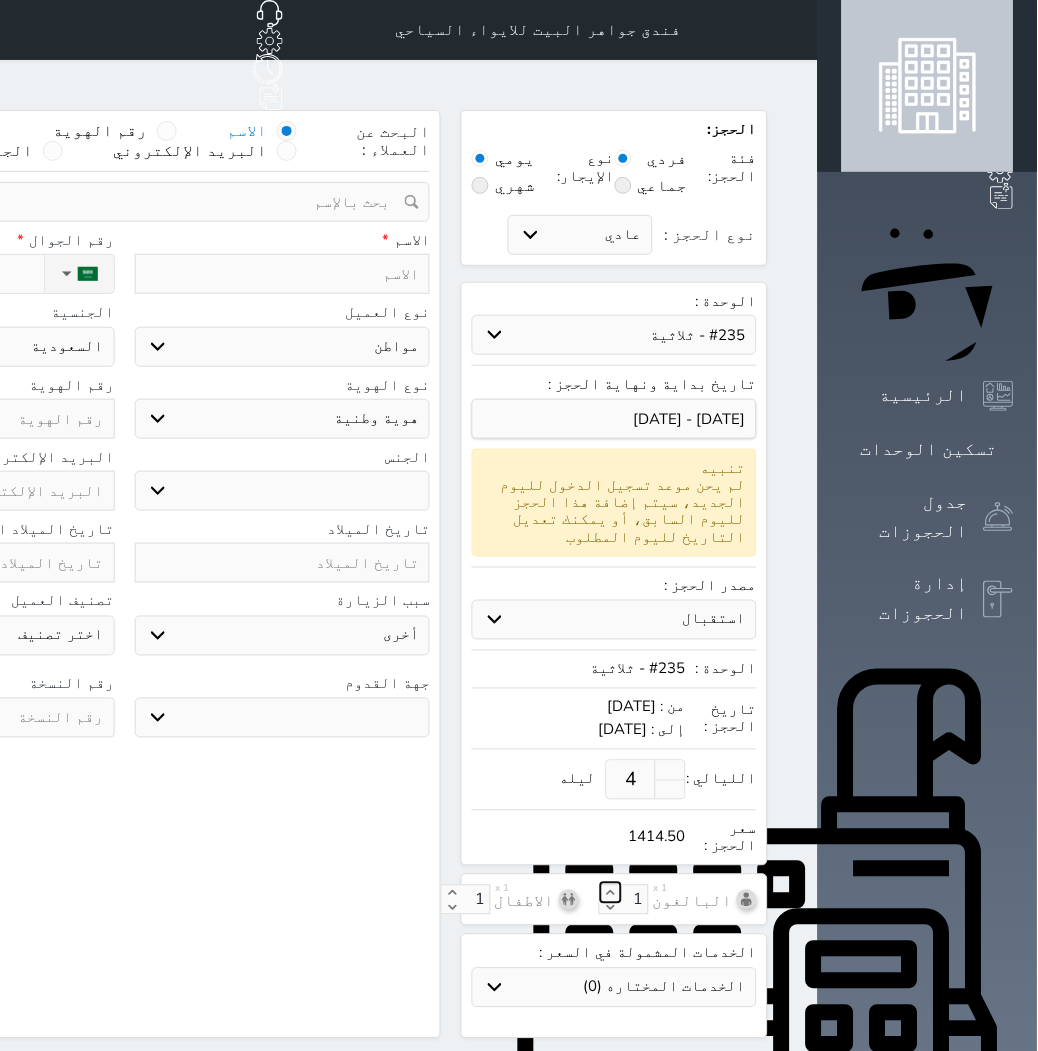click 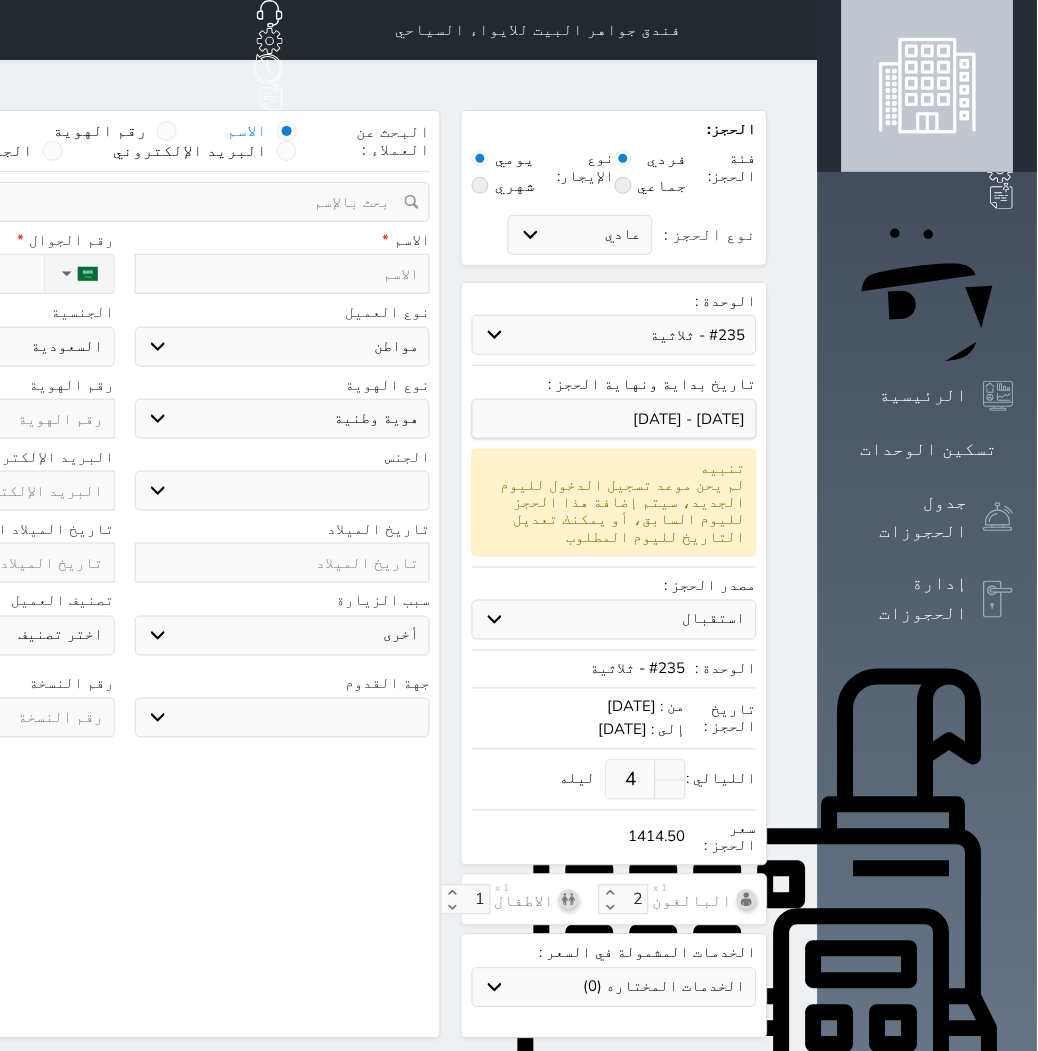 click at bounding box center [283, 274] 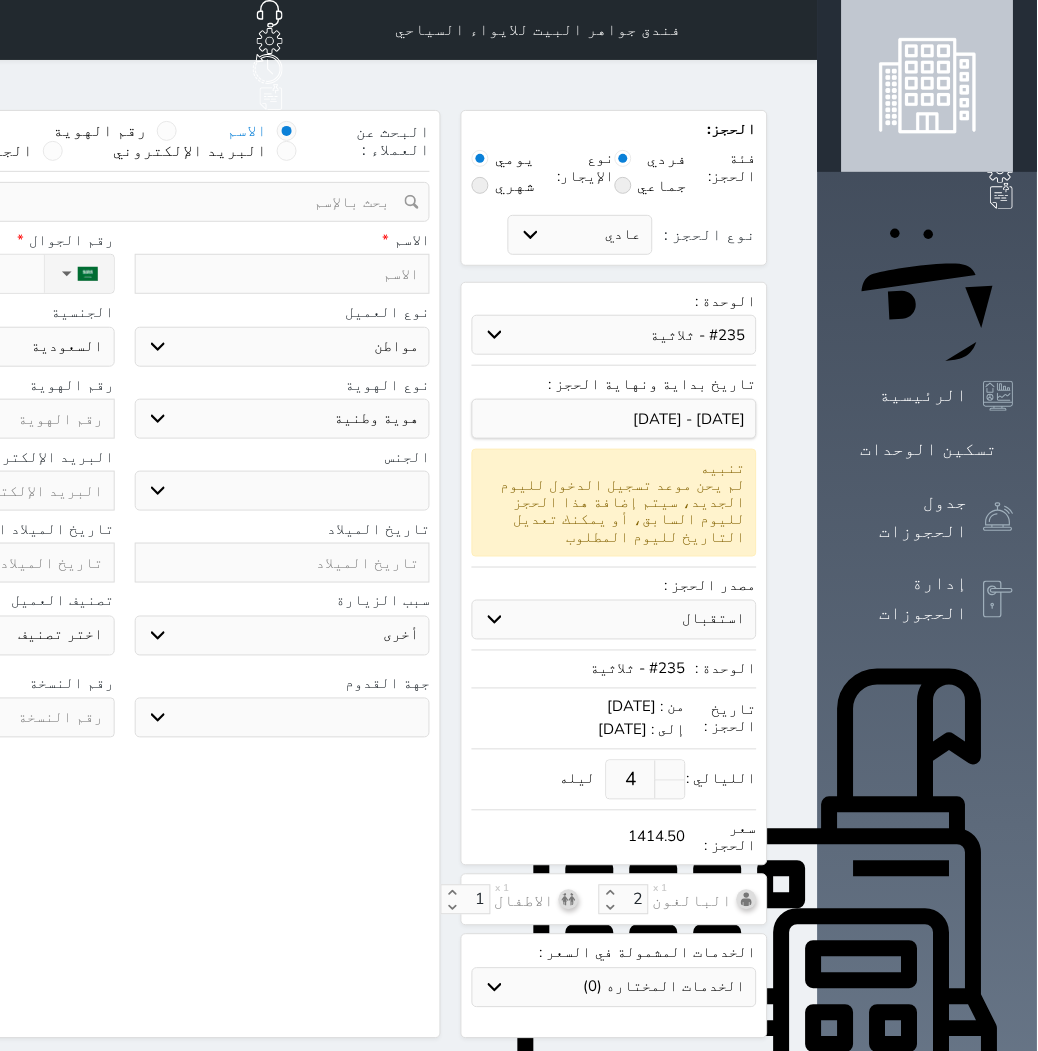 click at bounding box center (283, 274) 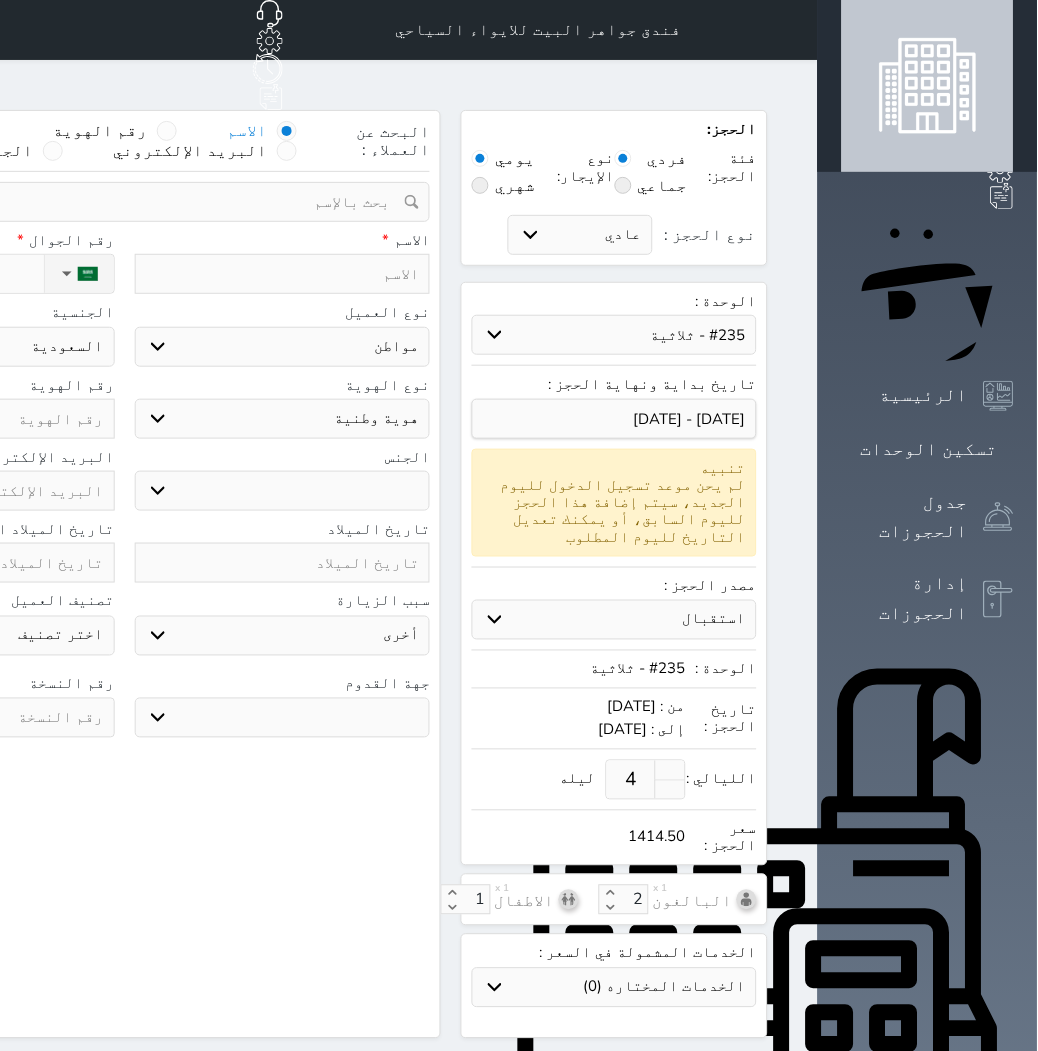 type on "M" 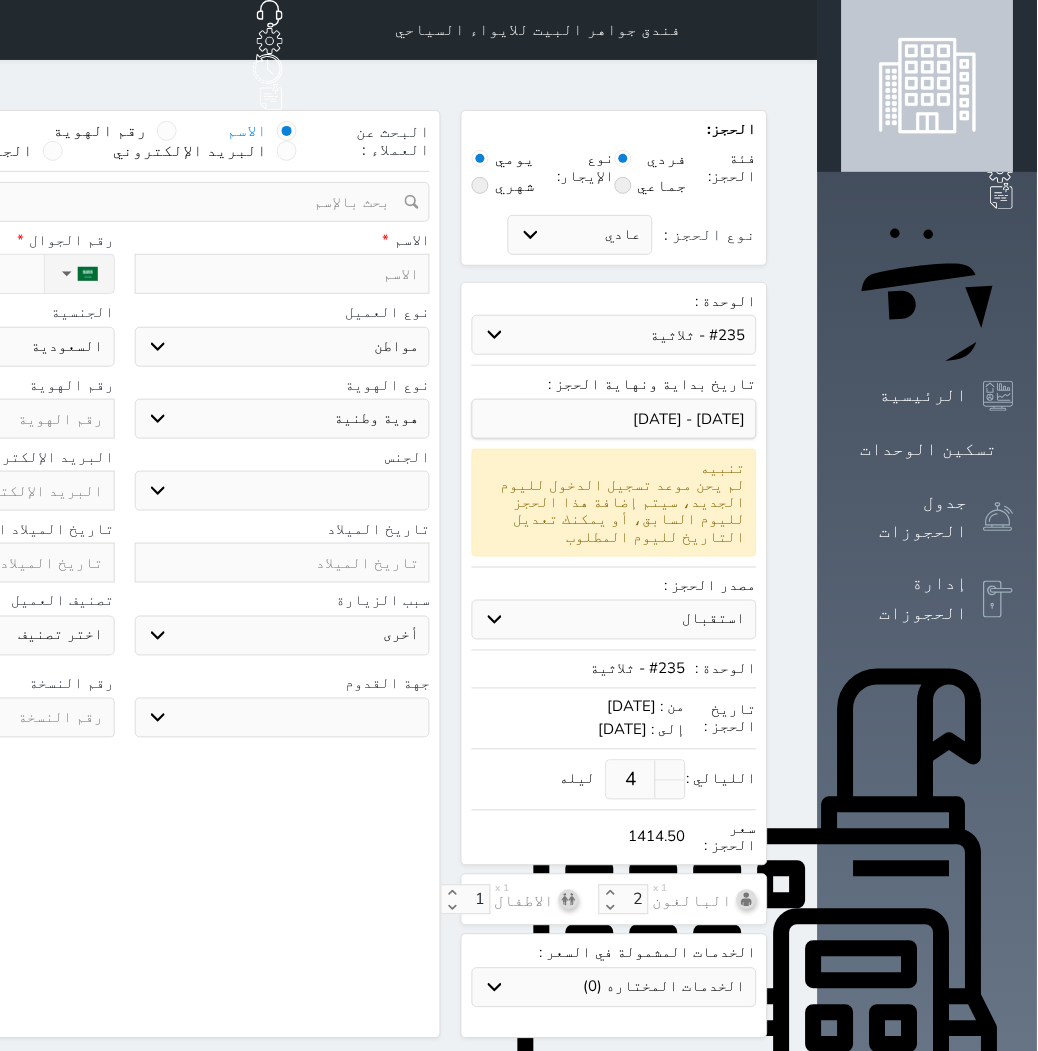 select 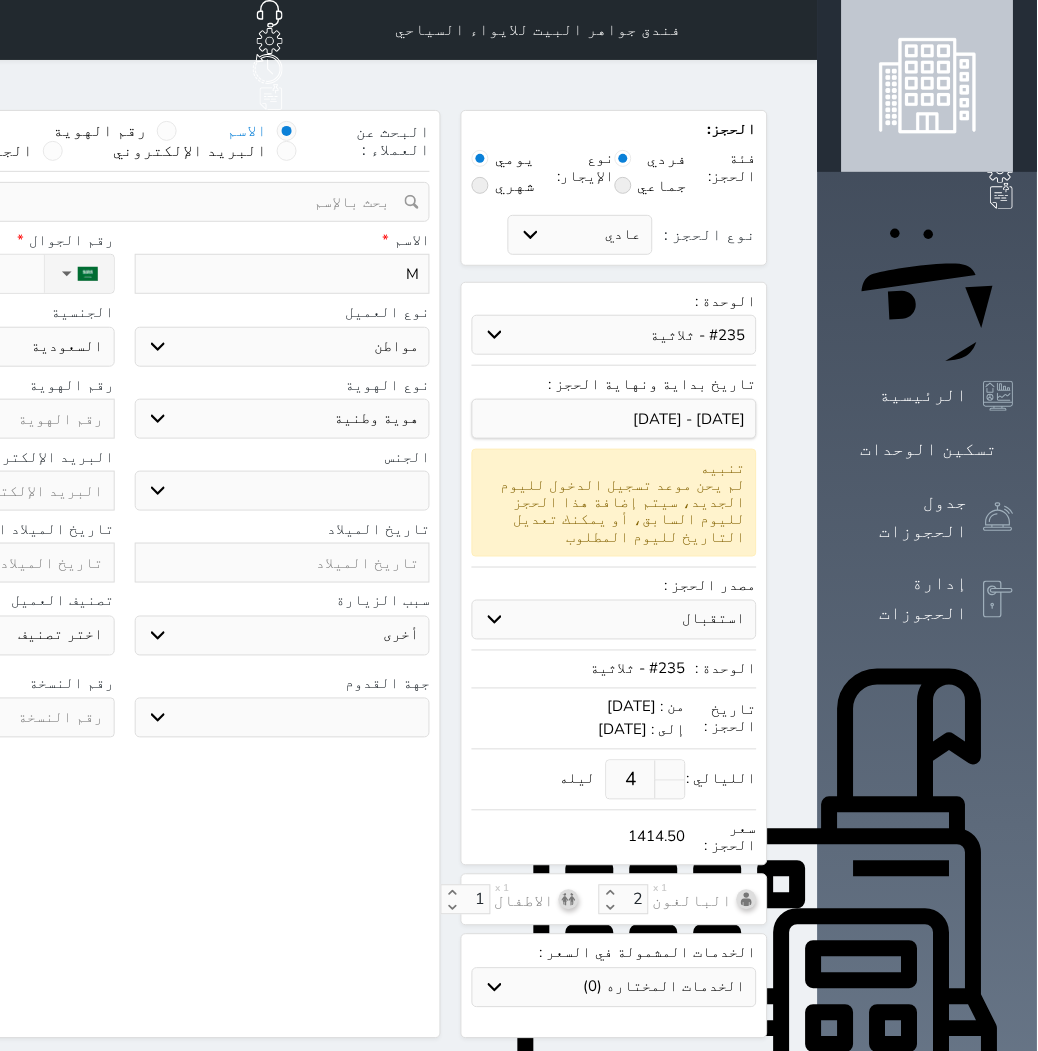 type on "Mu" 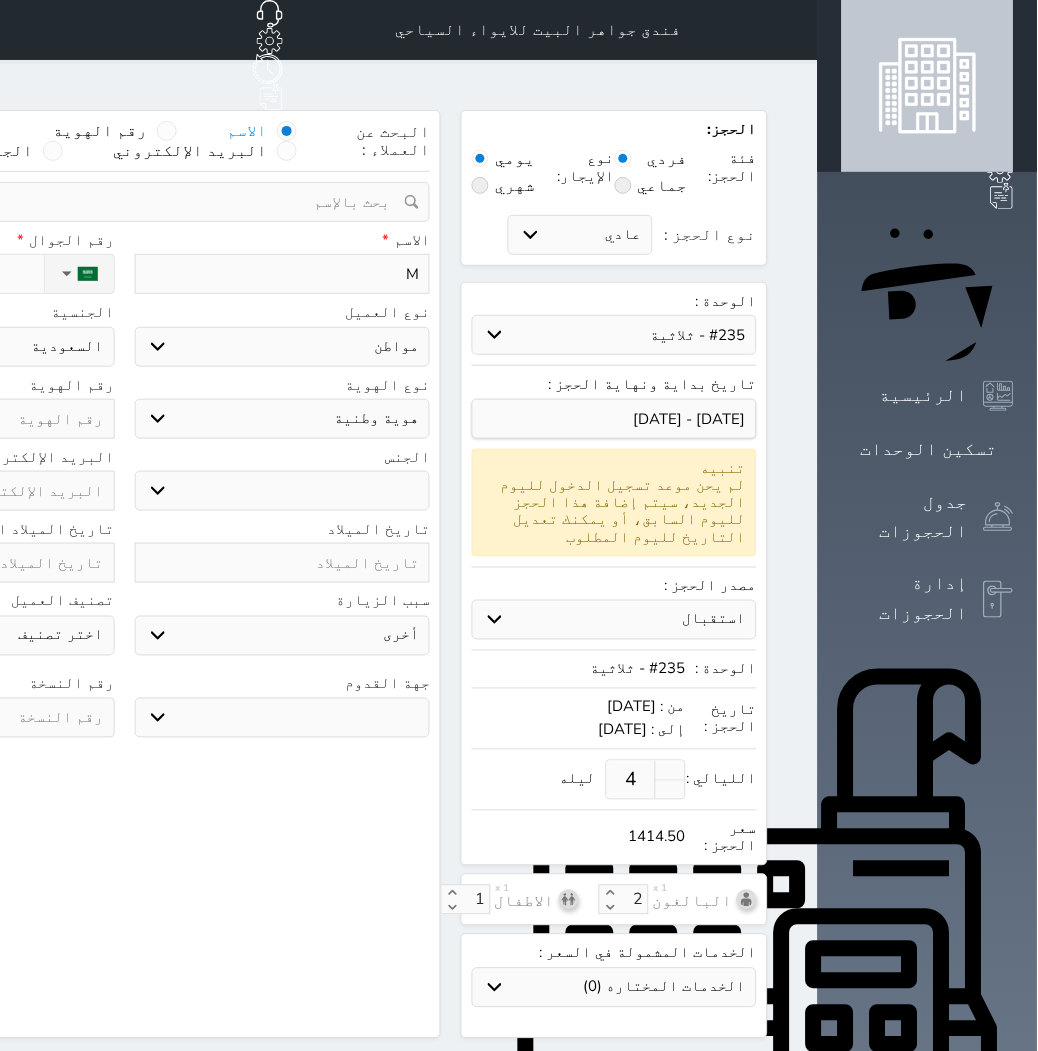 select 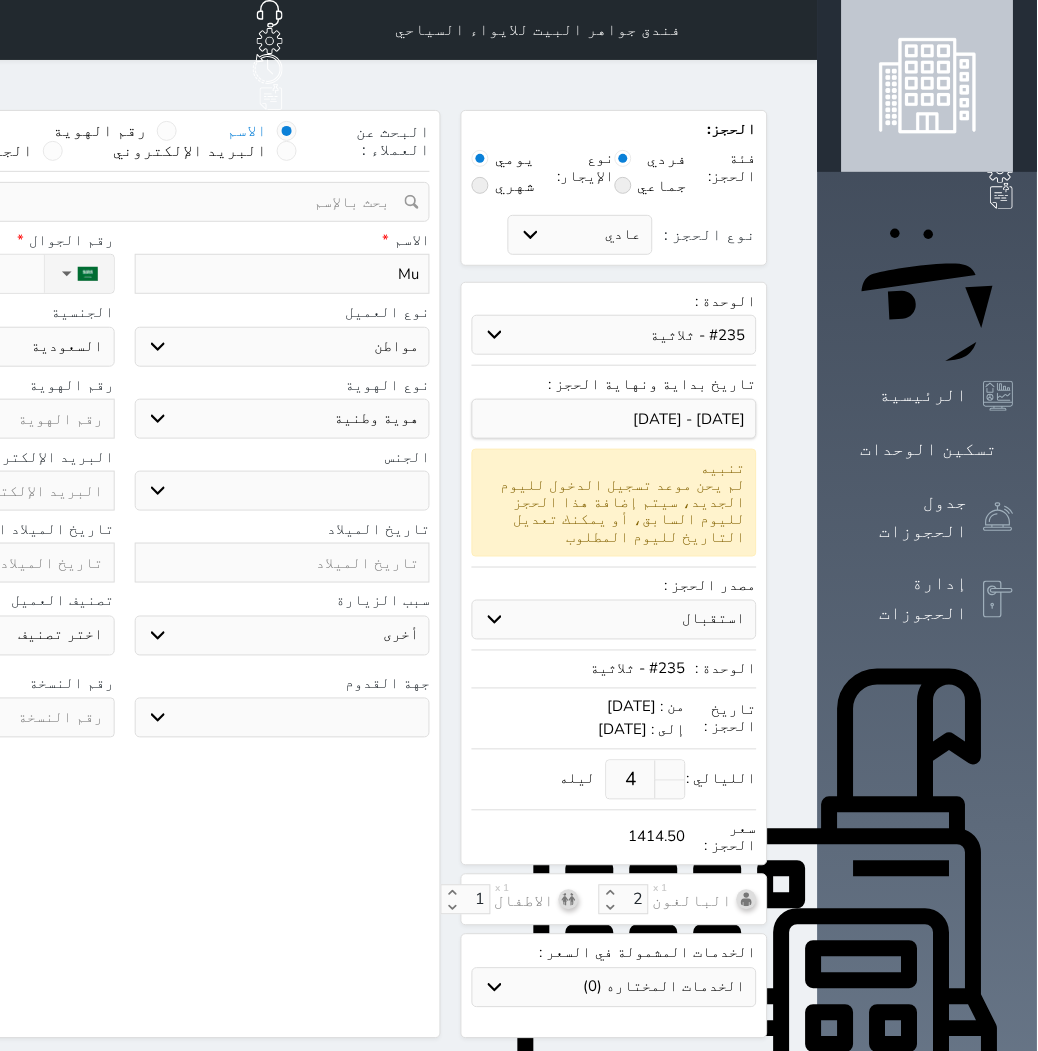 type on "Muh" 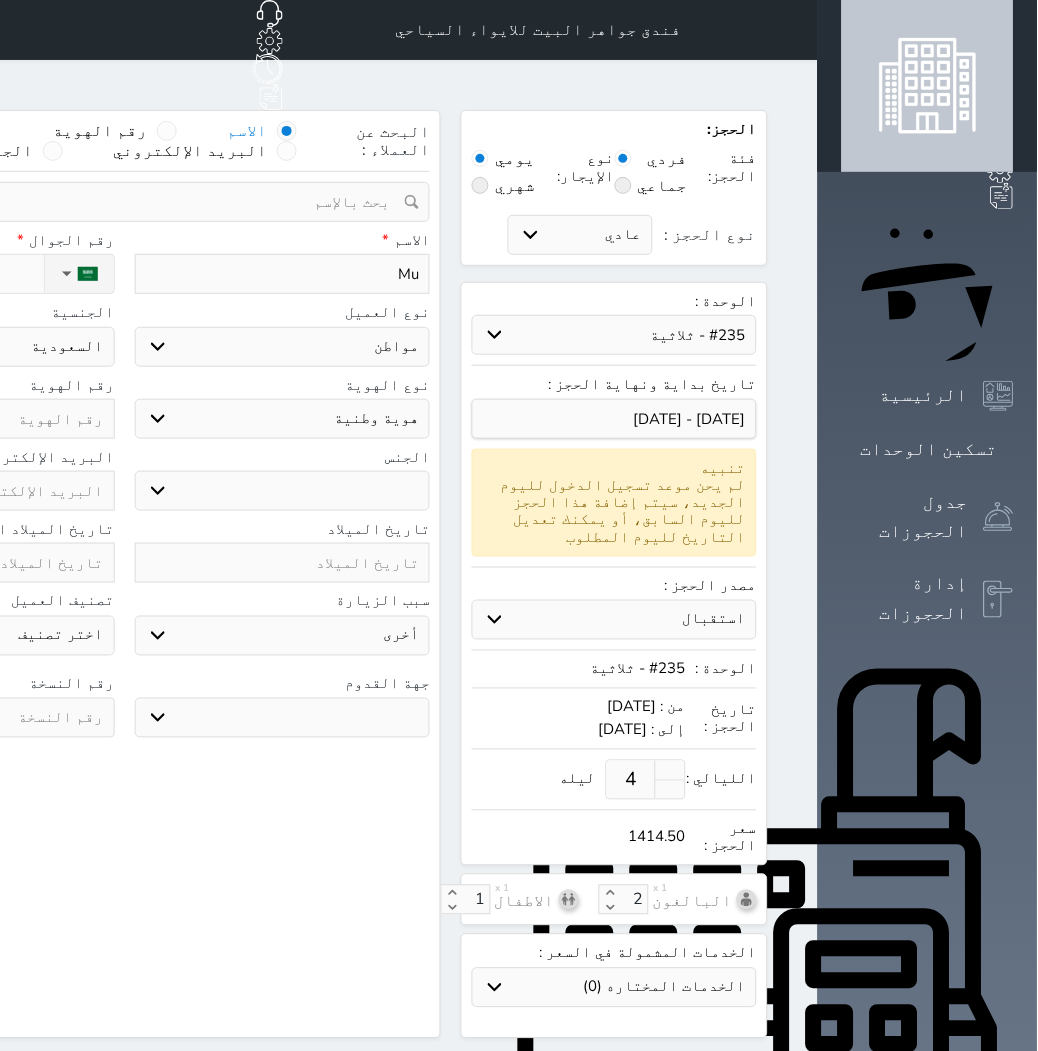 select 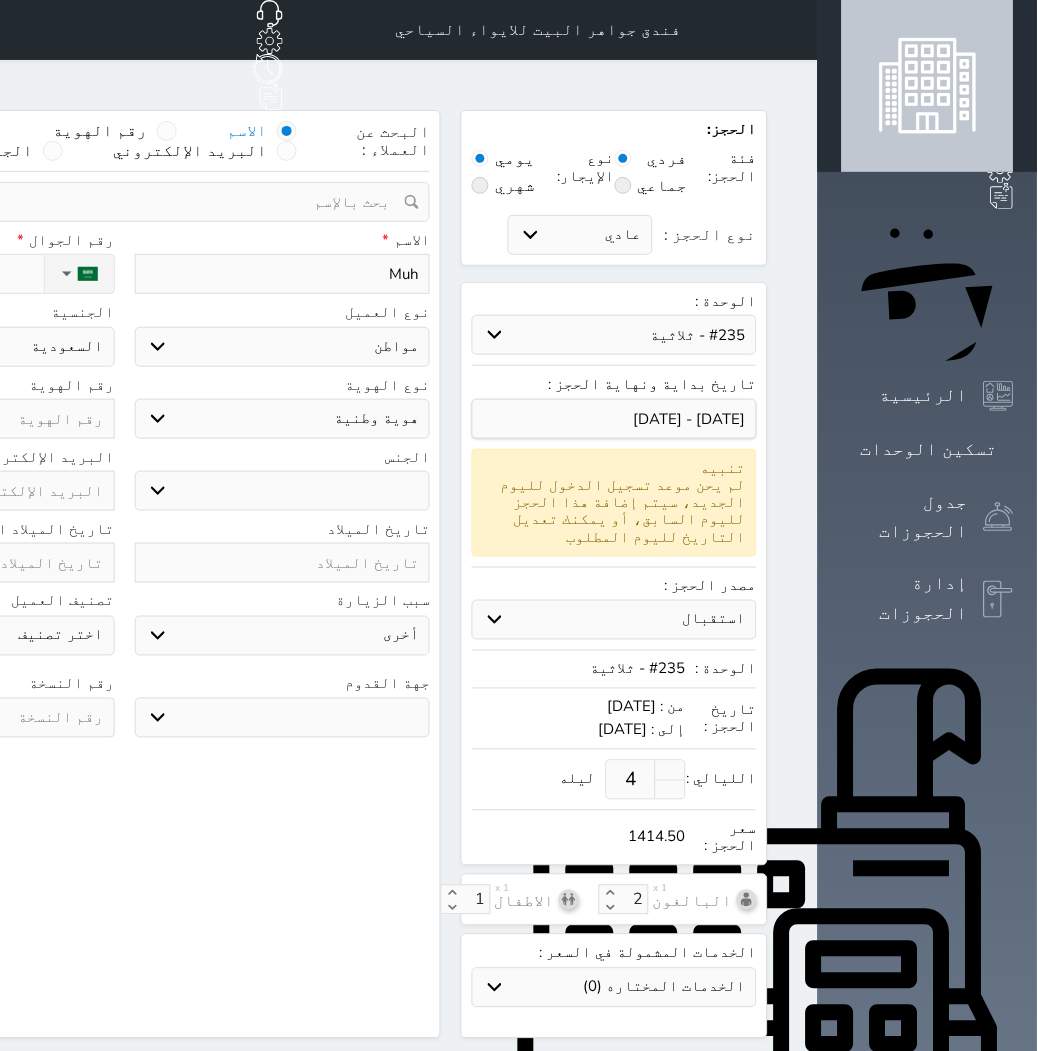 type on "Muha" 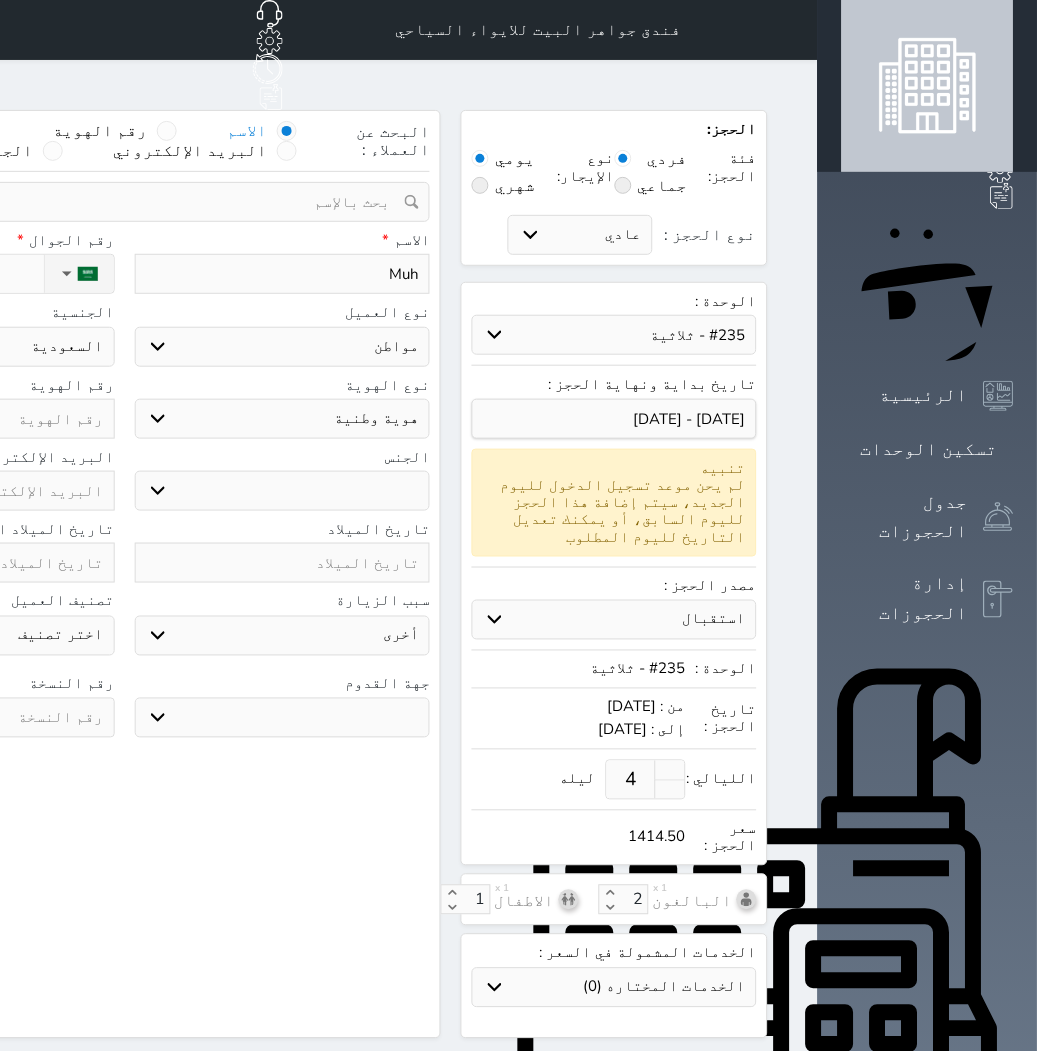 select 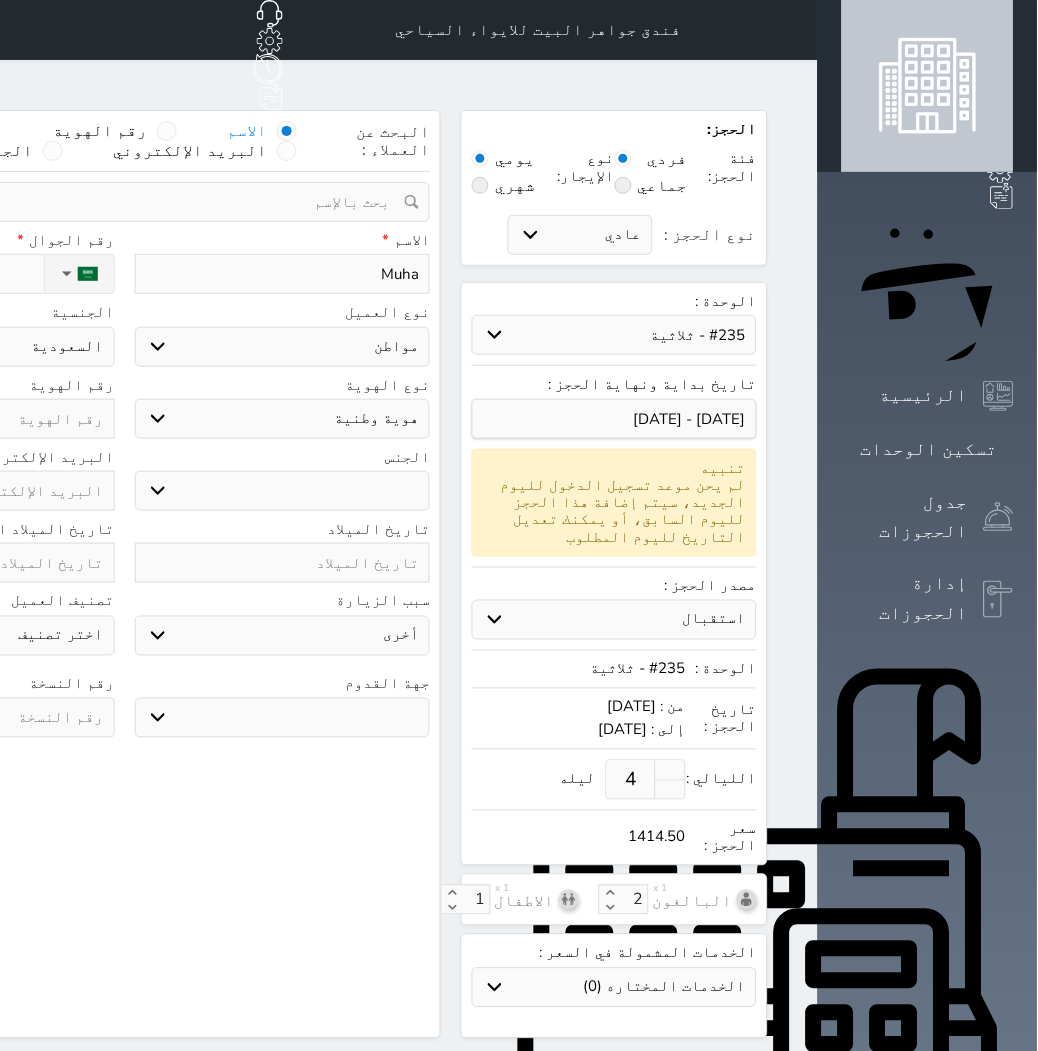 type on "Muham" 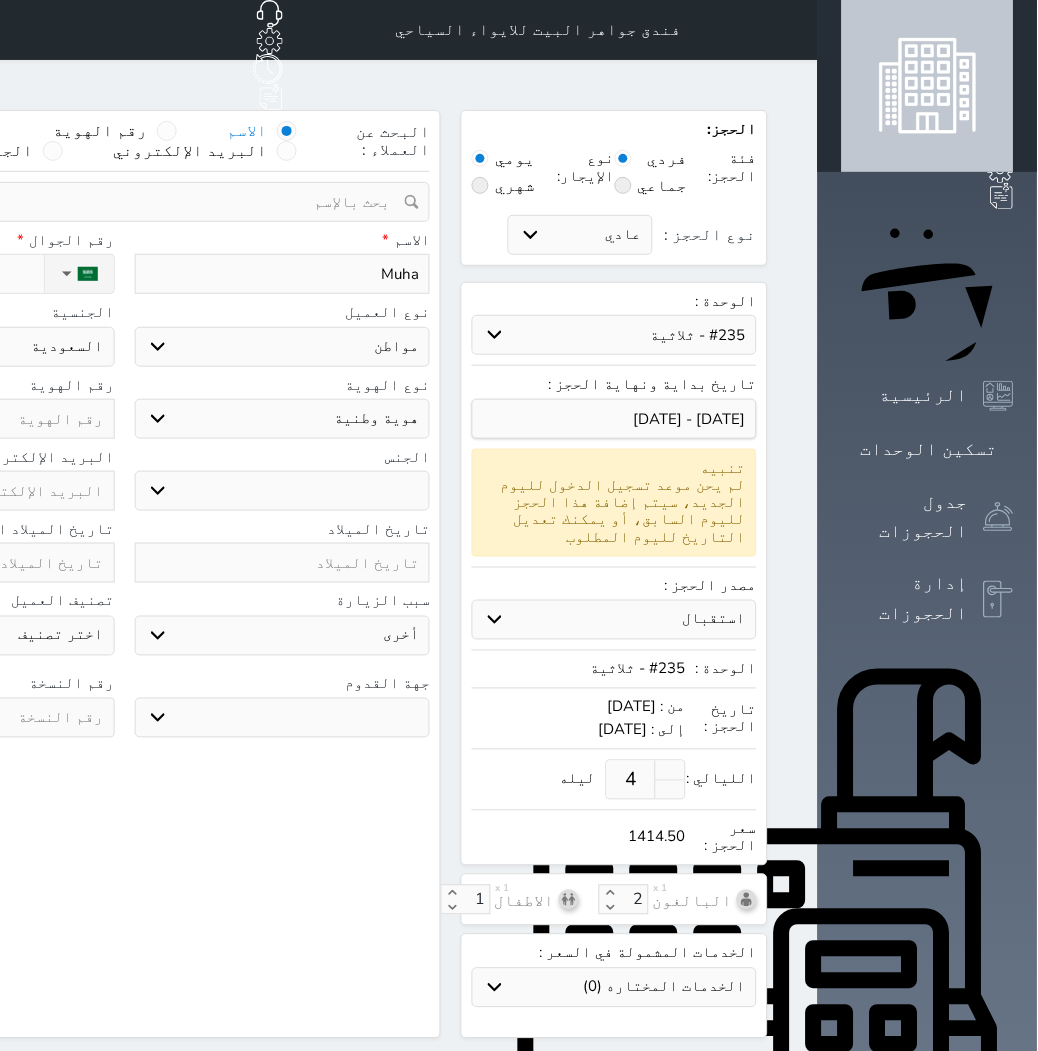 select 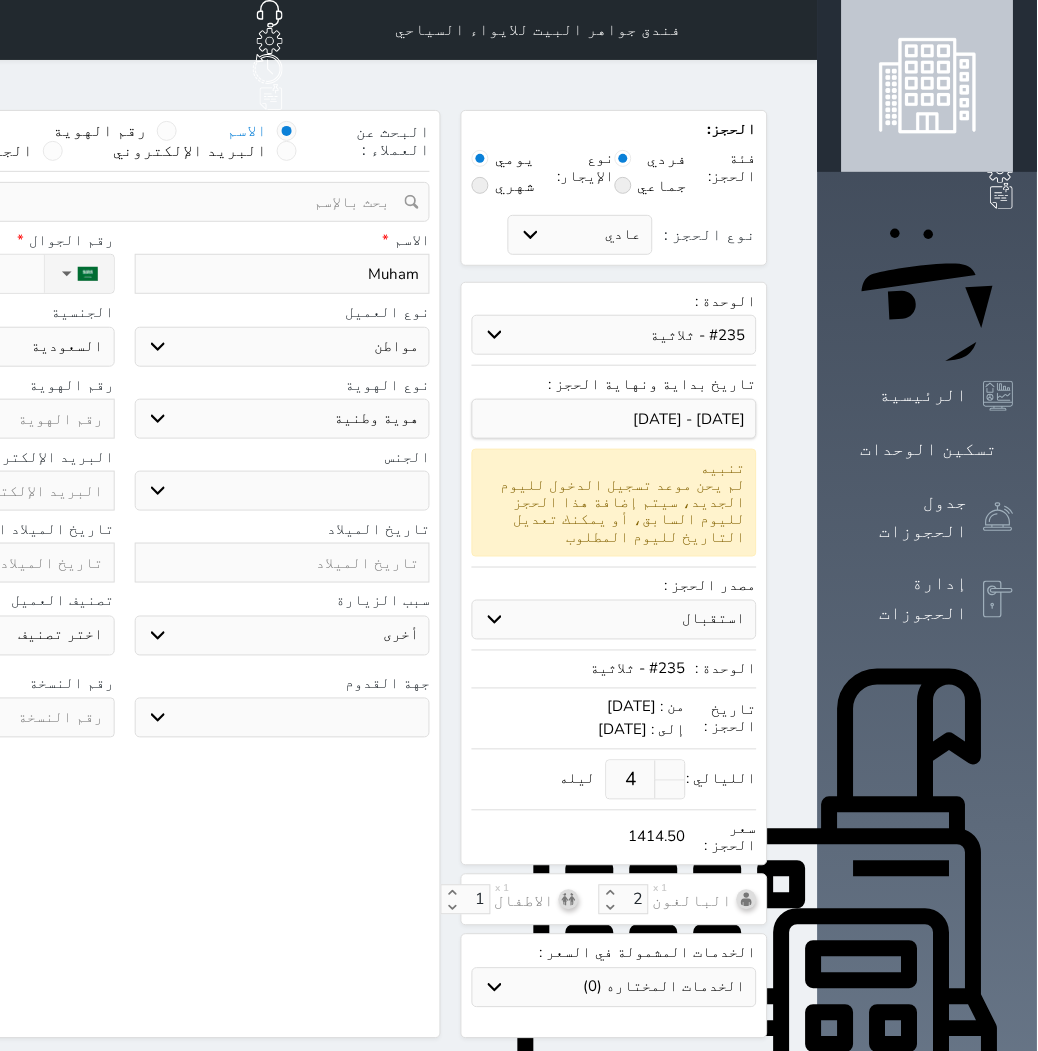 type on "Muhamm" 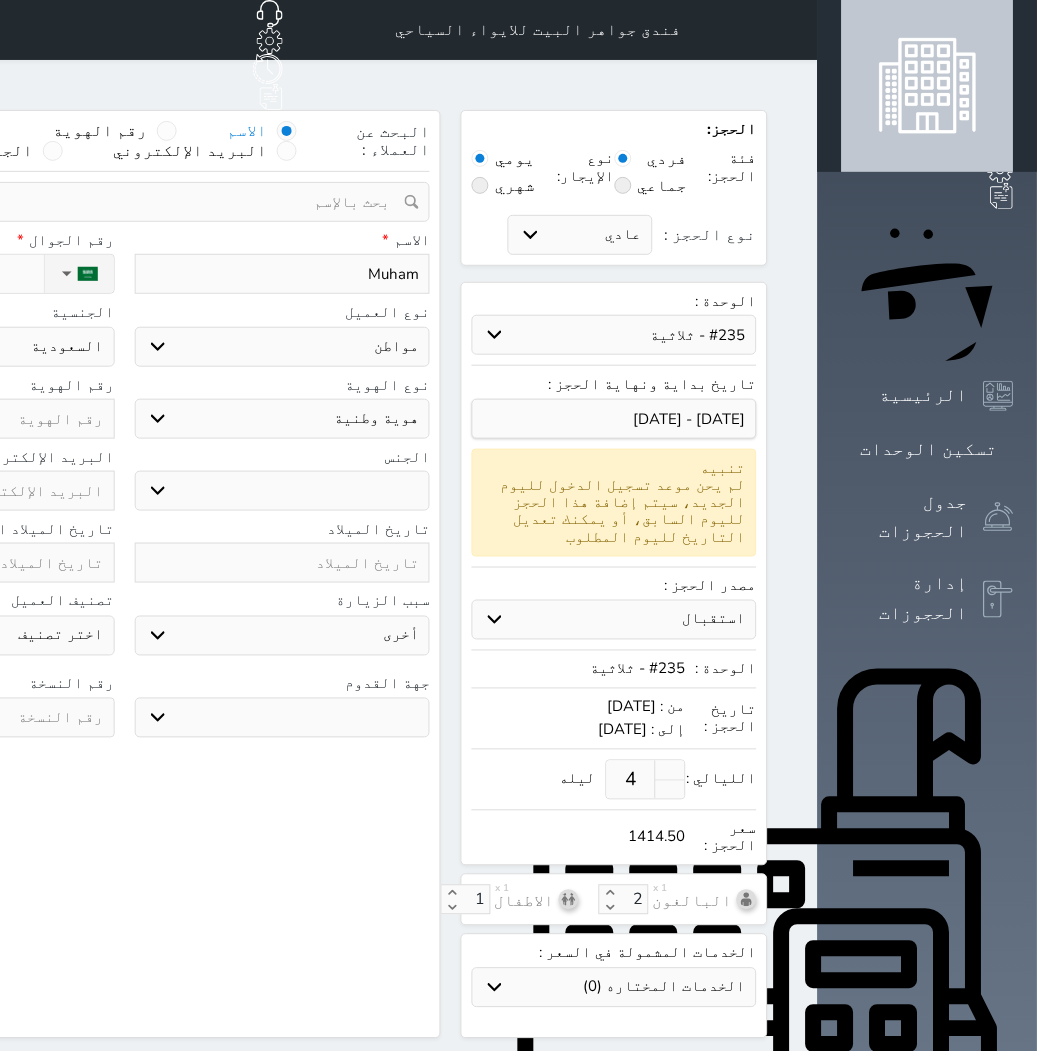 select 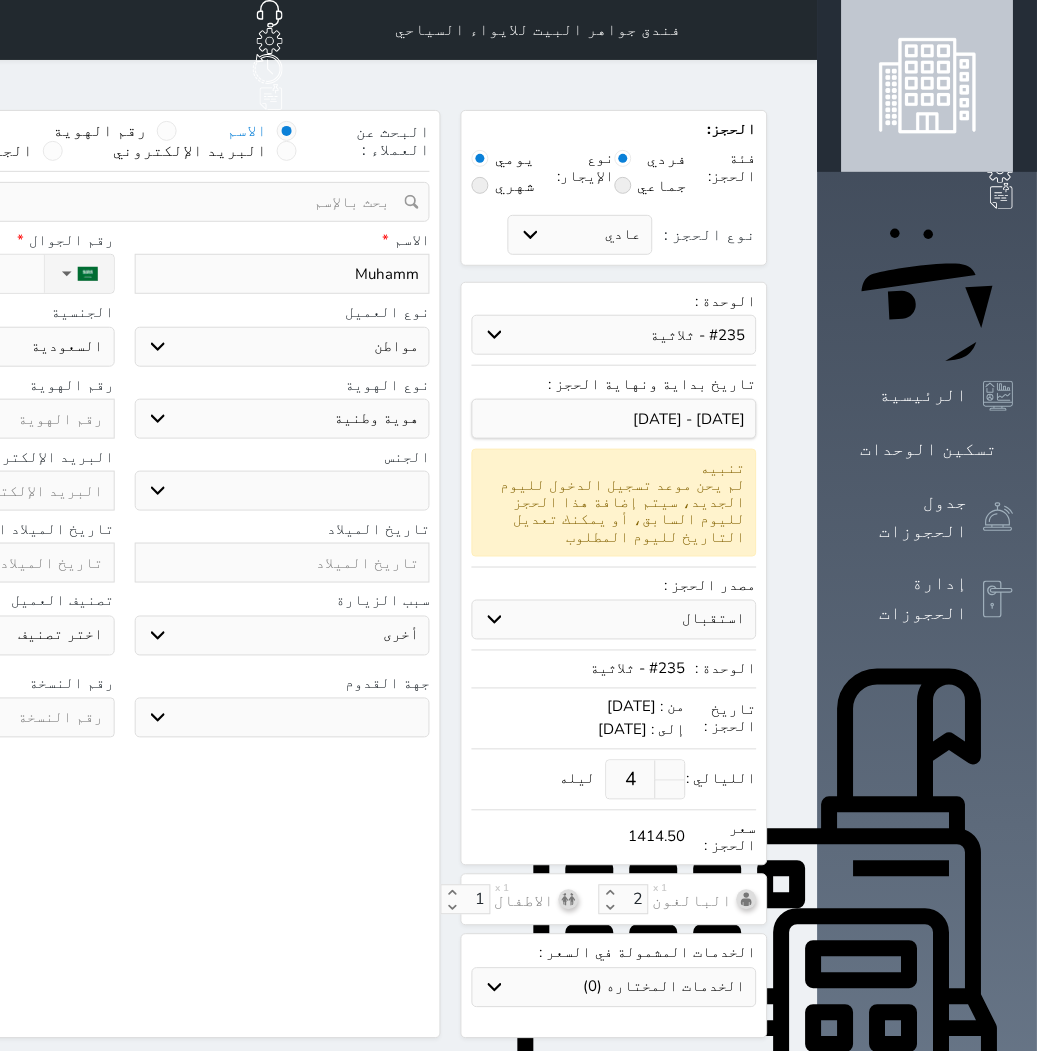 type on "[DEMOGRAPHIC_DATA]" 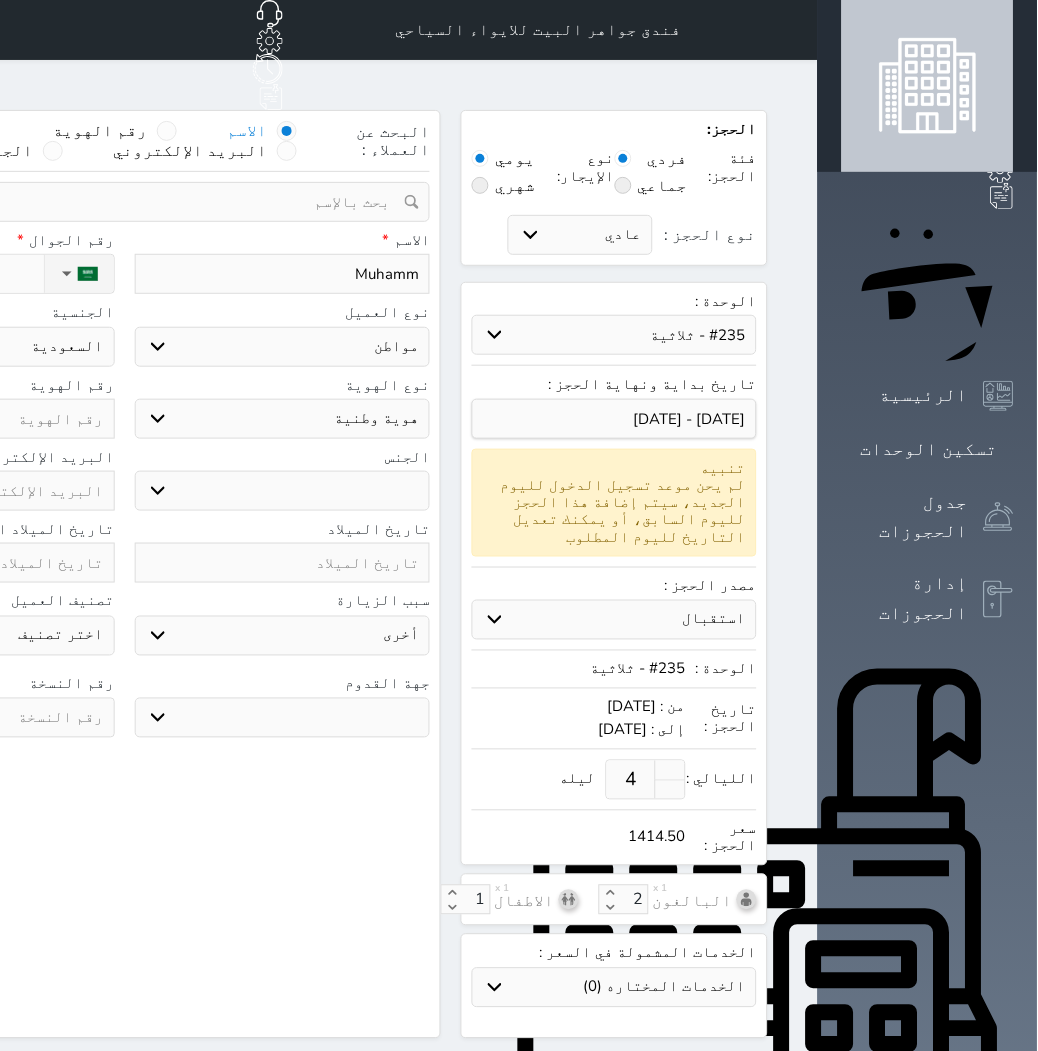 select 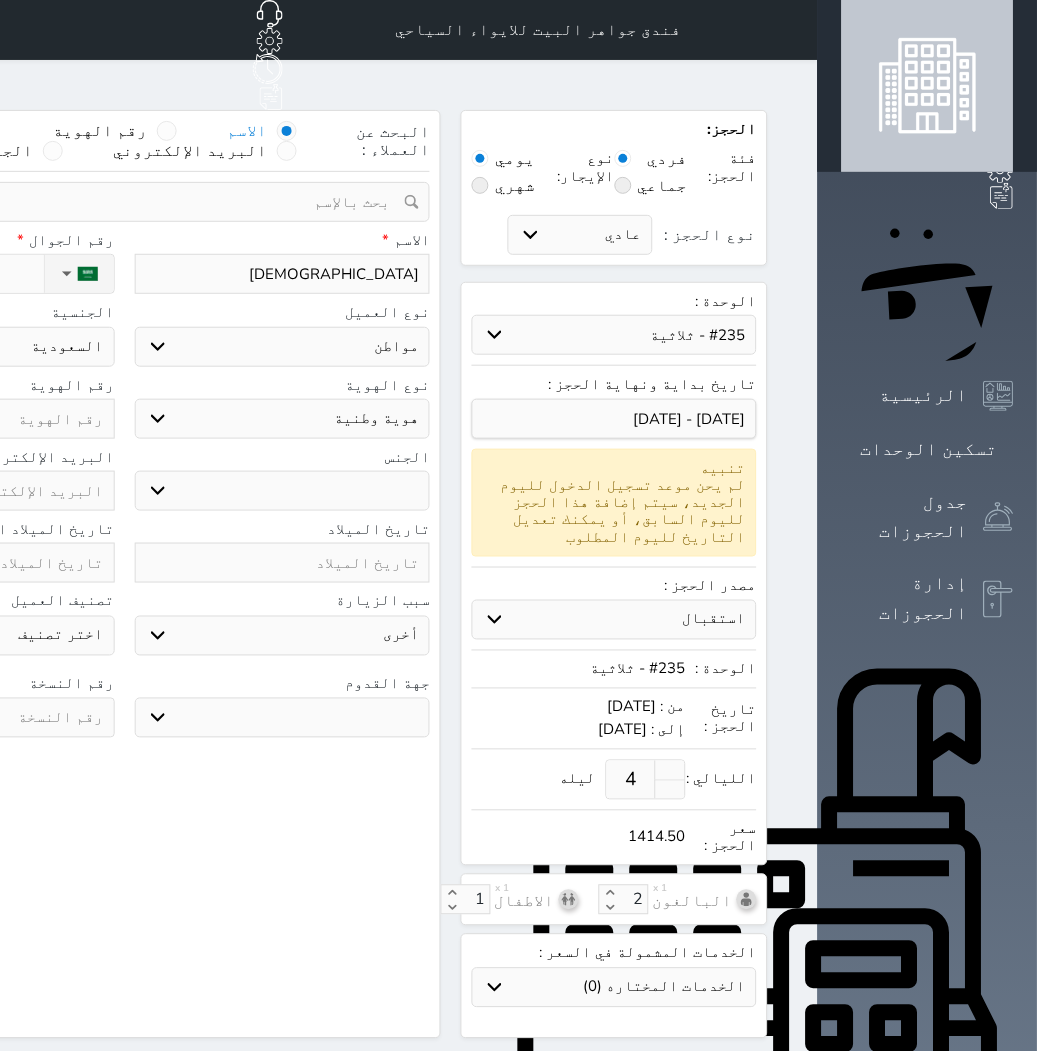 type on "[DEMOGRAPHIC_DATA]" 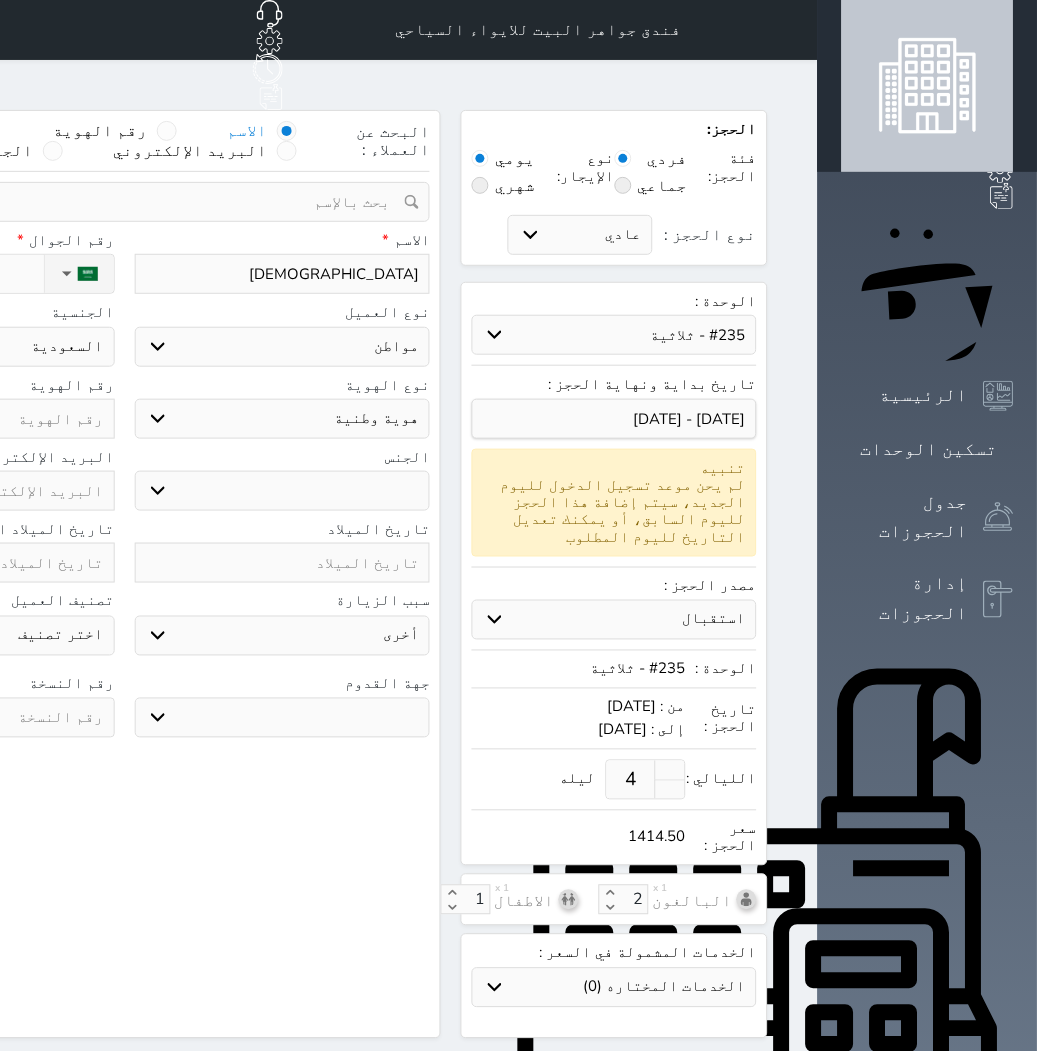 select 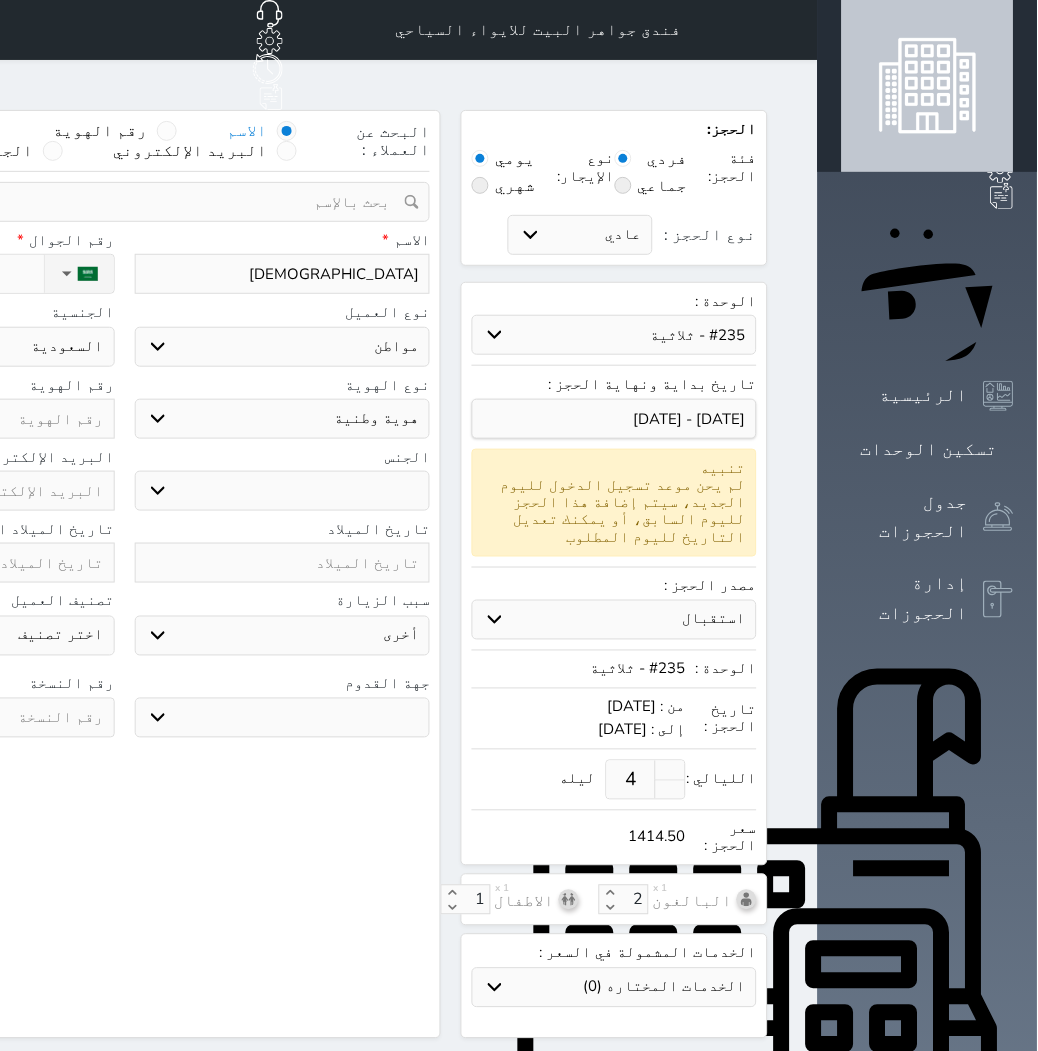 click on "اختر نوع   مواطن مواطن خليجي زائر مقيم" at bounding box center (283, 347) 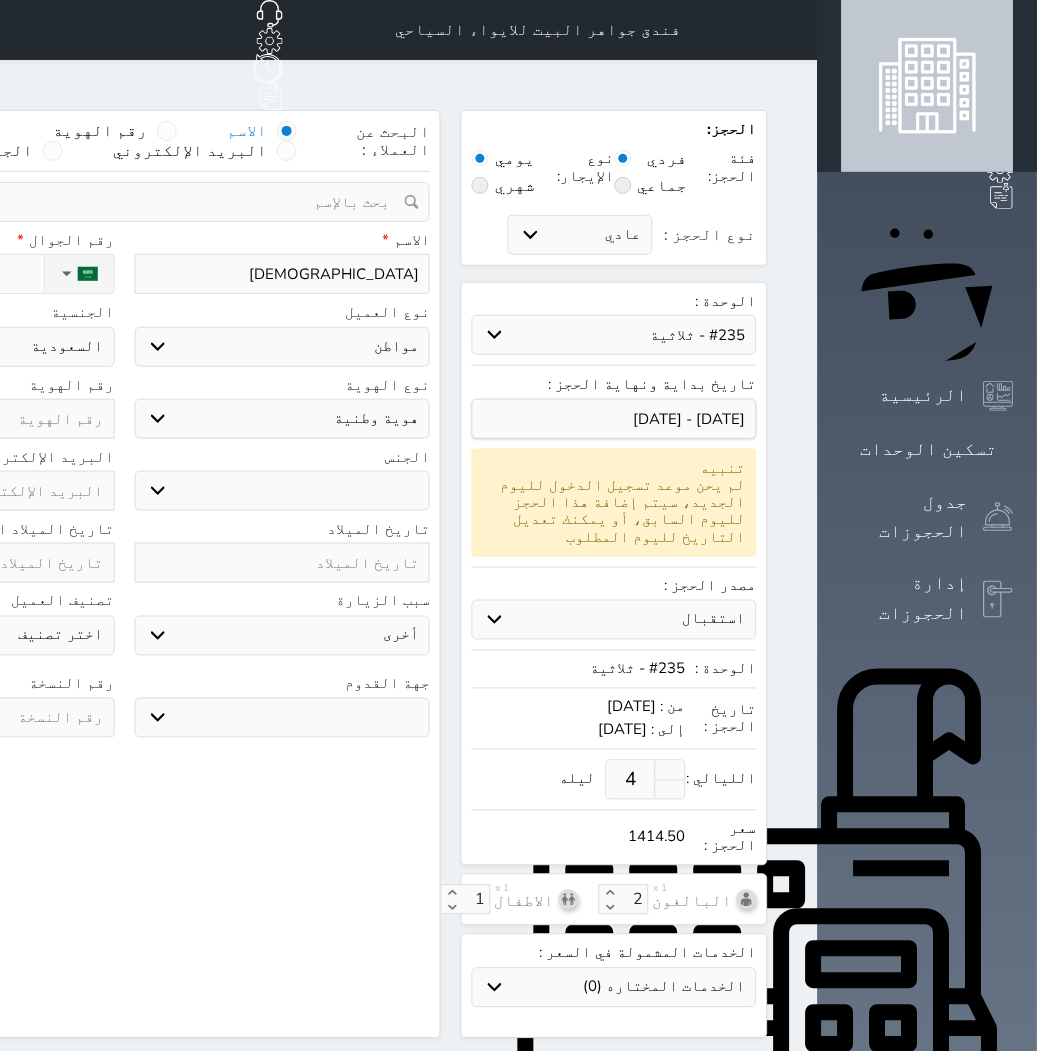 select on "3" 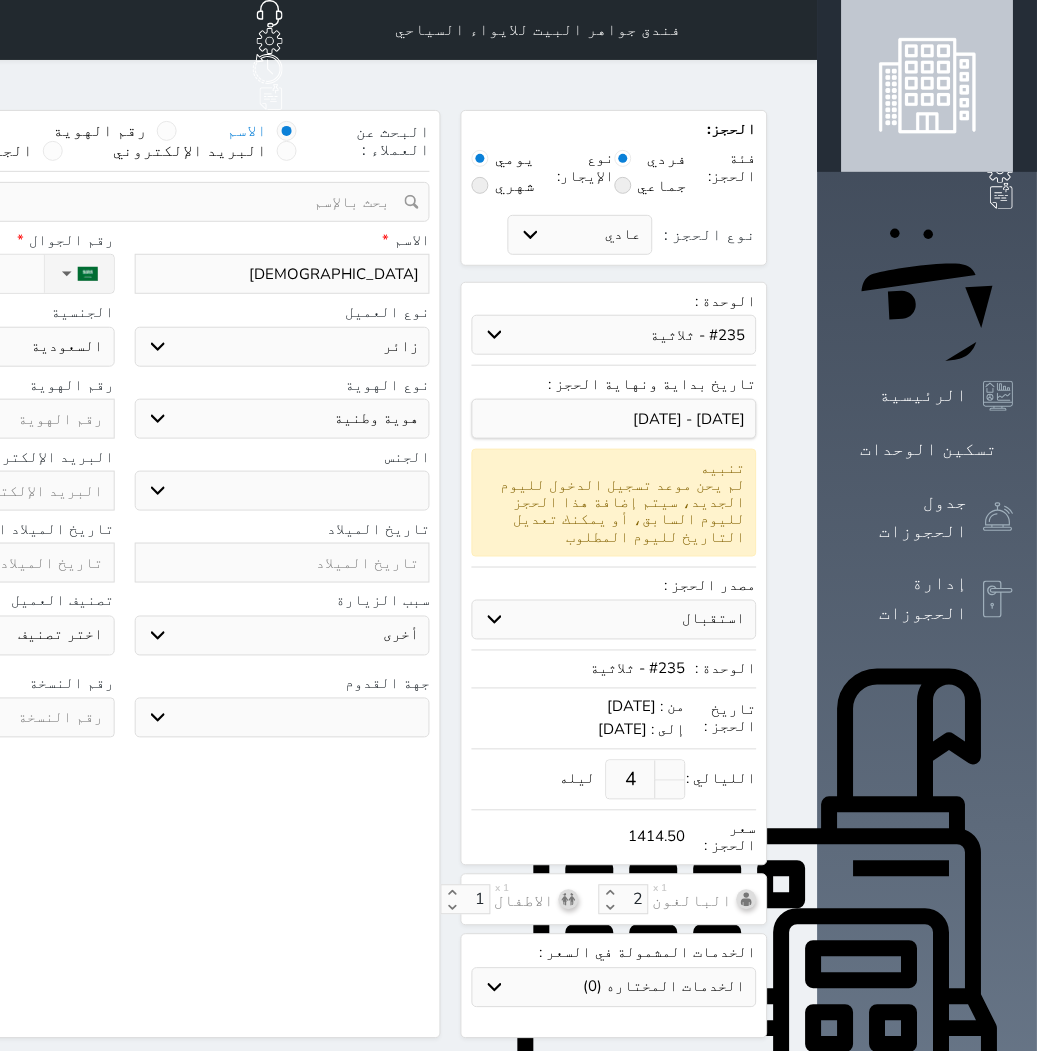 click on "اختر نوع   مواطن مواطن خليجي زائر مقيم" at bounding box center (283, 347) 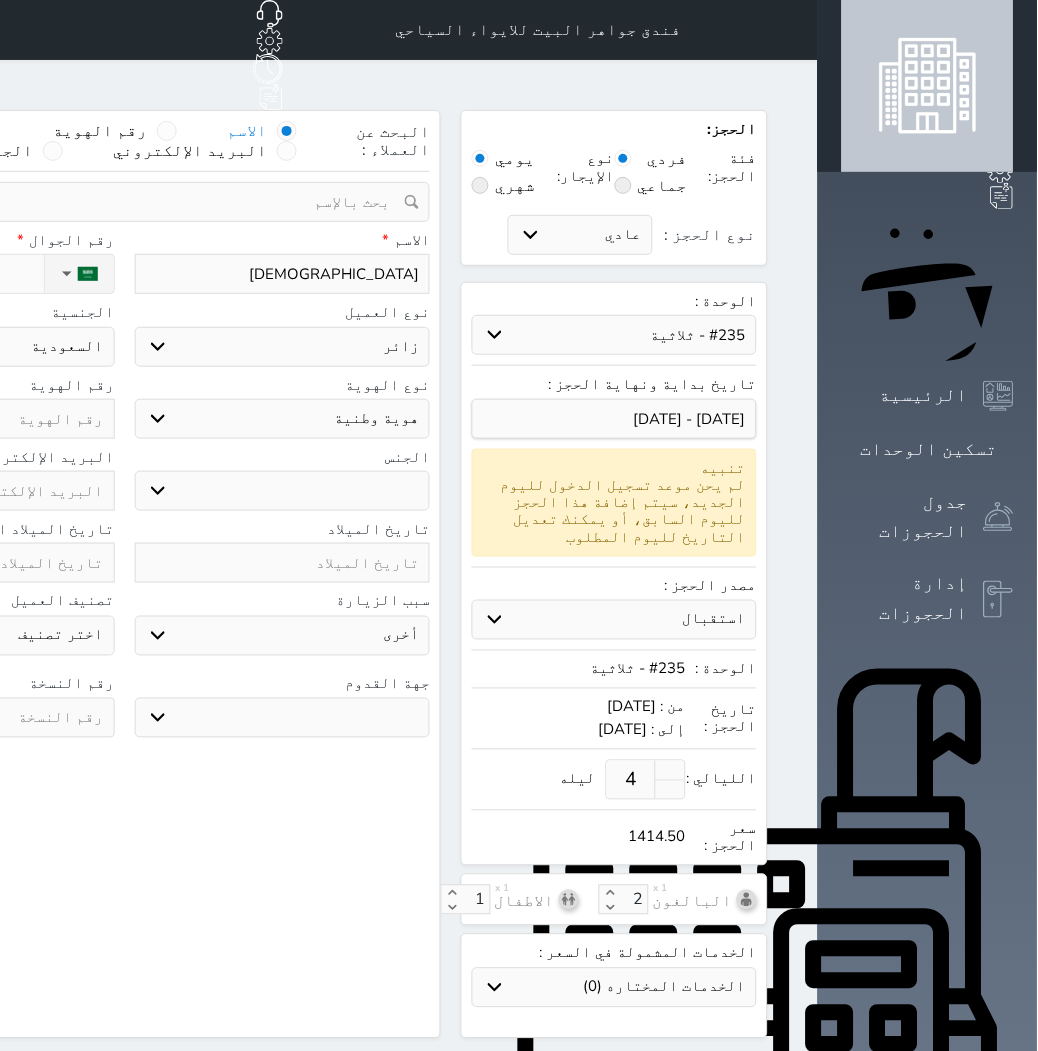 select 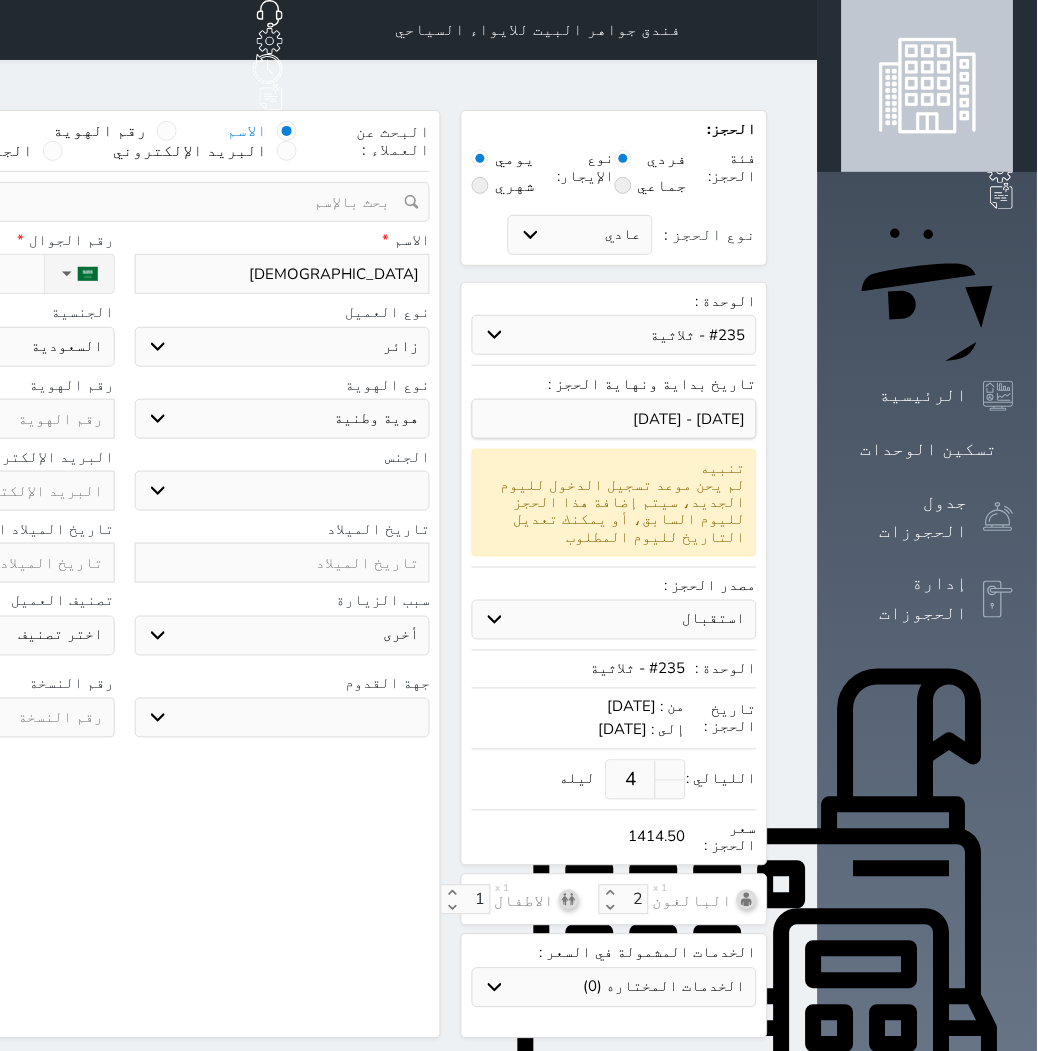 select 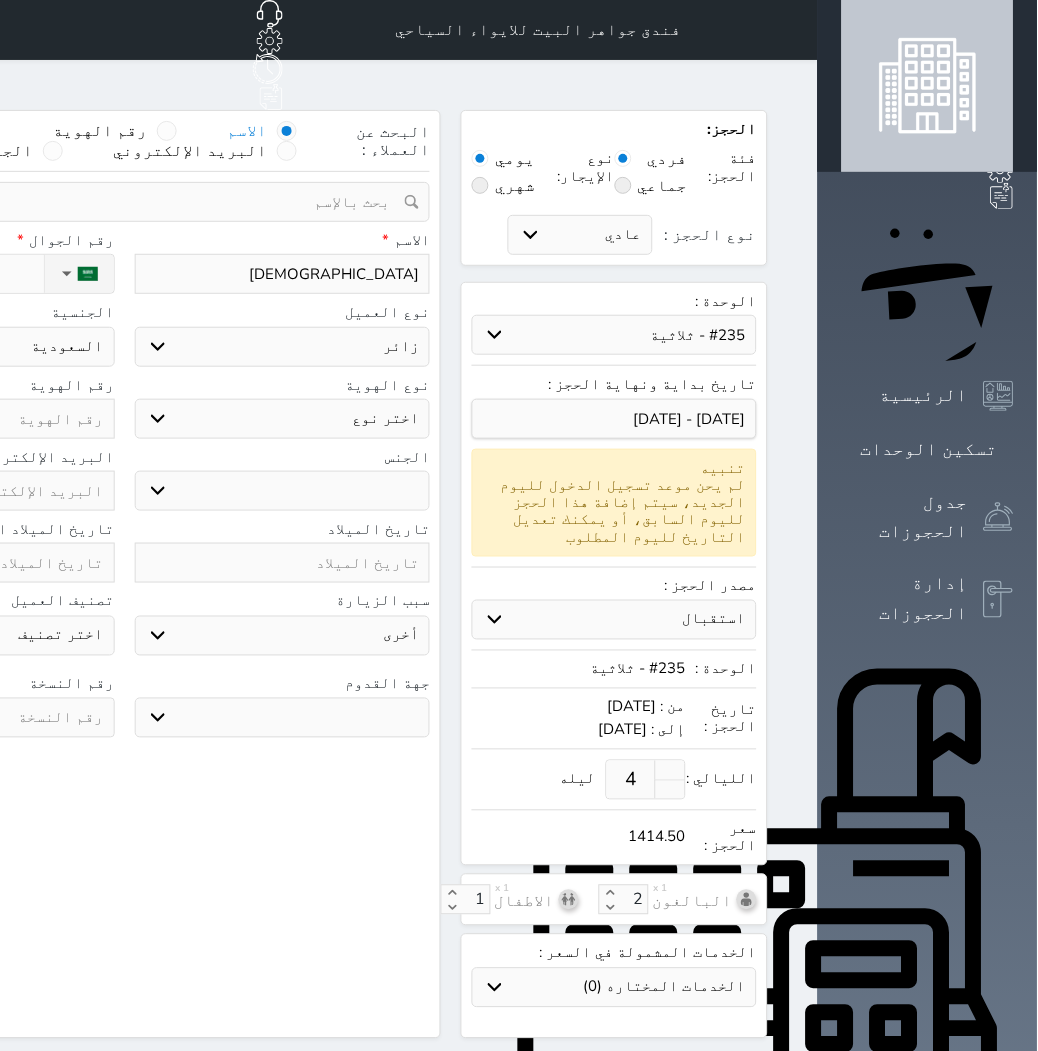 select 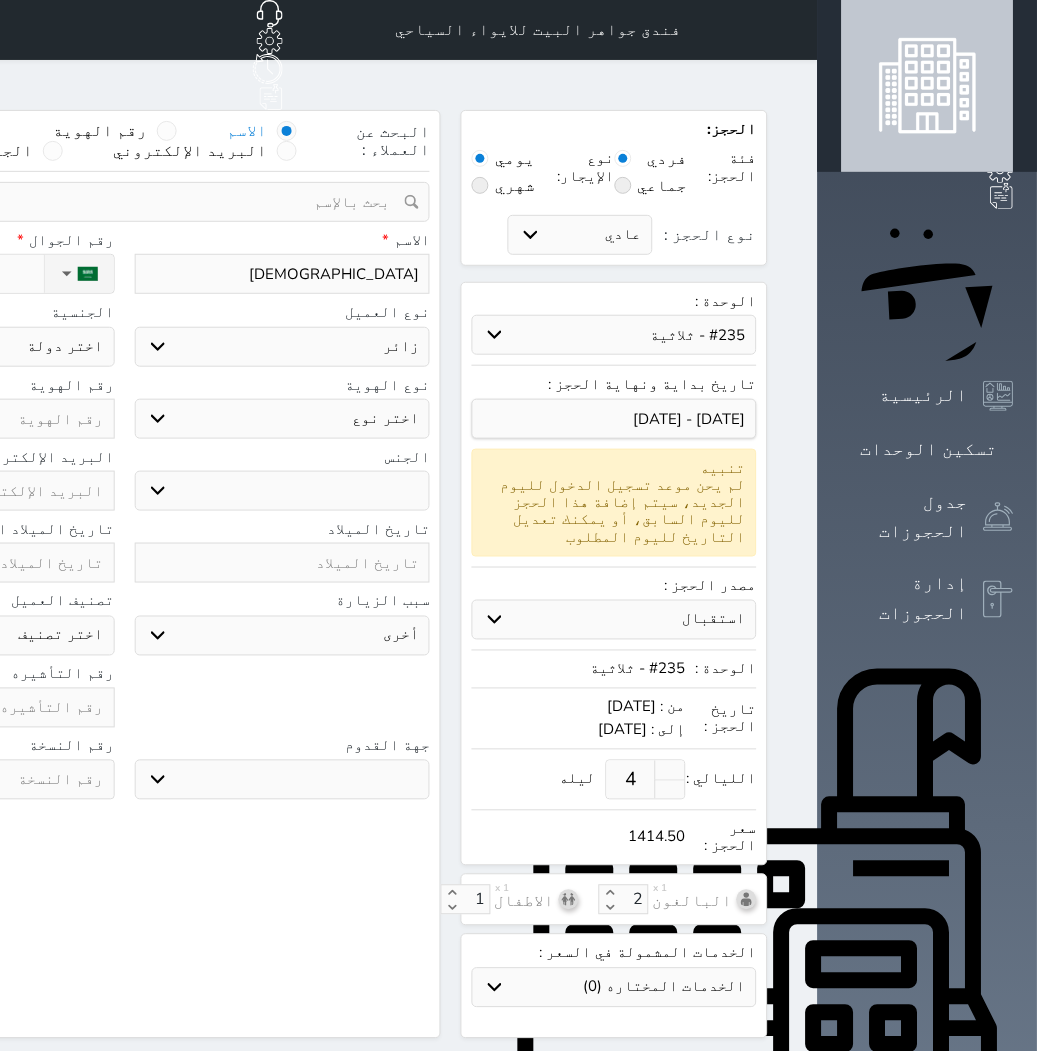 drag, startPoint x: 557, startPoint y: 382, endPoint x: 557, endPoint y: 393, distance: 11 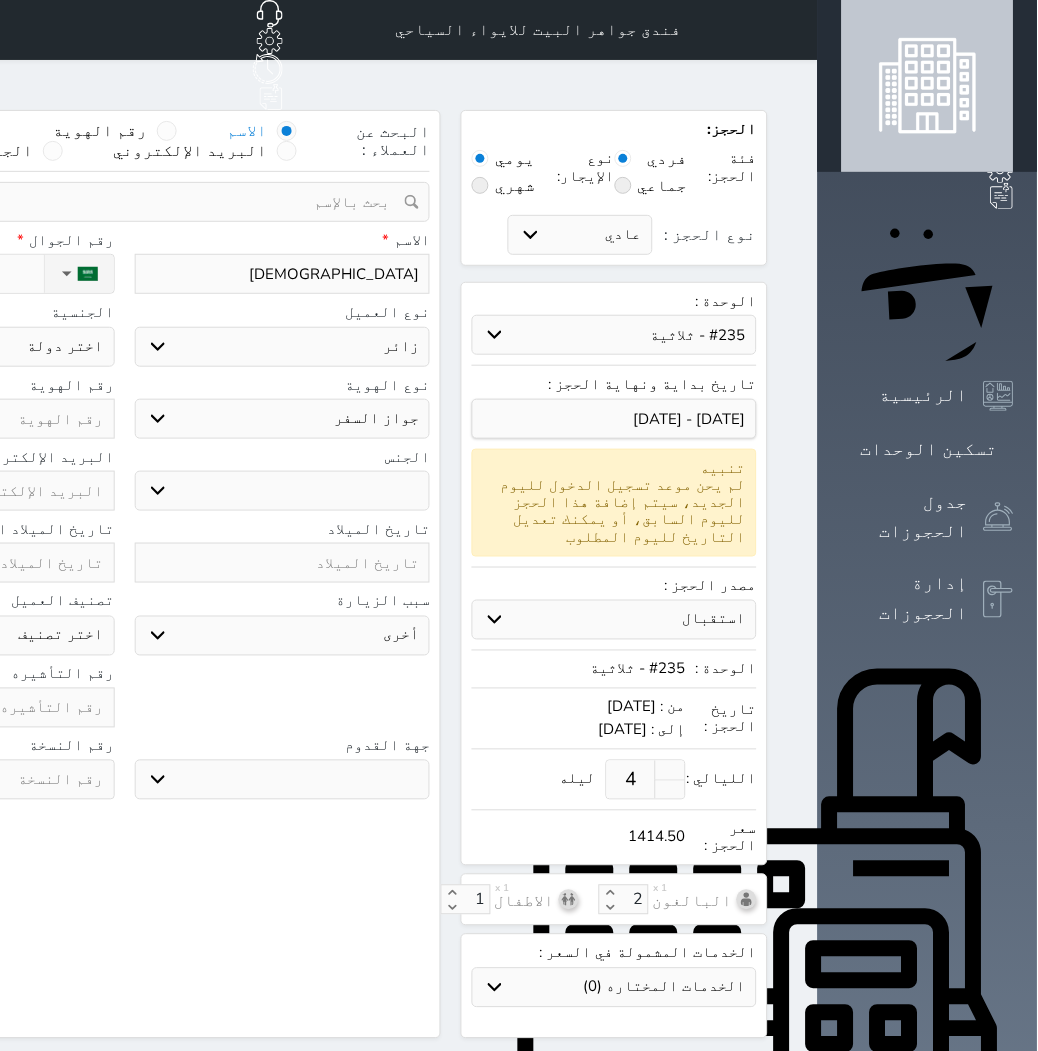click on "اختر نوع   جواز السفر هوية زائر" at bounding box center [283, 419] 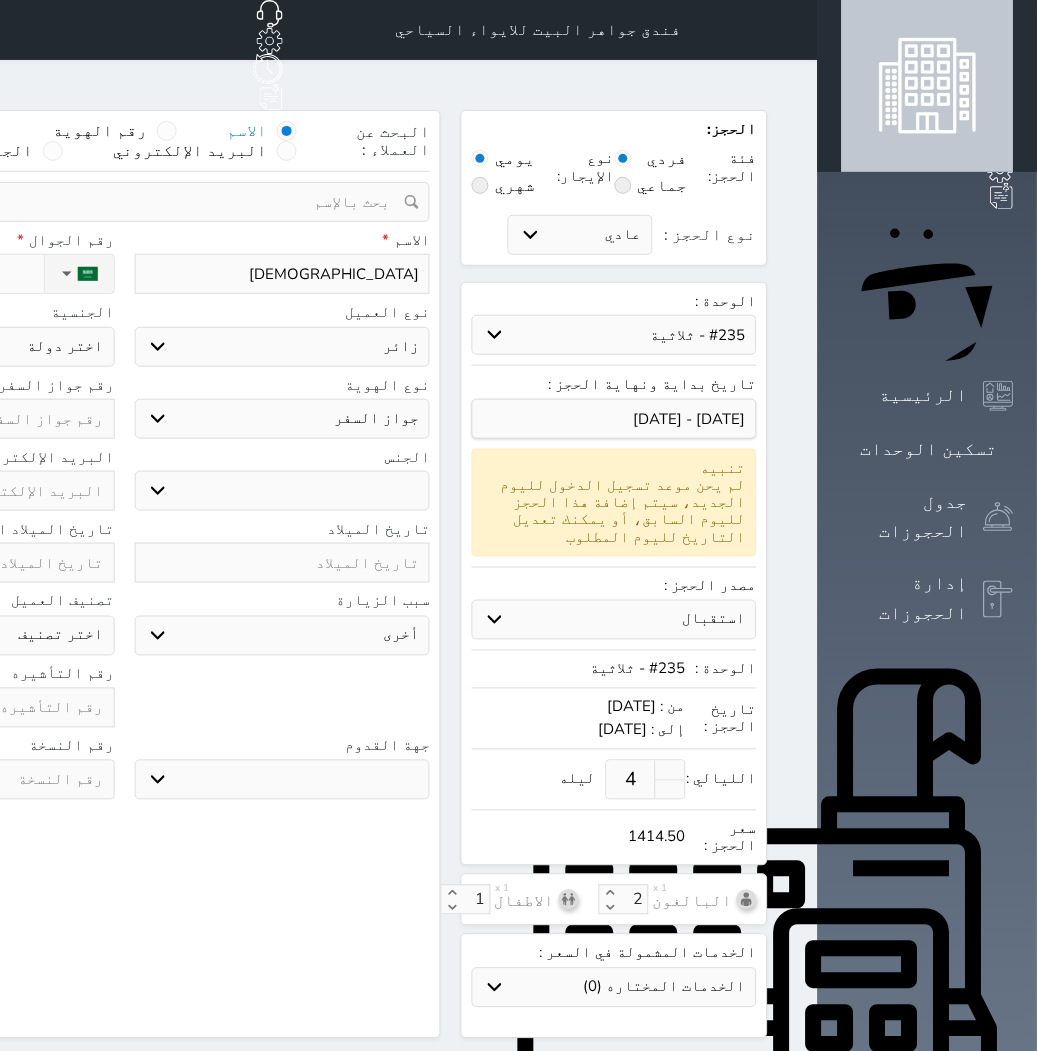 select 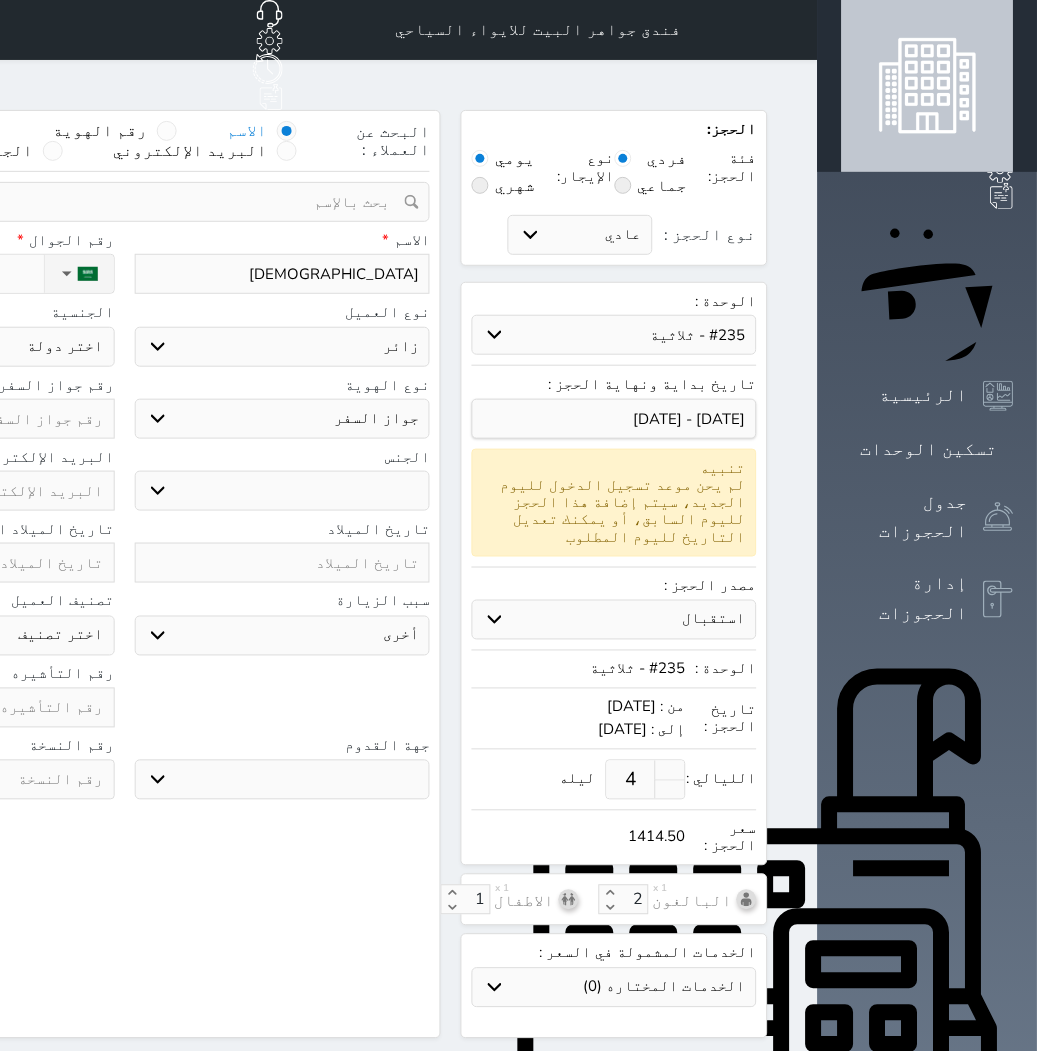 click on "ذكر   انثى" at bounding box center [283, 491] 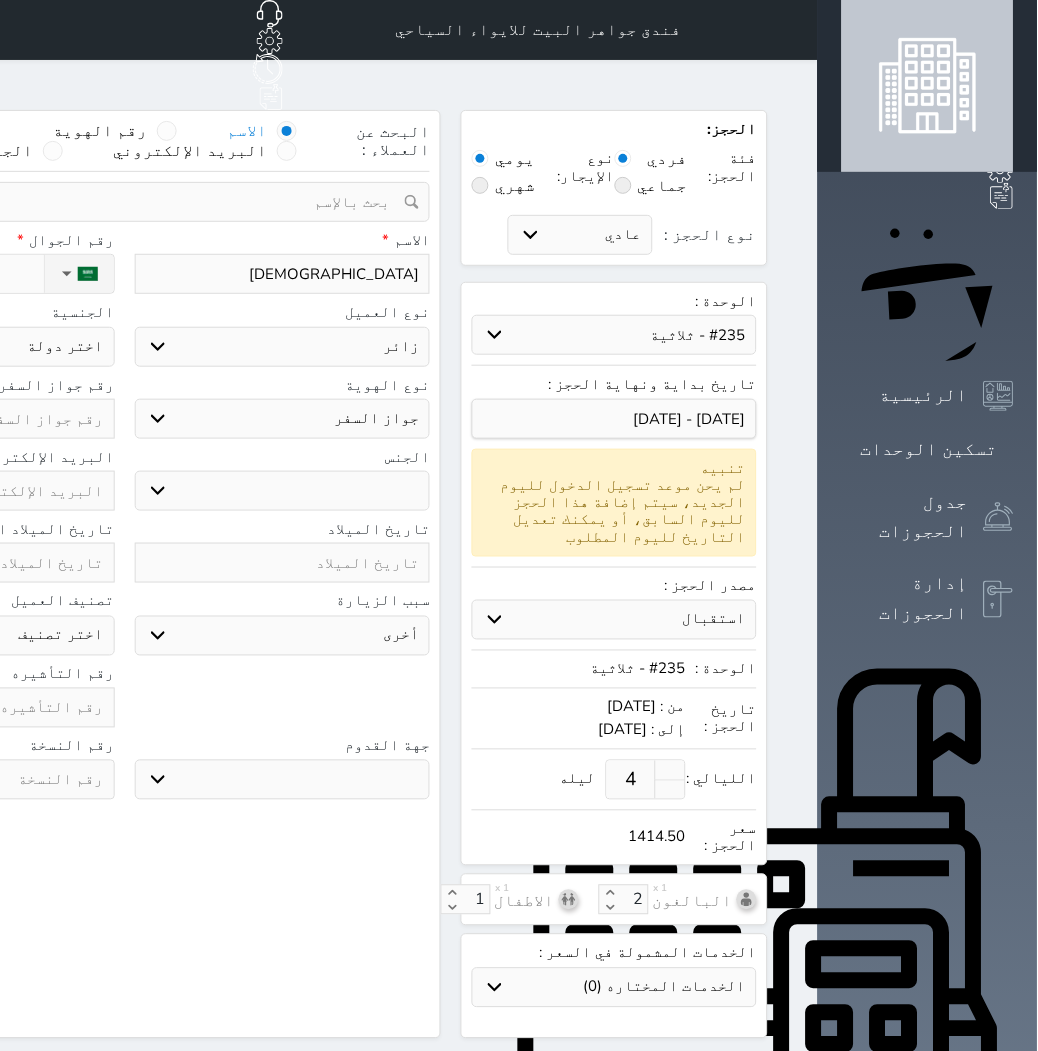 select 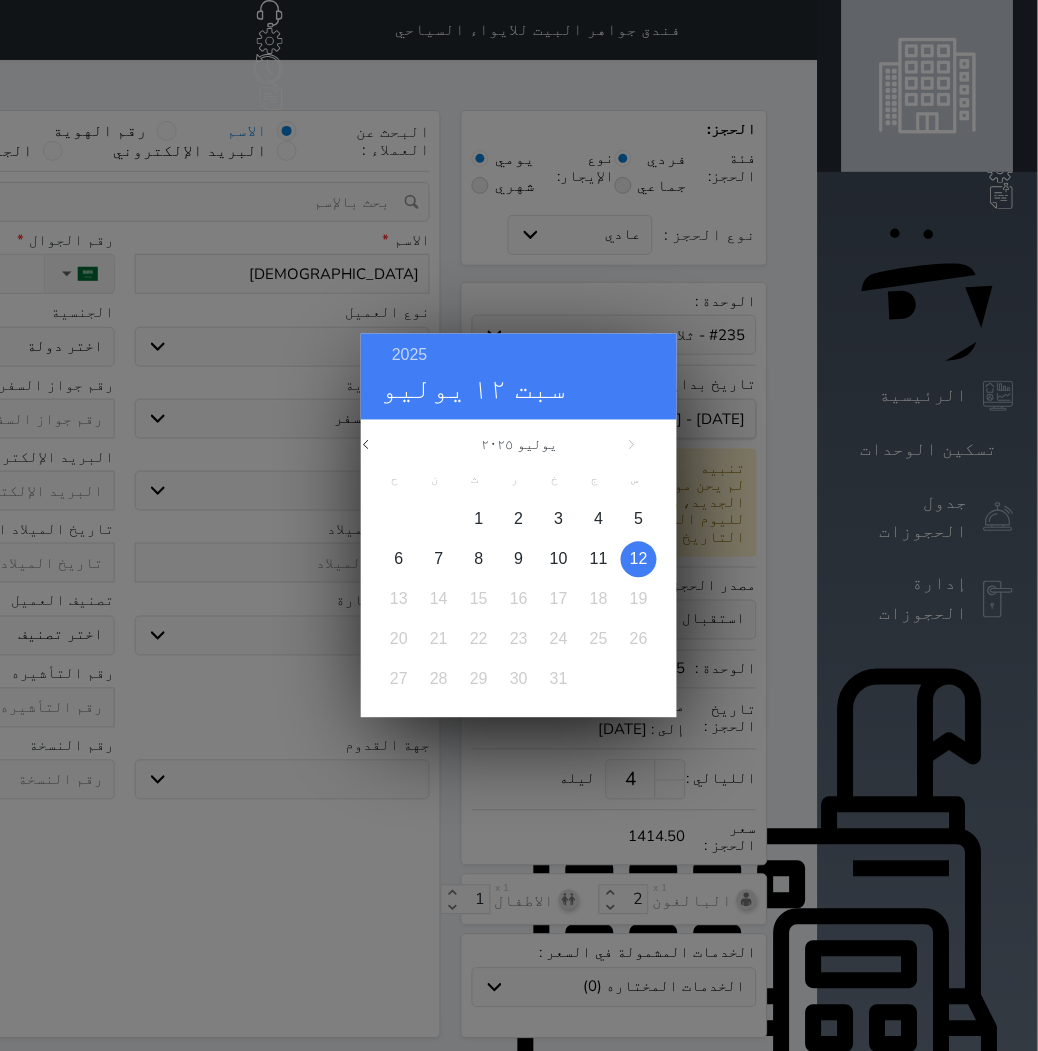 click on "2025   سبت ١٢ يوليو         يوليو ٢٠٢٥
ح
ن
ث
ر
خ
ج
س
1   2   3   4   5   6   7   8   9   10   11   12   13   14   15   16   17   18   19   20   21   22   23   24   25   26   27   28   29   30   31
يناير
فبراير
مارس
أبريل
مايو
يونيو
يوليو
أغسطس
سبتمبر
أكتوبر" at bounding box center (519, 525) 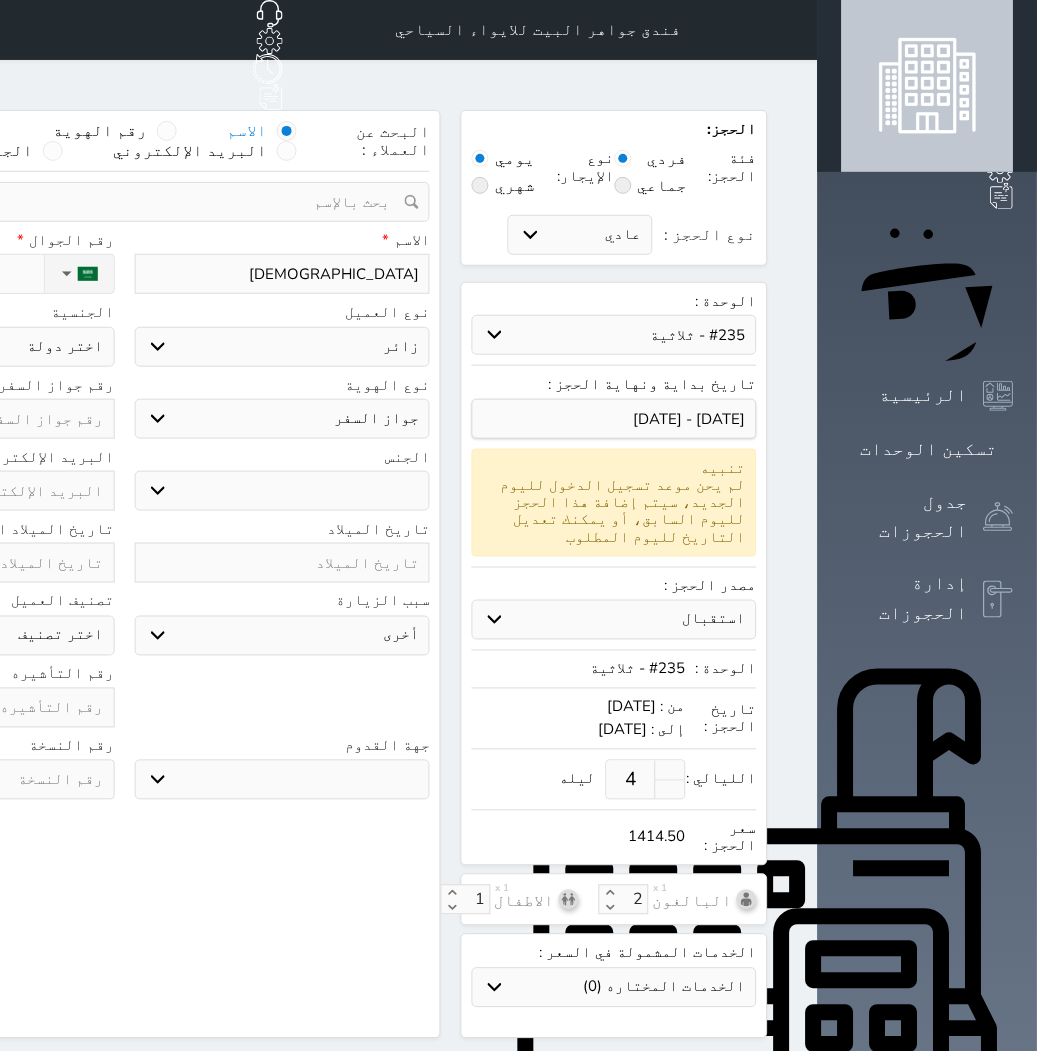 click on "سياحة زيارة الاهل والاصدقاء زيارة دينية زيارة عمل زيارة رياضية زيارة ترفيهية أخرى موظف ديوان عمل نزيل حجر موظف وزارة الصحة" at bounding box center [283, 636] 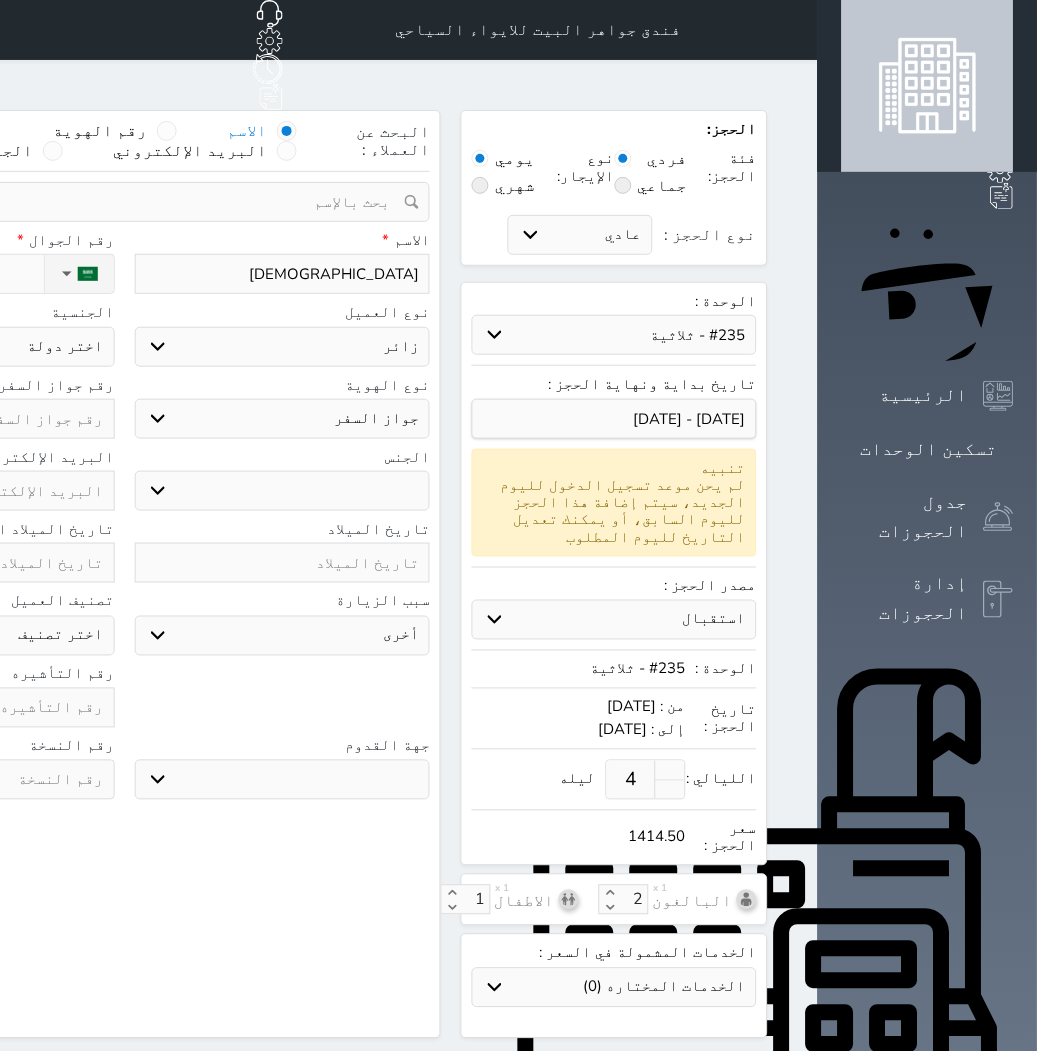 select on "3" 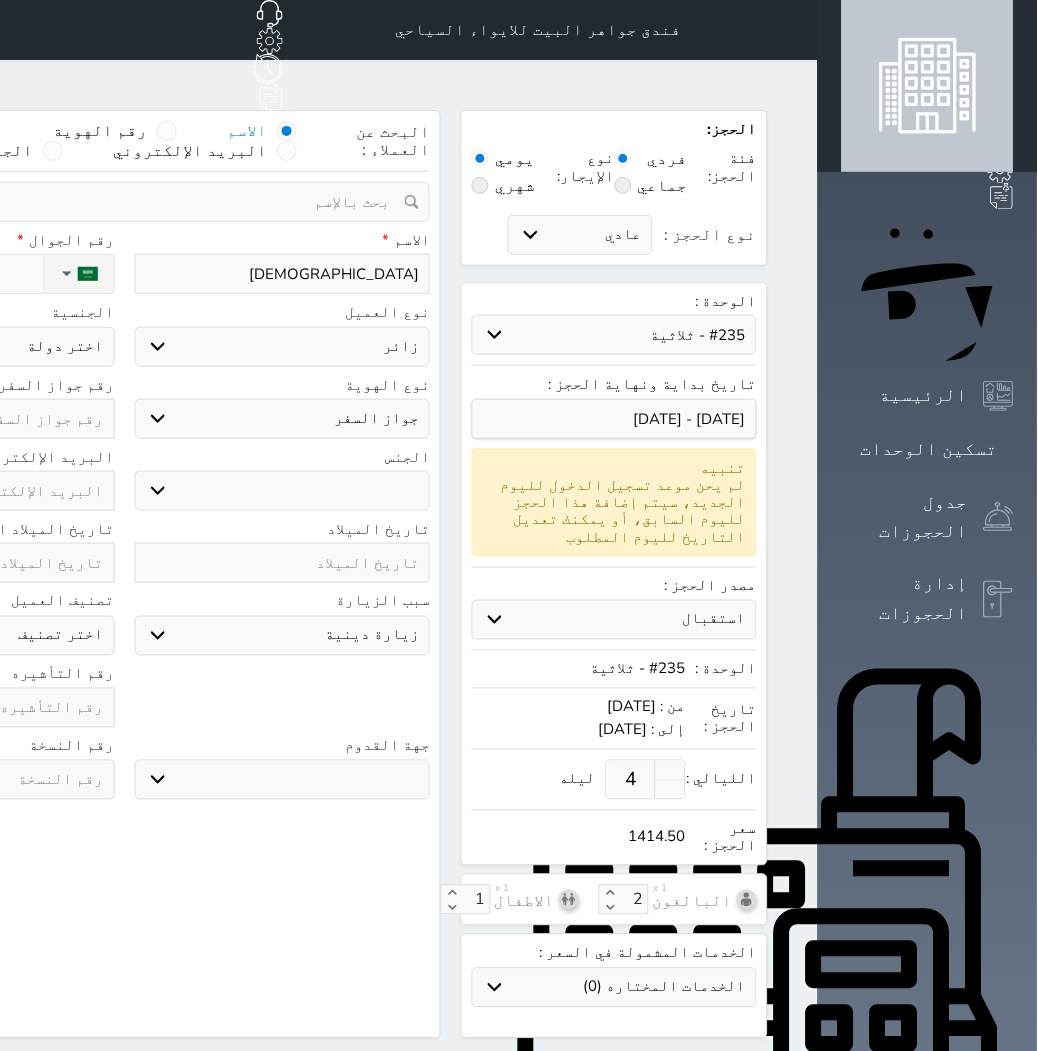 click on "سياحة زيارة الاهل والاصدقاء زيارة دينية زيارة عمل زيارة رياضية زيارة ترفيهية أخرى موظف ديوان عمل نزيل حجر موظف وزارة الصحة" at bounding box center [283, 636] 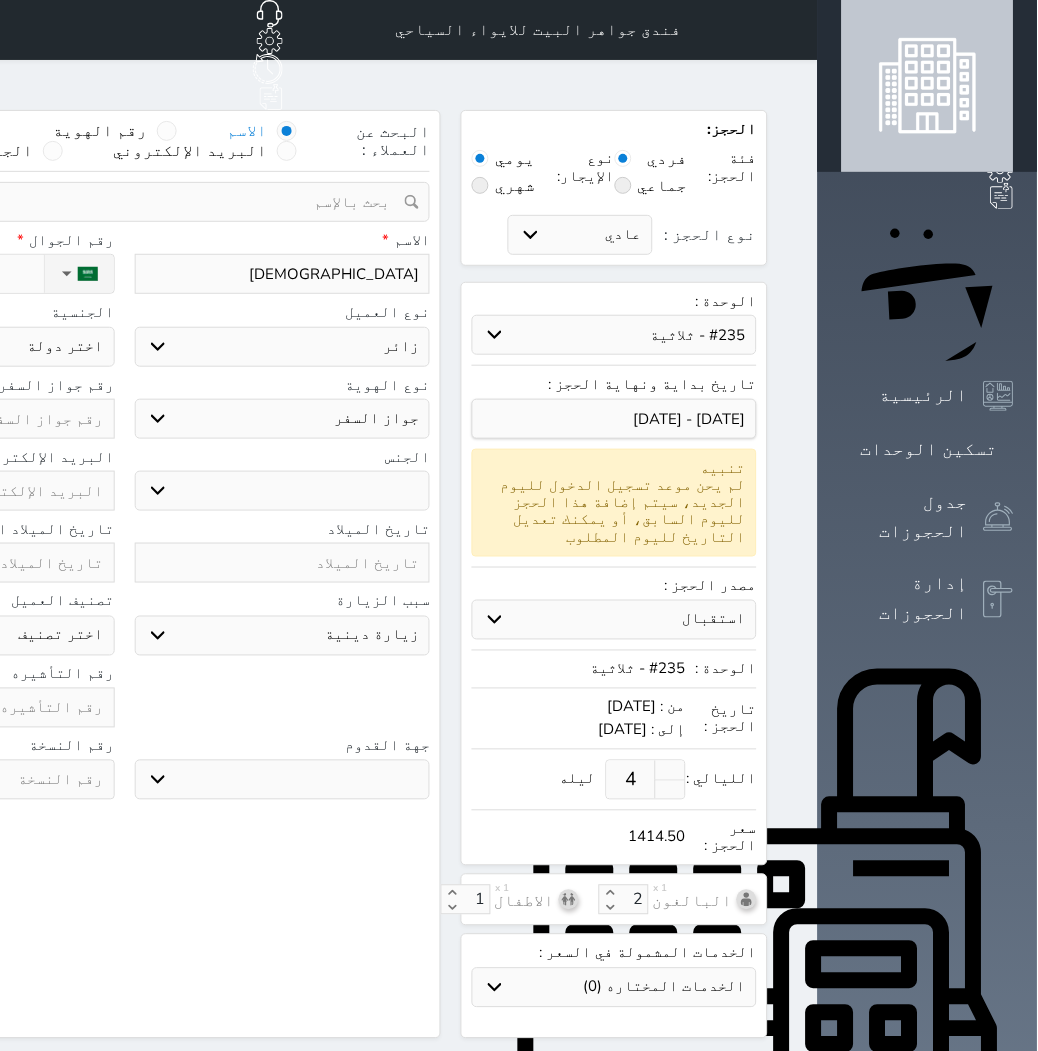 select 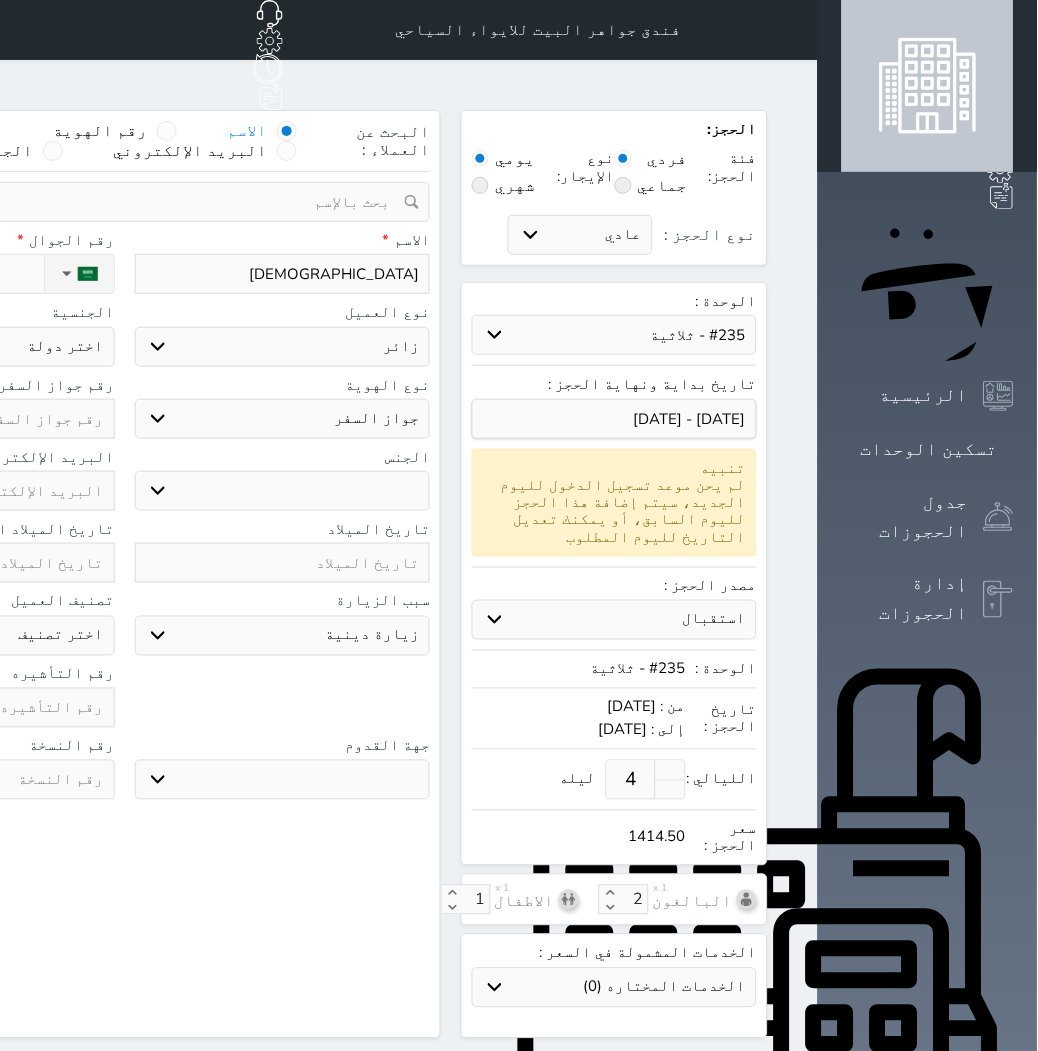 click on "نوع الحجز :" at bounding box center [-69, 274] 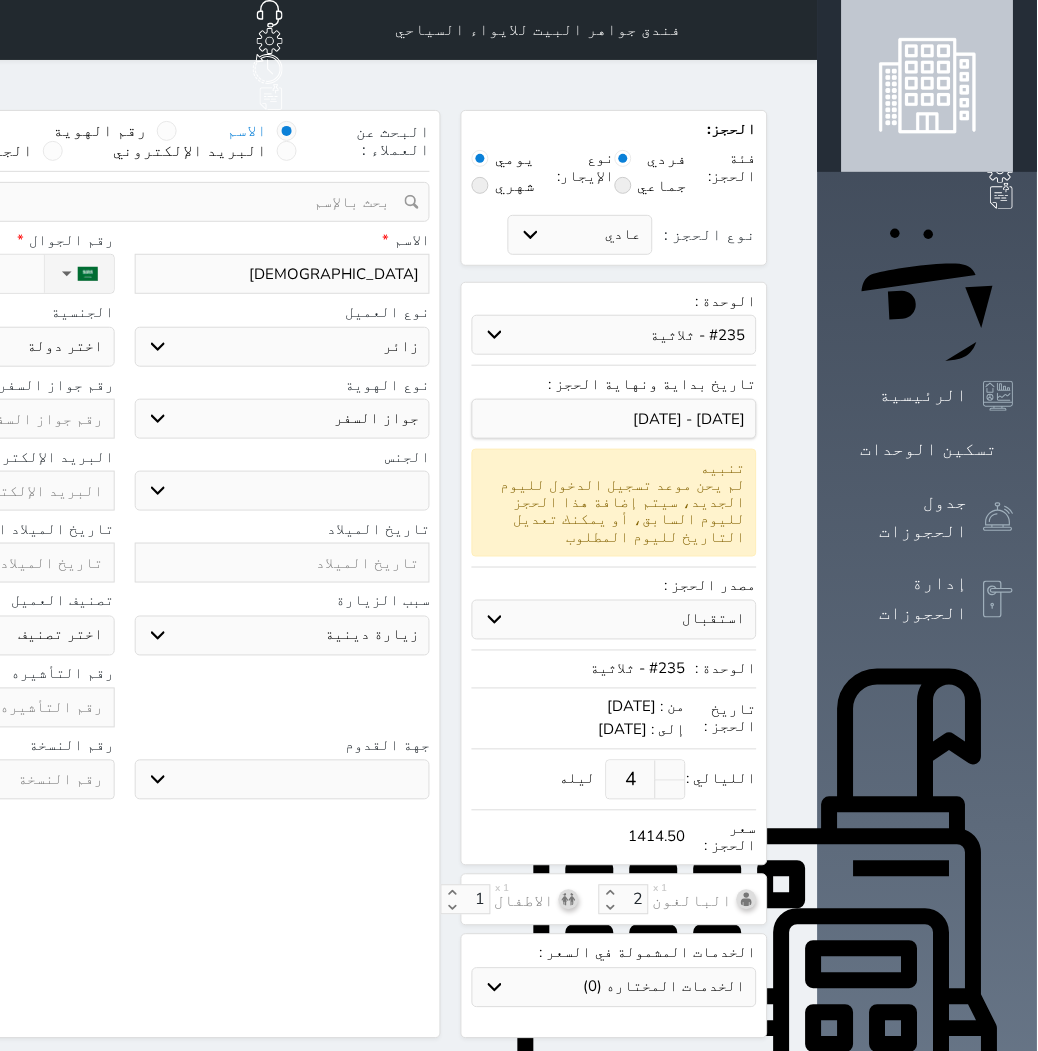 type on "[PHONE_NUMBER]" 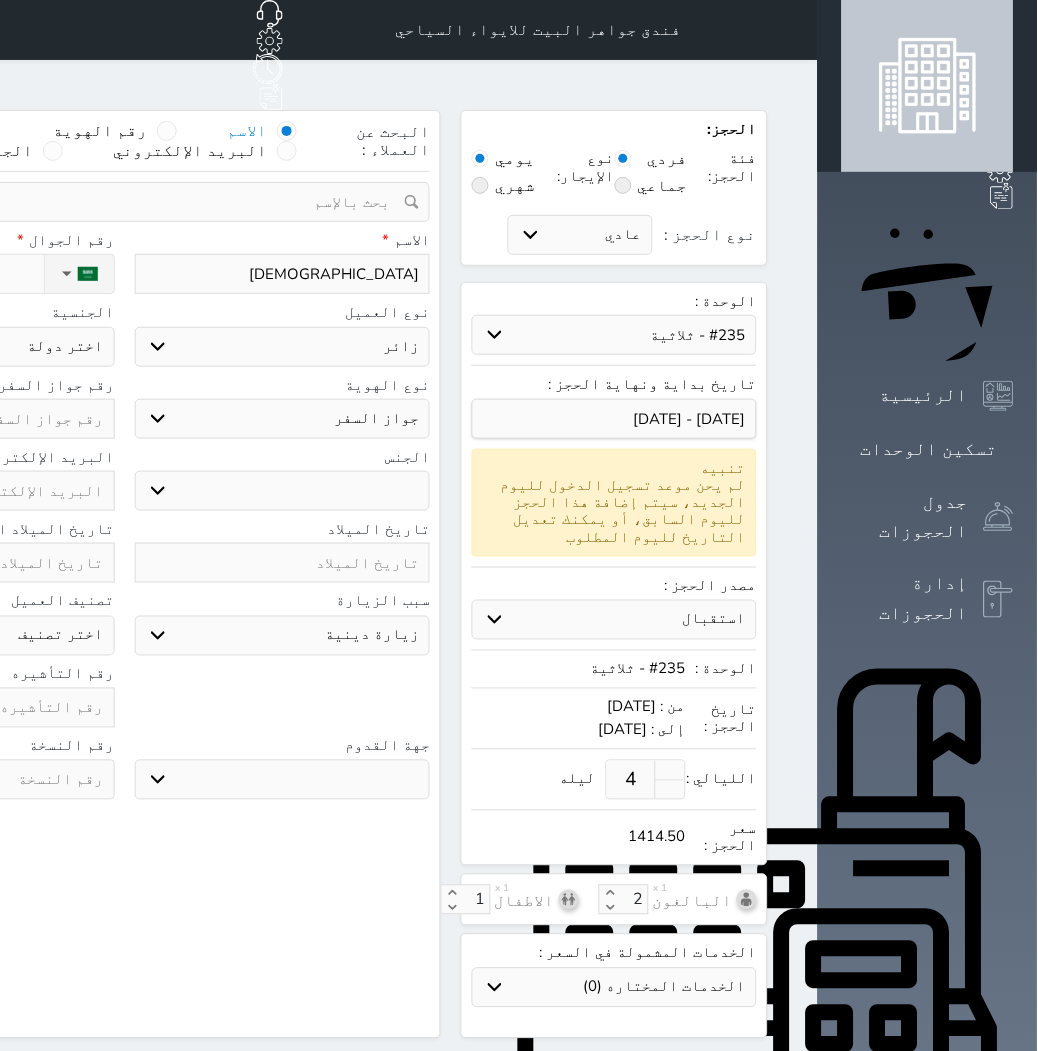 select 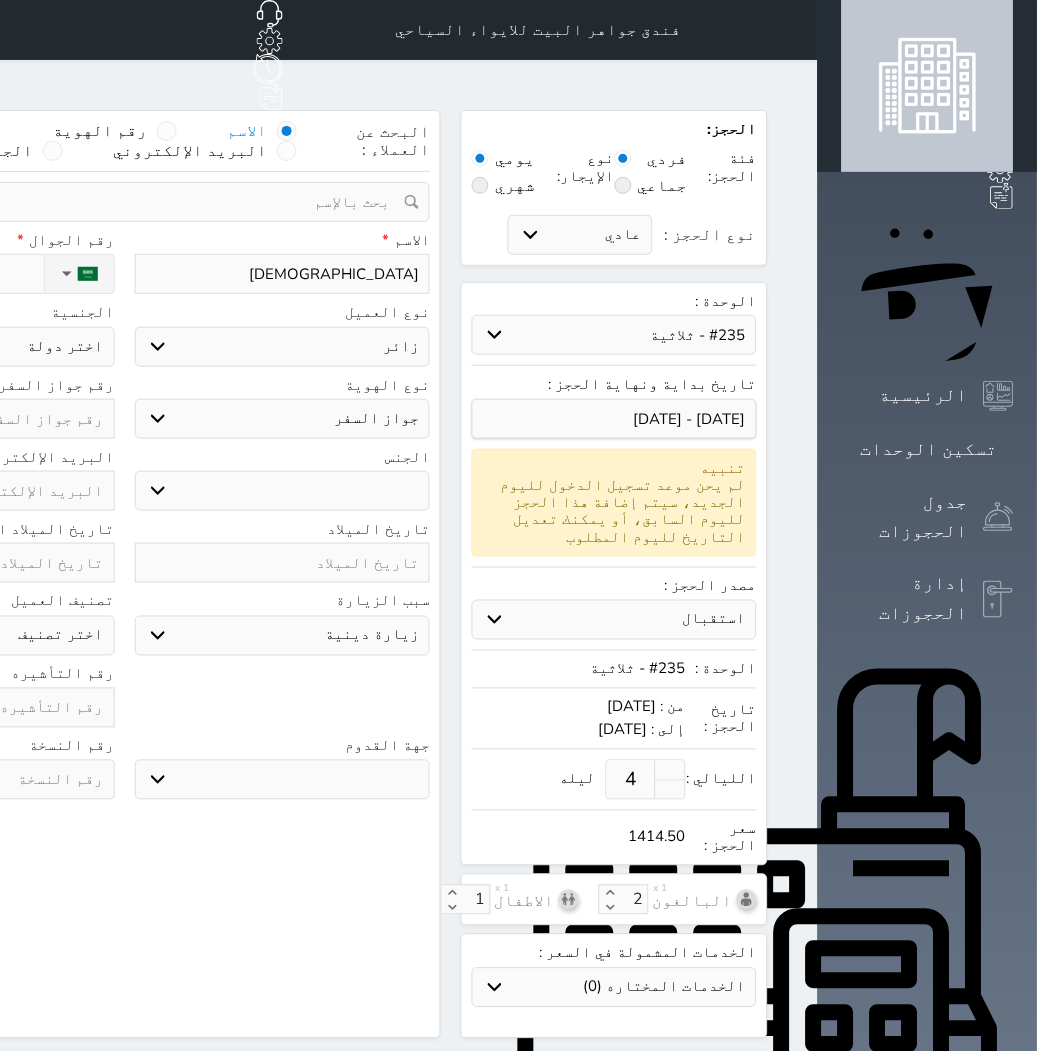 select 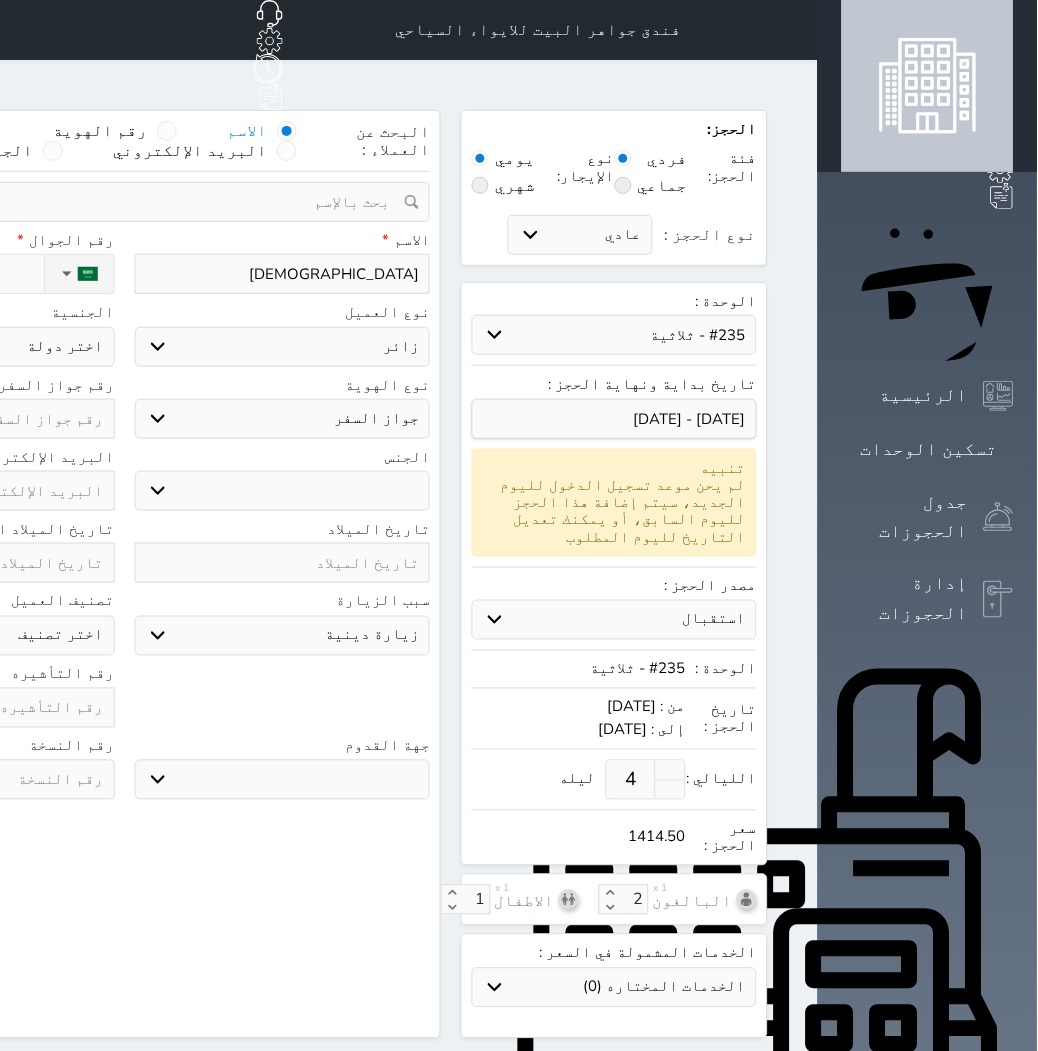 click on "اختر دولة
اثيوبيا
اجنبي بجواز سعودي
اخرى
[GEOGRAPHIC_DATA]
[GEOGRAPHIC_DATA]
[GEOGRAPHIC_DATA]
[GEOGRAPHIC_DATA]
[GEOGRAPHIC_DATA]
[GEOGRAPHIC_DATA]
[GEOGRAPHIC_DATA]" at bounding box center [-33, 347] 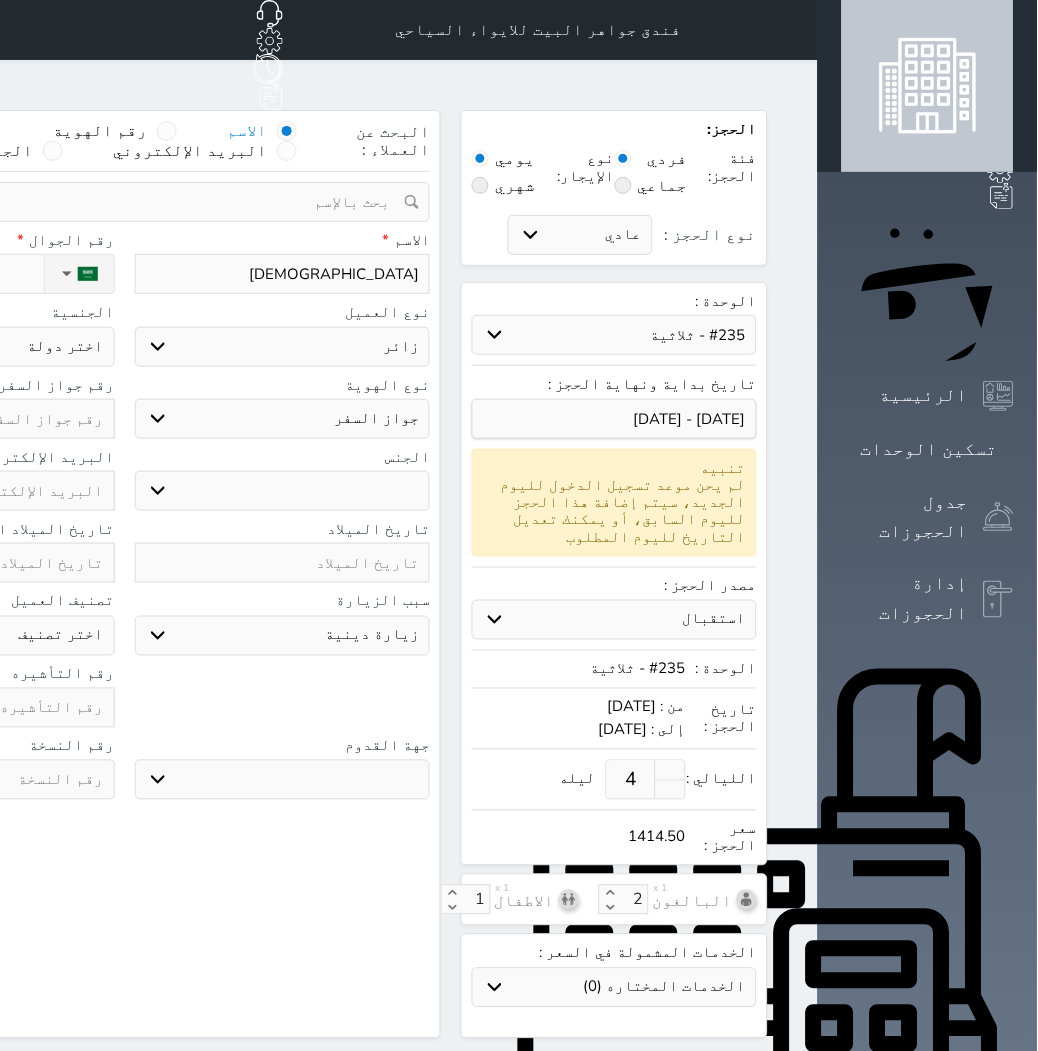 select on "659" 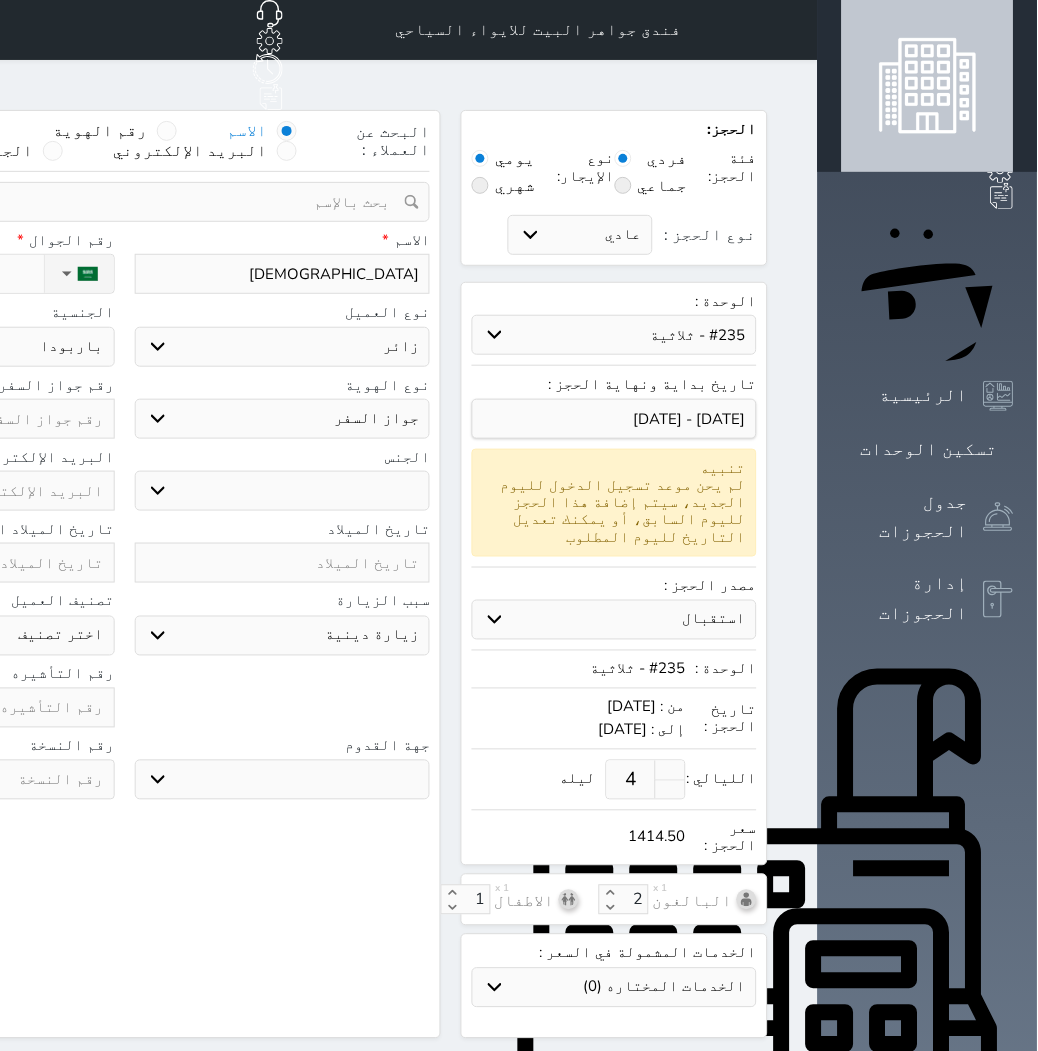 click on "اختر دولة
اثيوبيا
اجنبي بجواز سعودي
اخرى
[GEOGRAPHIC_DATA]
[GEOGRAPHIC_DATA]
[GEOGRAPHIC_DATA]
[GEOGRAPHIC_DATA]
[GEOGRAPHIC_DATA]
[GEOGRAPHIC_DATA]
[GEOGRAPHIC_DATA]" at bounding box center (-33, 347) 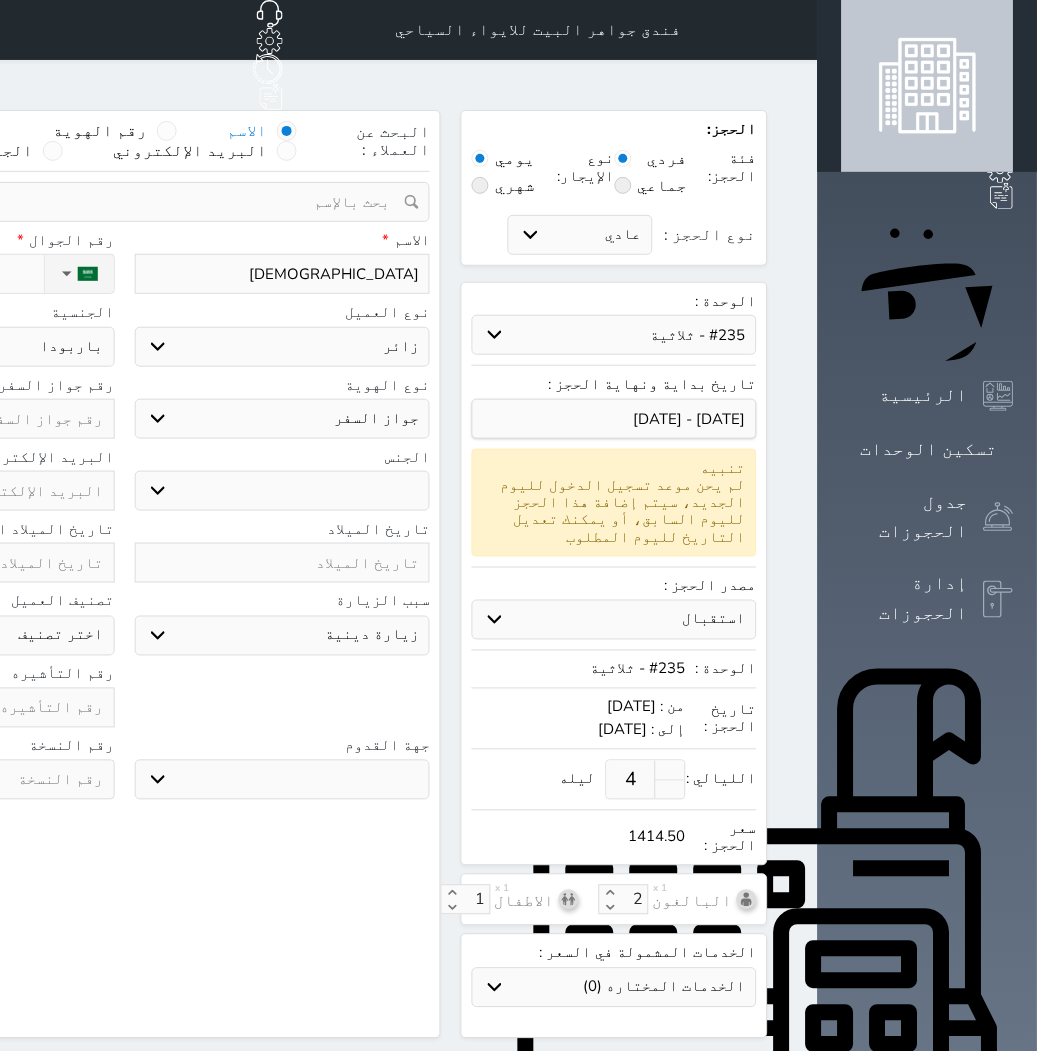 click on "اختر دولة
اثيوبيا
اجنبي بجواز سعودي
اخرى
[GEOGRAPHIC_DATA]
[GEOGRAPHIC_DATA]
[GEOGRAPHIC_DATA]
[GEOGRAPHIC_DATA]
[GEOGRAPHIC_DATA]
[GEOGRAPHIC_DATA]
[GEOGRAPHIC_DATA]" at bounding box center [-33, 347] 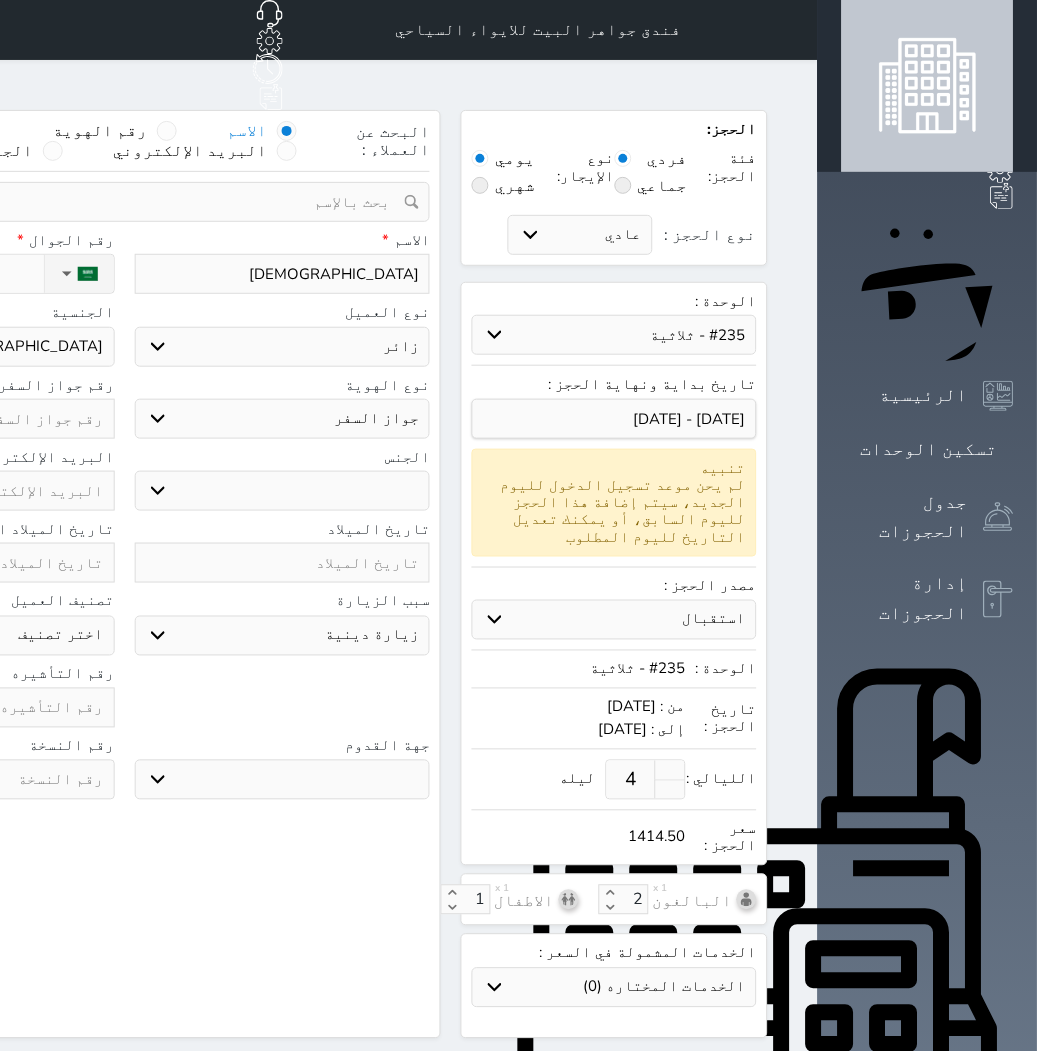 click on "اختر دولة
اثيوبيا
اجنبي بجواز سعودي
اخرى
[GEOGRAPHIC_DATA]
[GEOGRAPHIC_DATA]
[GEOGRAPHIC_DATA]
[GEOGRAPHIC_DATA]
[GEOGRAPHIC_DATA]
[GEOGRAPHIC_DATA]
[GEOGRAPHIC_DATA]" at bounding box center (-33, 347) 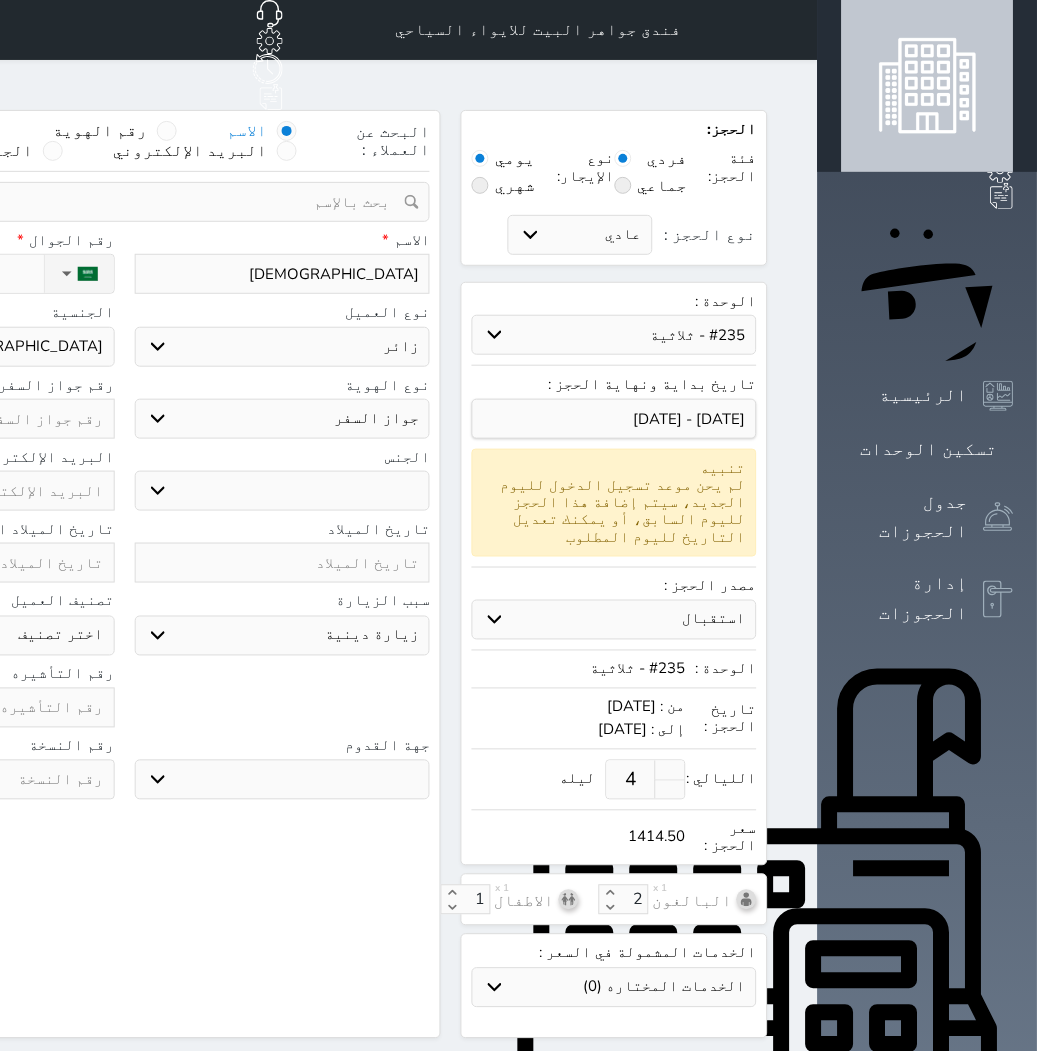 type on "G" 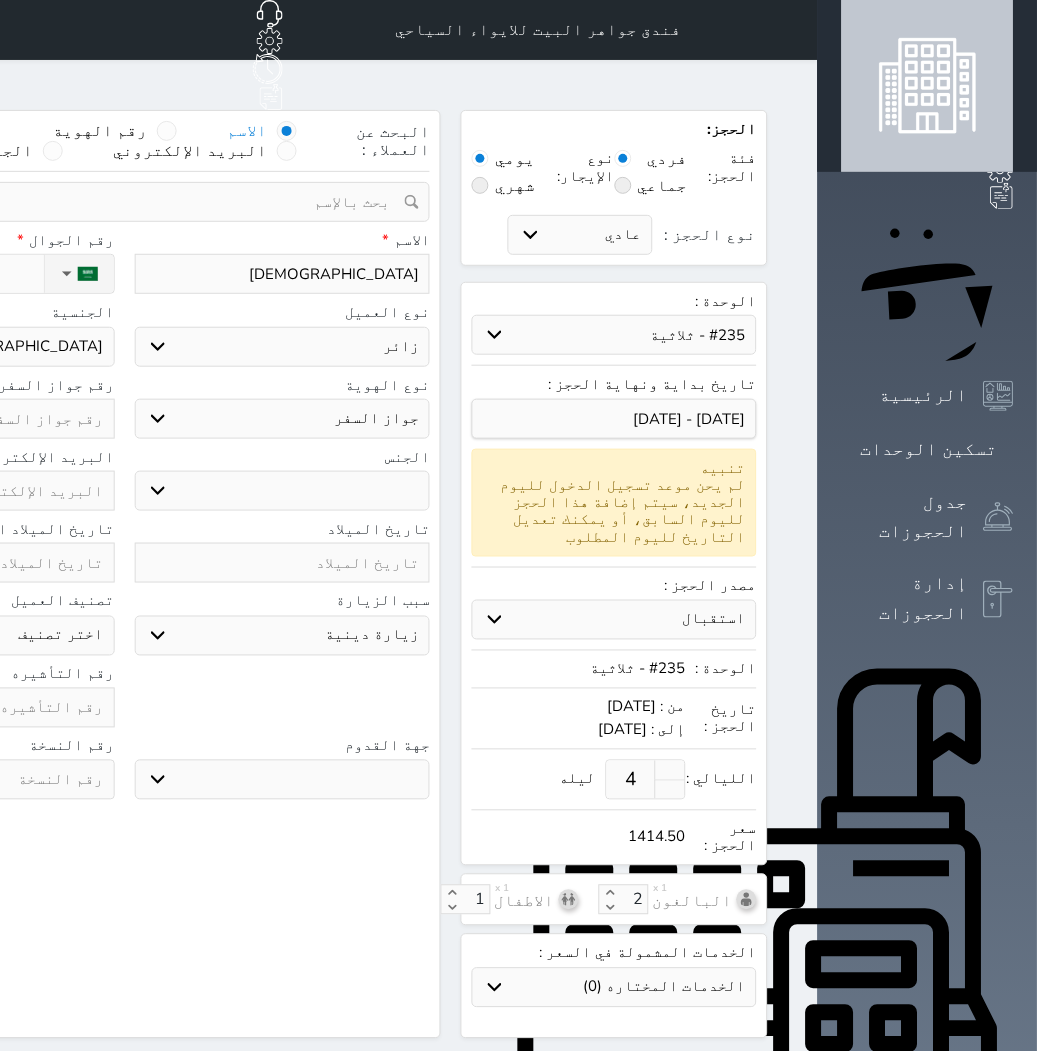 select 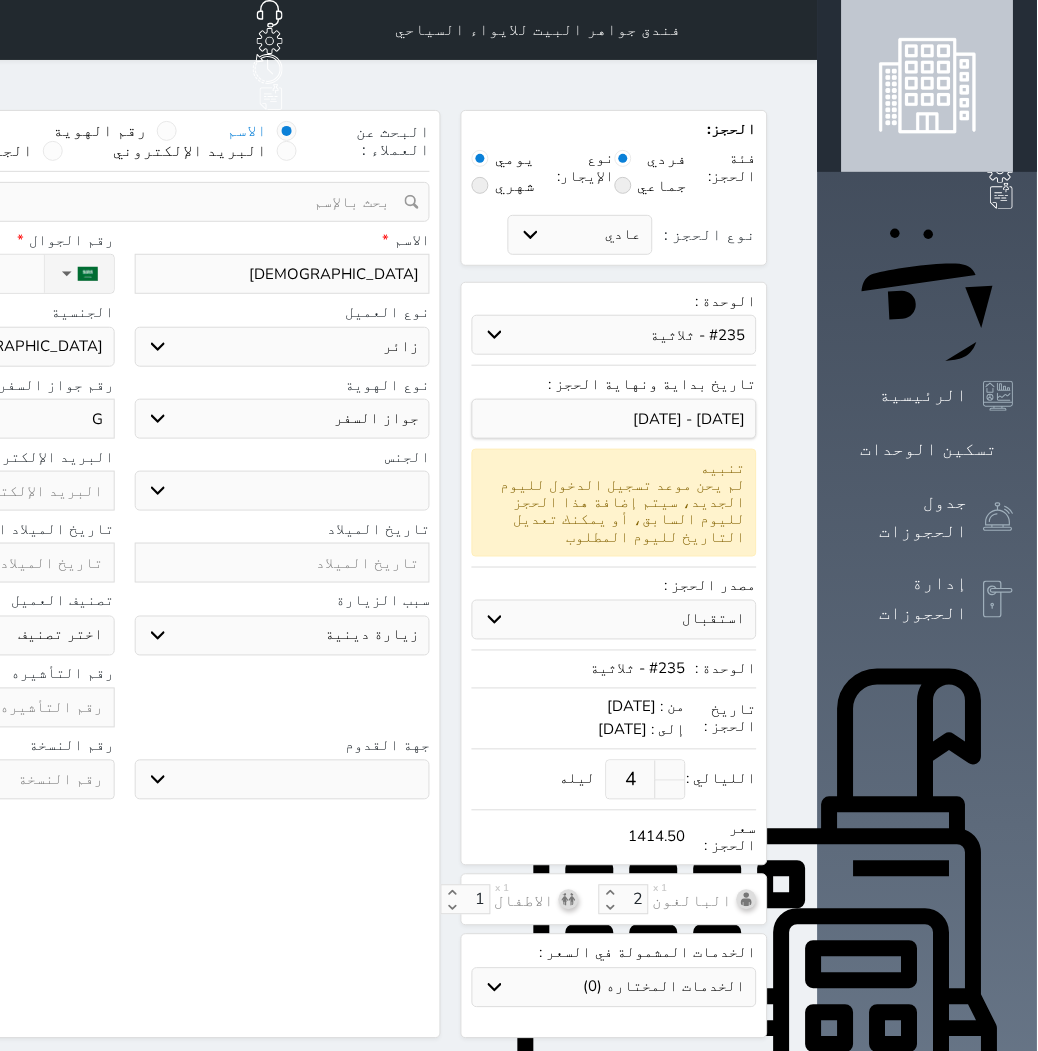 type on "GB" 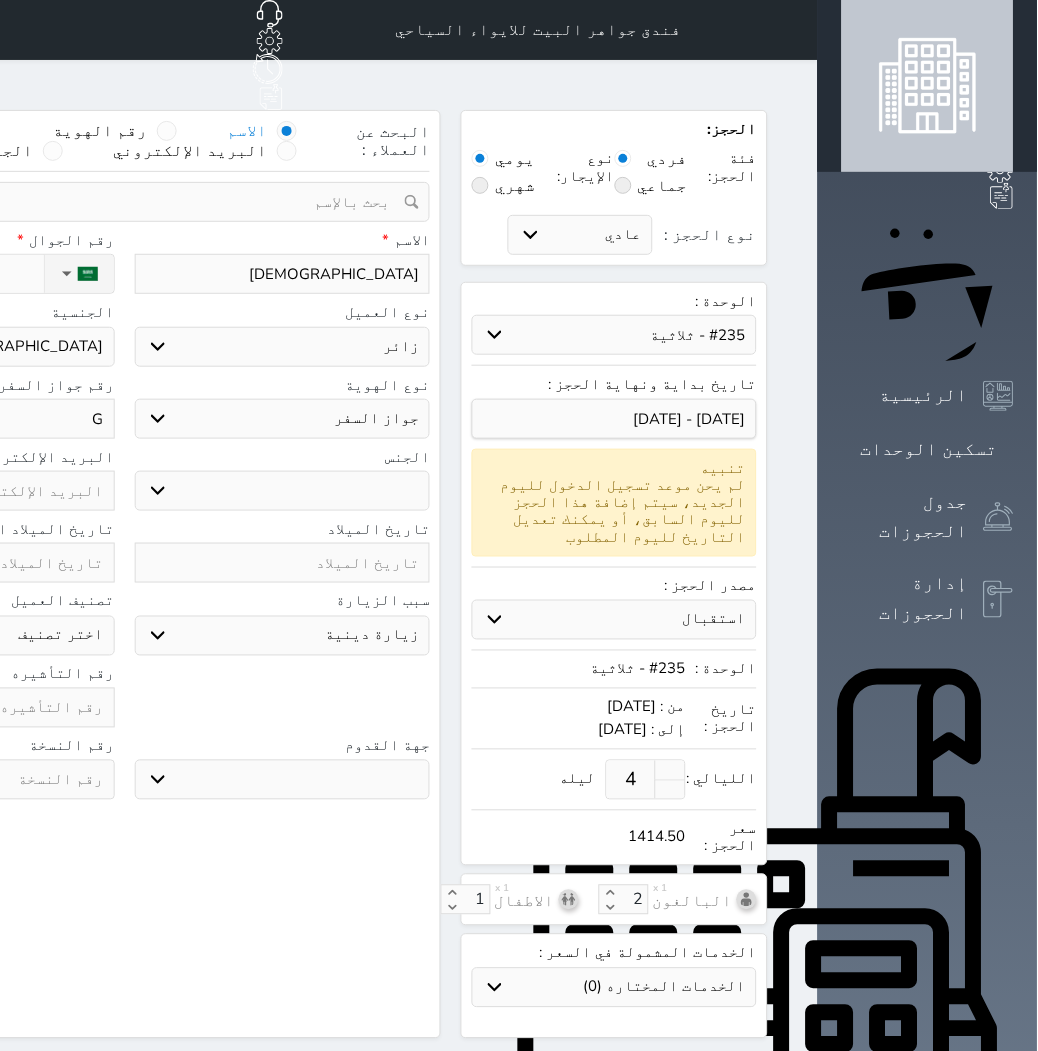 select 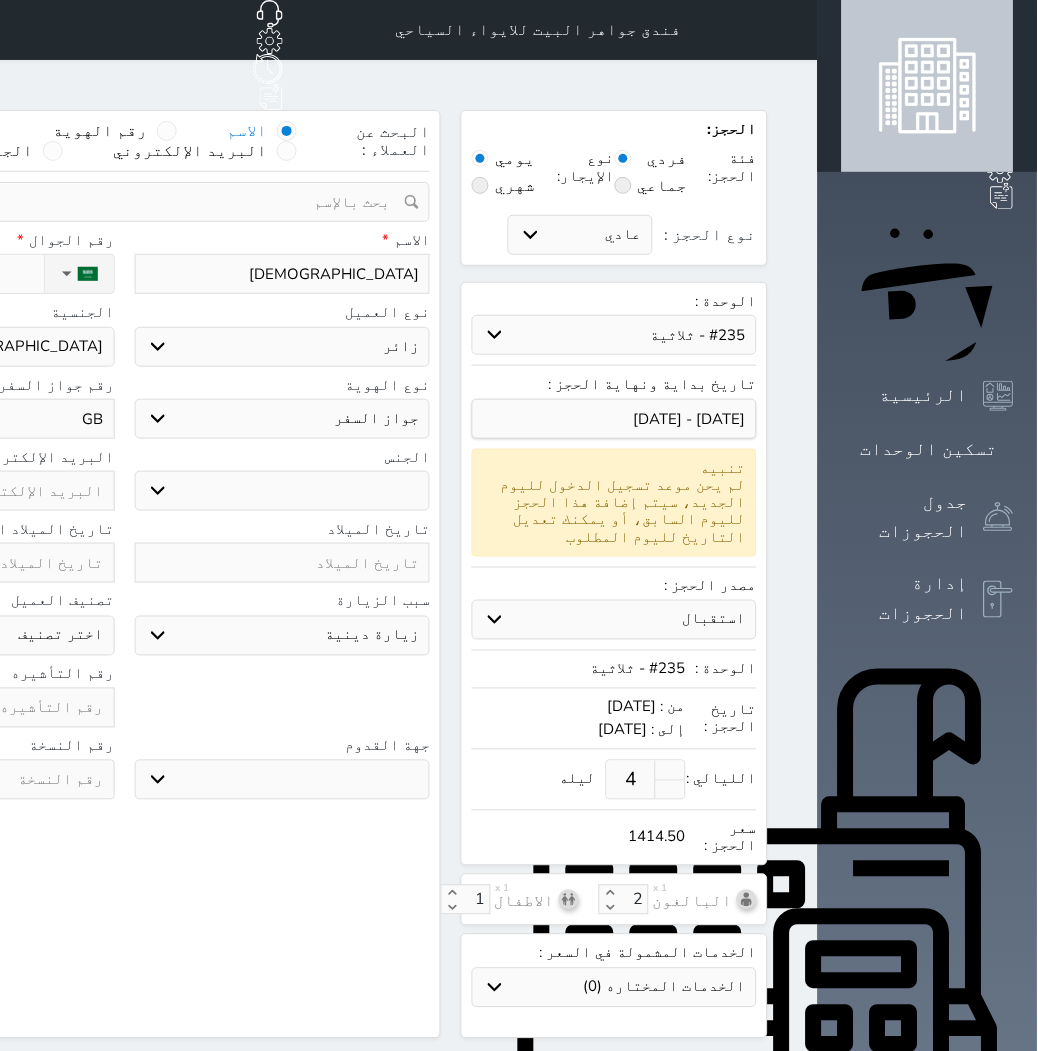 type on "GB4" 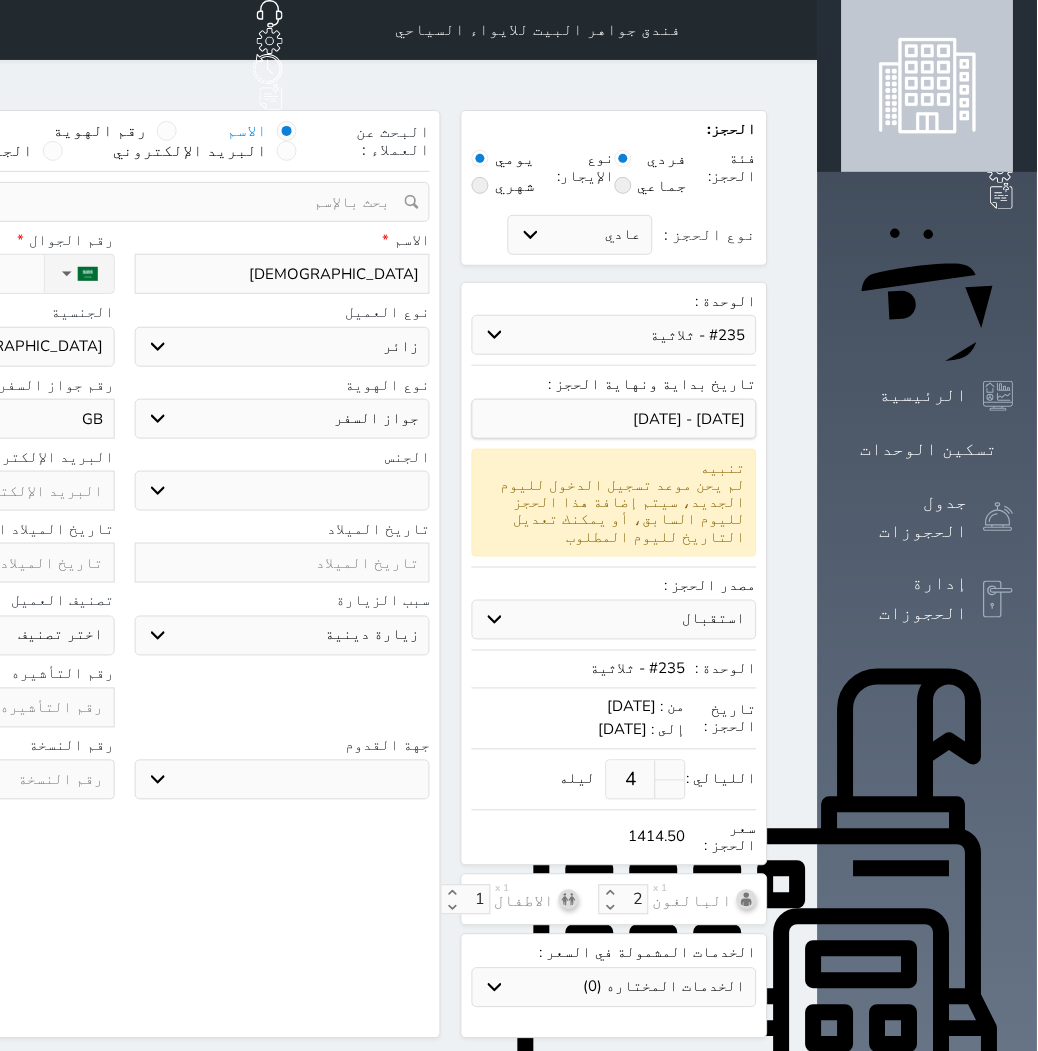 select 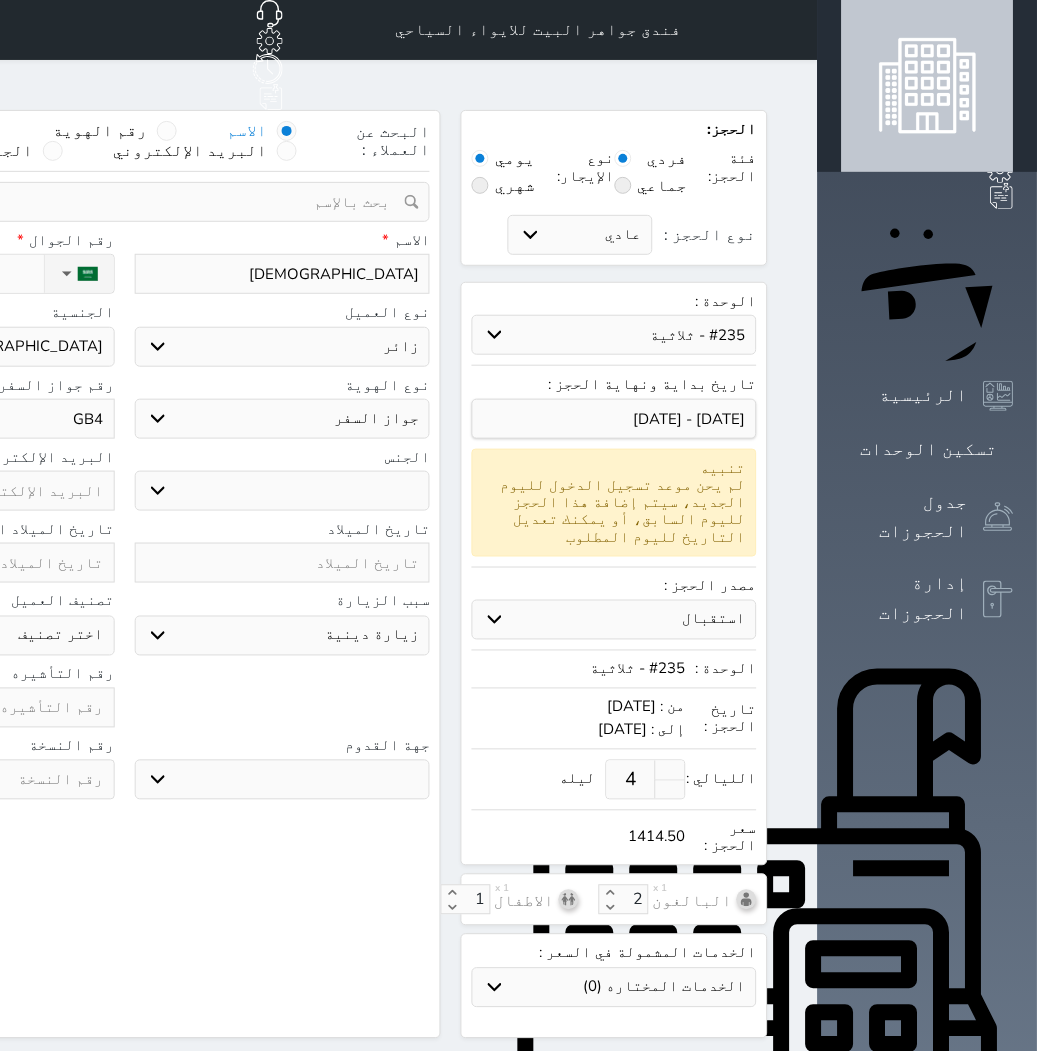type on "GB41" 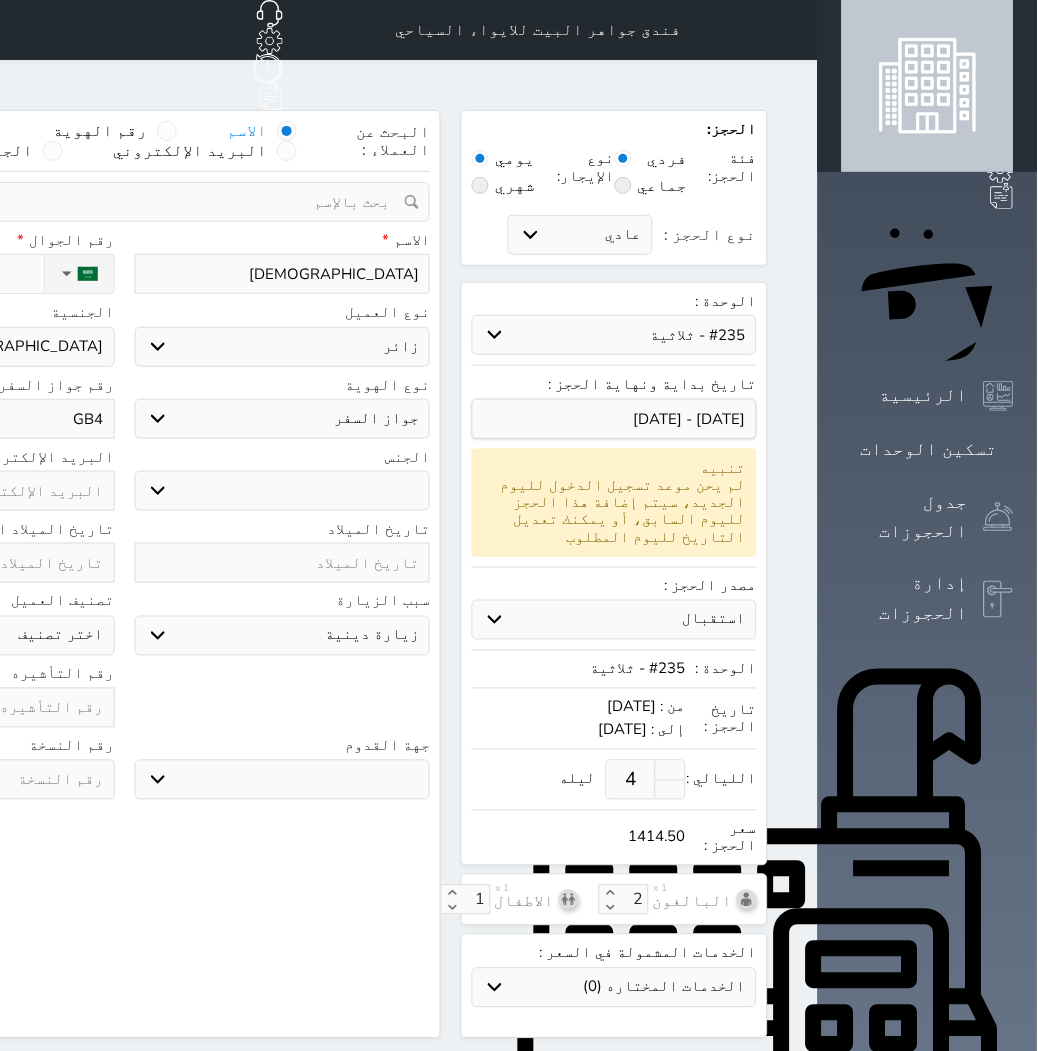 select 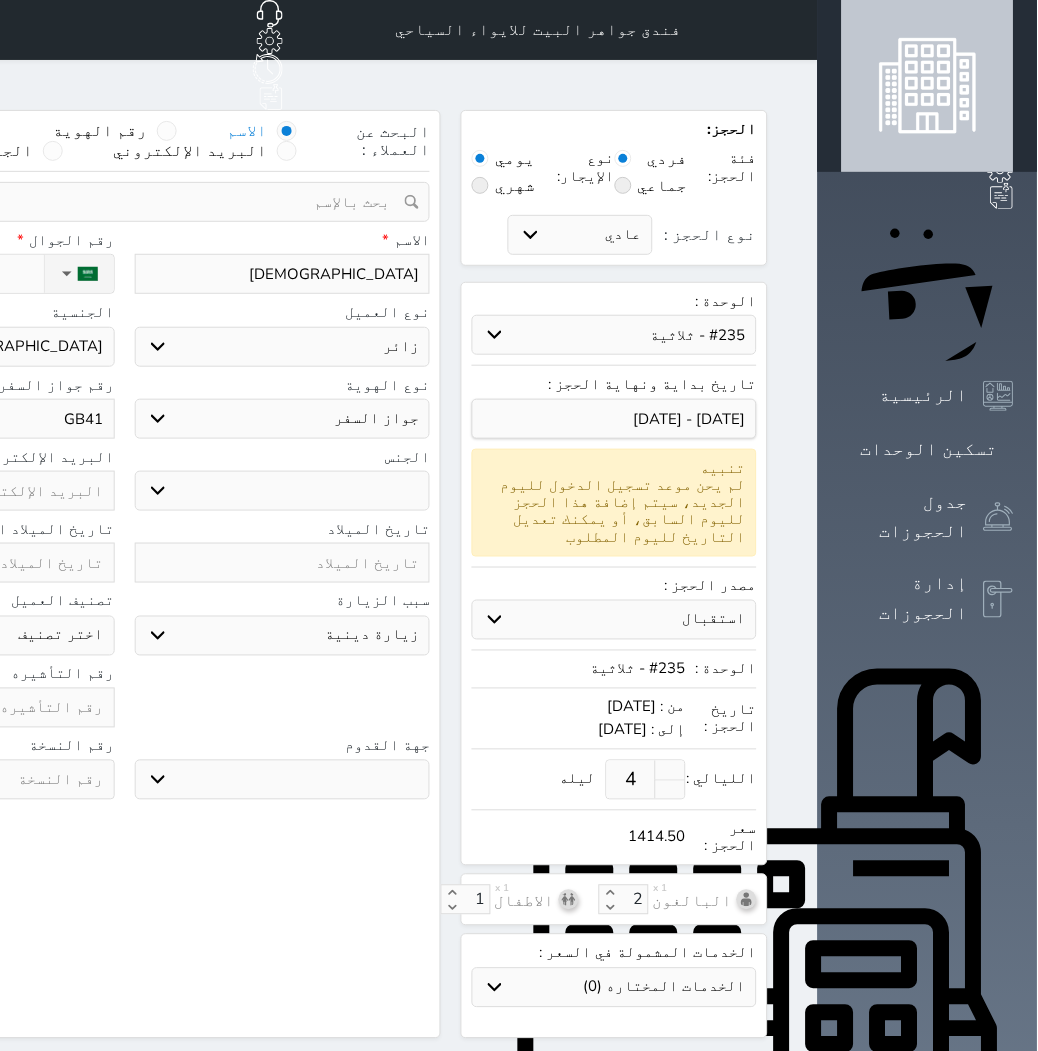 type on "GB416" 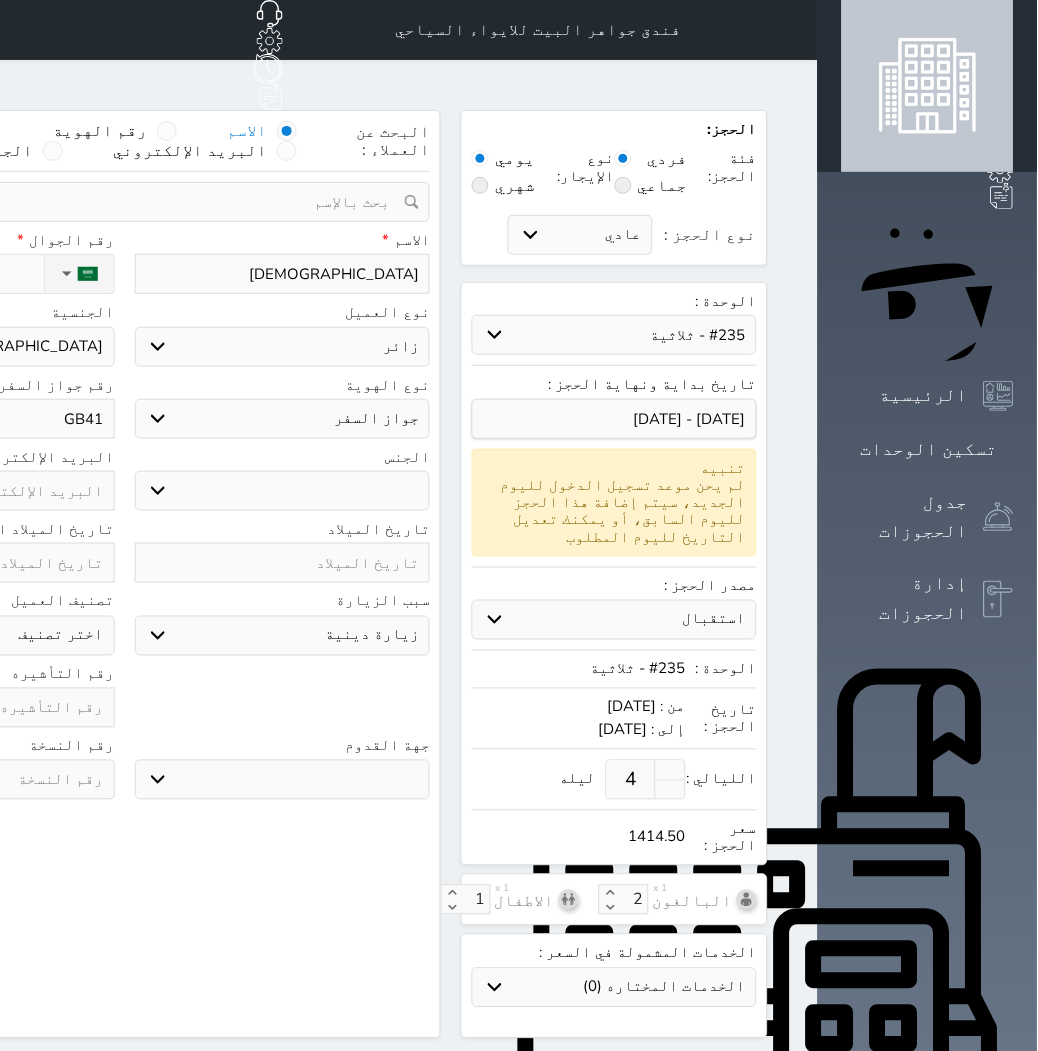 select 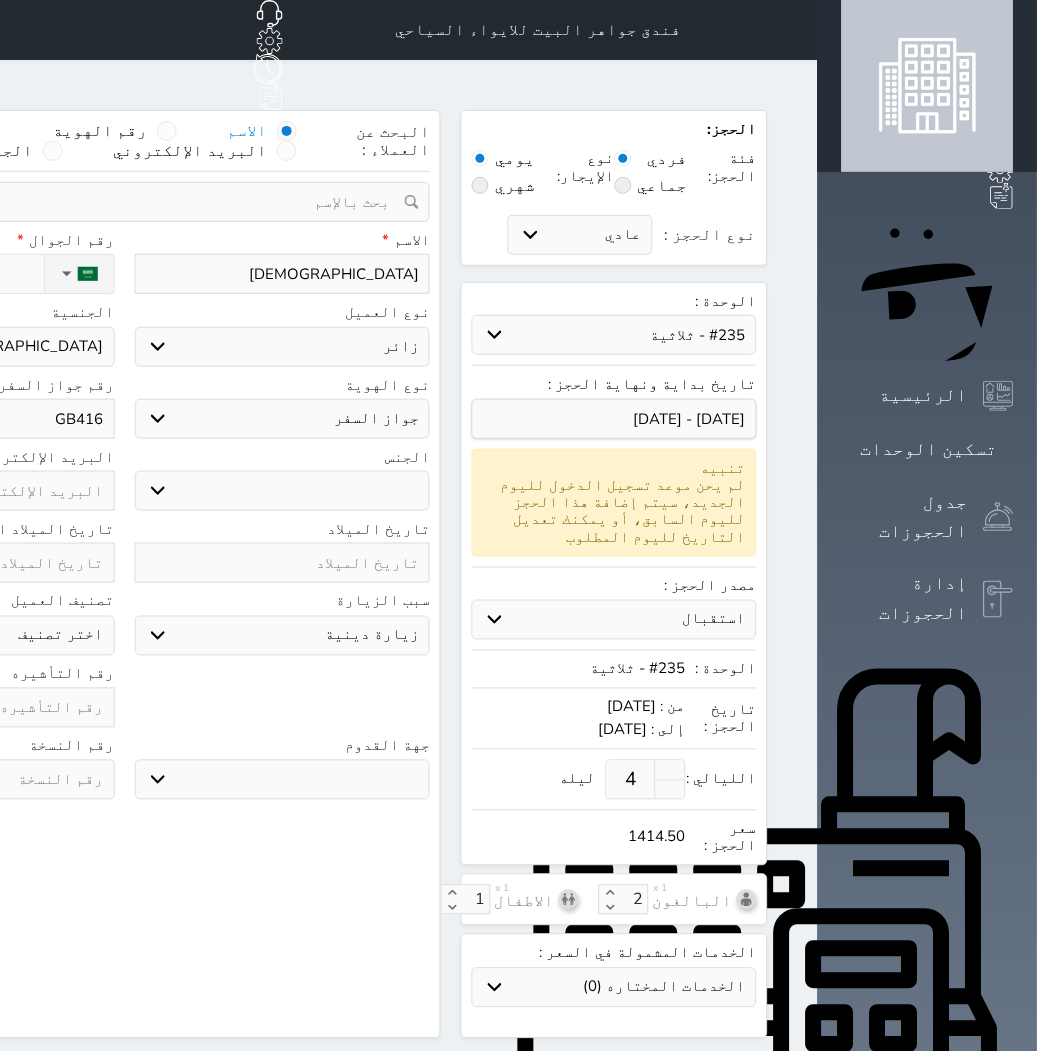 type on "GB4165" 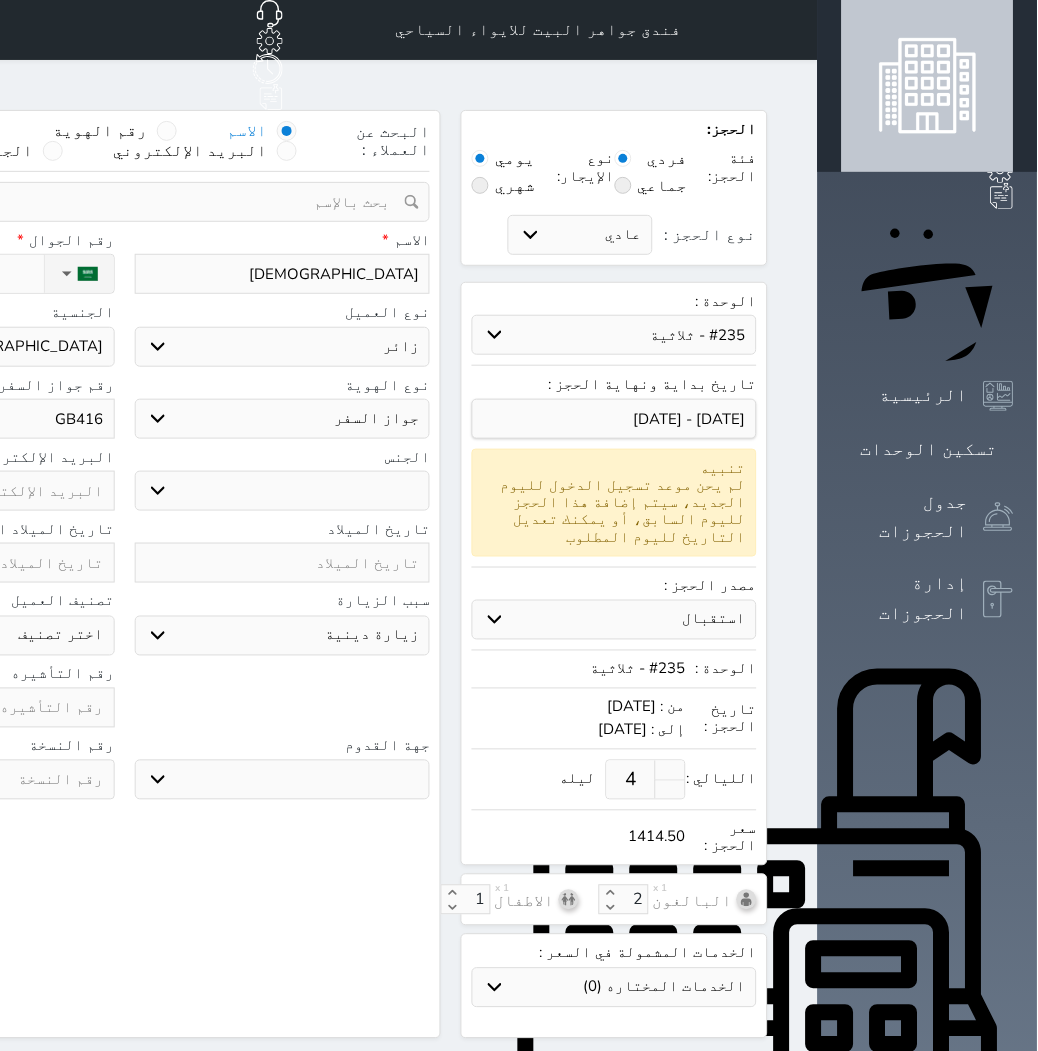 select 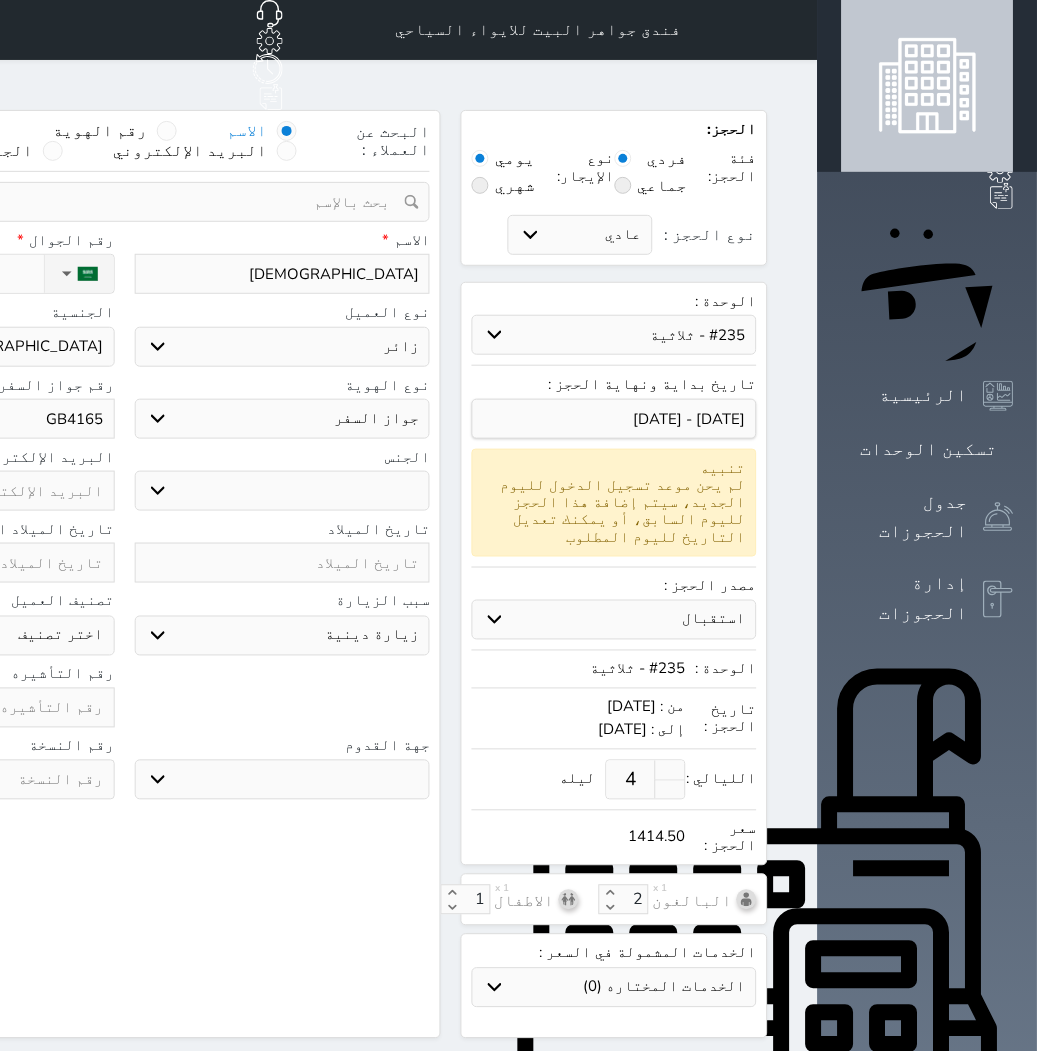 type on "GB41650" 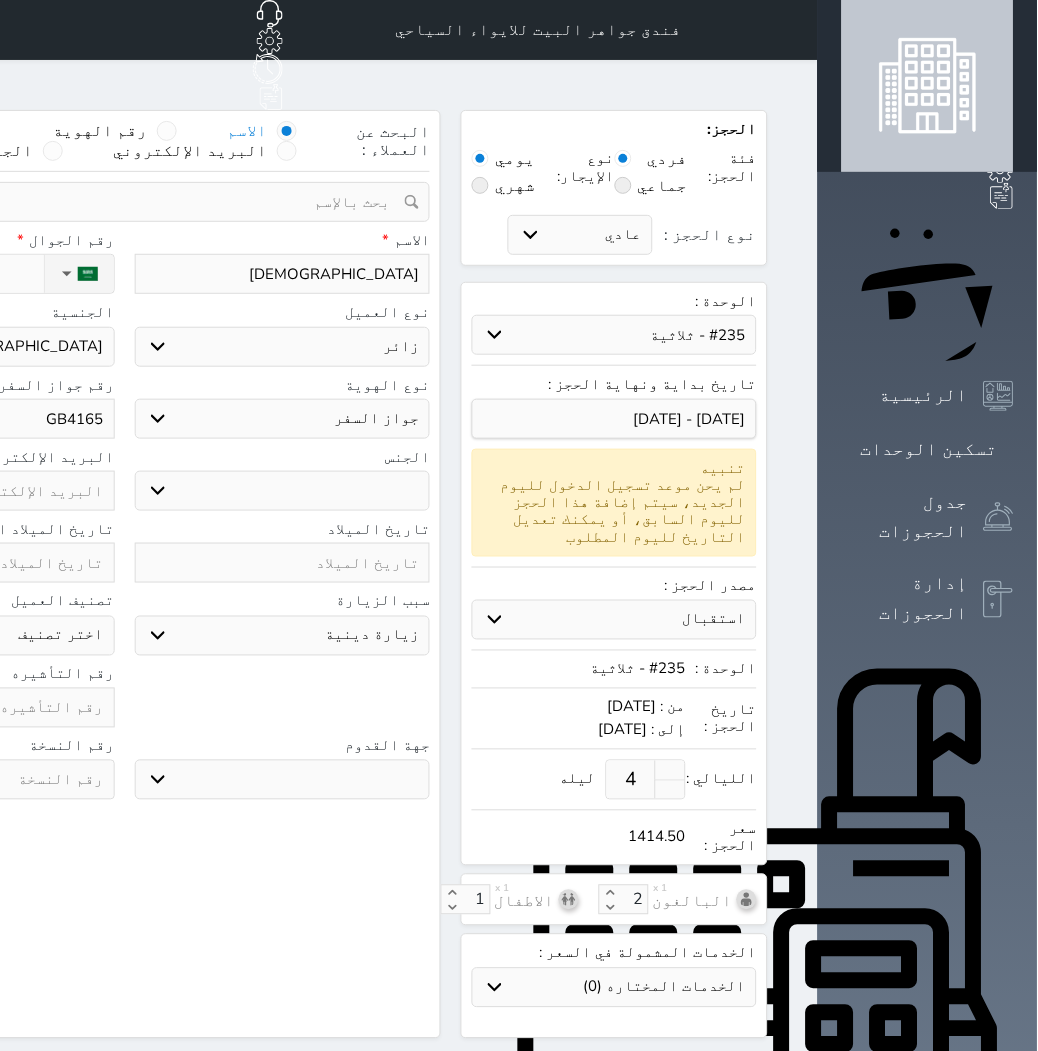 select 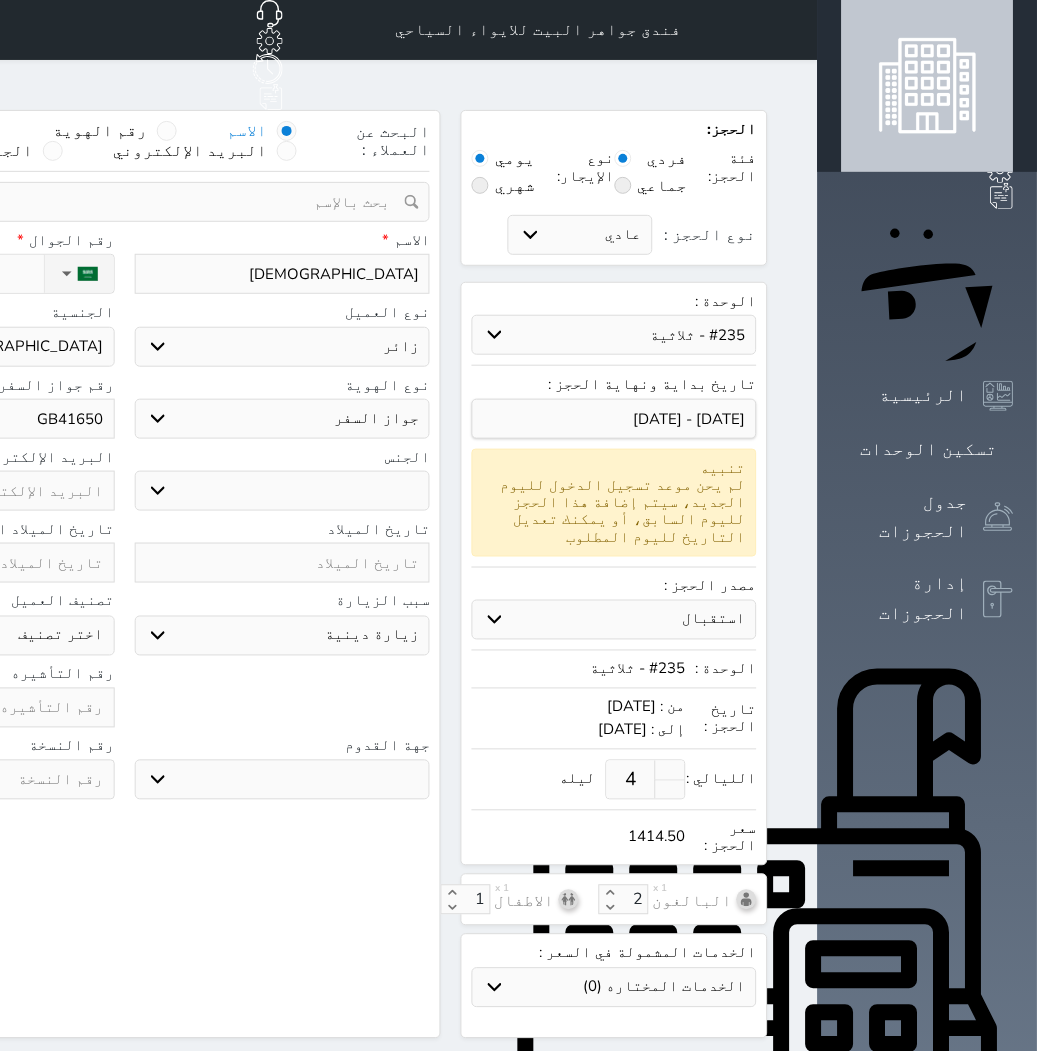 type on "GB416501" 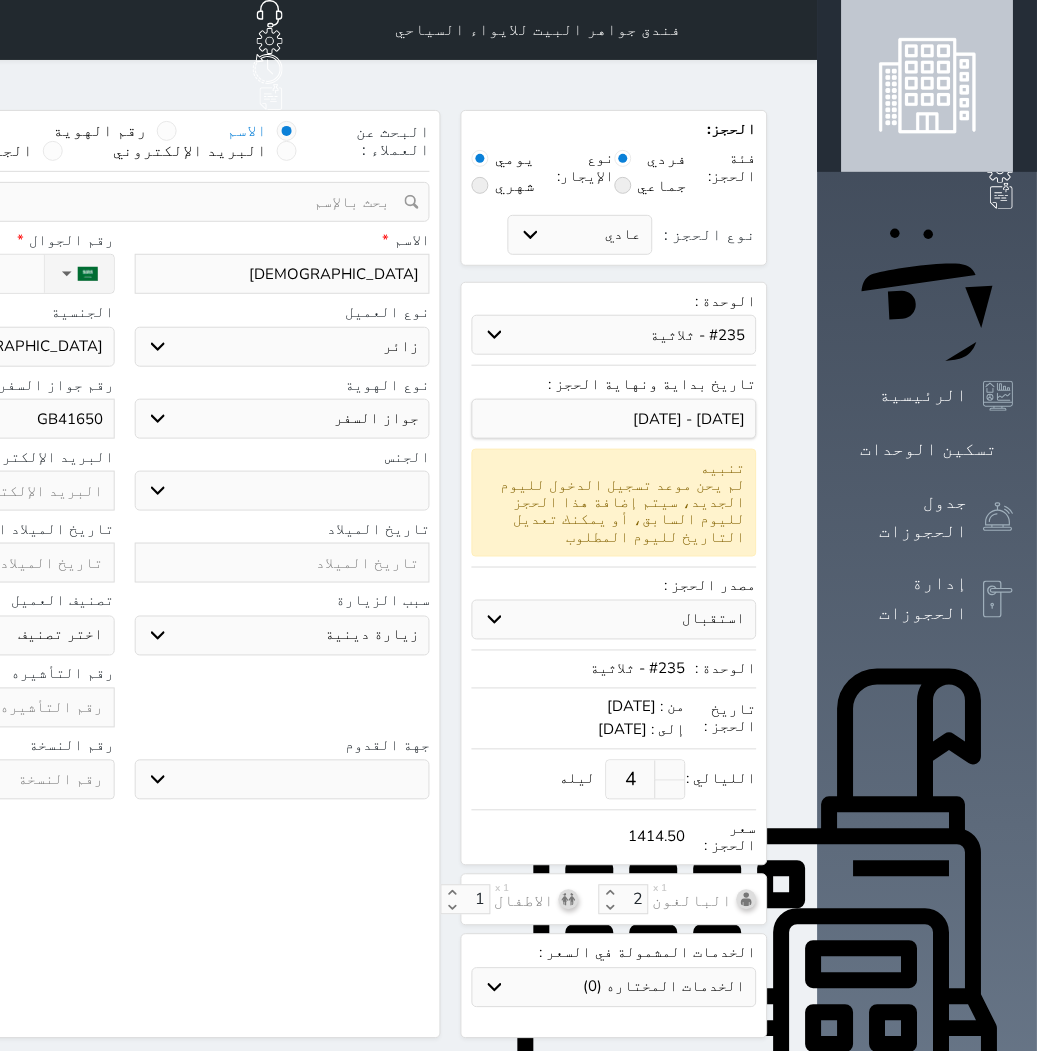 select 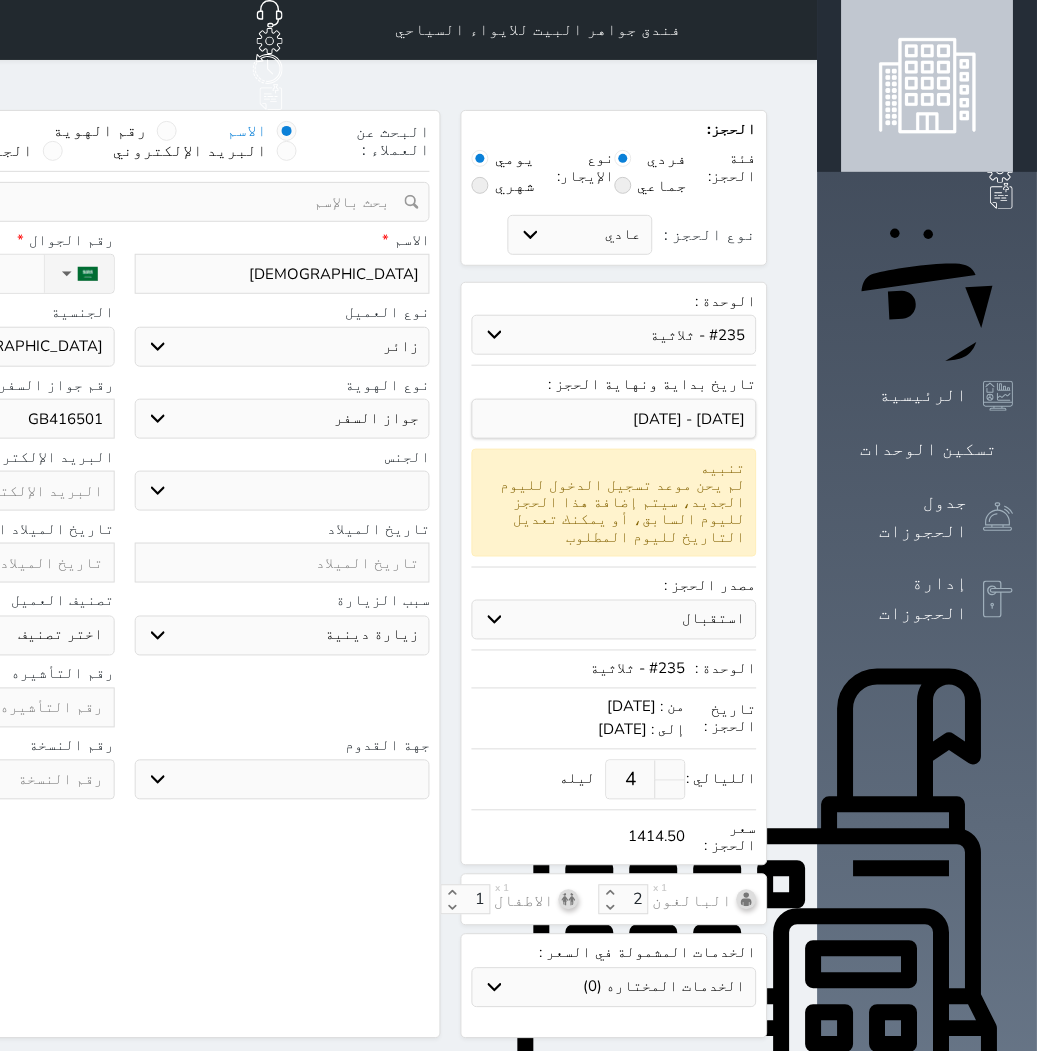 type on "GB416501" 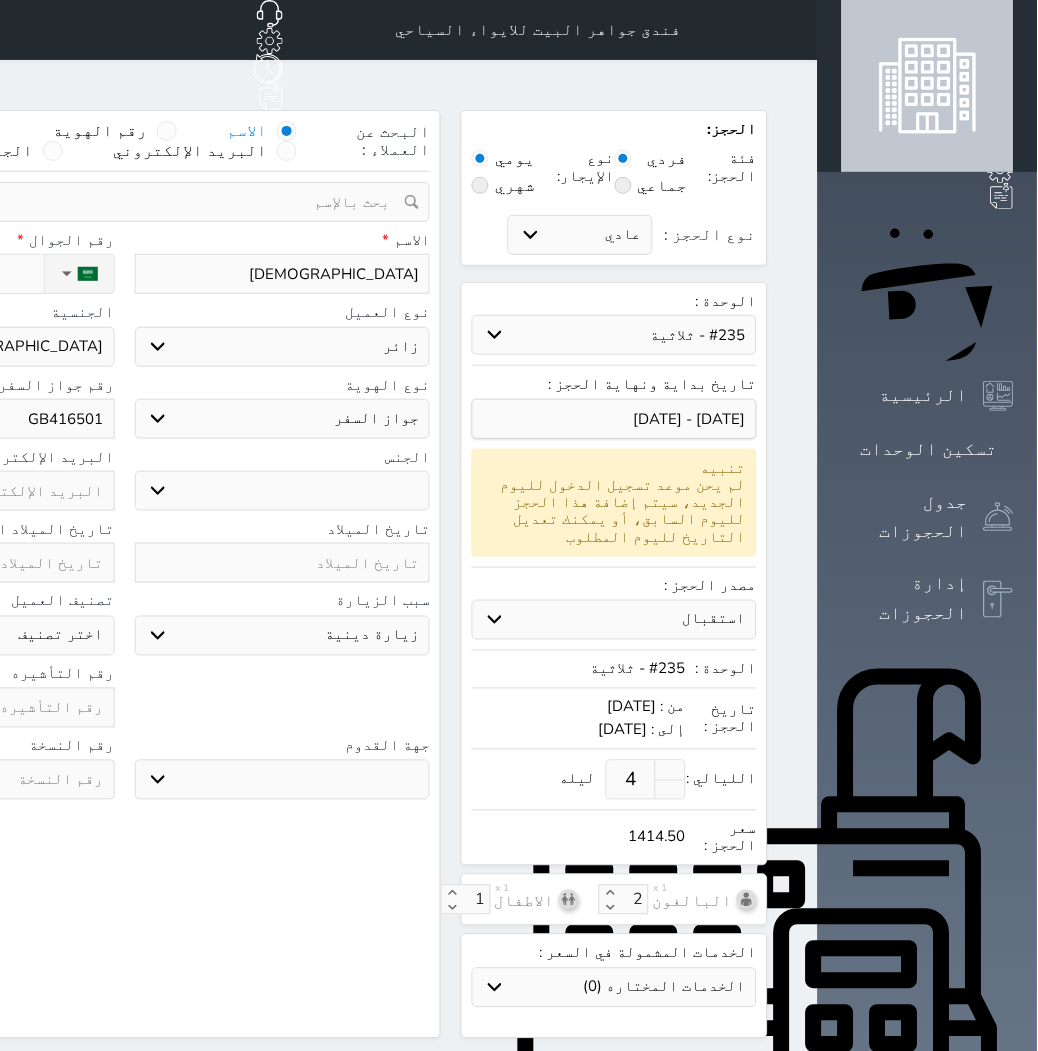 click at bounding box center [-33, 708] 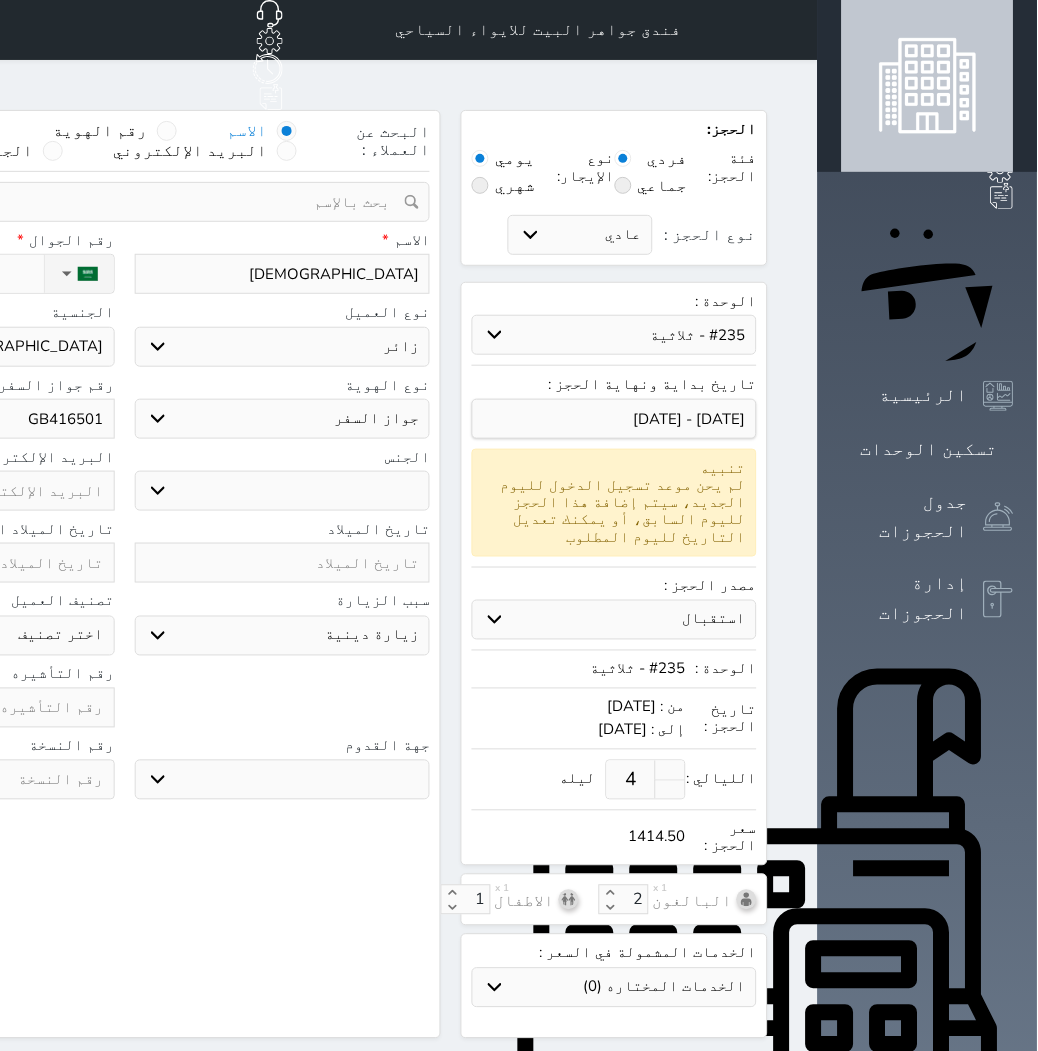select 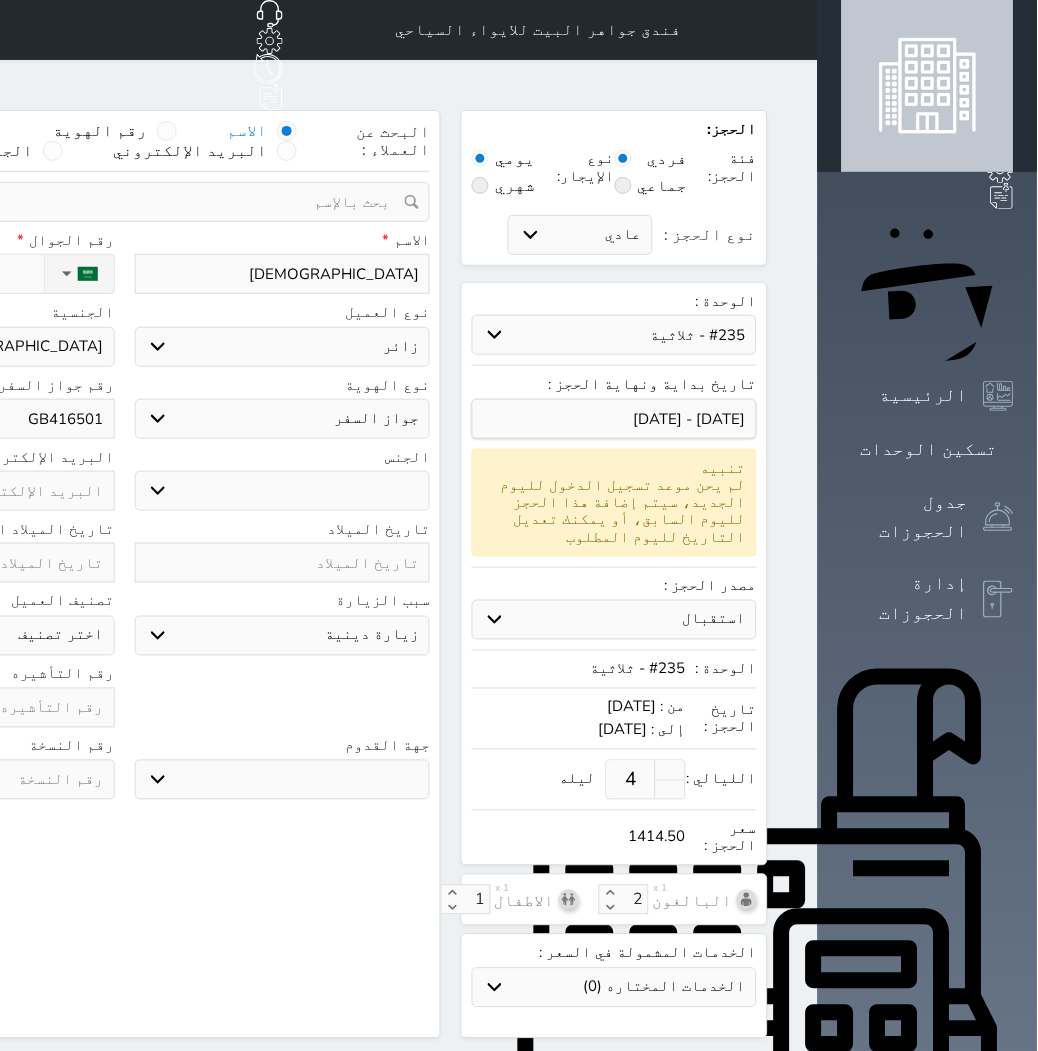 type on "6" 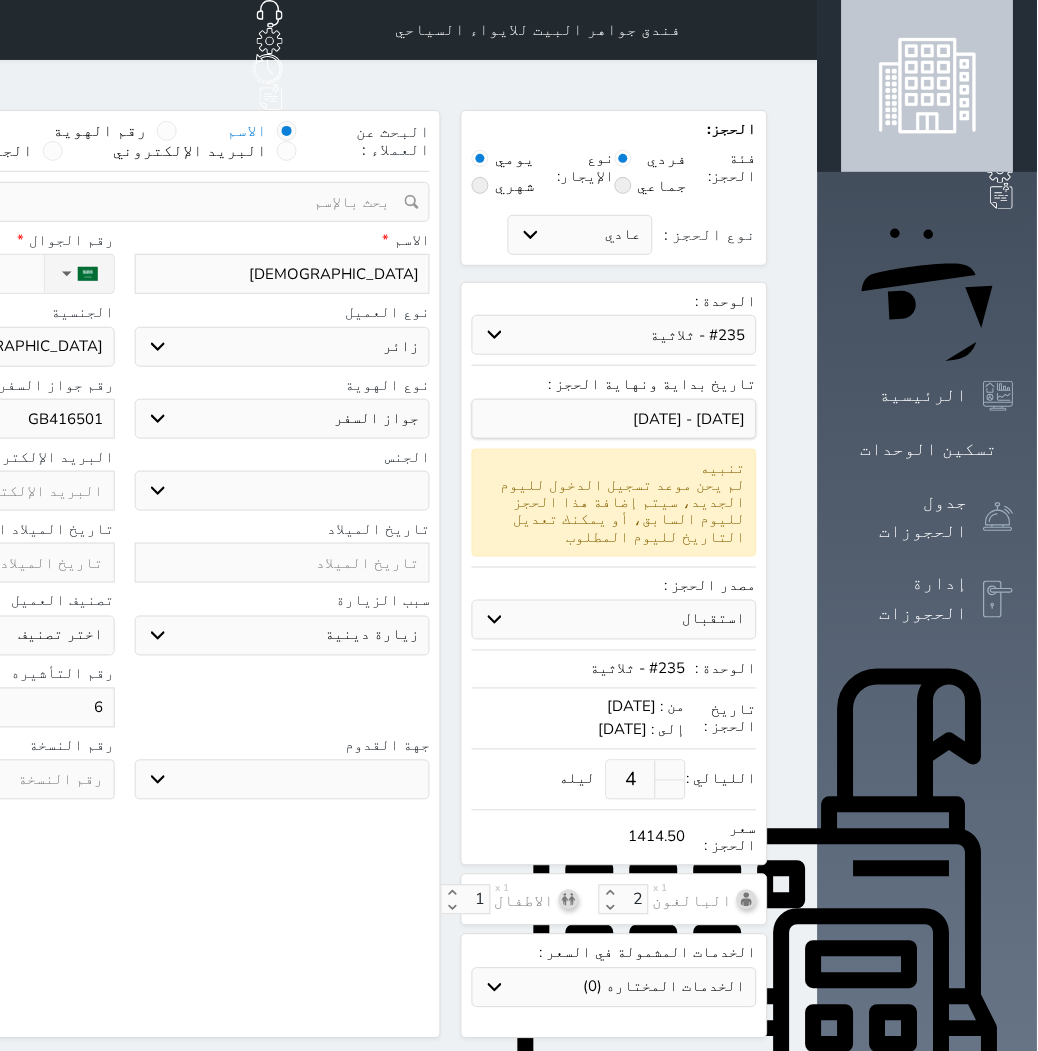 select 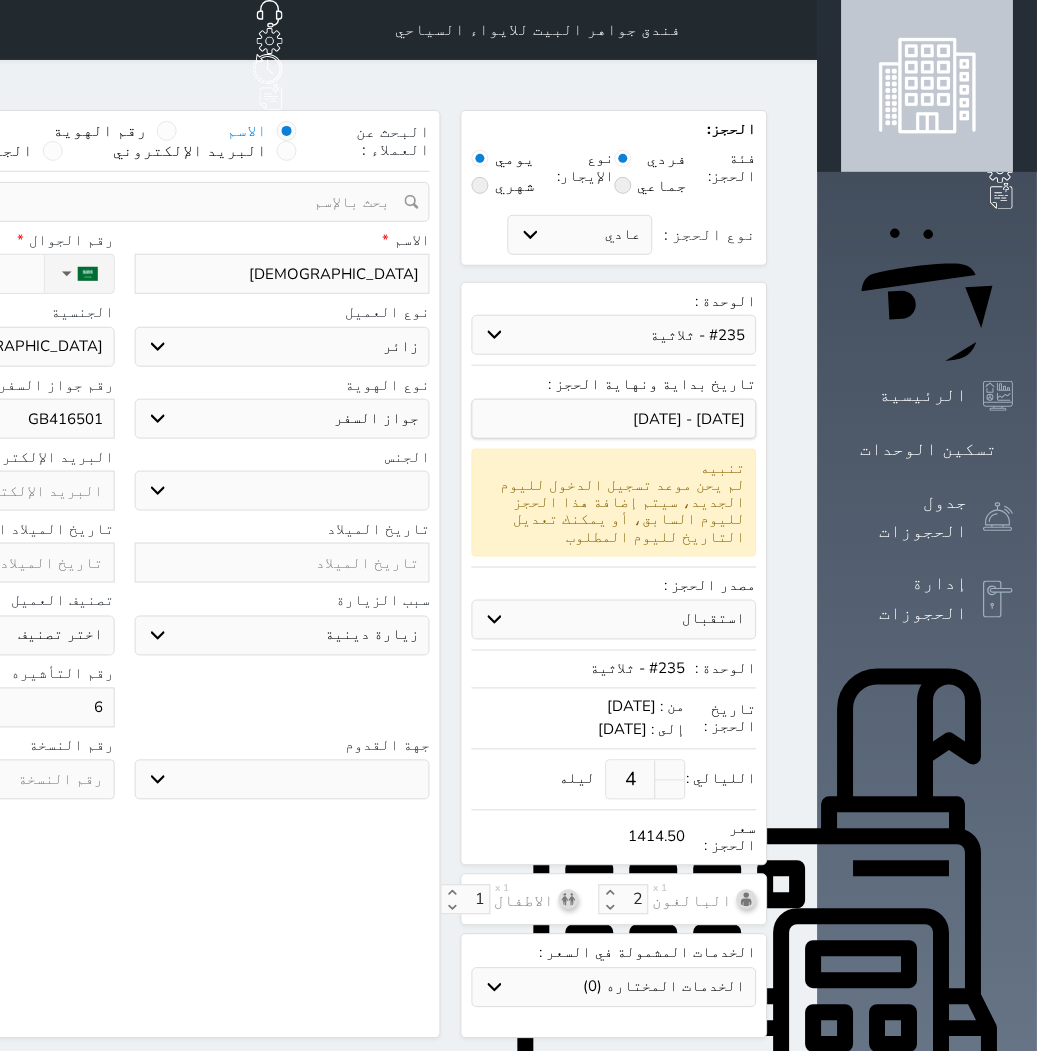 type on "61" 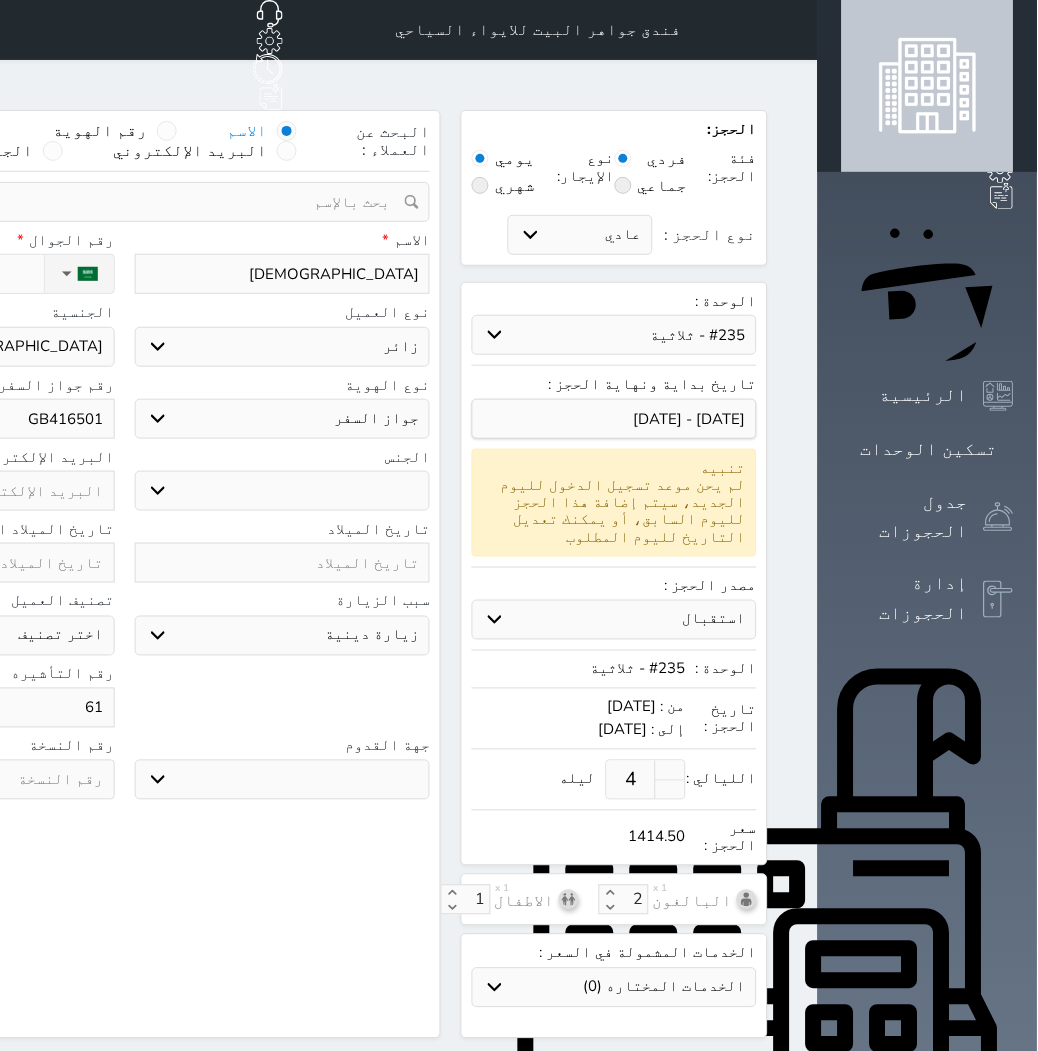 select 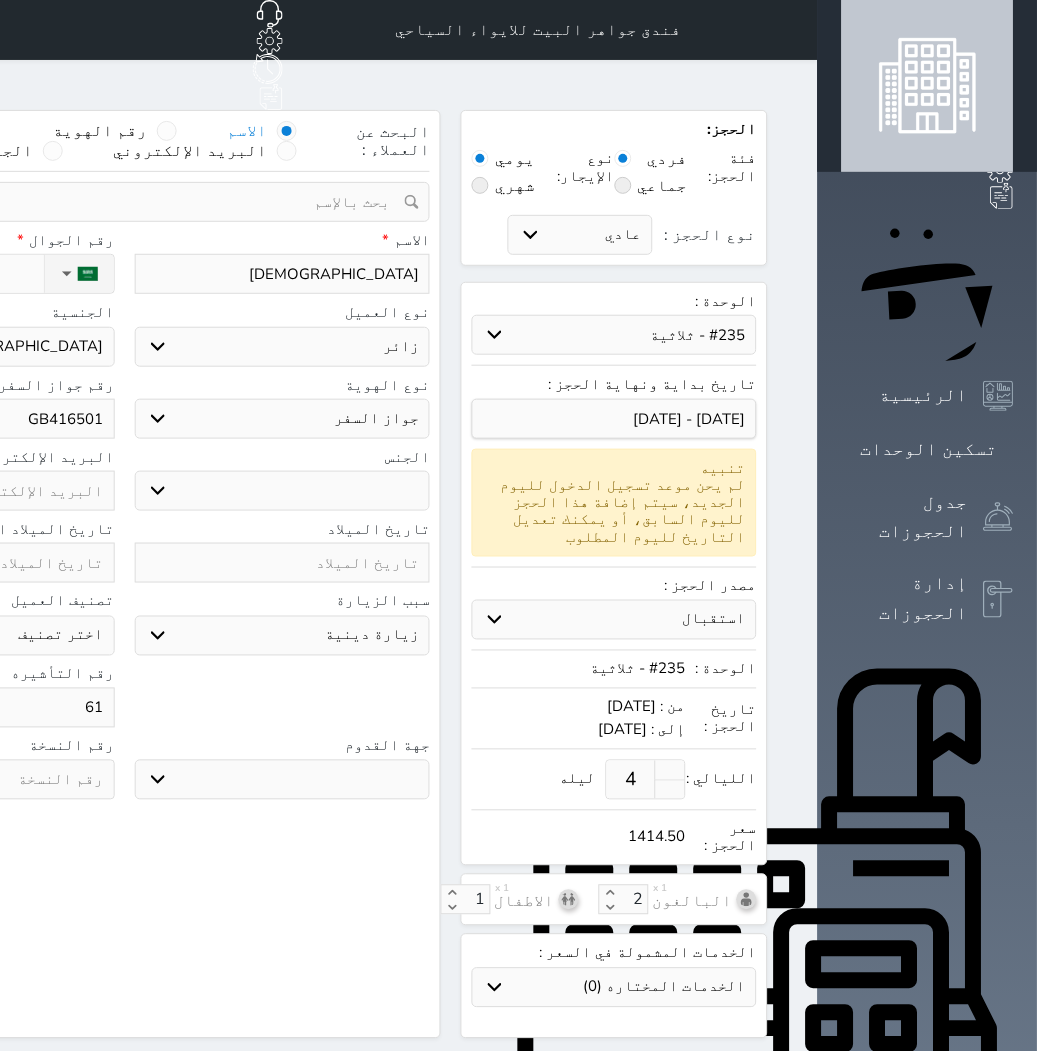 type on "614" 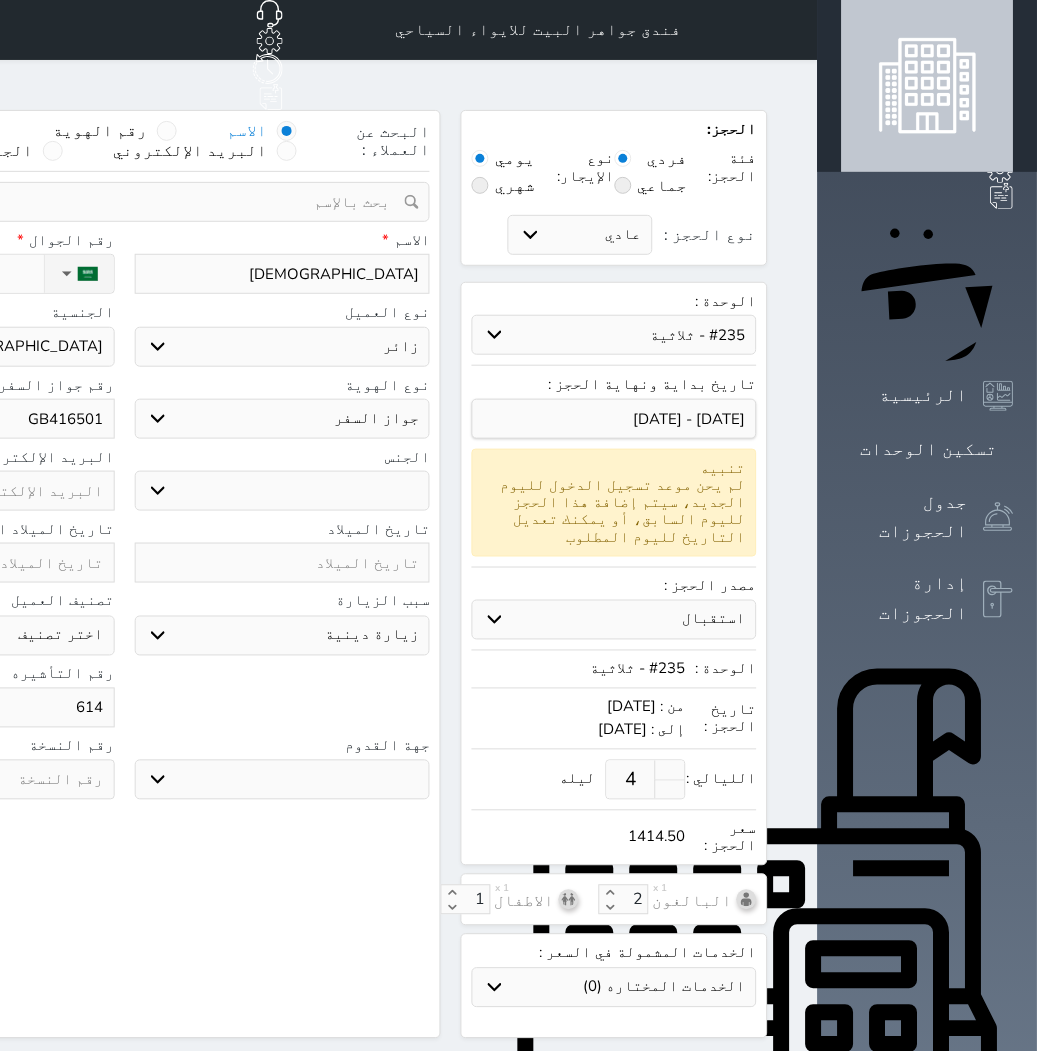 select 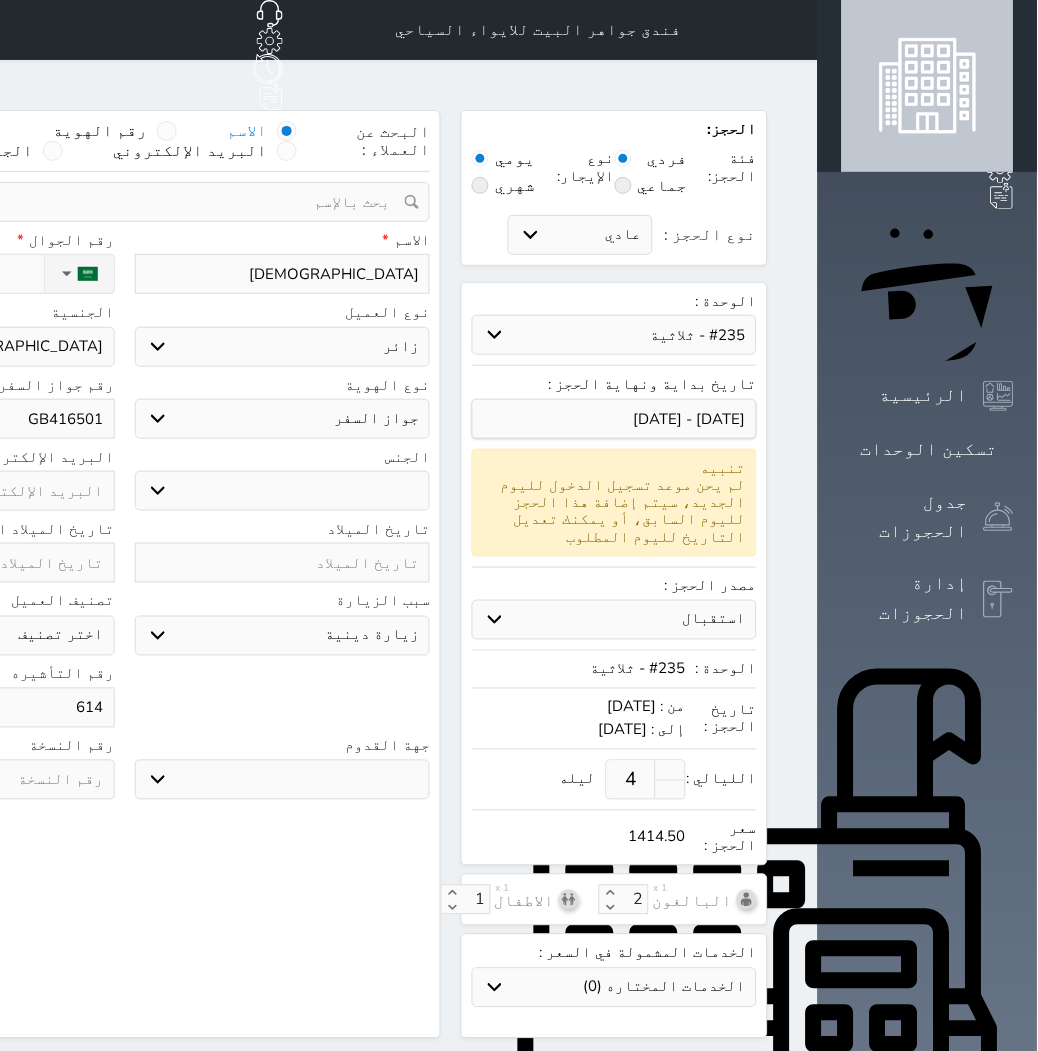 type on "6144" 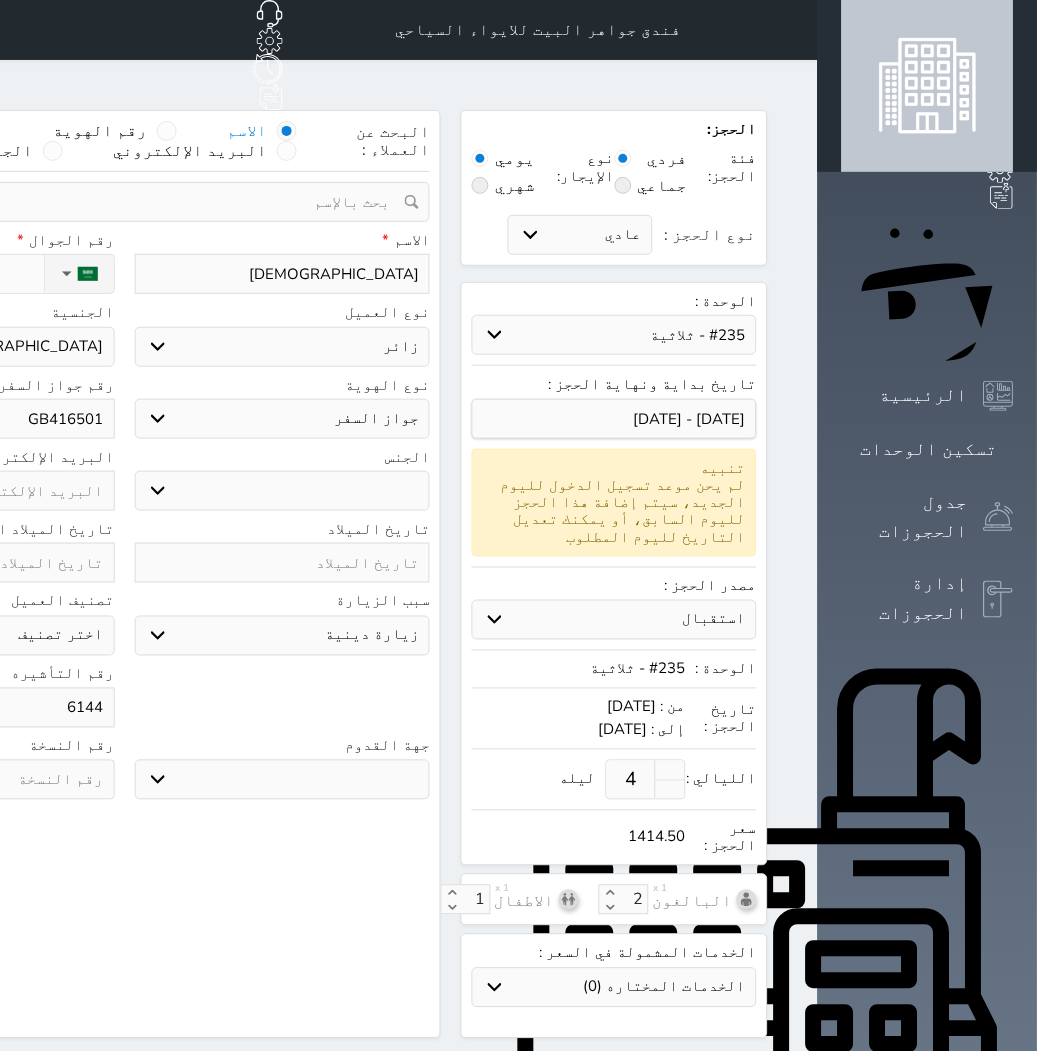select 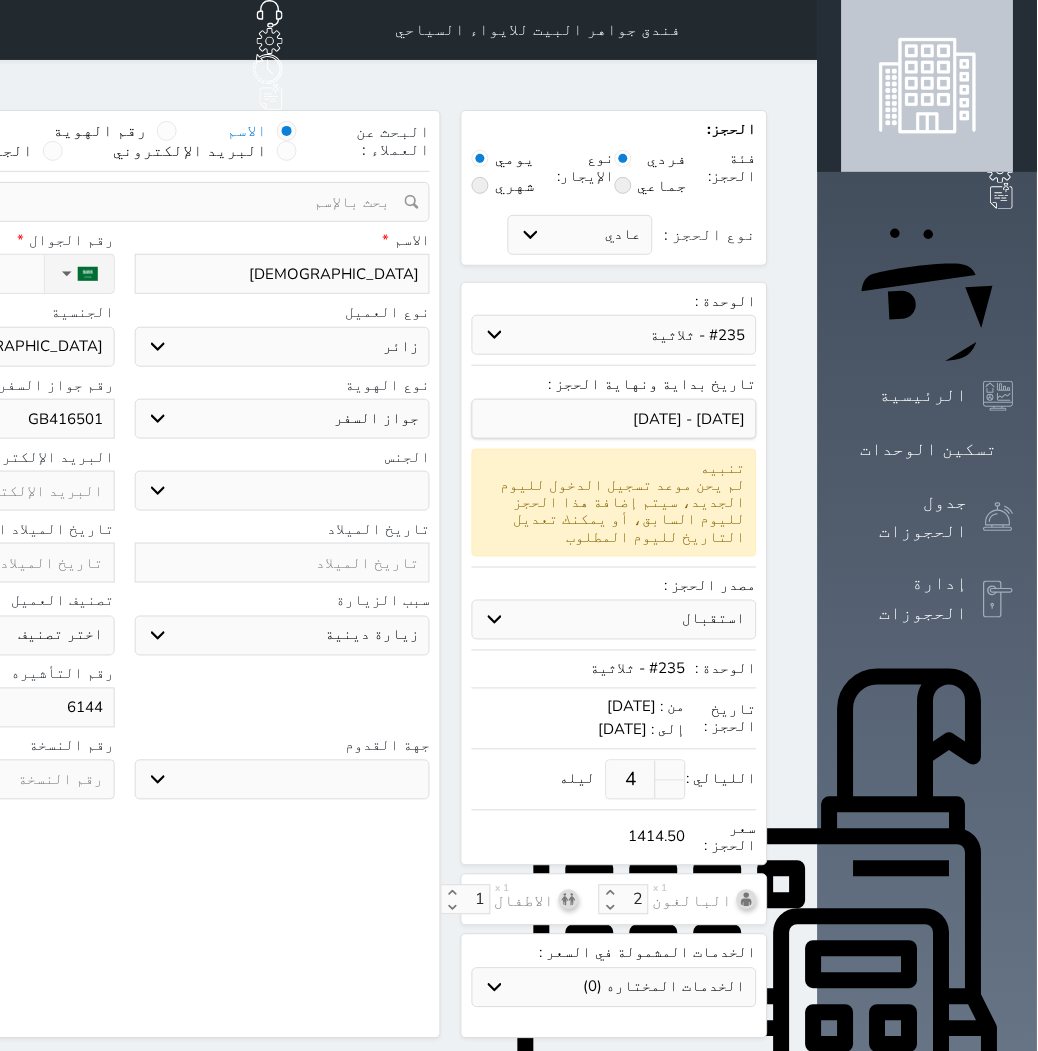 type on "61445" 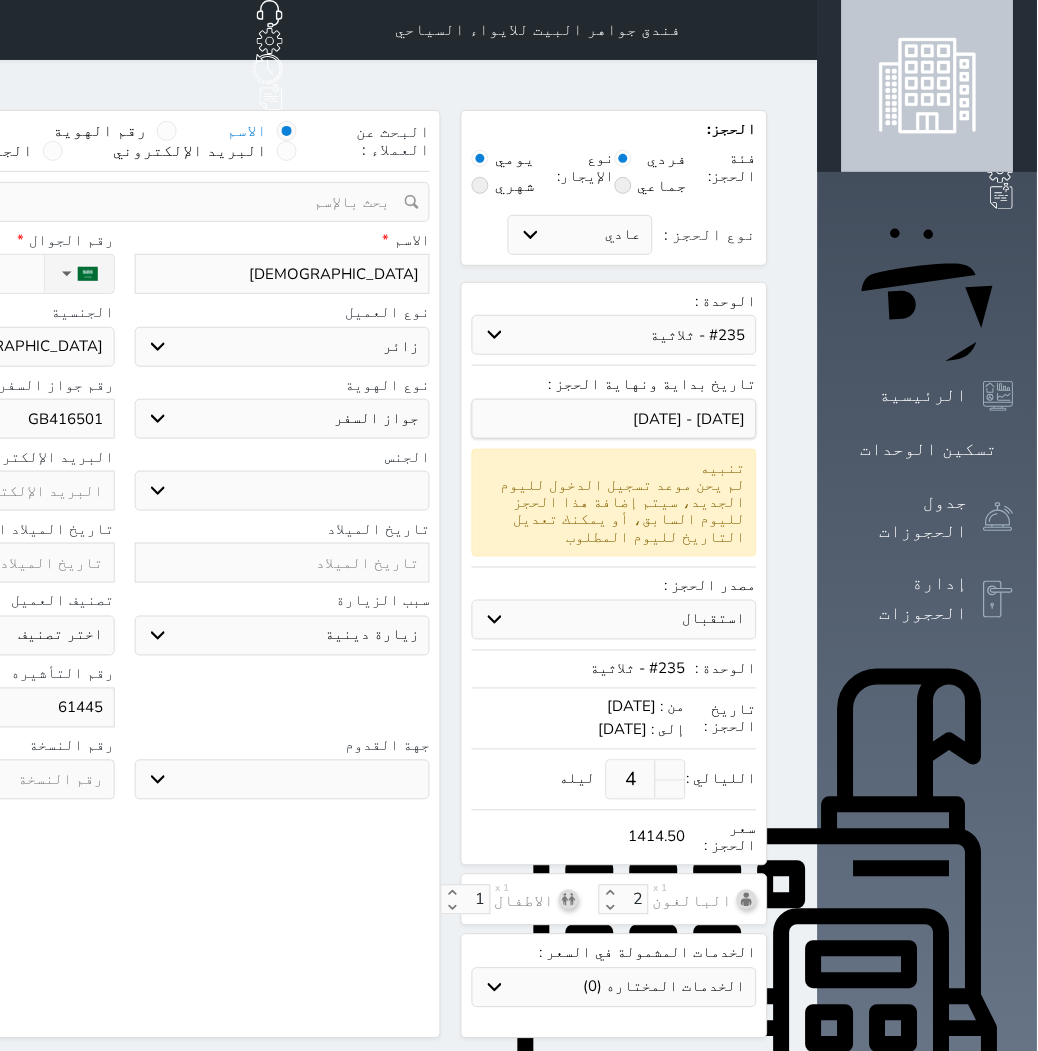 select 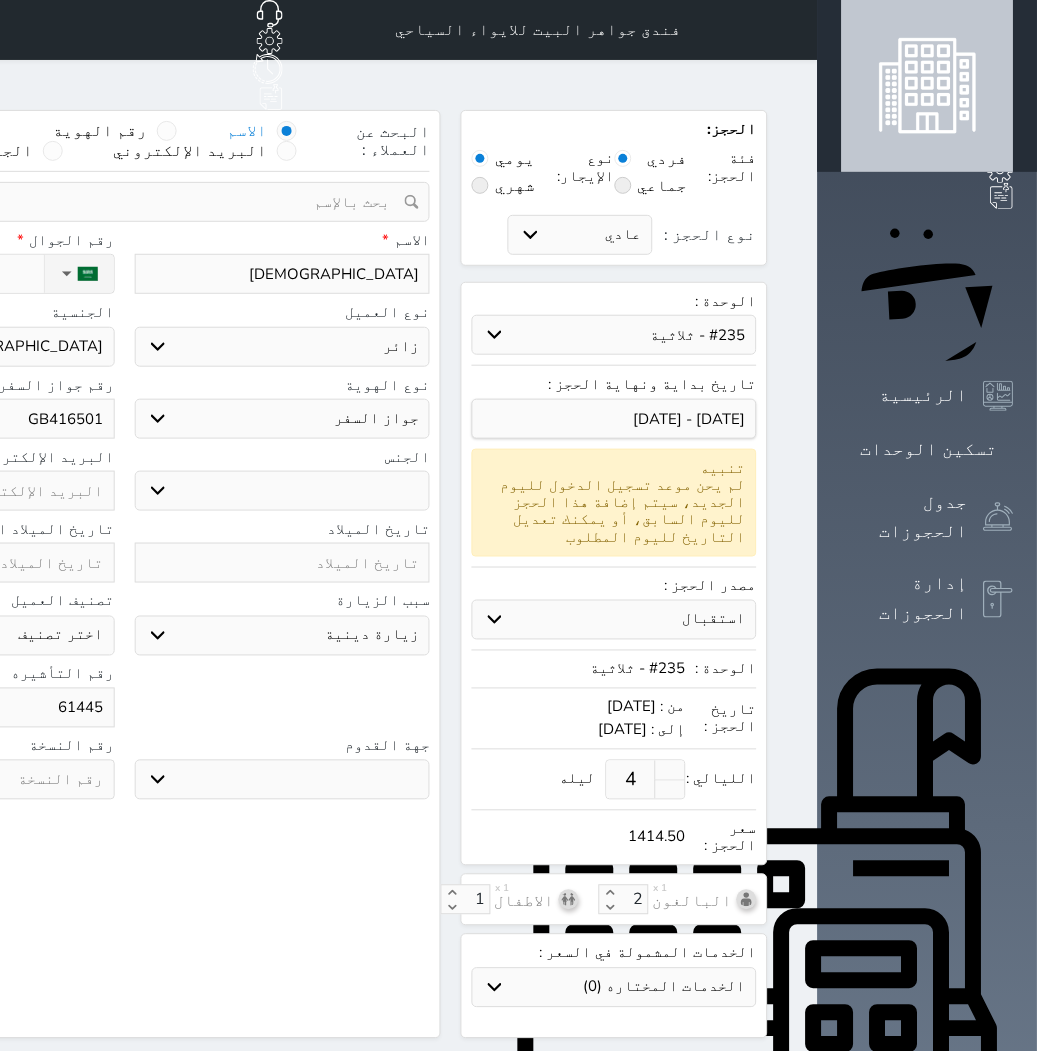 type on "614457" 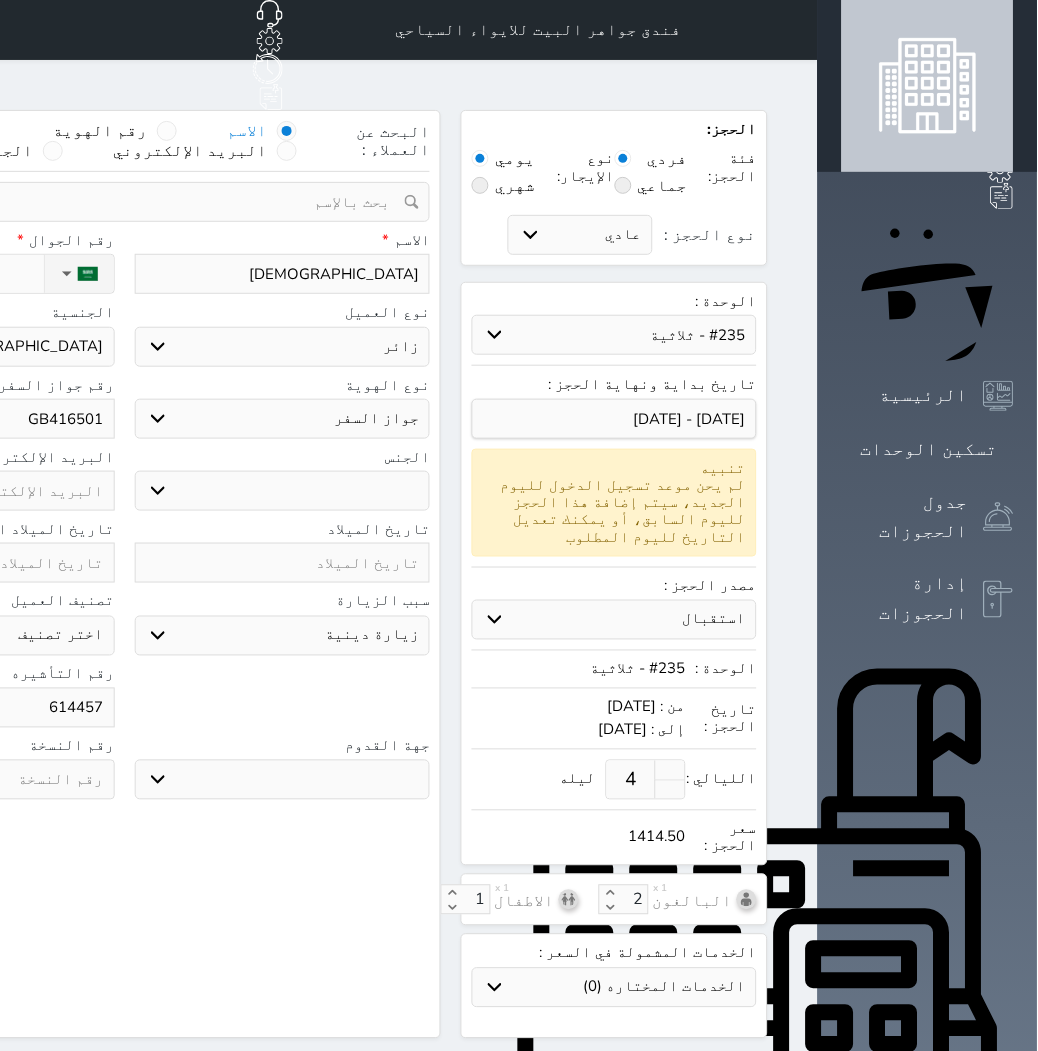 select 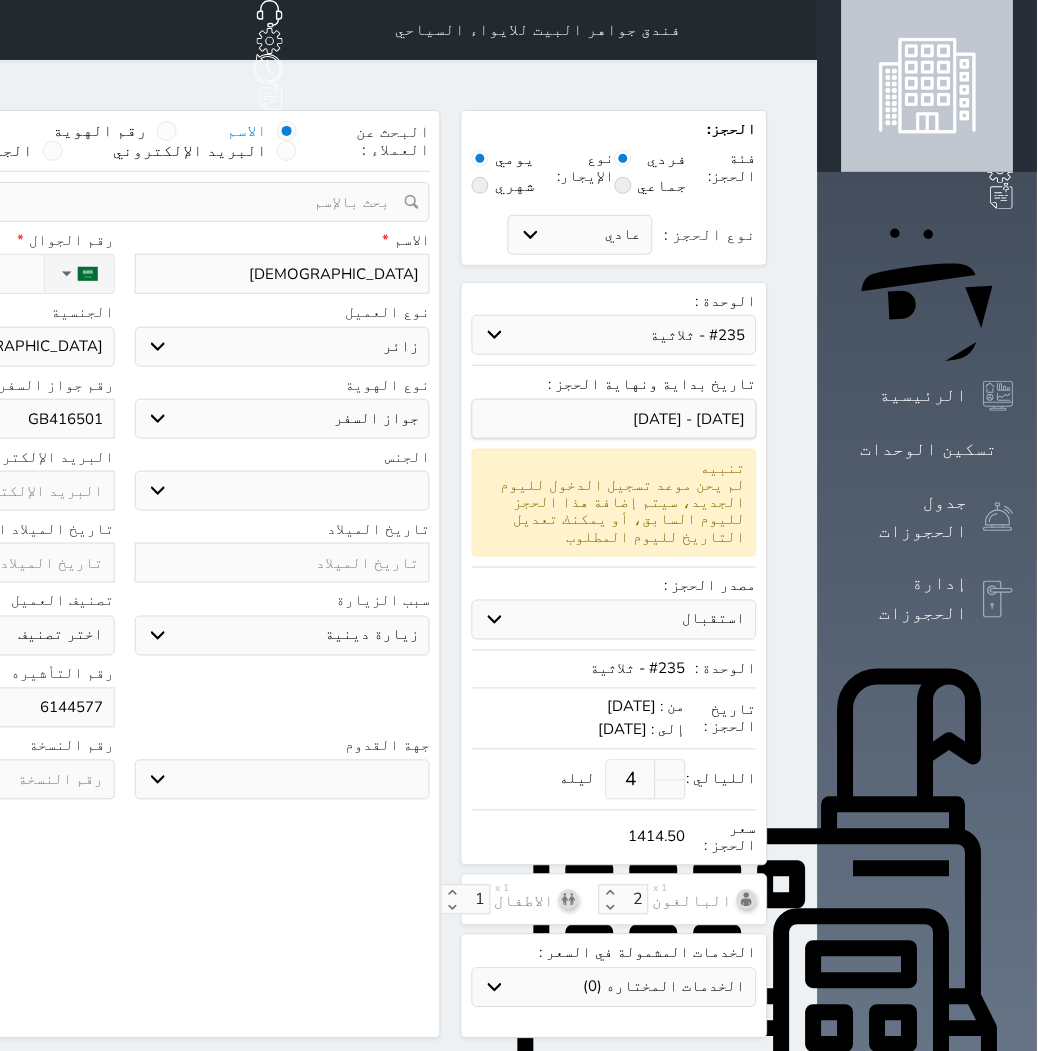 select 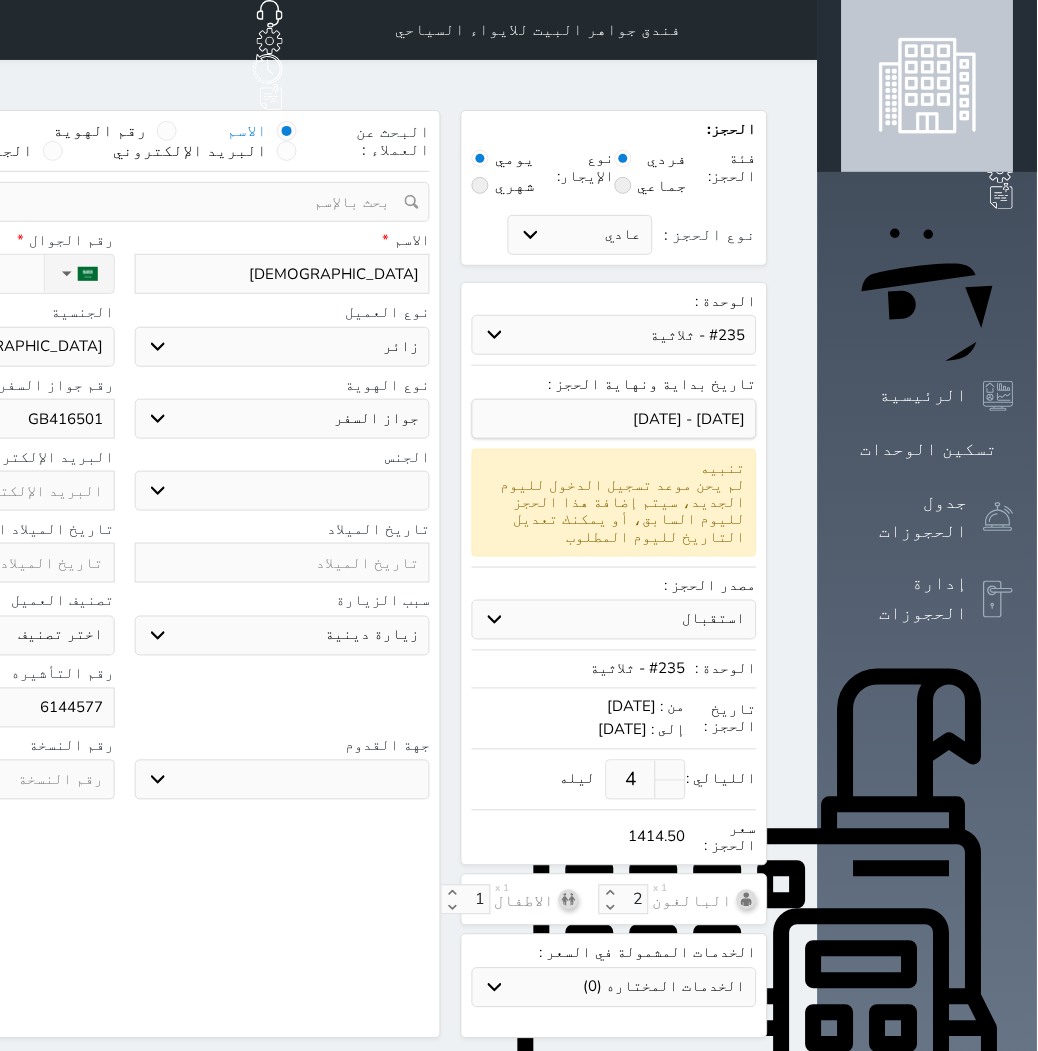 type on "61445774" 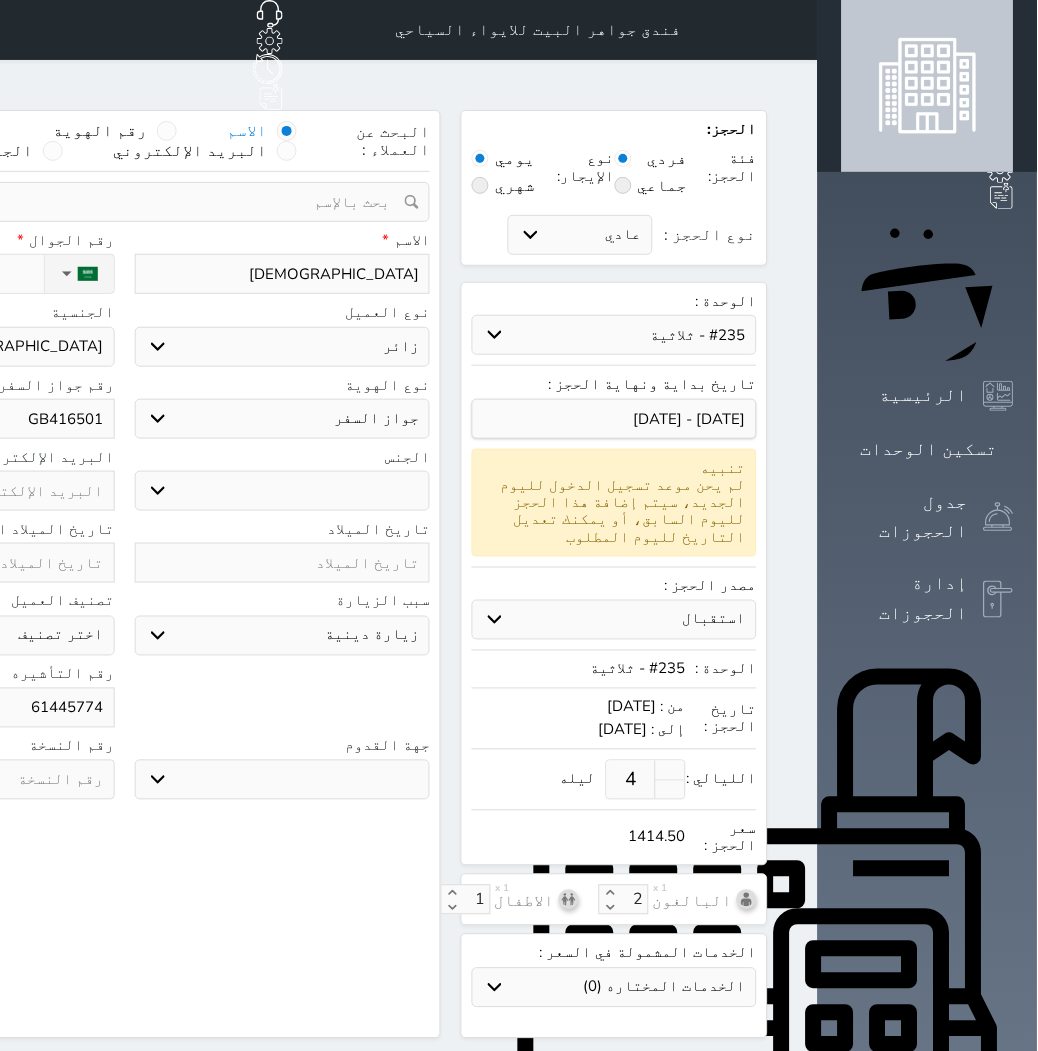 select 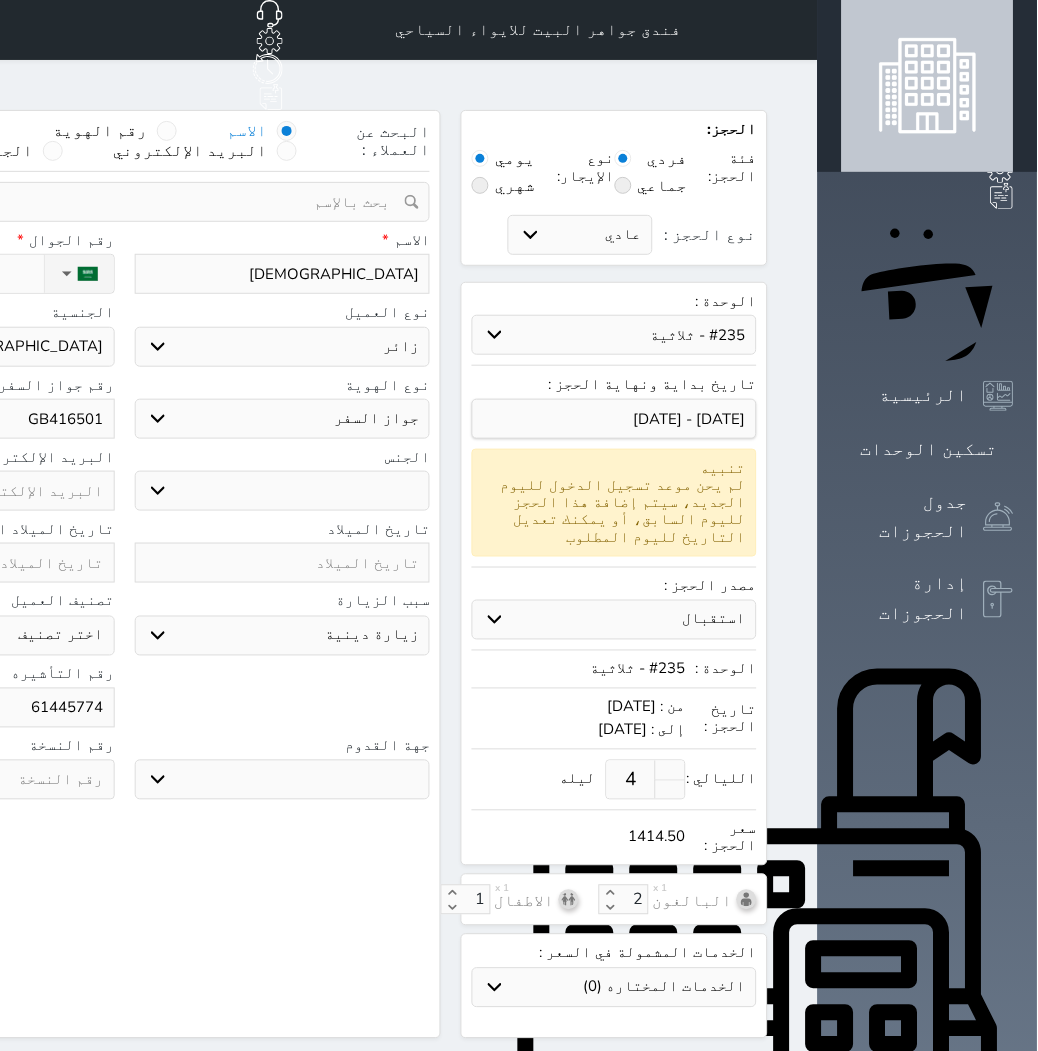 type on "614457743" 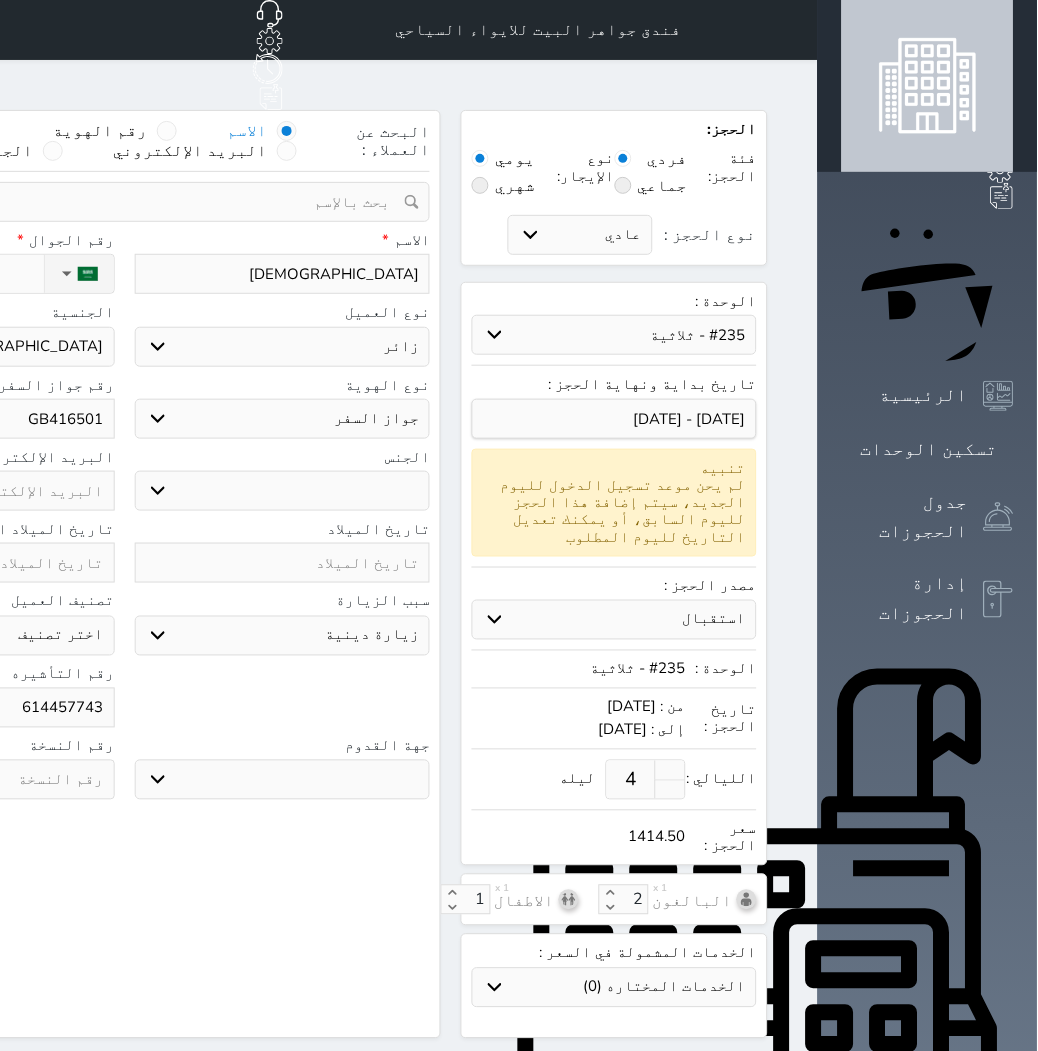 select 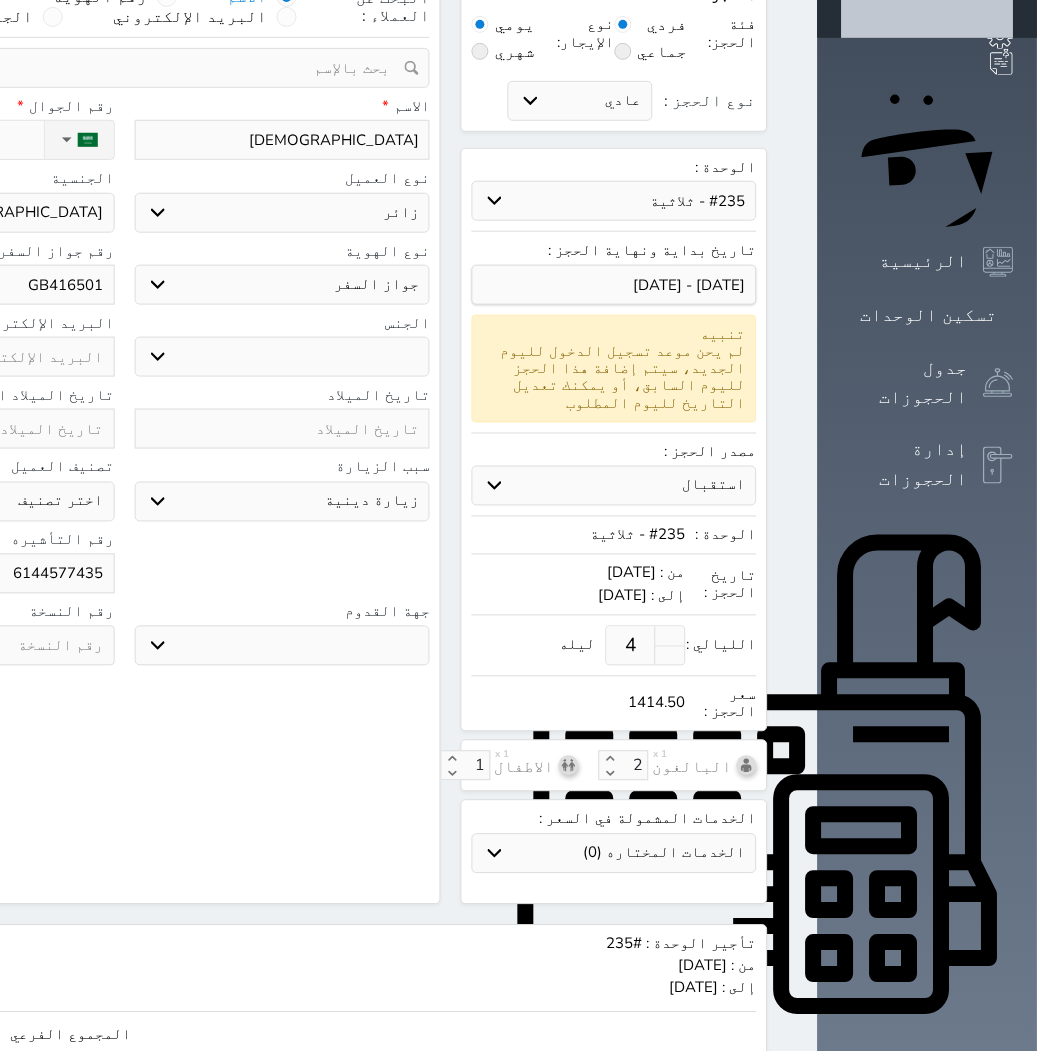 scroll, scrollTop: 285, scrollLeft: 0, axis: vertical 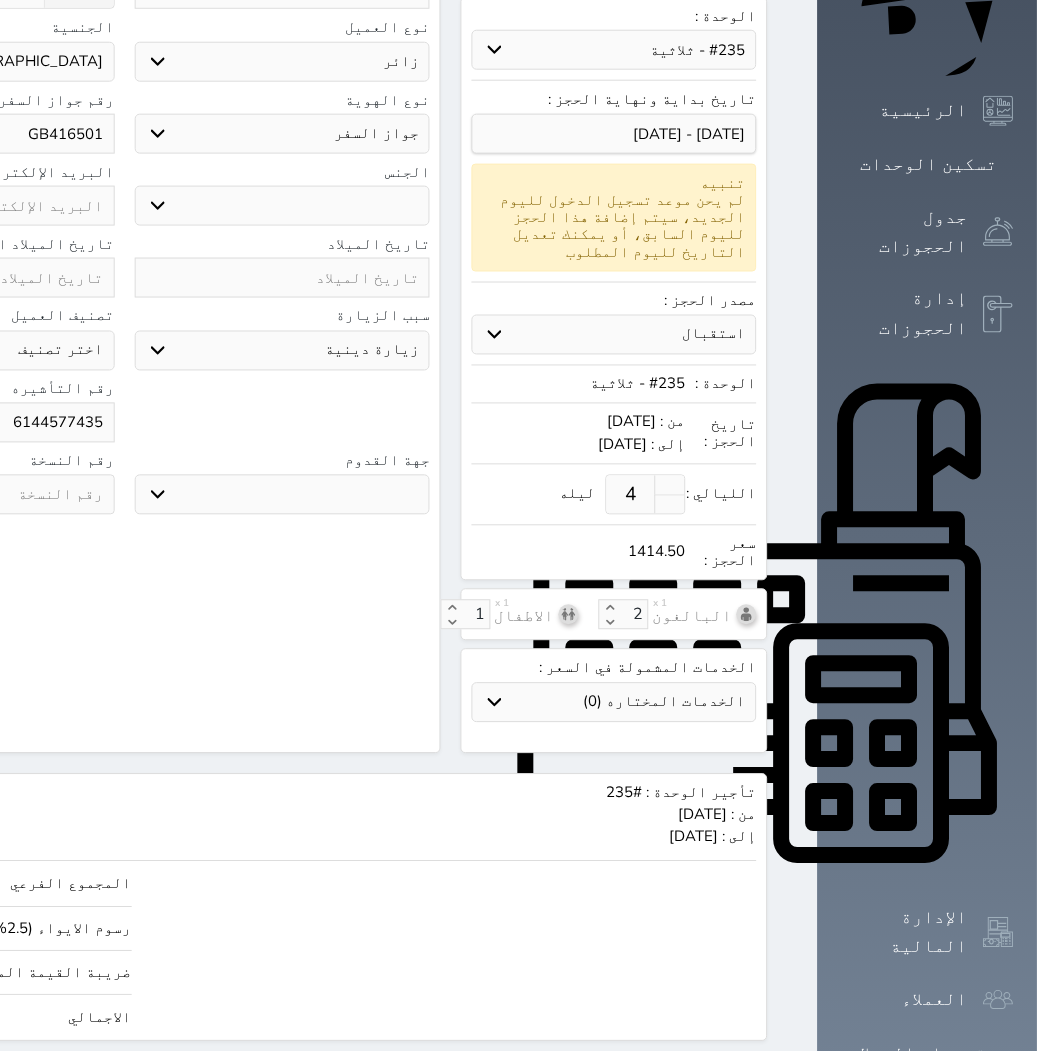 type on "6144577435" 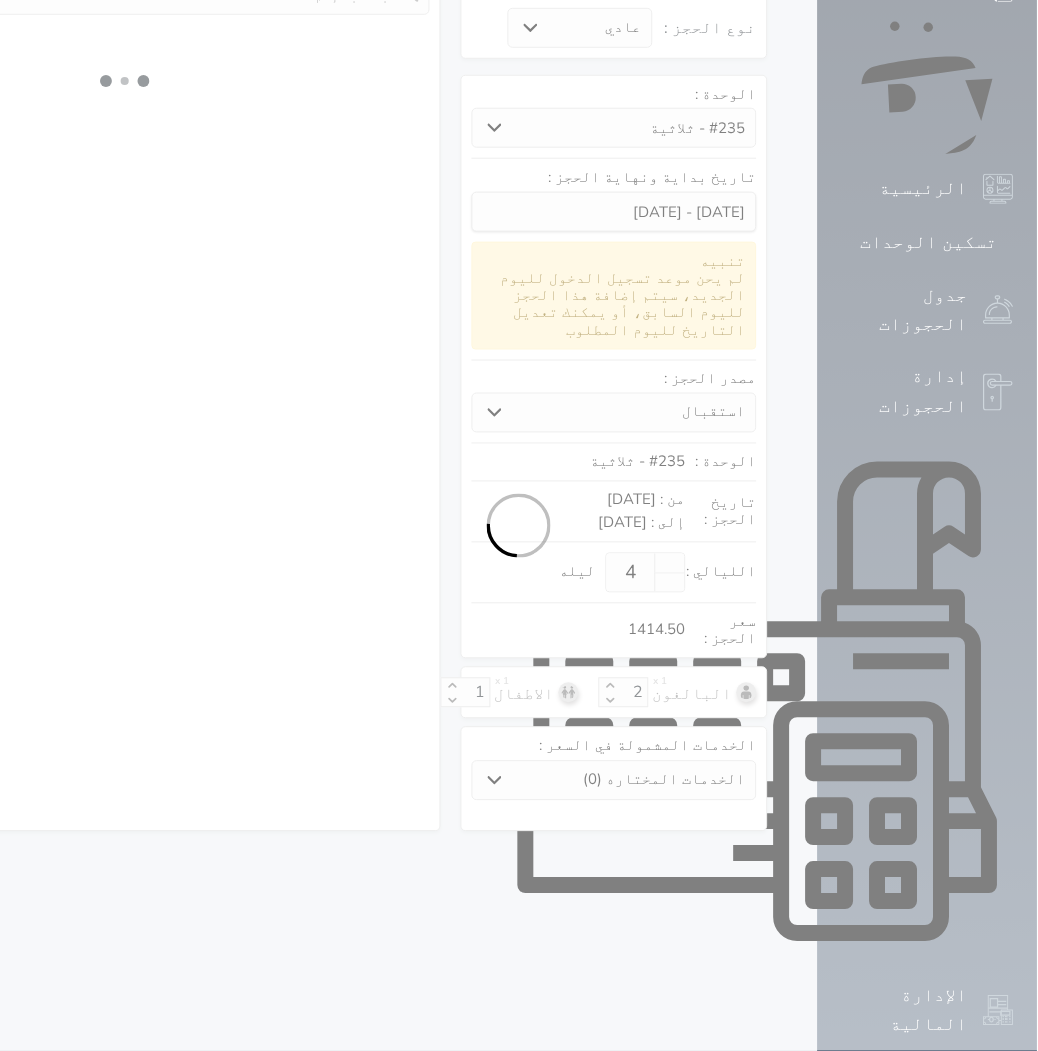 select on "3" 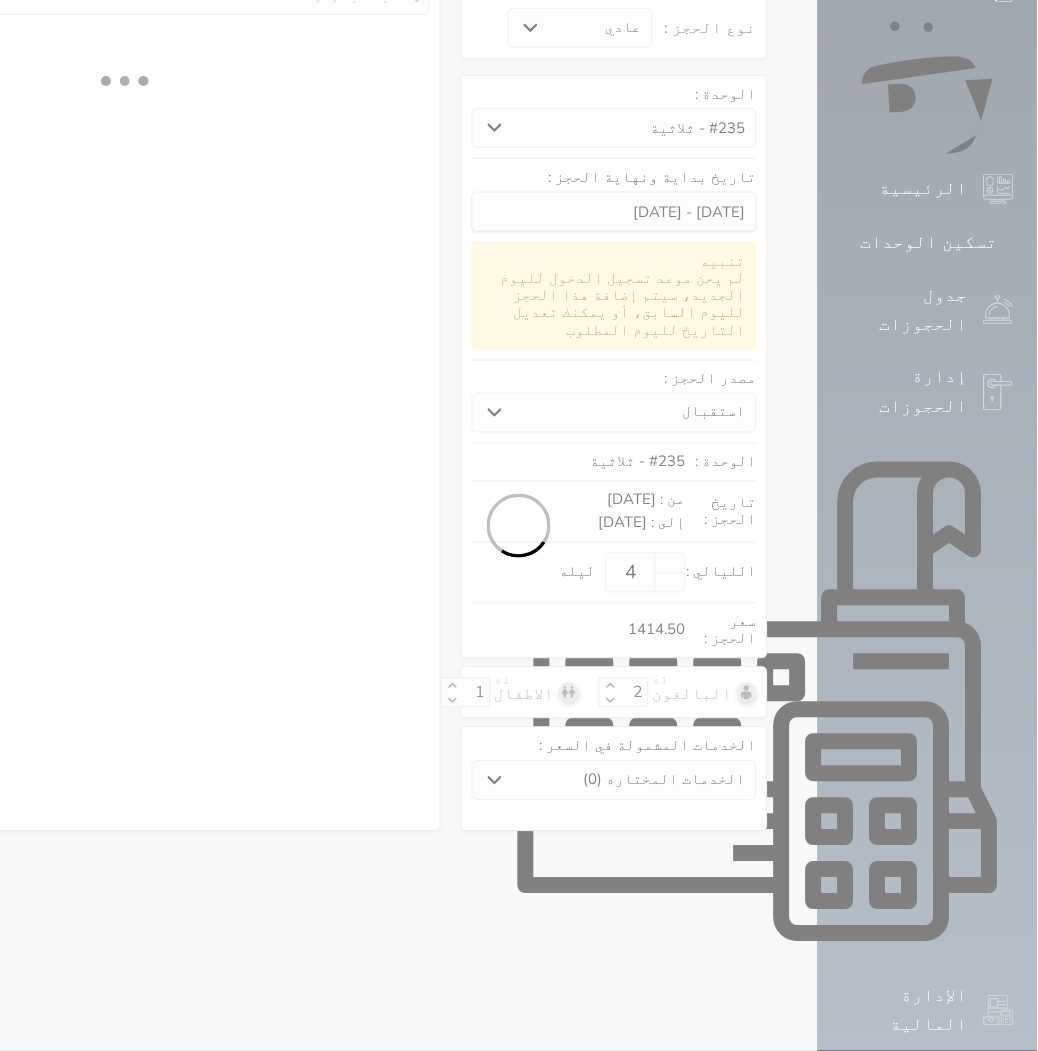 select on "304" 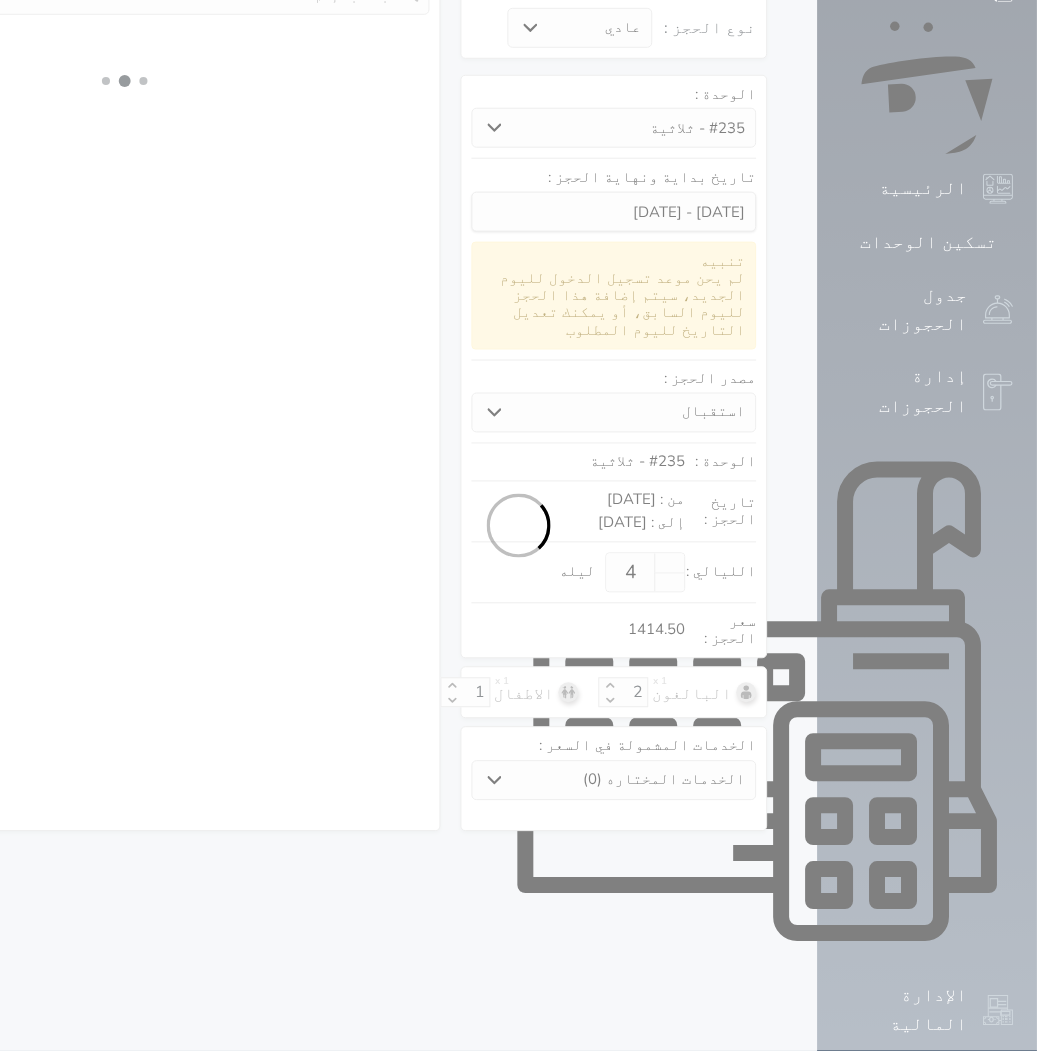 select on "5" 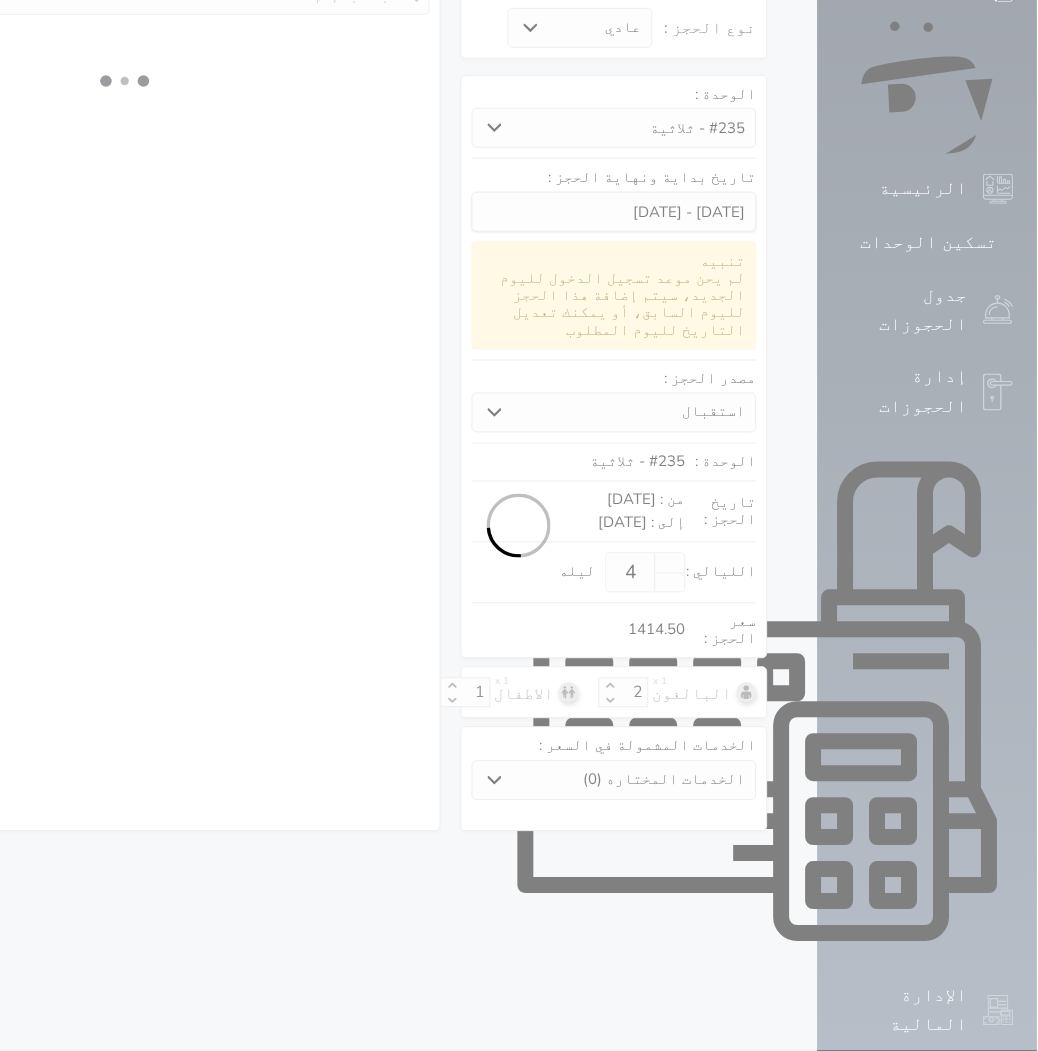 select on "3" 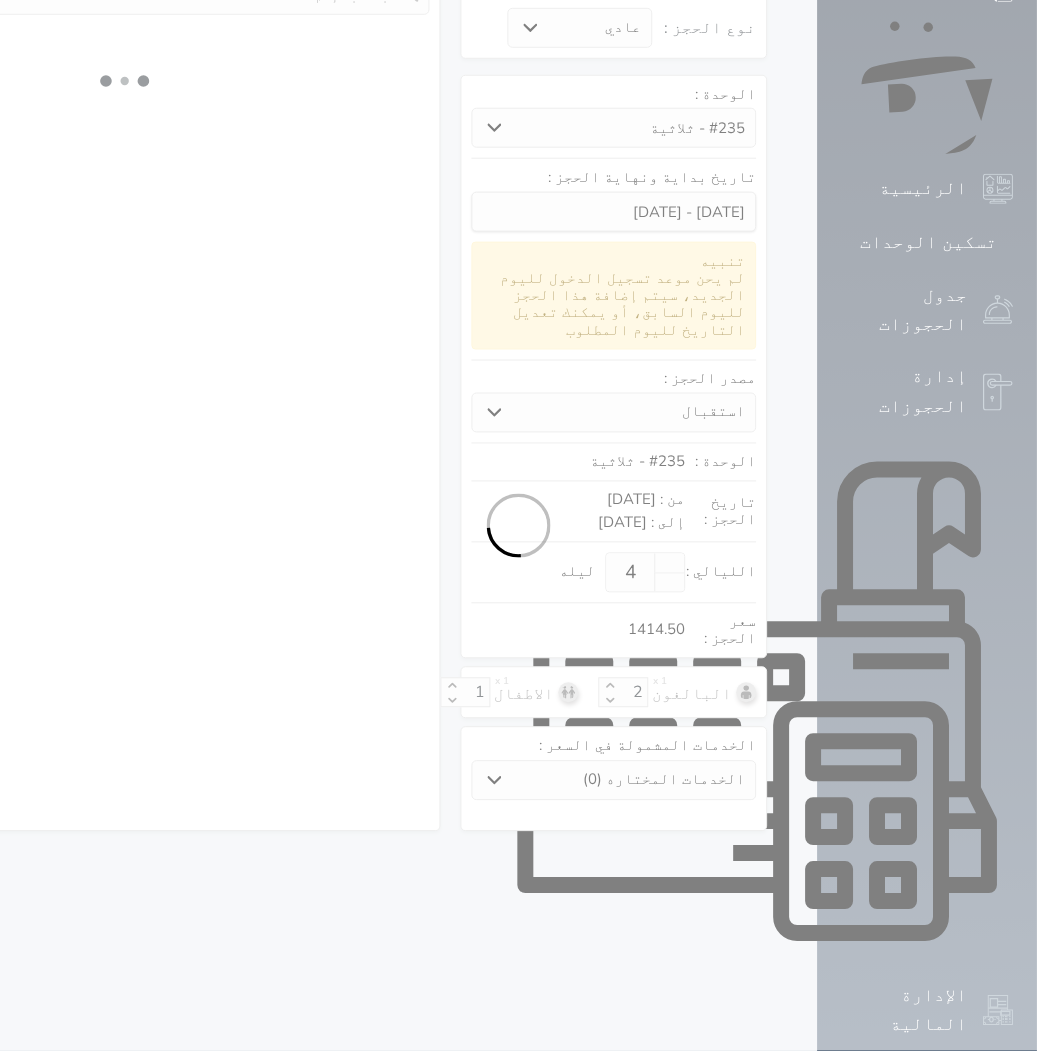 select 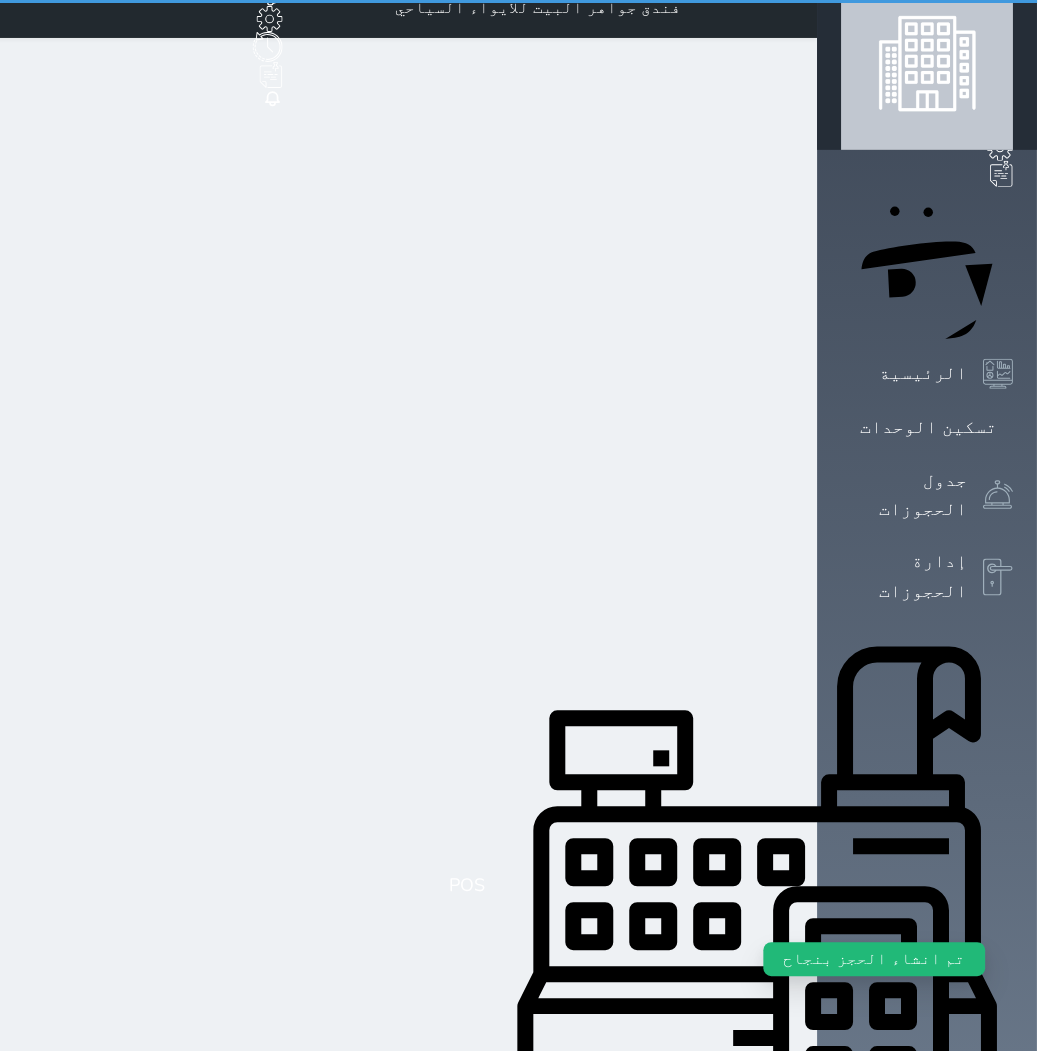 scroll, scrollTop: 0, scrollLeft: 0, axis: both 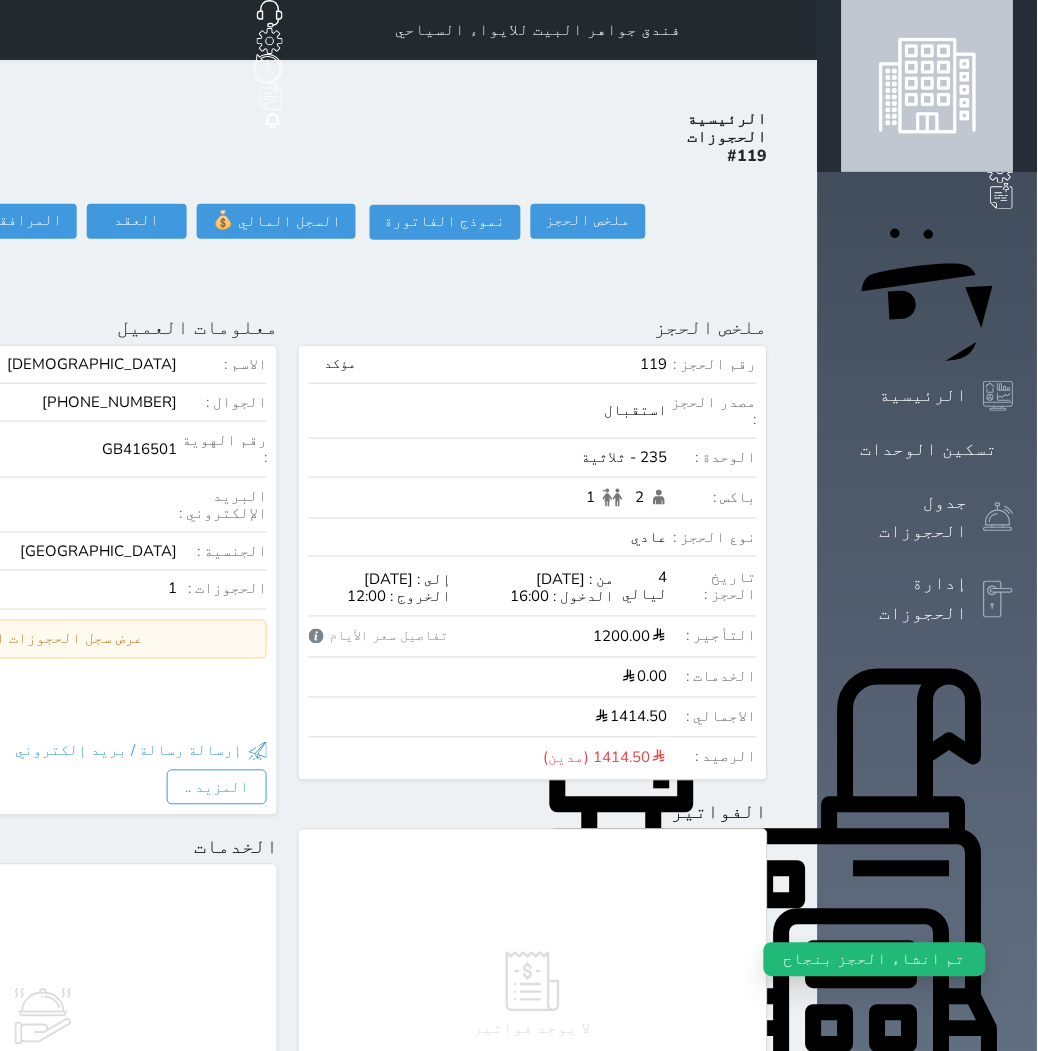 click on "تسجيل دخول" at bounding box center [-125, 221] 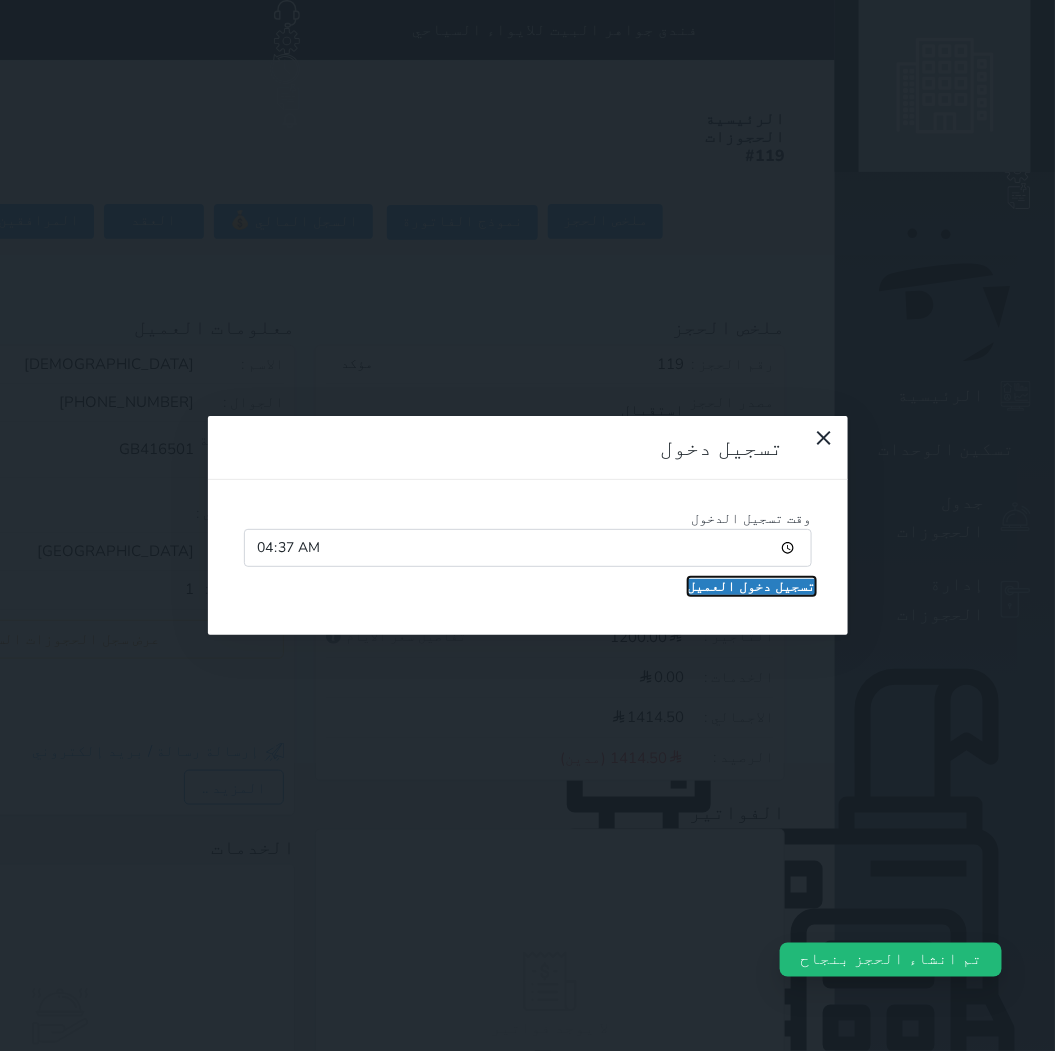 click on "تسجيل دخول العميل" at bounding box center [752, 587] 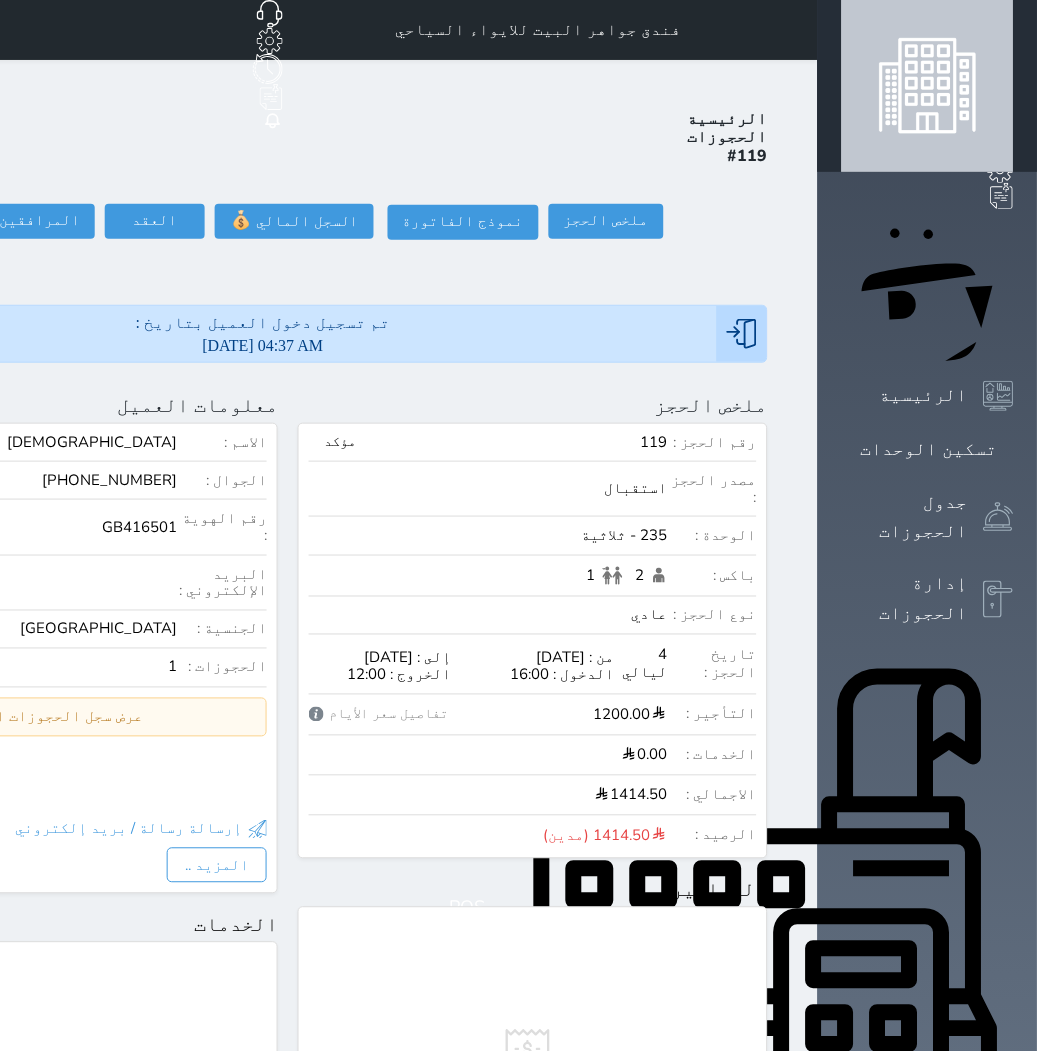 click on "حجز جديد" at bounding box center (114, -65) 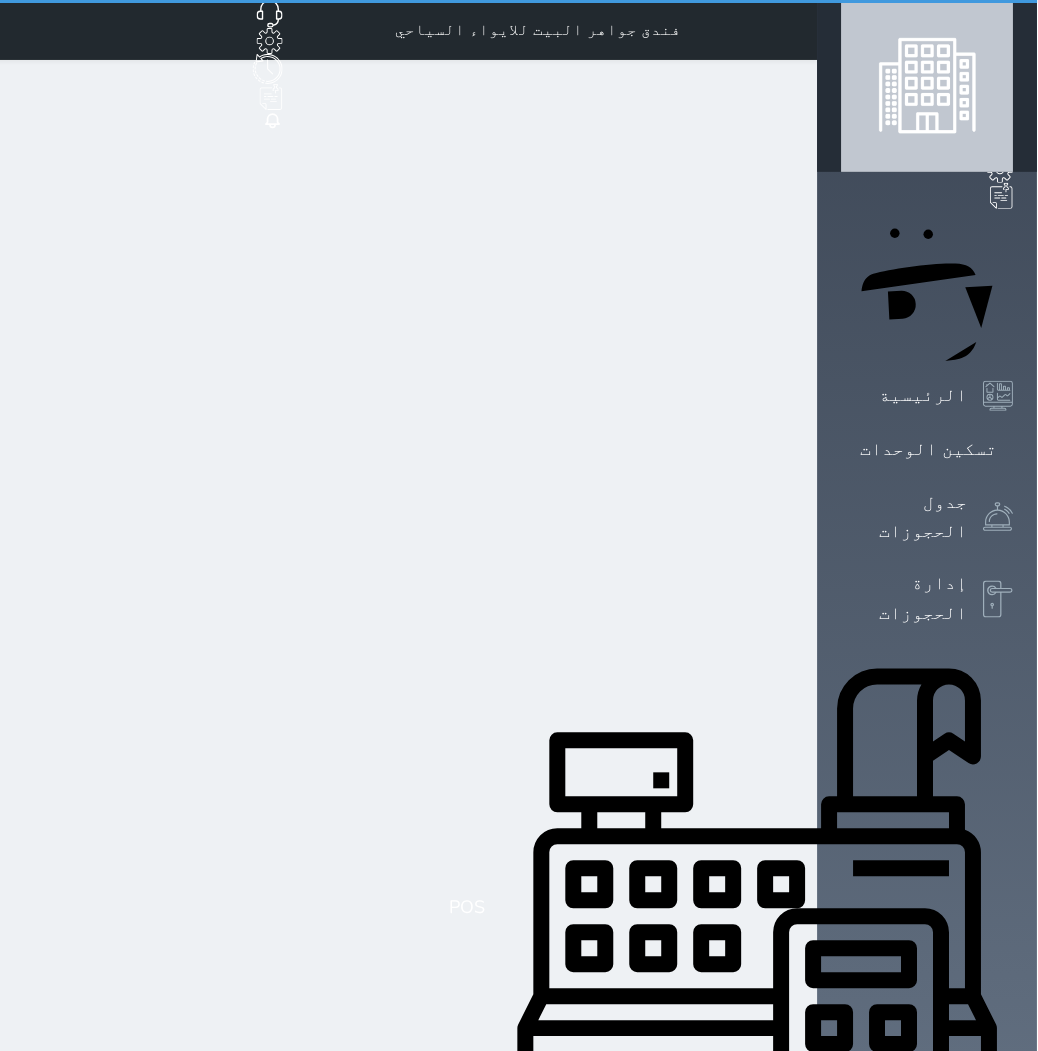 select on "1" 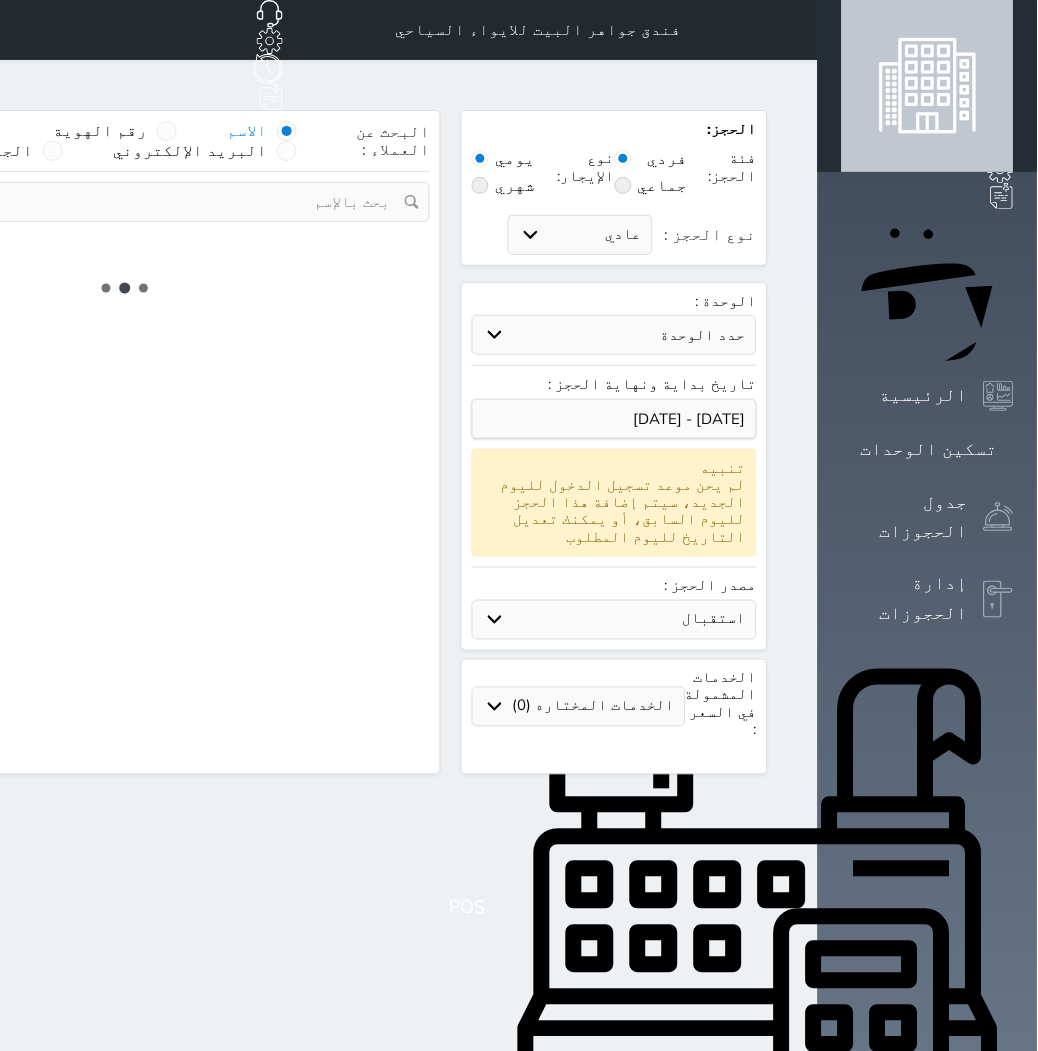 click on "حدد الوحدة" at bounding box center (614, 335) 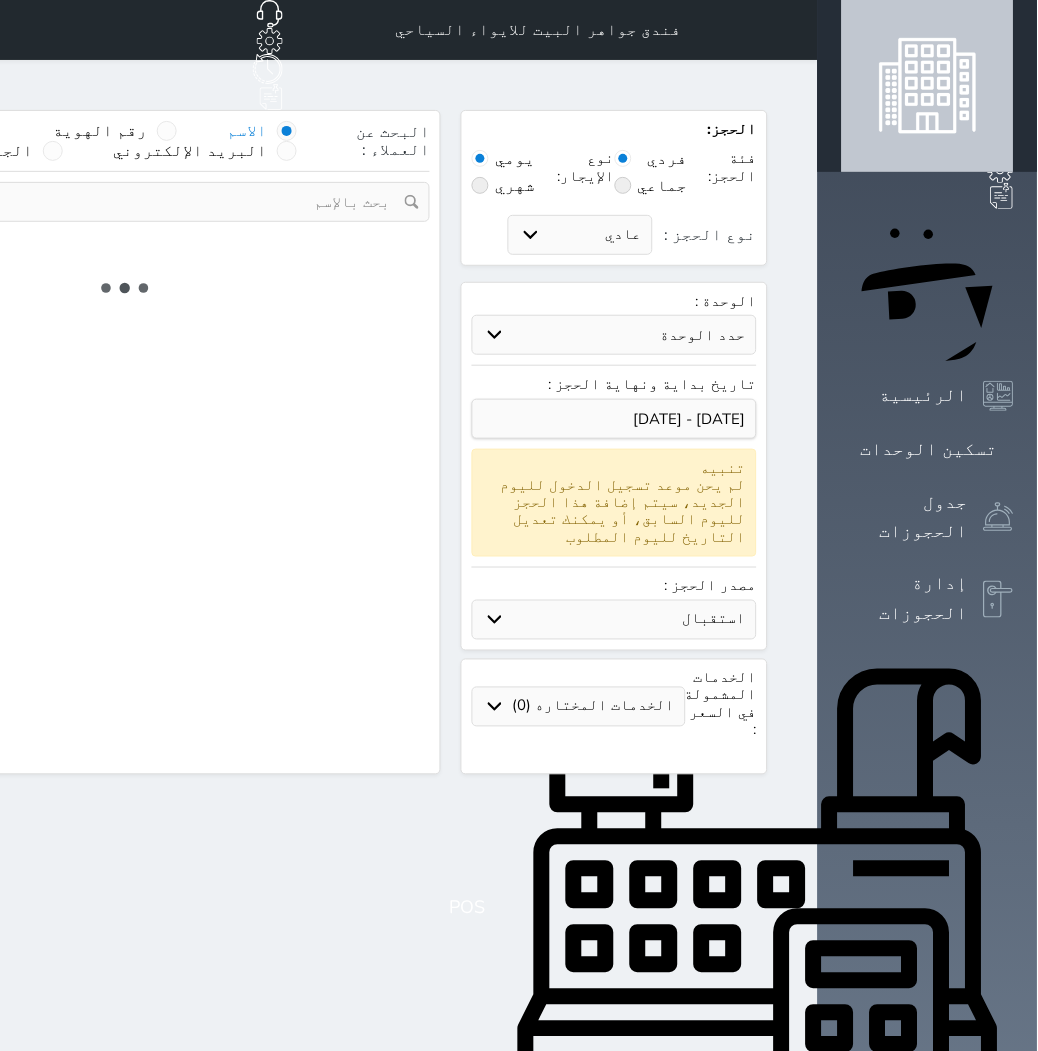 select 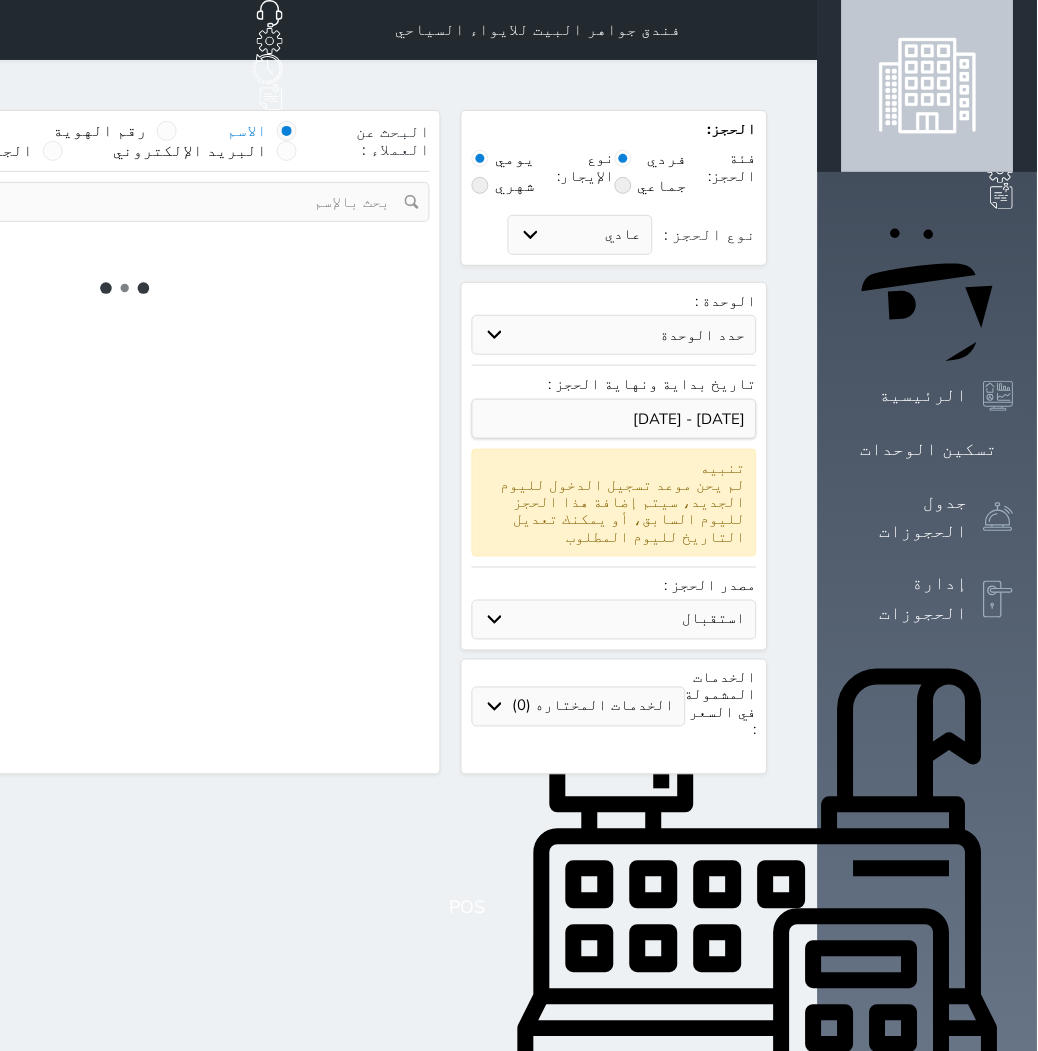 select on "1" 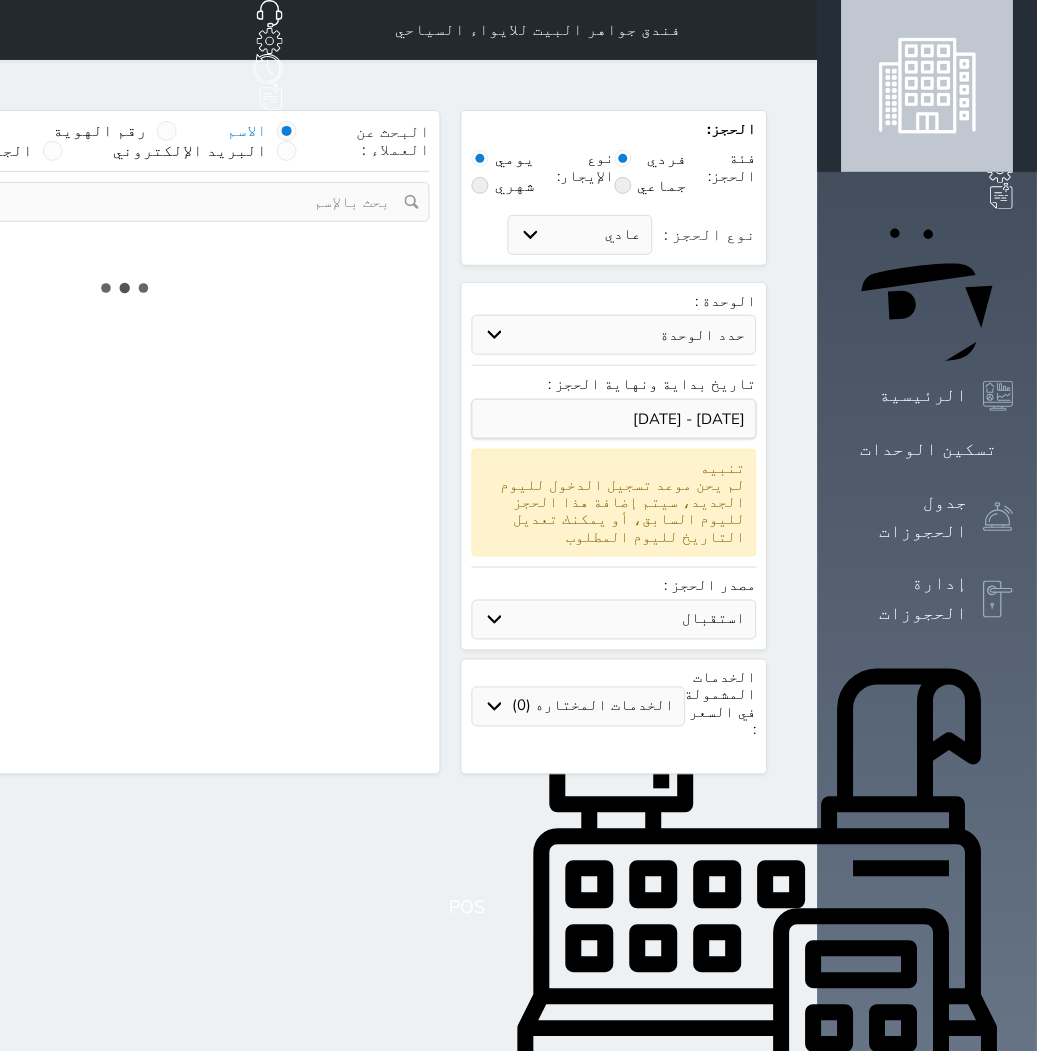 select on "113" 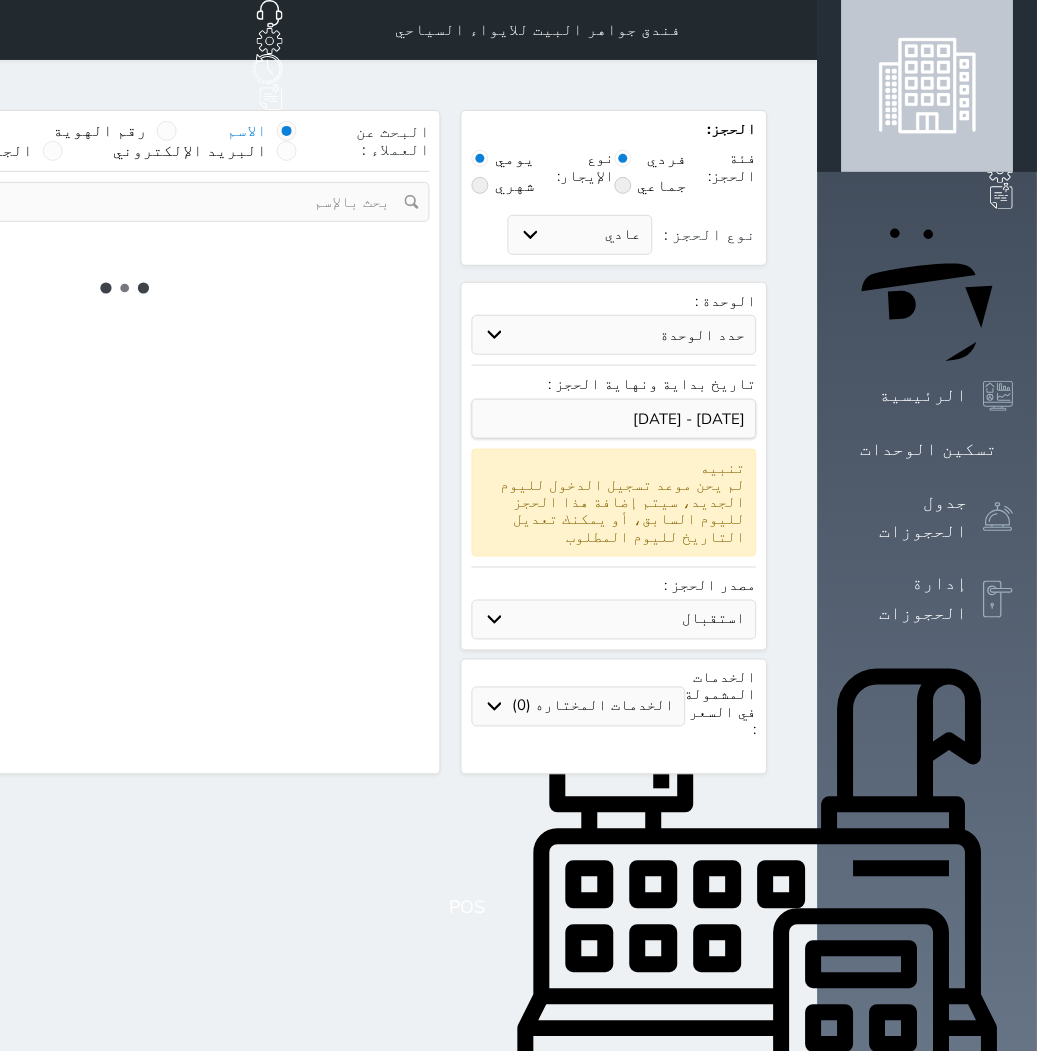 select on "1" 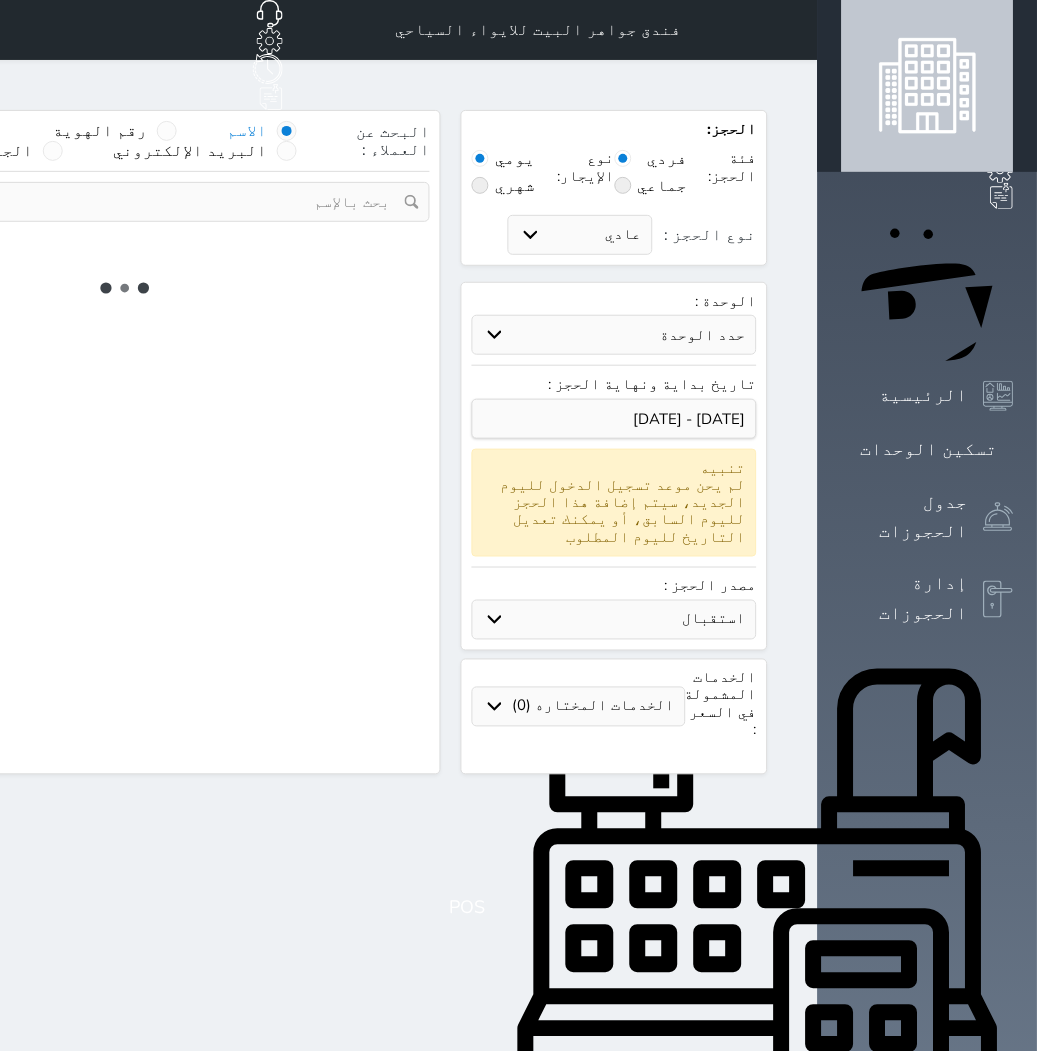 type 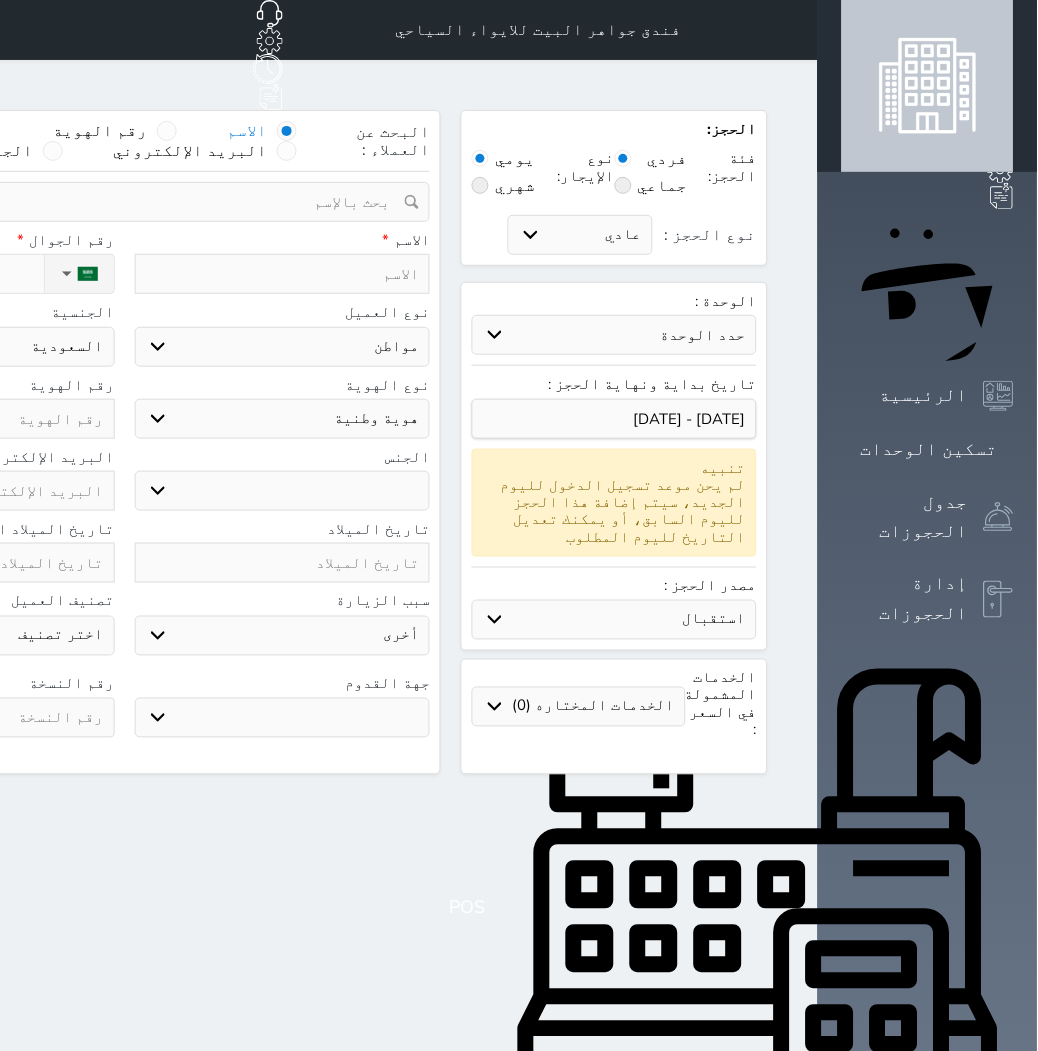 drag, startPoint x: 640, startPoint y: 798, endPoint x: 640, endPoint y: 812, distance: 14 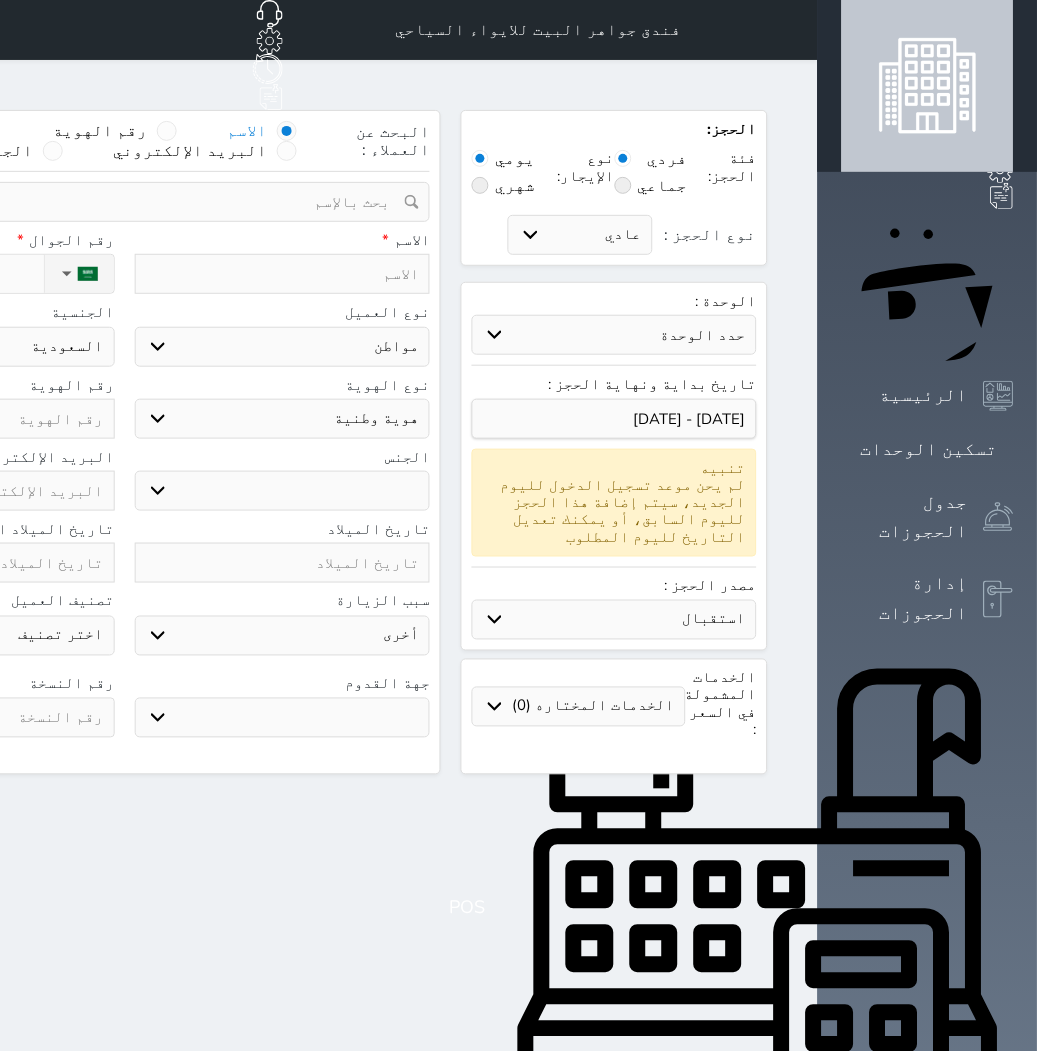 click on "فندق جواهر البيت للايواء السياحي
حجز جماعي جديد   حجز جديد   غير مرتبط مع منصة زاتكا المرحلة الثانية   مرتبط مع شموس   مرتبط مع المنصة الوطنية للرصد السياحي             إشعار   الغرفة   النزيل   المصدر
علي الغامدي
الحجز:   فئة الحجز:       فردي       جماعي   نوع الإيجار:       يومي       شهري     نوع الحجز :
عادي
إقامة مجانية
إستخدام داخلي
إستخدام يومي
الوحدة :   حدد الوحدة
#940 - رباعية
#938 - خماسية
تنبيه     مصدر الحجز :" at bounding box center (288, 824) 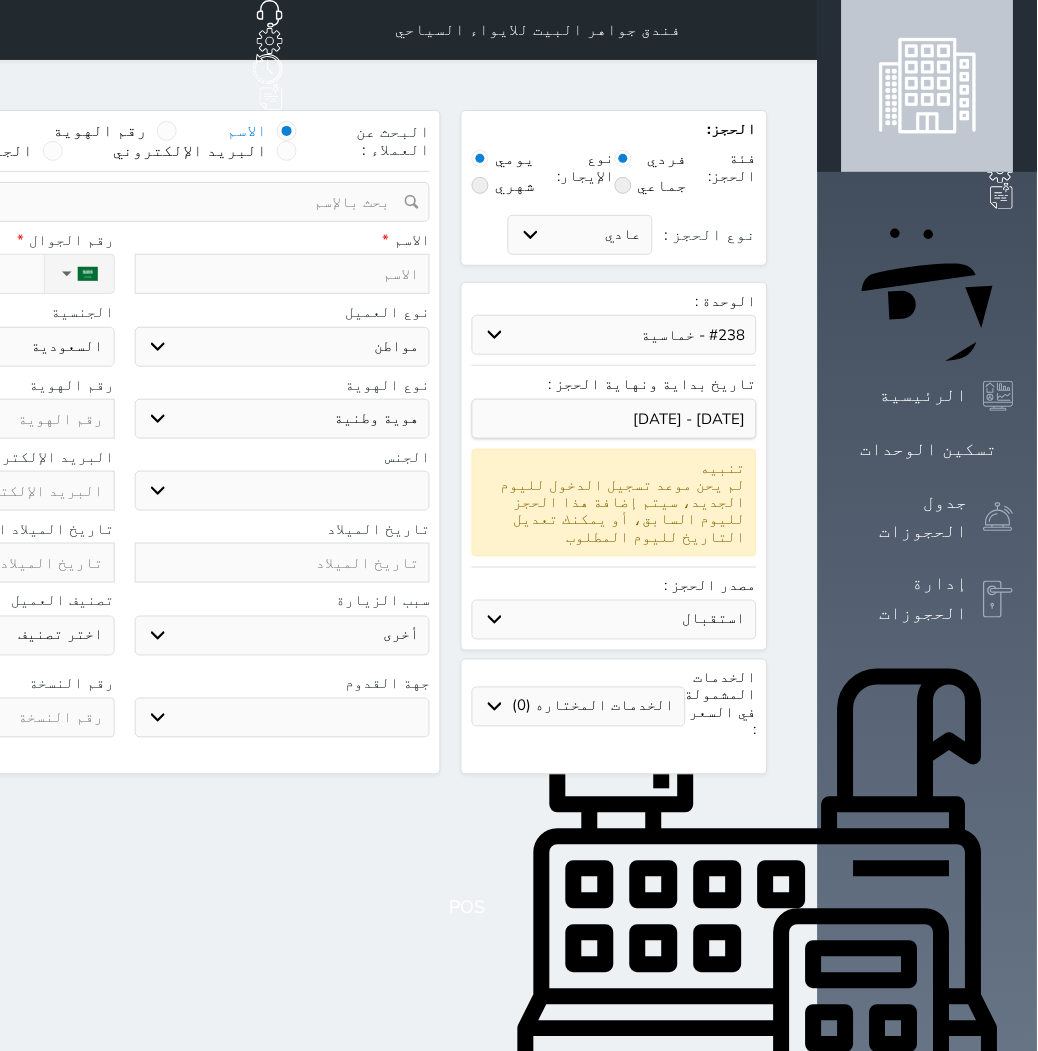 click on "حدد الوحدة
#940 - رباعية
#938 - خماسية
#937 - رباعية
#934 - خماسية
#932 - ثلاثية
#931 - خماسية
#930 - رباعية
#927 - رباعية
#926 - خماسية
#925 - رباعية
#924 - ثلاثية
#922 - خماسية
#921 - رباعية
#920 - رباعية
#919 - خماسية
#918 - ثلاثية
#917 - خماسية
#916 - رباعية
#915 - خماسية
#914 - رباعية" at bounding box center (614, 335) 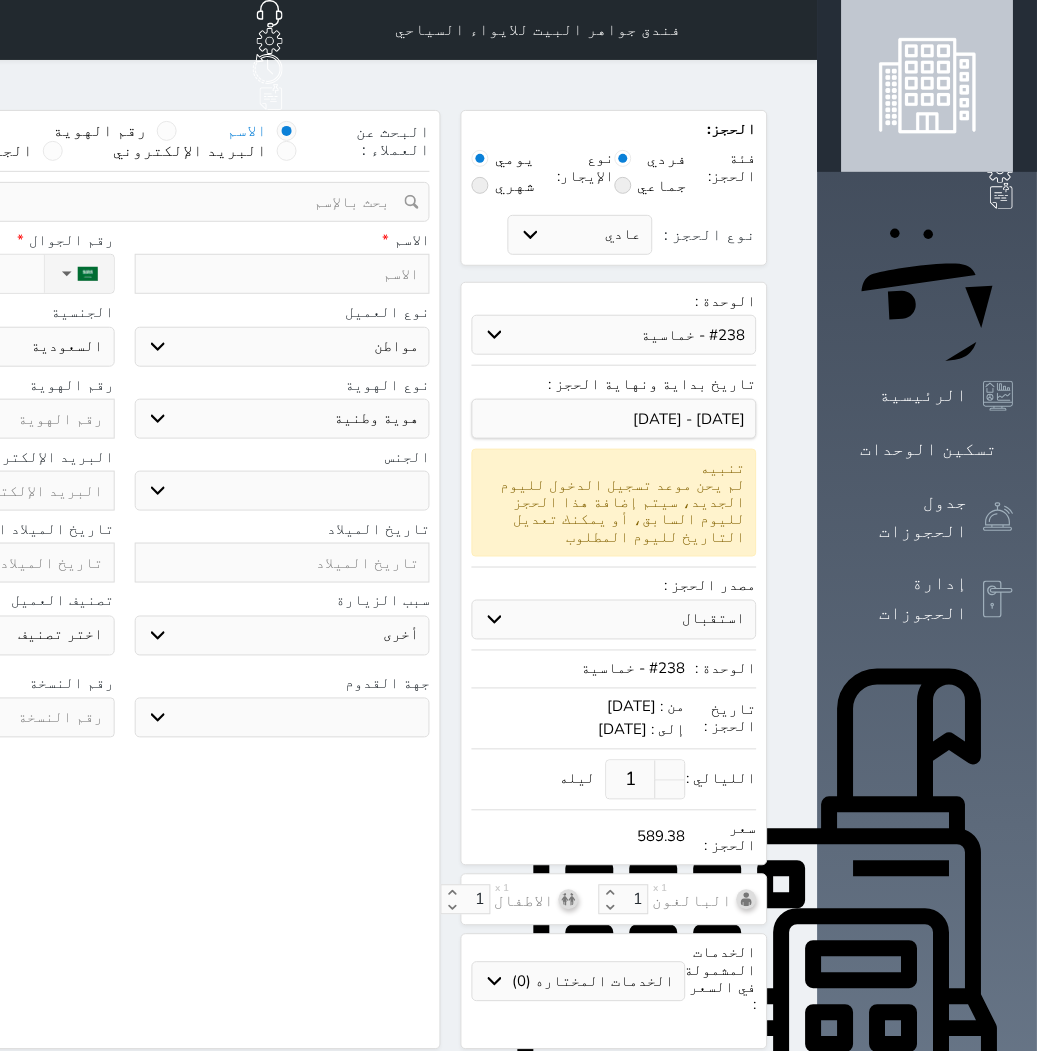 click on "1" at bounding box center [631, 780] 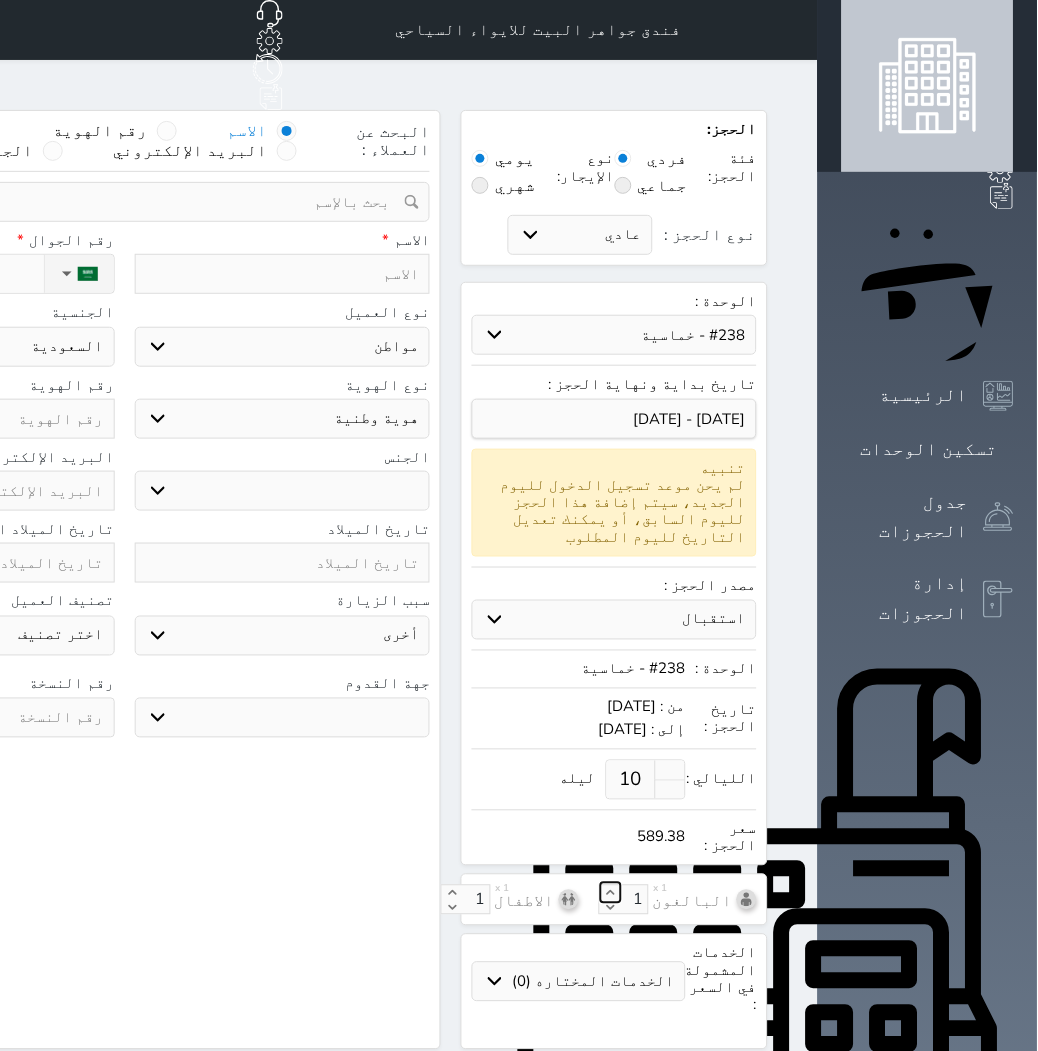 click 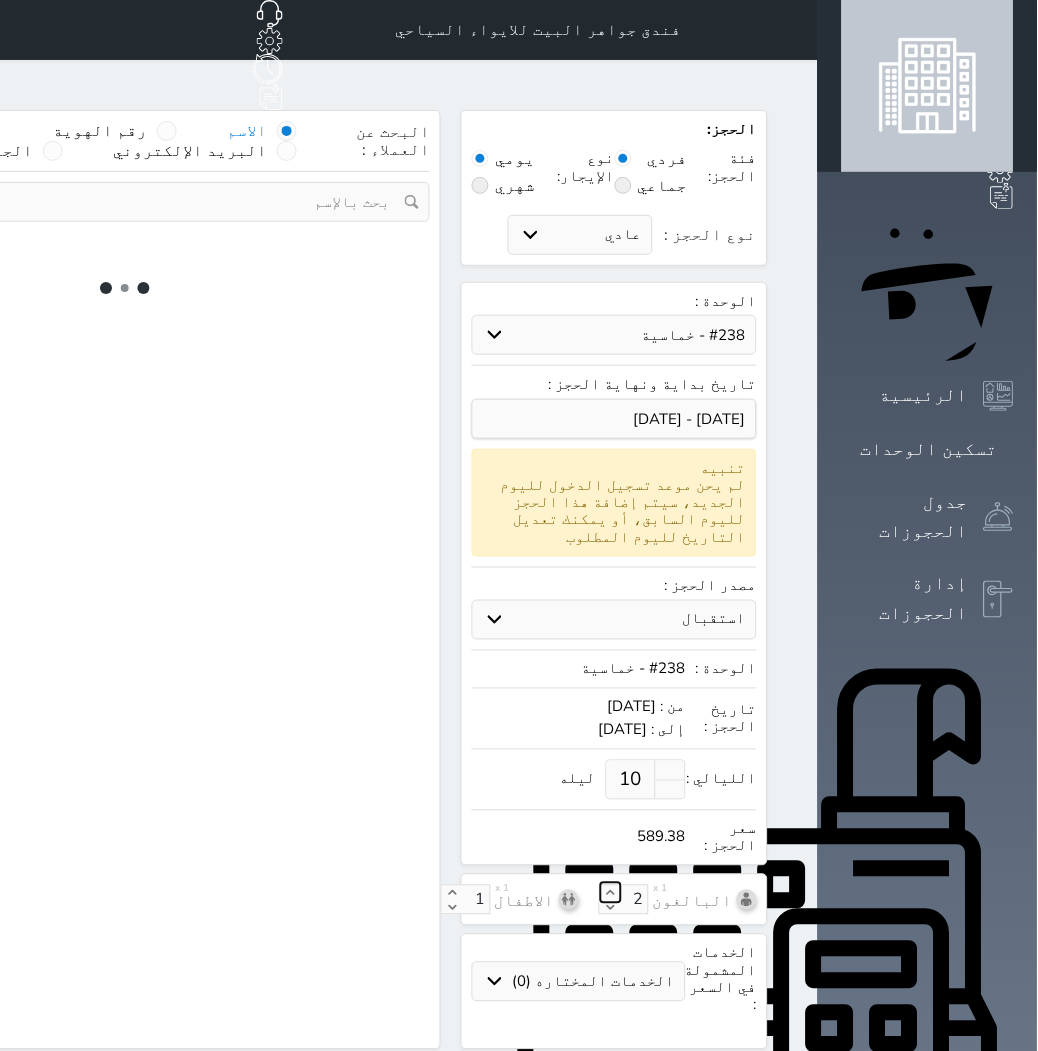 click 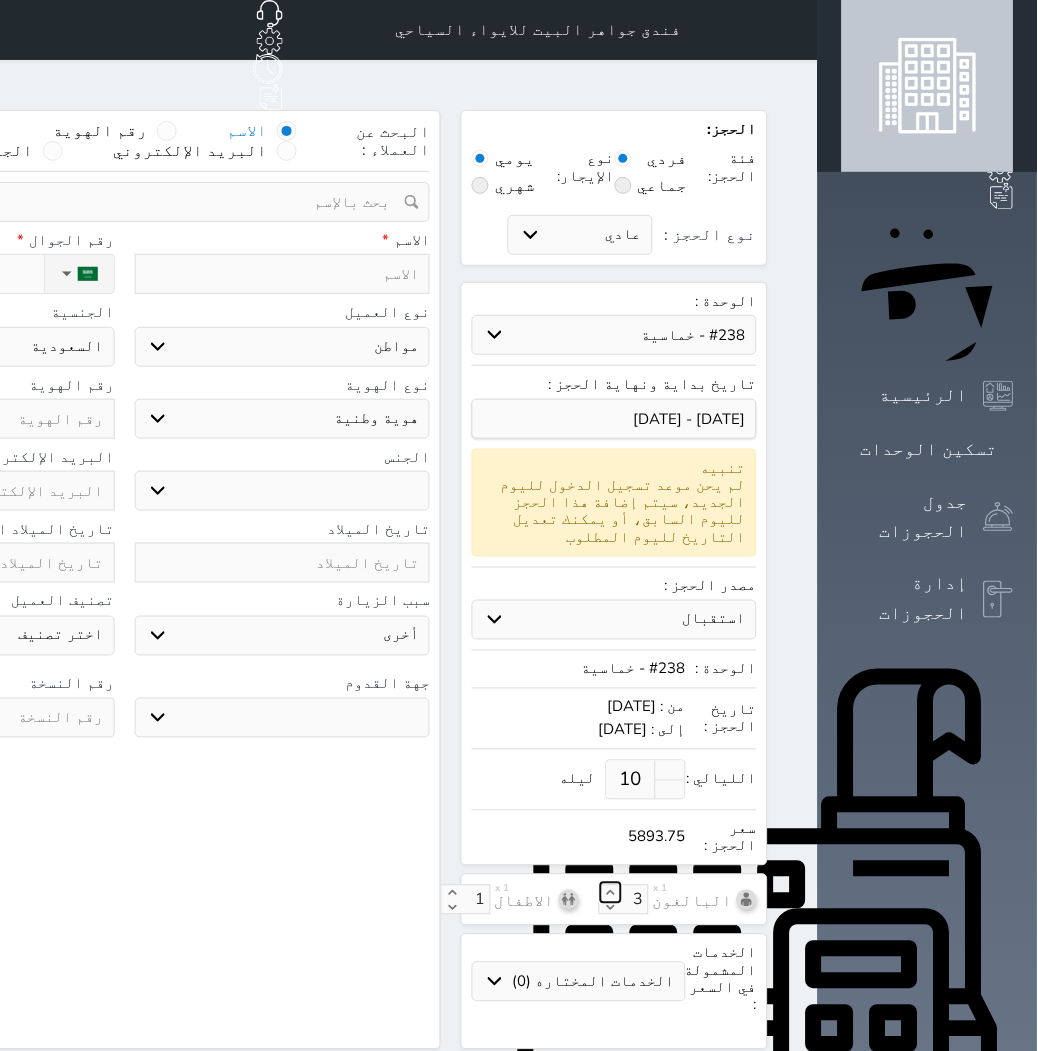 click 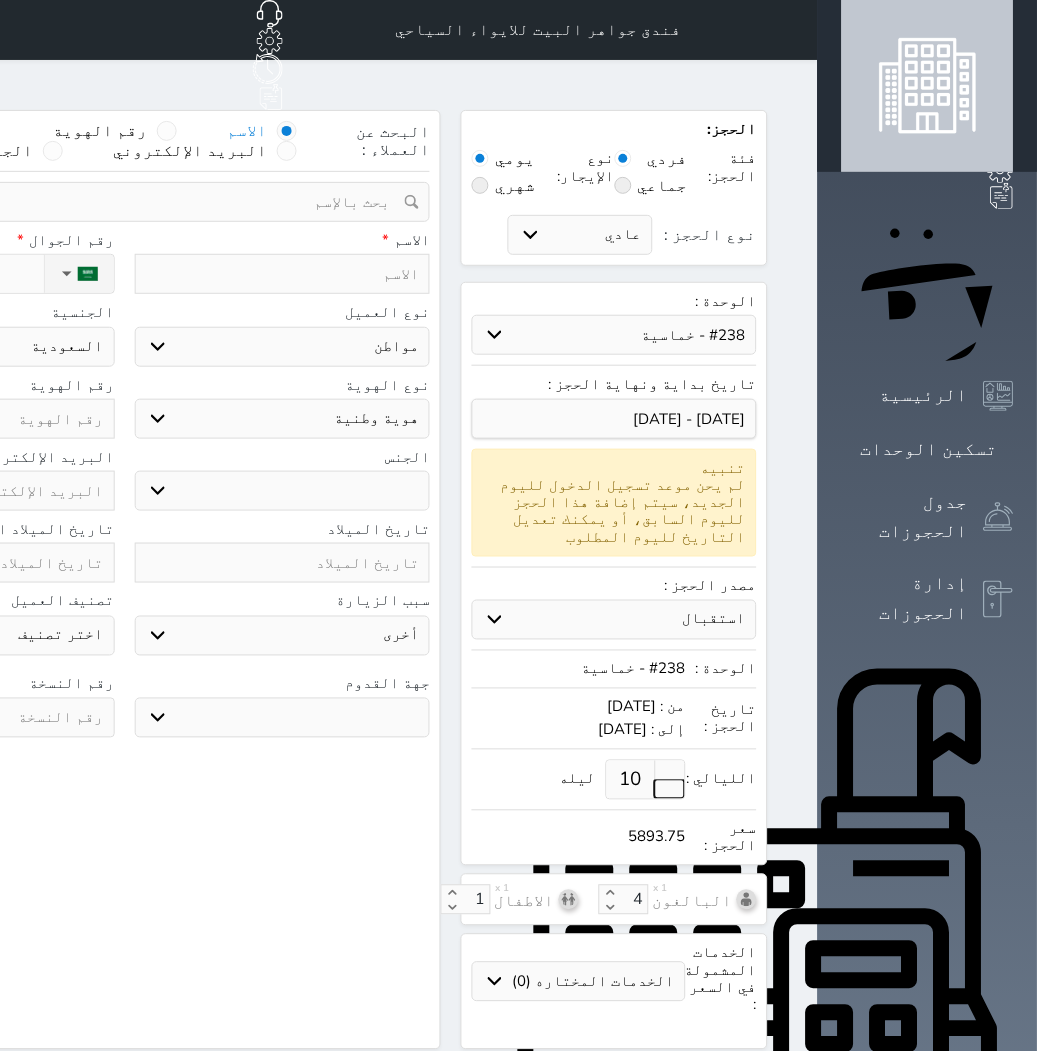 click at bounding box center [670, 789] 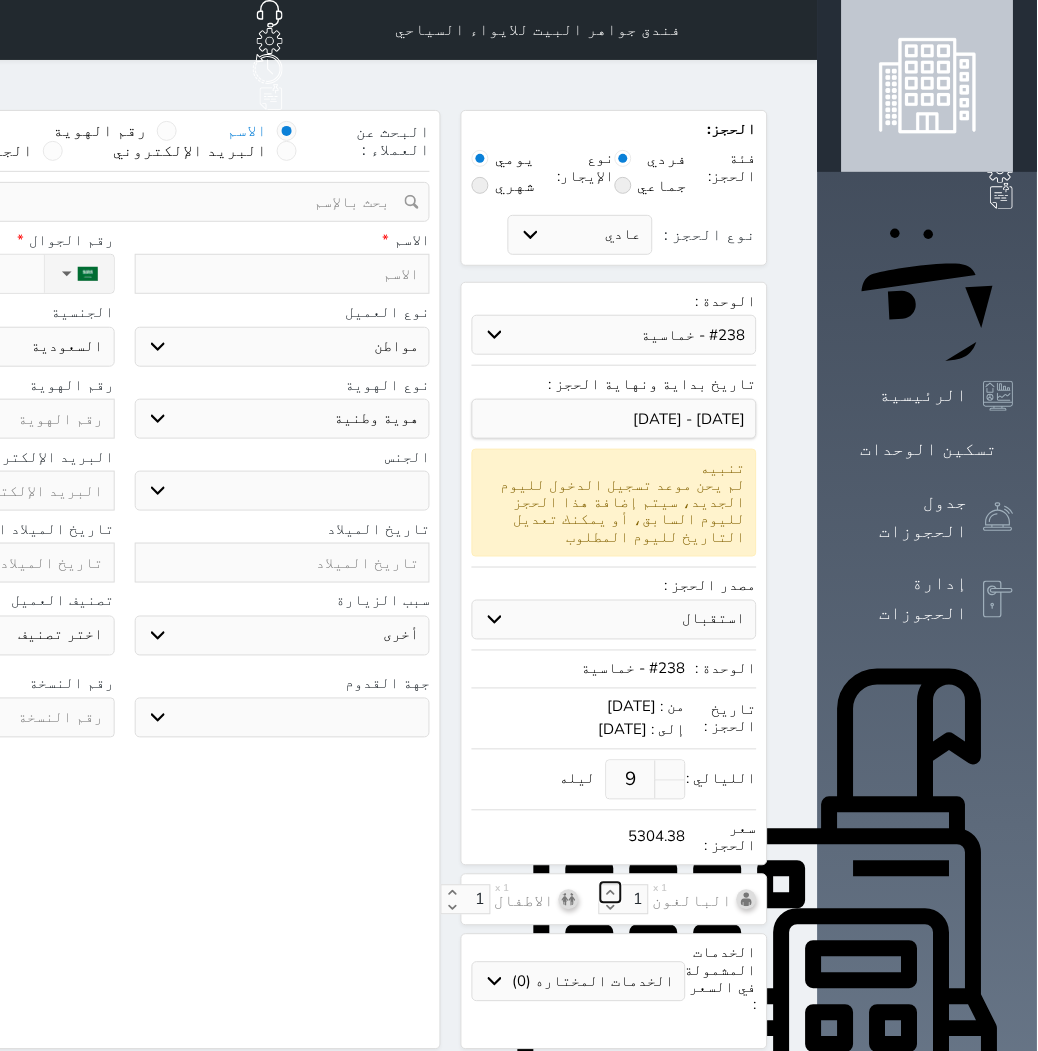click 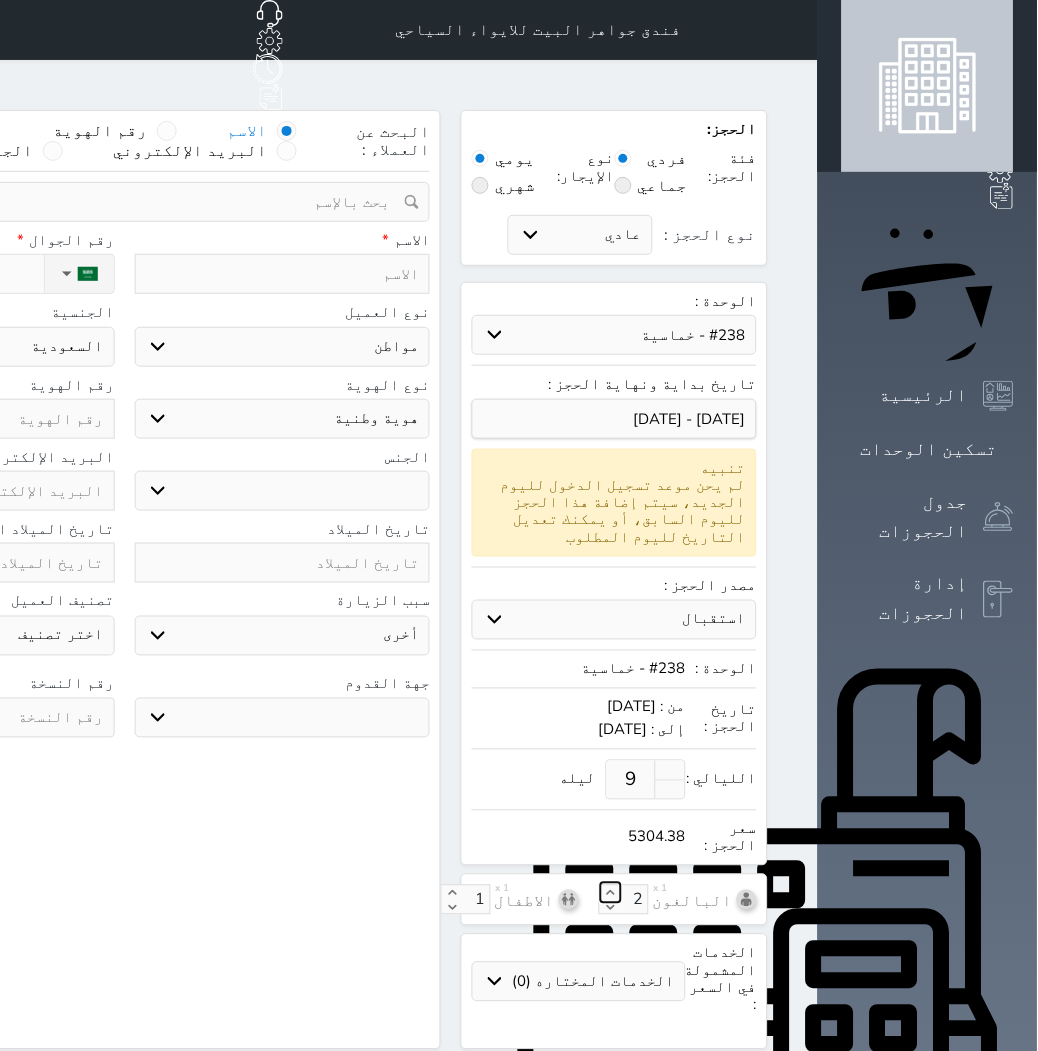 click 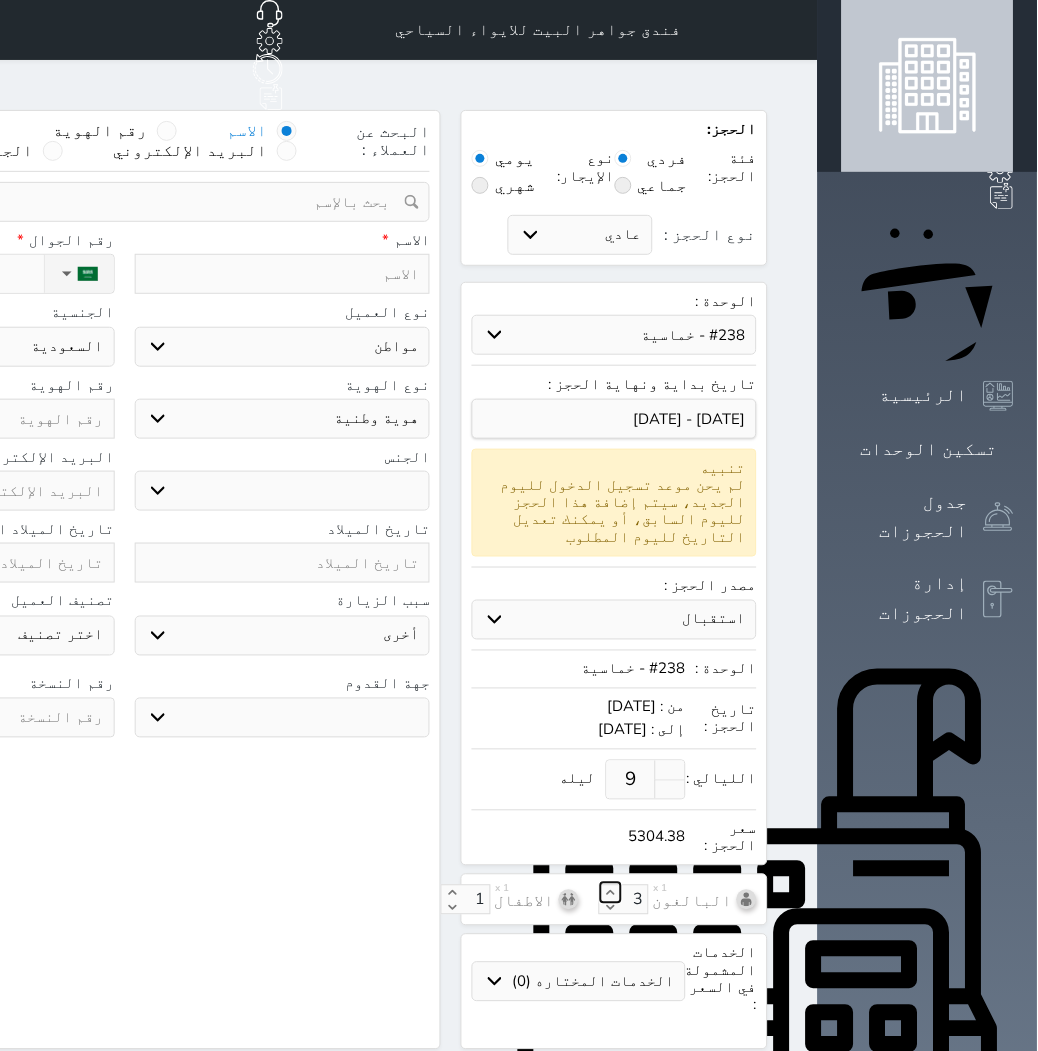 click 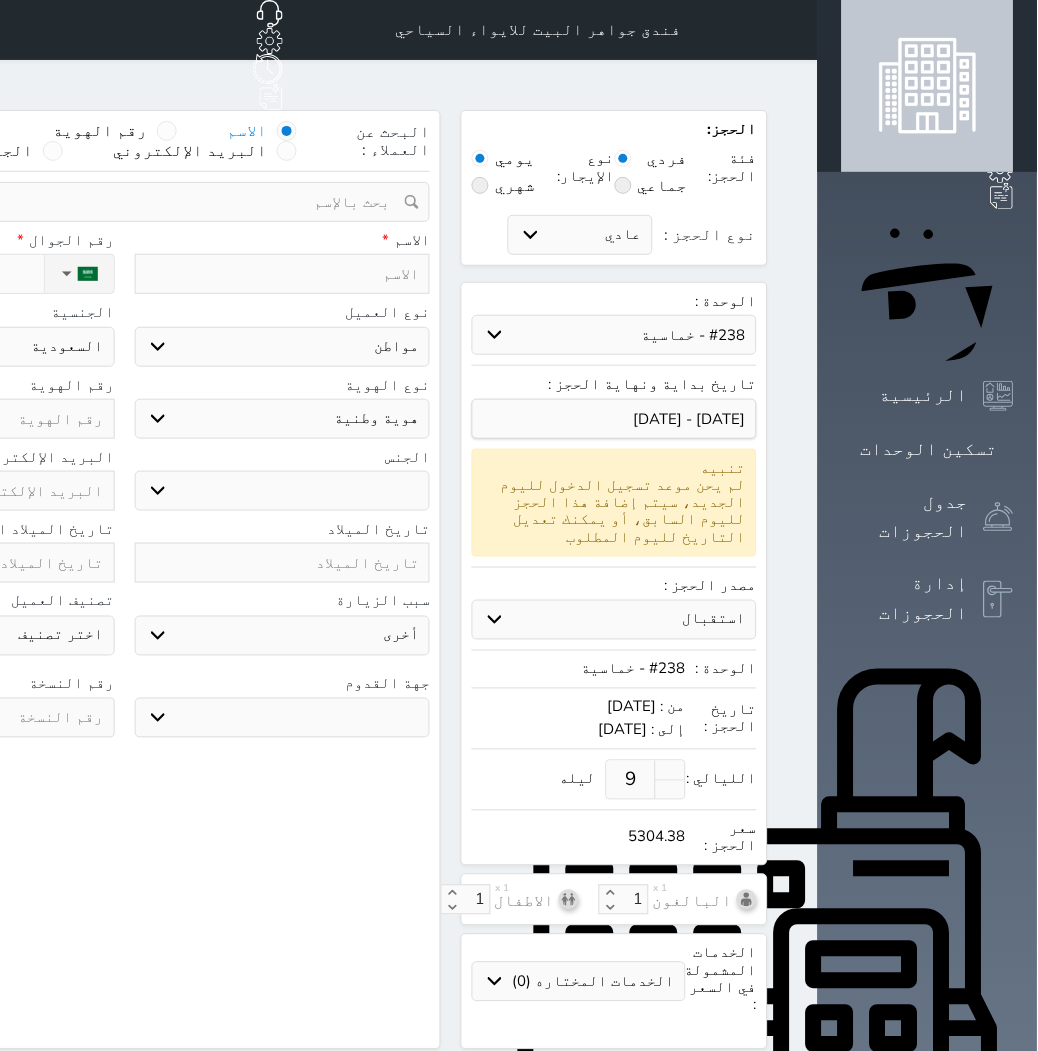 drag, startPoint x: 453, startPoint y: 243, endPoint x: 352, endPoint y: 293, distance: 112.698715 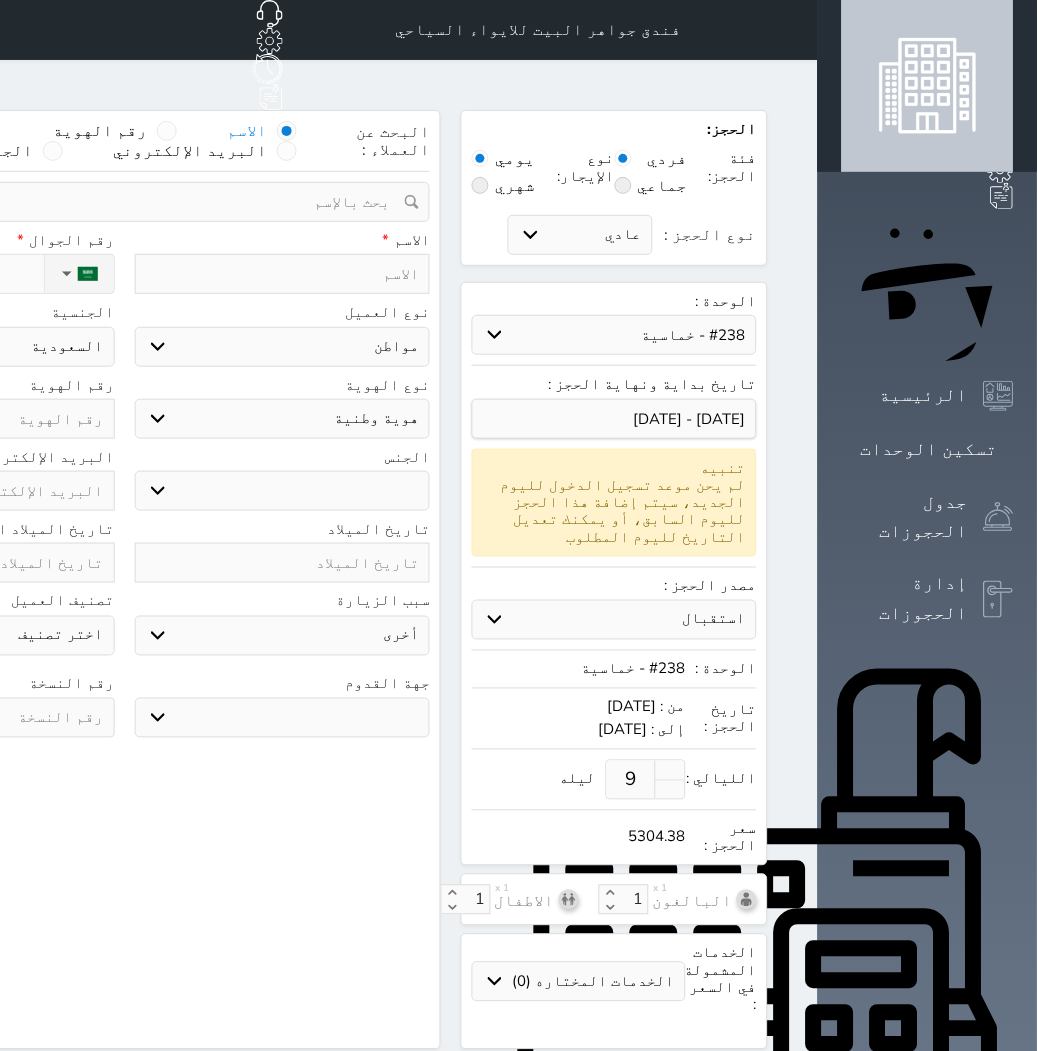 click at bounding box center [283, 274] 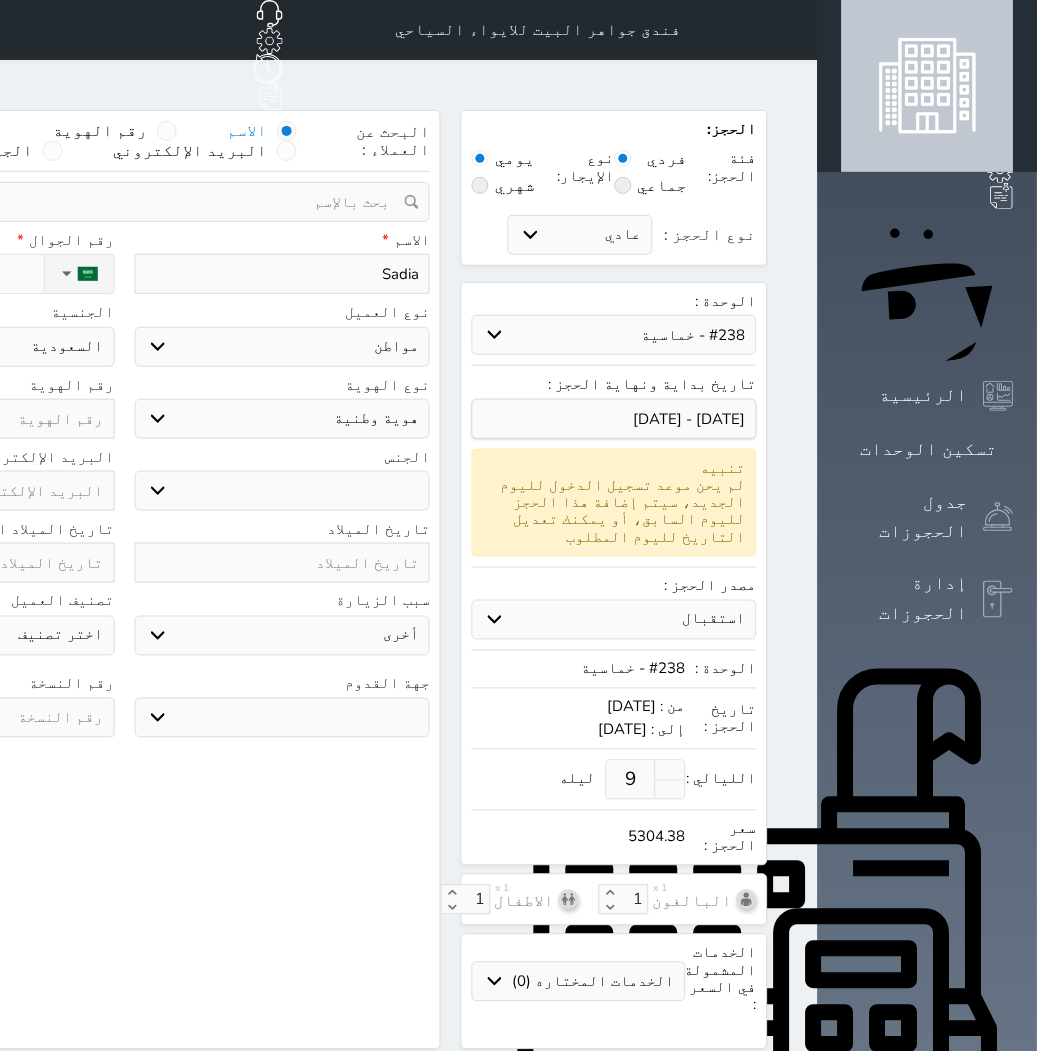 click on "اختر نوع   مواطن مواطن خليجي زائر مقيم" at bounding box center [283, 347] 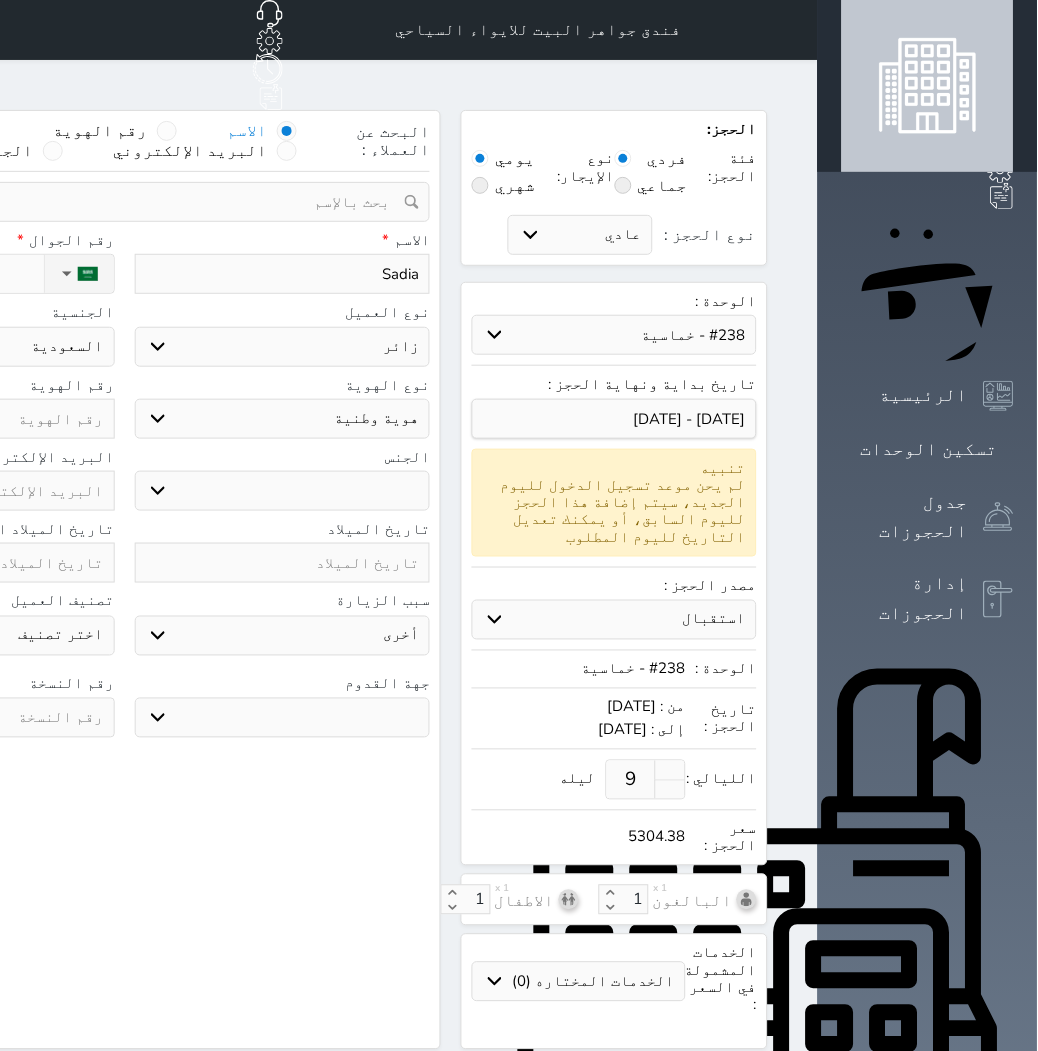 click on "اختر نوع   مواطن مواطن خليجي زائر مقيم" at bounding box center [283, 347] 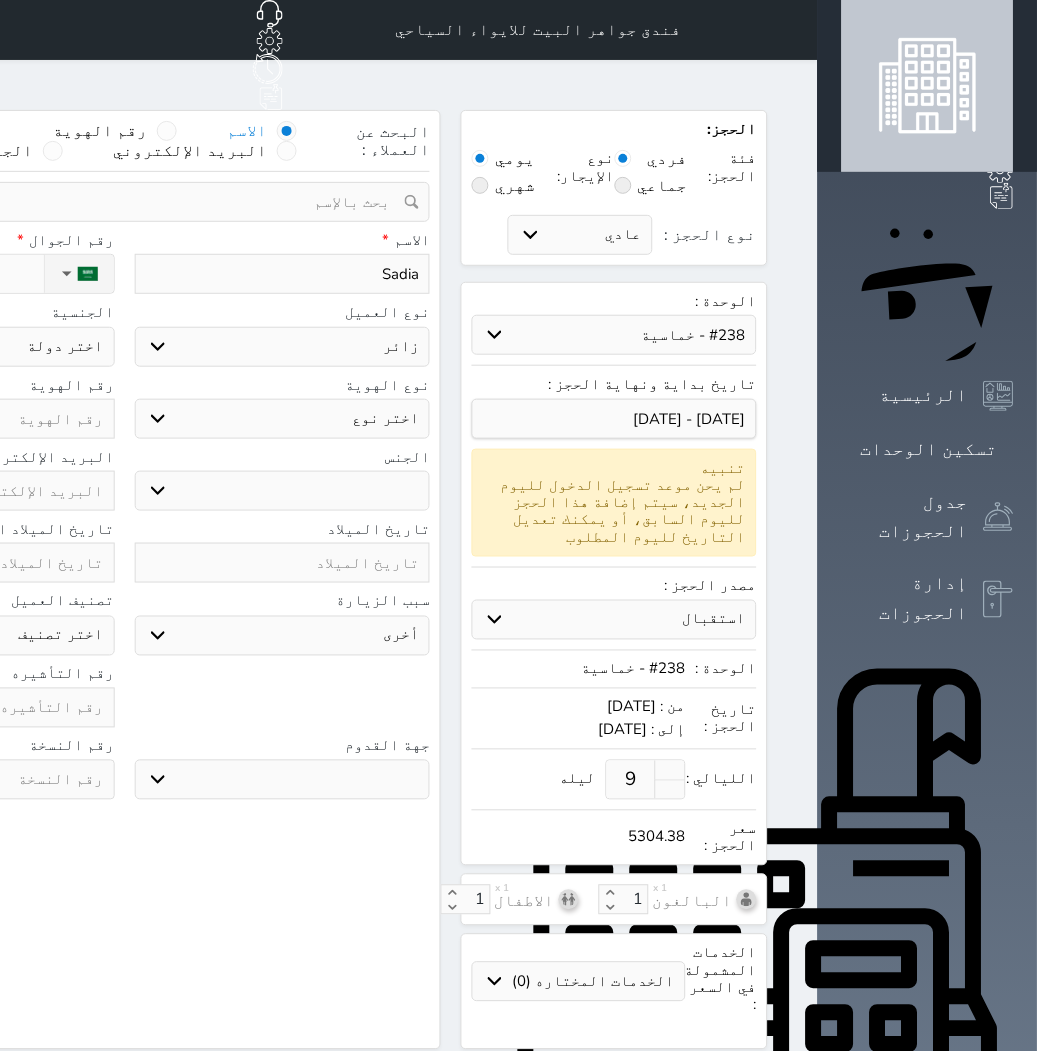 click on "اختر نوع   جواز السفر هوية زائر" at bounding box center (283, 419) 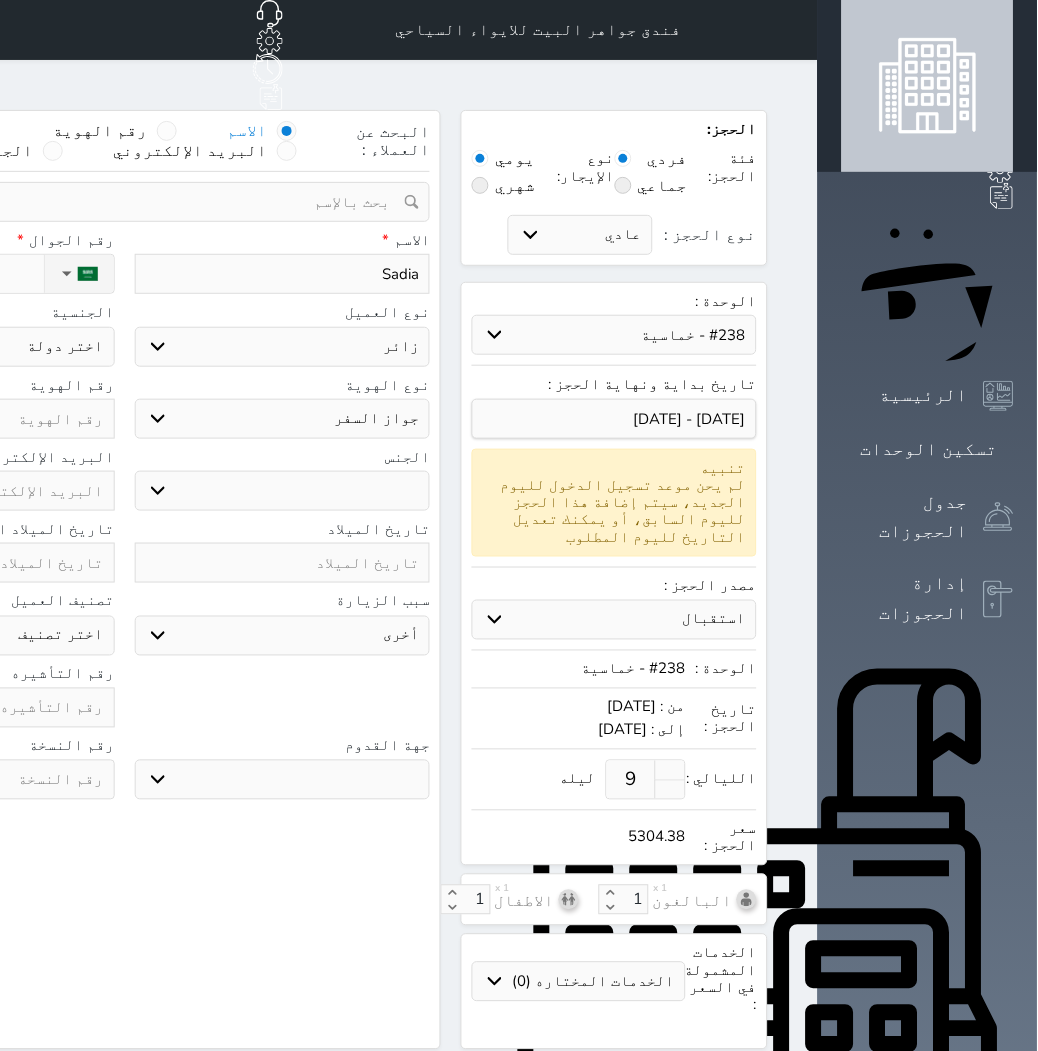 click on "اختر نوع   جواز السفر هوية زائر" at bounding box center [283, 419] 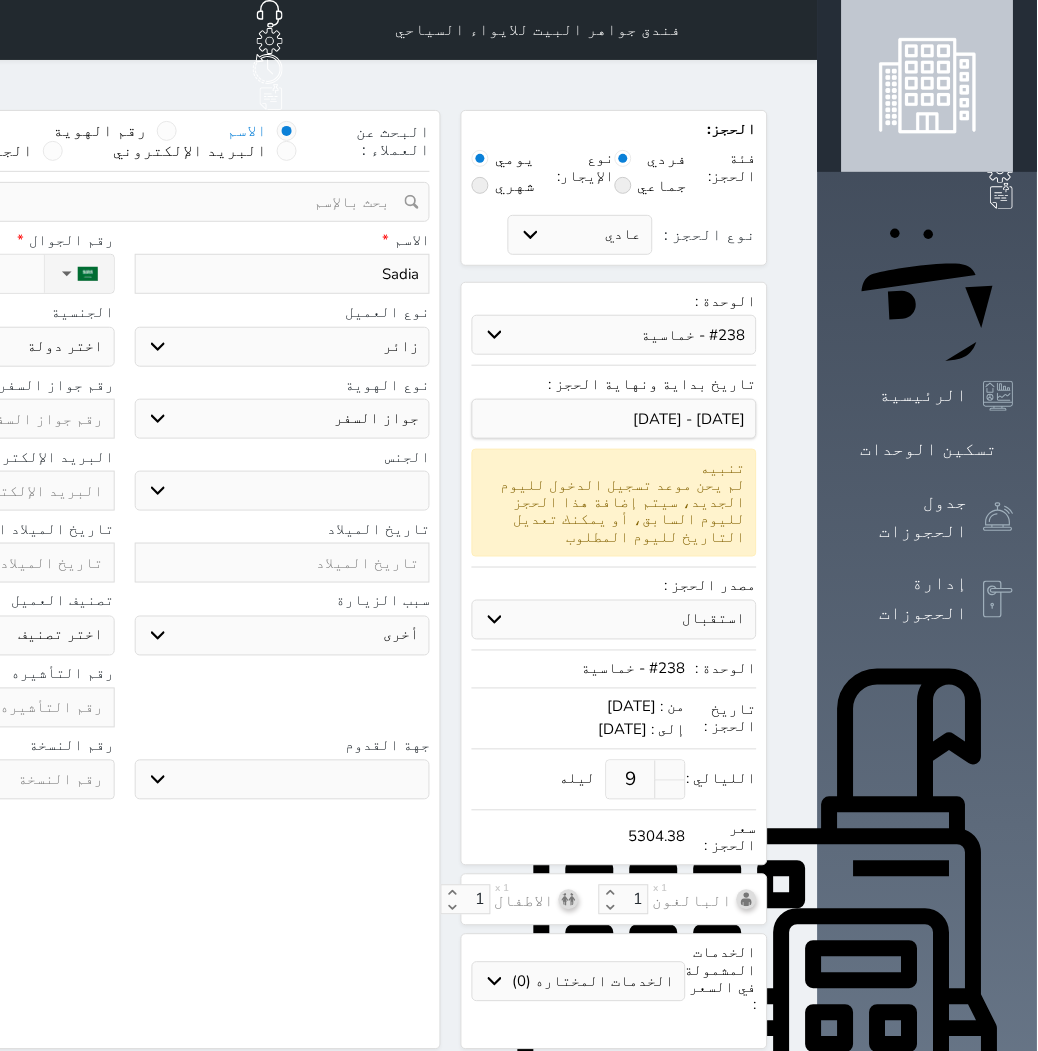 click on "ذكر   انثى" at bounding box center [283, 491] 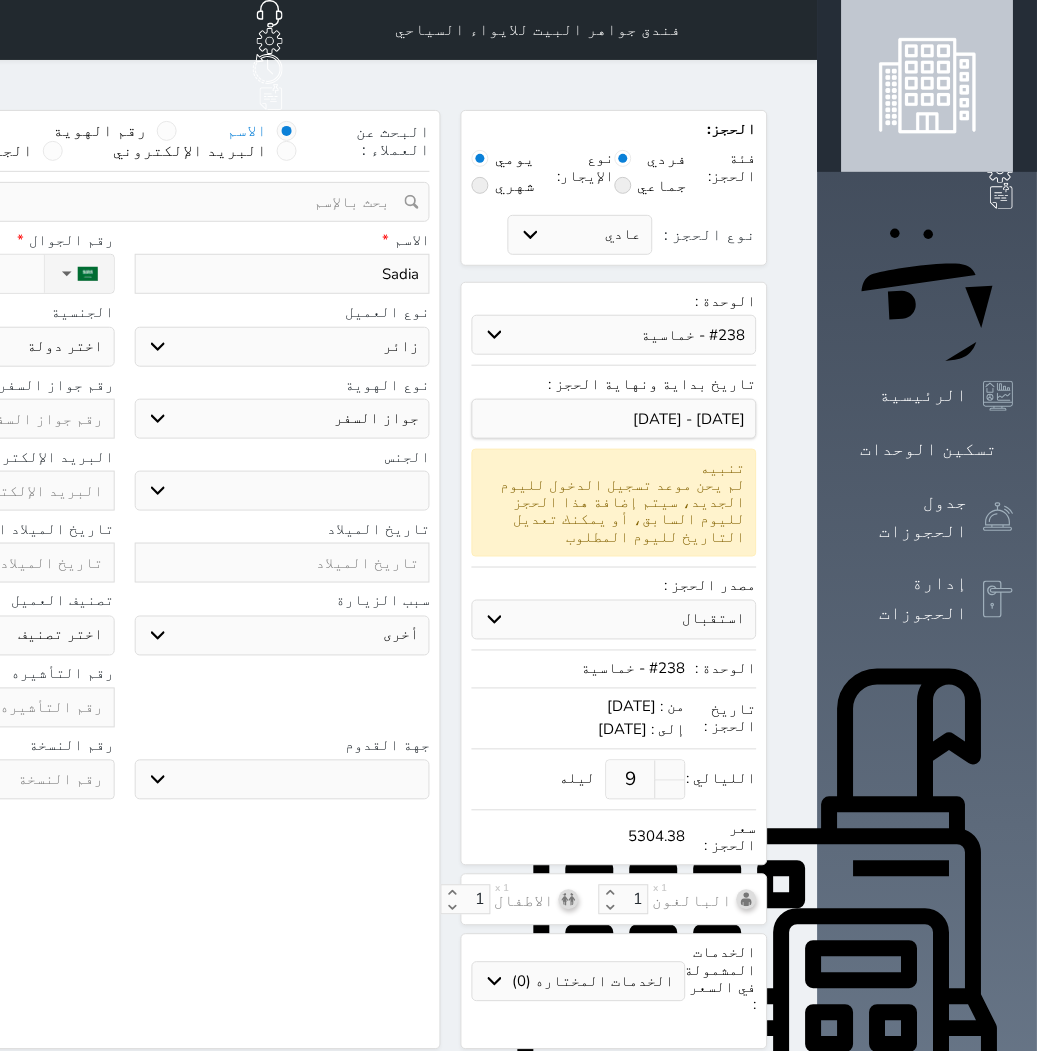 click on "ذكر   انثى" at bounding box center (283, 491) 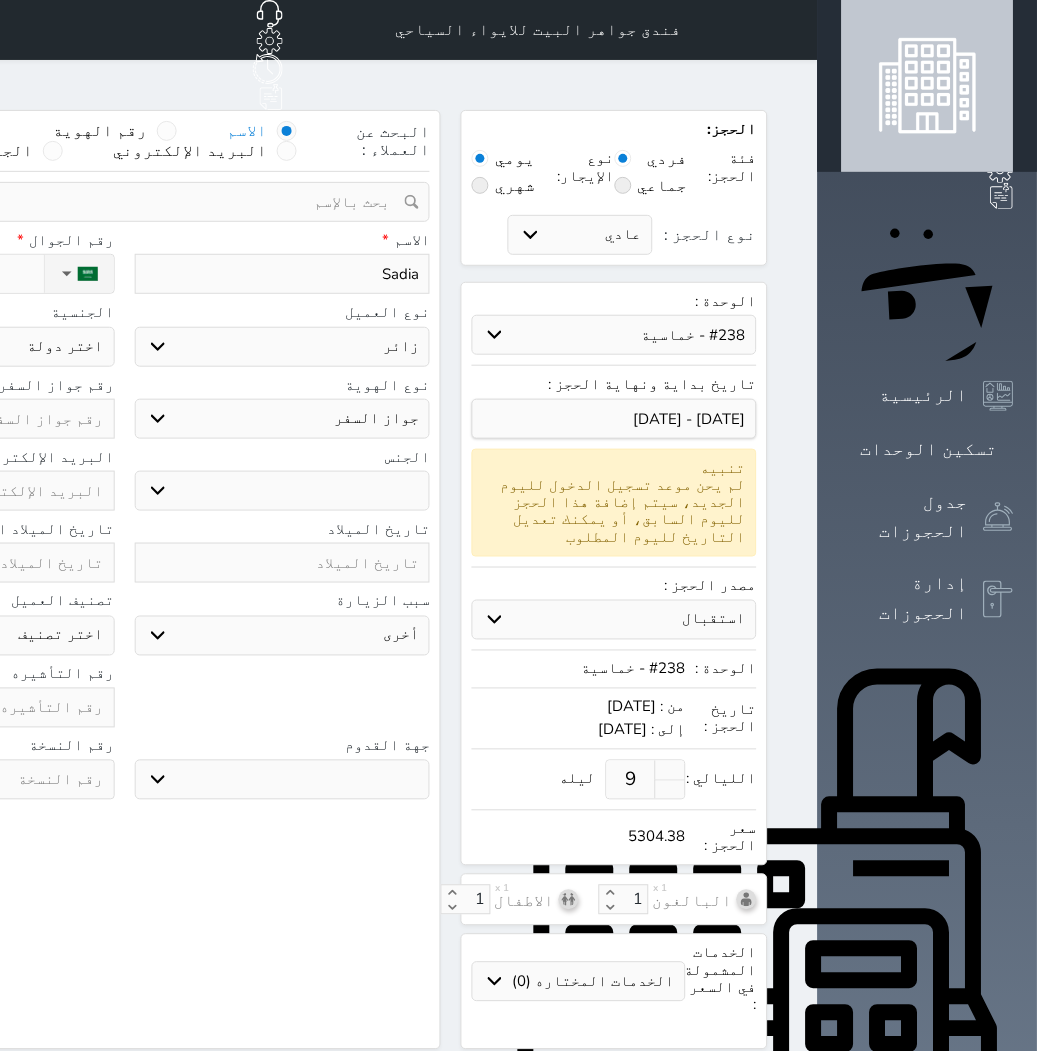 drag, startPoint x: 577, startPoint y: 501, endPoint x: 576, endPoint y: 524, distance: 23.021729 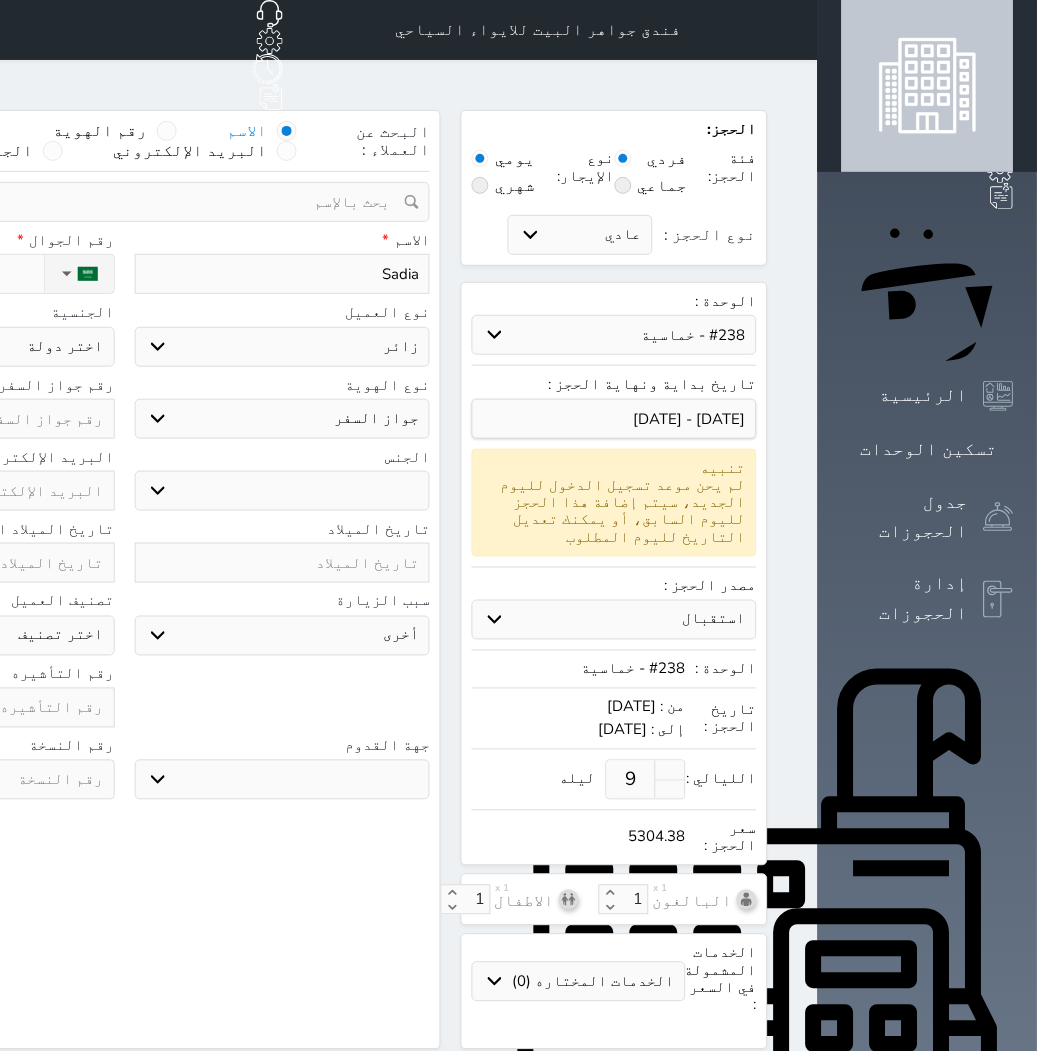 click on "تاريخ الميلاد" at bounding box center [283, 552] 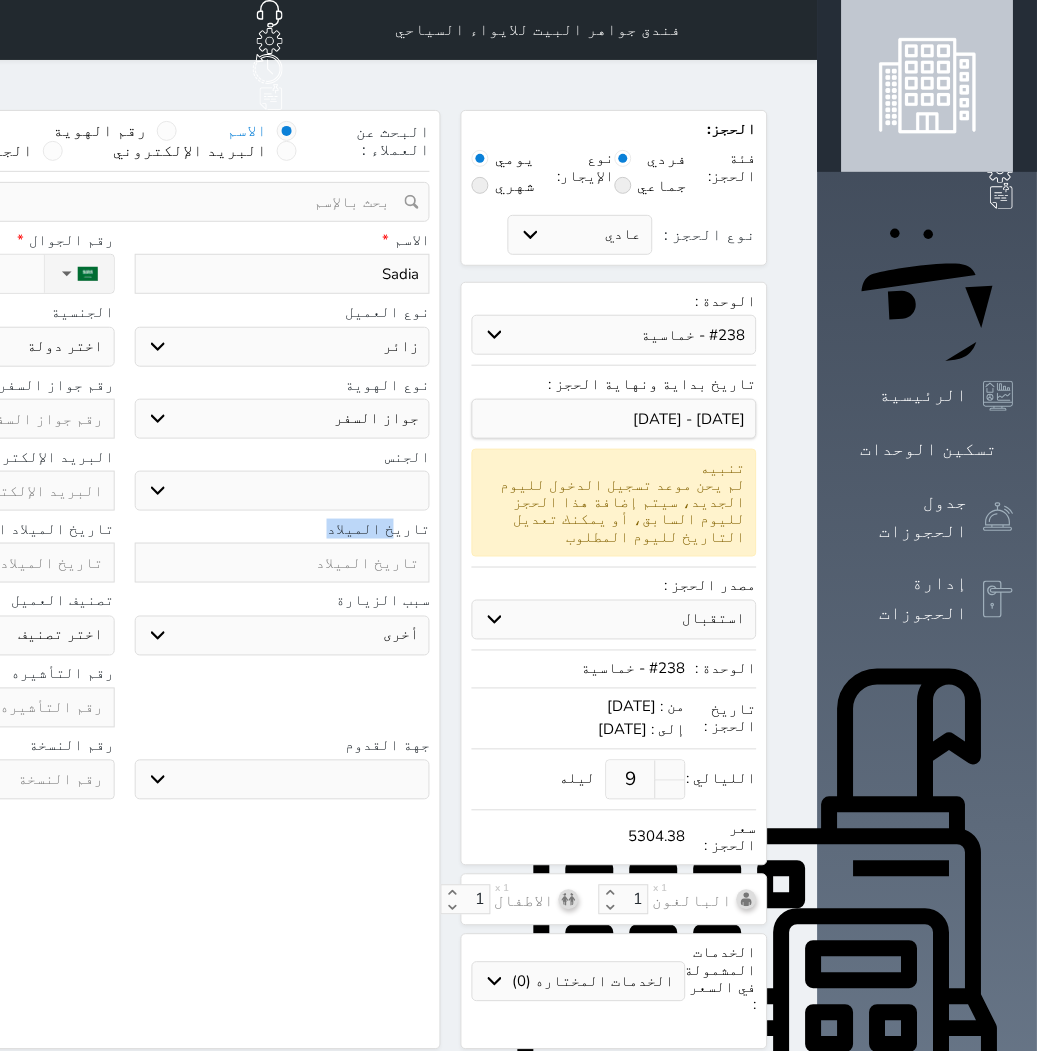 click on "سياحة زيارة الاهل والاصدقاء زيارة دينية زيارة عمل زيارة رياضية زيارة ترفيهية أخرى موظف ديوان عمل نزيل حجر موظف وزارة الصحة" at bounding box center [283, 636] 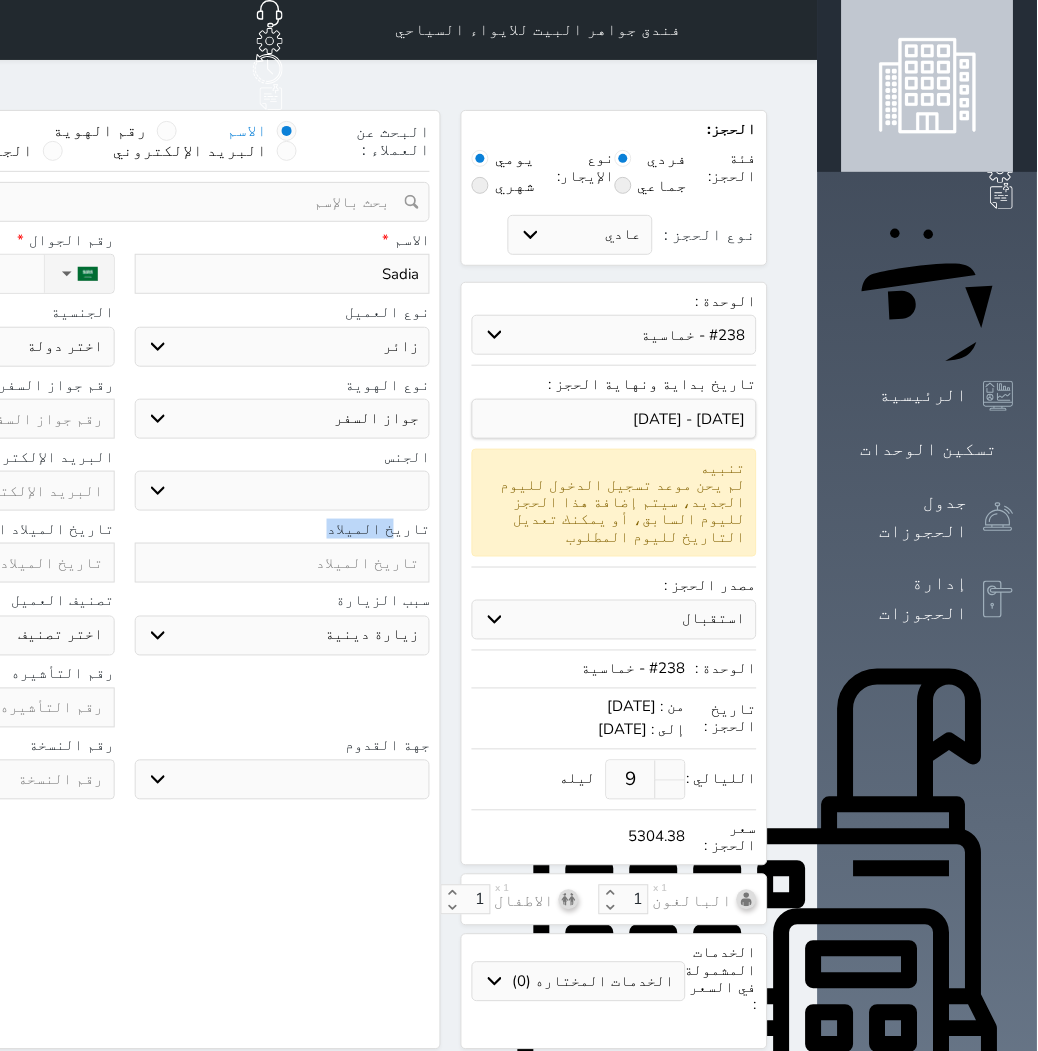 click on "سياحة زيارة الاهل والاصدقاء زيارة دينية زيارة عمل زيارة رياضية زيارة ترفيهية أخرى موظف ديوان عمل نزيل حجر موظف وزارة الصحة" at bounding box center (283, 636) 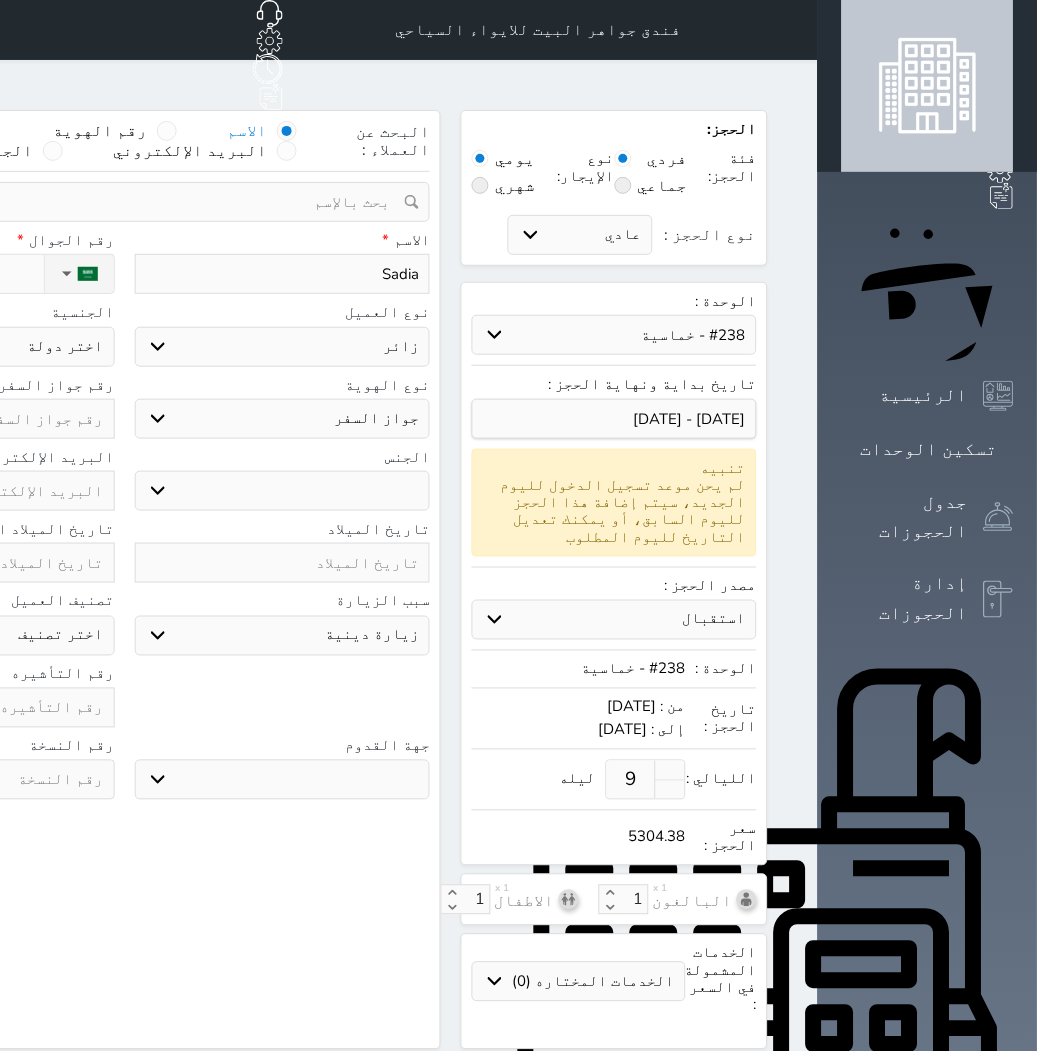 click on "نوع الحجز :" at bounding box center (-69, 274) 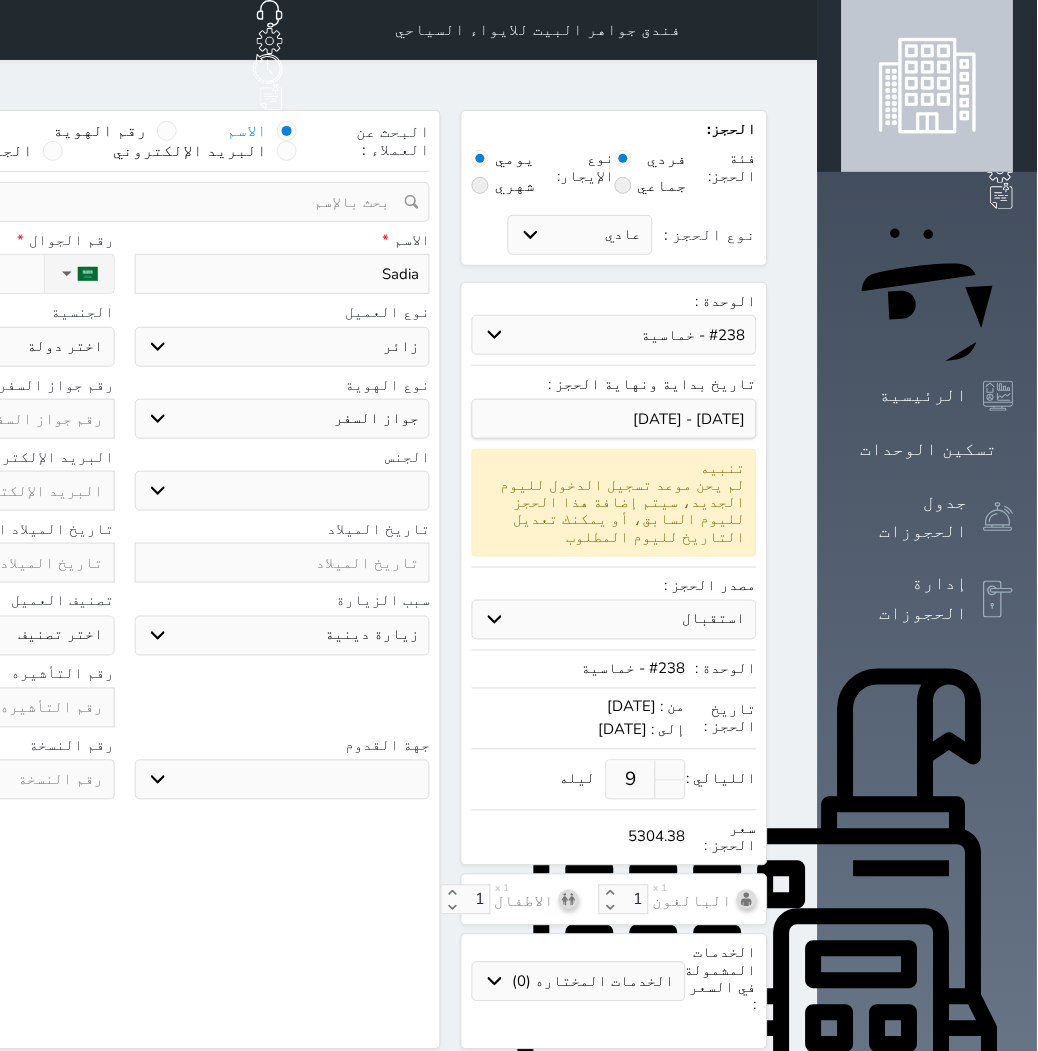 click on "الجنسية" at bounding box center (-33, 312) 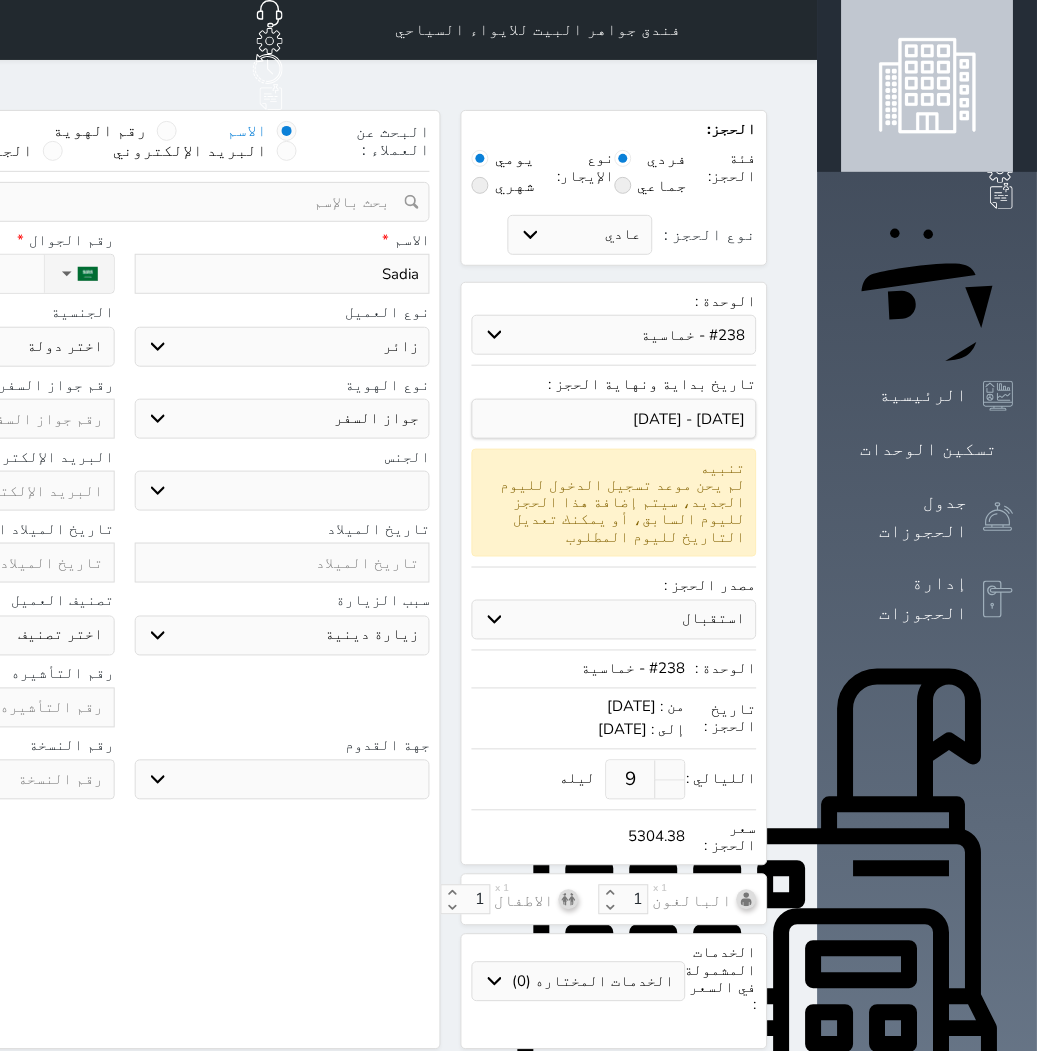 click on "اختر دولة
اثيوبيا
اجنبي بجواز سعودي
اخرى
[GEOGRAPHIC_DATA]
[GEOGRAPHIC_DATA]
[GEOGRAPHIC_DATA]
[GEOGRAPHIC_DATA]
[GEOGRAPHIC_DATA]
[GEOGRAPHIC_DATA]
[GEOGRAPHIC_DATA]" at bounding box center [-33, 347] 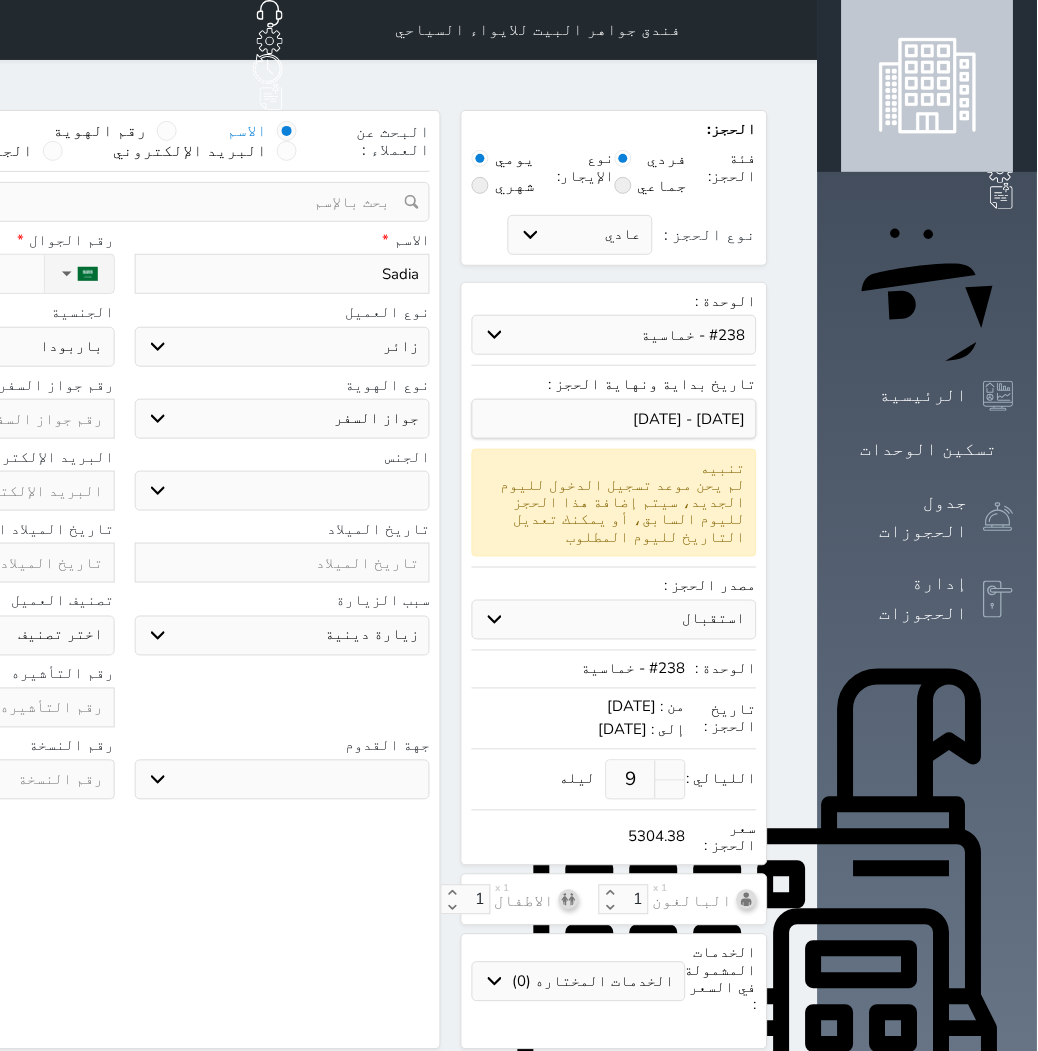 click on "اختر دولة
اثيوبيا
اجنبي بجواز سعودي
اخرى
[GEOGRAPHIC_DATA]
[GEOGRAPHIC_DATA]
[GEOGRAPHIC_DATA]
[GEOGRAPHIC_DATA]
[GEOGRAPHIC_DATA]
[GEOGRAPHIC_DATA]
[GEOGRAPHIC_DATA]" at bounding box center [-33, 347] 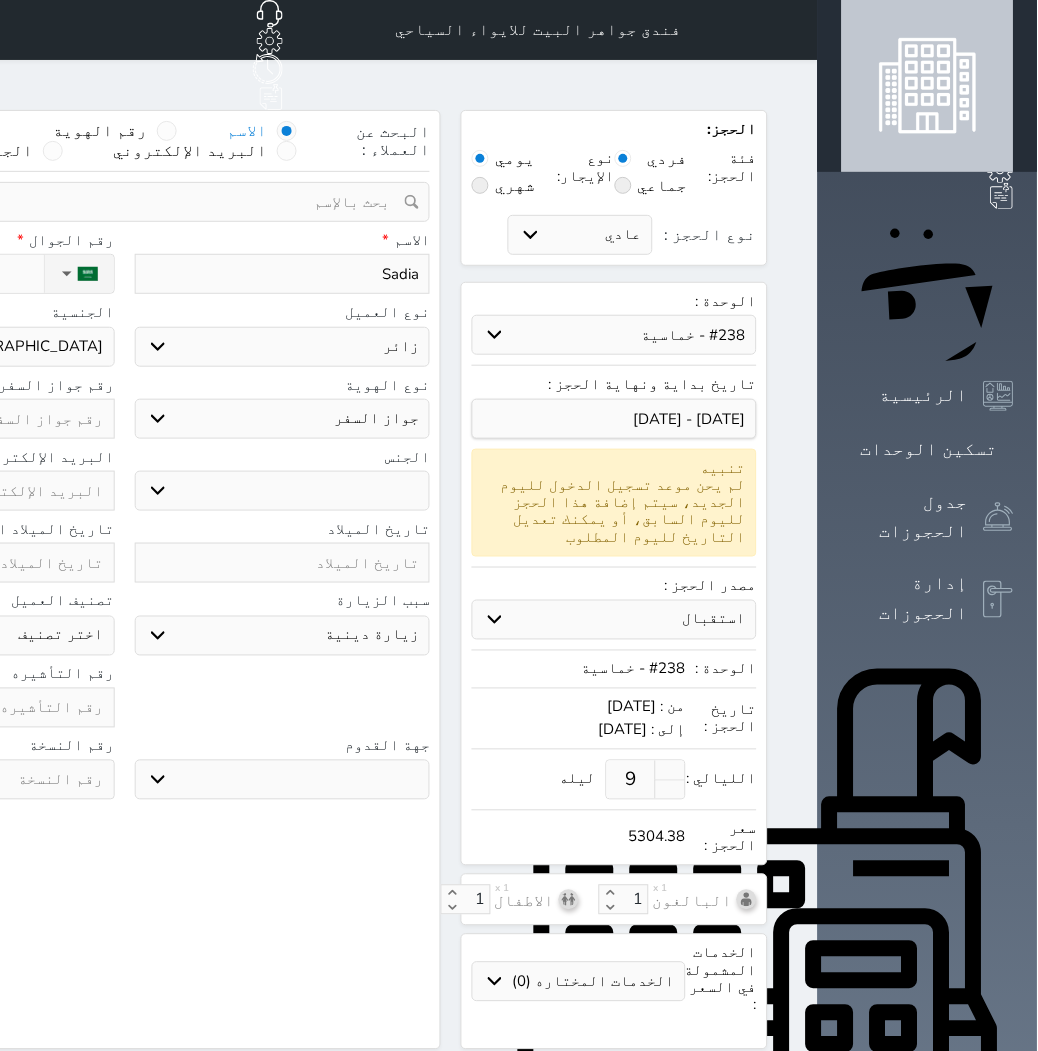 click on "اختر دولة
اثيوبيا
اجنبي بجواز سعودي
اخرى
[GEOGRAPHIC_DATA]
[GEOGRAPHIC_DATA]
[GEOGRAPHIC_DATA]
[GEOGRAPHIC_DATA]
[GEOGRAPHIC_DATA]
[GEOGRAPHIC_DATA]
[GEOGRAPHIC_DATA]" at bounding box center [-33, 347] 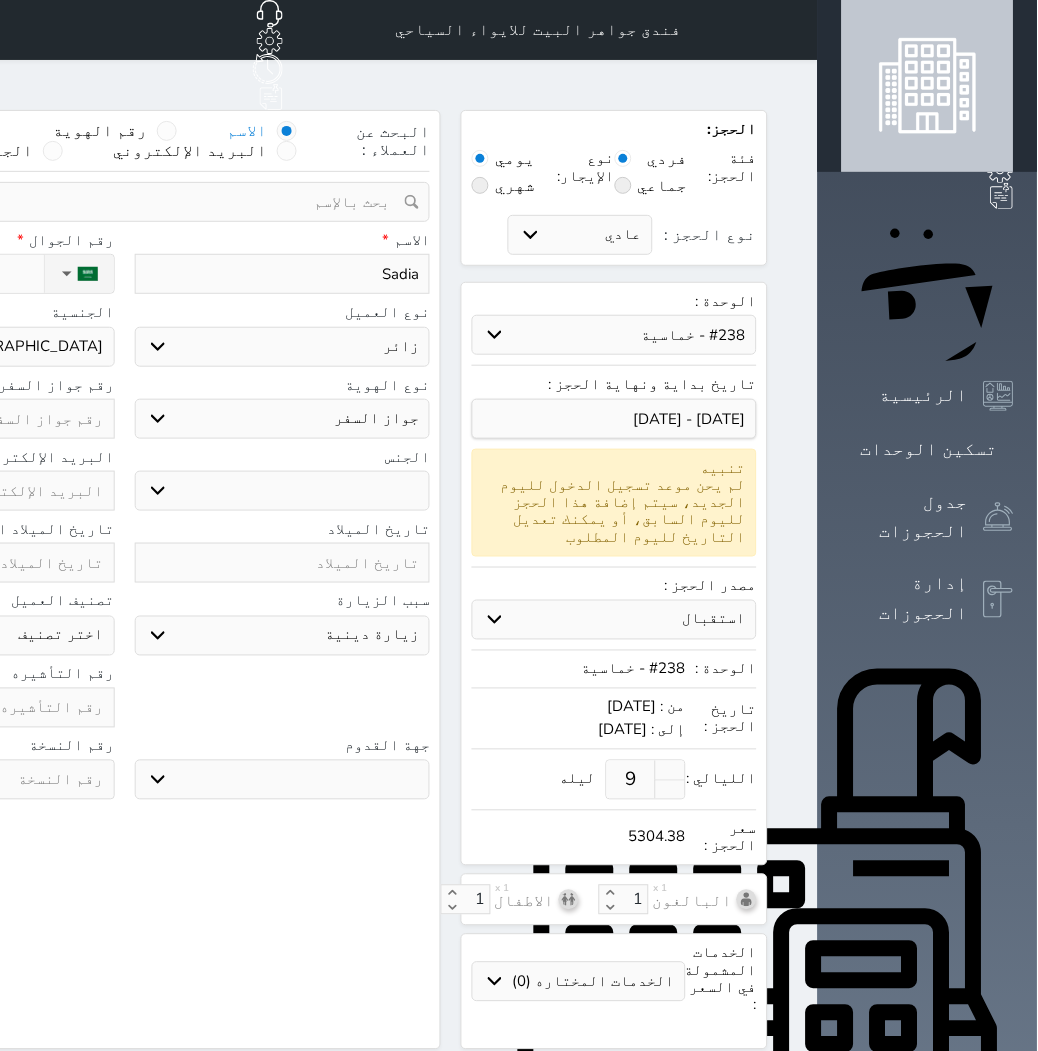 click at bounding box center (-33, 419) 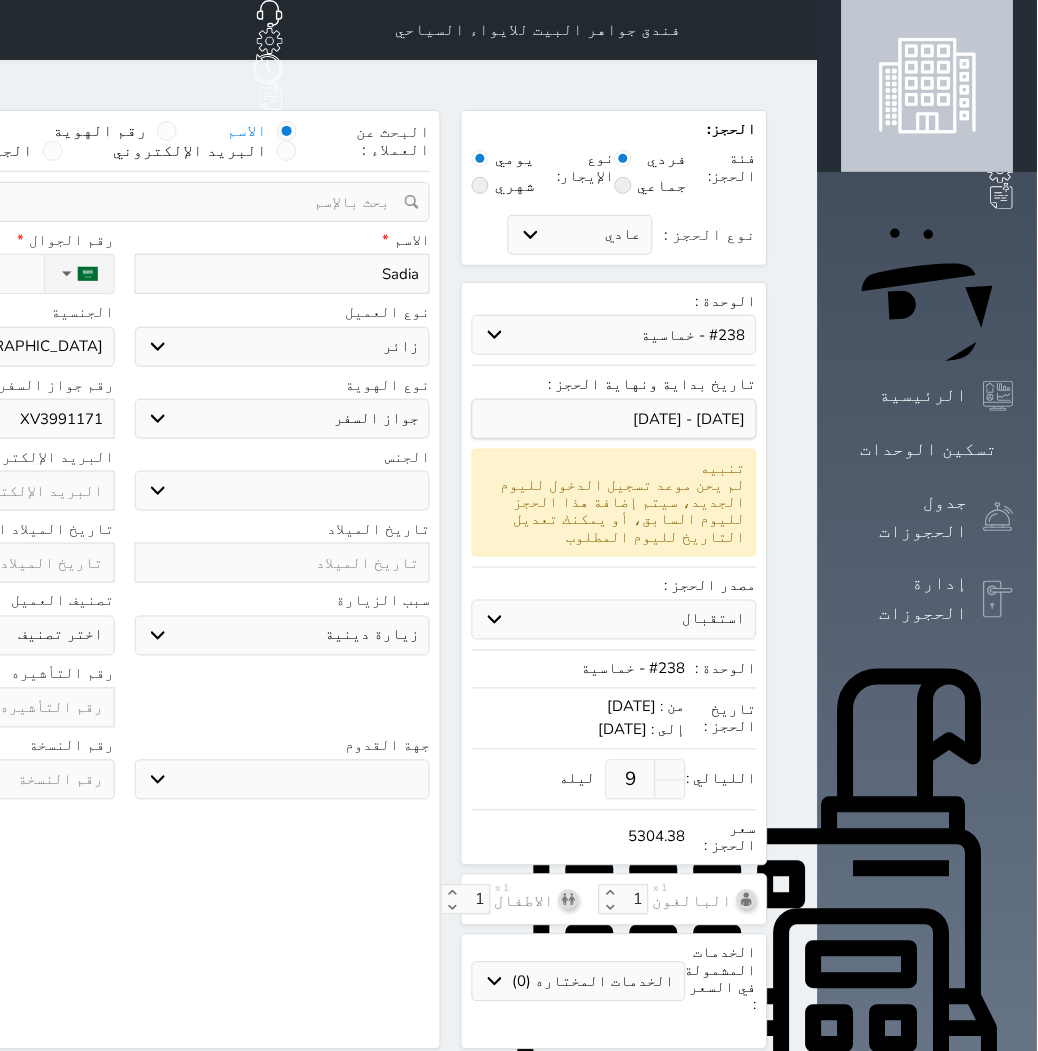 click at bounding box center [-33, 708] 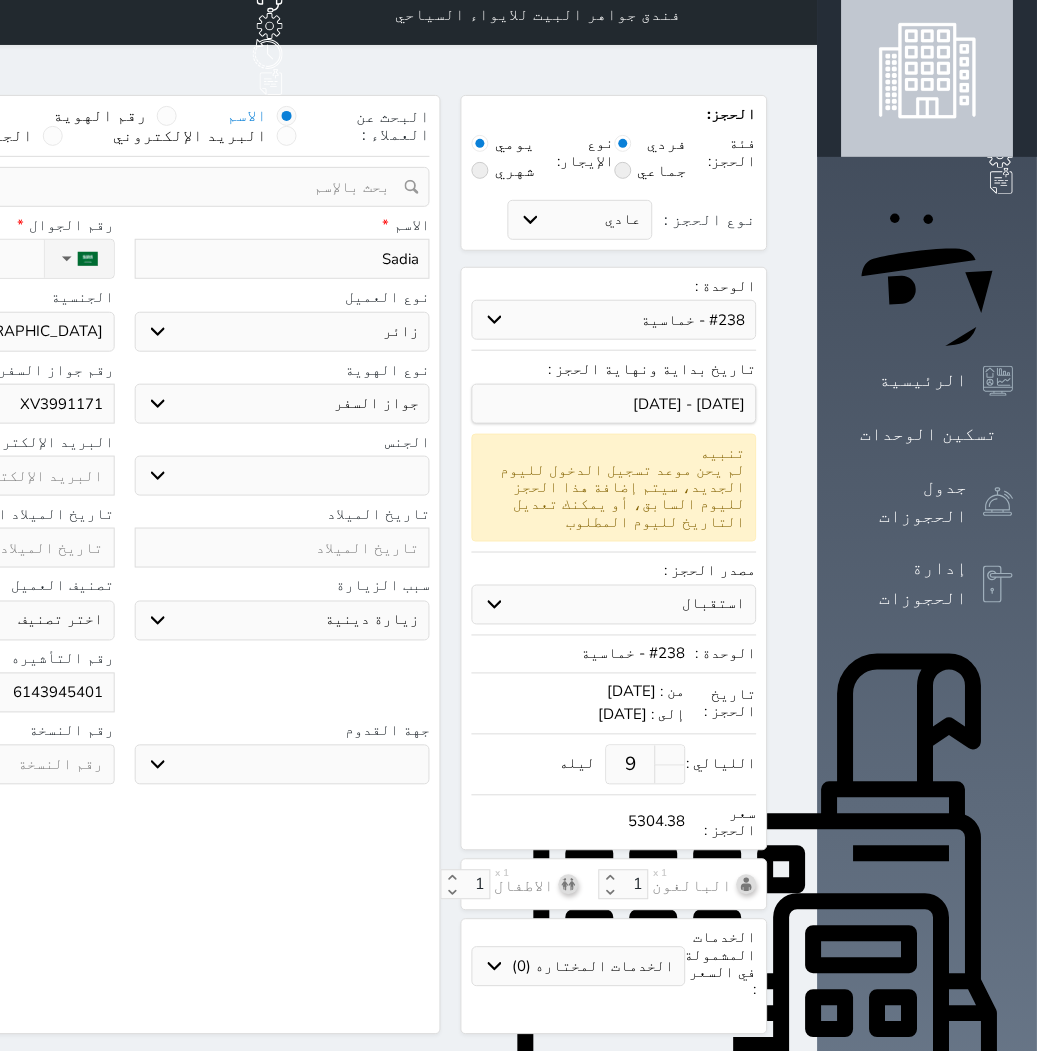 scroll, scrollTop: 280, scrollLeft: 0, axis: vertical 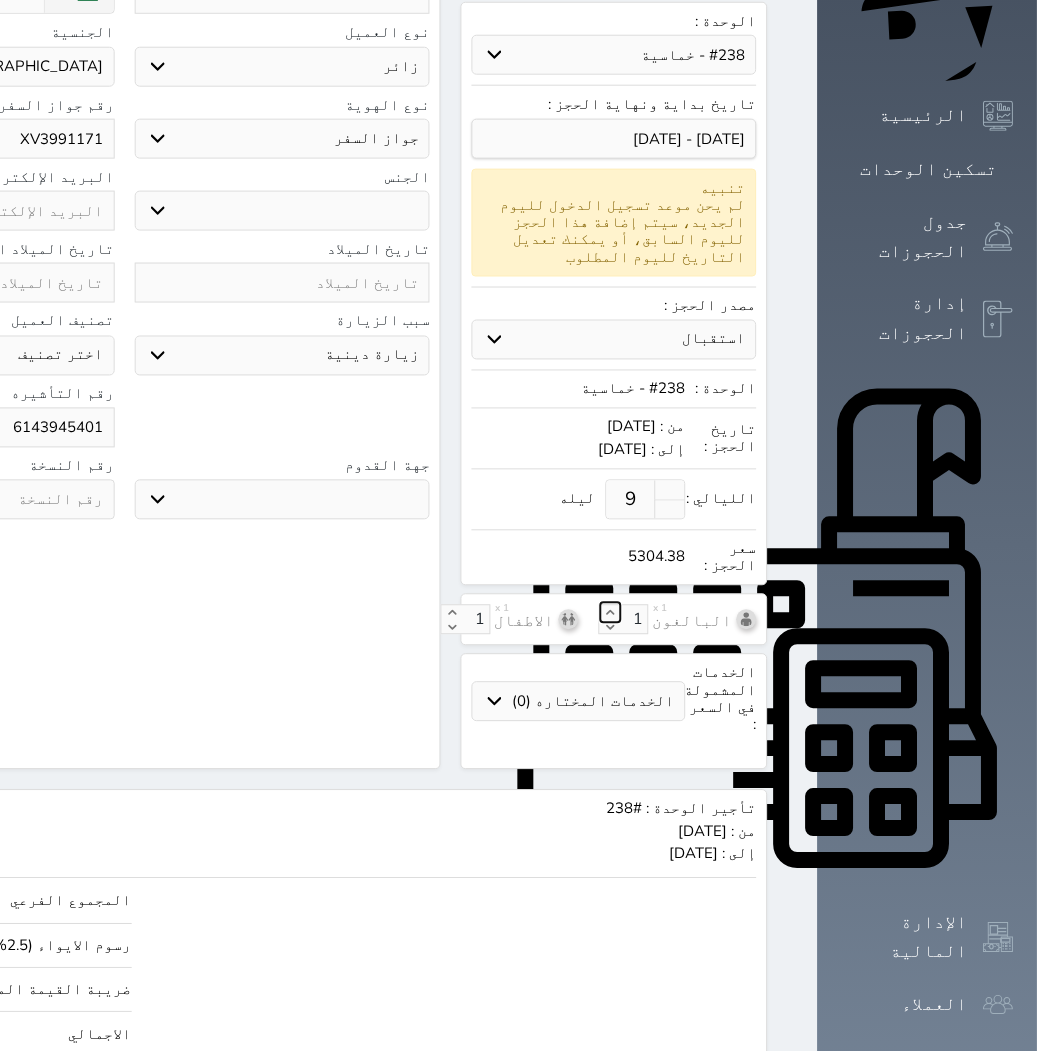 click 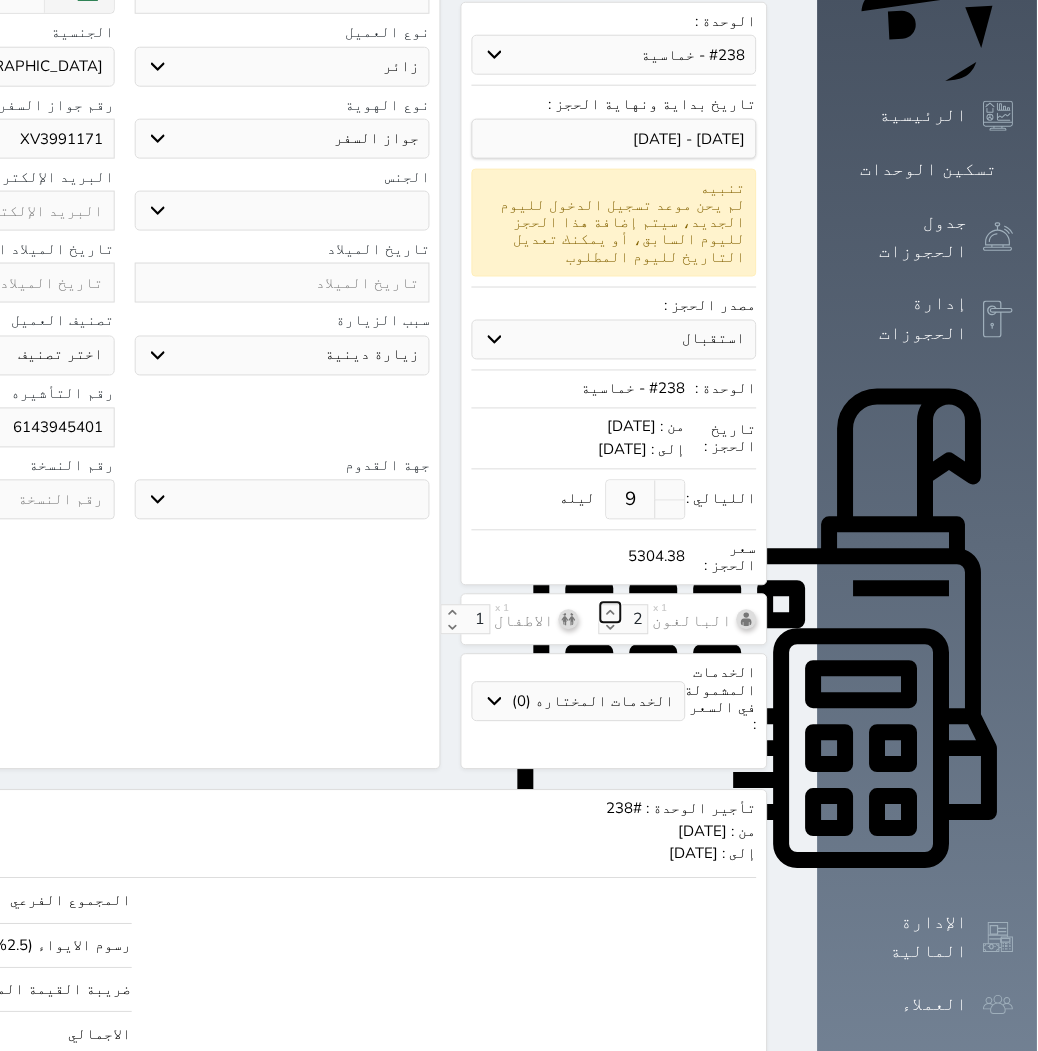 click 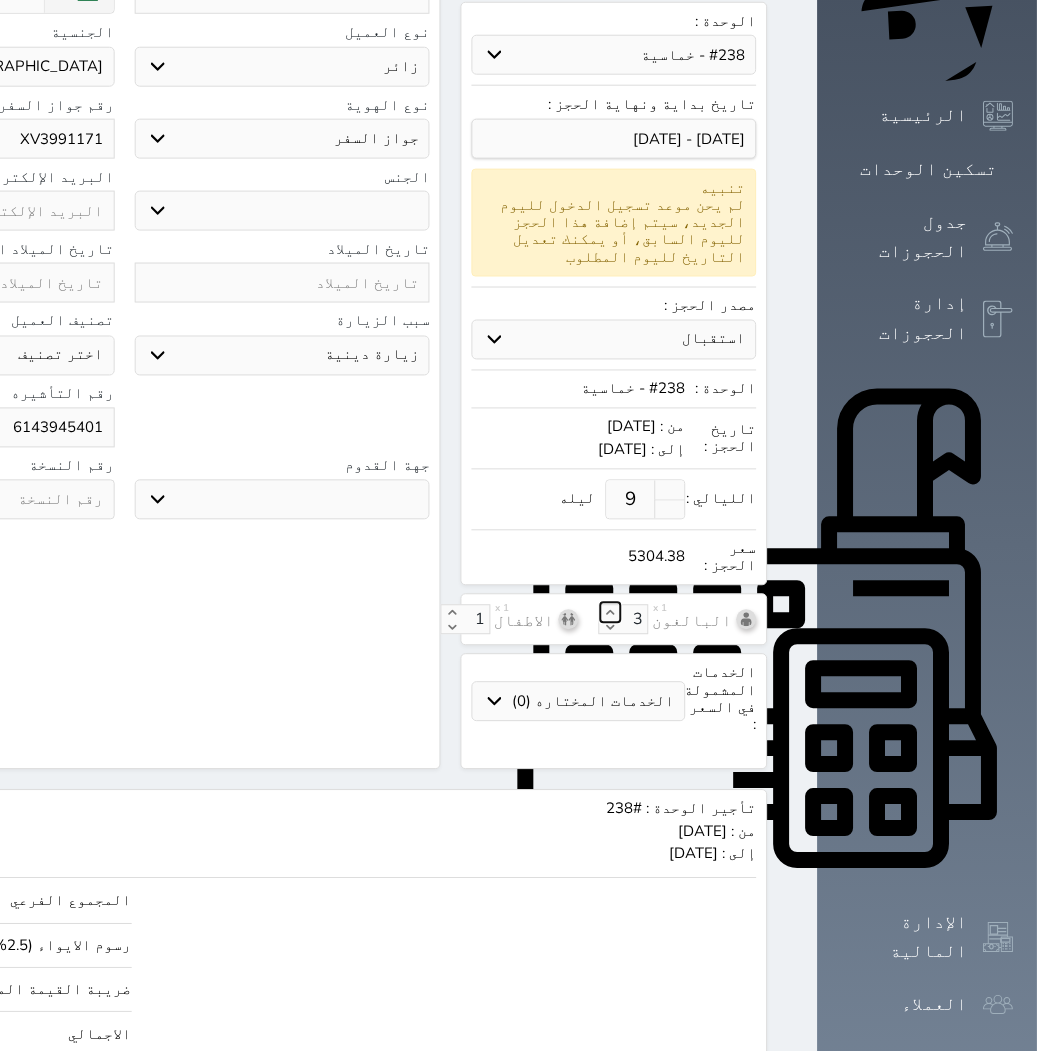 click 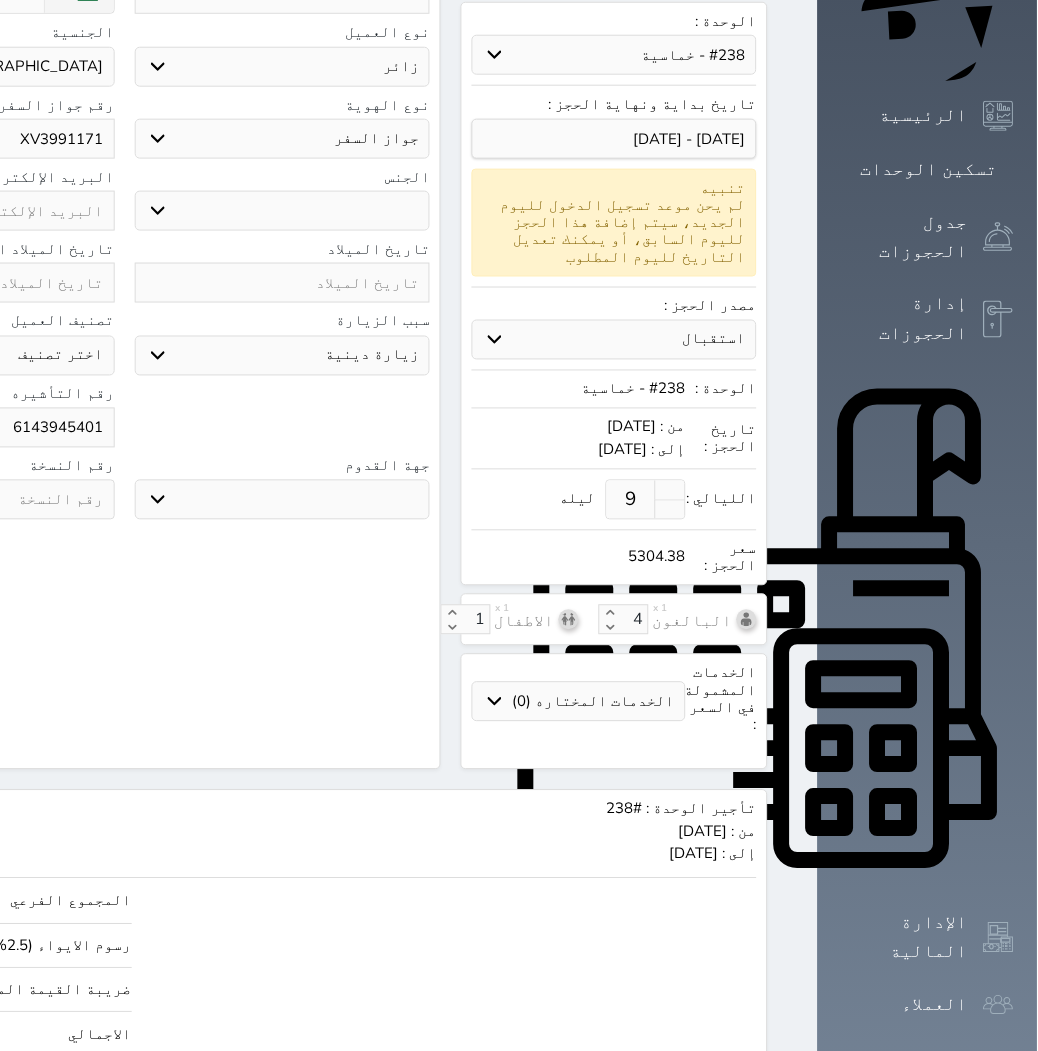 click on "حجز" at bounding box center [-104, 1096] 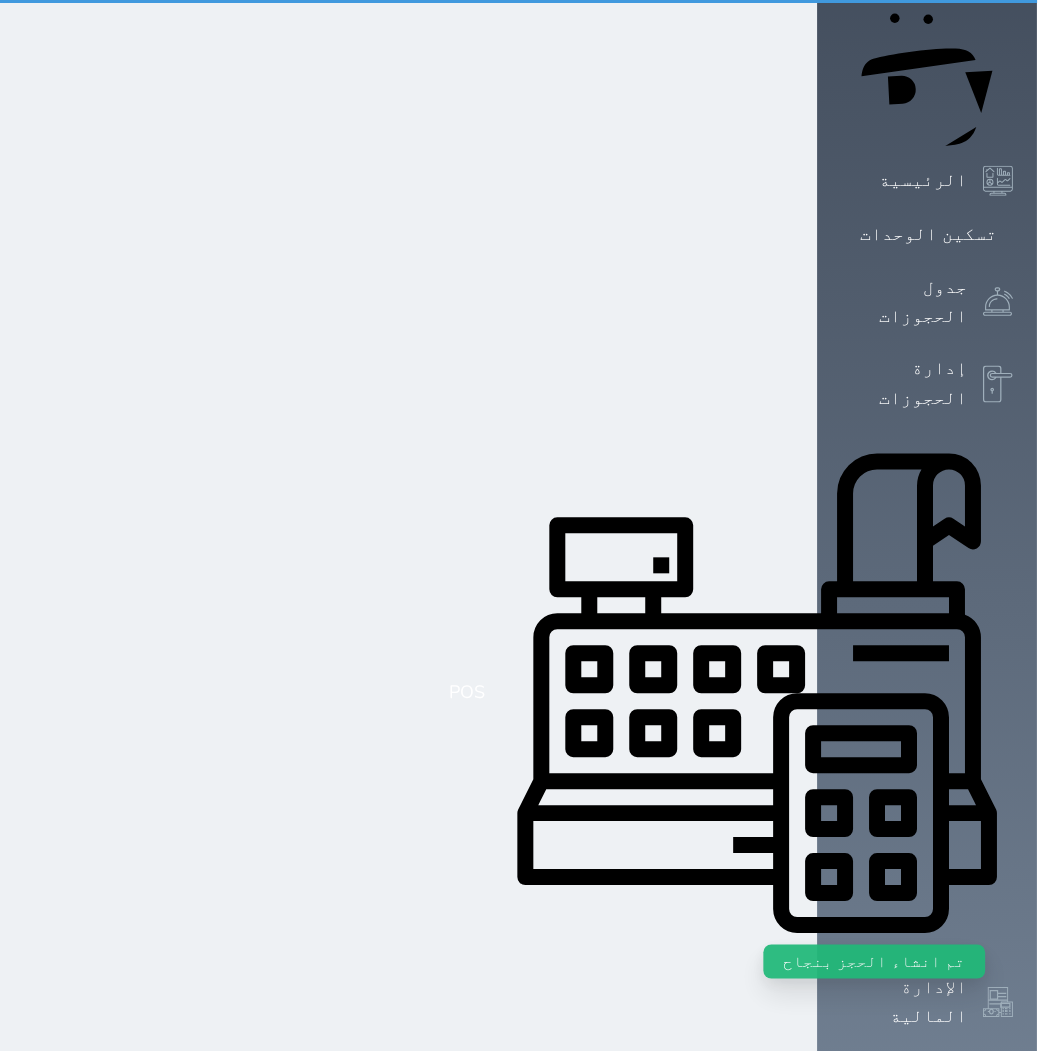 scroll, scrollTop: 0, scrollLeft: 0, axis: both 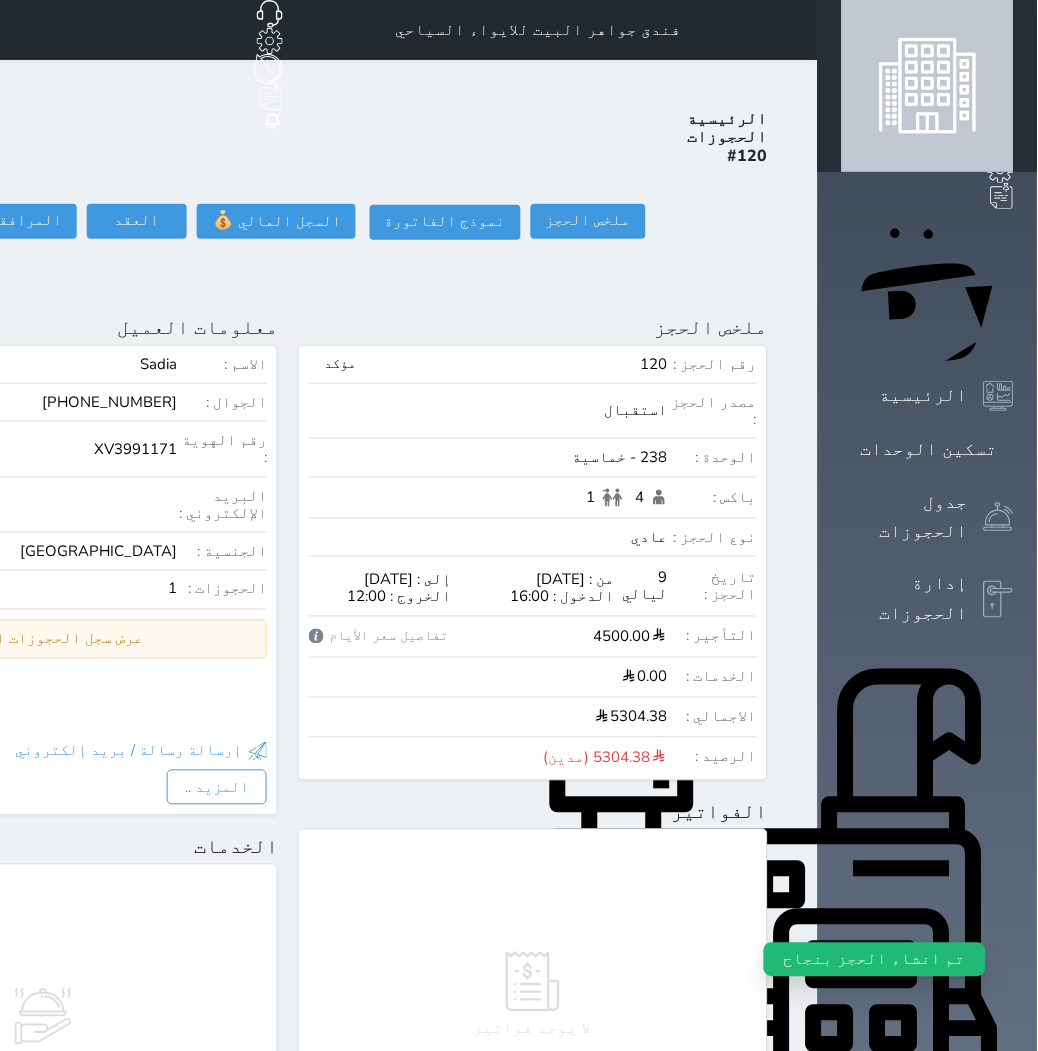 click on "تسجيل دخول" at bounding box center [-125, 221] 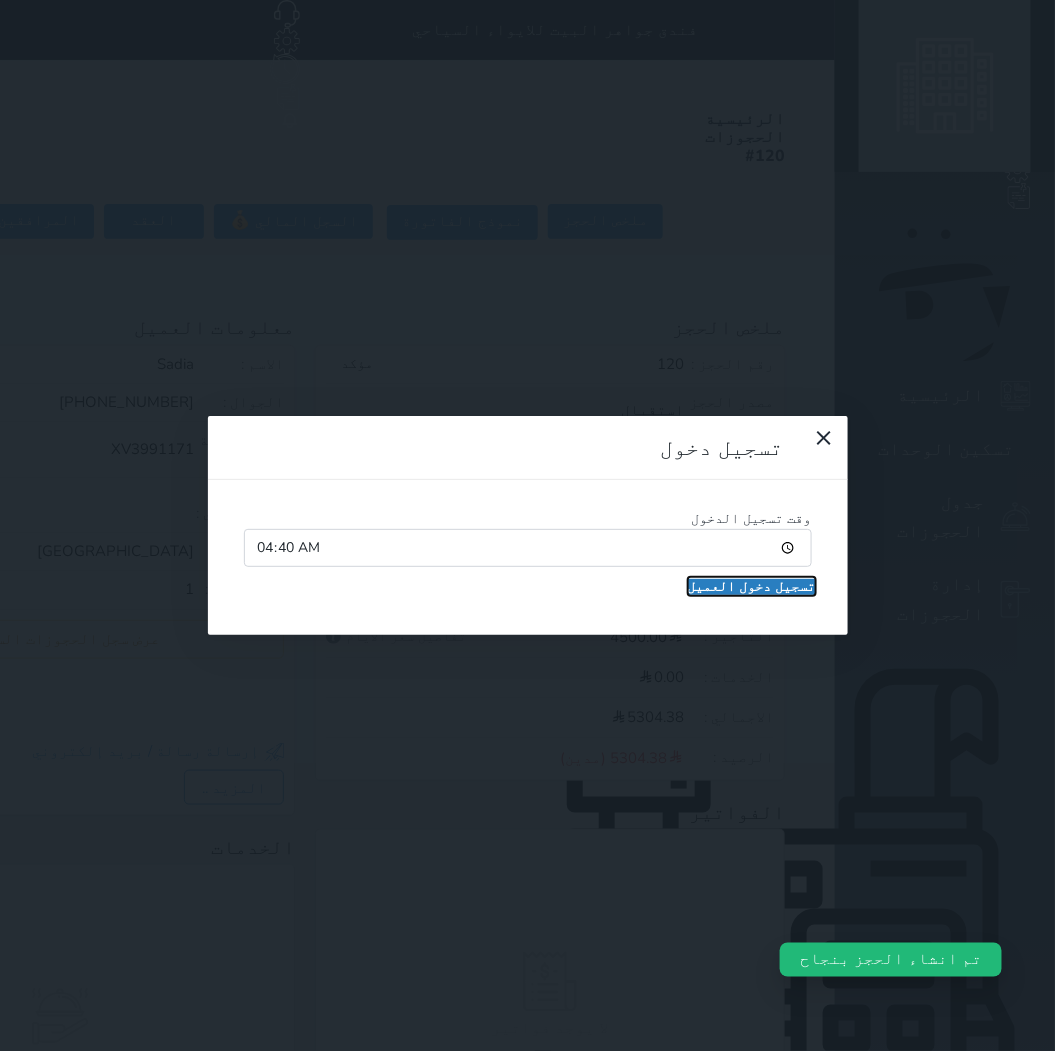 click on "تسجيل دخول العميل" at bounding box center (752, 587) 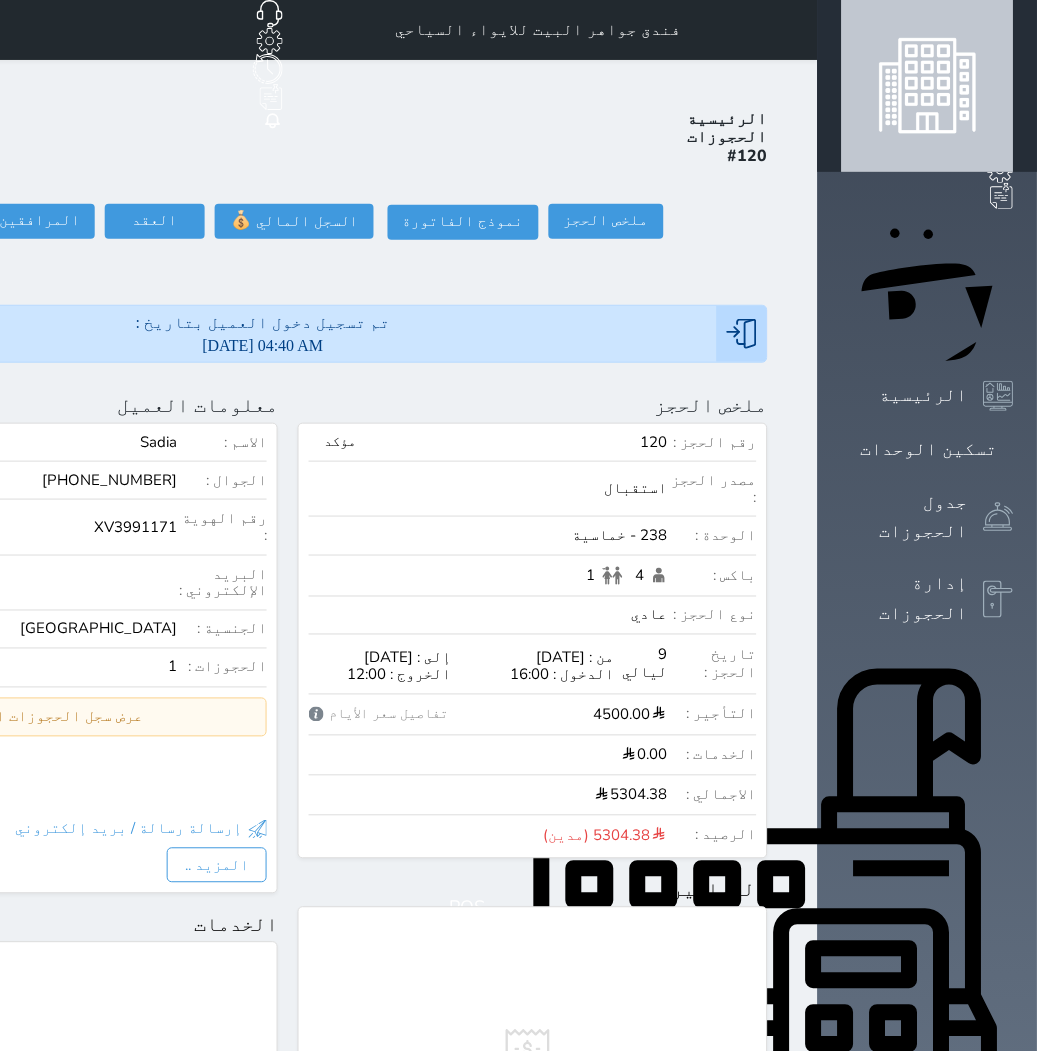 click on "حجز جديد" at bounding box center (114, -65) 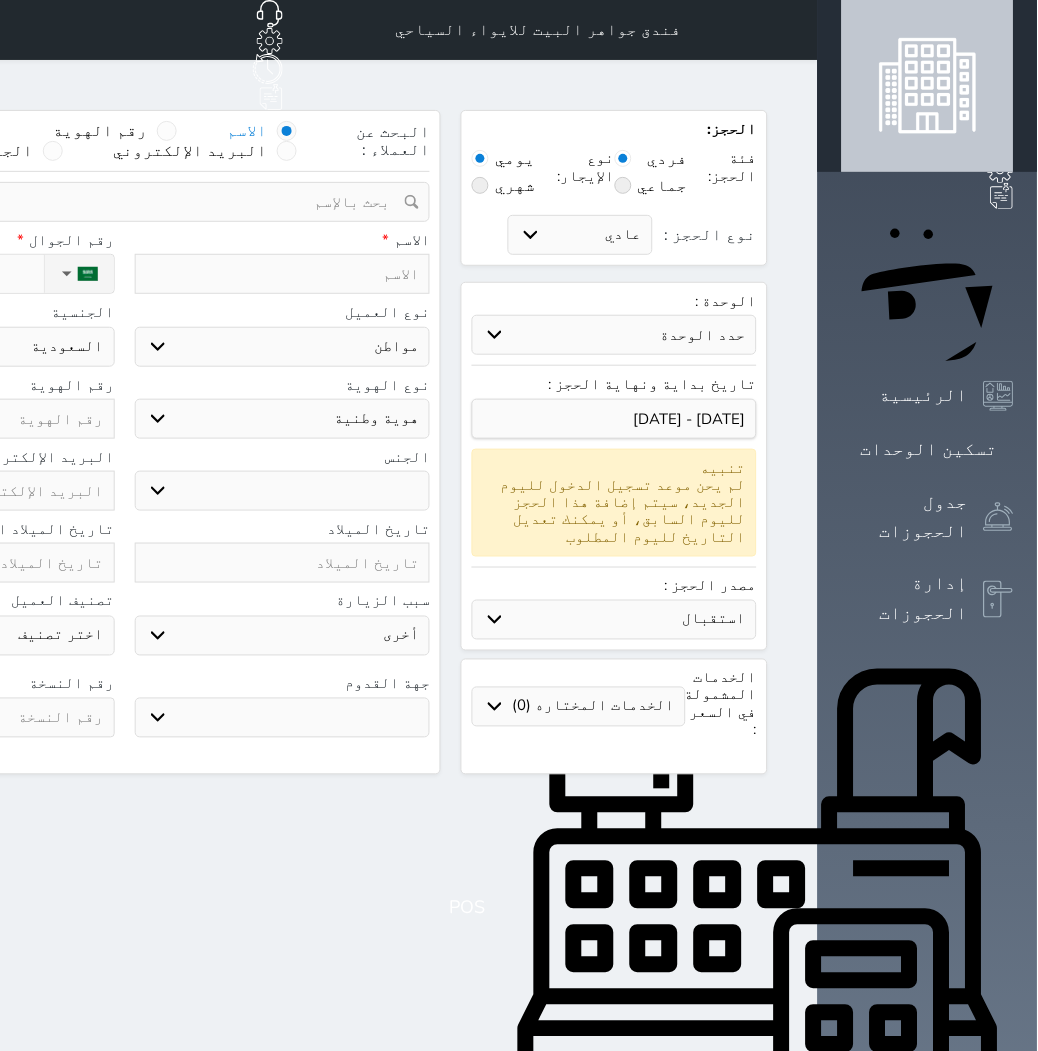 click on "حدد الوحدة
#940 - رباعية
#938 - خماسية
#937 - رباعية
#934 - خماسية
#932 - ثلاثية
#931 - خماسية
#930 - رباعية
#927 - رباعية
#926 - خماسية
#925 - رباعية
#924 - ثلاثية
#922 - خماسية
#921 - رباعية
#920 - رباعية
#919 - خماسية
#918 - ثلاثية
#917 - خماسية
#916 - رباعية
#915 - خماسية
#914 - رباعية" at bounding box center [614, 335] 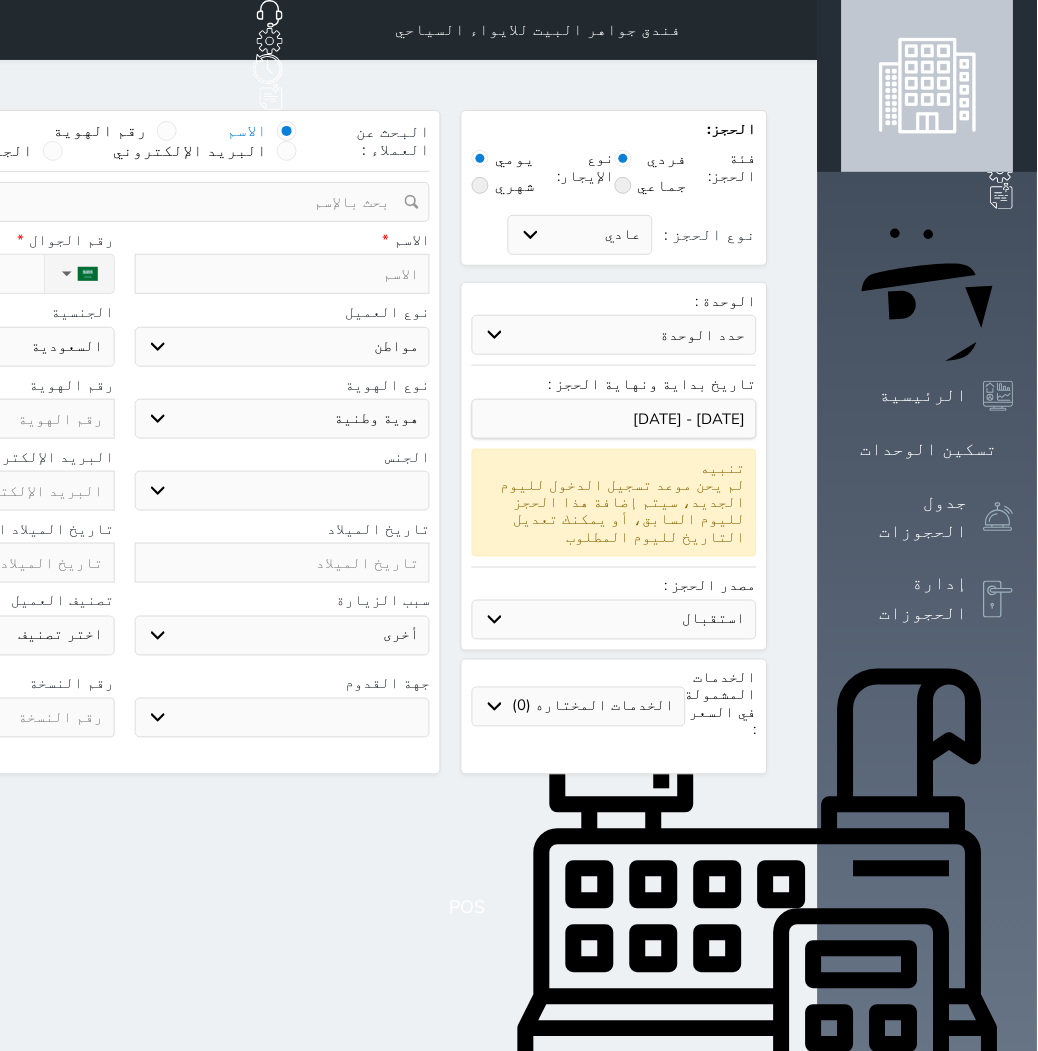 click on "حجز جماعي جديد" at bounding box center (219, -65) 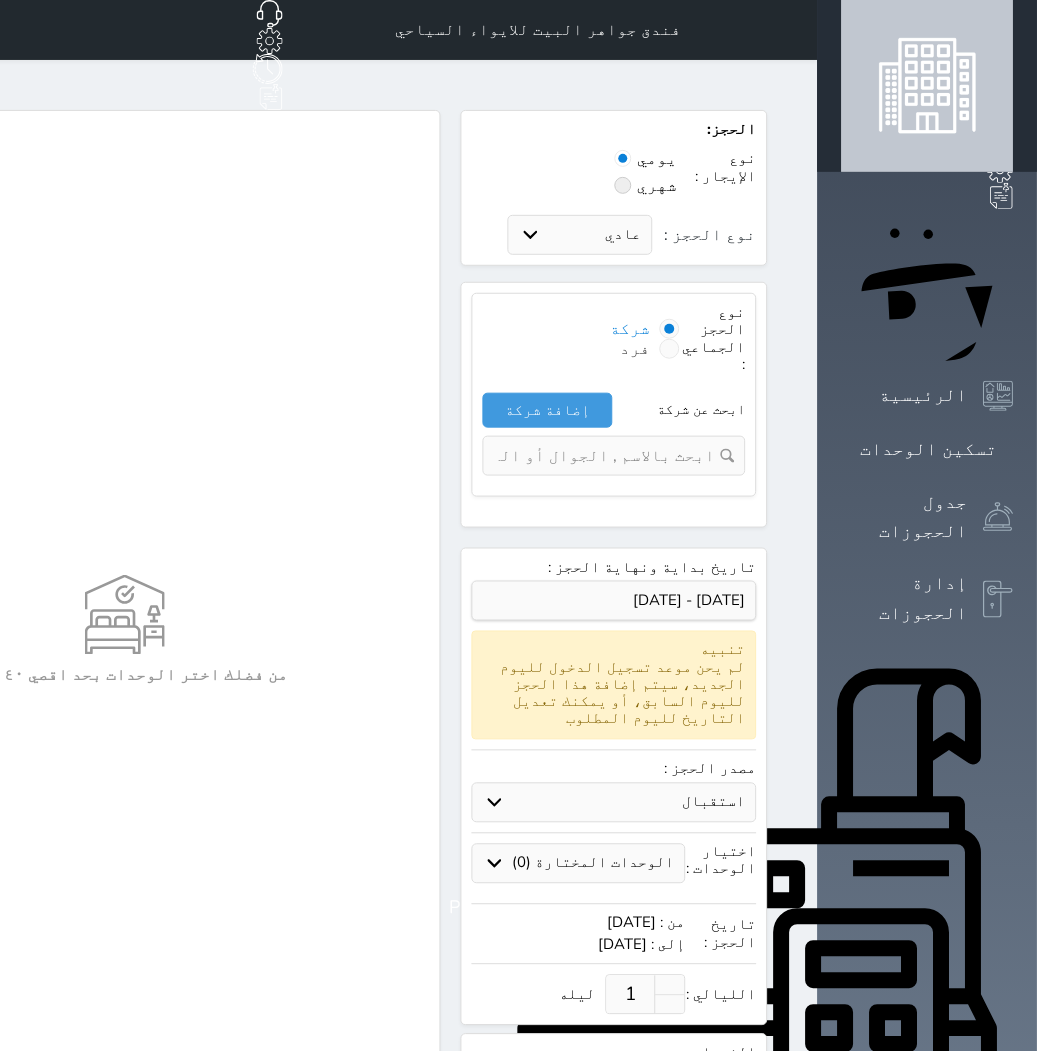 click at bounding box center [670, 329] 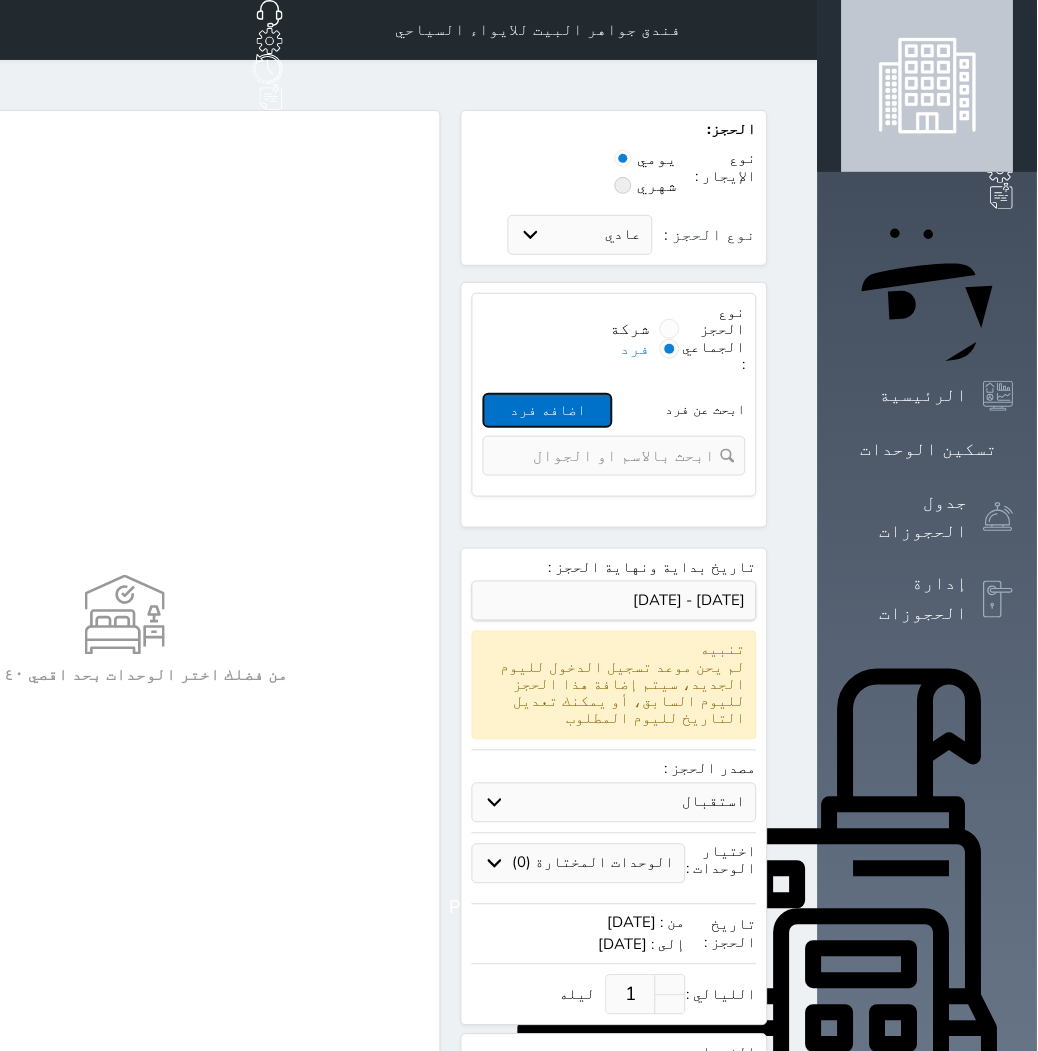 click on "اضافه فرد" at bounding box center [548, 410] 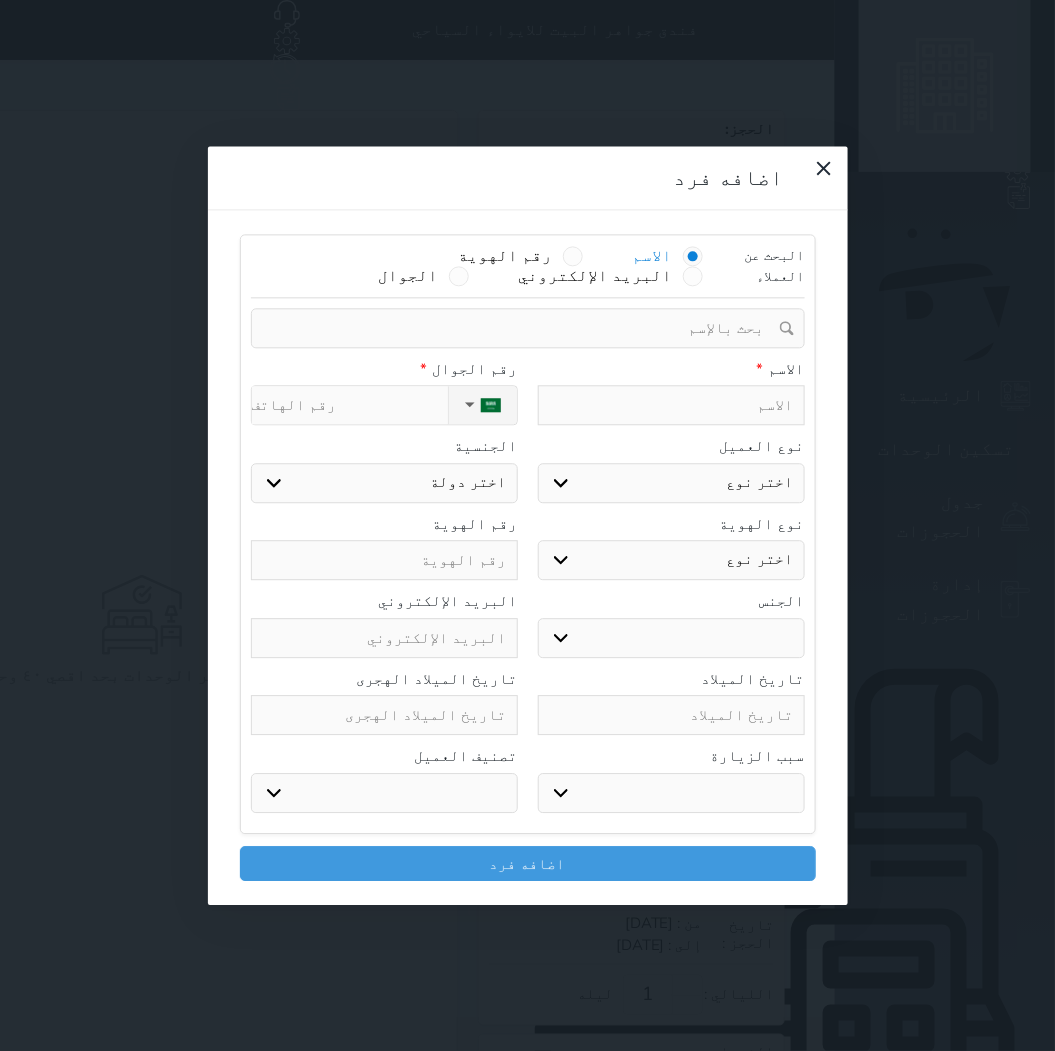 click on "نوع الحجز :" at bounding box center (350, 406) 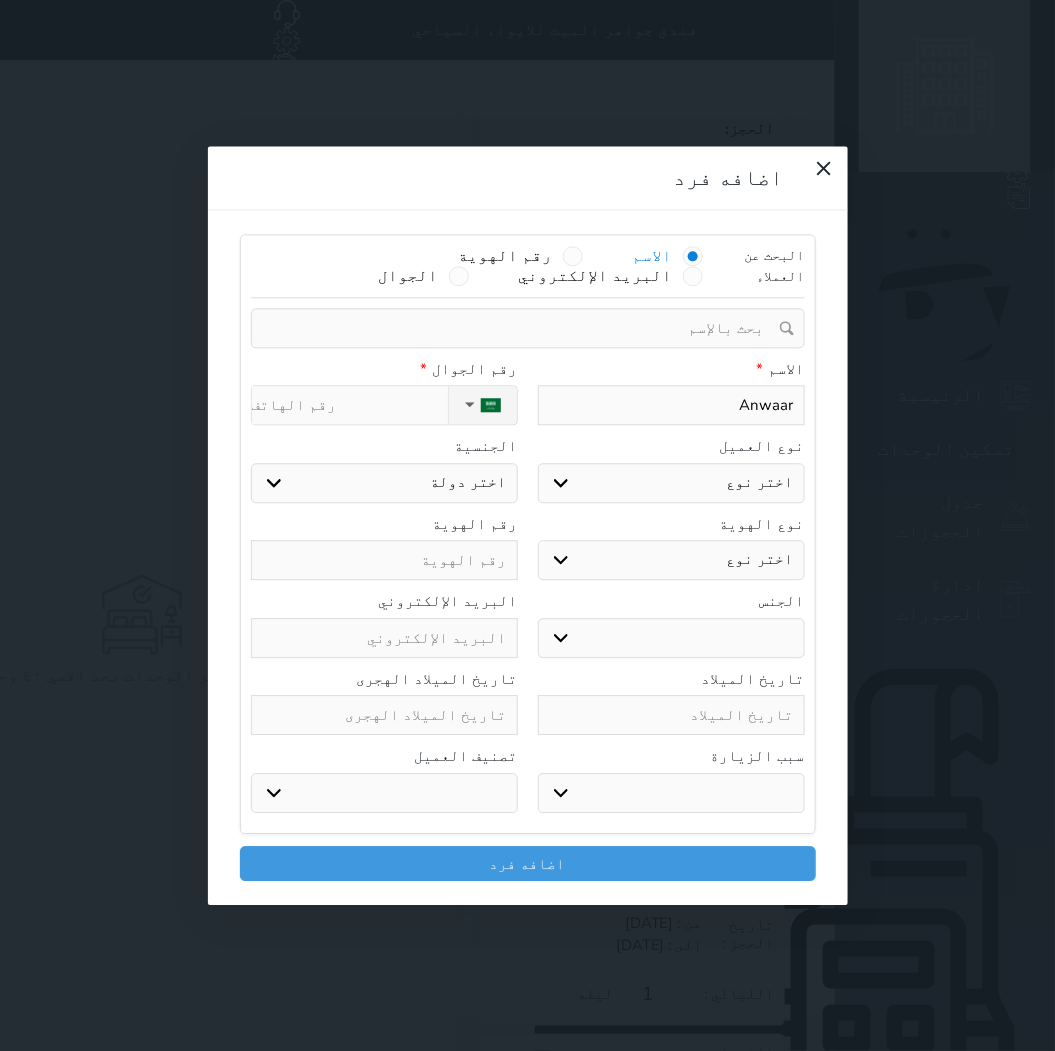 click on "اختر نوع   مواطن مواطن خليجي زائر مقيم" at bounding box center (671, 483) 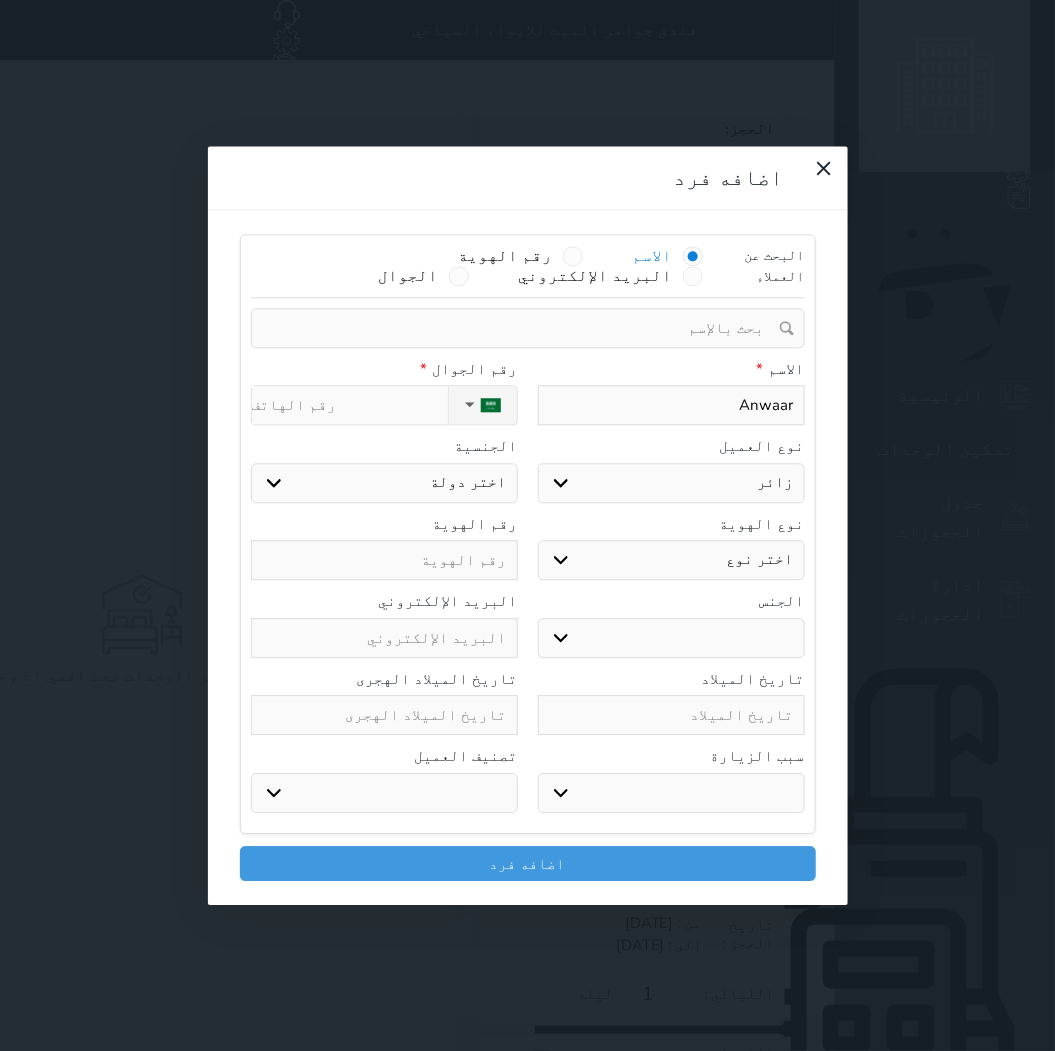 click on "اختر نوع   مواطن مواطن خليجي زائر مقيم" at bounding box center [671, 483] 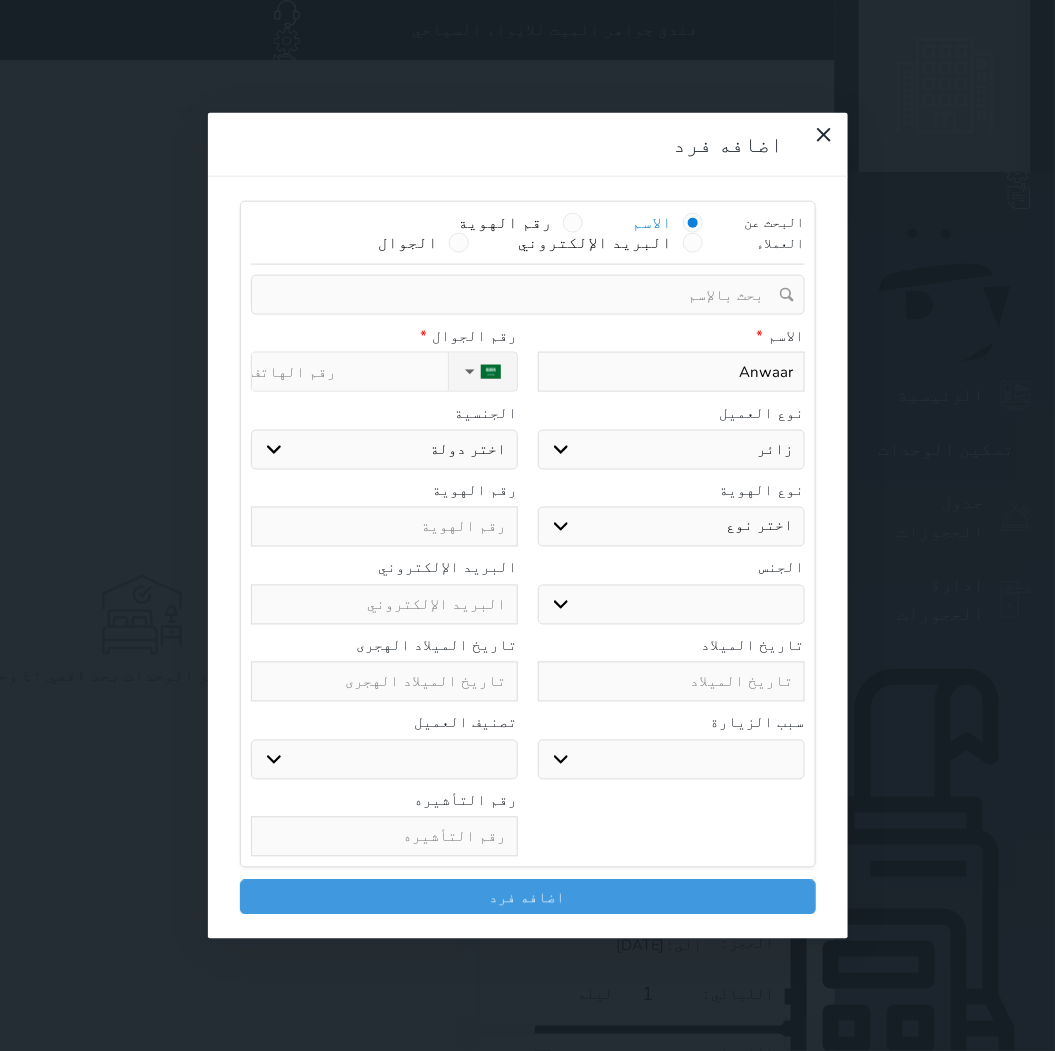 click on "اختر نوع   جواز السفر هوية زائر" at bounding box center (671, 527) 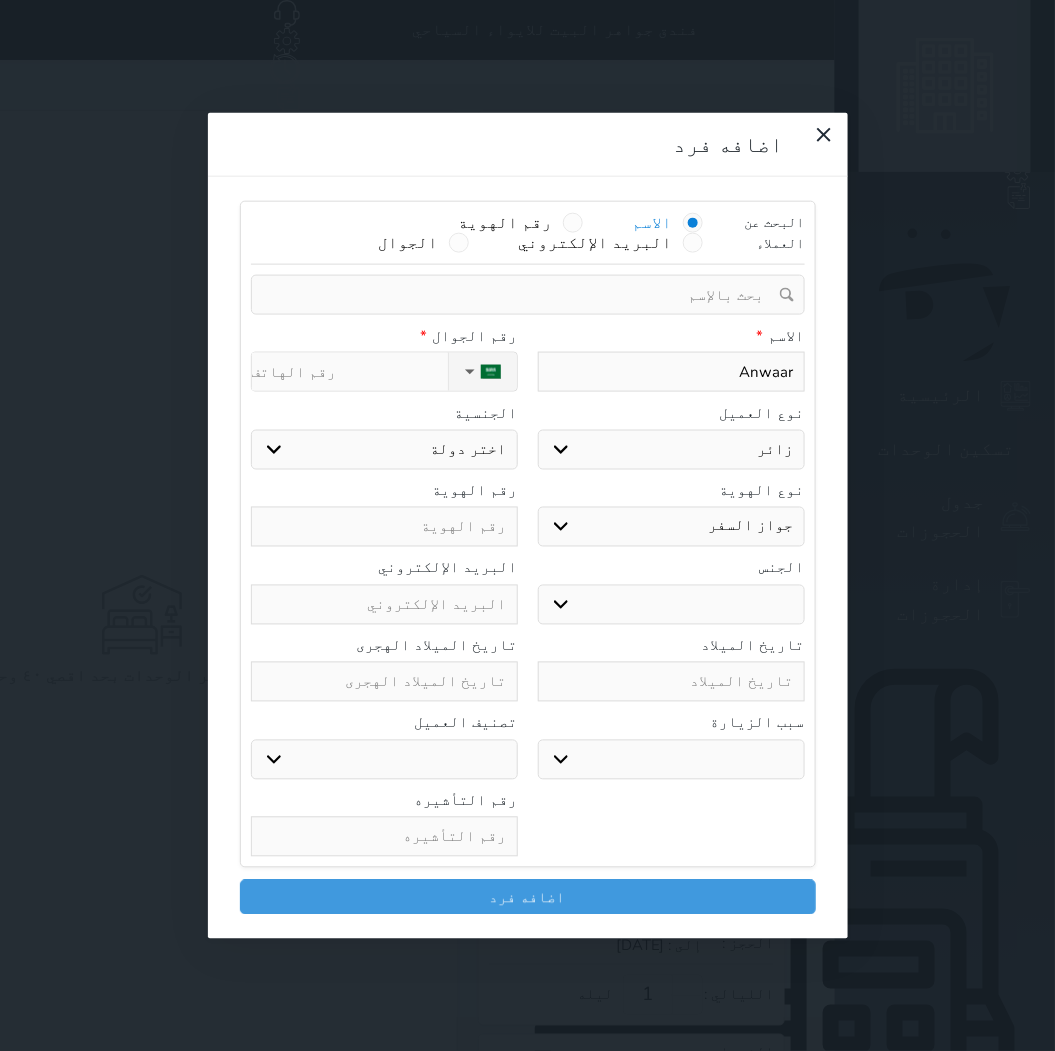 click on "اختر نوع   جواز السفر هوية زائر" at bounding box center (671, 527) 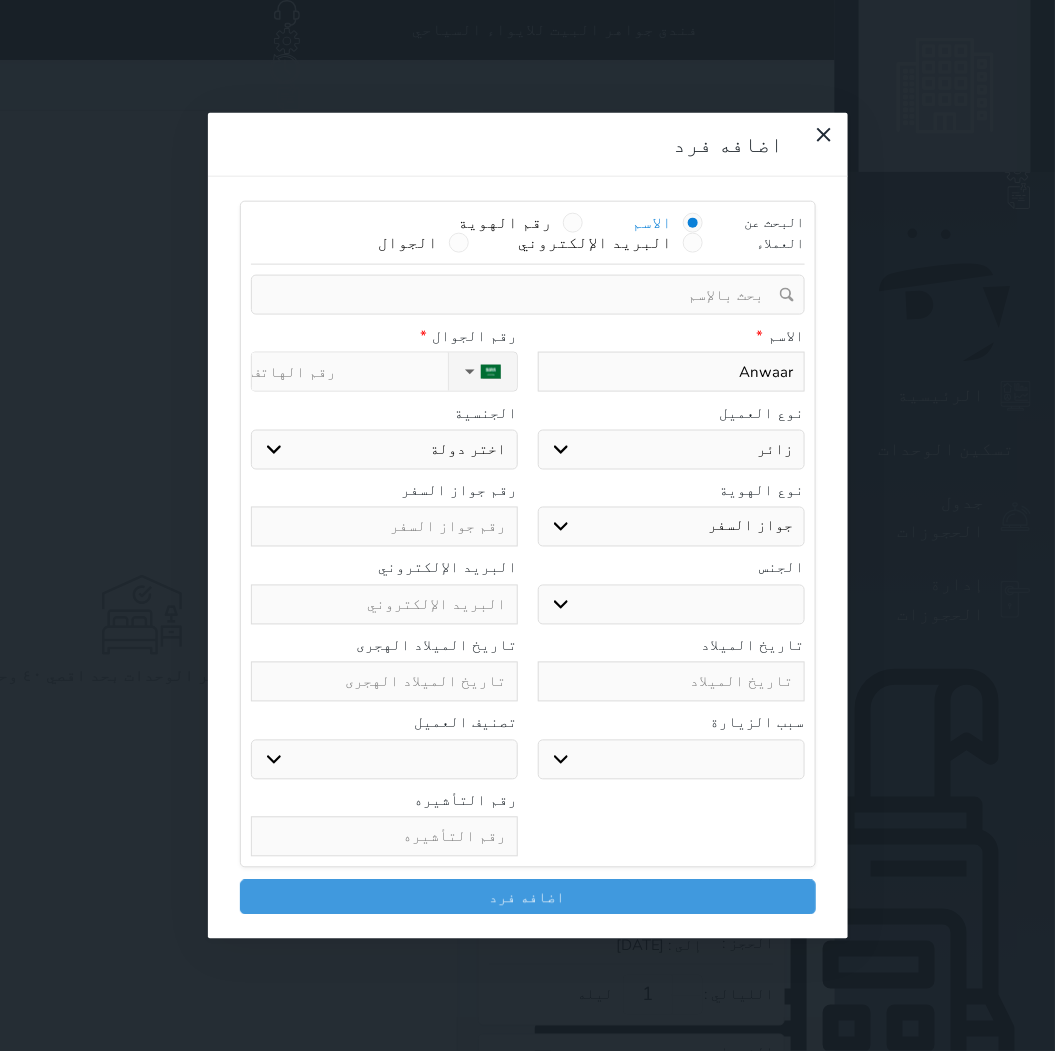 click on "ذكر   انثى" at bounding box center (671, 604) 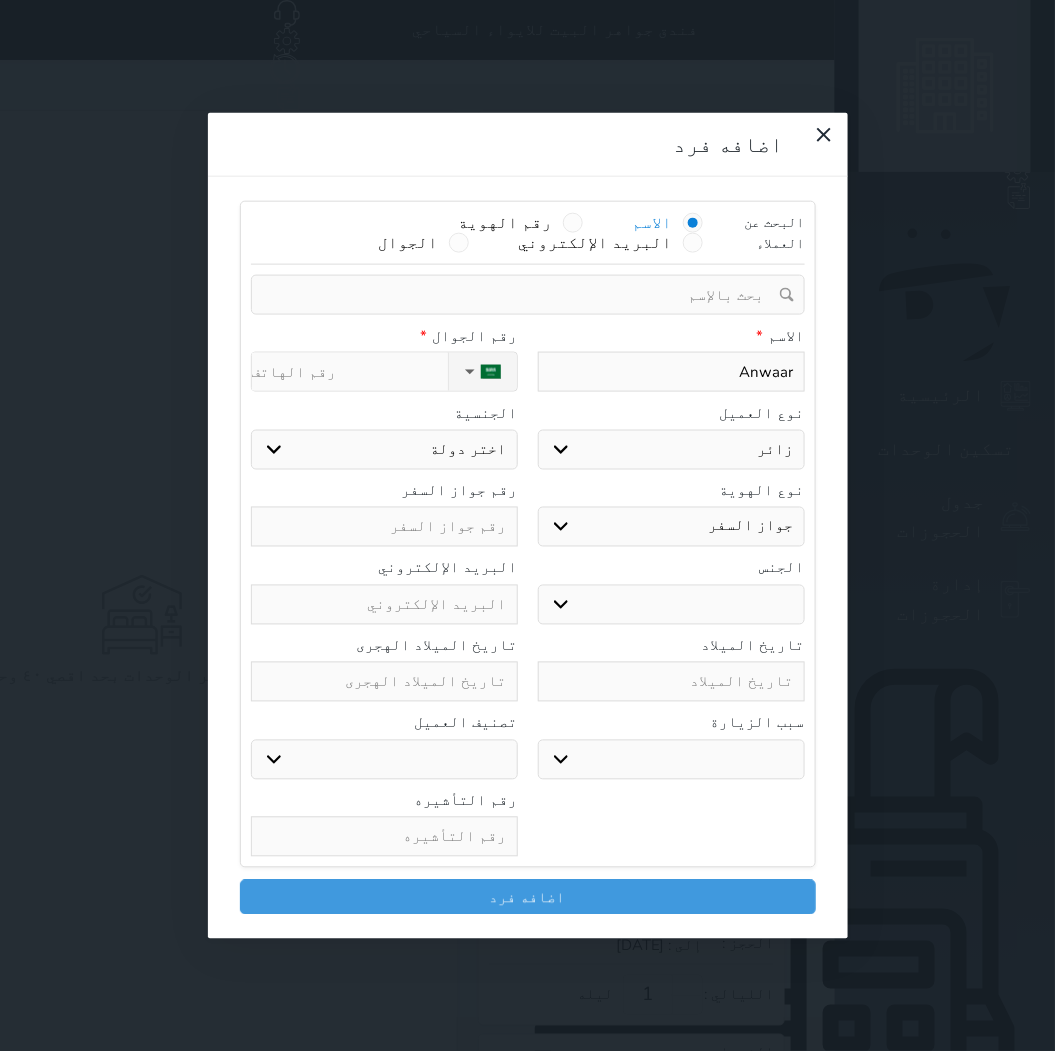 click on "ذكر   انثى" at bounding box center [671, 604] 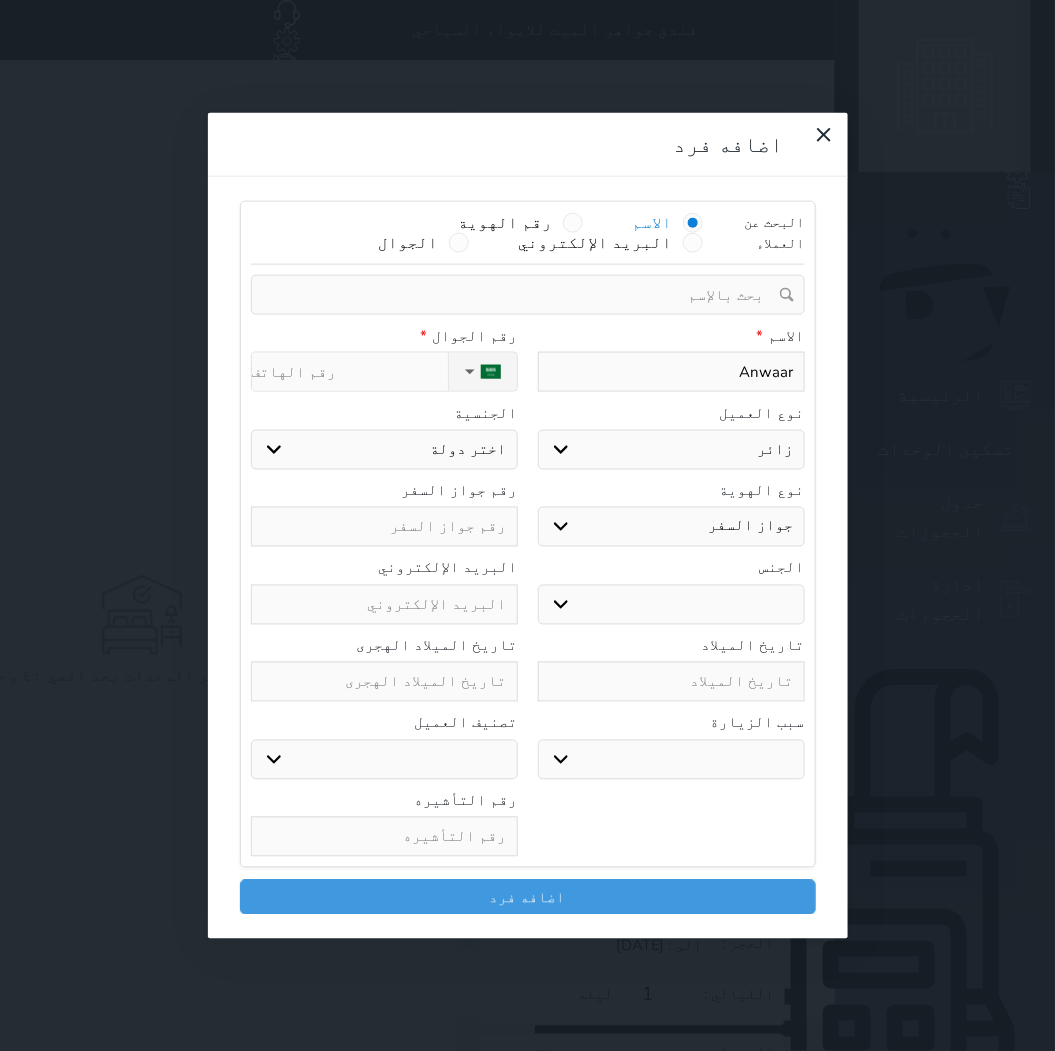 click on "اختر دولة
اثيوبيا
اجنبي بجواز سعودي
اخرى
[GEOGRAPHIC_DATA]
[GEOGRAPHIC_DATA]
[GEOGRAPHIC_DATA]
[GEOGRAPHIC_DATA]
[GEOGRAPHIC_DATA]
[GEOGRAPHIC_DATA]
[GEOGRAPHIC_DATA]" at bounding box center (384, 449) 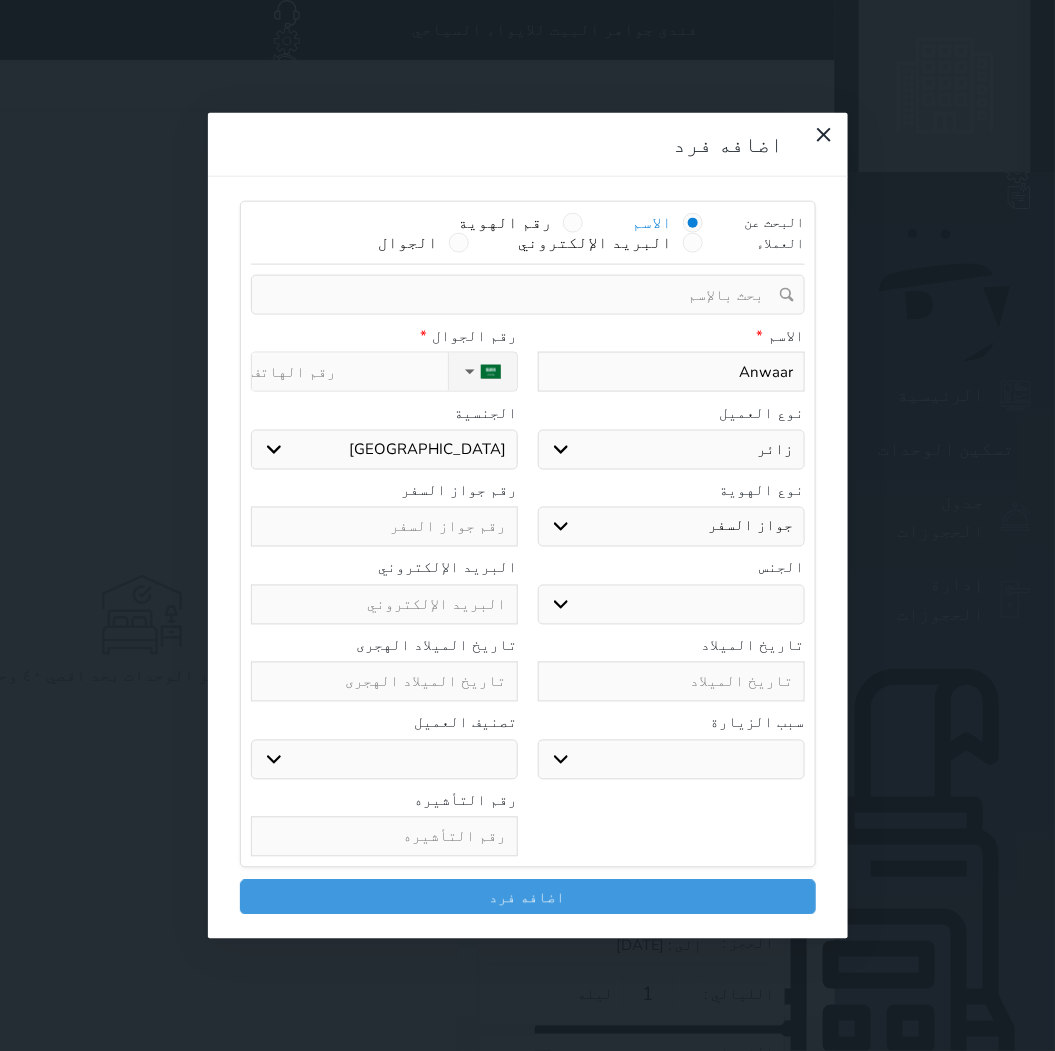 click on "اختر دولة
اثيوبيا
اجنبي بجواز سعودي
اخرى
[GEOGRAPHIC_DATA]
[GEOGRAPHIC_DATA]
[GEOGRAPHIC_DATA]
[GEOGRAPHIC_DATA]
[GEOGRAPHIC_DATA]
[GEOGRAPHIC_DATA]
[GEOGRAPHIC_DATA]" at bounding box center [384, 449] 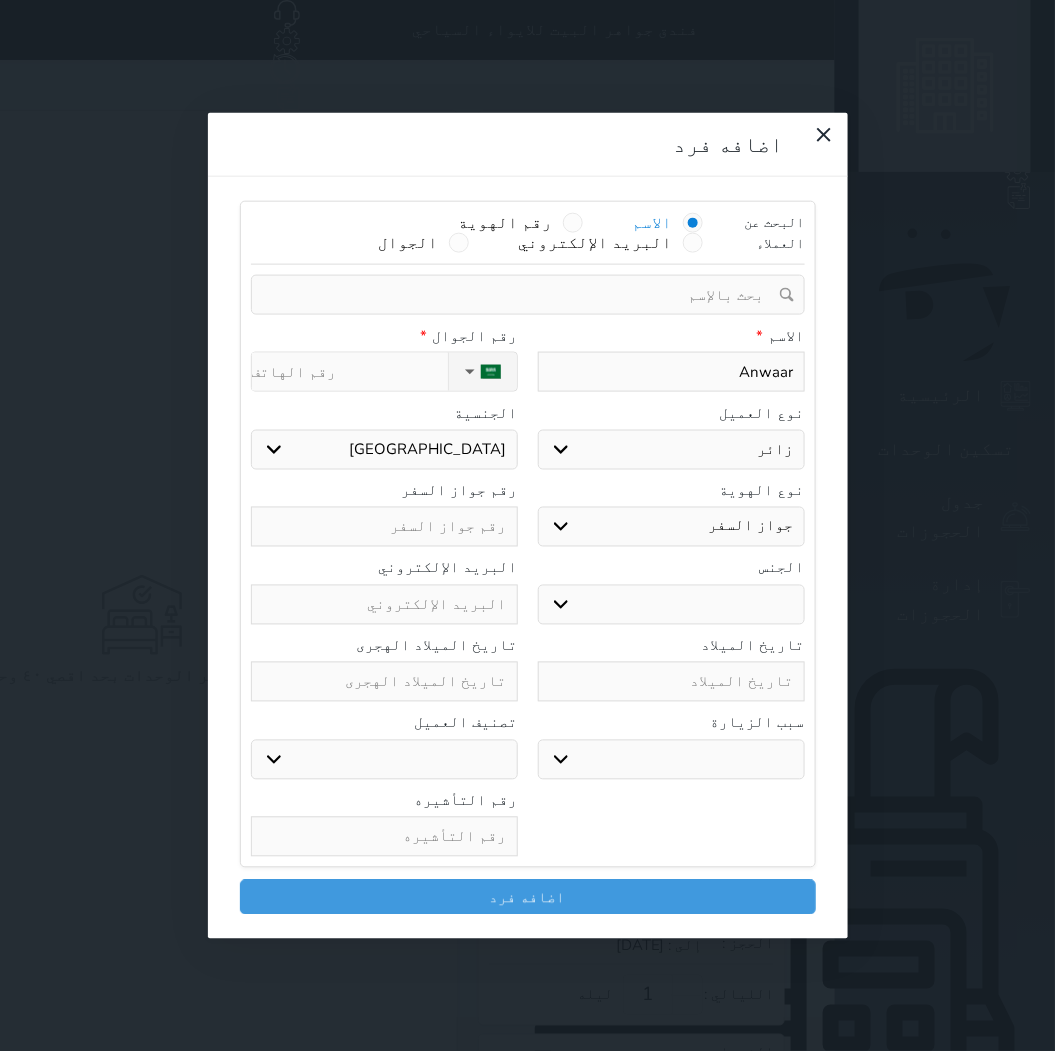 click at bounding box center [384, 527] 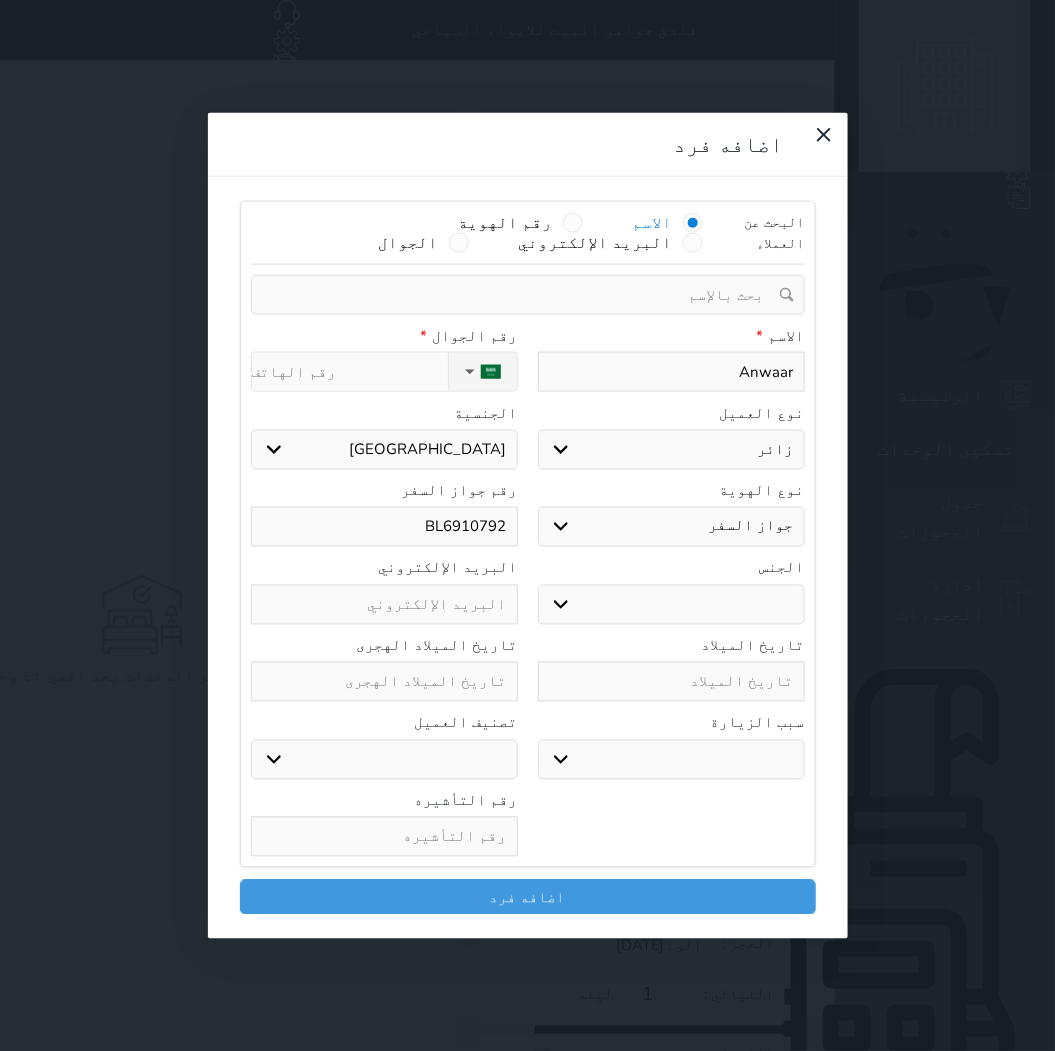 click at bounding box center [384, 837] 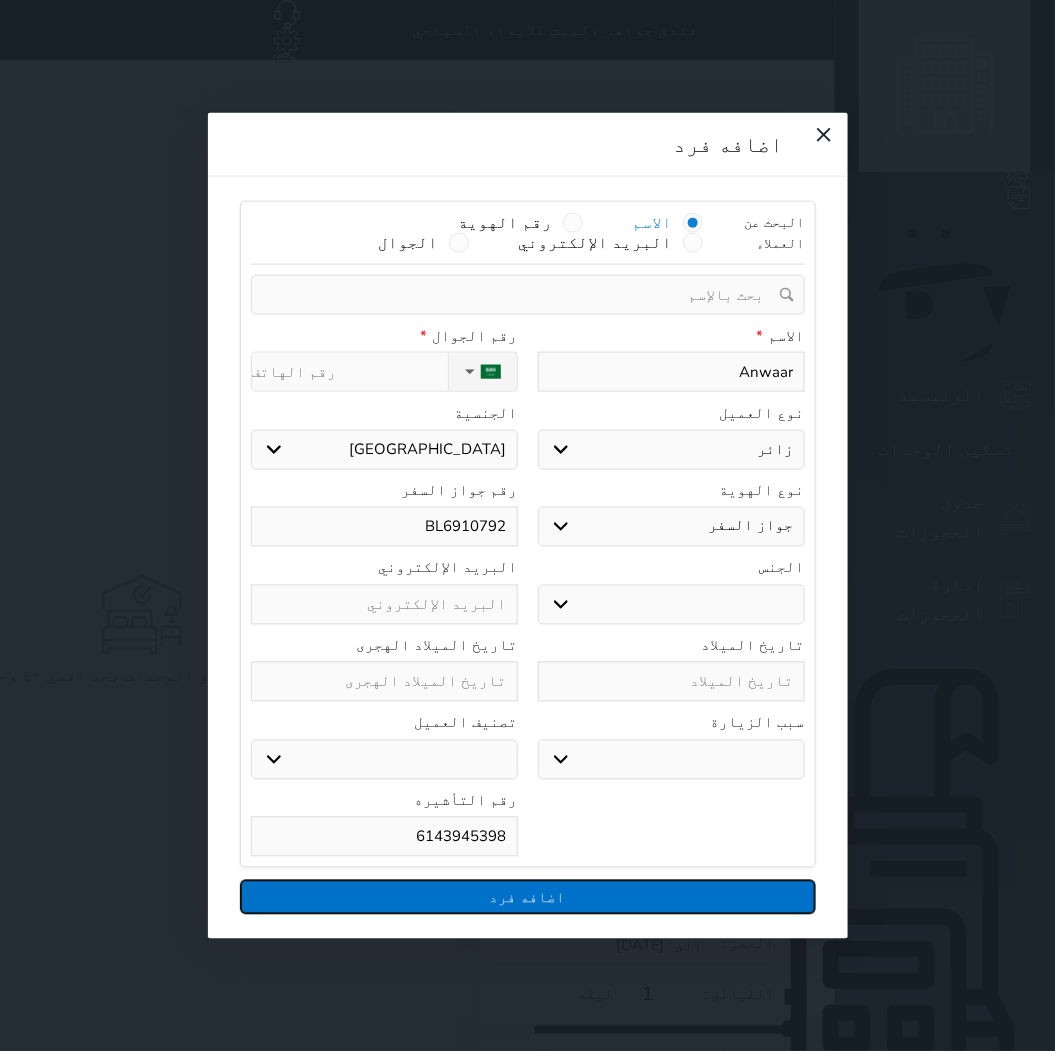 click on "اضافه فرد" at bounding box center (528, 897) 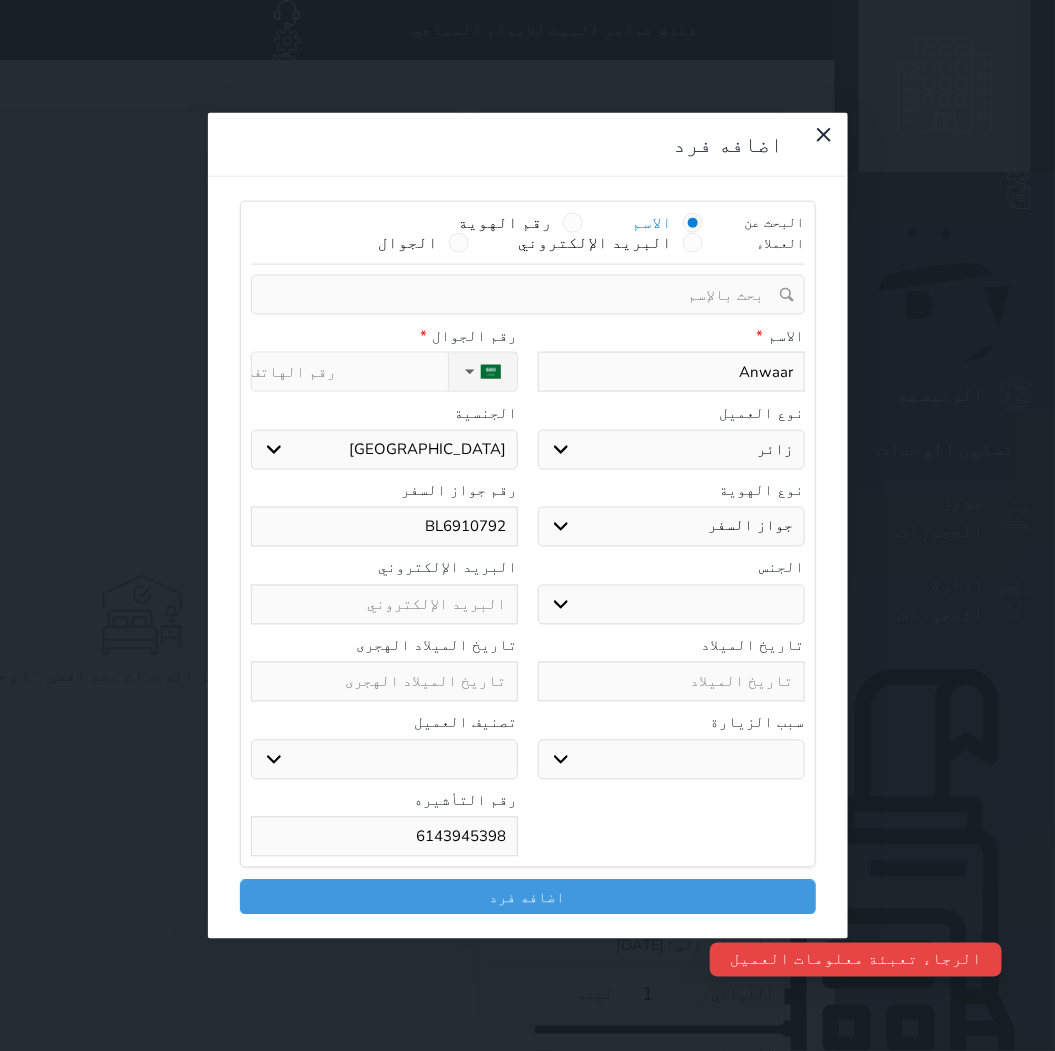 click on "نوع الحجز :" at bounding box center (350, 372) 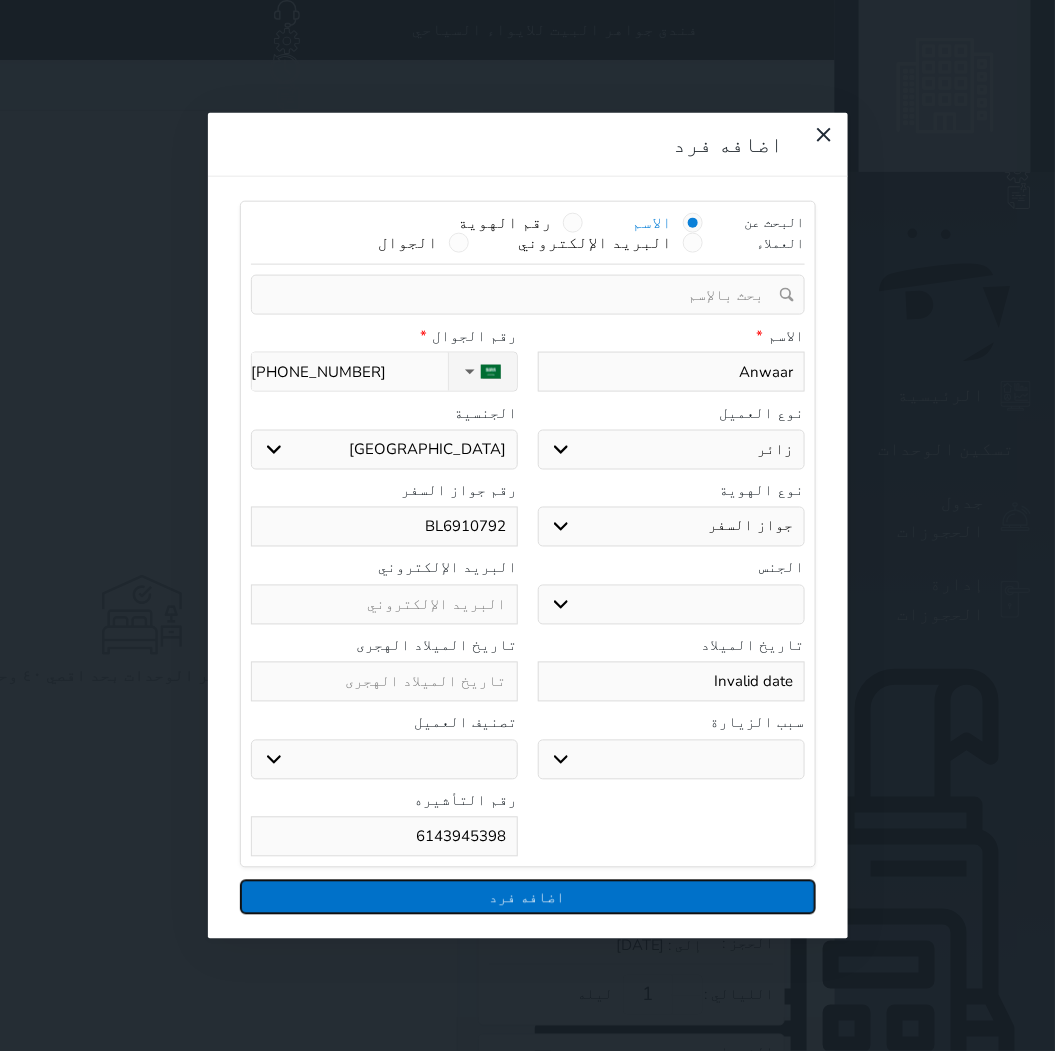 click on "اضافه فرد" at bounding box center [528, 897] 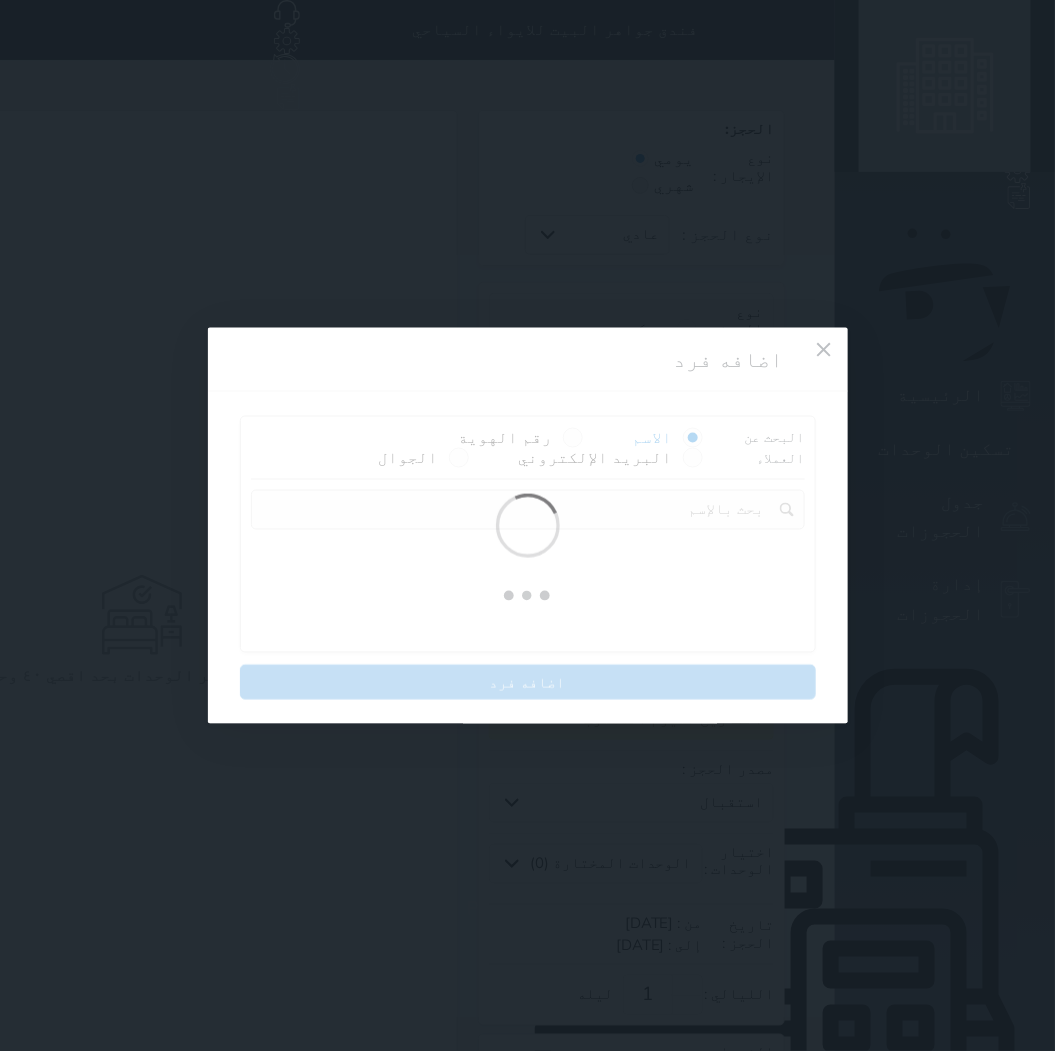click on "اضافه فرد                 البحث عن العملاء       الاسم       رقم الهوية       البريد الإلكتروني       الجوال           تغيير العميل                اضافه فرد" at bounding box center [527, 525] 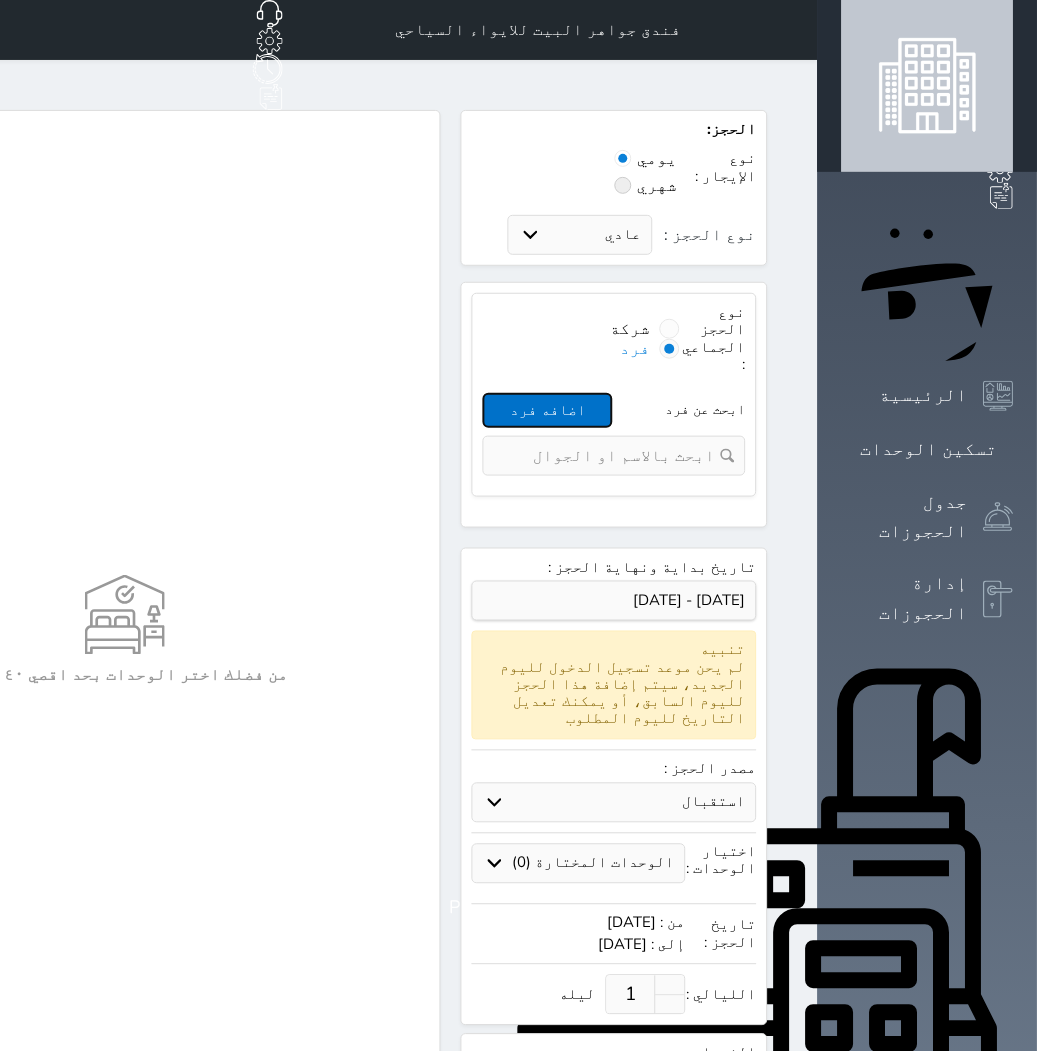 click on "اضافه فرد" at bounding box center (548, 410) 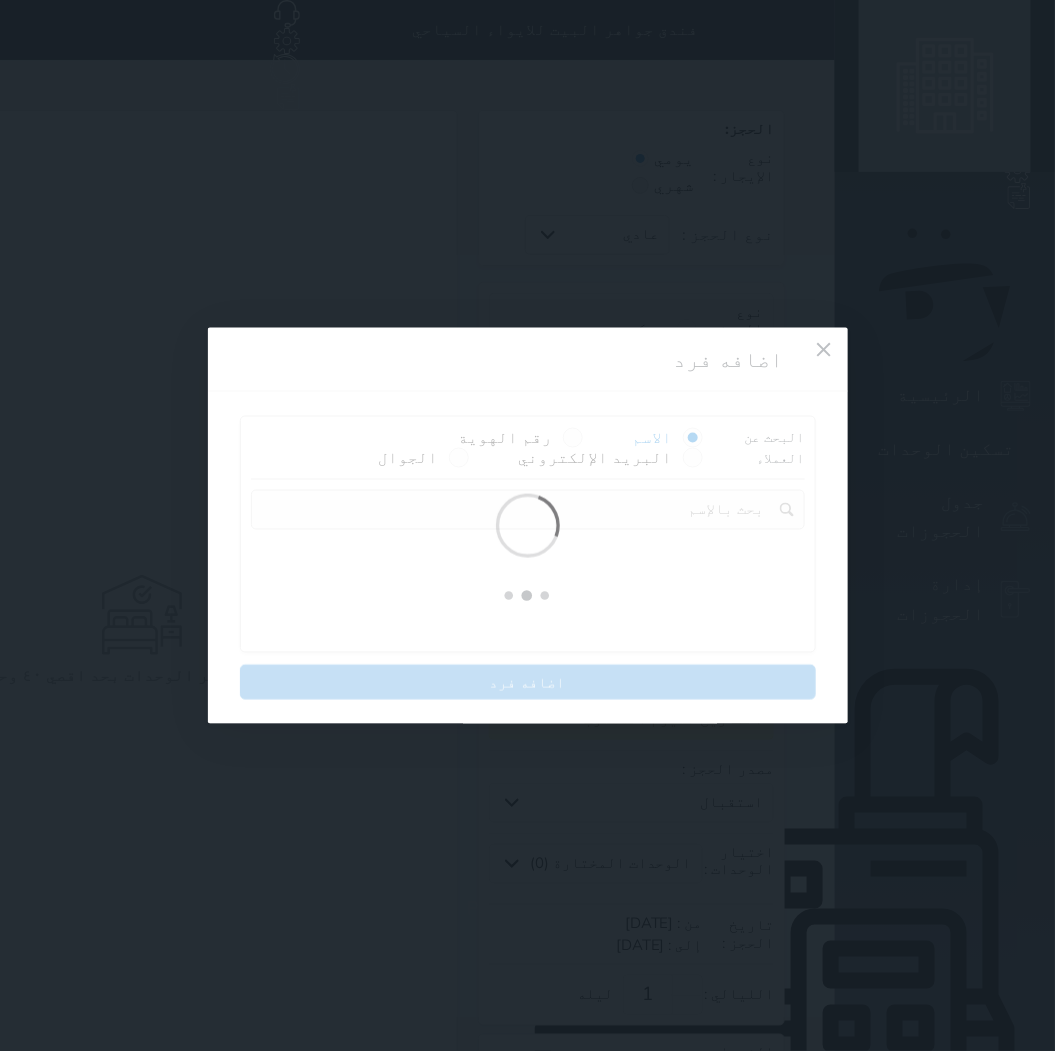 click at bounding box center [528, 525] 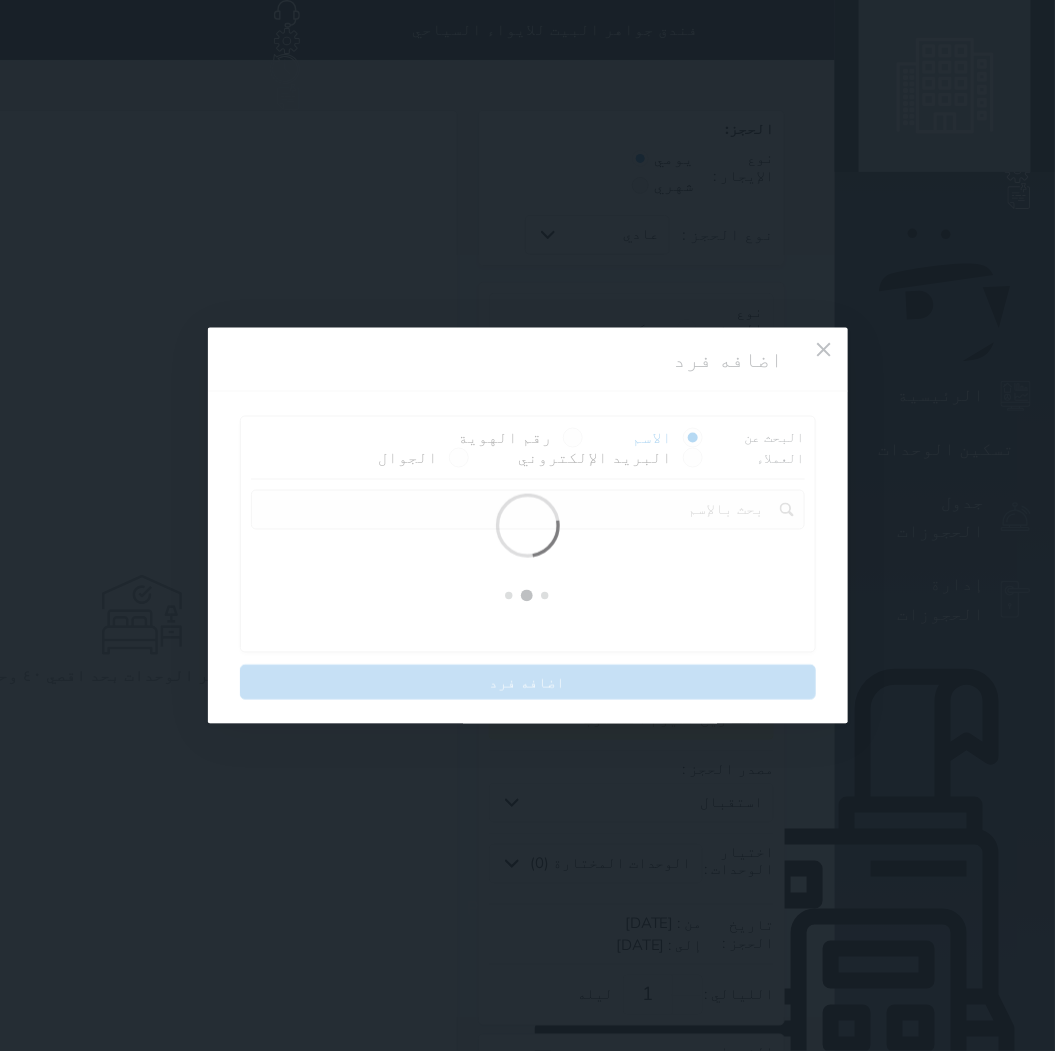 click on "اضافه فرد                 البحث عن العملاء       الاسم       رقم الهوية       البريد الإلكتروني       الجوال           تغيير العميل                اضافه فرد" at bounding box center (527, 525) 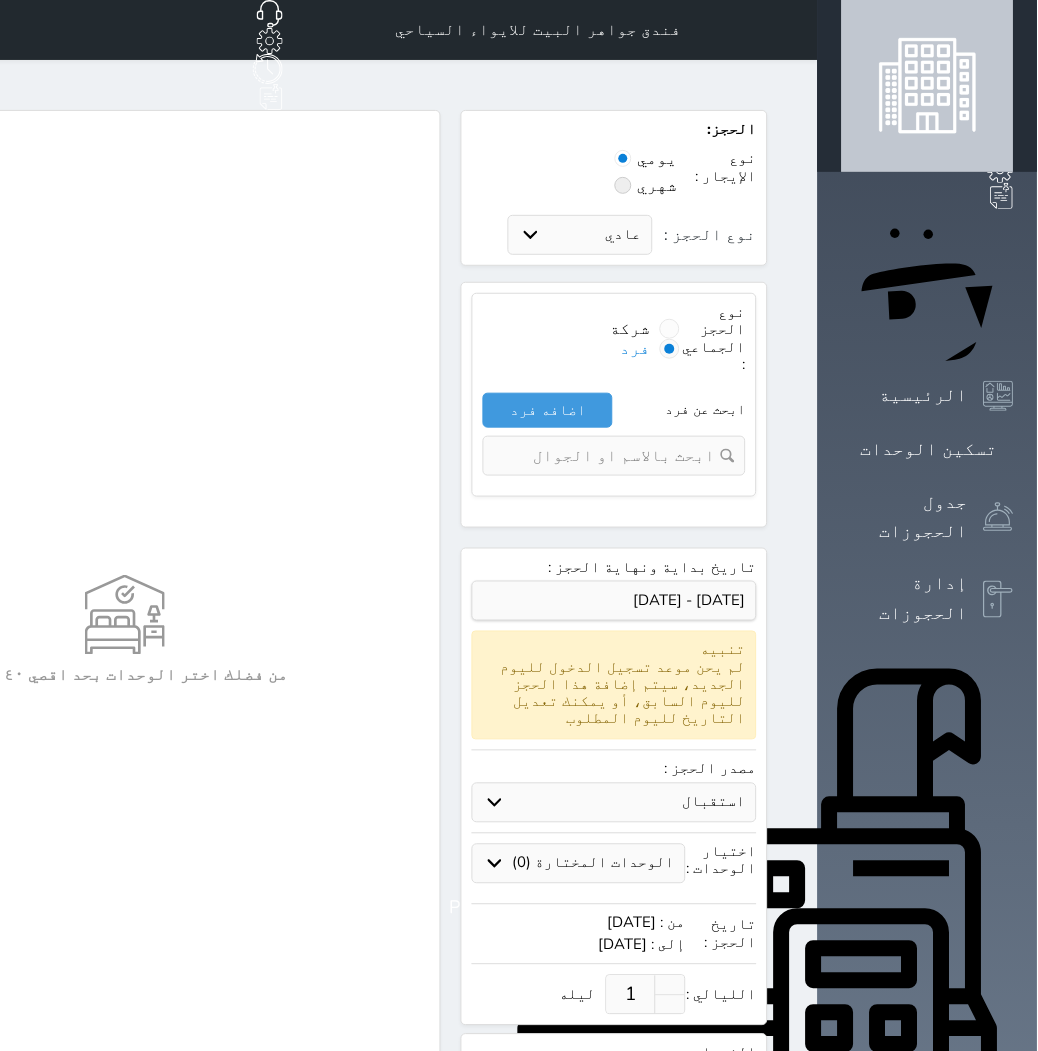 drag, startPoint x: 433, startPoint y: 18, endPoint x: 443, endPoint y: 27, distance: 13.453624 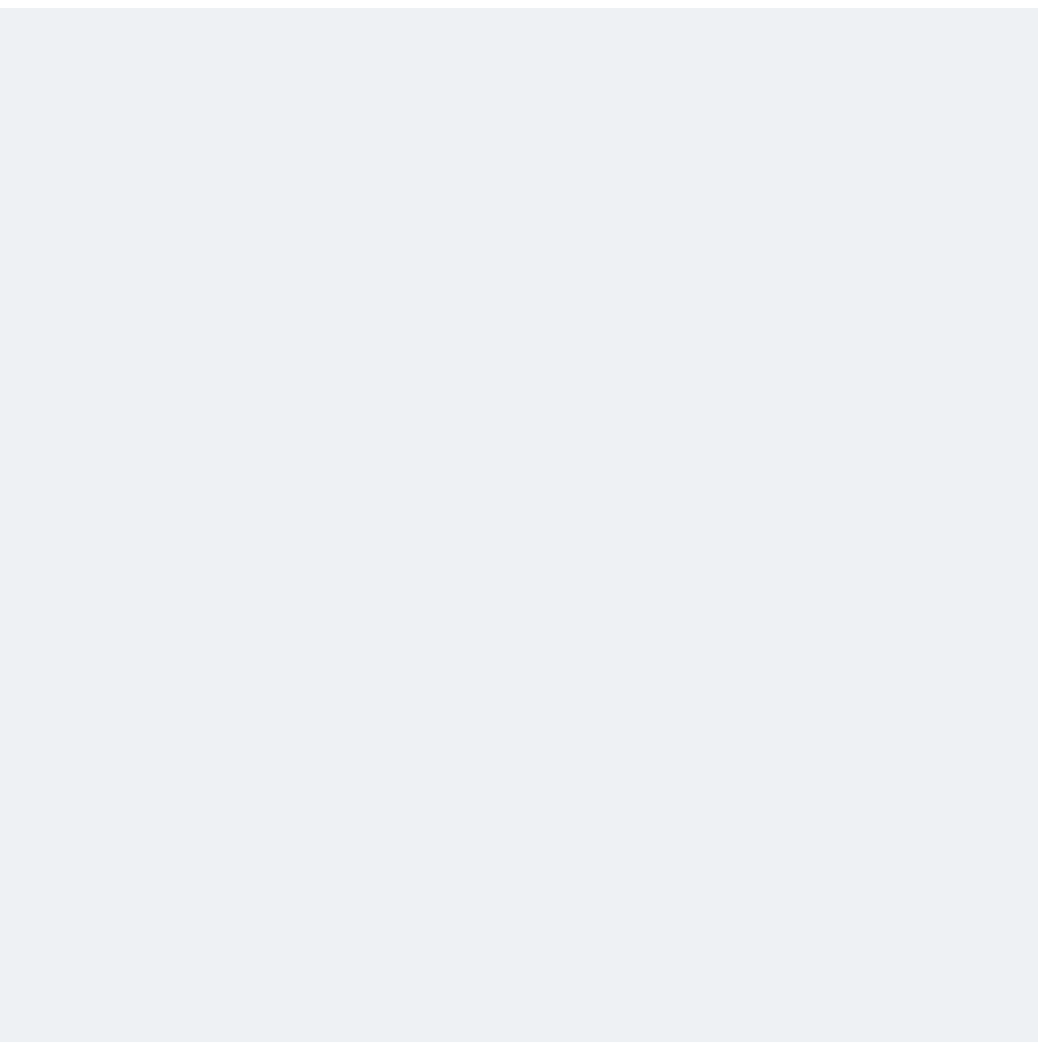 scroll, scrollTop: 0, scrollLeft: 0, axis: both 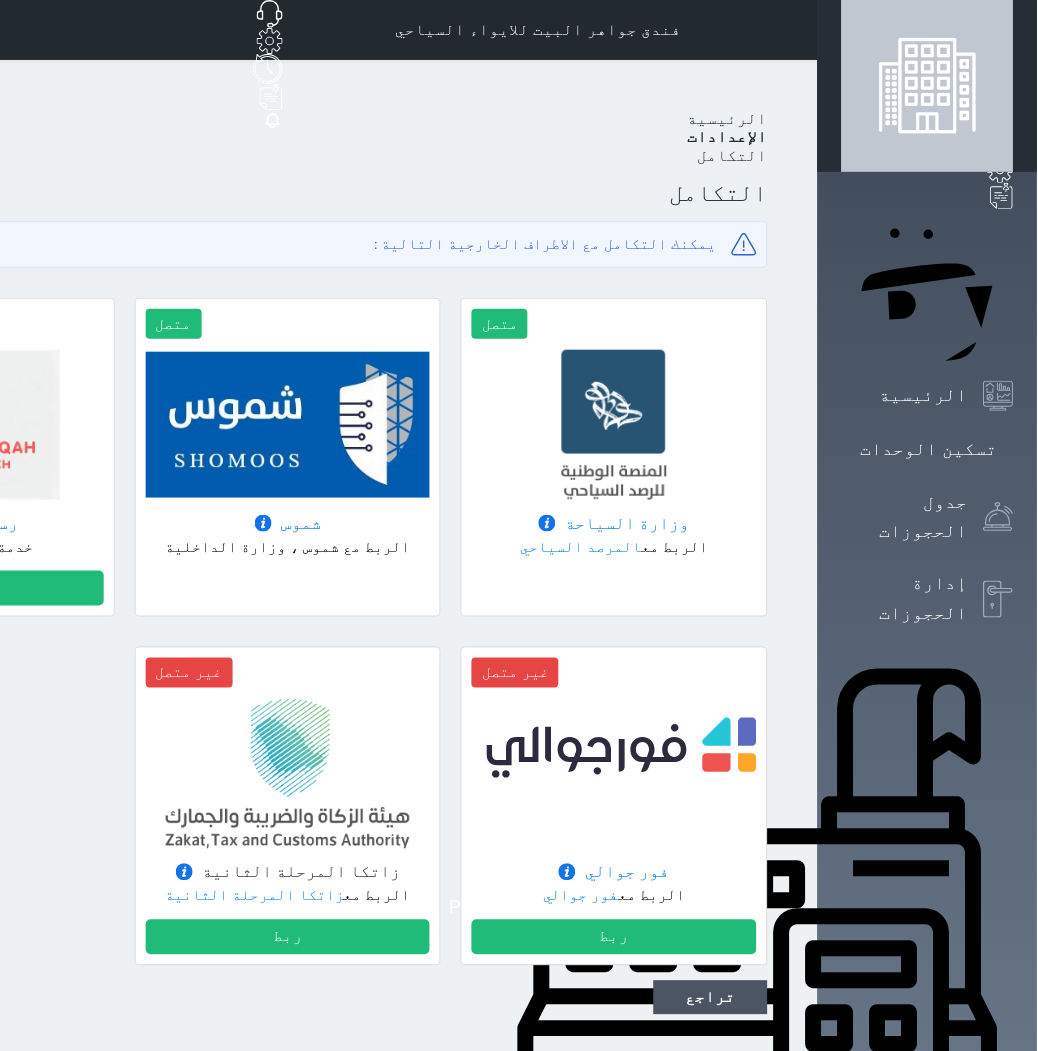 click on "حجز جديد" at bounding box center (114, -65) 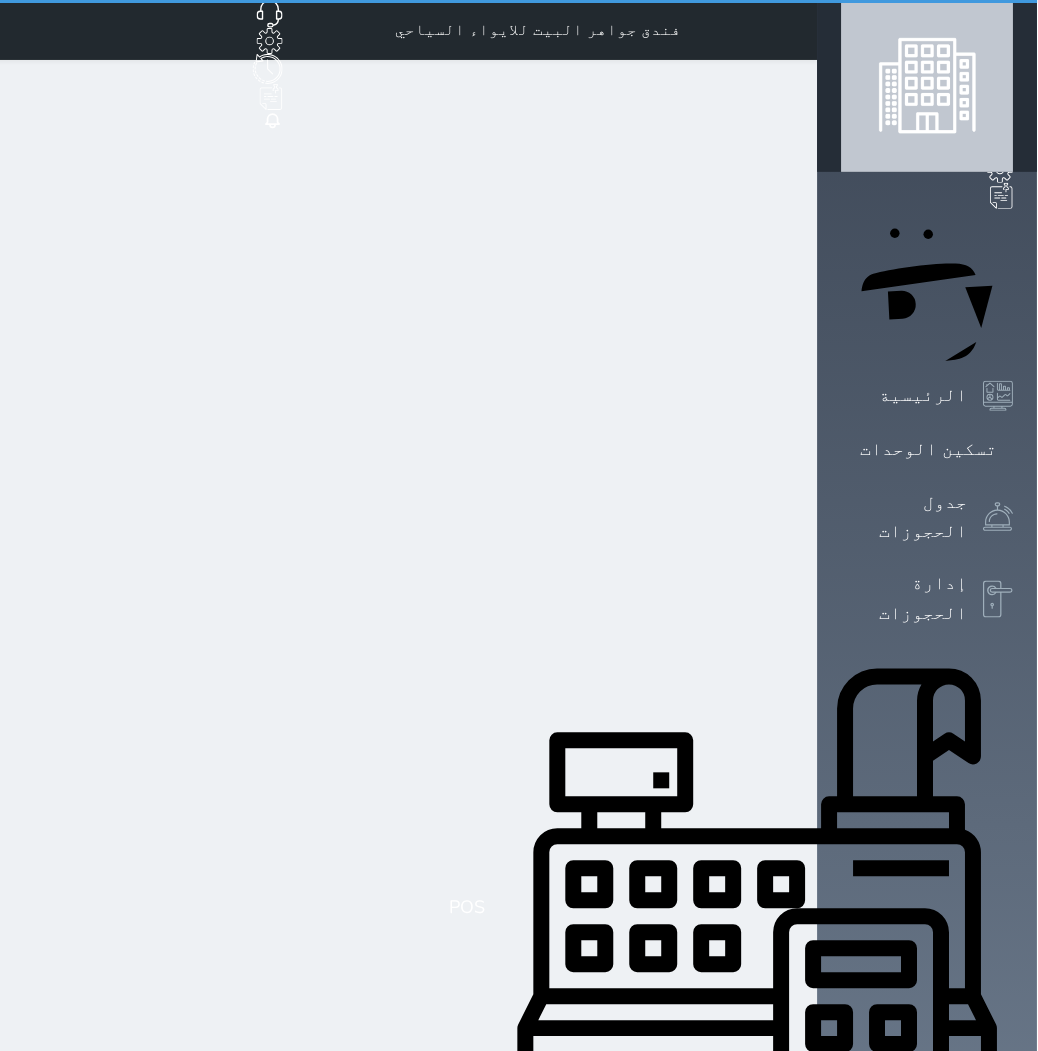 select on "1" 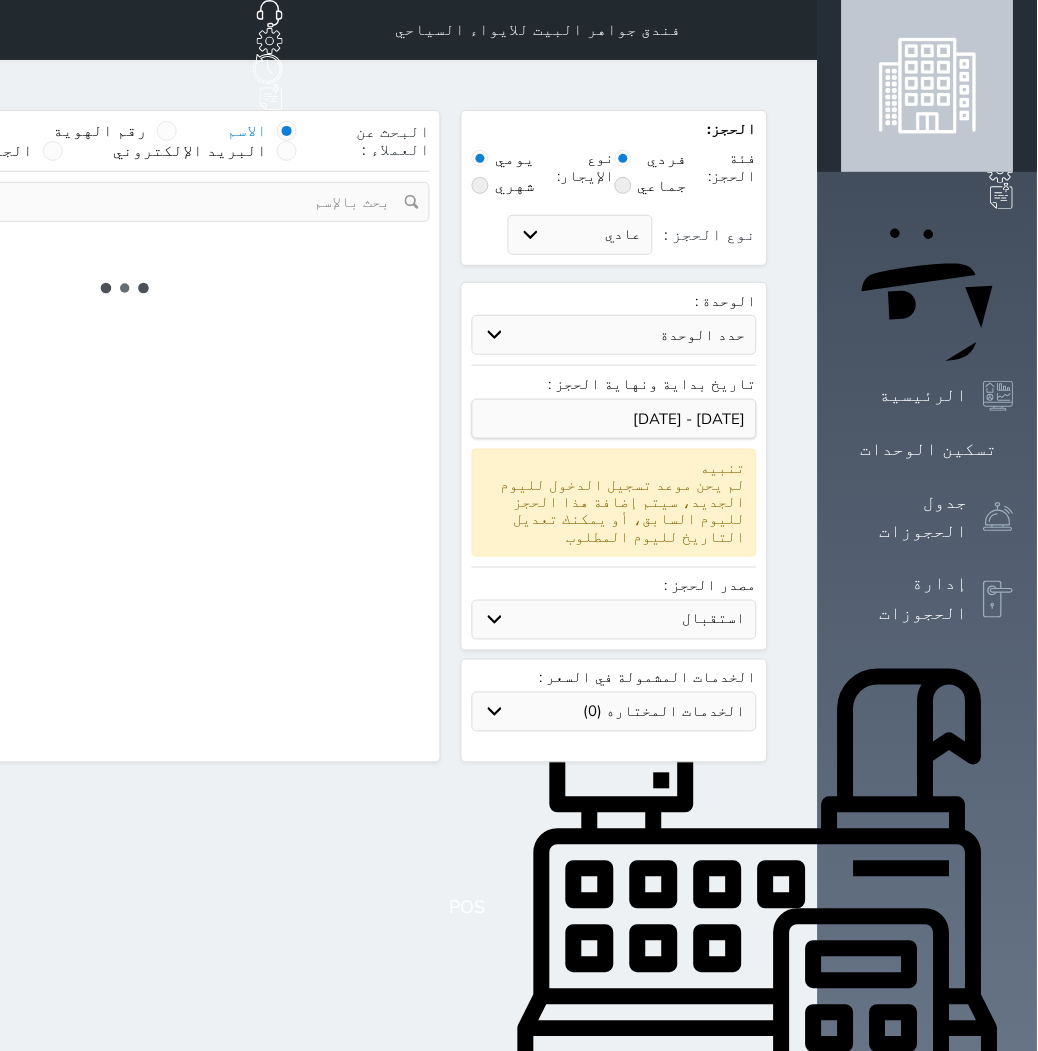 select 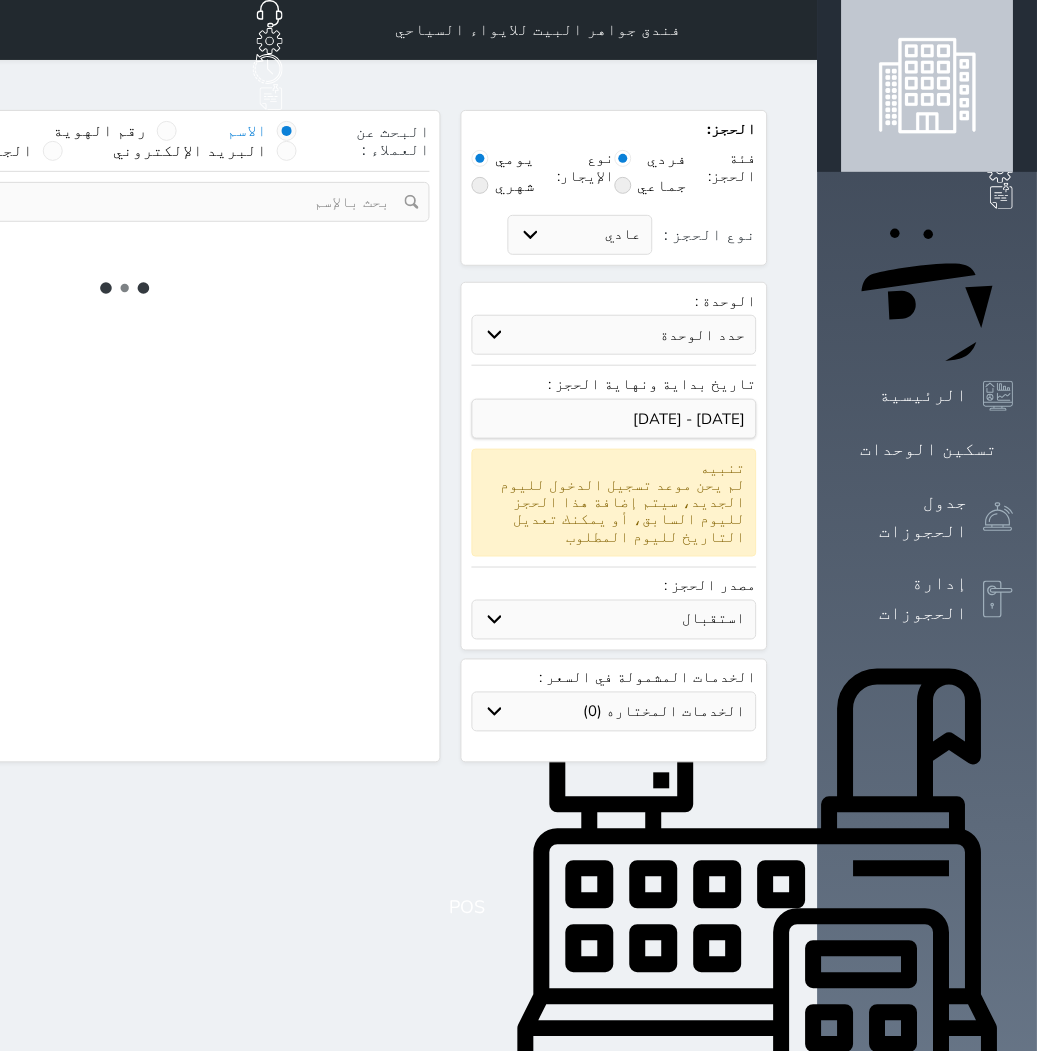 select on "1" 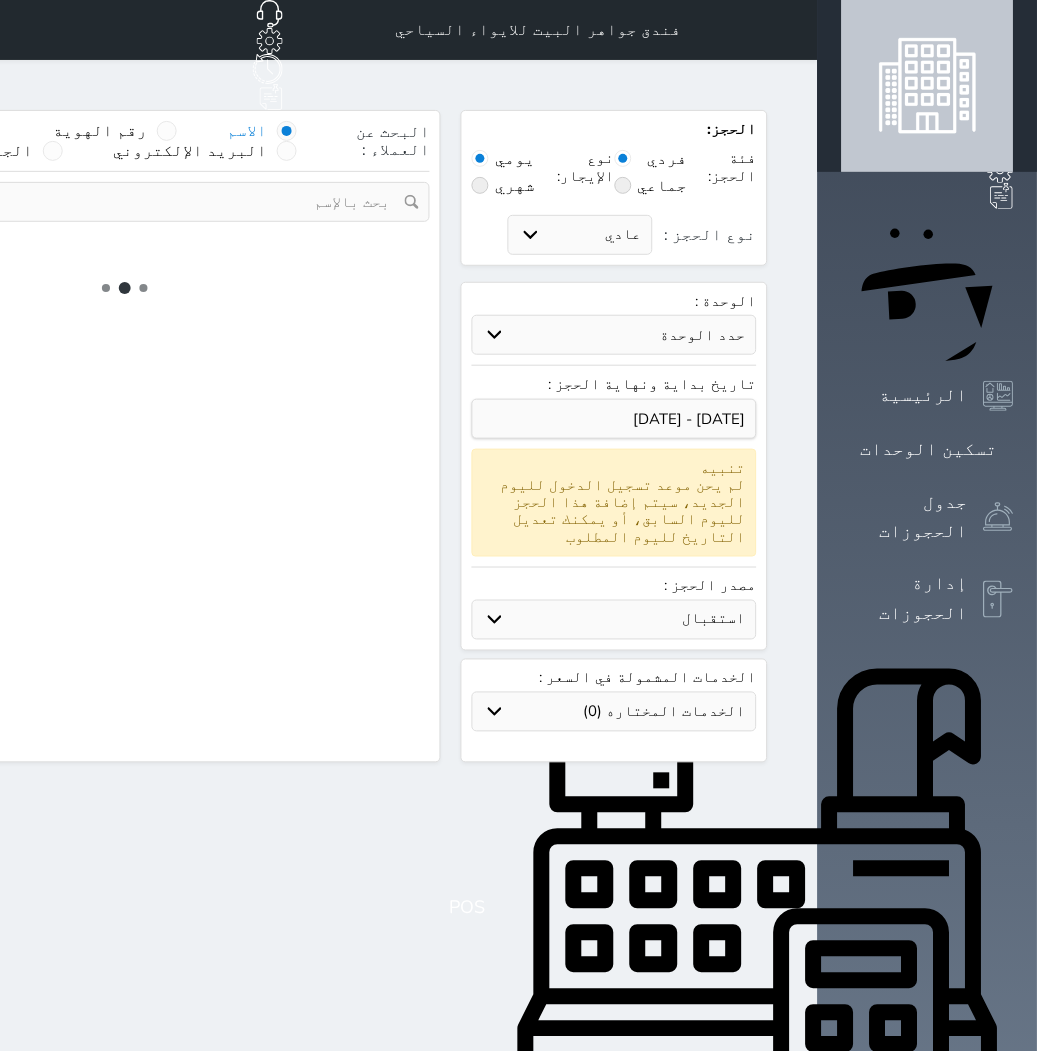 select on "113" 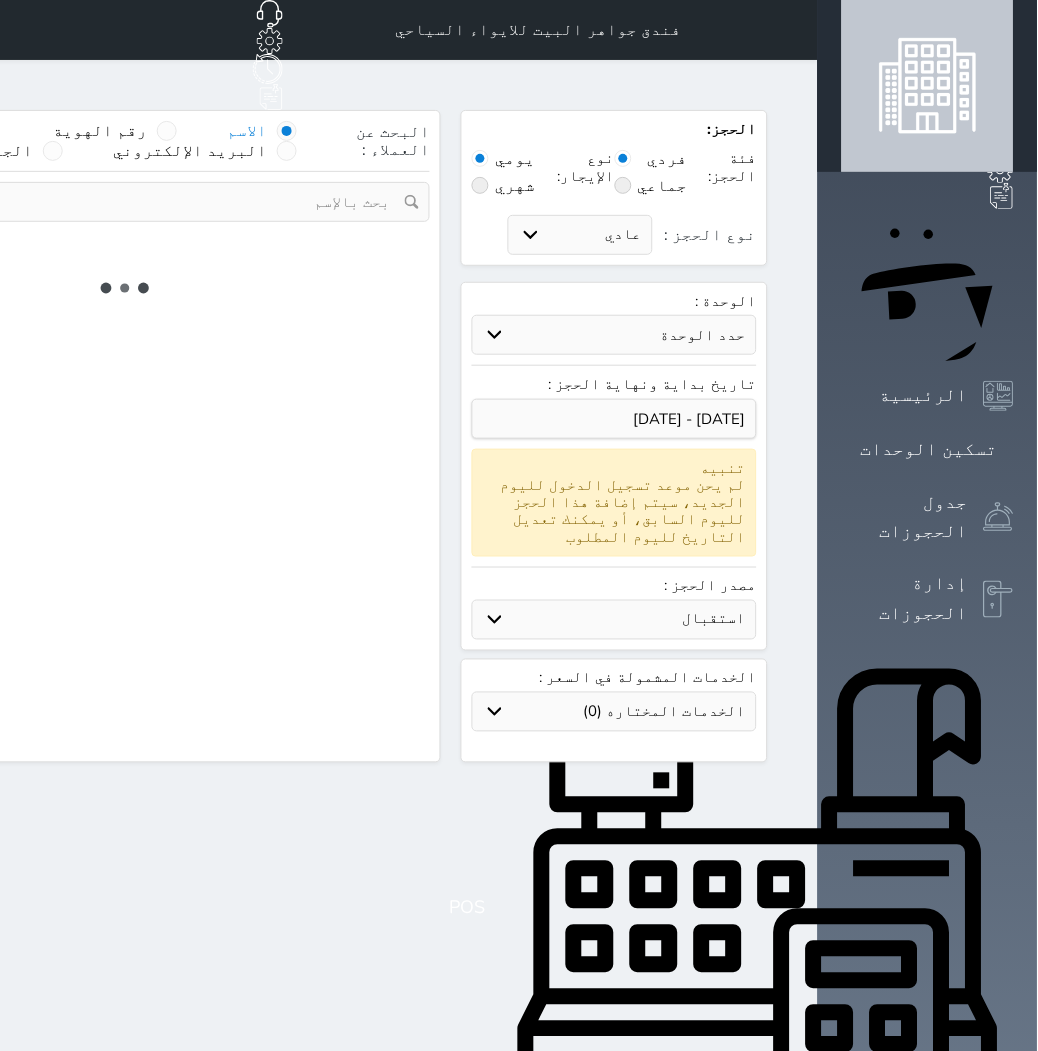 select on "1" 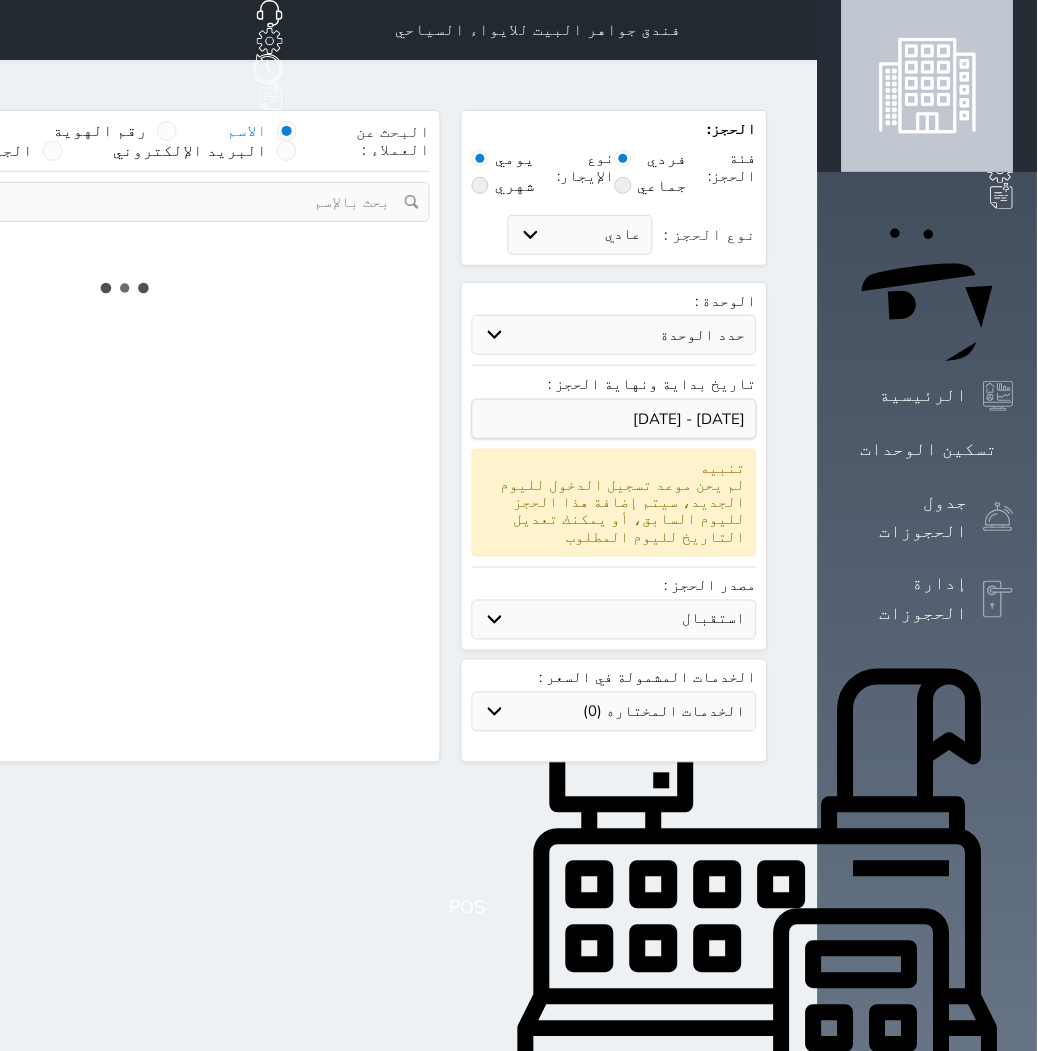 select 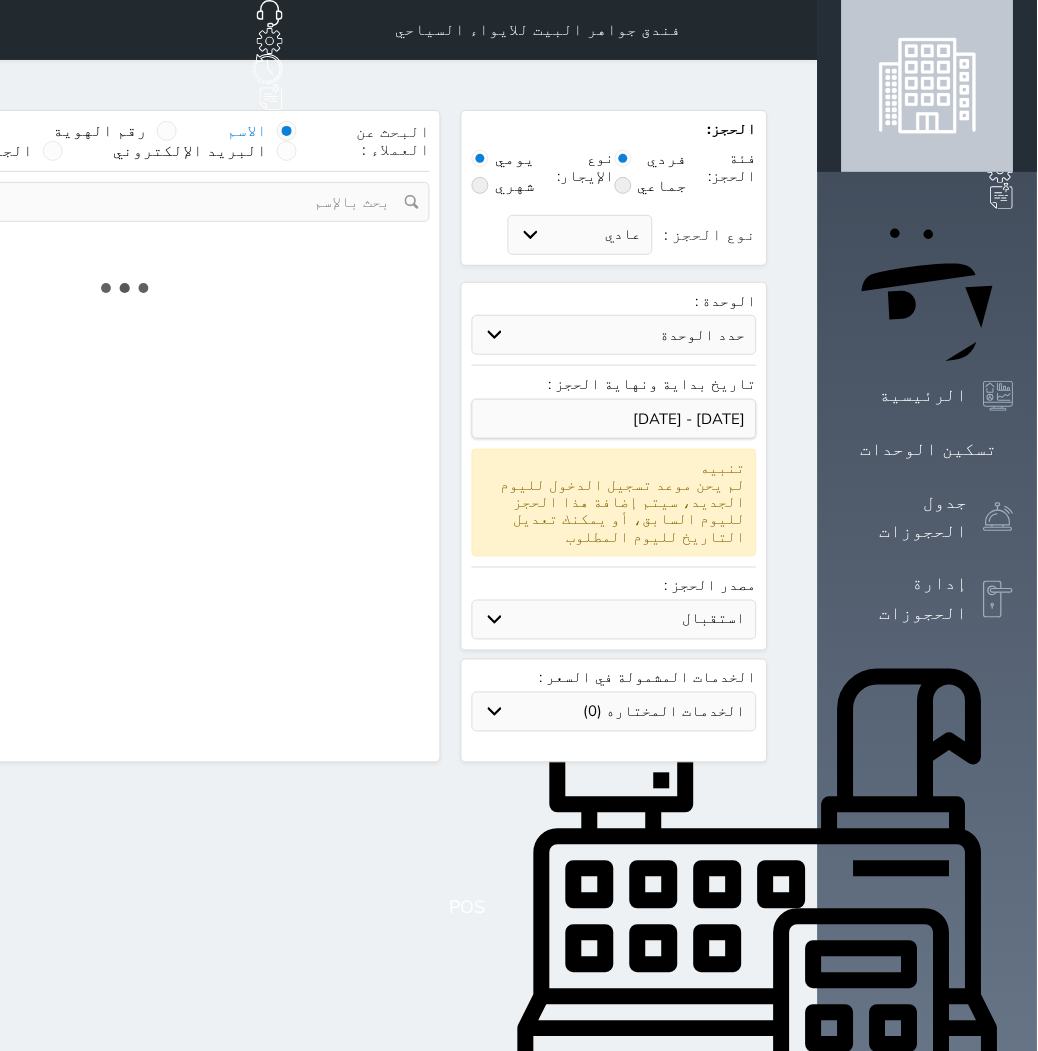 select on "7" 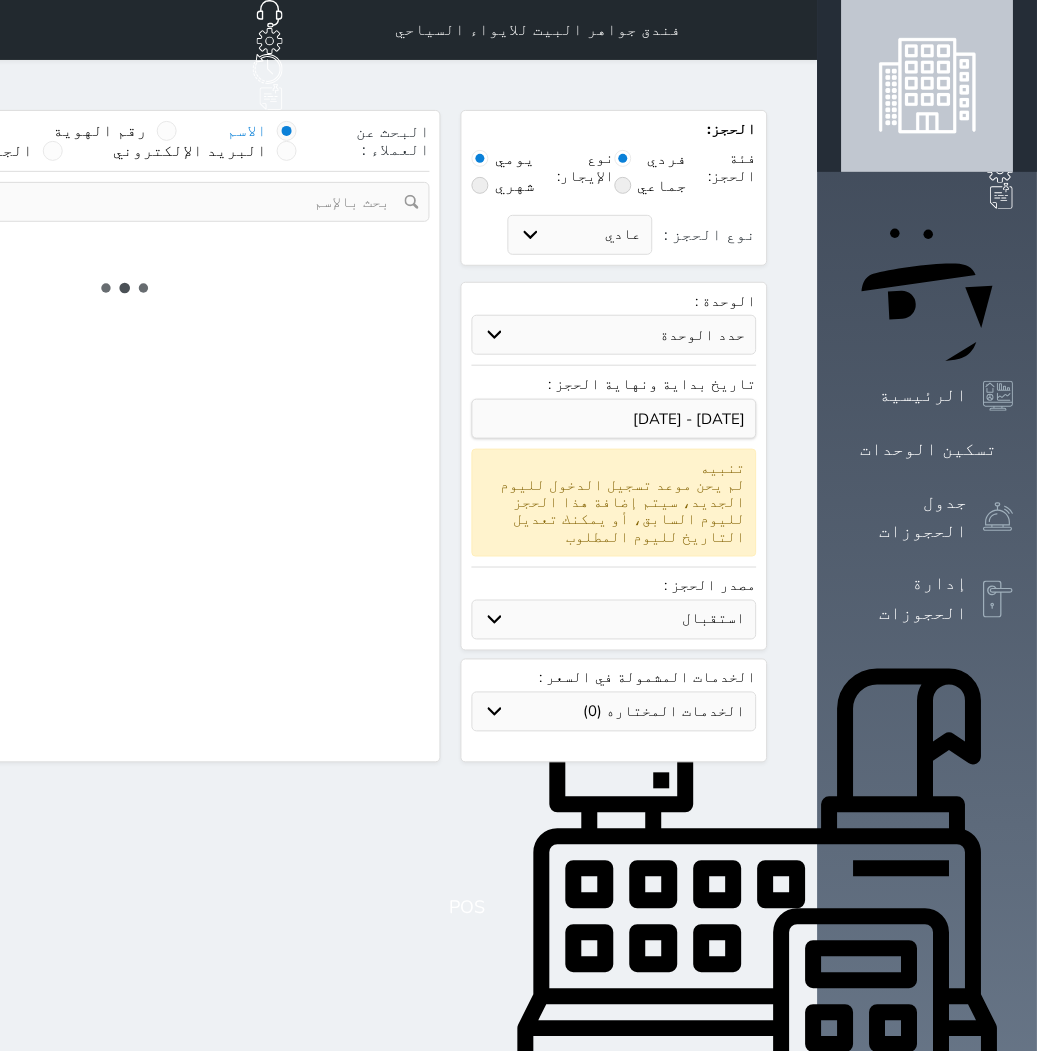 select 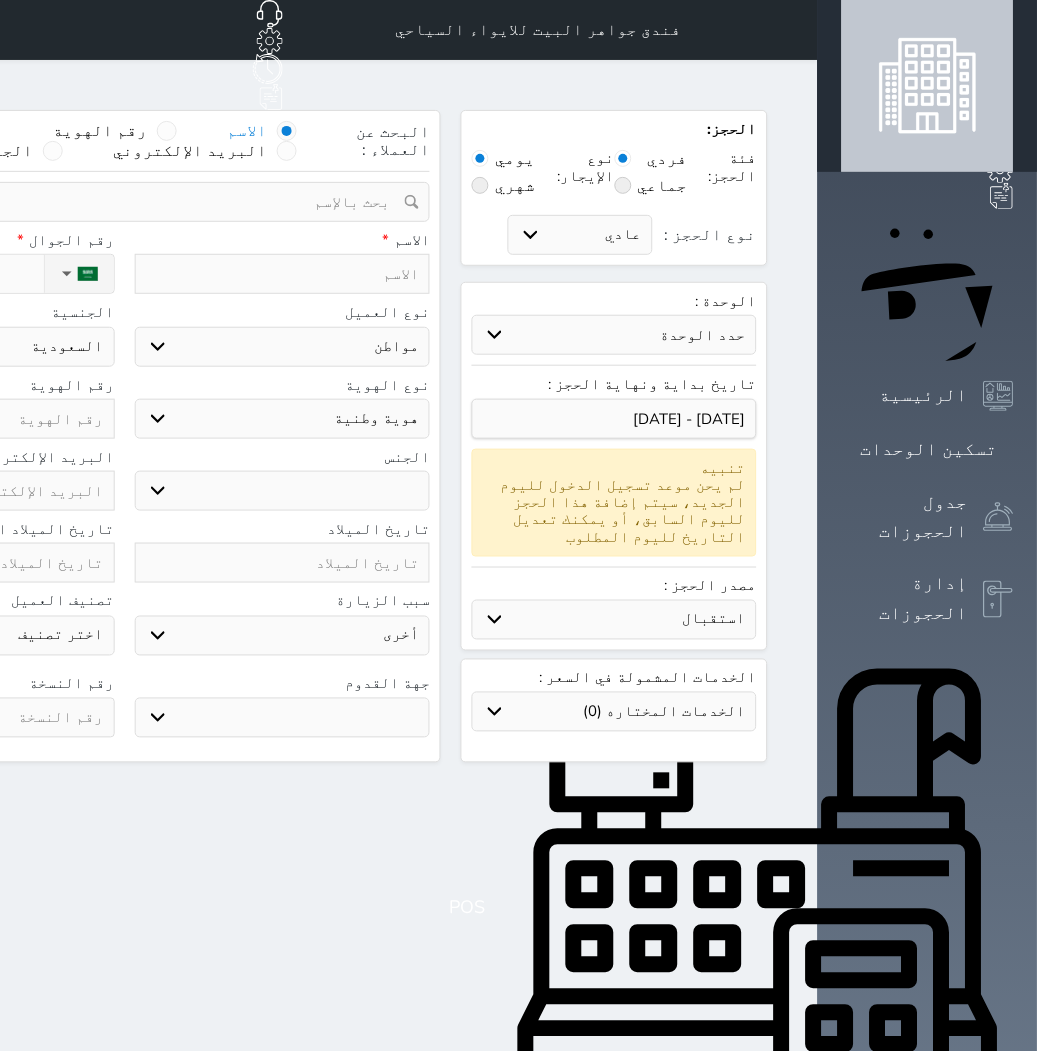 click on "حدد الوحدة
#940 - رباعية
#938 - خماسية
#937 - رباعية
#934 - خماسية
#932 - ثلاثية
#931 - خماسية
#930 - رباعية
#927 - رباعية
#926 - خماسية
#925 - رباعية
#924 - ثلاثية
#922 - خماسية
#921 - رباعية
#920 - رباعية
#919 - خماسية
#918 - ثلاثية
#917 - خماسية
#916 - رباعية
#915 - خماسية
#914 - رباعية" at bounding box center [614, 335] 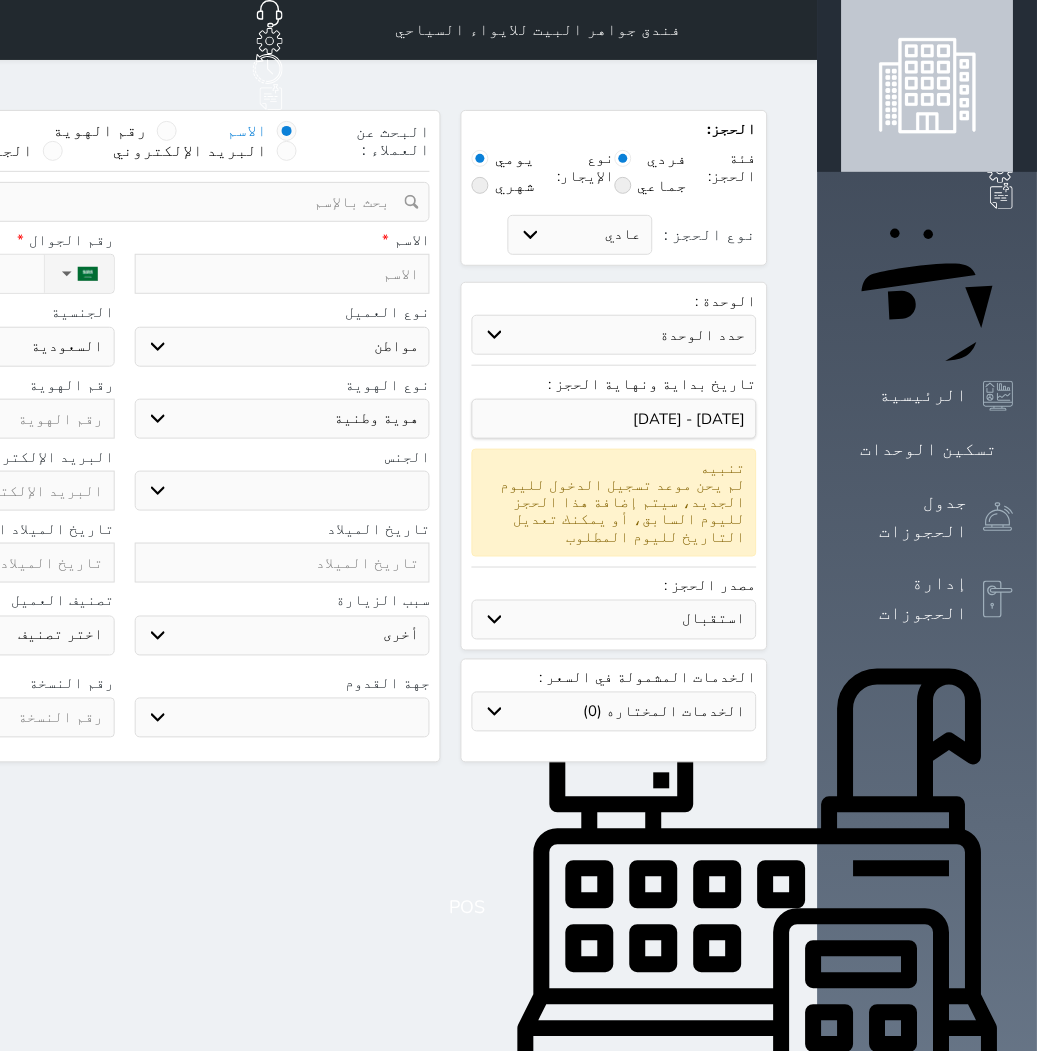 select on "83933" 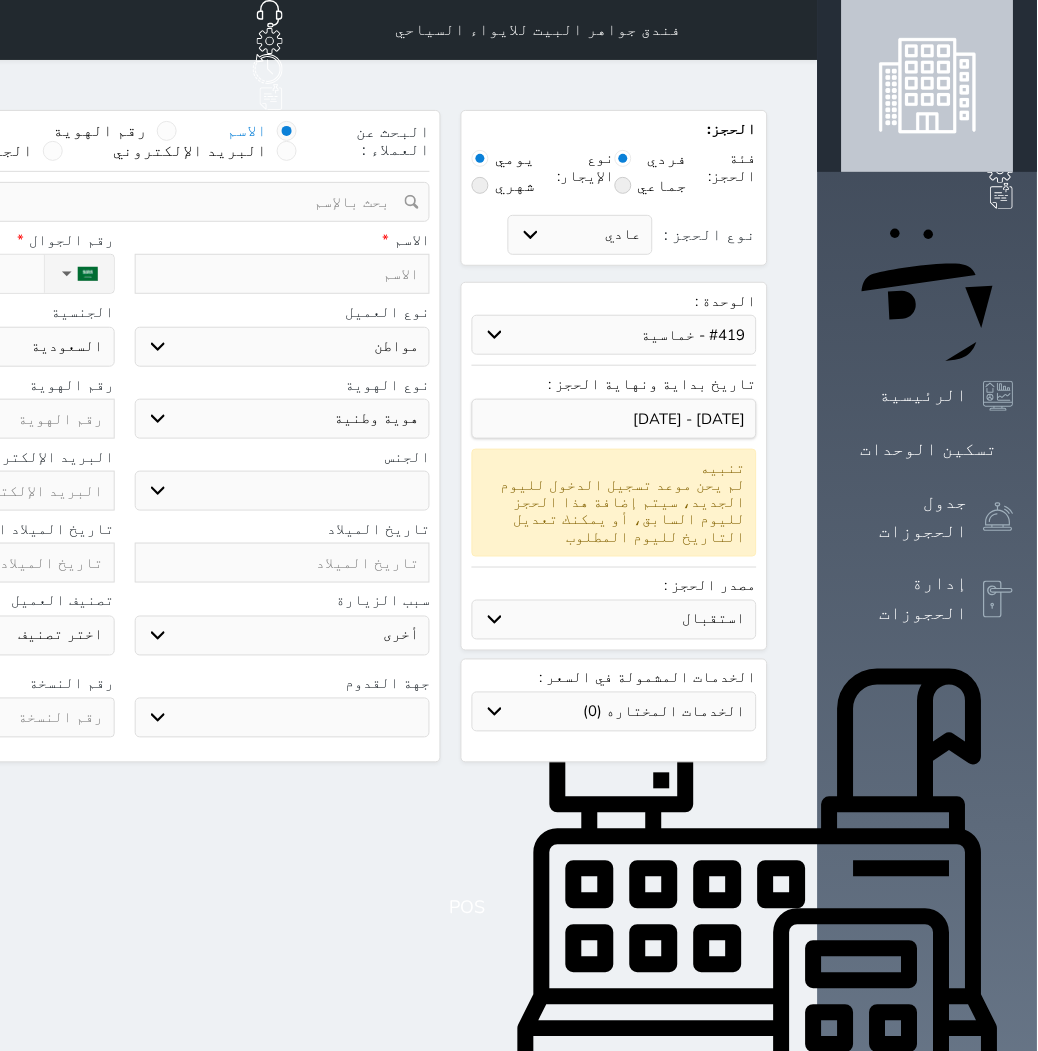 click on "حدد الوحدة
#940 - رباعية
#938 - خماسية
#937 - رباعية
#934 - خماسية
#932 - ثلاثية
#931 - خماسية
#930 - رباعية
#927 - رباعية
#926 - خماسية
#925 - رباعية
#924 - ثلاثية
#922 - خماسية
#921 - رباعية
#920 - رباعية
#919 - خماسية
#918 - ثلاثية
#917 - خماسية
#916 - رباعية
#915 - خماسية
#914 - رباعية" at bounding box center (614, 335) 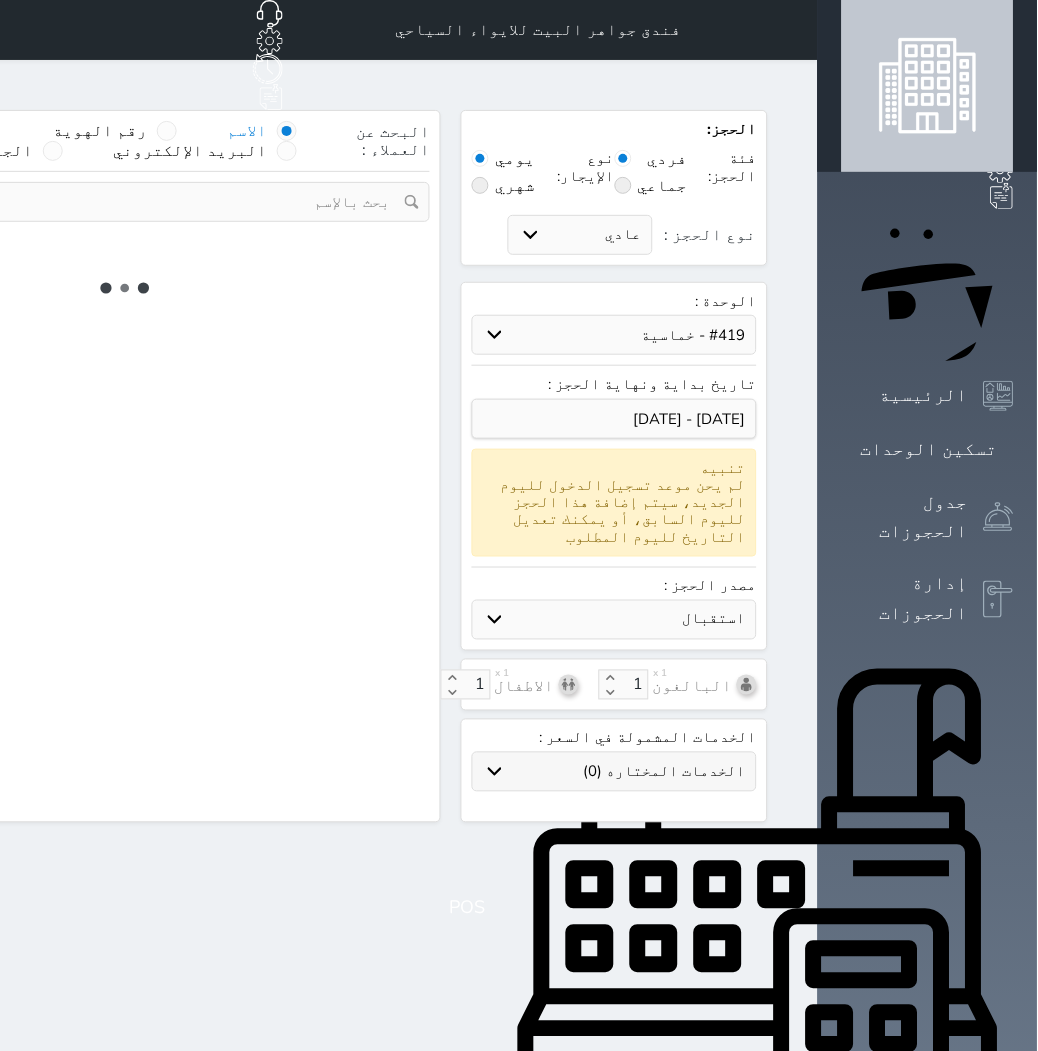 select on "1" 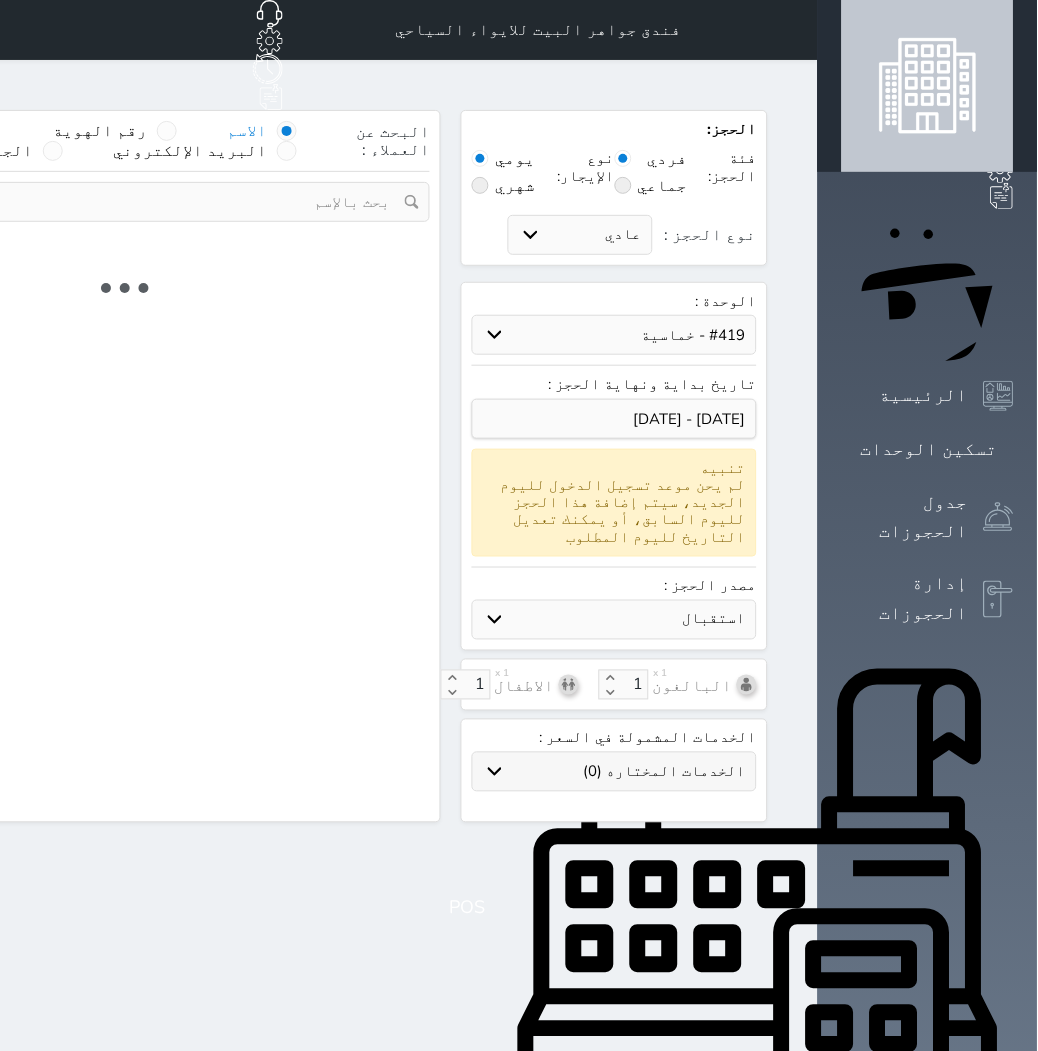 select on "113" 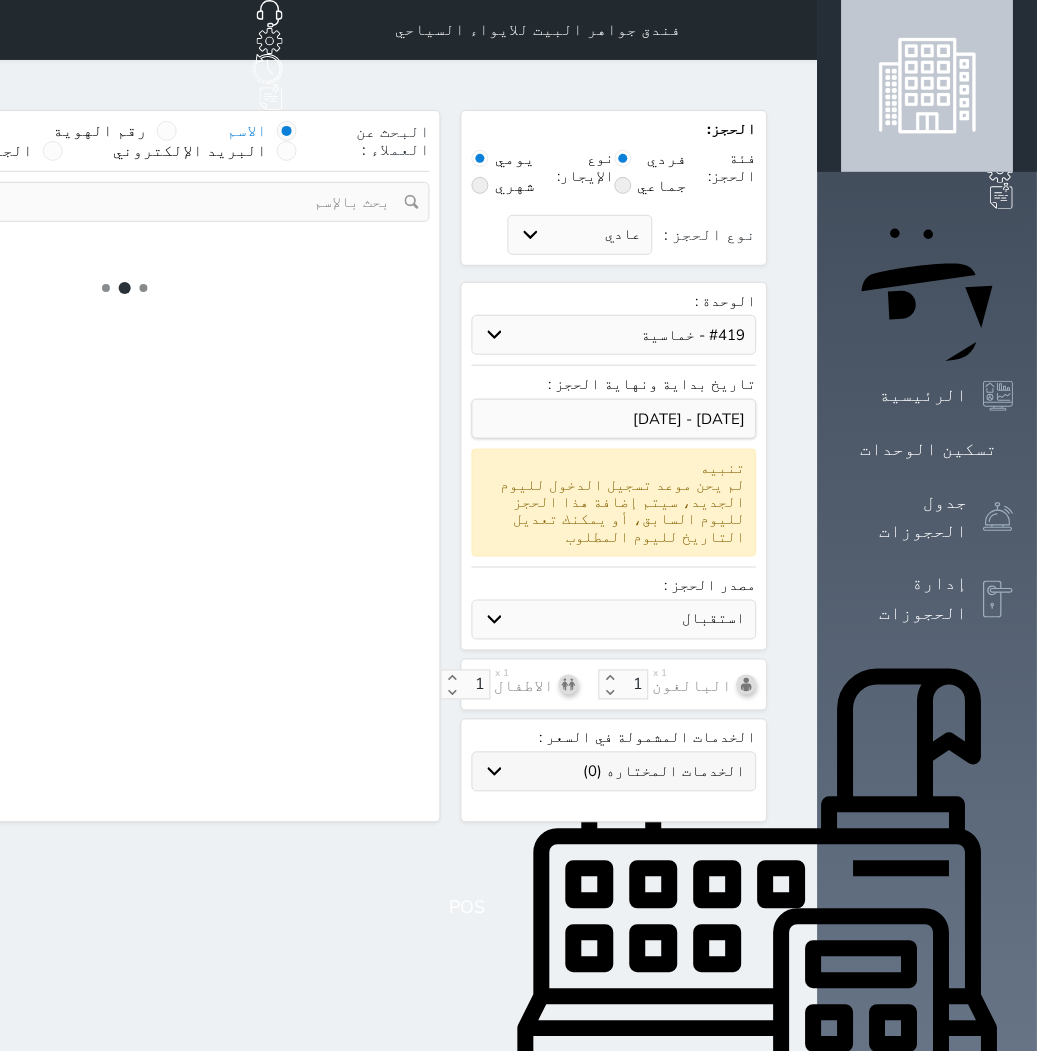 select on "1" 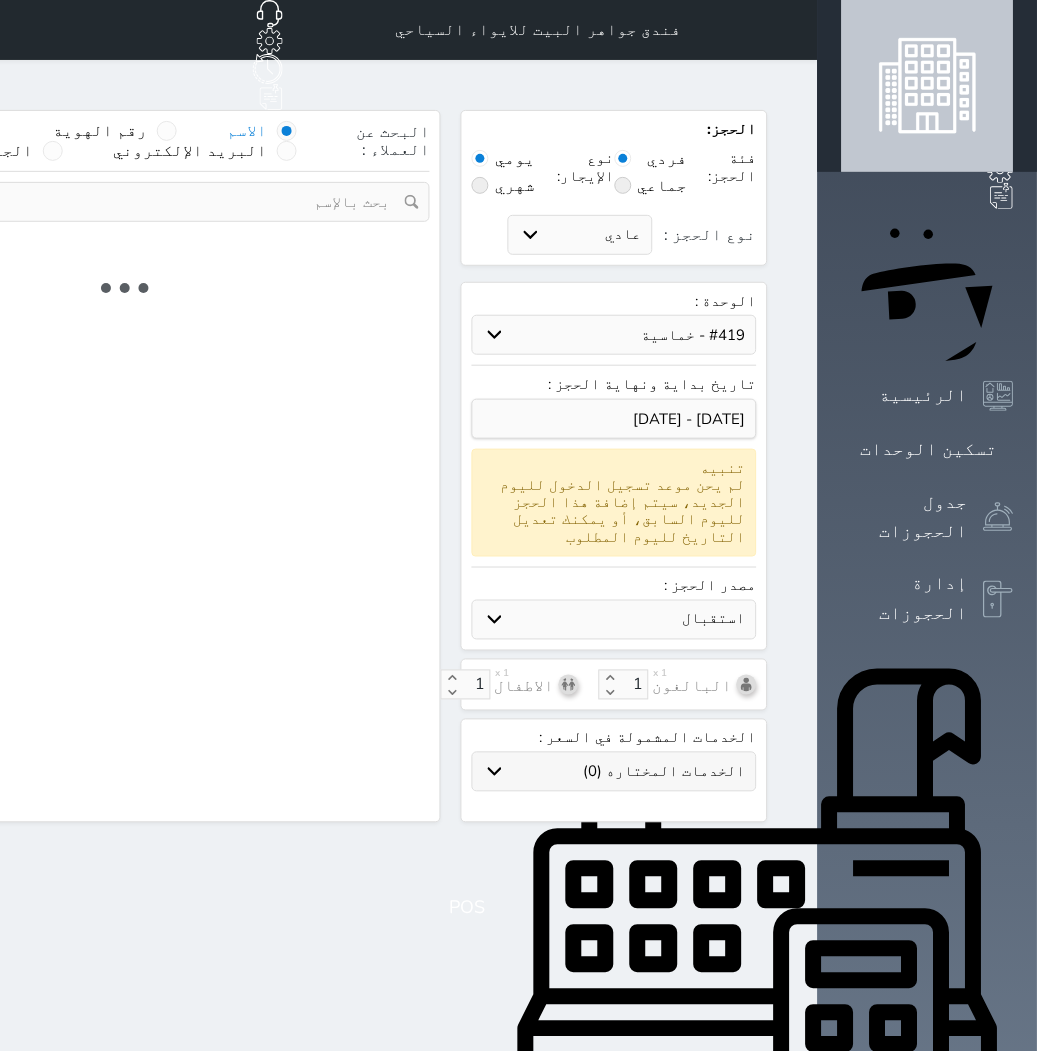 select 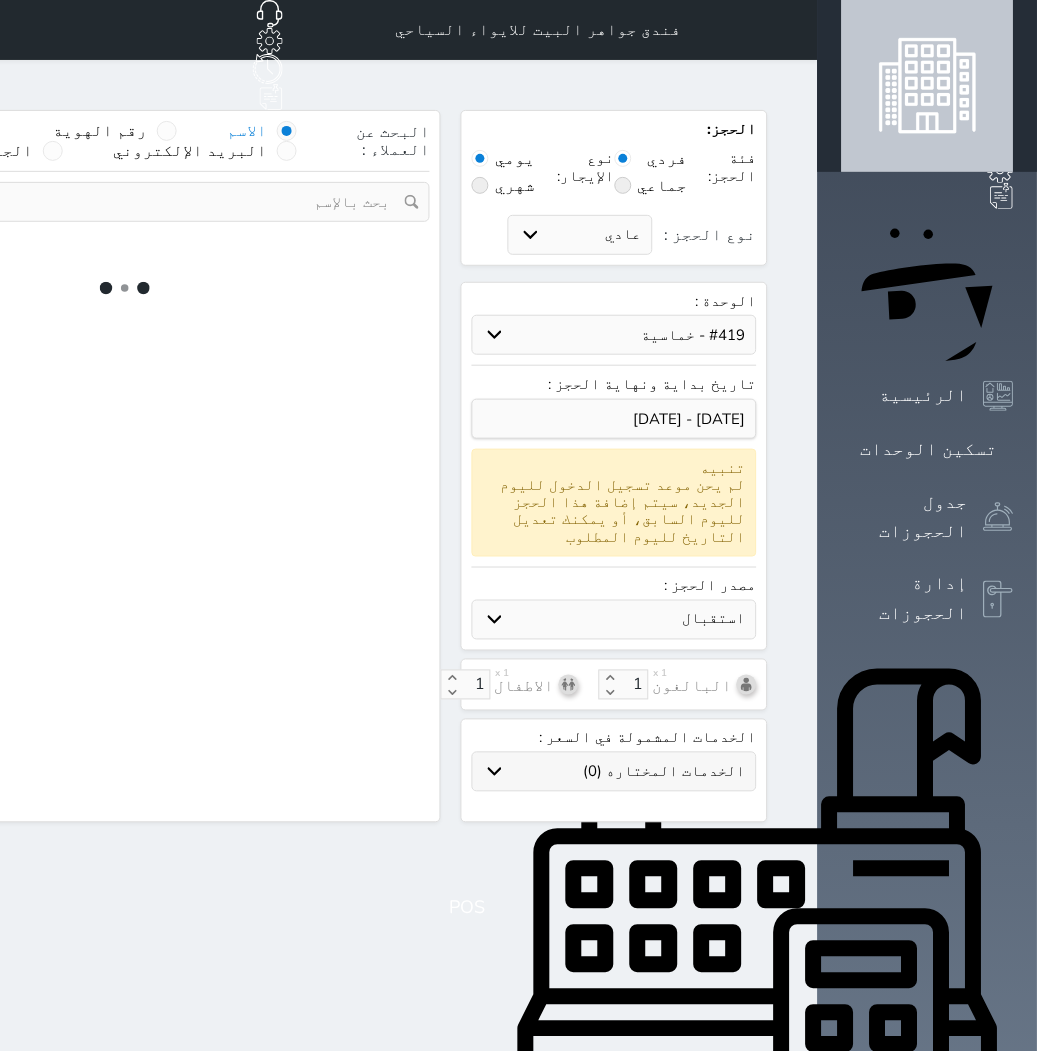 select on "7" 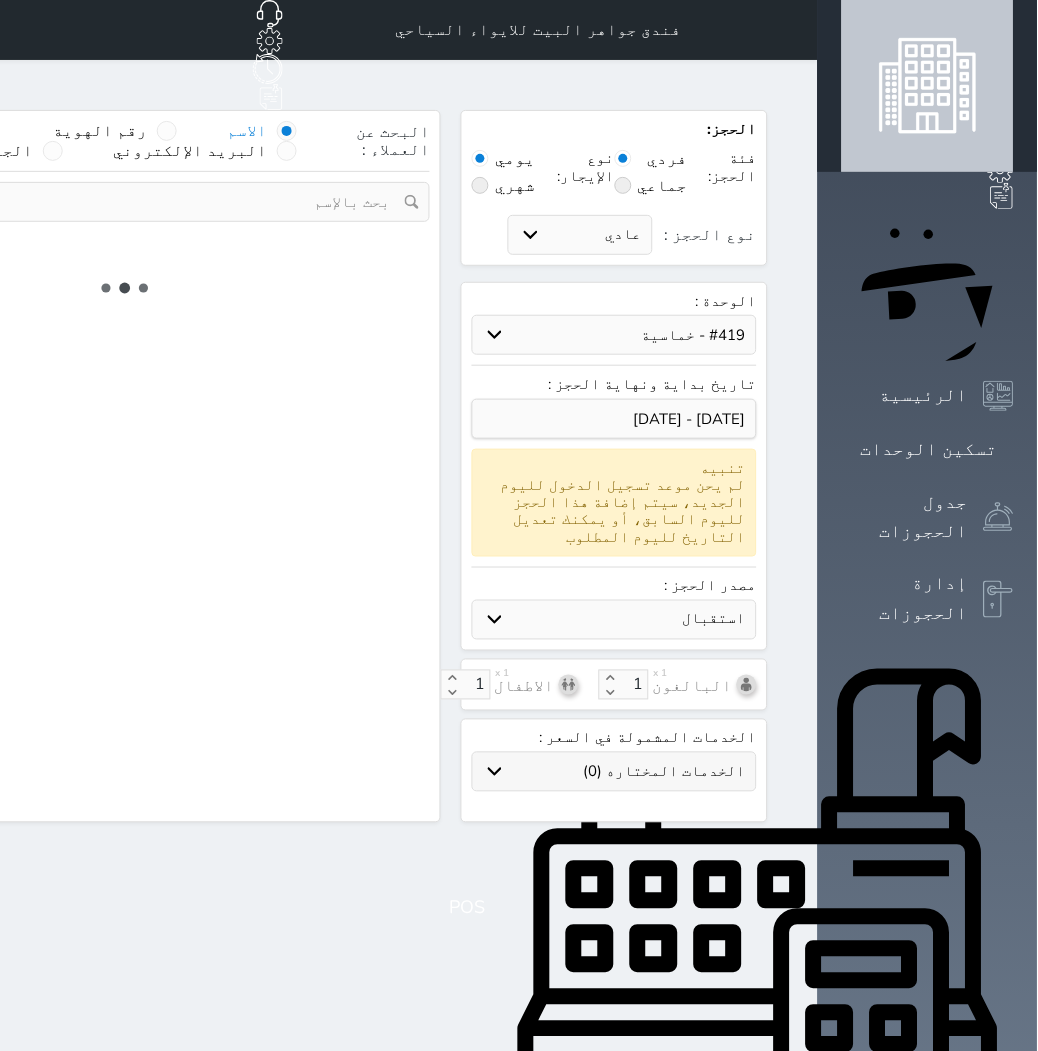 select 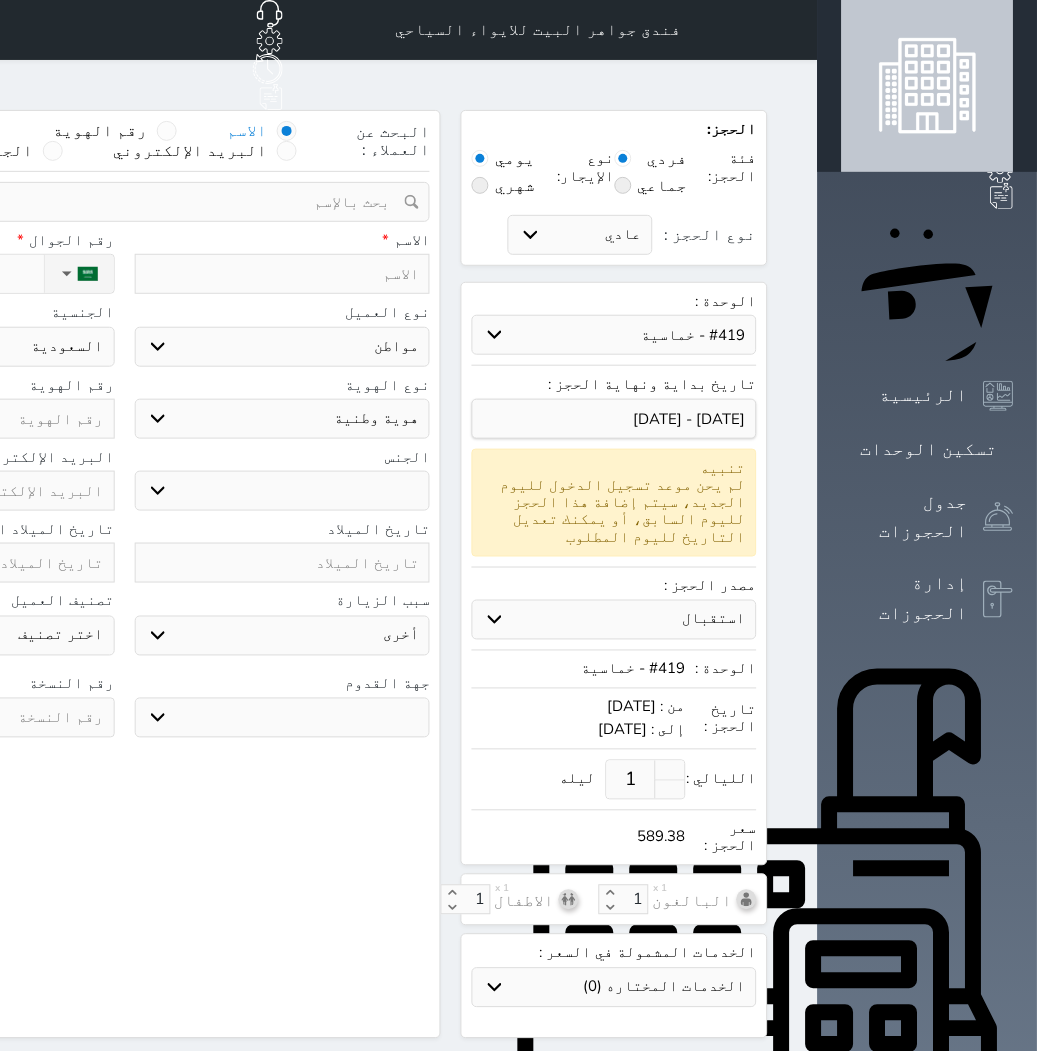 click on "1" at bounding box center [631, 780] 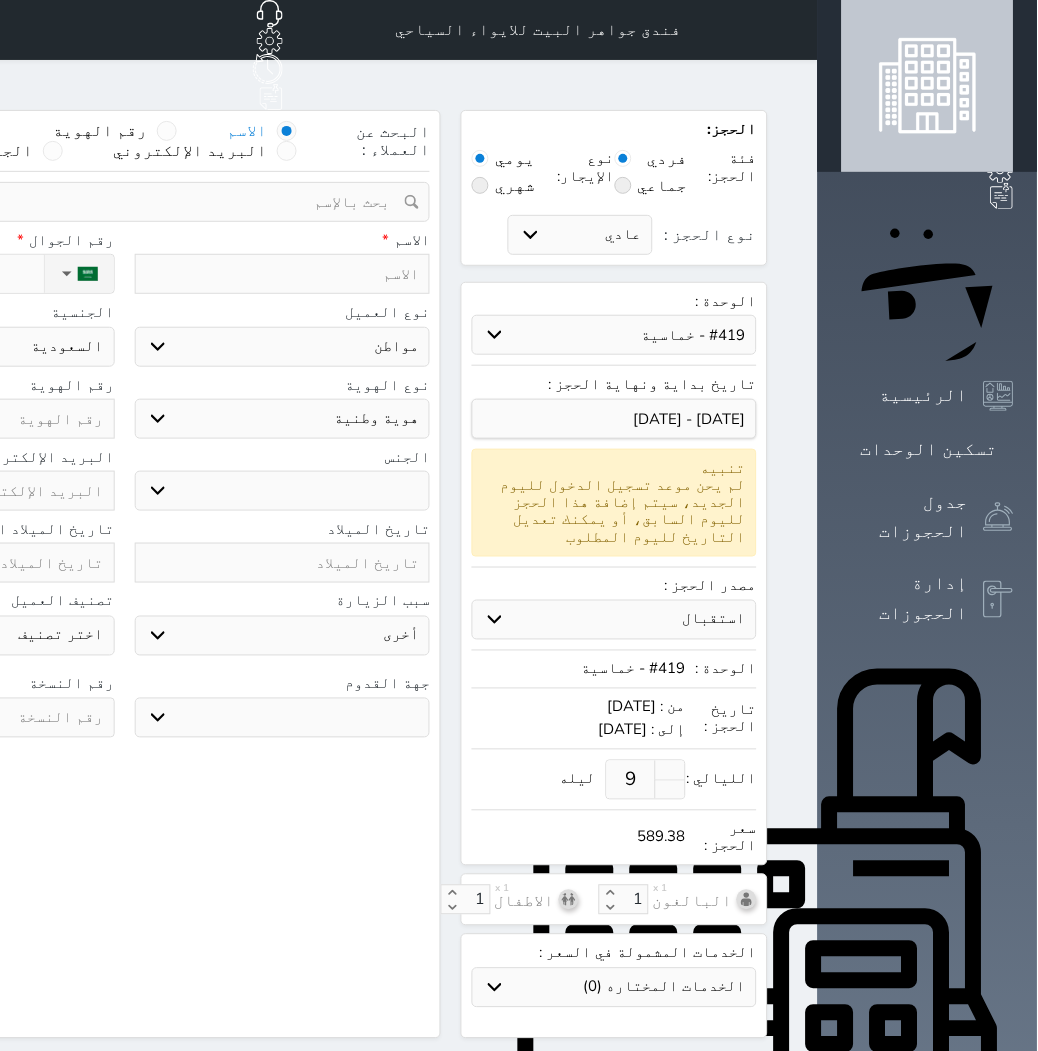 select 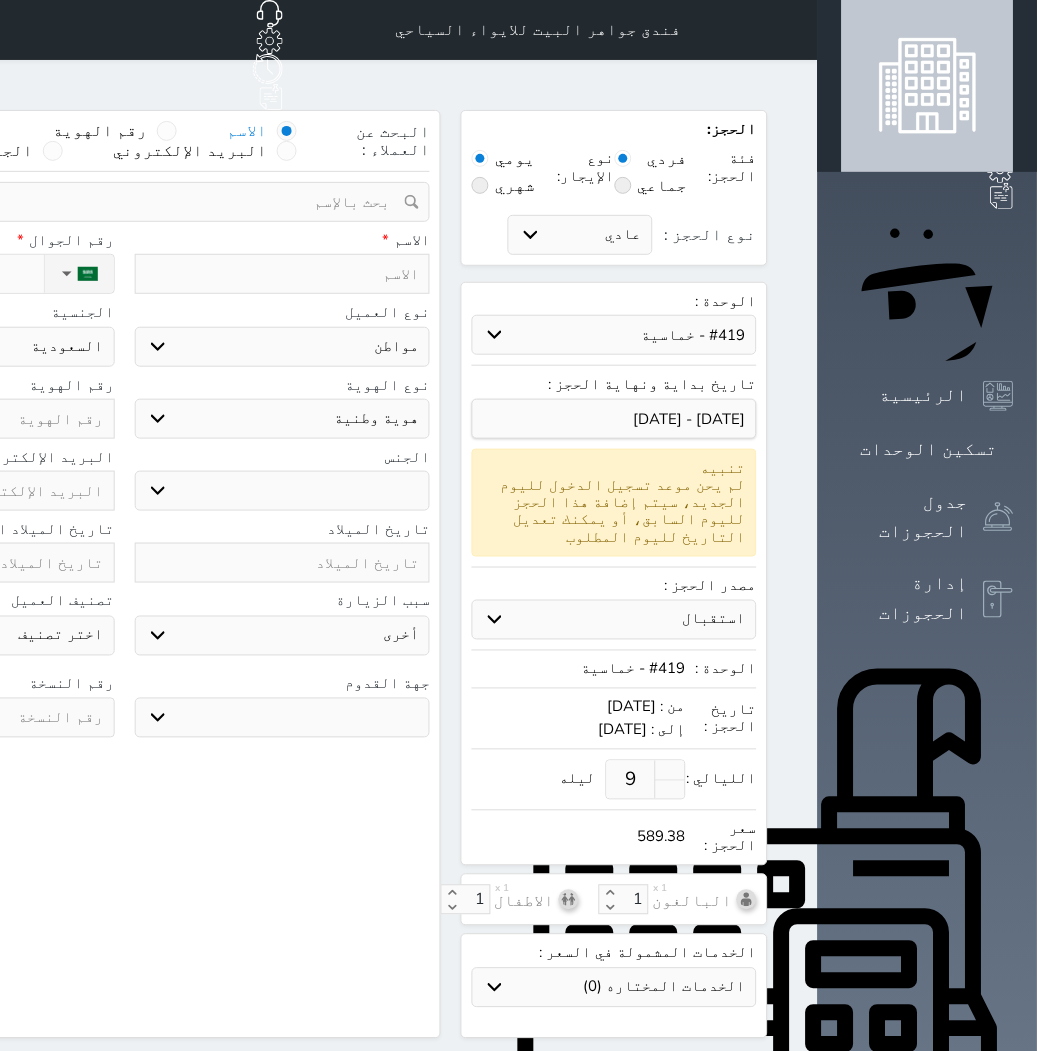 select 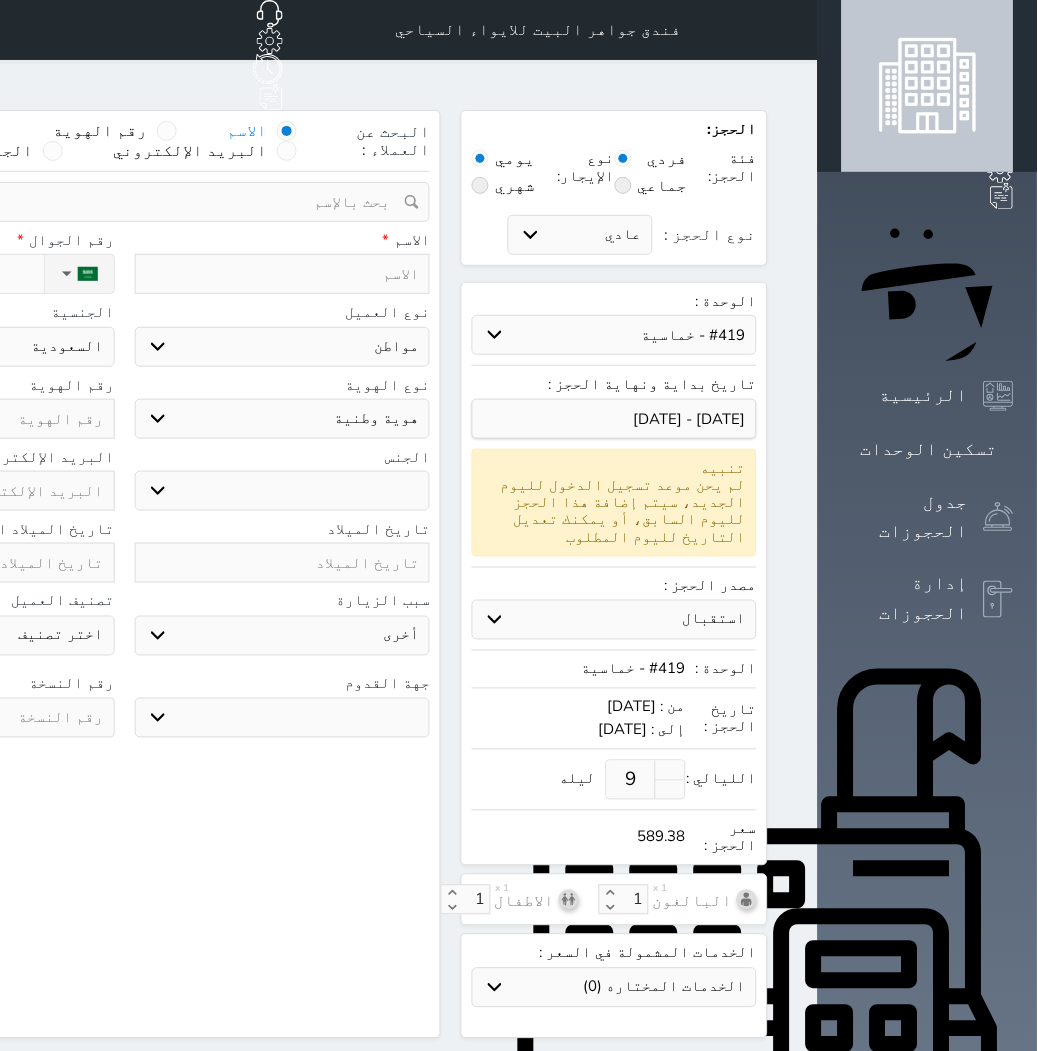 type on "9" 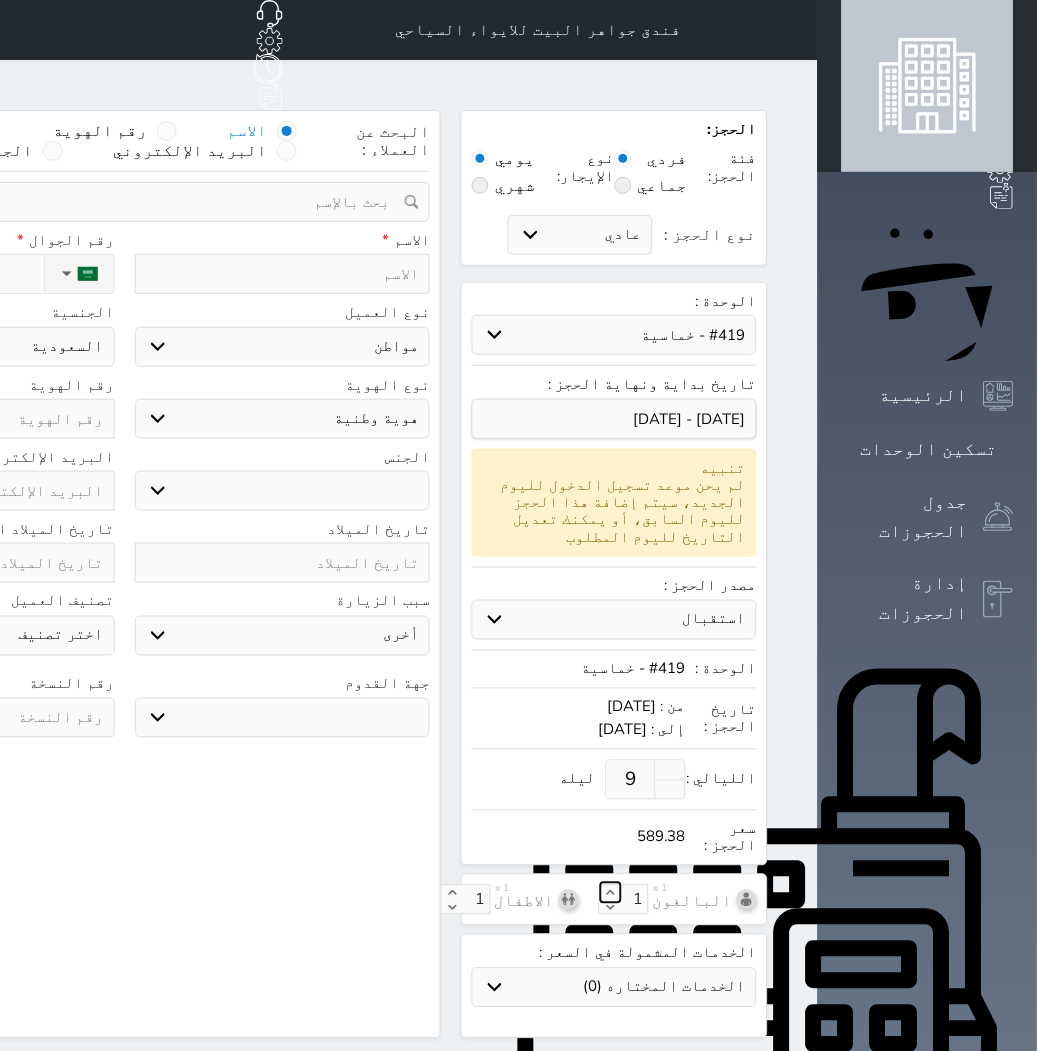 click 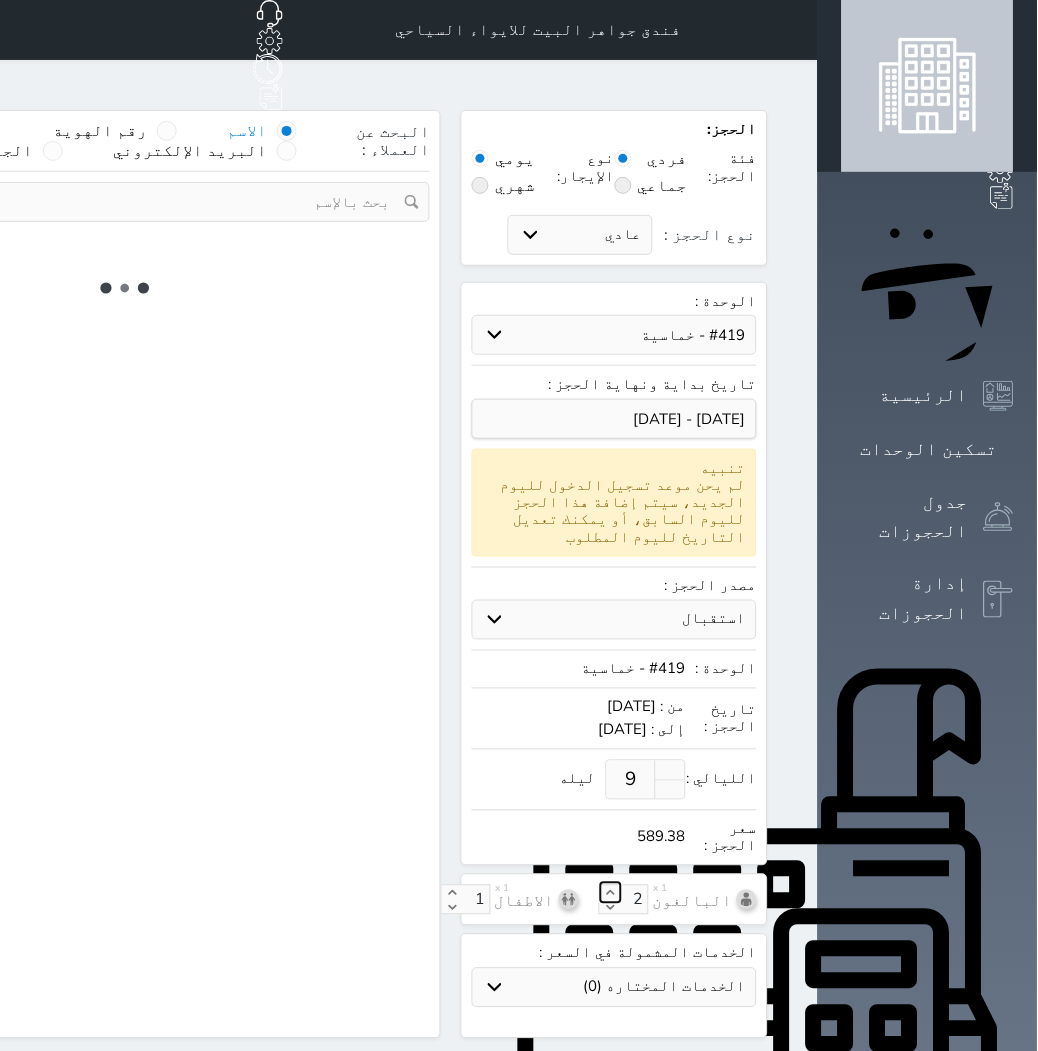click 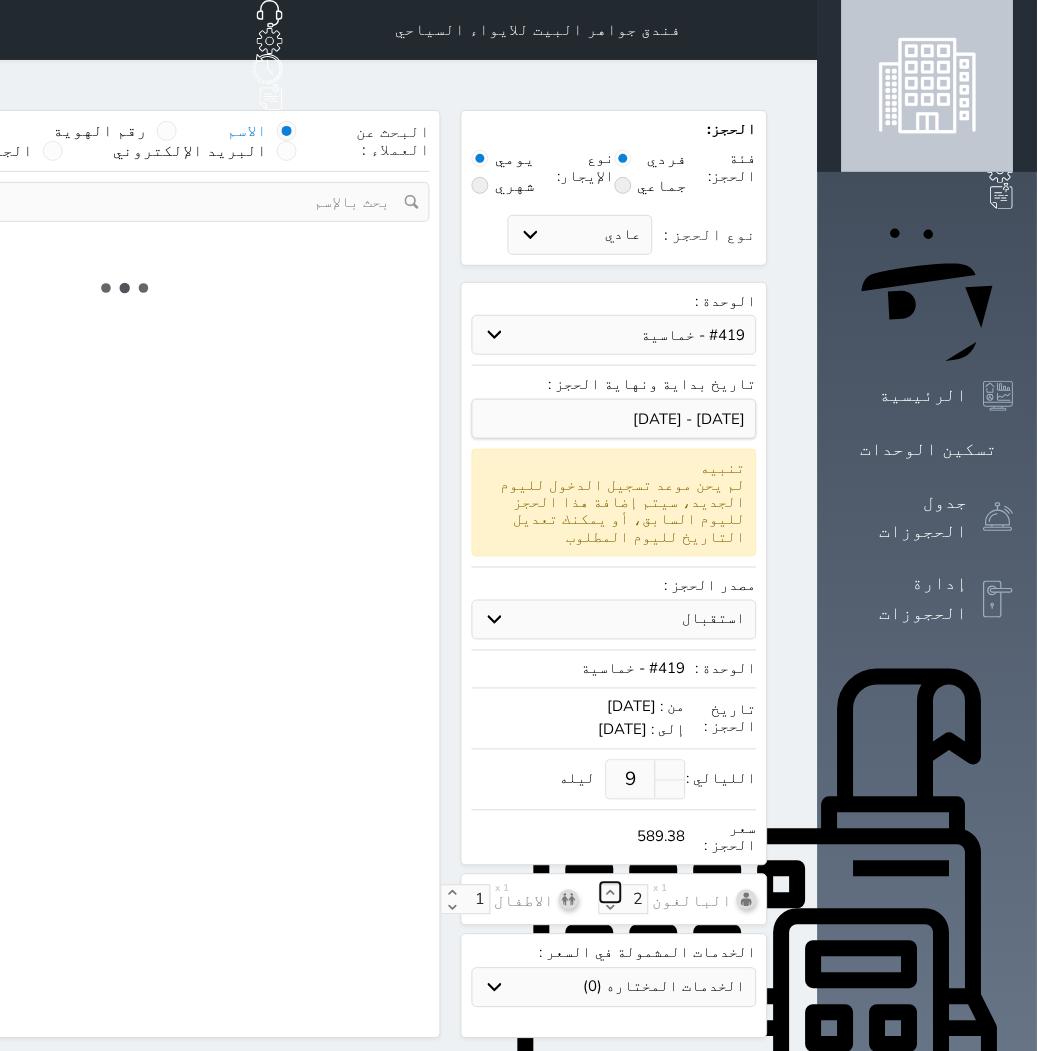 type on "3" 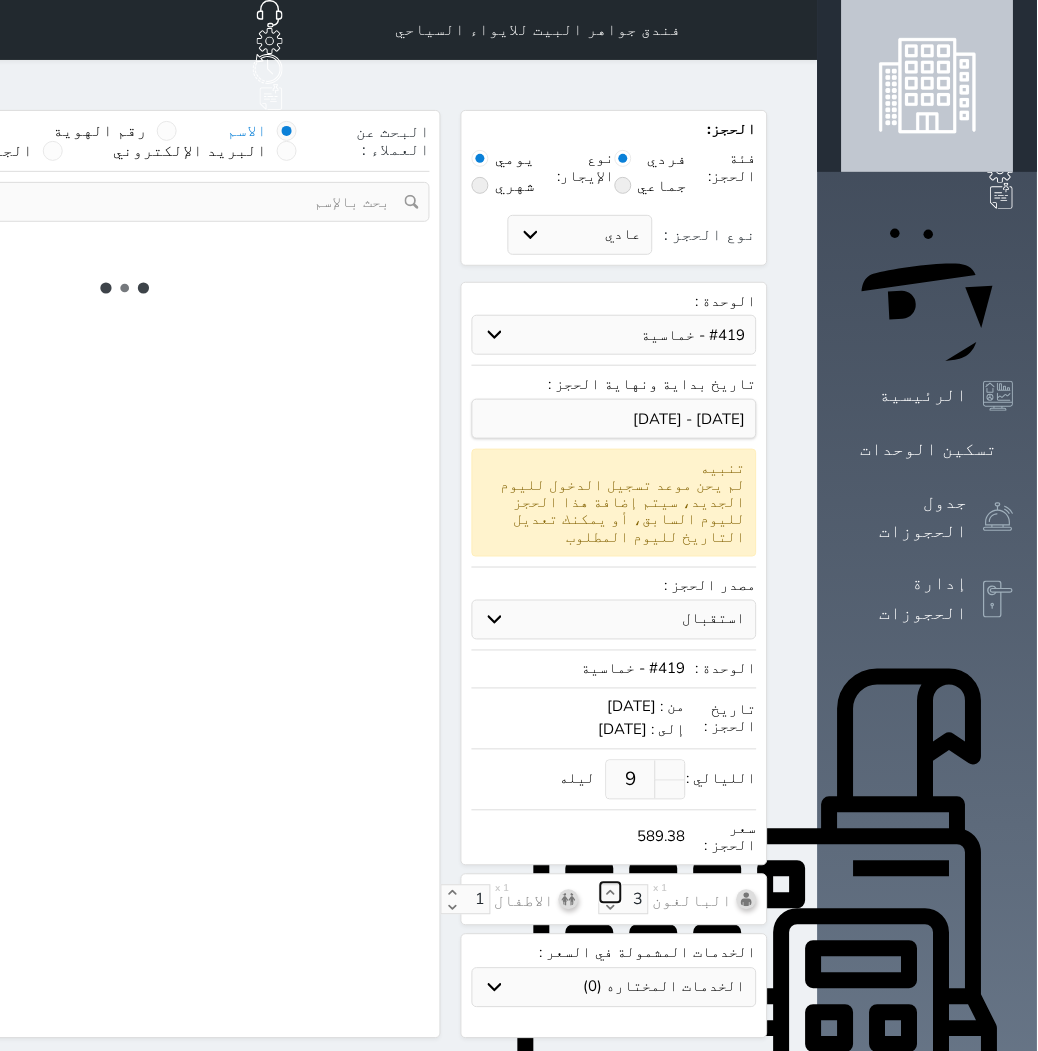 select on "1" 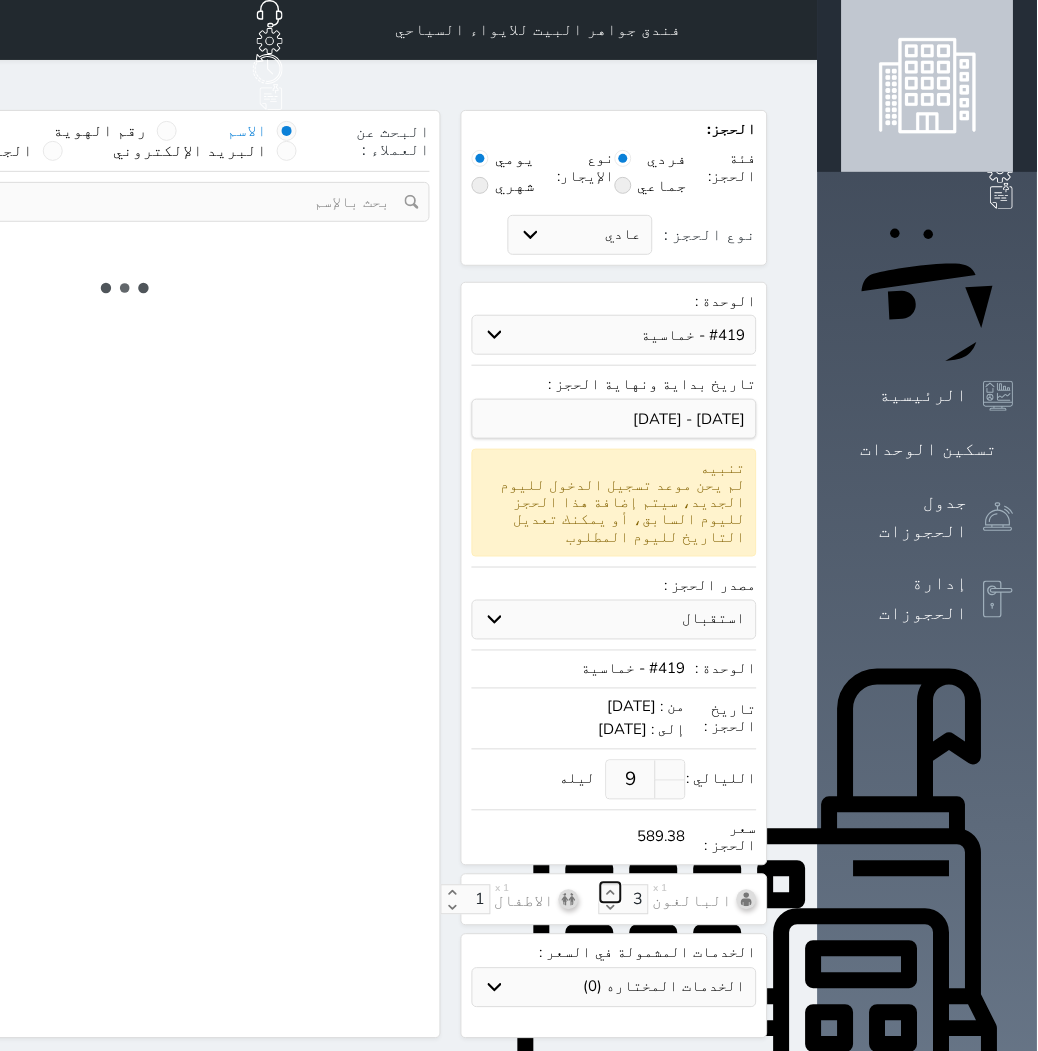 select on "113" 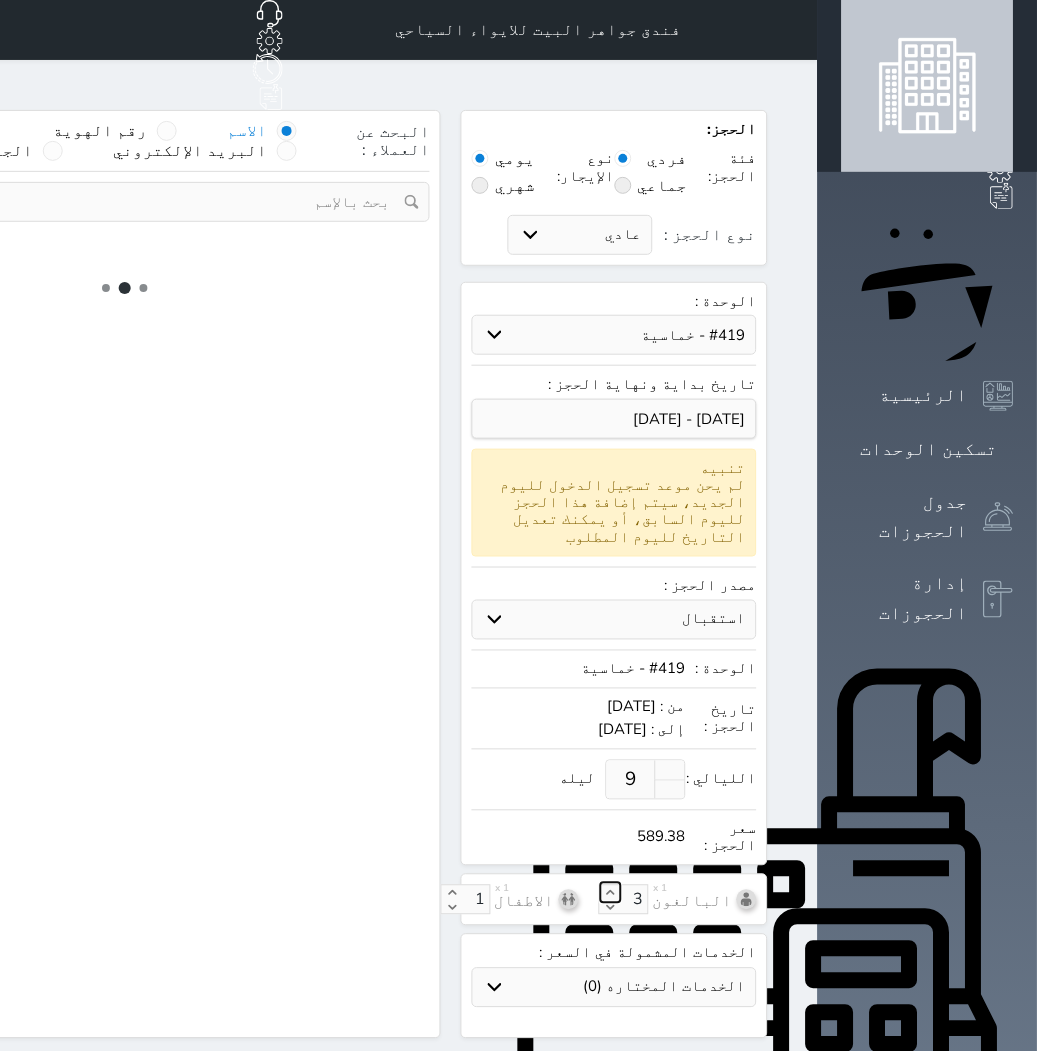 select on "1" 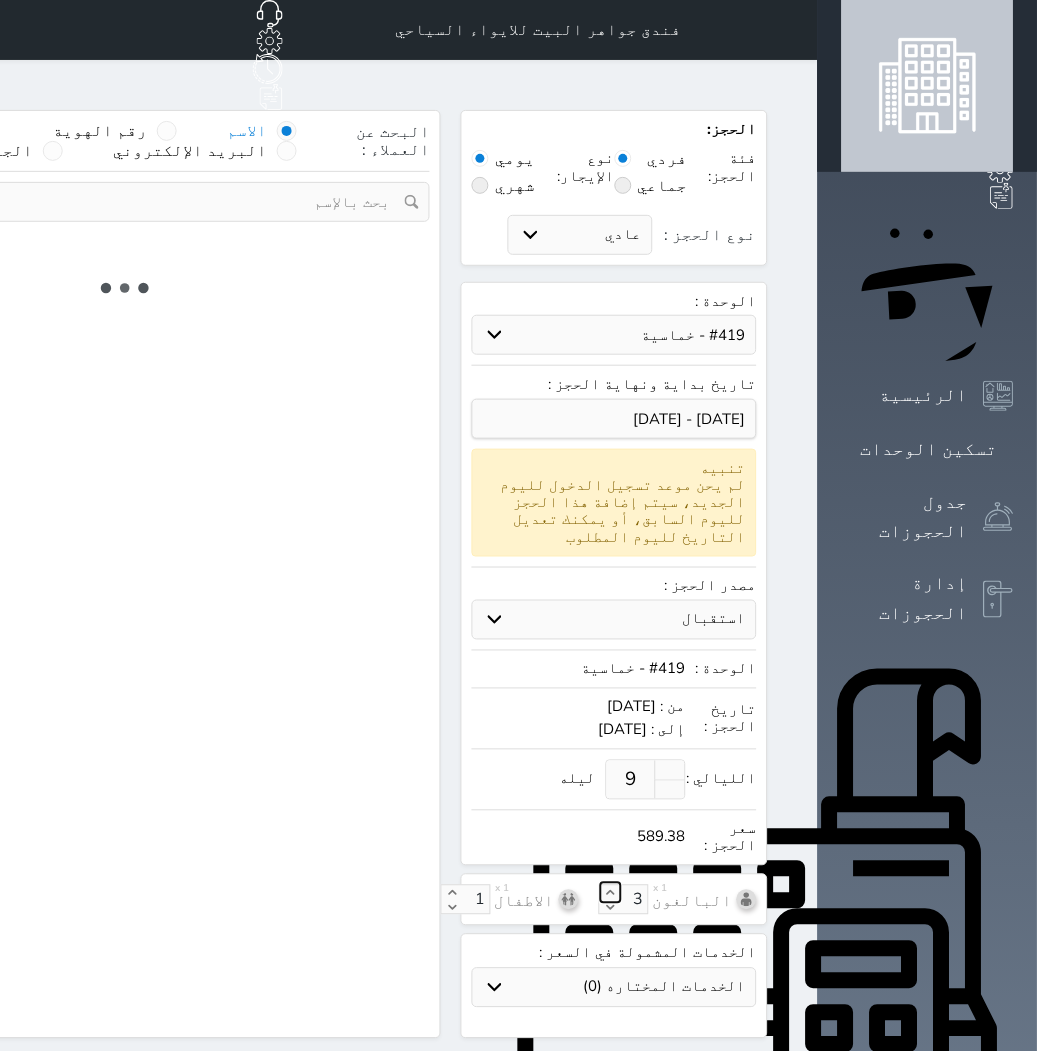 select 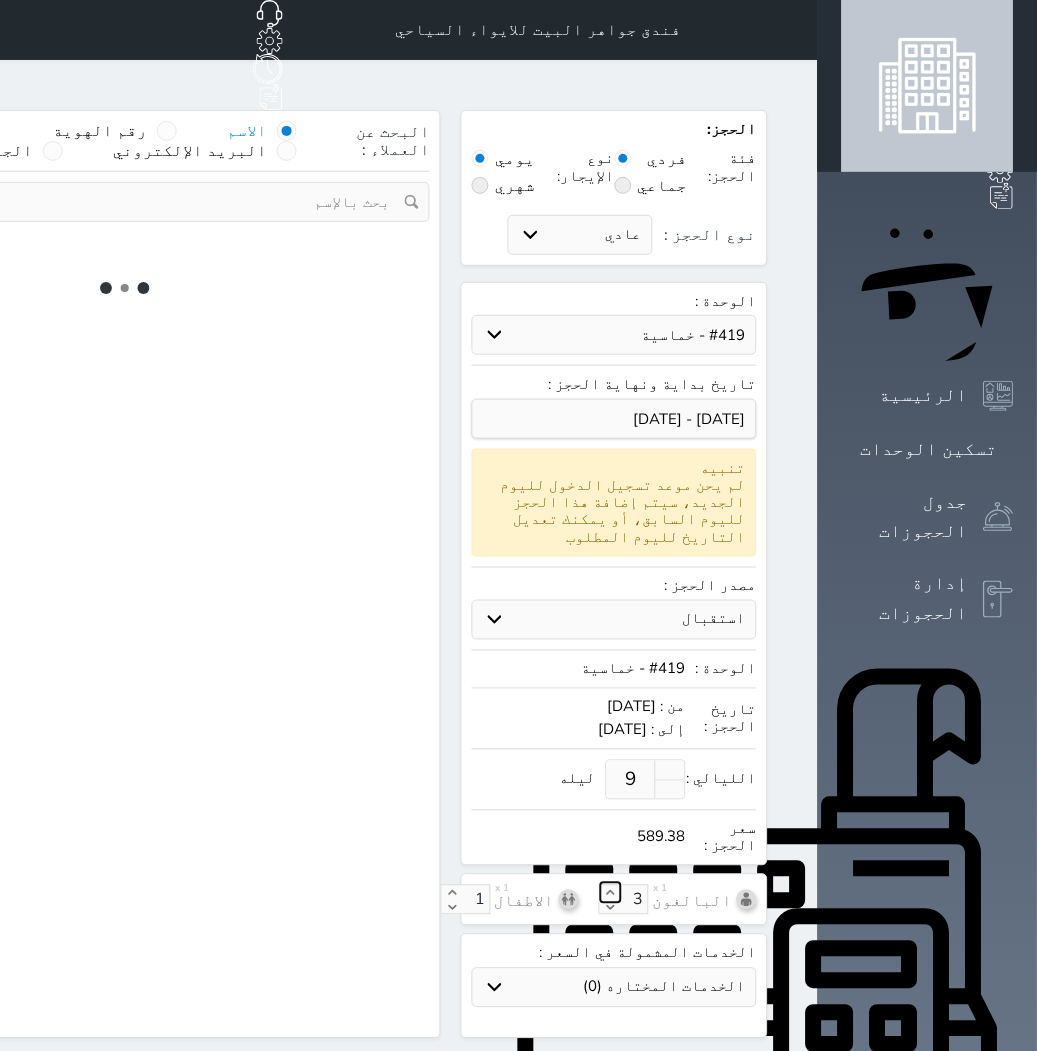 select on "7" 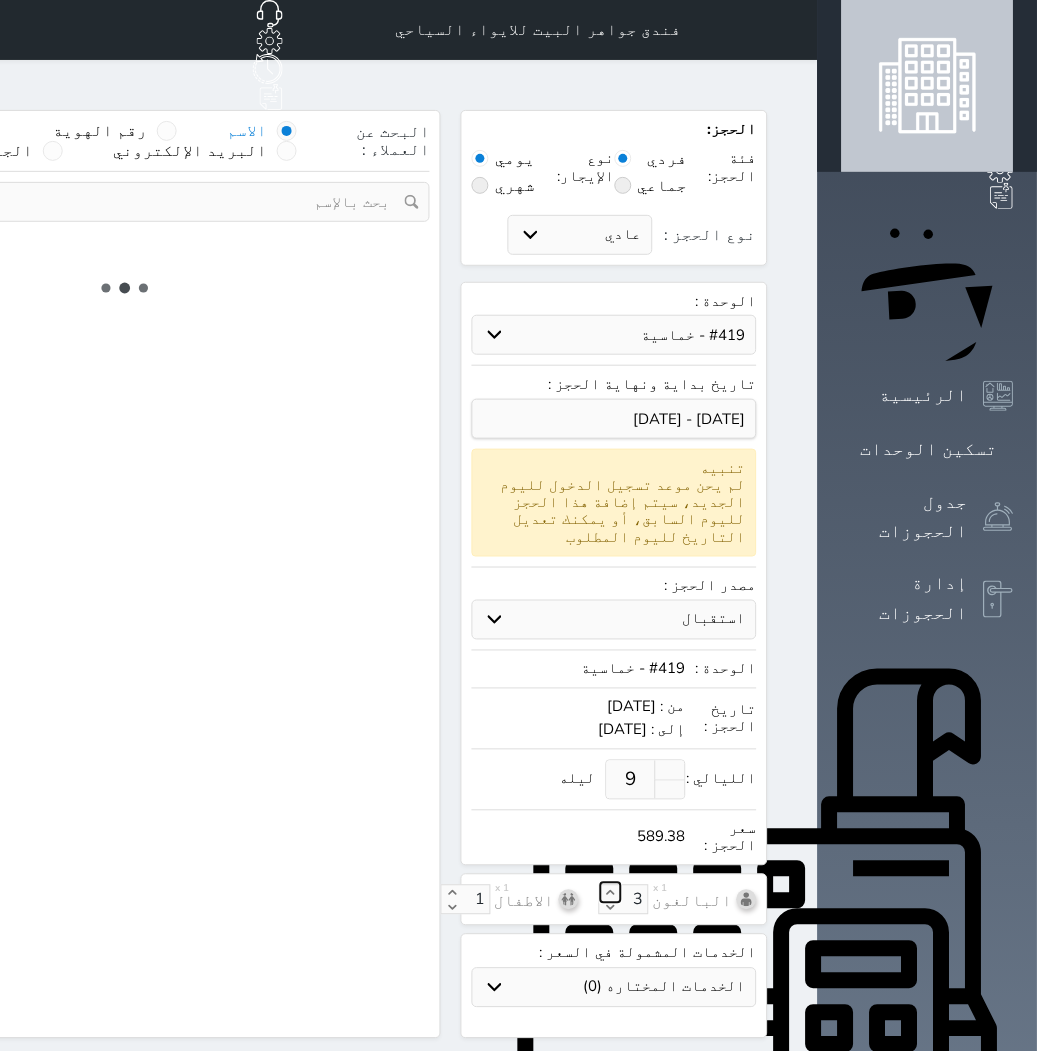 select 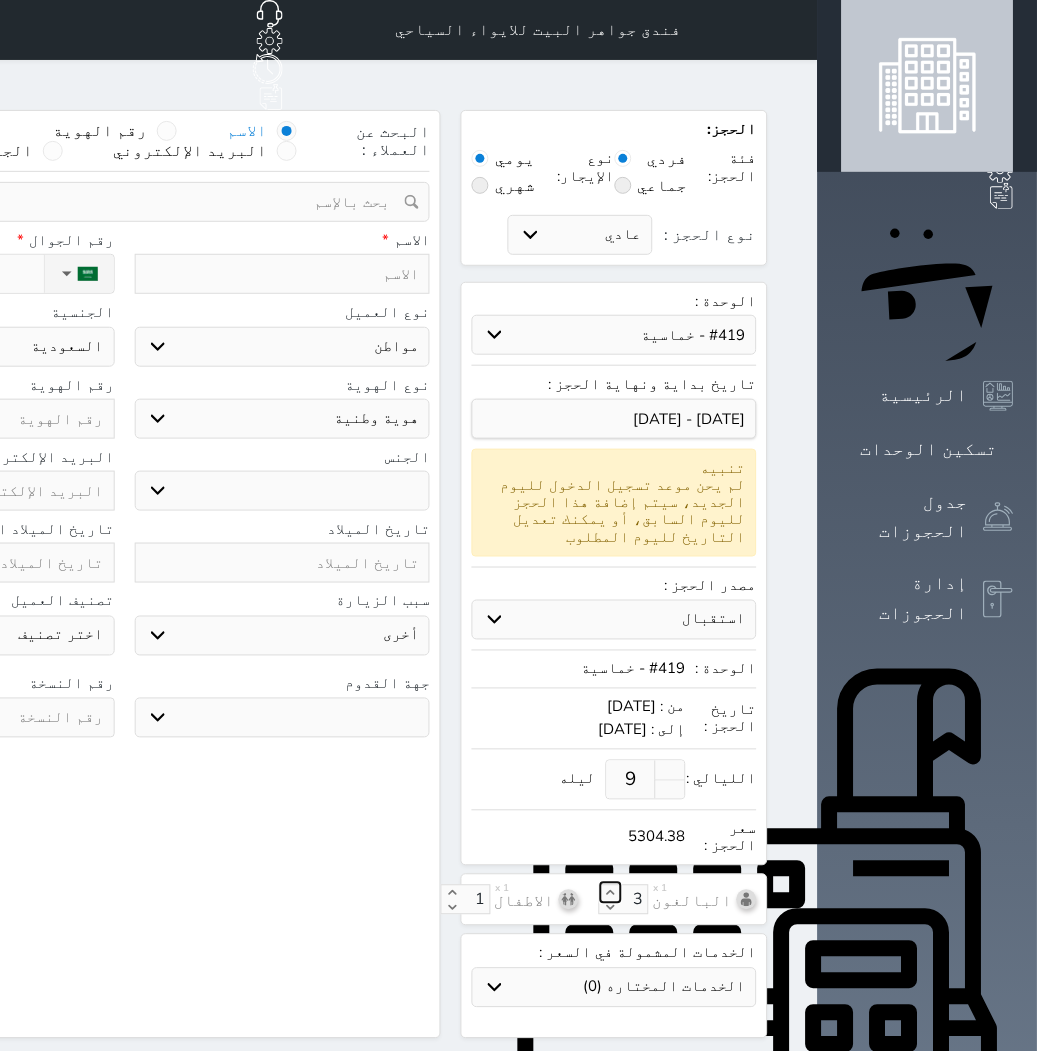 select 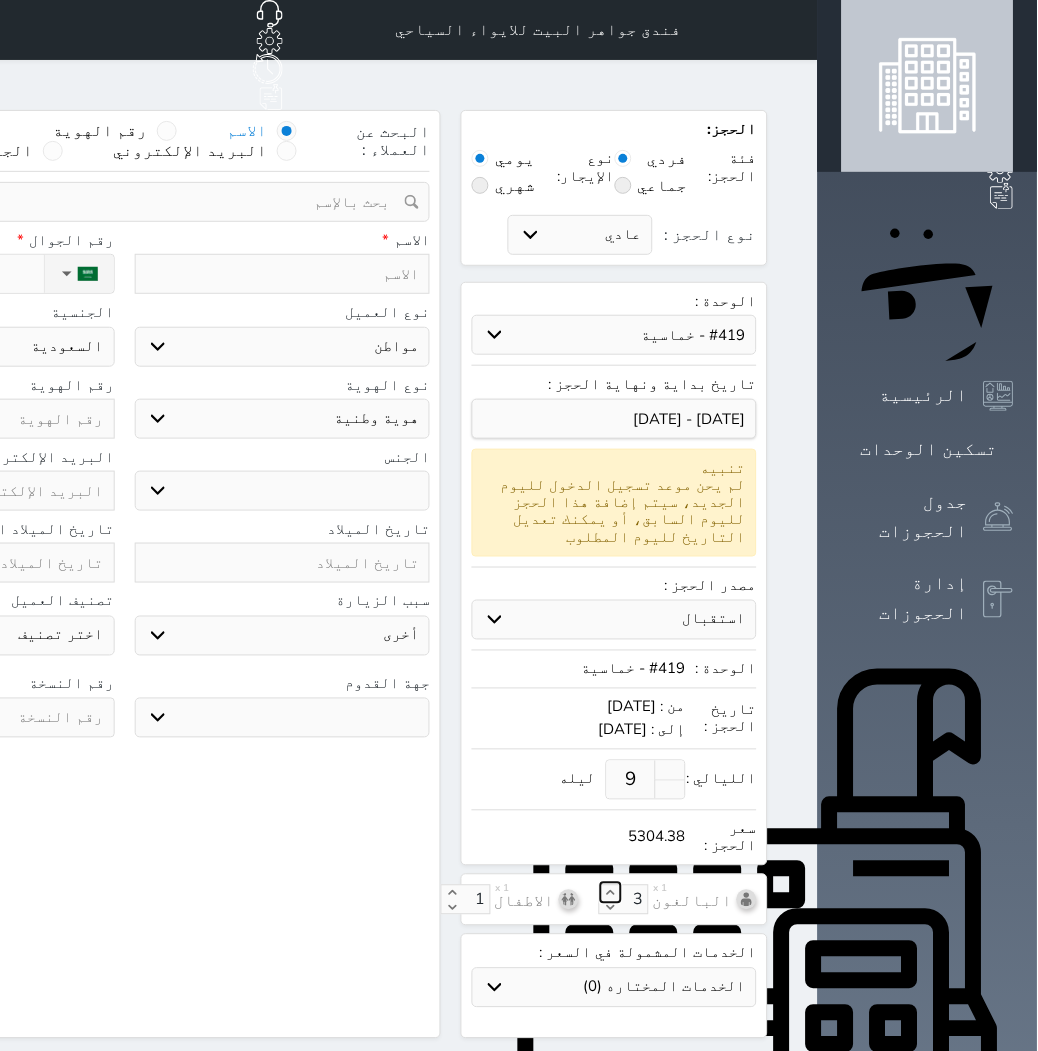 select 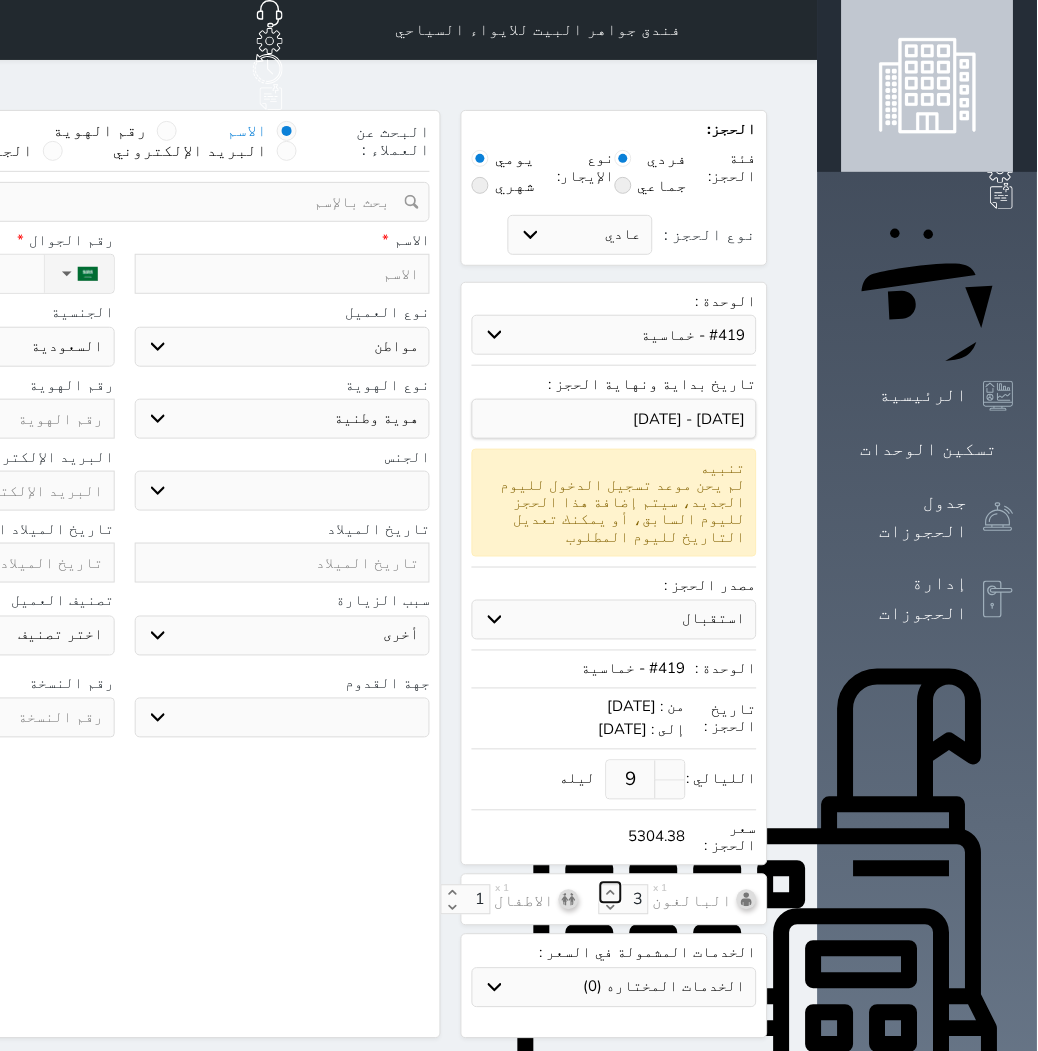 click 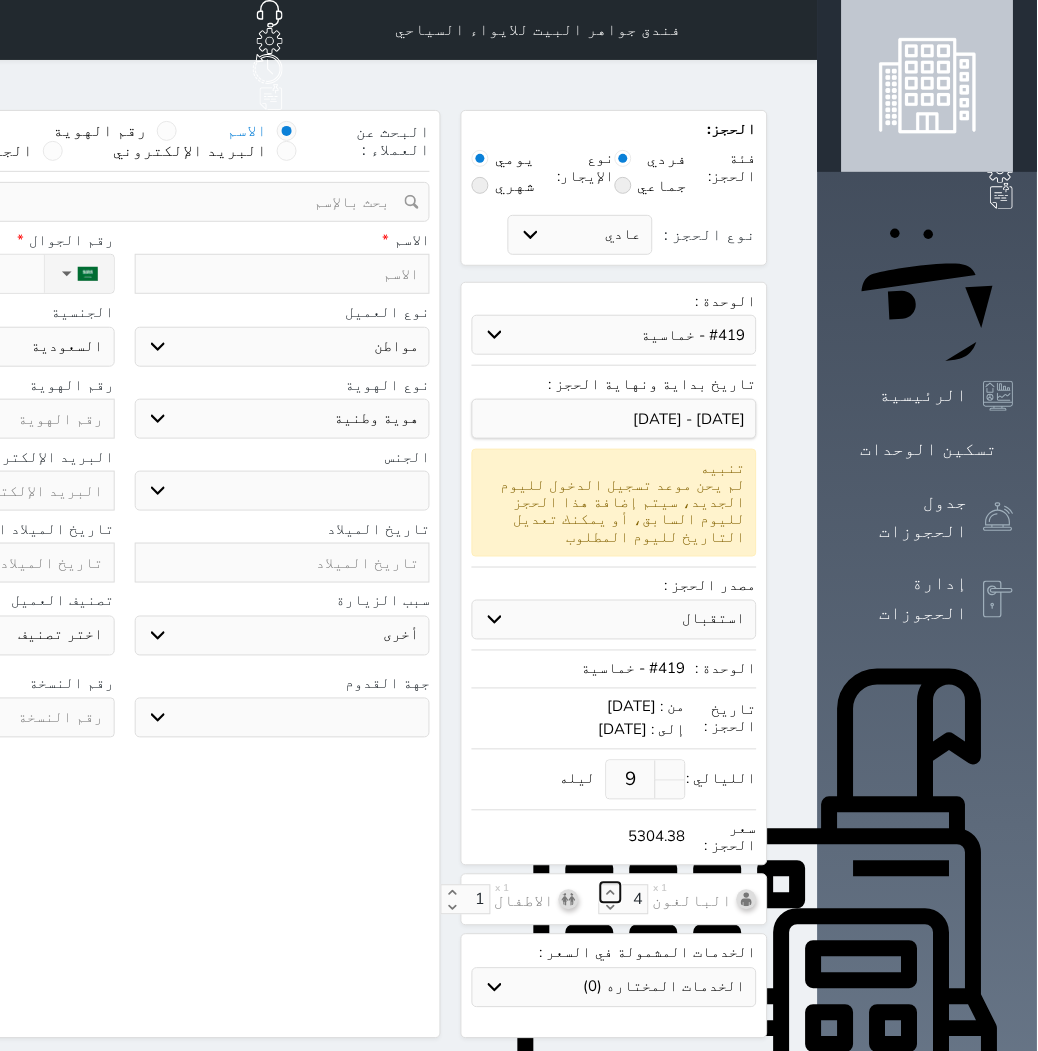 click 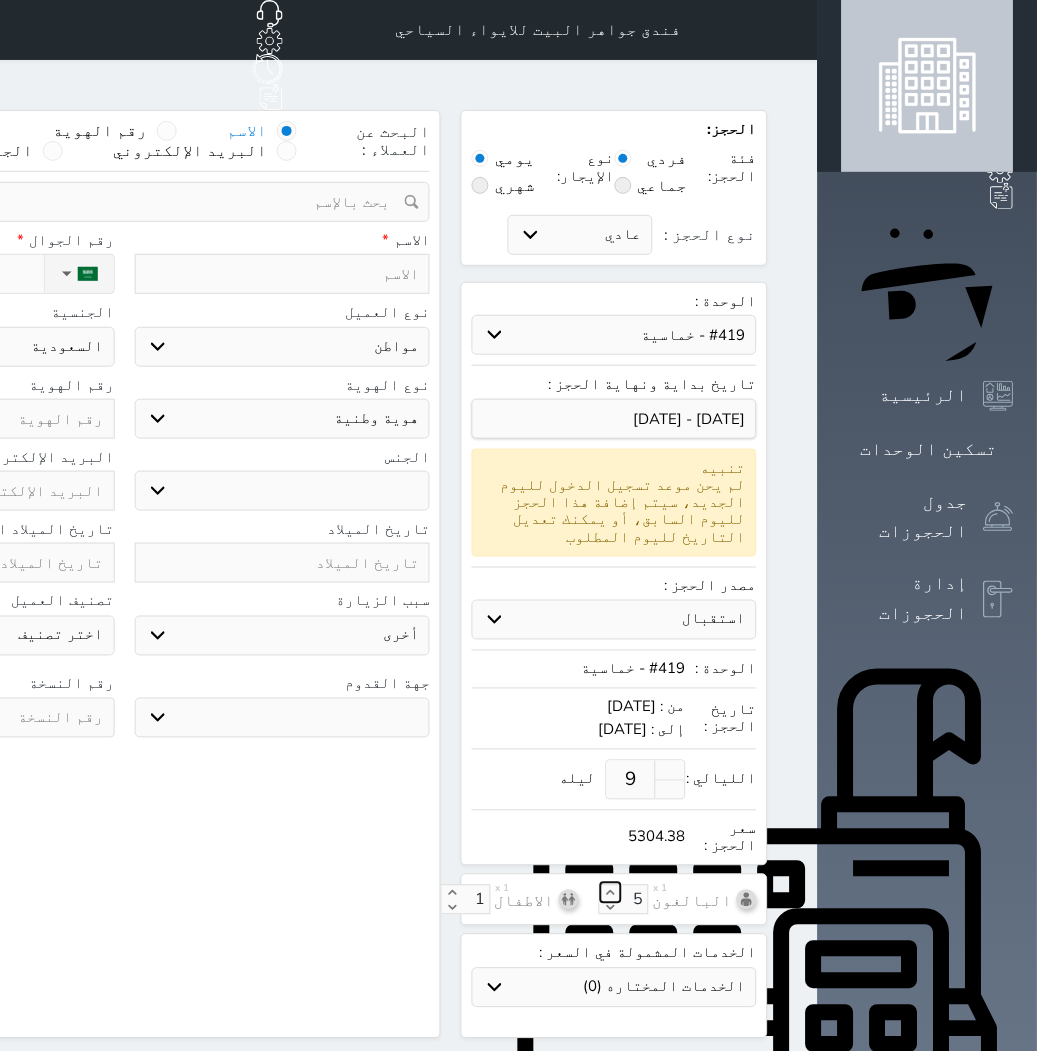 click 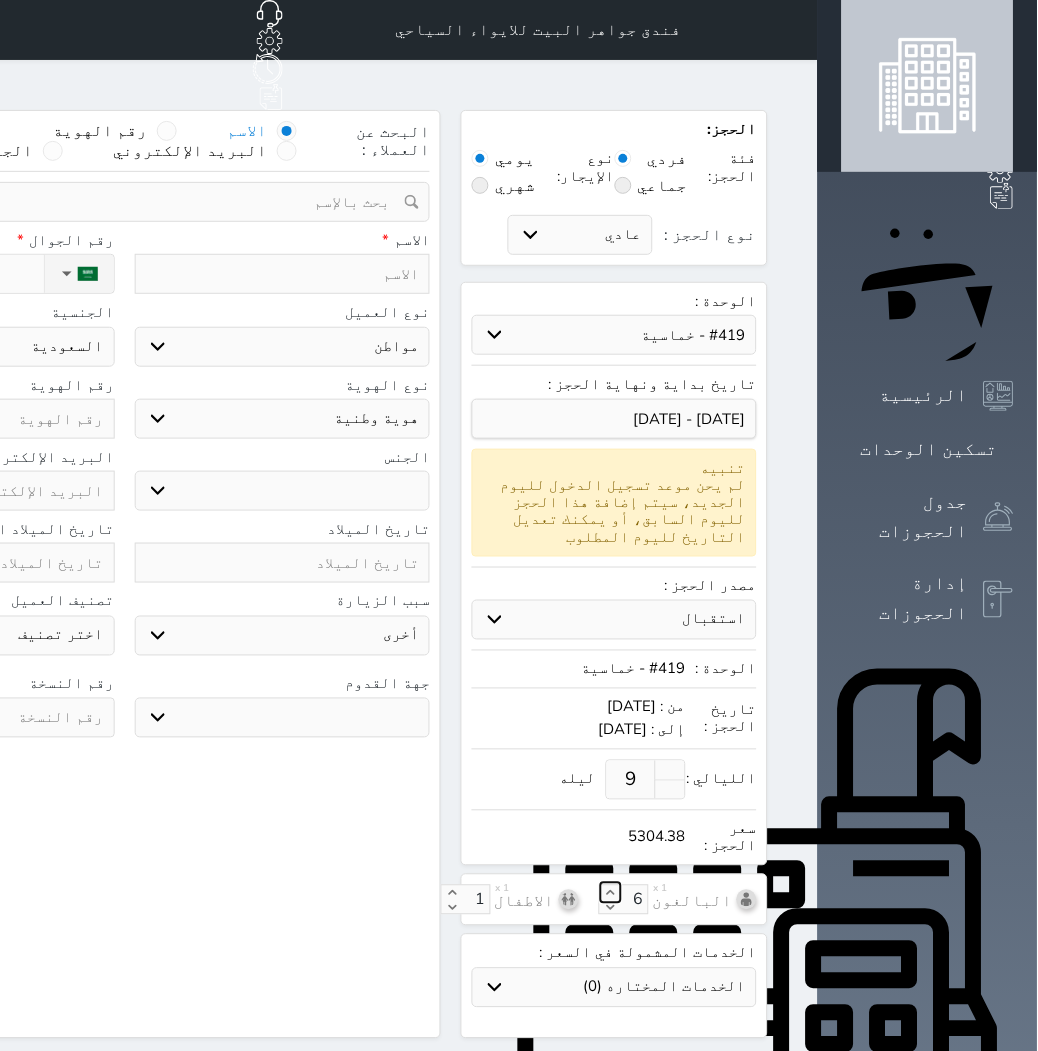 type on "1" 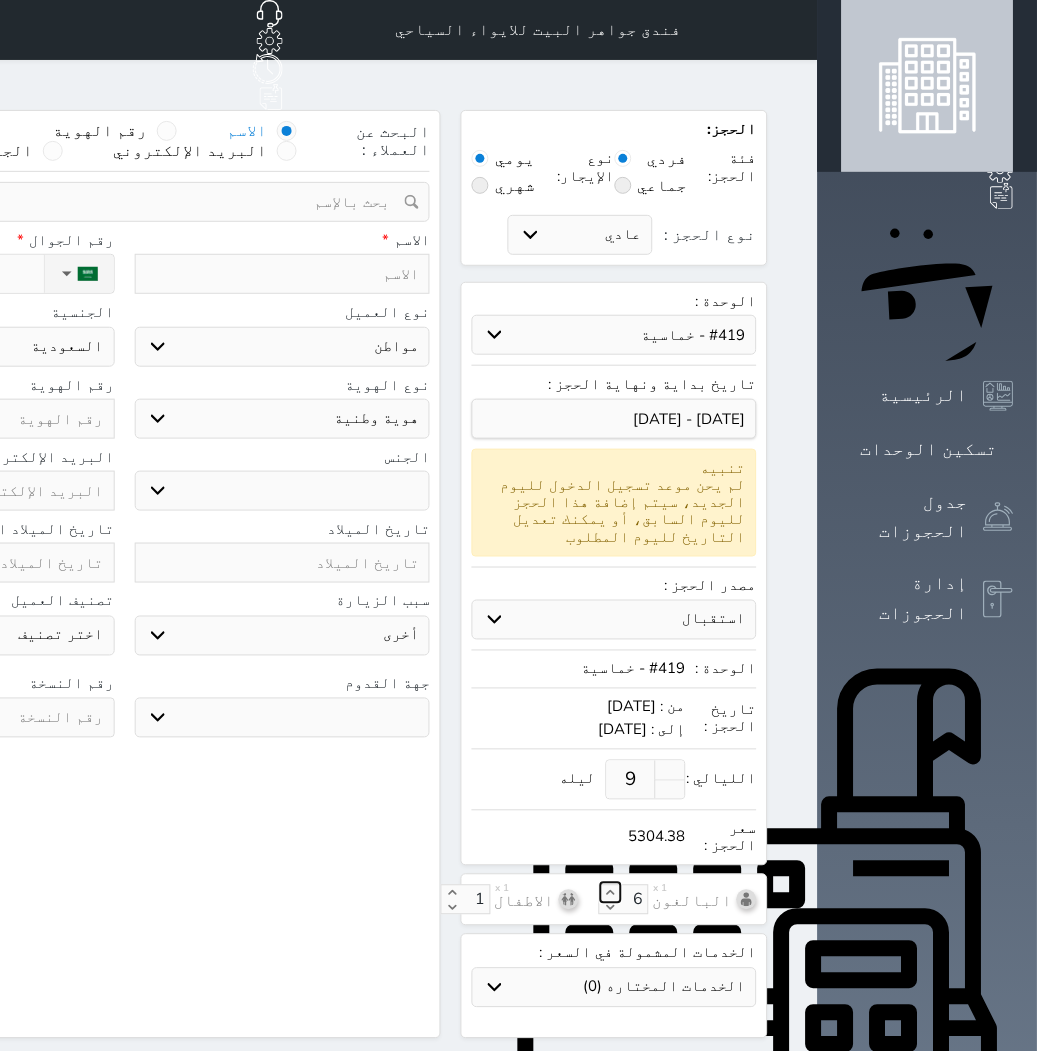select 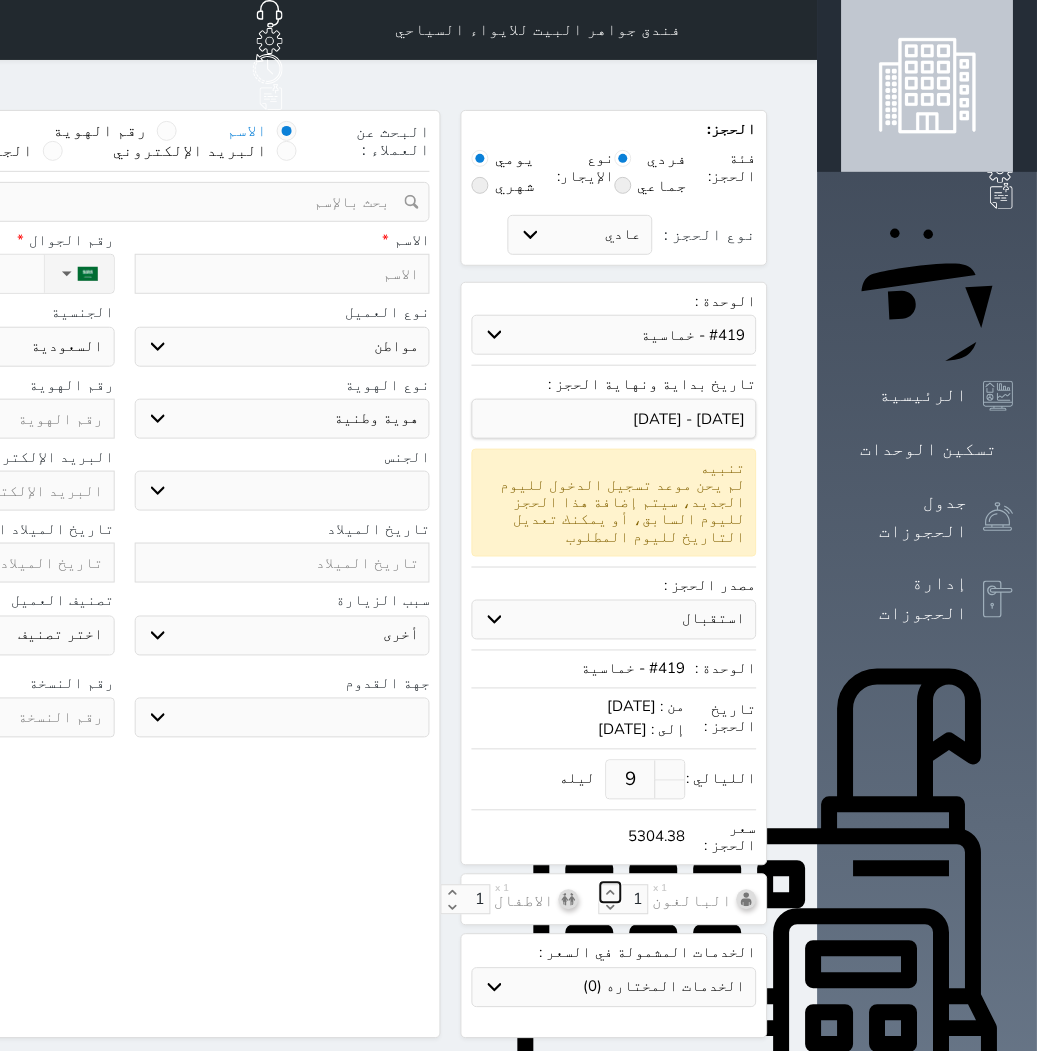 select 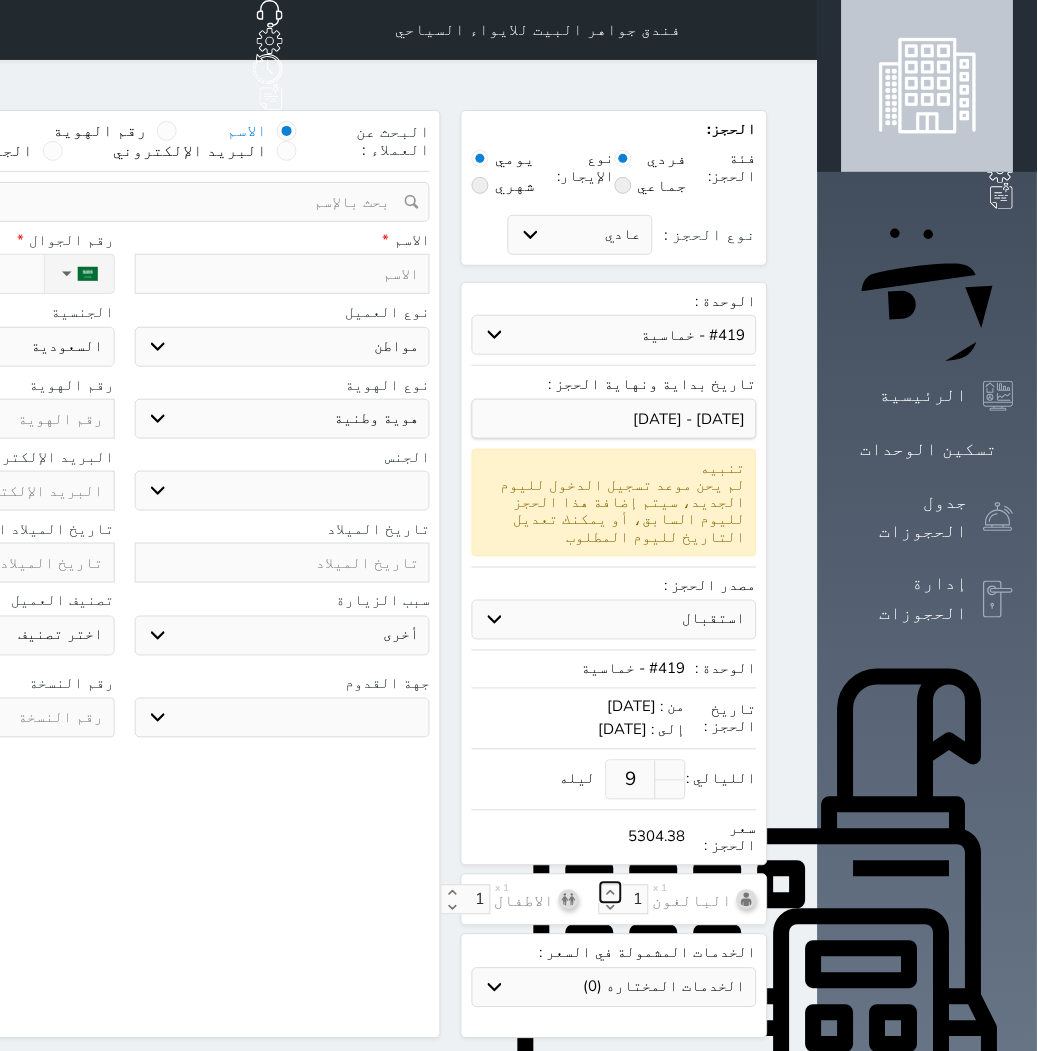 select 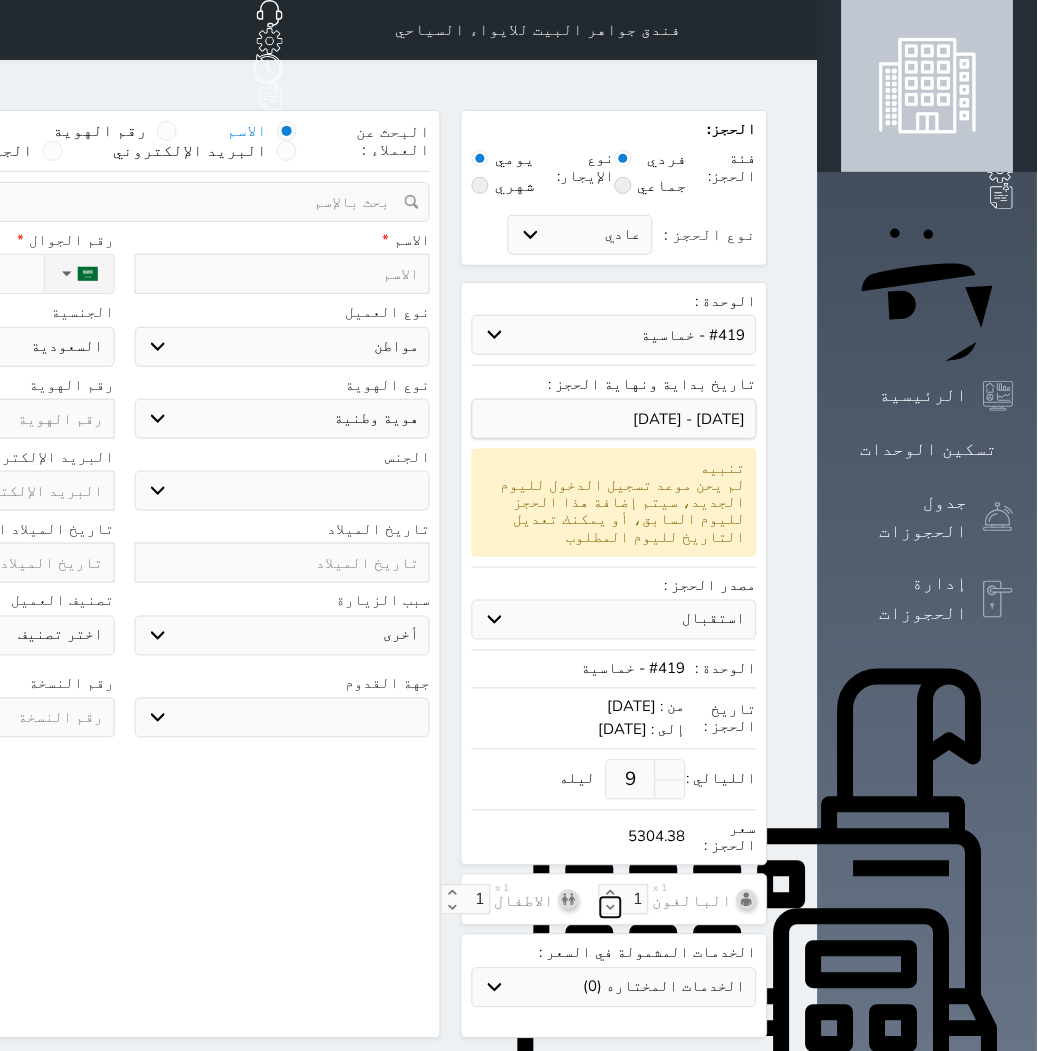 click 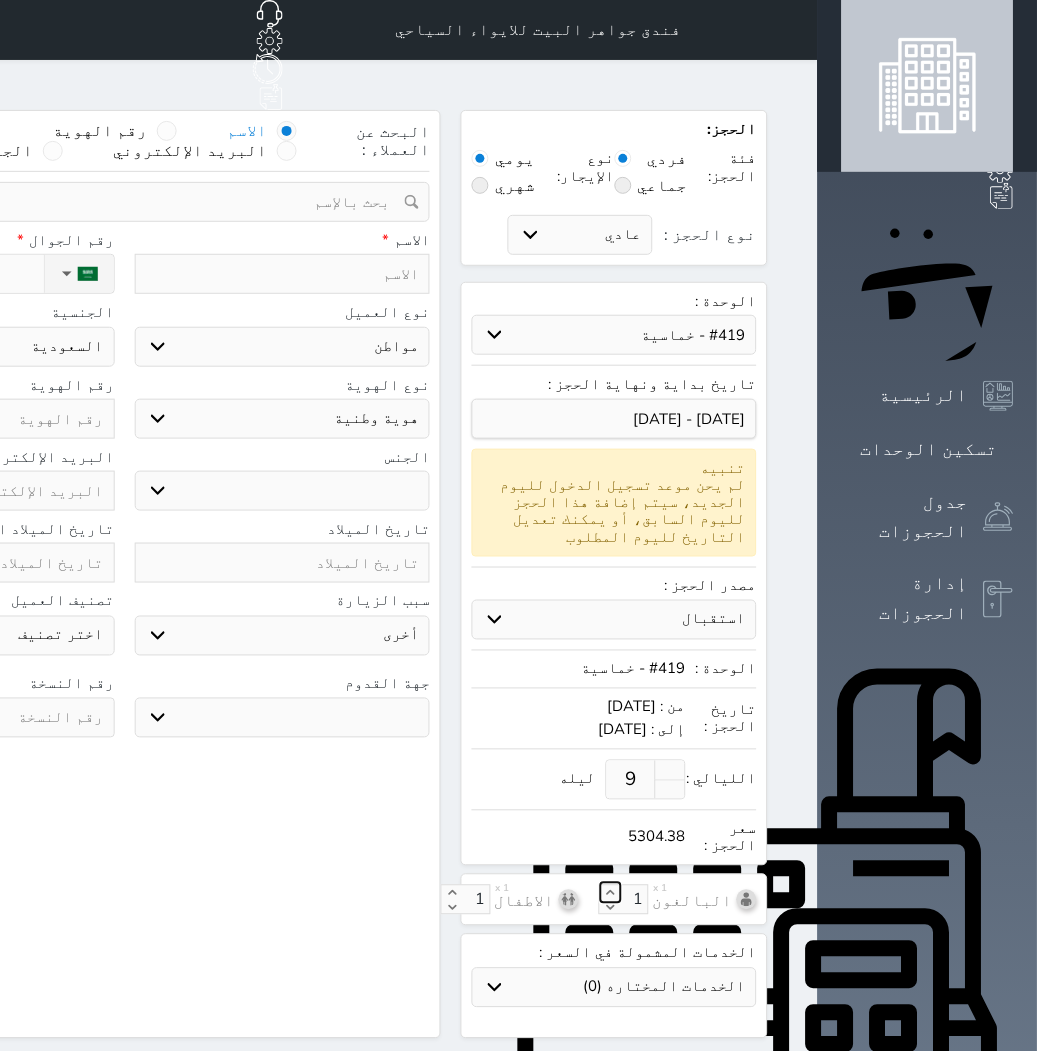 click 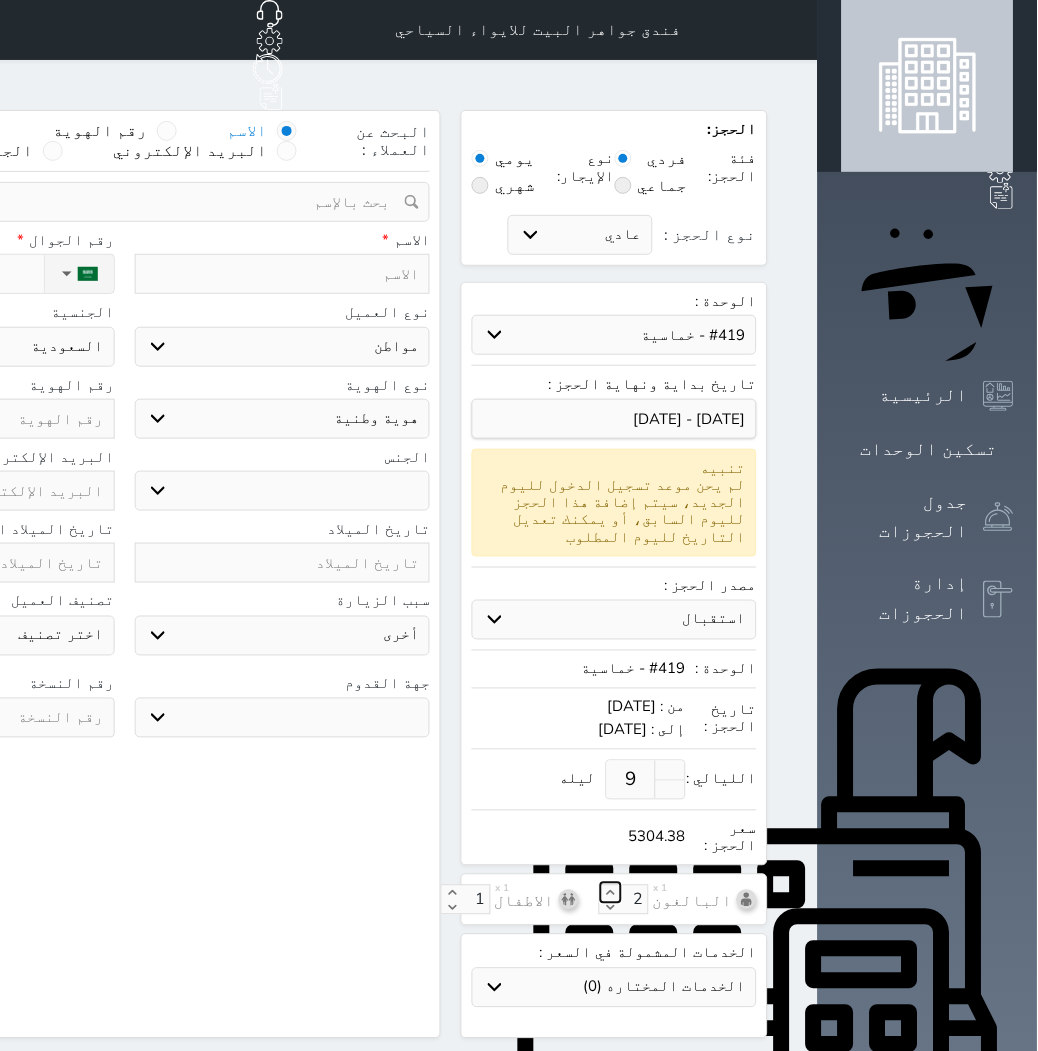 click 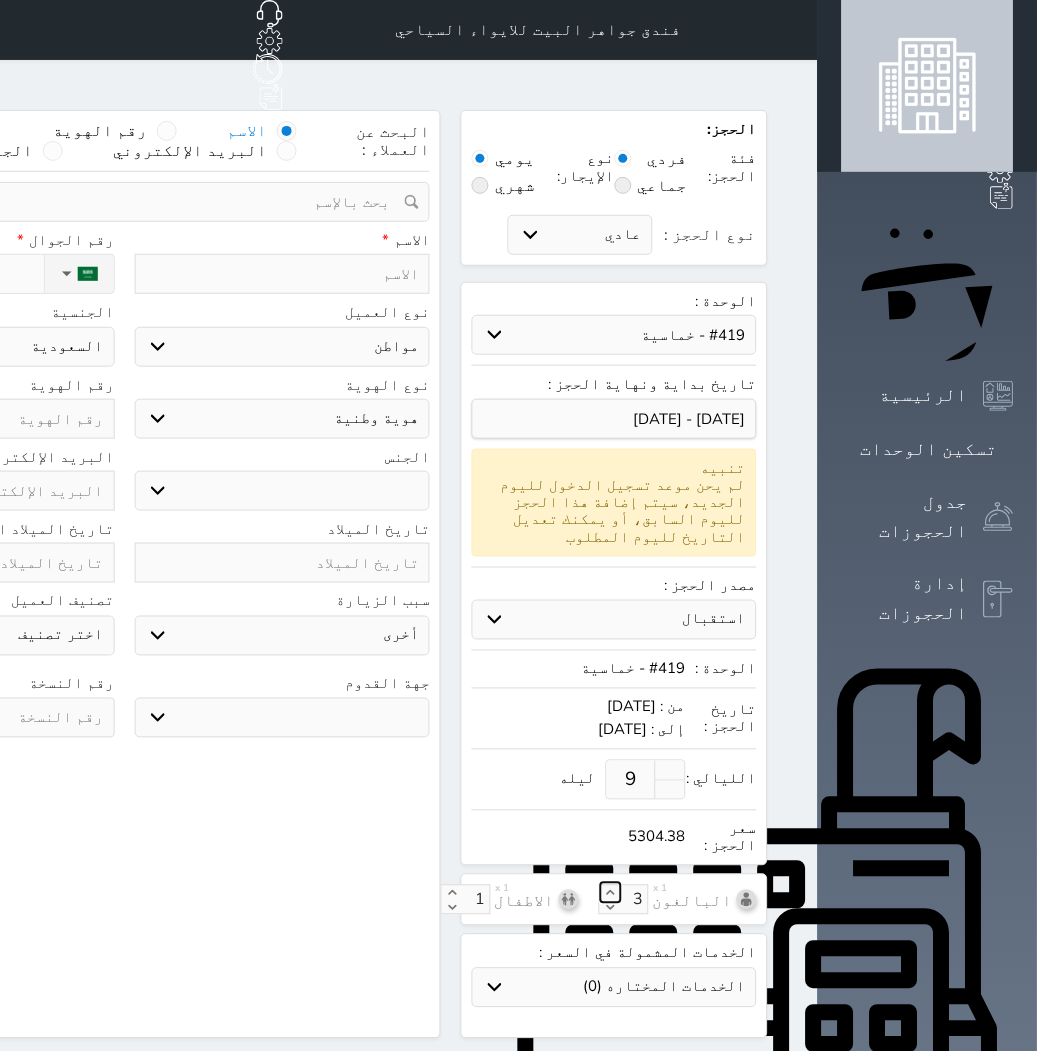 click 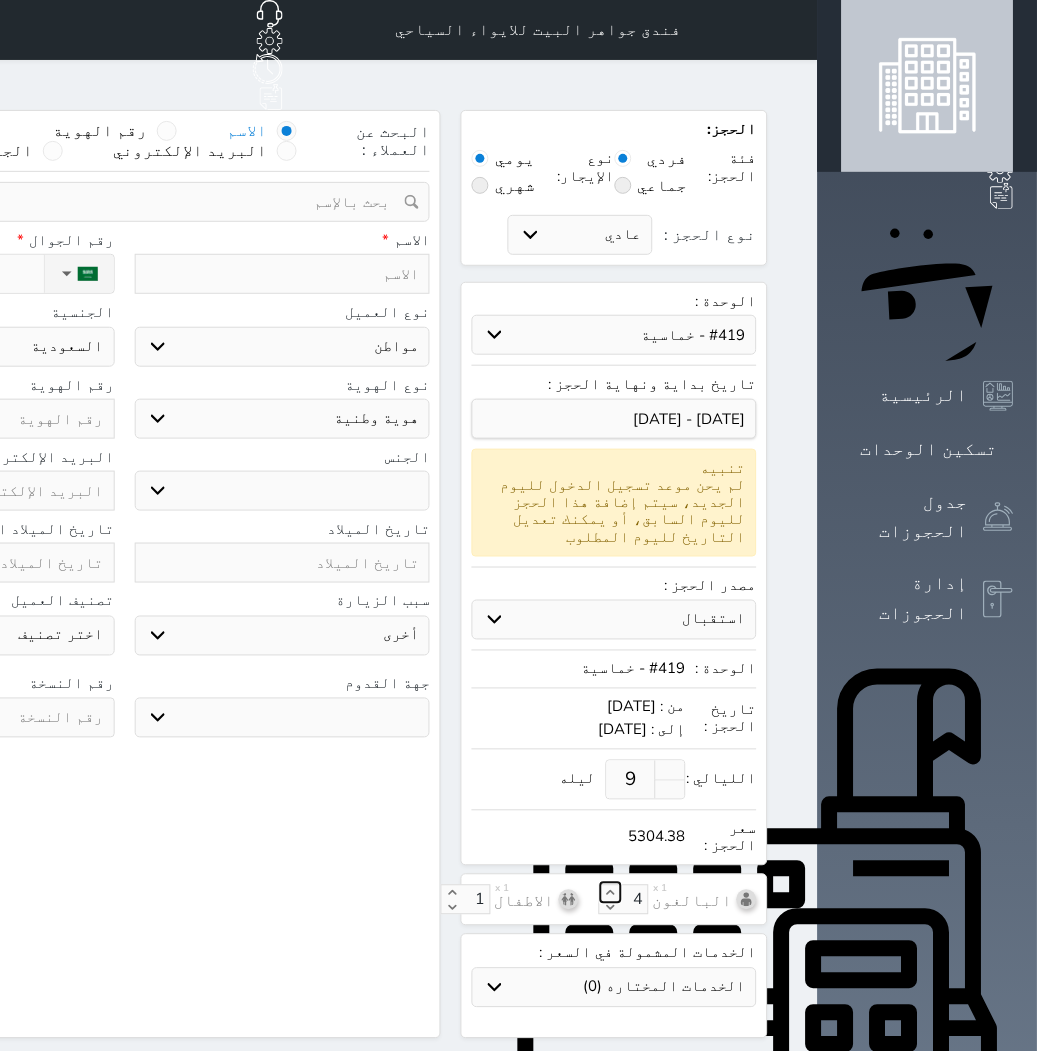 click 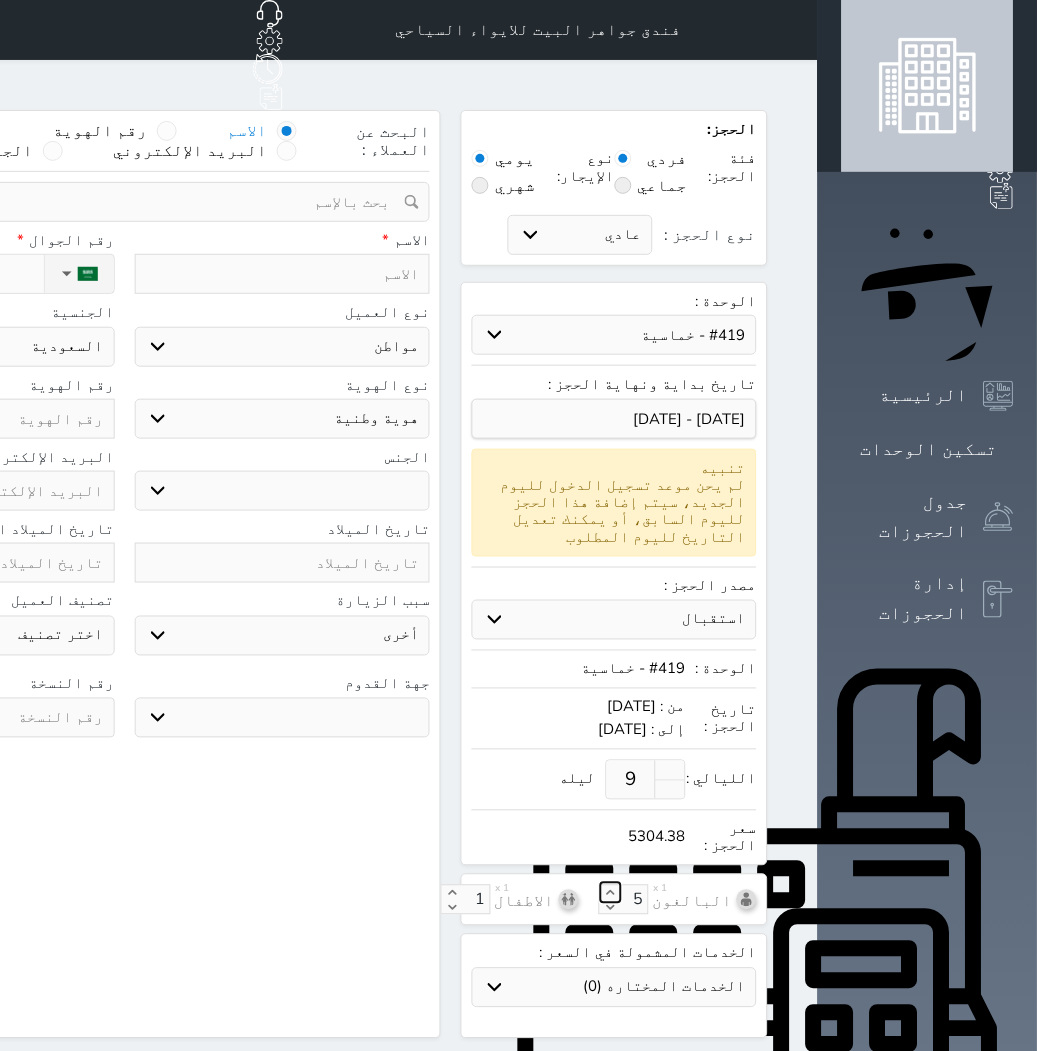 click 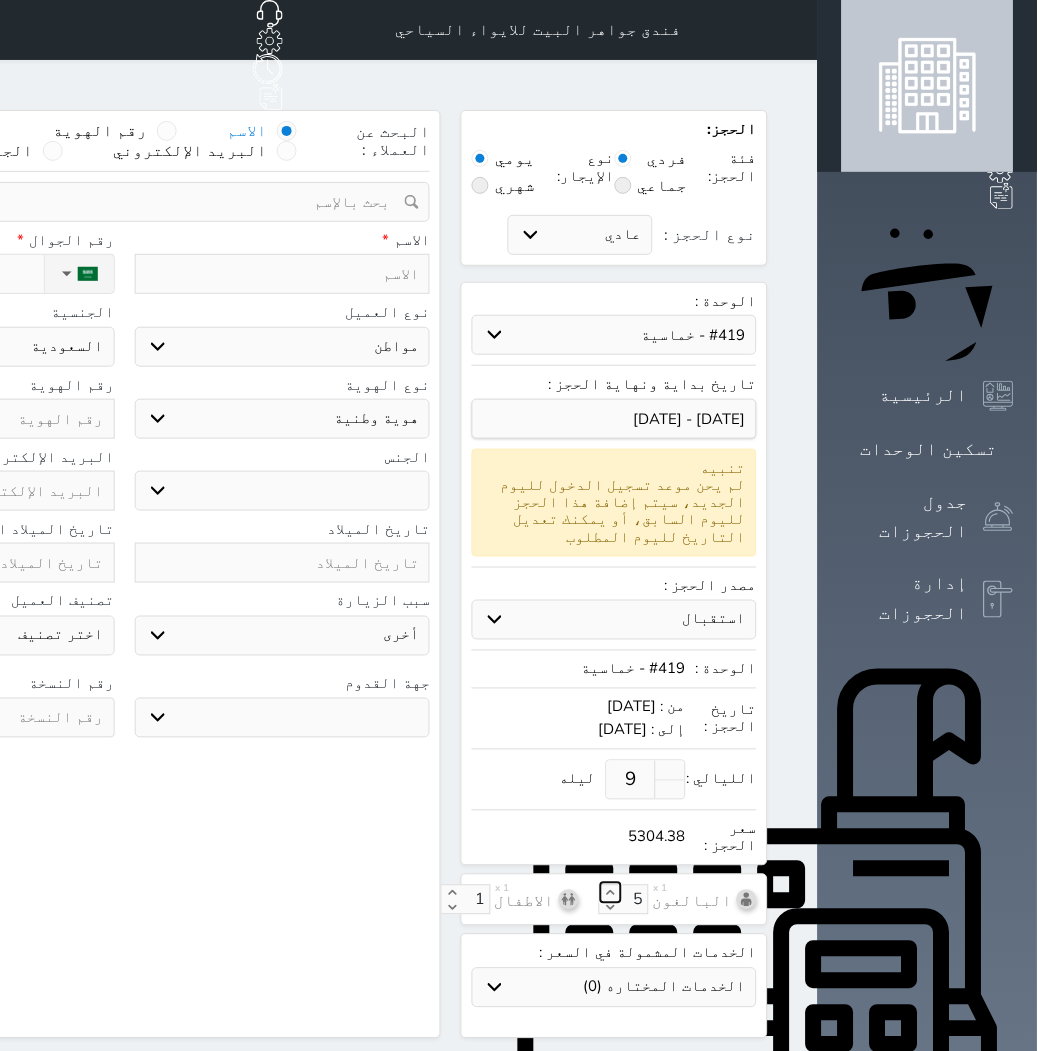type on "6" 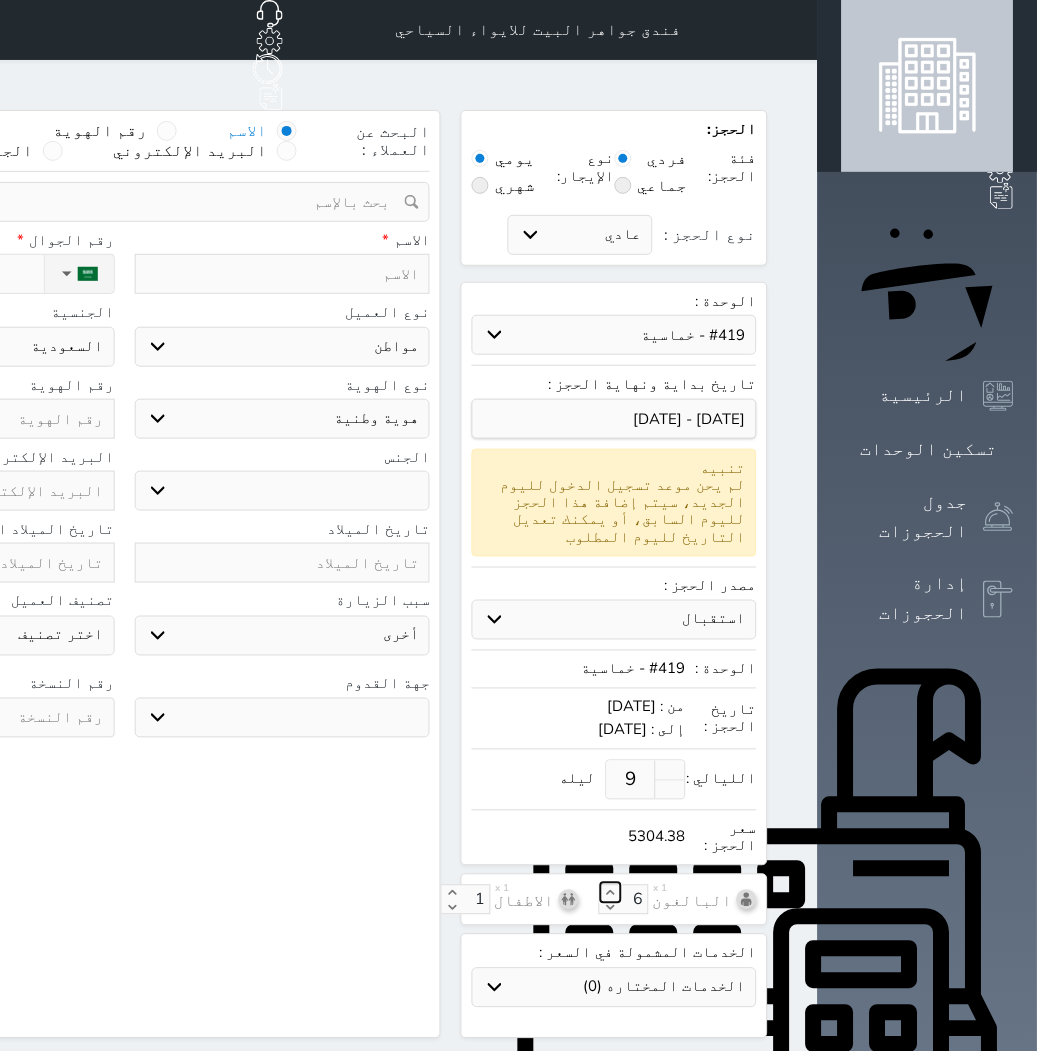 click 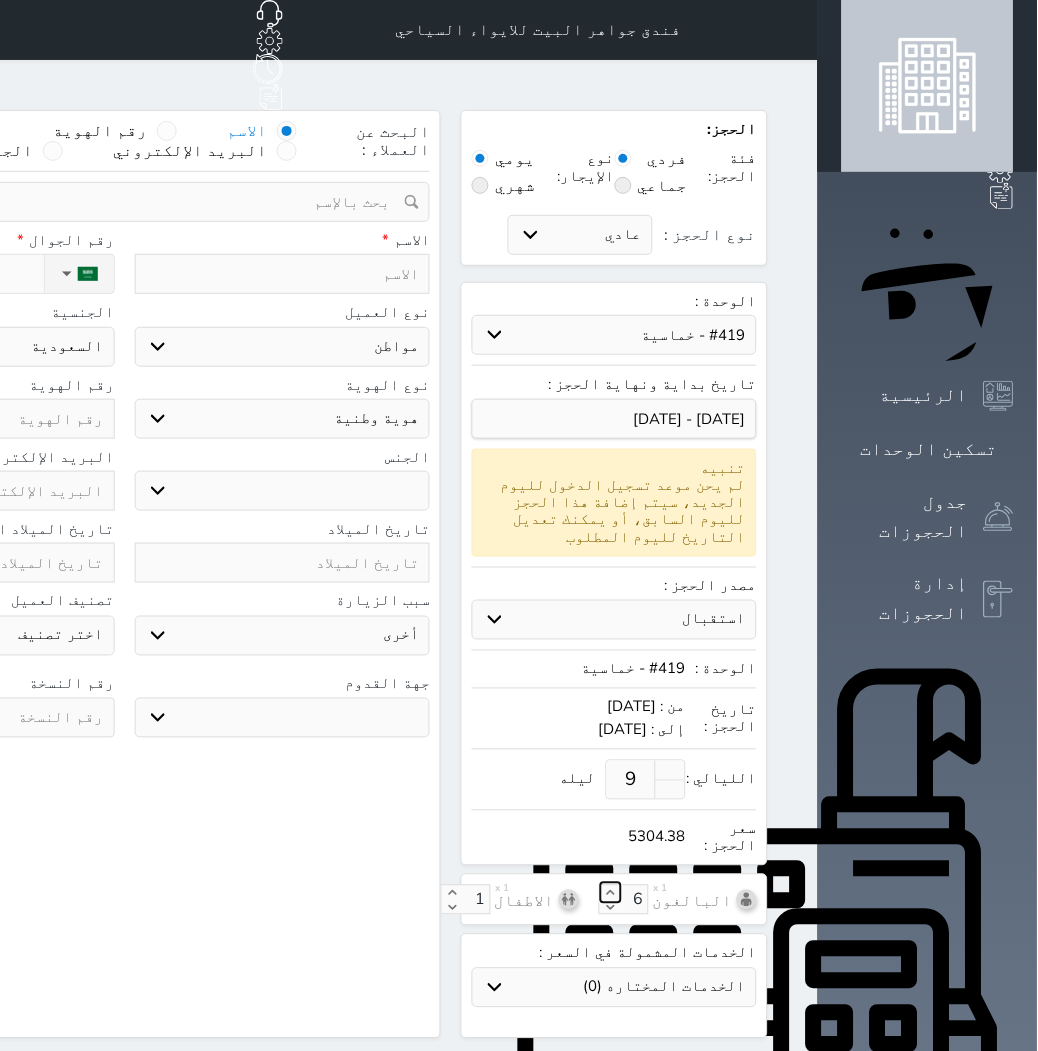 type on "7" 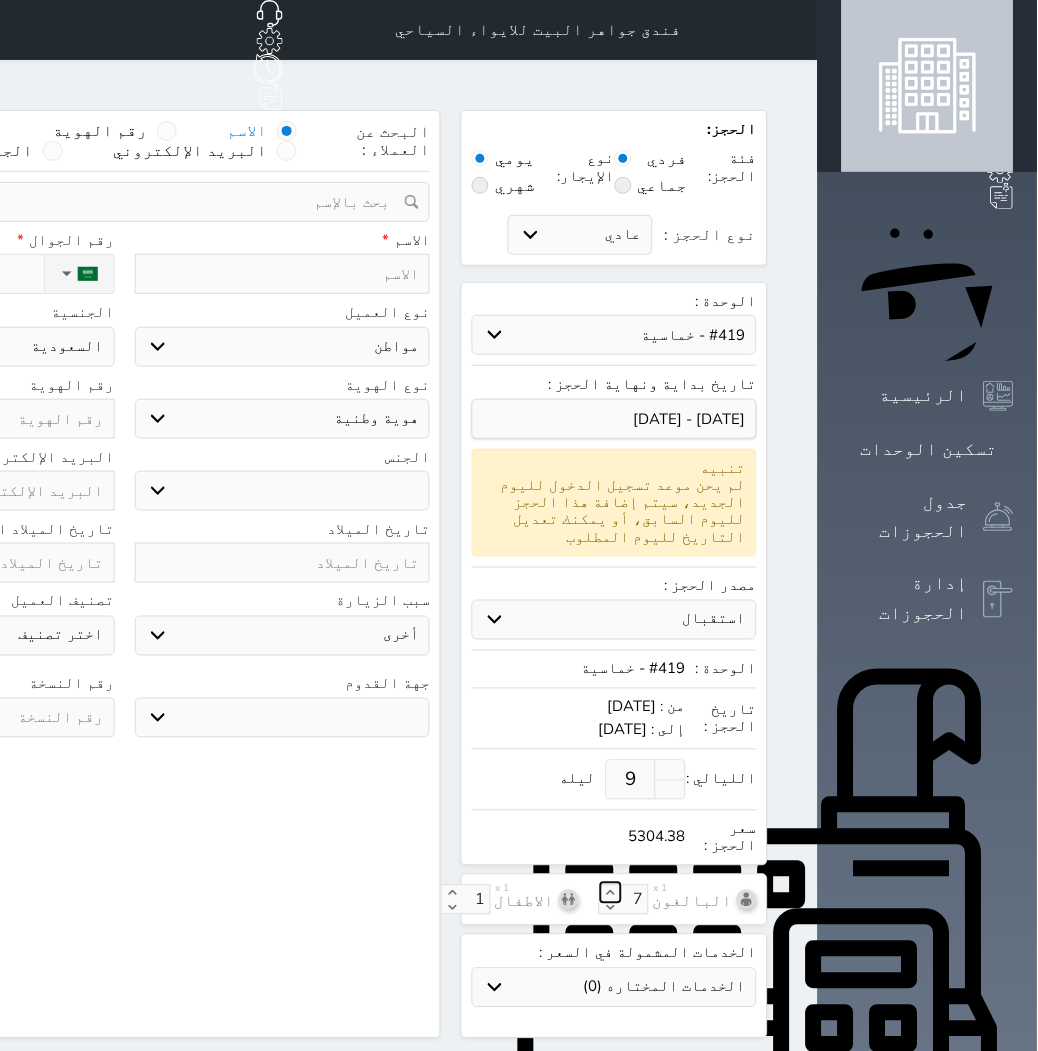 click 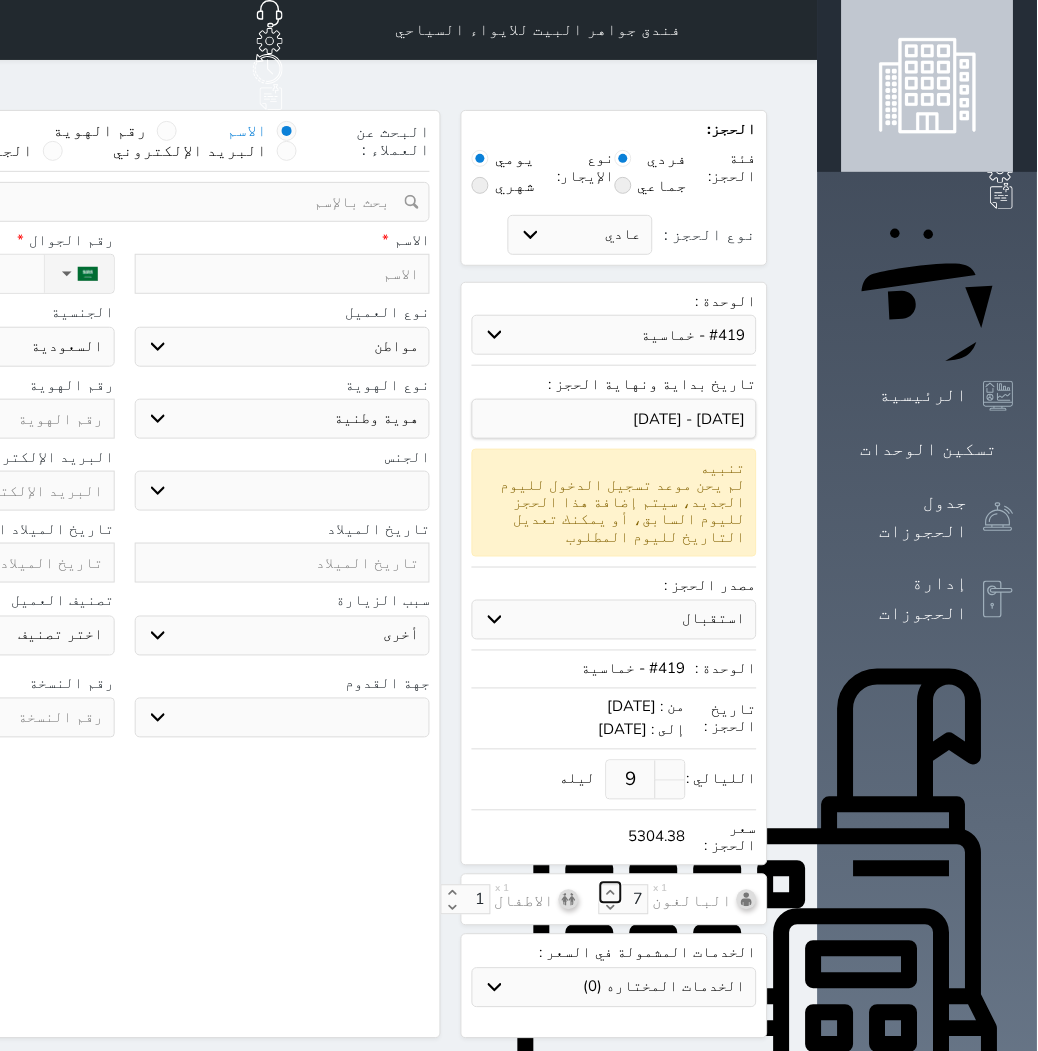 type on "8" 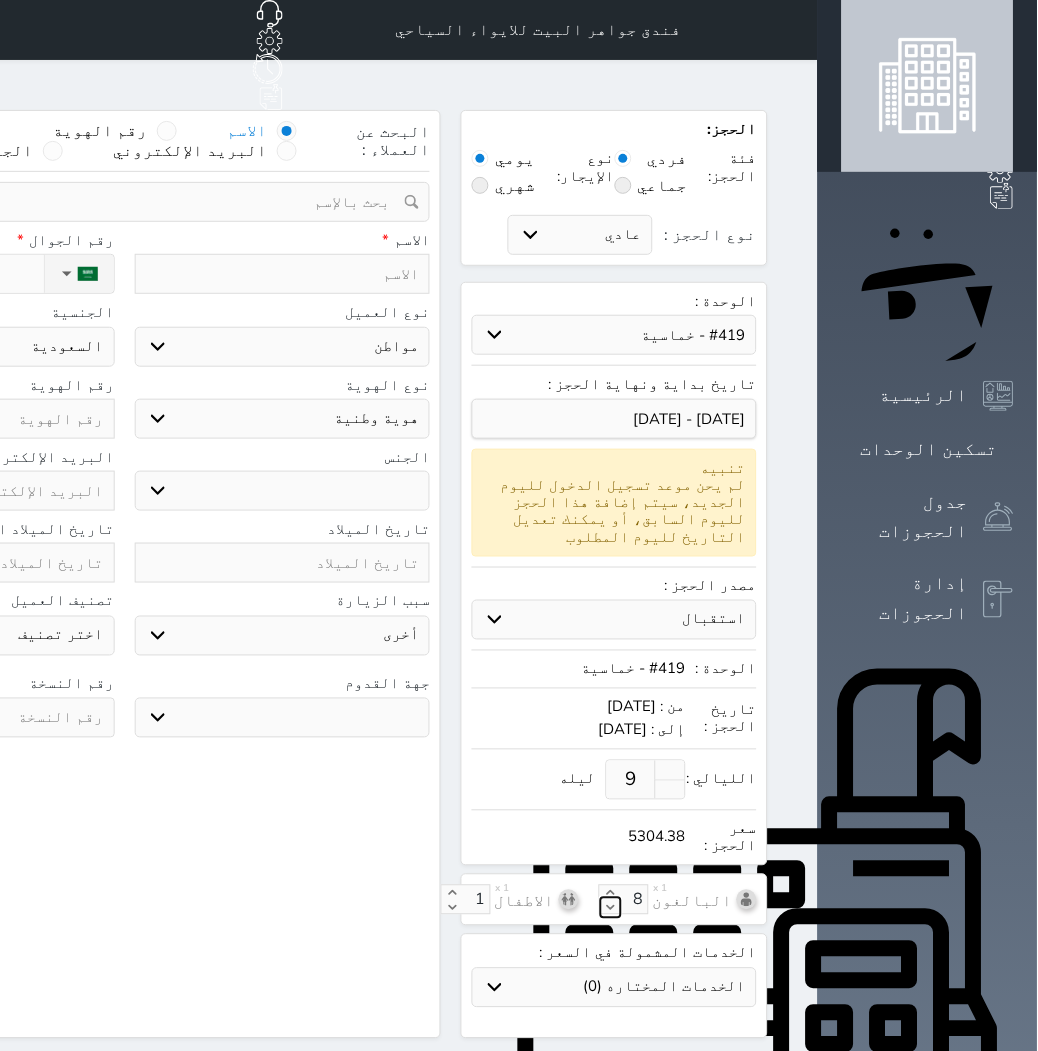 click 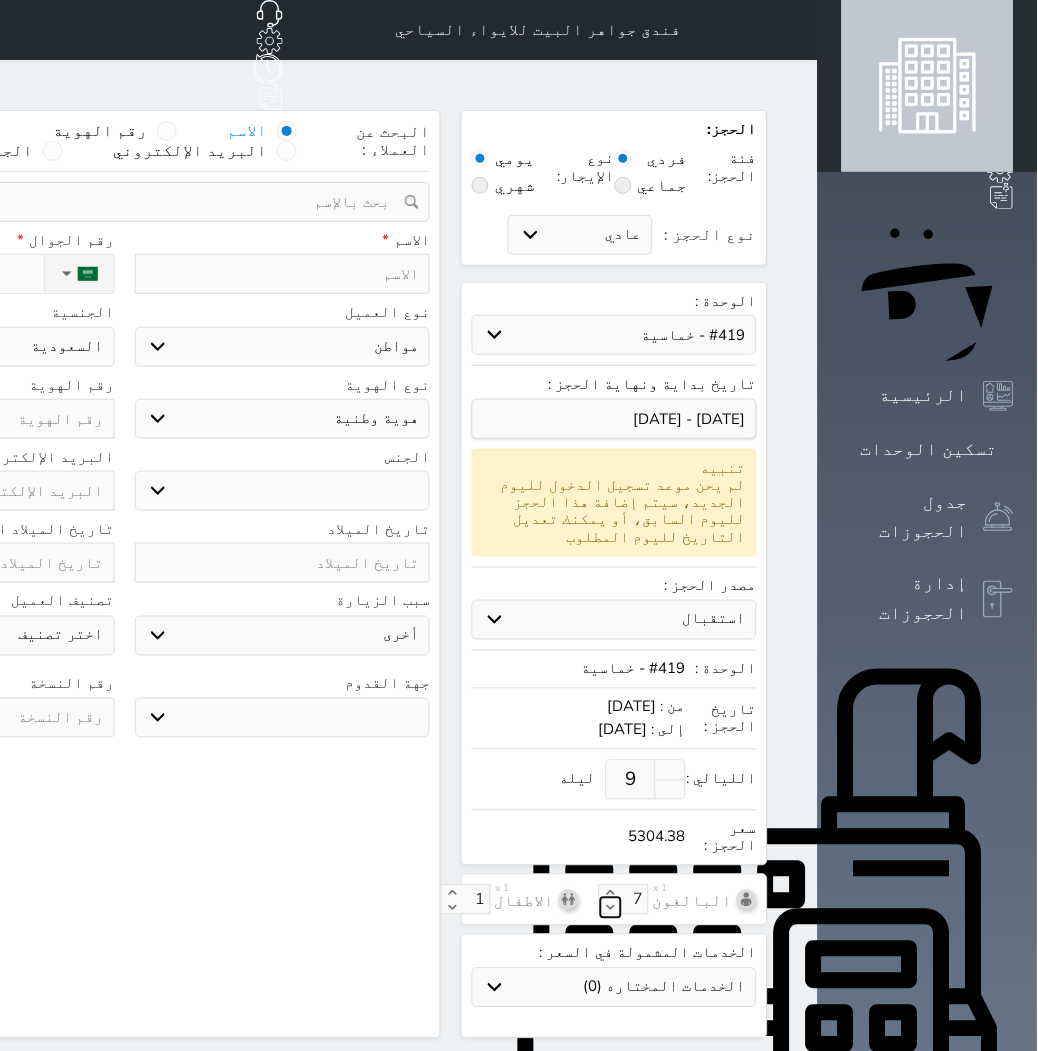 click 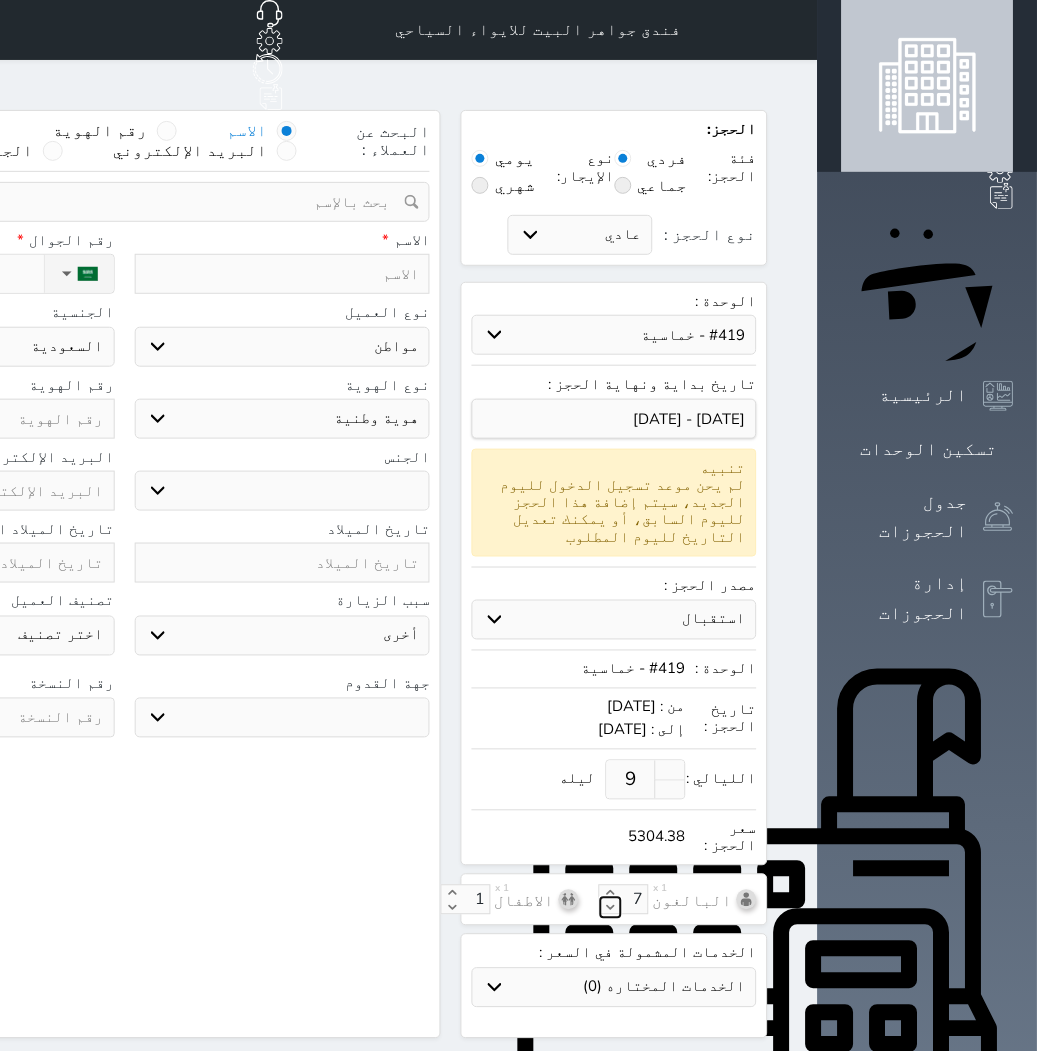 type on "6" 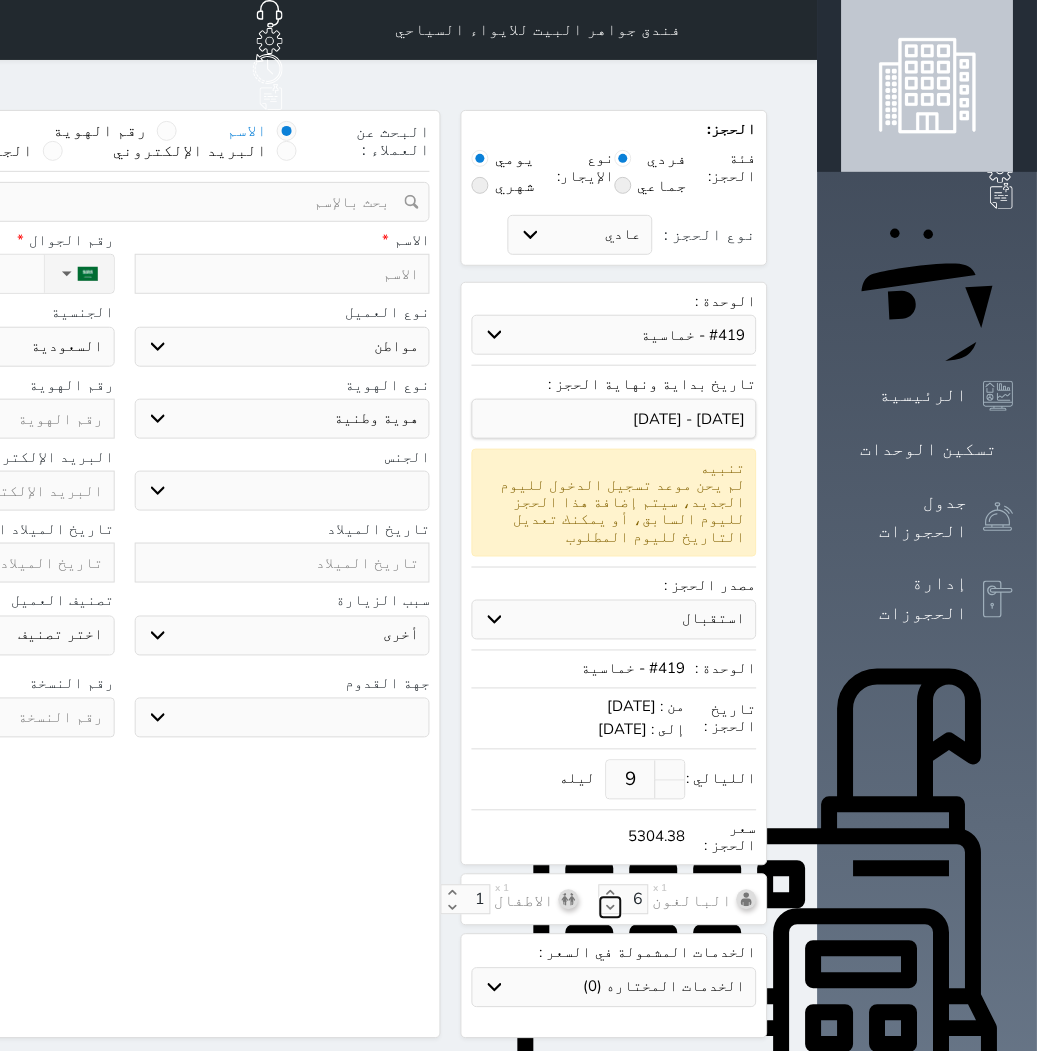 click 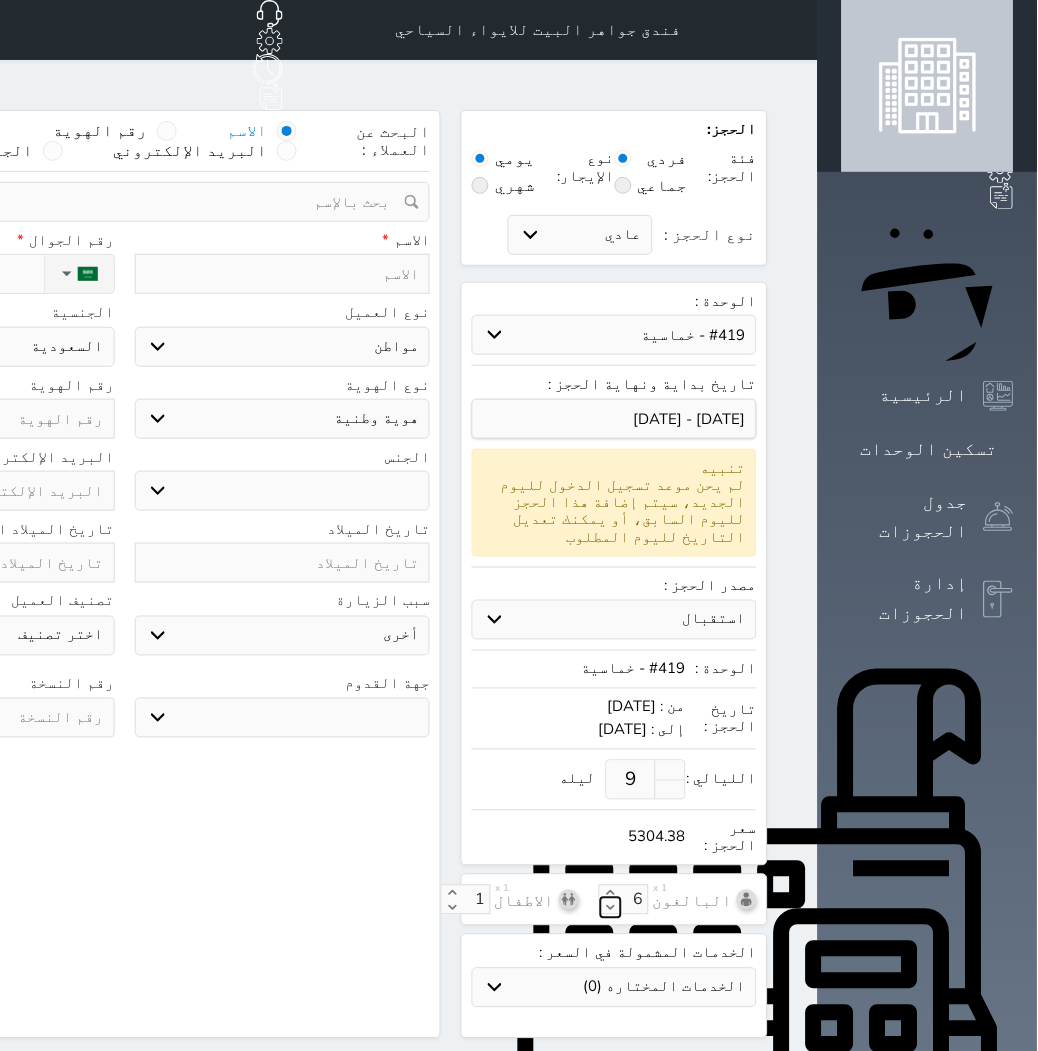 type on "5" 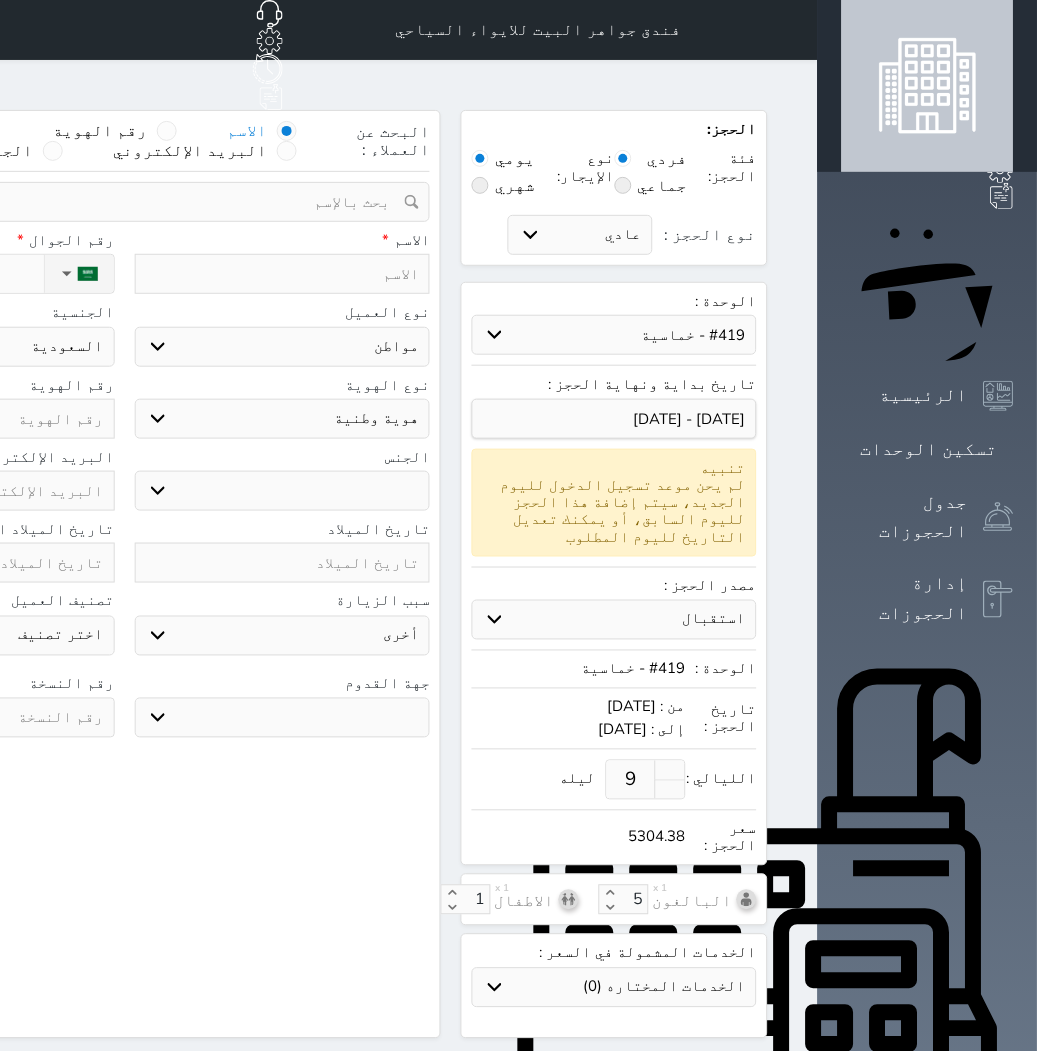 click at bounding box center [283, 274] 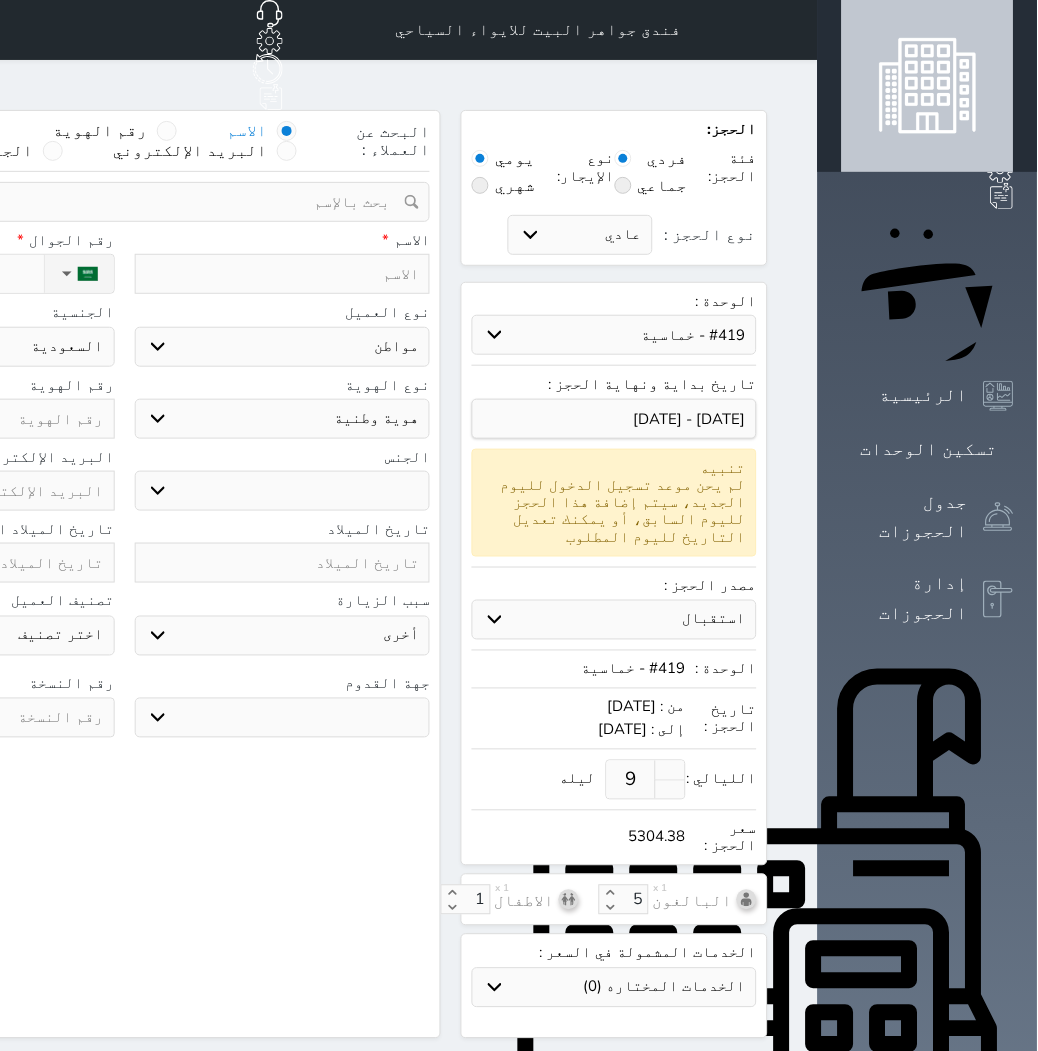 select 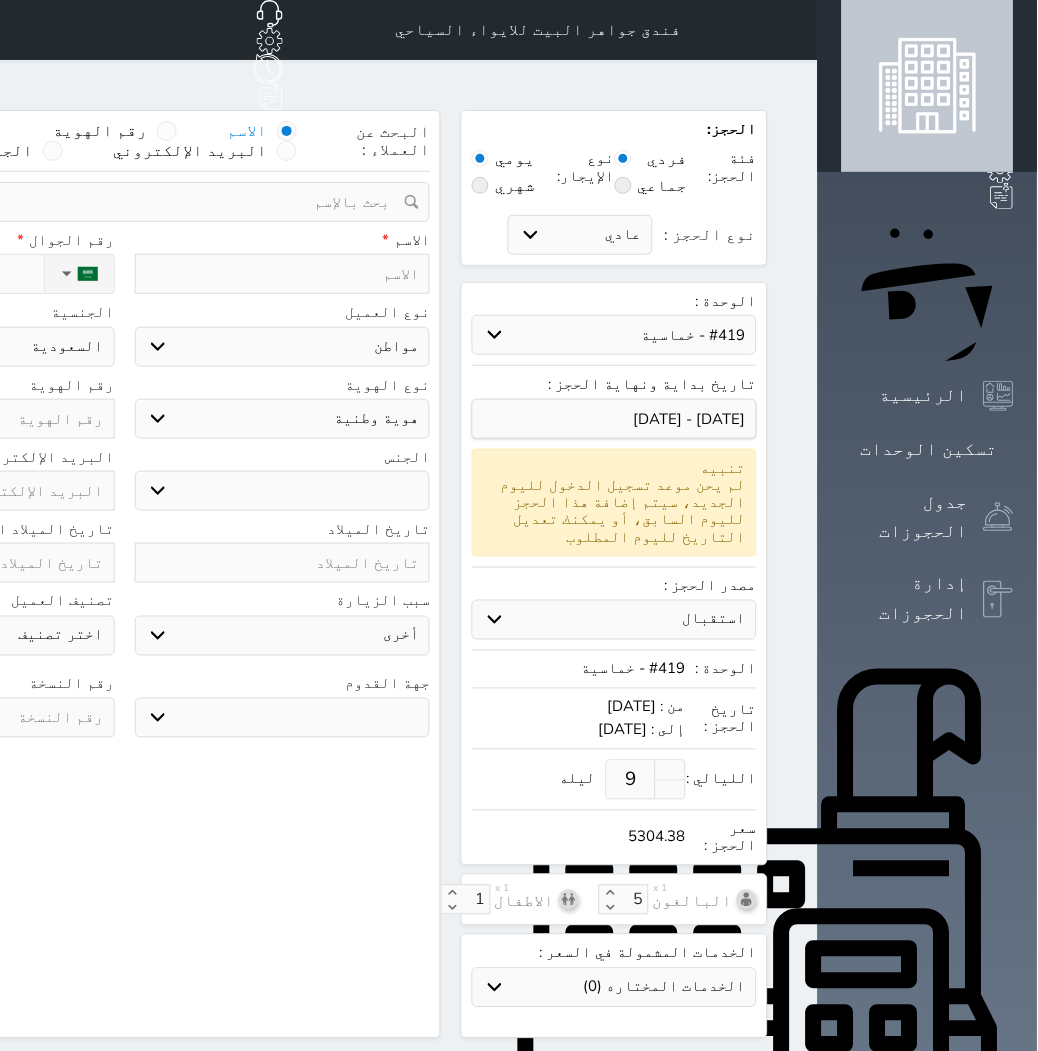 select 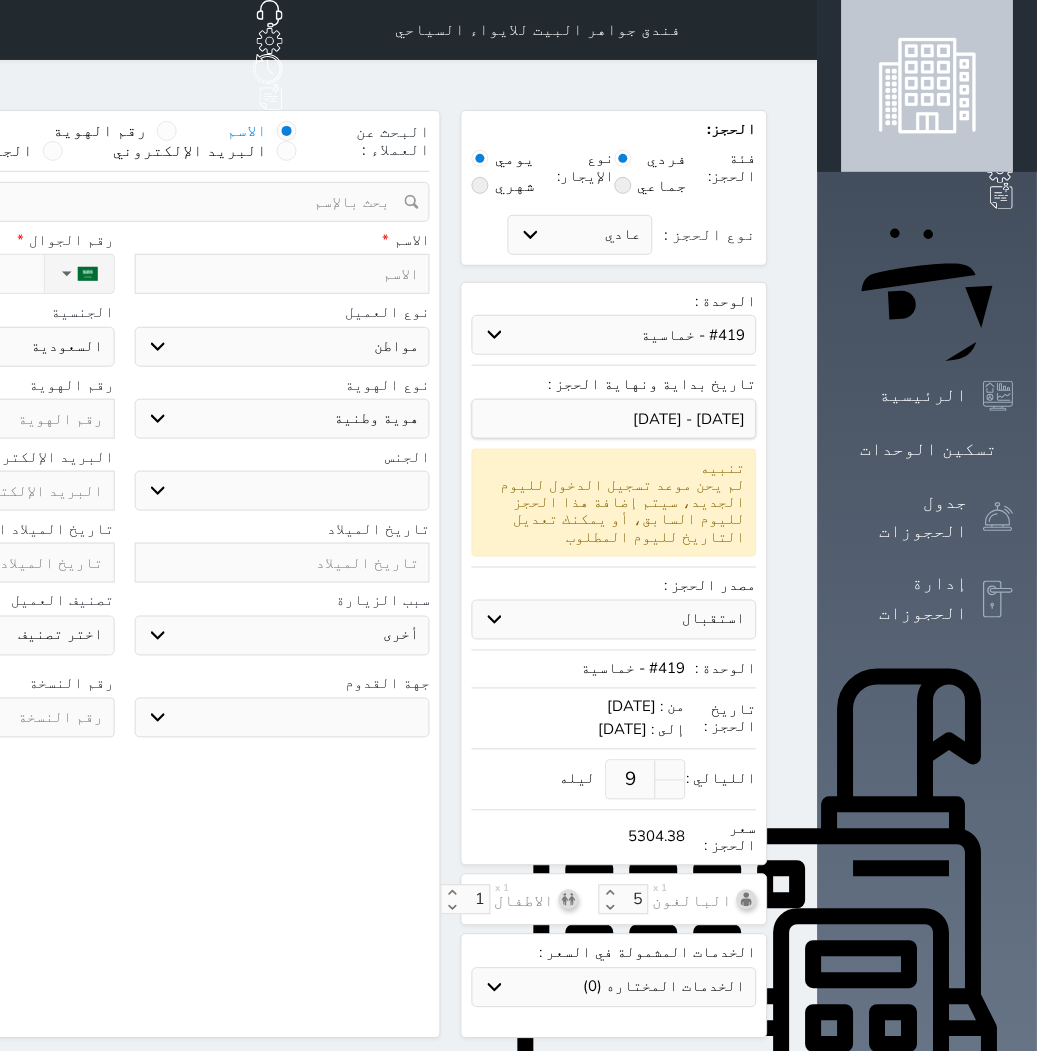 select 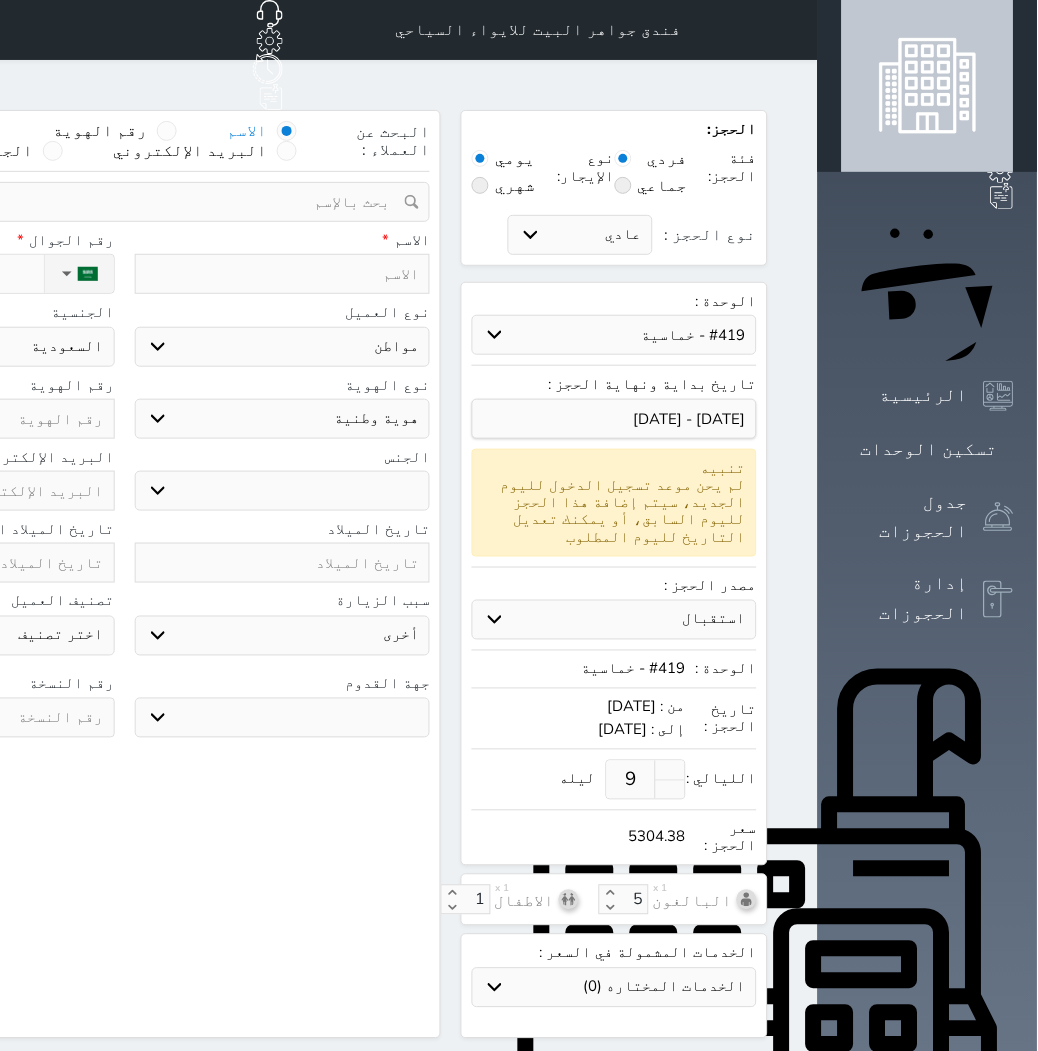 select 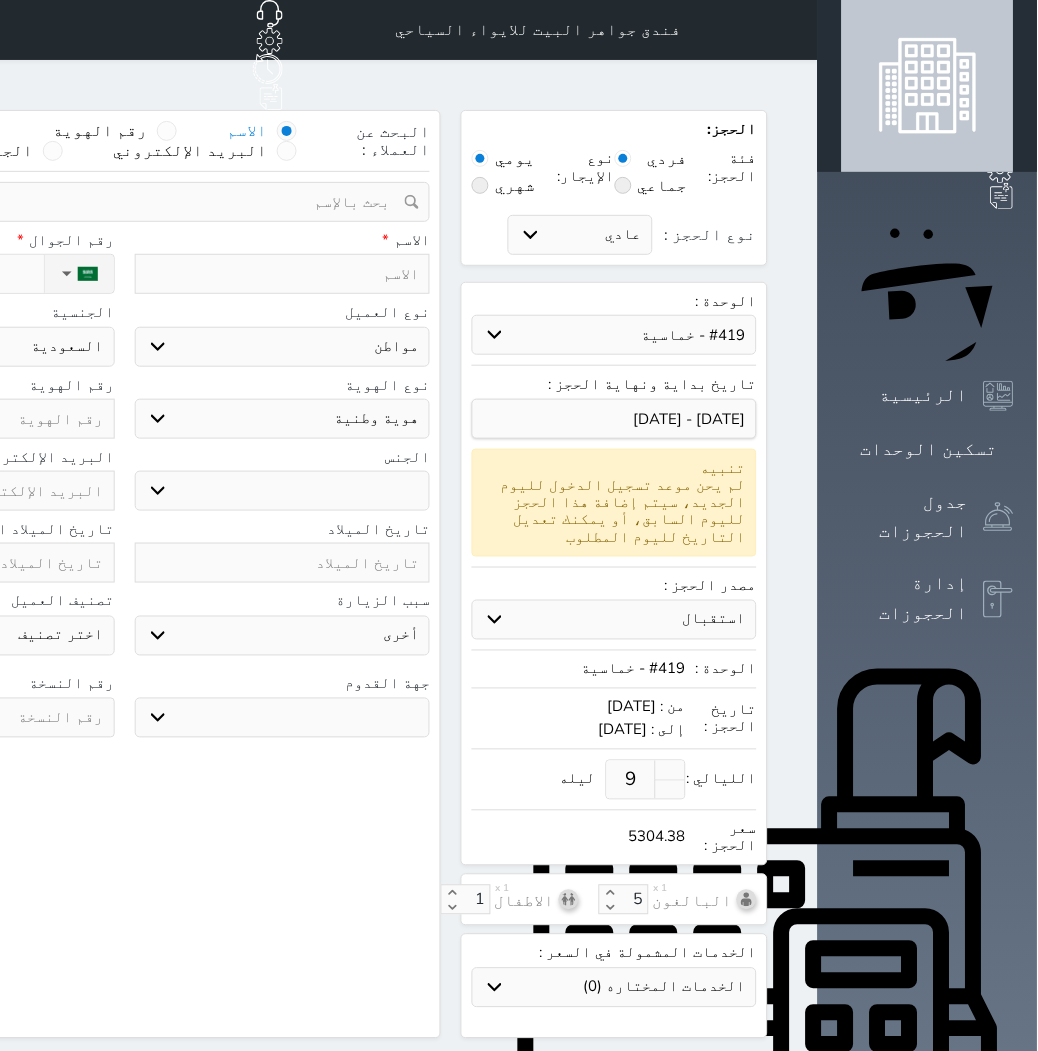 click at bounding box center (283, 274) 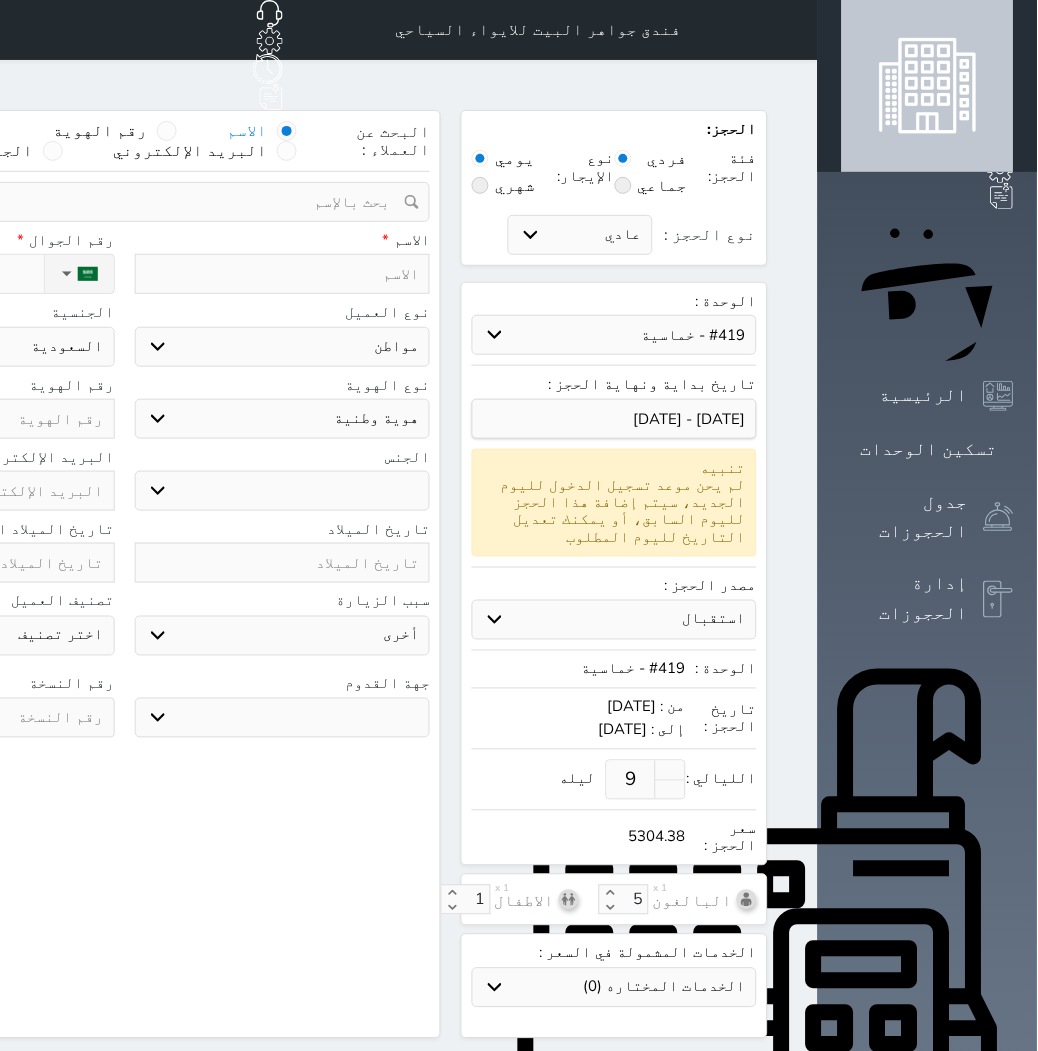 type on "M" 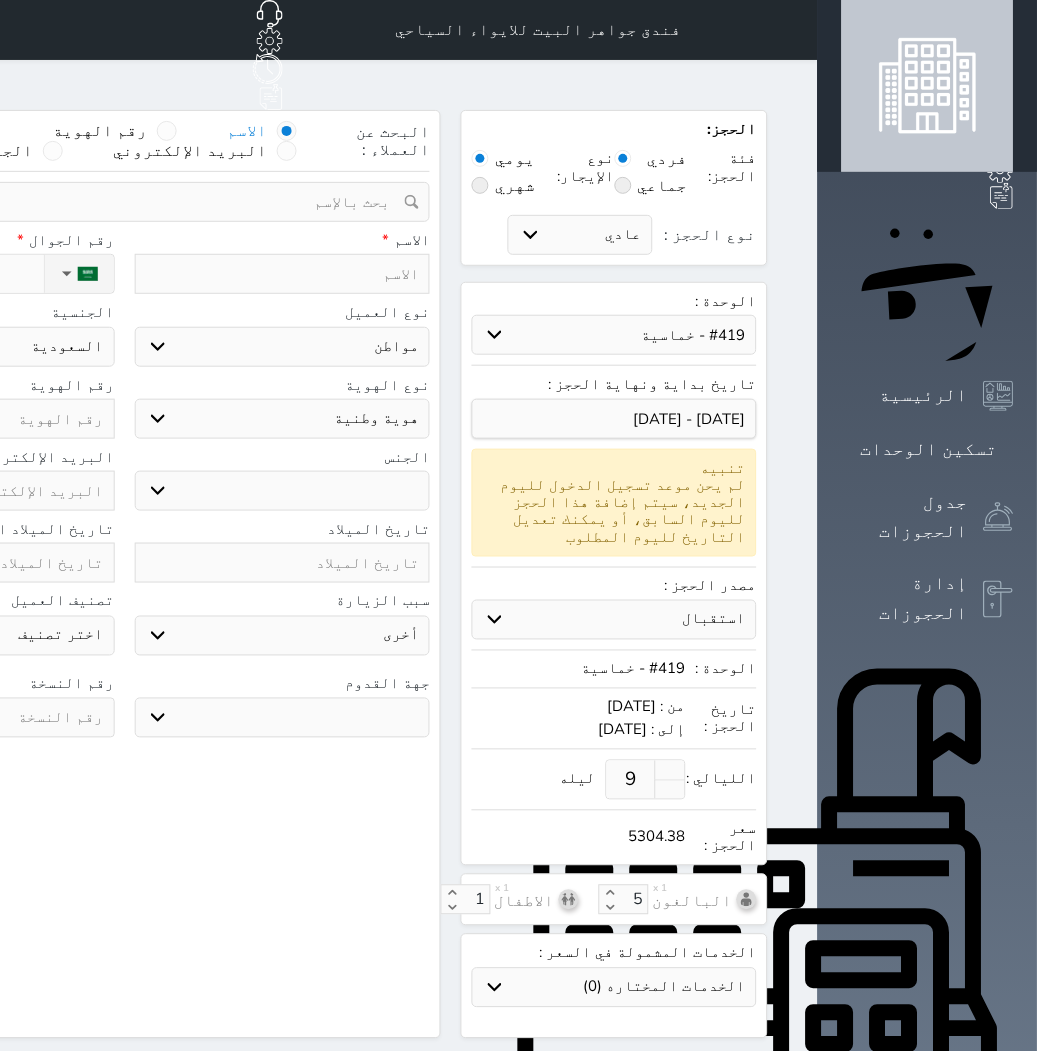 select 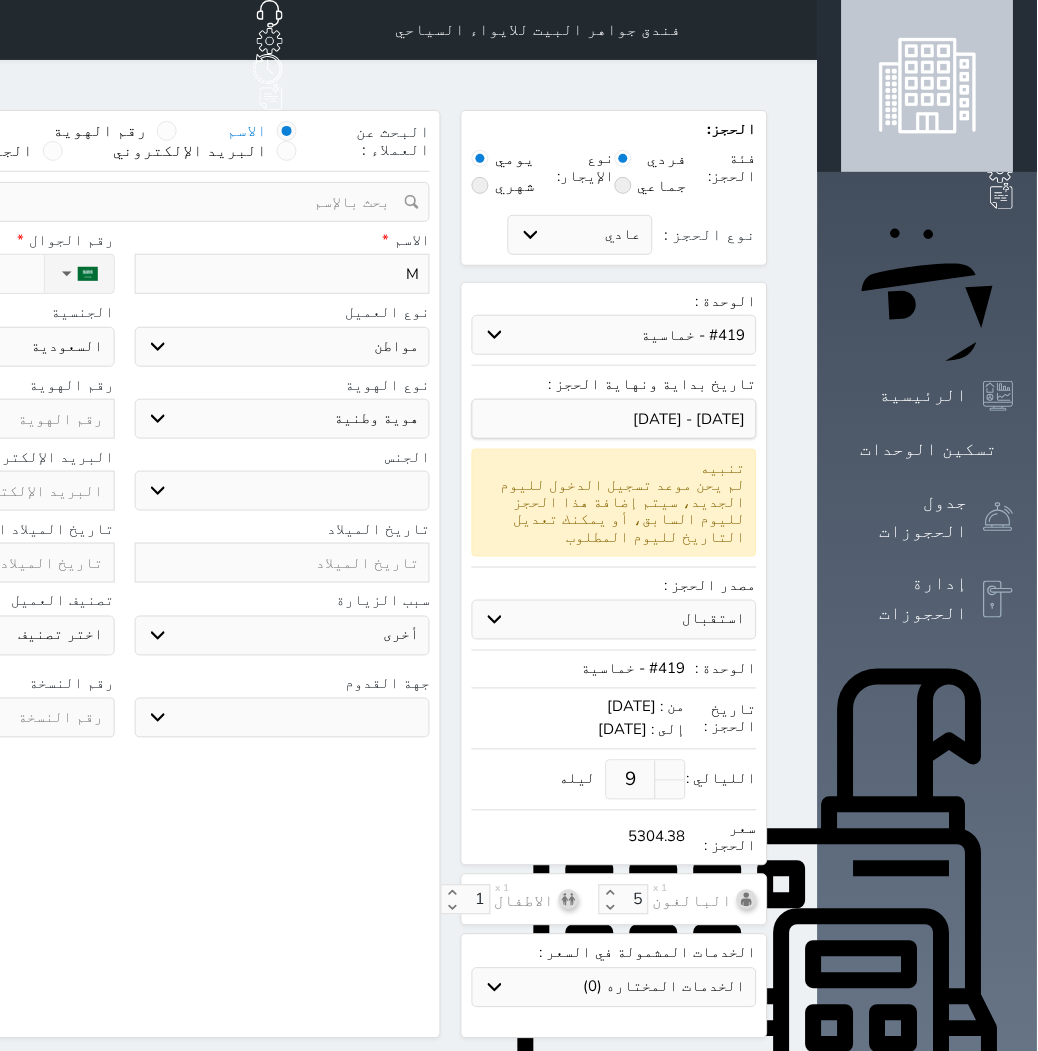 type on "Mu" 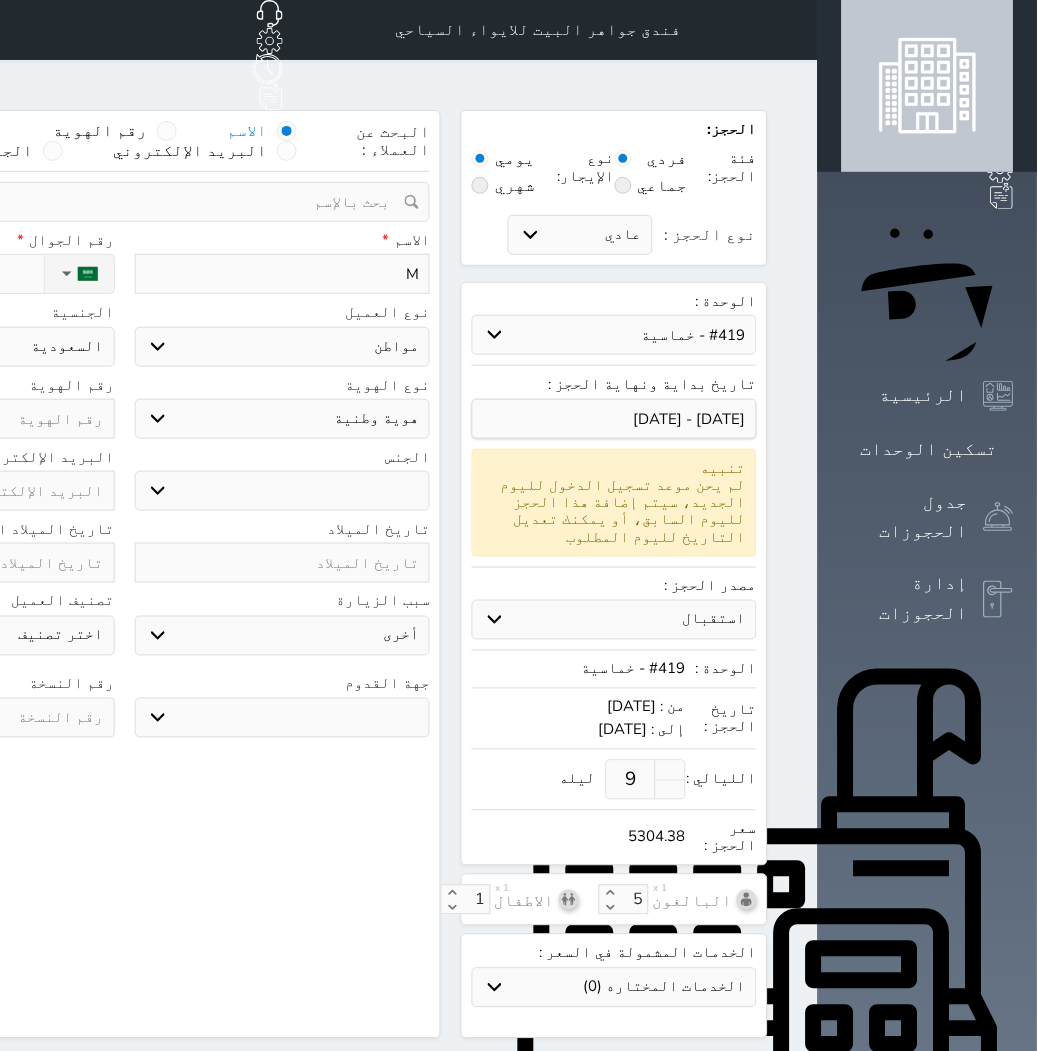 select 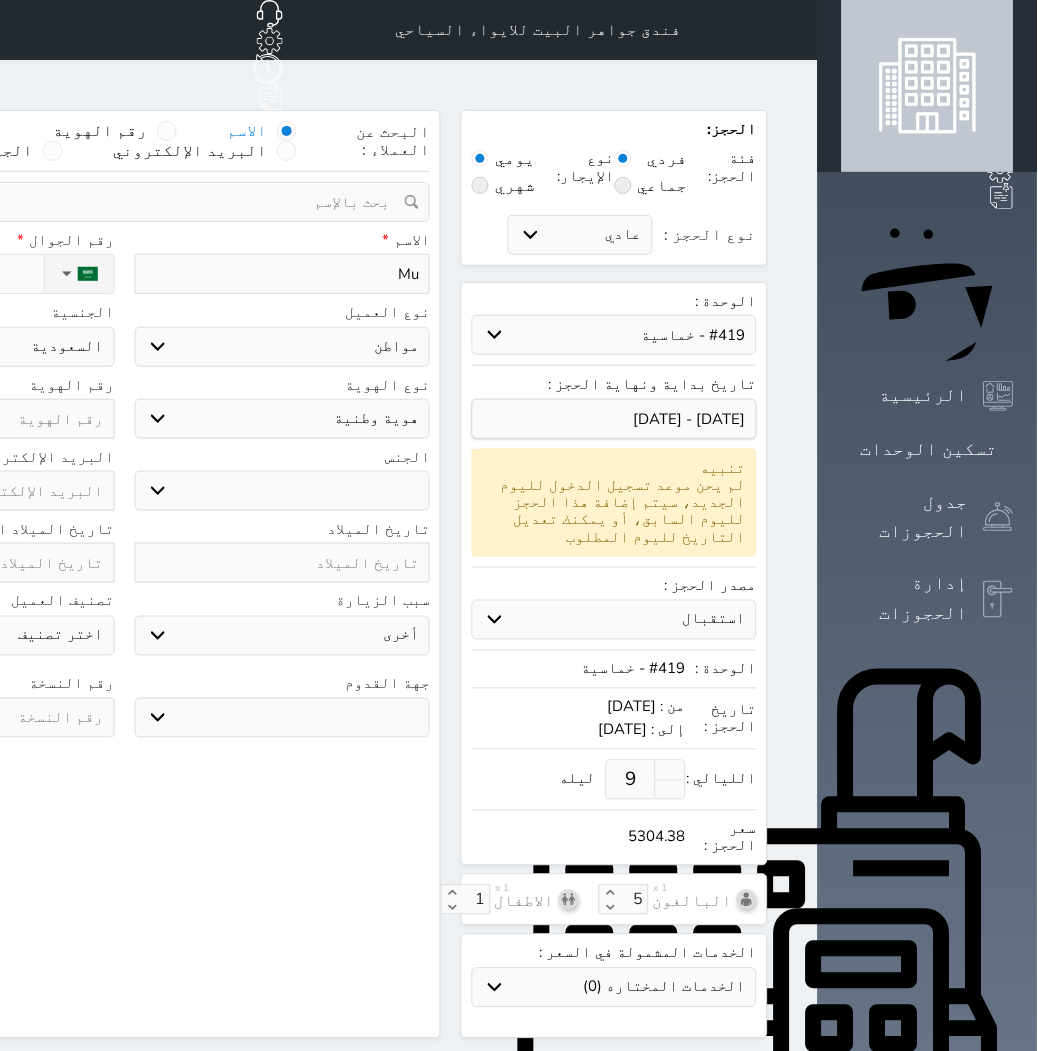 type on "Muh" 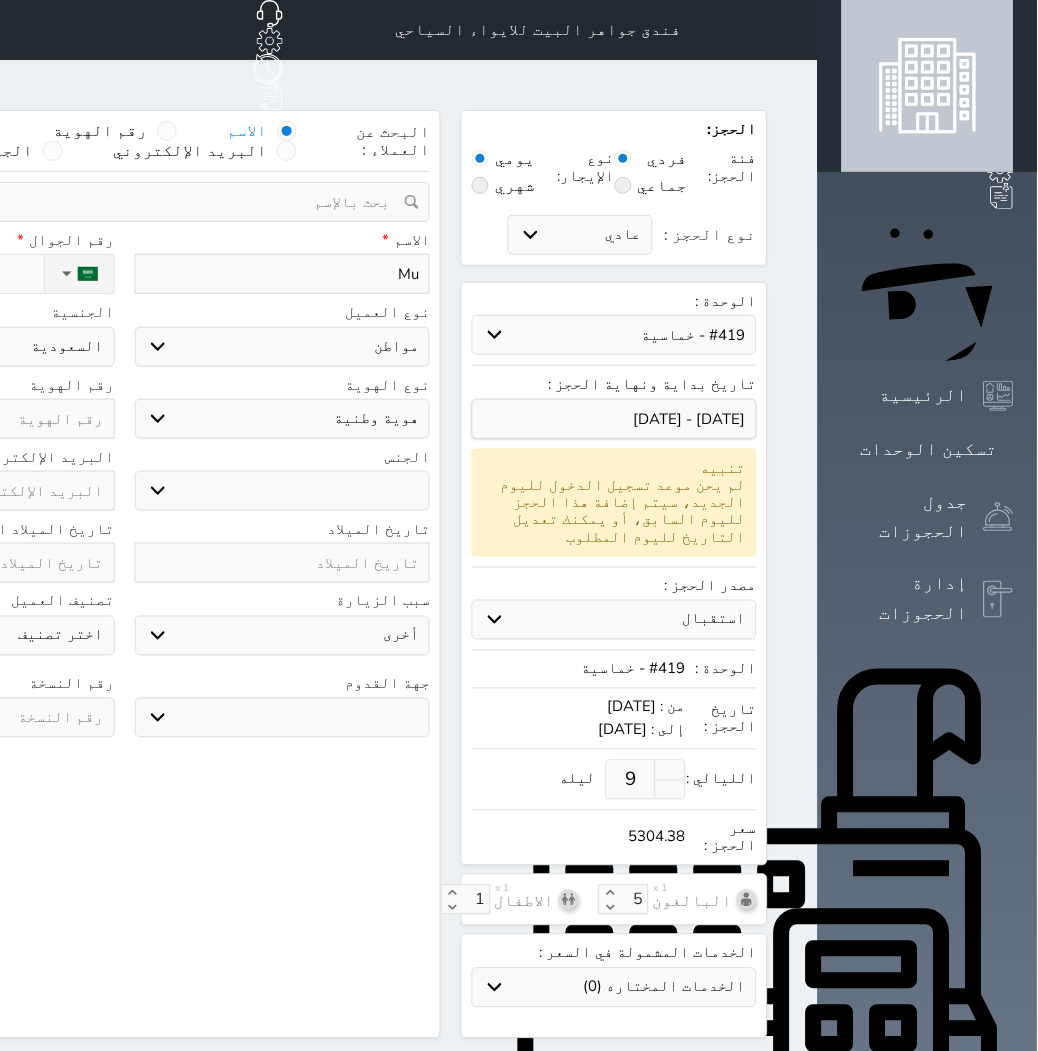 select 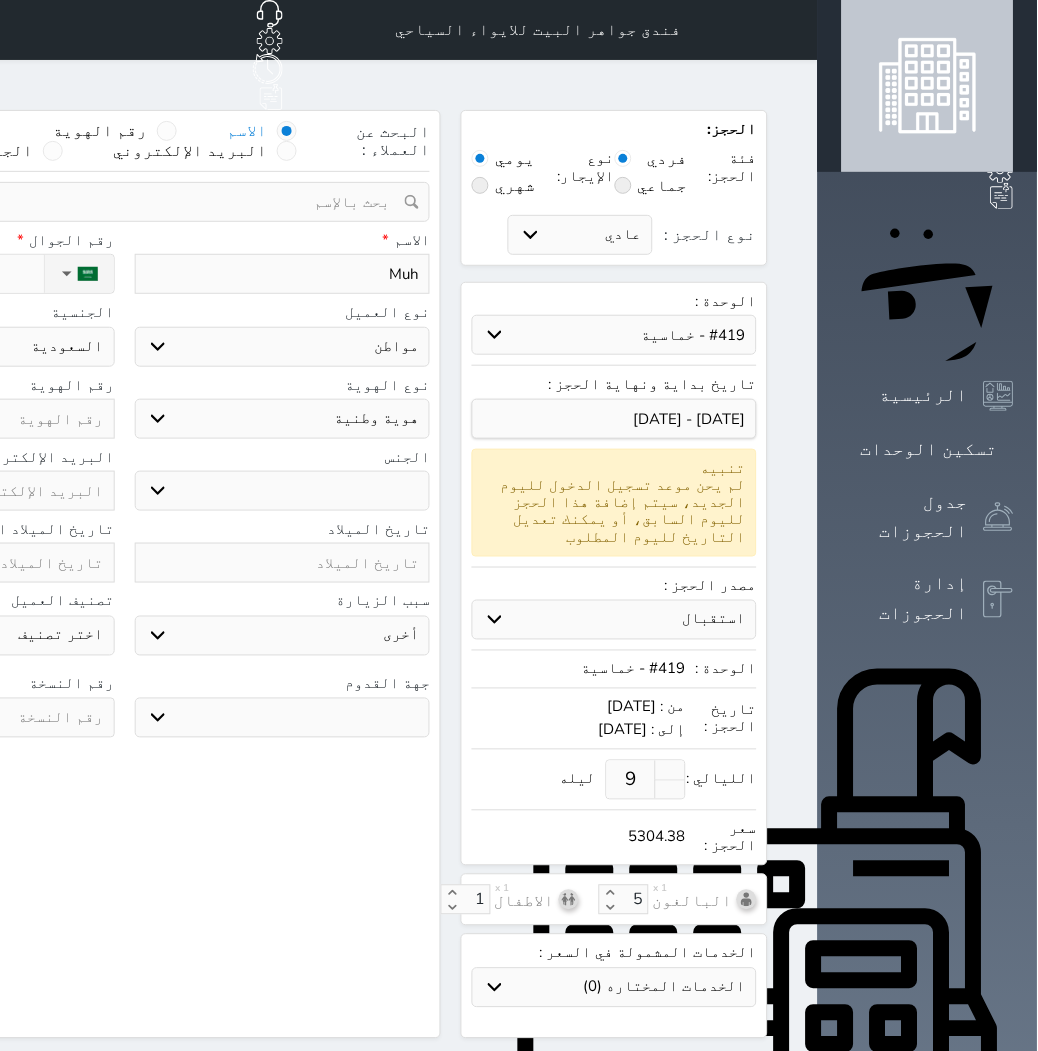 type on "Muha" 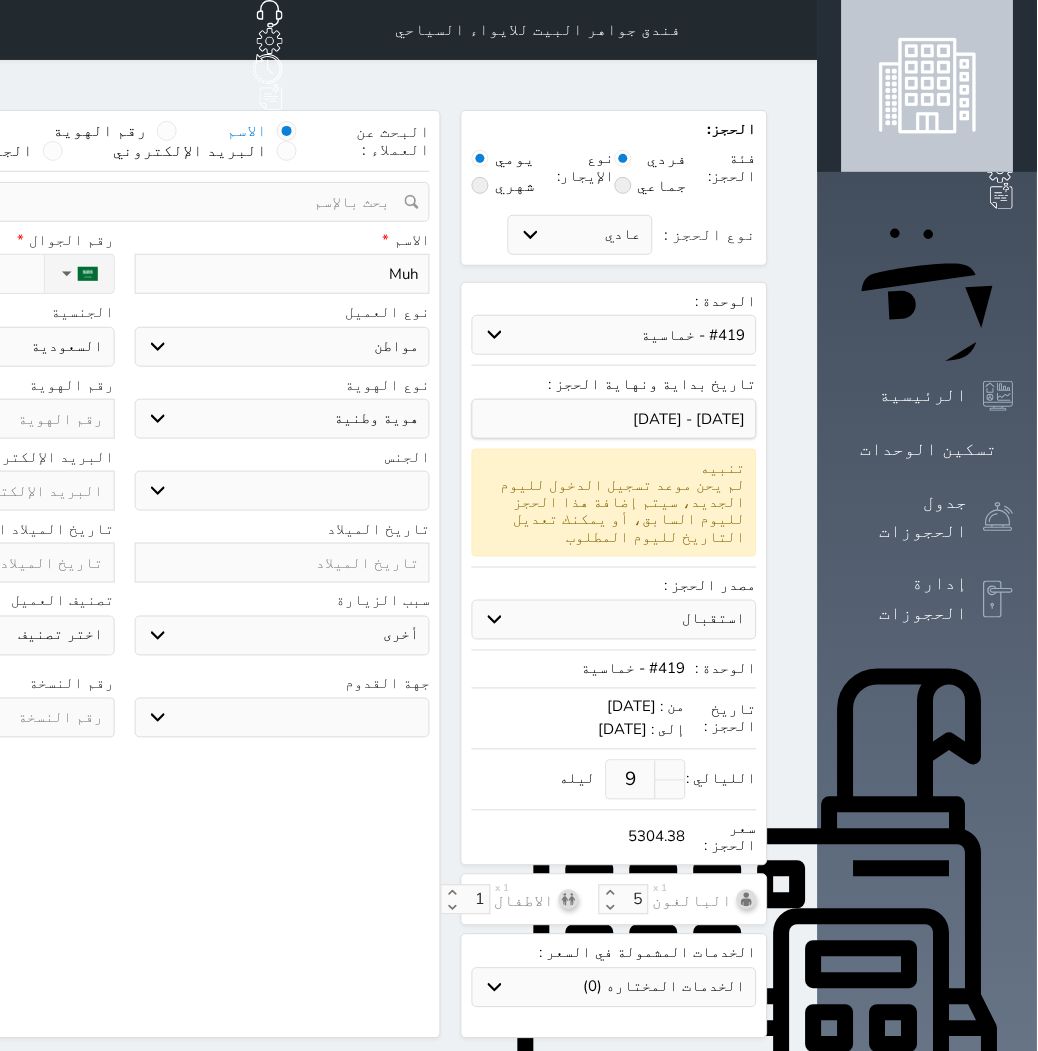 select 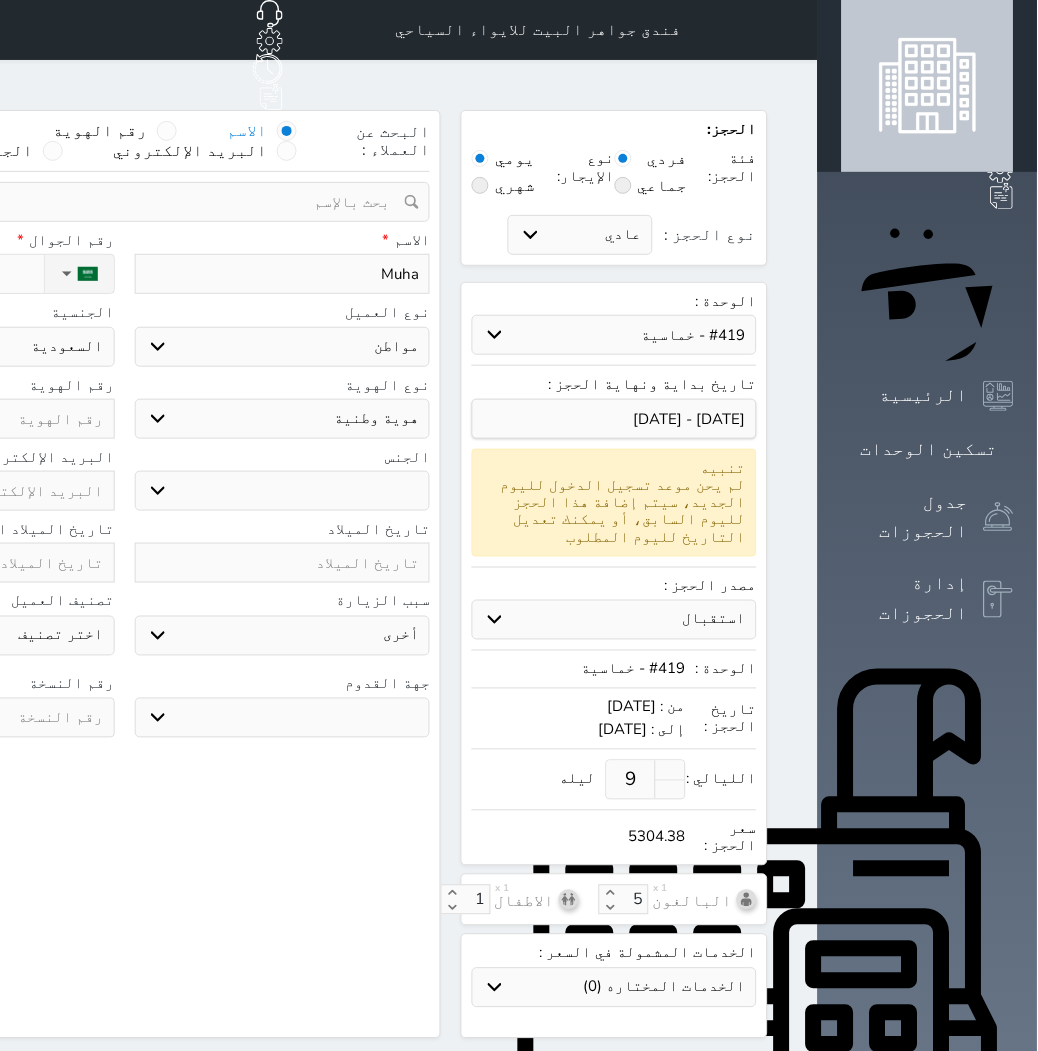 type on "Muhaa" 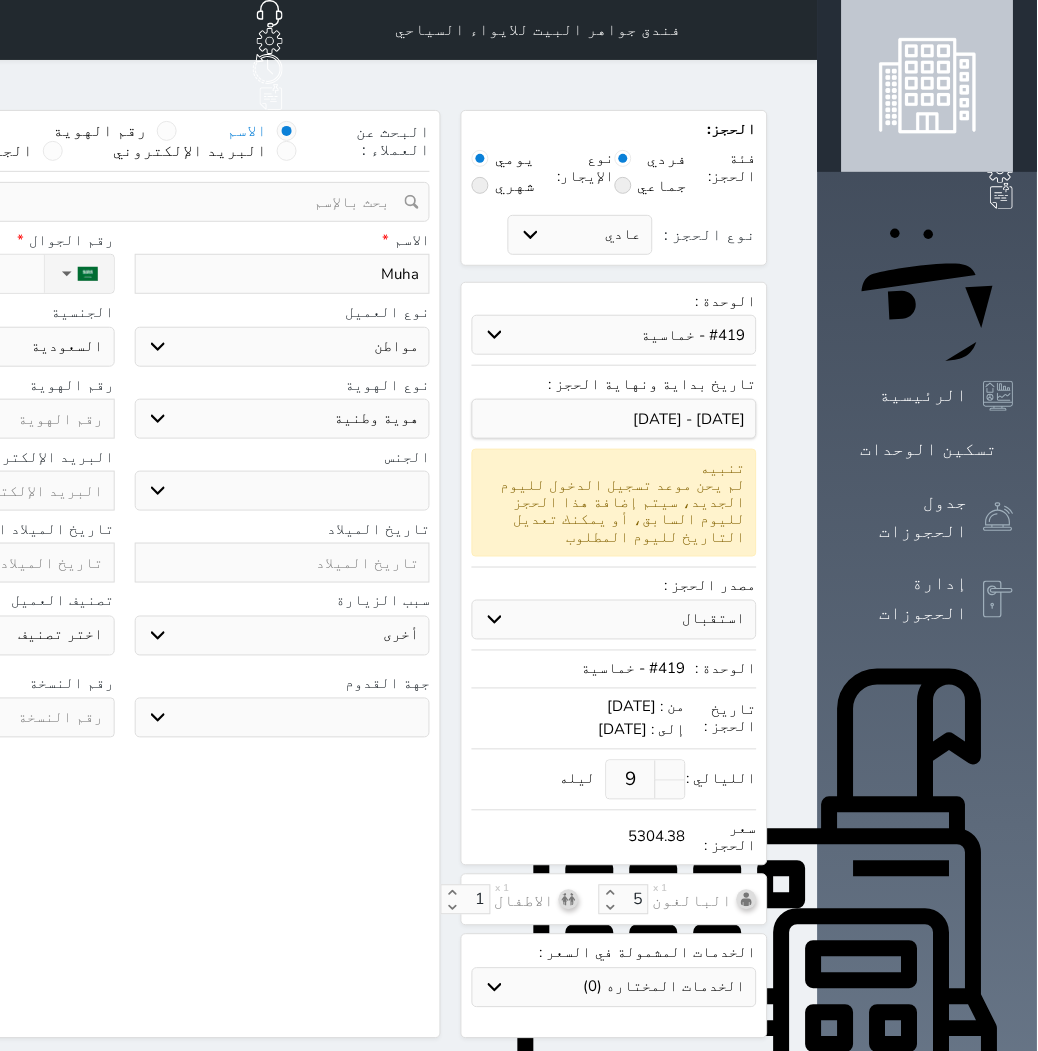 select 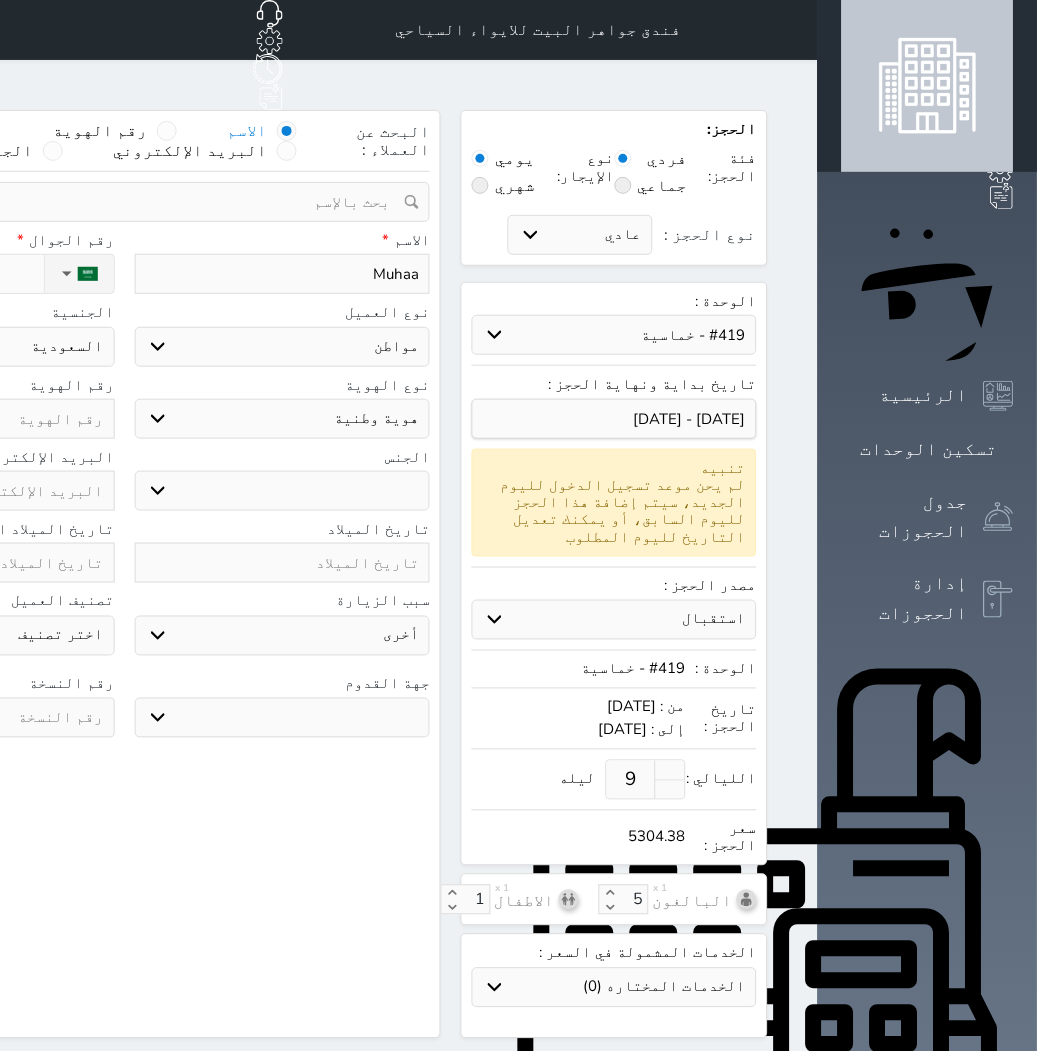 type on "Muha" 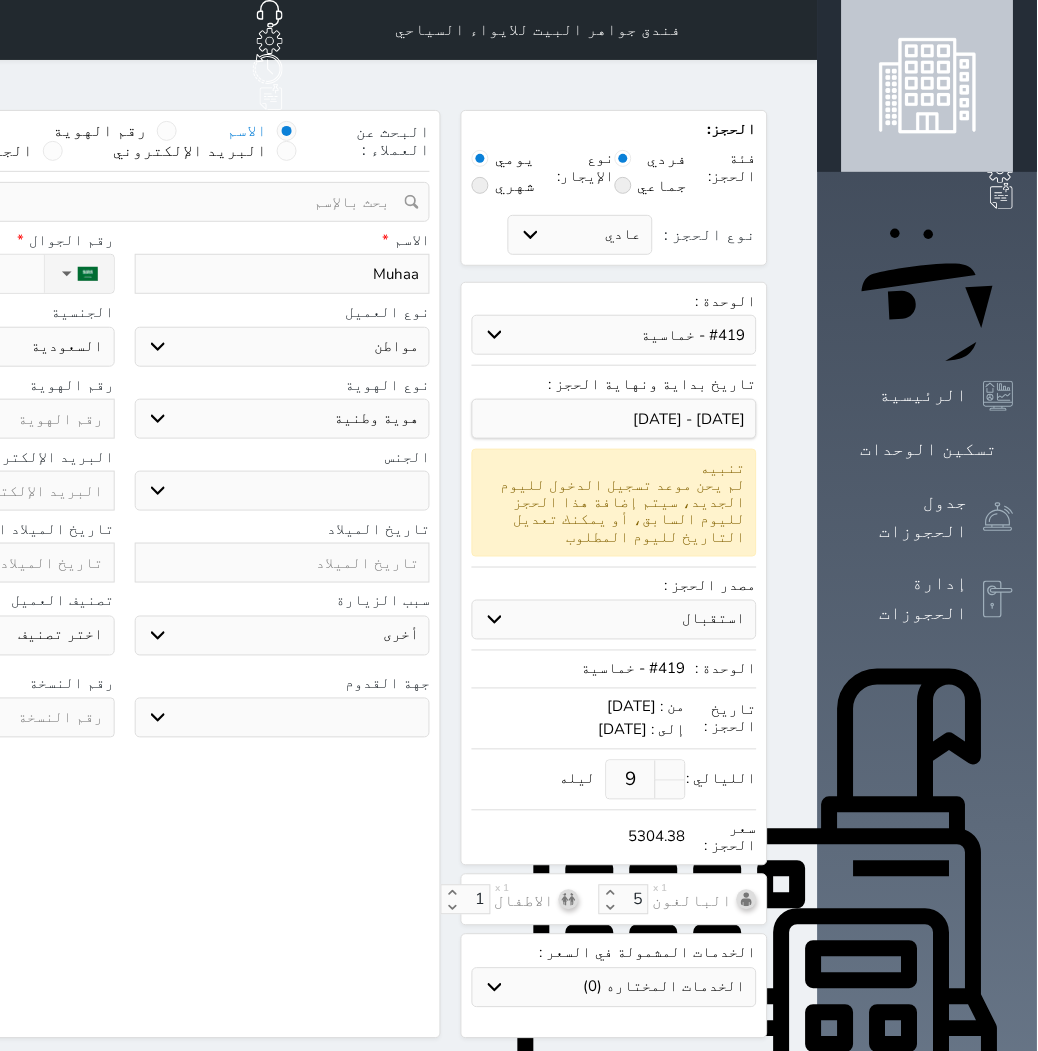 select 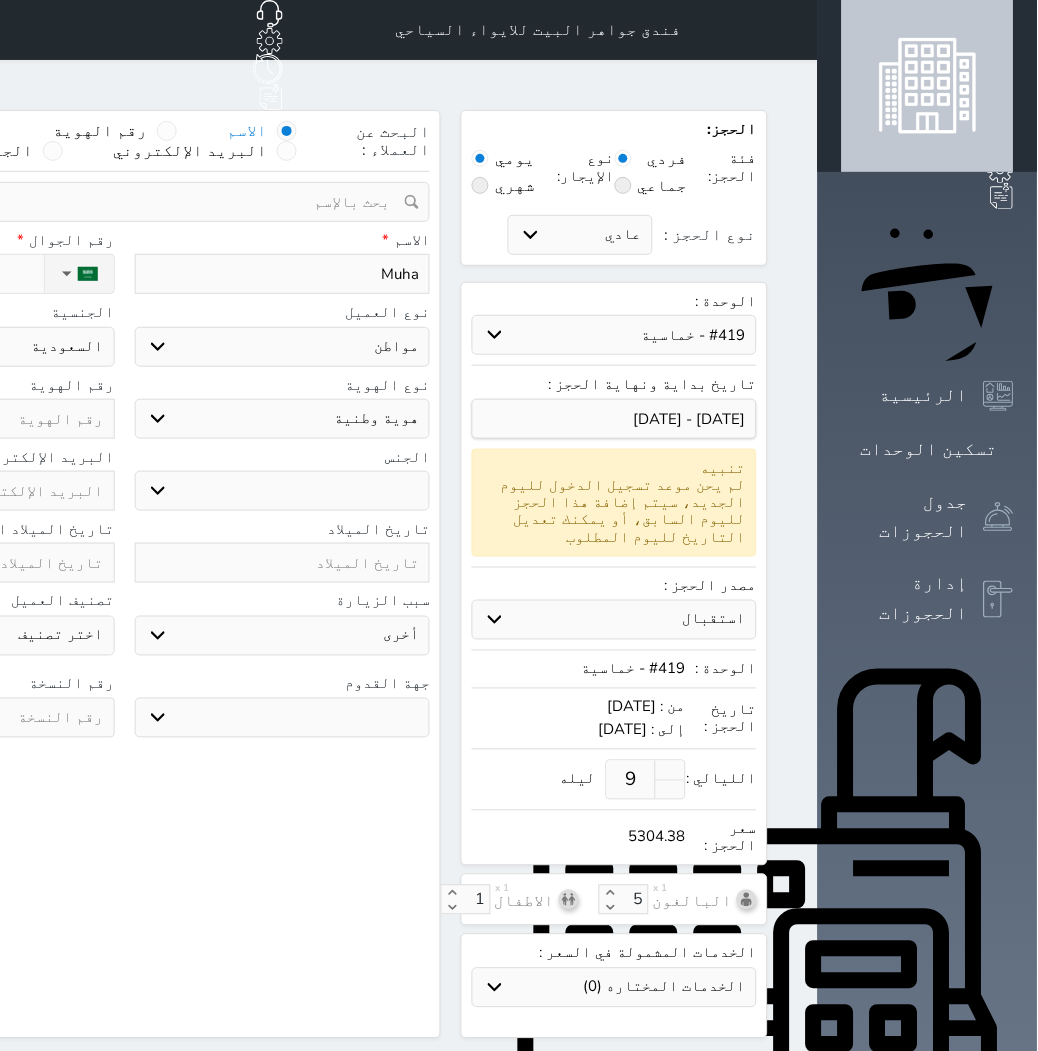 type on "Muham" 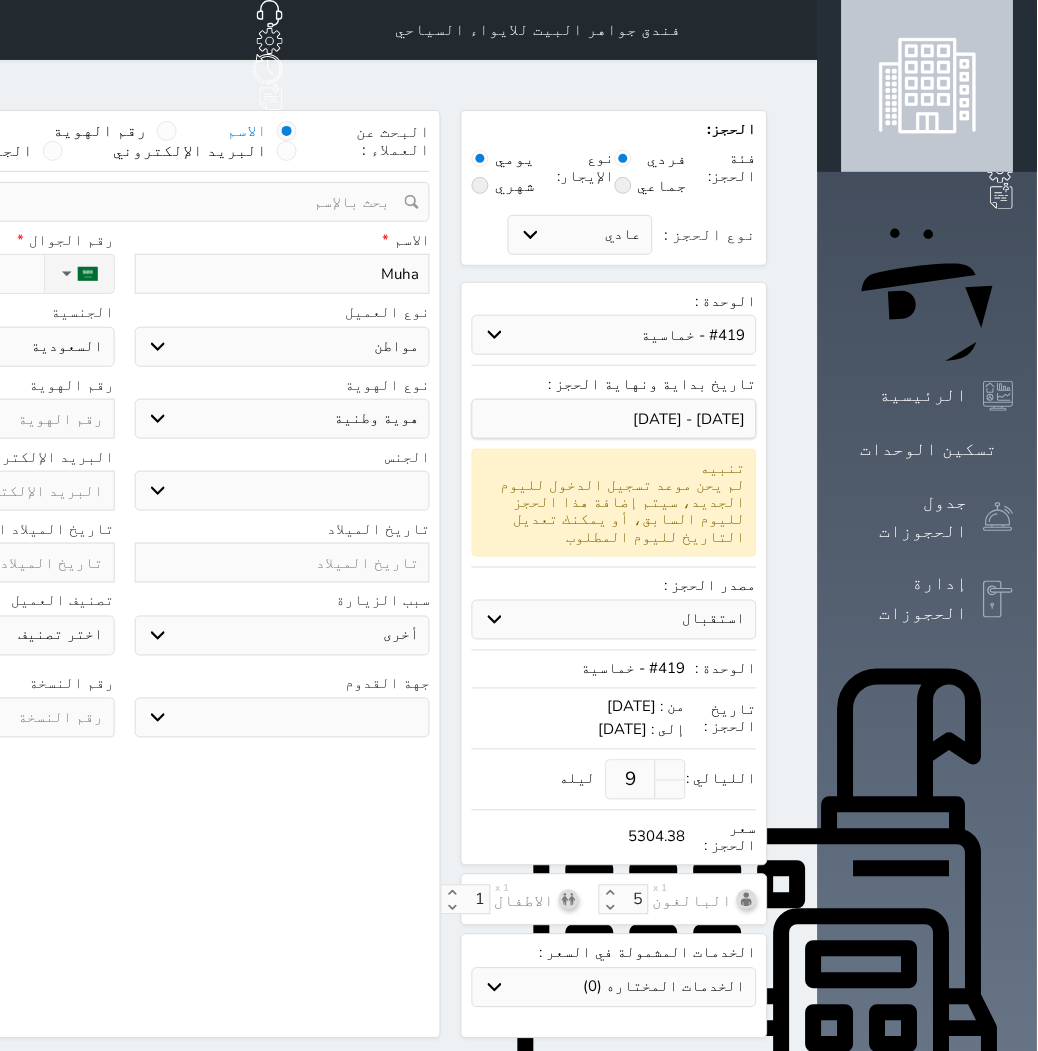select 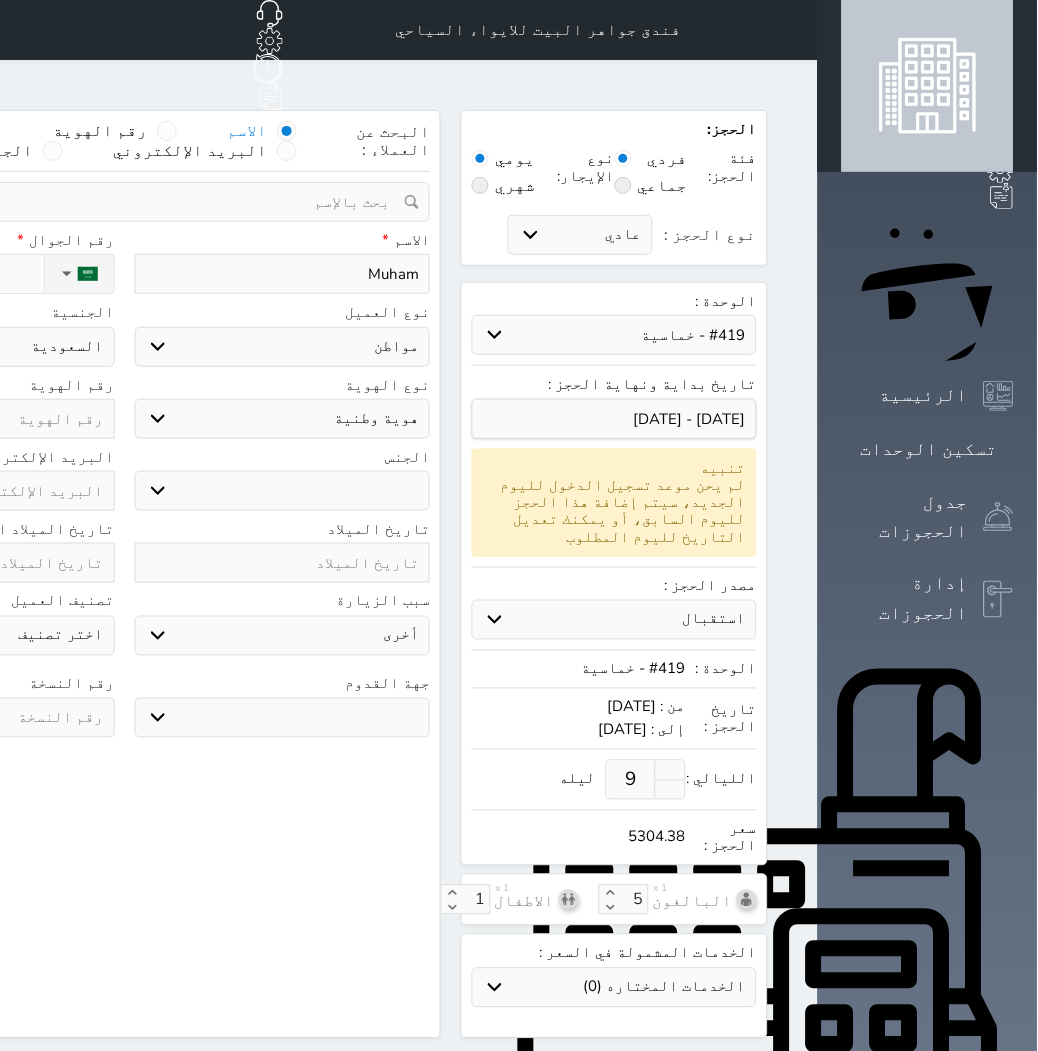 type on "Muhamm" 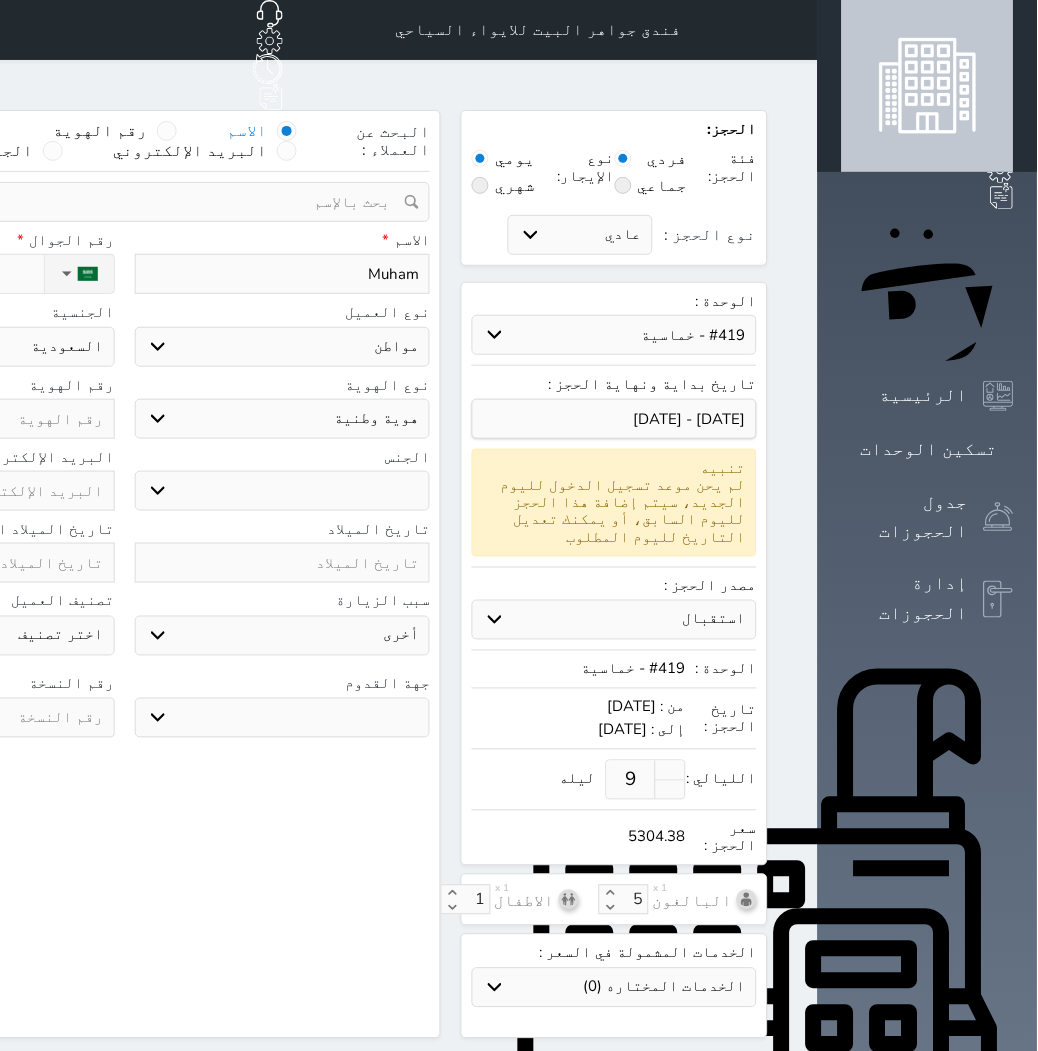 select 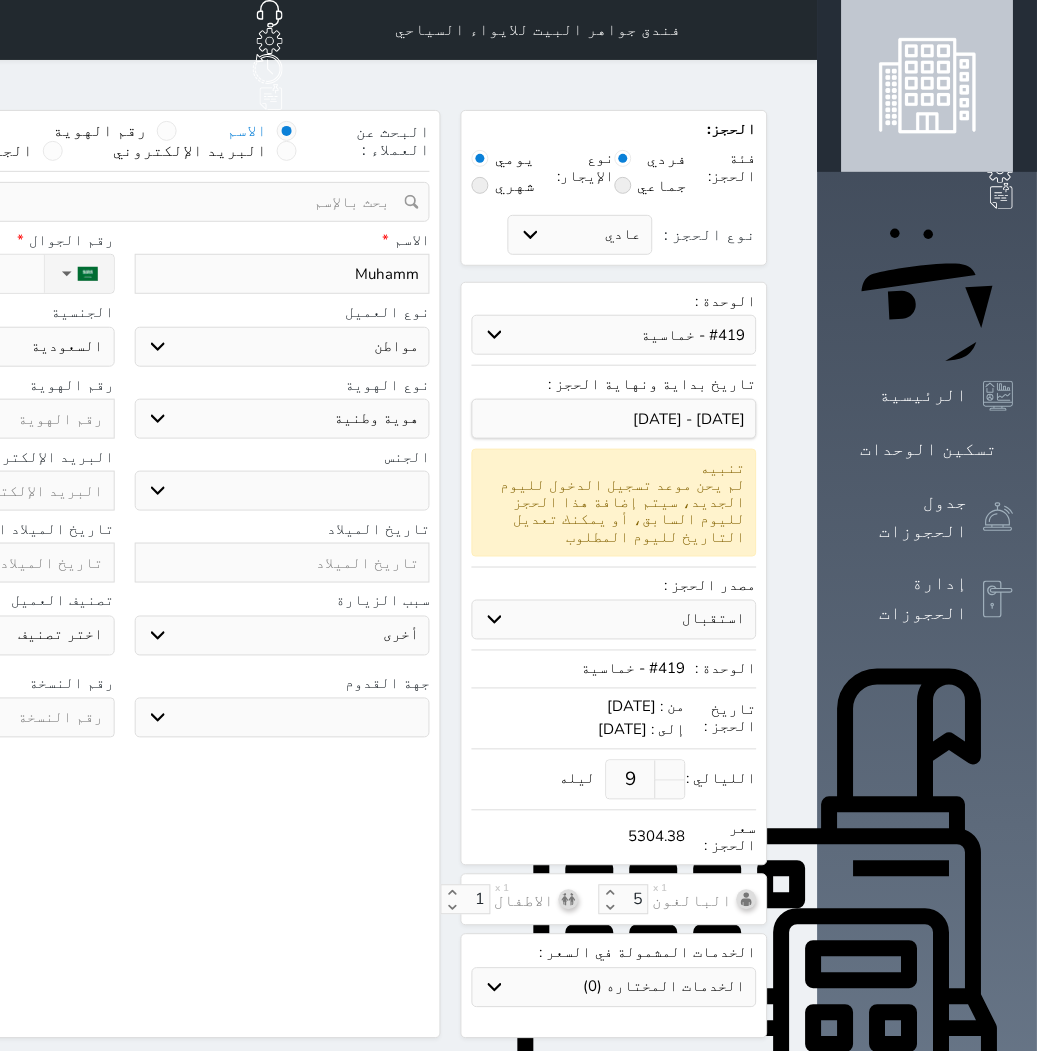 type on "[DEMOGRAPHIC_DATA]" 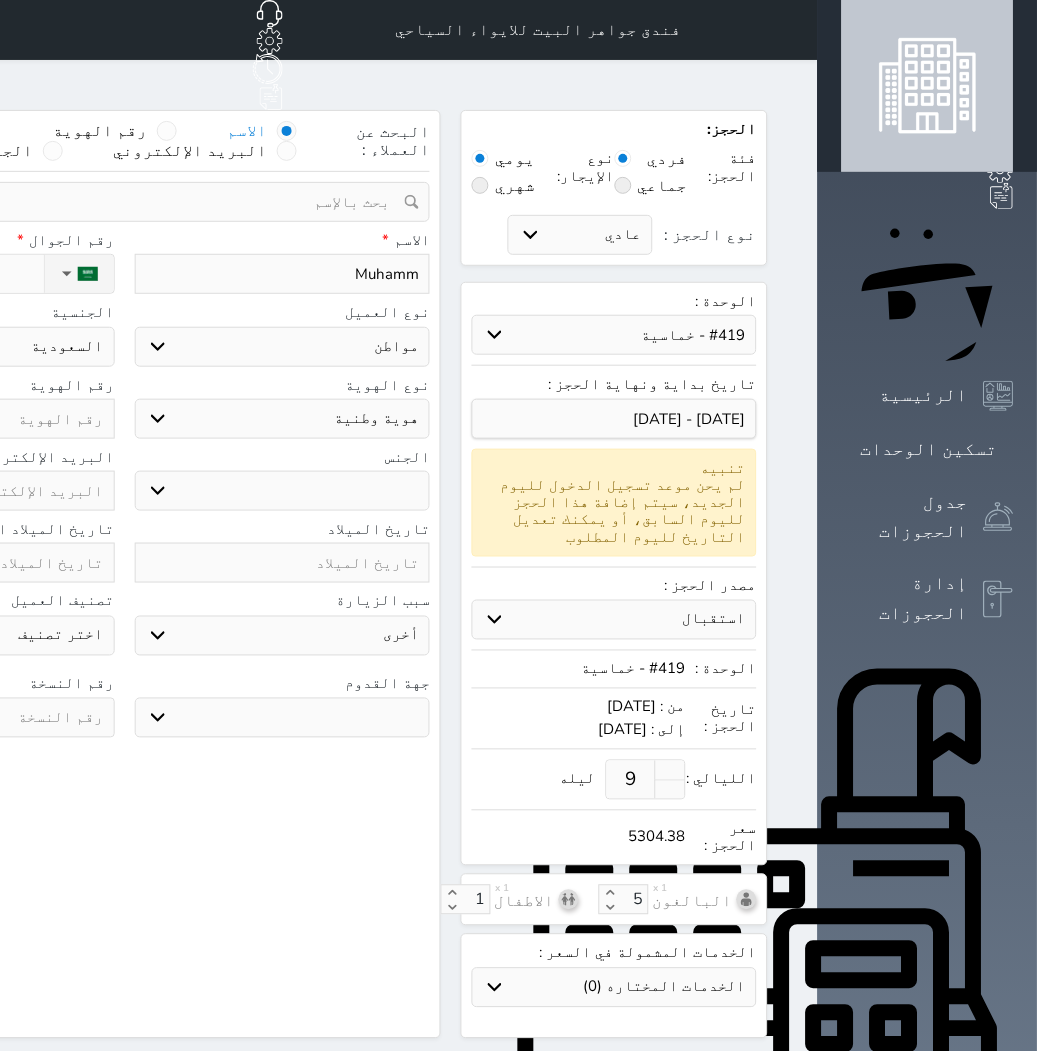 select 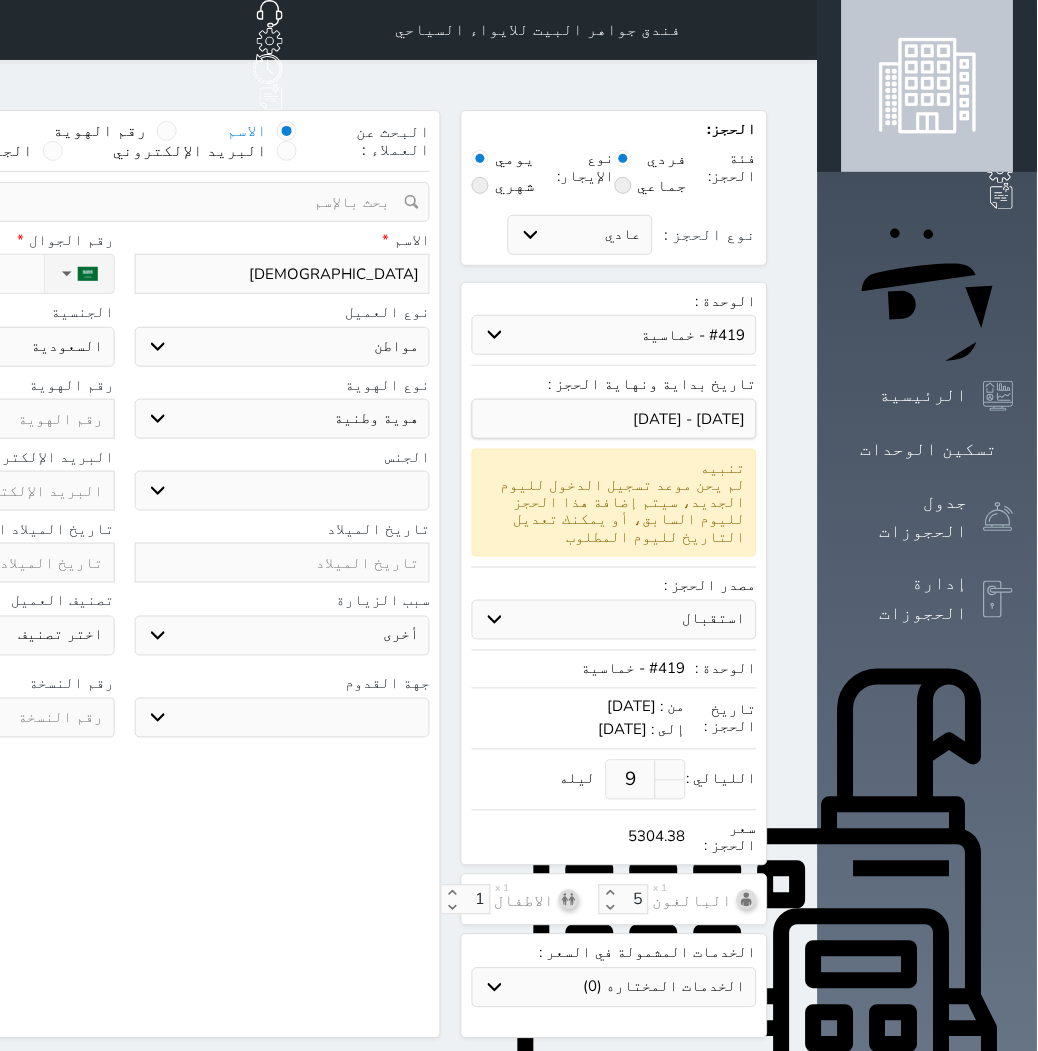 type on "[DEMOGRAPHIC_DATA]" 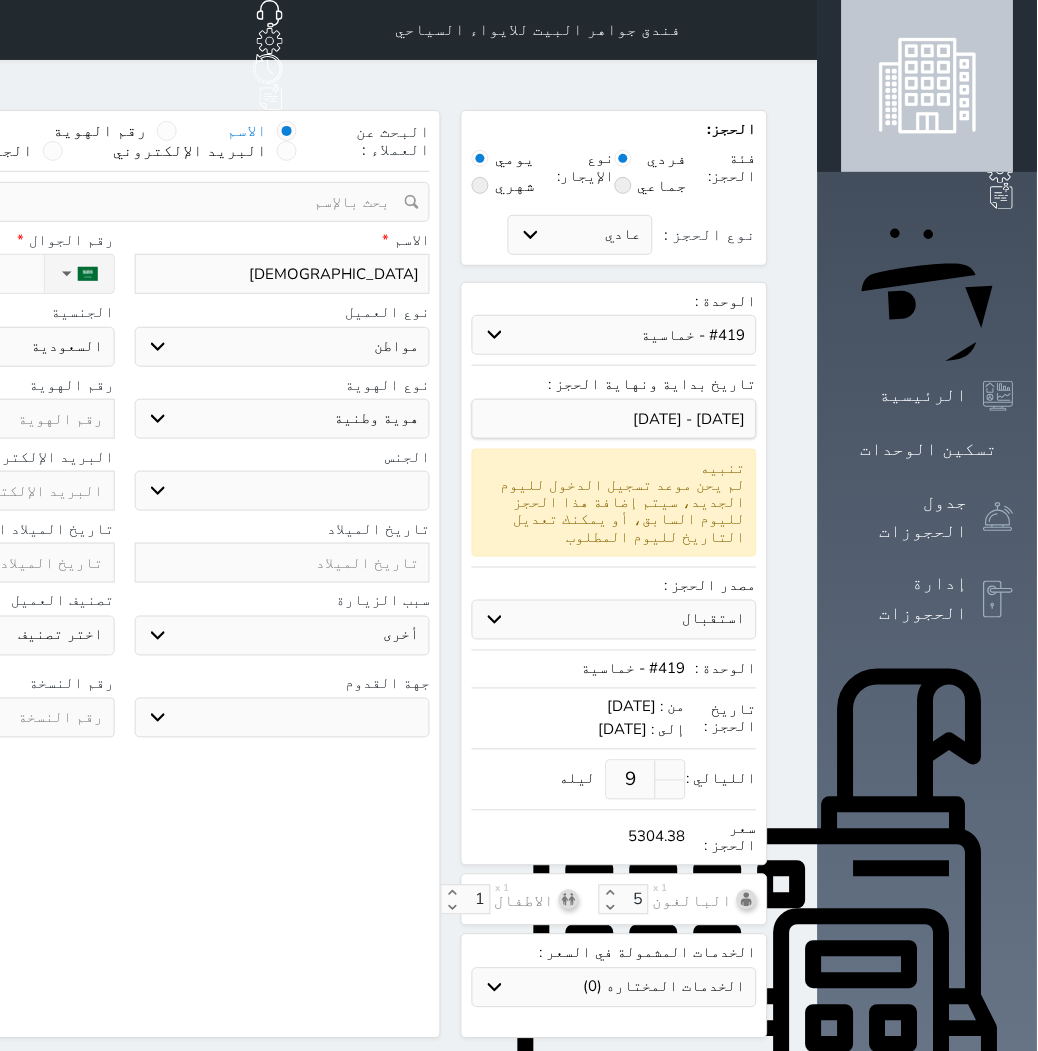 select 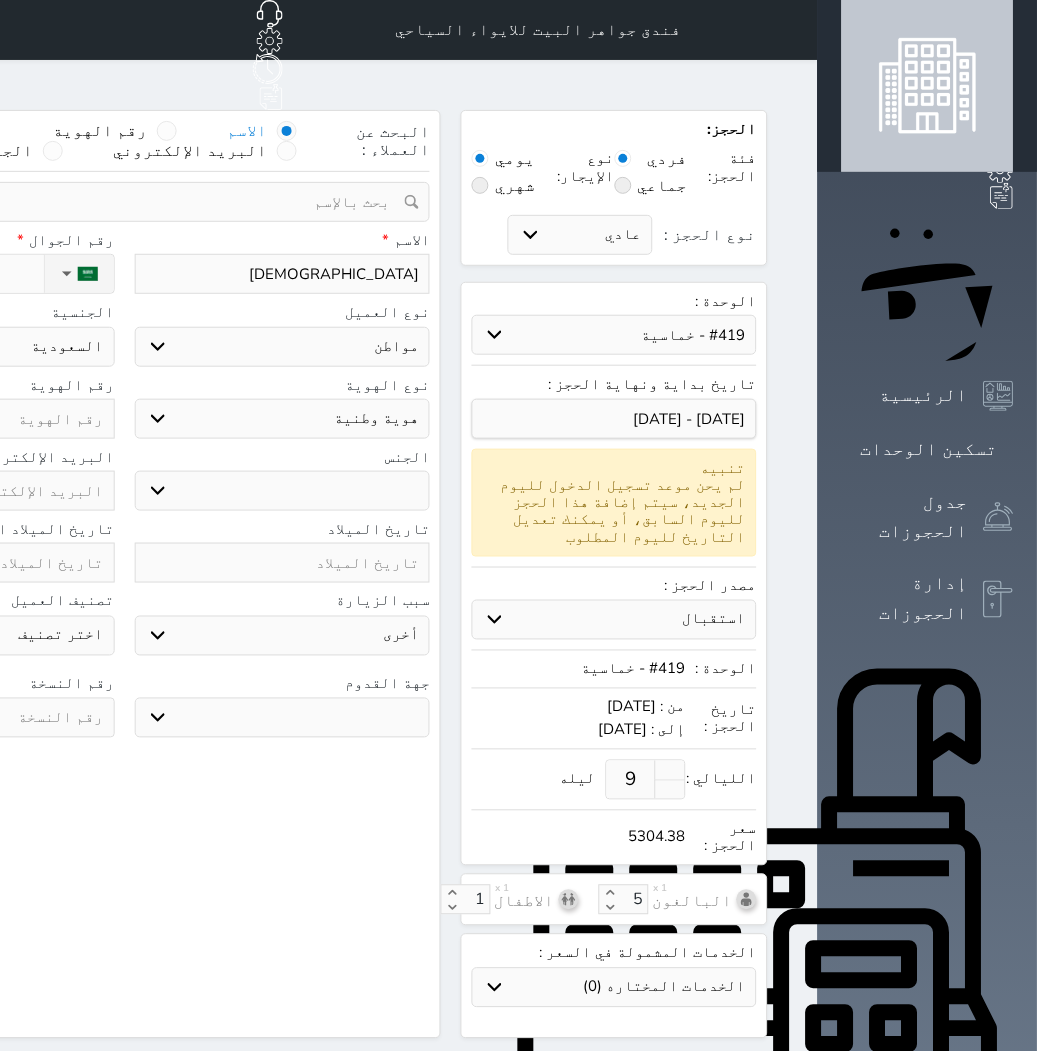 type on "[DEMOGRAPHIC_DATA]" 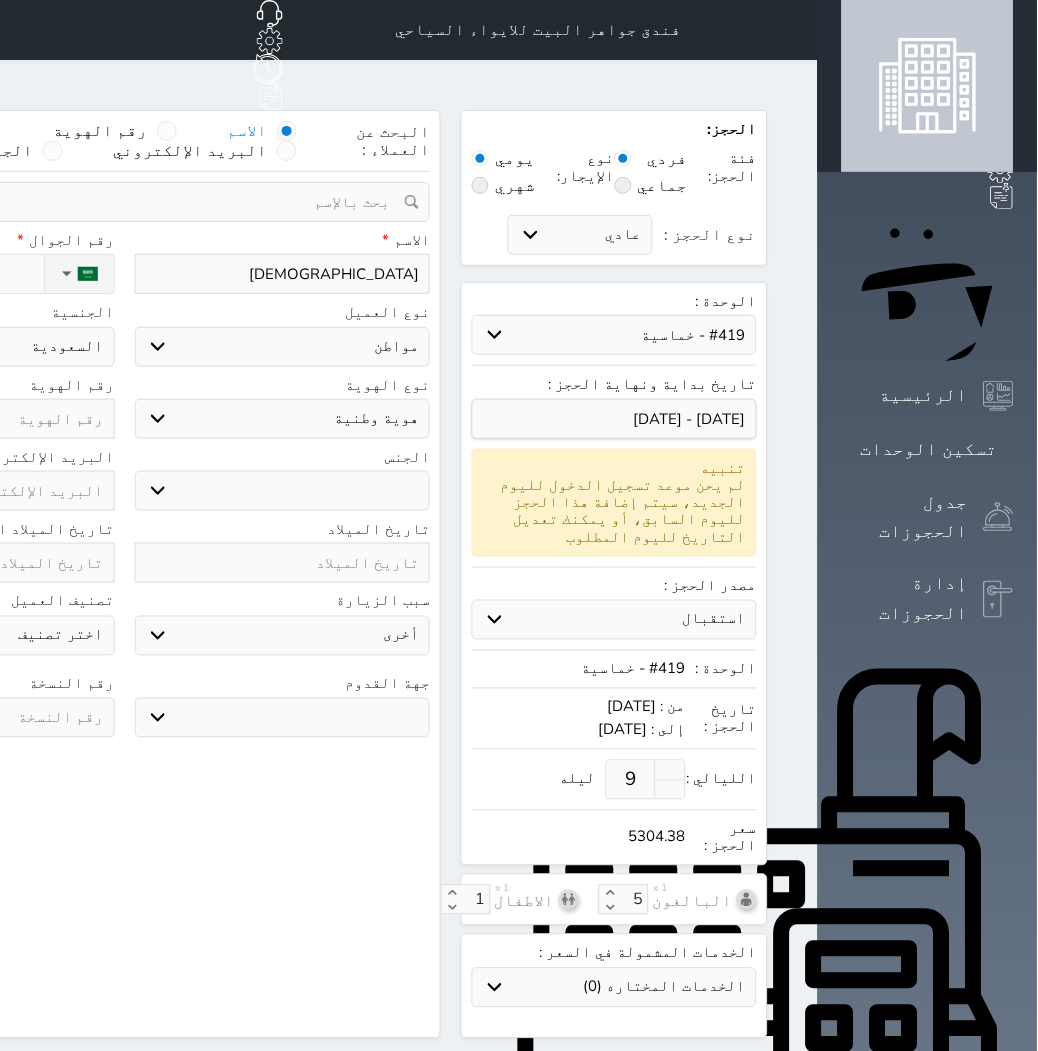 click on "اختر نوع   مواطن مواطن خليجي زائر مقيم" at bounding box center [283, 347] 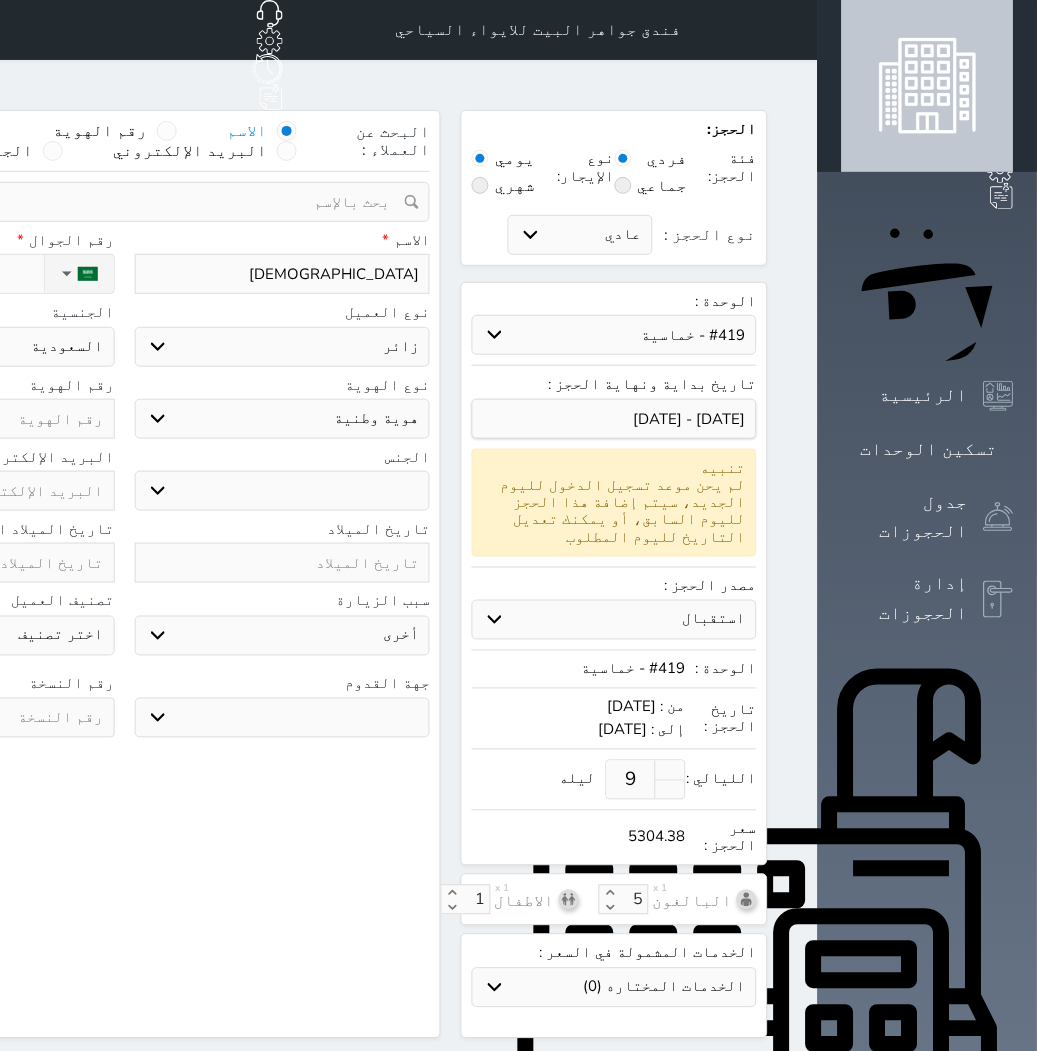 click on "اختر نوع   مواطن مواطن خليجي زائر مقيم" at bounding box center (283, 347) 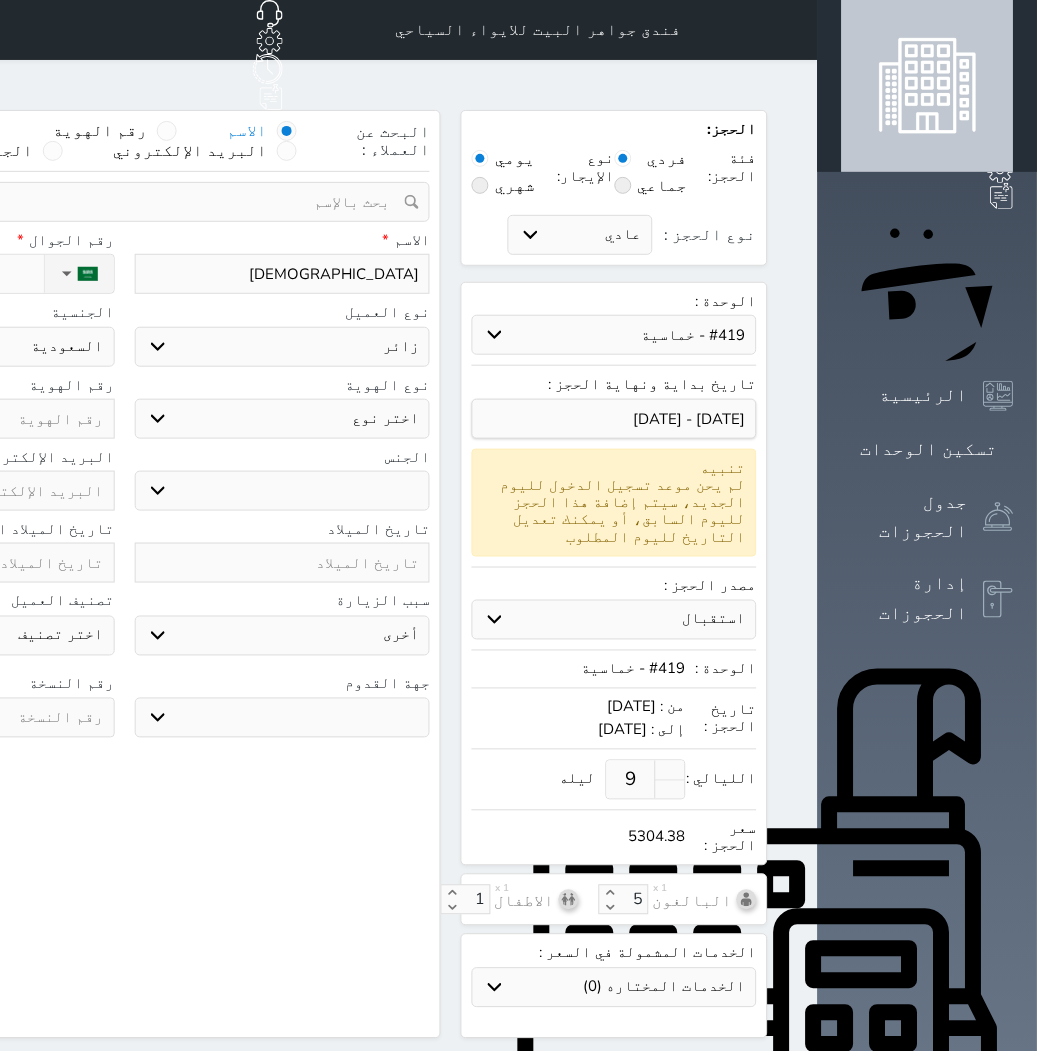 select 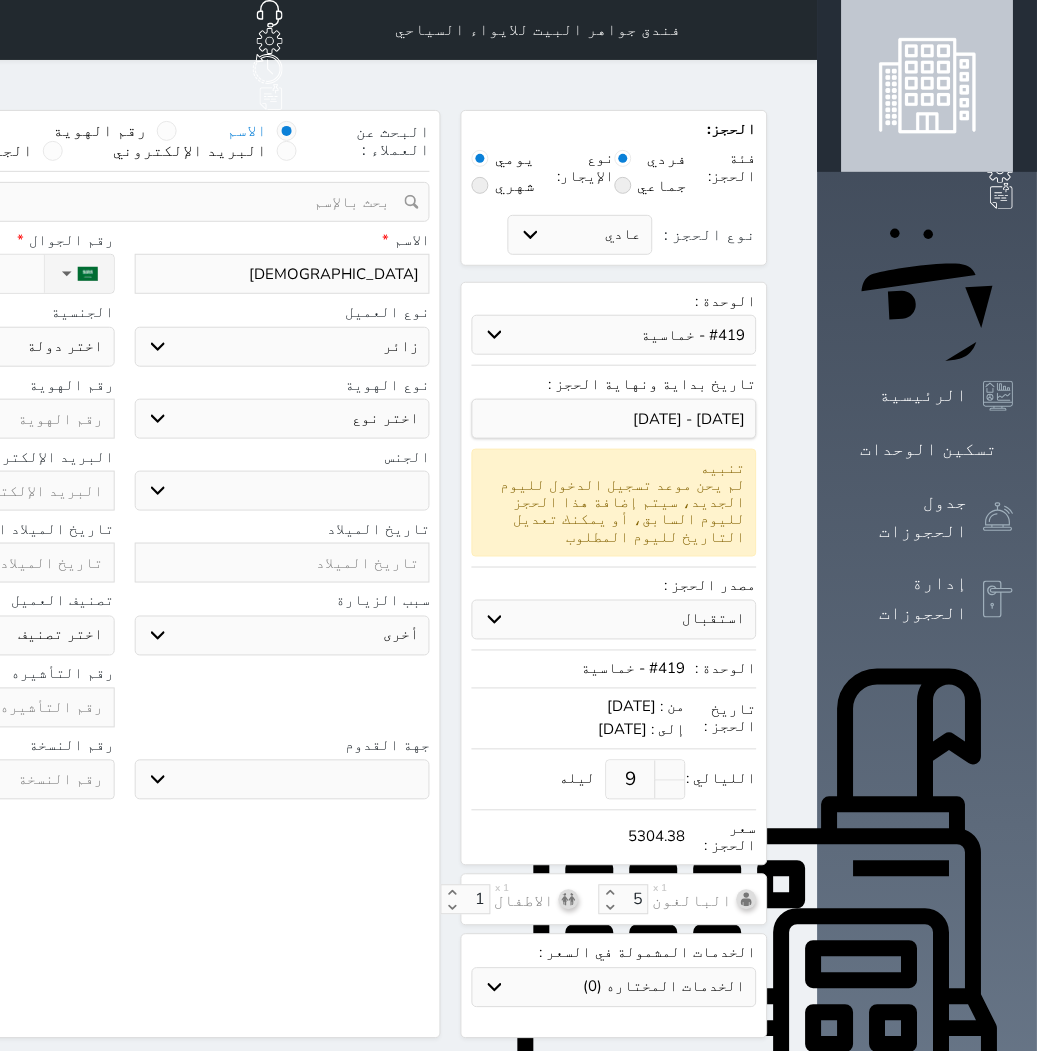 click on "اختر نوع   جواز السفر هوية زائر" at bounding box center [283, 419] 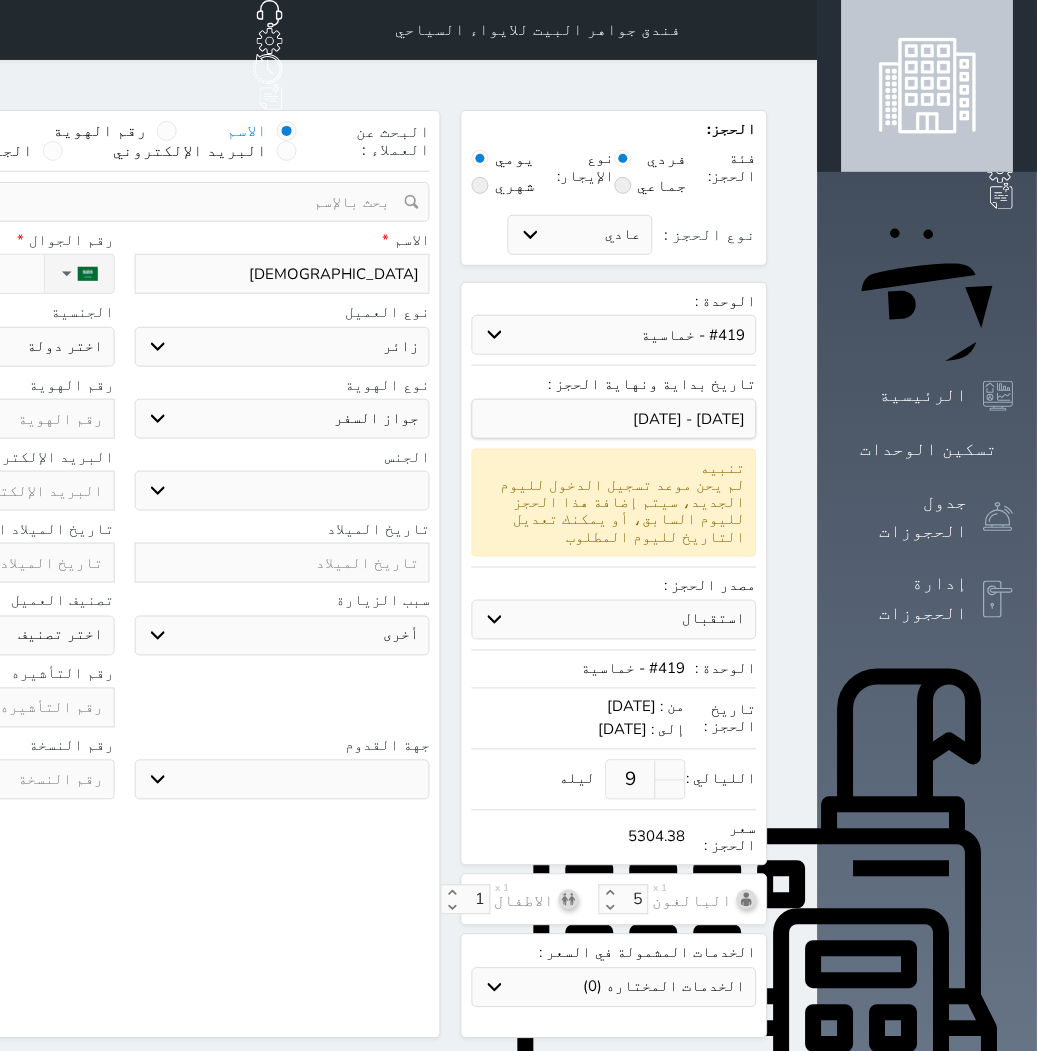 click on "اختر نوع   جواز السفر هوية زائر" at bounding box center (283, 419) 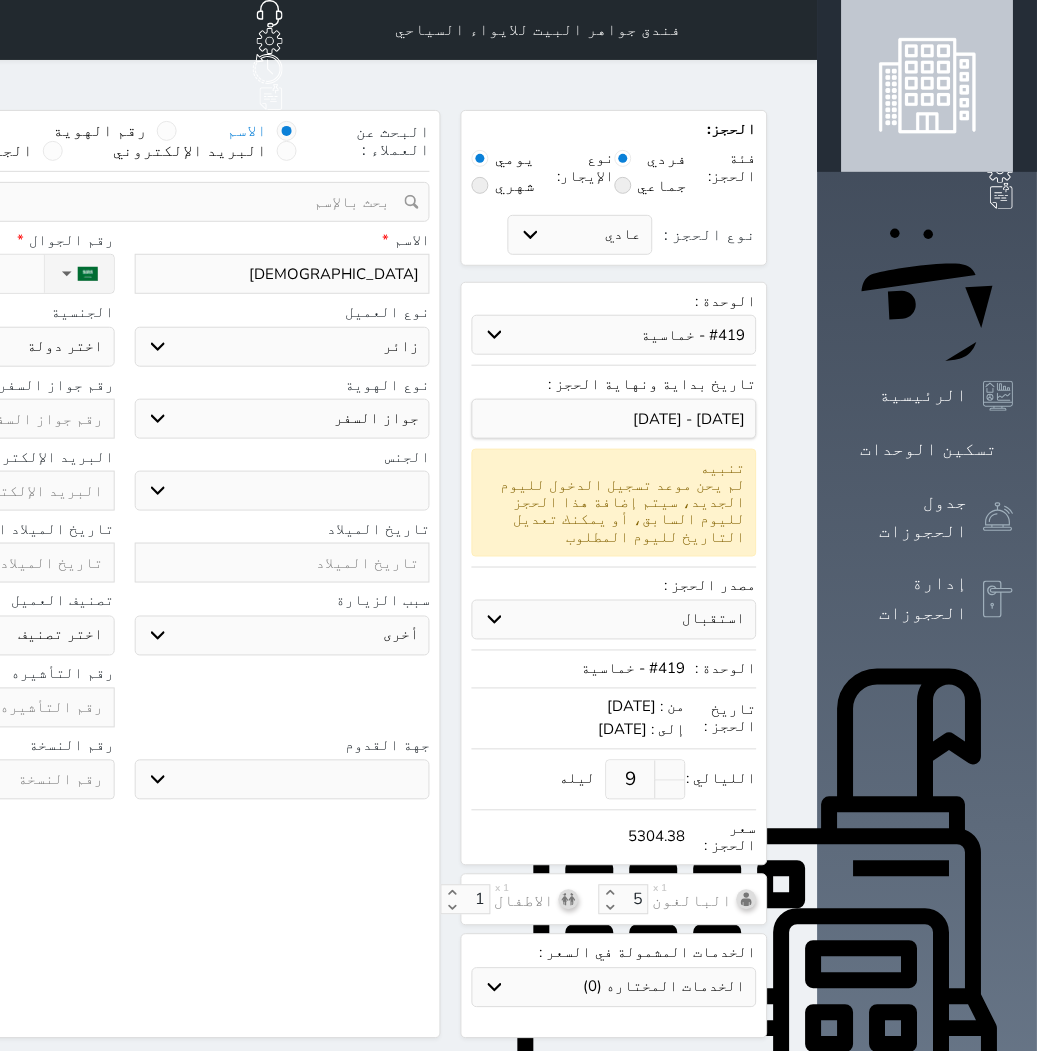 click on "ذكر   انثى" at bounding box center [283, 491] 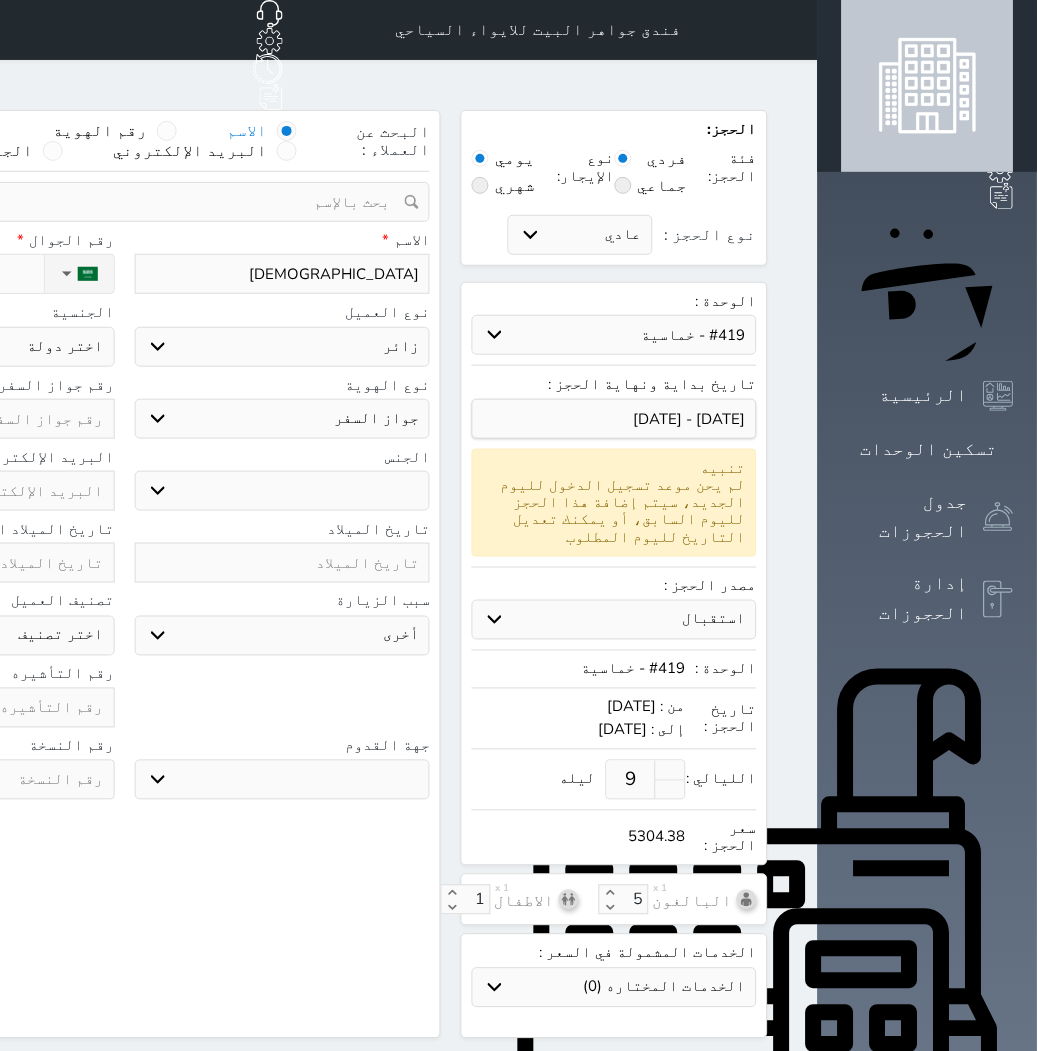 select on "[DEMOGRAPHIC_DATA]" 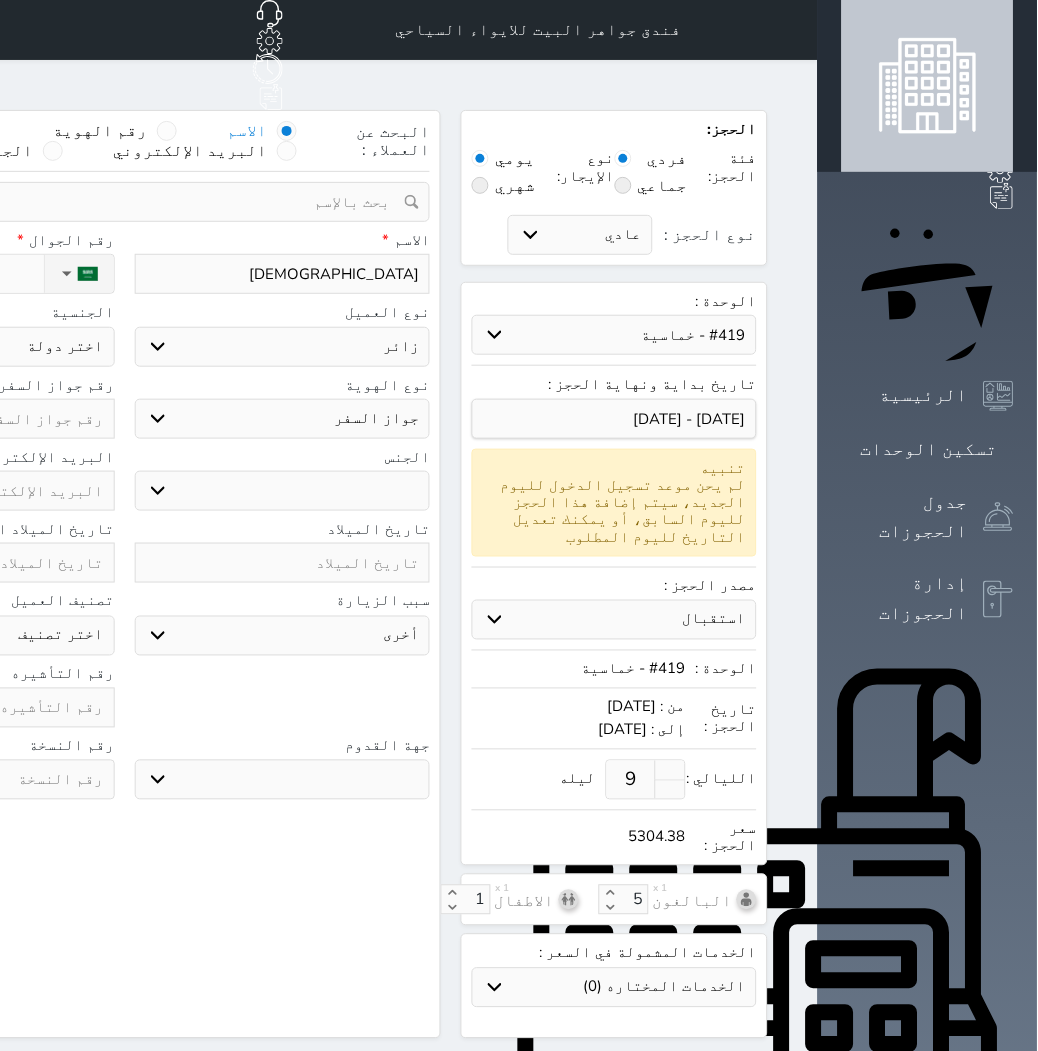 click on "ذكر   انثى" at bounding box center (283, 491) 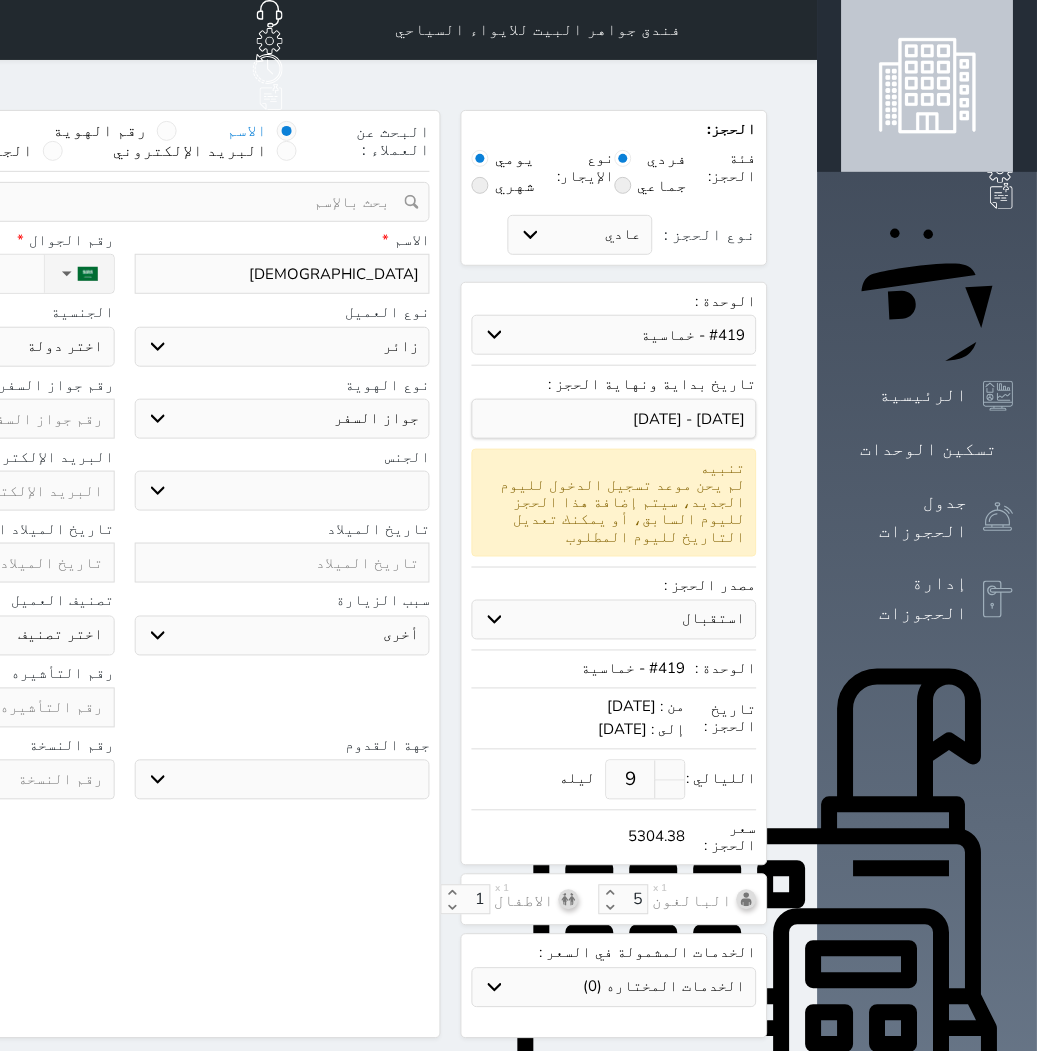 select 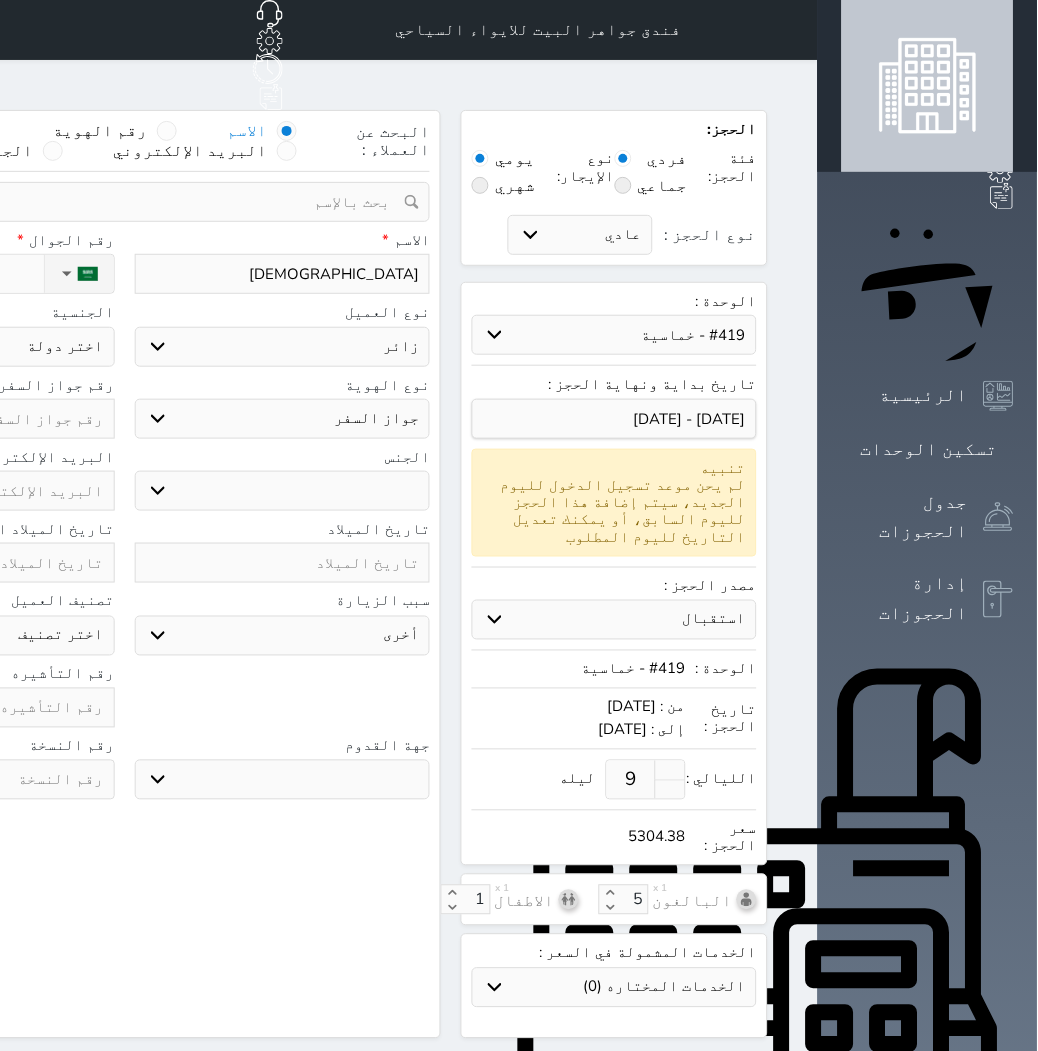 click on "سياحة زيارة الاهل والاصدقاء زيارة دينية زيارة عمل زيارة رياضية زيارة ترفيهية أخرى موظف ديوان عمل نزيل حجر موظف وزارة الصحة" at bounding box center [283, 636] 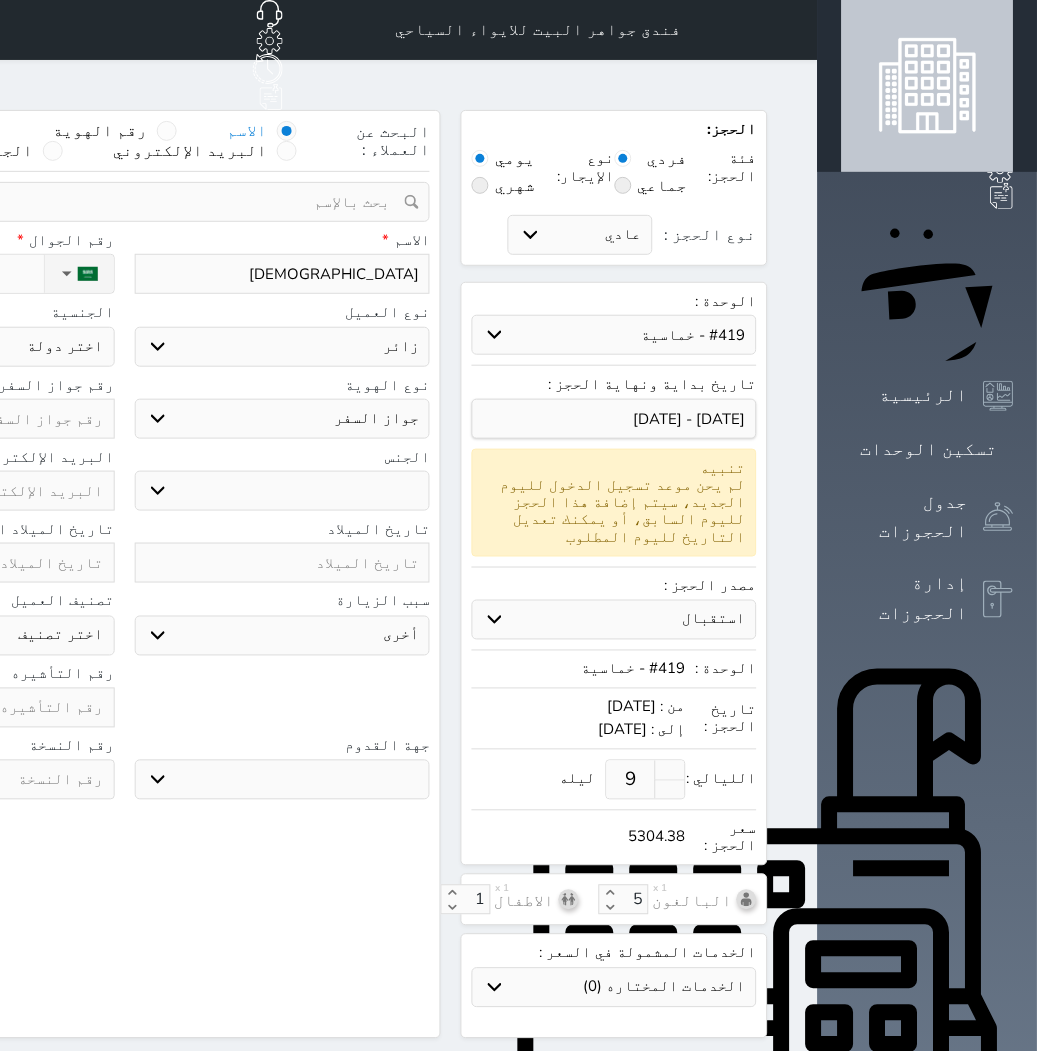 select on "3" 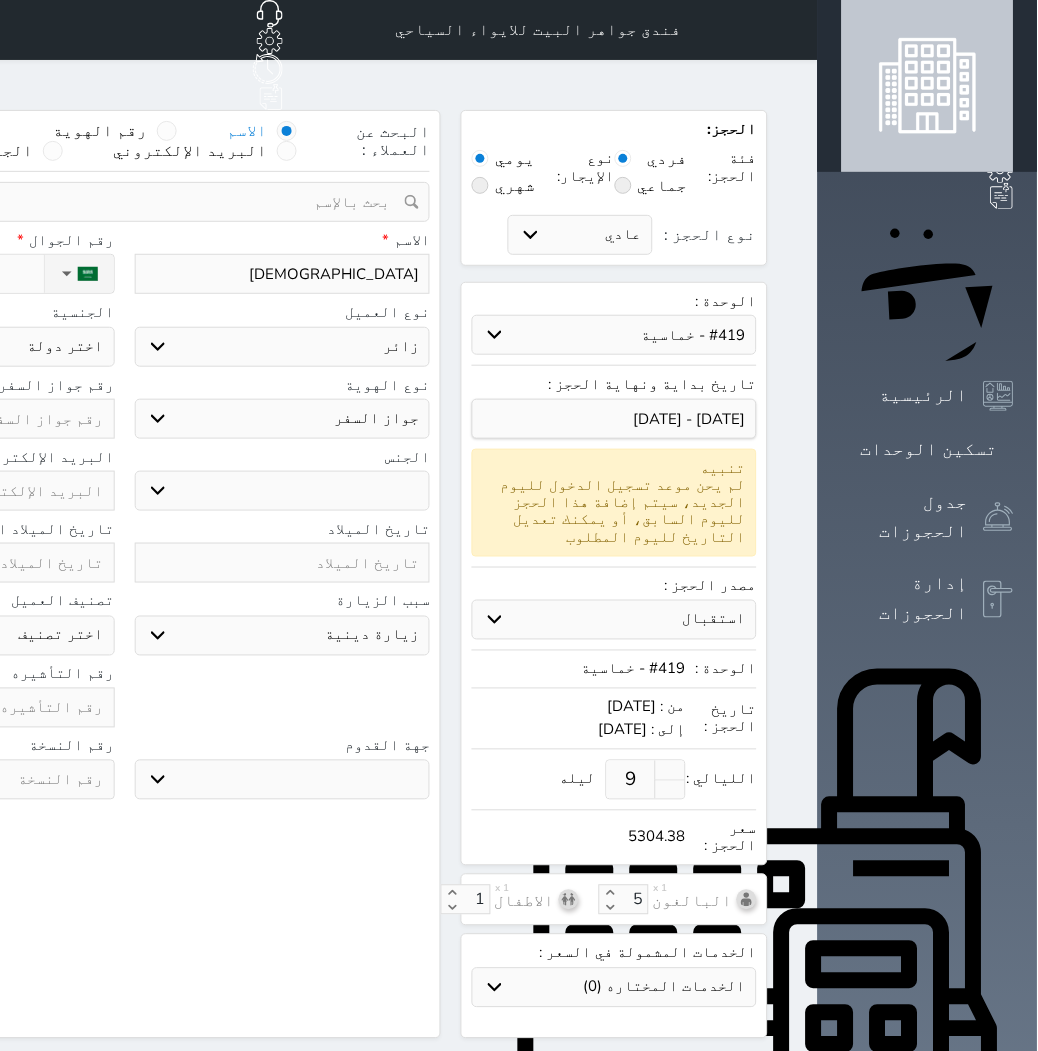 click on "سياحة زيارة الاهل والاصدقاء زيارة دينية زيارة عمل زيارة رياضية زيارة ترفيهية أخرى موظف ديوان عمل نزيل حجر موظف وزارة الصحة" at bounding box center [283, 636] 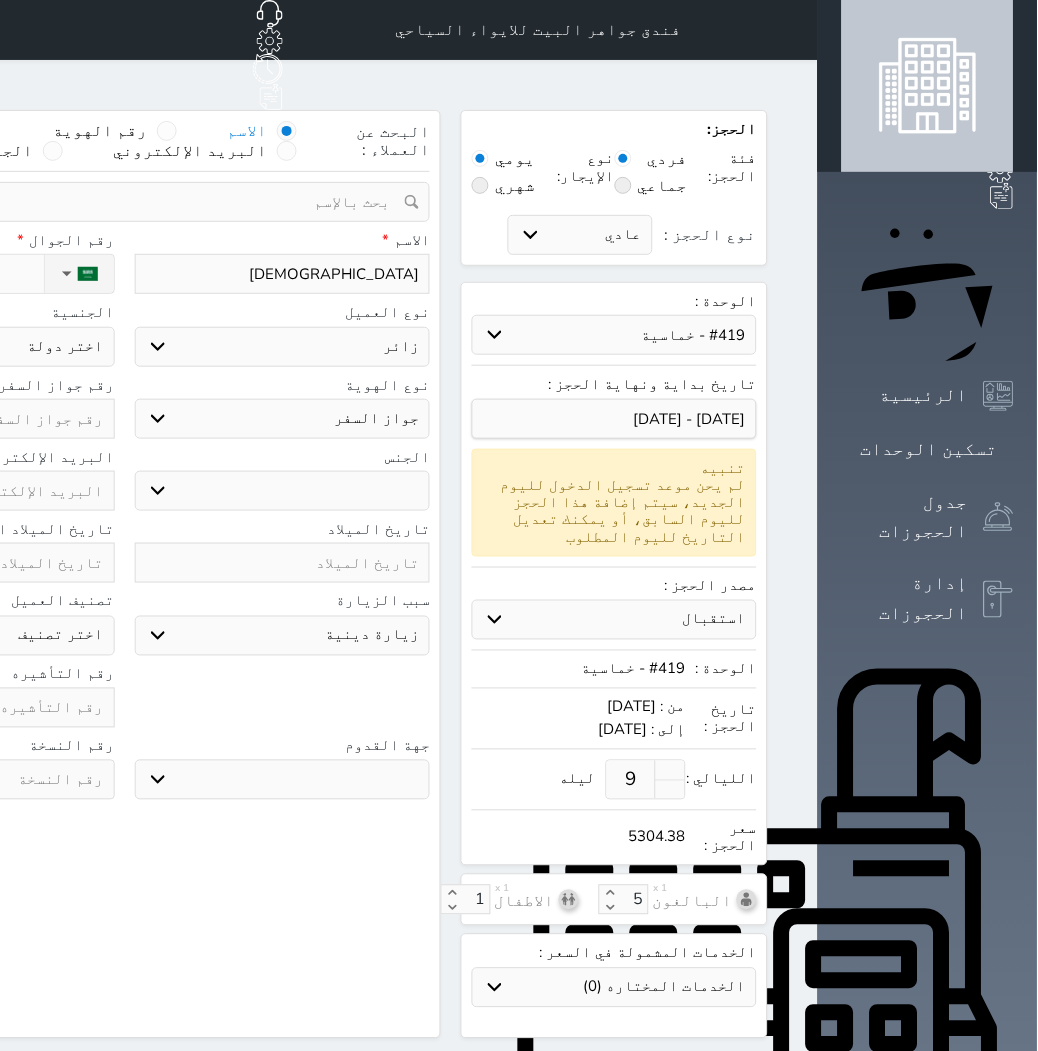 select 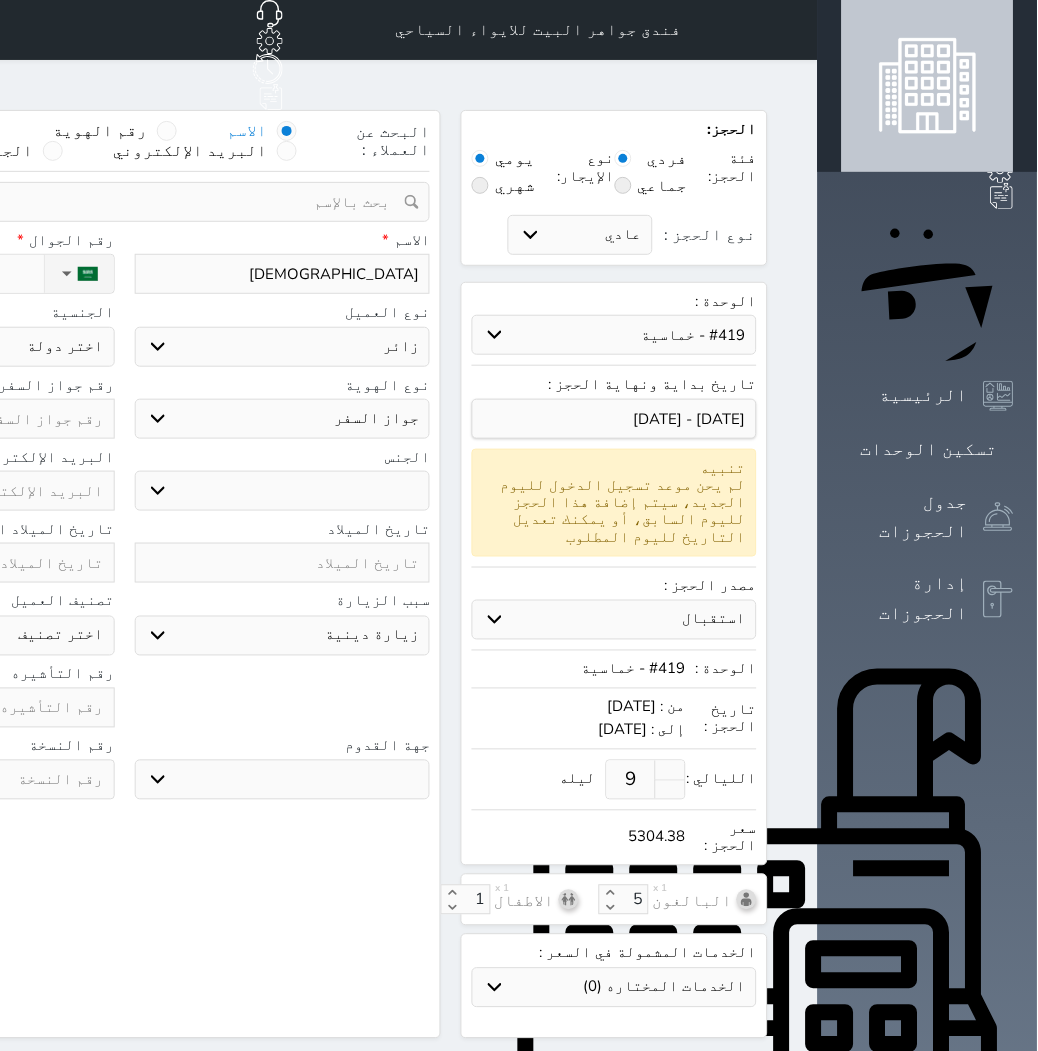 click on "نوع الحجز :" at bounding box center [-69, 274] 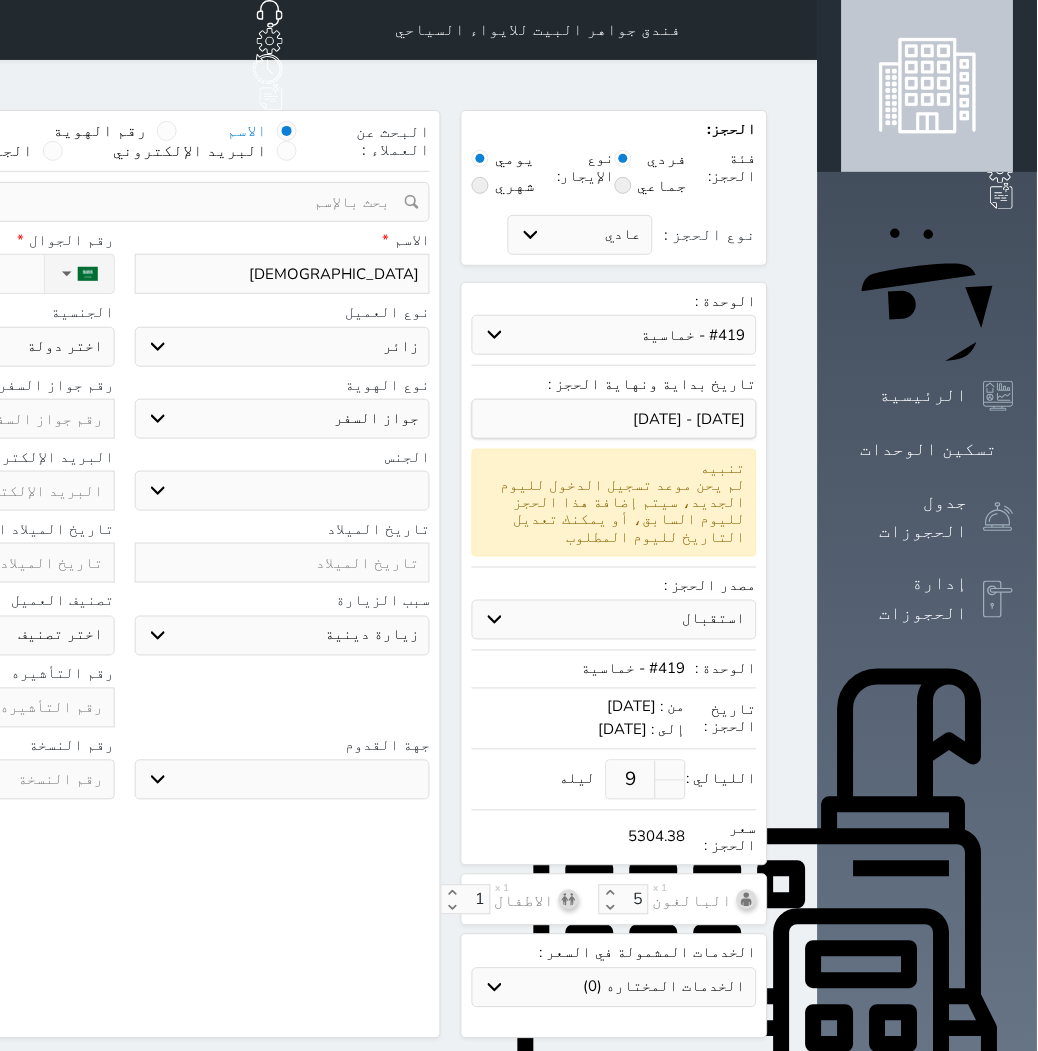 drag, startPoint x: 206, startPoint y: 320, endPoint x: 206, endPoint y: 334, distance: 14 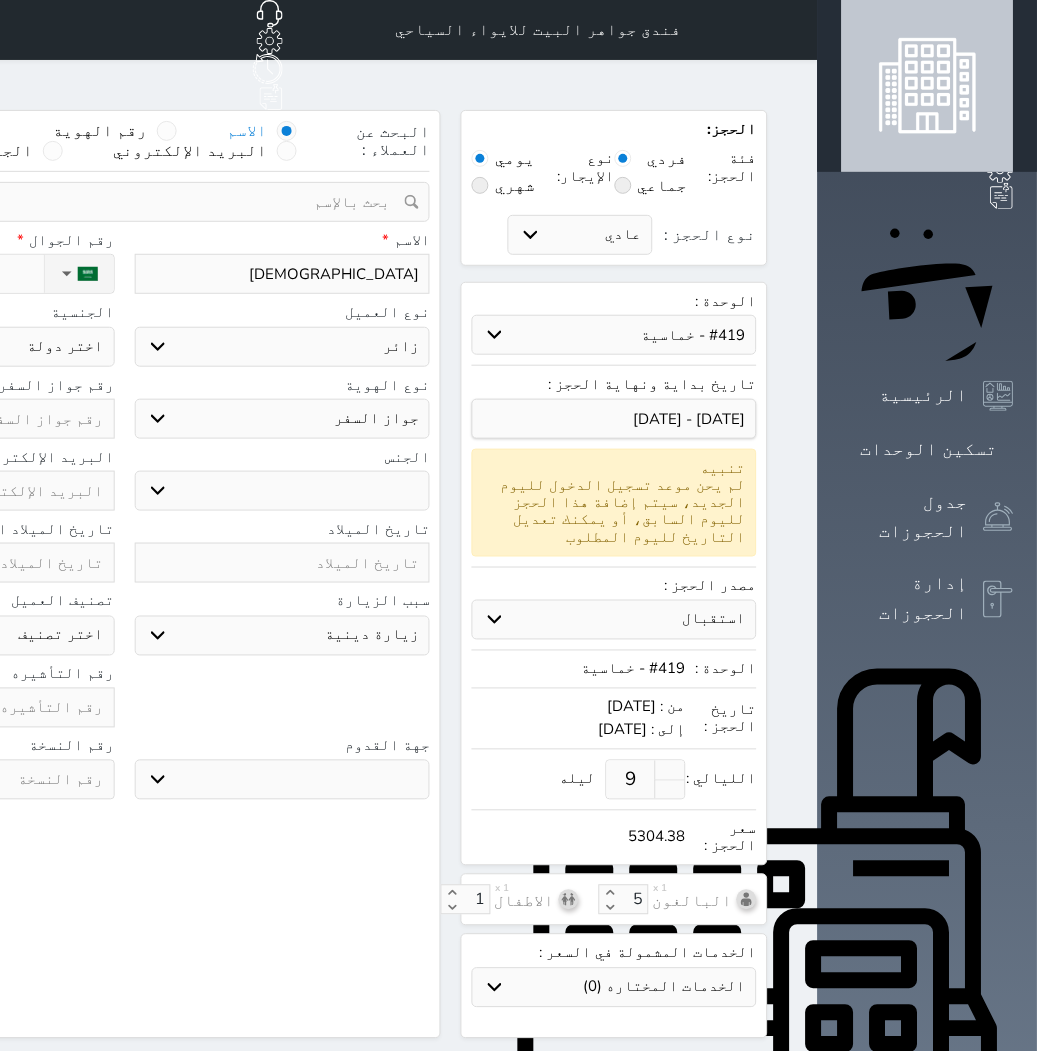select on "304" 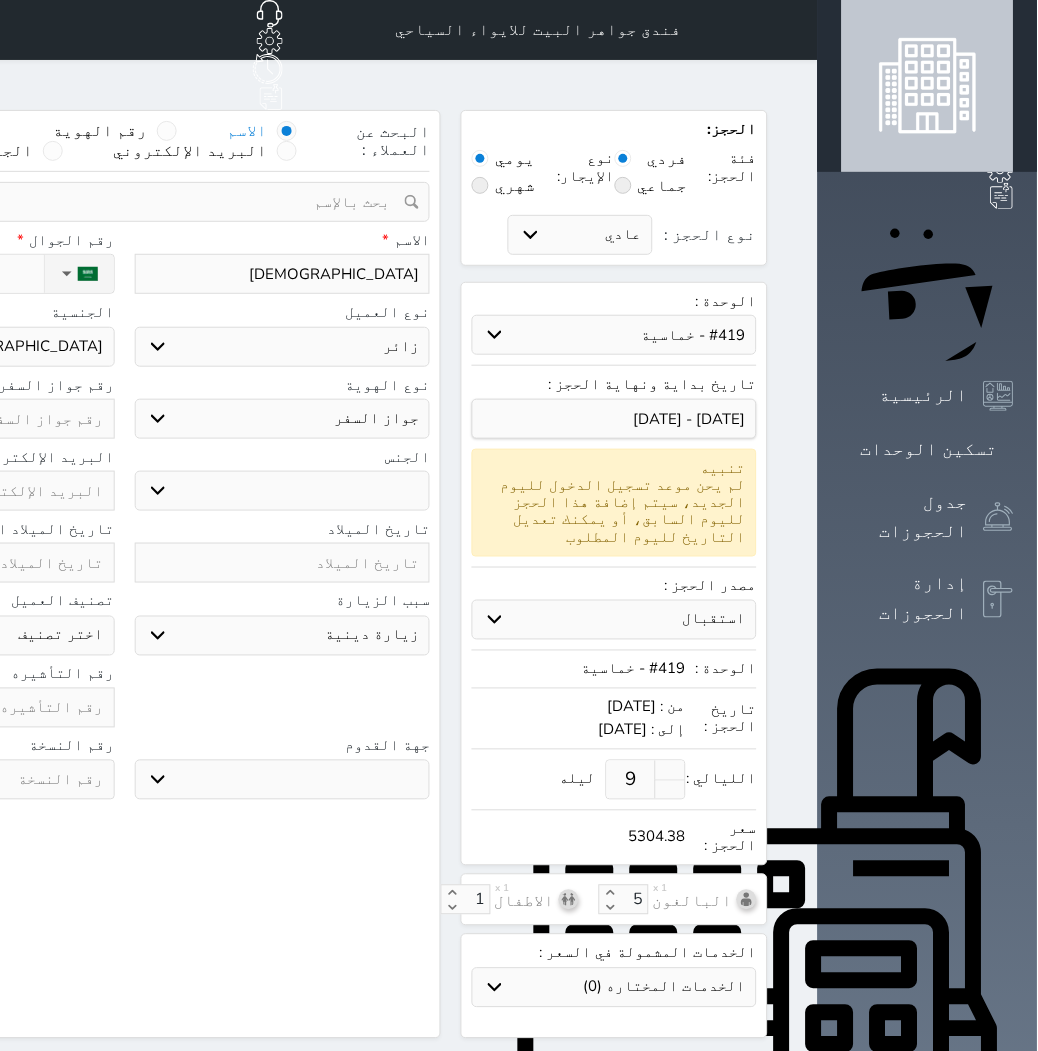 click on "اختر دولة
اثيوبيا
اجنبي بجواز سعودي
اخرى
[GEOGRAPHIC_DATA]
[GEOGRAPHIC_DATA]
[GEOGRAPHIC_DATA]
[GEOGRAPHIC_DATA]
[GEOGRAPHIC_DATA]
[GEOGRAPHIC_DATA]
[GEOGRAPHIC_DATA]" at bounding box center [-33, 347] 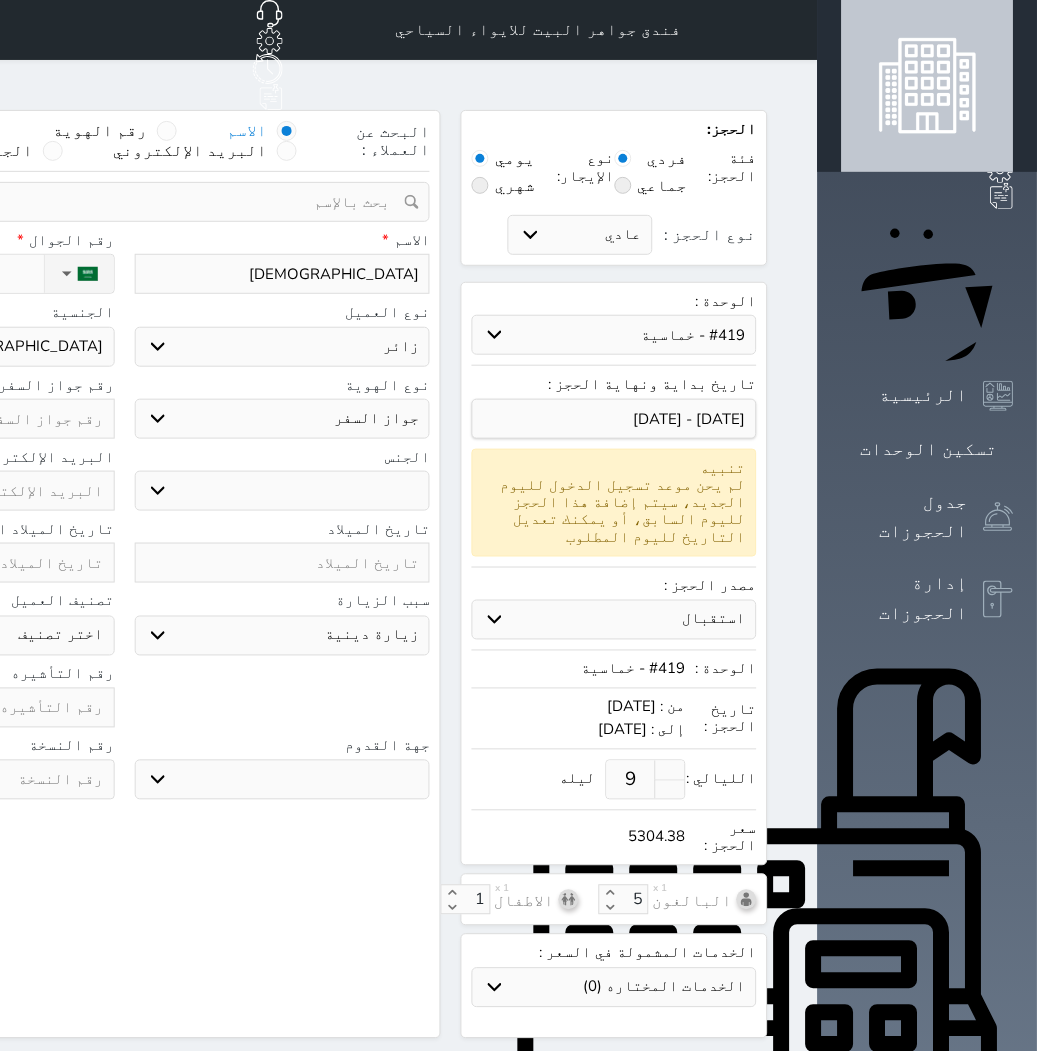 type on "T" 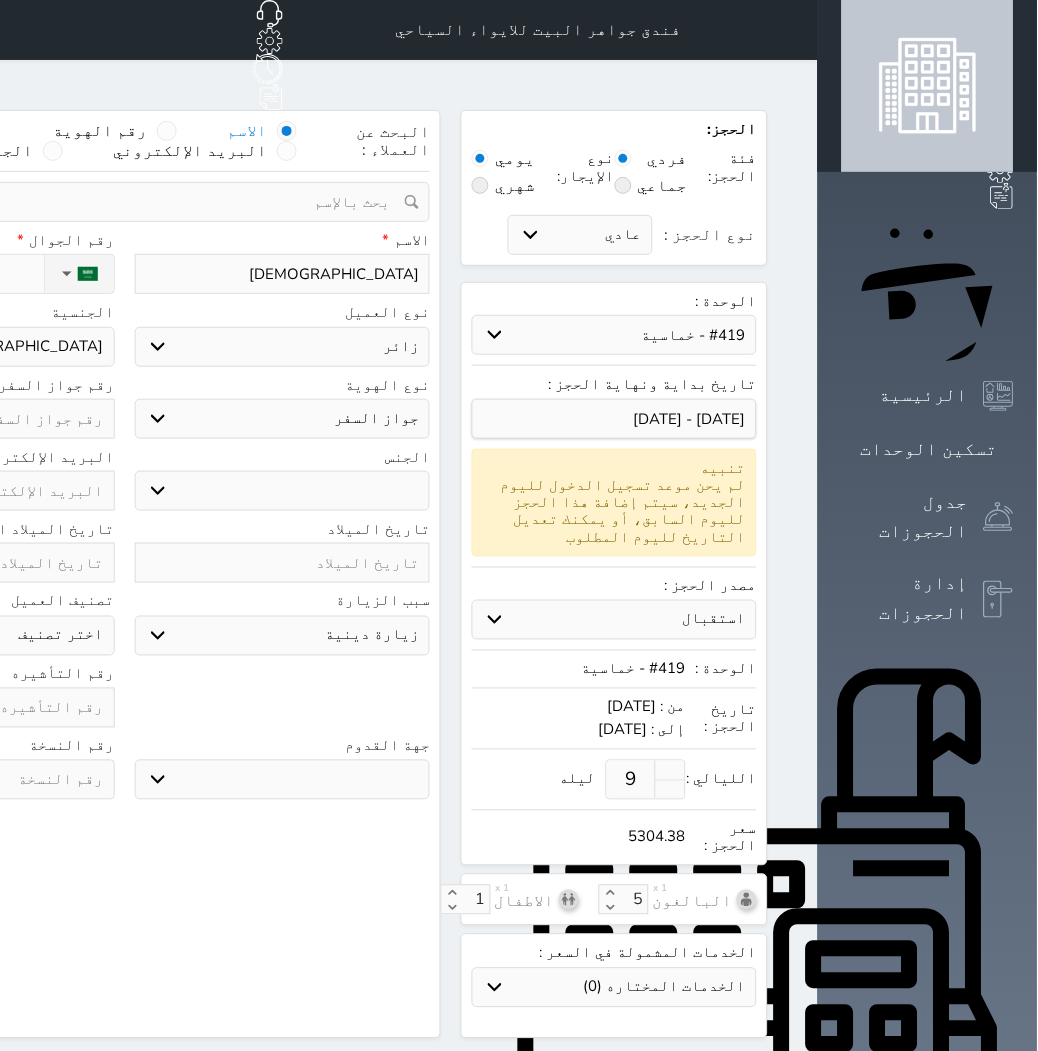 select 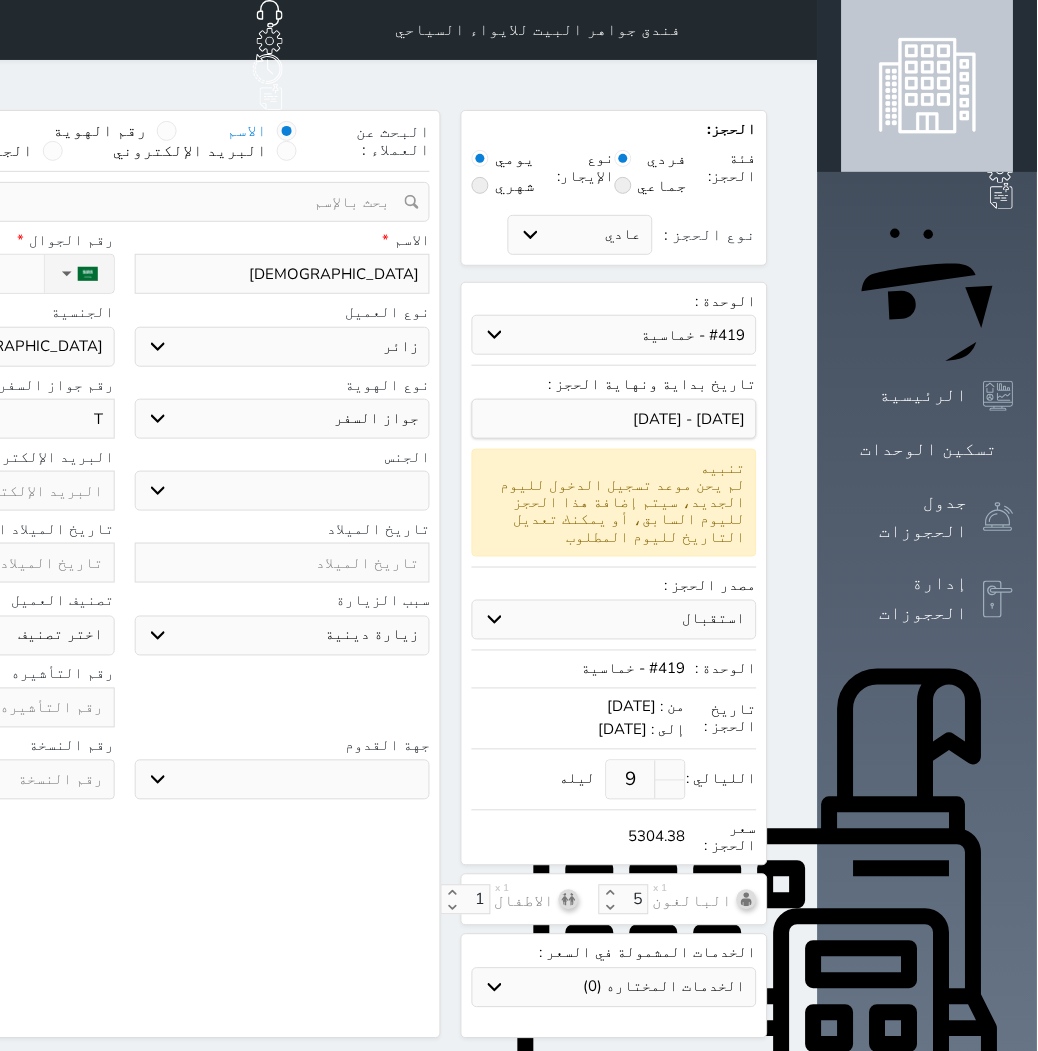 type on "TV" 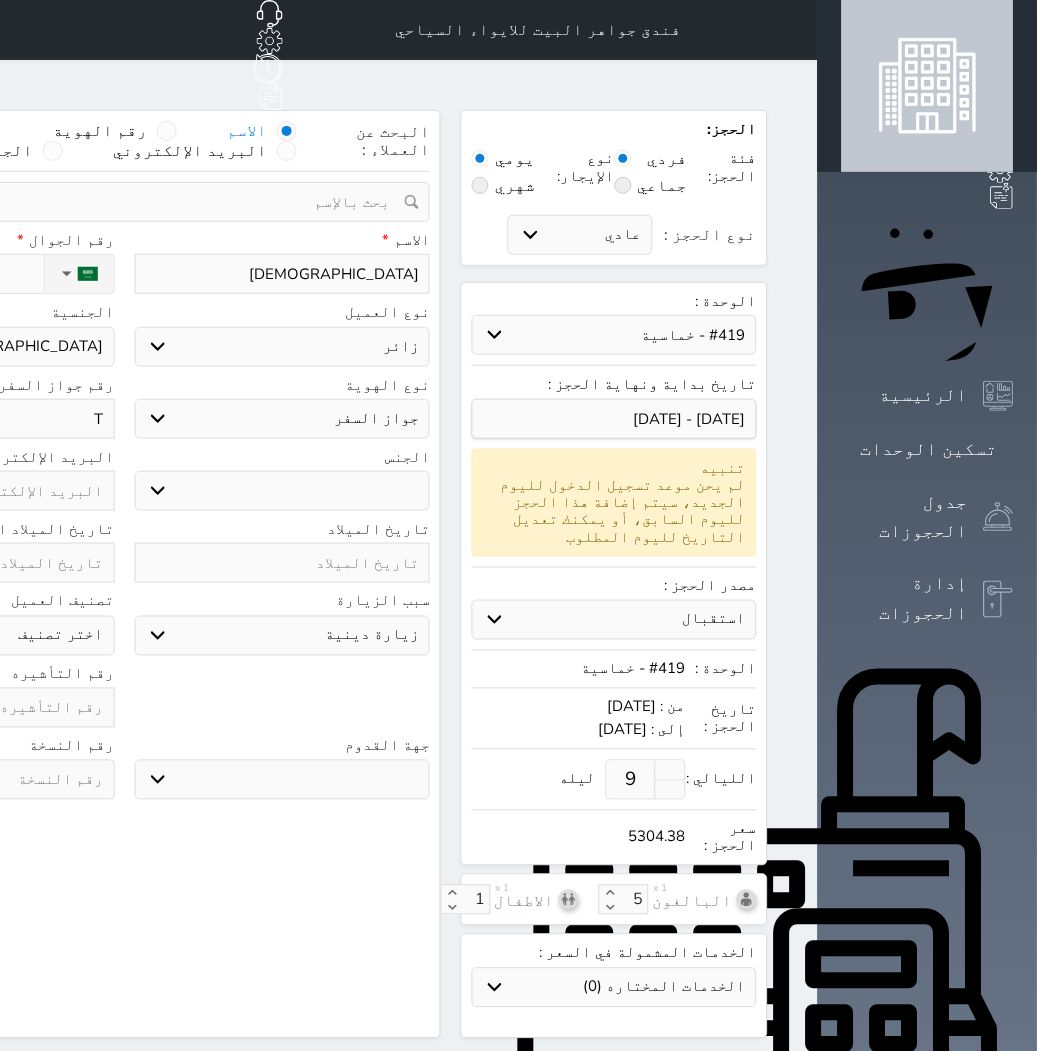 select 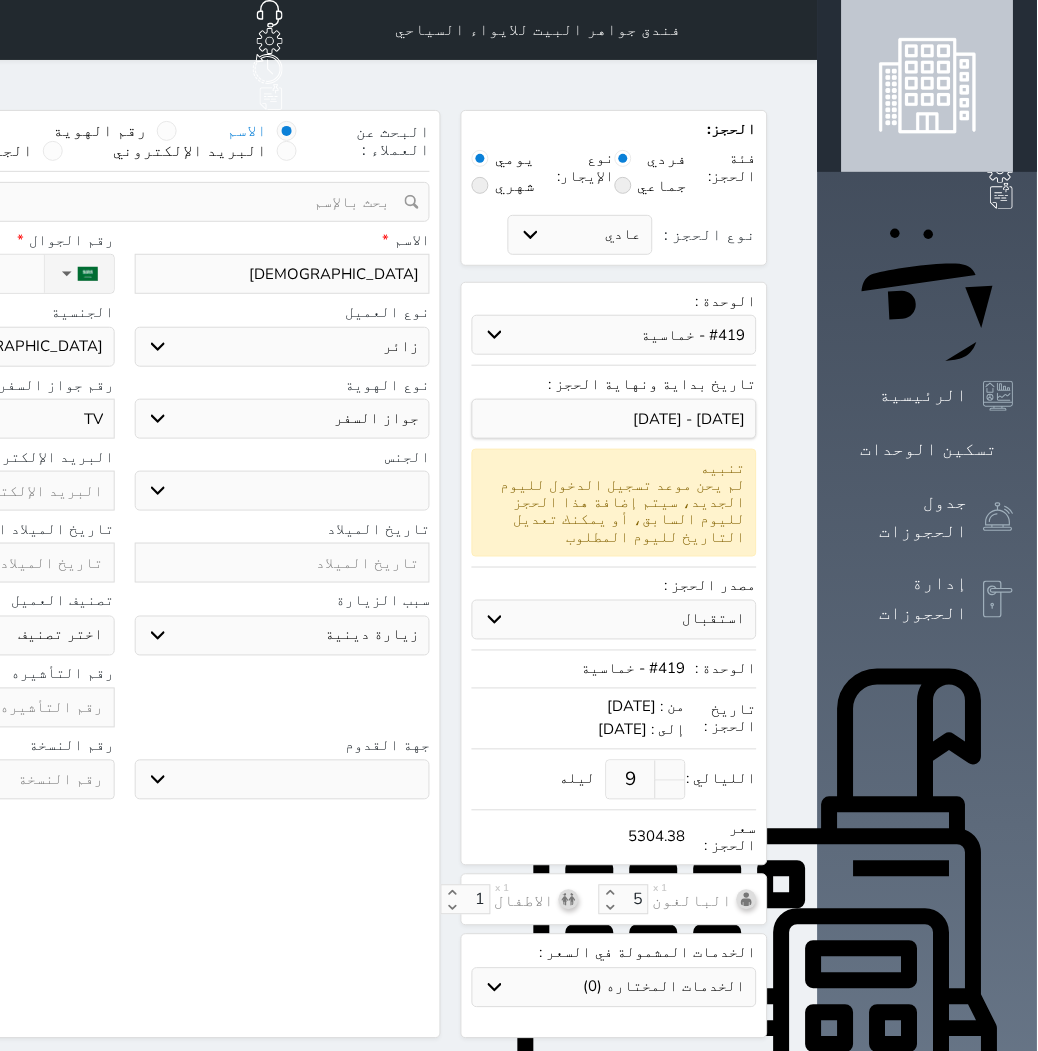 type on "TV1" 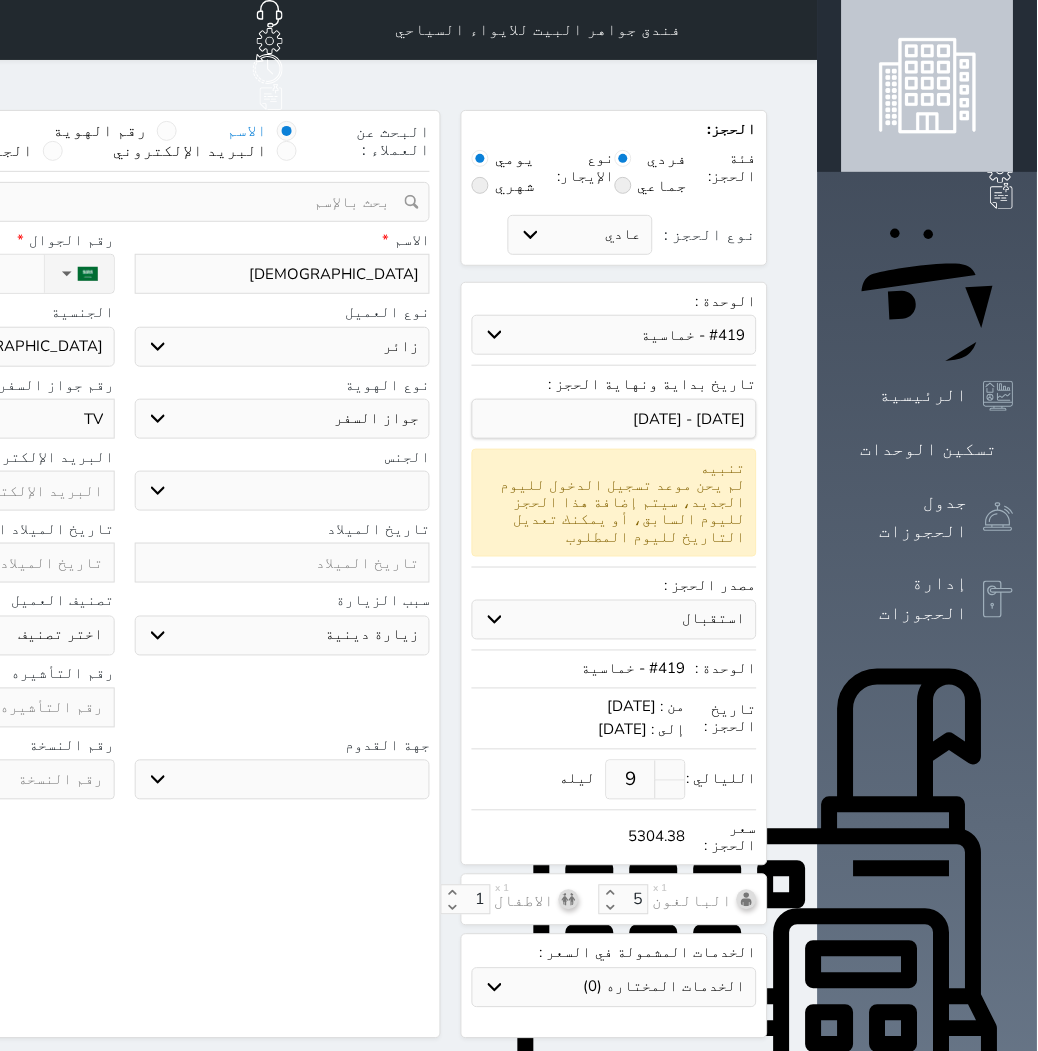 select 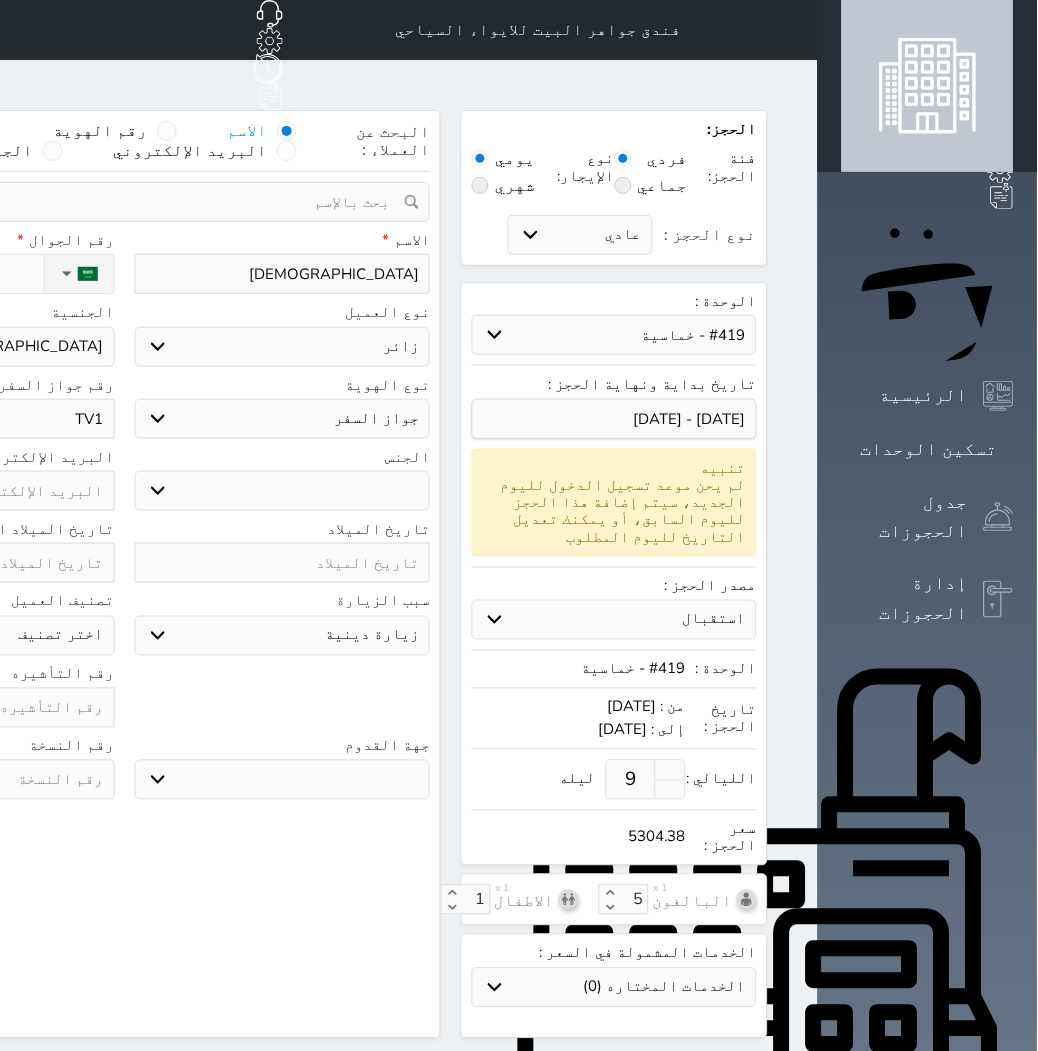 type on "TV18" 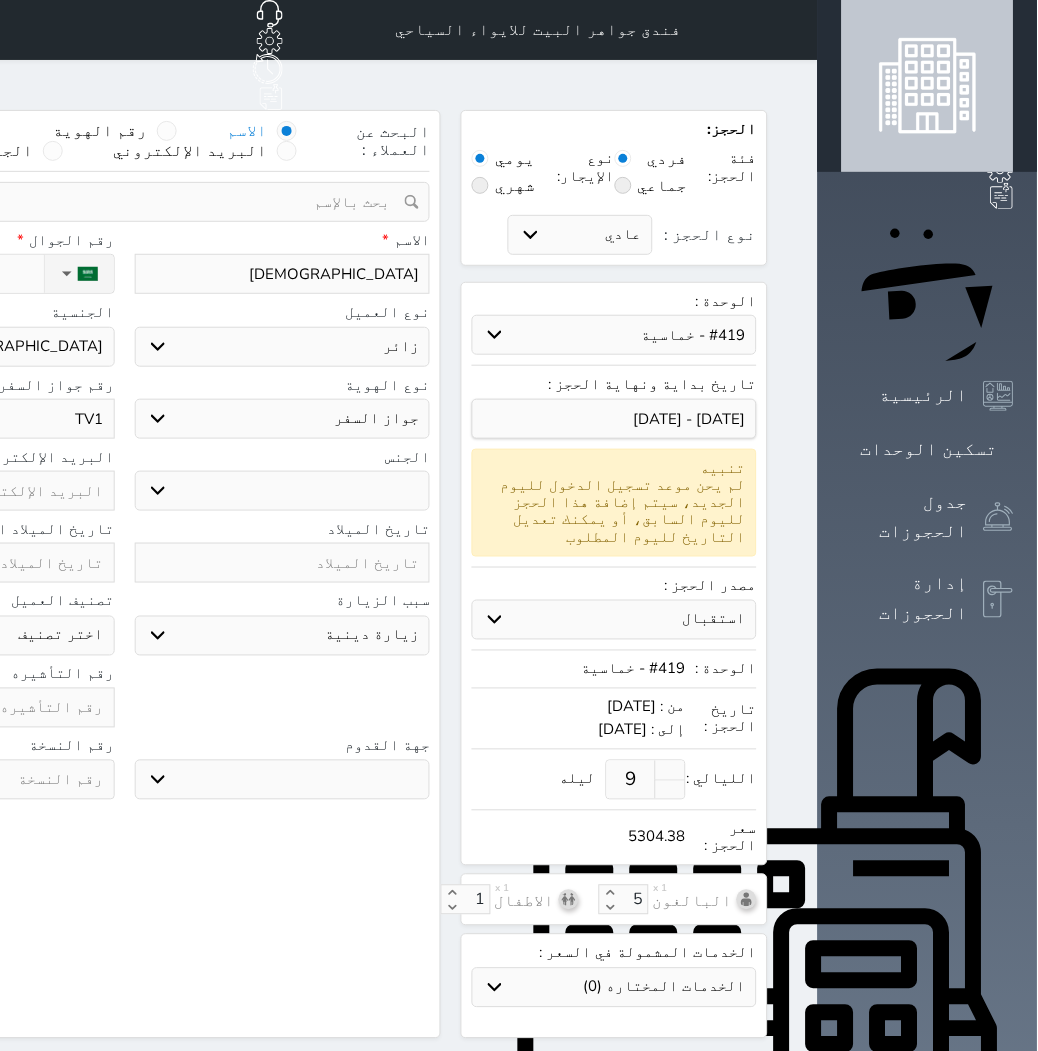 select 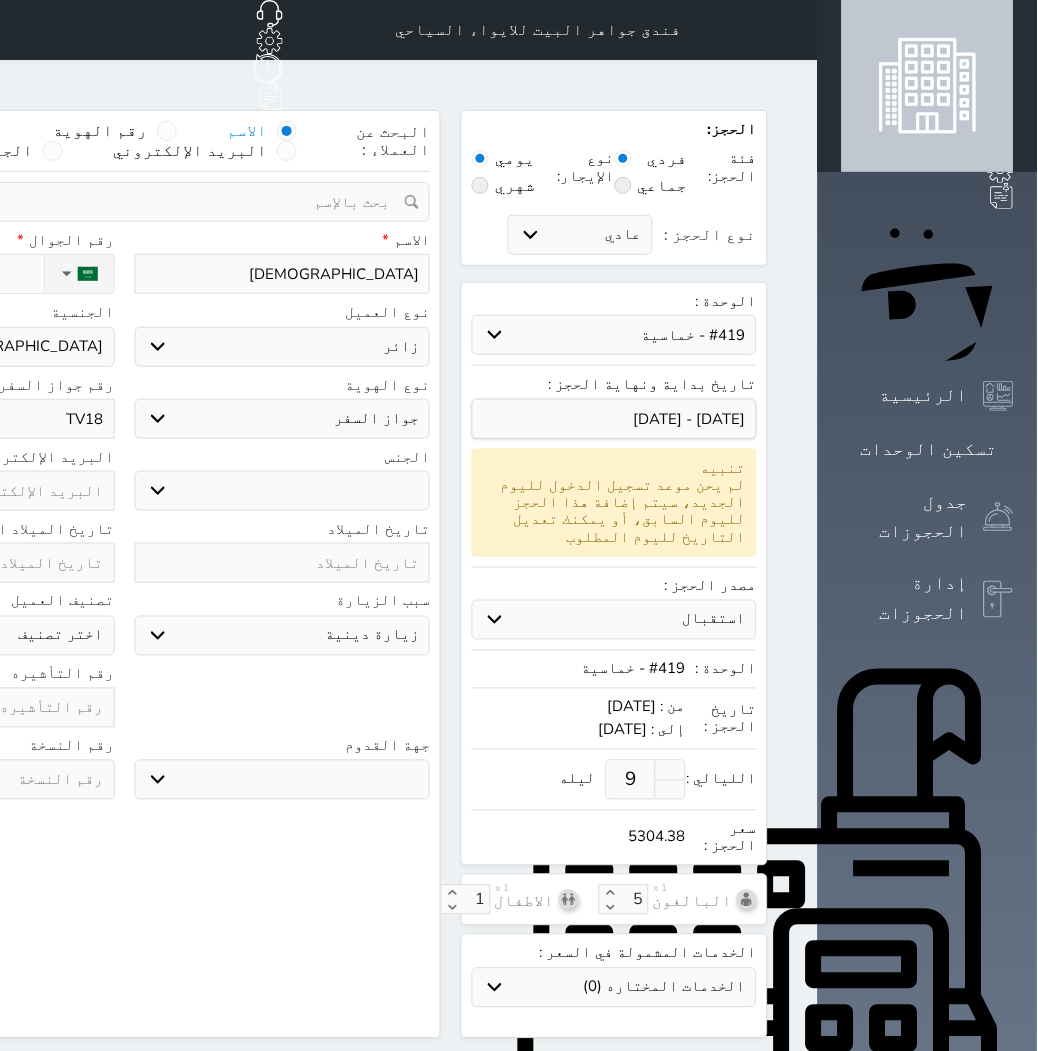 type on "TV180" 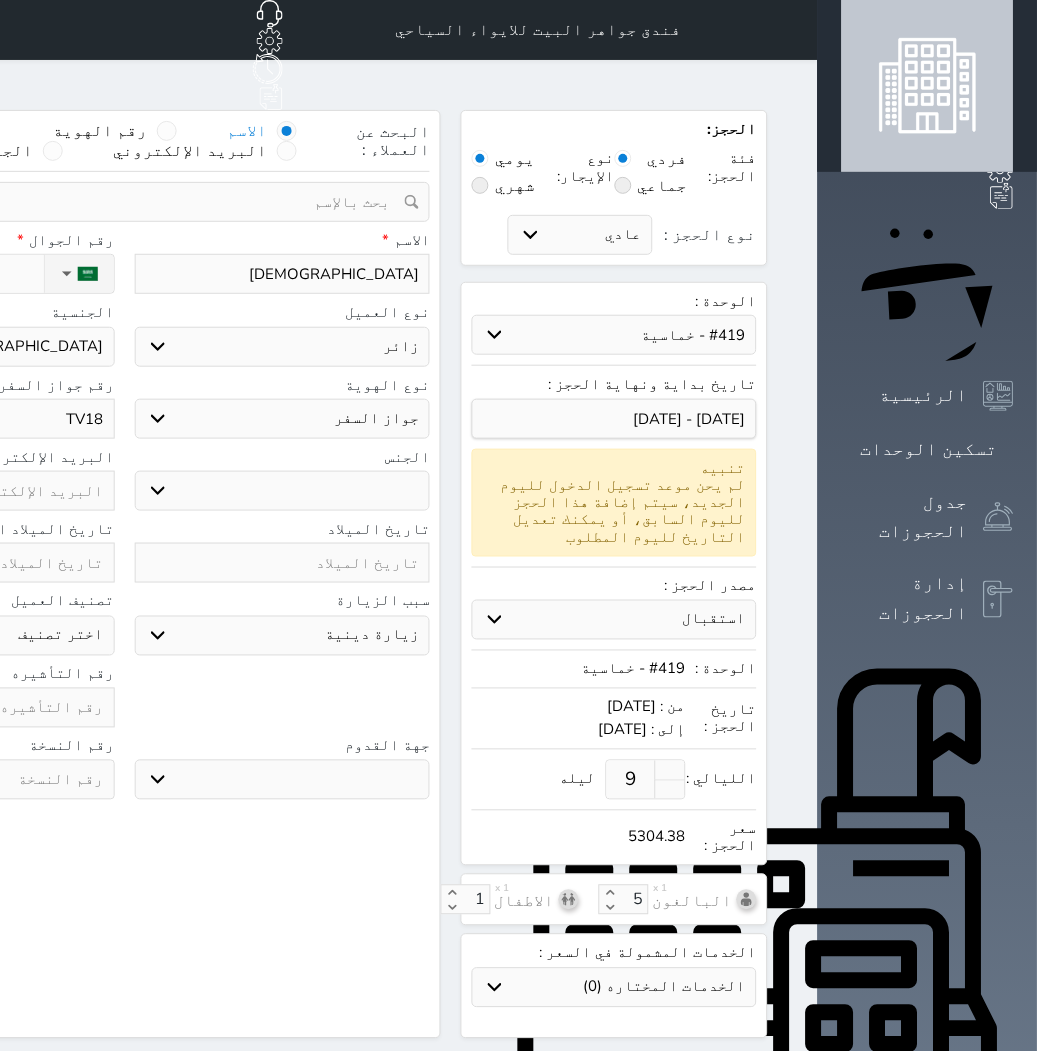 select 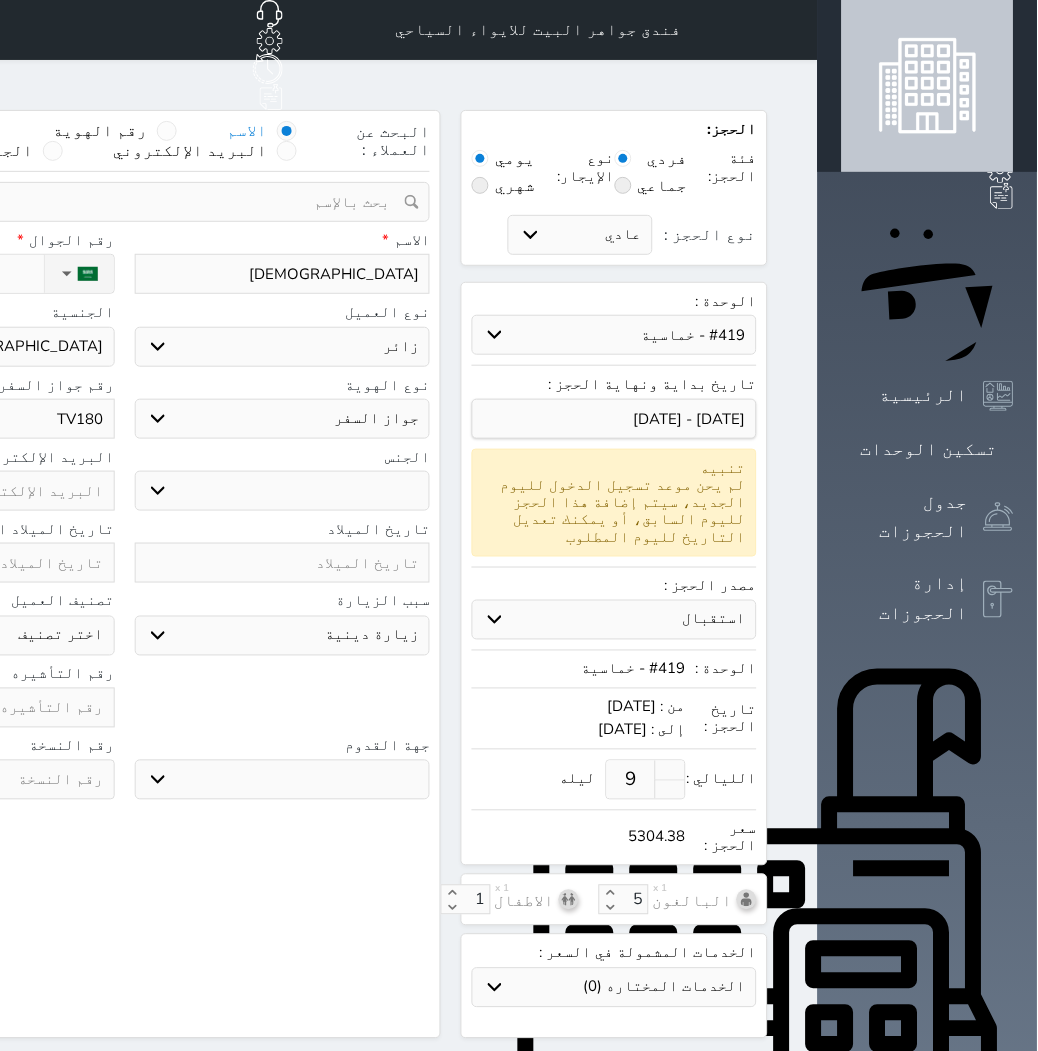 type on "TV1805" 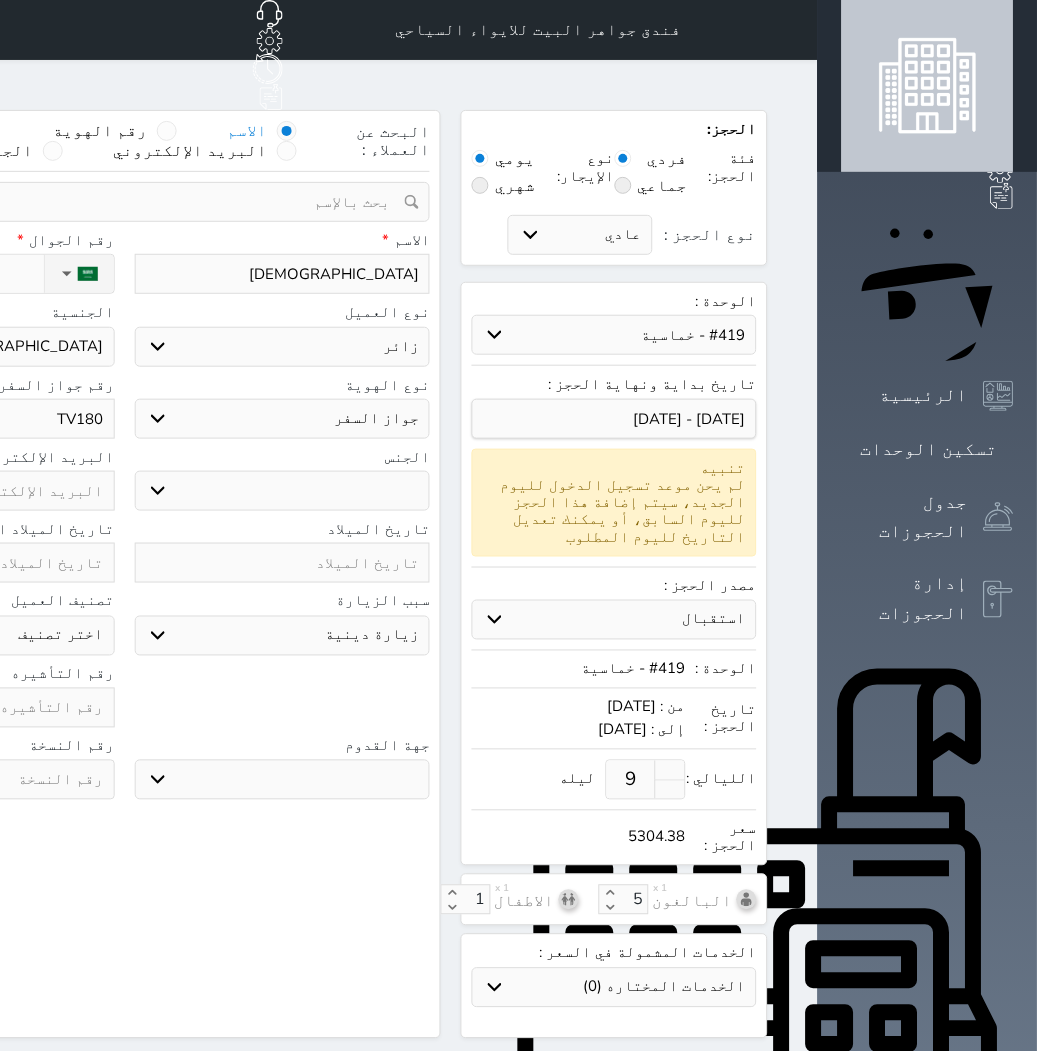 select 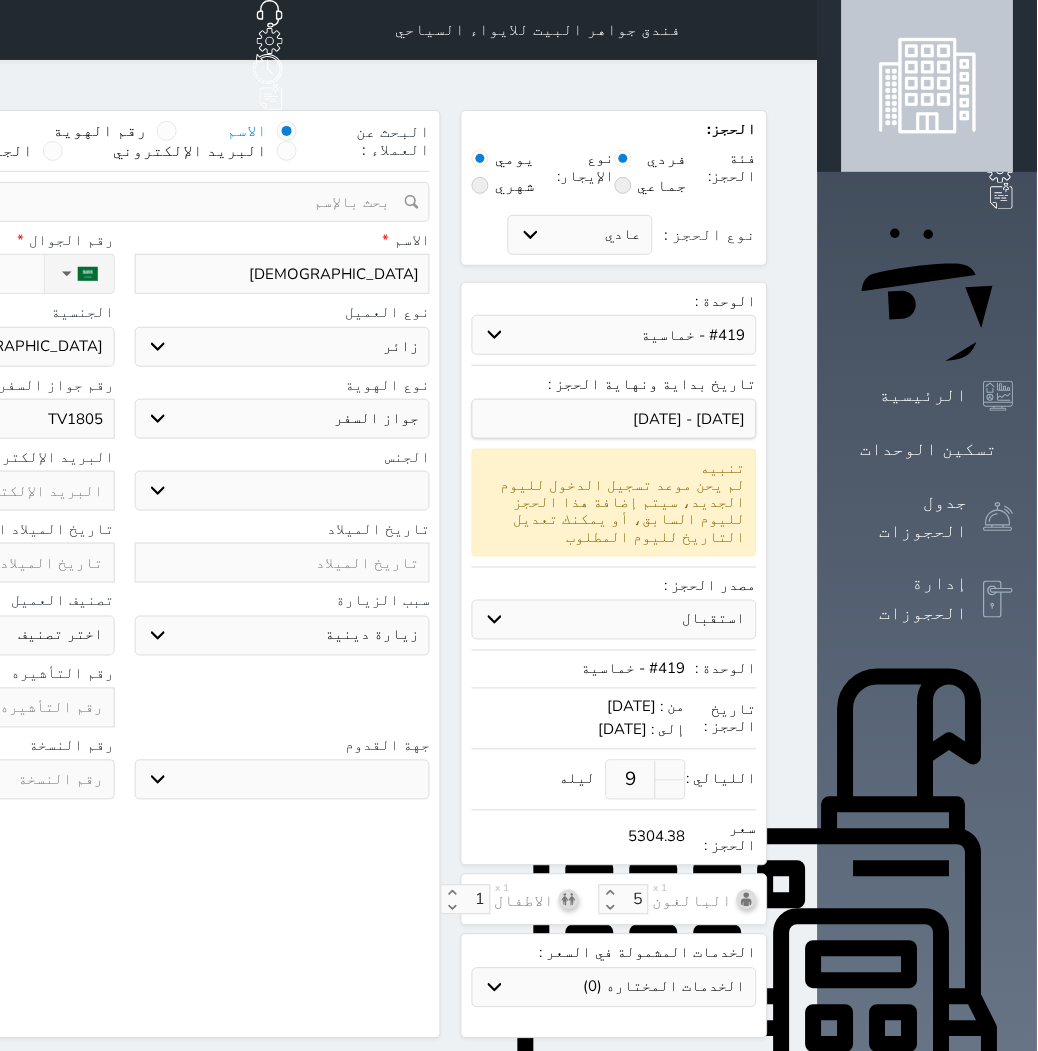 type on "TV18057" 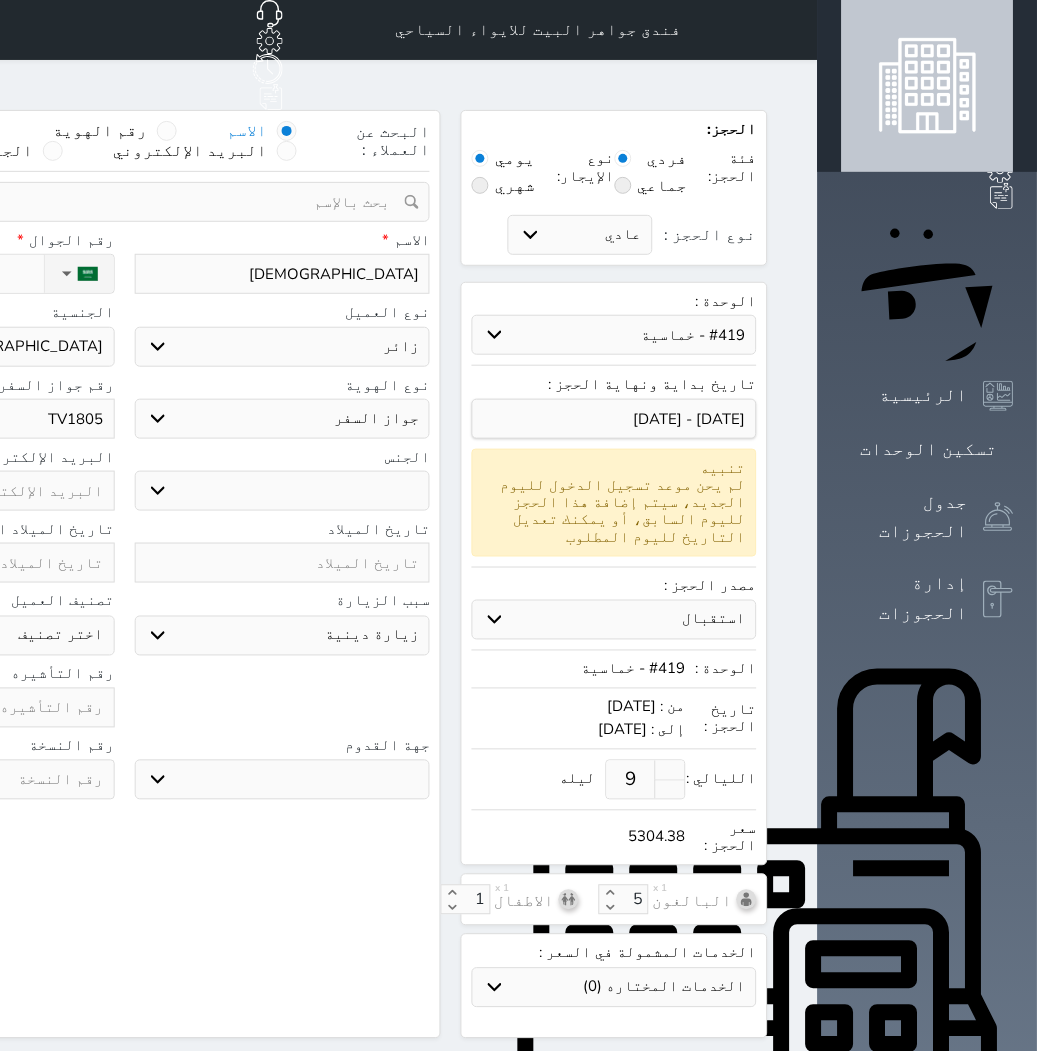 select 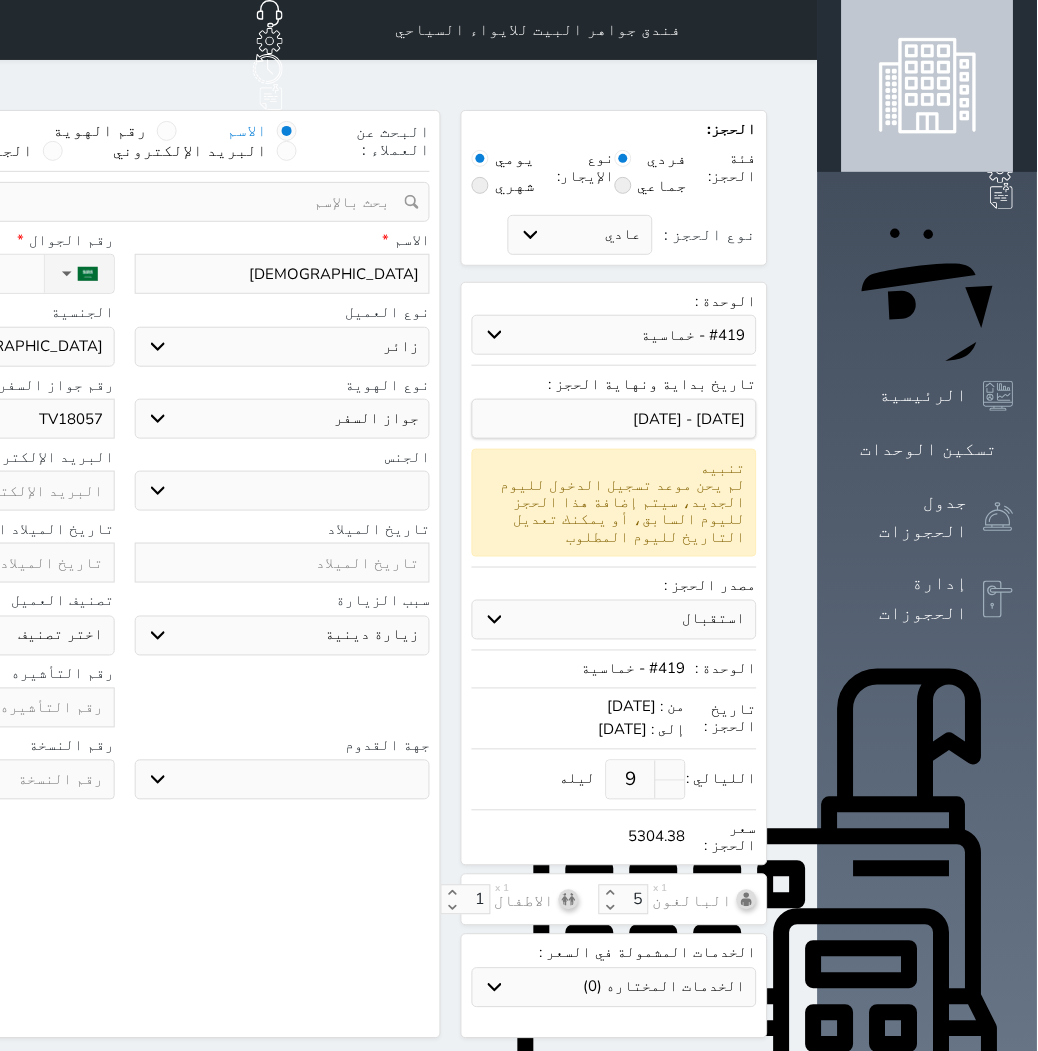 type on "TV180572" 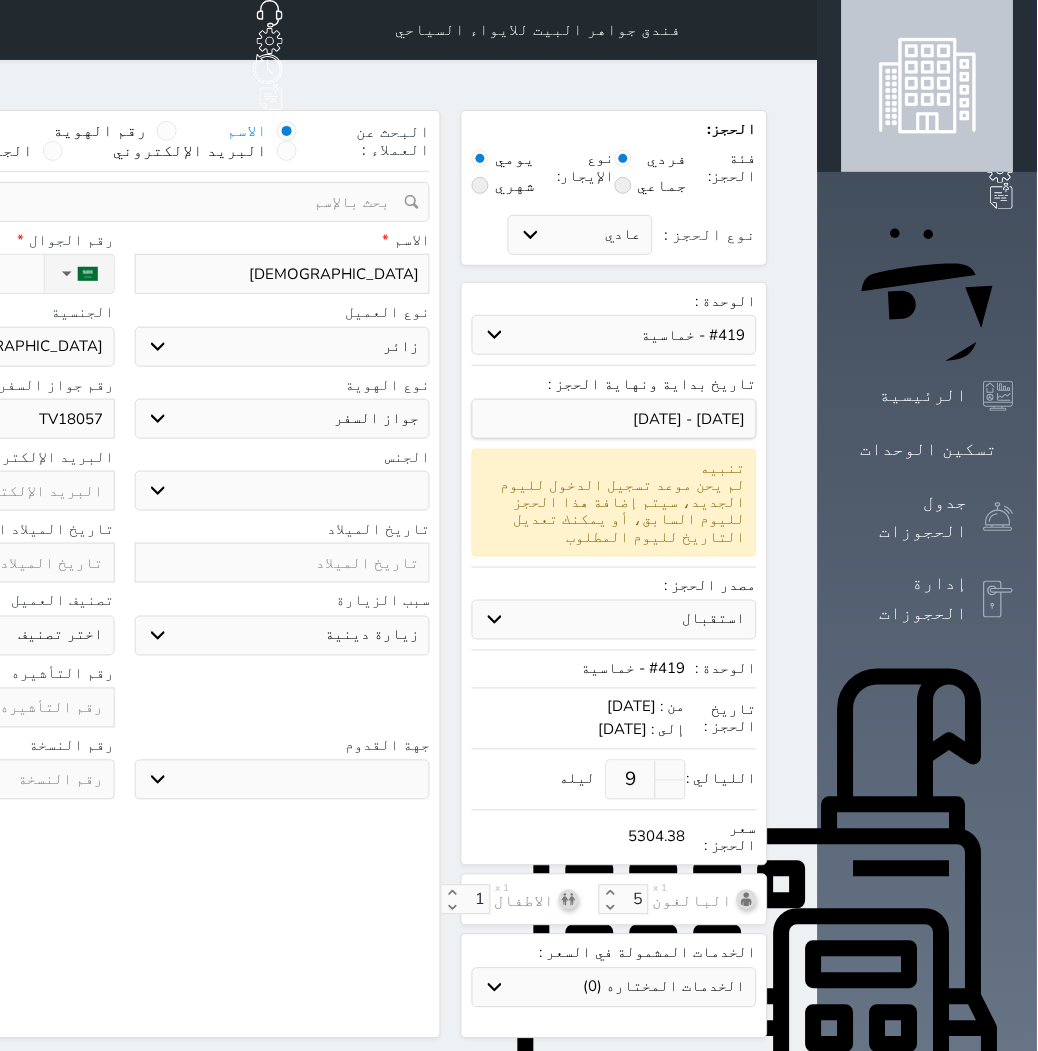 select 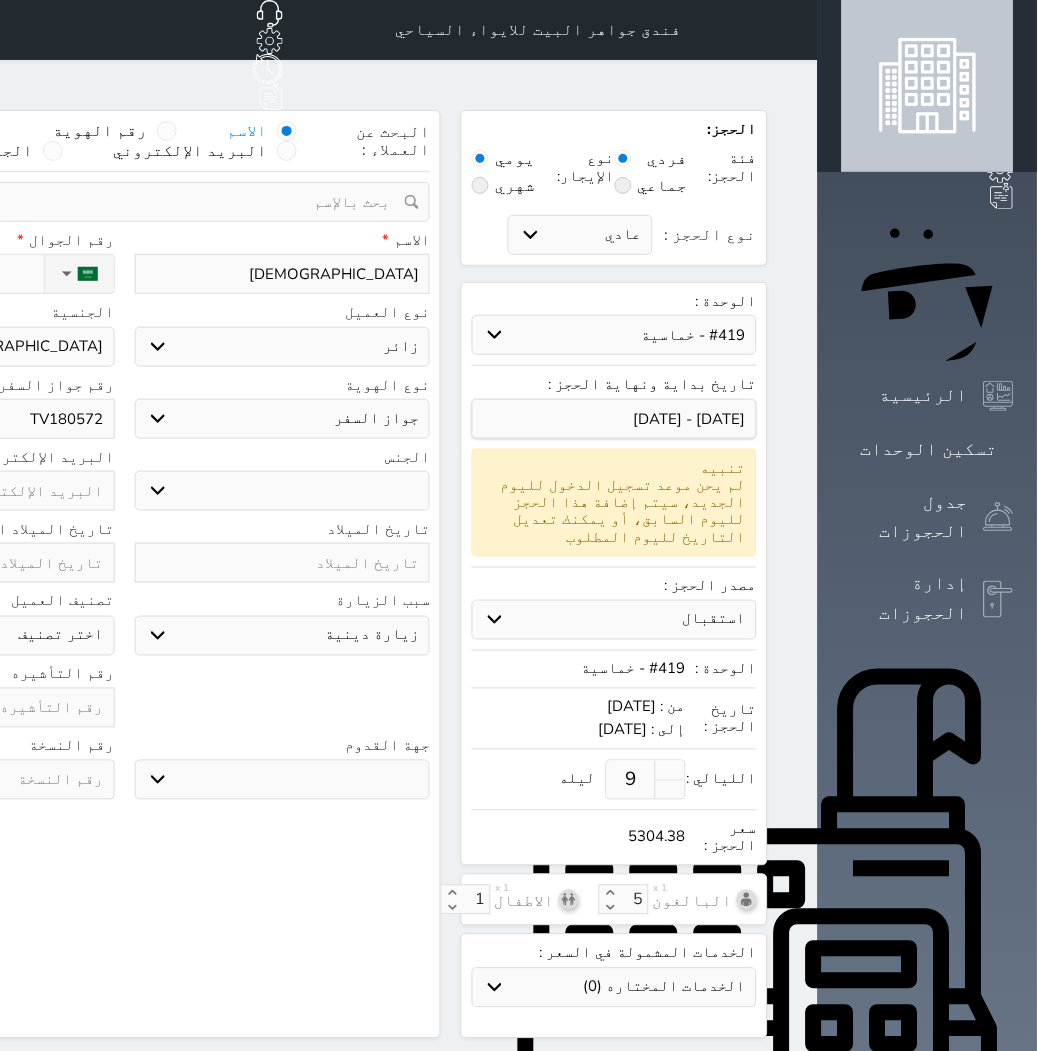 type on "TV180572" 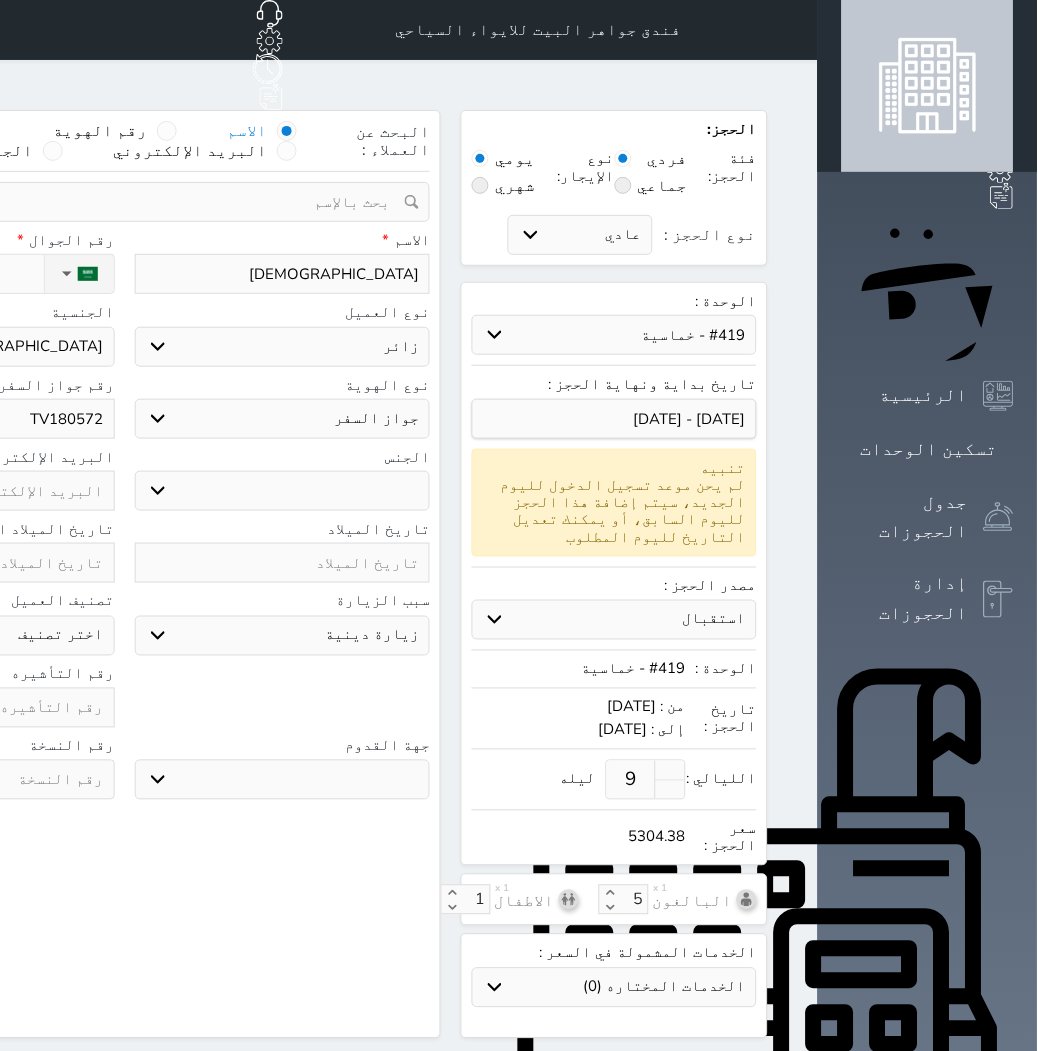 select 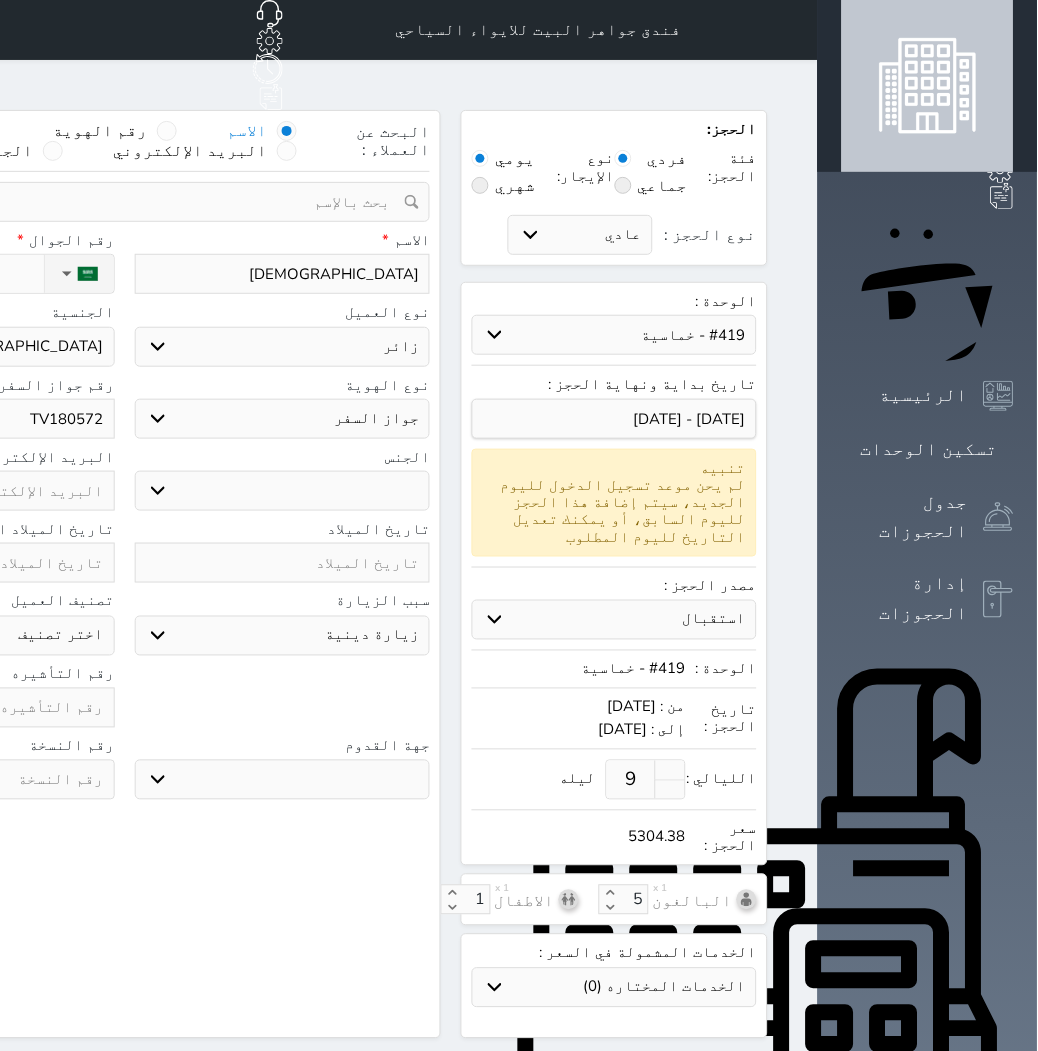 type on "6" 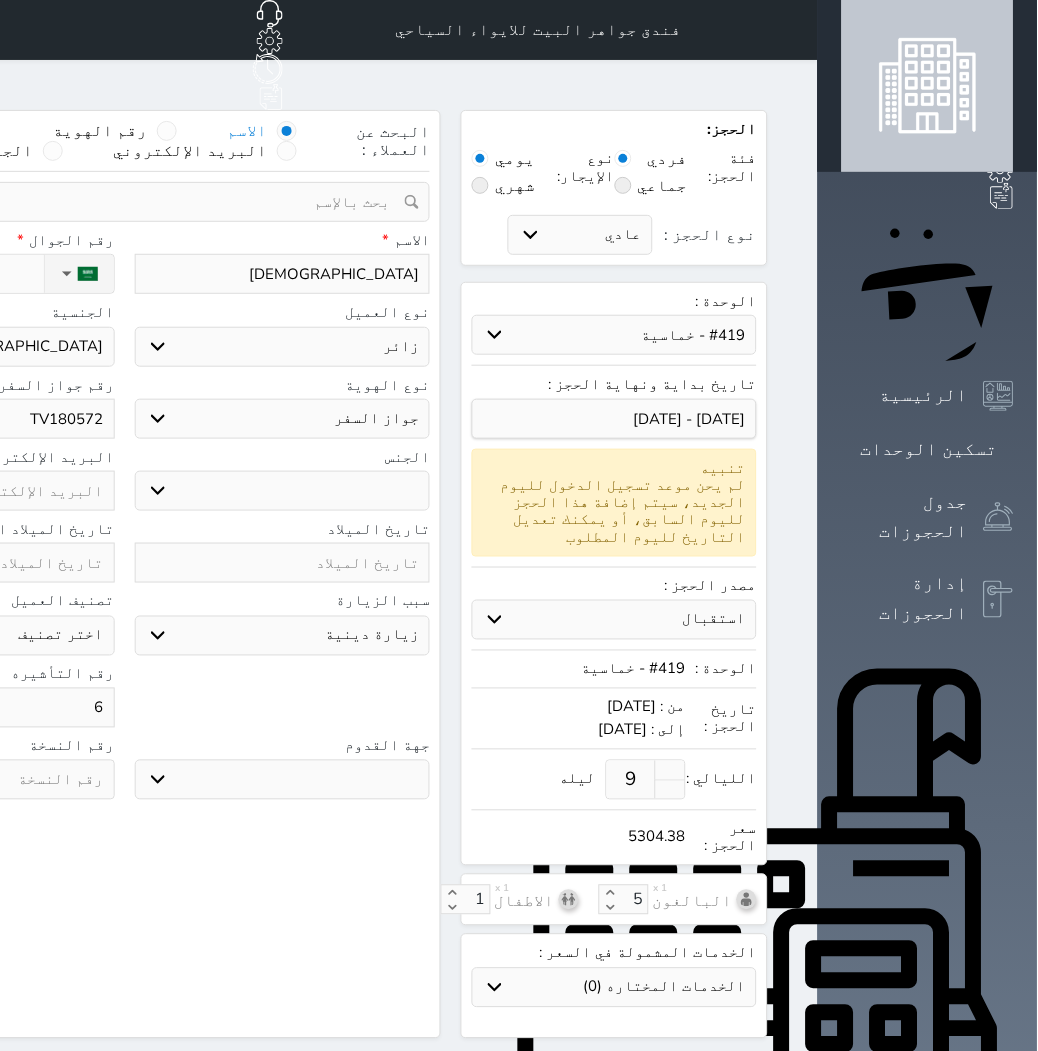 select 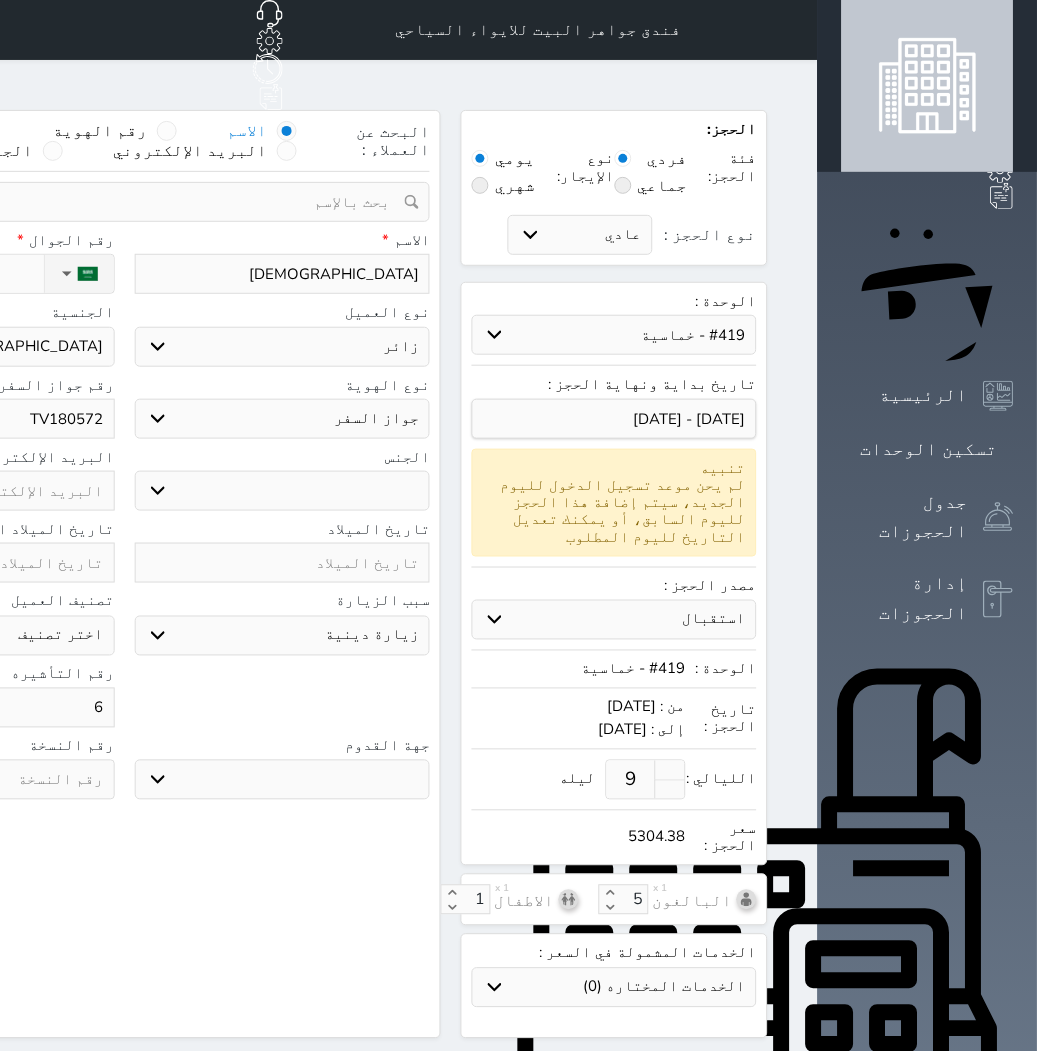 type on "61" 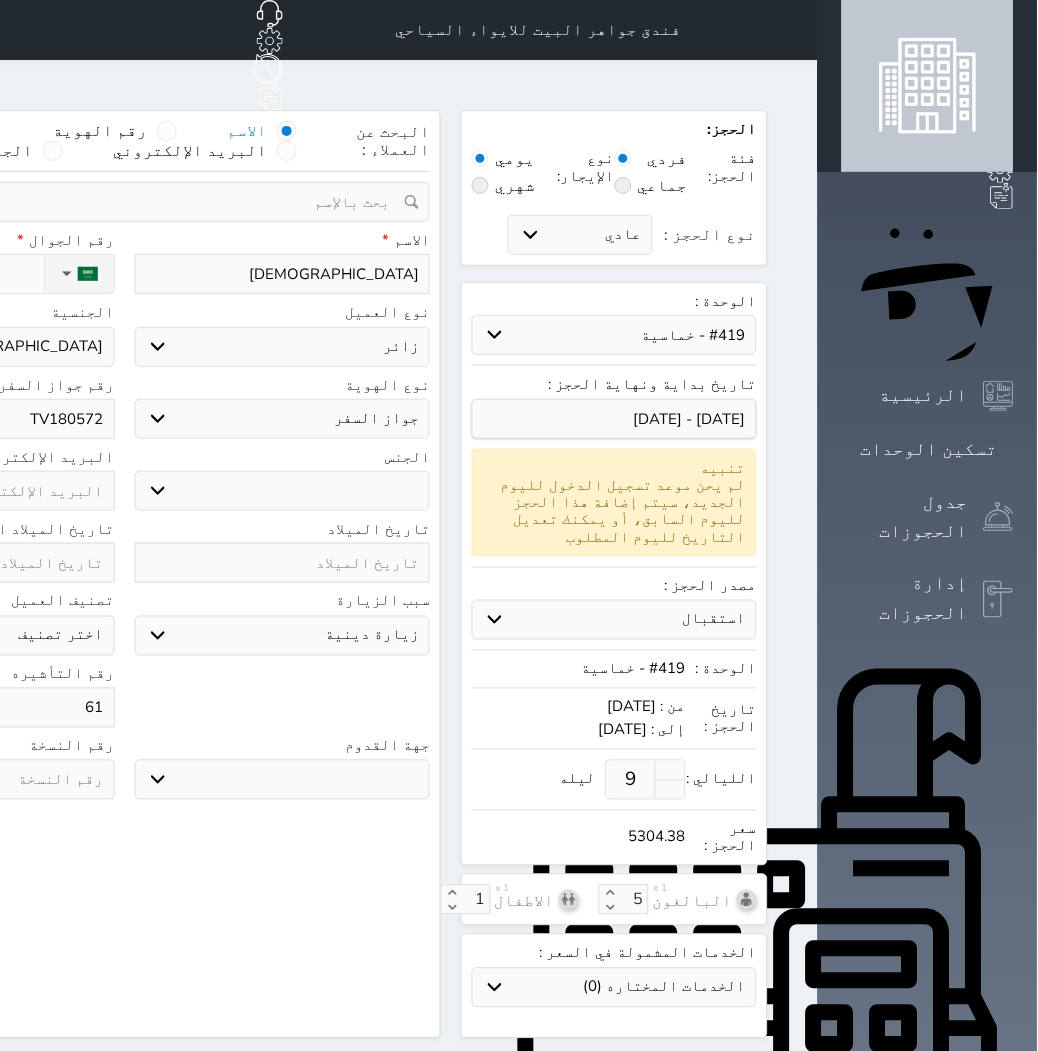 select 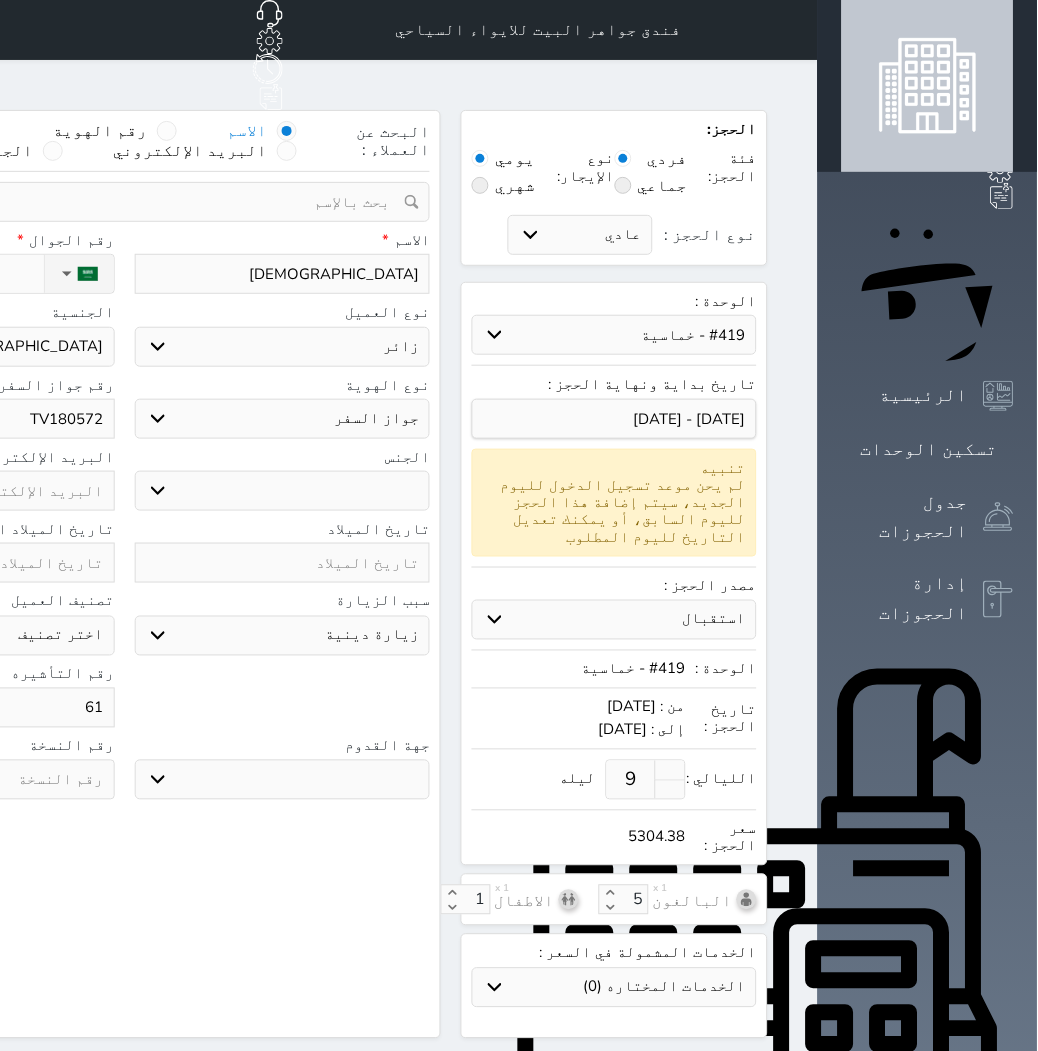 type on "614" 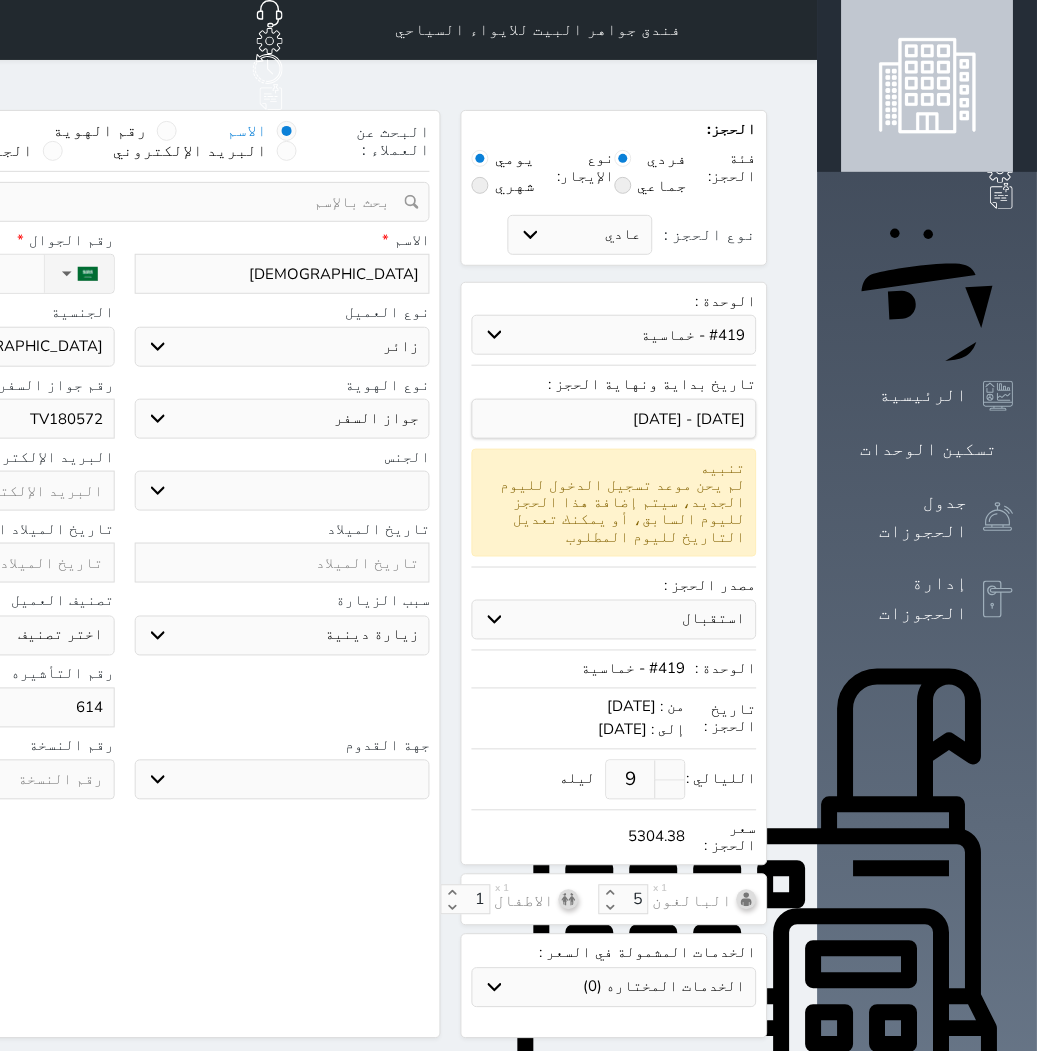 select 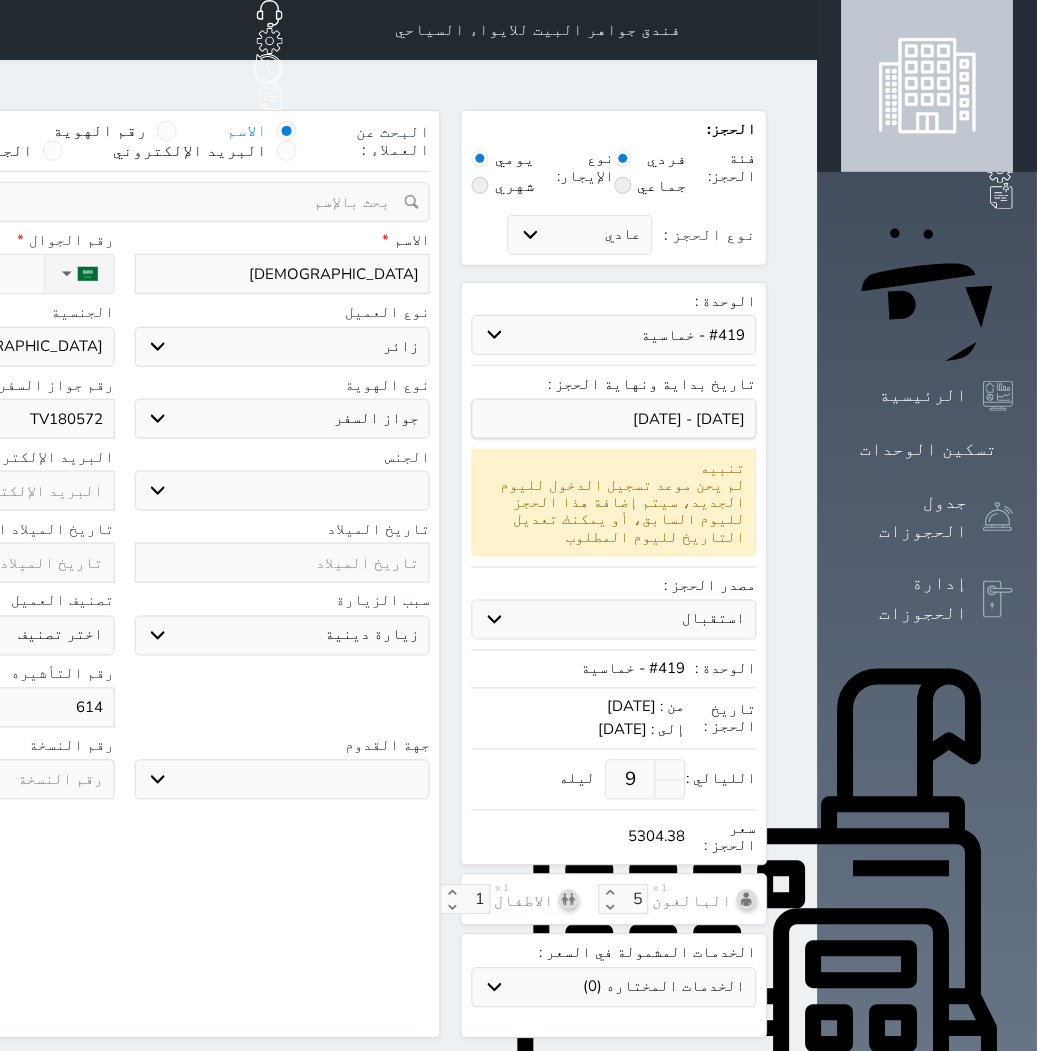 type on "6143" 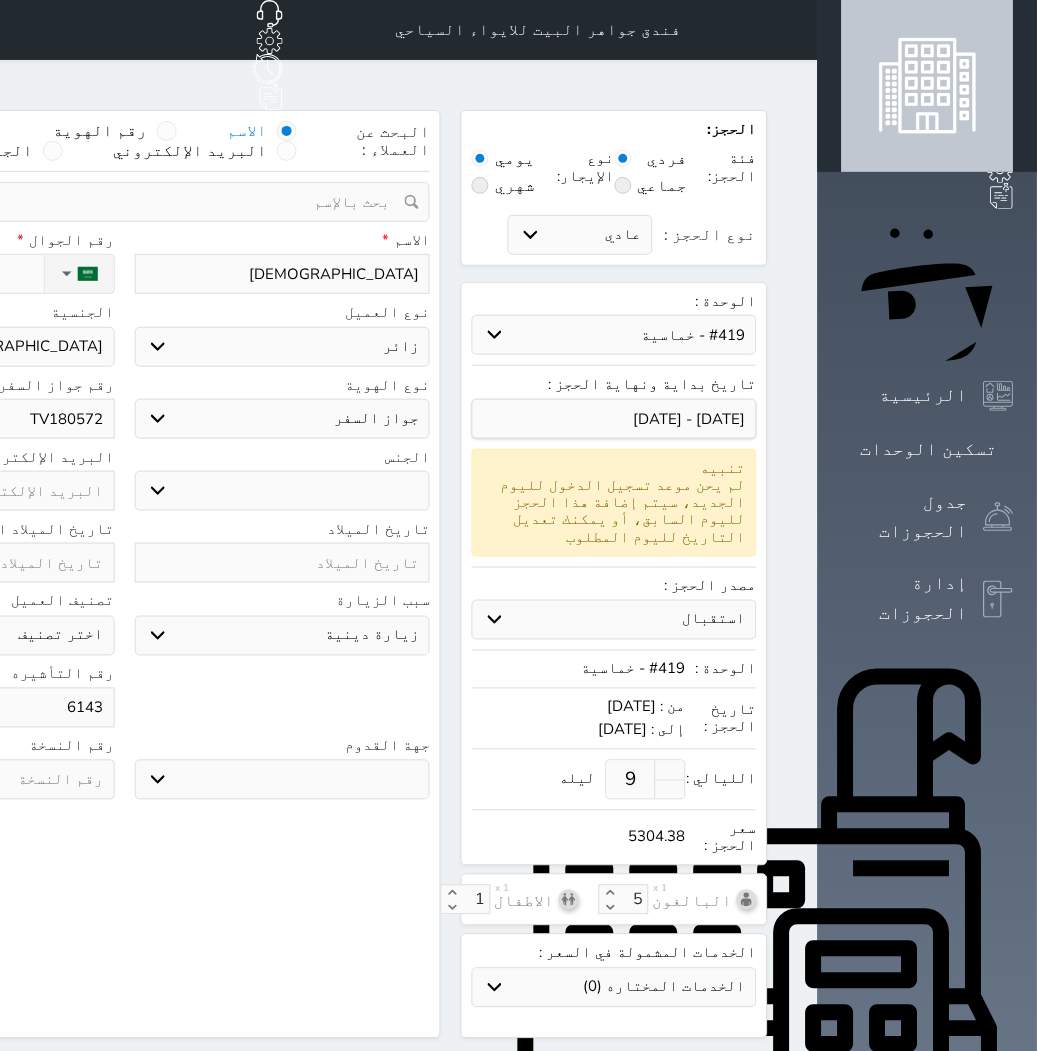 select 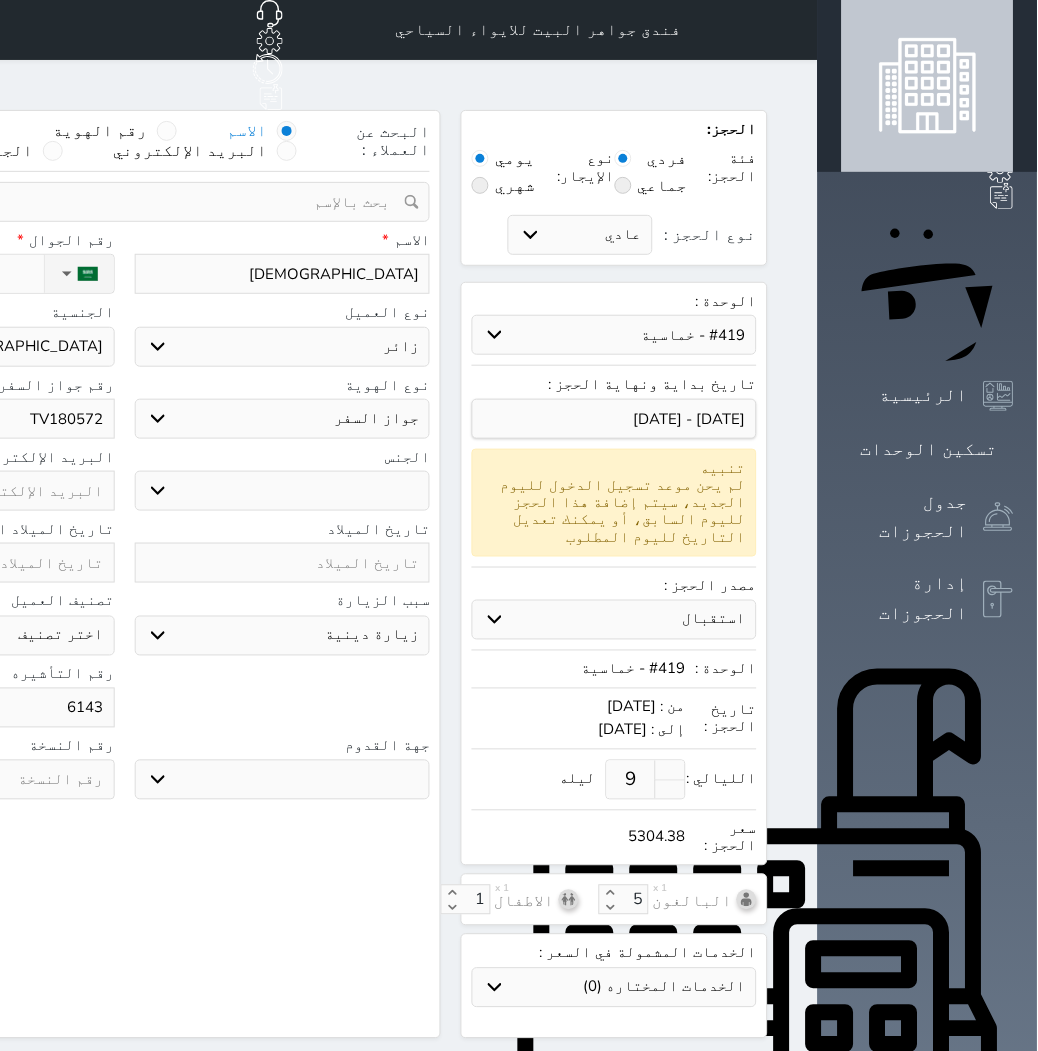 type on "61439" 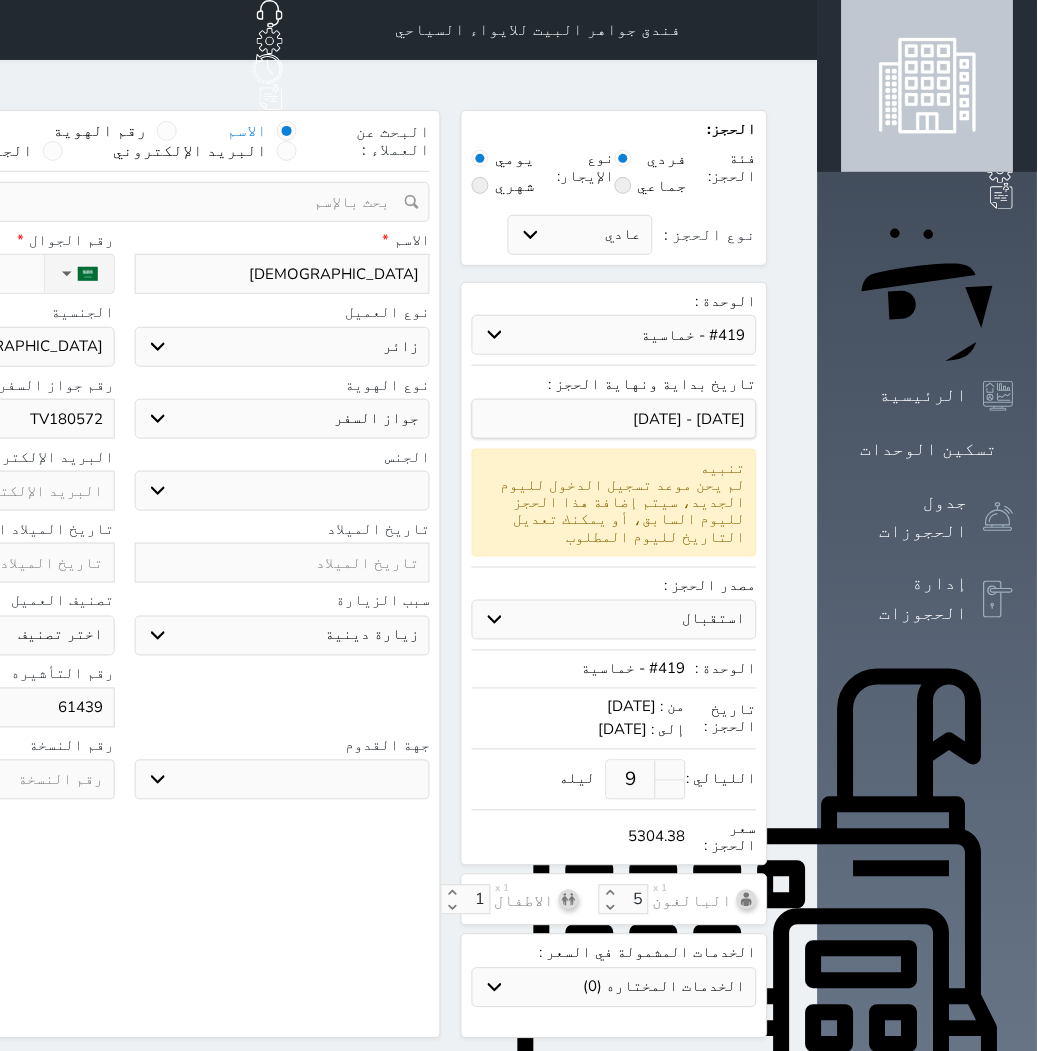 select 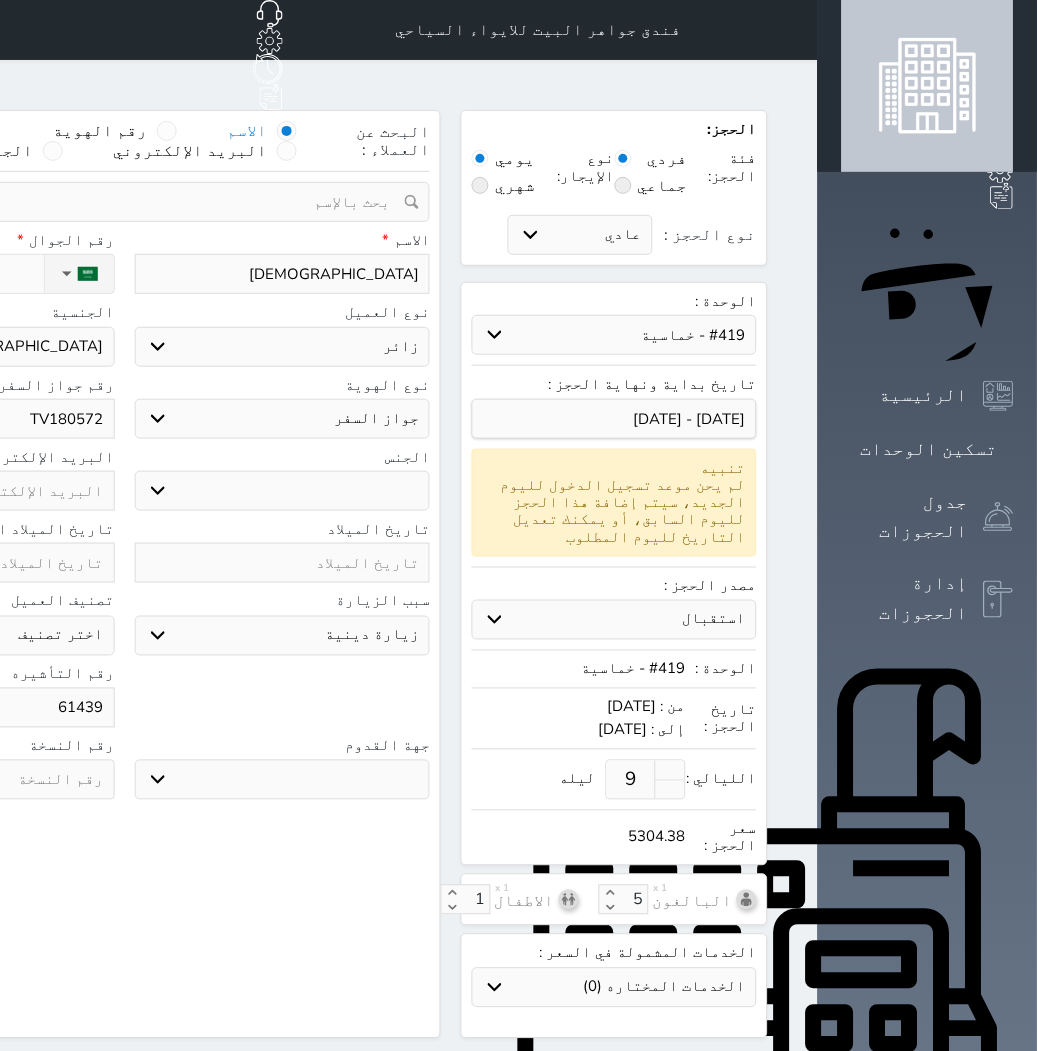 type on "614396" 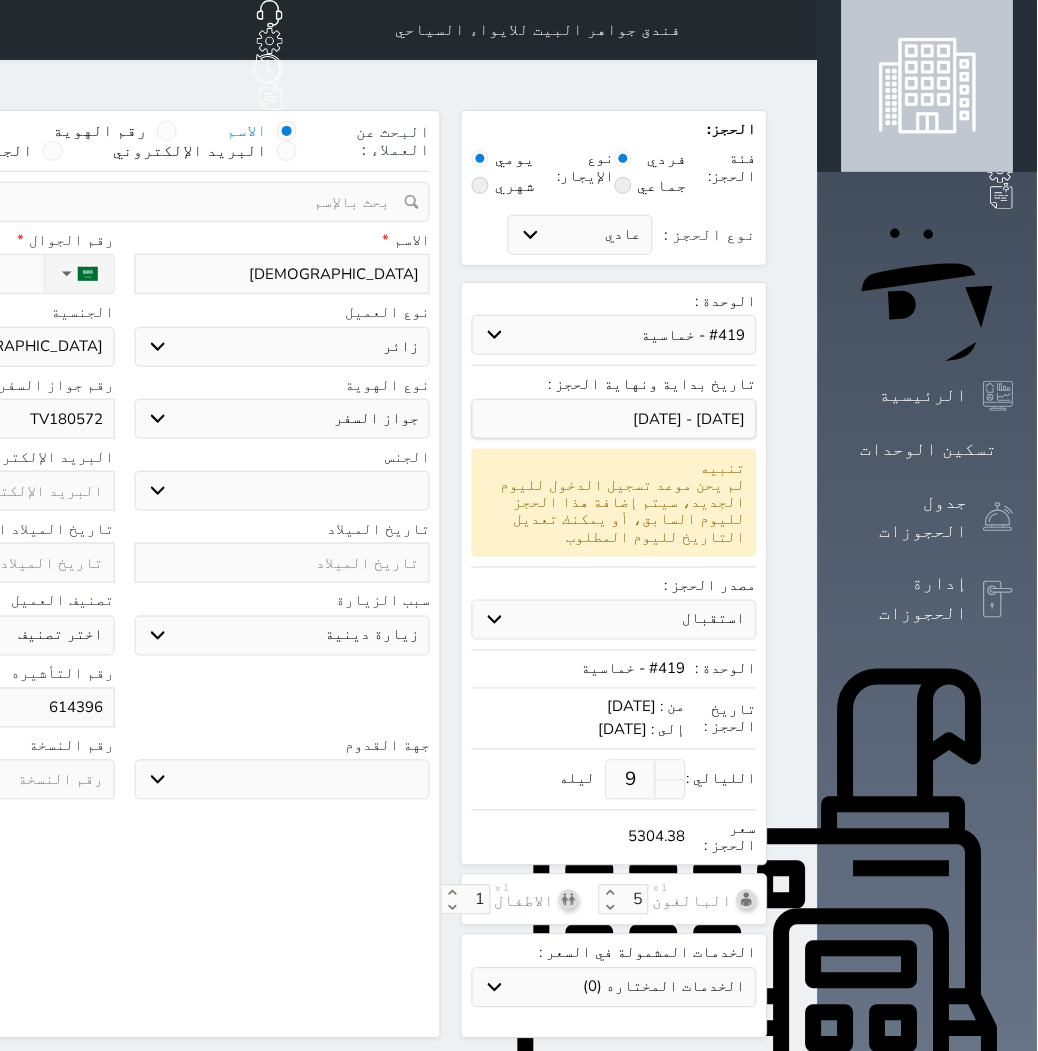 select 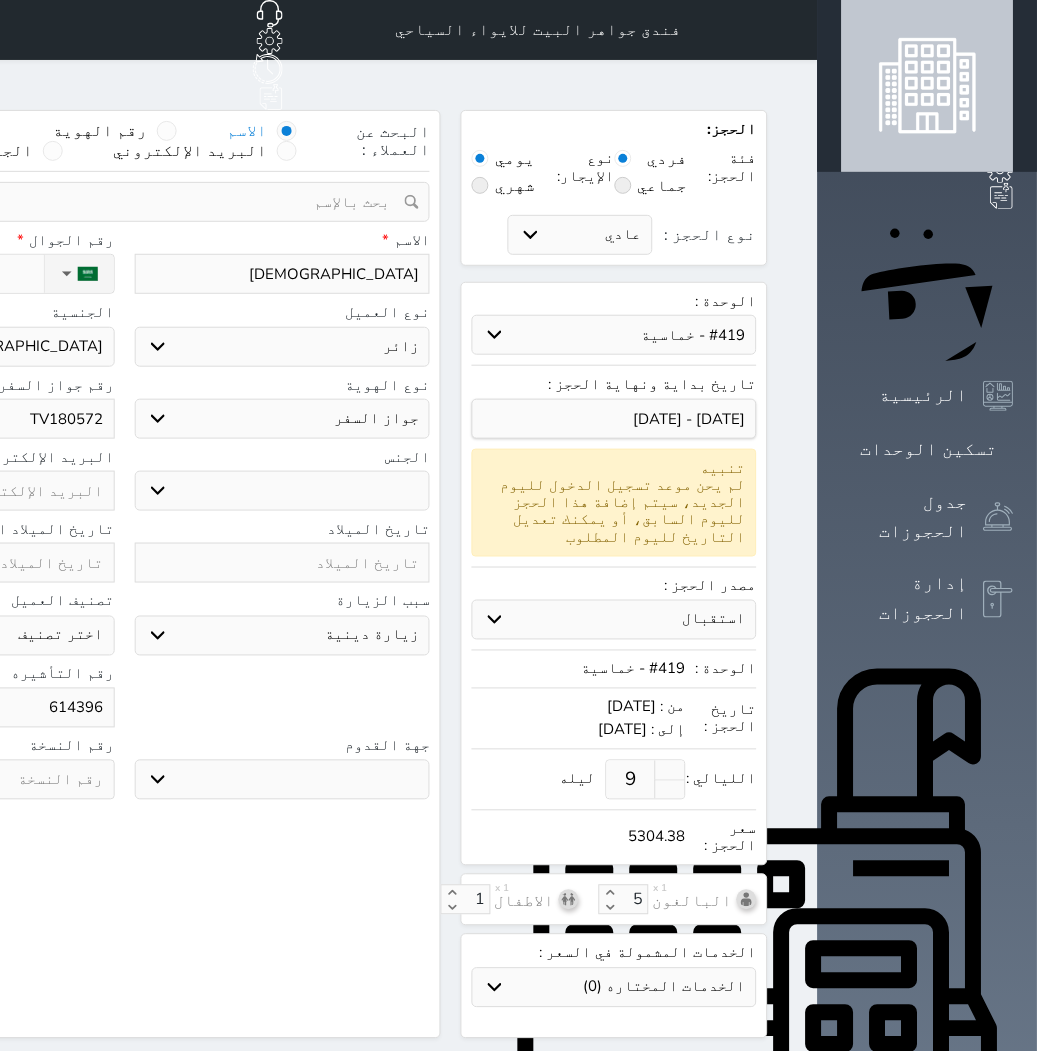 type on "6143966" 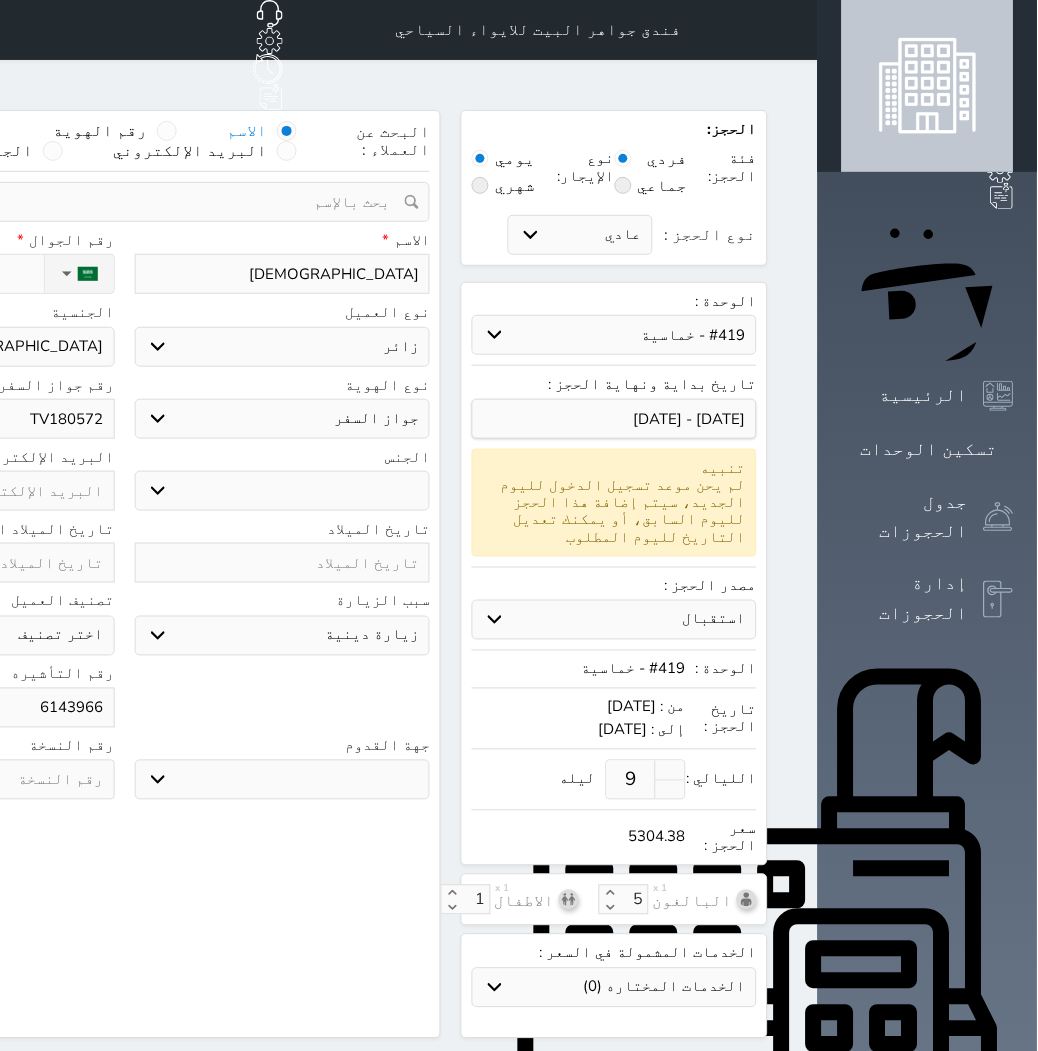 select 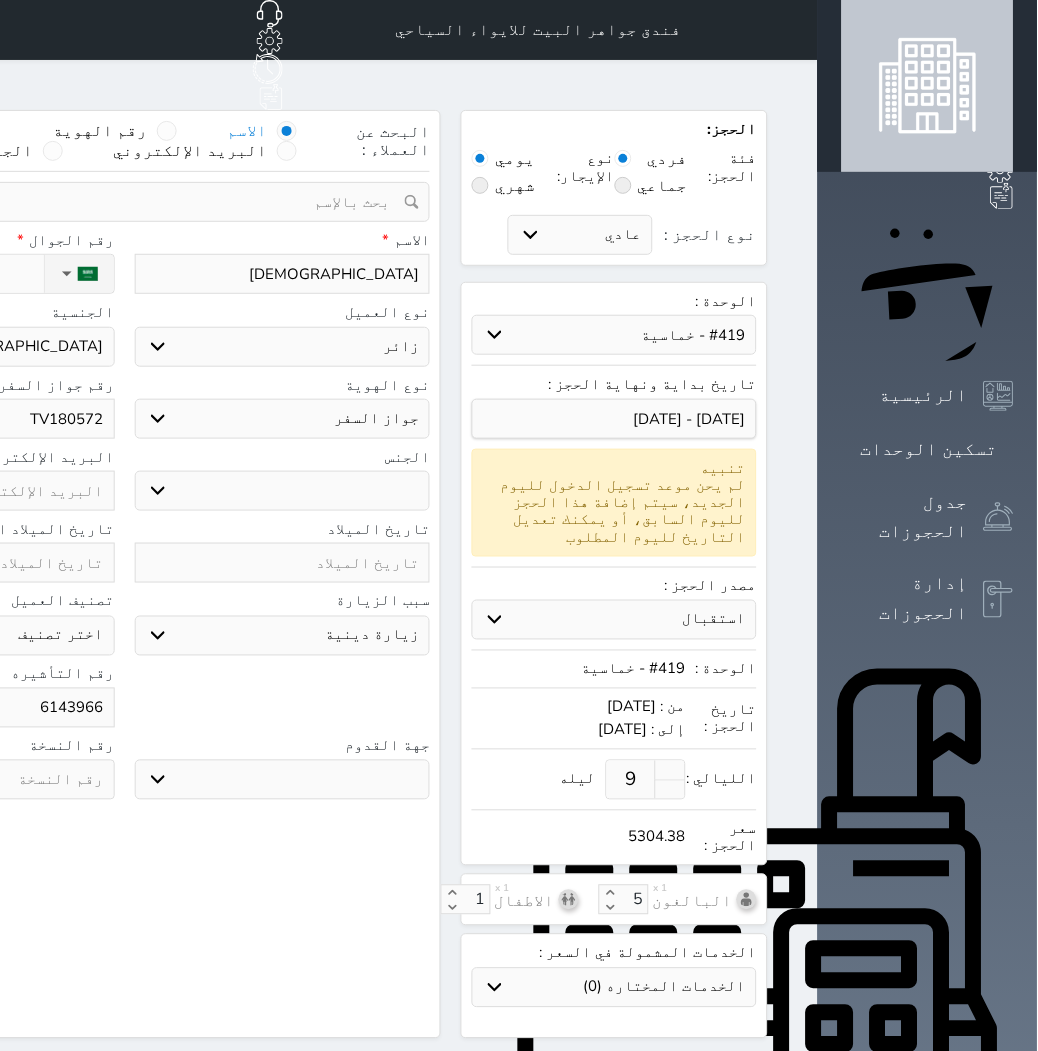 type on "61439663" 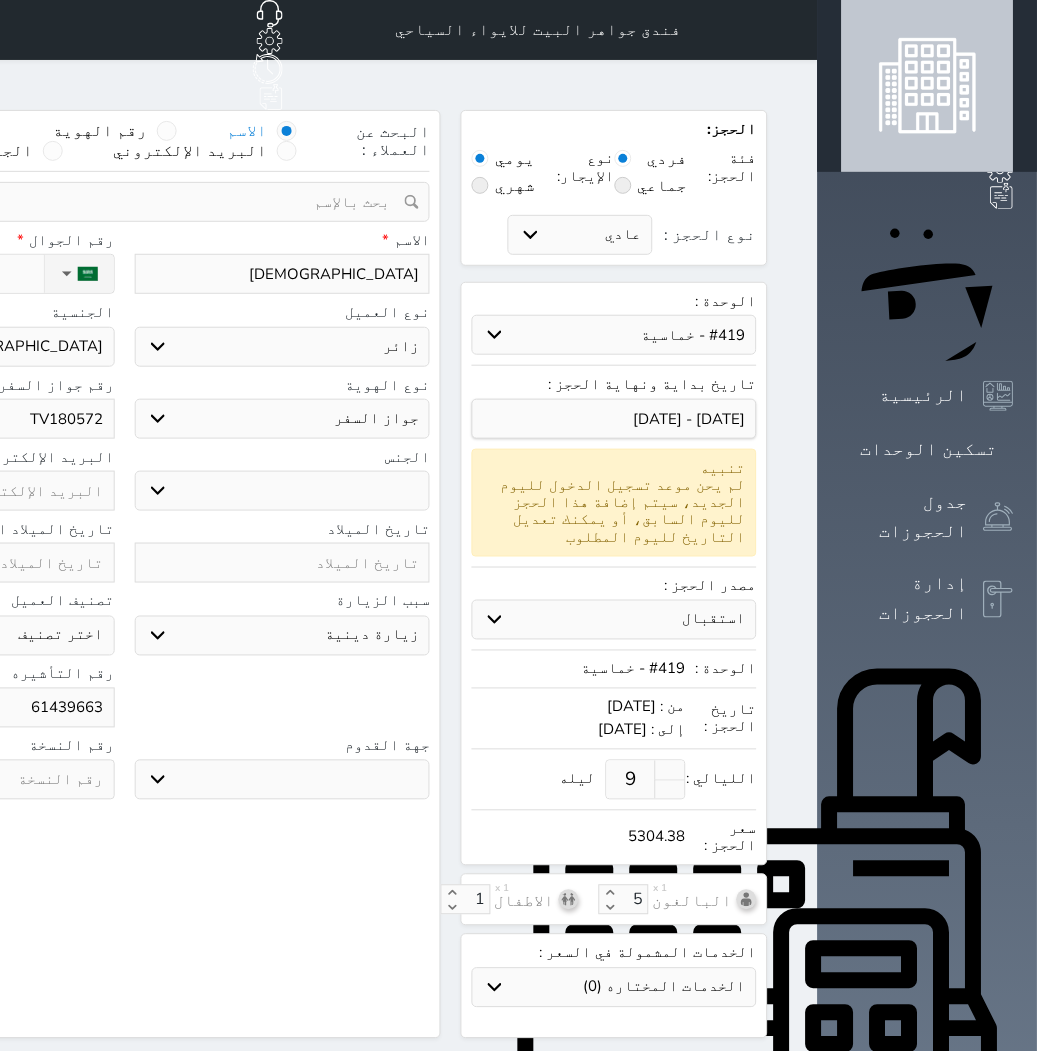 select 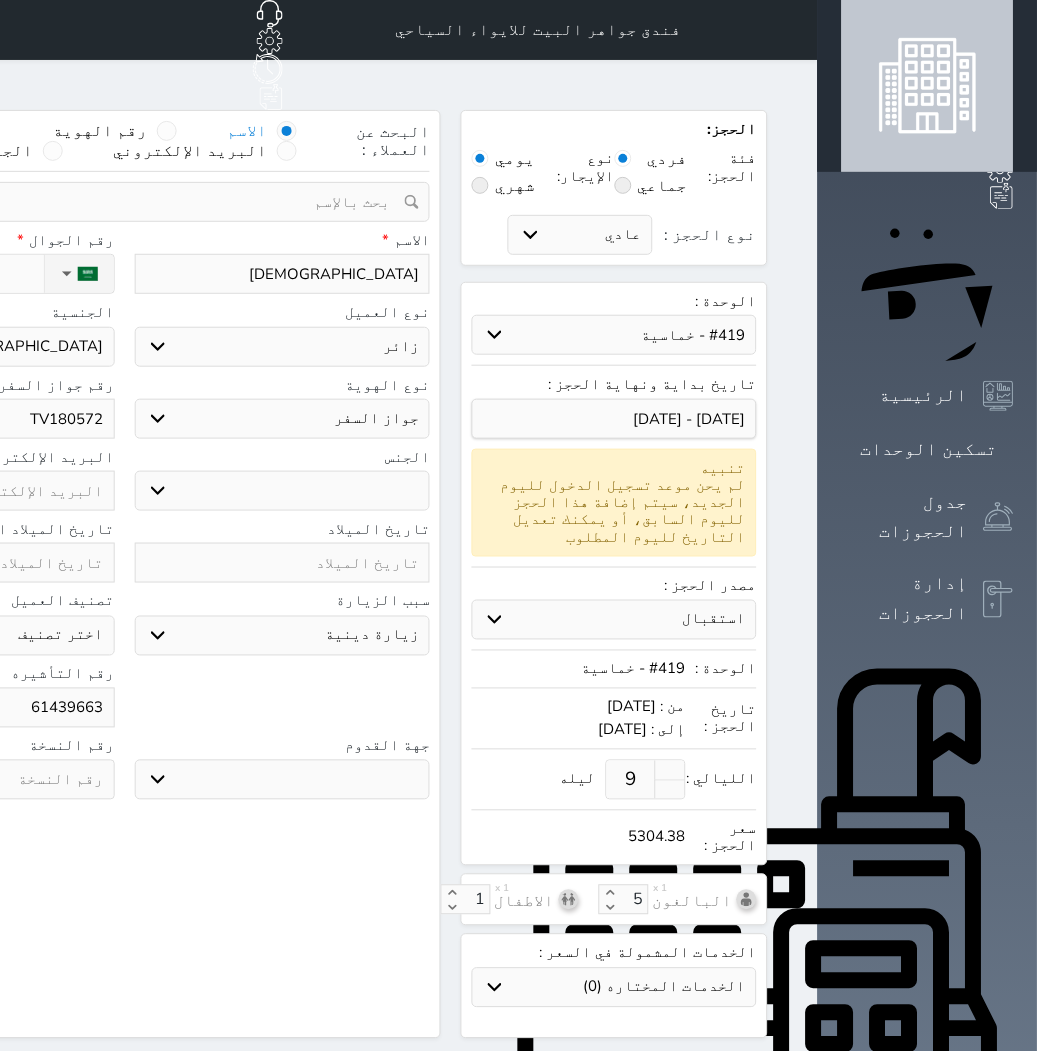 type on "614396636" 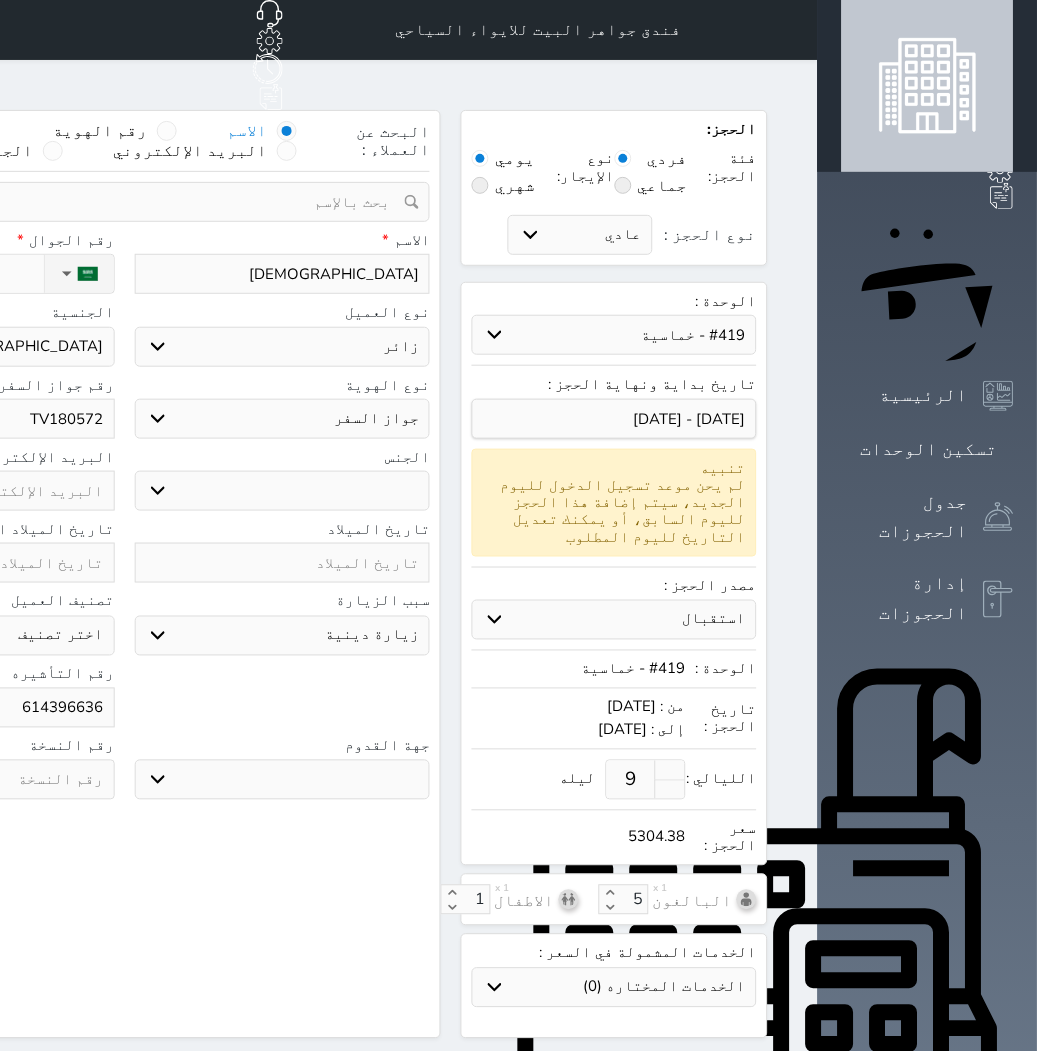select 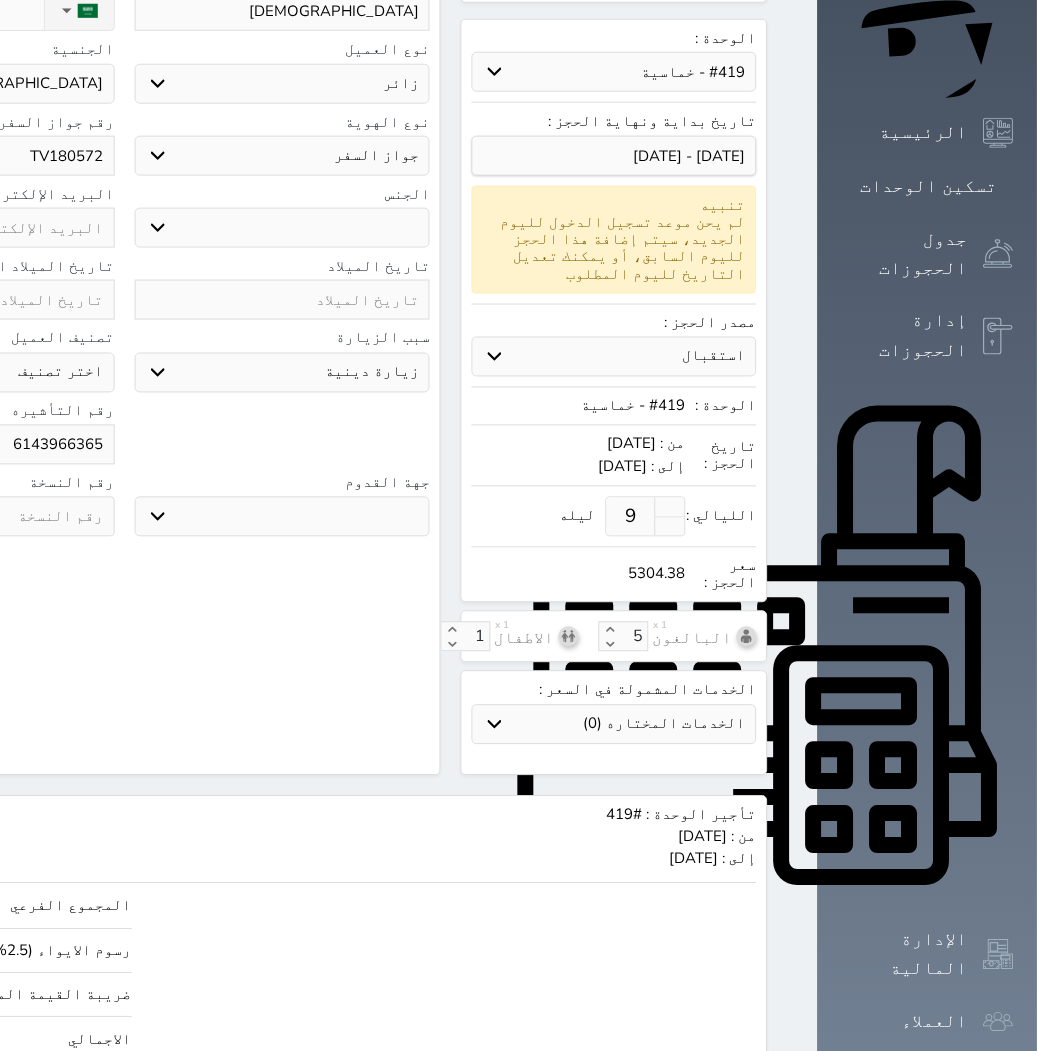 scroll, scrollTop: 285, scrollLeft: 0, axis: vertical 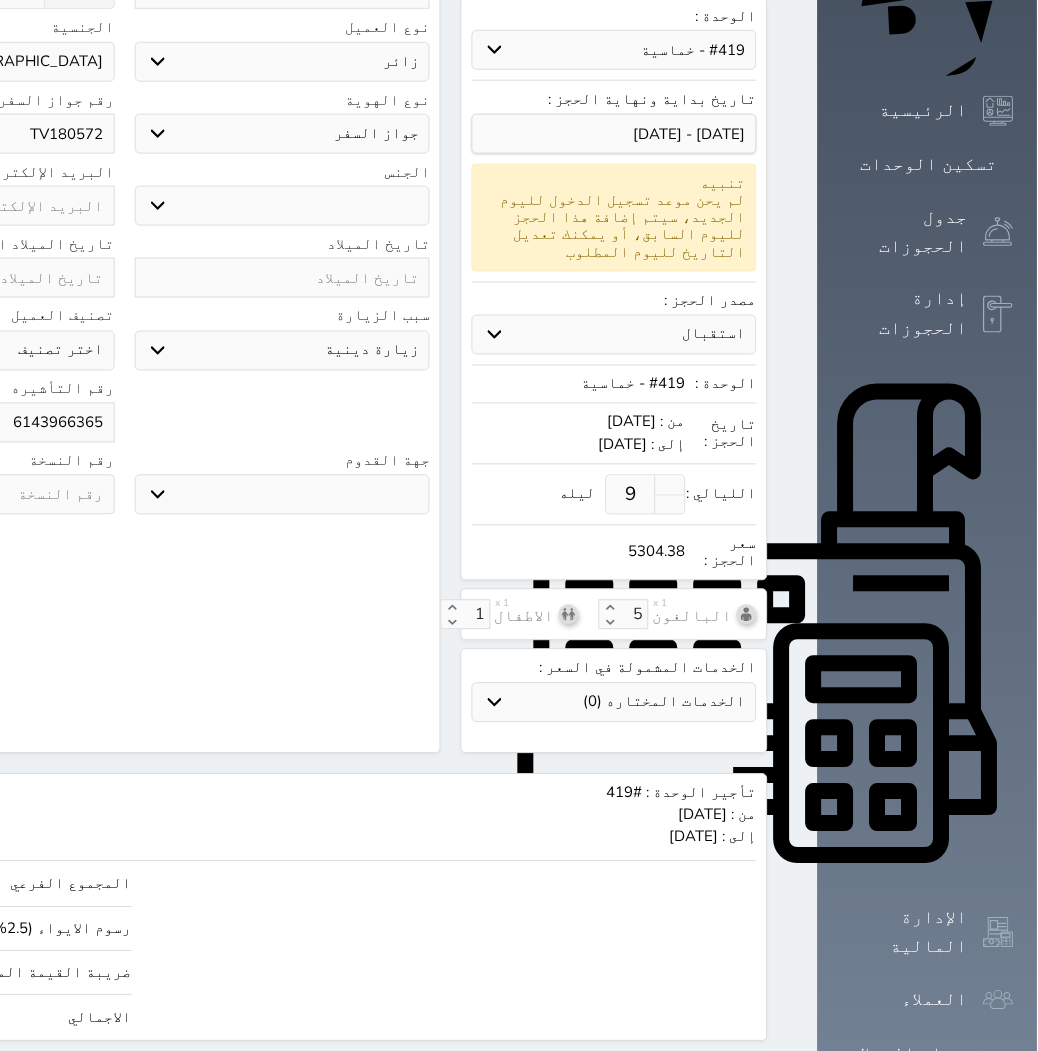 type on "6143966365" 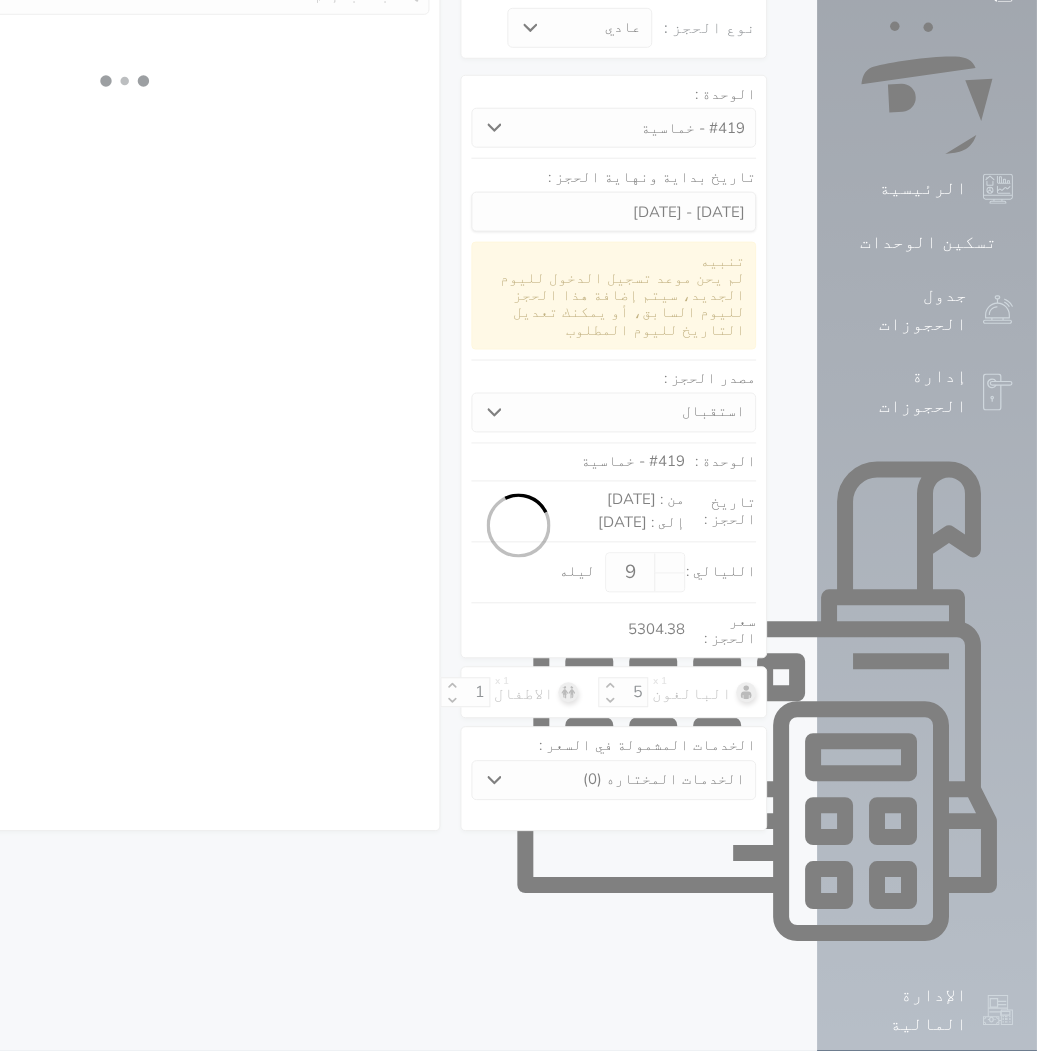 select on "3" 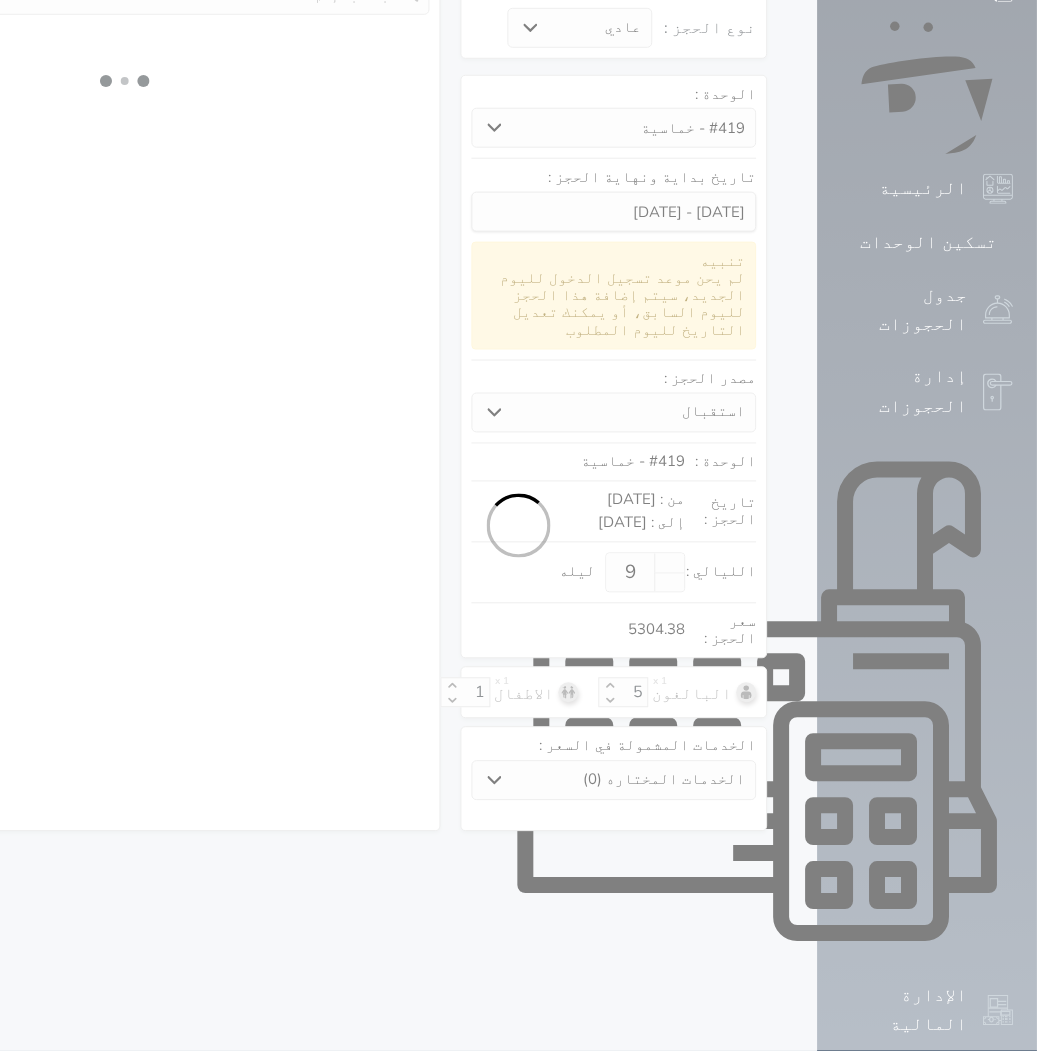 select on "304" 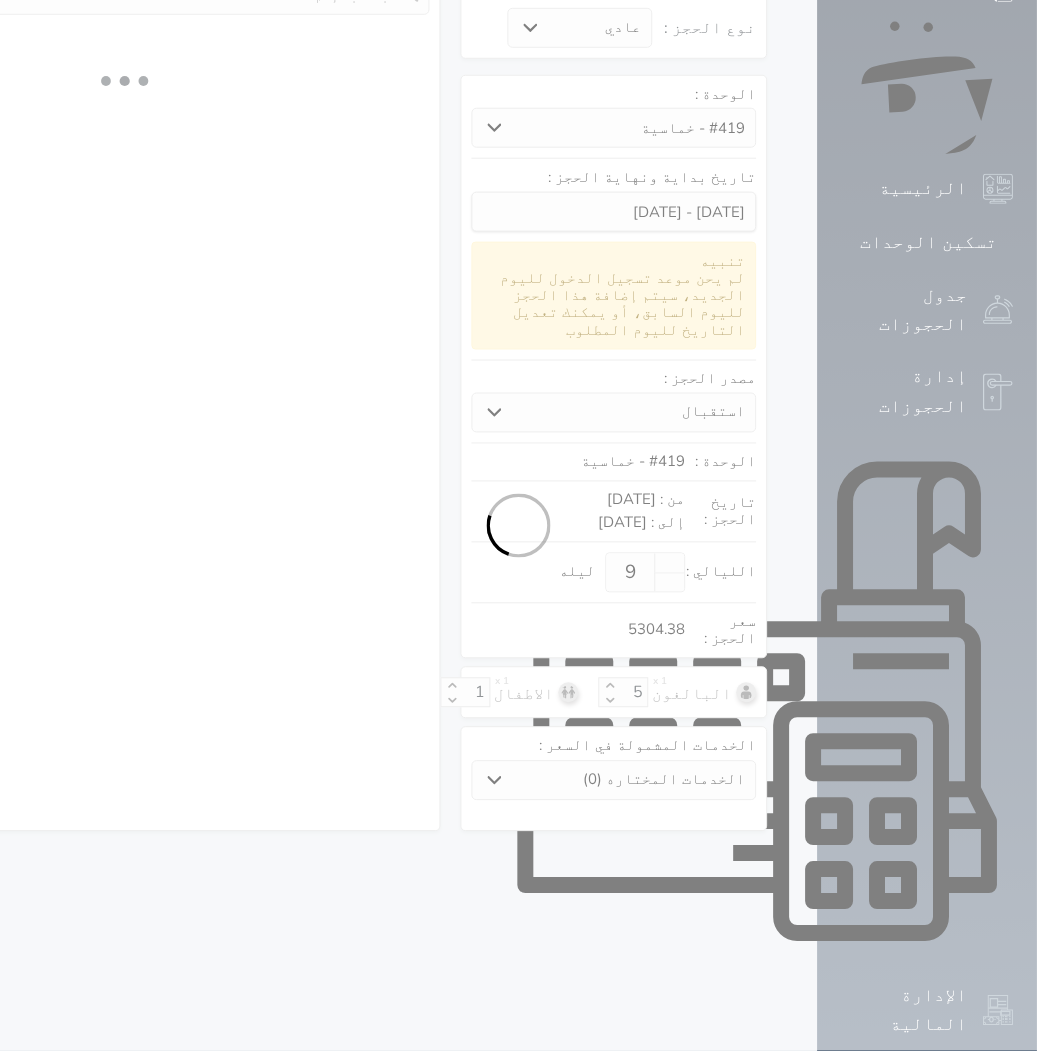 select on "5" 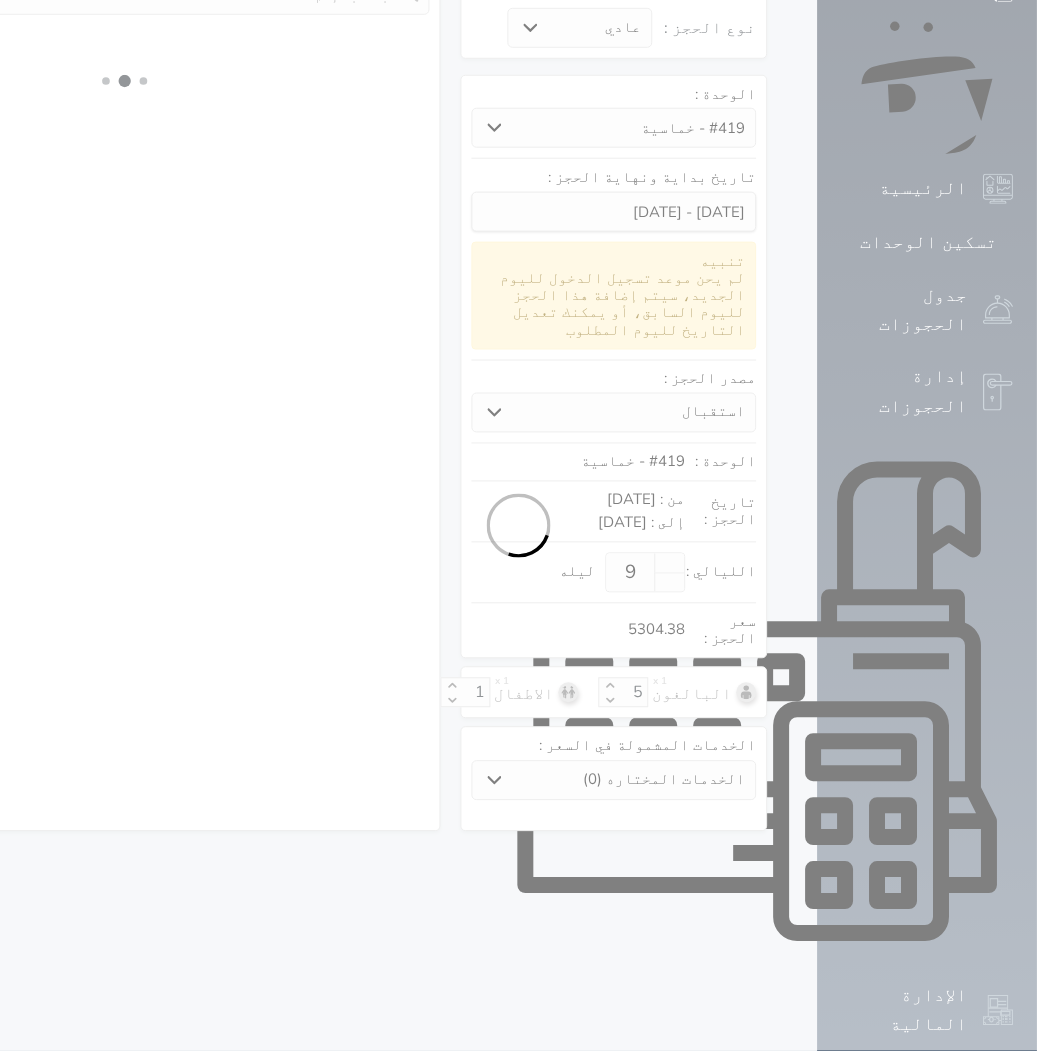 select on "3" 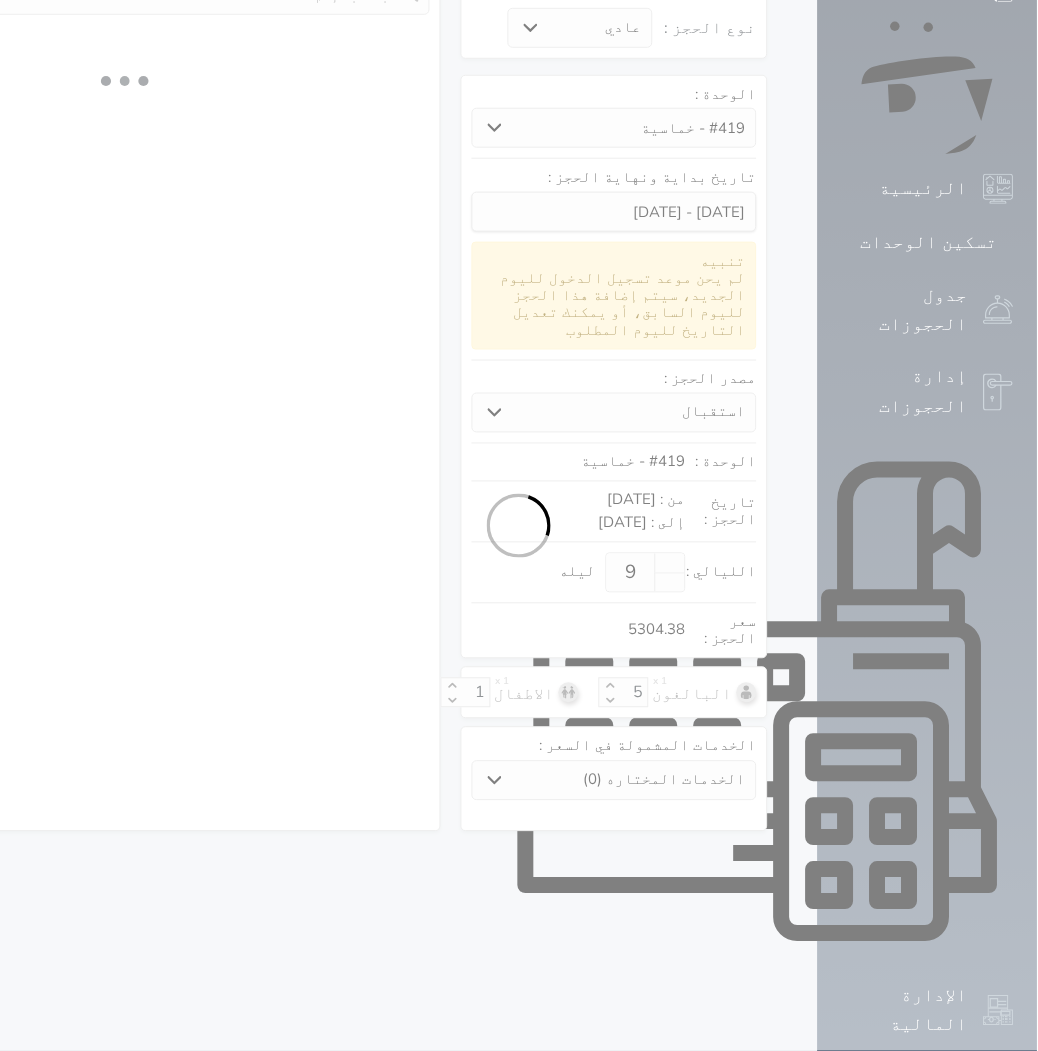 select 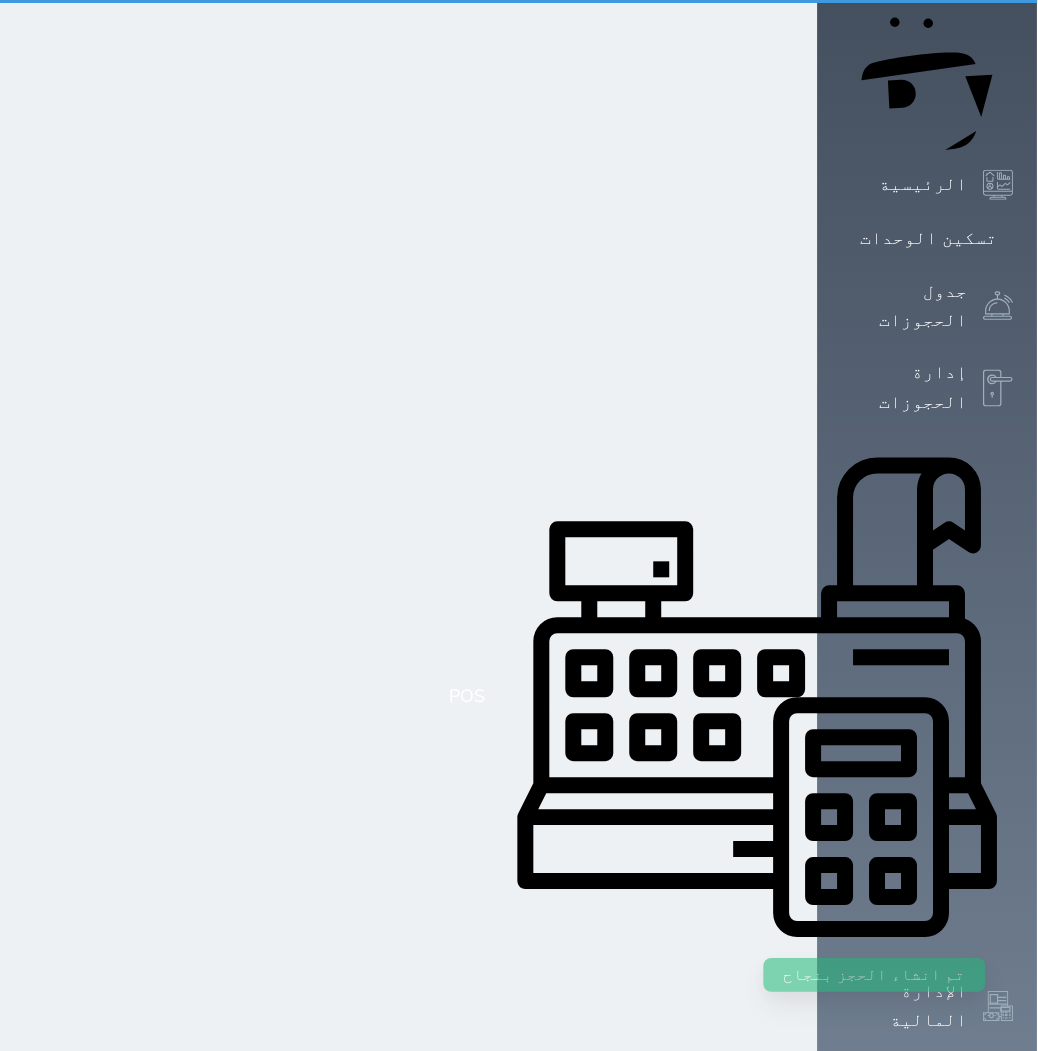 scroll, scrollTop: 0, scrollLeft: 0, axis: both 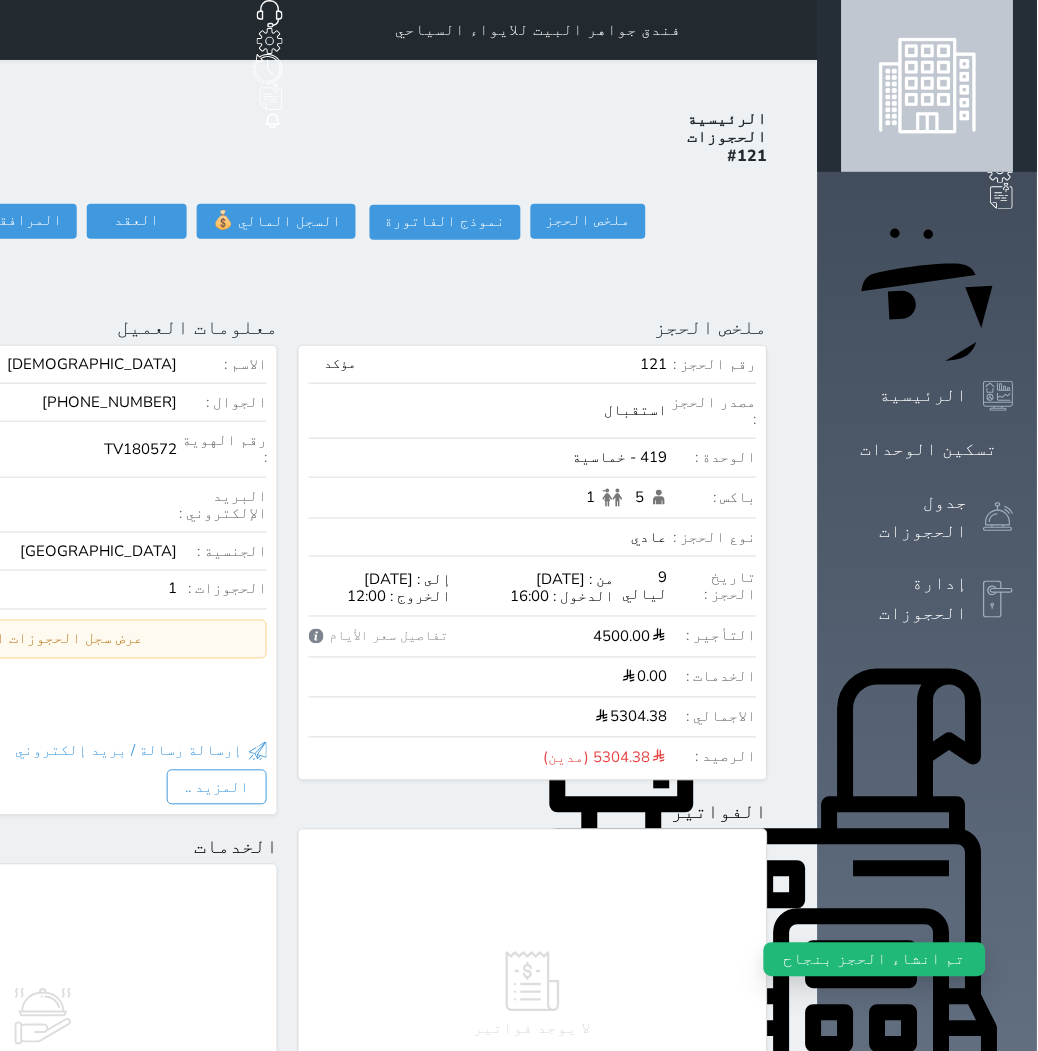 click on "تسجيل دخول" at bounding box center (-125, 221) 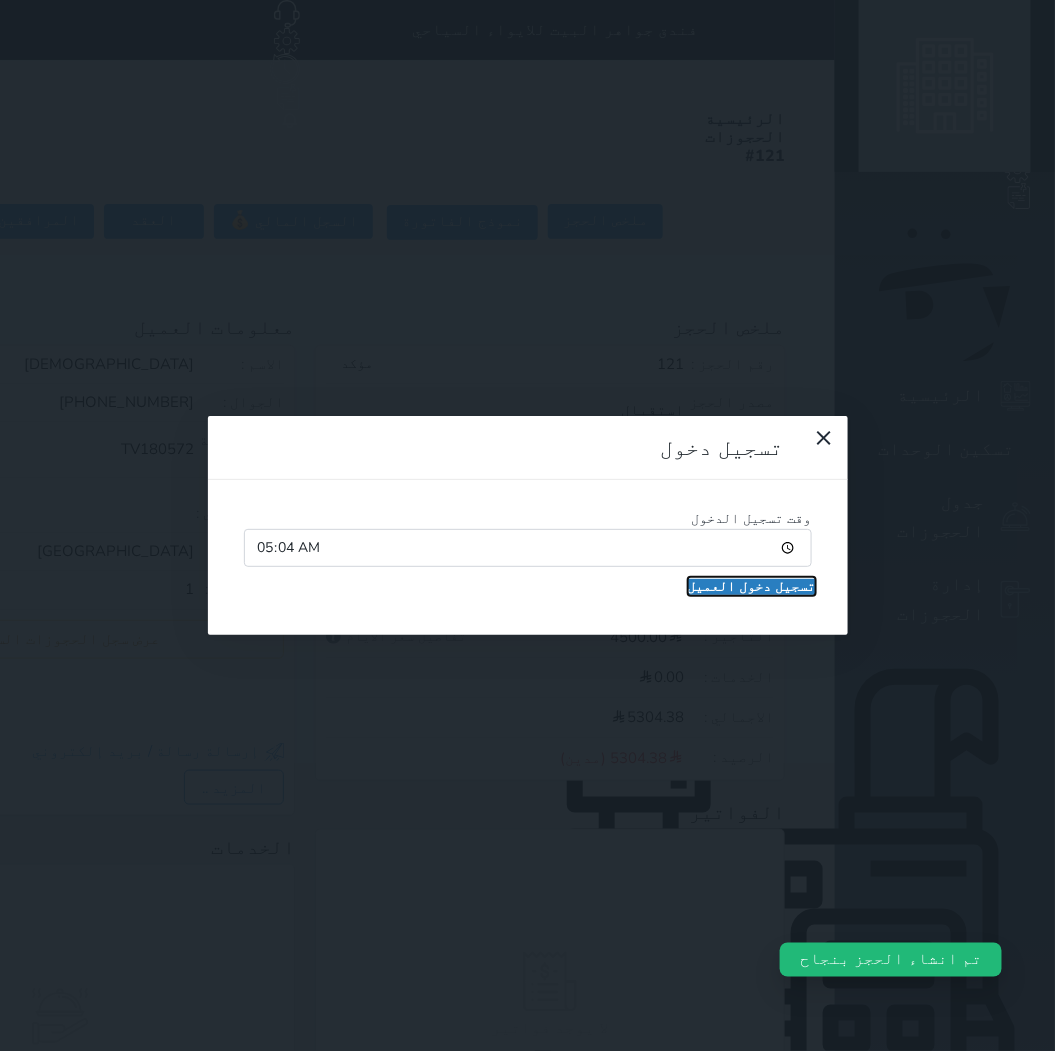 click on "تسجيل دخول العميل" at bounding box center [752, 587] 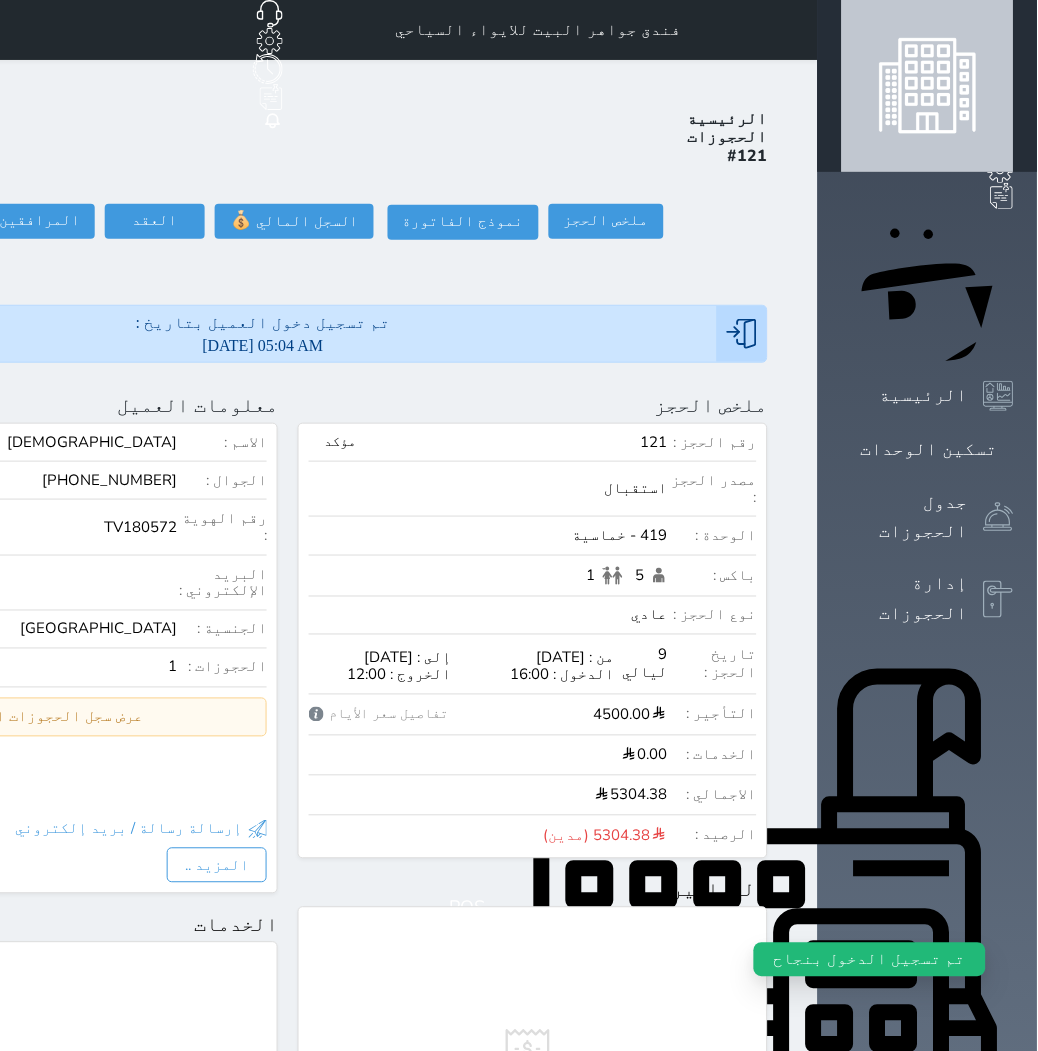 click on "حجز جديد" at bounding box center (114, -65) 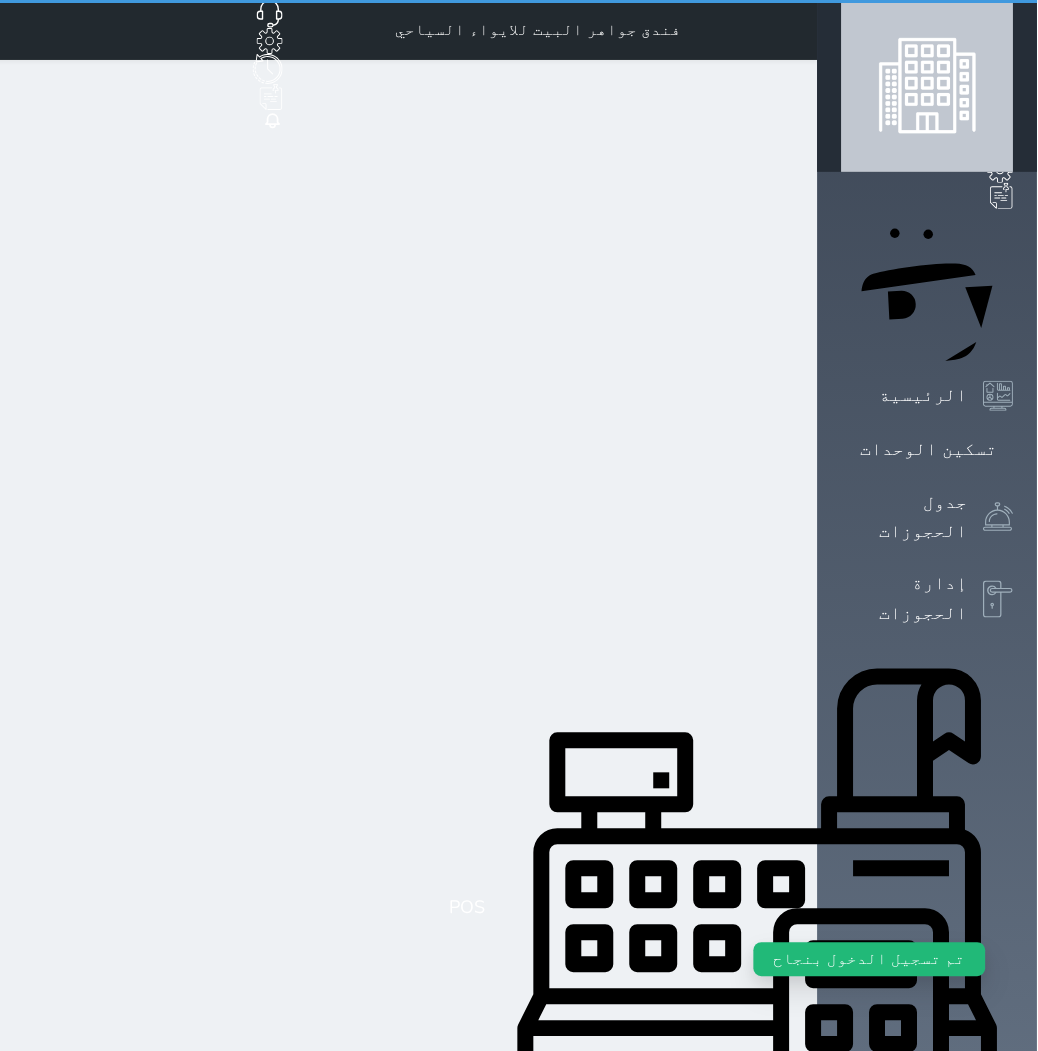 select on "1" 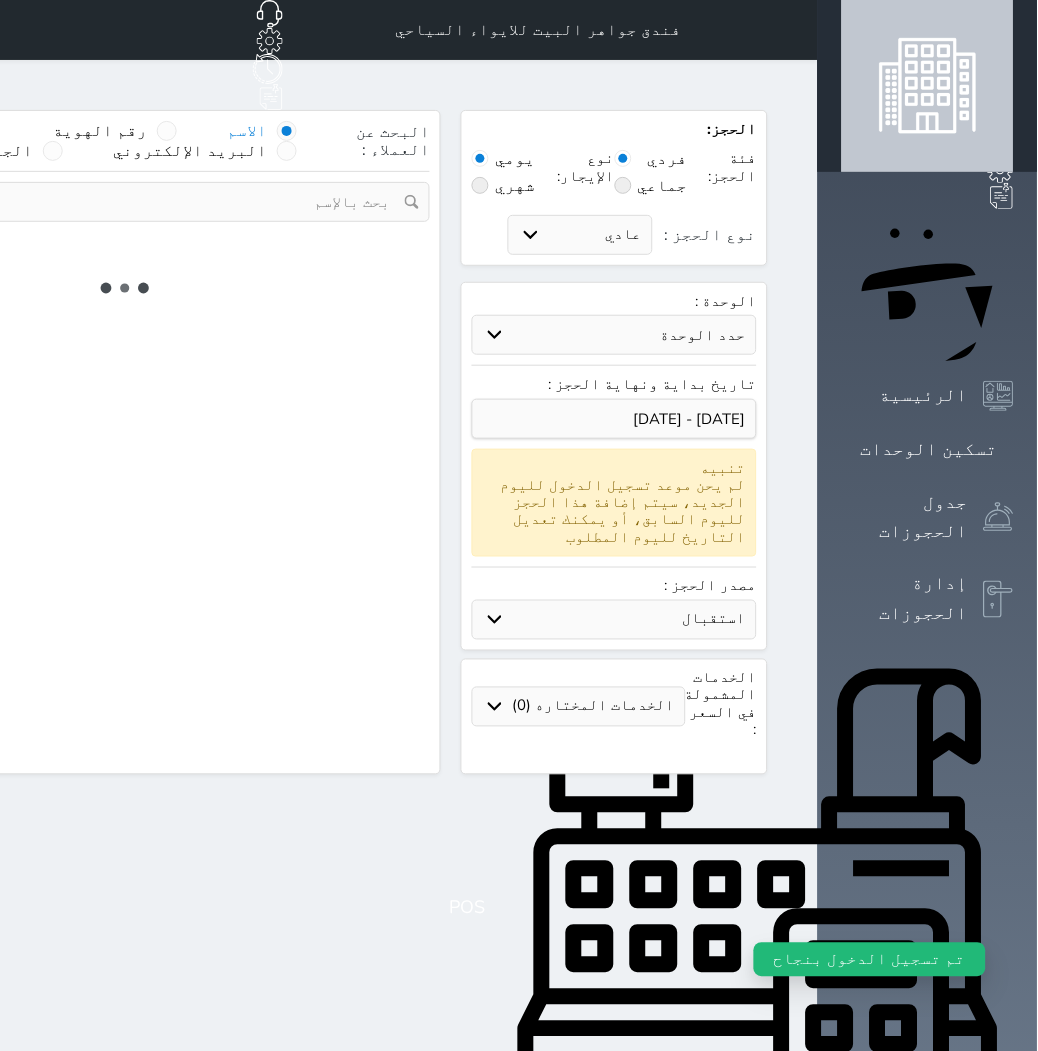 select 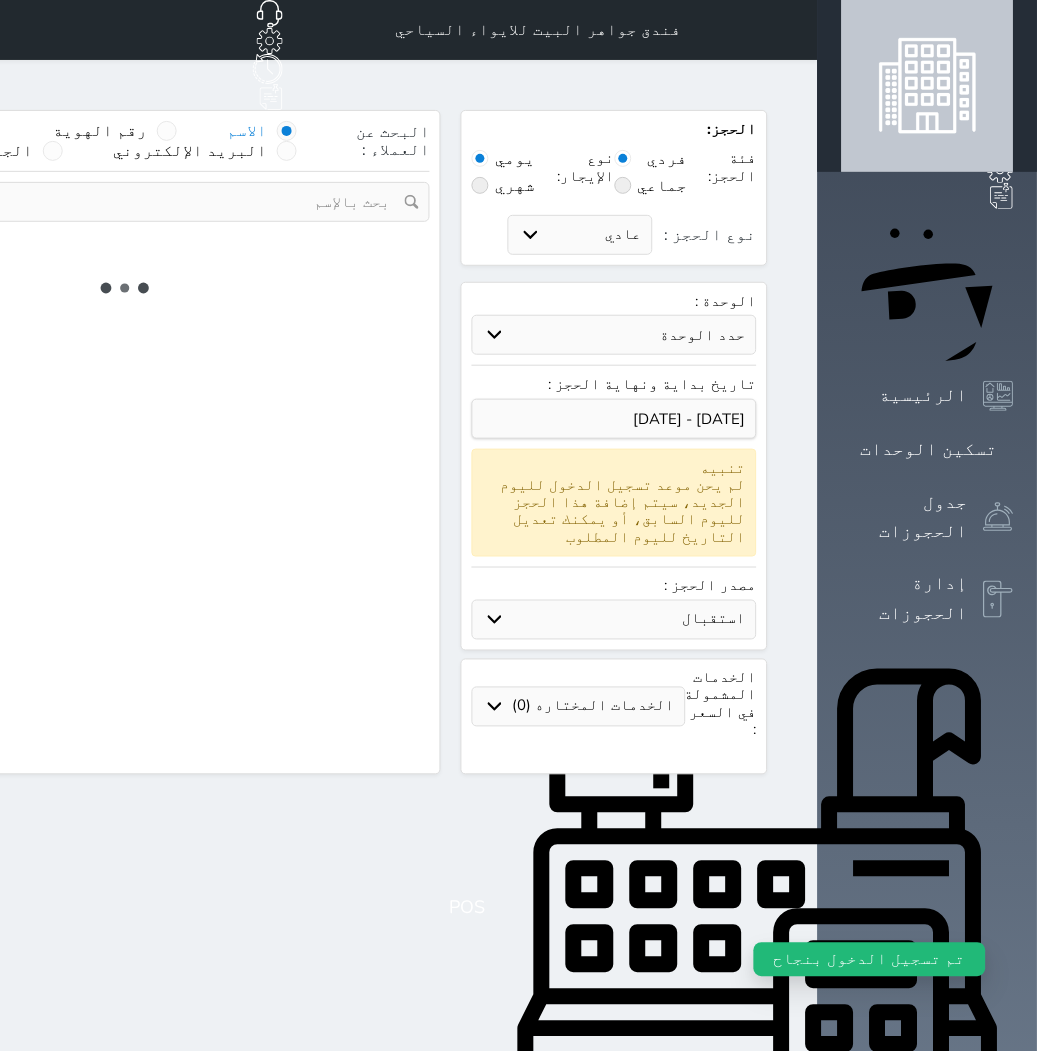 select on "1" 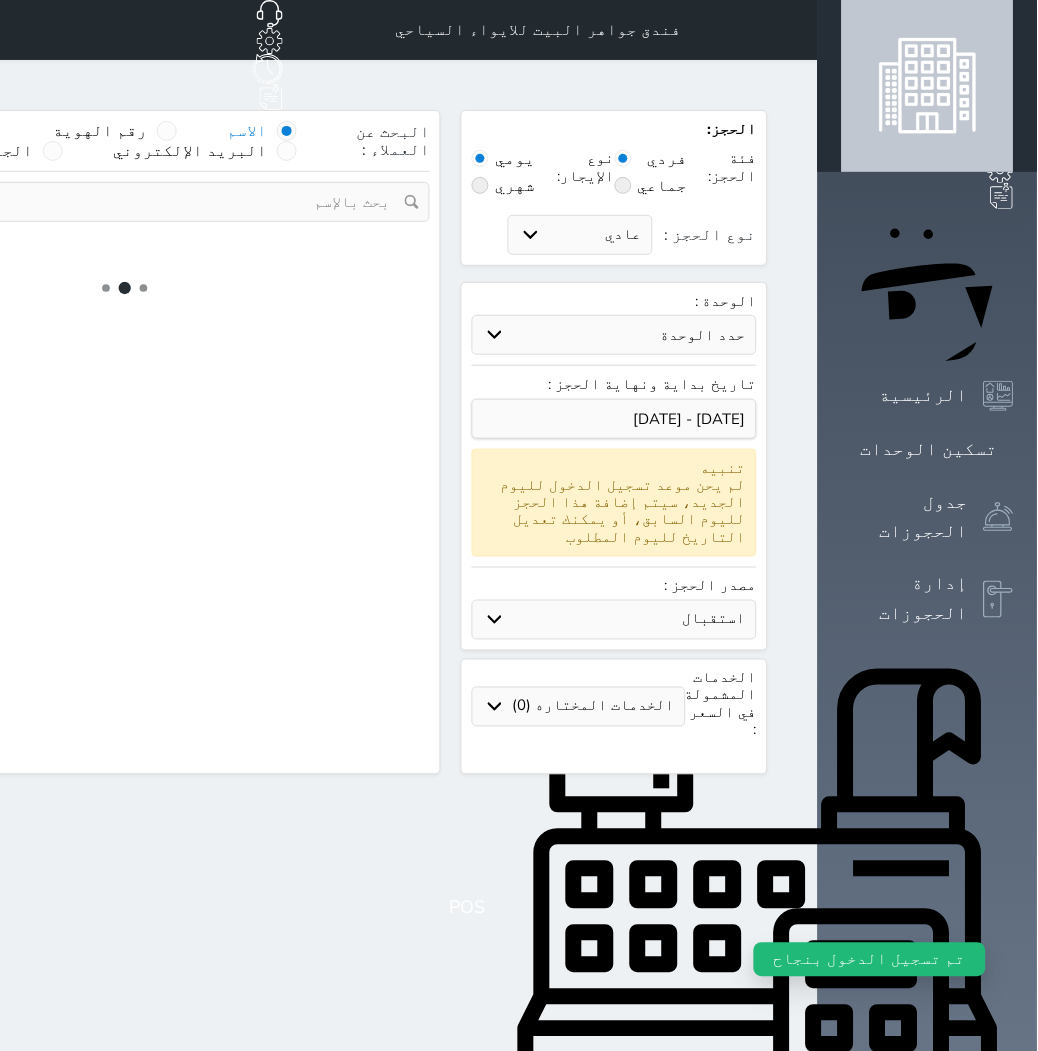 select on "113" 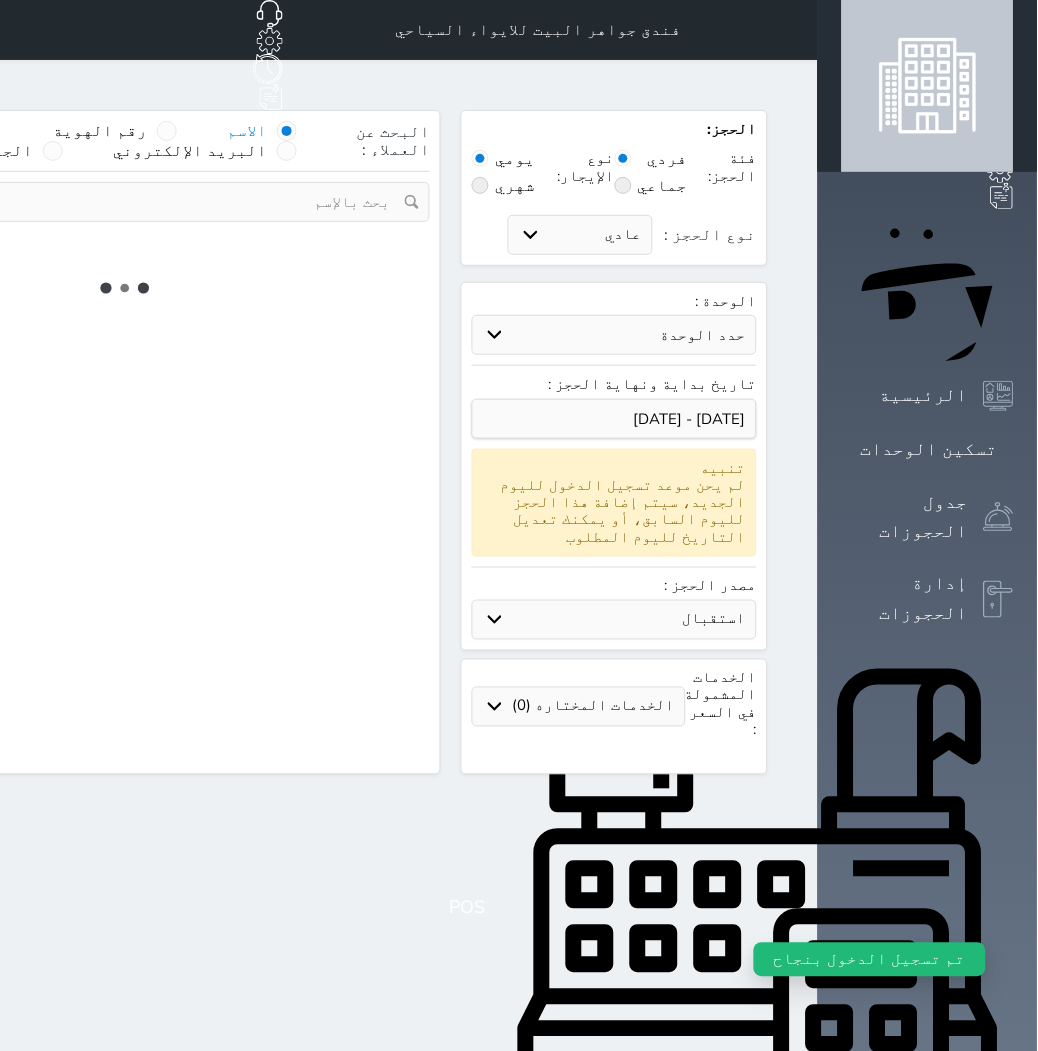 select on "1" 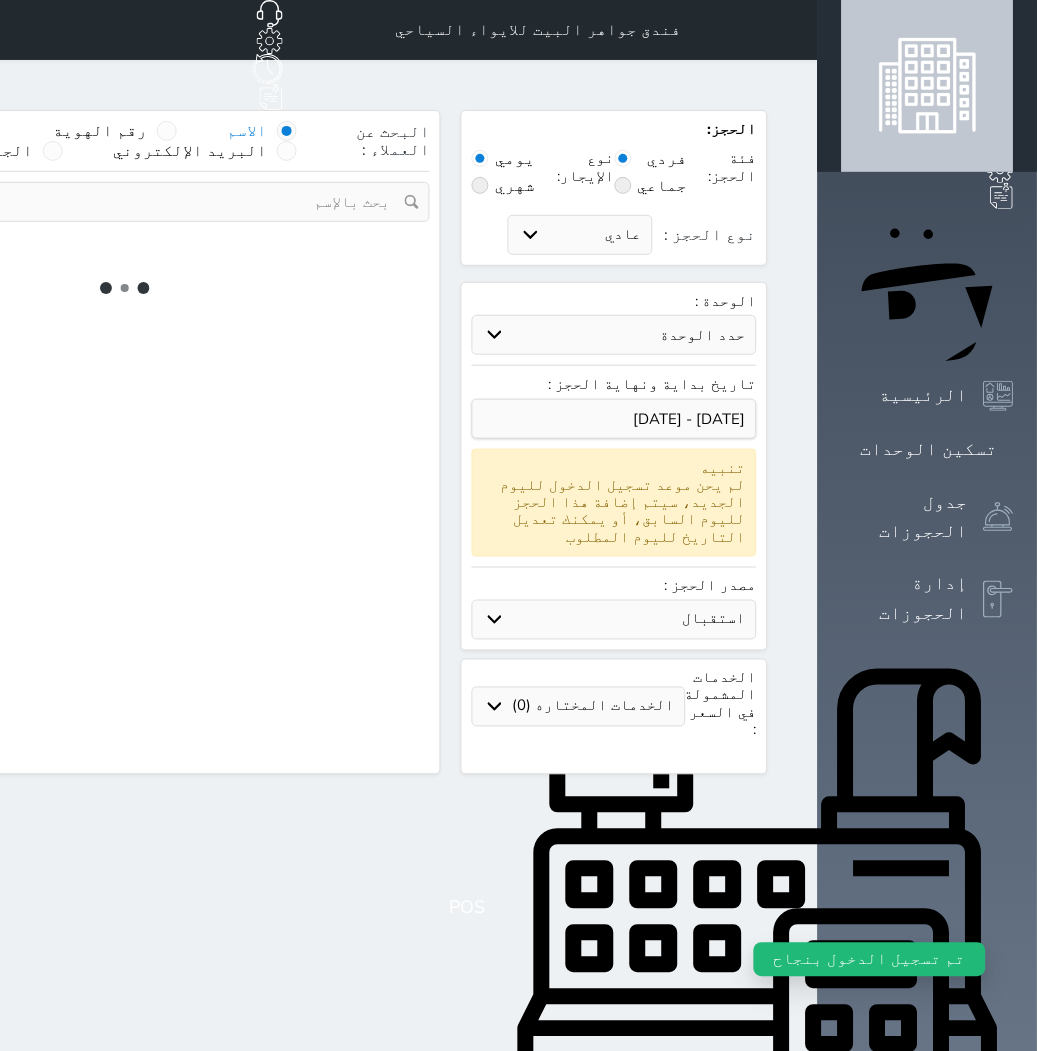 select 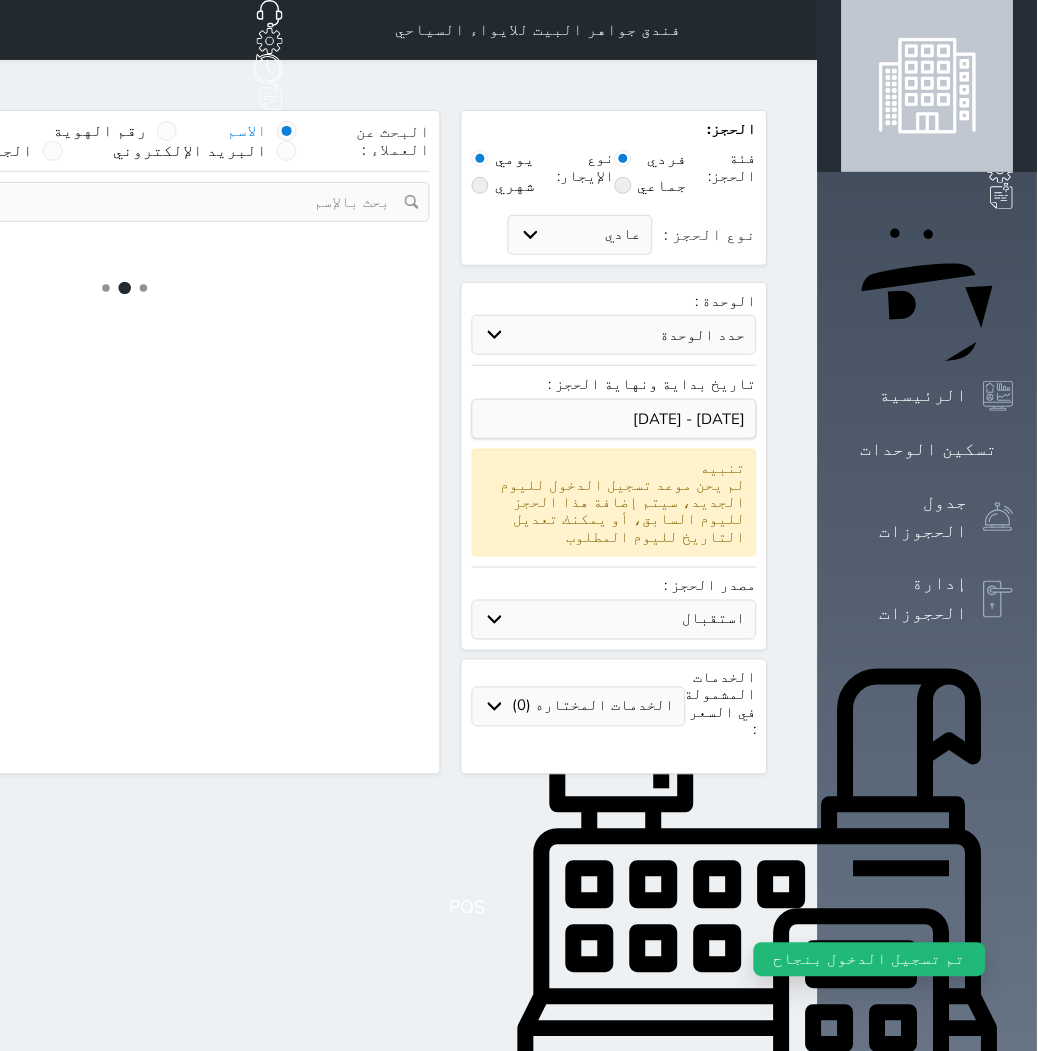 select on "7" 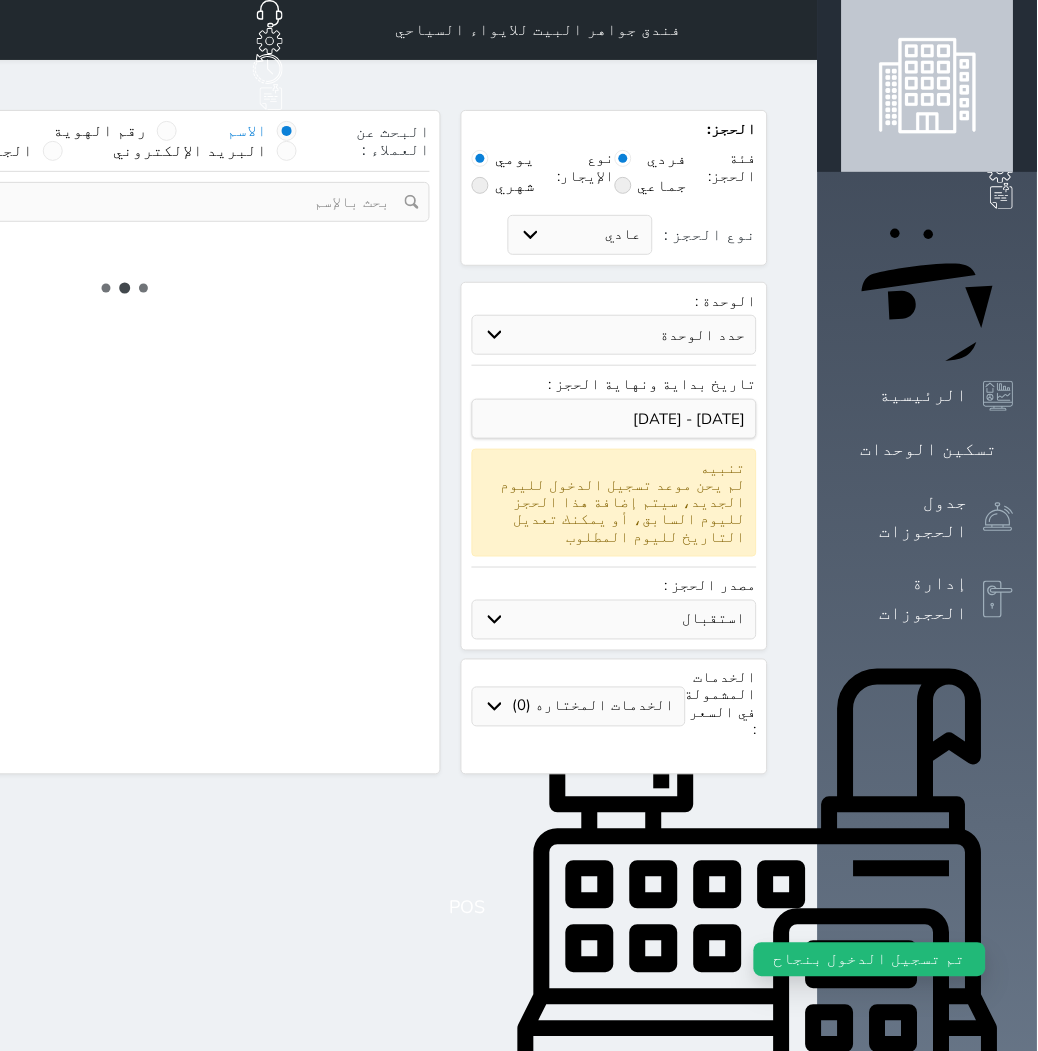 select 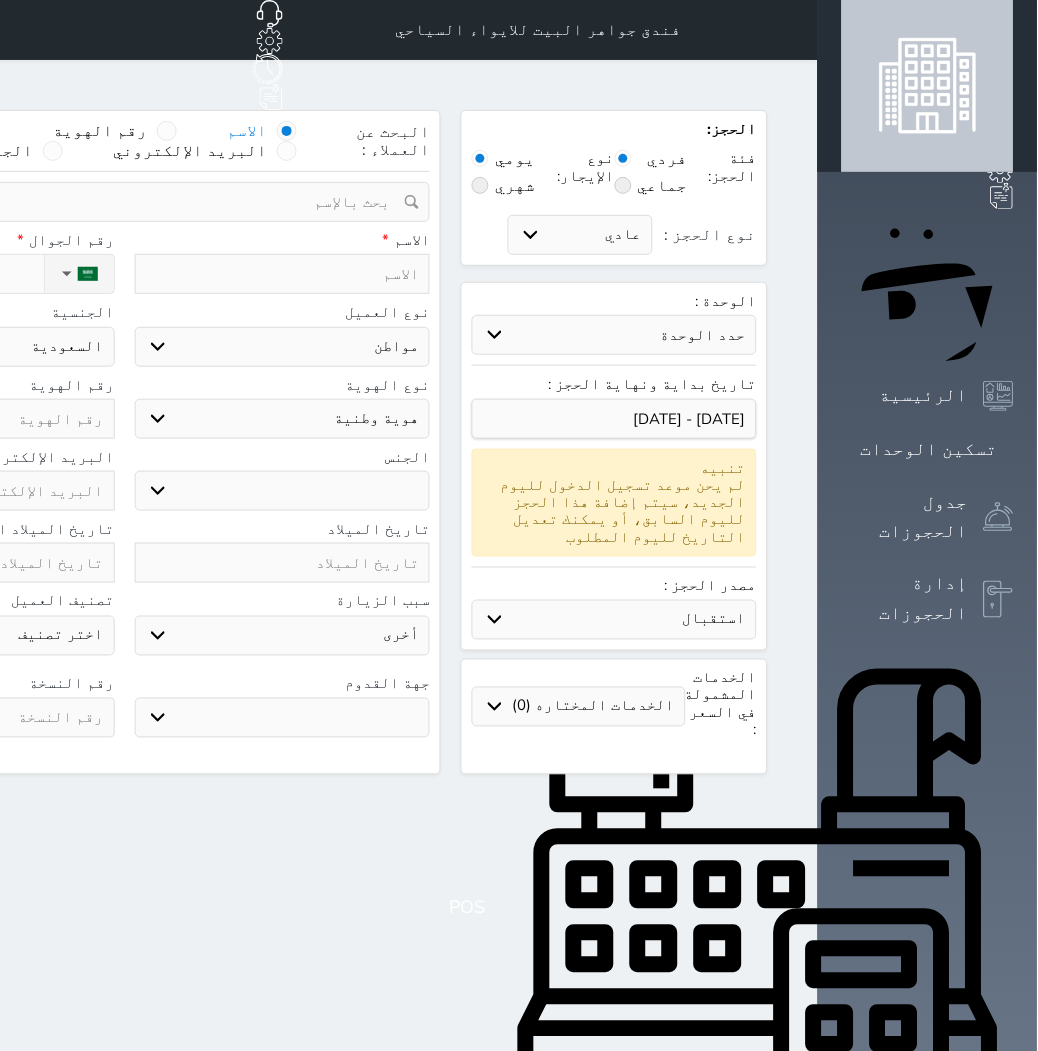click on "حدد الوحدة
#940 - رباعية
#938 - خماسية
#937 - رباعية
#934 - خماسية
#932 - ثلاثية
#931 - خماسية
#930 - رباعية
#927 - رباعية
#926 - خماسية
#925 - رباعية
#924 - ثلاثية
#922 - خماسية
#921 - رباعية
#920 - رباعية
#919 - خماسية
#918 - ثلاثية
#917 - خماسية
#916 - رباعية
#915 - خماسية
#914 - رباعية" at bounding box center (614, 335) 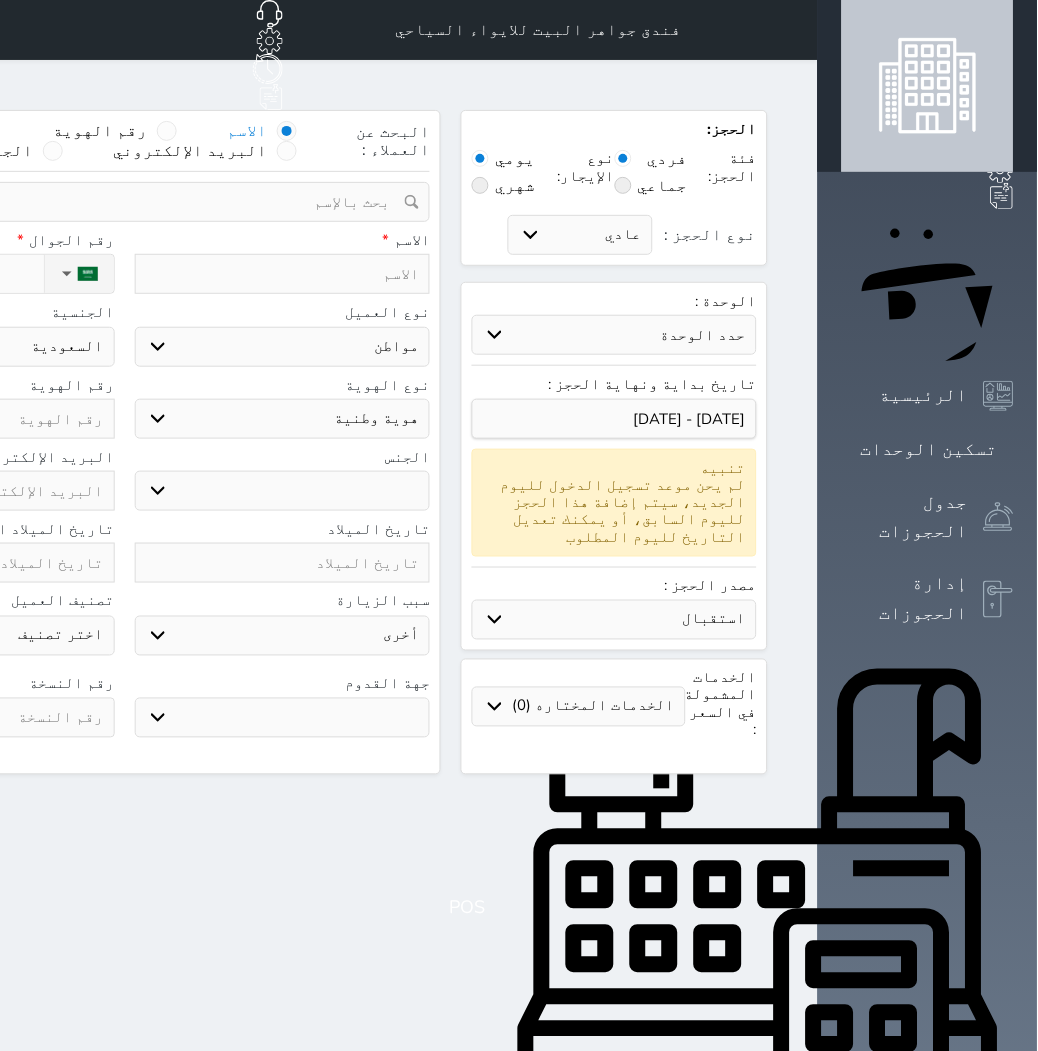 select on "84048" 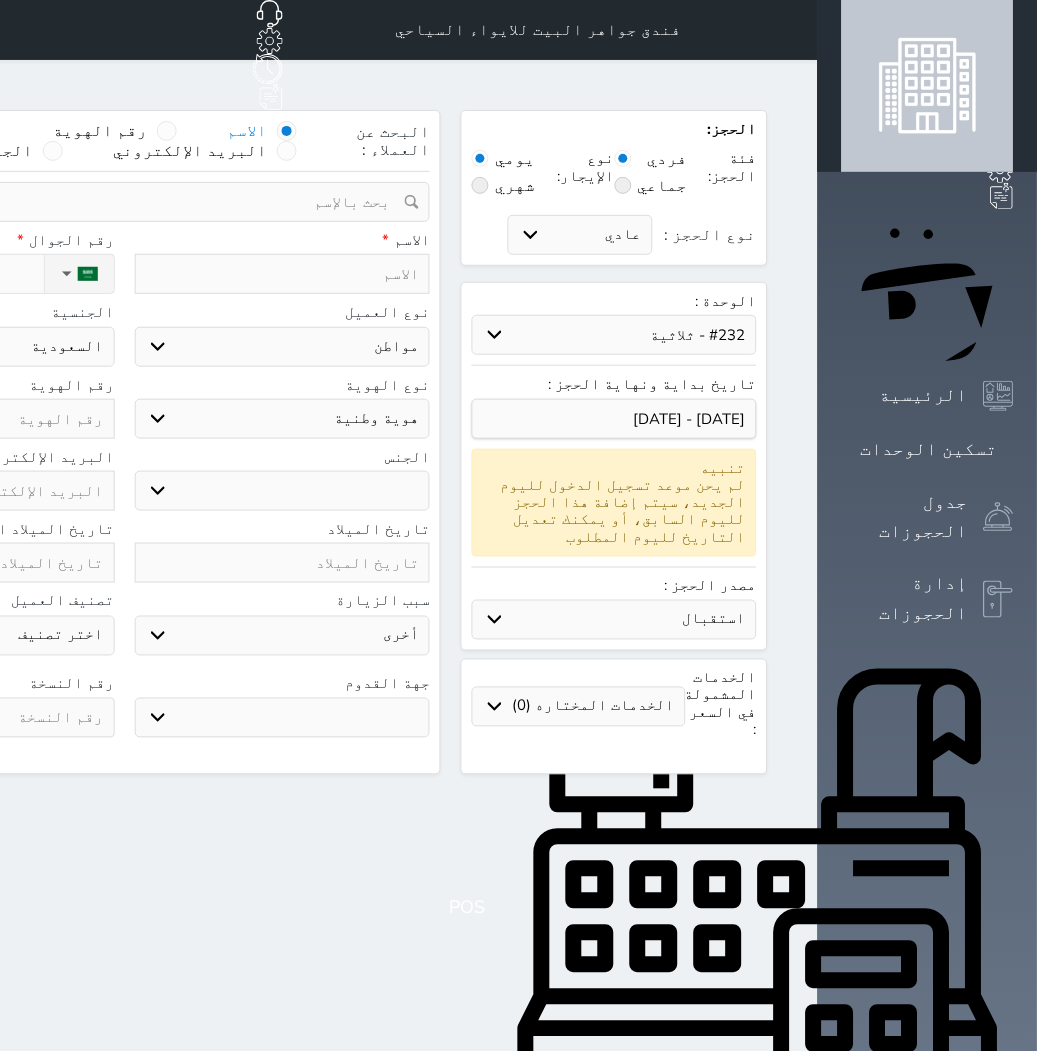 click on "حدد الوحدة
#940 - رباعية
#938 - خماسية
#937 - رباعية
#934 - خماسية
#932 - ثلاثية
#931 - خماسية
#930 - رباعية
#927 - رباعية
#926 - خماسية
#925 - رباعية
#924 - ثلاثية
#922 - خماسية
#921 - رباعية
#920 - رباعية
#919 - خماسية
#918 - ثلاثية
#917 - خماسية
#916 - رباعية
#915 - خماسية
#914 - رباعية" at bounding box center [614, 335] 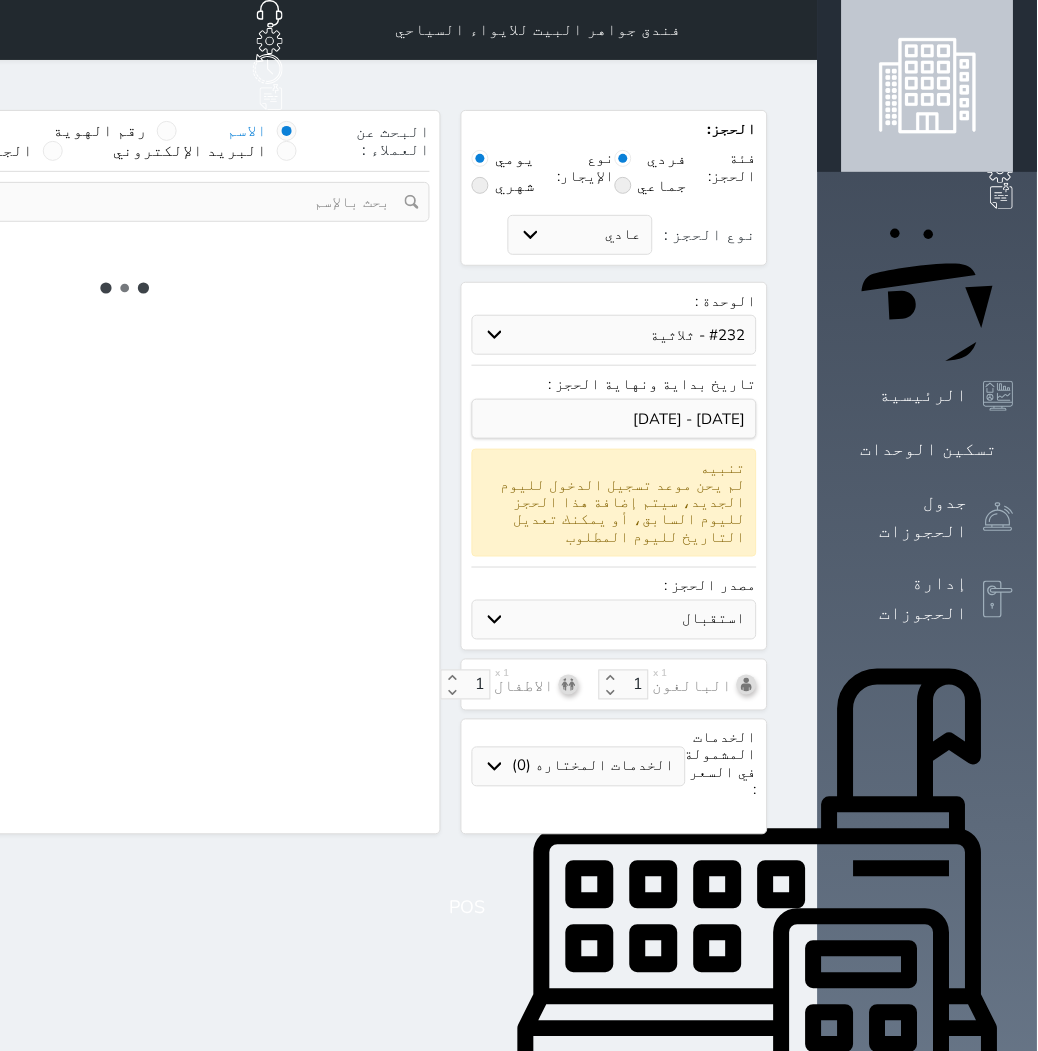 select on "1" 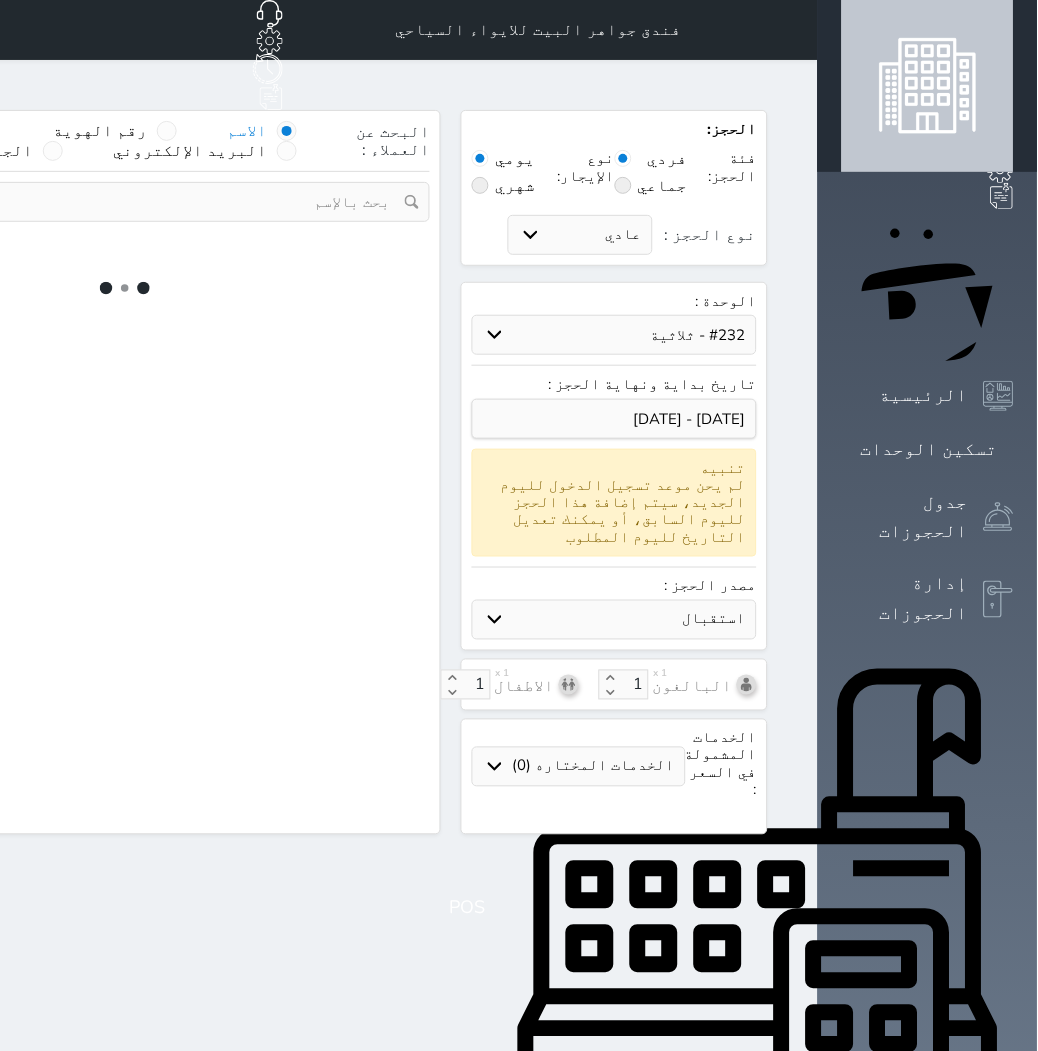 select on "113" 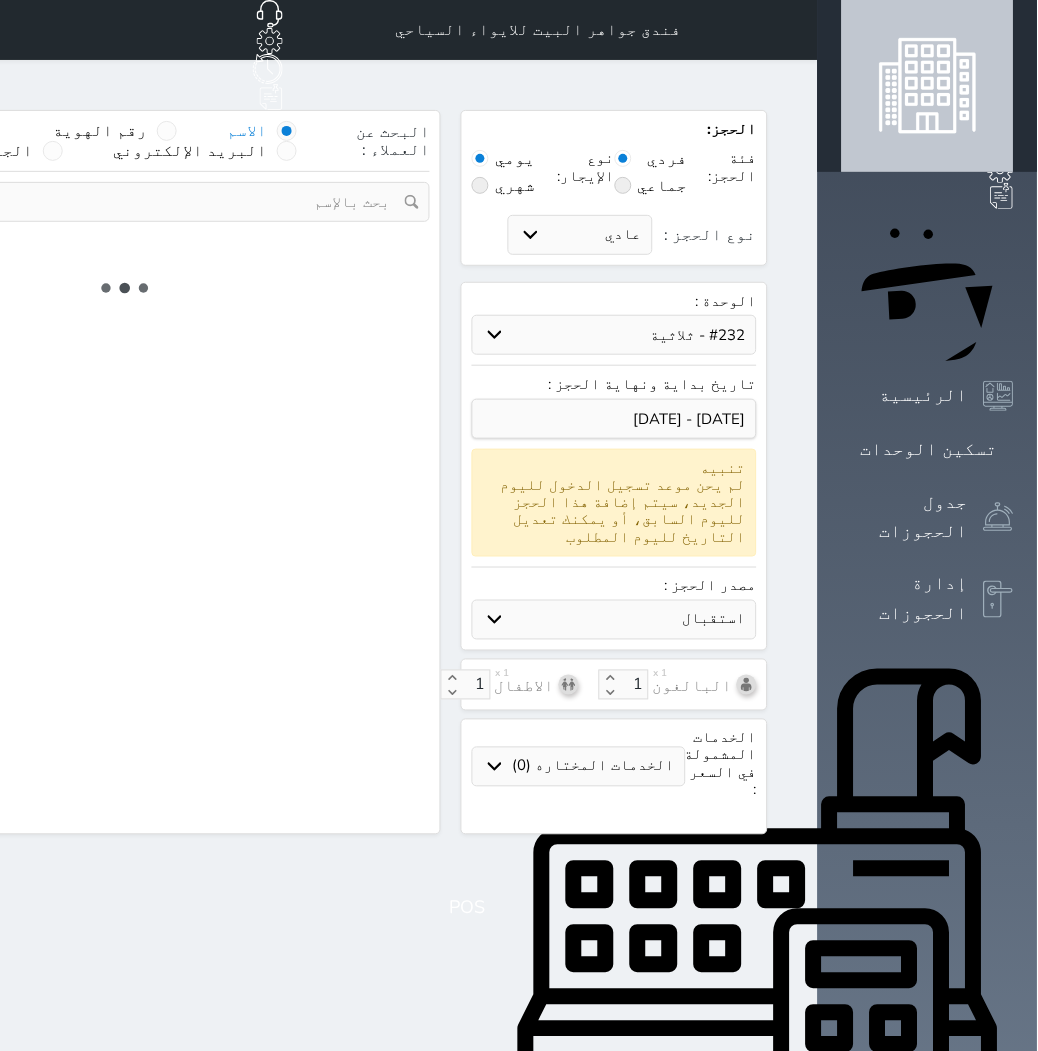 select on "1" 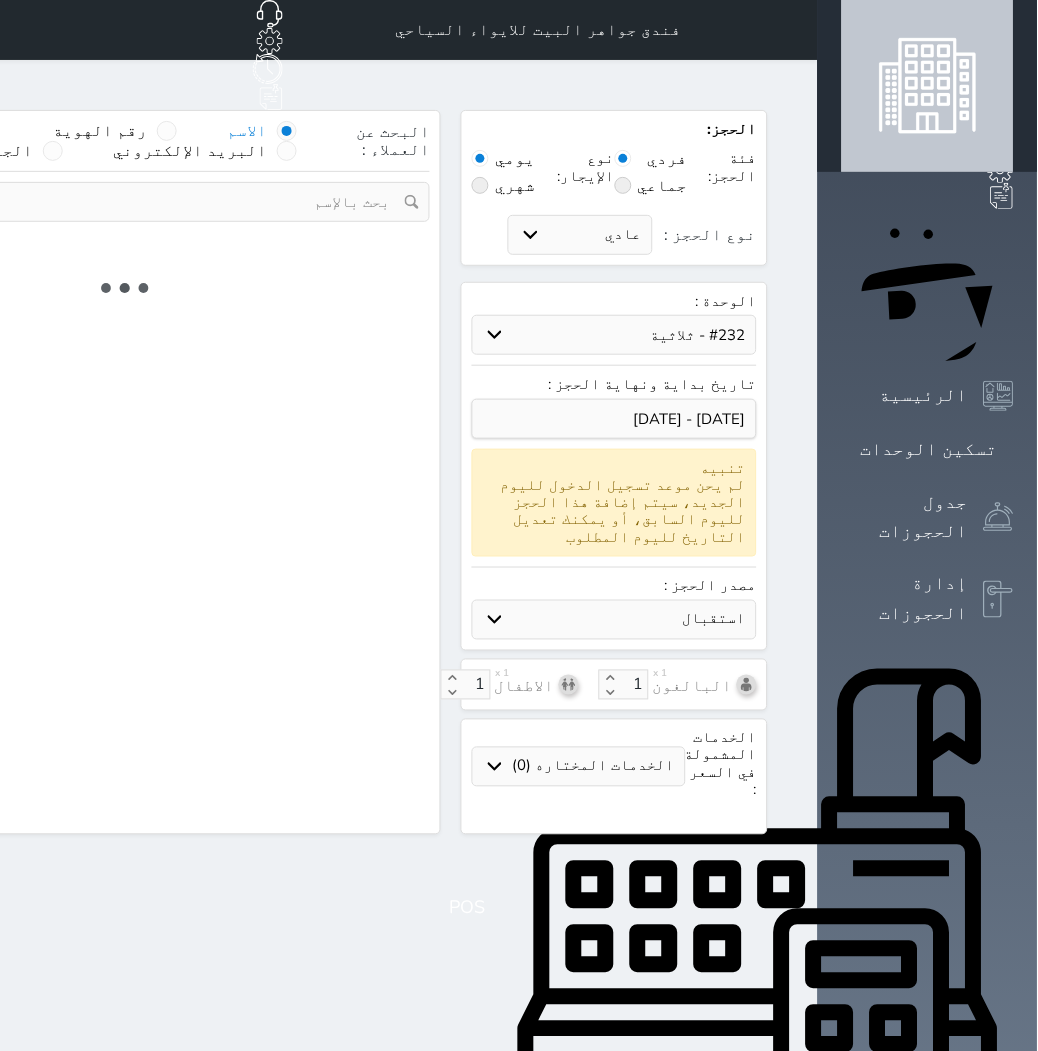 select 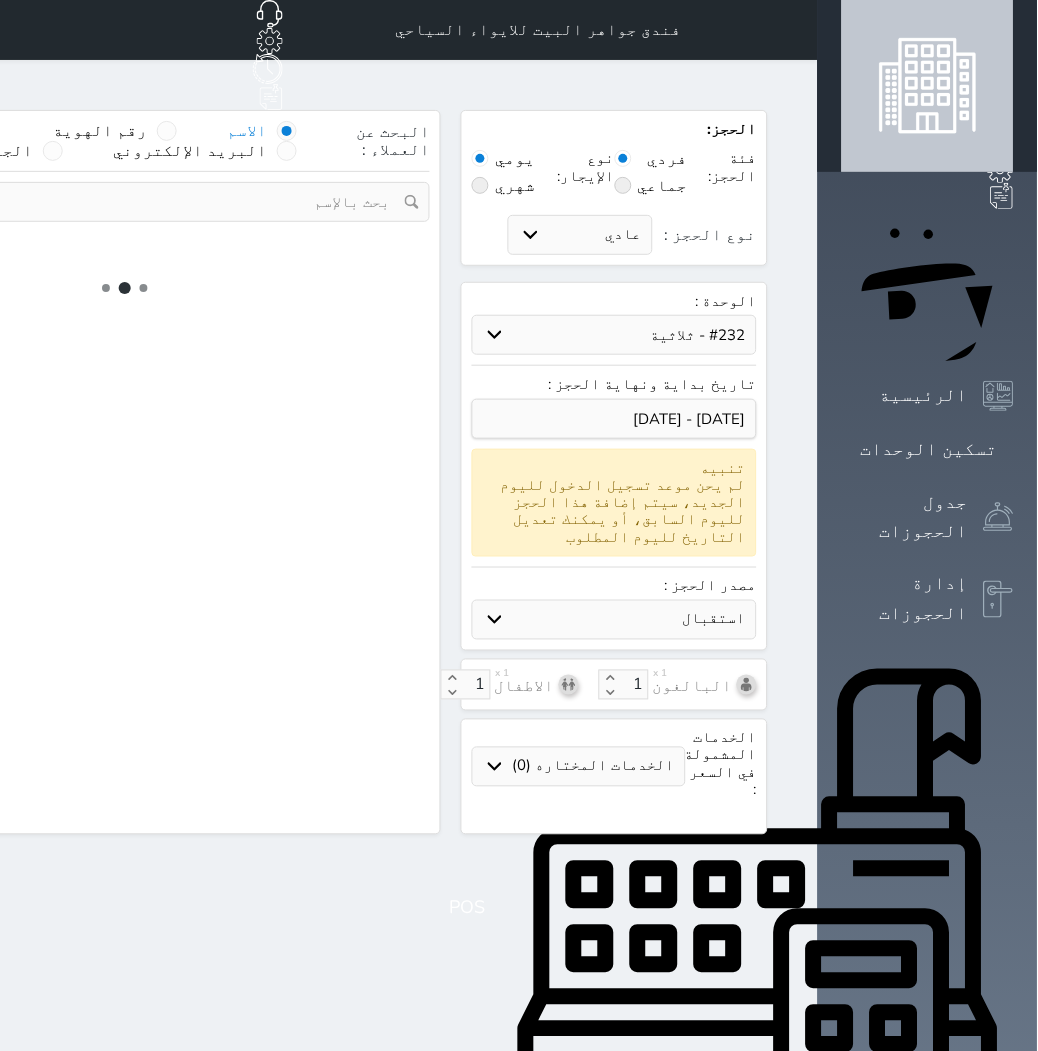 select on "7" 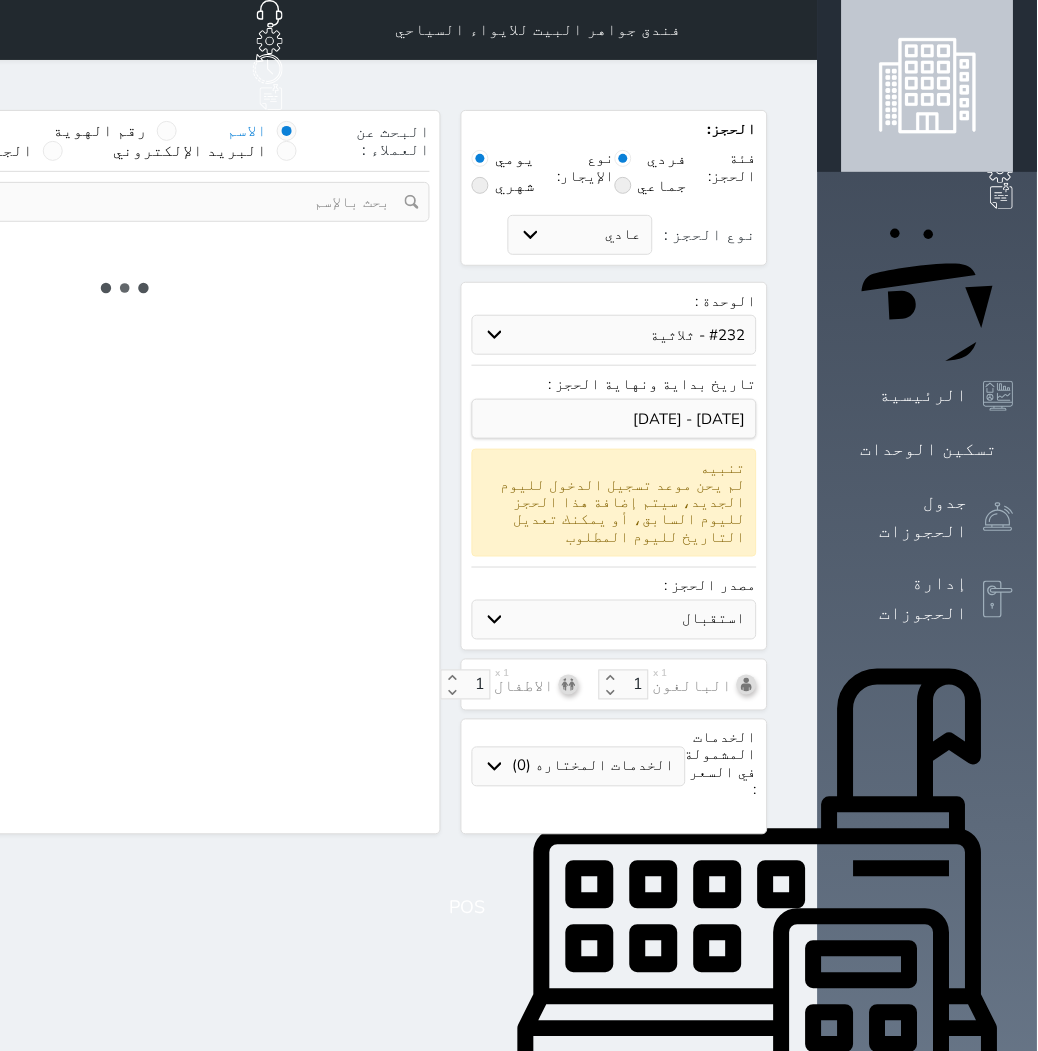 select 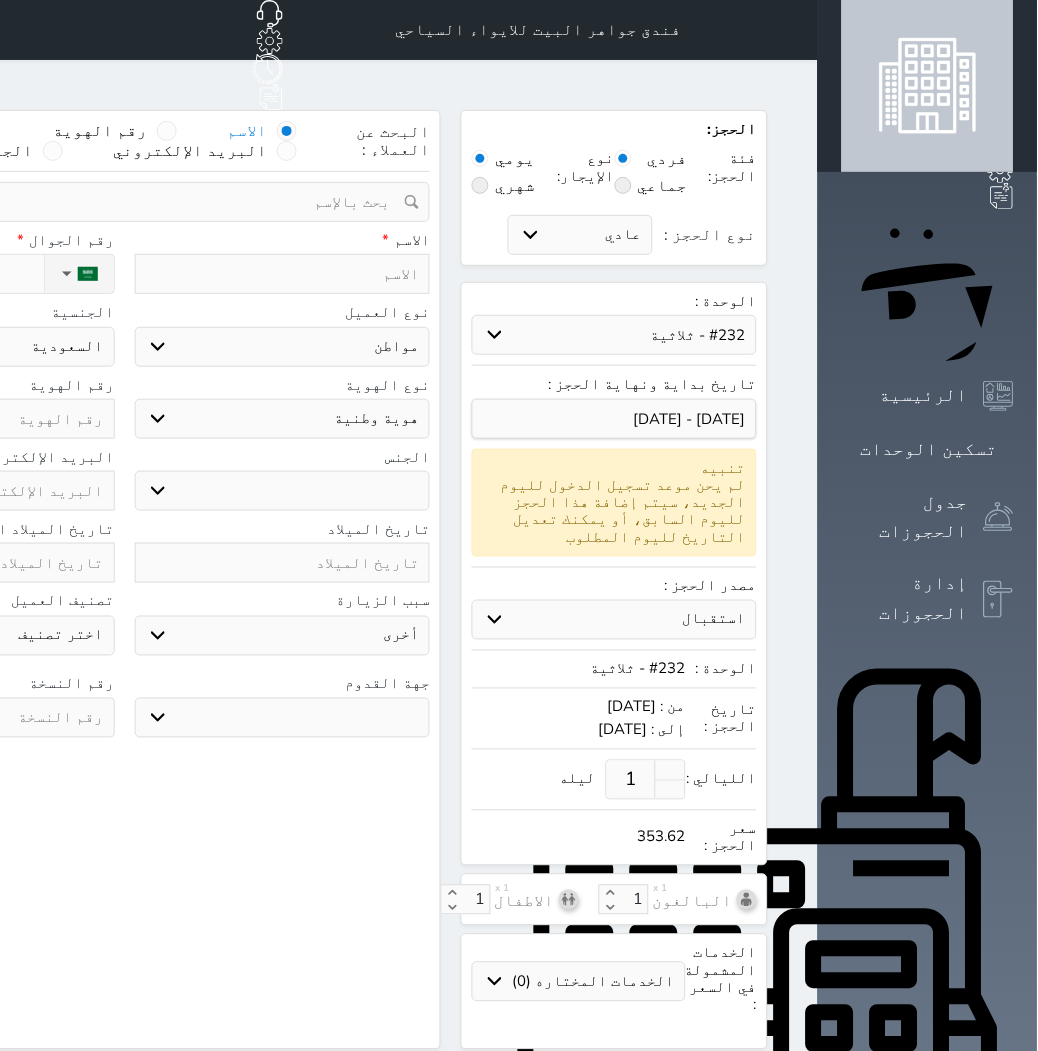select 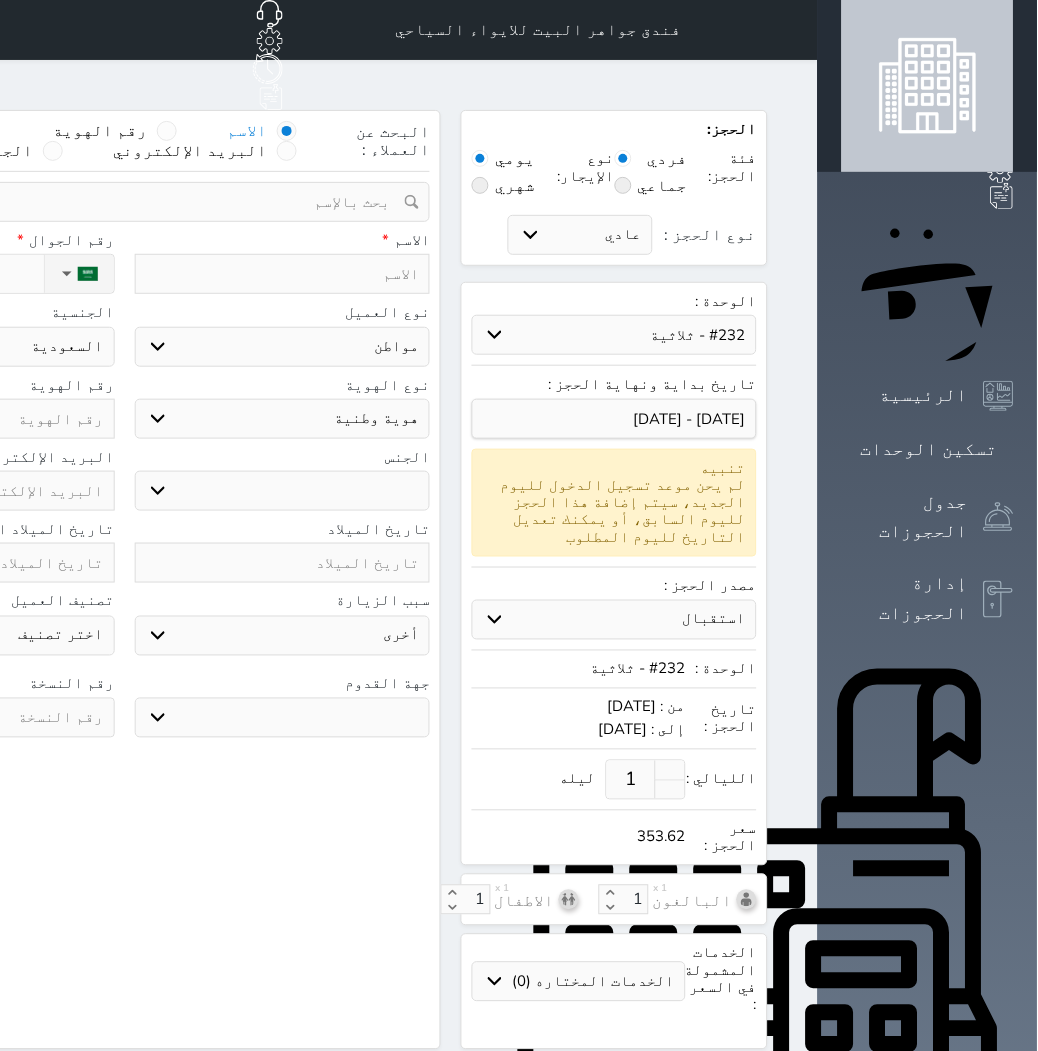 select 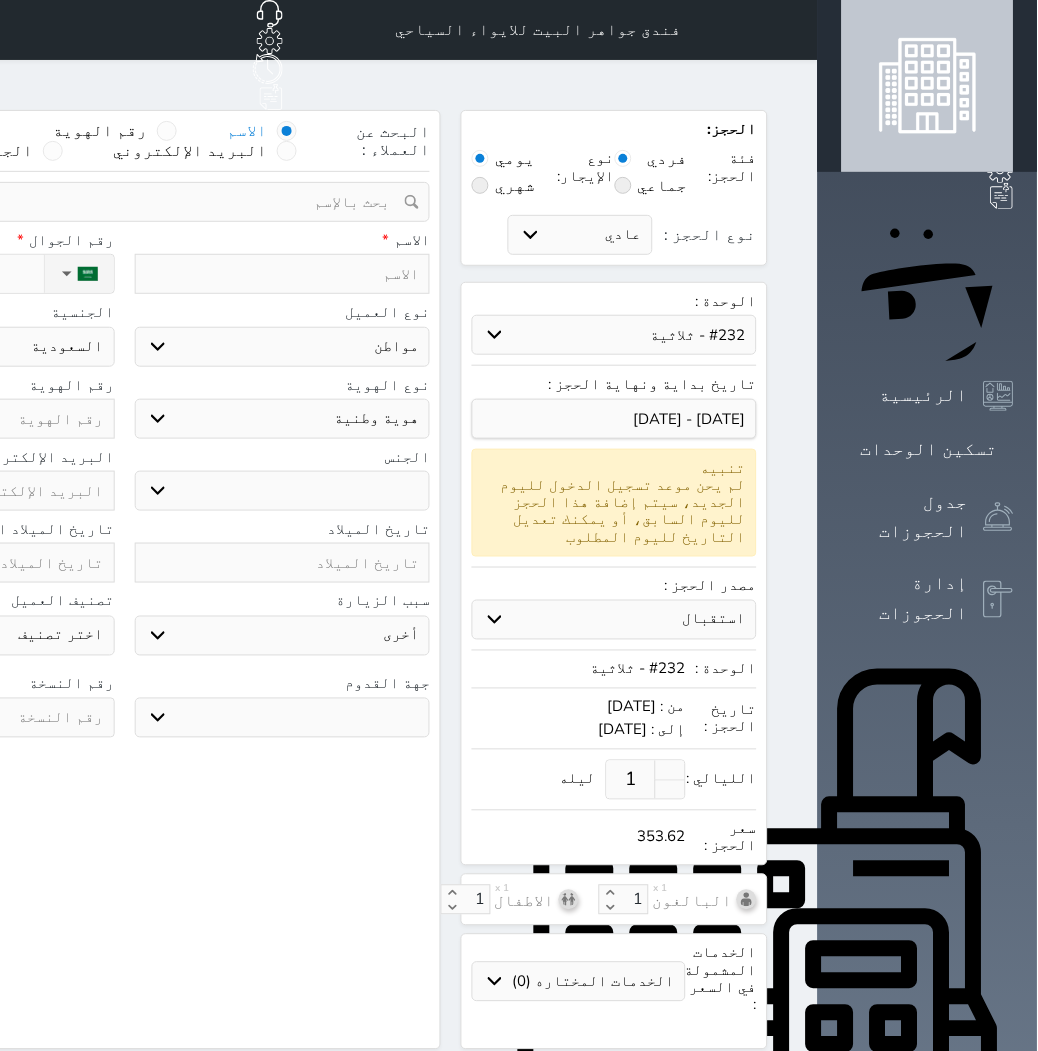 click on "1" at bounding box center (631, 780) 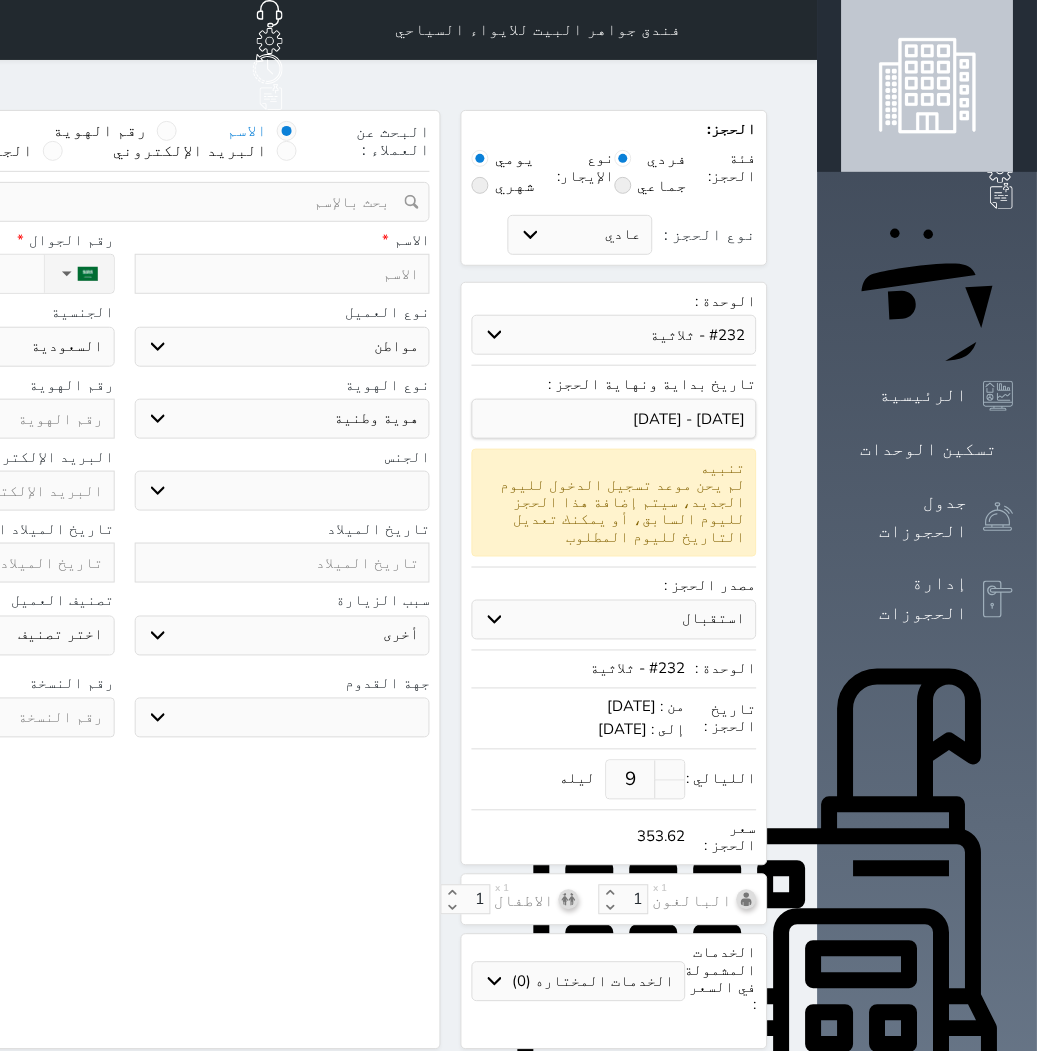 type on "9" 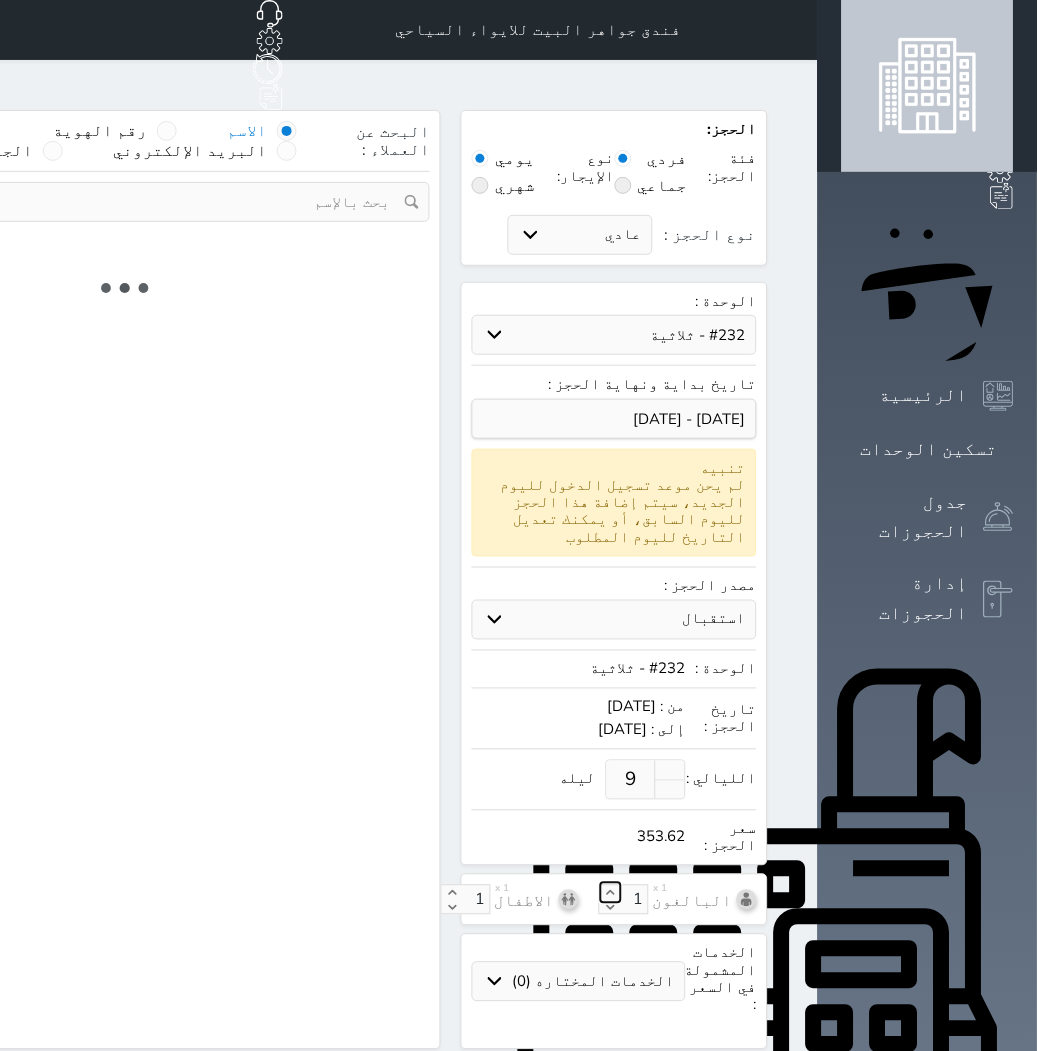 click 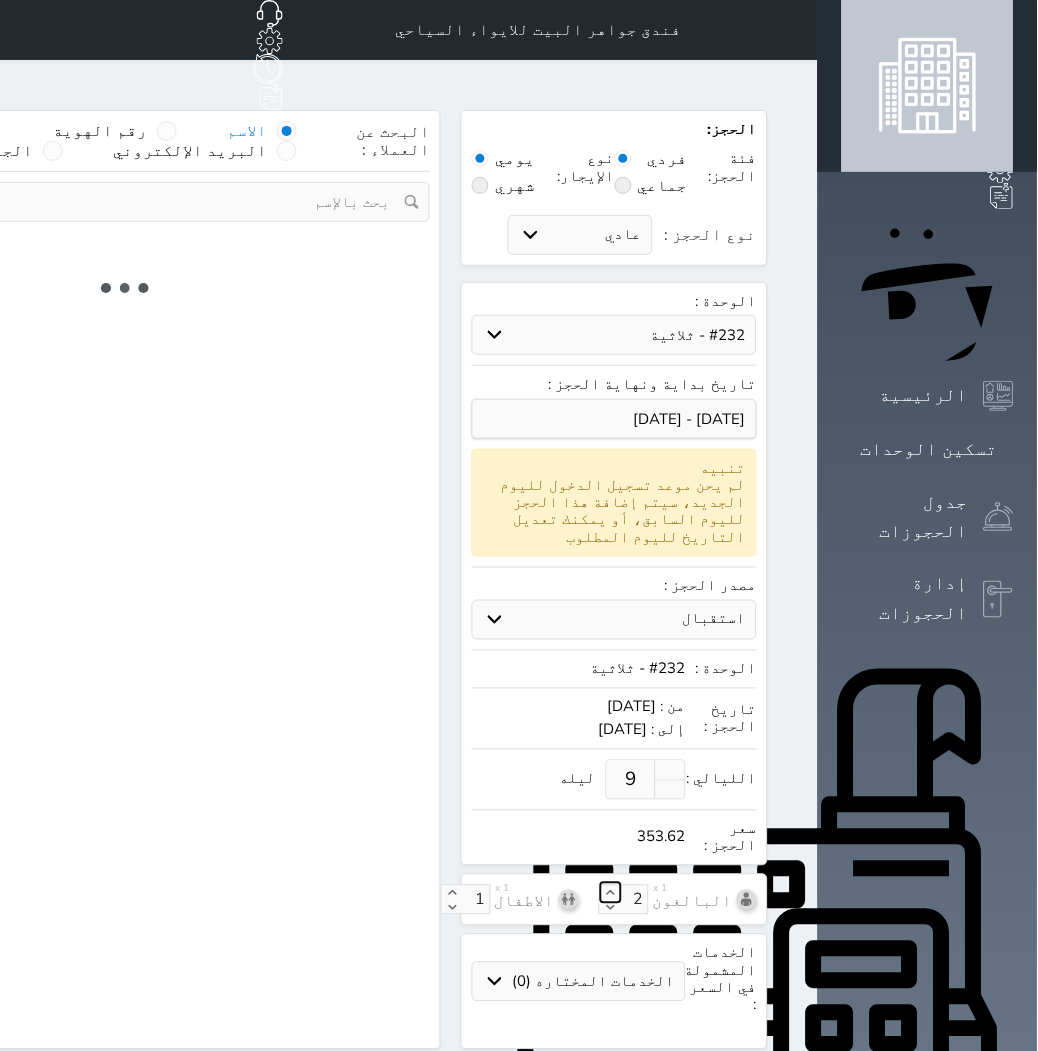 click 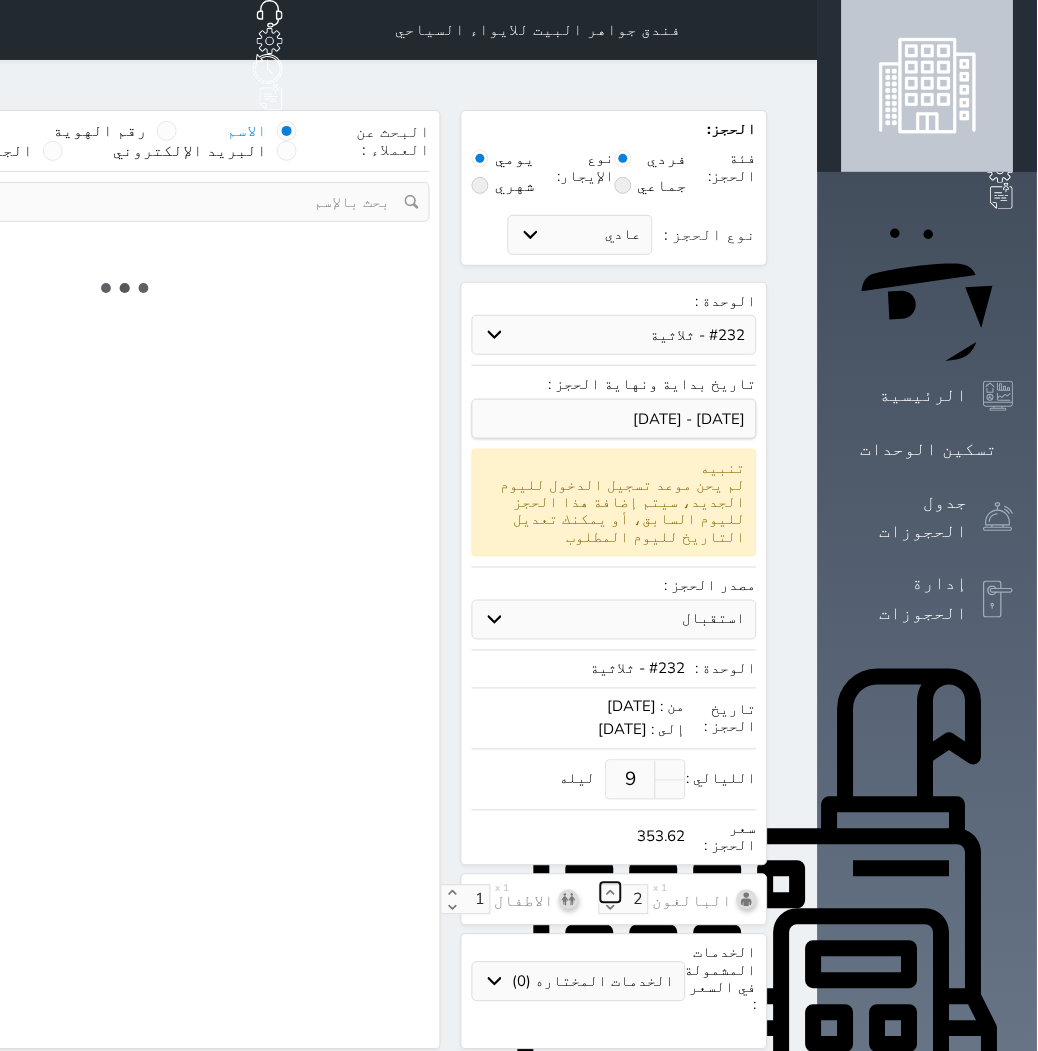 type on "3" 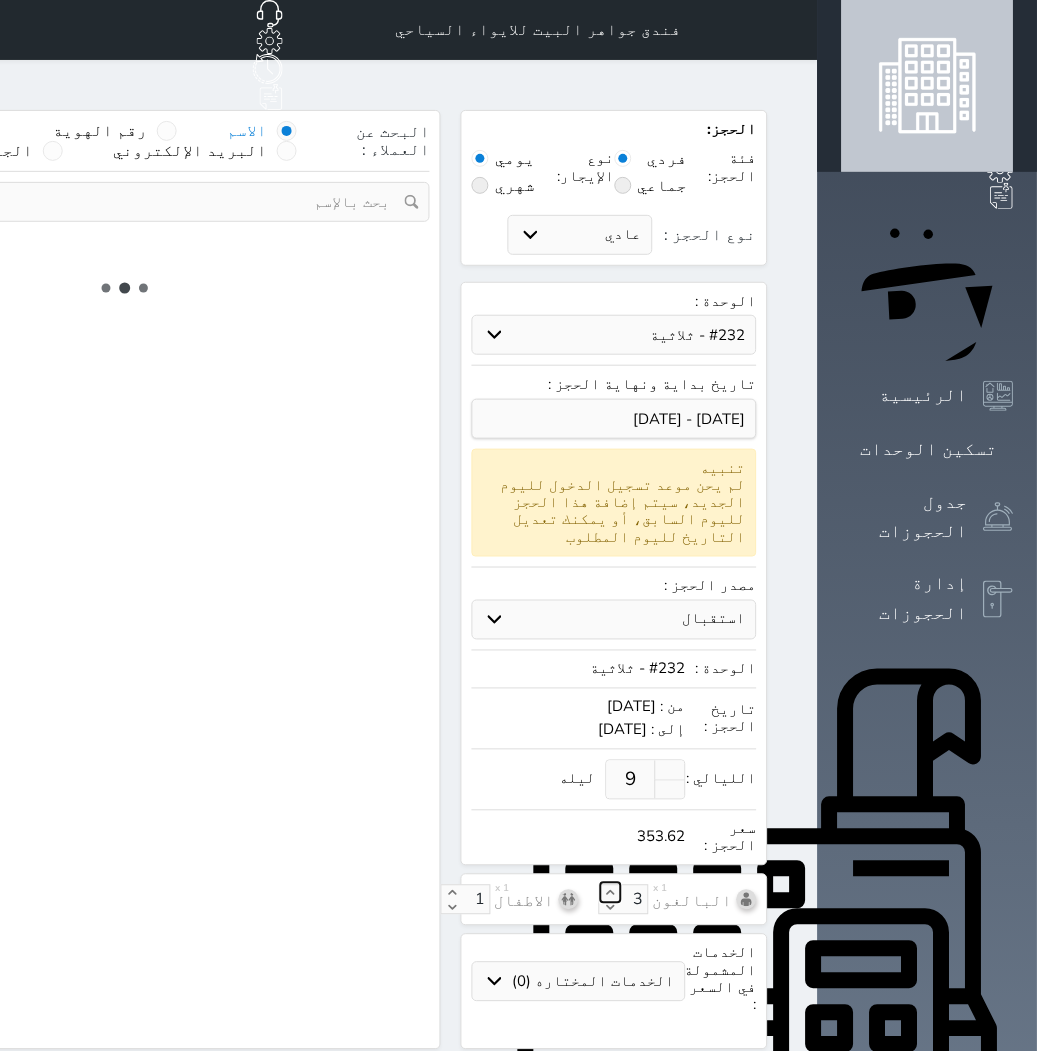 select on "1" 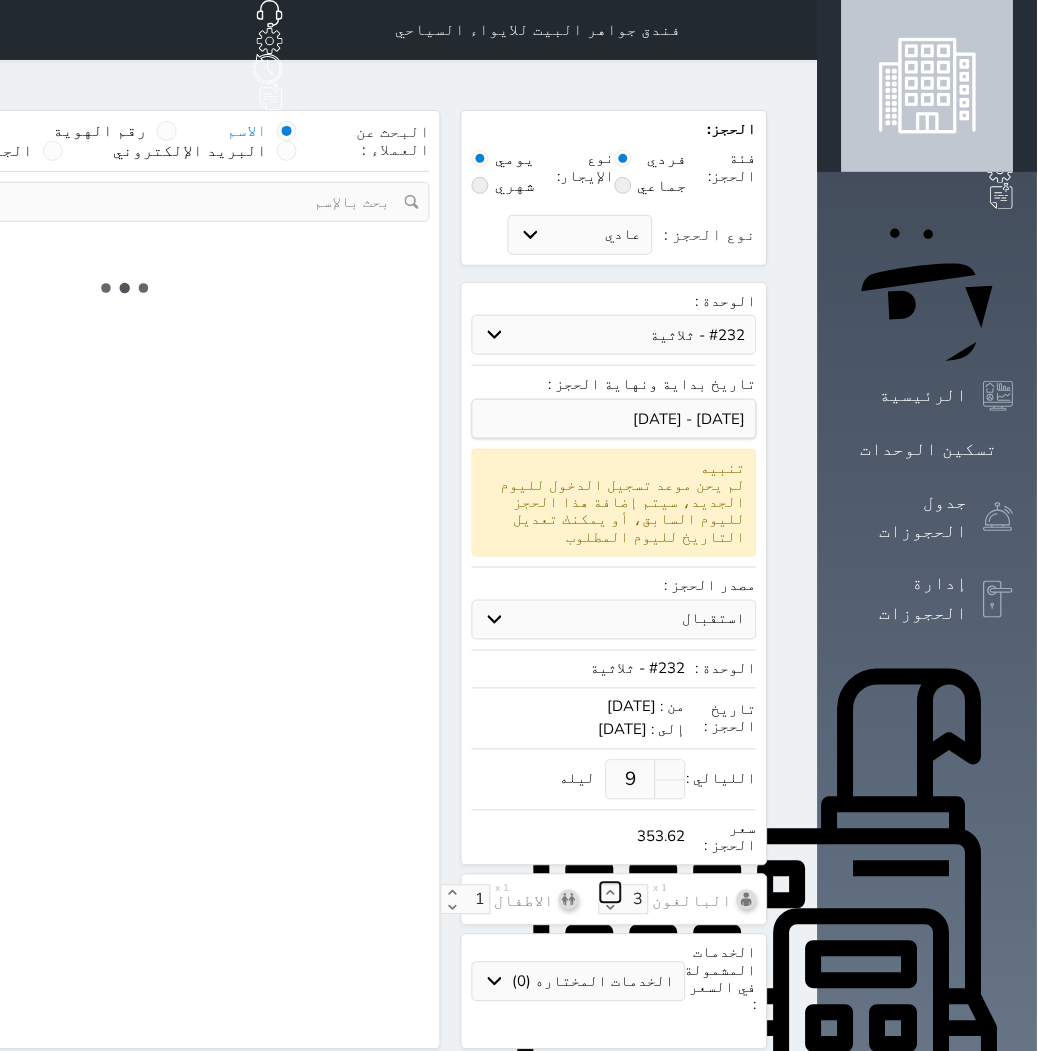 select on "113" 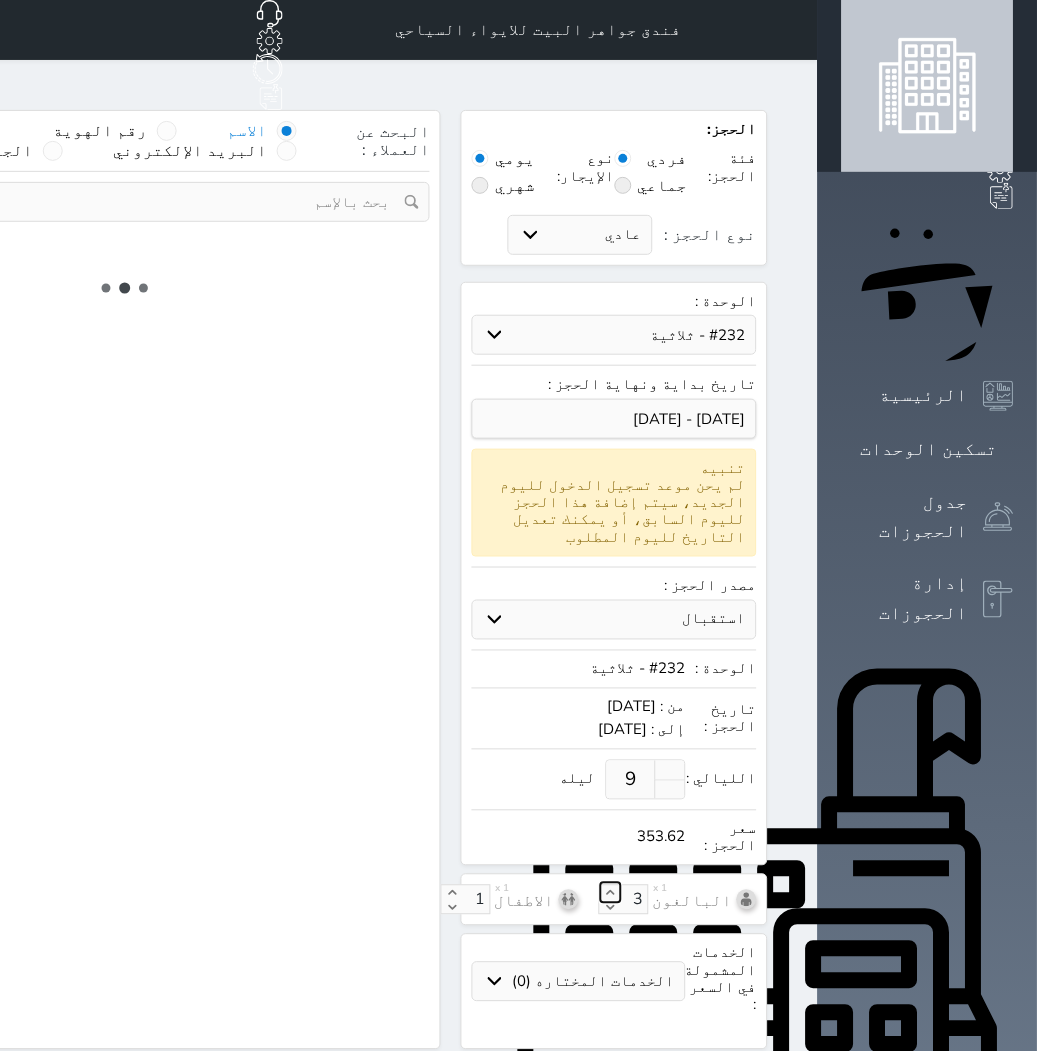 select on "1" 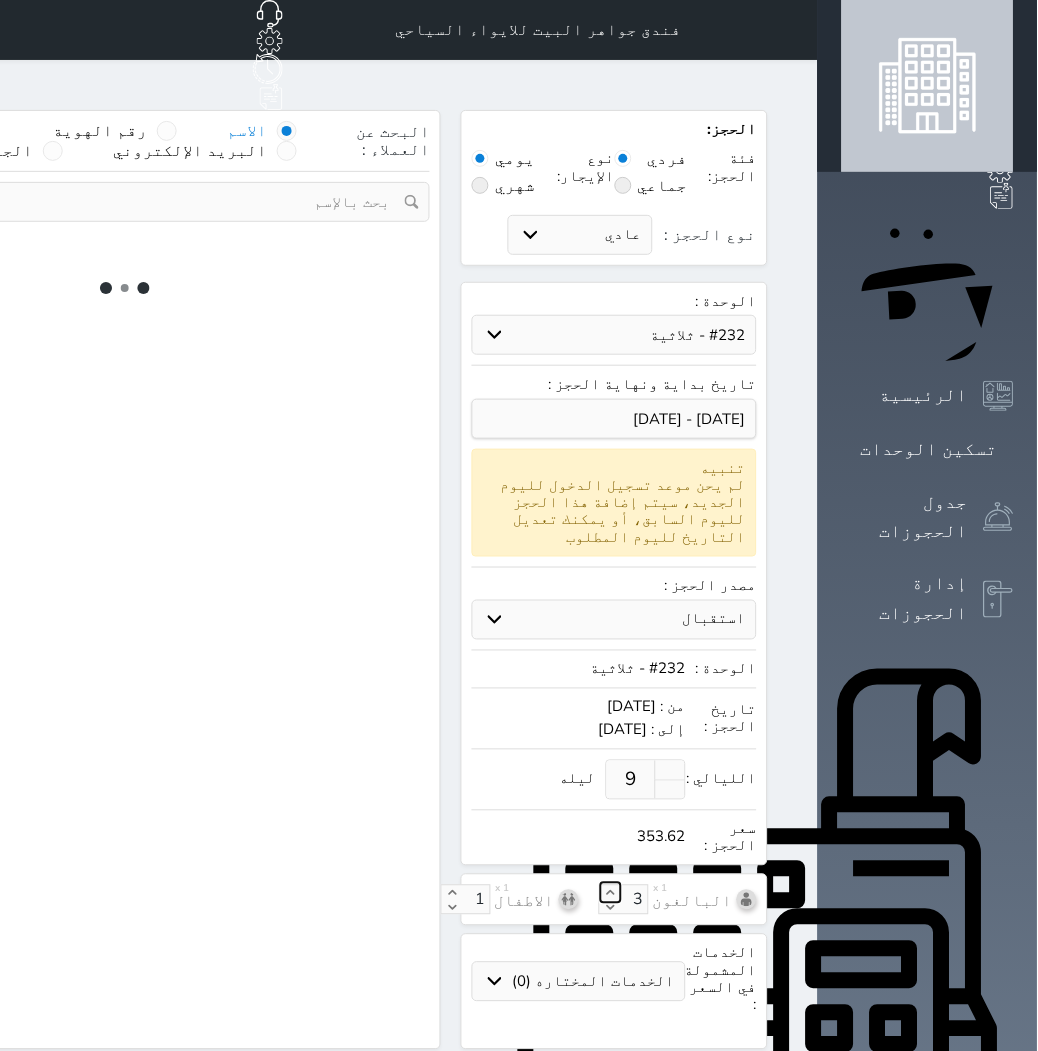 select 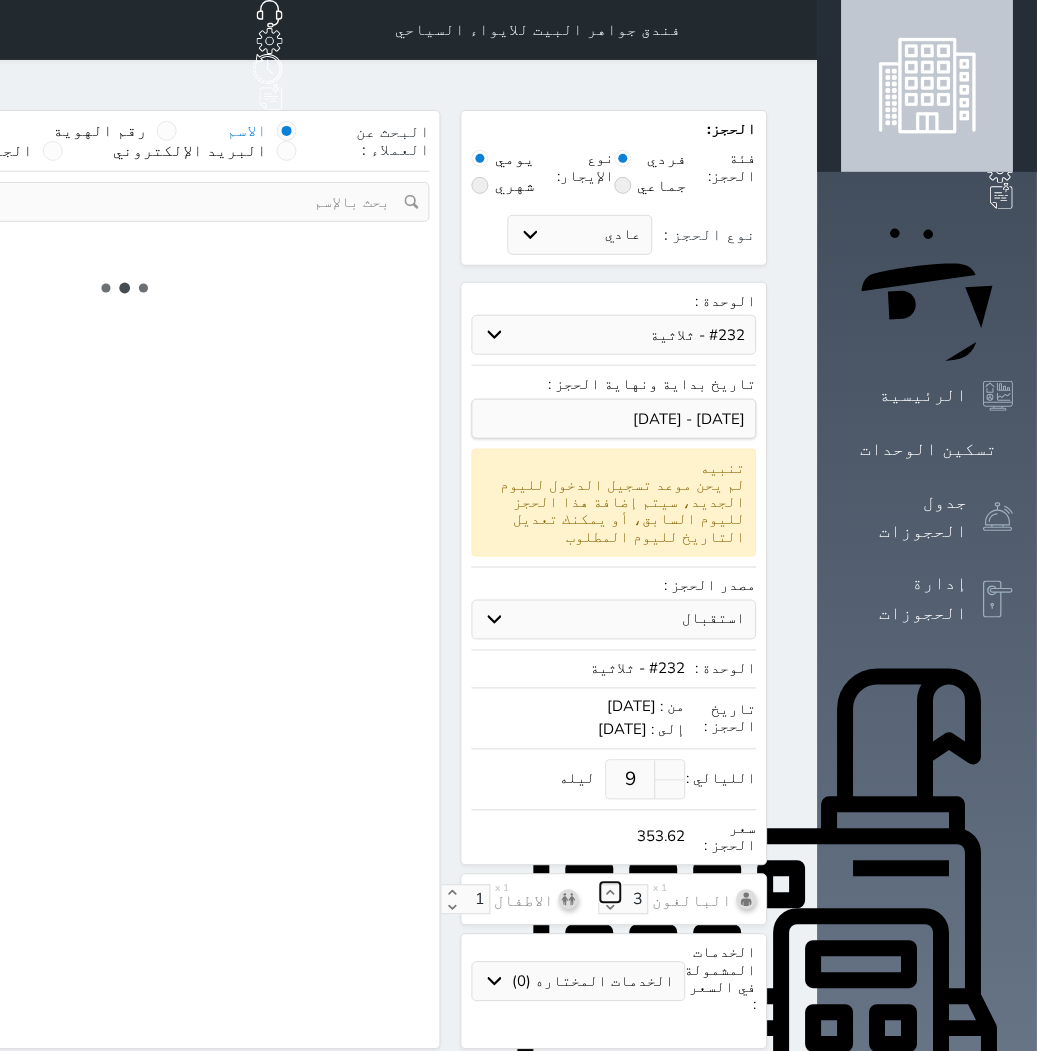 select on "7" 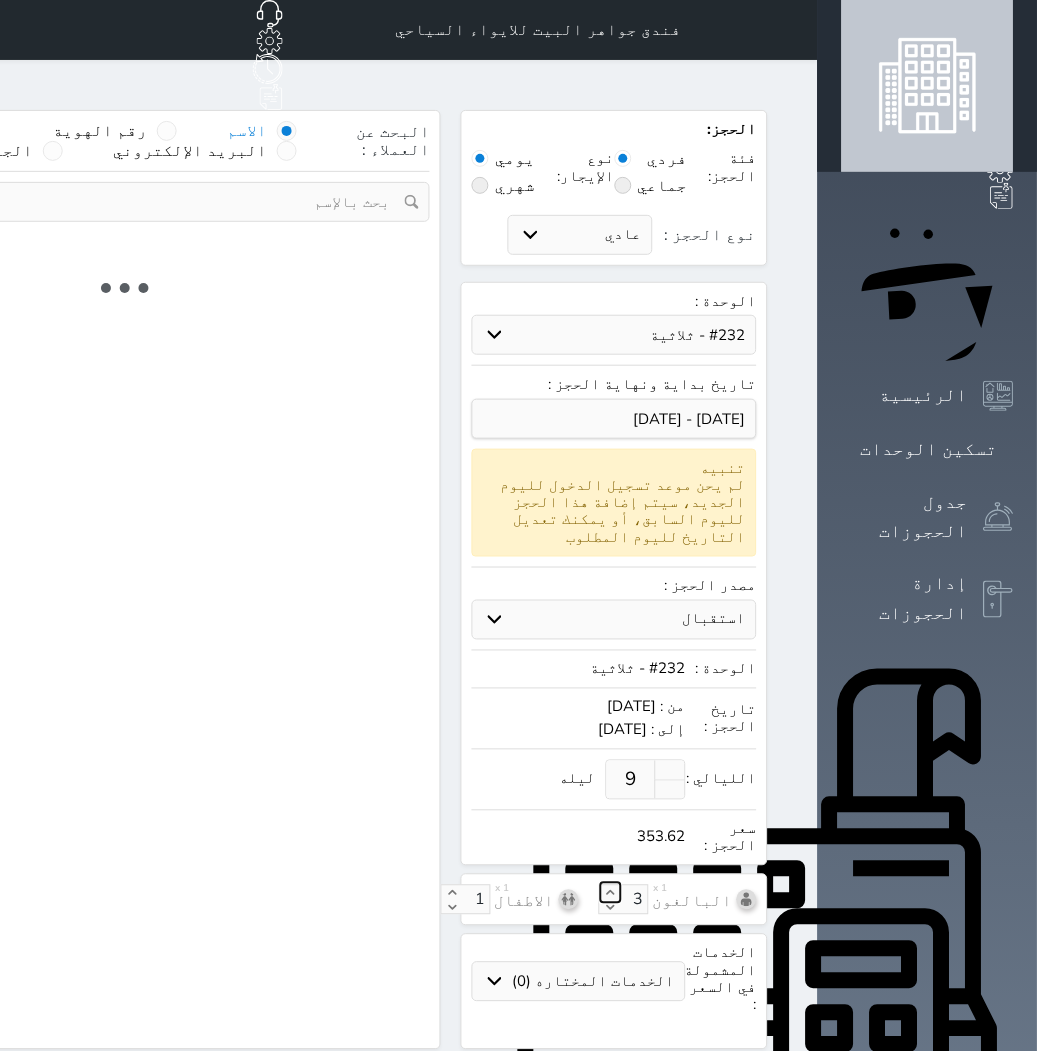 select 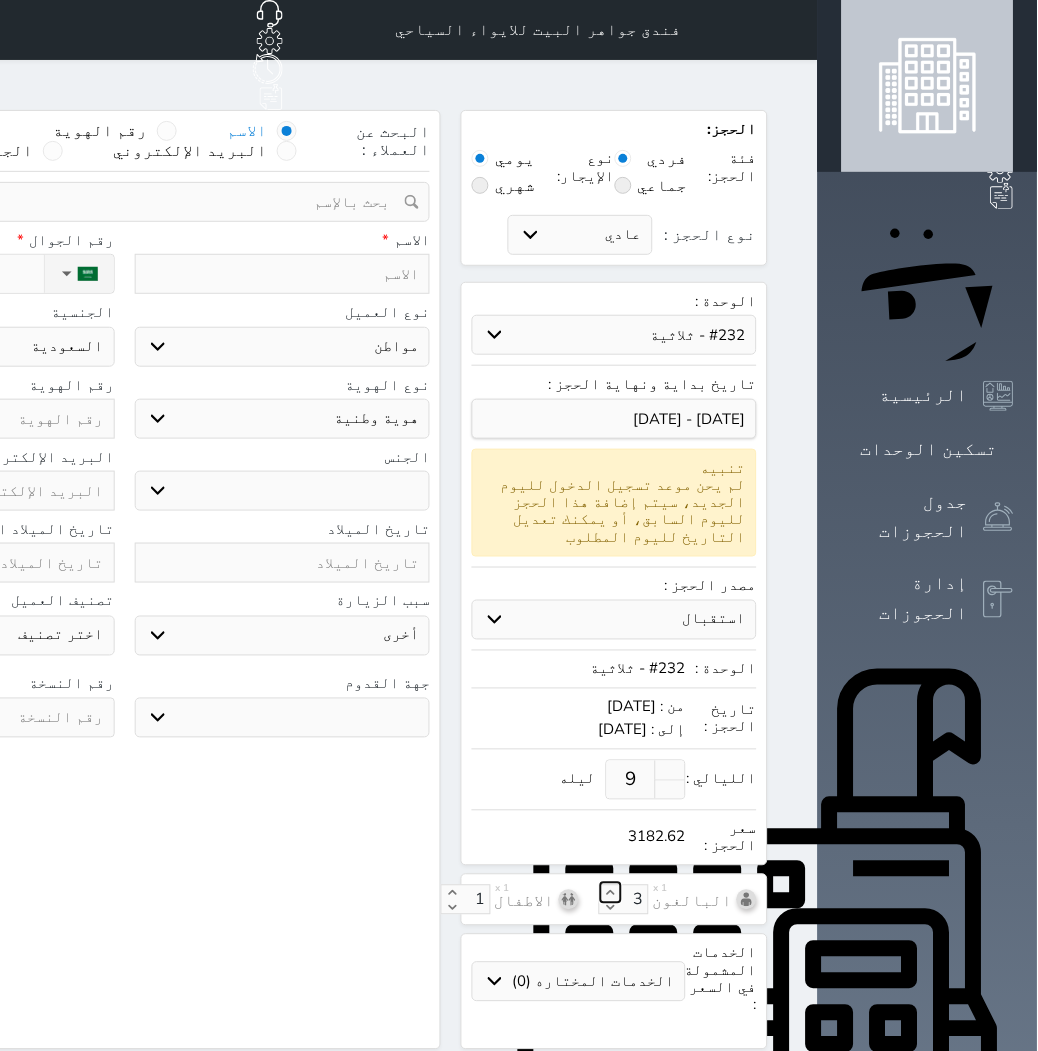 select 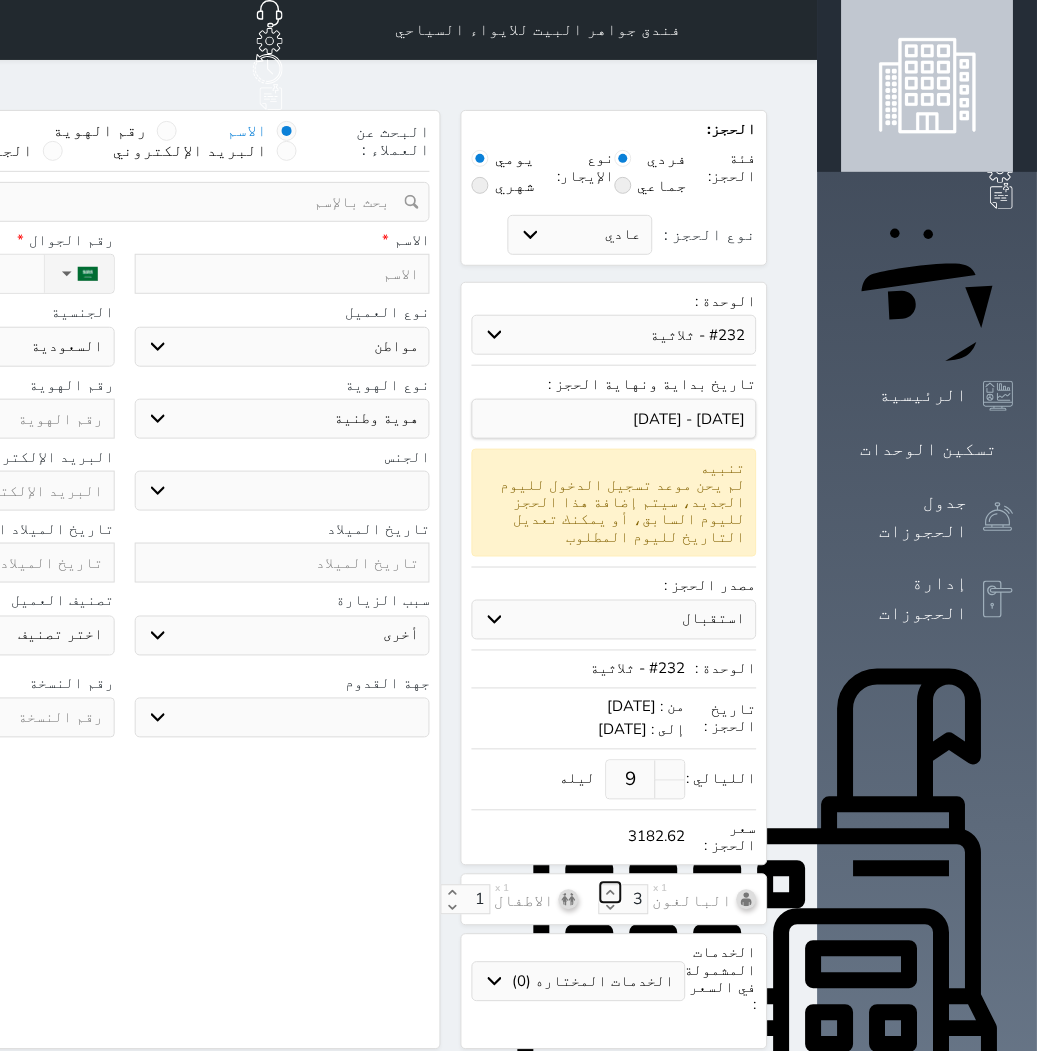 select 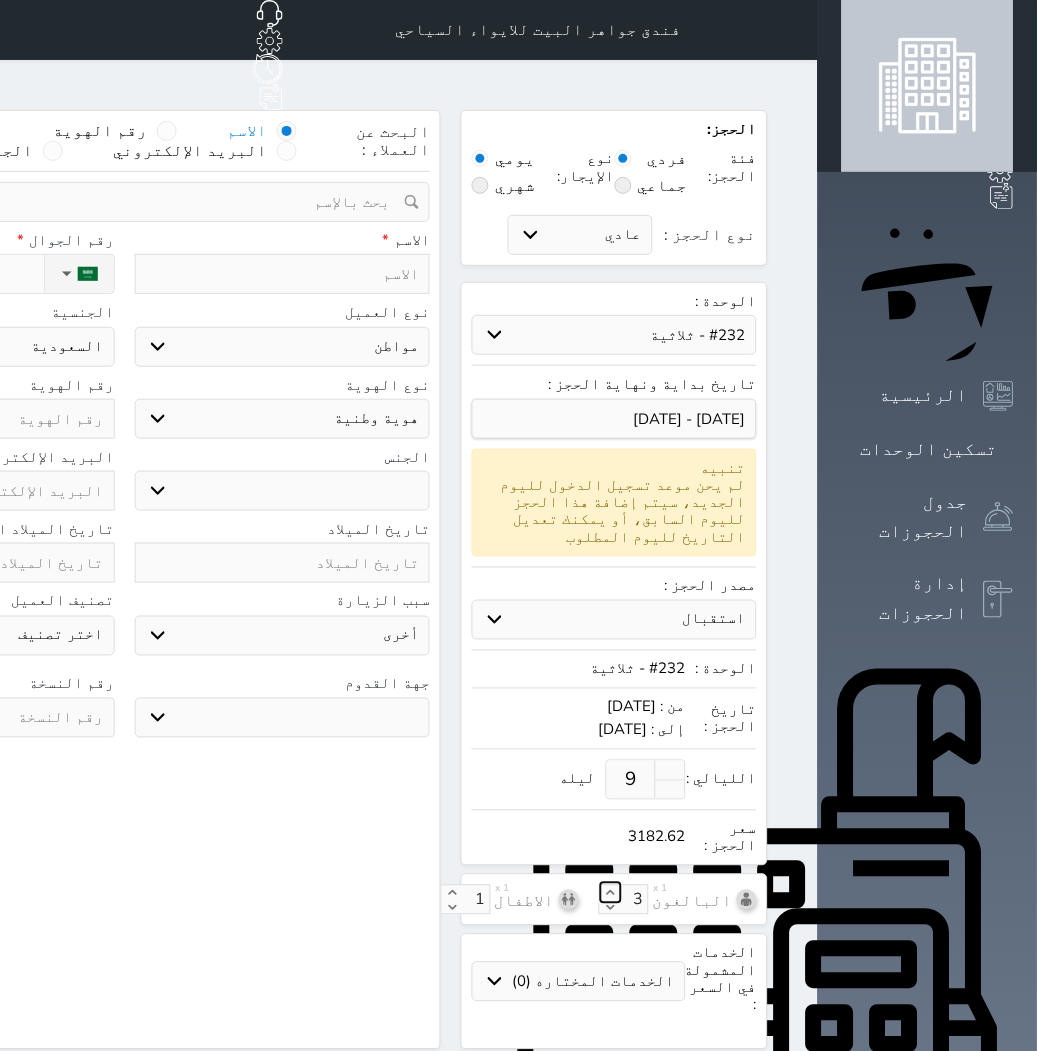 select 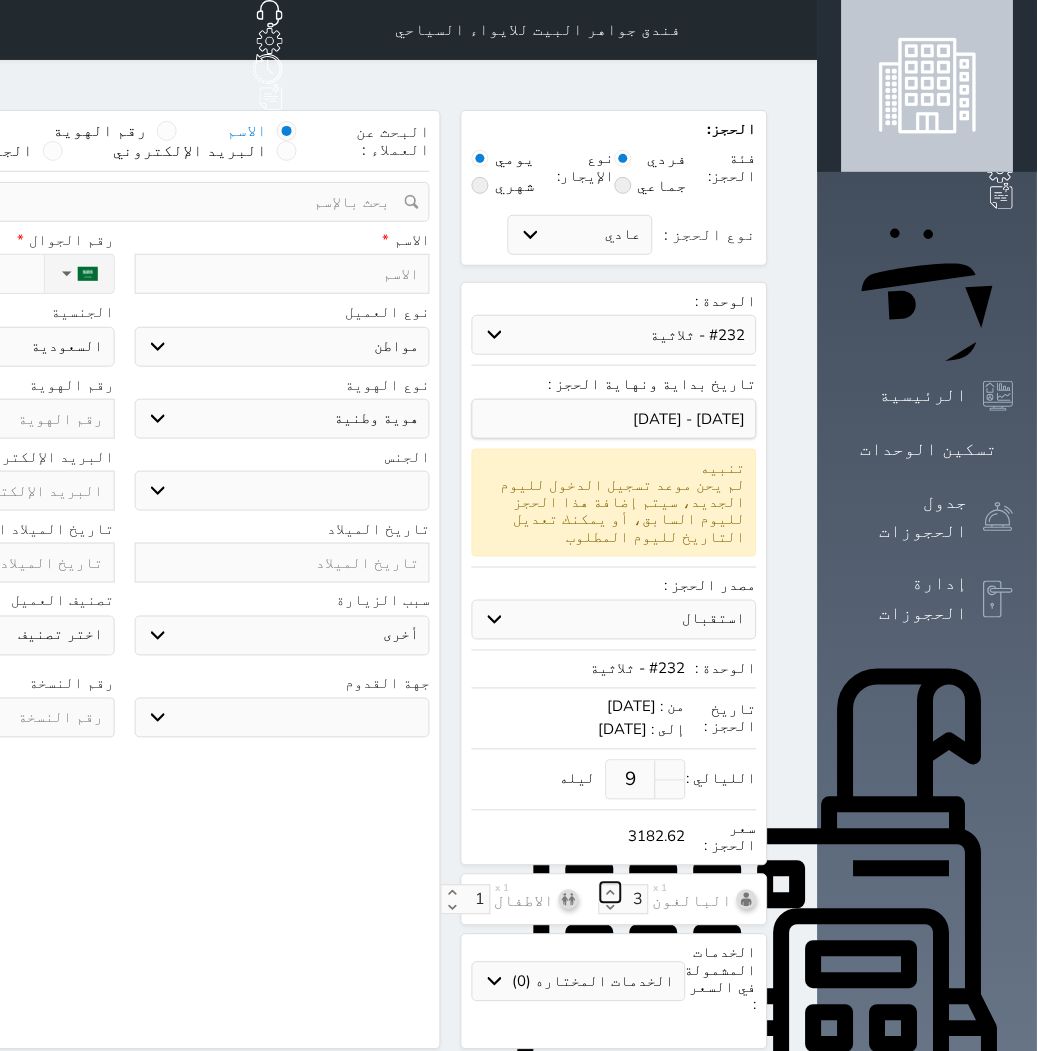 select 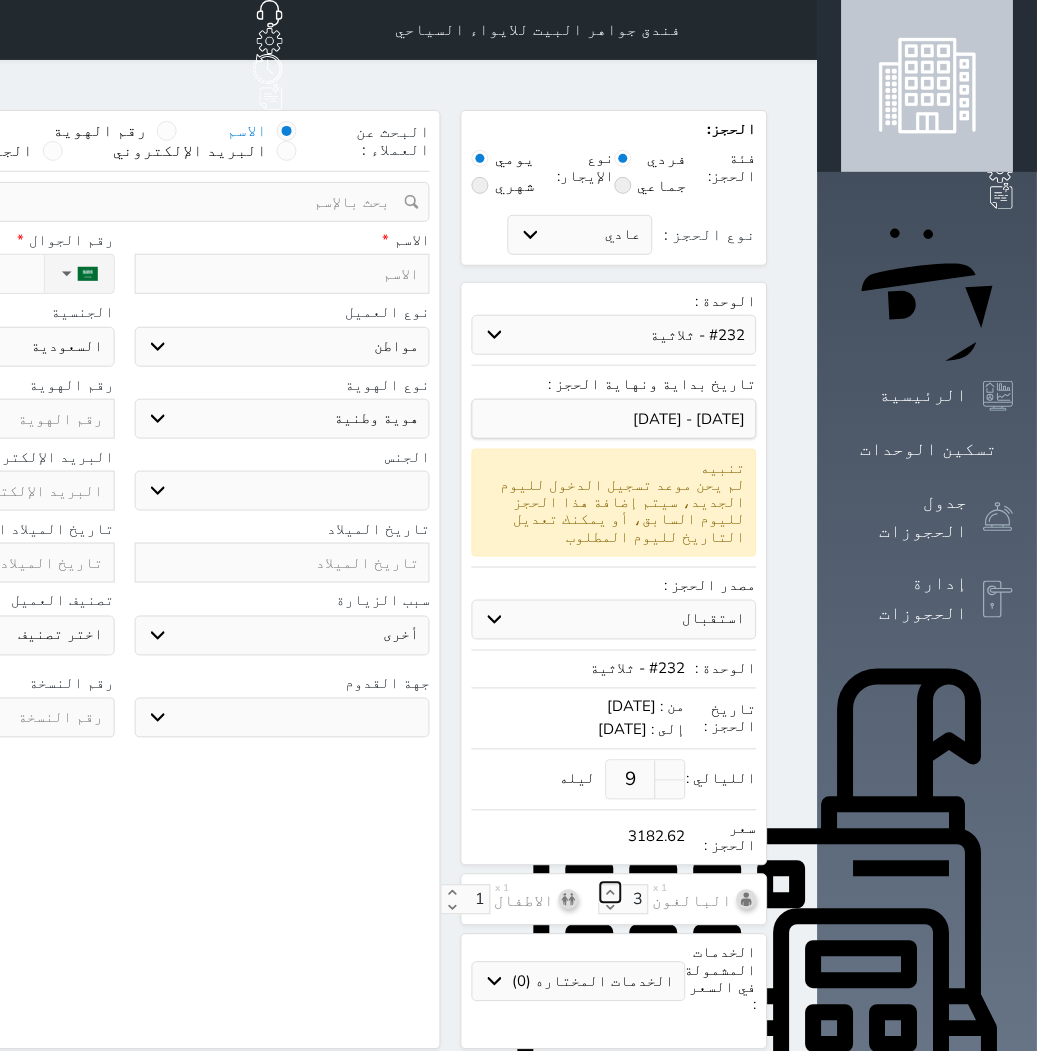 type 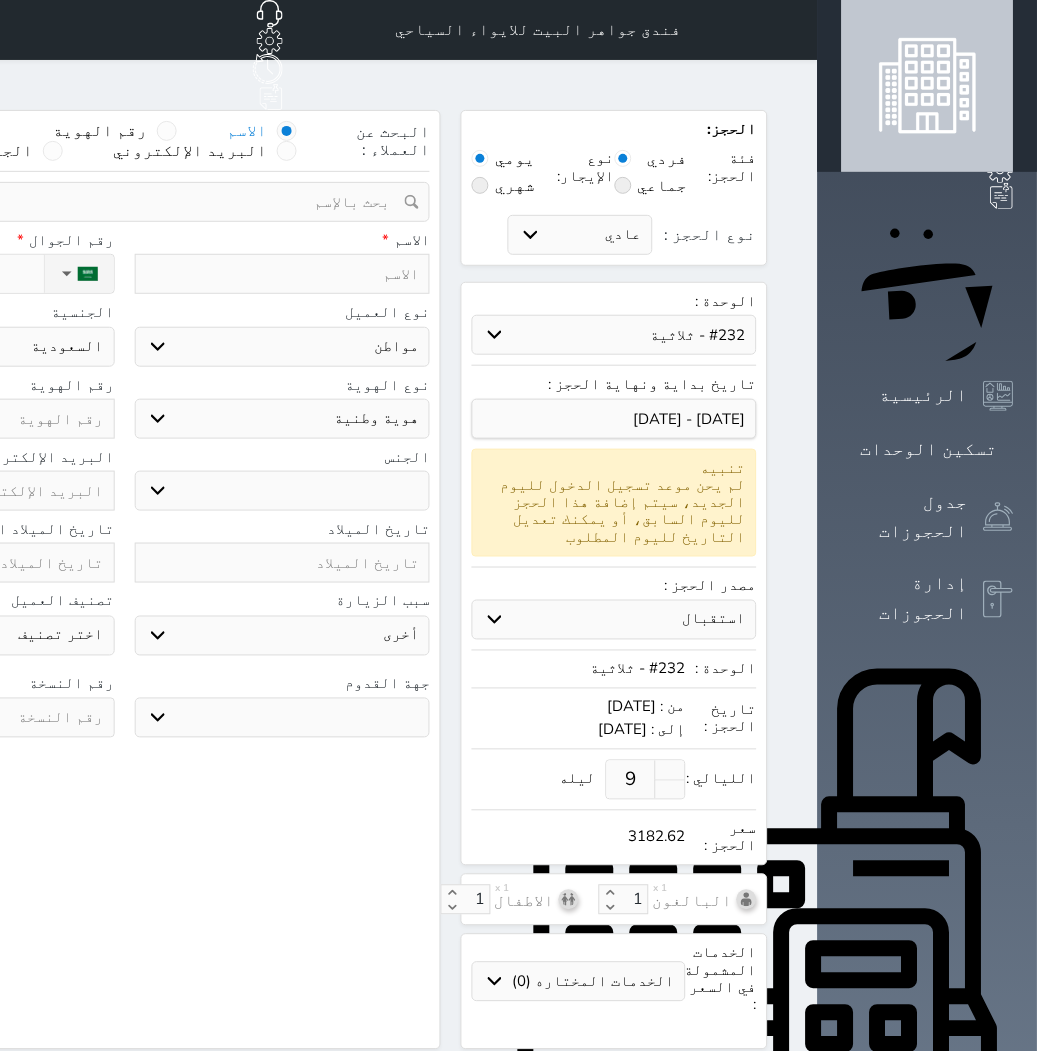 click at bounding box center (283, 274) 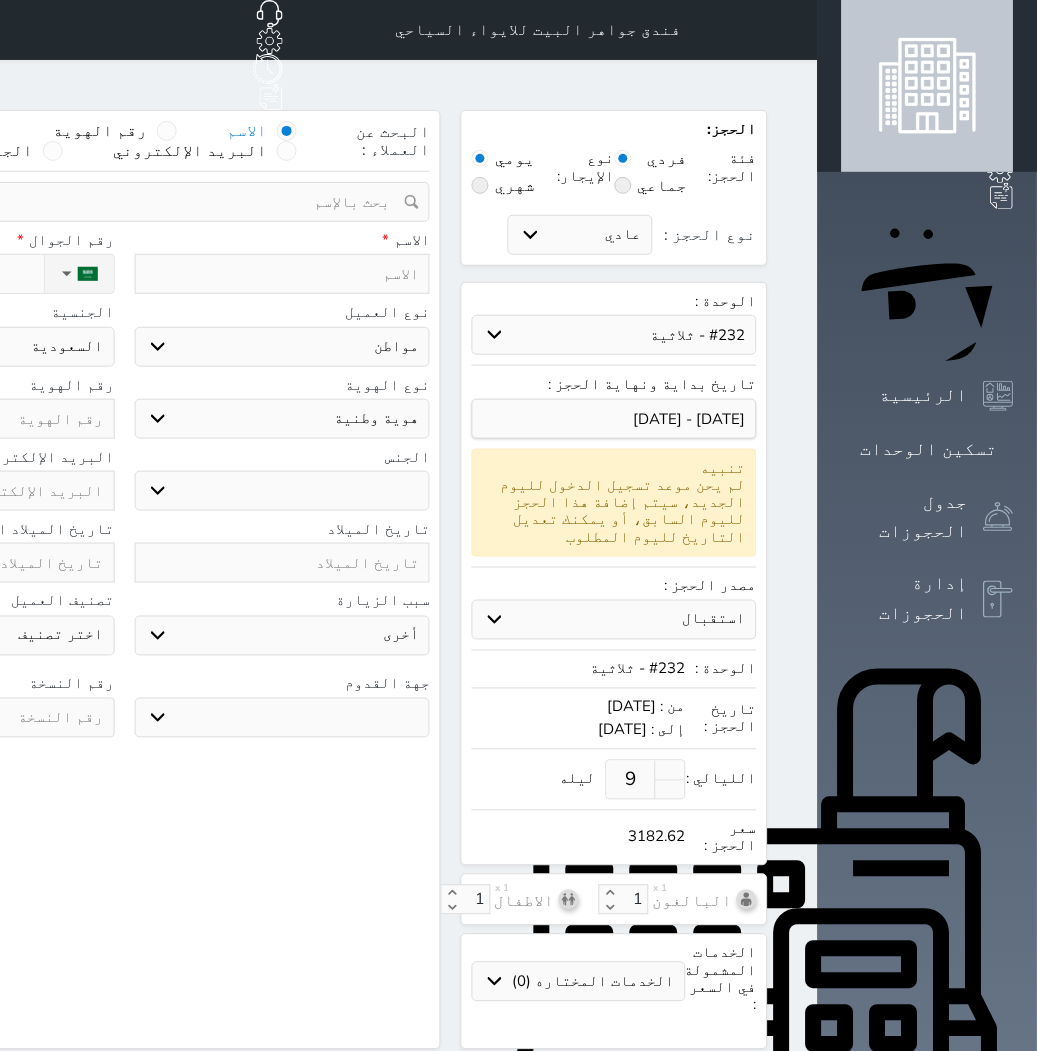 click at bounding box center (283, 274) 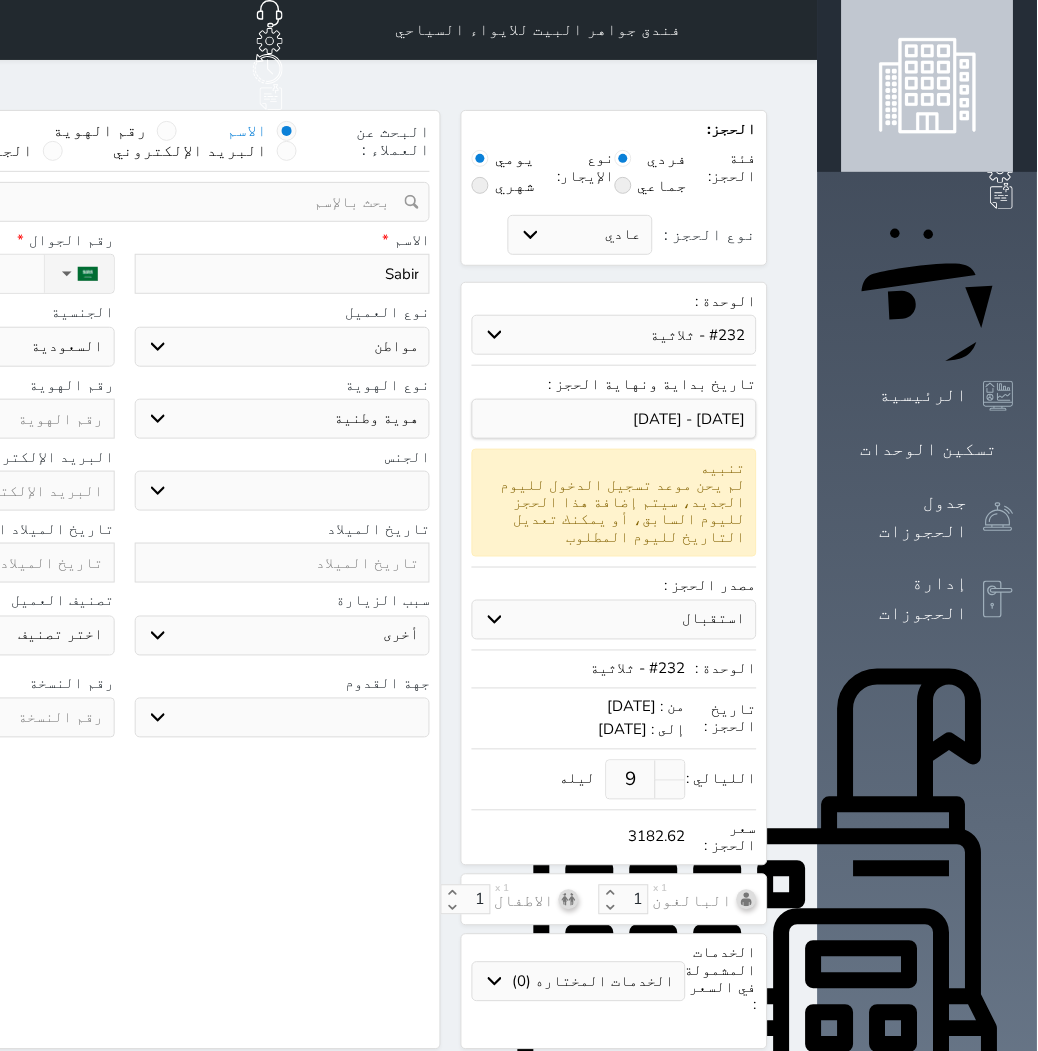 click on "اختر نوع   مواطن مواطن خليجي زائر مقيم" at bounding box center (283, 347) 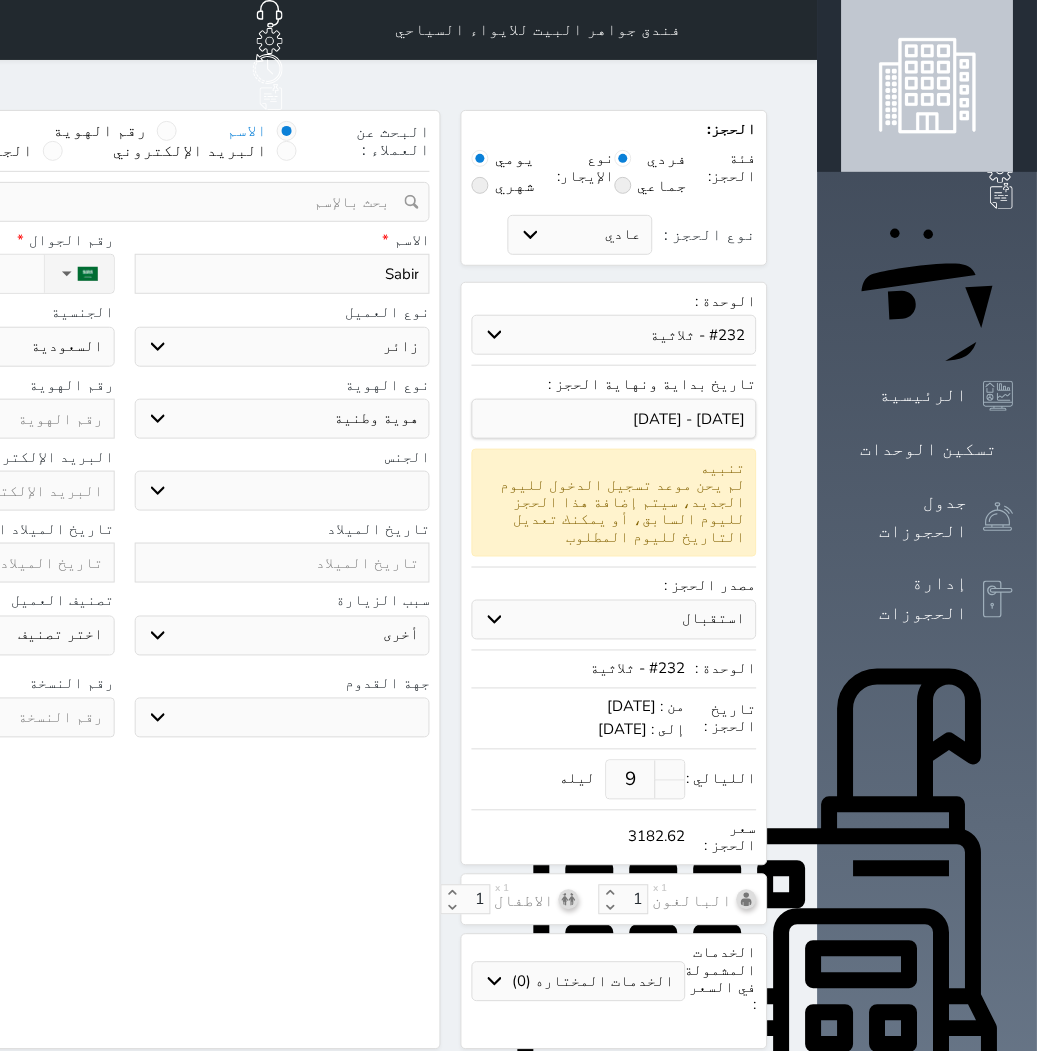 click on "اختر نوع   مواطن مواطن خليجي زائر مقيم" at bounding box center [283, 347] 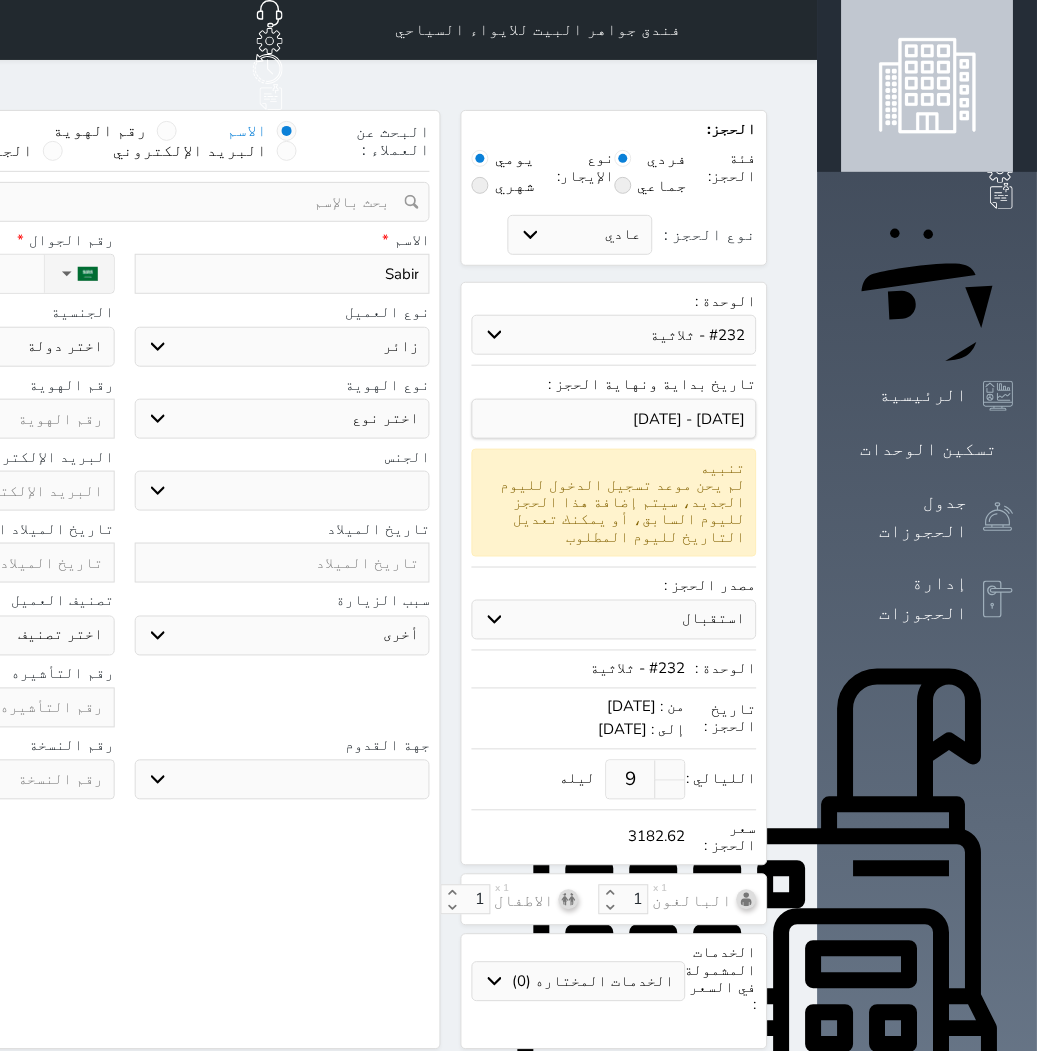click on "اختر نوع   جواز السفر هوية زائر" at bounding box center [283, 419] 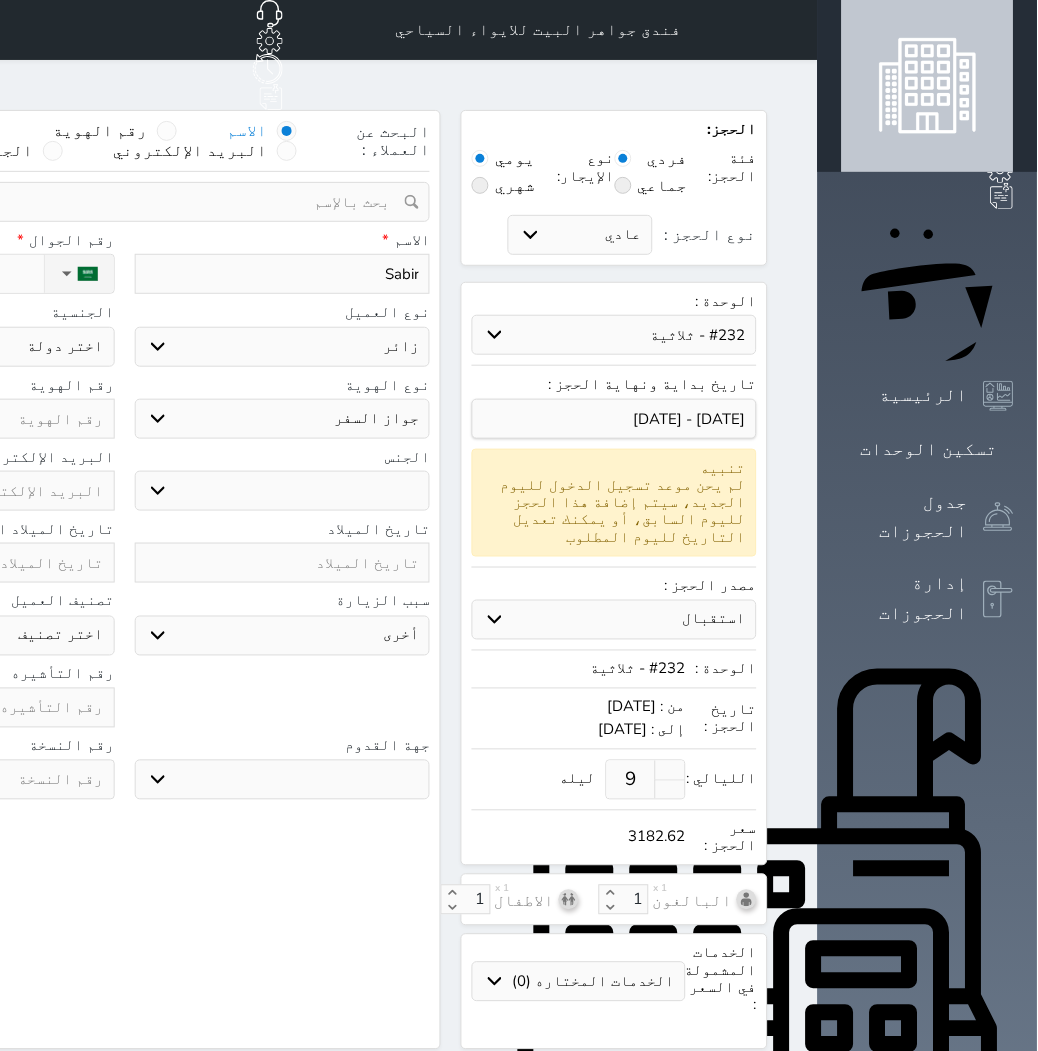 click on "اختر نوع   جواز السفر هوية زائر" at bounding box center (283, 419) 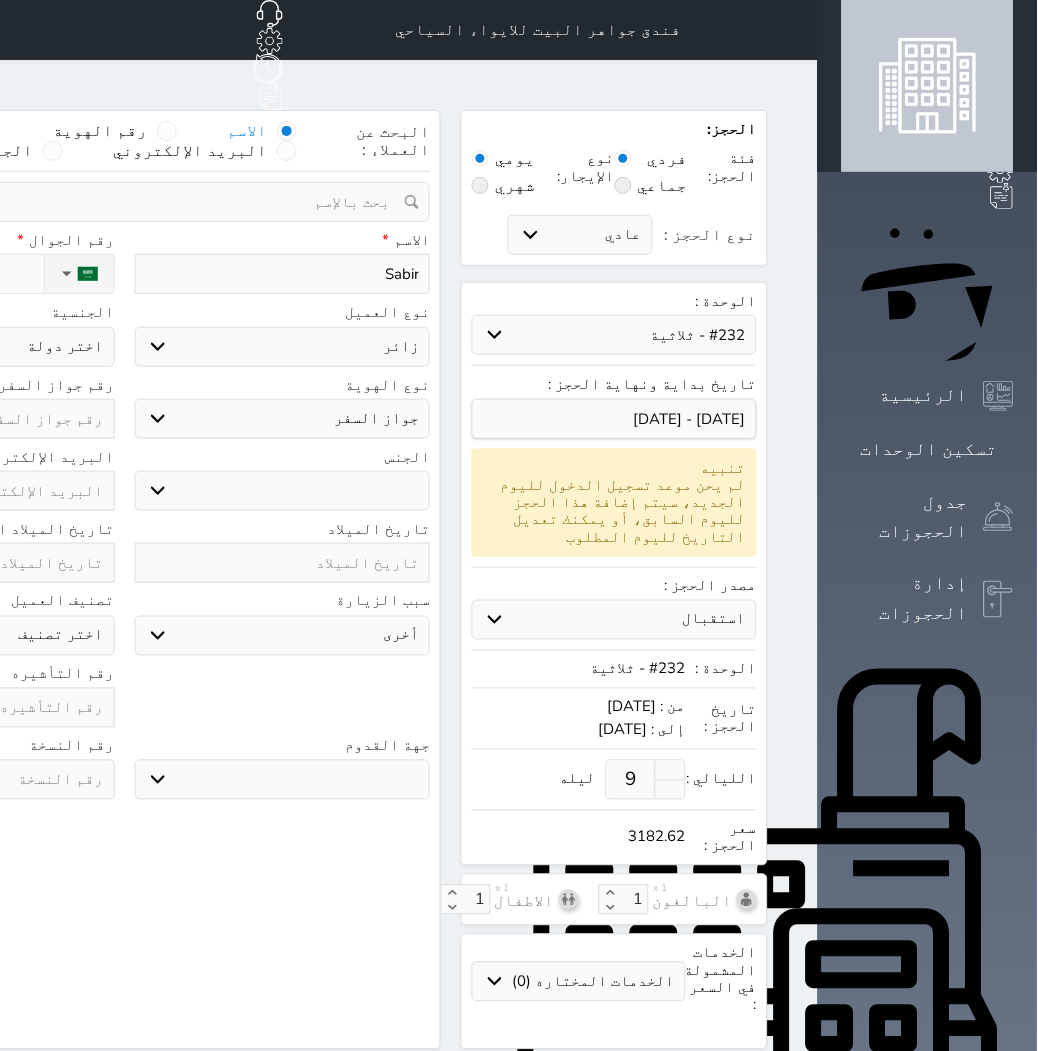click on "ذكر   انثى" at bounding box center [283, 491] 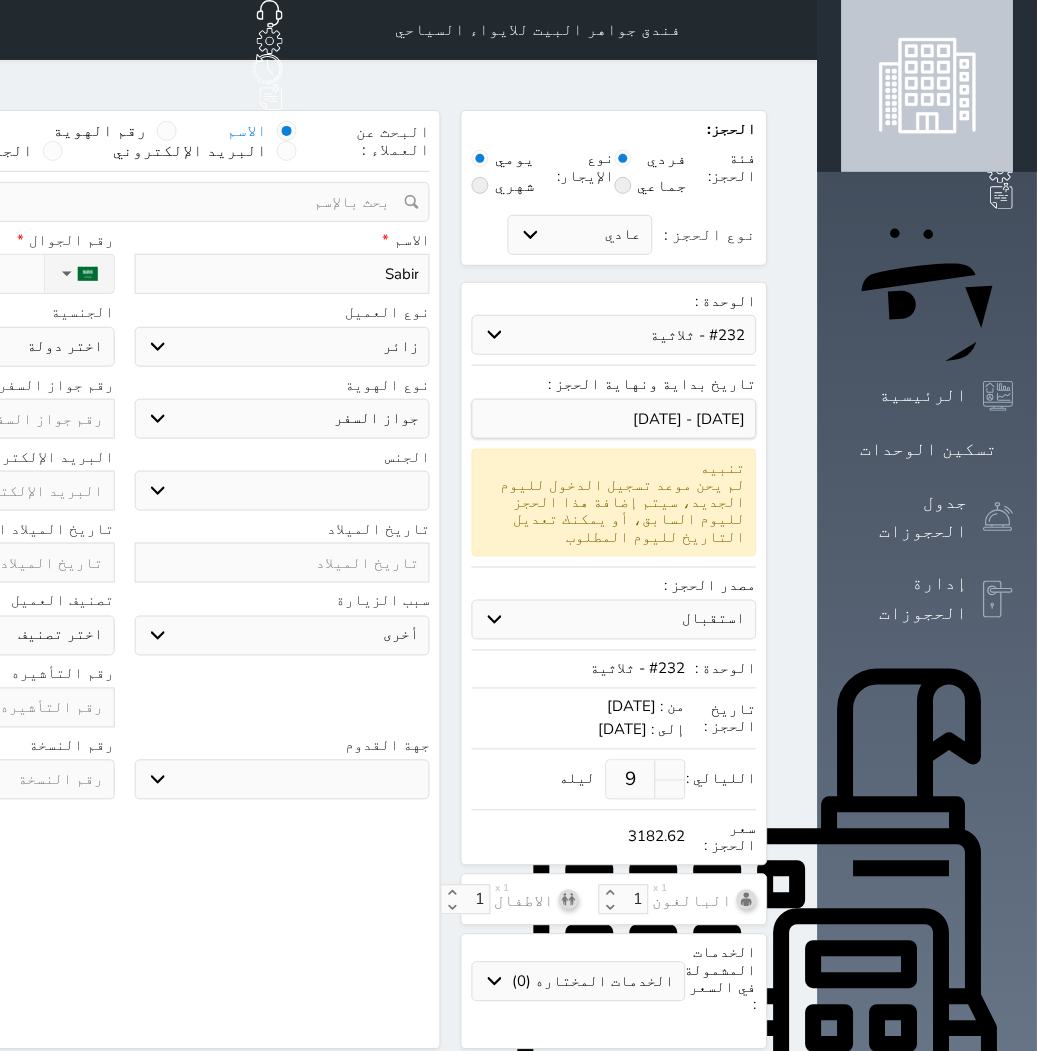 click on "ذكر   انثى" at bounding box center (283, 491) 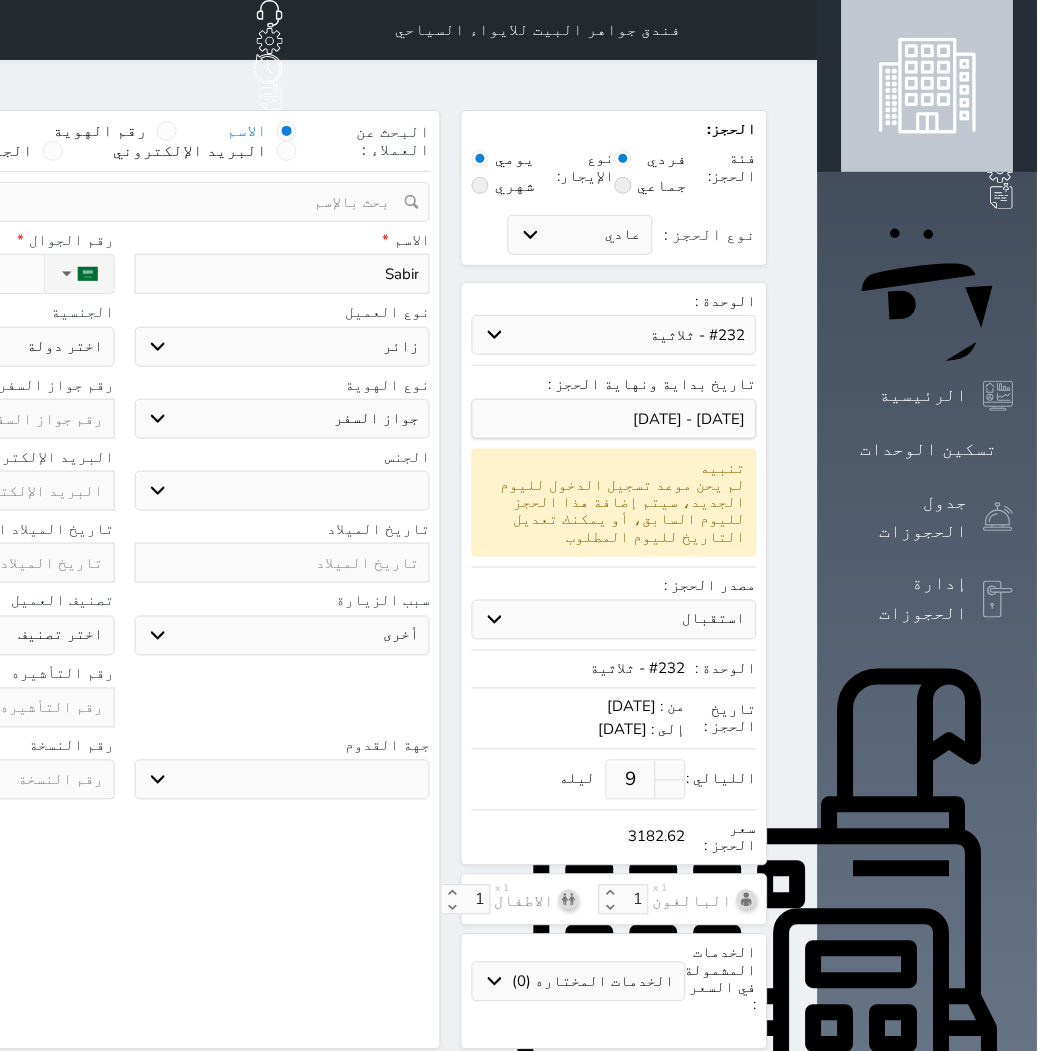 click on "سياحة زيارة الاهل والاصدقاء زيارة دينية زيارة عمل زيارة رياضية زيارة ترفيهية أخرى موظف ديوان عمل نزيل حجر موظف وزارة الصحة" at bounding box center [283, 636] 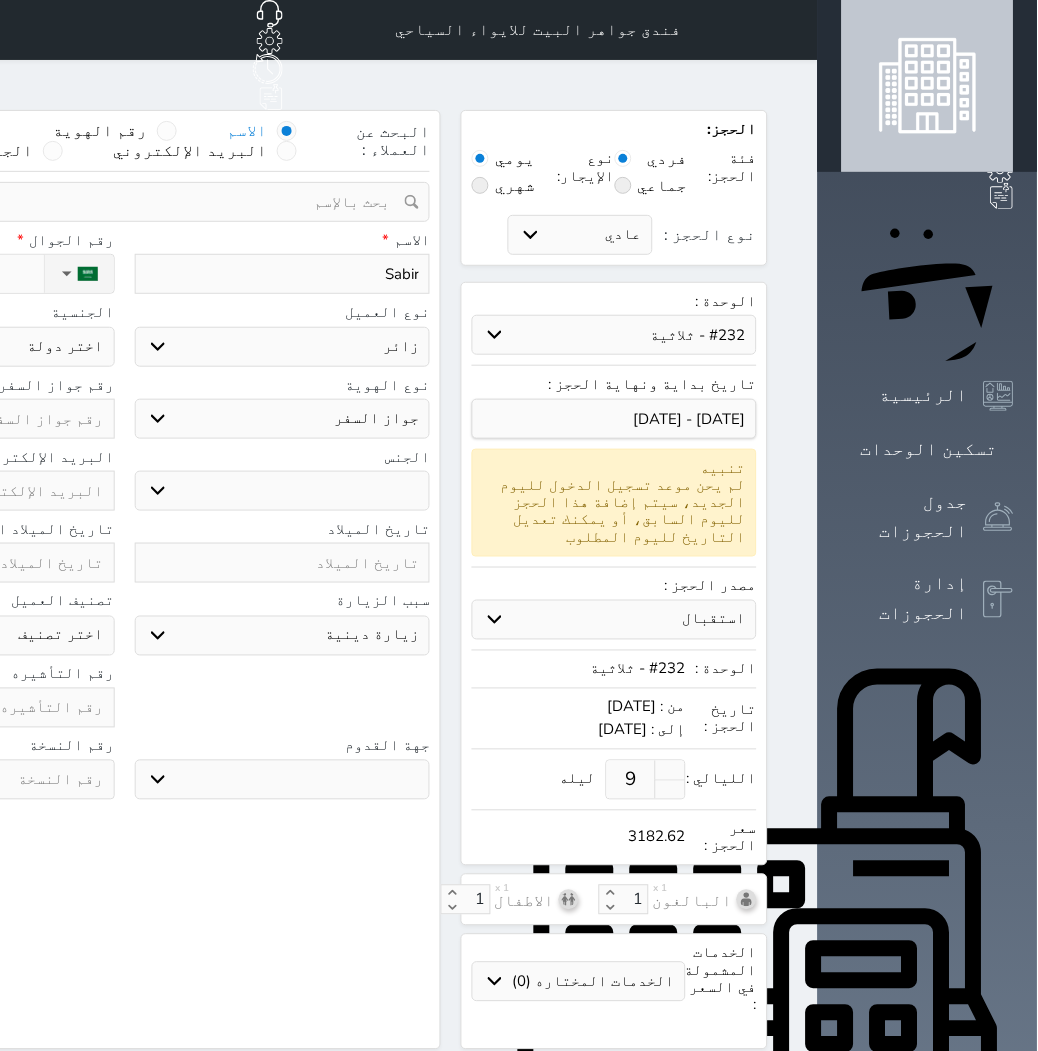 click on "سياحة زيارة الاهل والاصدقاء زيارة دينية زيارة عمل زيارة رياضية زيارة ترفيهية أخرى موظف ديوان عمل نزيل حجر موظف وزارة الصحة" at bounding box center (283, 636) 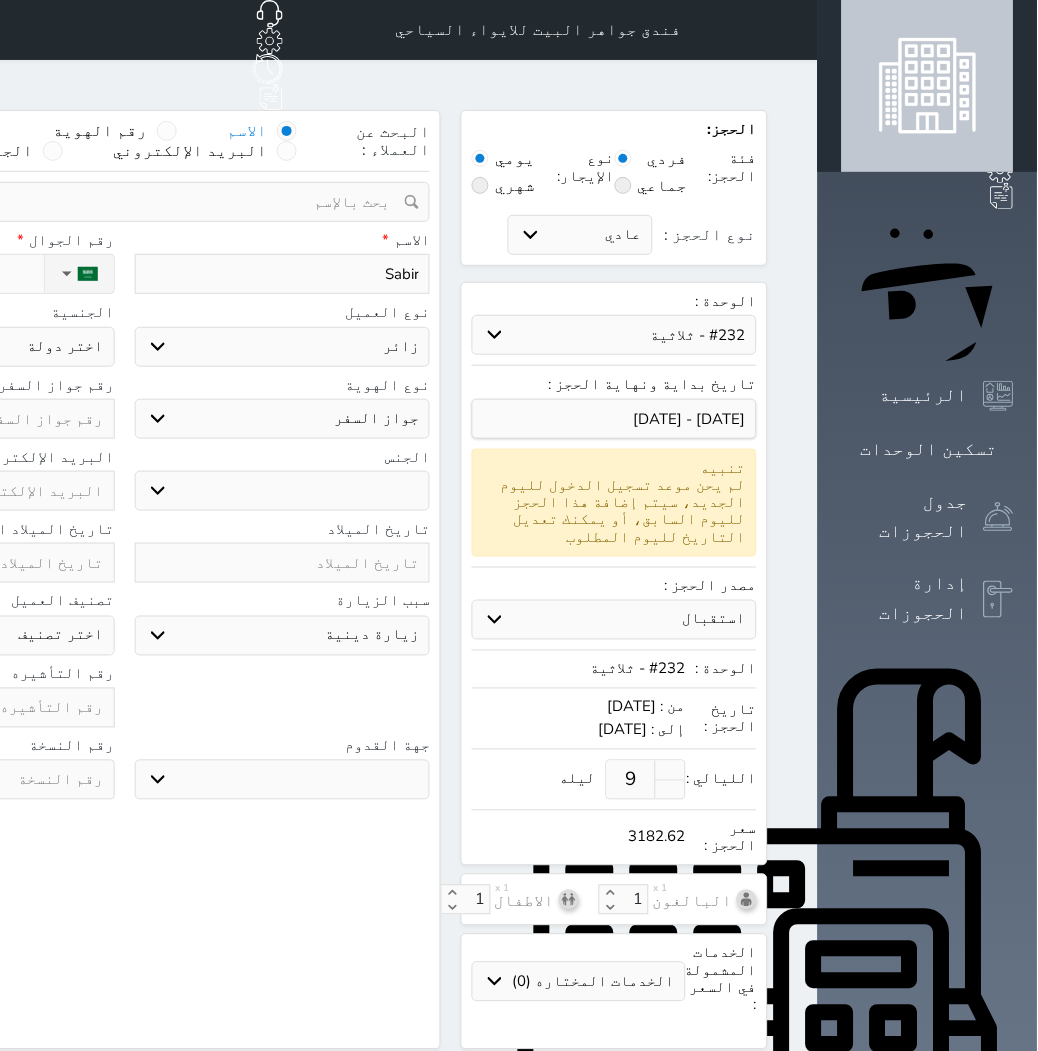 click on "نوع الحجز :" at bounding box center [-69, 274] 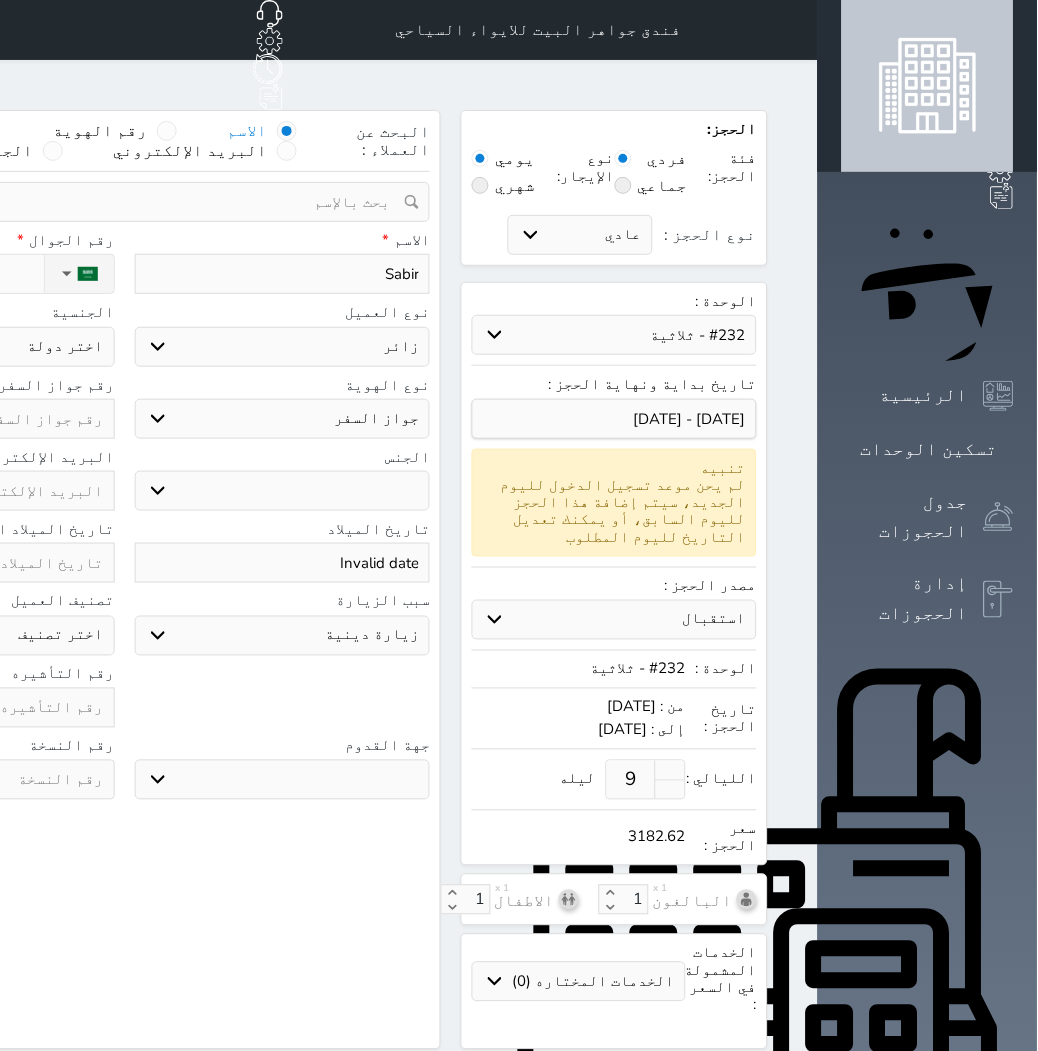 click on "اختر دولة
اثيوبيا
اجنبي بجواز سعودي
اخرى
[GEOGRAPHIC_DATA]
[GEOGRAPHIC_DATA]
[GEOGRAPHIC_DATA]
[GEOGRAPHIC_DATA]
[GEOGRAPHIC_DATA]
[GEOGRAPHIC_DATA]
[GEOGRAPHIC_DATA]" at bounding box center [-33, 347] 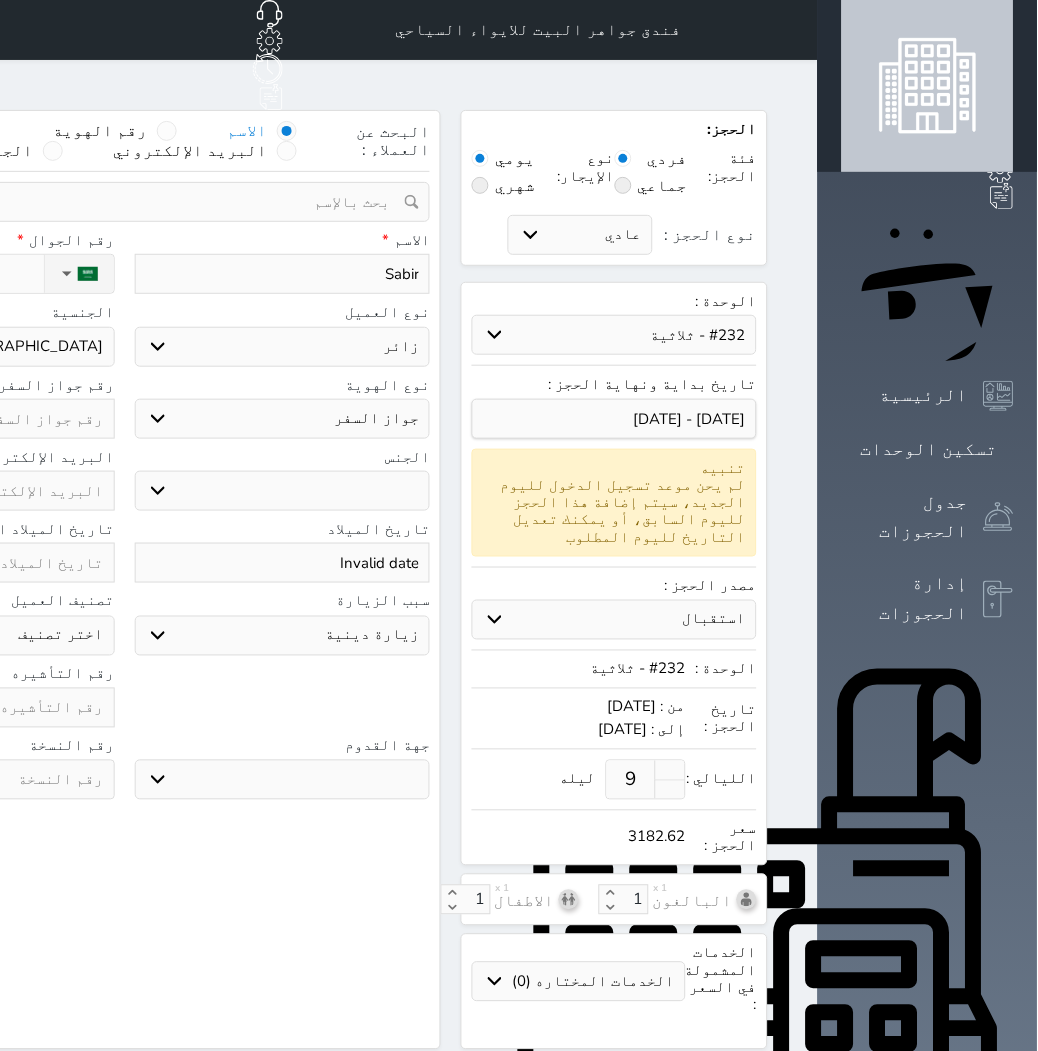 click on "اختر دولة
اثيوبيا
اجنبي بجواز سعودي
اخرى
[GEOGRAPHIC_DATA]
[GEOGRAPHIC_DATA]
[GEOGRAPHIC_DATA]
[GEOGRAPHIC_DATA]
[GEOGRAPHIC_DATA]
[GEOGRAPHIC_DATA]
[GEOGRAPHIC_DATA]" at bounding box center (-33, 347) 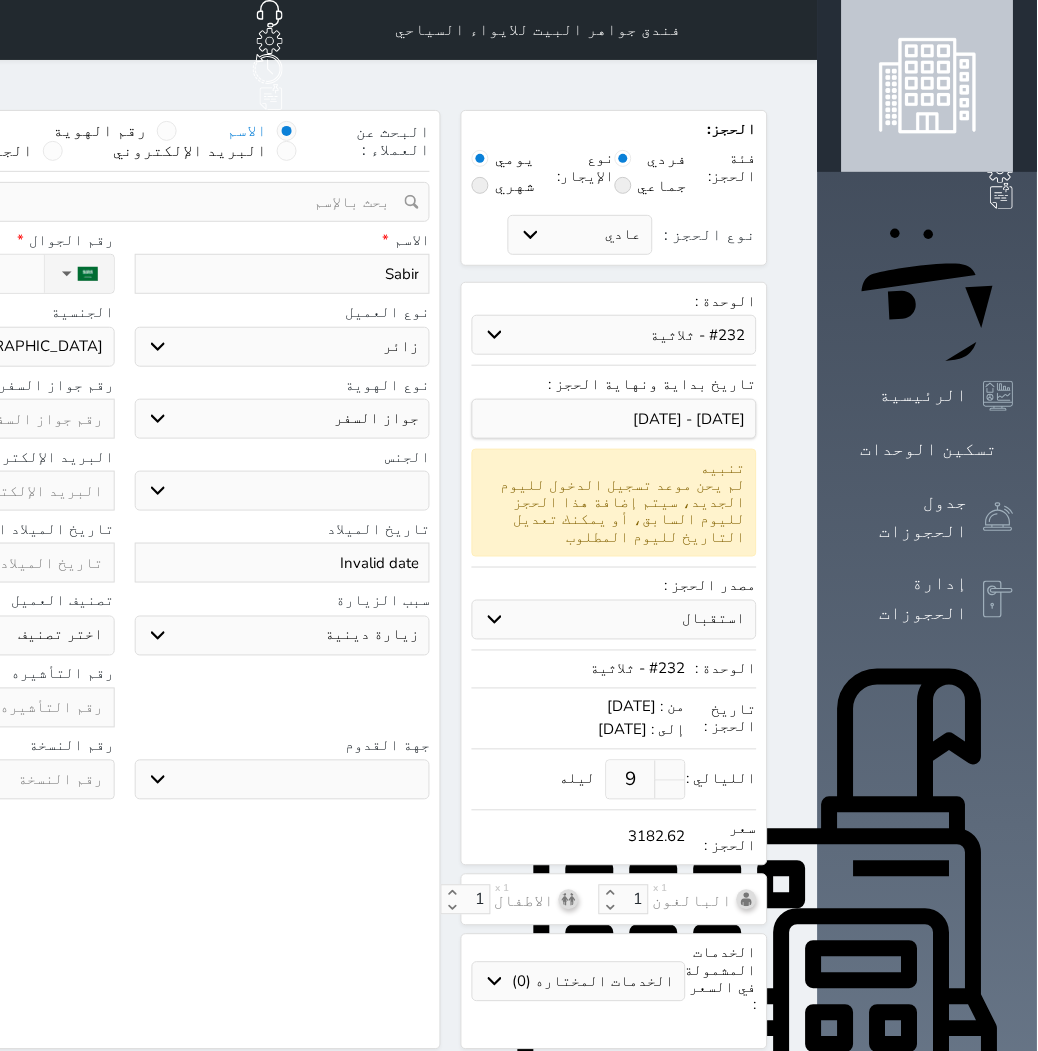 click at bounding box center [-33, 419] 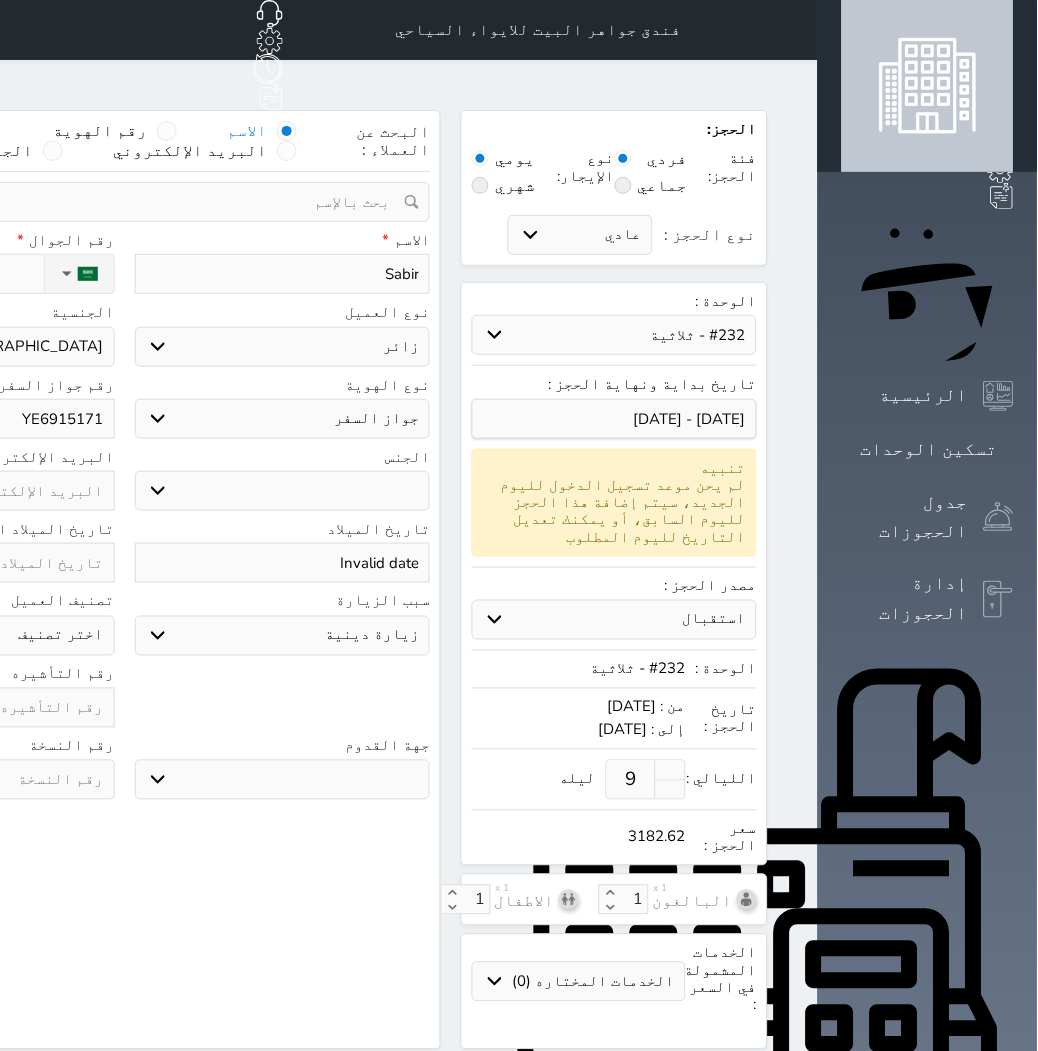 click on "YE6915171" at bounding box center (-33, 419) 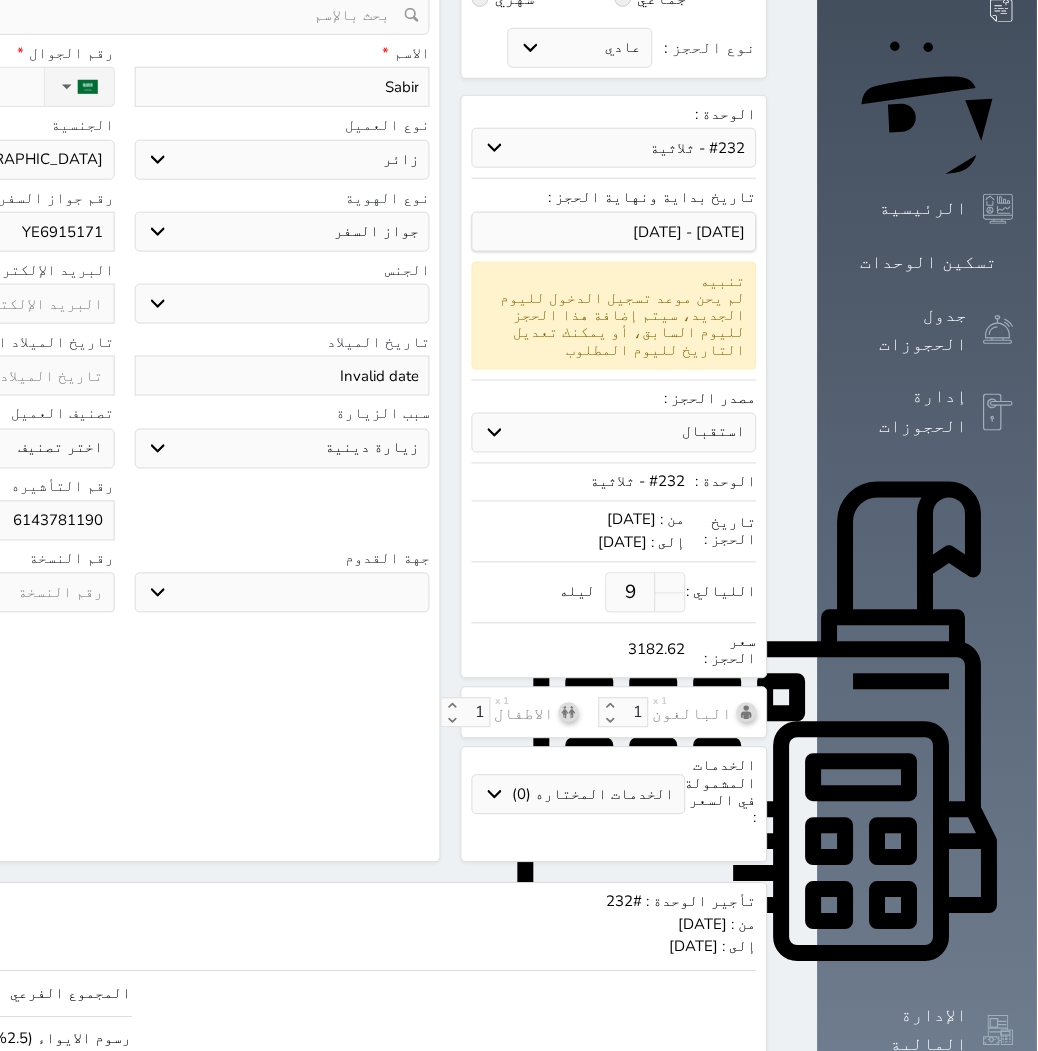 scroll, scrollTop: 280, scrollLeft: 0, axis: vertical 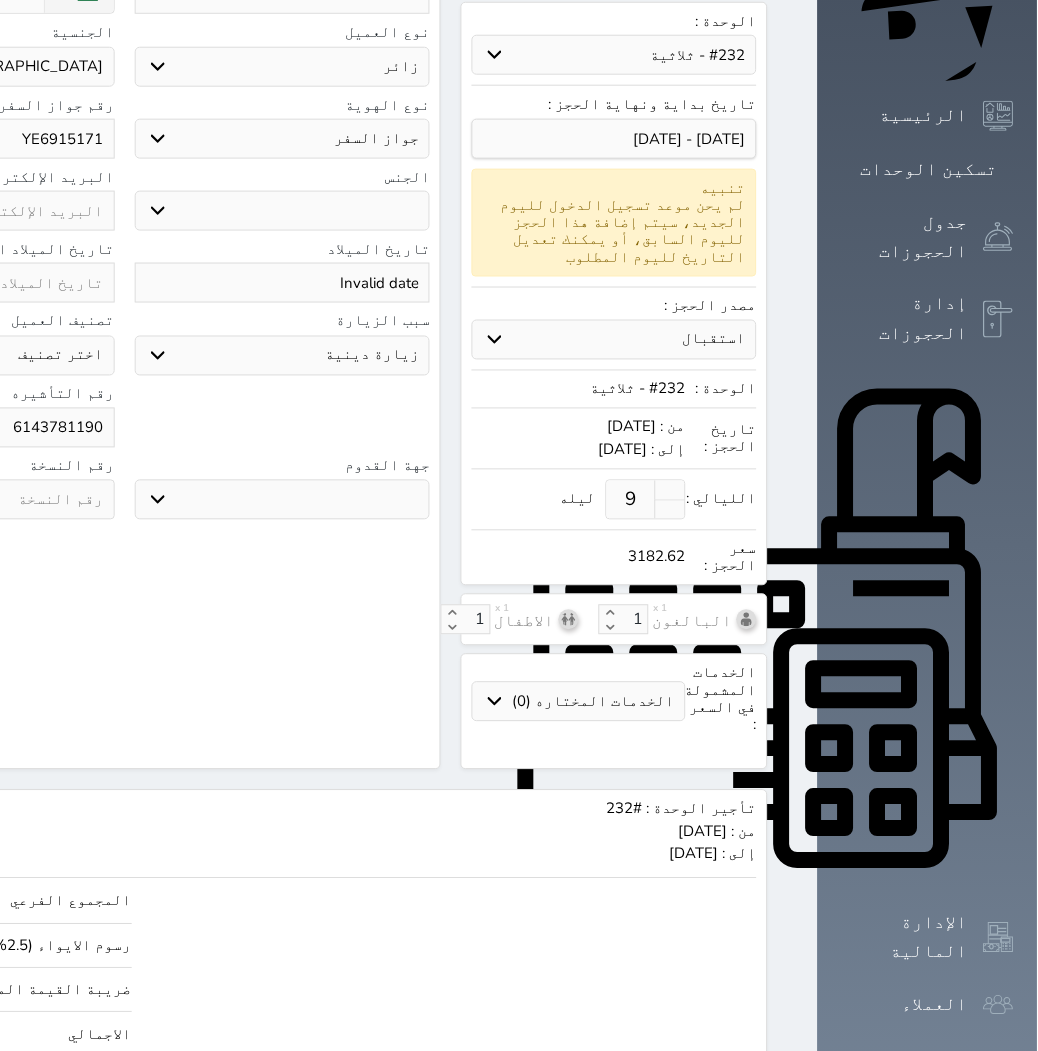 click on "حجز" at bounding box center (-104, 1096) 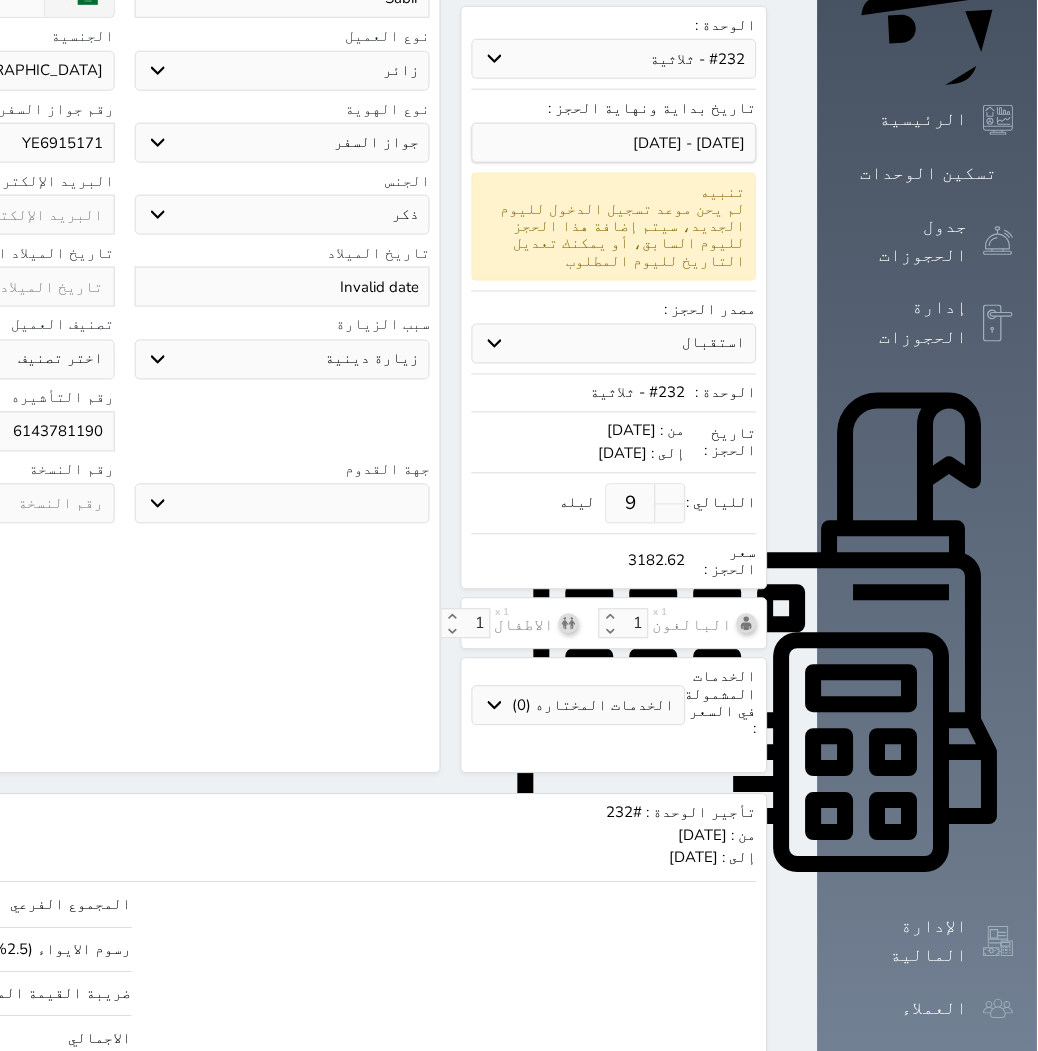 scroll, scrollTop: 280, scrollLeft: 0, axis: vertical 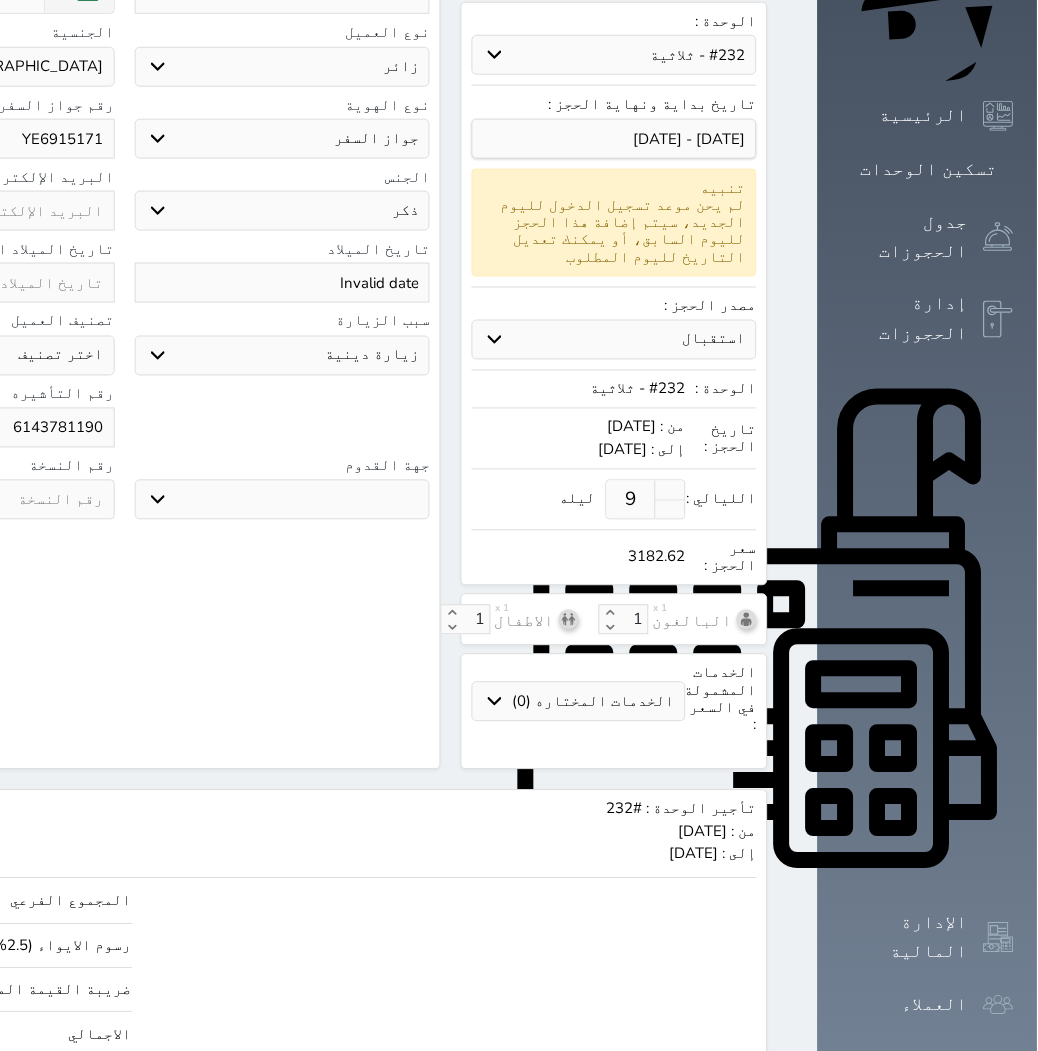 click on "حجز" at bounding box center (-104, 1096) 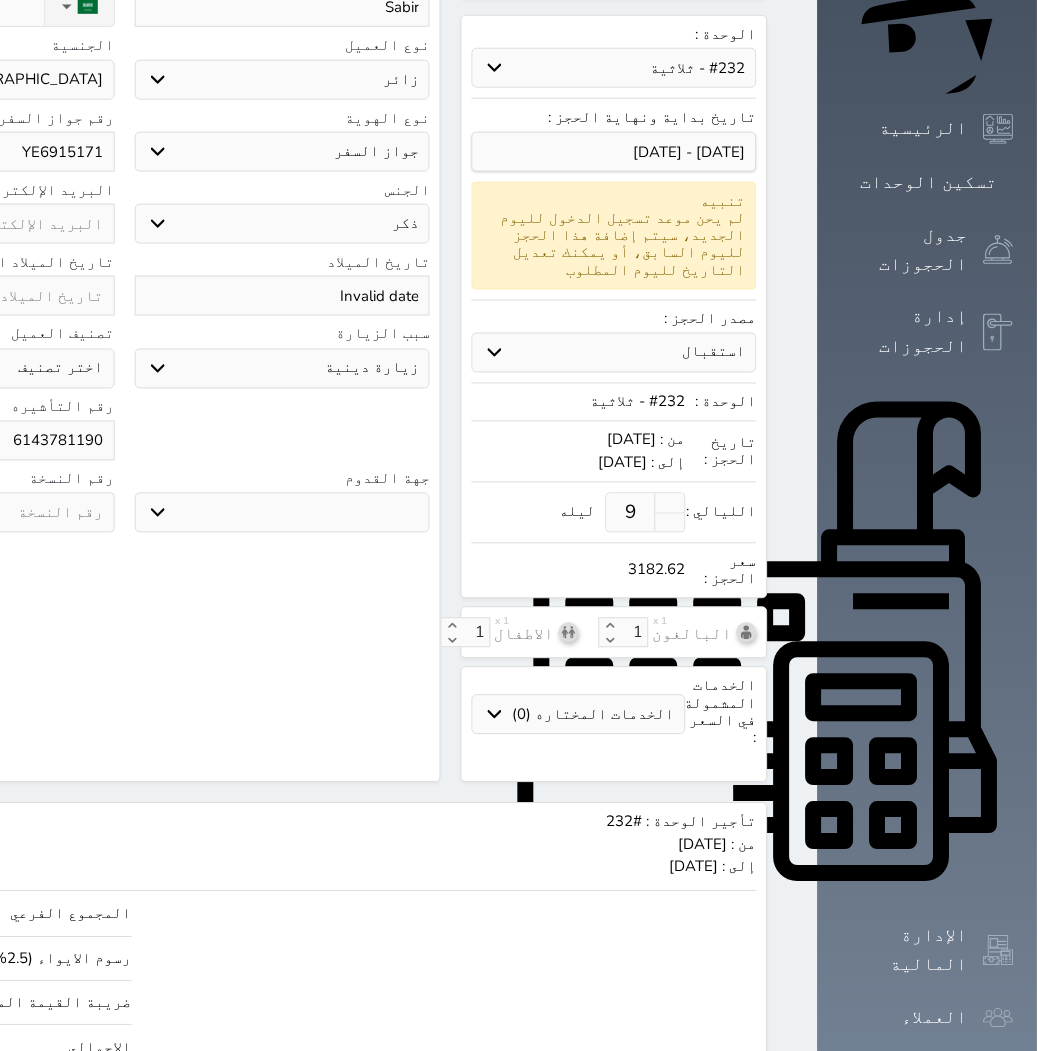scroll, scrollTop: 280, scrollLeft: 0, axis: vertical 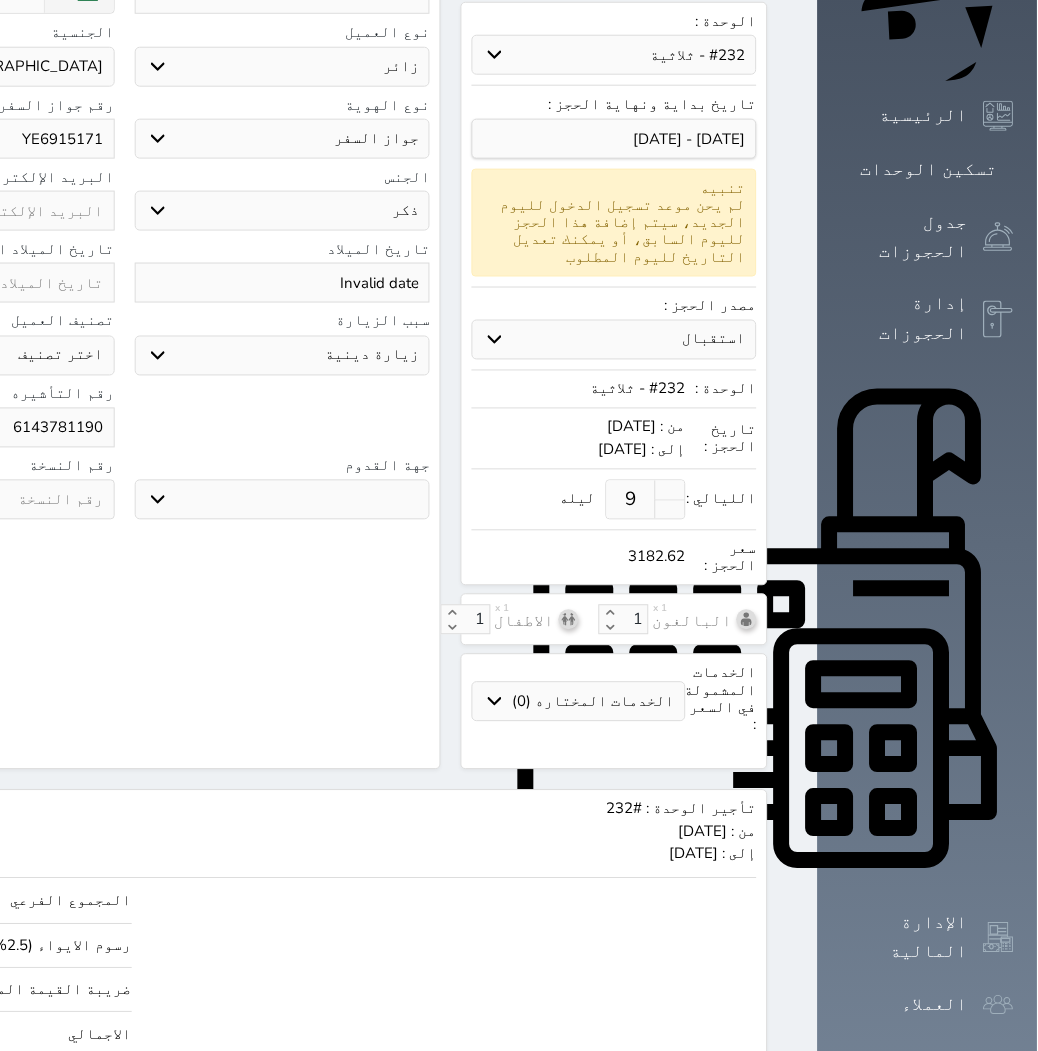 click on "حجز" at bounding box center (-104, 1096) 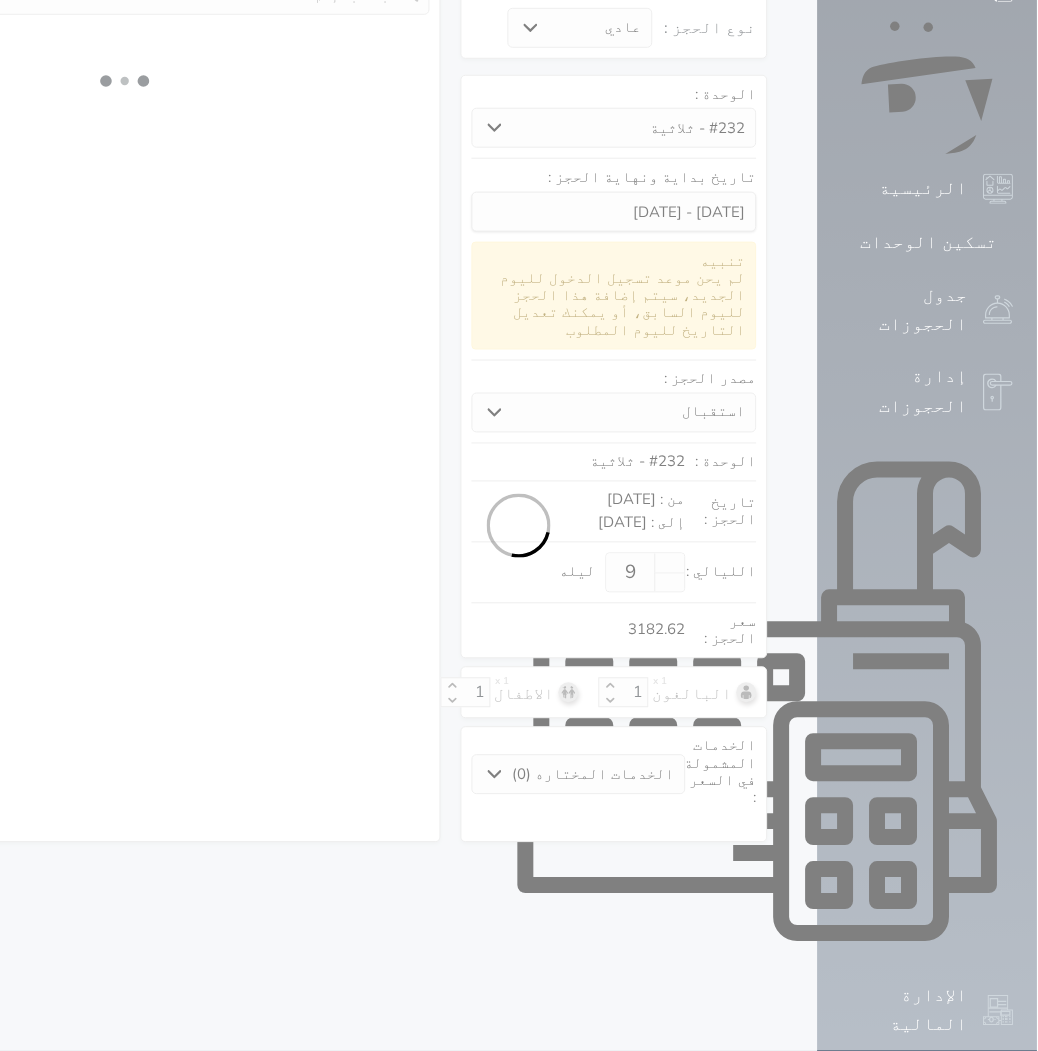 click at bounding box center [519, 525] 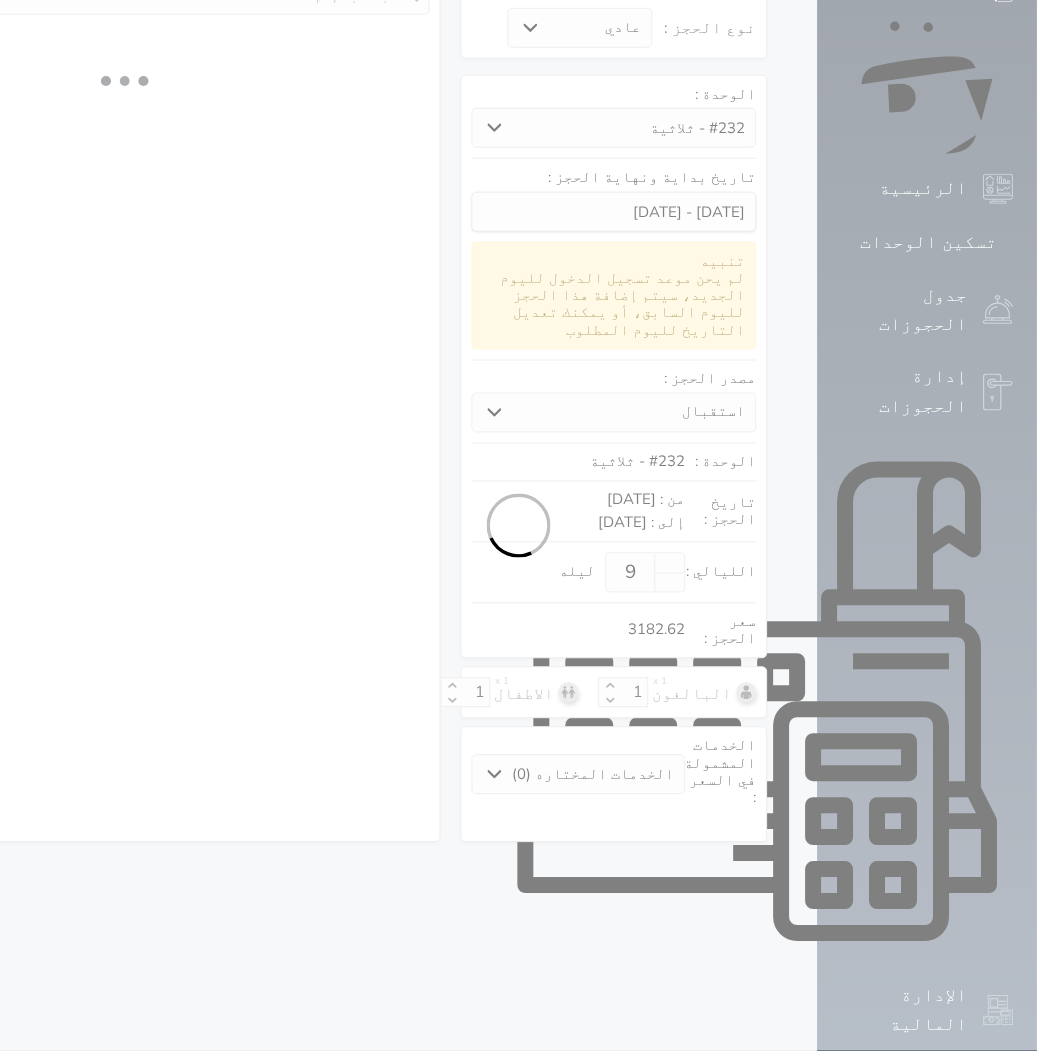 click at bounding box center [519, 525] 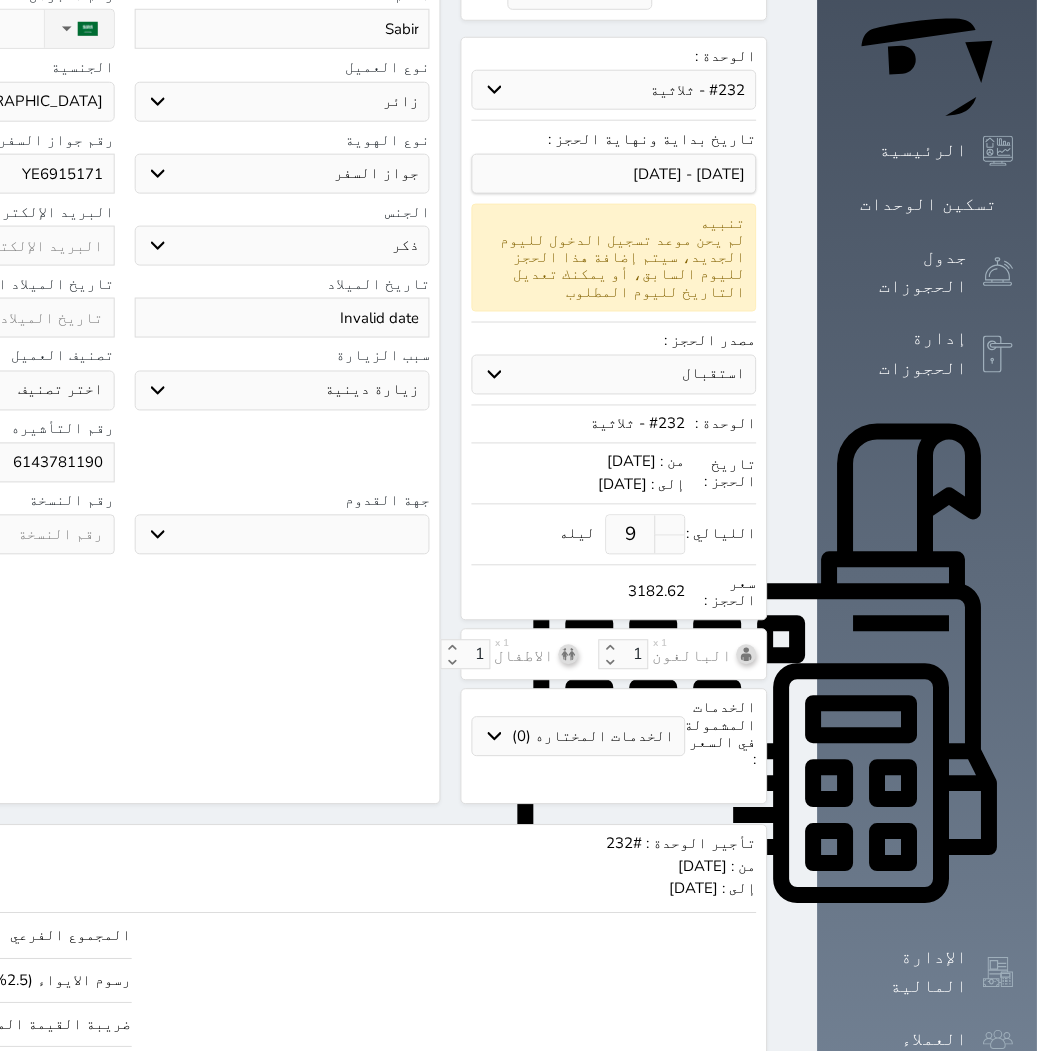 scroll, scrollTop: 280, scrollLeft: 0, axis: vertical 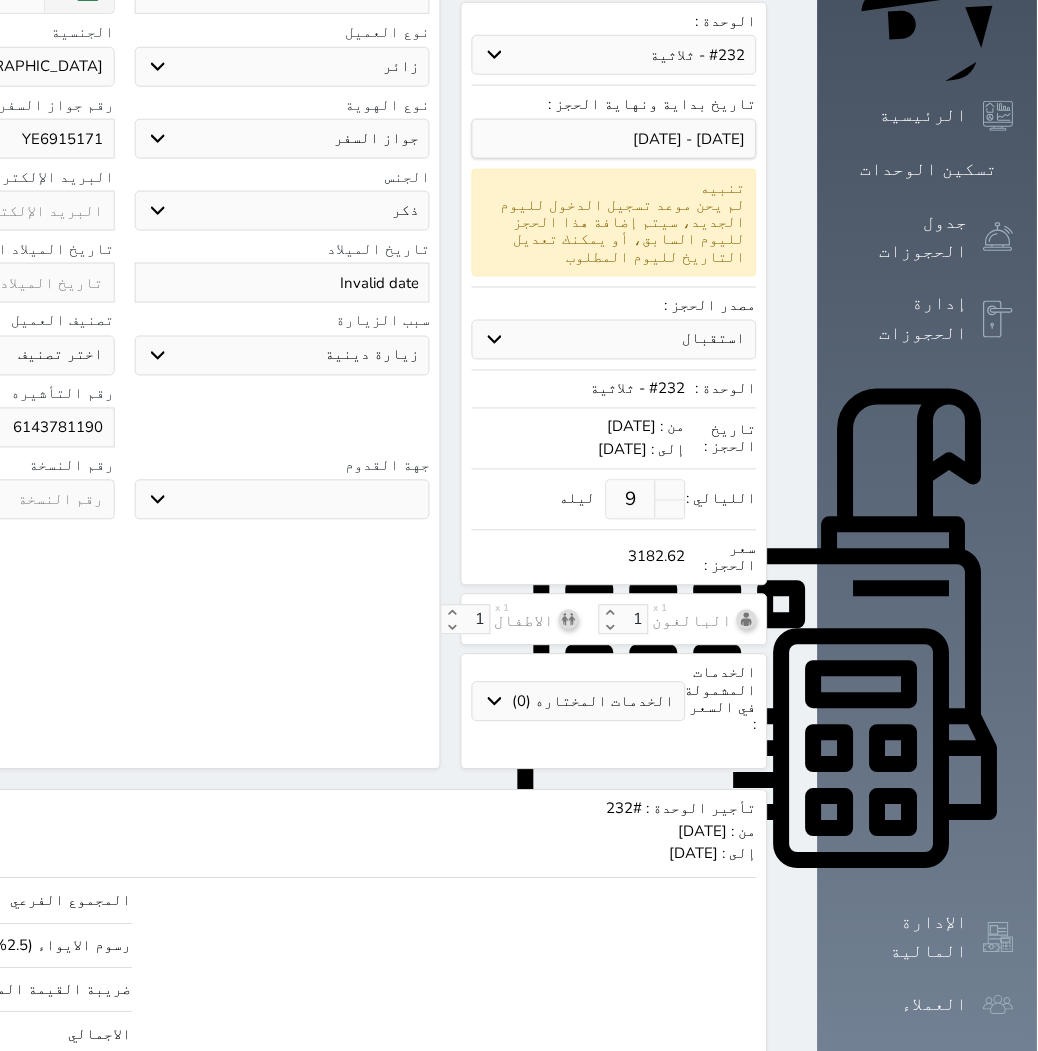 click on "حجز" at bounding box center [-104, 1096] 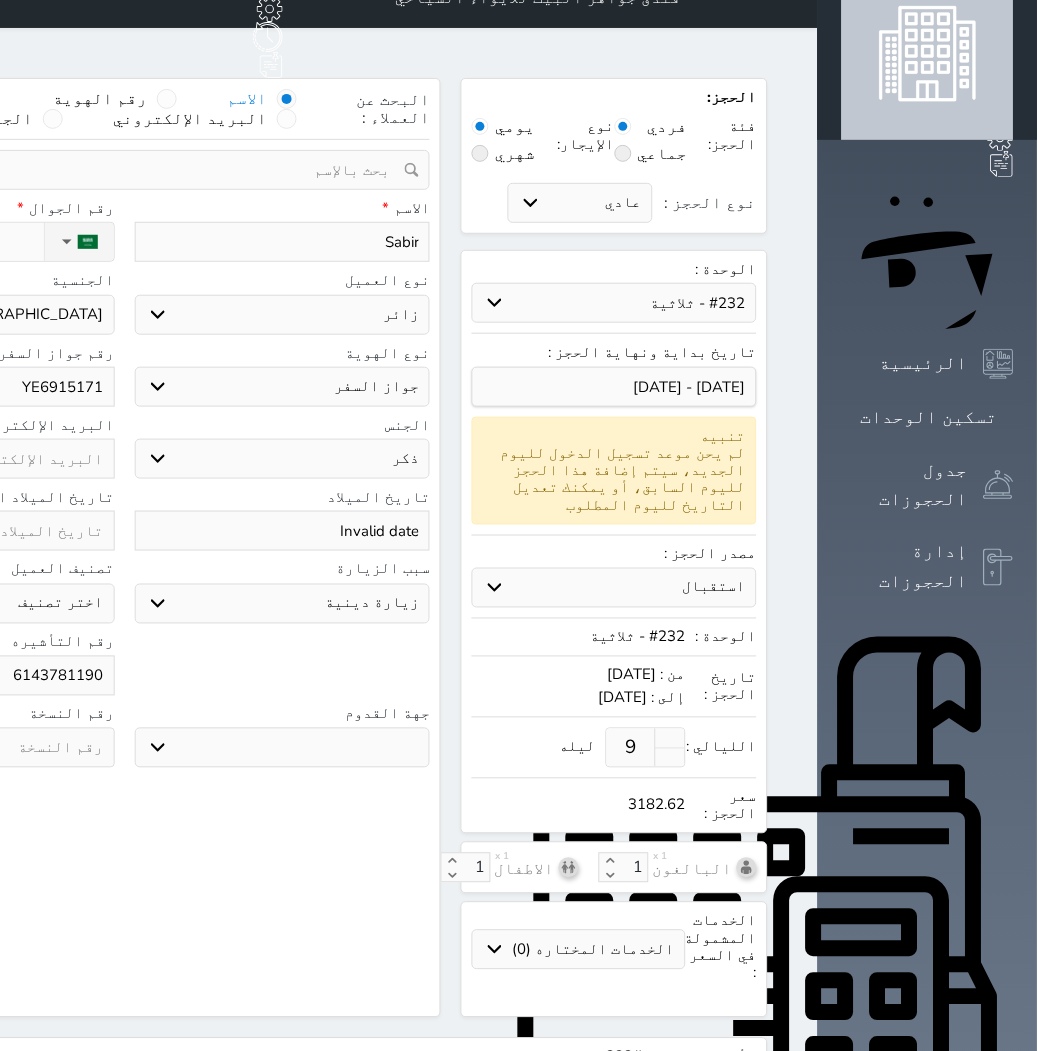 scroll, scrollTop: 0, scrollLeft: 0, axis: both 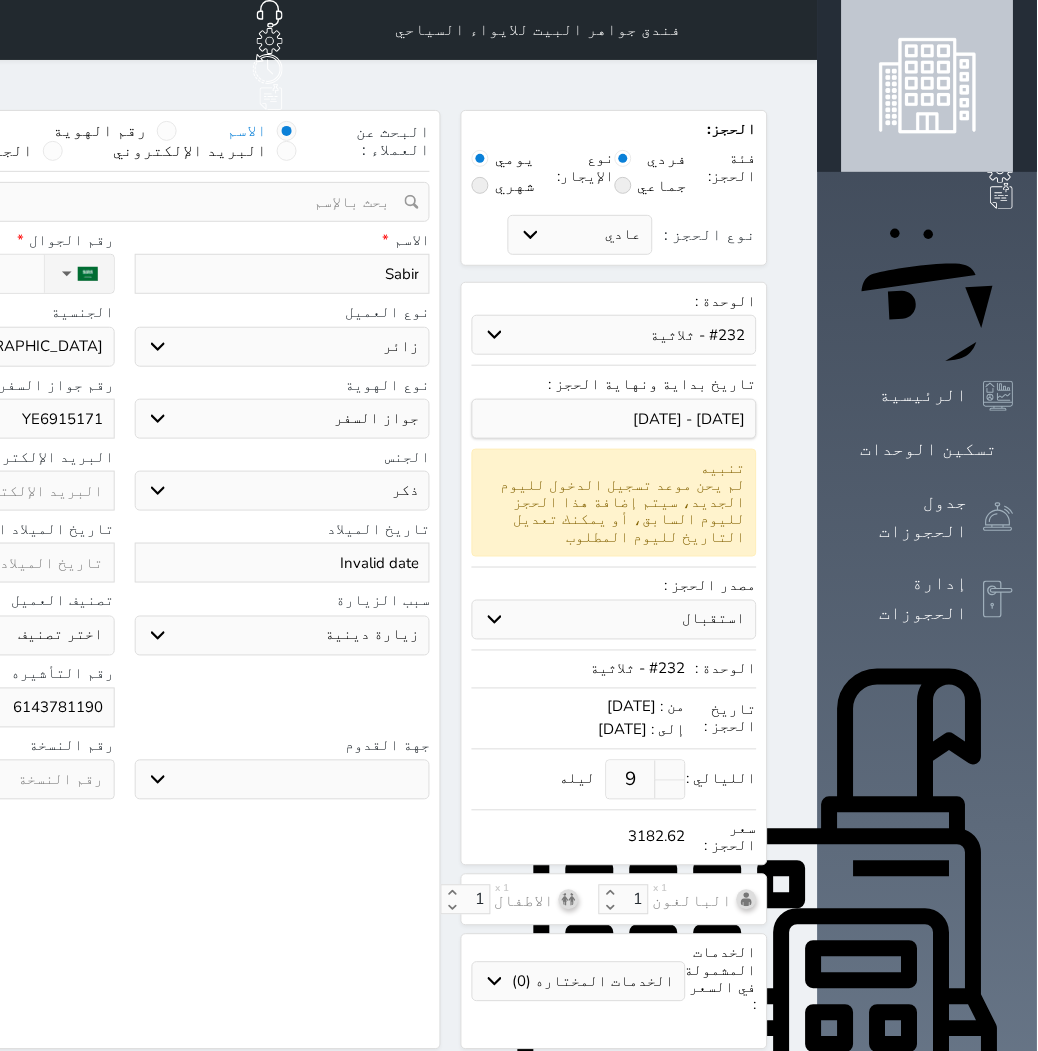 drag, startPoint x: 588, startPoint y: 240, endPoint x: 177, endPoint y: 687, distance: 607.23145 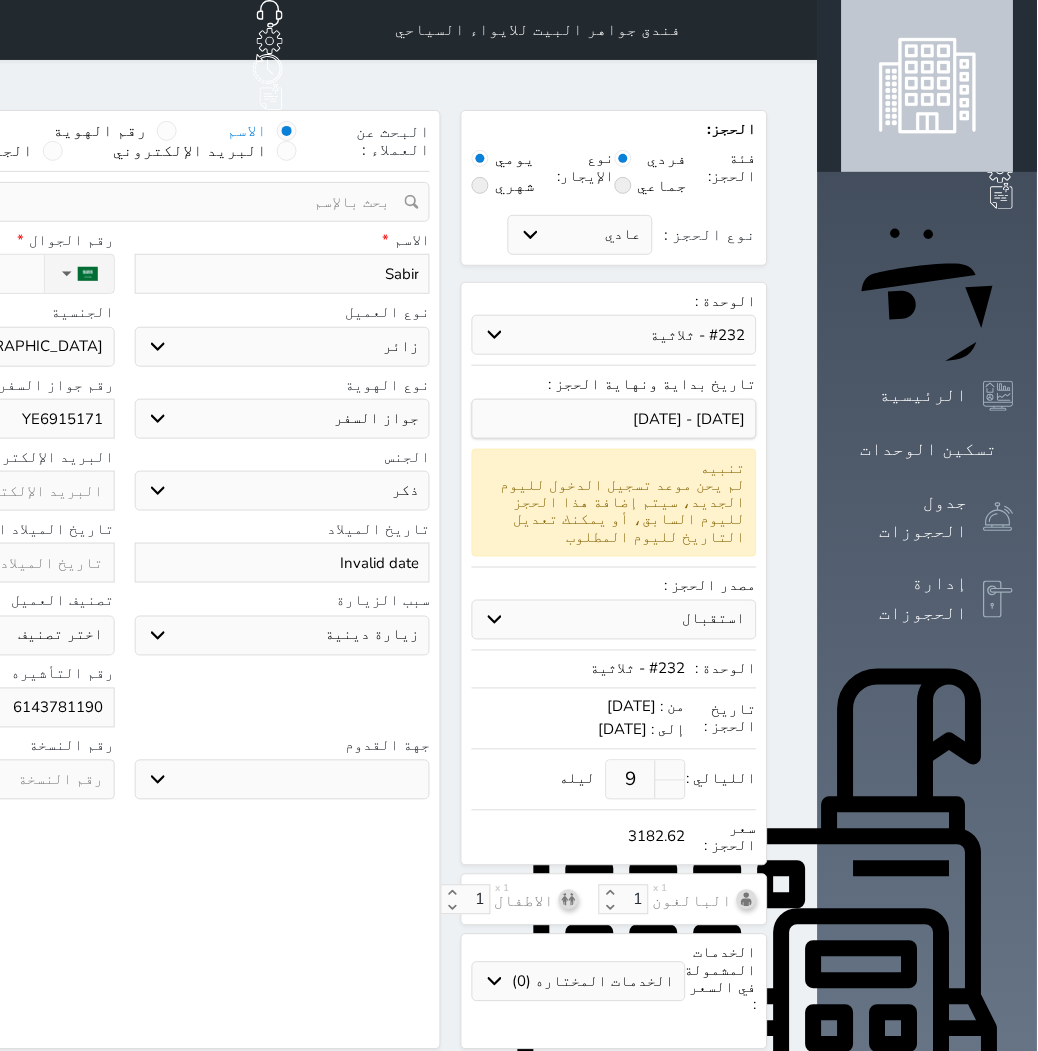 click on "ملاحظات                           سجل حجوزات العميل Sabir                   إجمالى رصيد العميل : 0 ريال     رقم الحجز   الوحدة   من   إلى   نوع الحجز   الرصيد   الاجرائات         النتائج  : من (  ) - إلى  (  )   العدد  :              سجل الكمبيالات الغير محصلة على العميل Sabir                 رقم الحجز   المبلغ الكلى    المبلغ المحصل    المبلغ المتبقى    تاريخ الإستحقاق         النتائج  : من (  ) - إلى  (  )   العدد  :      الاسم *   Sabir   رقم الجوال *       ▼     Afghanistan (‫افغانستان‬‎)   +93   Albania (Shqipëri)   +355   Algeria (‫الجزائر‬‎)   +213   American Samoa   +1684   Andorra   +376   Angola   +244   Anguilla   +1264   Antigua and Barbuda   +1268   Argentina   +54   Armenia (Հայաստան)   +374   Aruba   +297   Australia   +61     +43" at bounding box center [124, 521] 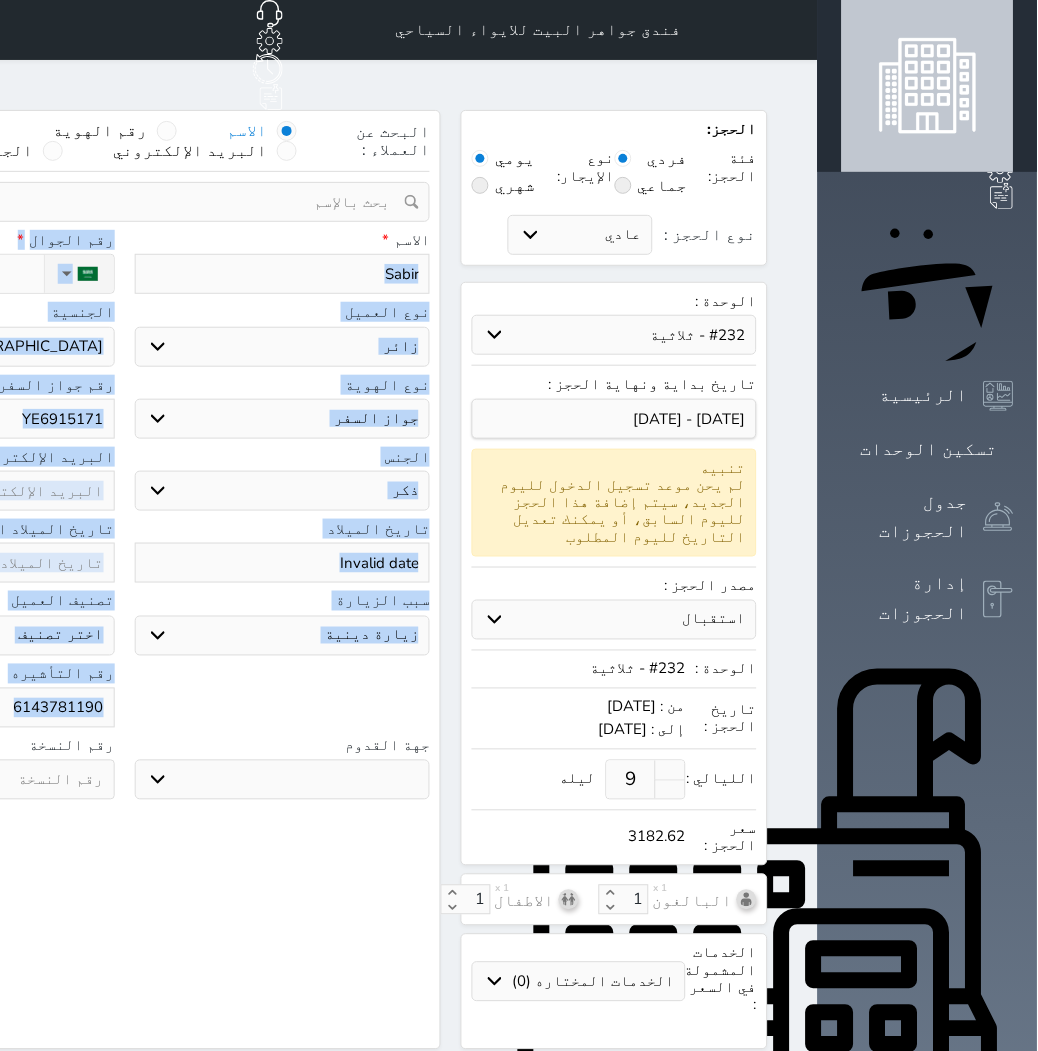 drag, startPoint x: 341, startPoint y: 207, endPoint x: 230, endPoint y: 700, distance: 505.34146 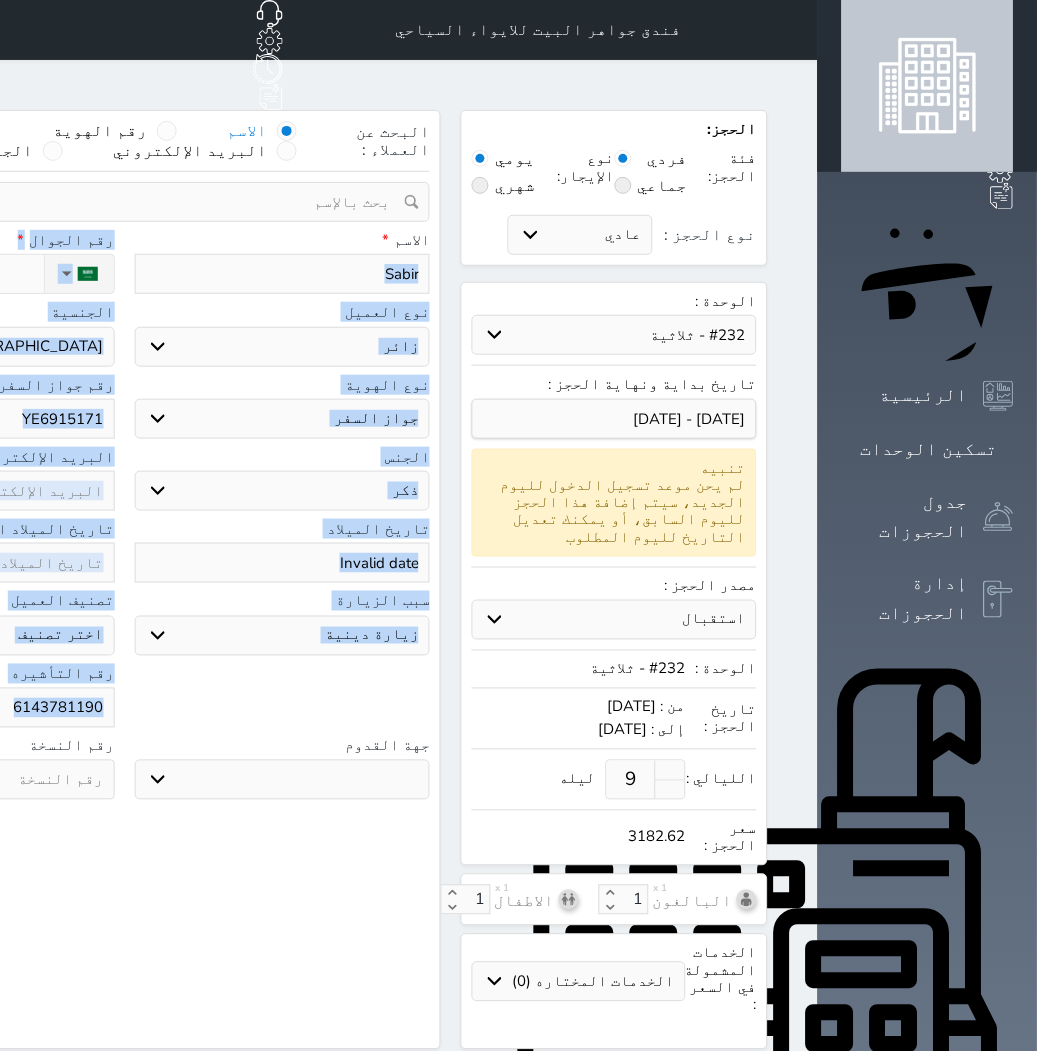 click on "ملاحظات                           سجل حجوزات العميل Sabir                   إجمالى رصيد العميل : 0 ريال     رقم الحجز   الوحدة   من   إلى   نوع الحجز   الرصيد   الاجرائات         النتائج  : من (  ) - إلى  (  )   العدد  :              سجل الكمبيالات الغير محصلة على العميل Sabir                 رقم الحجز   المبلغ الكلى    المبلغ المحصل    المبلغ المتبقى    تاريخ الإستحقاق         النتائج  : من (  ) - إلى  (  )   العدد  :      الاسم *   Sabir   رقم الجوال *       ▼     Afghanistan (‫افغانستان‬‎)   +93   Albania (Shqipëri)   +355   Algeria (‫الجزائر‬‎)   +213   American Samoa   +1684   Andorra   +376   Angola   +244   Anguilla   +1264   Antigua and Barbuda   +1268   Argentina   +54   Armenia (Հայաստան)   +374   Aruba   +297   Australia   +61     +43" at bounding box center (124, 521) 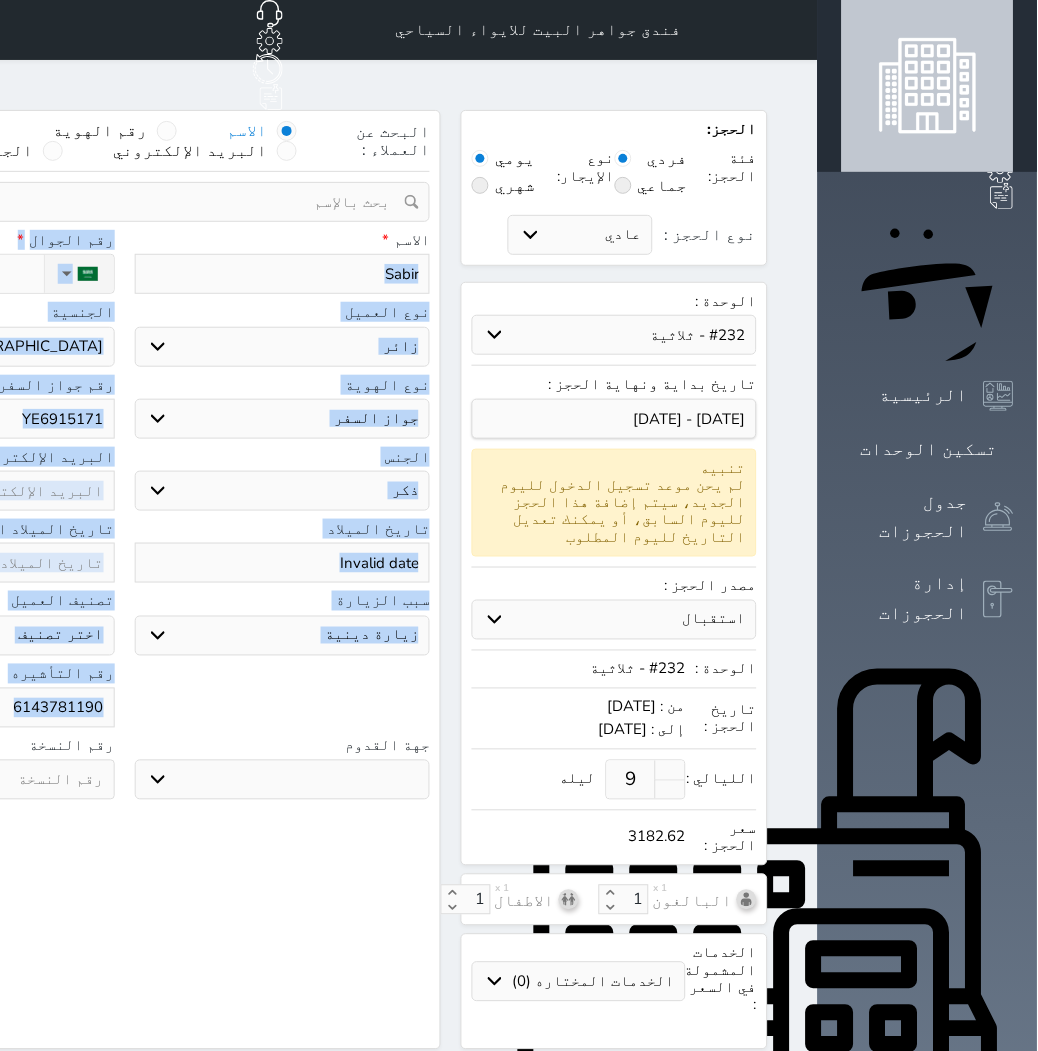 copy on "رقم الجوال *       ▼     Afghanistan (‫افغانستان‬‎)   +93   Albania (Shqipëri)   +355   Algeria (‫الجزائر‬‎)   +213   American Samoa   +1684   Andorra   +376   Angola   +244   Anguilla   +1264   Antigua and Barbuda   +1268   Argentina   +54   Armenia (Հայաստան)   +374   Aruba   +297   Australia   +61   Austria (Österreich)   +43   Azerbaijan (Azərbaycan)   +994   Bahamas   +1242   Bahrain (‫البحرين‬‎)   +973   Bangladesh (বাংলাদেশ)   +880   Barbados   +1246   Belarus (Беларусь)   +375   Belgium (België)   +32   Belize   +501   Benin (Bénin)   +229   Bermuda   +1441   Bhutan (འབྲུག)   +975   Bolivia   +591   Bosnia and Herzegovina (Босна и Херцеговина)   +387   Botswana   +267   Brazil (Brasil)   +55   British Indian Ocean Territory   +246   British Virgin Islands   +1284   Brunei   +673   Bulgaria (България)   +359   Burkina Faso   +226   Burundi (Uburundi)   +257   Cambodia (កម្ពុជា)   +855   Cameroon (Cameroun)   +237   Canada   +1   Cape Verde (Kabu Verdi)   +238   Caribbean Netherlands   +599   Cay..." 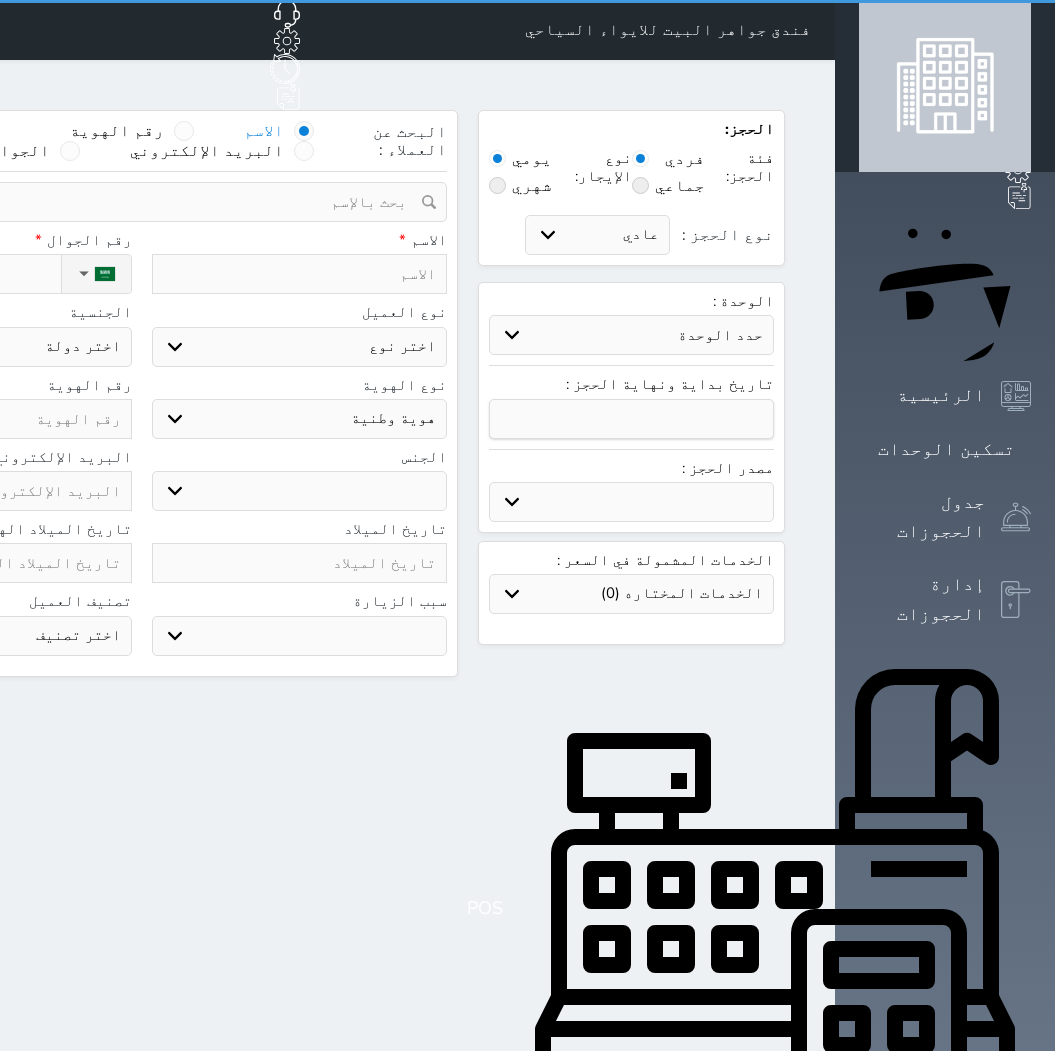 select on "1" 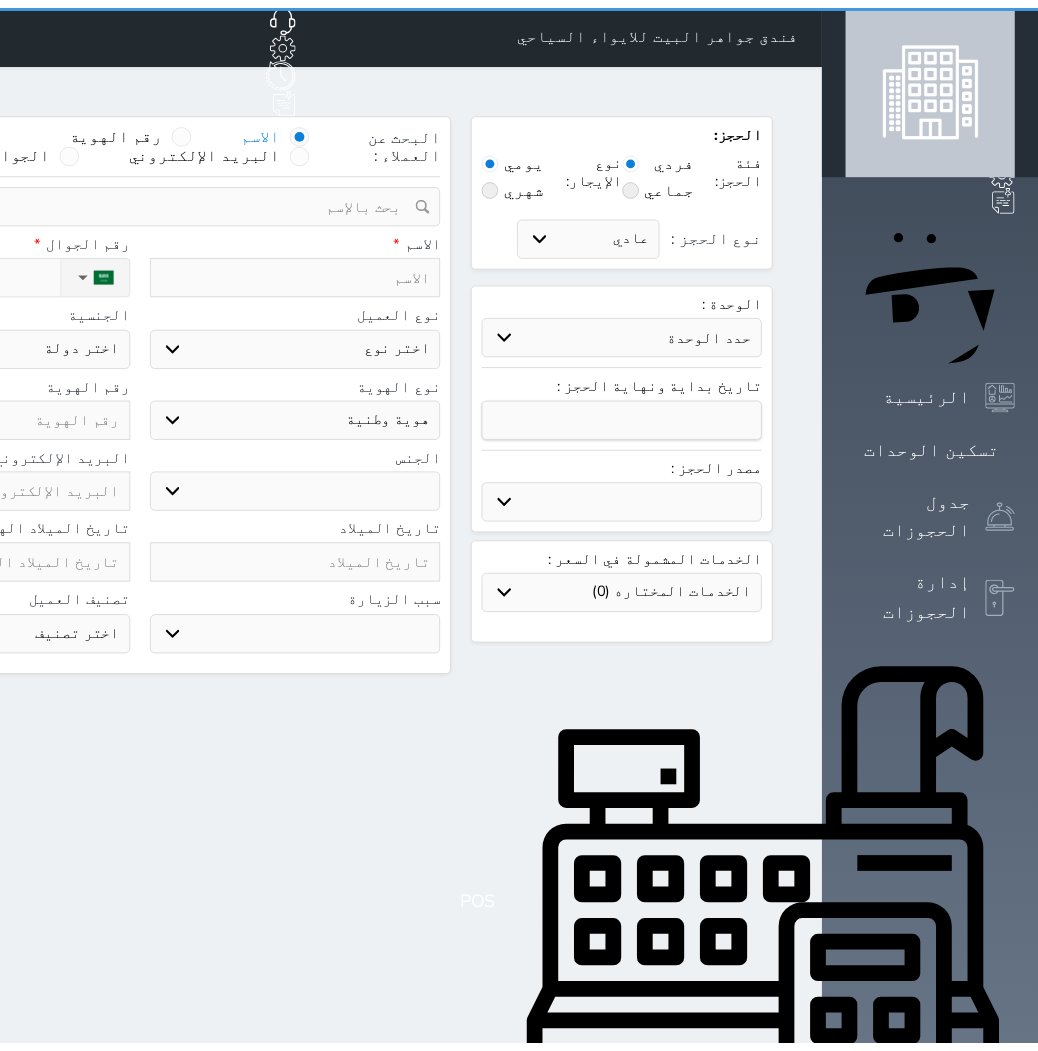 scroll, scrollTop: 0, scrollLeft: 0, axis: both 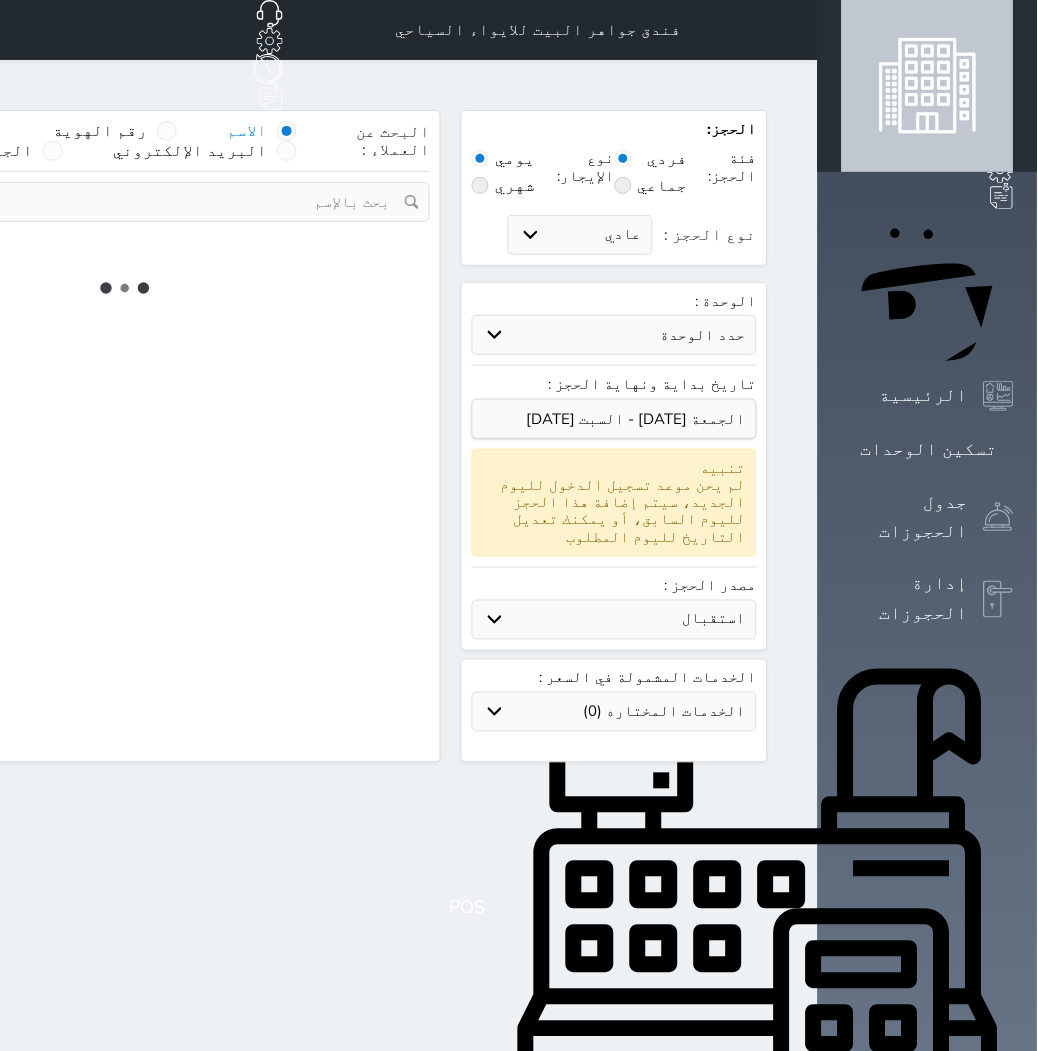 select 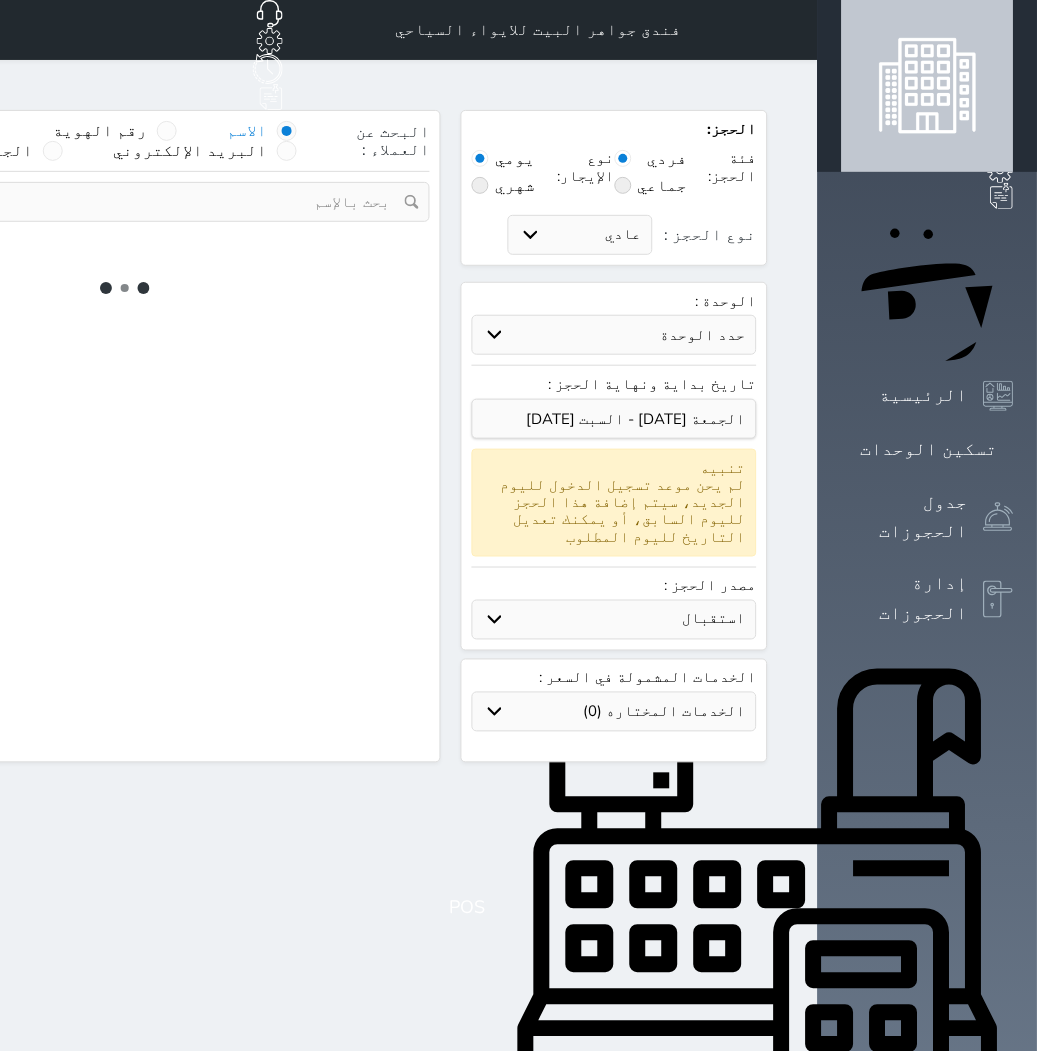 select on "1" 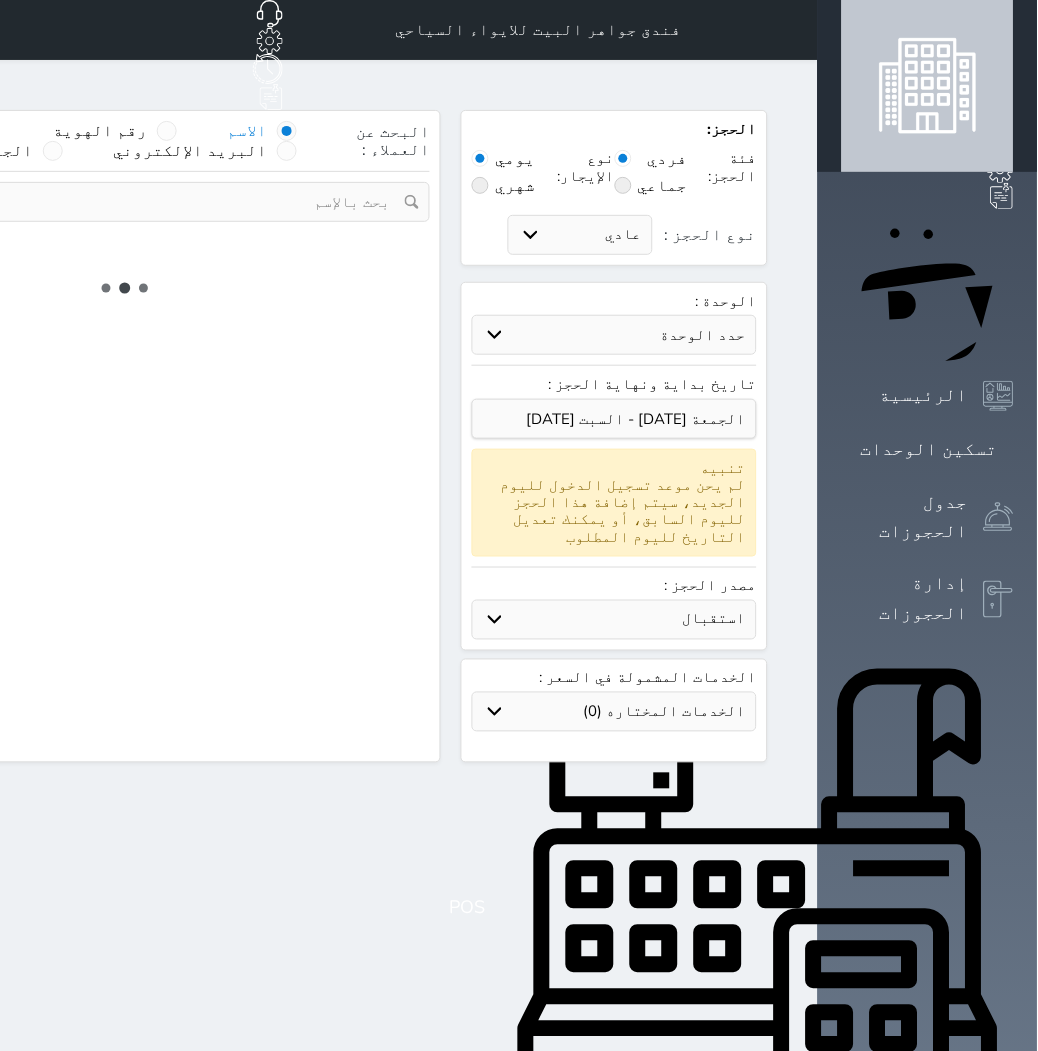 select on "113" 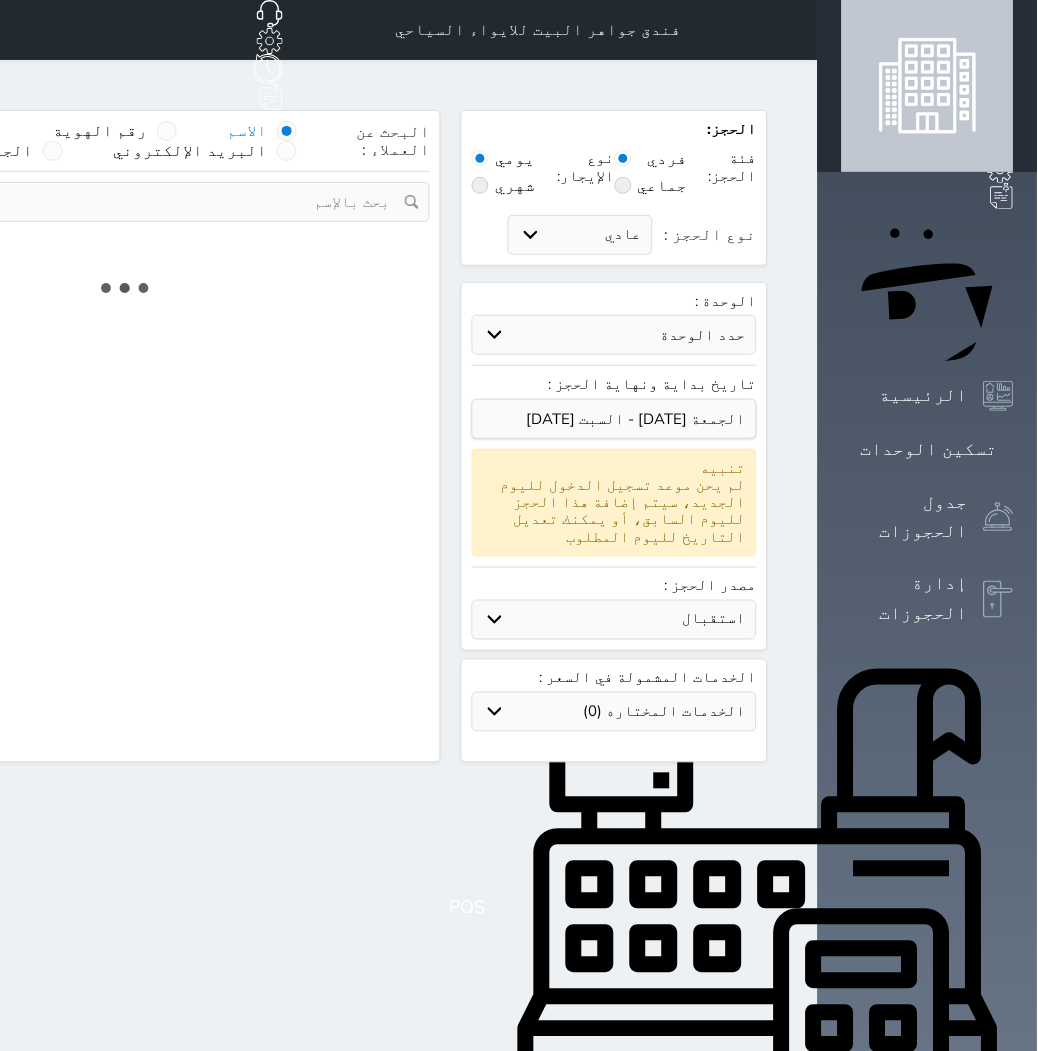 select on "1" 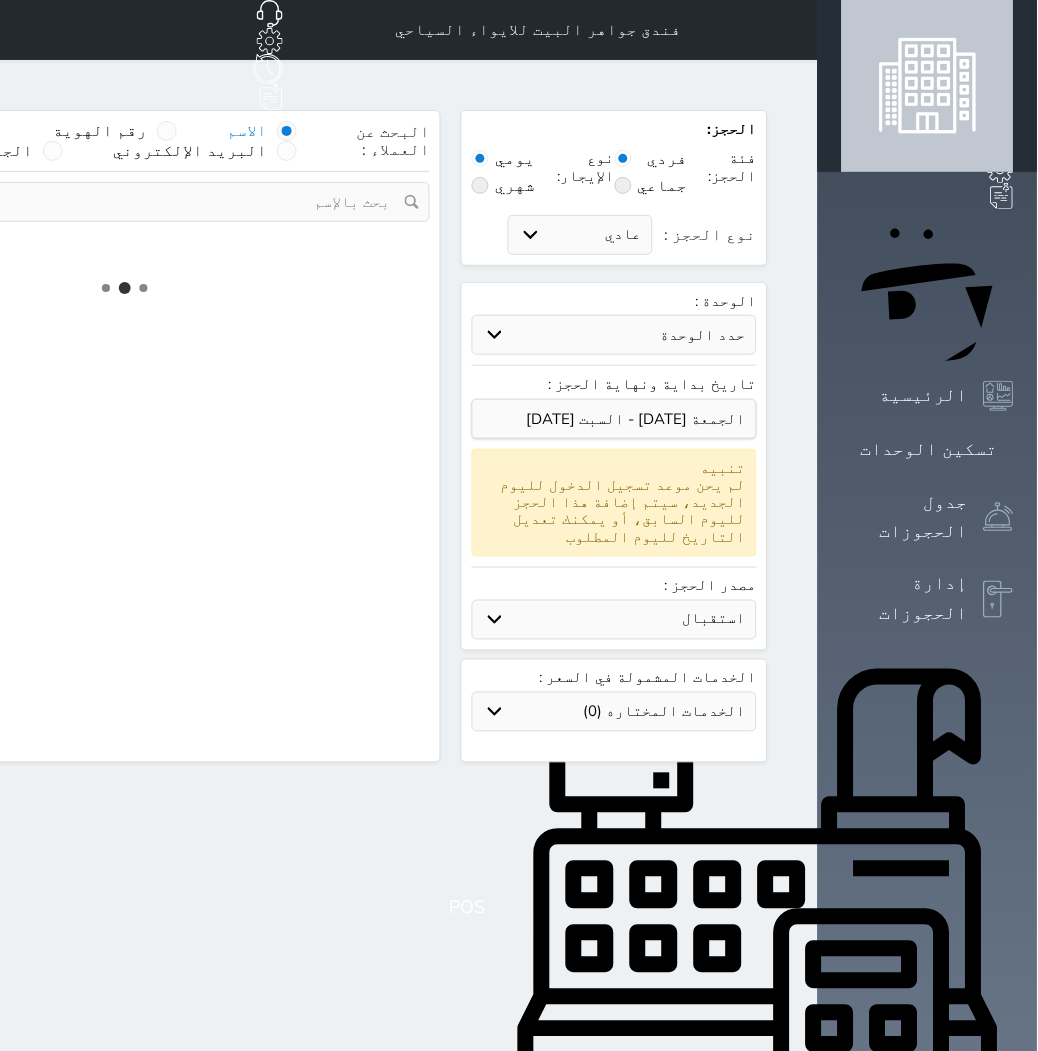 select 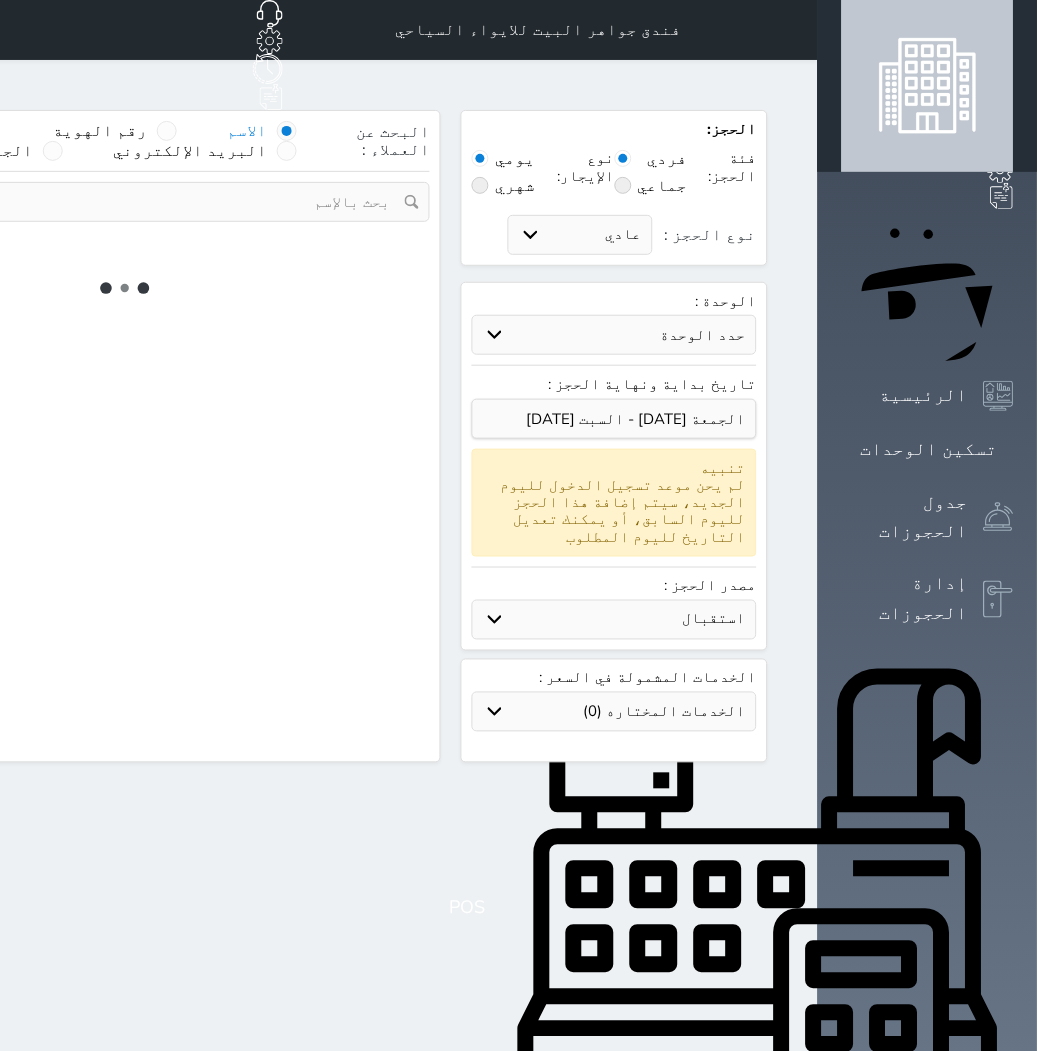 select on "7" 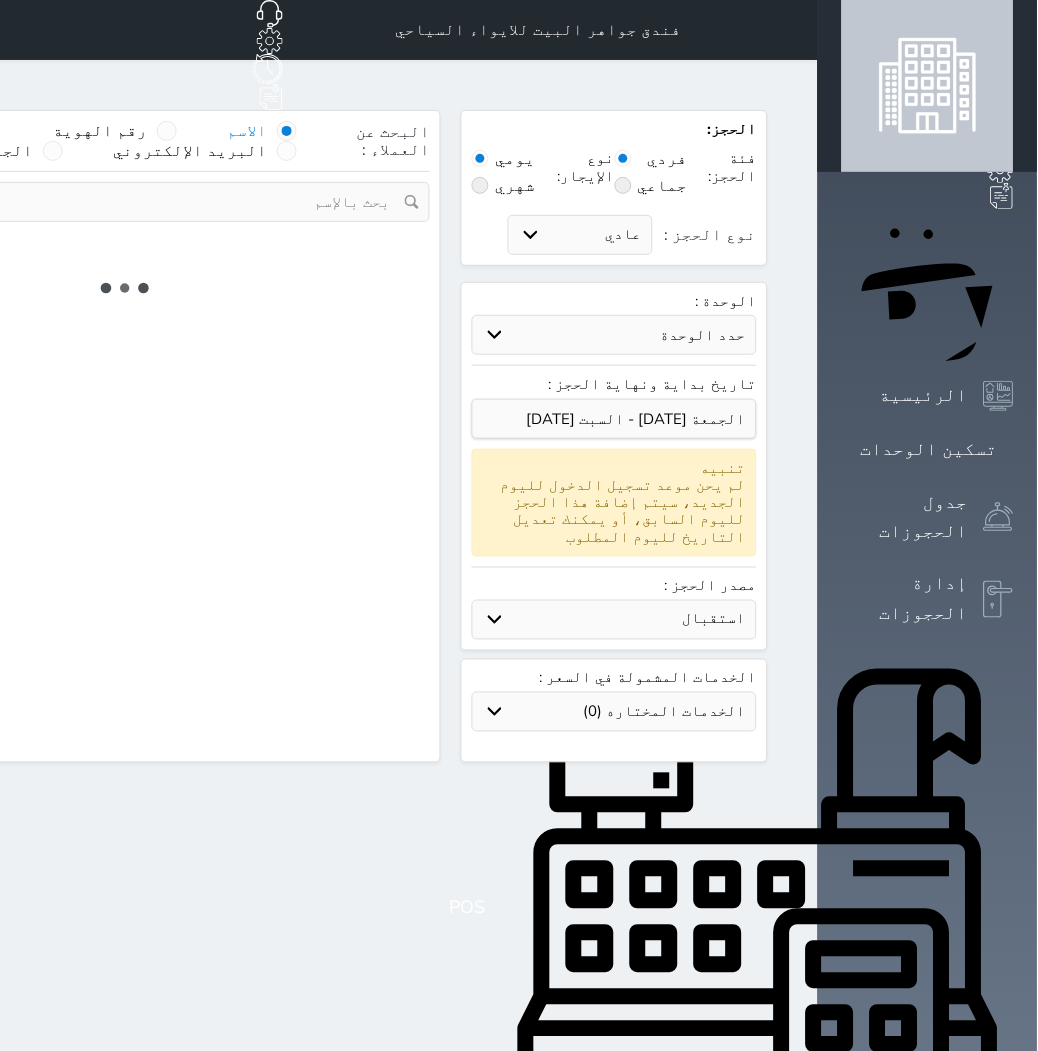 select 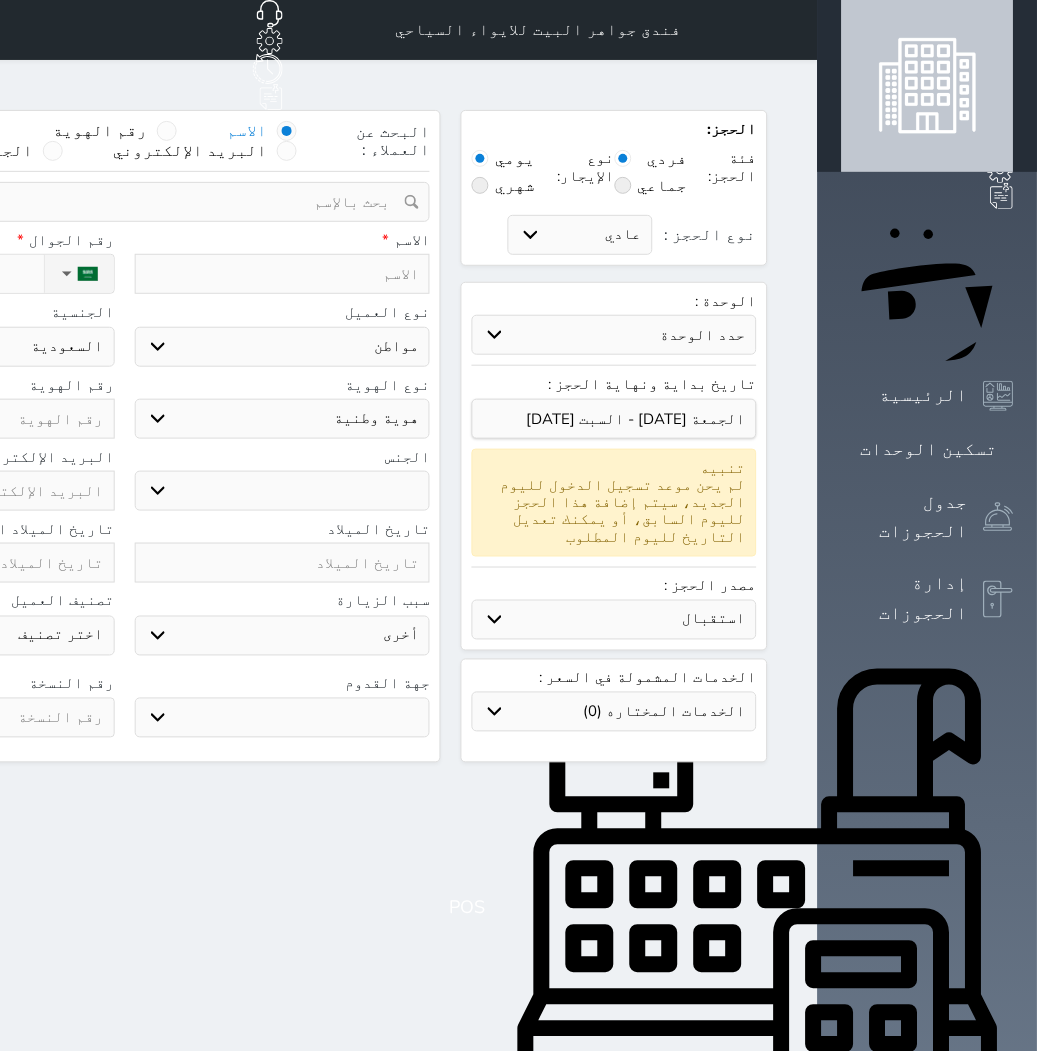 click at bounding box center [283, 274] 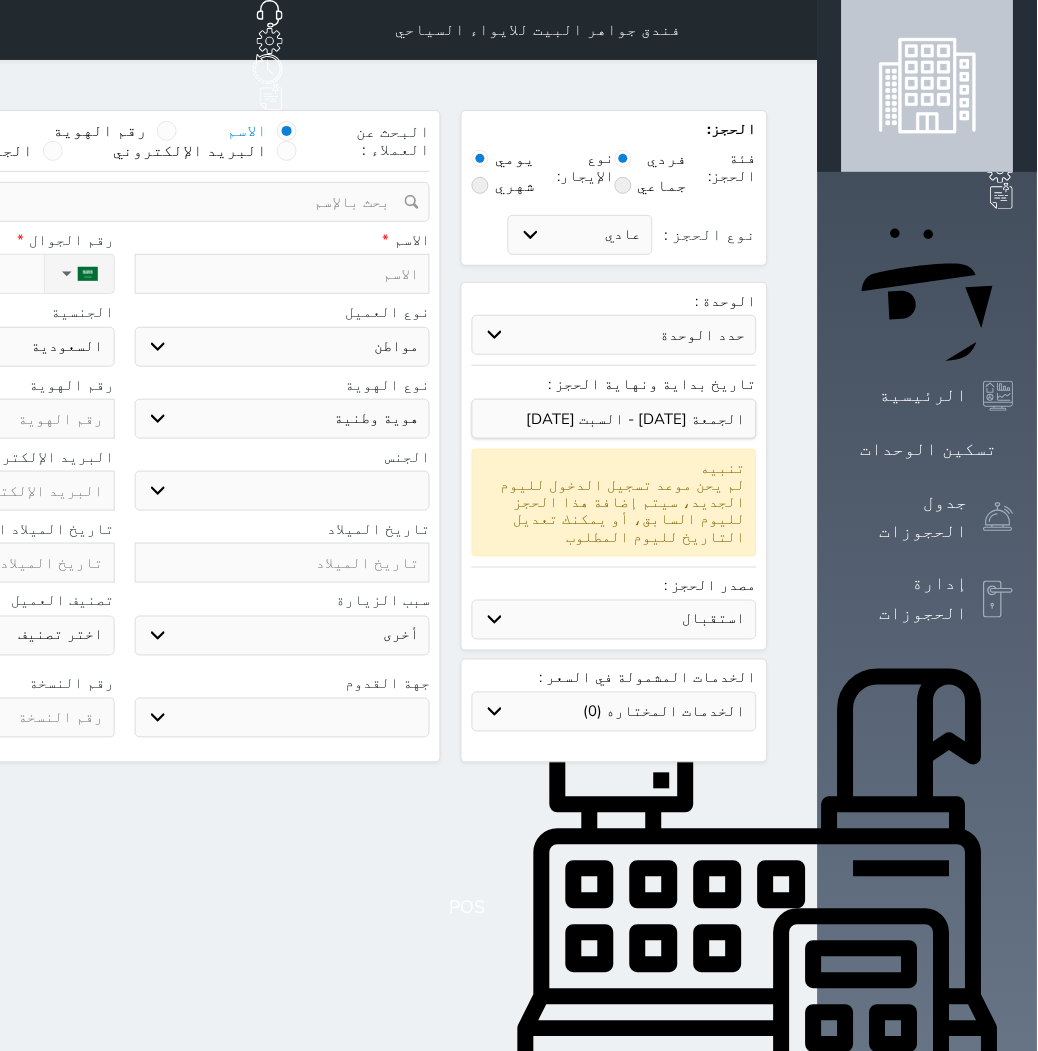 select 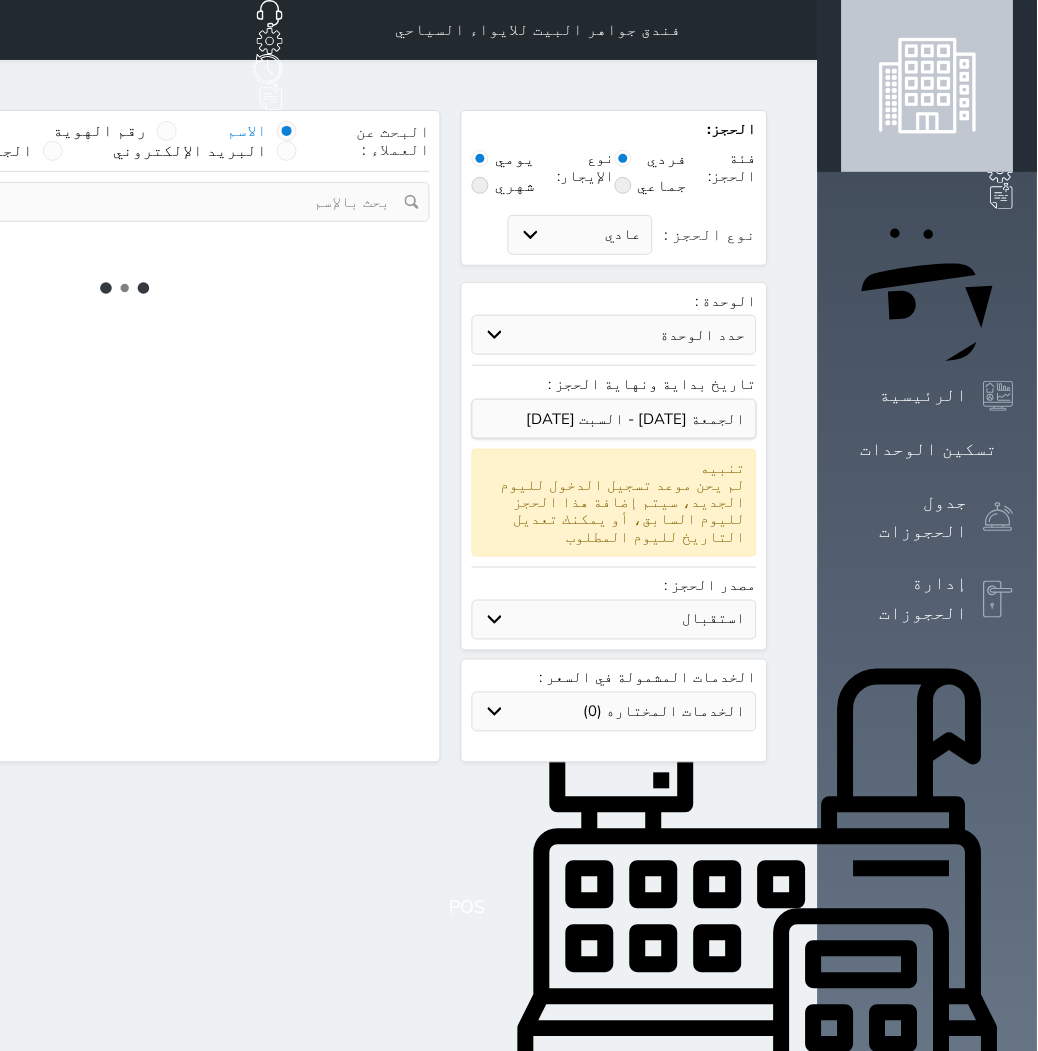 select on "1" 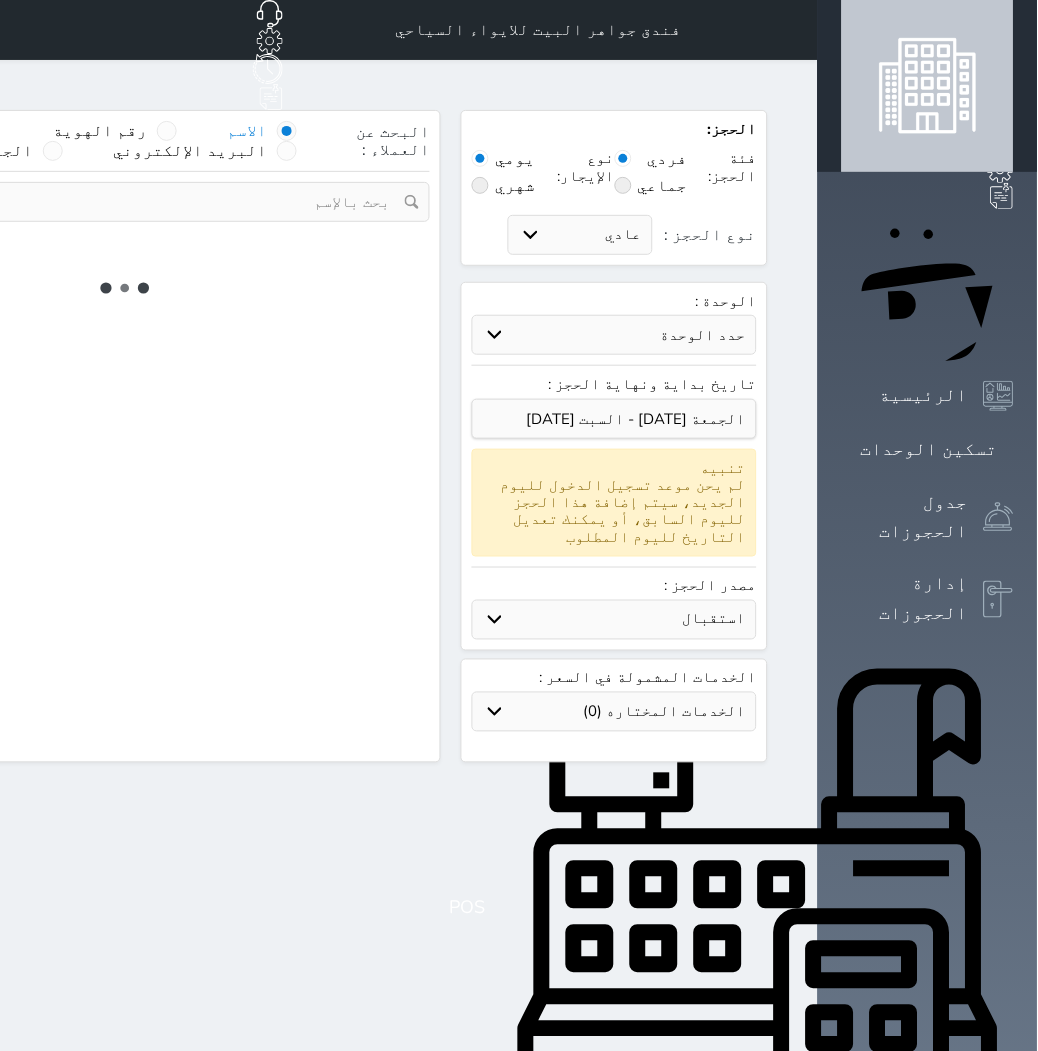 select on "113" 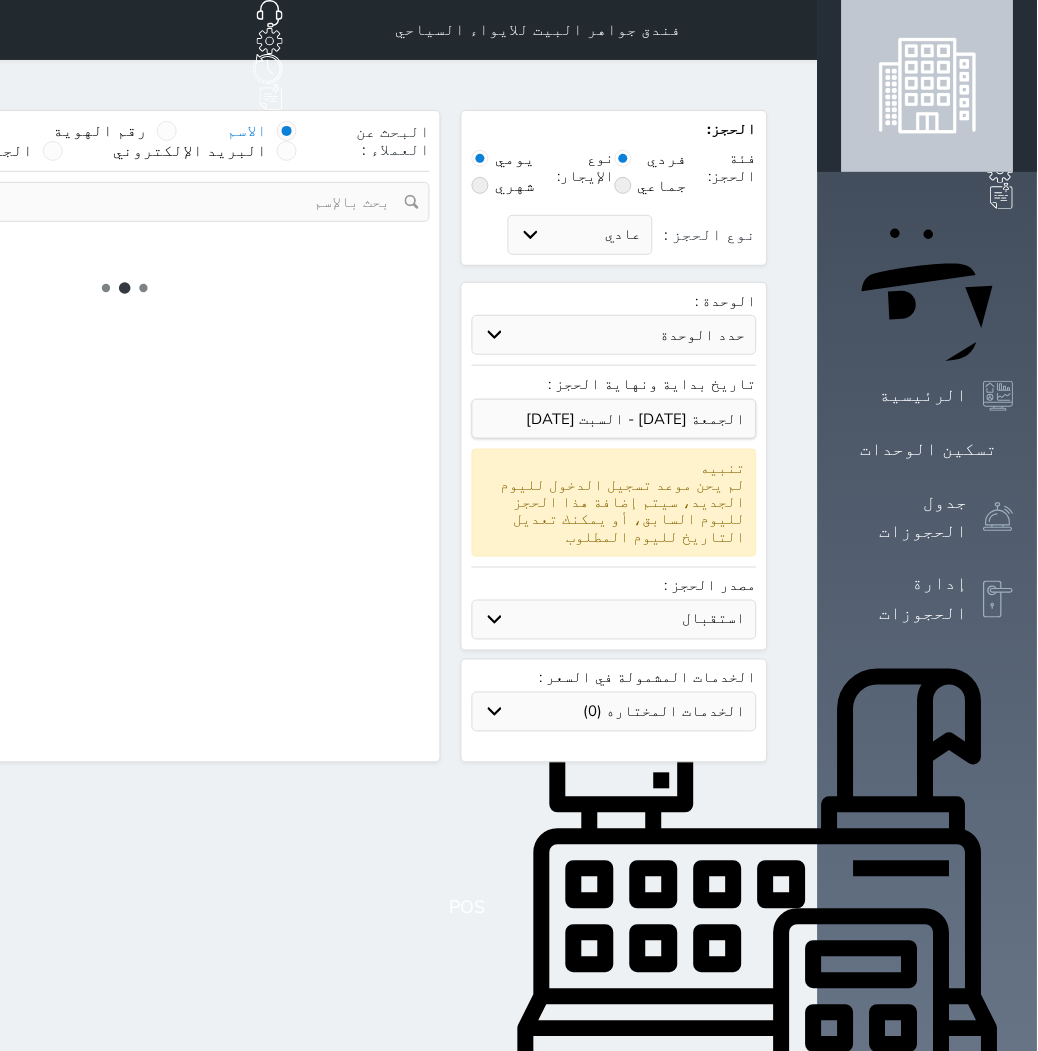 select on "1" 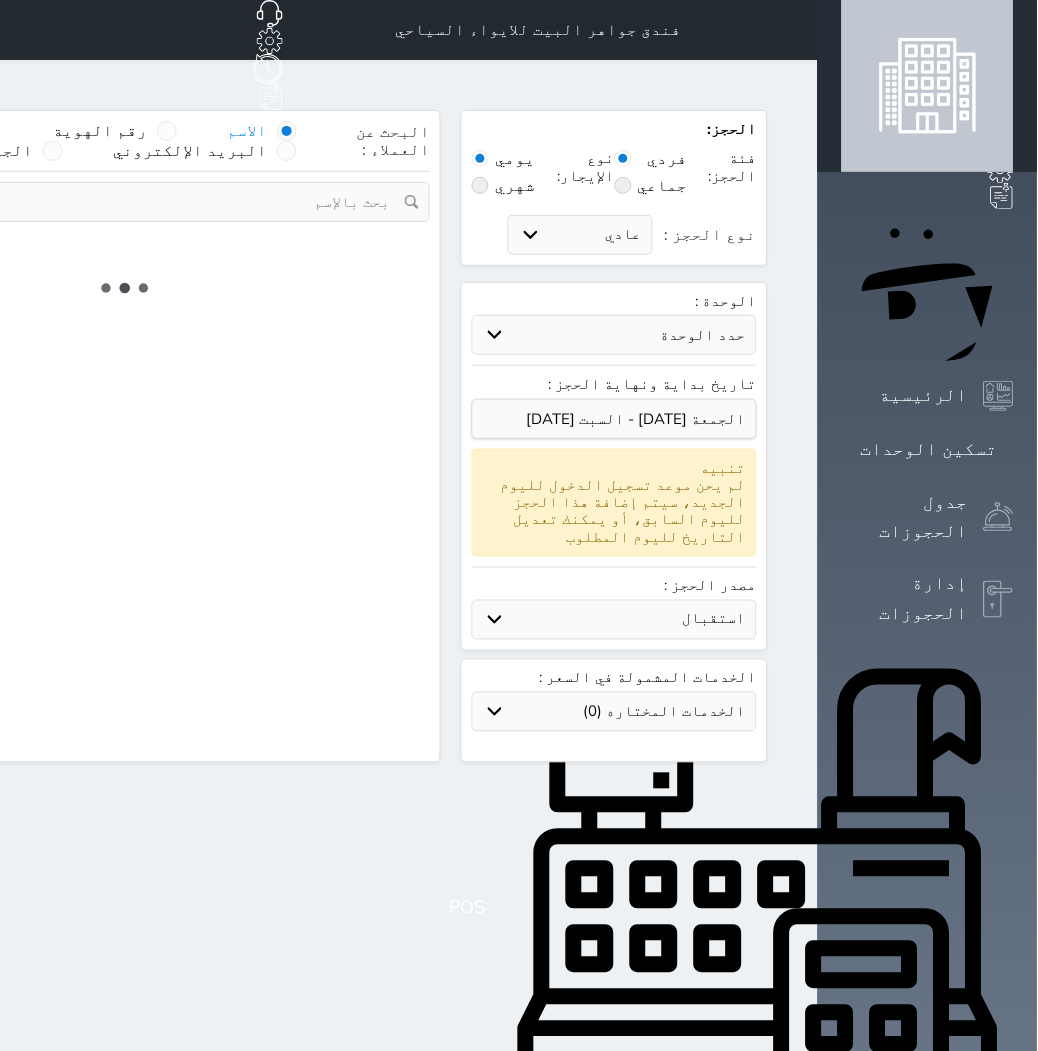 select 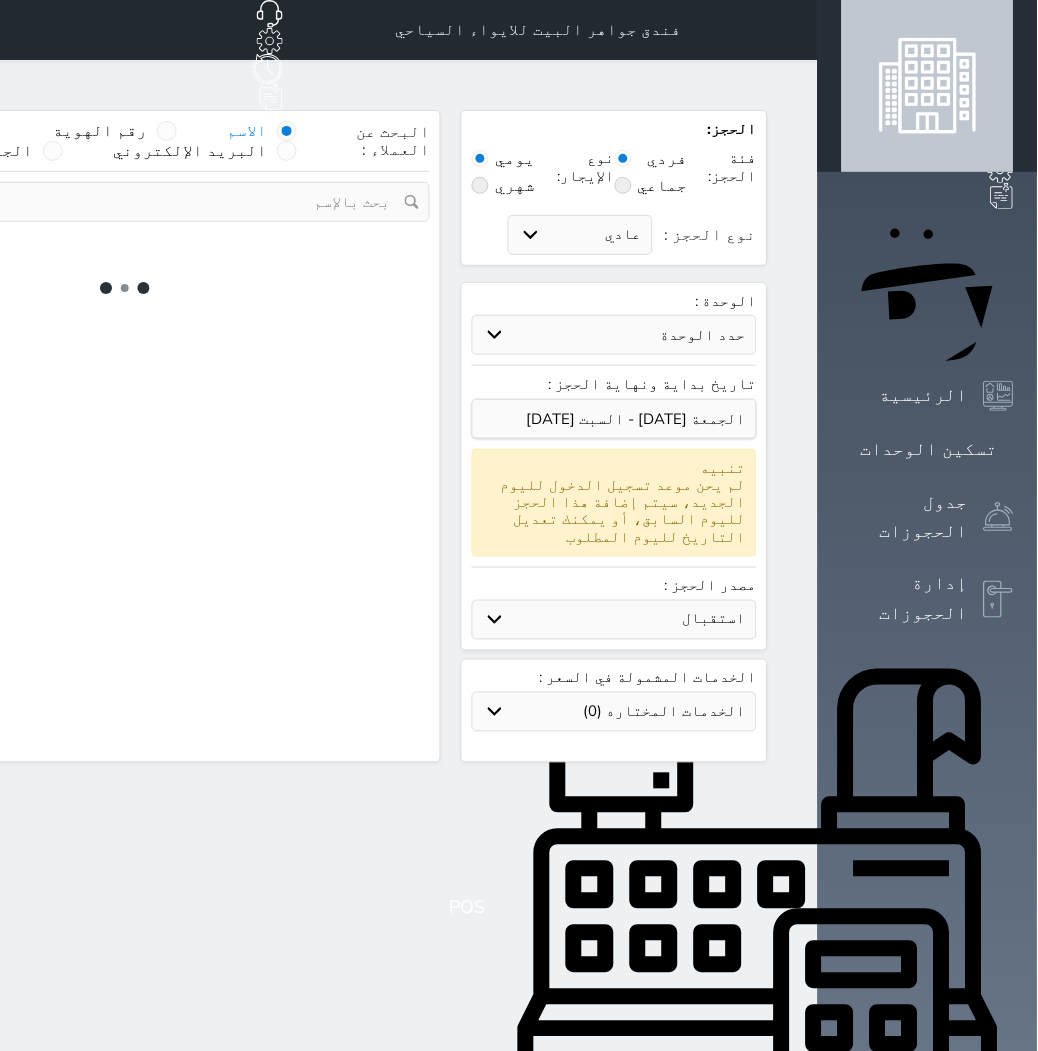 select on "7" 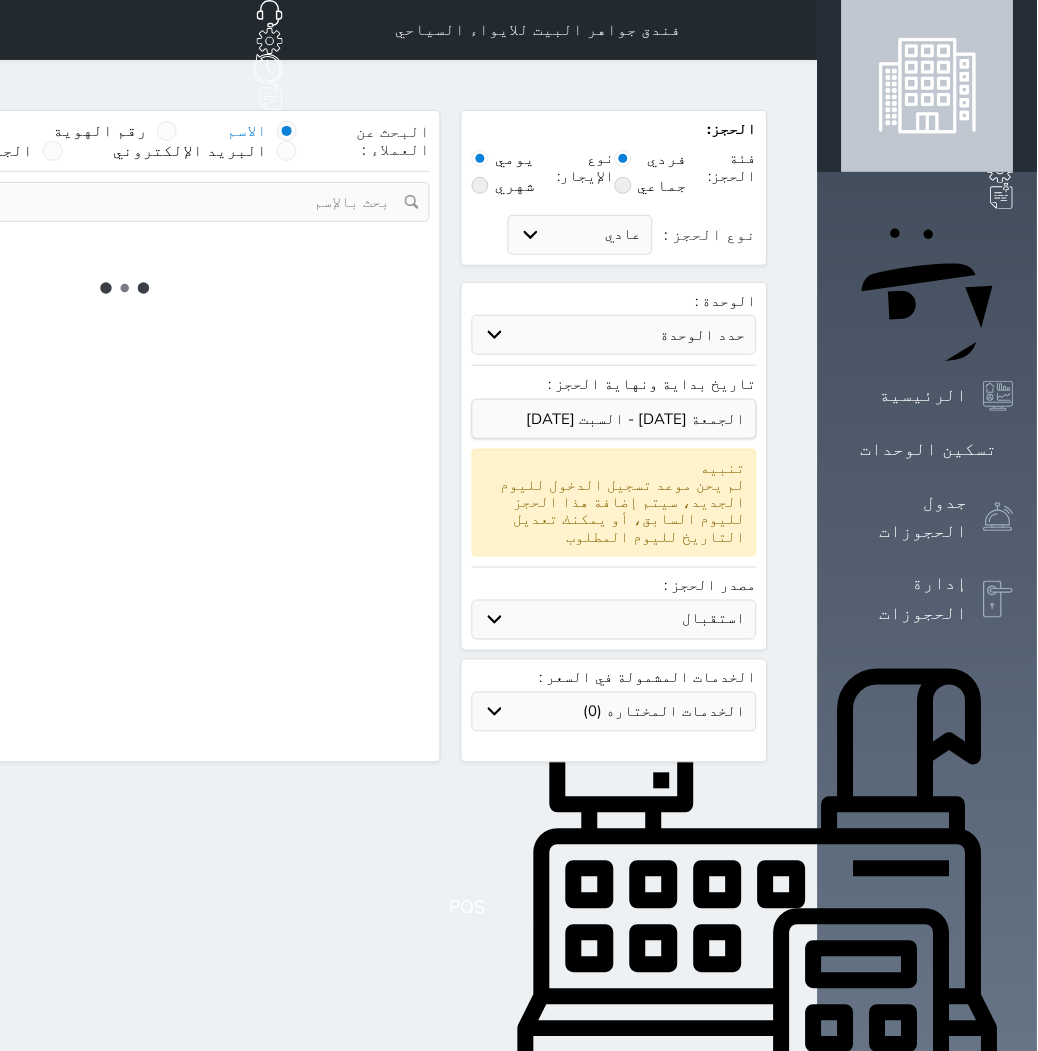 select 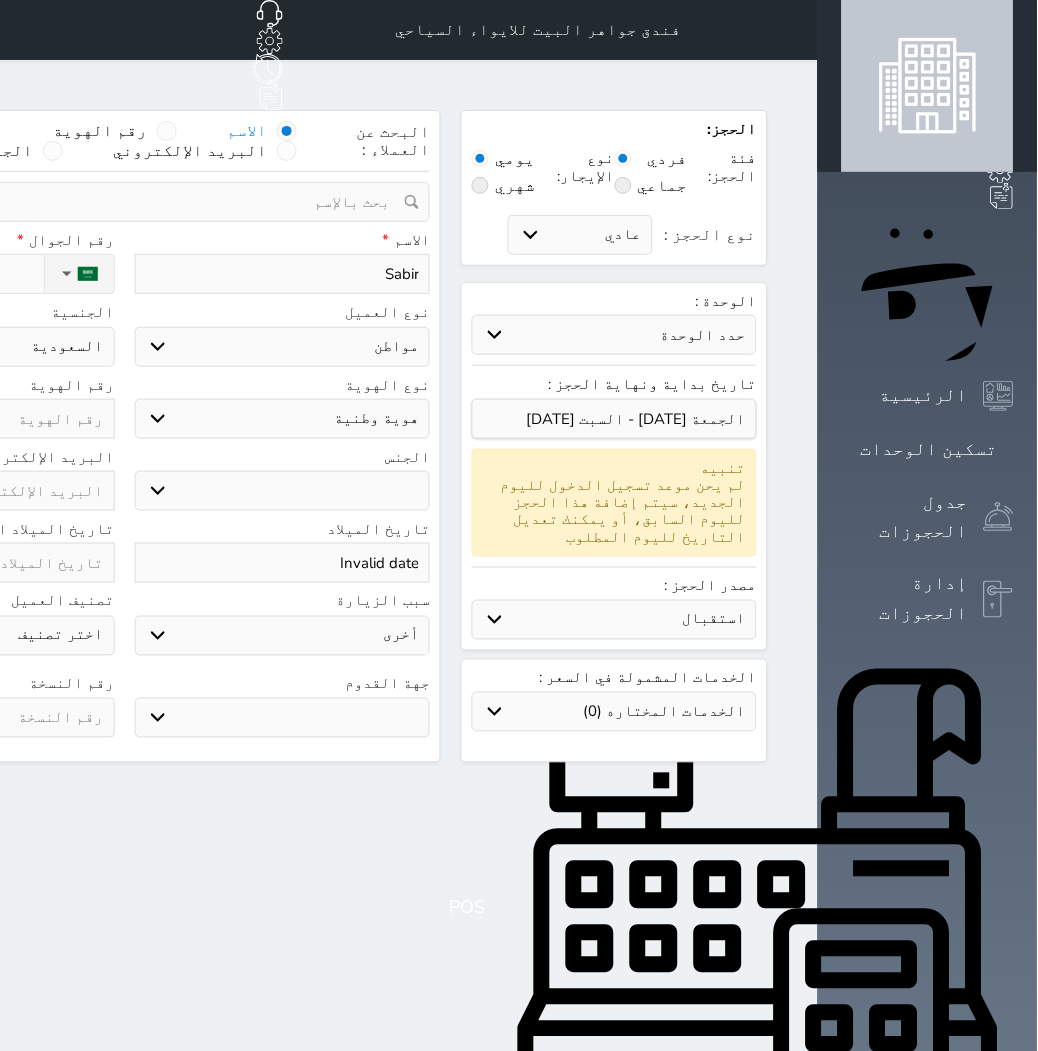 click on "اختر نوع   مواطن مواطن خليجي زائر مقيم" at bounding box center [283, 347] 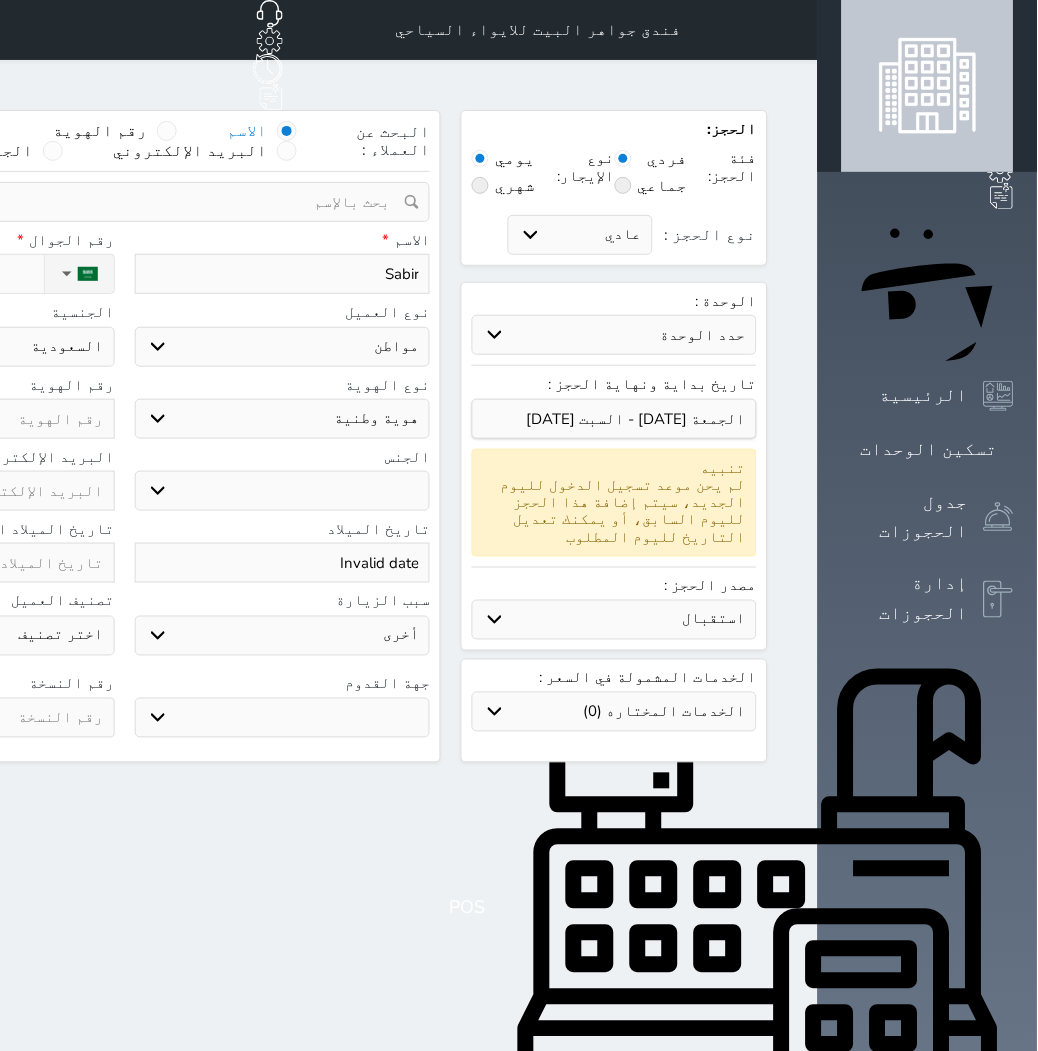 select on "3" 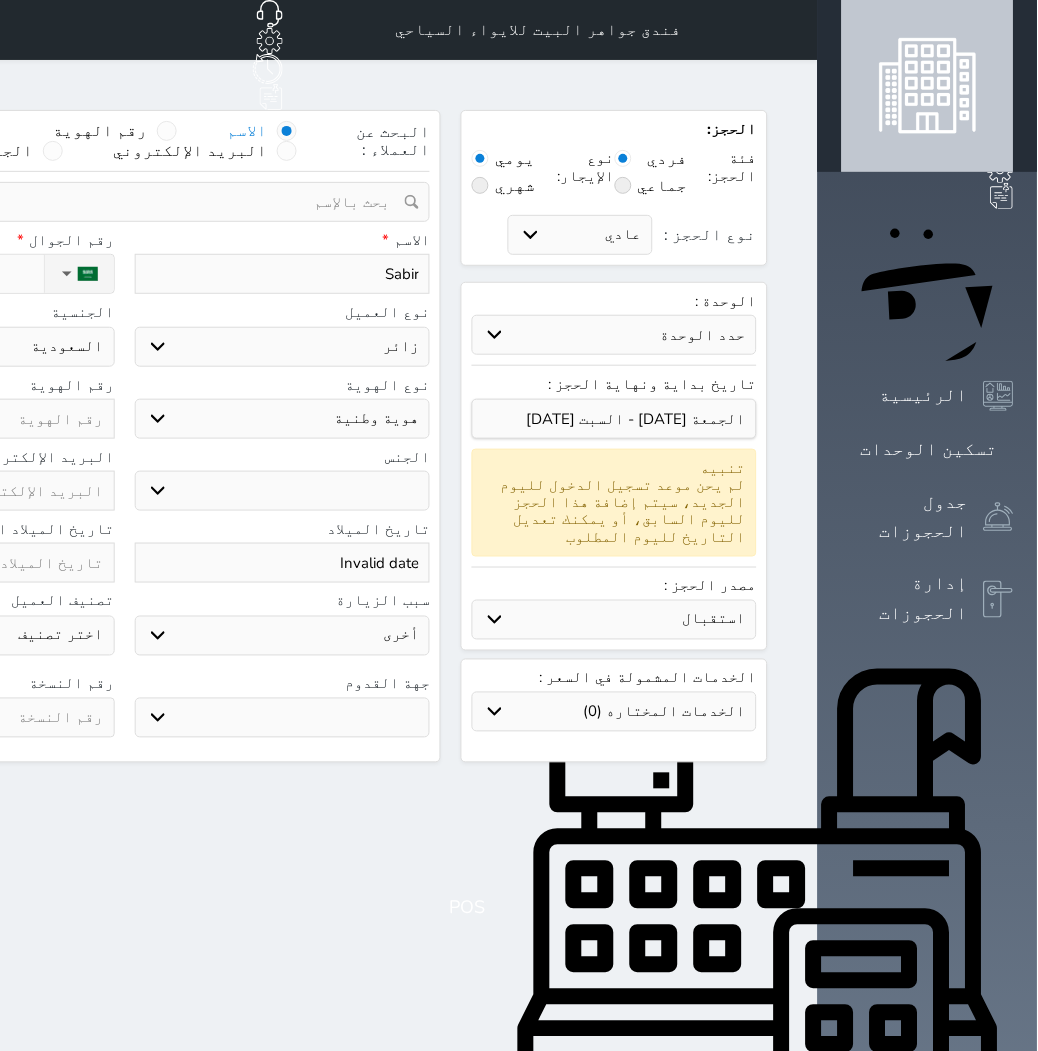 click on "اختر نوع   مواطن مواطن خليجي زائر مقيم" at bounding box center [283, 347] 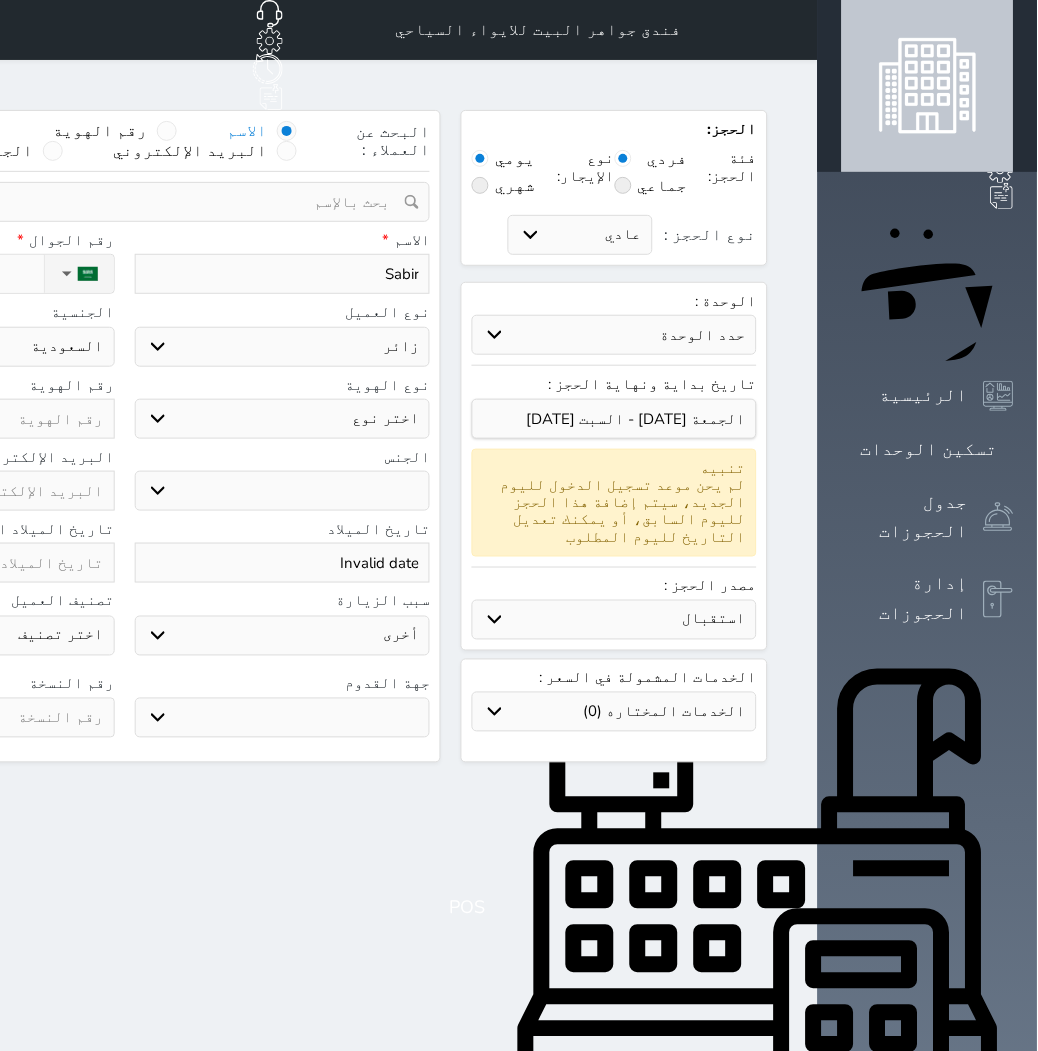 select 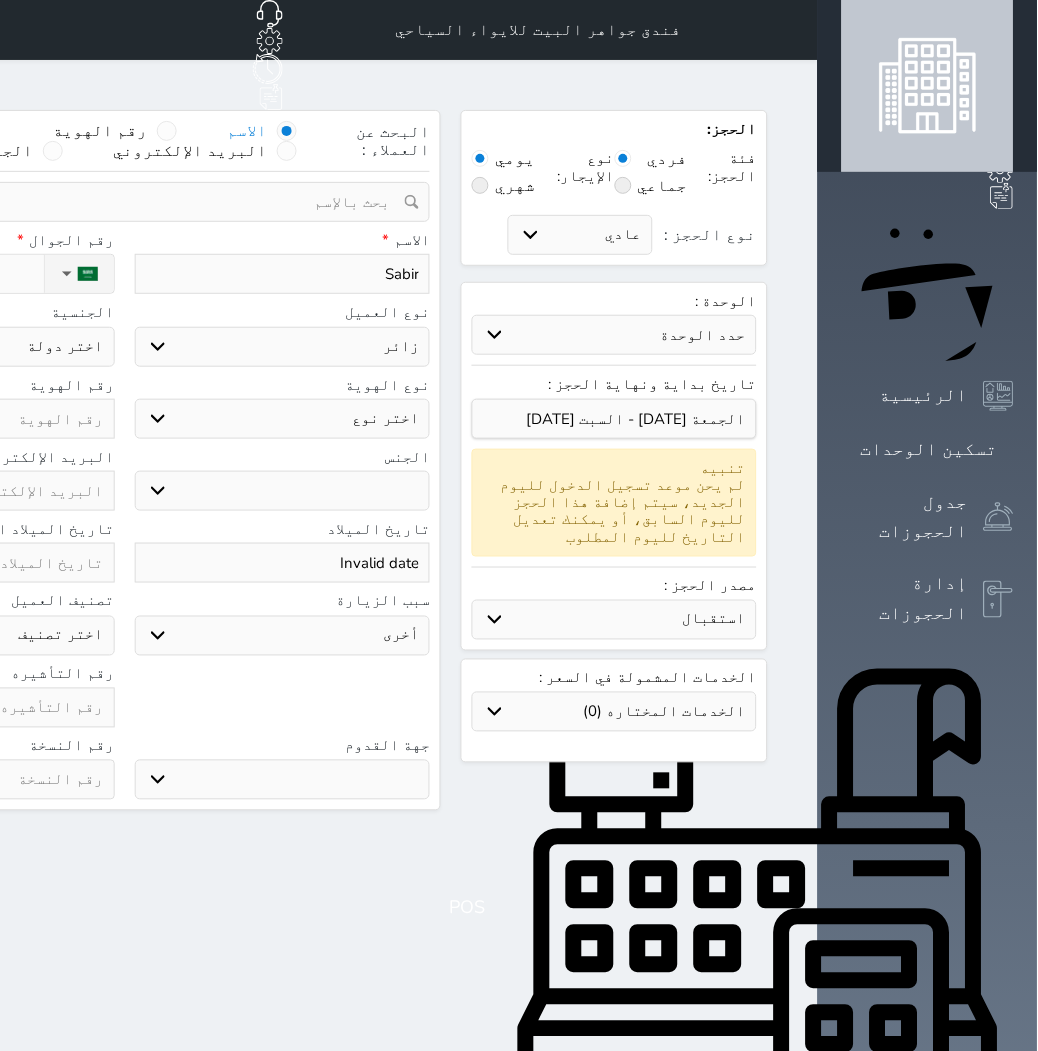 click on "اختر نوع   جواز السفر هوية زائر" at bounding box center (283, 419) 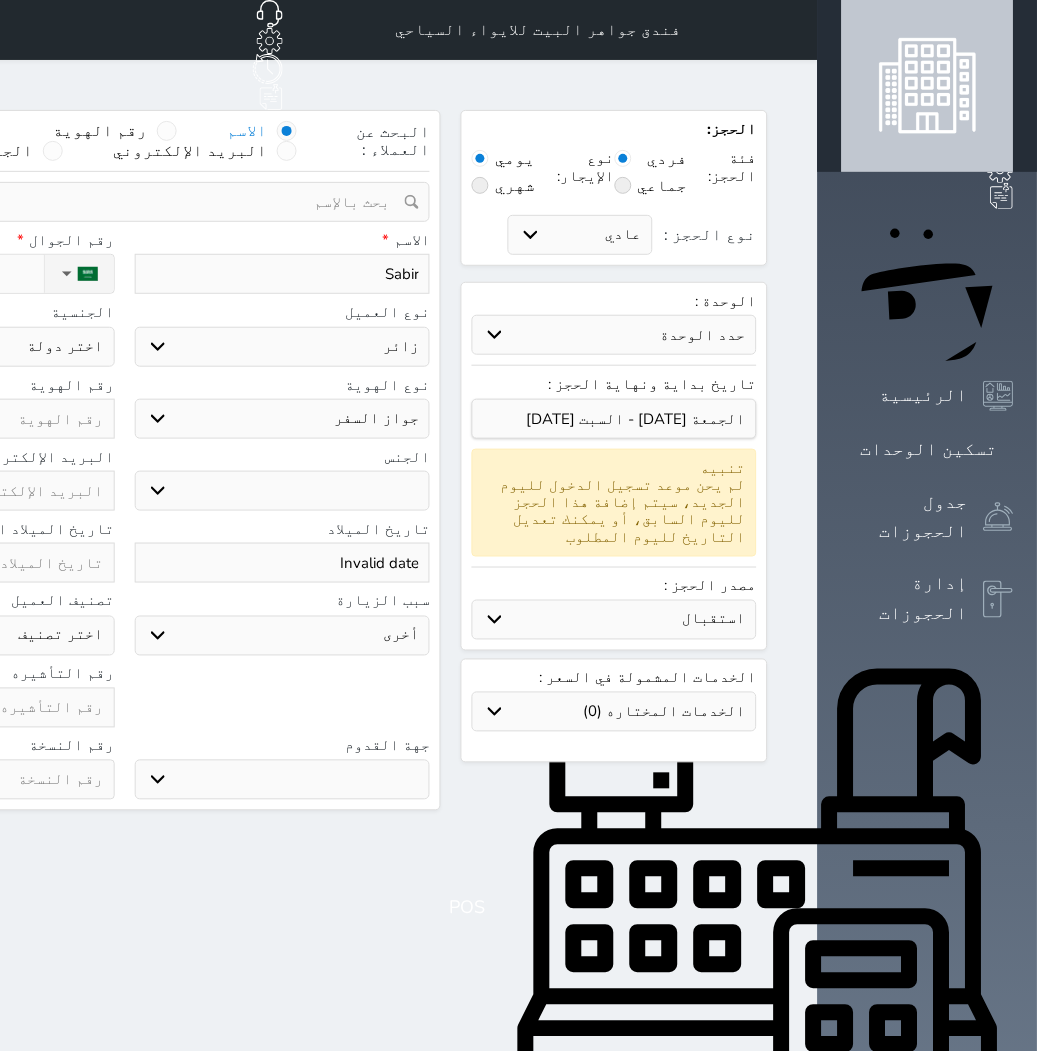 click on "اختر نوع   جواز السفر هوية زائر" at bounding box center [283, 419] 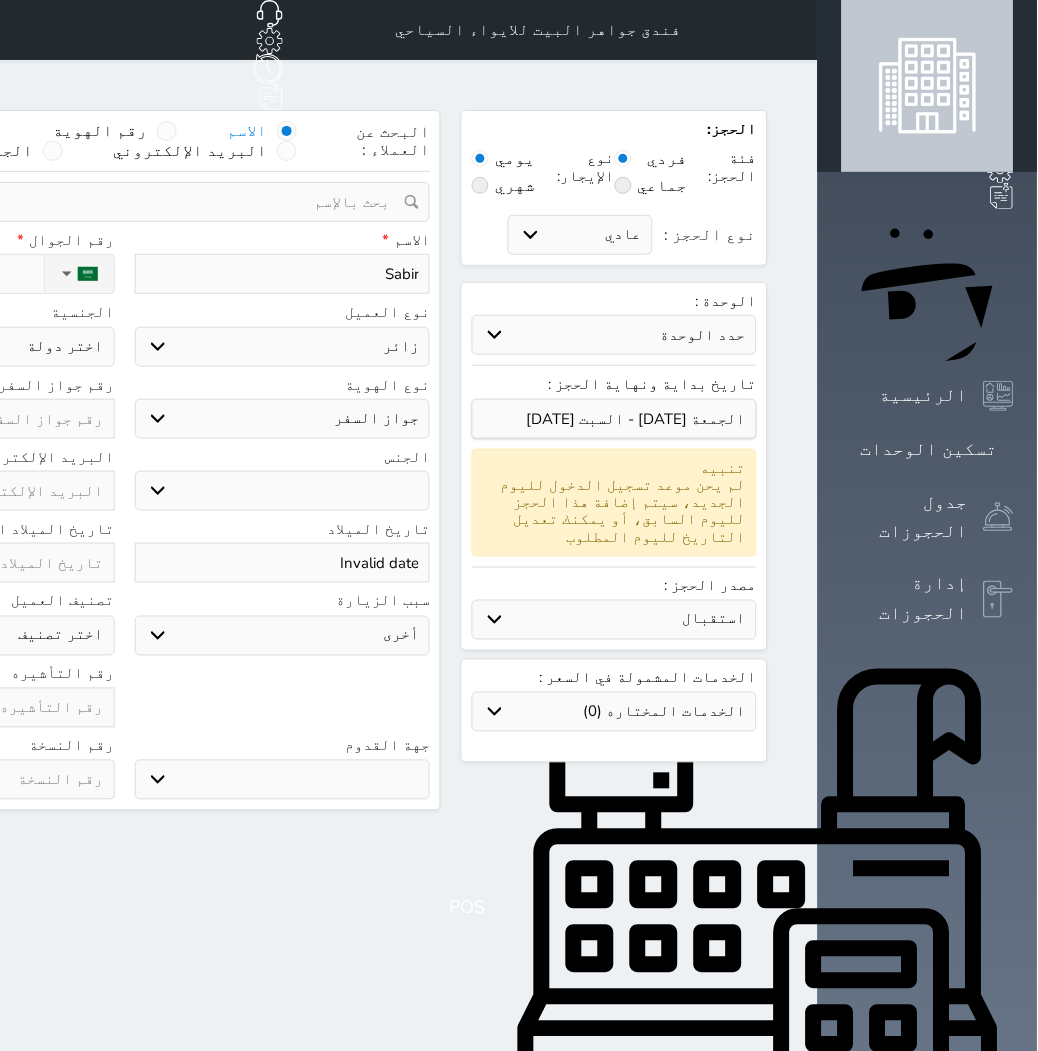 click on "ذكر   انثى" at bounding box center (283, 491) 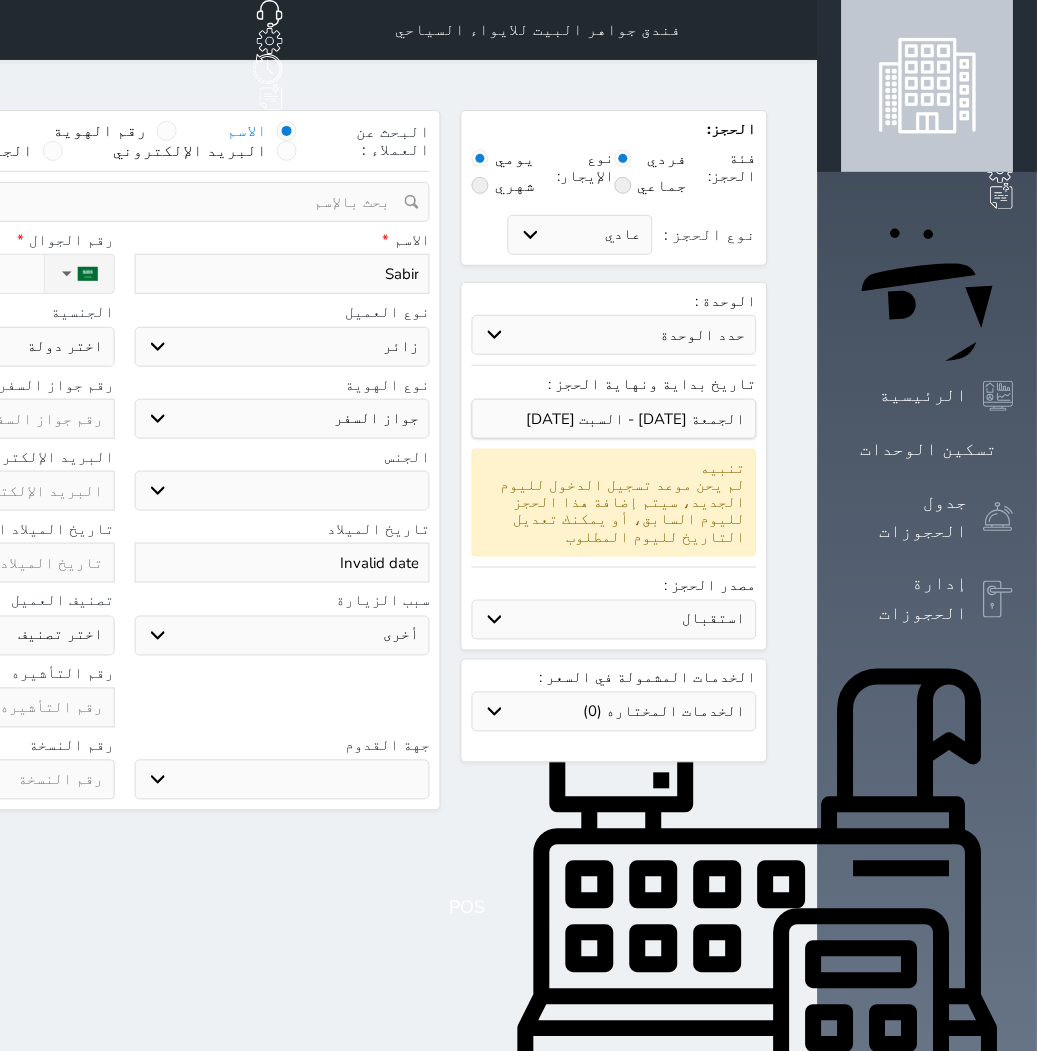 select on "female" 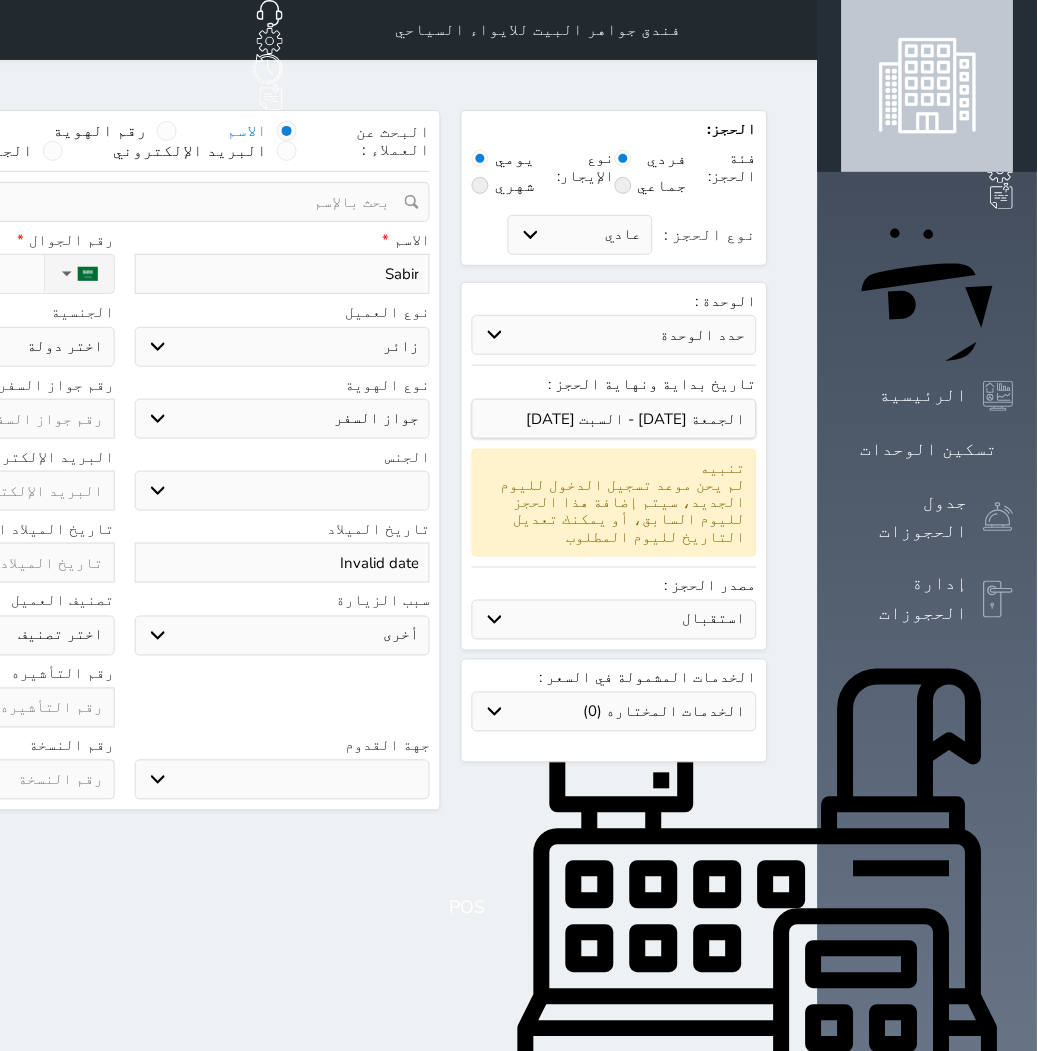 click on "ذكر   انثى" at bounding box center (283, 491) 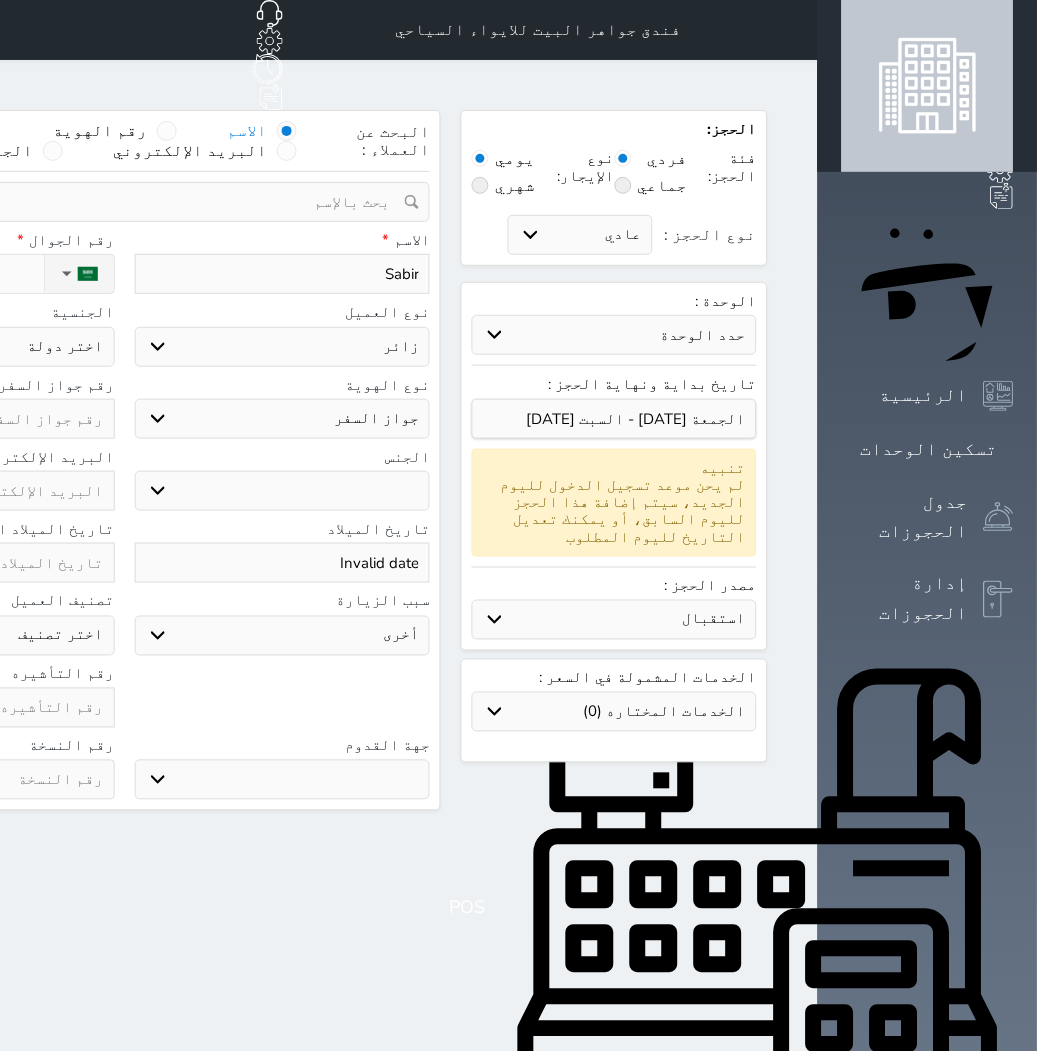 select on "3" 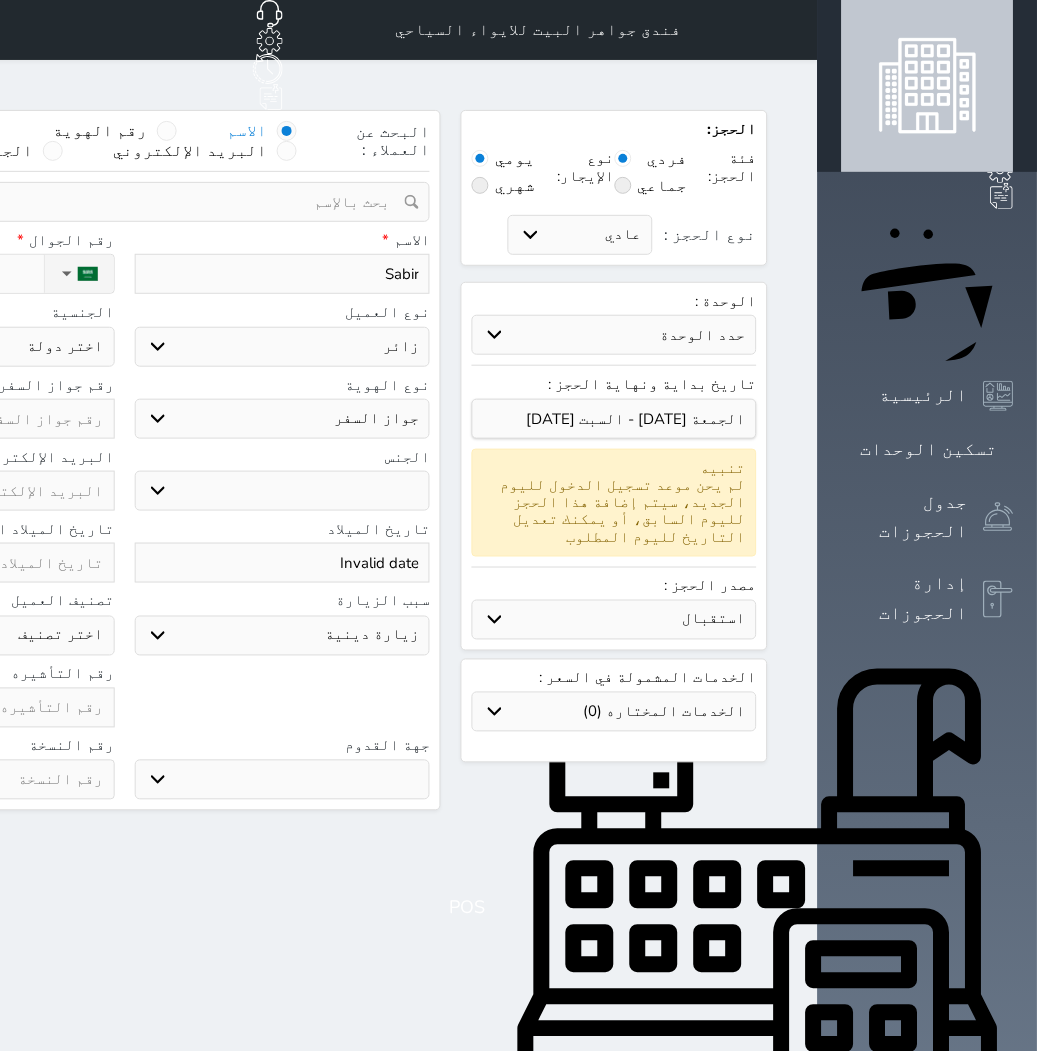 click on "سياحة زيارة الاهل والاصدقاء زيارة دينية زيارة عمل زيارة رياضية زيارة ترفيهية أخرى موظف ديوان عمل نزيل حجر موظف وزارة الصحة" at bounding box center [283, 636] 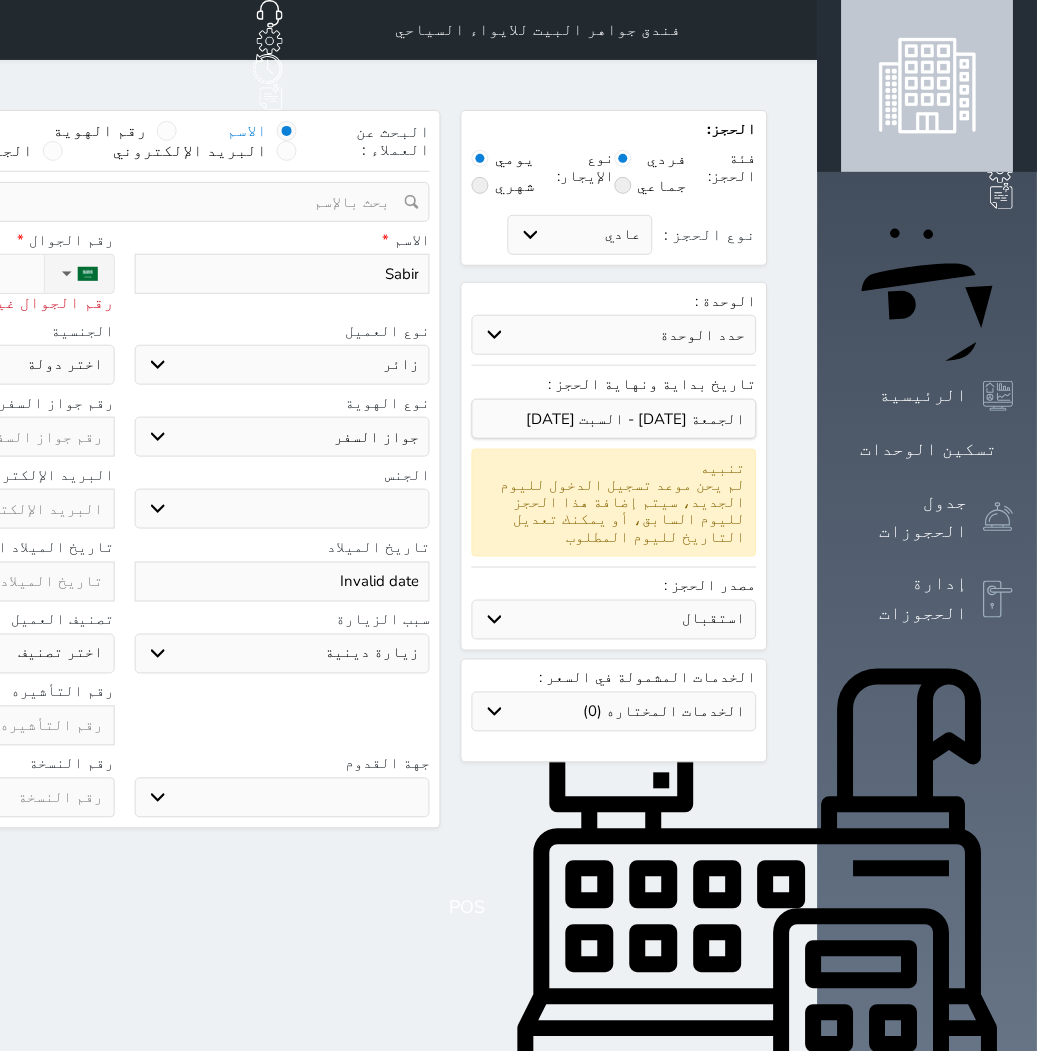 click on "نوع الحجز :" at bounding box center [-69, 274] 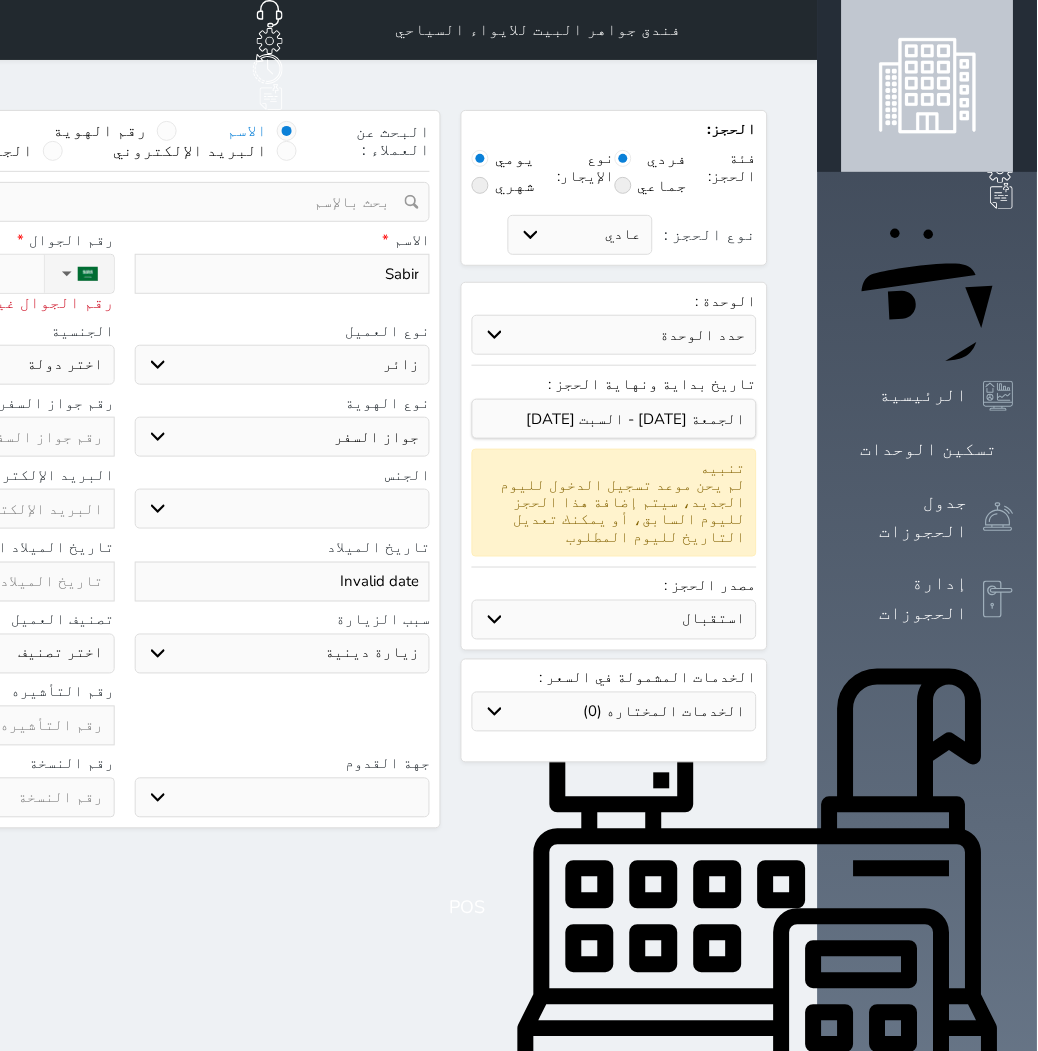 type on "[PHONE_NUMBER]" 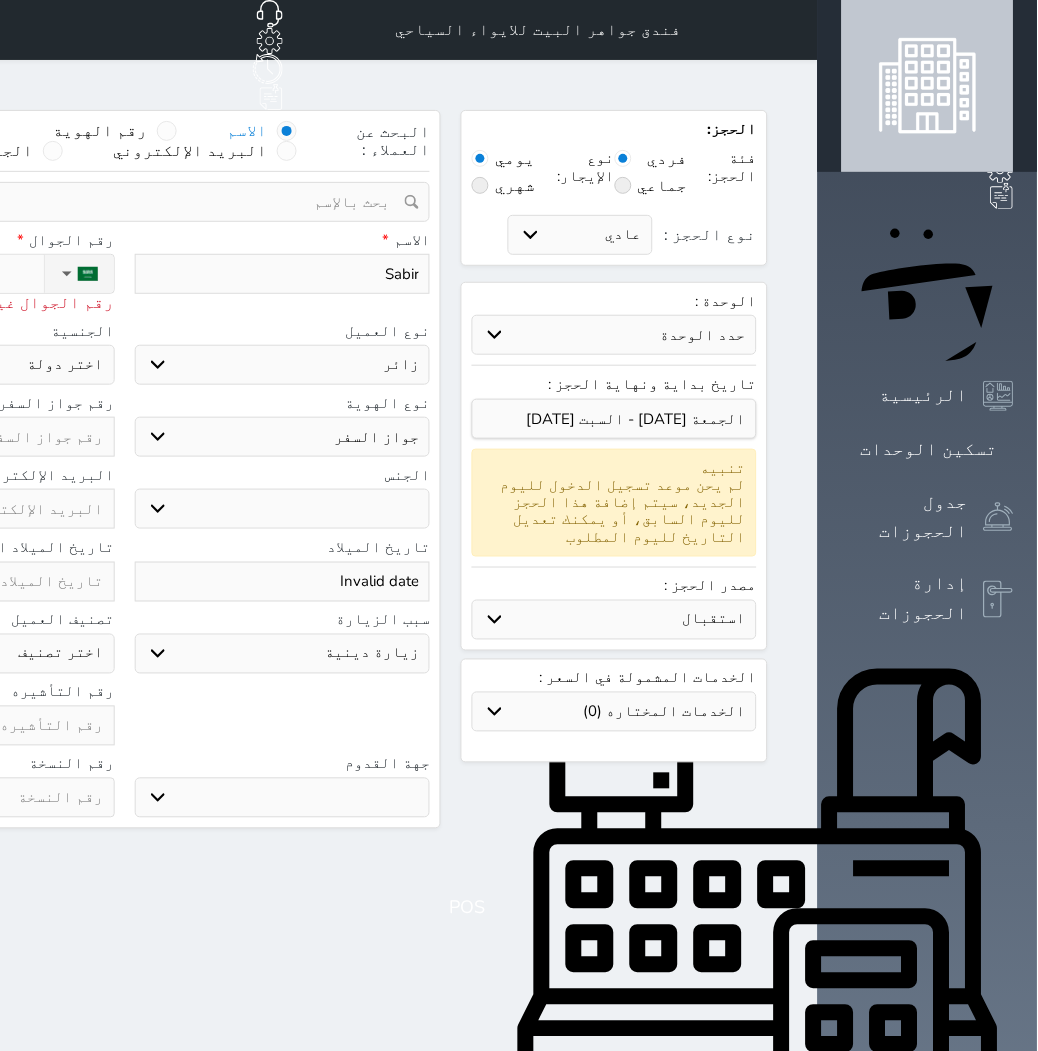 select 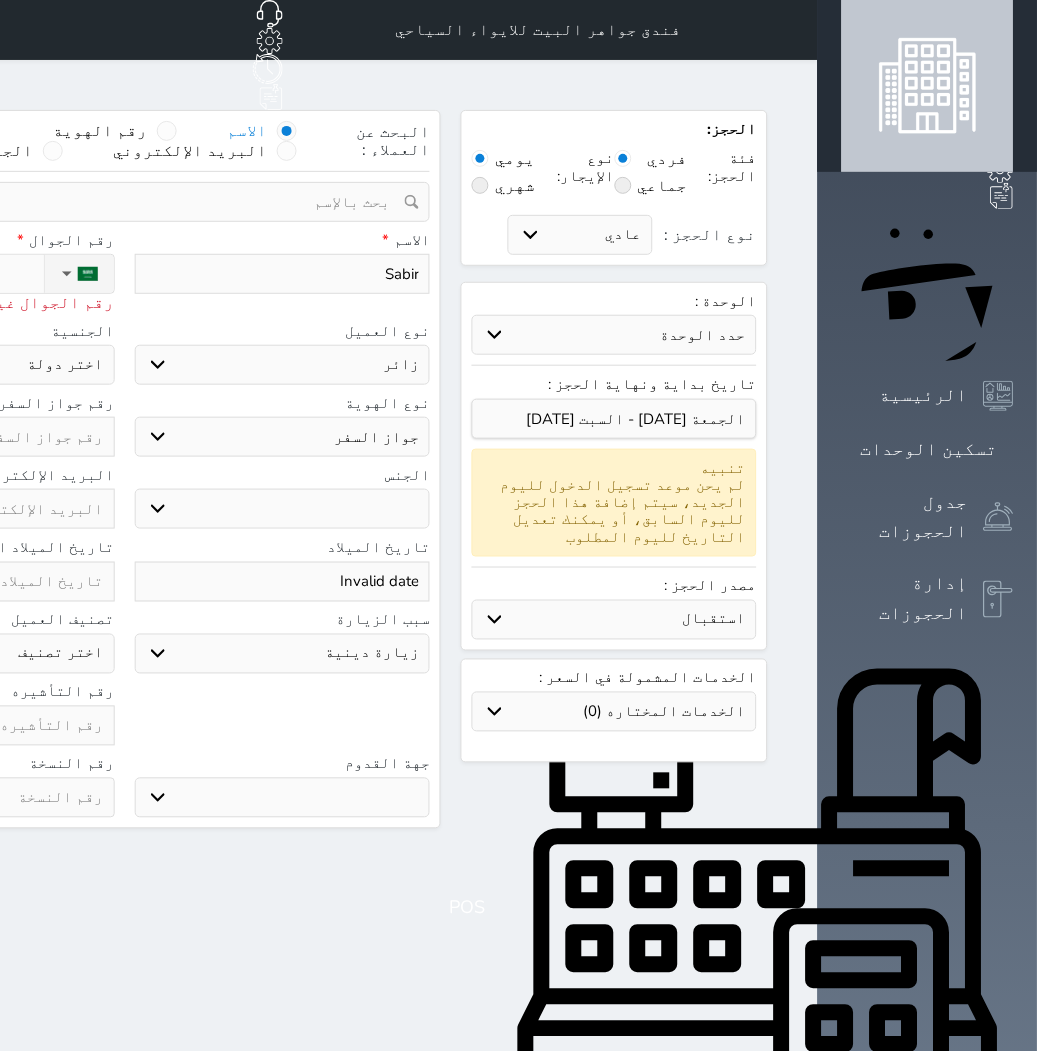 select 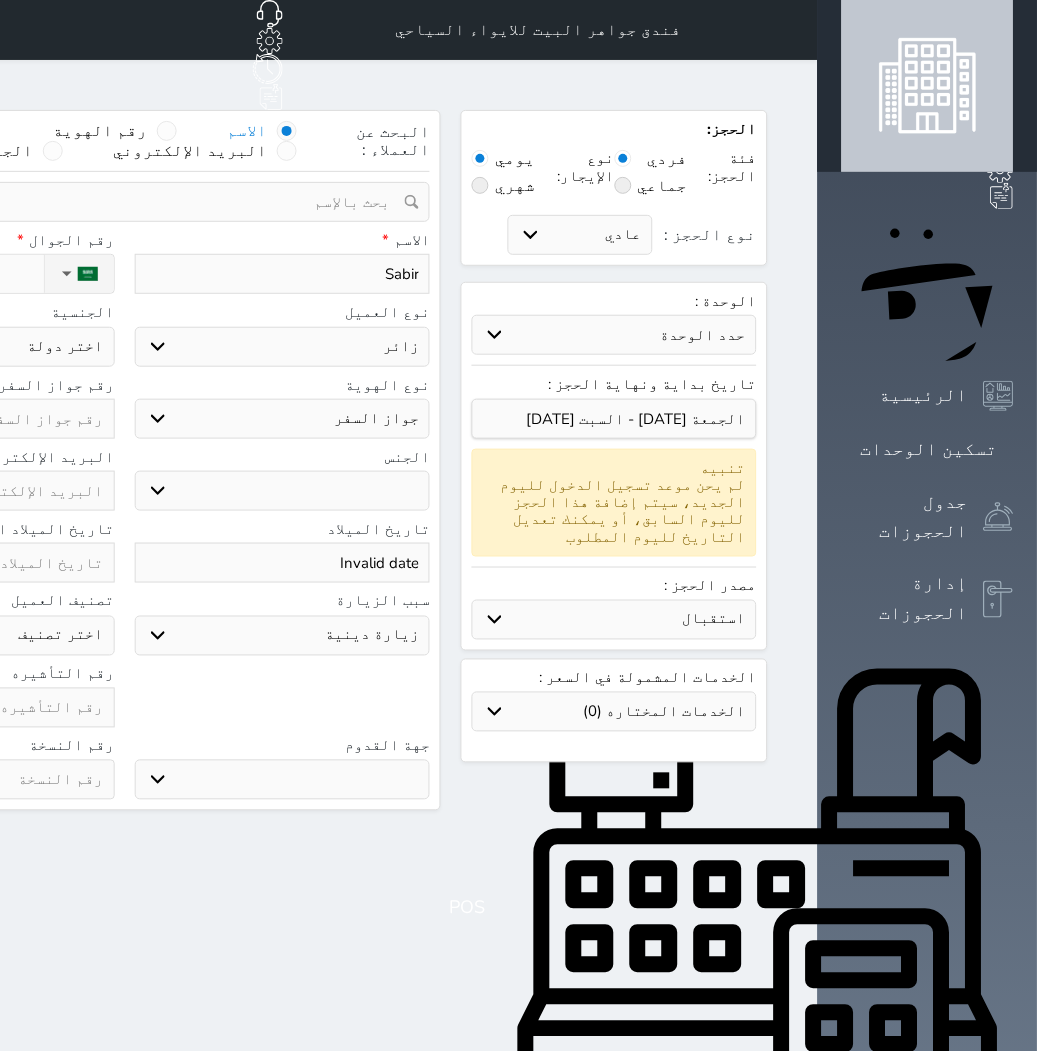 click on "اختر دولة
اثيوبيا
اجنبي بجواز سعودي
اخرى
[GEOGRAPHIC_DATA]
[GEOGRAPHIC_DATA]
[GEOGRAPHIC_DATA]
[GEOGRAPHIC_DATA]
[GEOGRAPHIC_DATA]
[GEOGRAPHIC_DATA]
[GEOGRAPHIC_DATA]" at bounding box center [-33, 347] 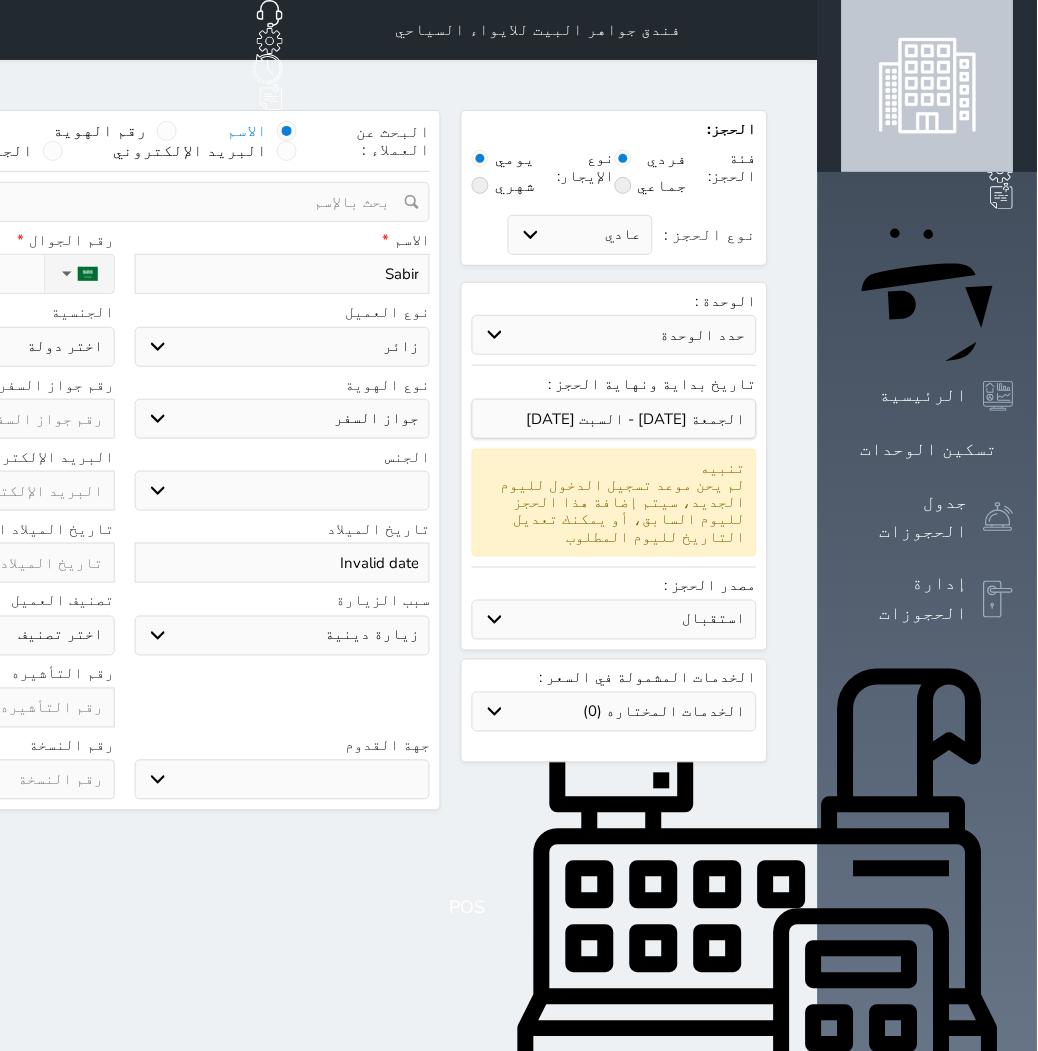 select on "304" 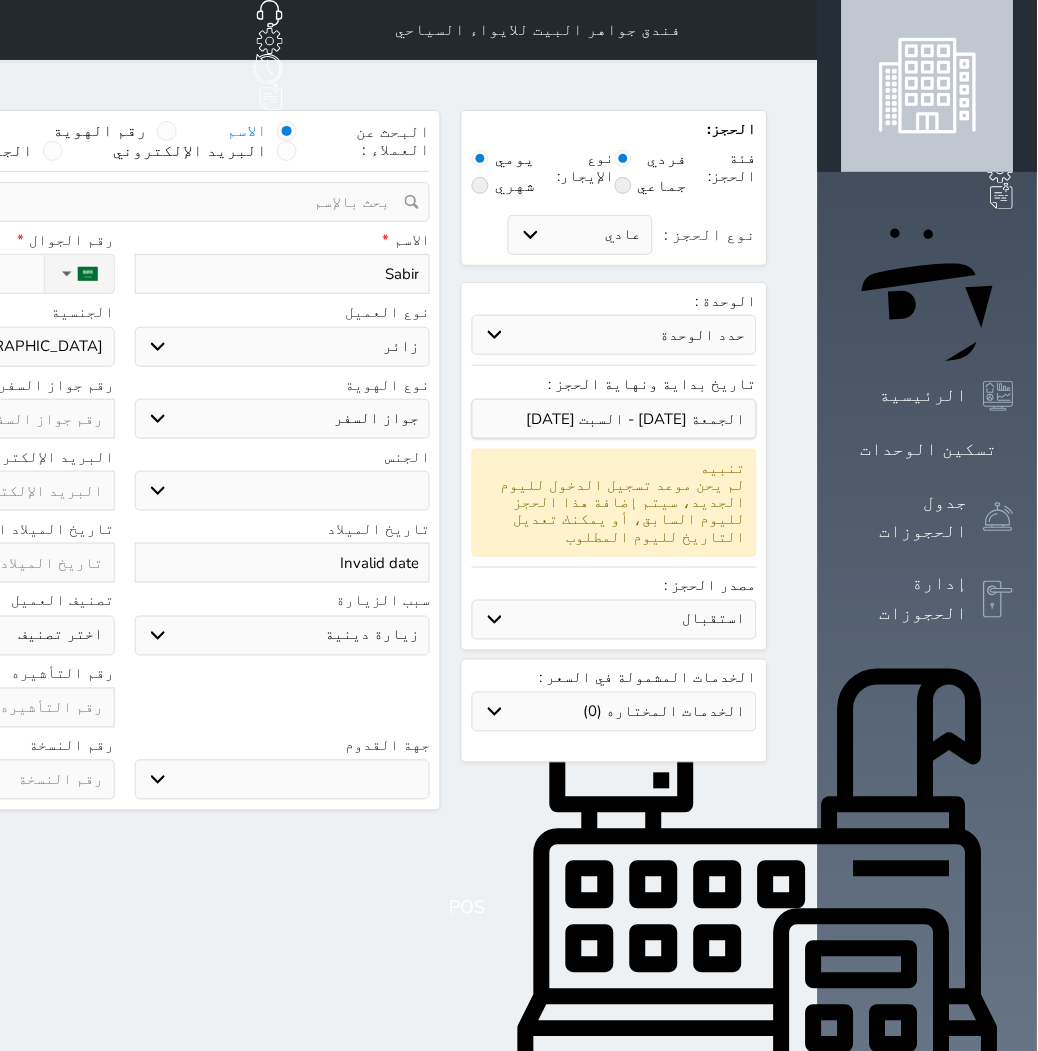 click on "اختر دولة
اثيوبيا
اجنبي بجواز سعودي
اخرى
[GEOGRAPHIC_DATA]
[GEOGRAPHIC_DATA]
[GEOGRAPHIC_DATA]
[GEOGRAPHIC_DATA]
[GEOGRAPHIC_DATA]
[GEOGRAPHIC_DATA]
[GEOGRAPHIC_DATA]" at bounding box center [-33, 347] 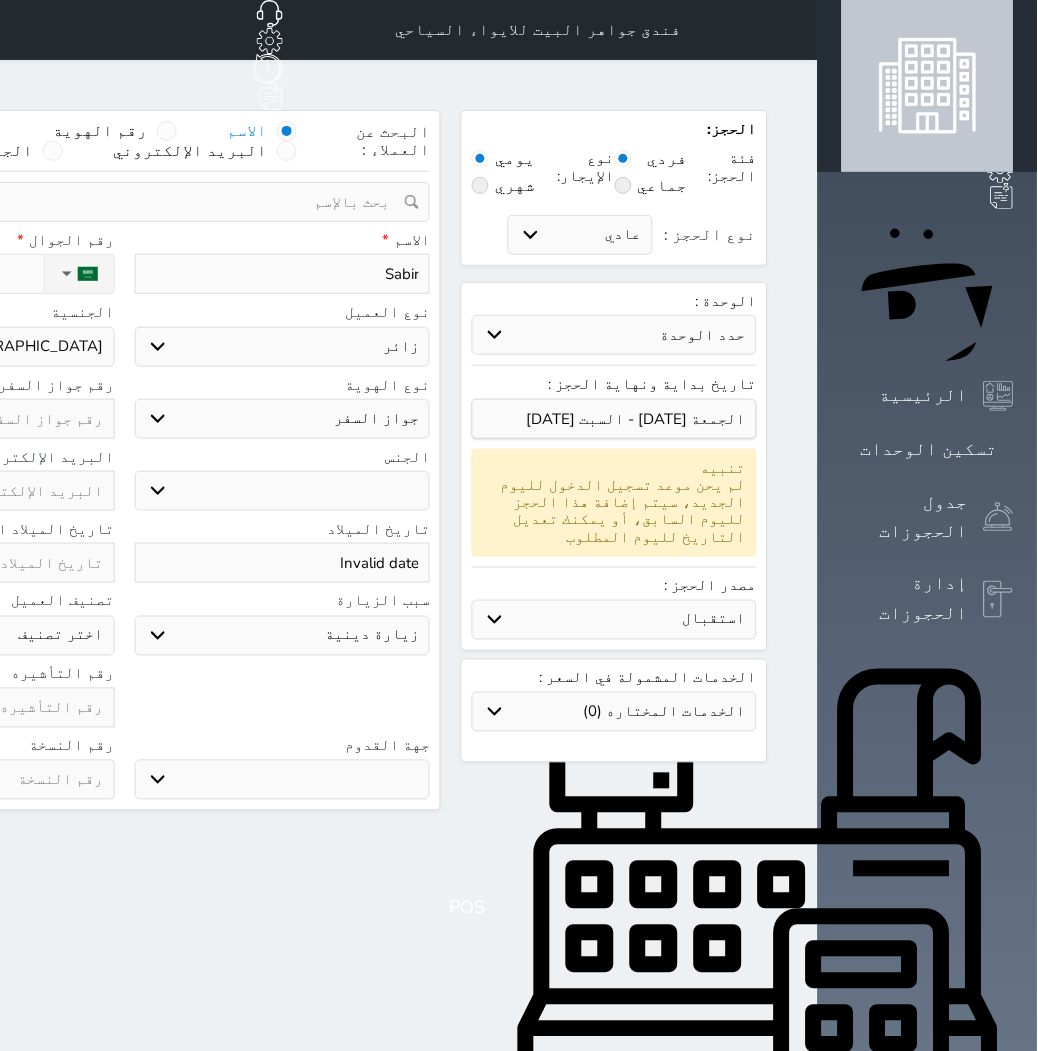 type on "Y" 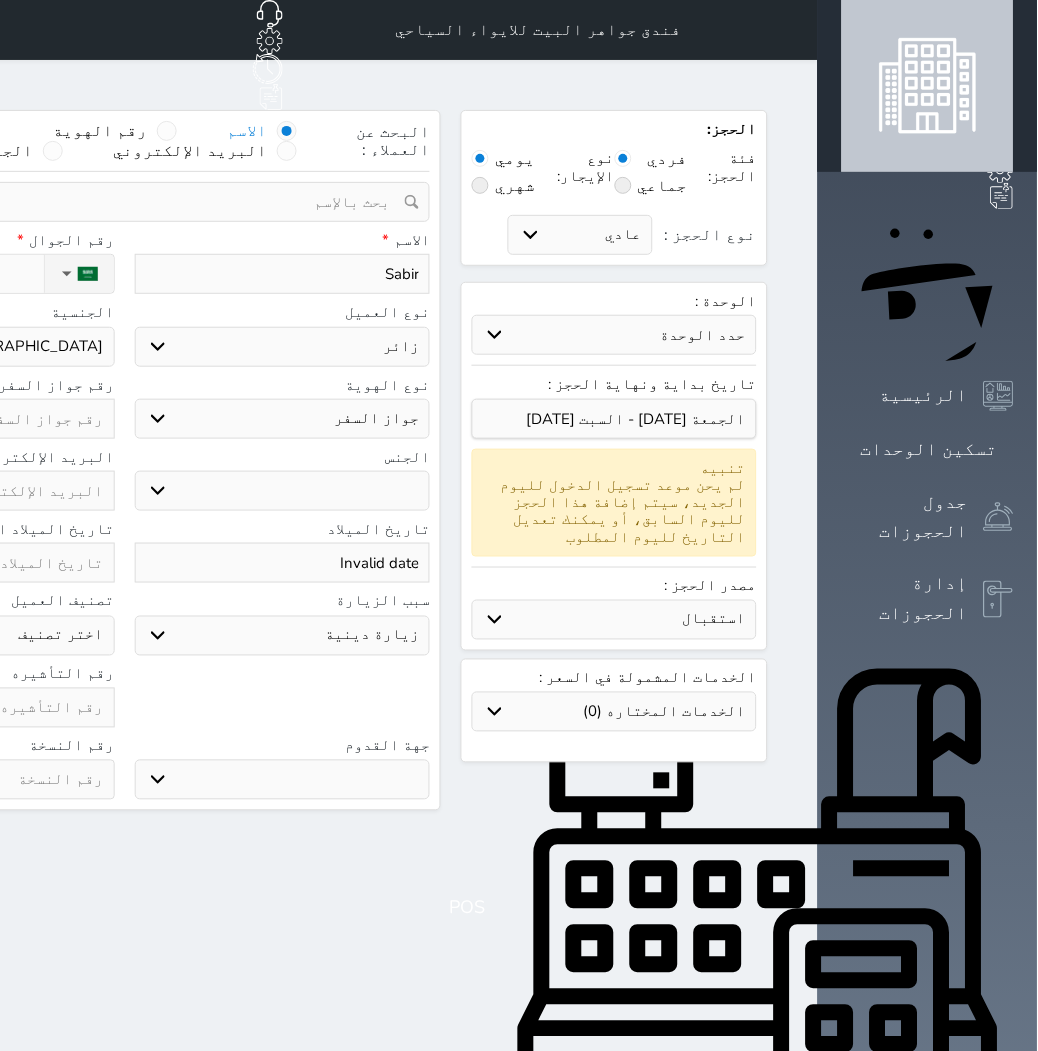 select 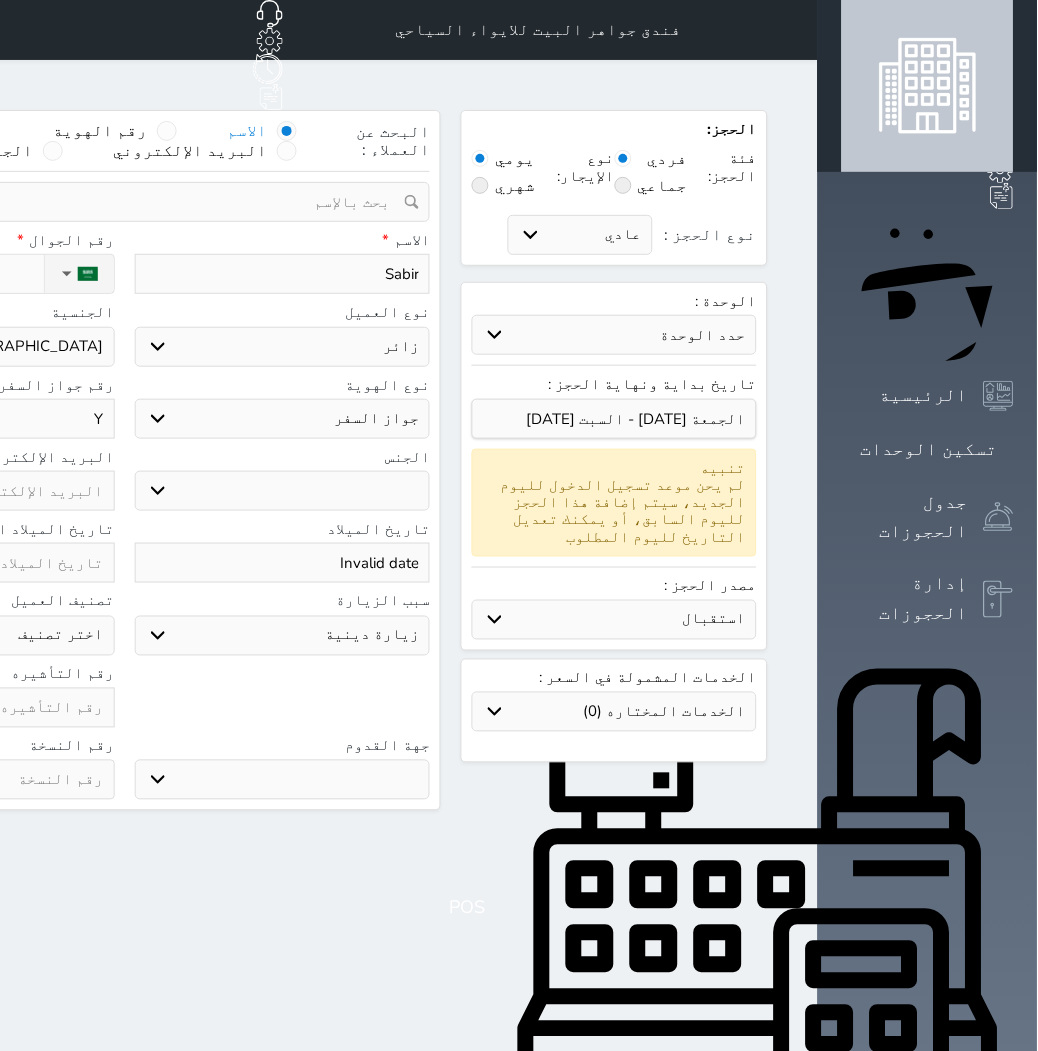 type on "YE" 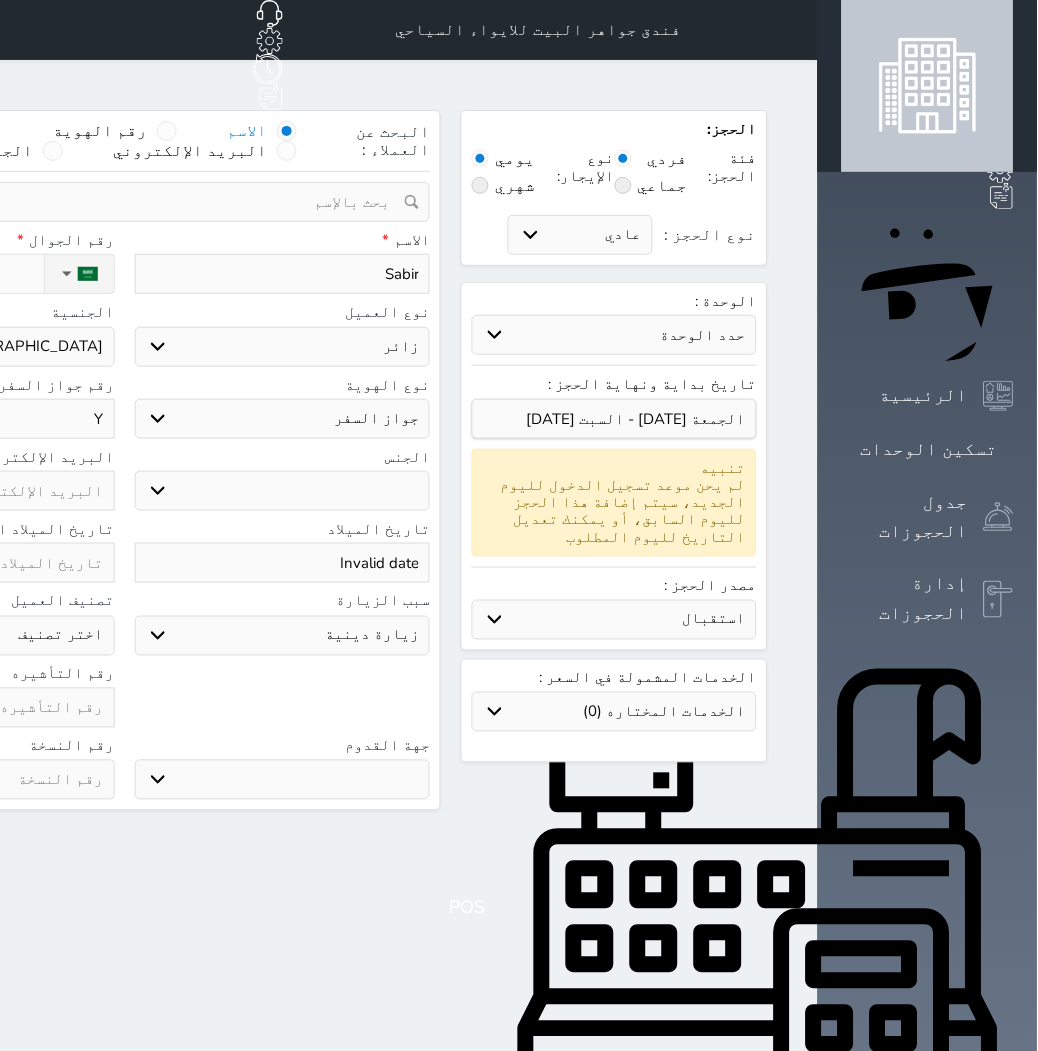 select 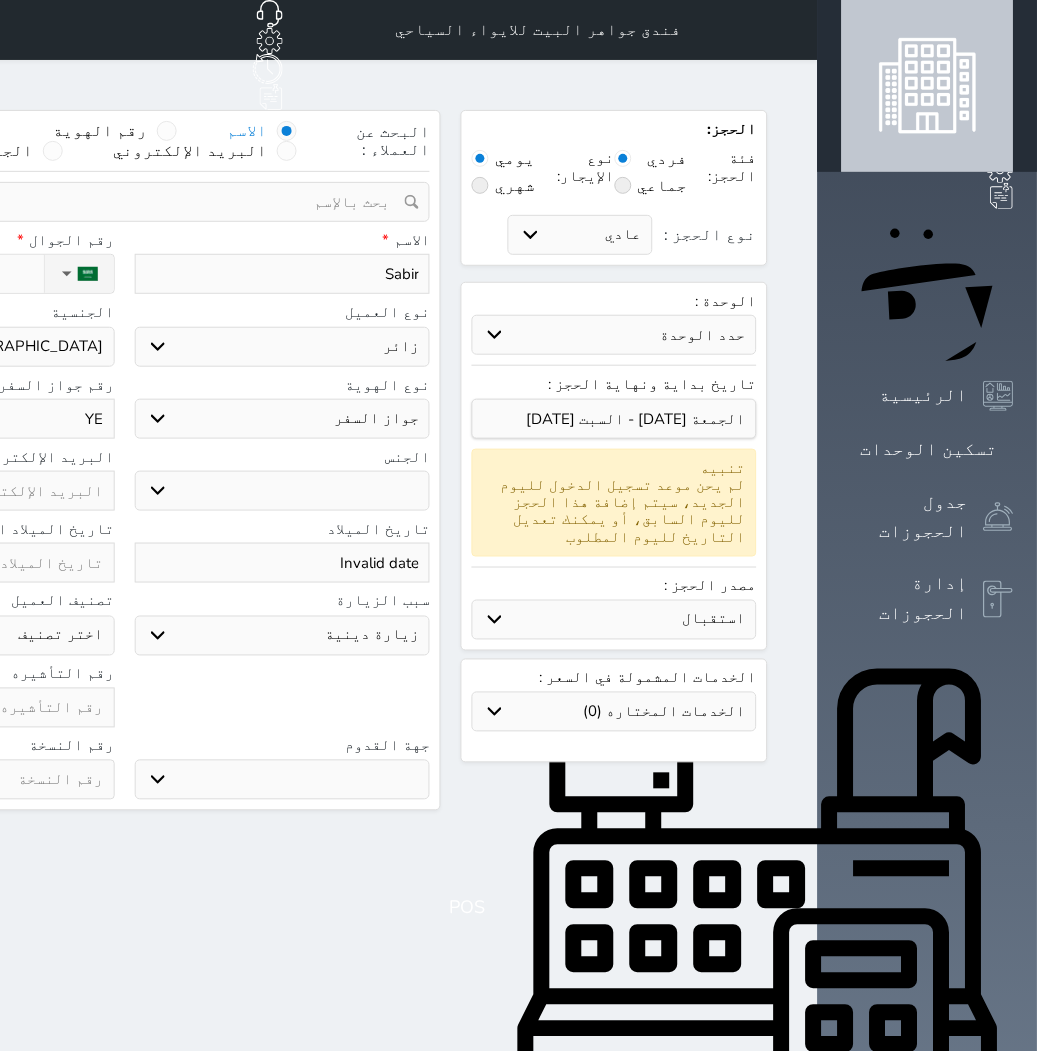 type on "YE6" 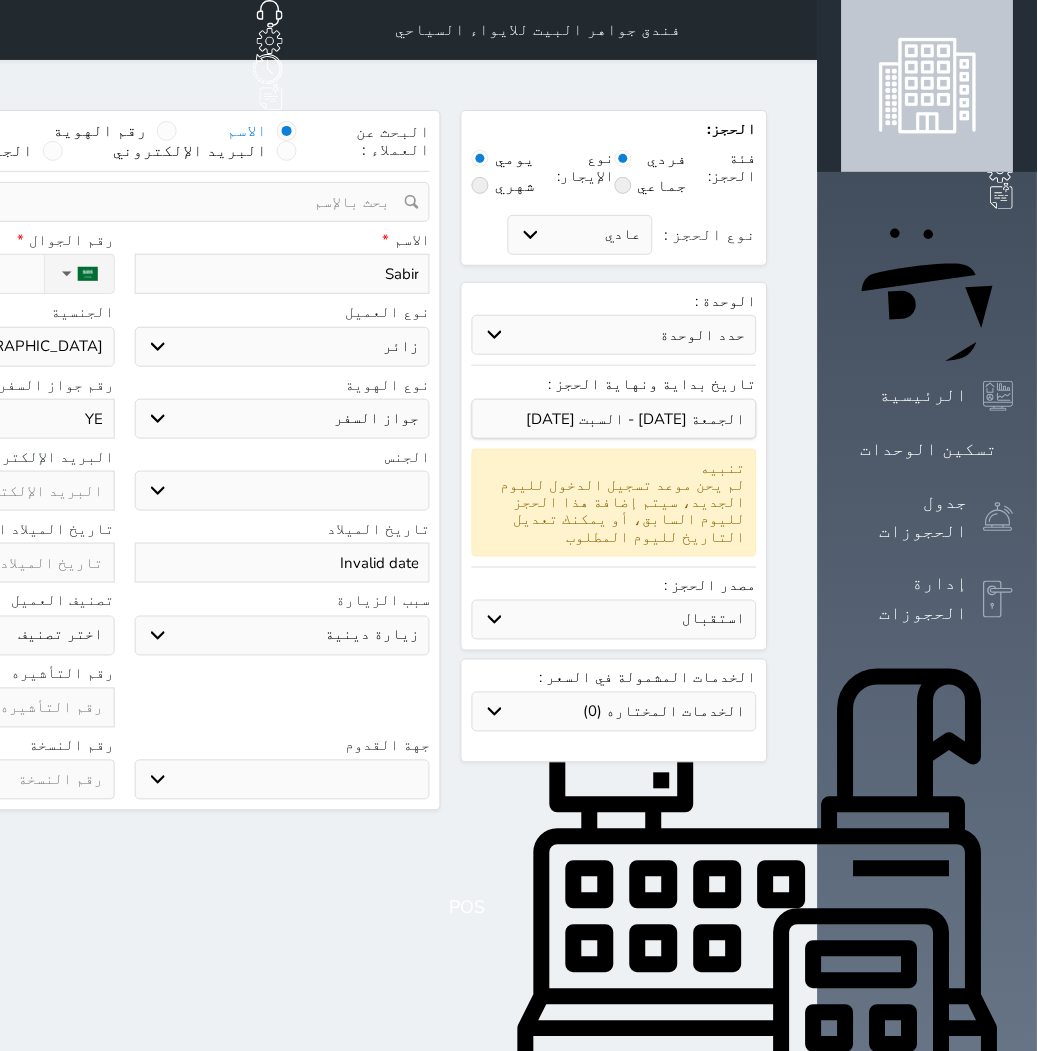 select 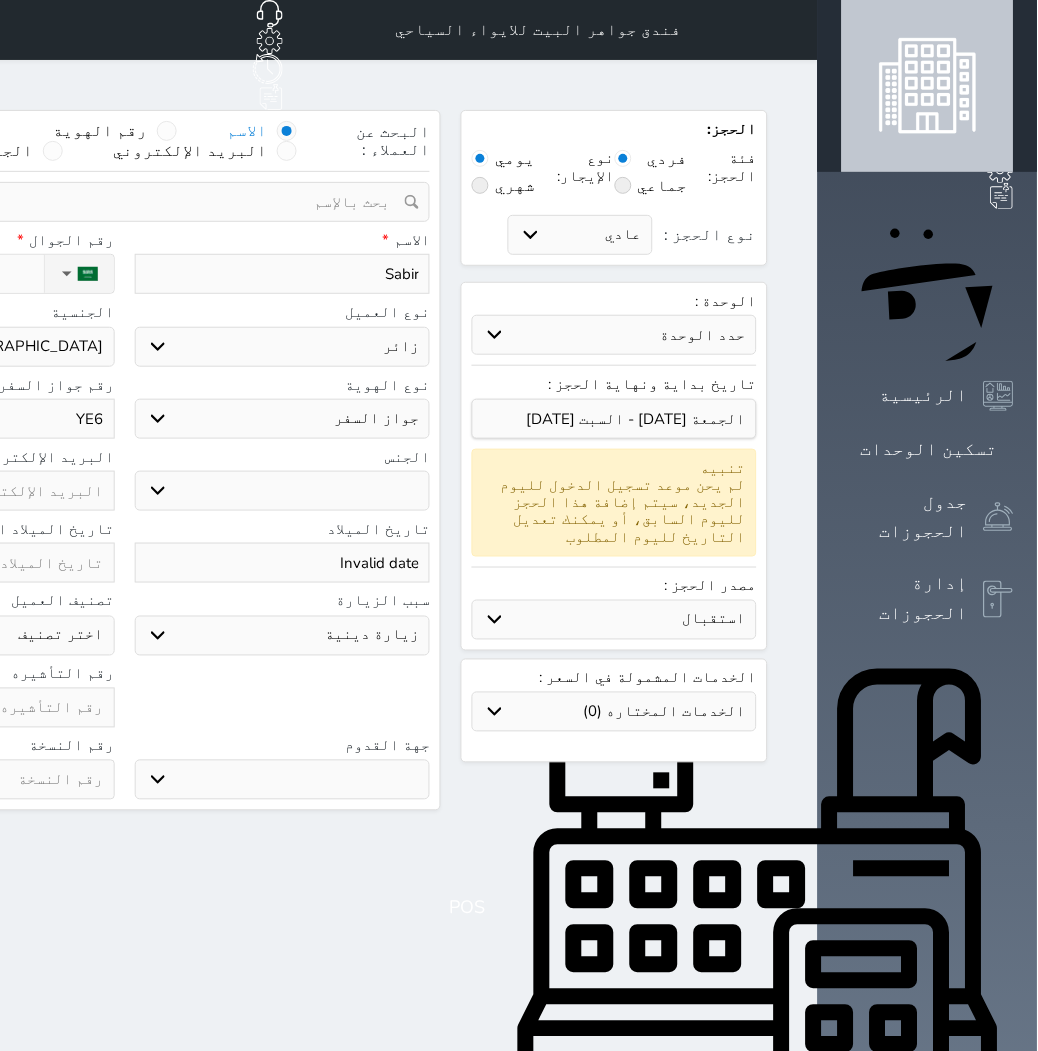 type on "YE69" 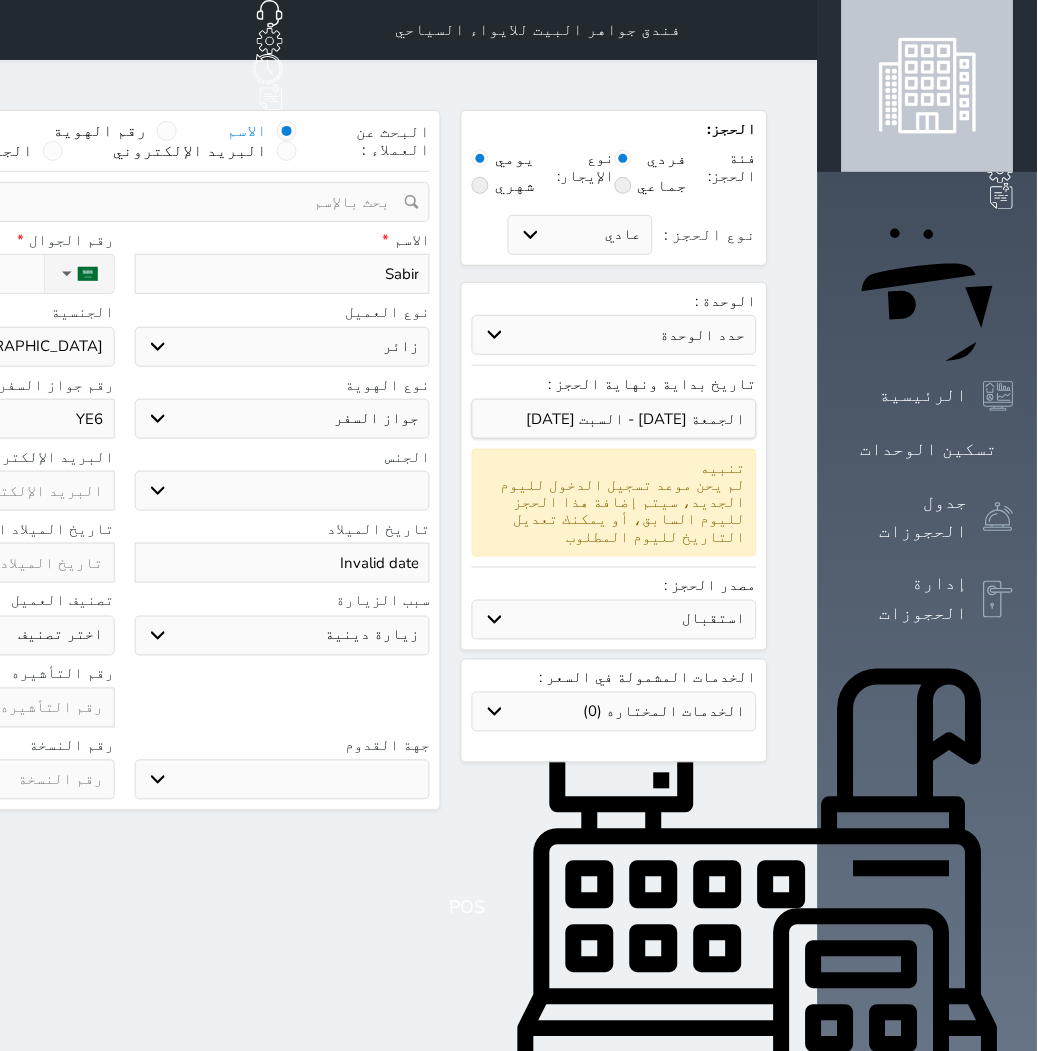 select 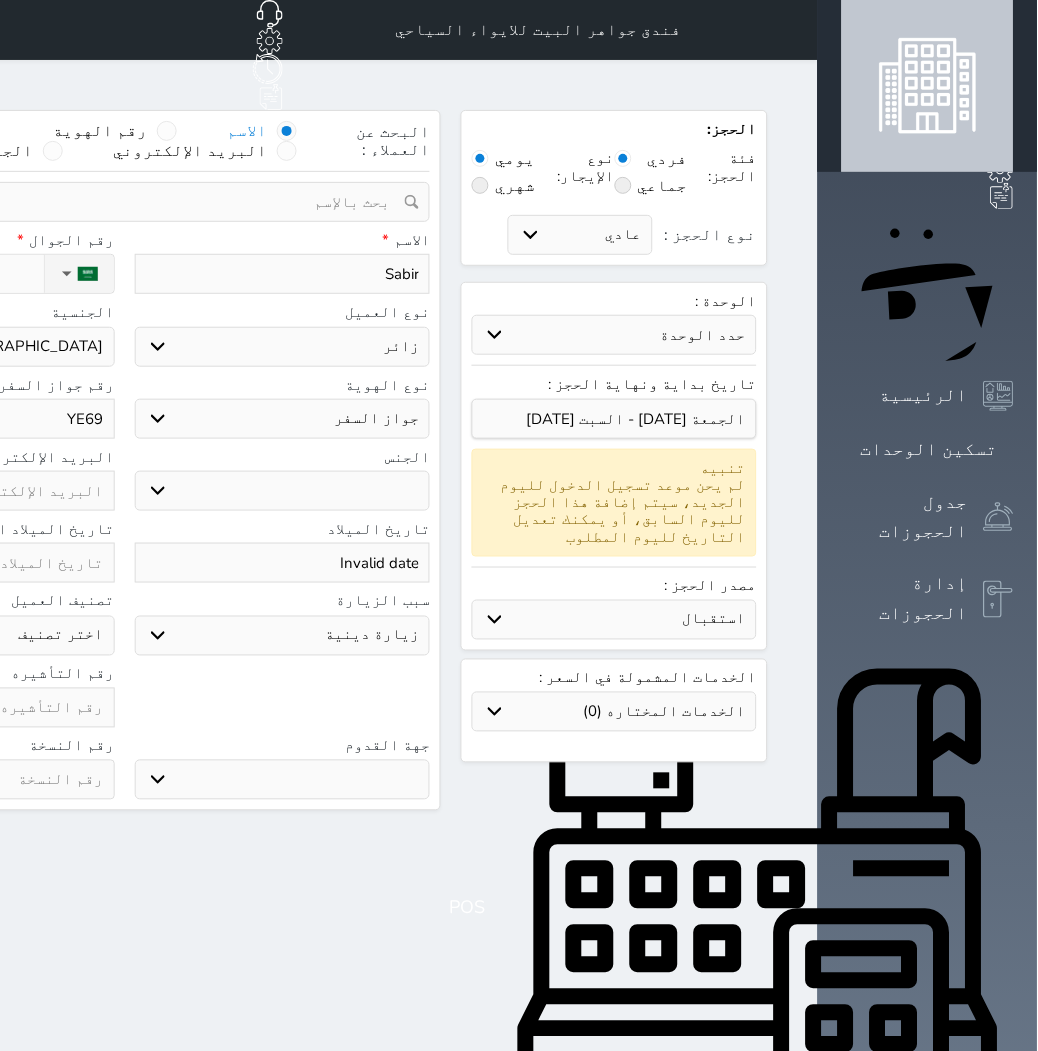 type on "YE691" 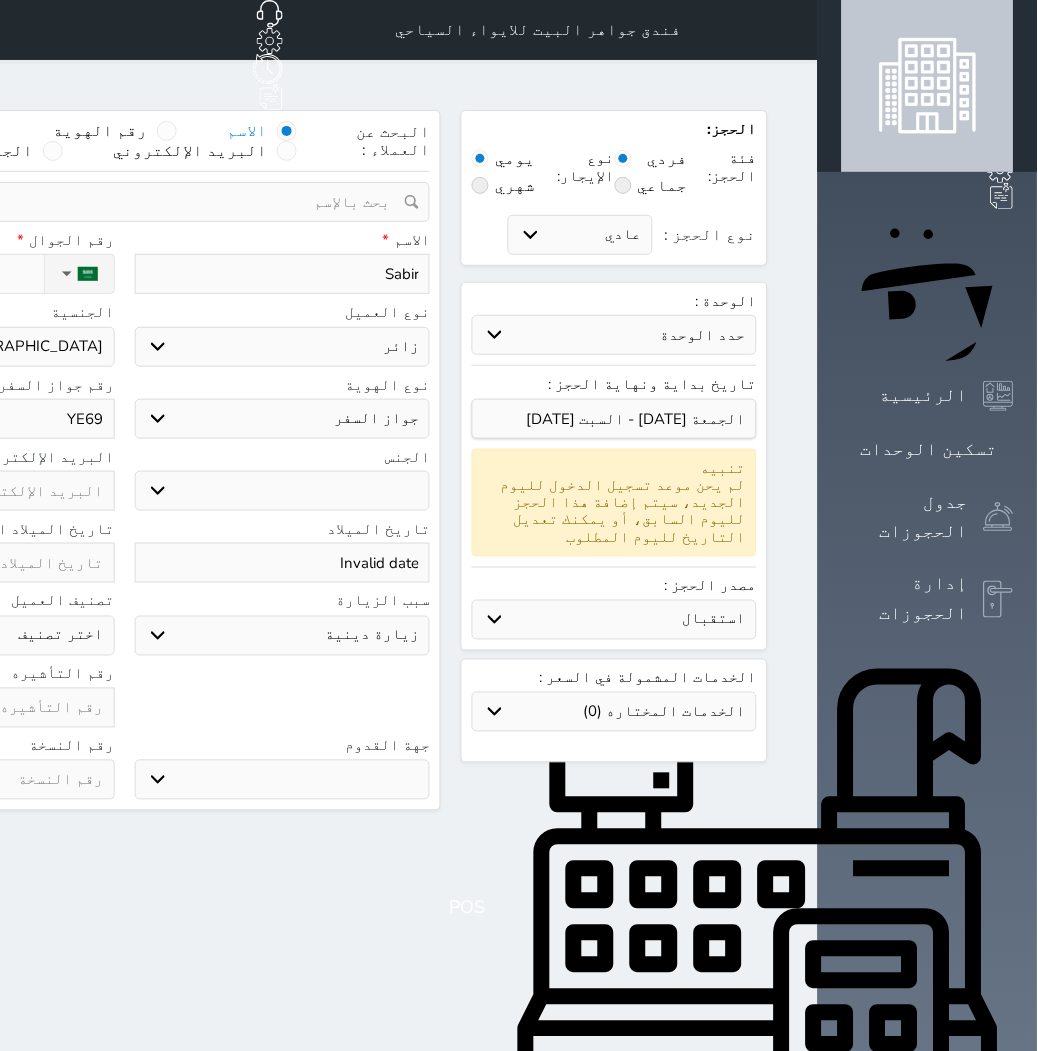 select 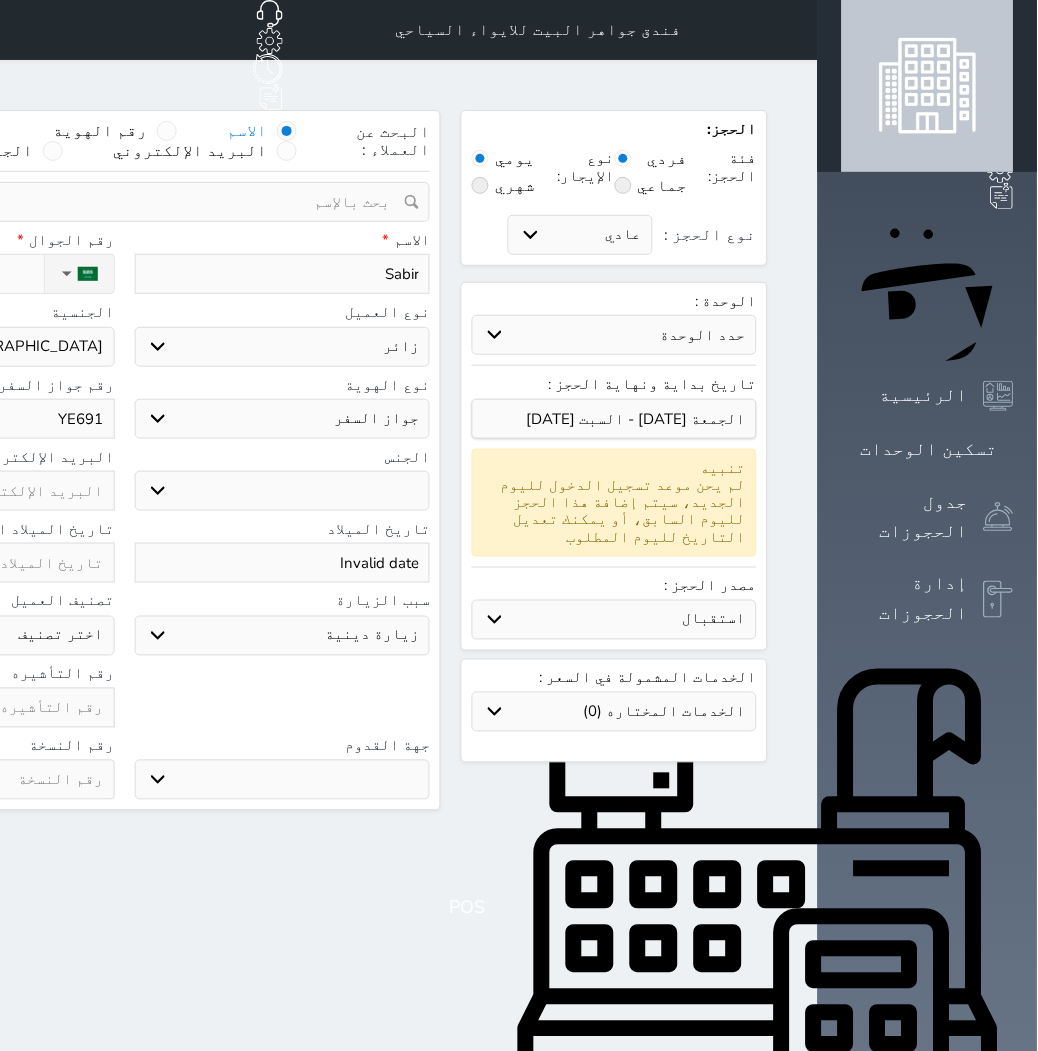 type on "YE6915" 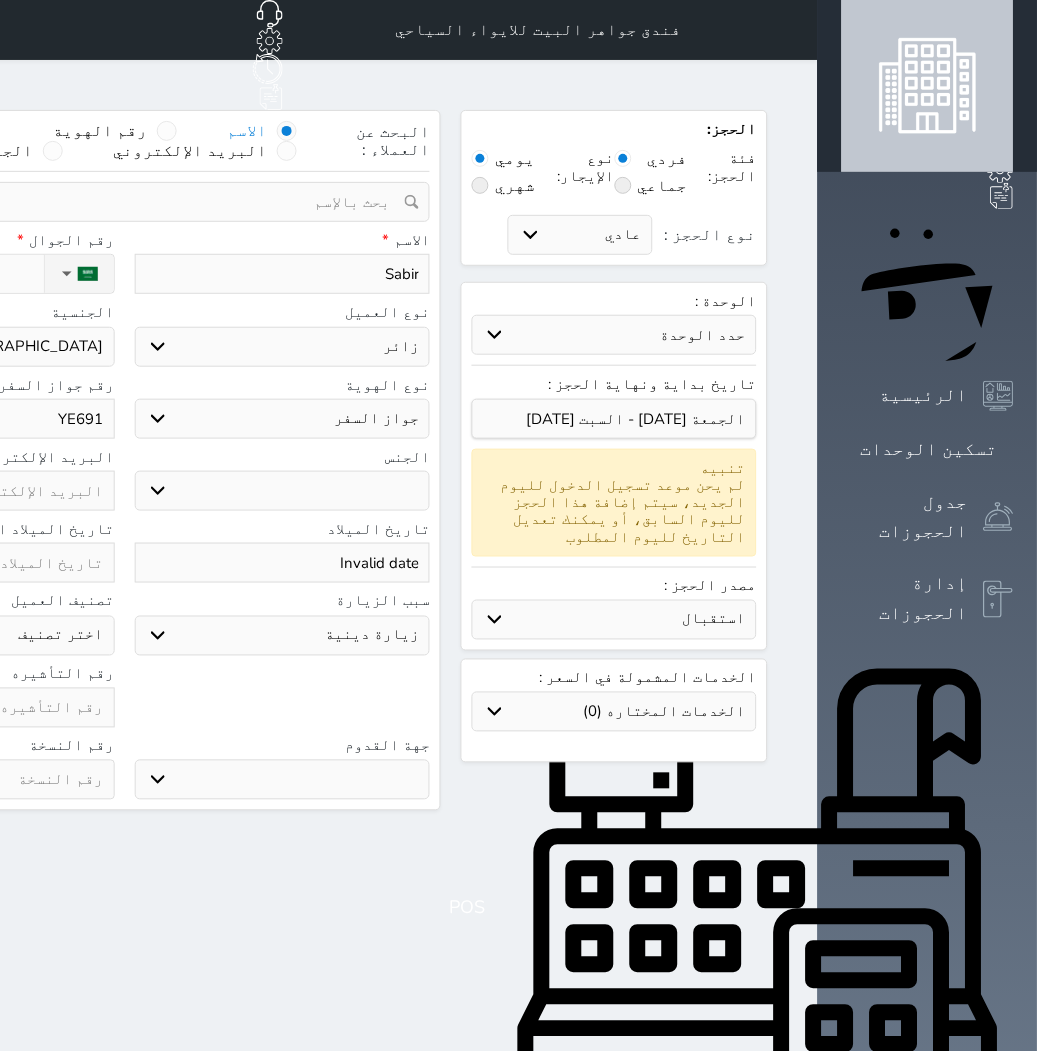 select 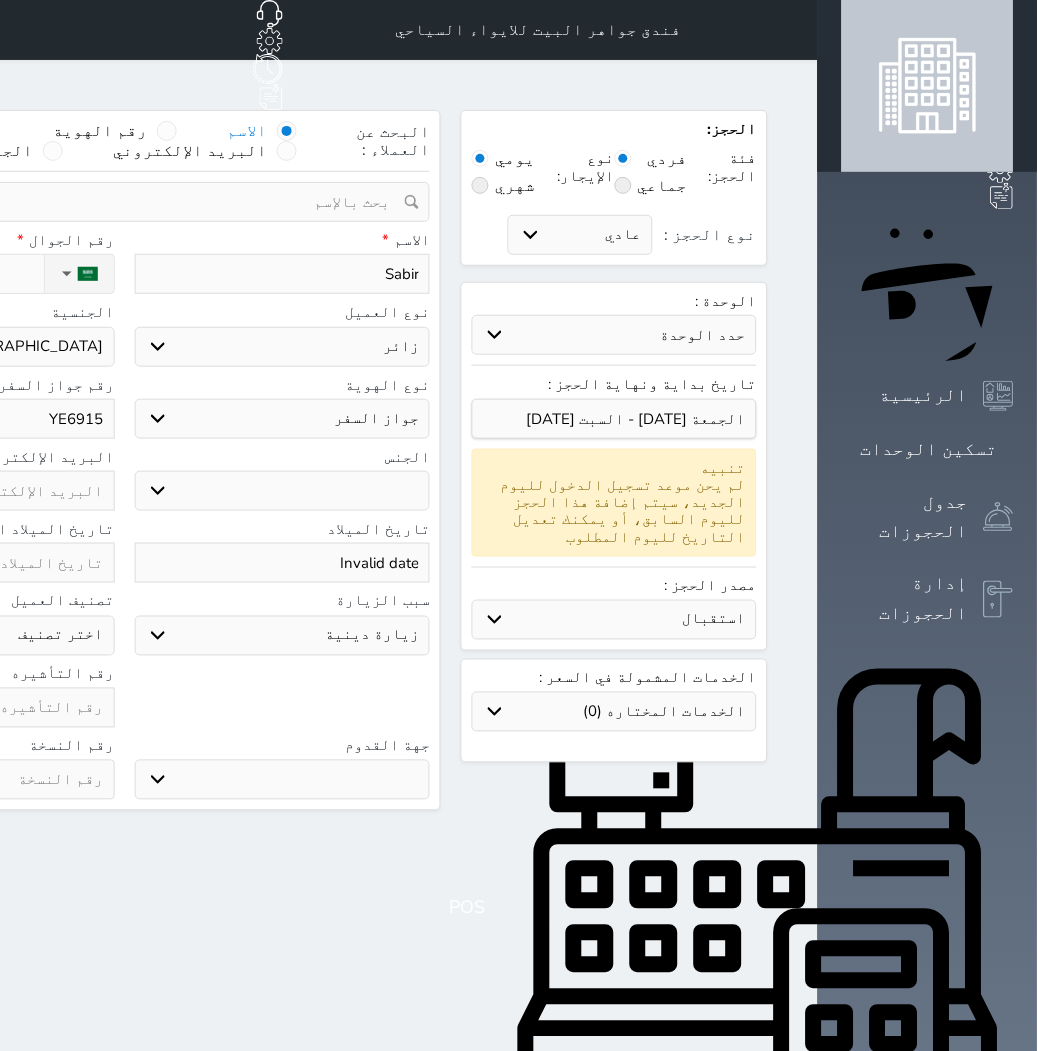 type on "YE69151" 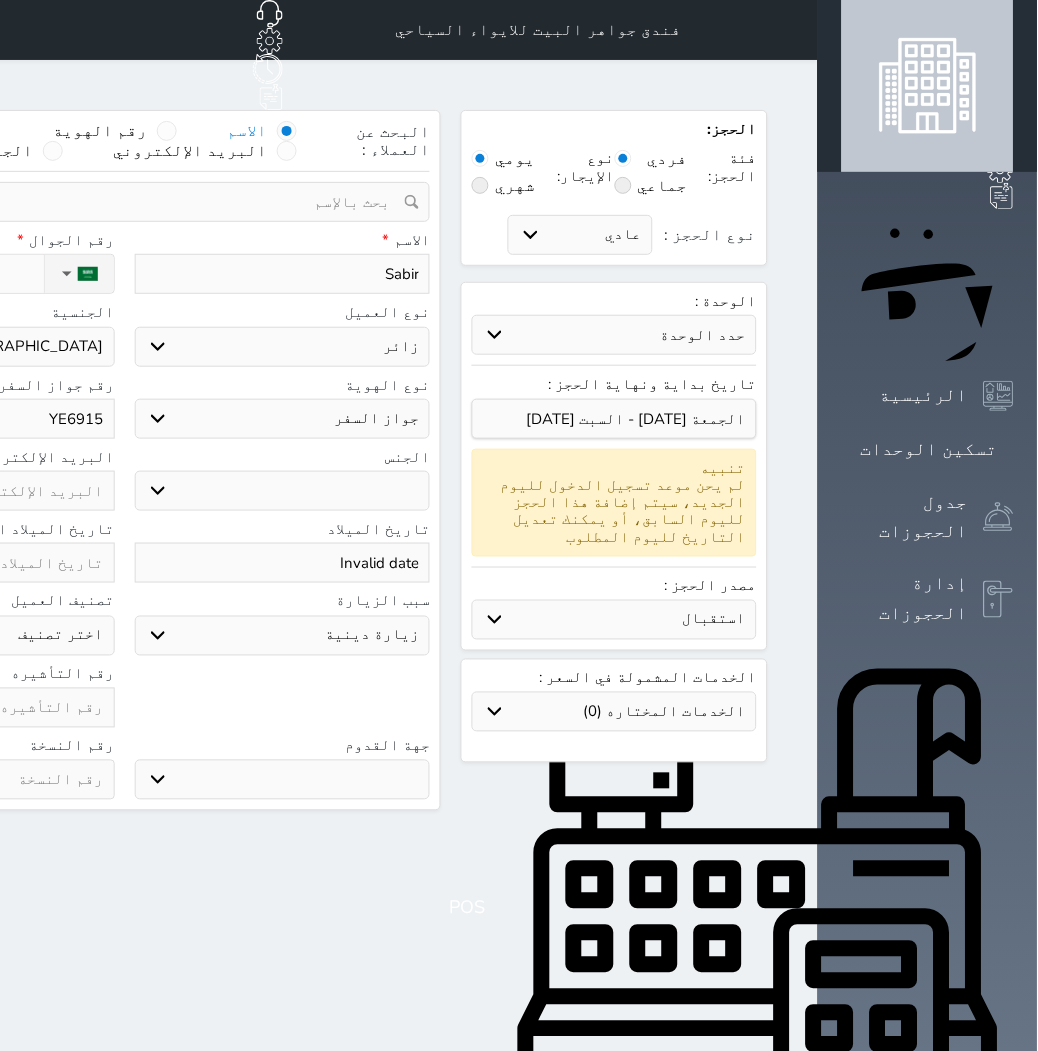 select 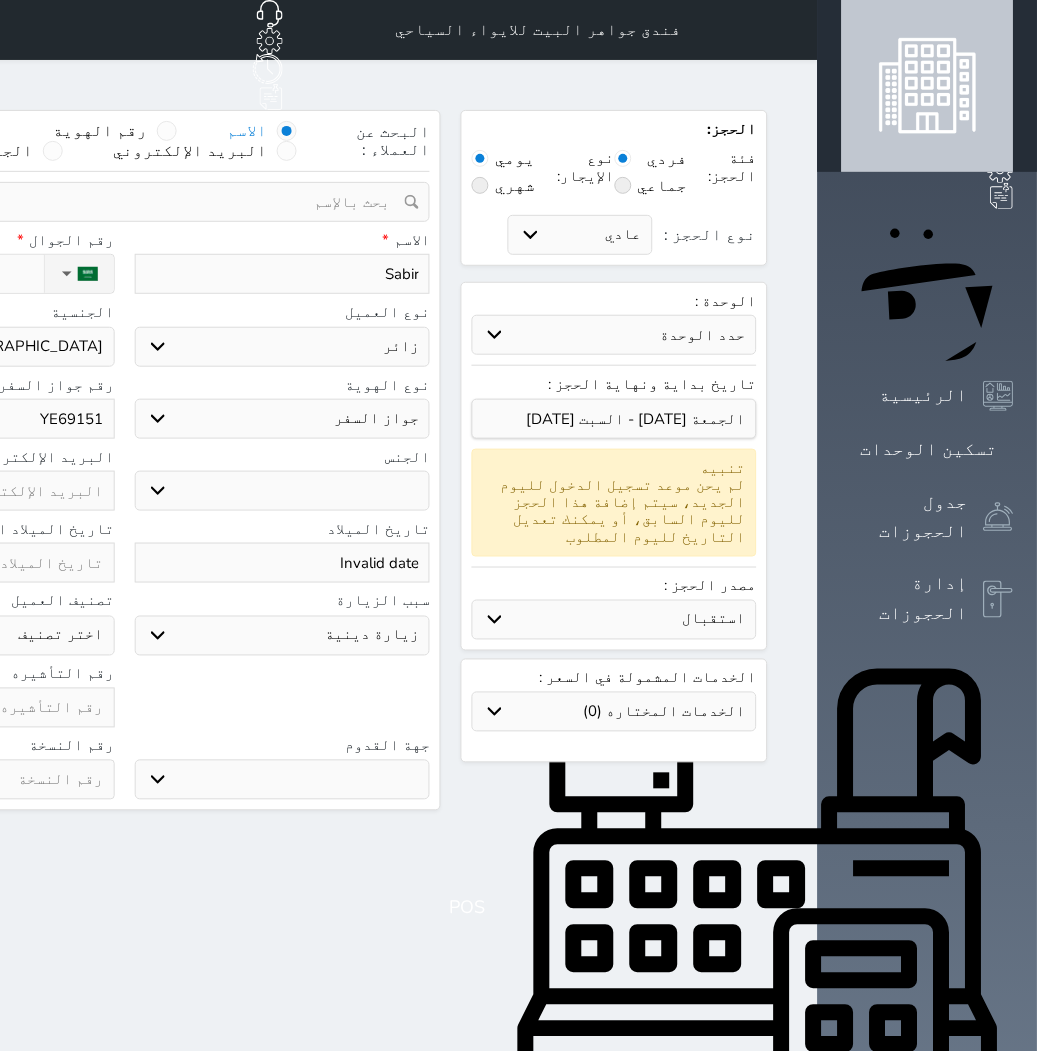 type on "YE691517" 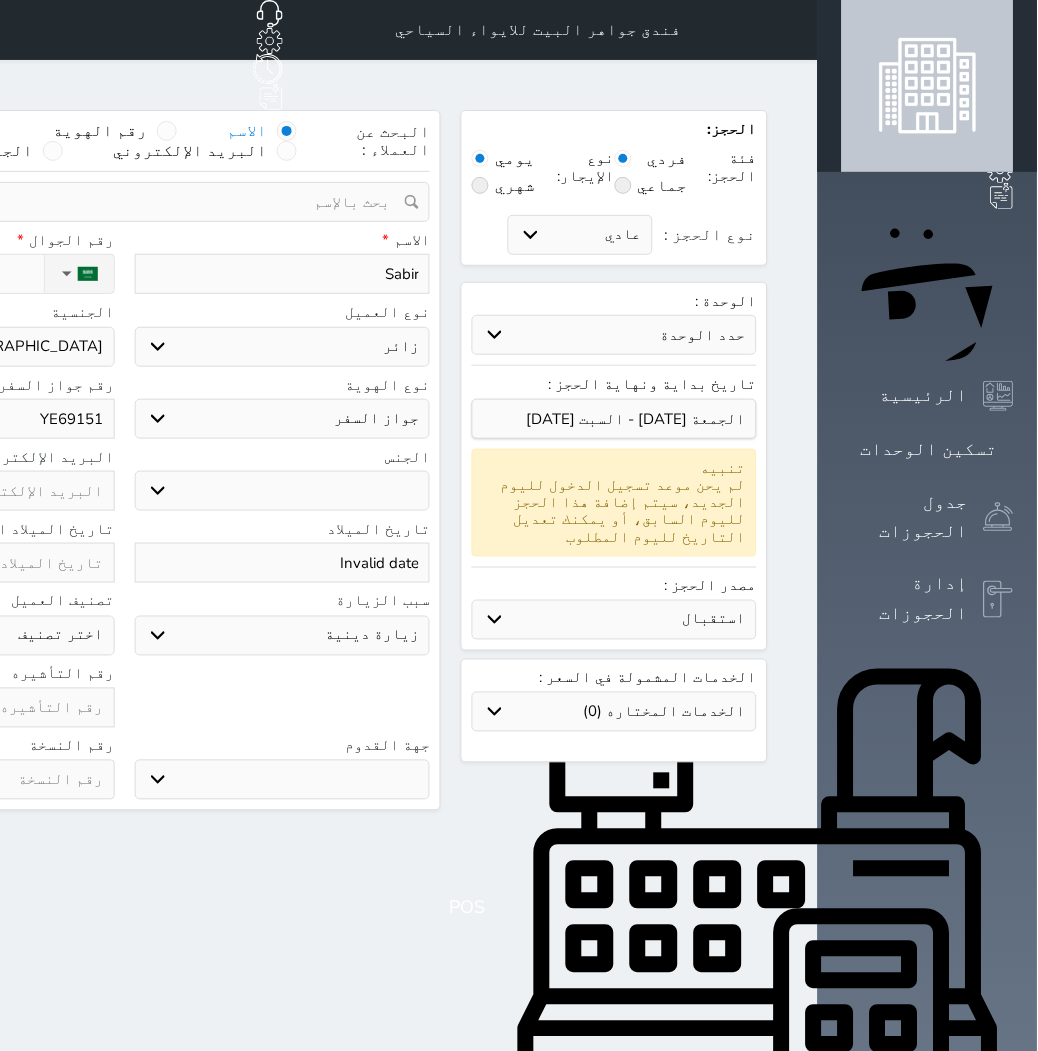 select 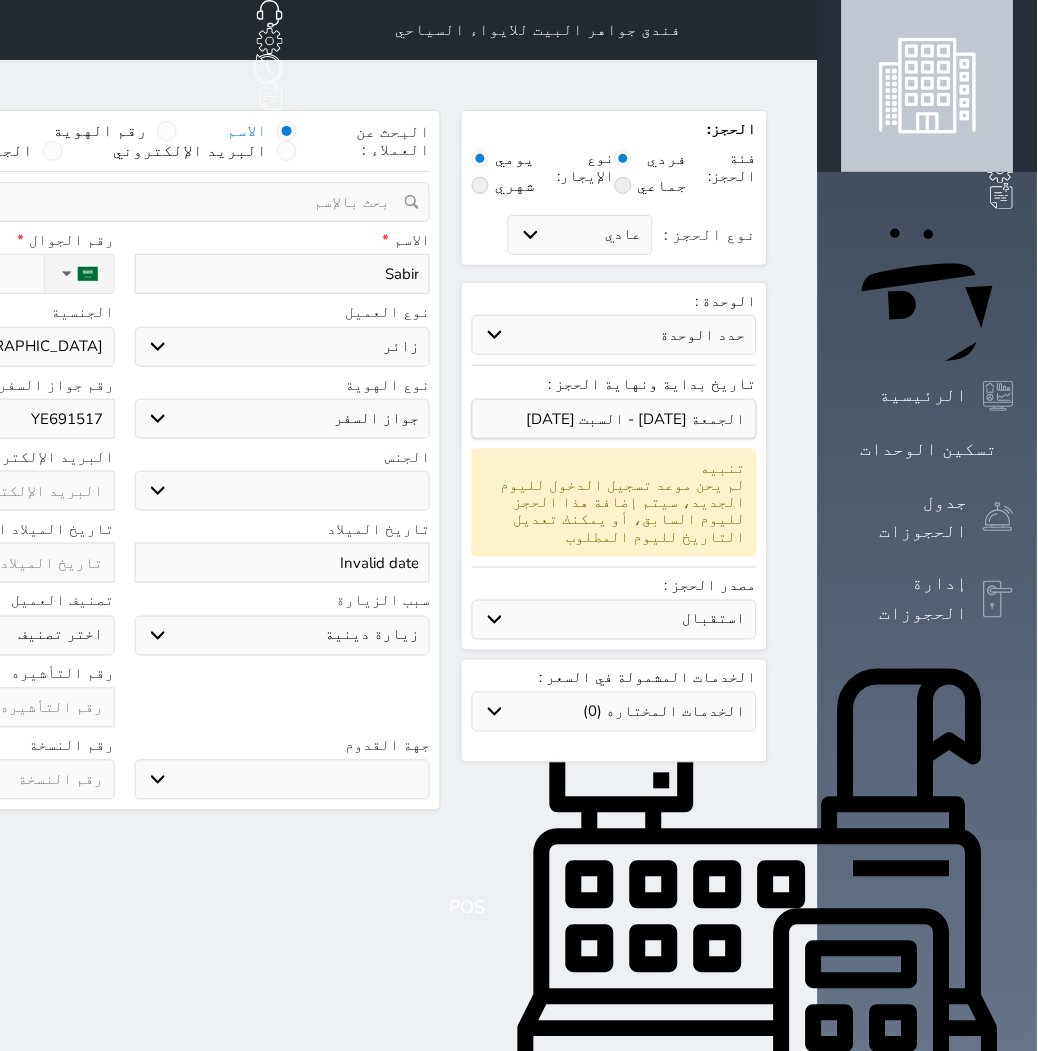 type on "YE6915171" 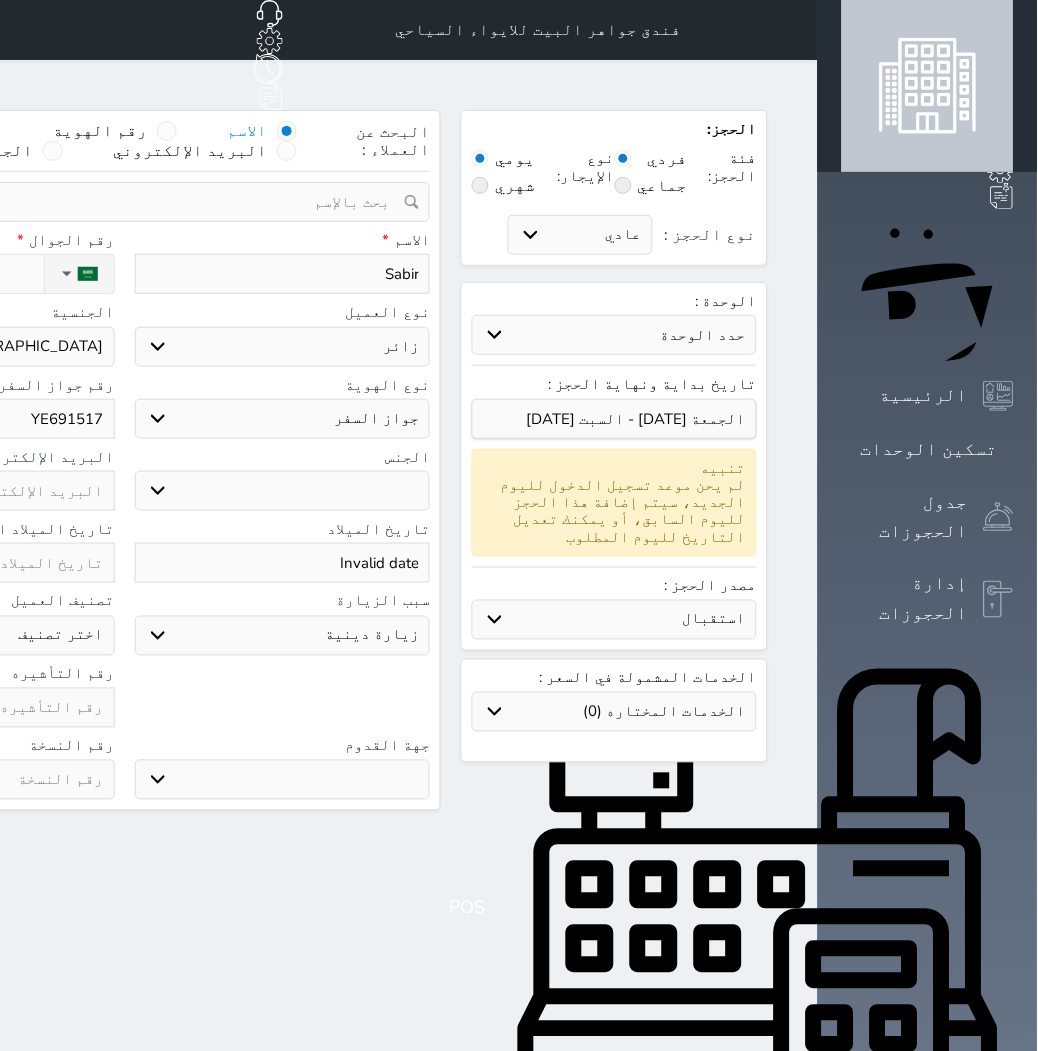 select 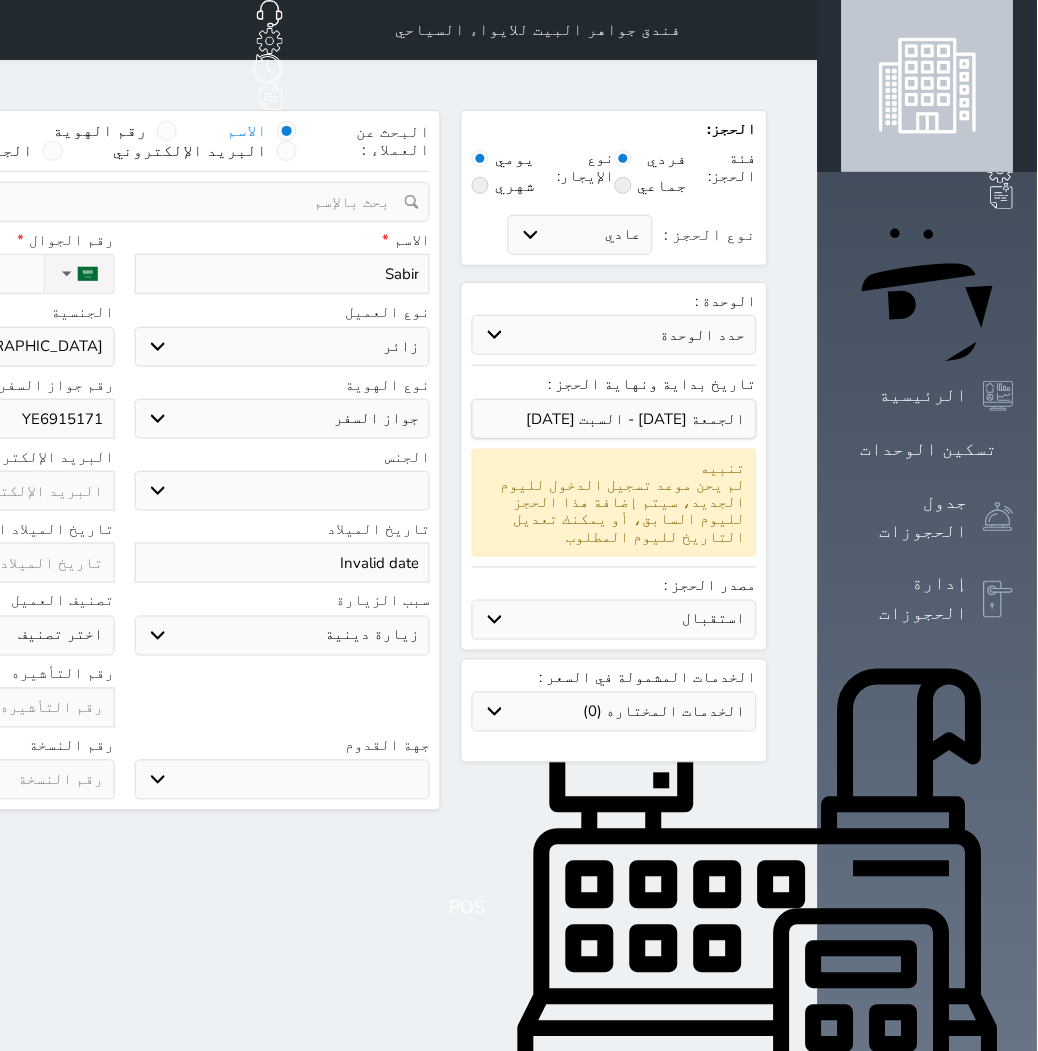 type on "YE6915171" 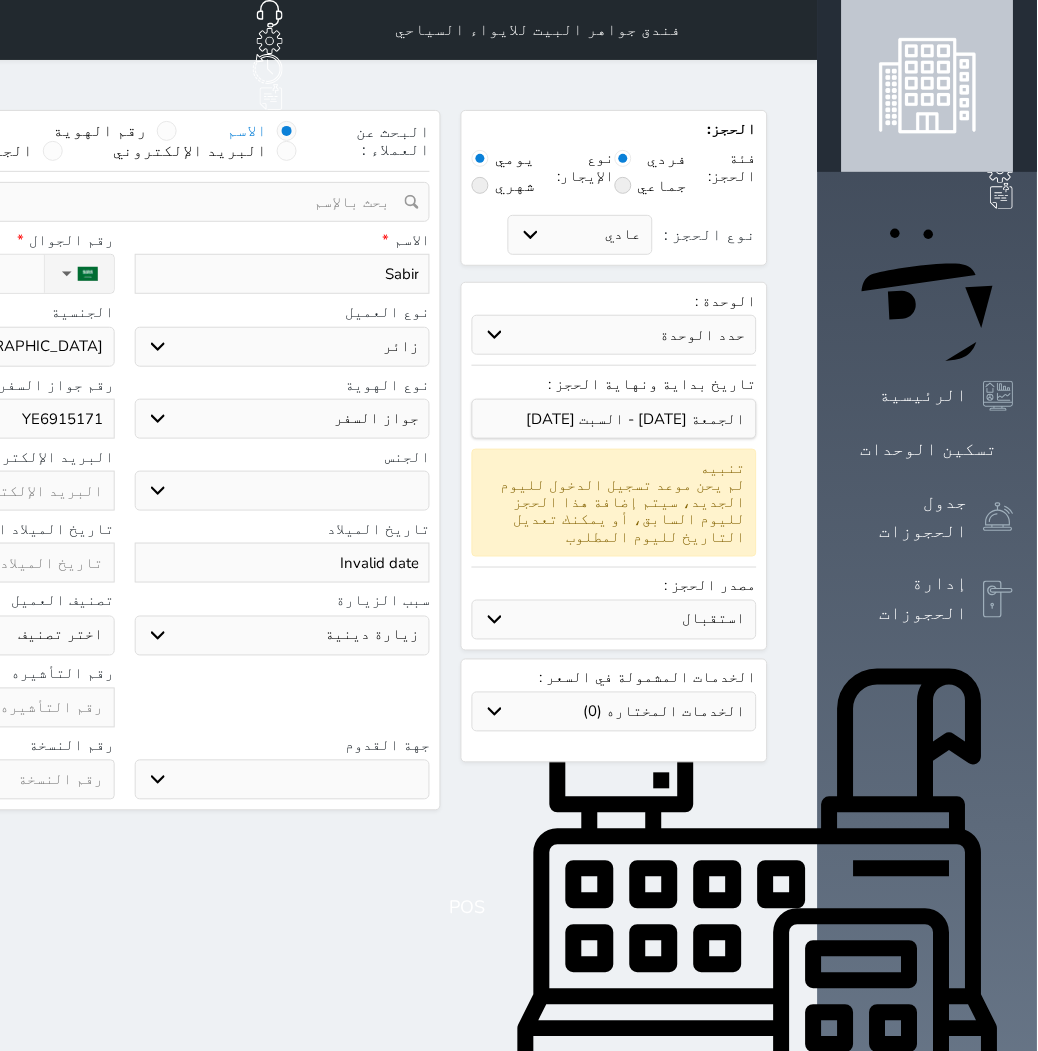 select 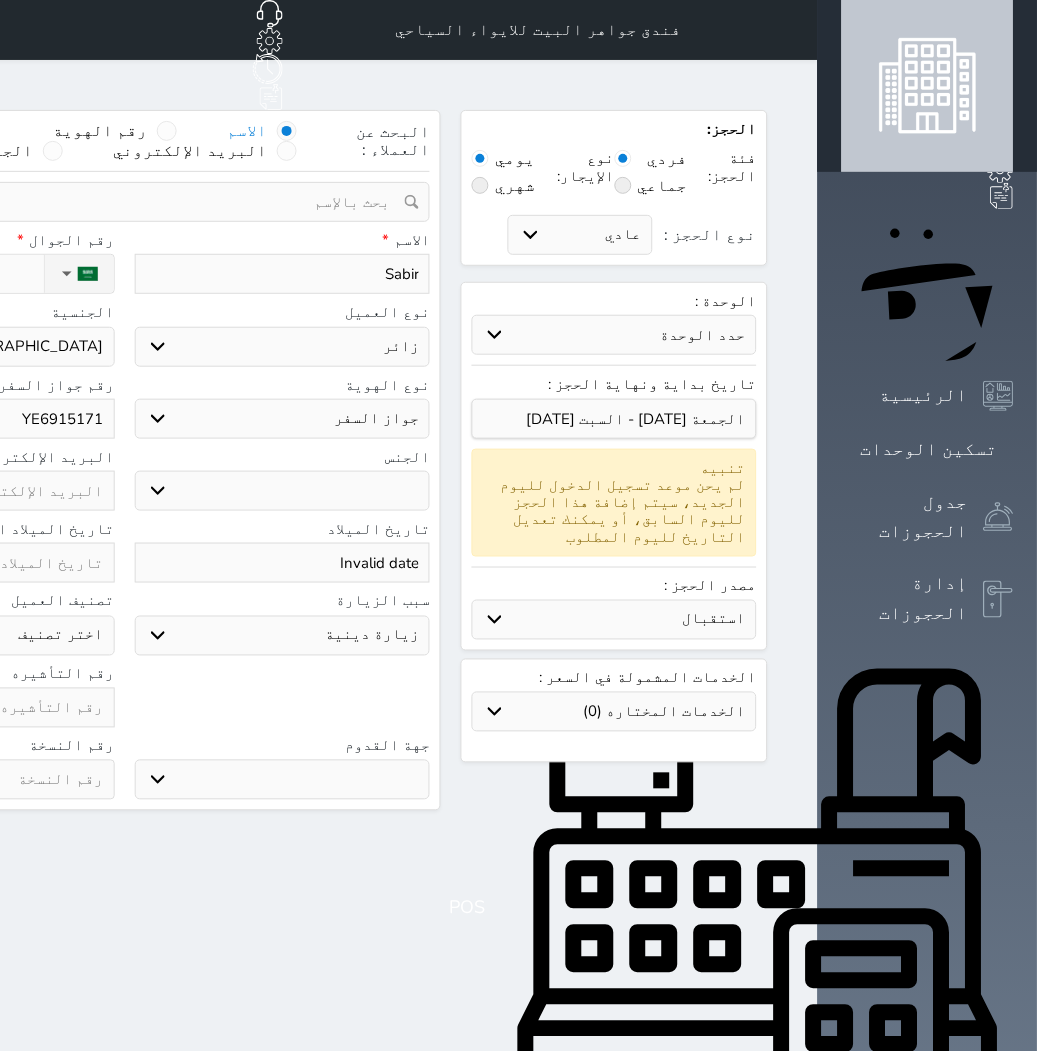 type on "6" 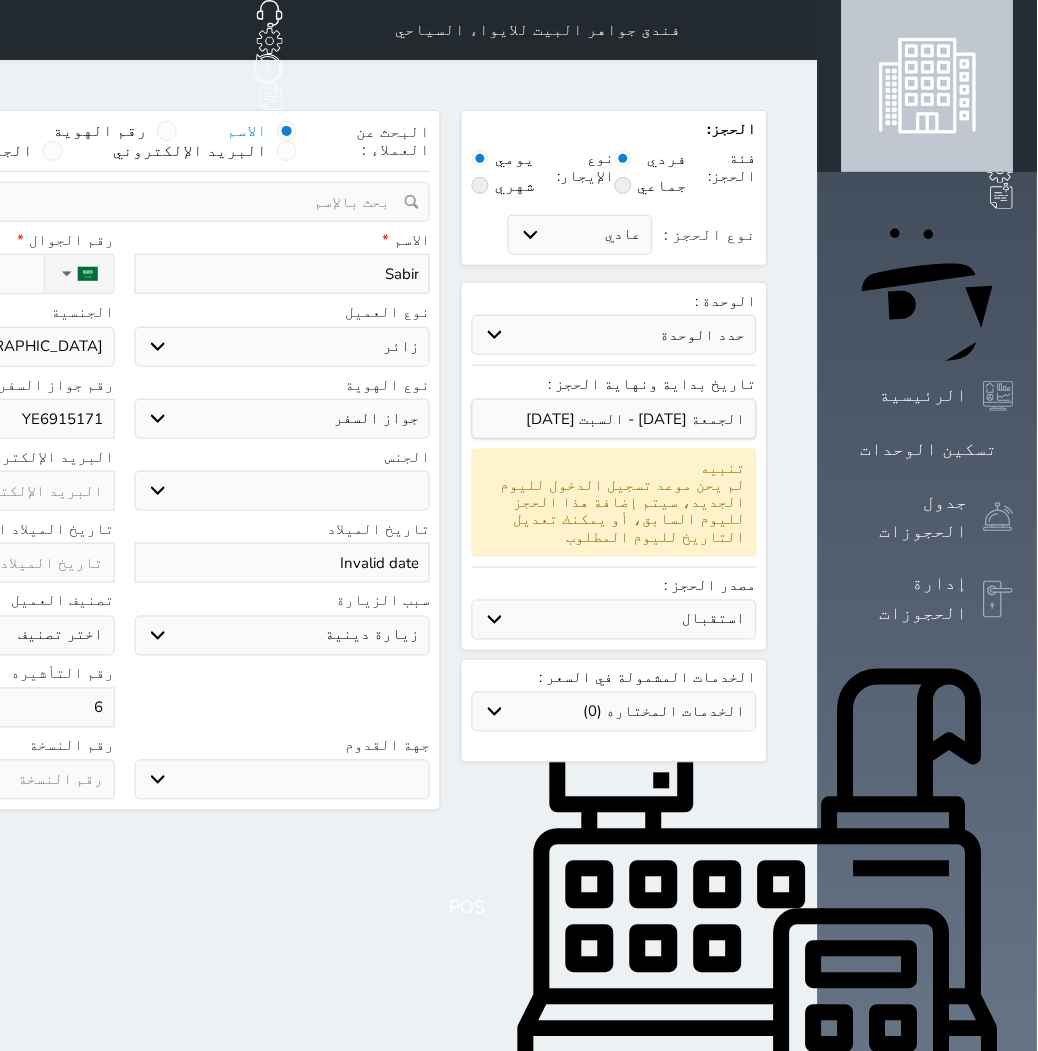select 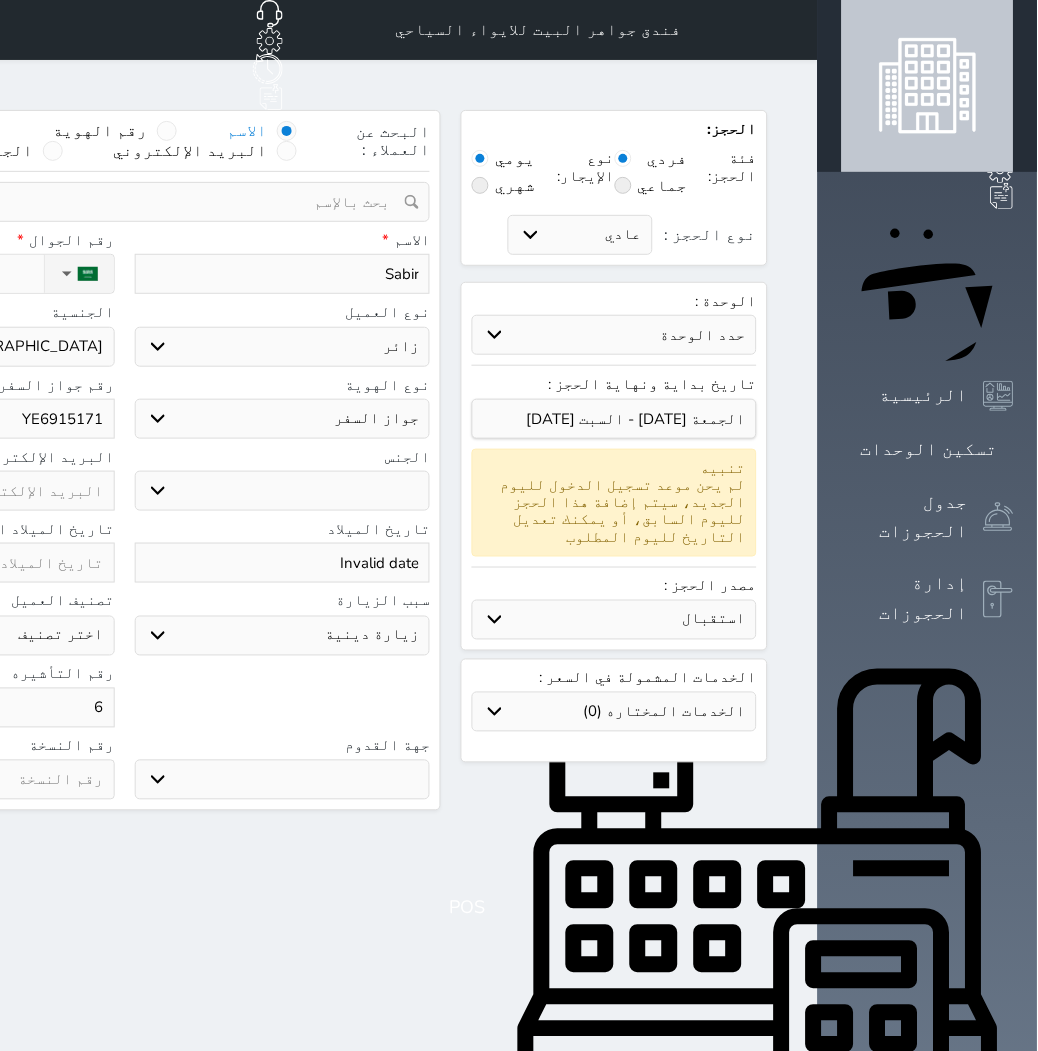 type on "61" 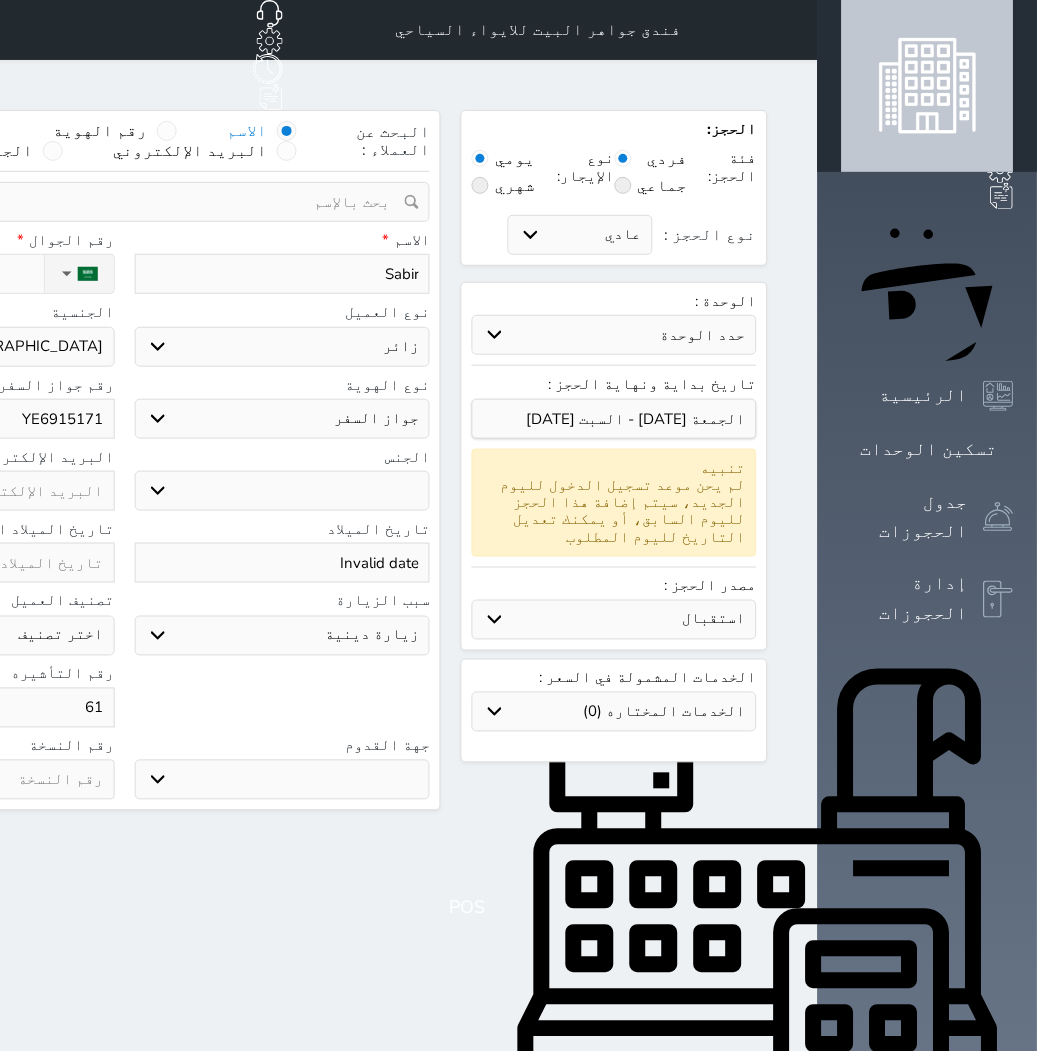select 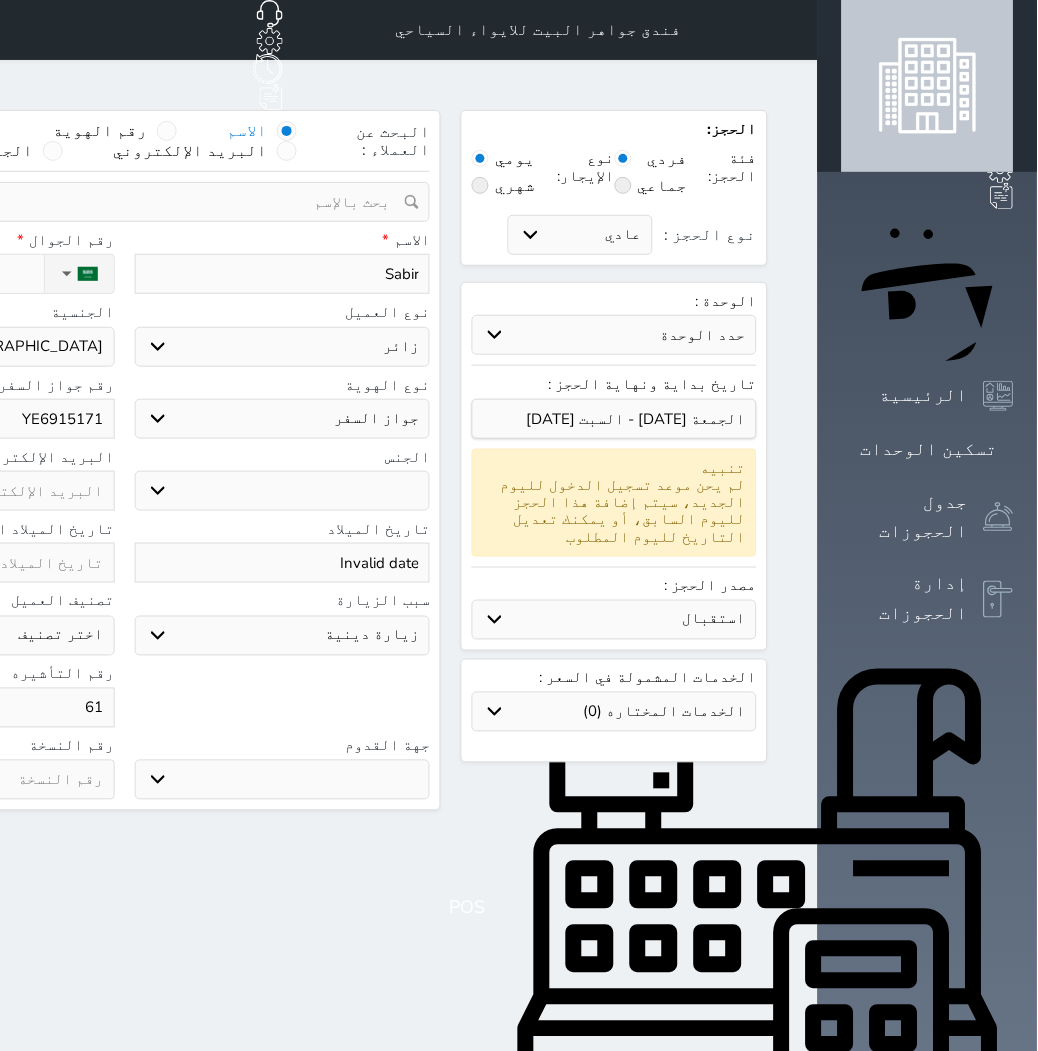 type on "614" 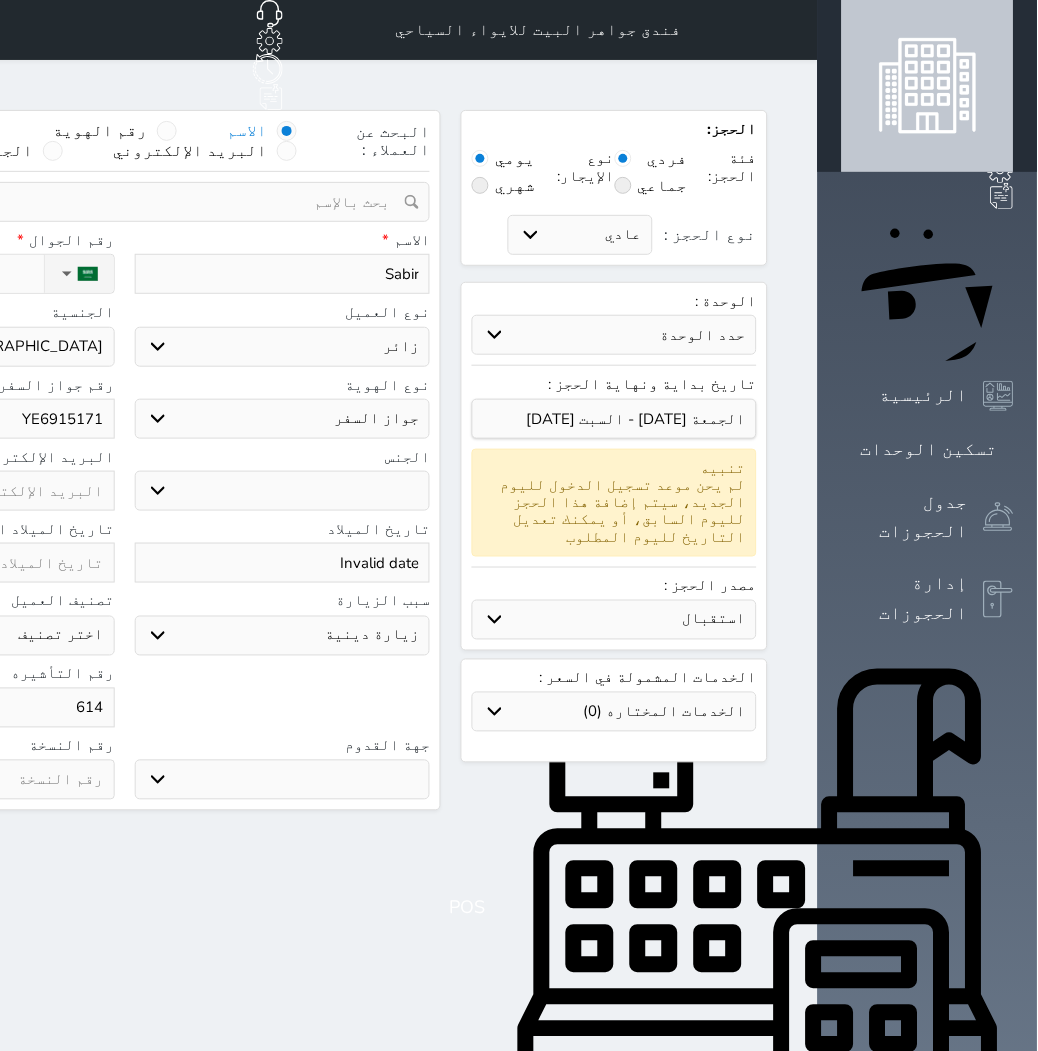 select 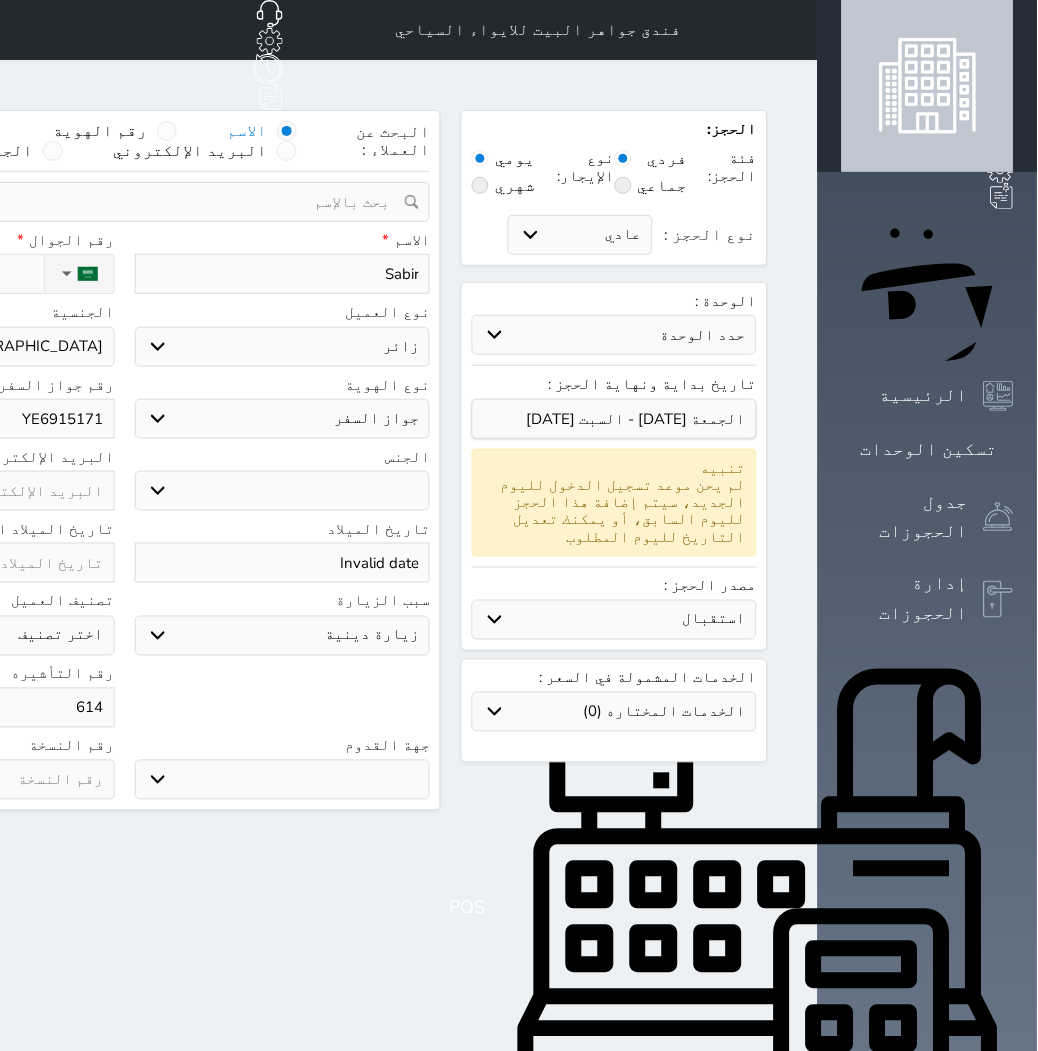 type on "6143" 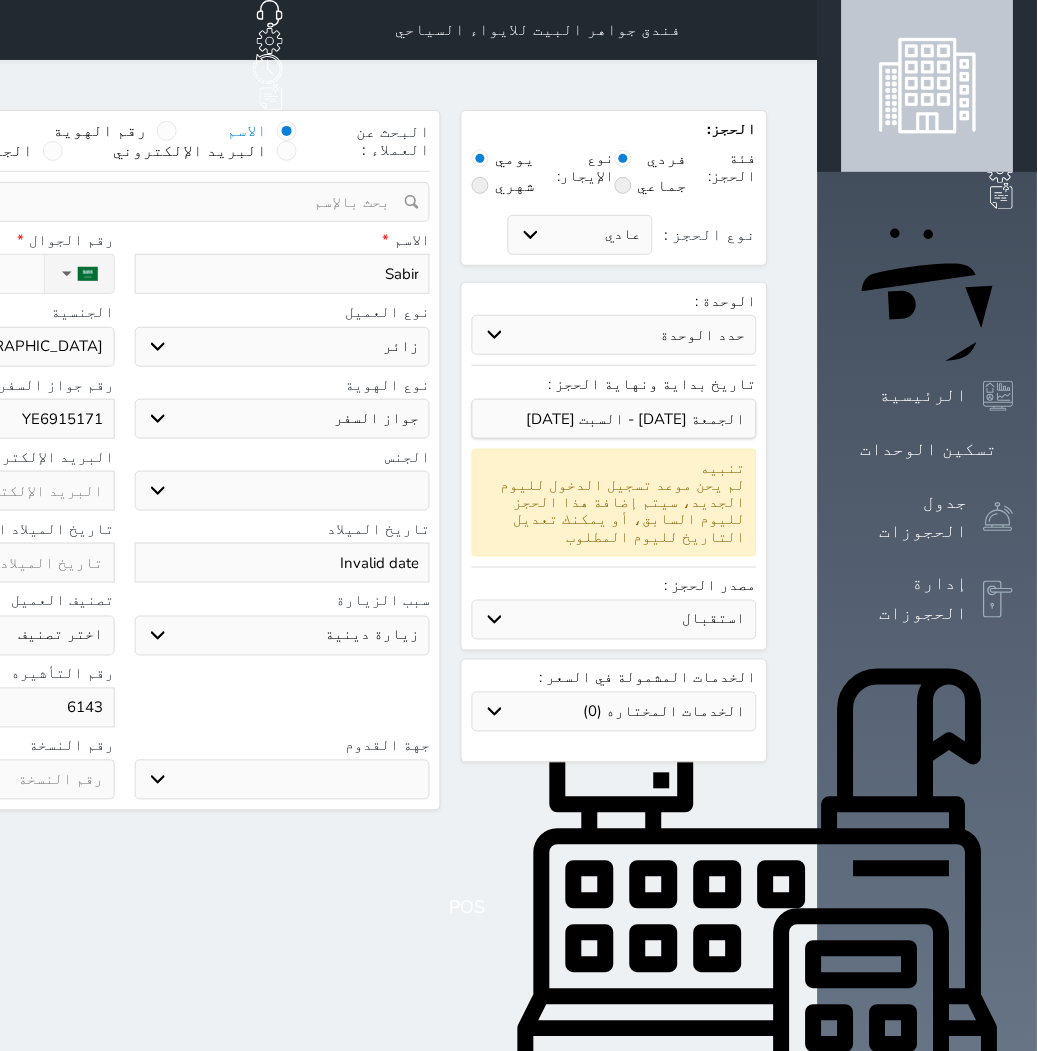 select 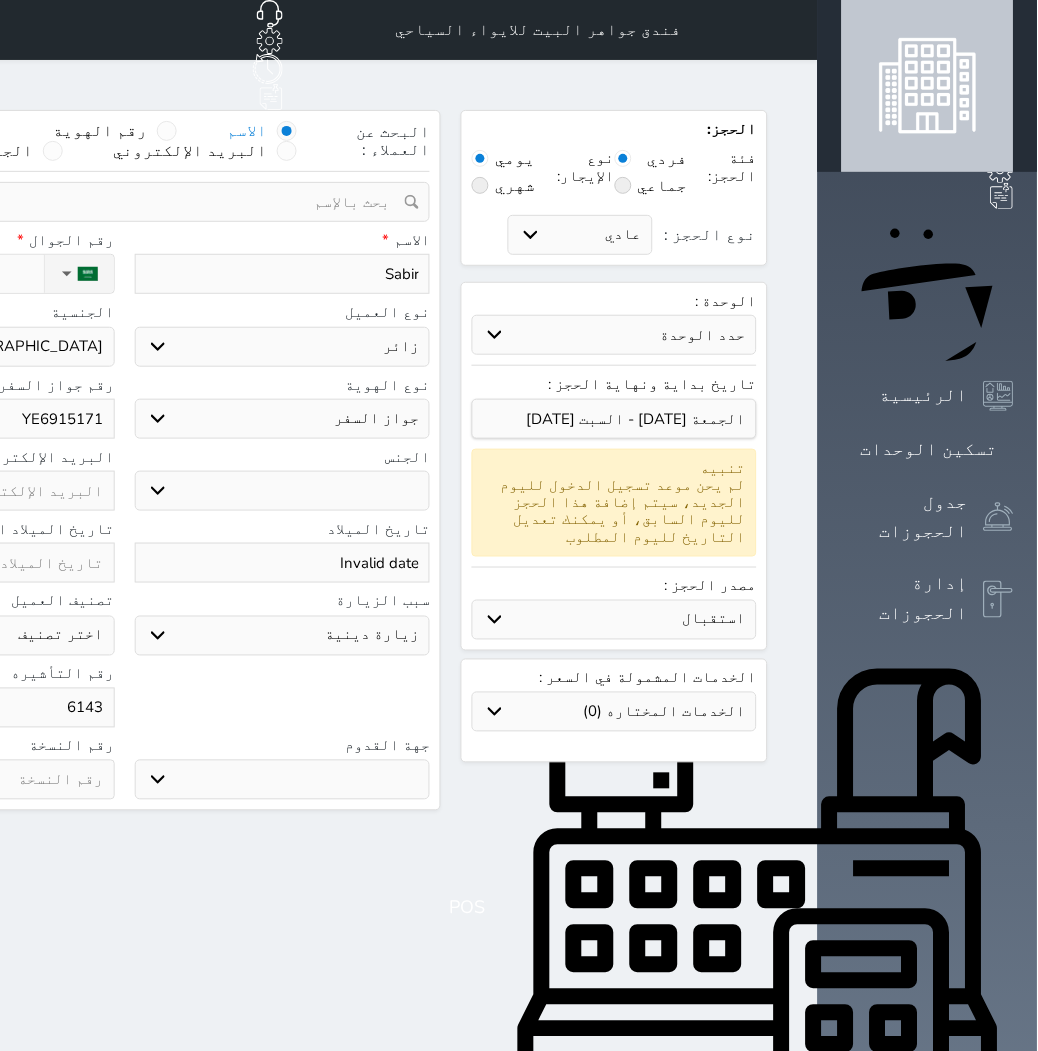 type on "61437" 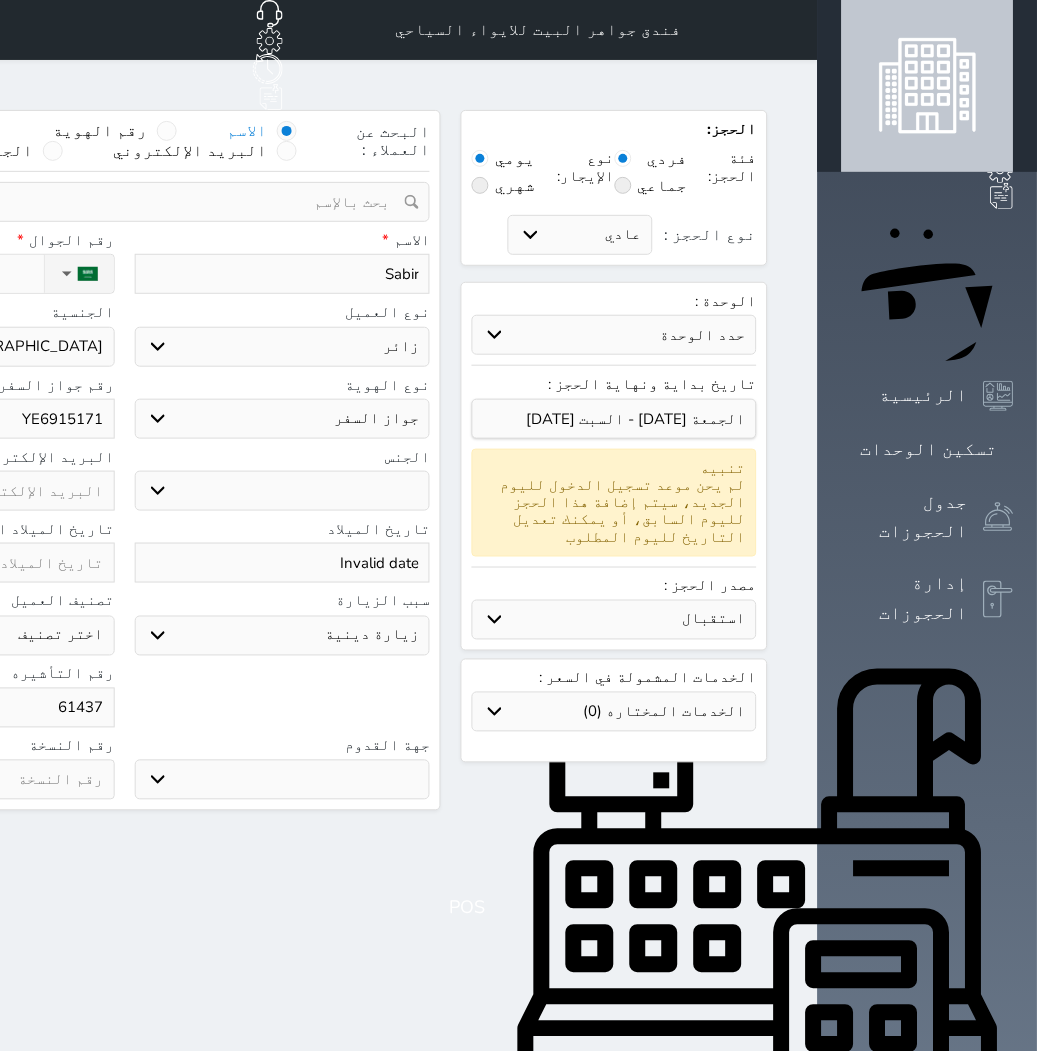 select 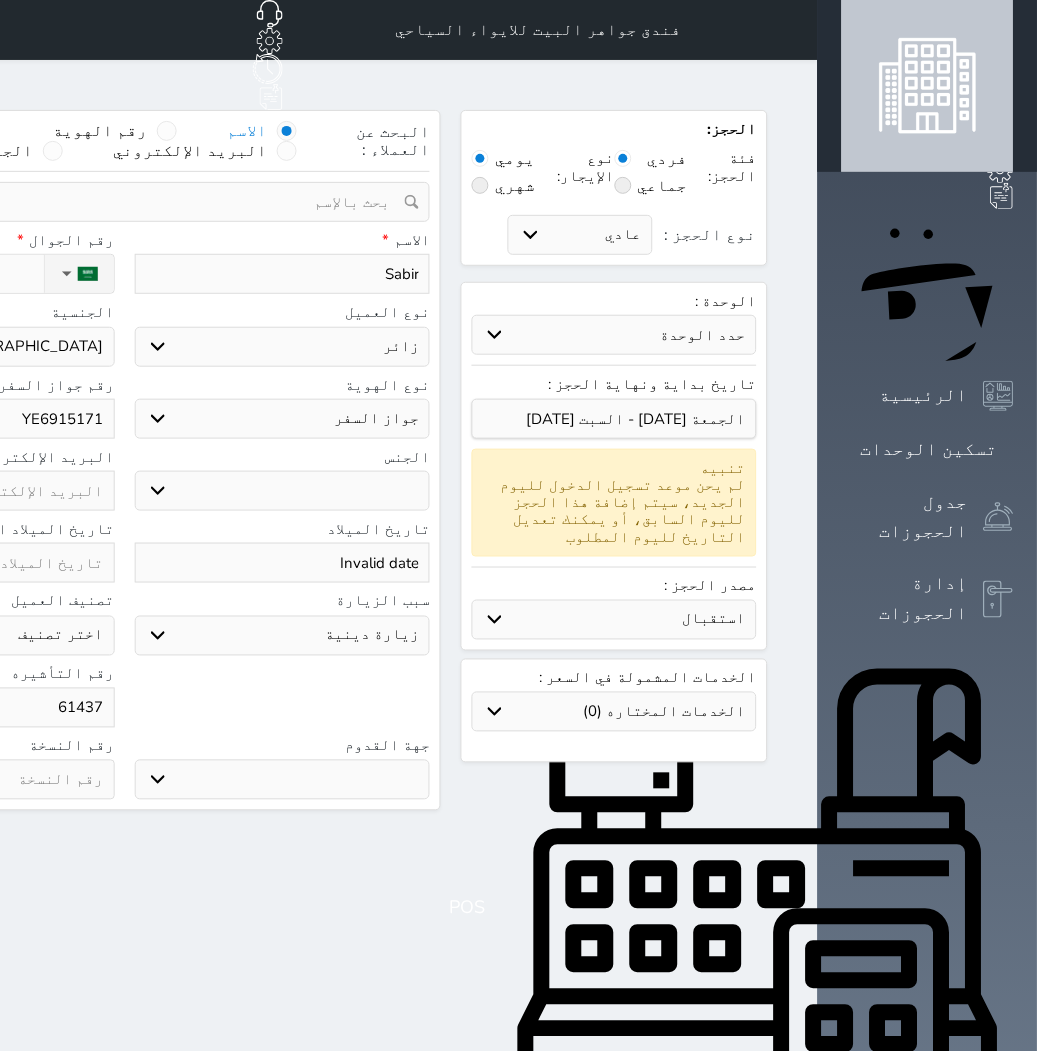 type on "614378" 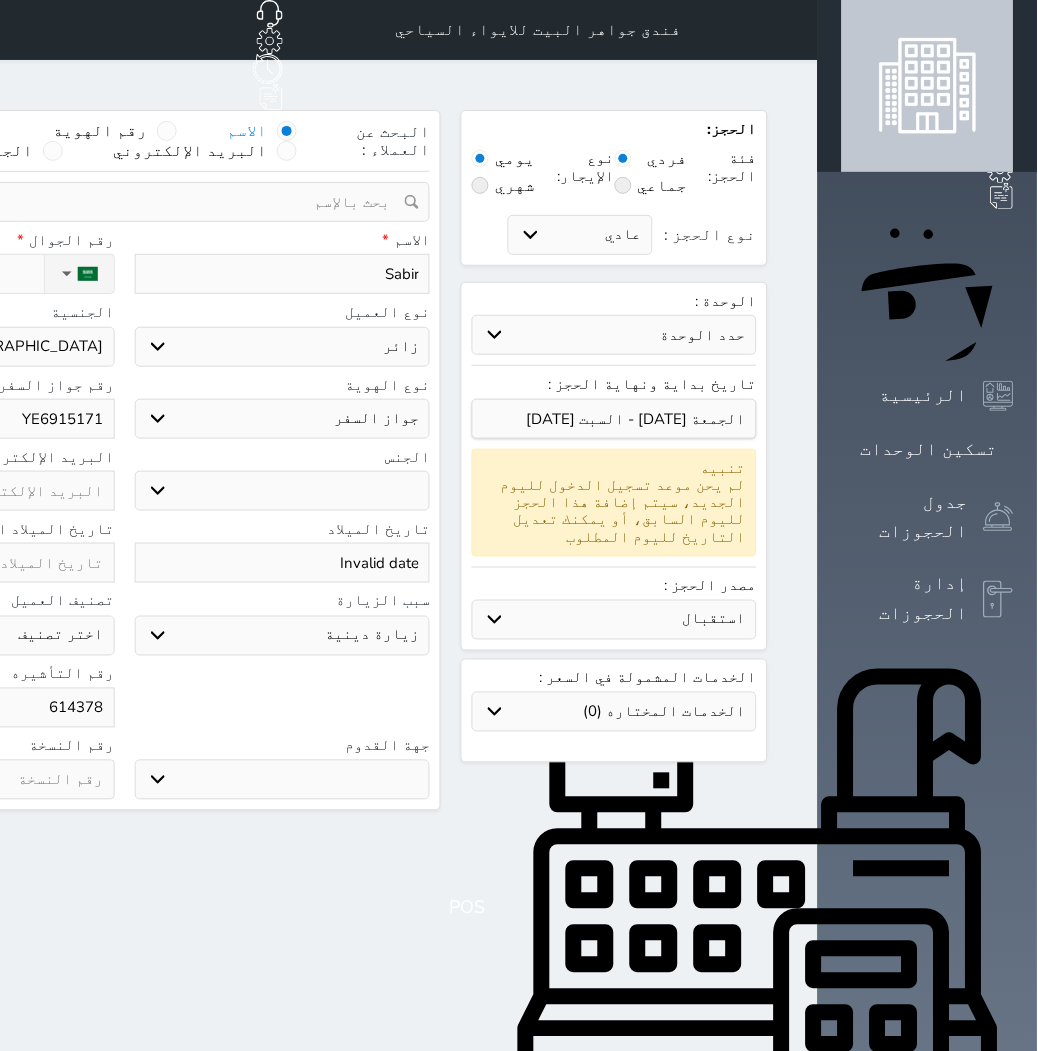 select 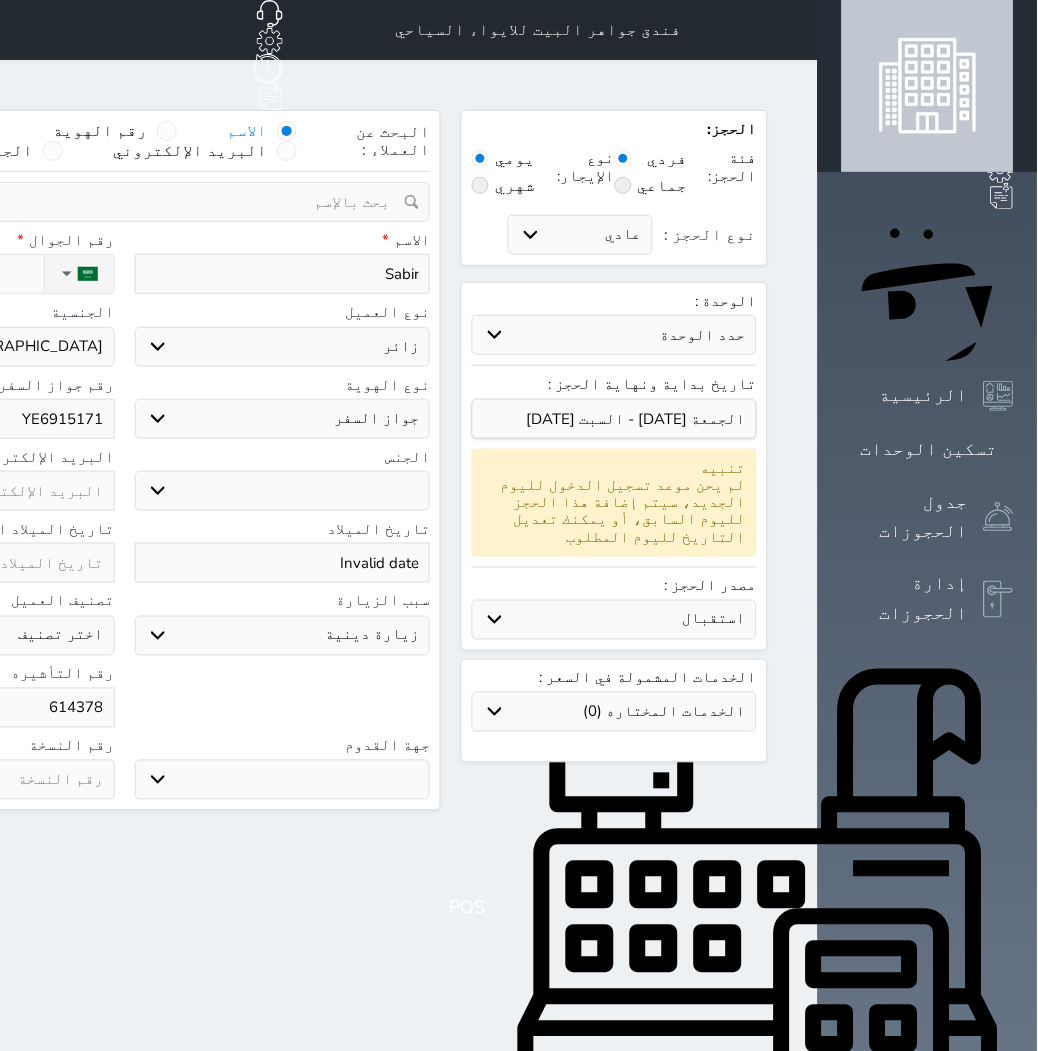 type on "6143781" 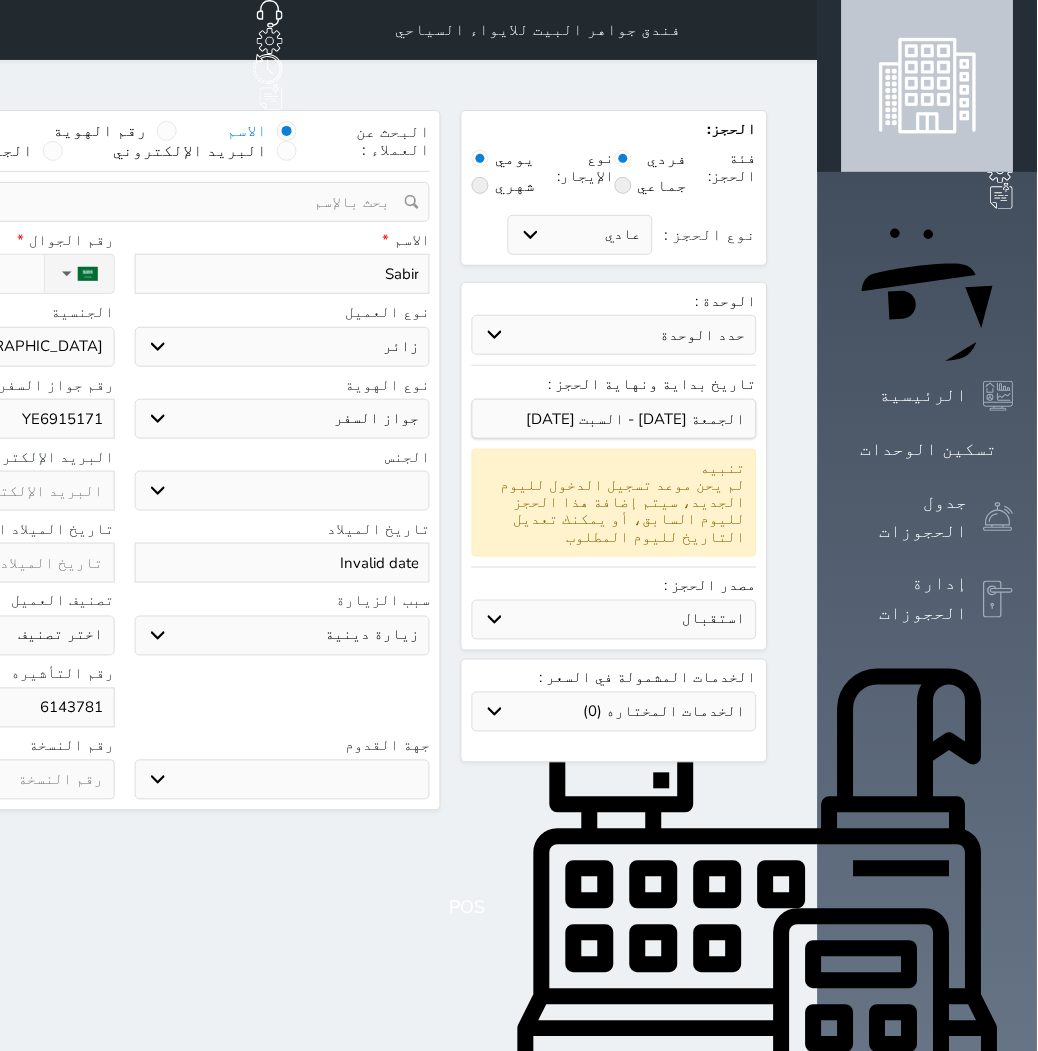 select 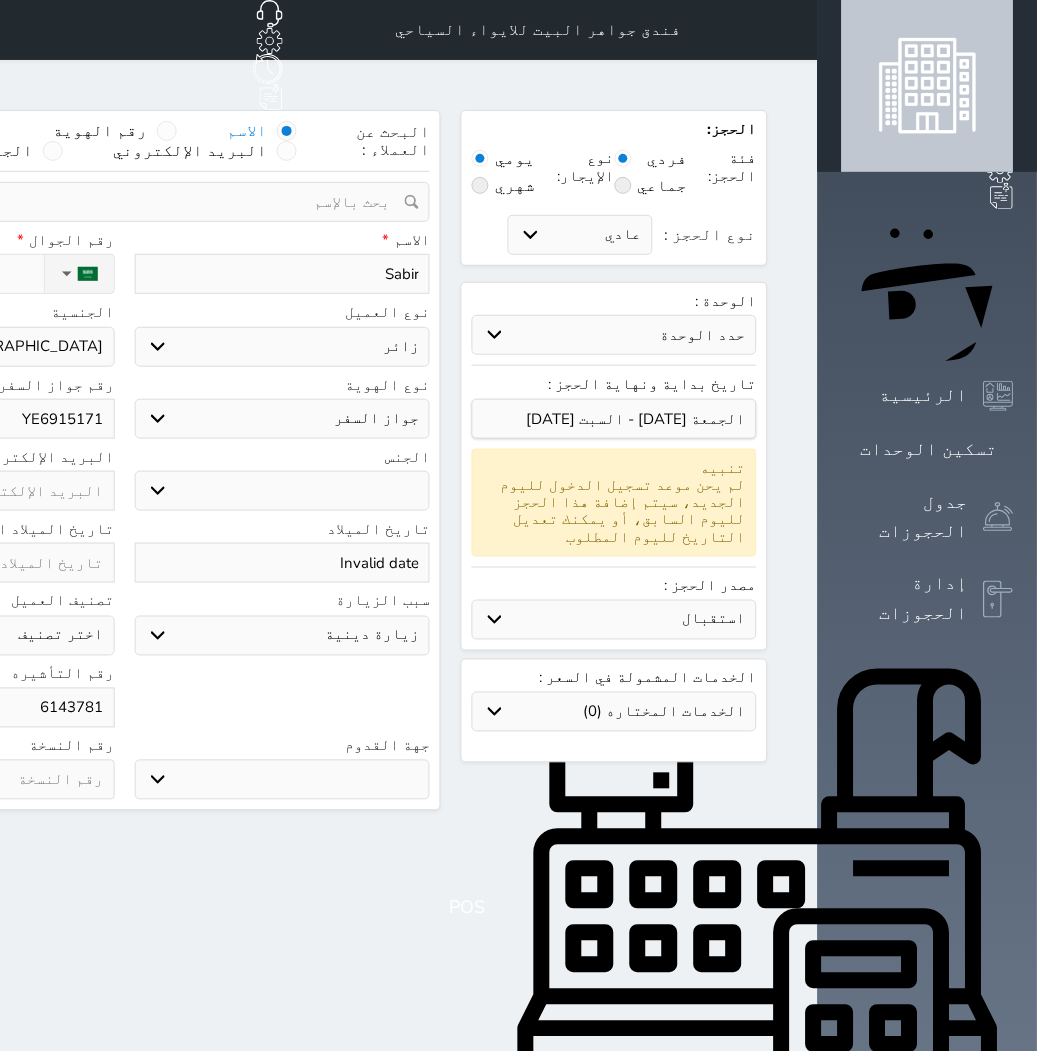type on "61437811" 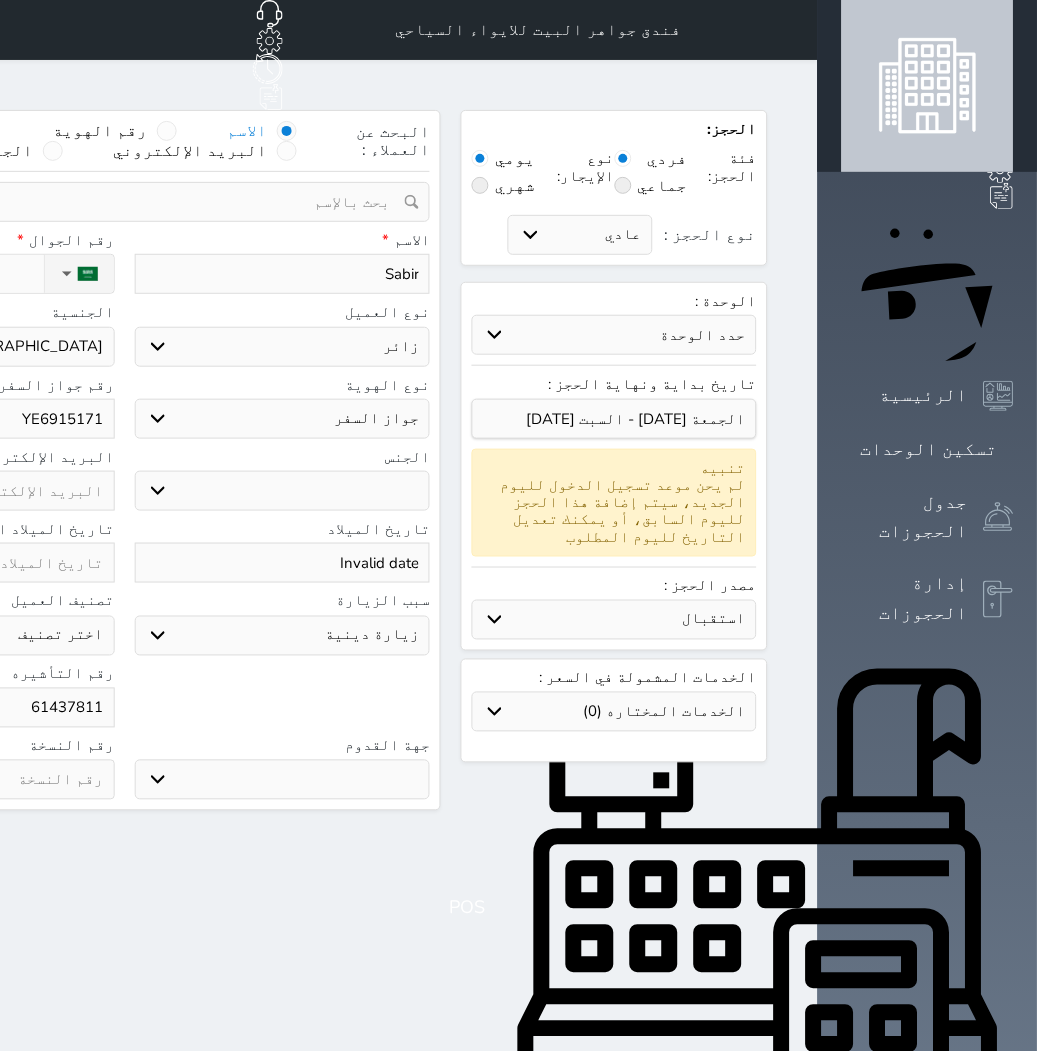 select 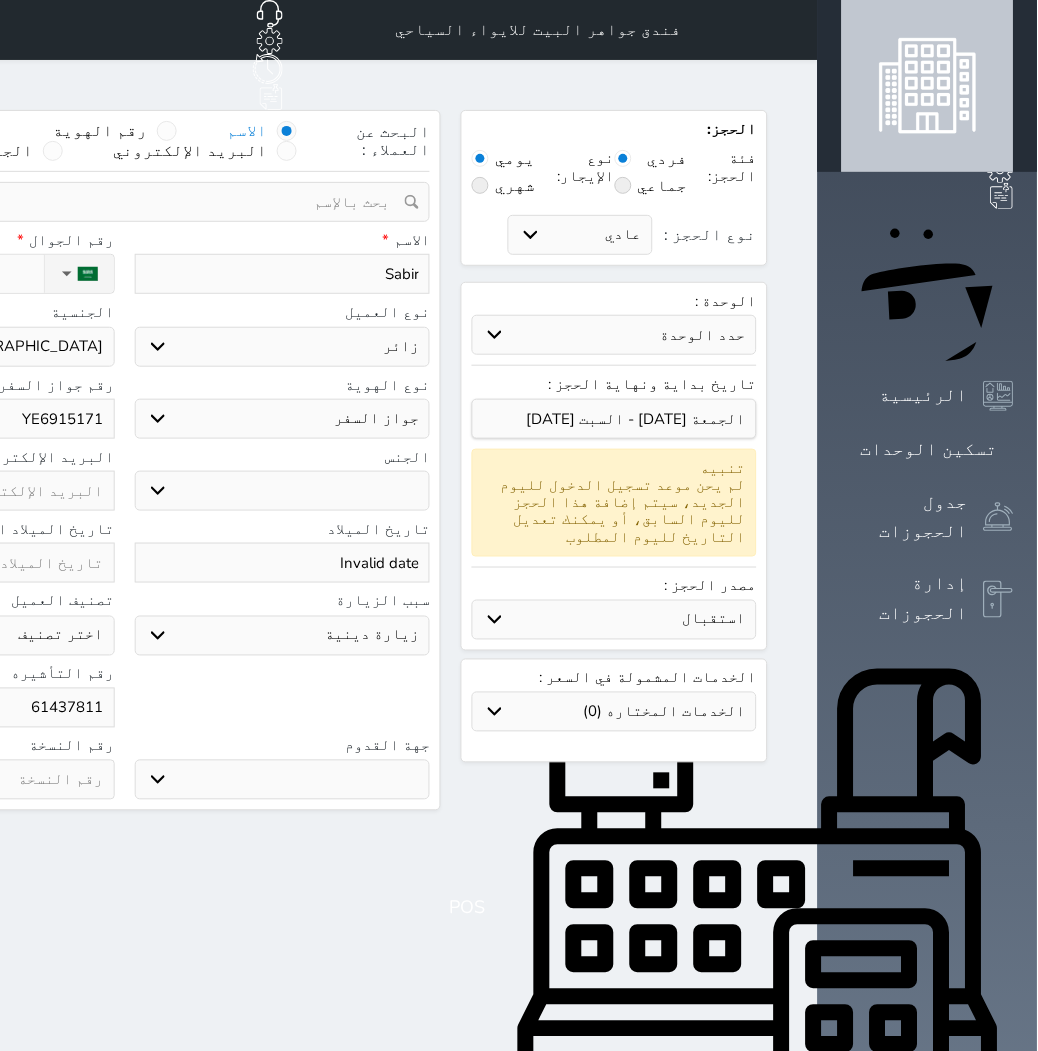 type on "614378119" 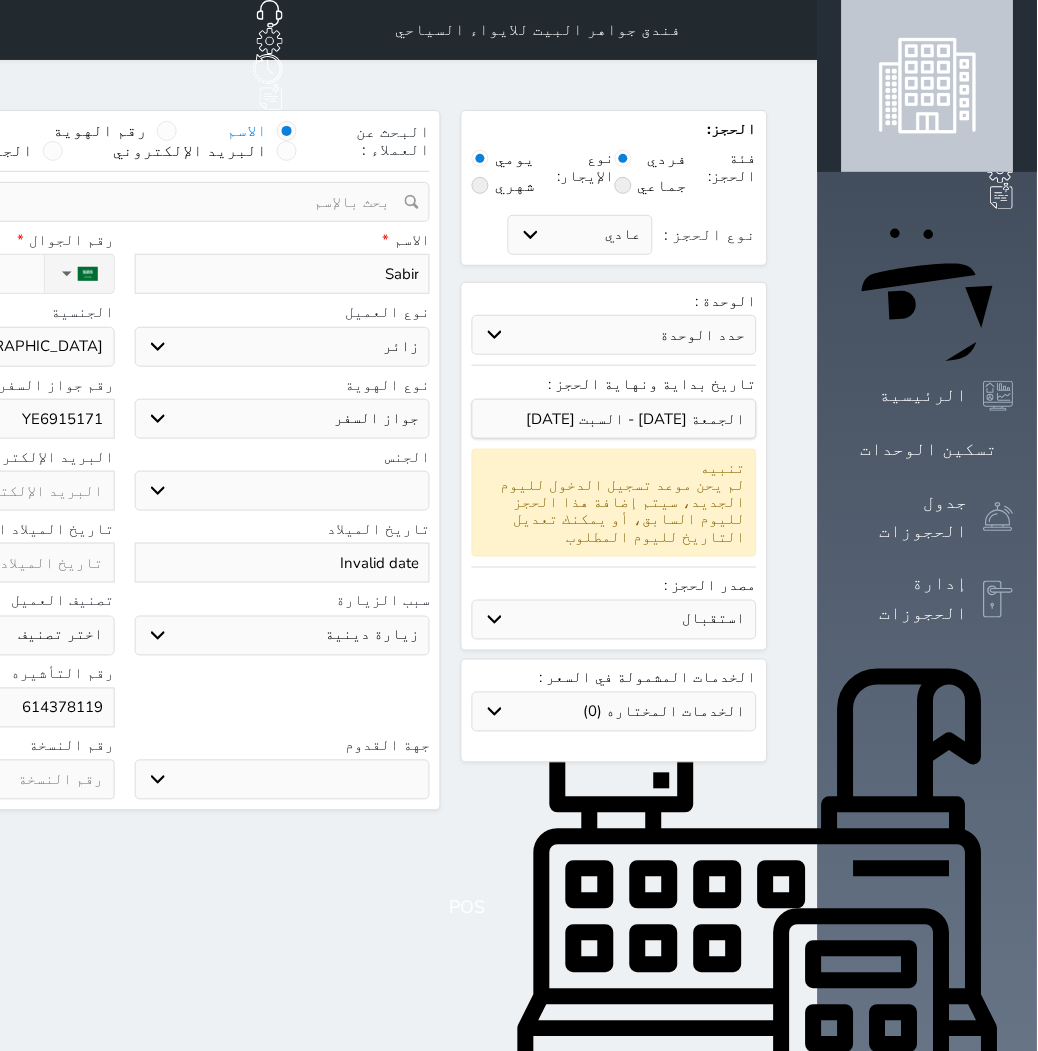select 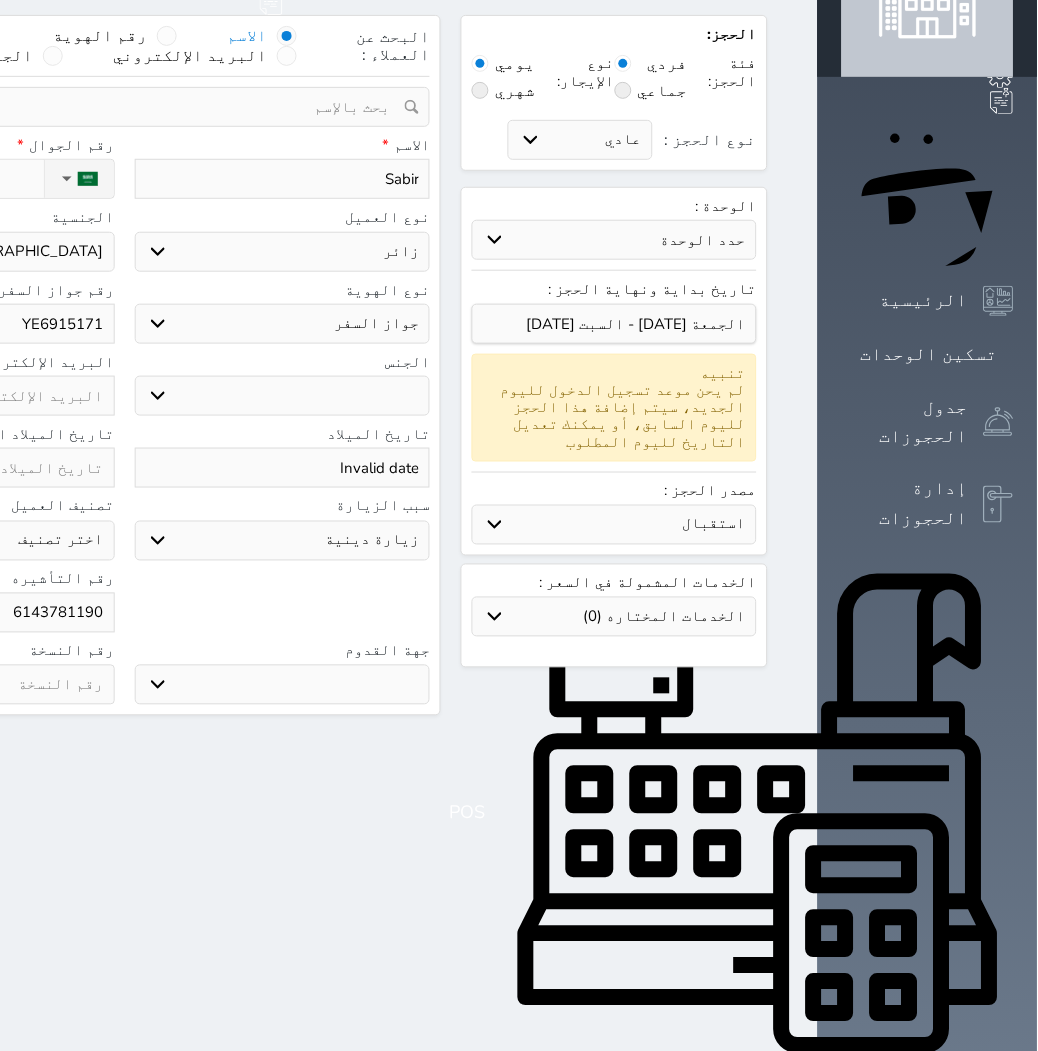 scroll, scrollTop: 0, scrollLeft: 0, axis: both 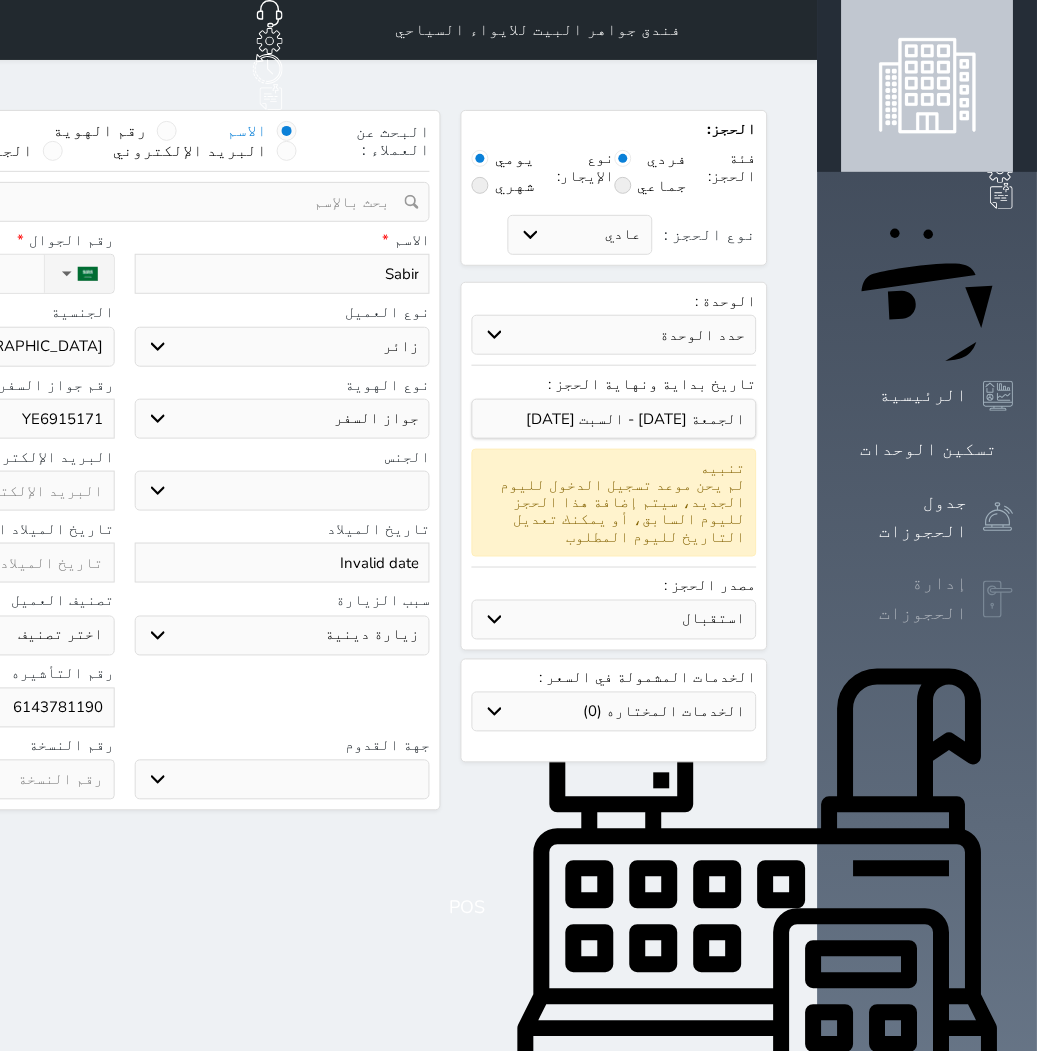 type on "6143781190" 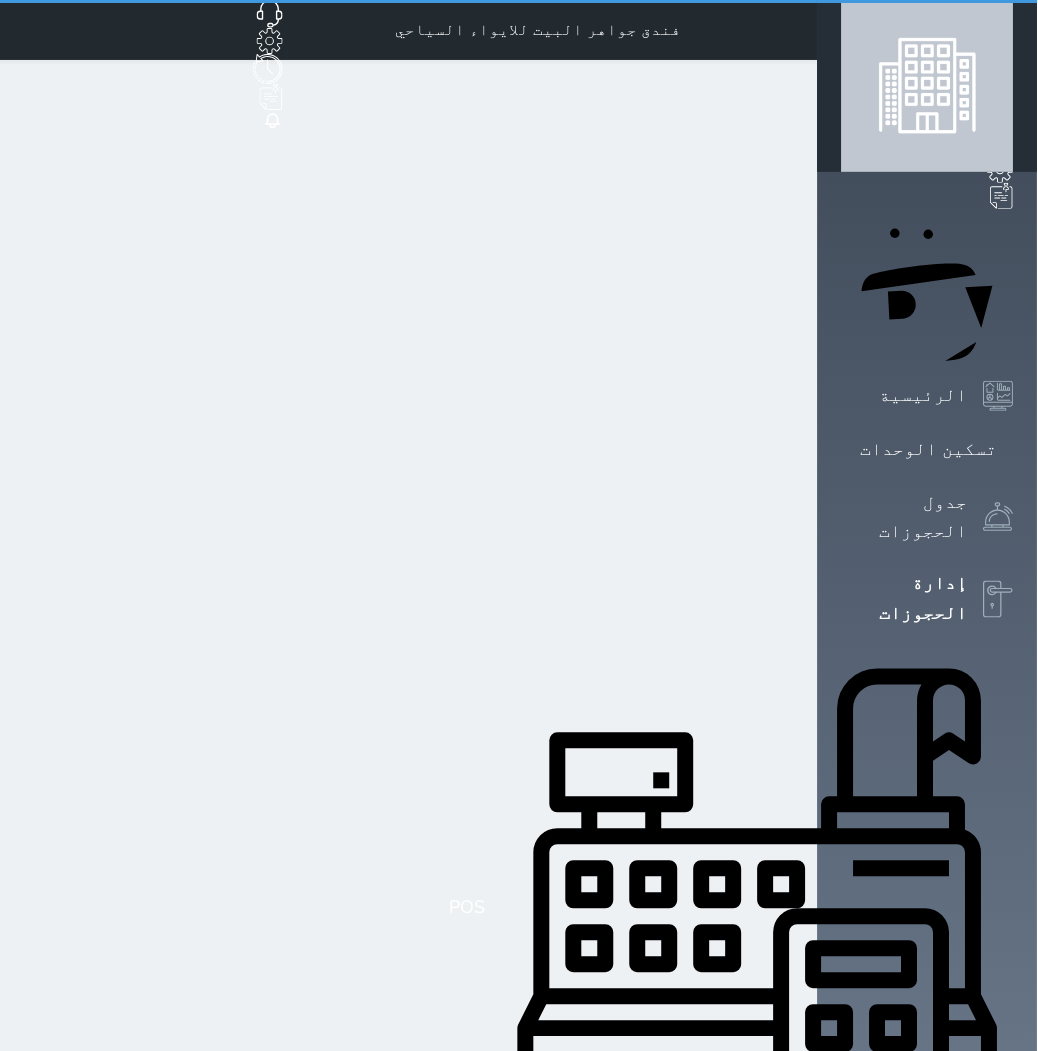 select on "open_all" 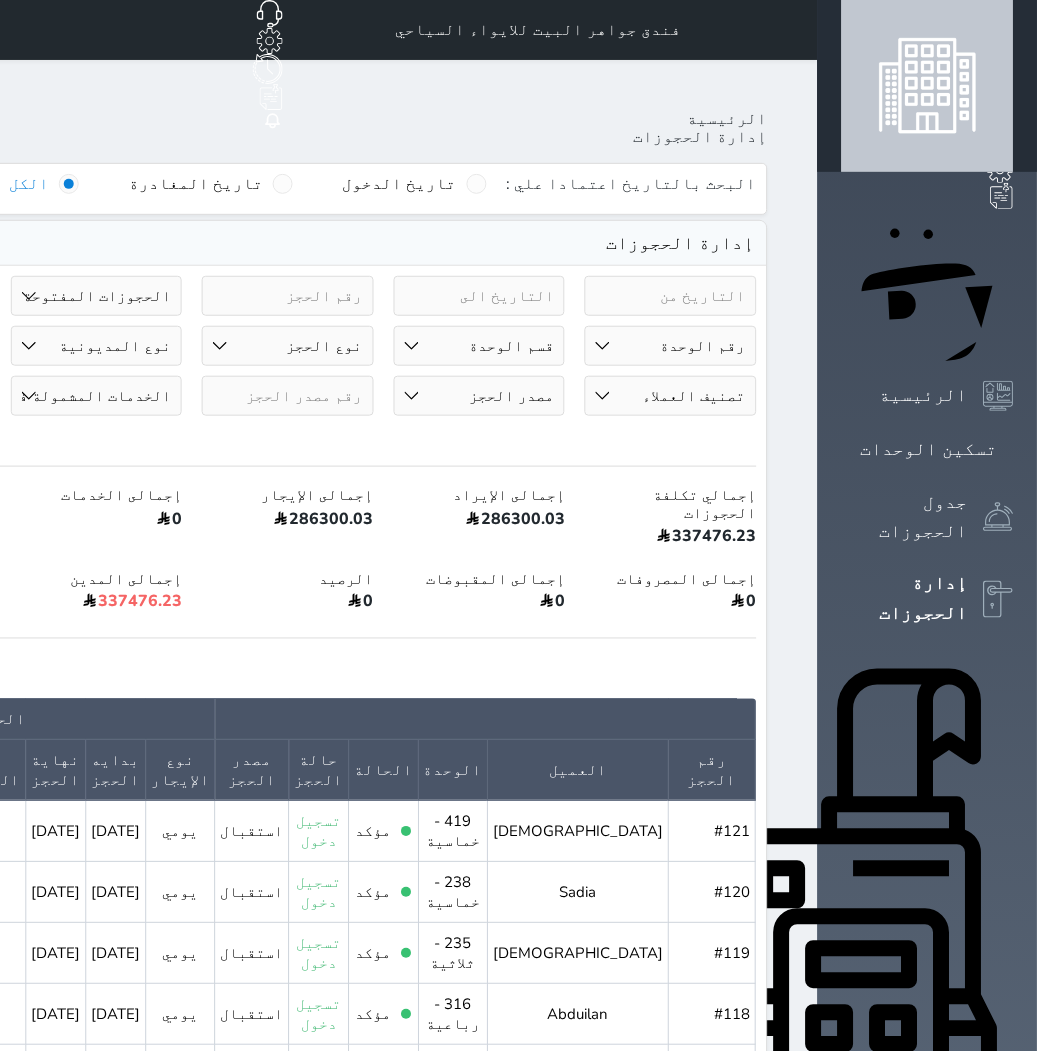 click on "حجز جديد" at bounding box center [114, -65] 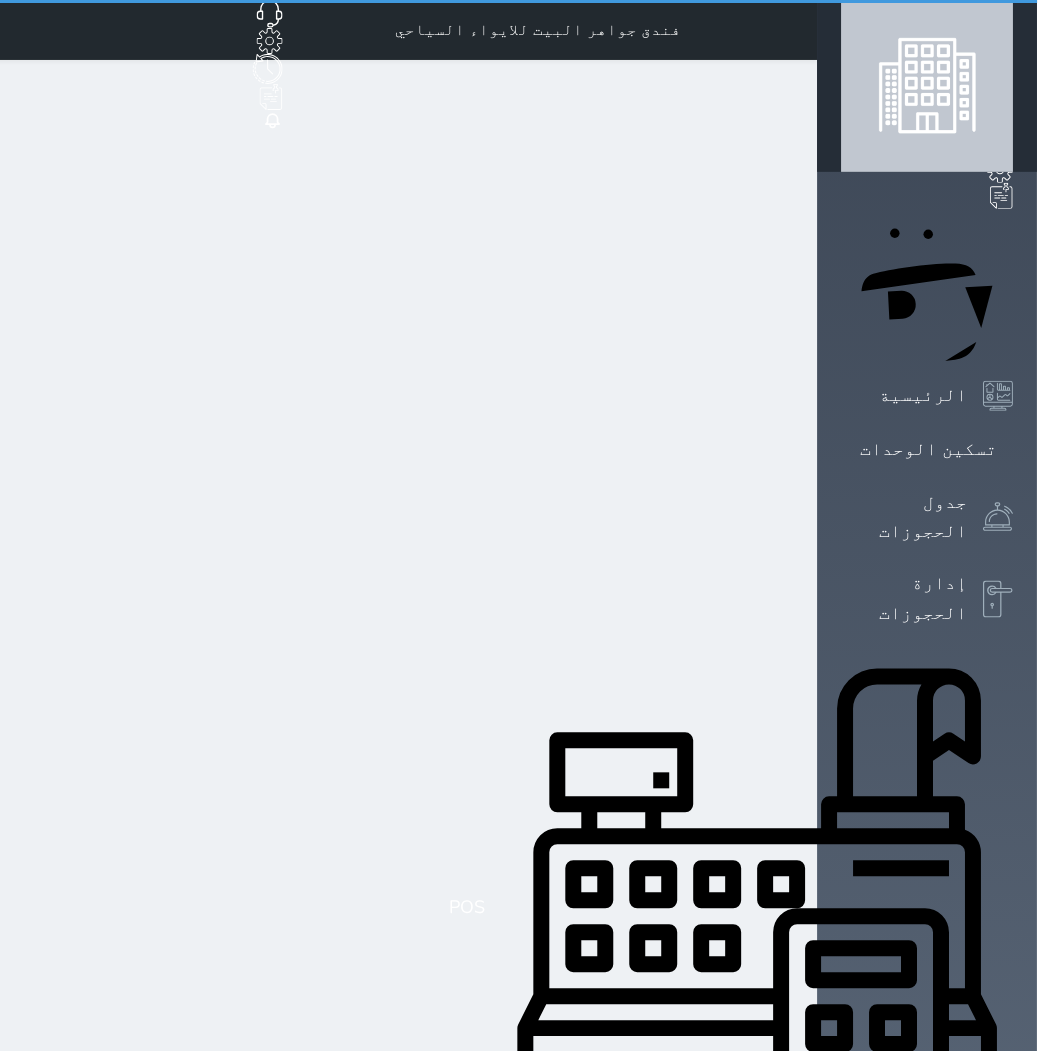 select on "1" 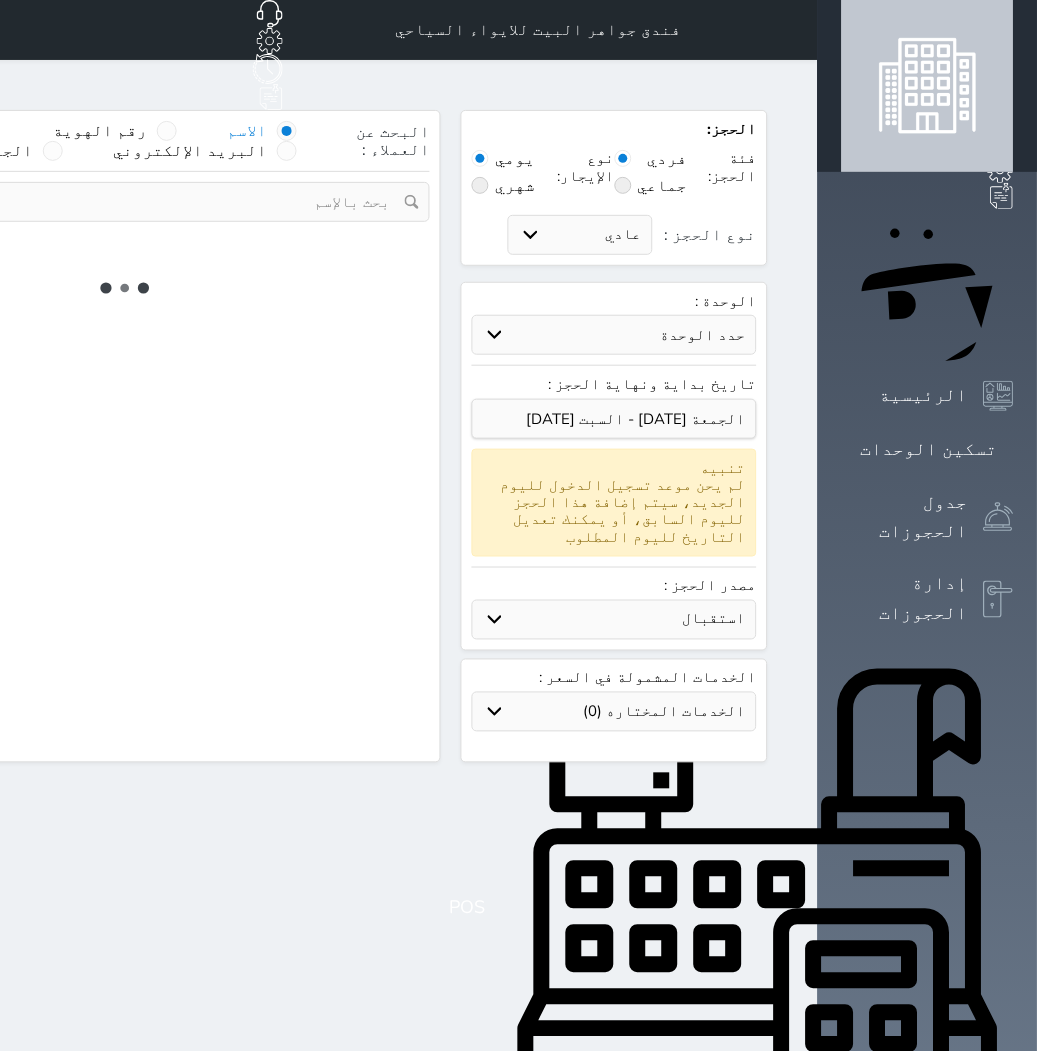 click on "حدد الوحدة" at bounding box center [614, 335] 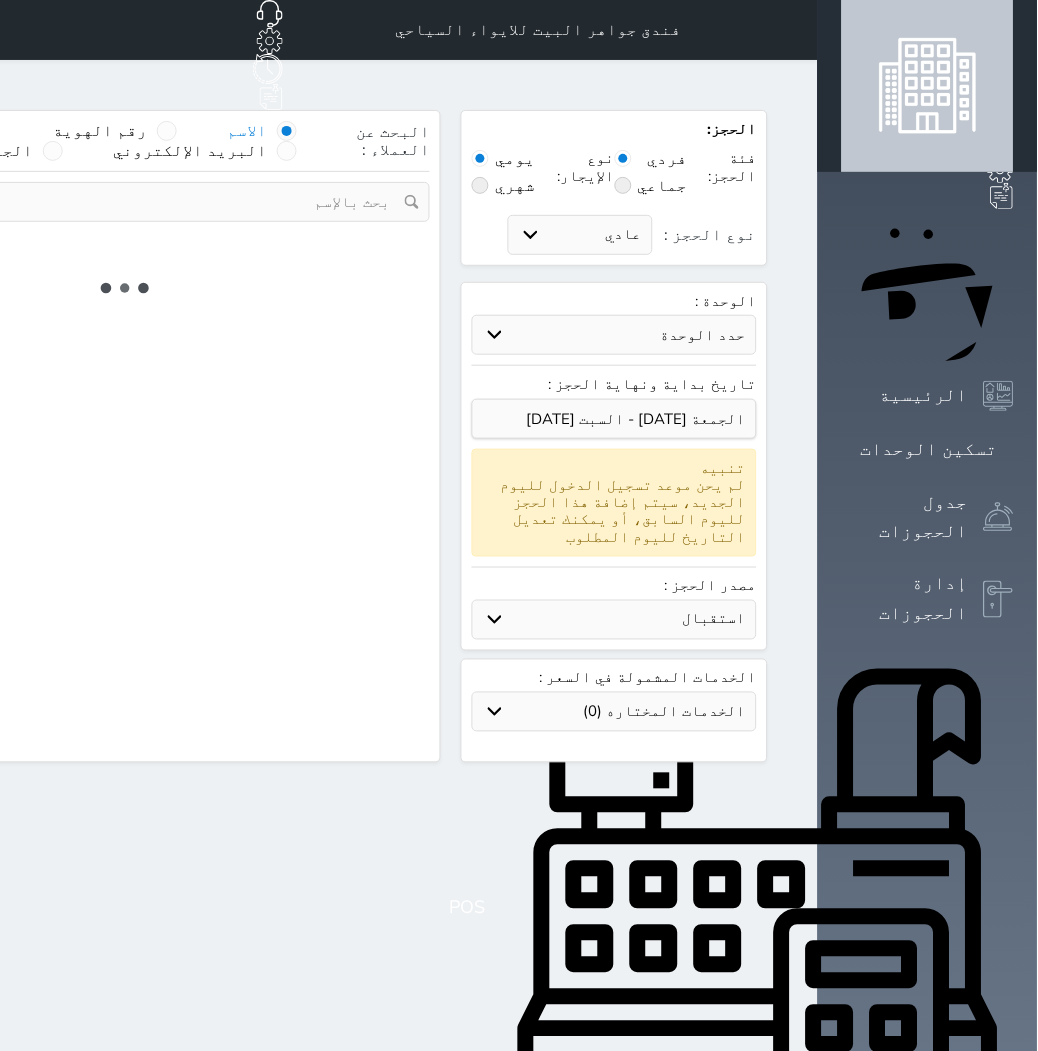 select 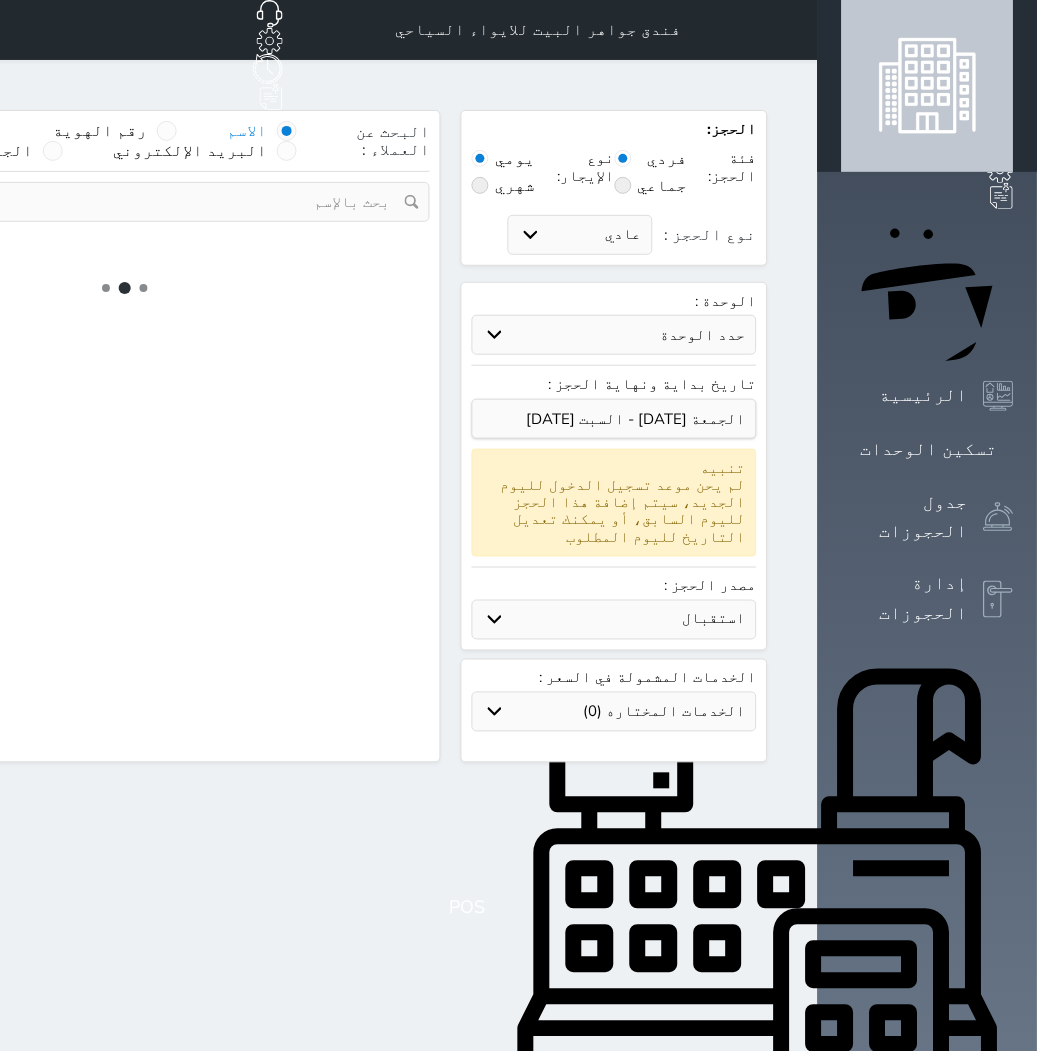 select on "1" 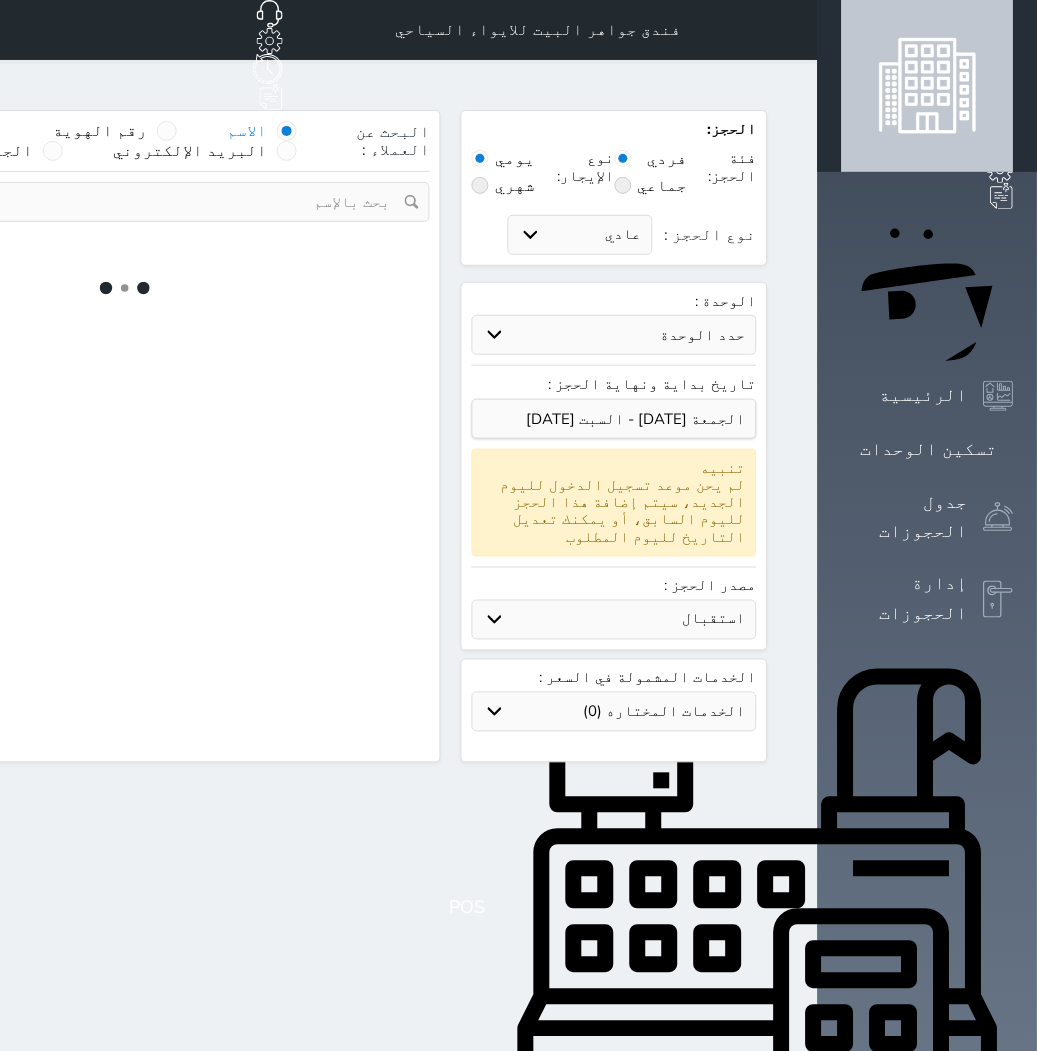 select on "113" 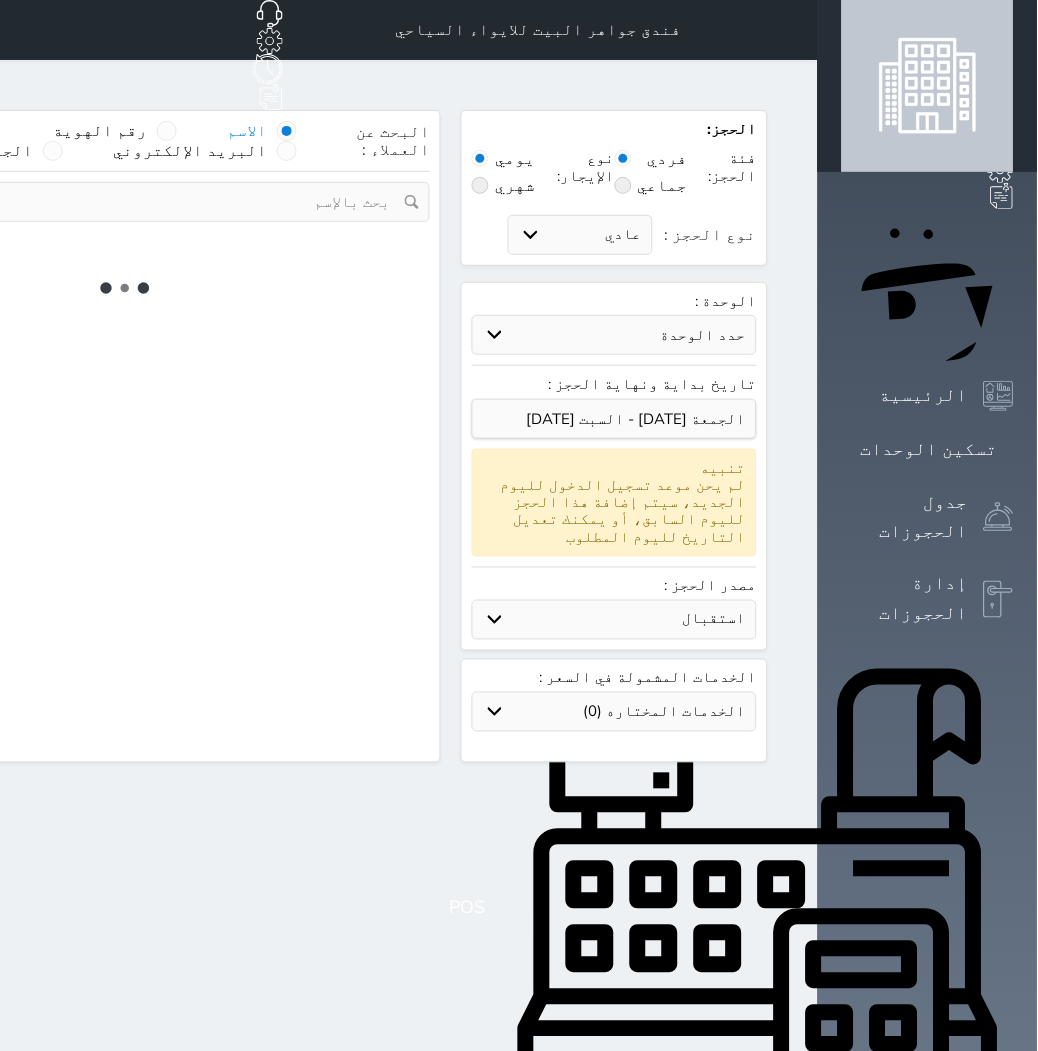 select 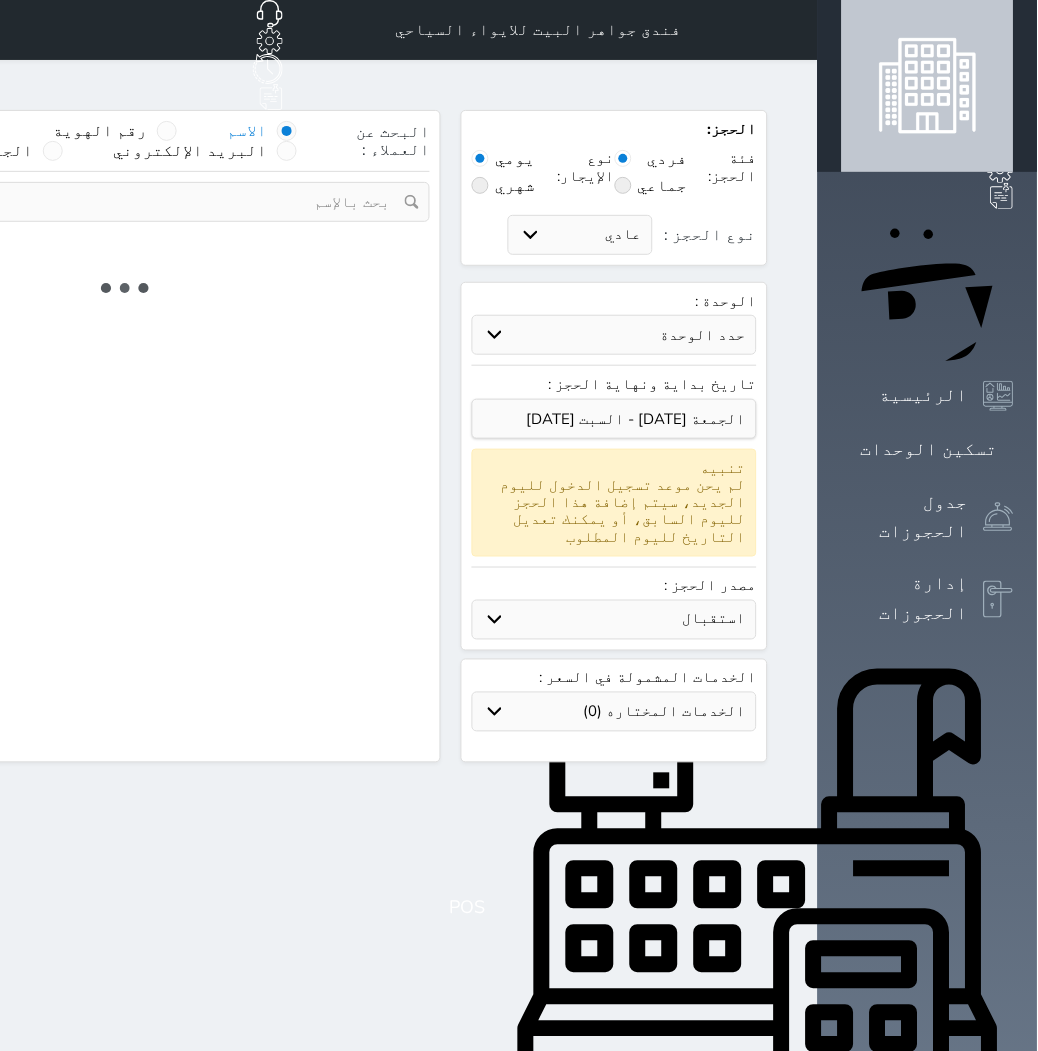 select on "7" 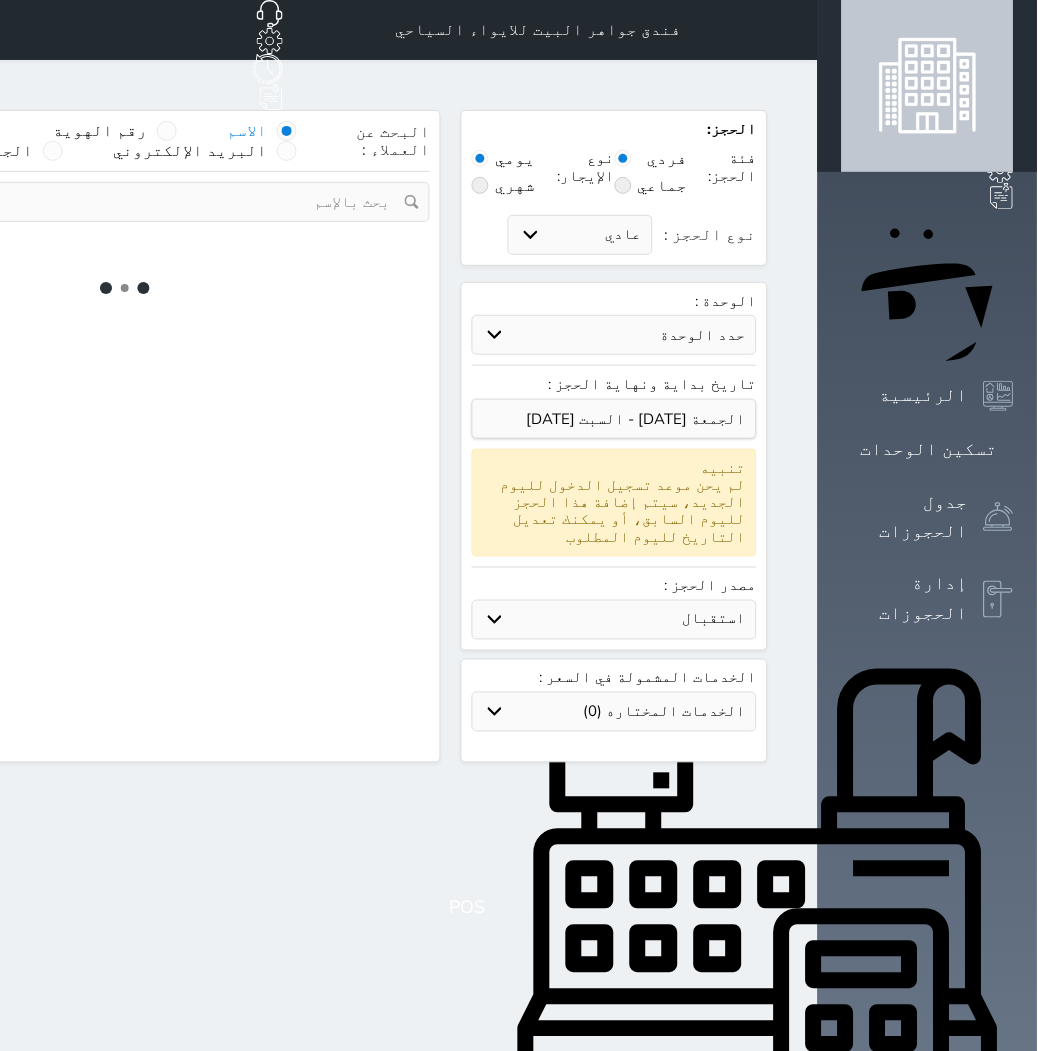 select 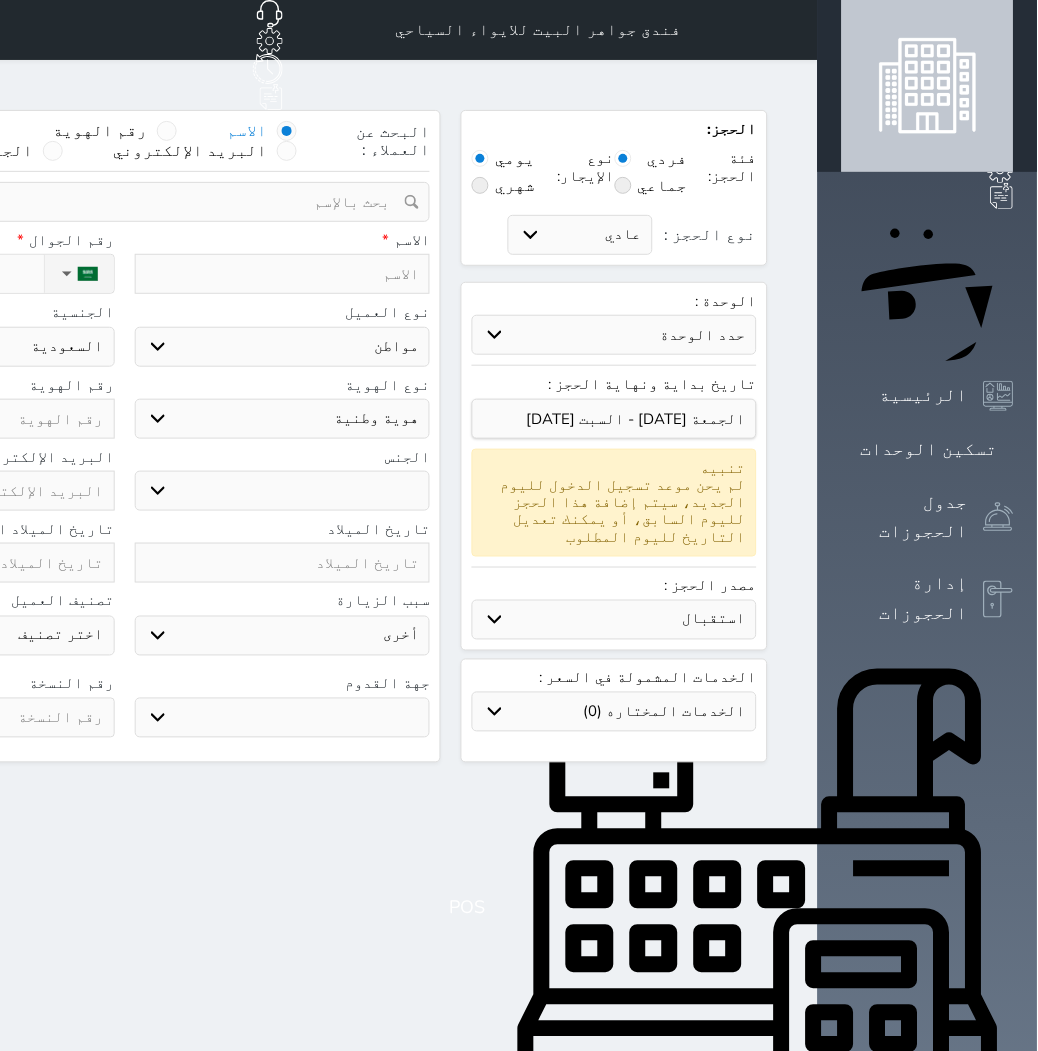 click on "حدد الوحدة
#940 - رباعية
#938 - خماسية
#937 - رباعية
#934 - خماسية
#932 - ثلاثية
#931 - خماسية
#930 - رباعية
#927 - رباعية
#926 - خماسية
#925 - رباعية
#924 - ثلاثية
#922 - خماسية
#921 - رباعية
#920 - رباعية
#919 - خماسية
#918 - ثلاثية
#917 - خماسية
#916 - رباعية
#915 - خماسية
#914 - رباعية" at bounding box center [614, 335] 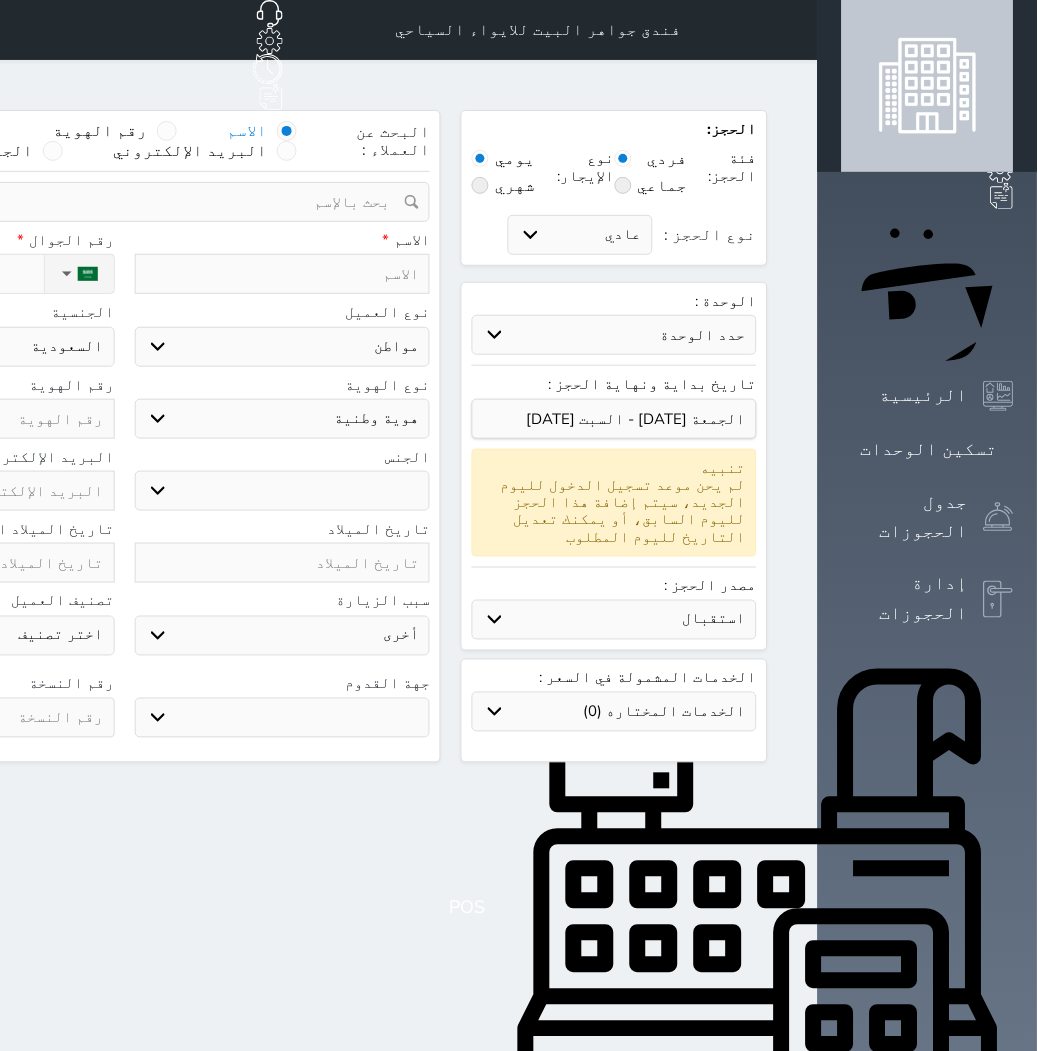 select on "84048" 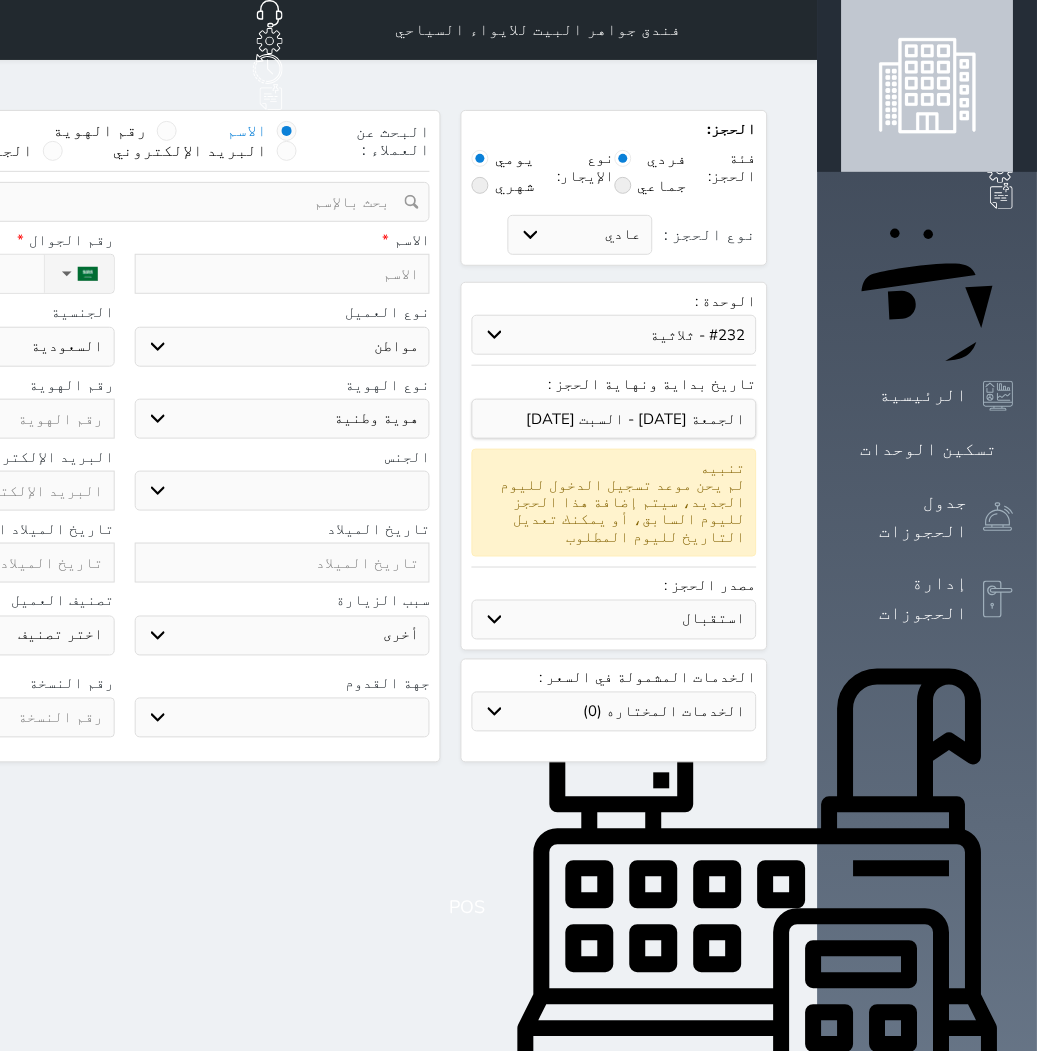 click on "حدد الوحدة
#940 - رباعية
#938 - خماسية
#937 - رباعية
#934 - خماسية
#932 - ثلاثية
#931 - خماسية
#930 - رباعية
#927 - رباعية
#926 - خماسية
#925 - رباعية
#924 - ثلاثية
#922 - خماسية
#921 - رباعية
#920 - رباعية
#919 - خماسية
#918 - ثلاثية
#917 - خماسية
#916 - رباعية
#915 - خماسية
#914 - رباعية" at bounding box center (614, 335) 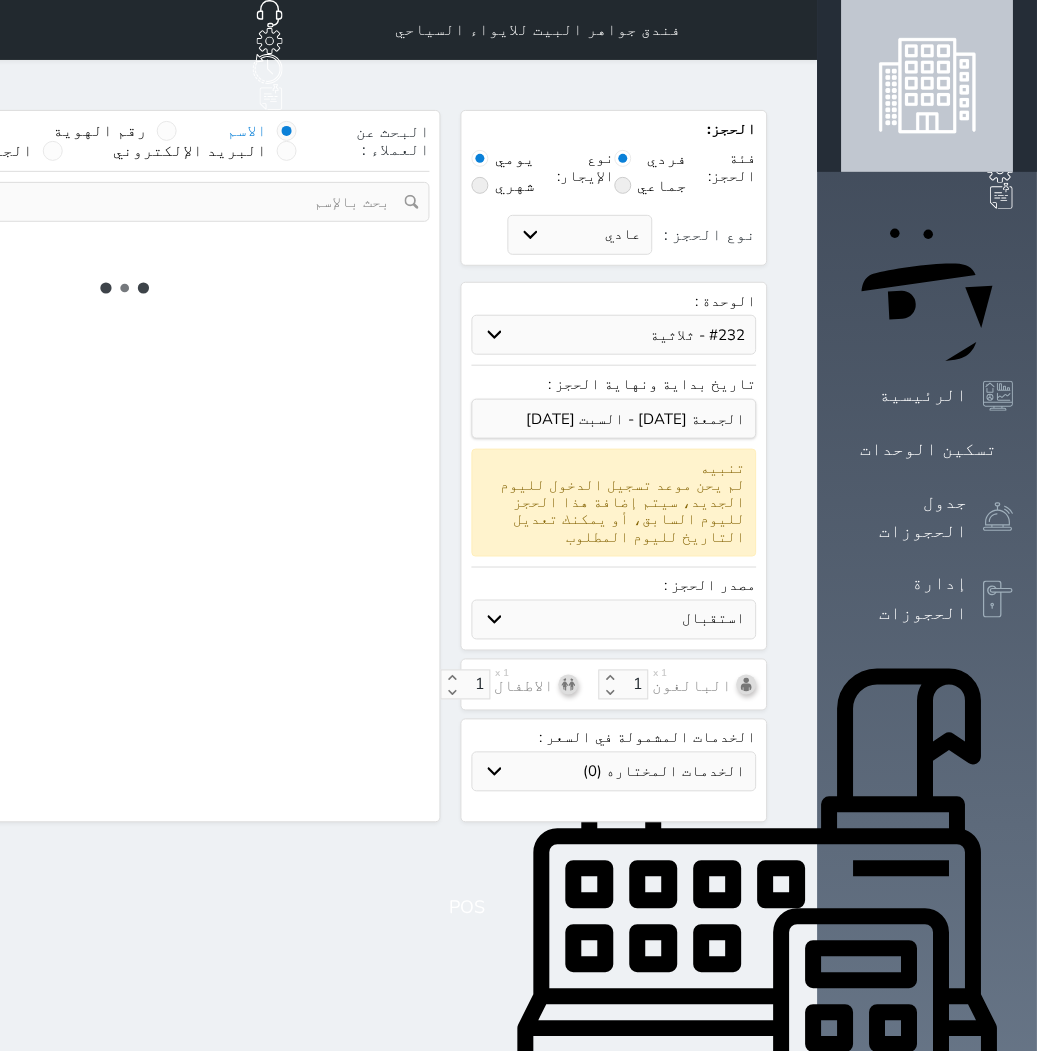 select on "1" 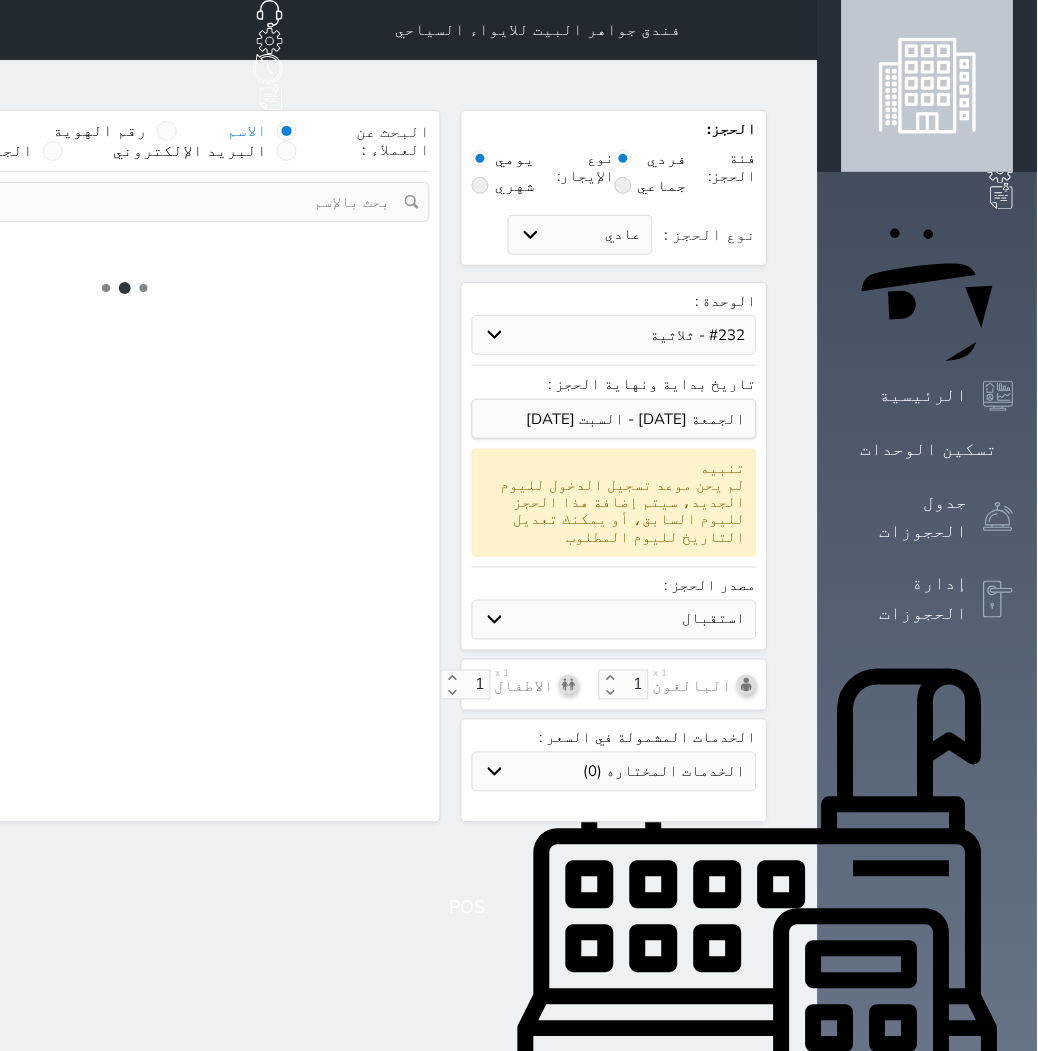 select on "113" 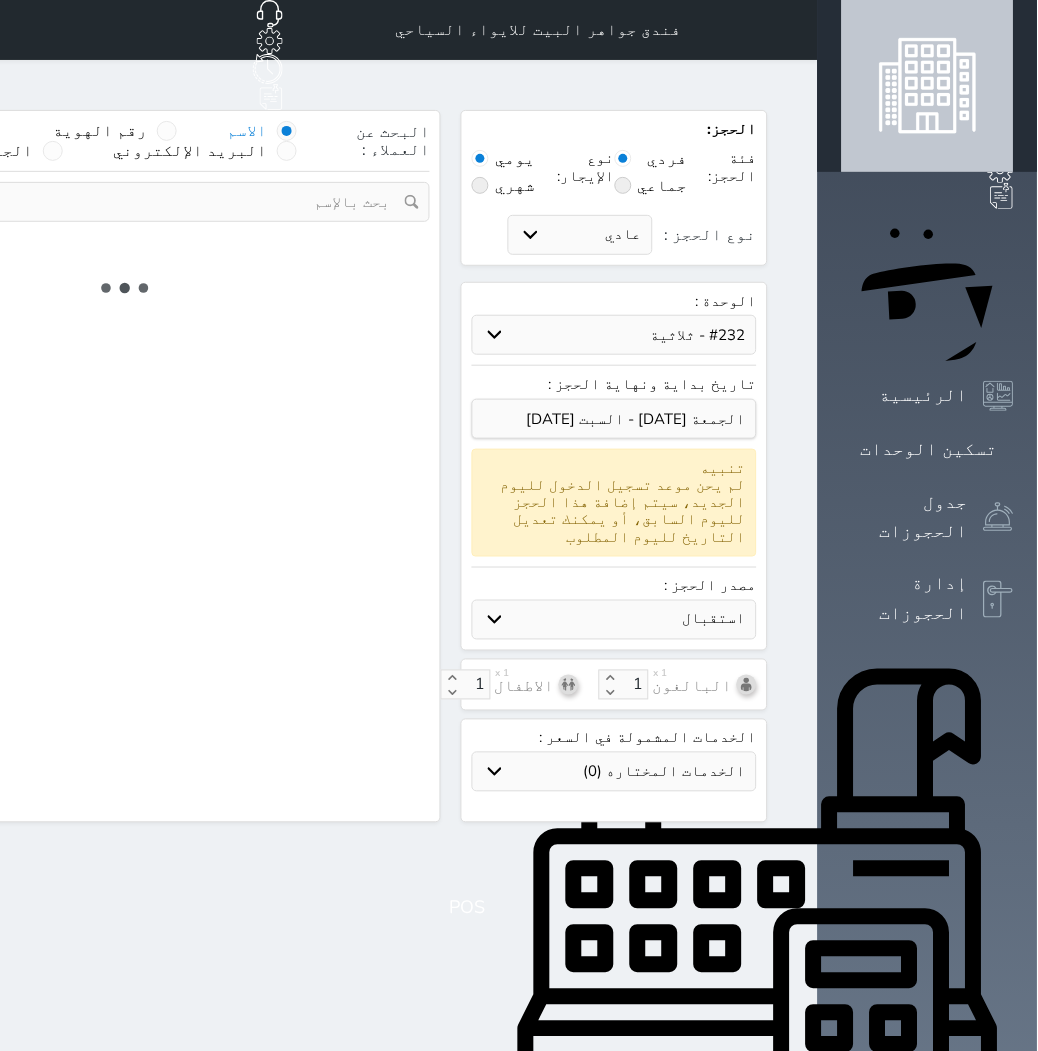 select on "1" 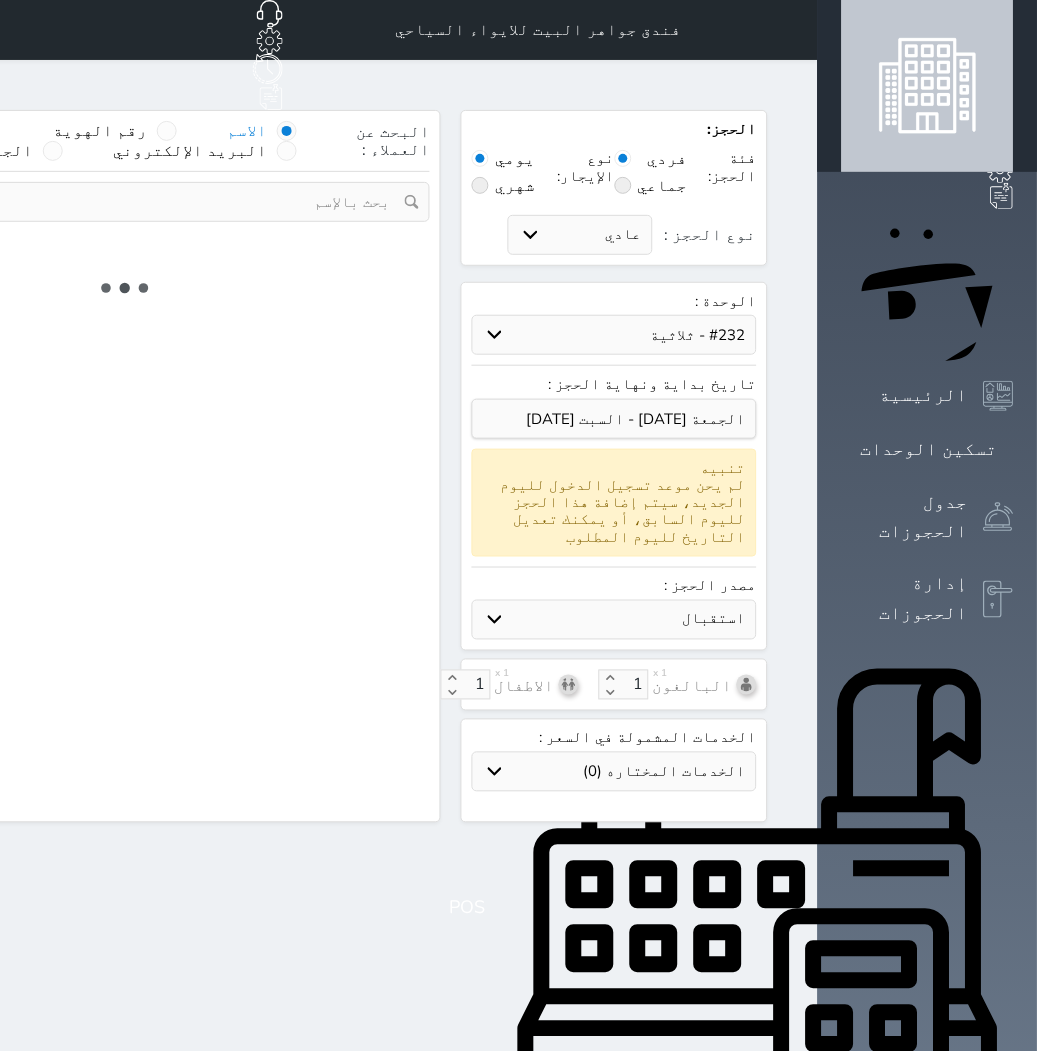 select 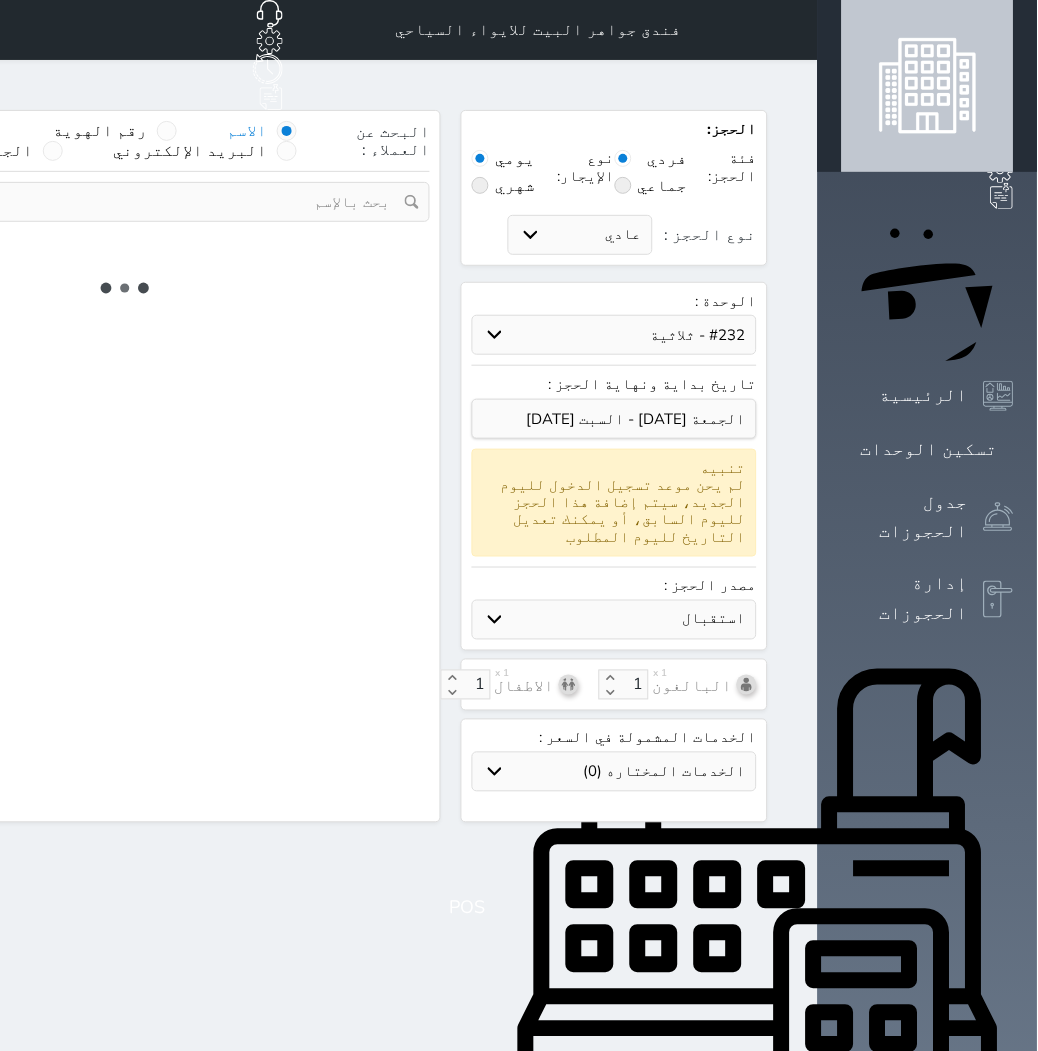 select on "7" 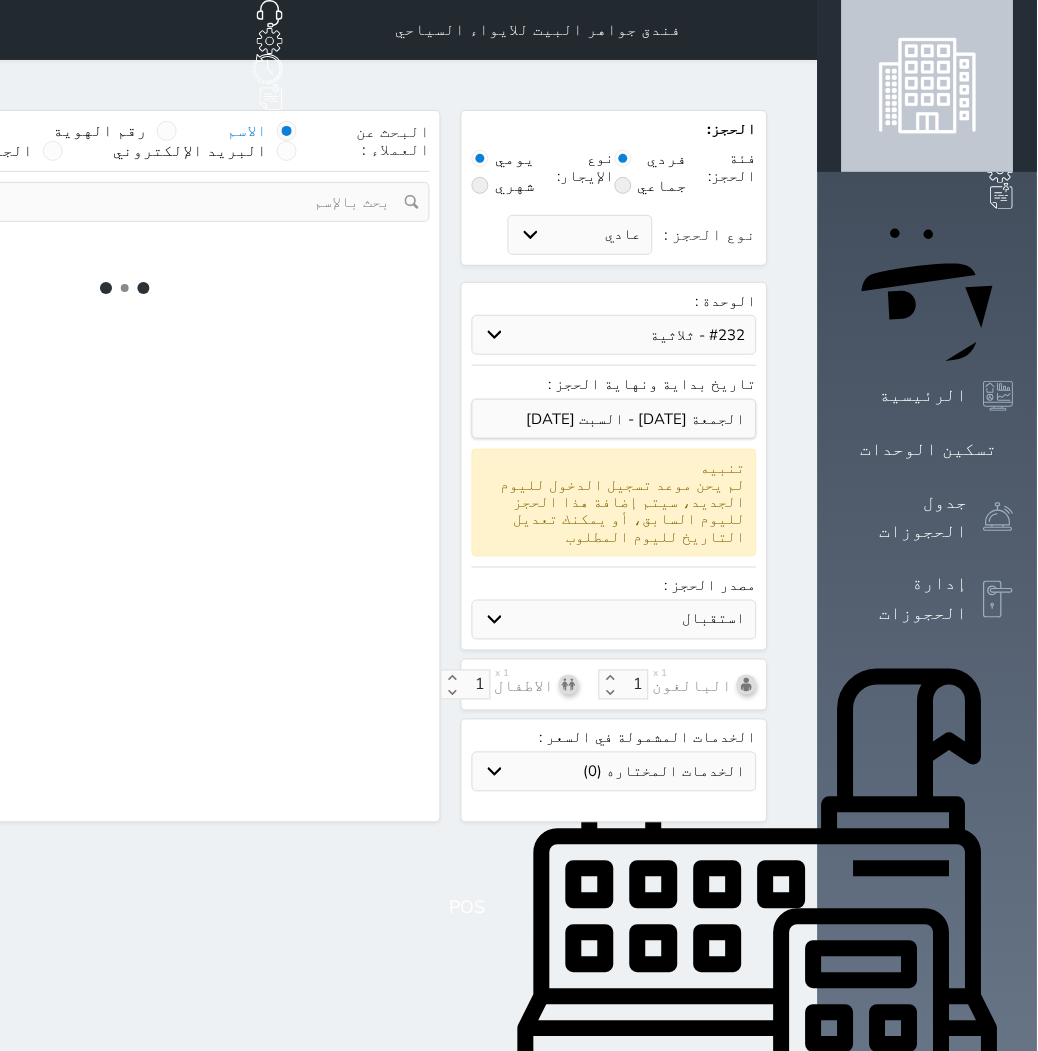 select 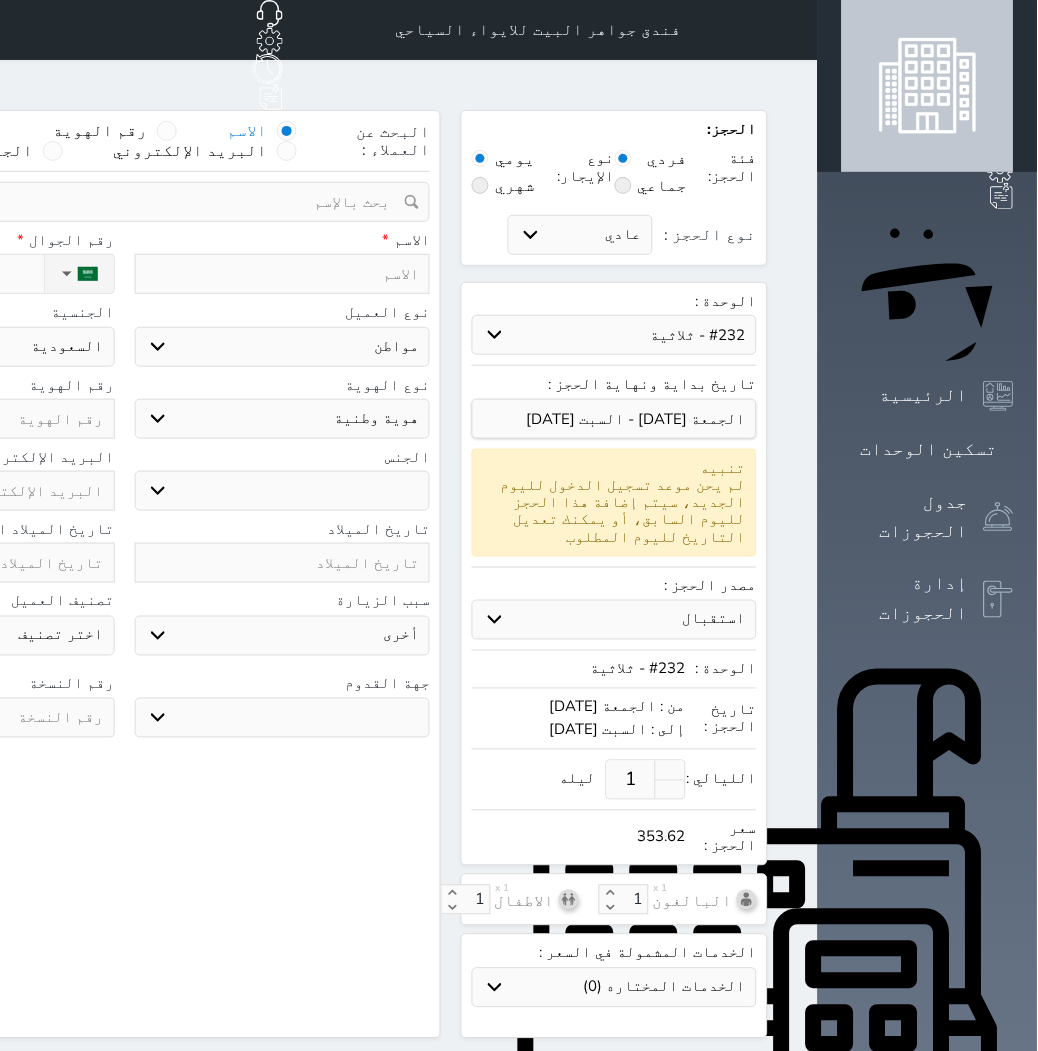 select 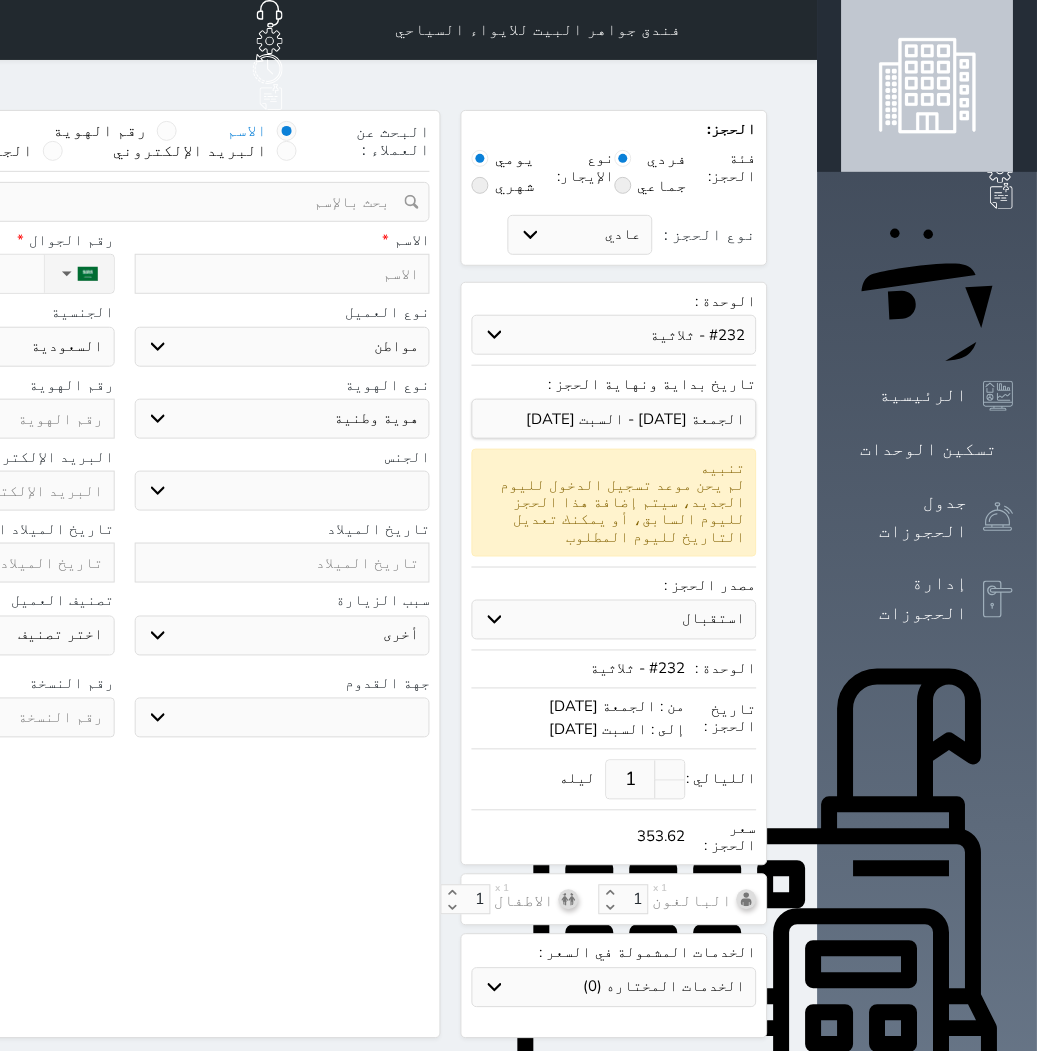select 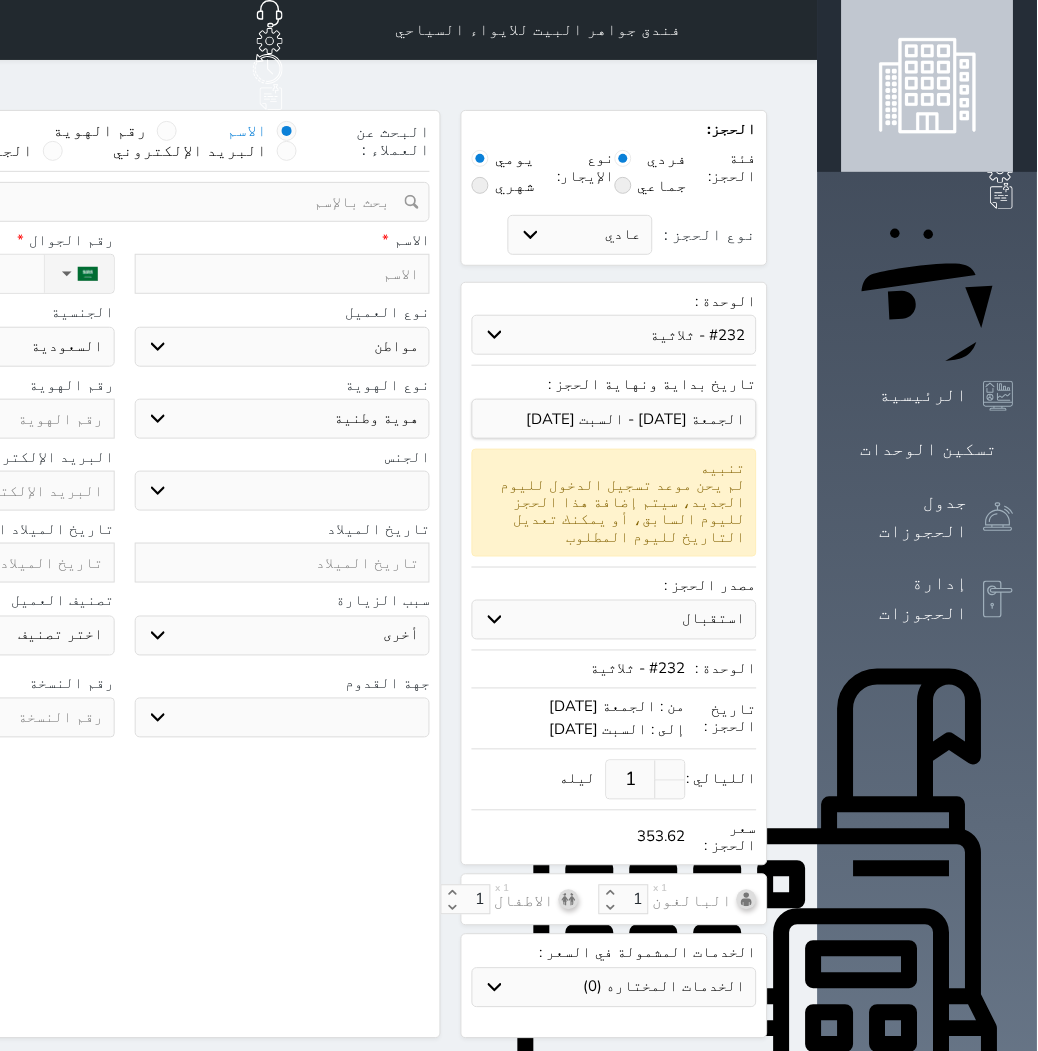 click on "1" at bounding box center (631, 780) 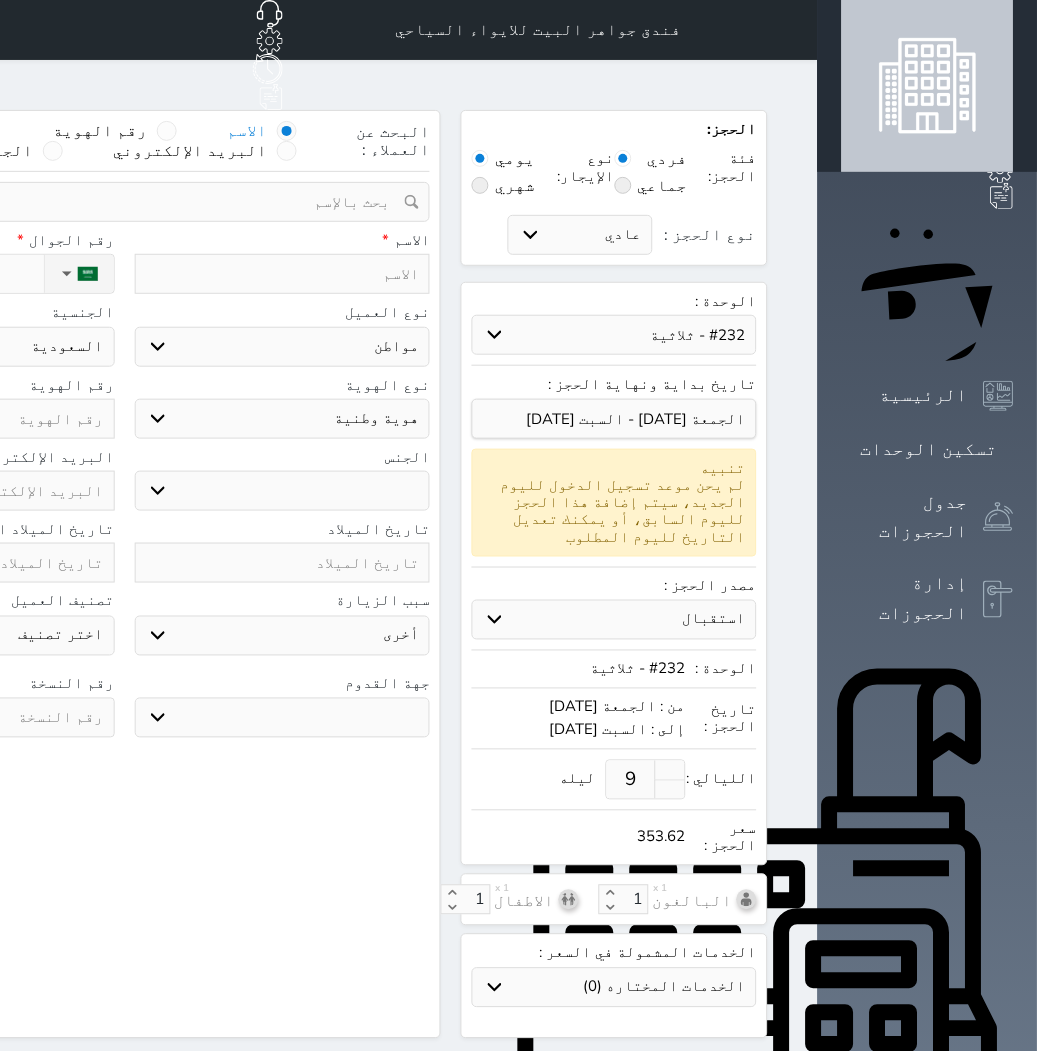 type on "9" 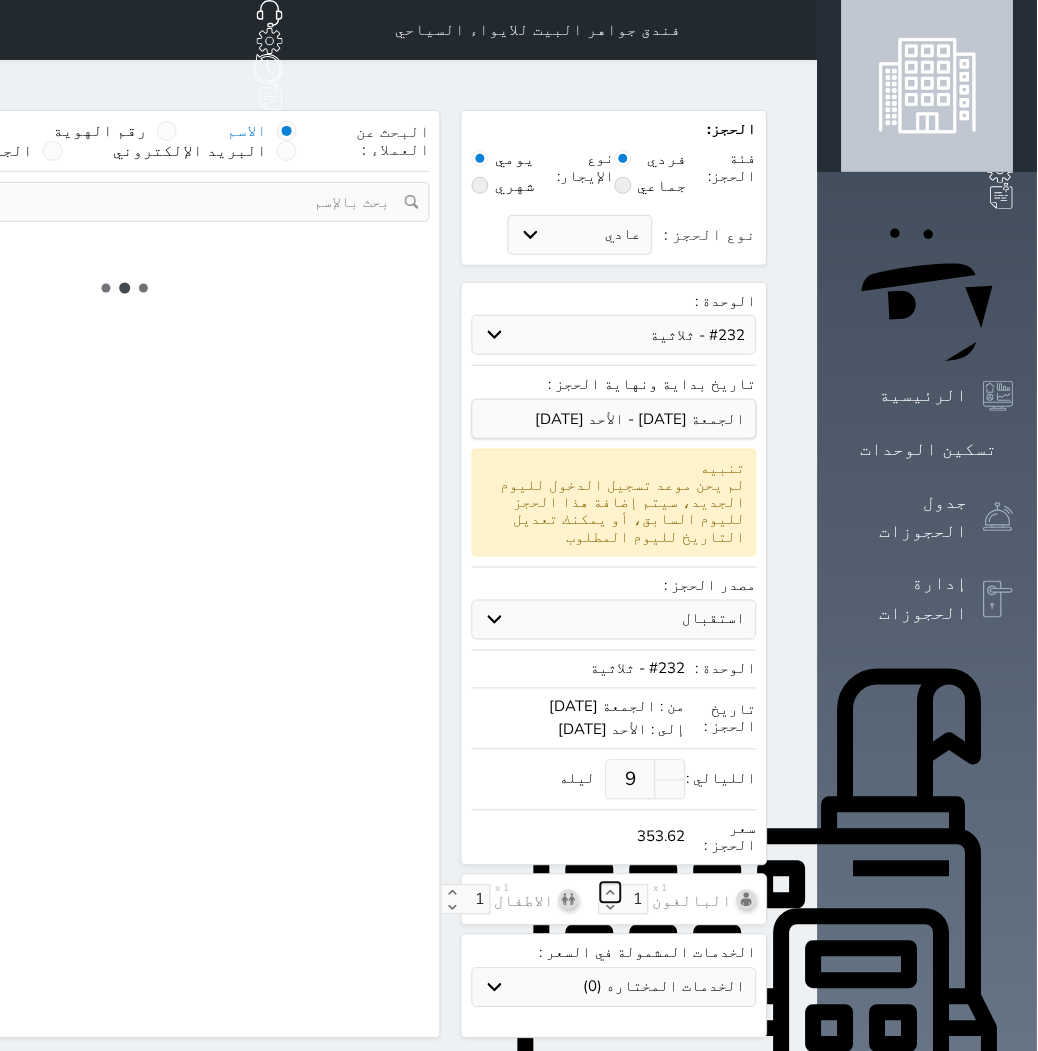 click 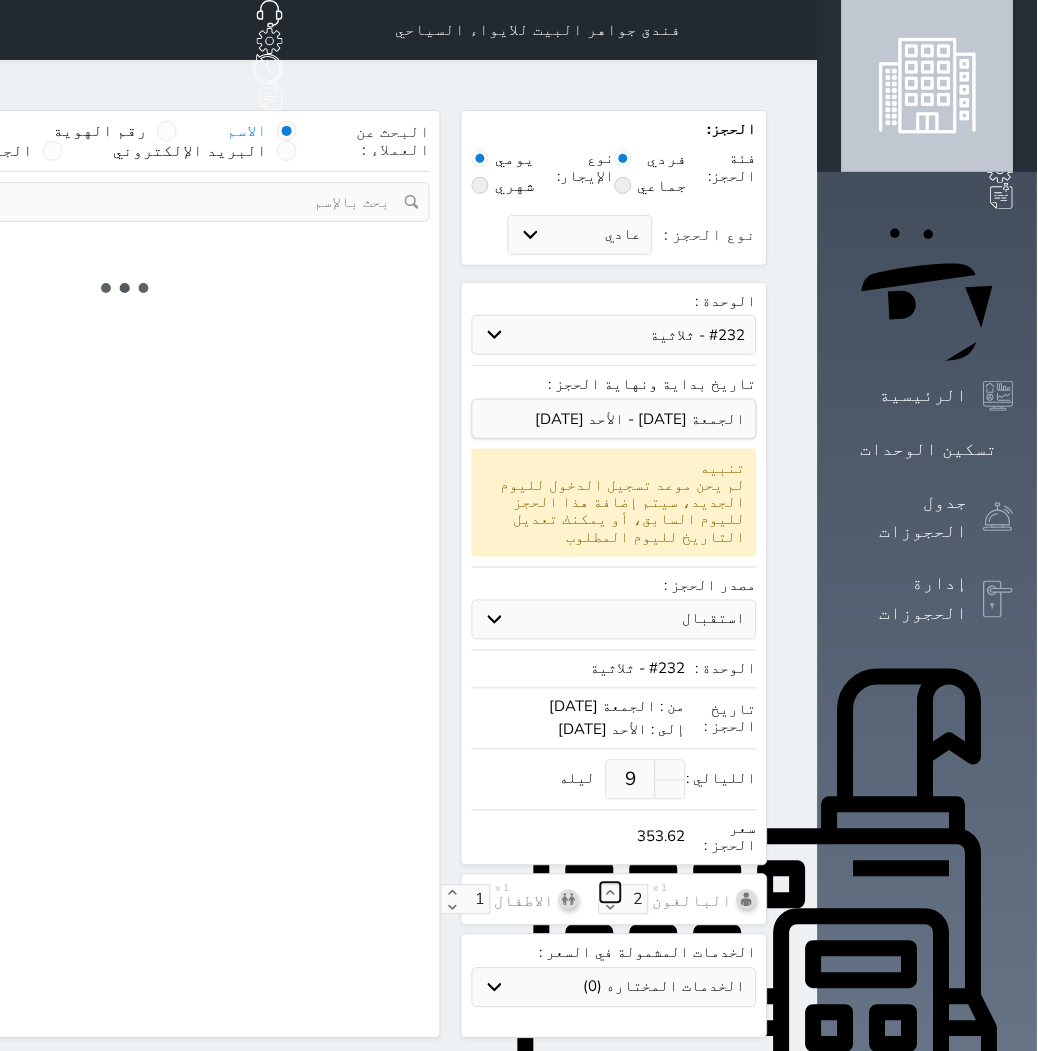 click 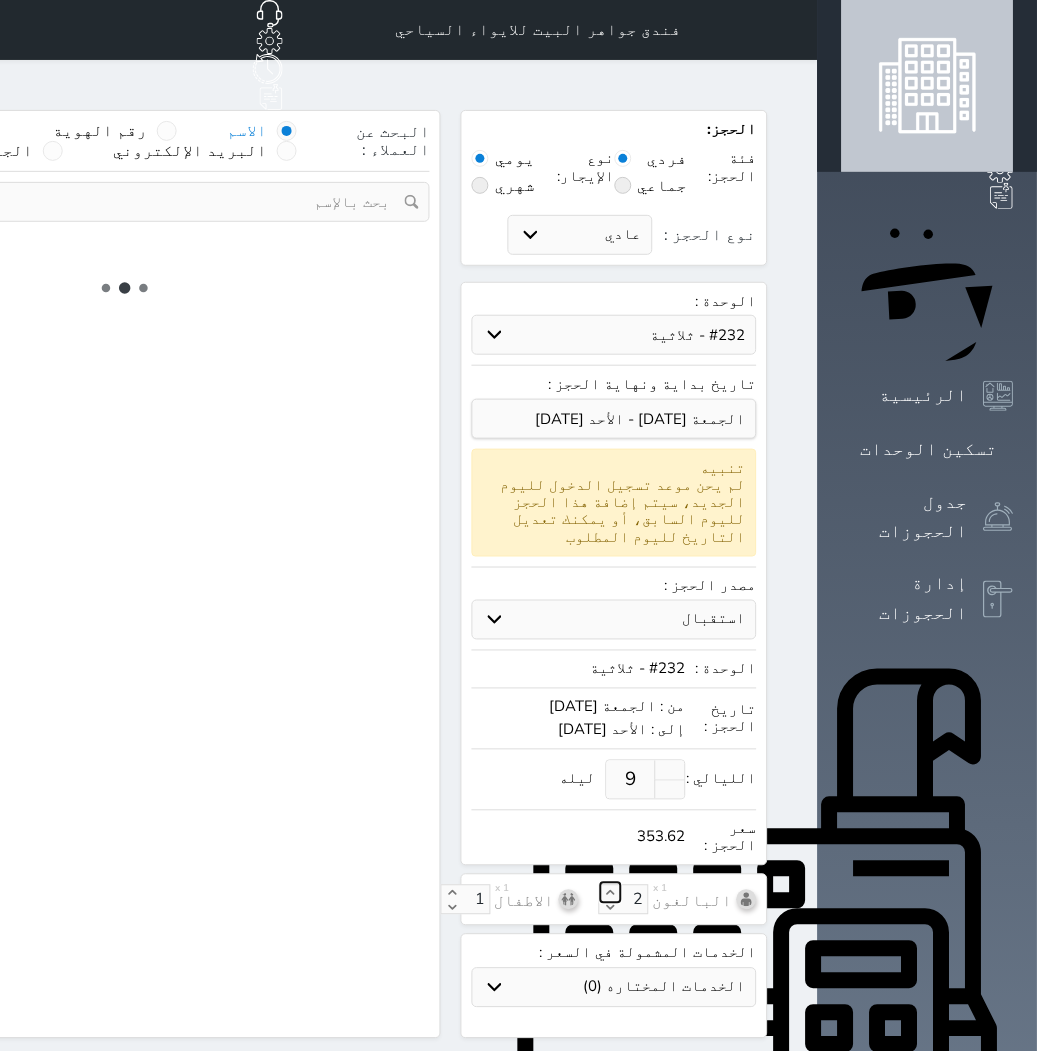 type on "3" 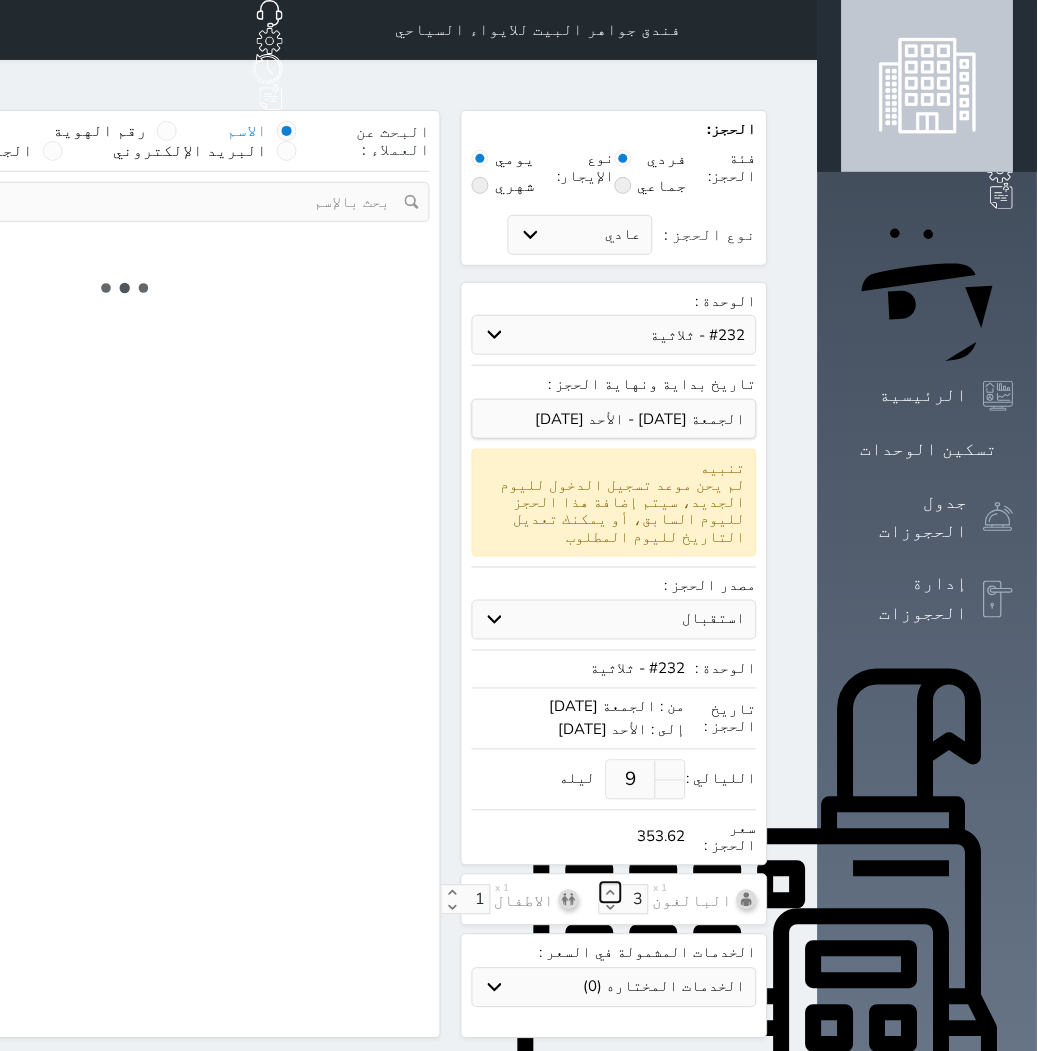 select on "1" 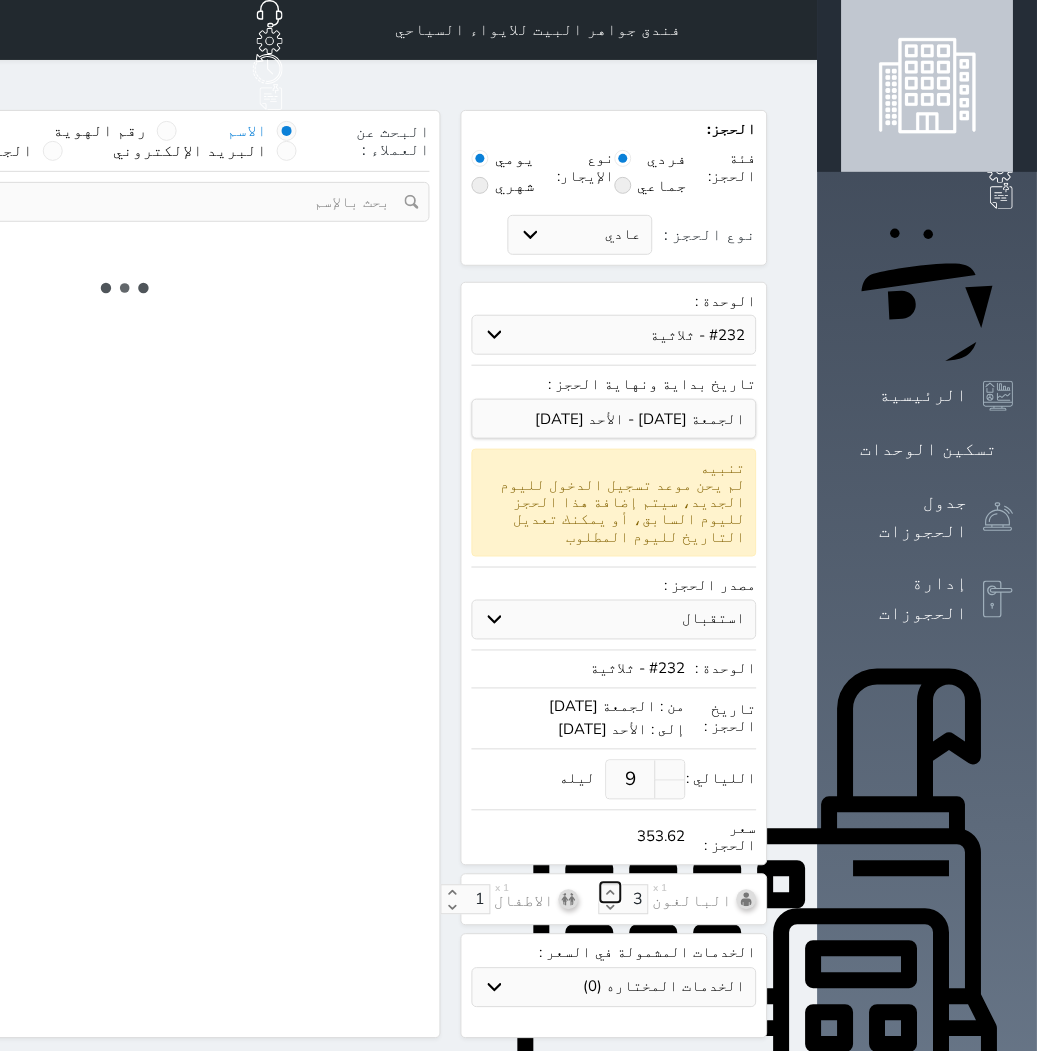 select on "113" 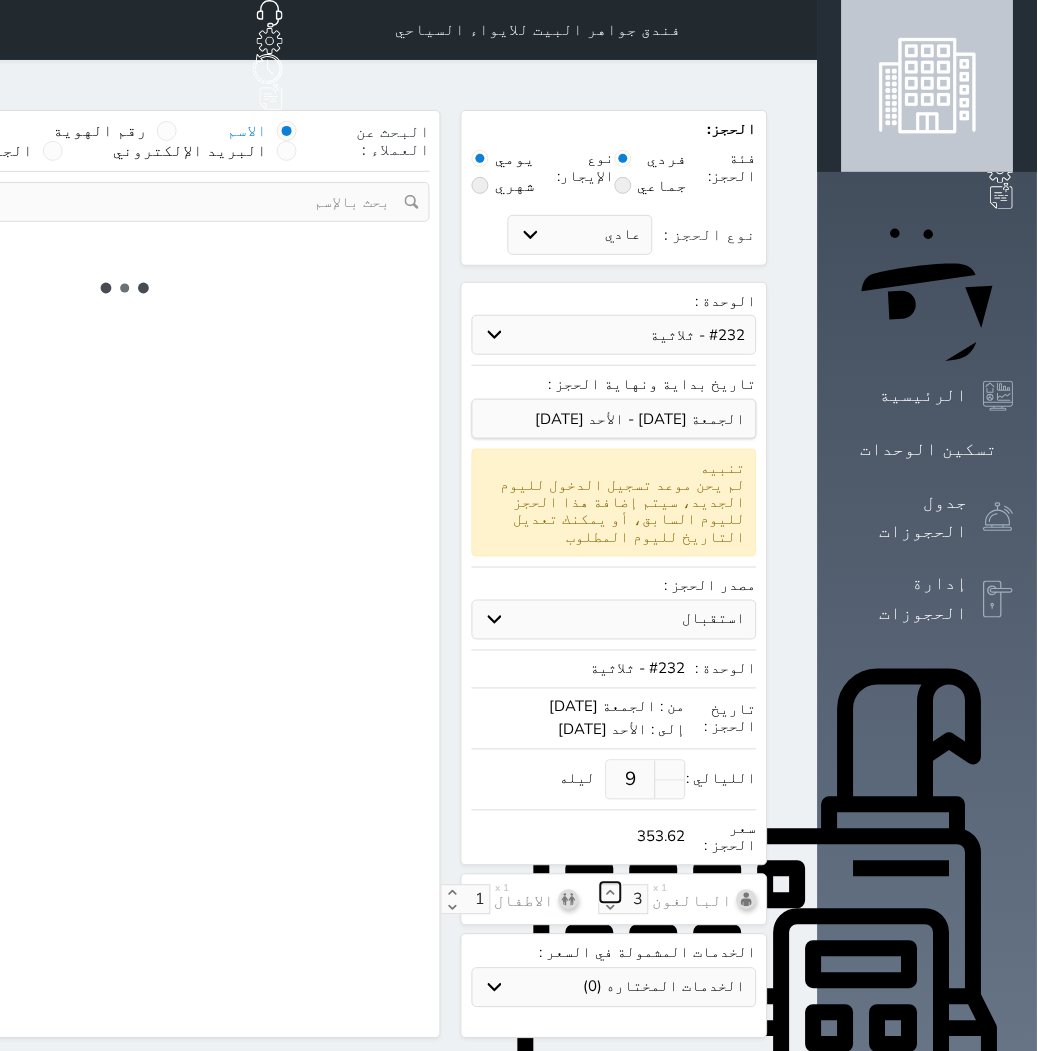 select on "1" 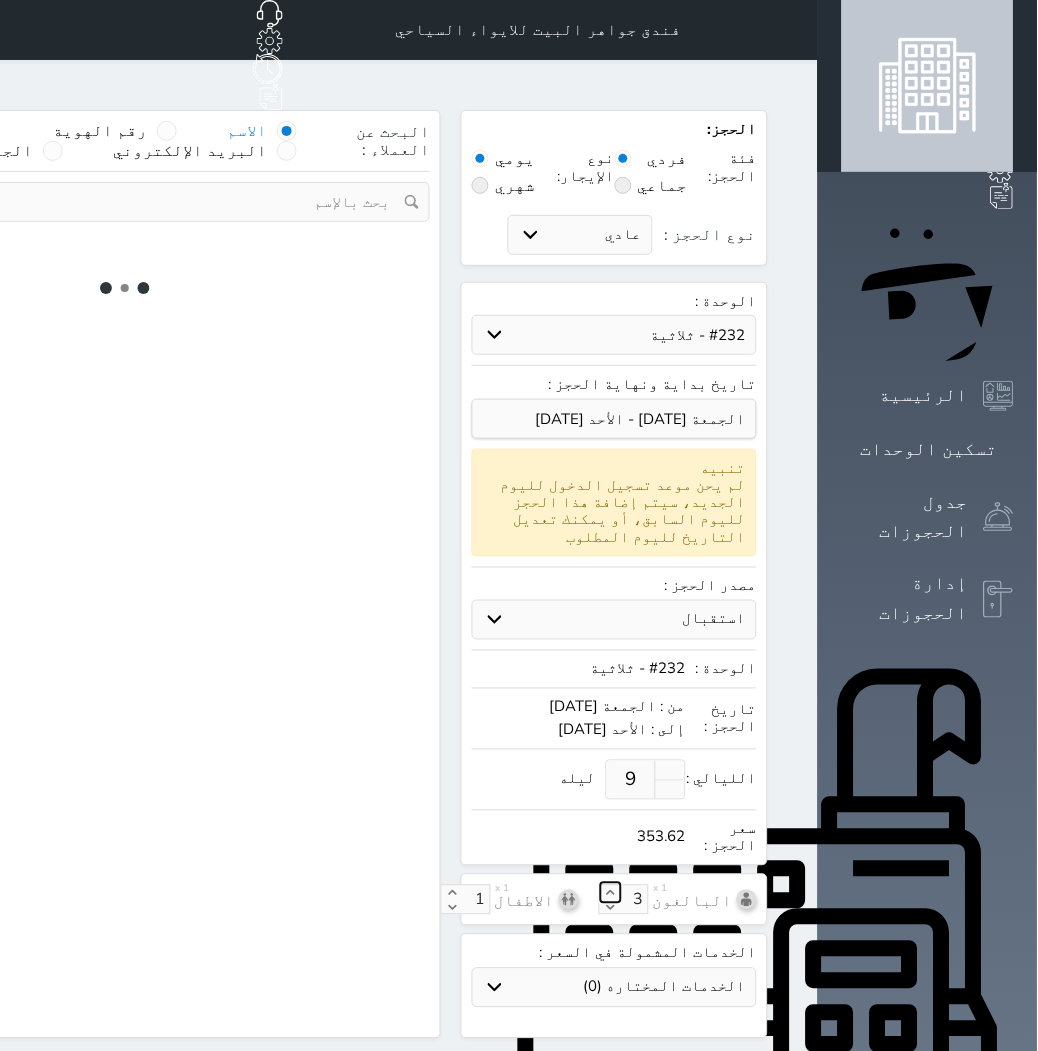 select 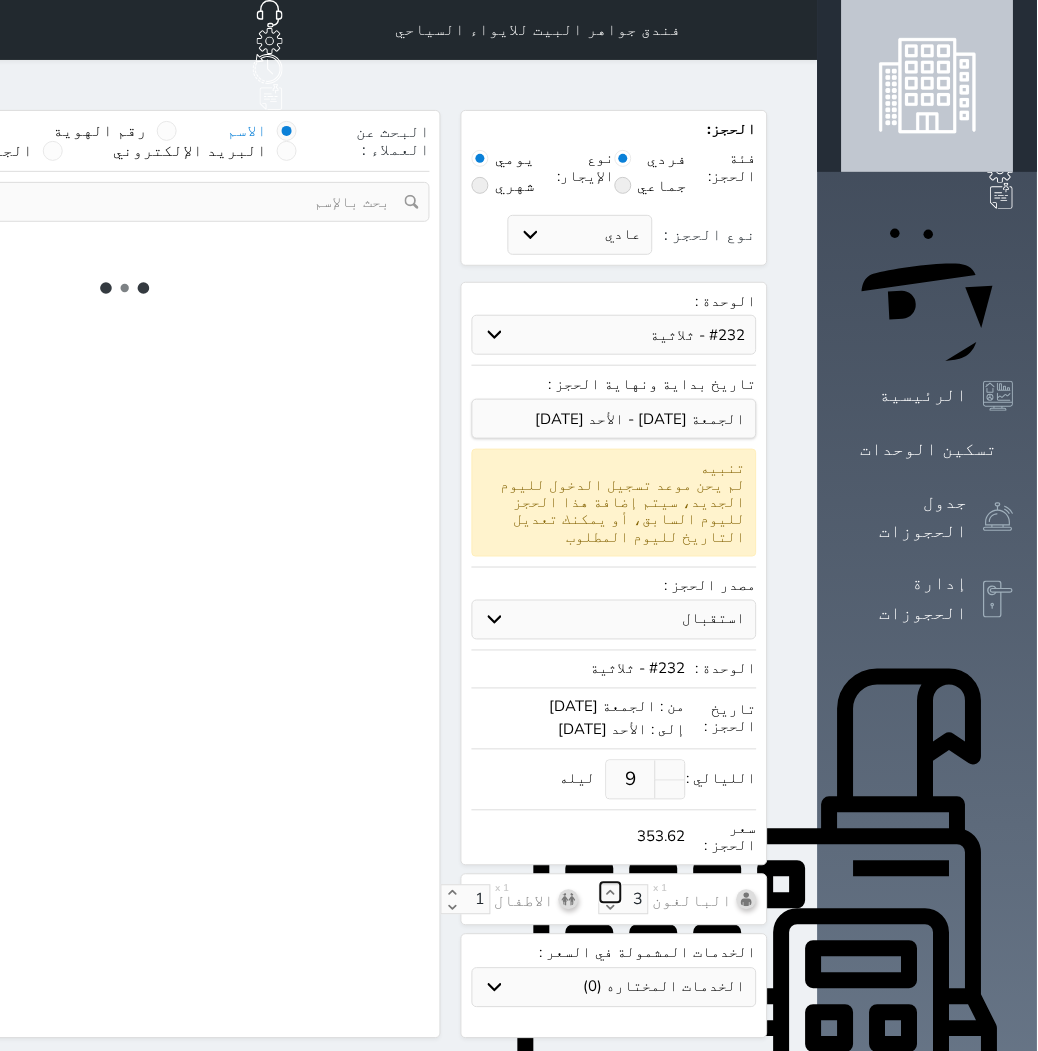 select on "7" 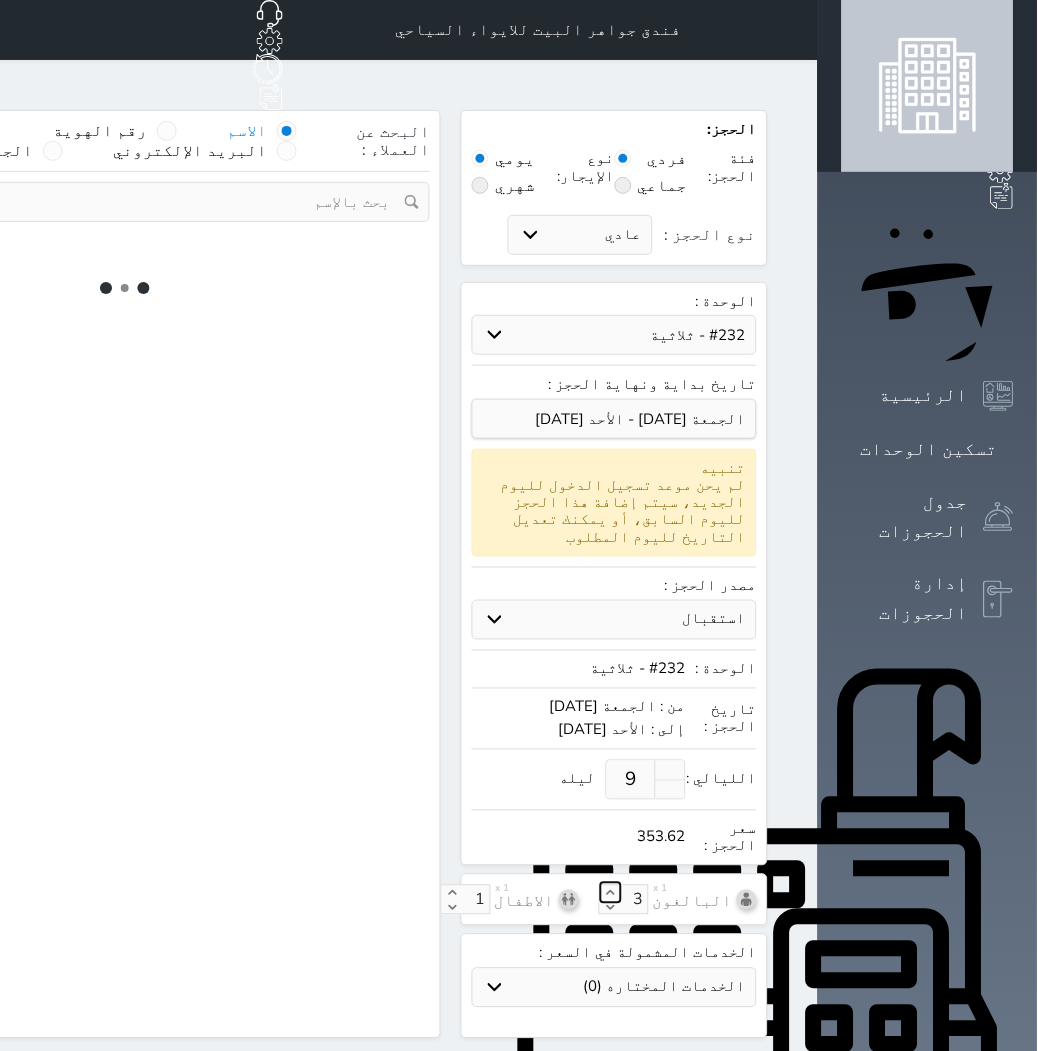 select 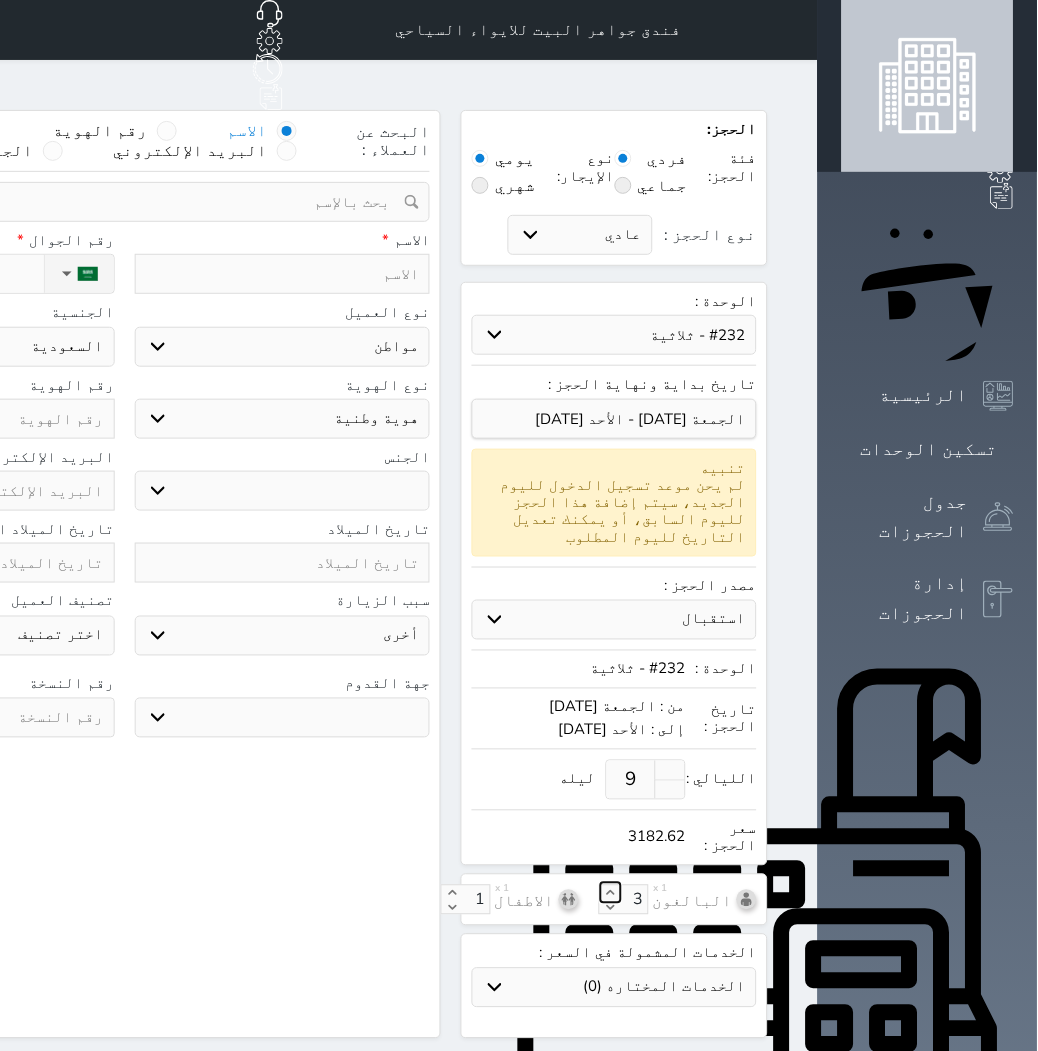 select 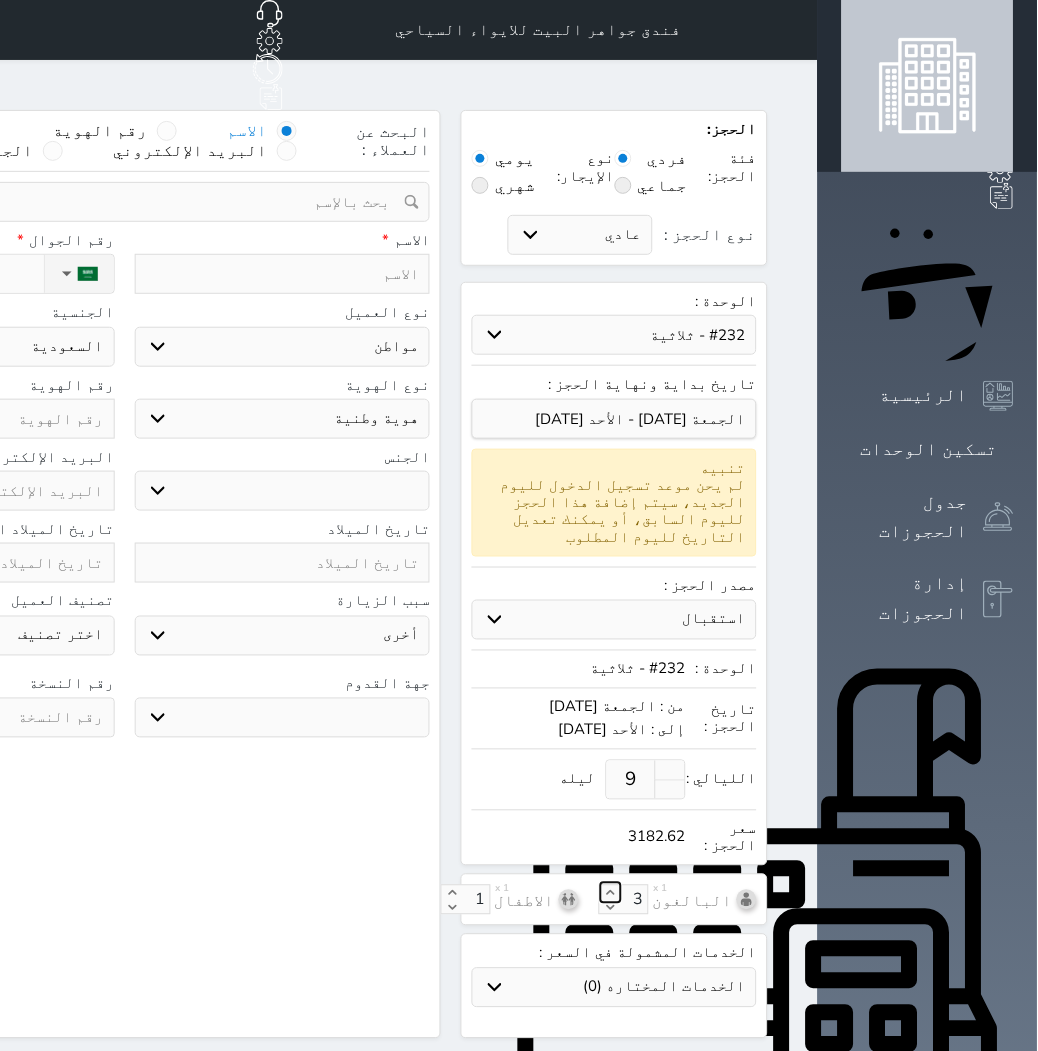 select 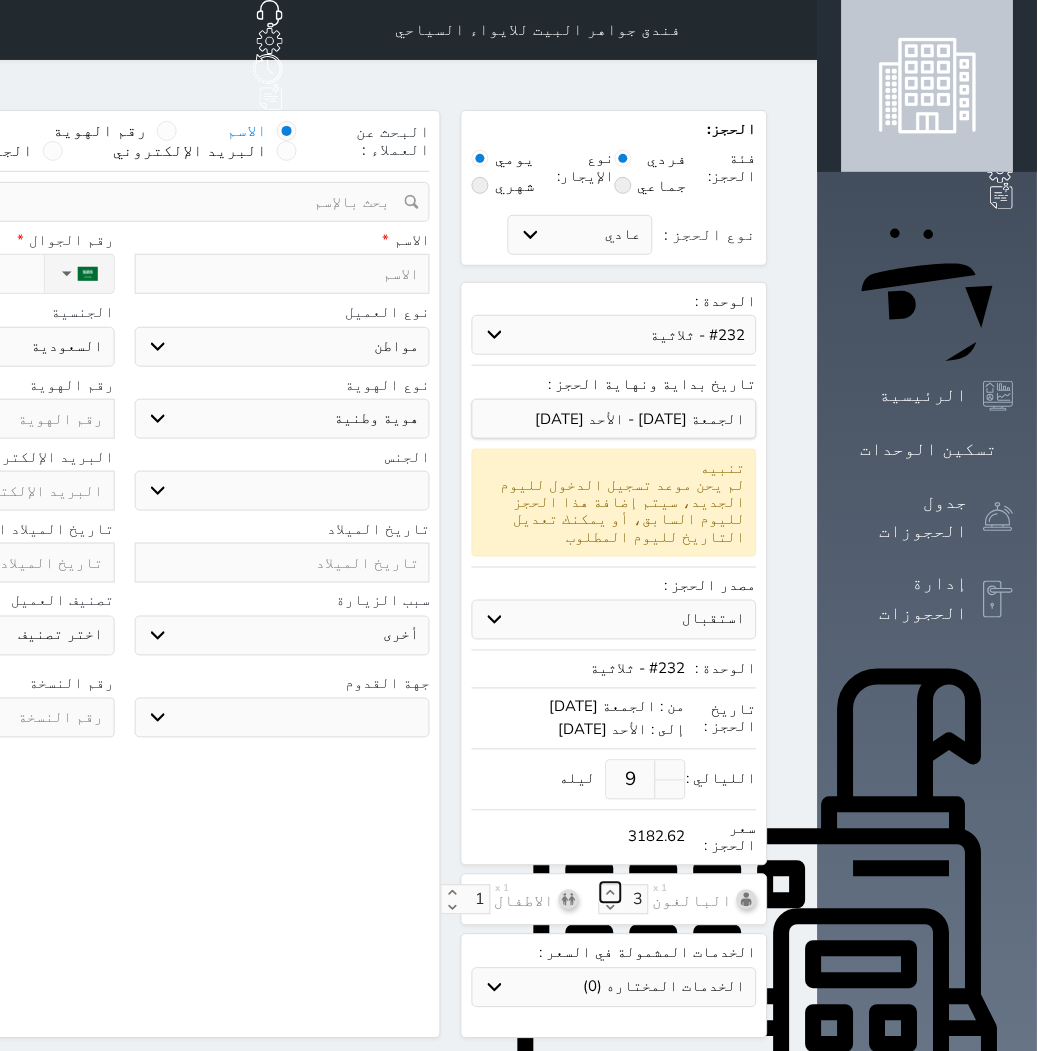 select 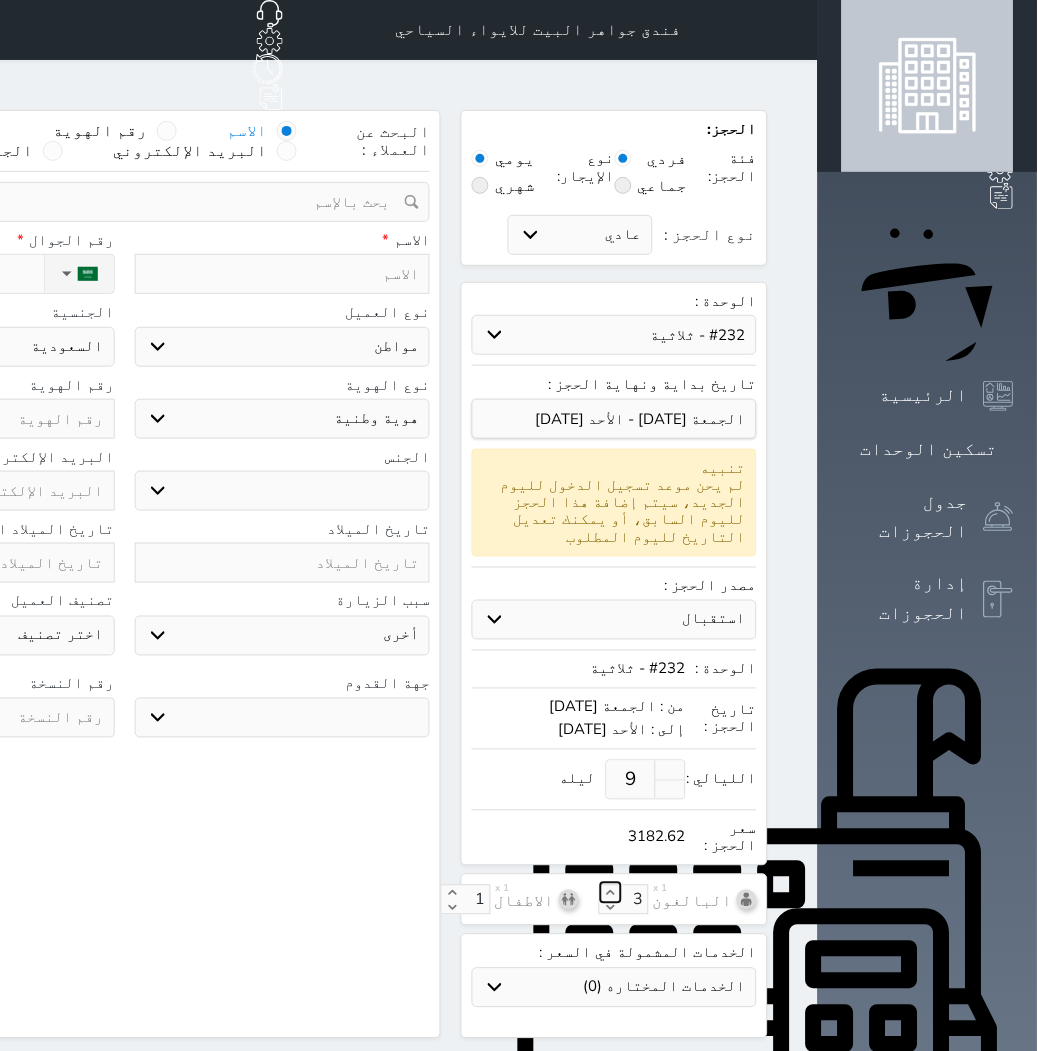 select 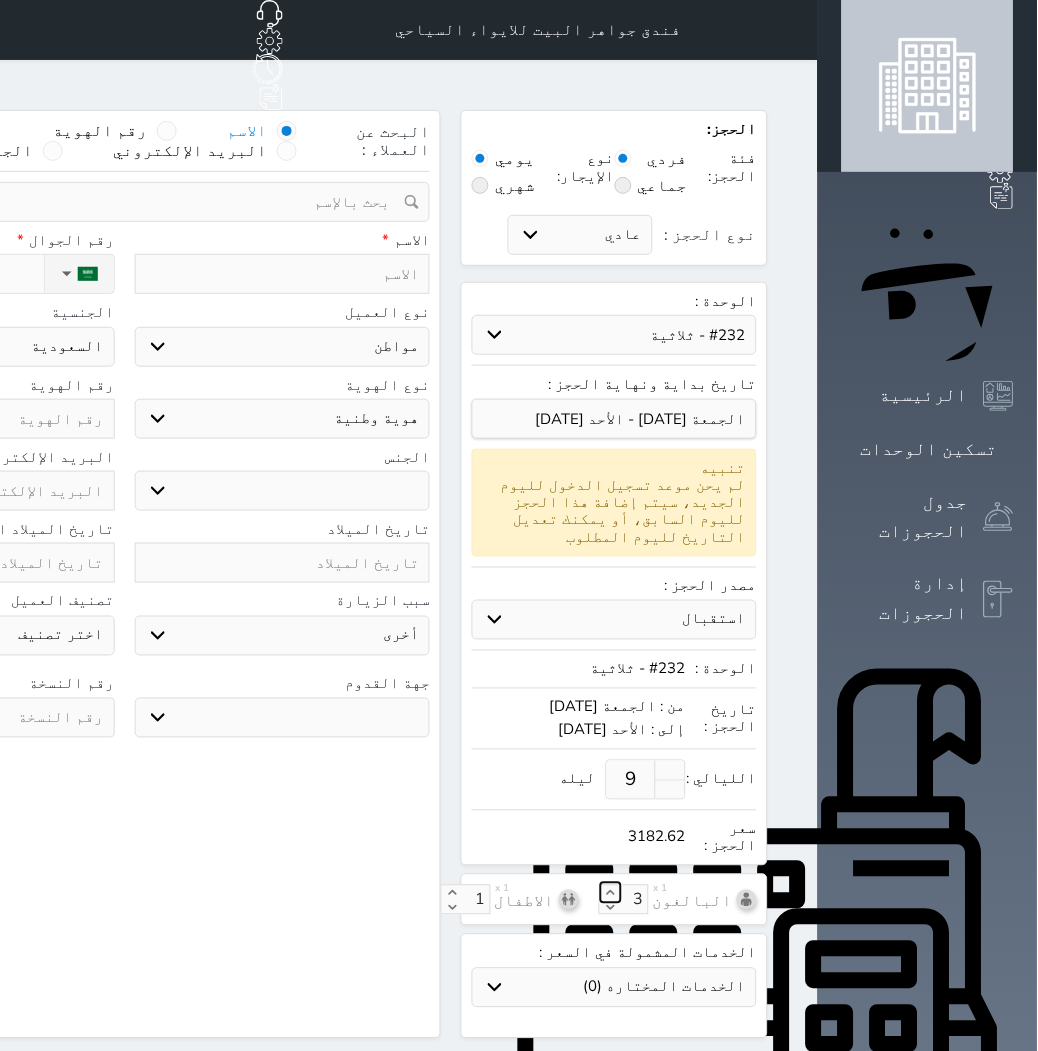 select 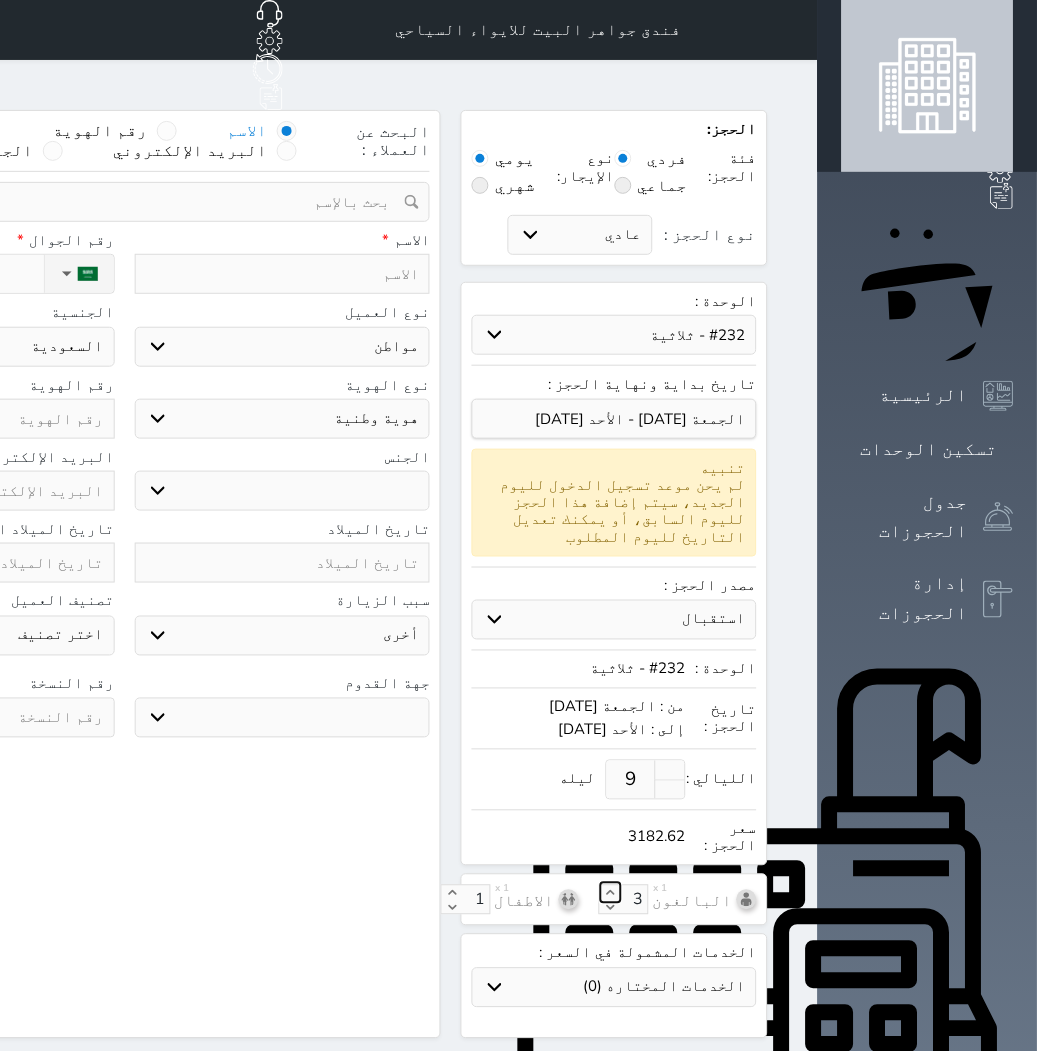 select 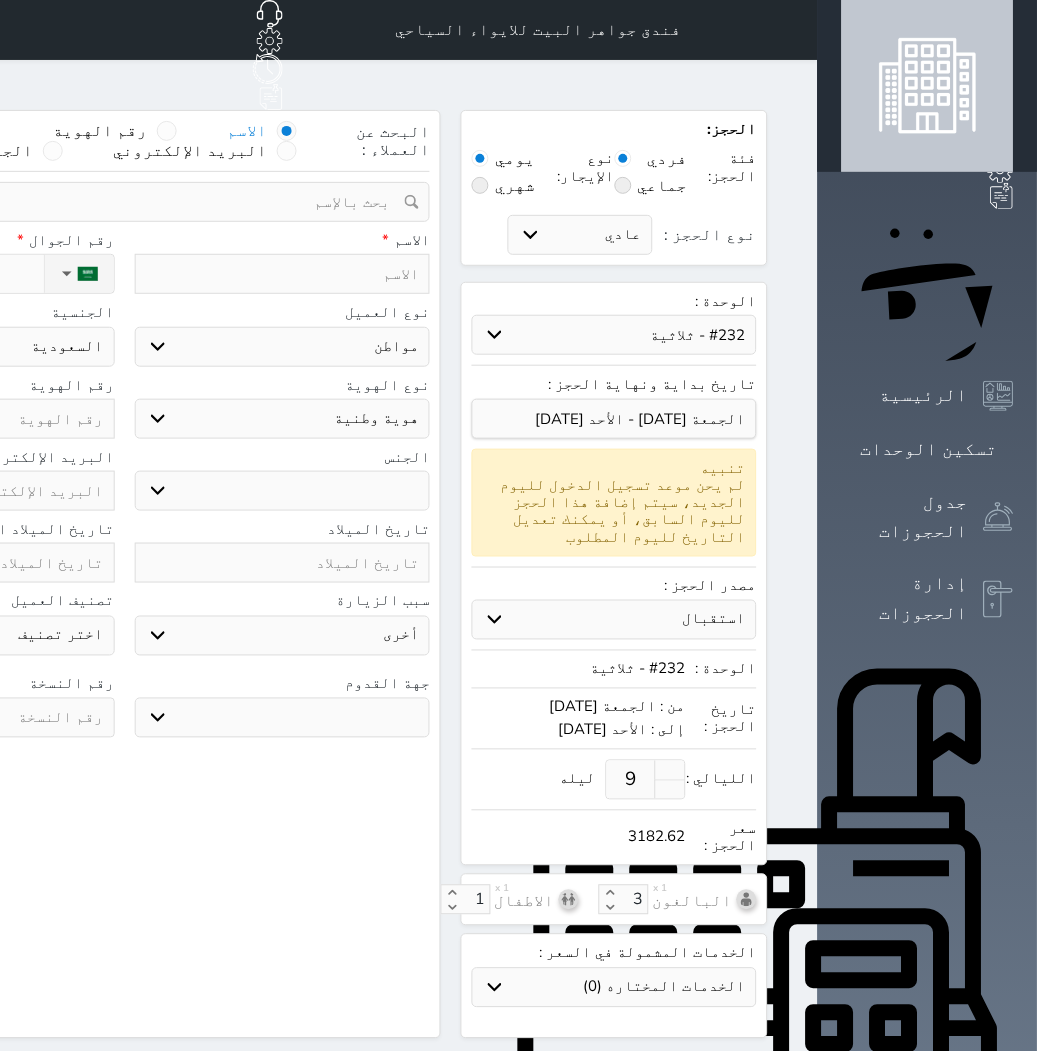 click at bounding box center [283, 274] 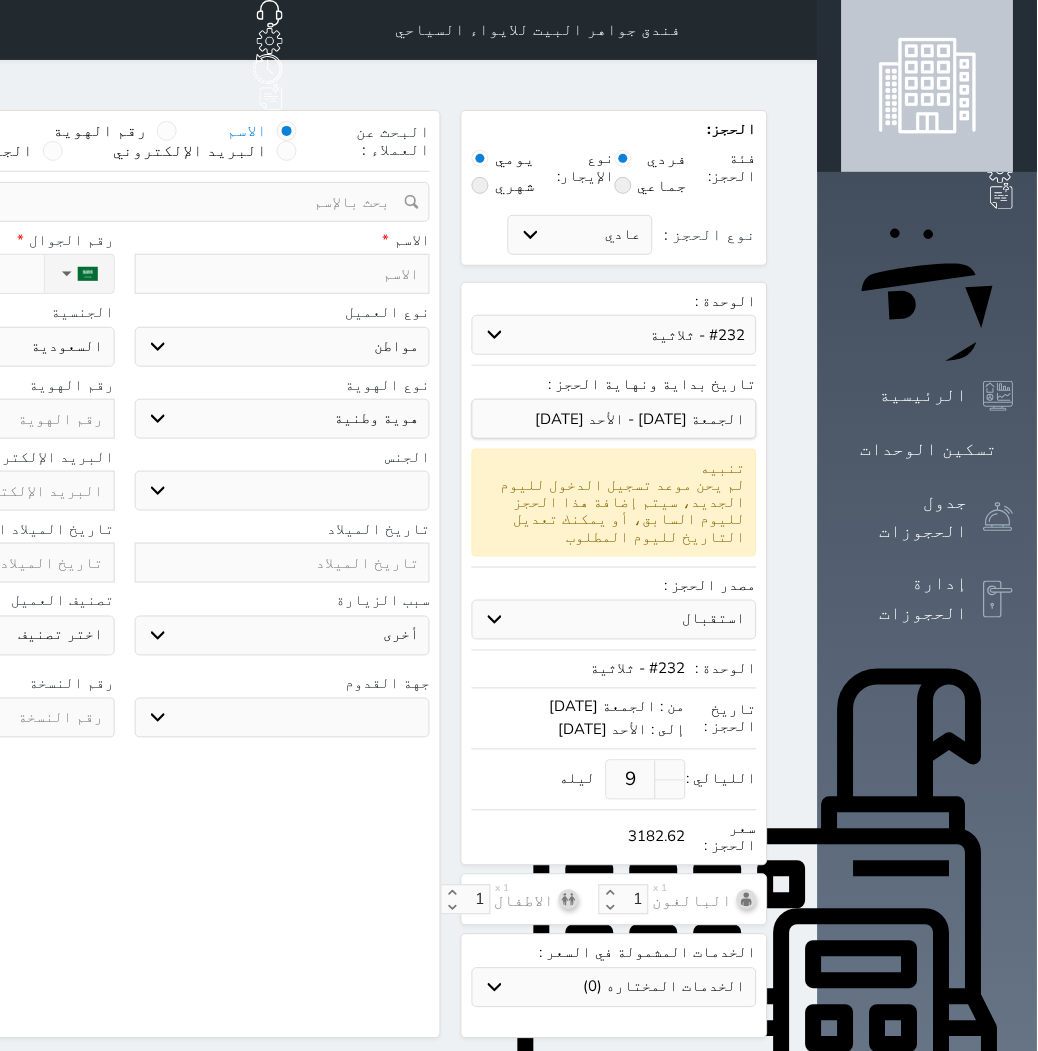 select 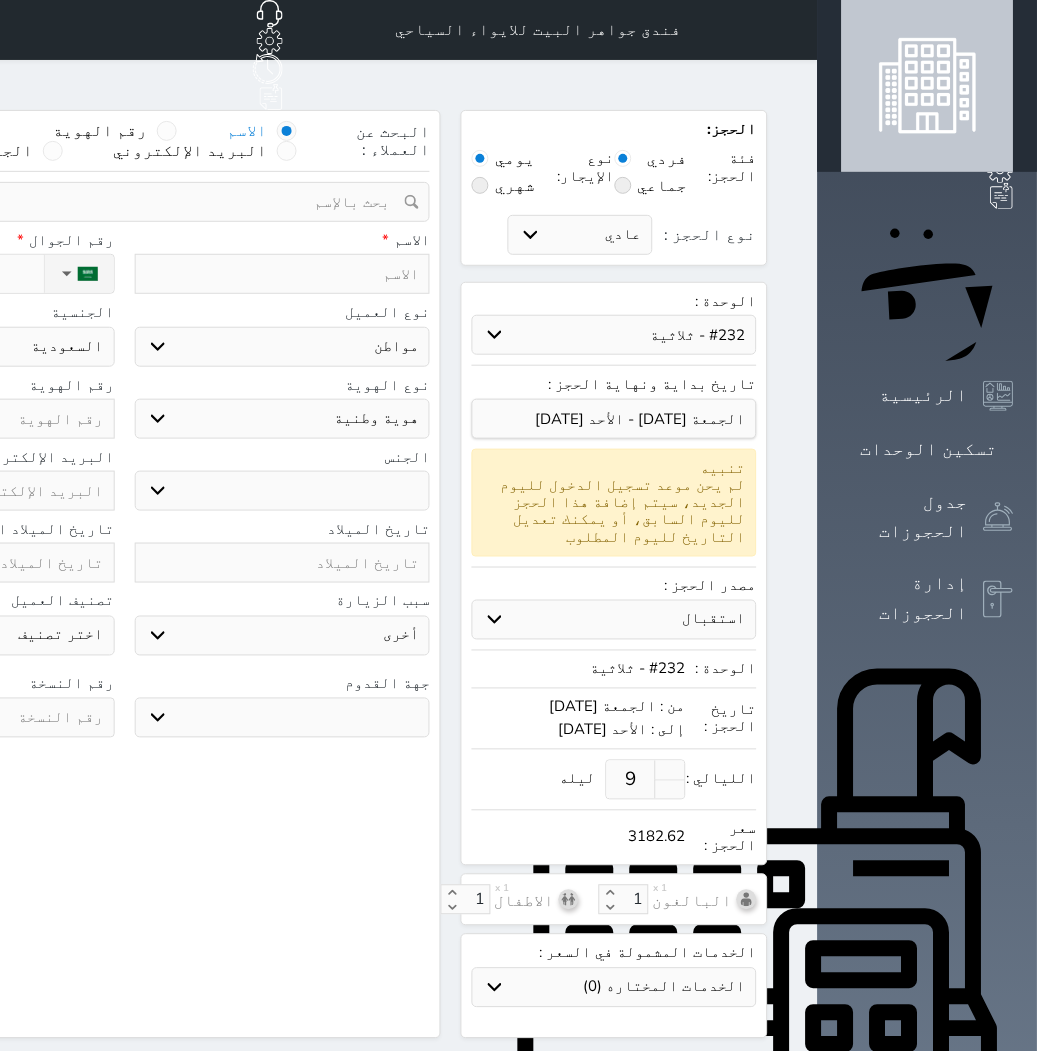 select 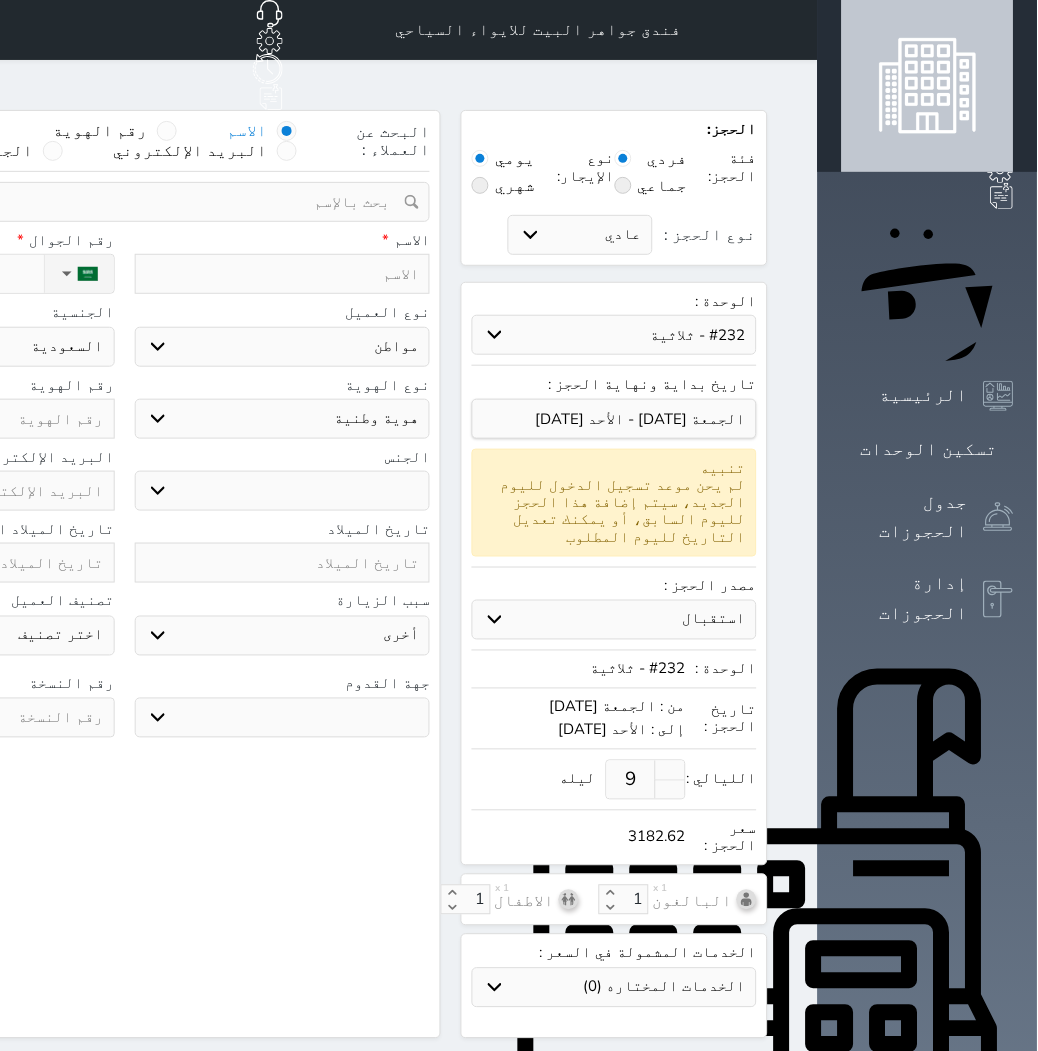 type on "S" 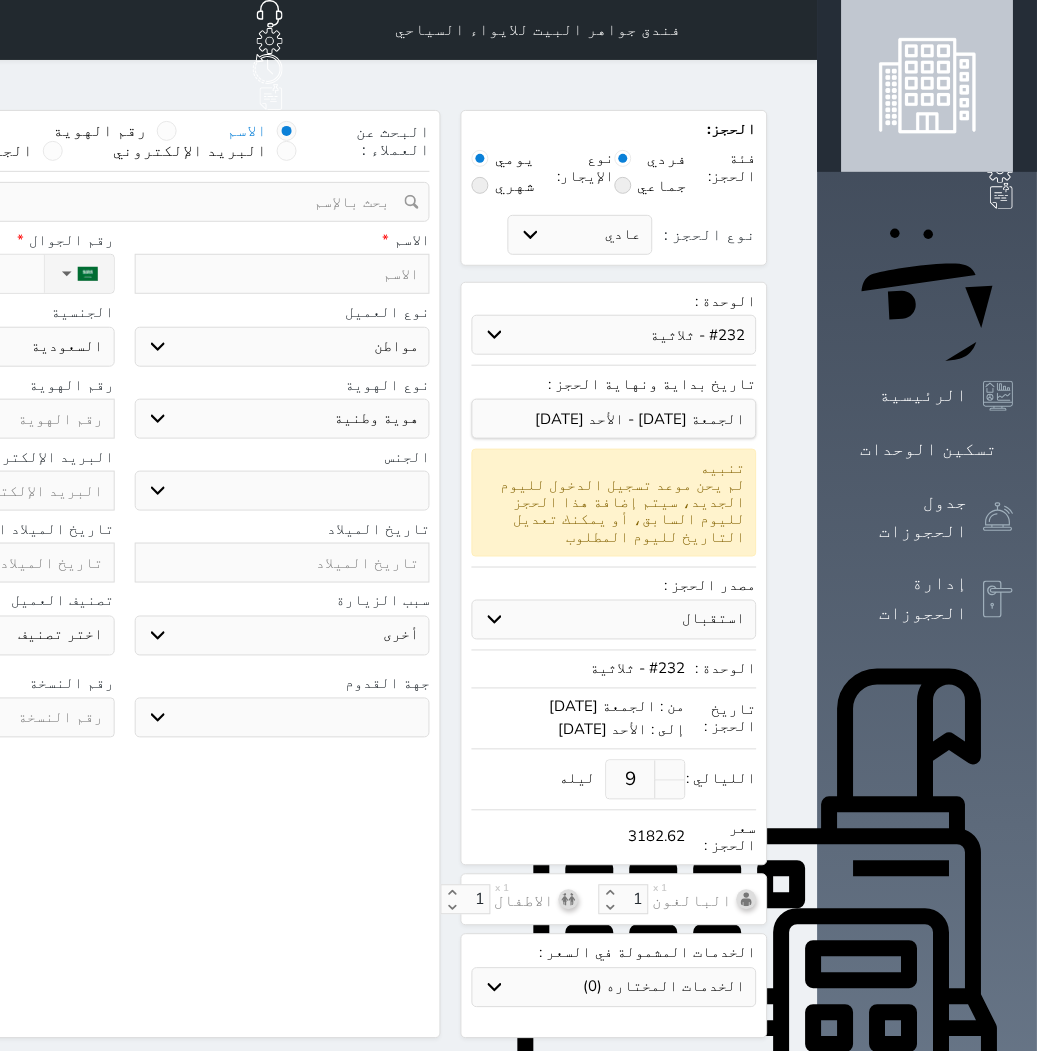 select 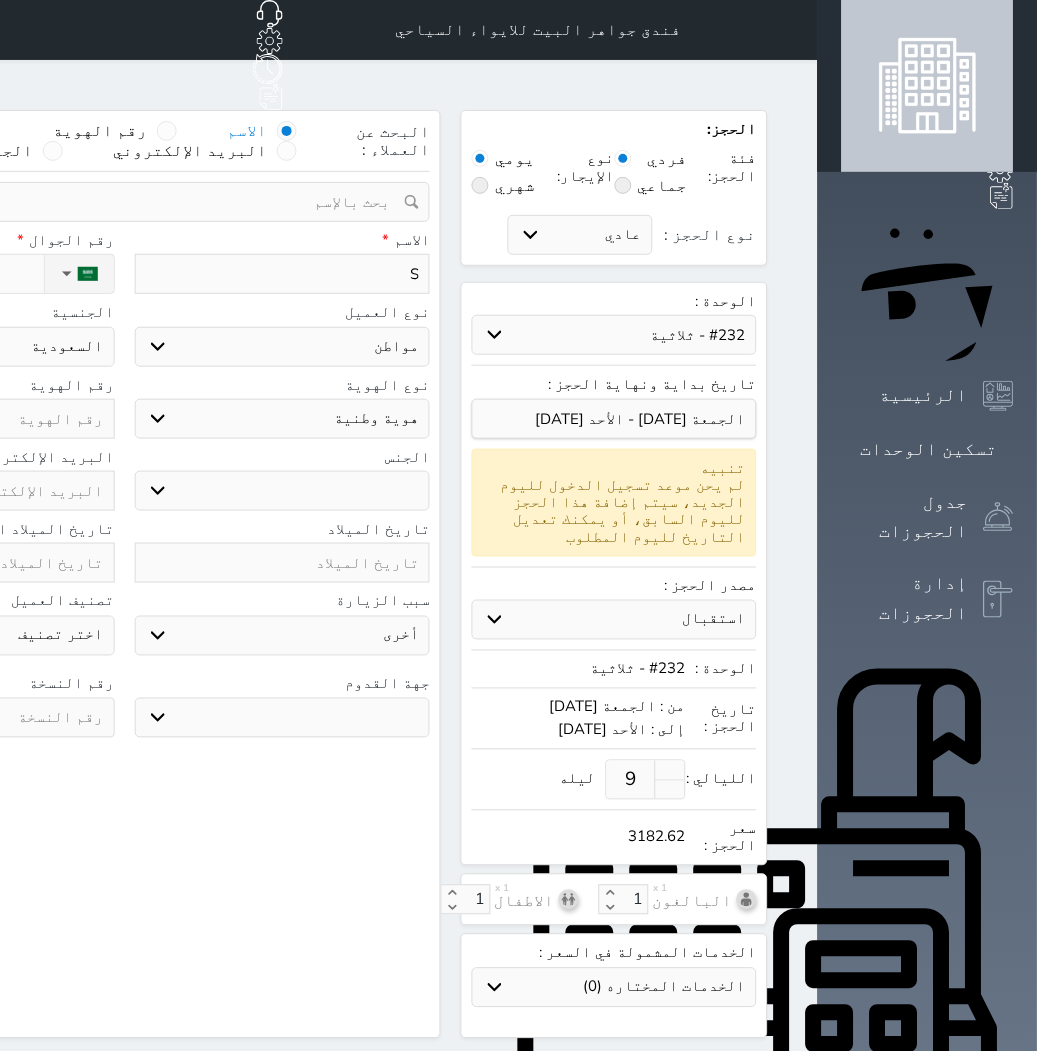 type on "Sa" 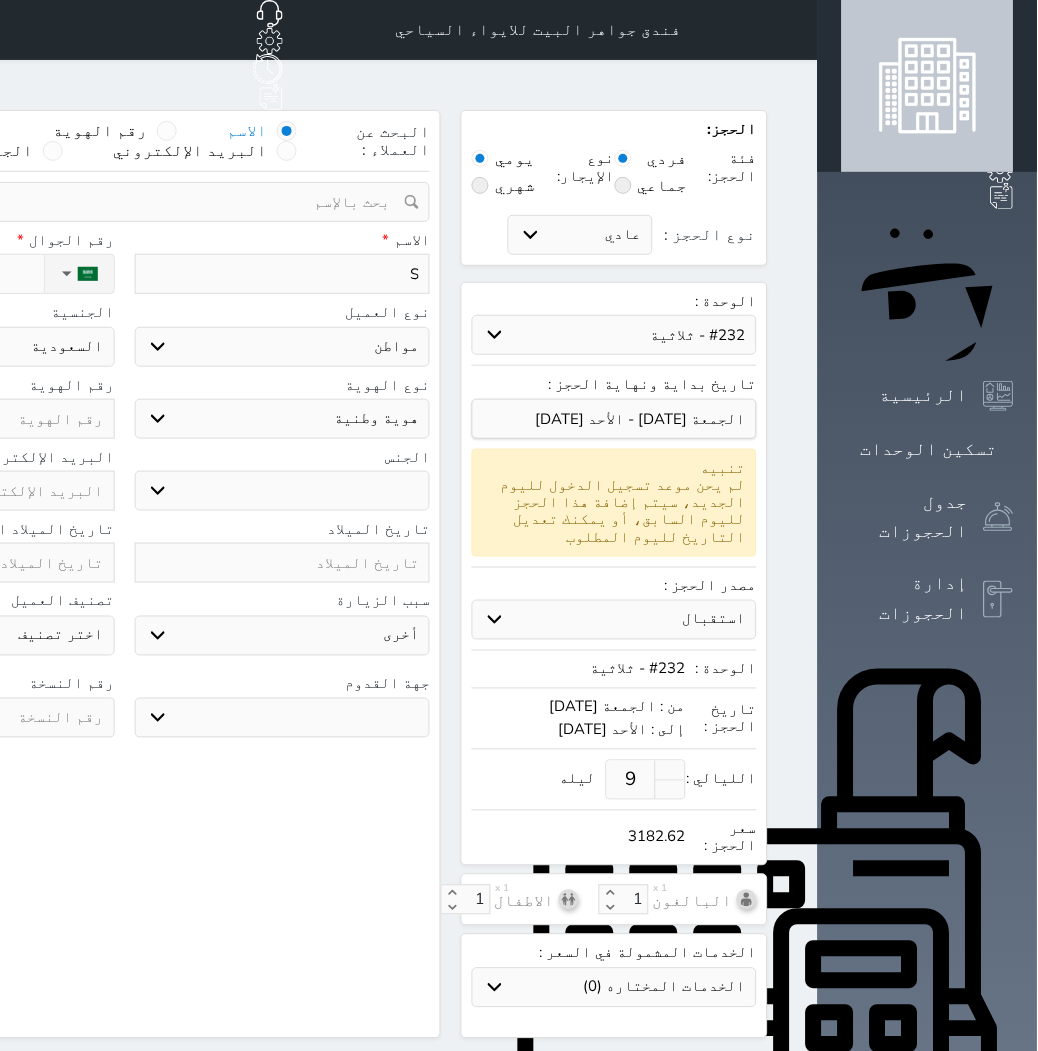 select 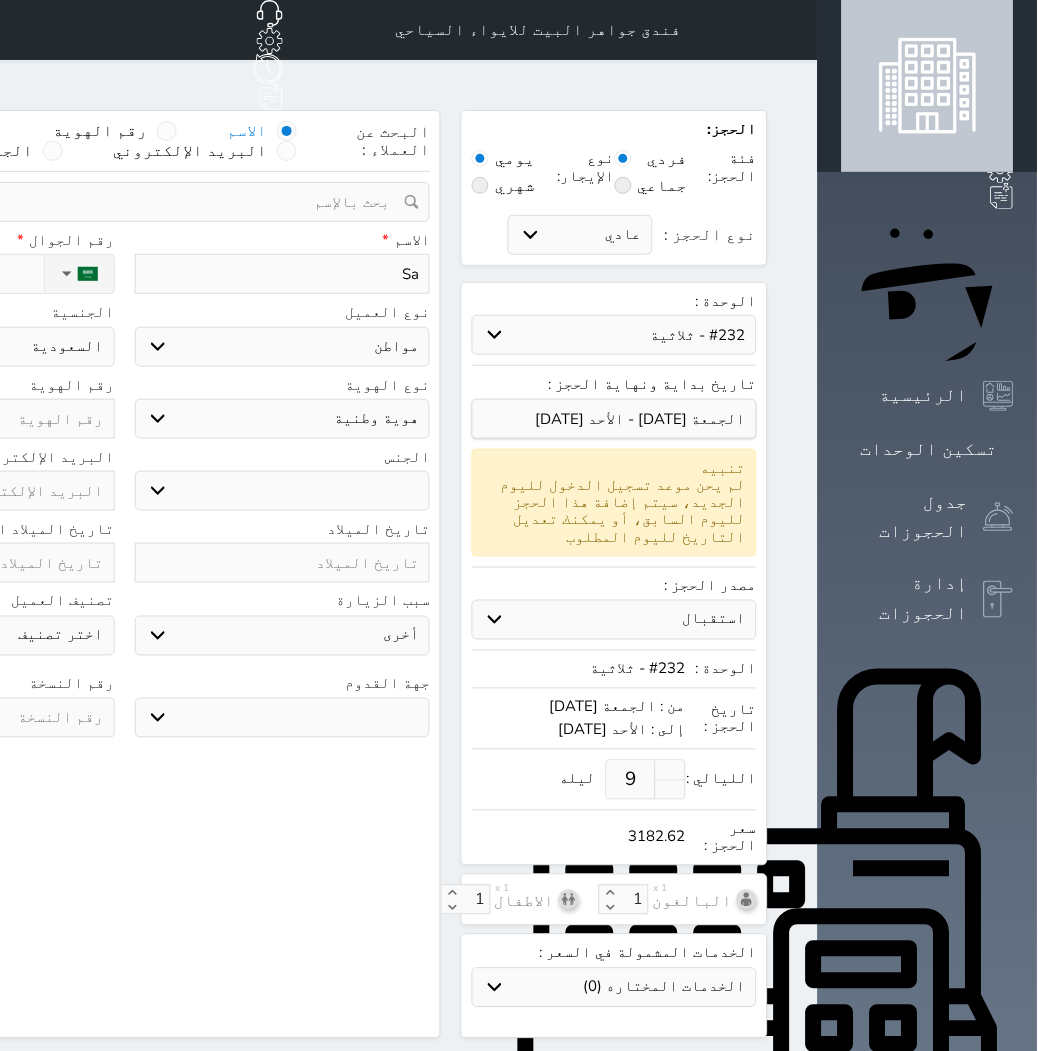 type on "Sab" 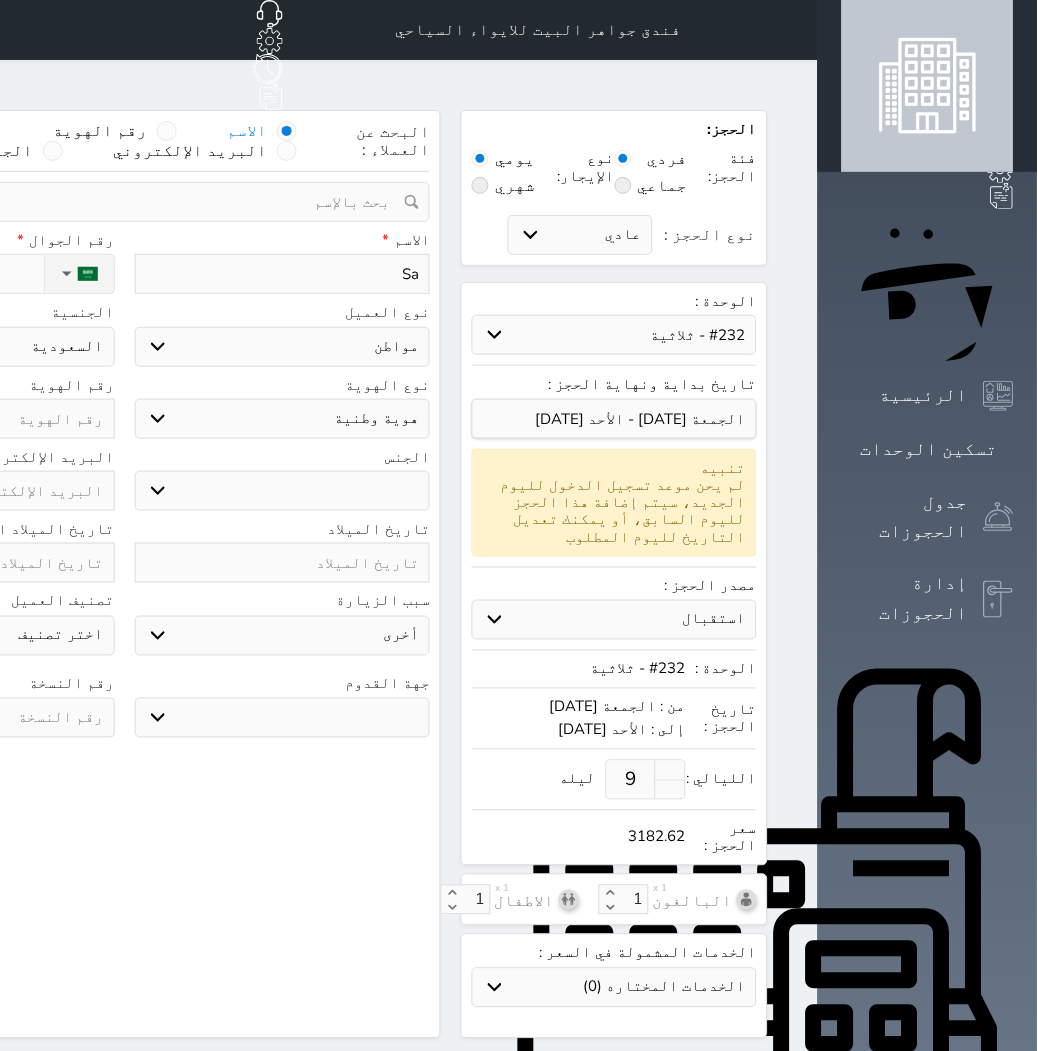 select 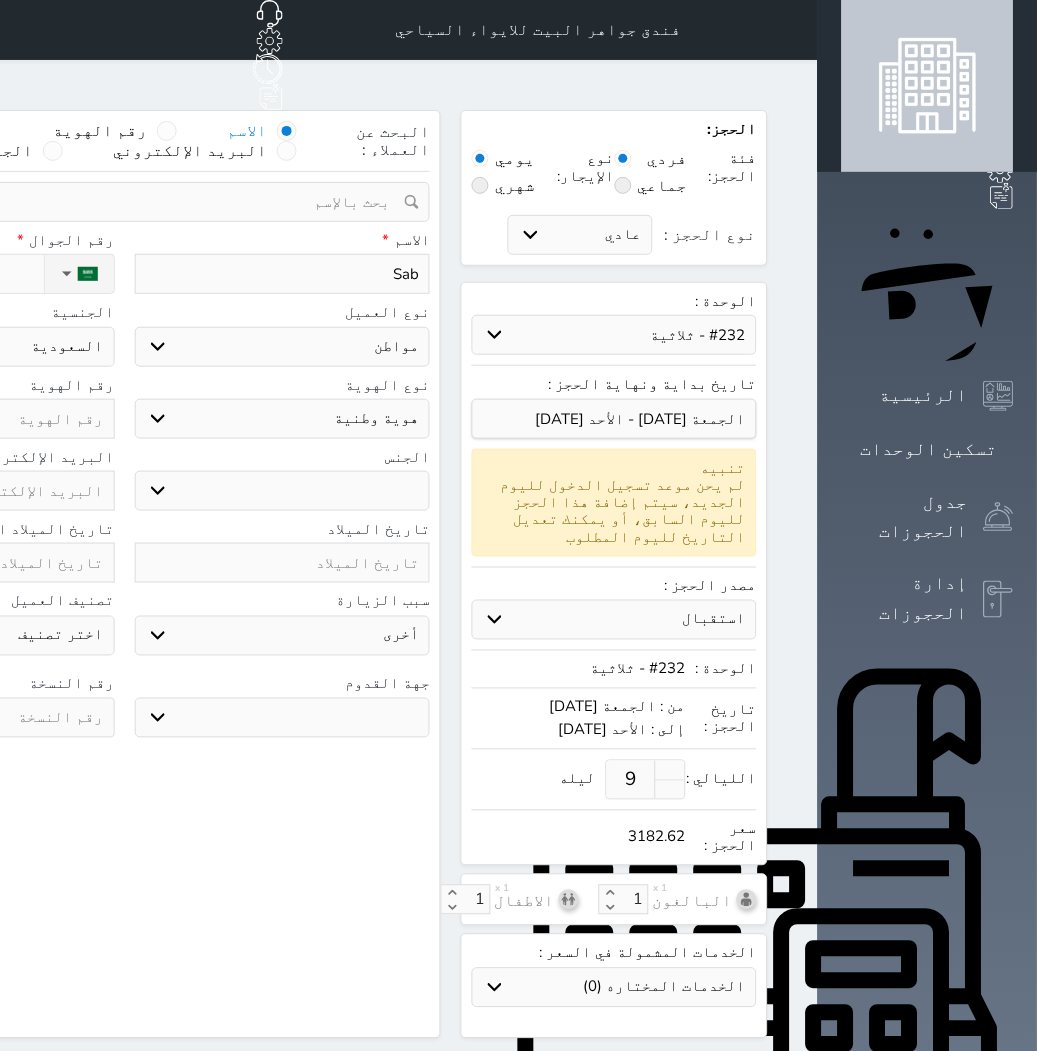 type on "Sabi" 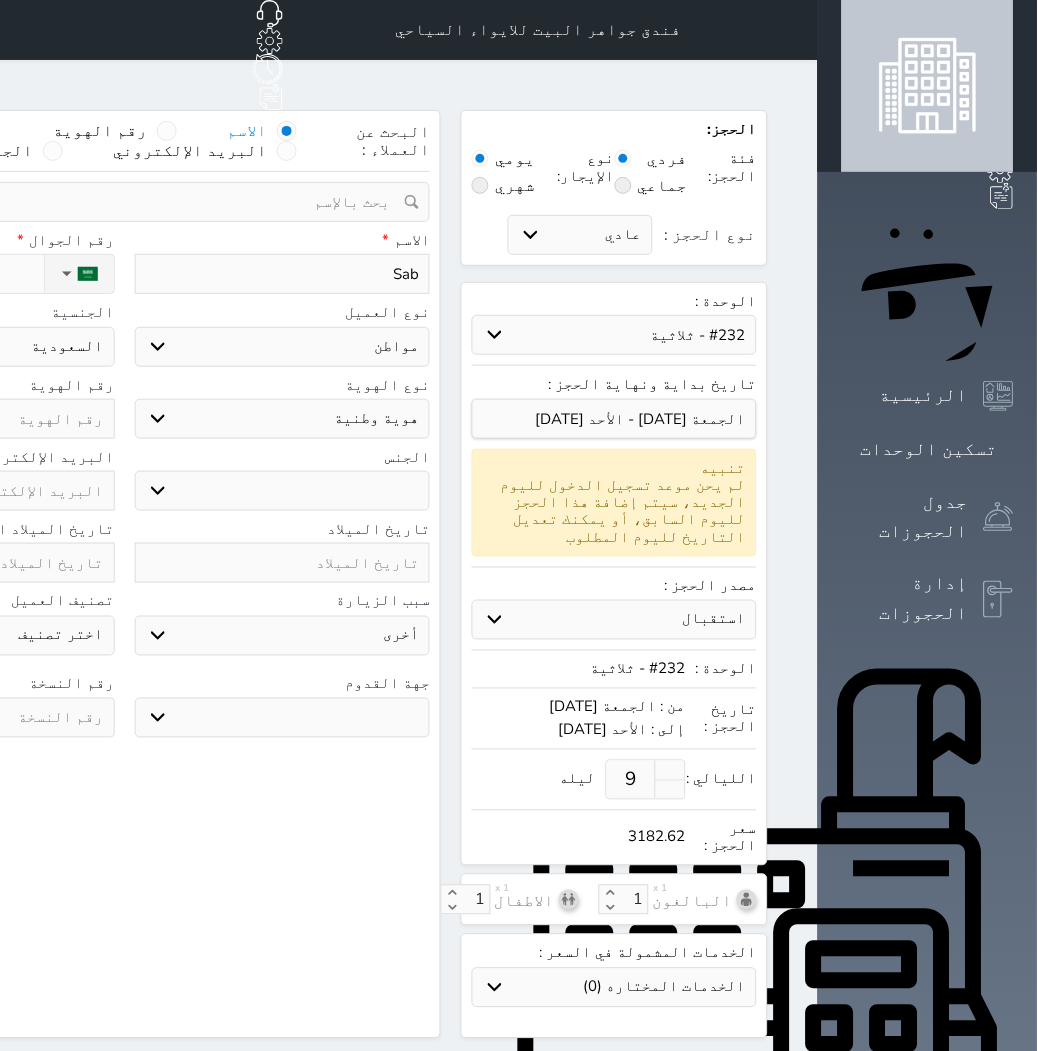 select 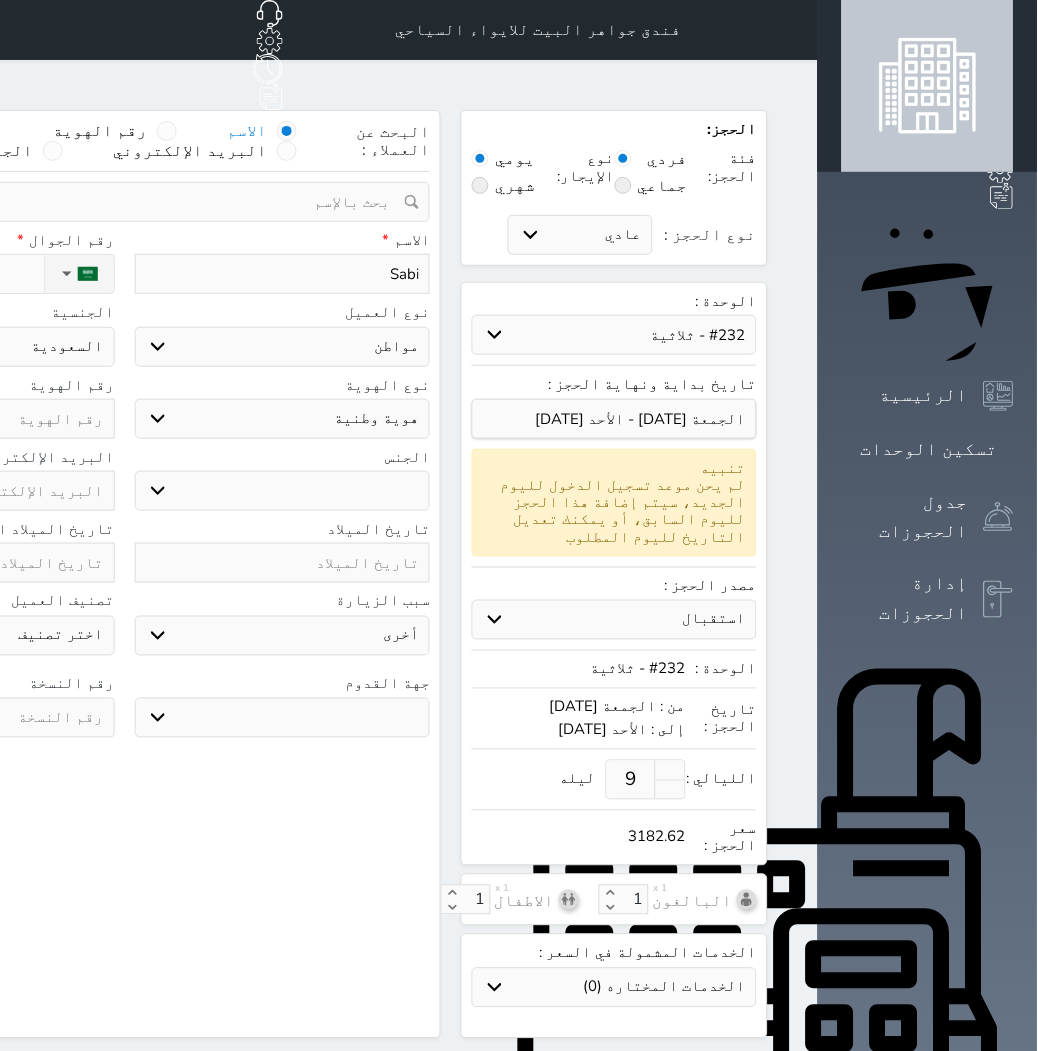 type on "Sabie" 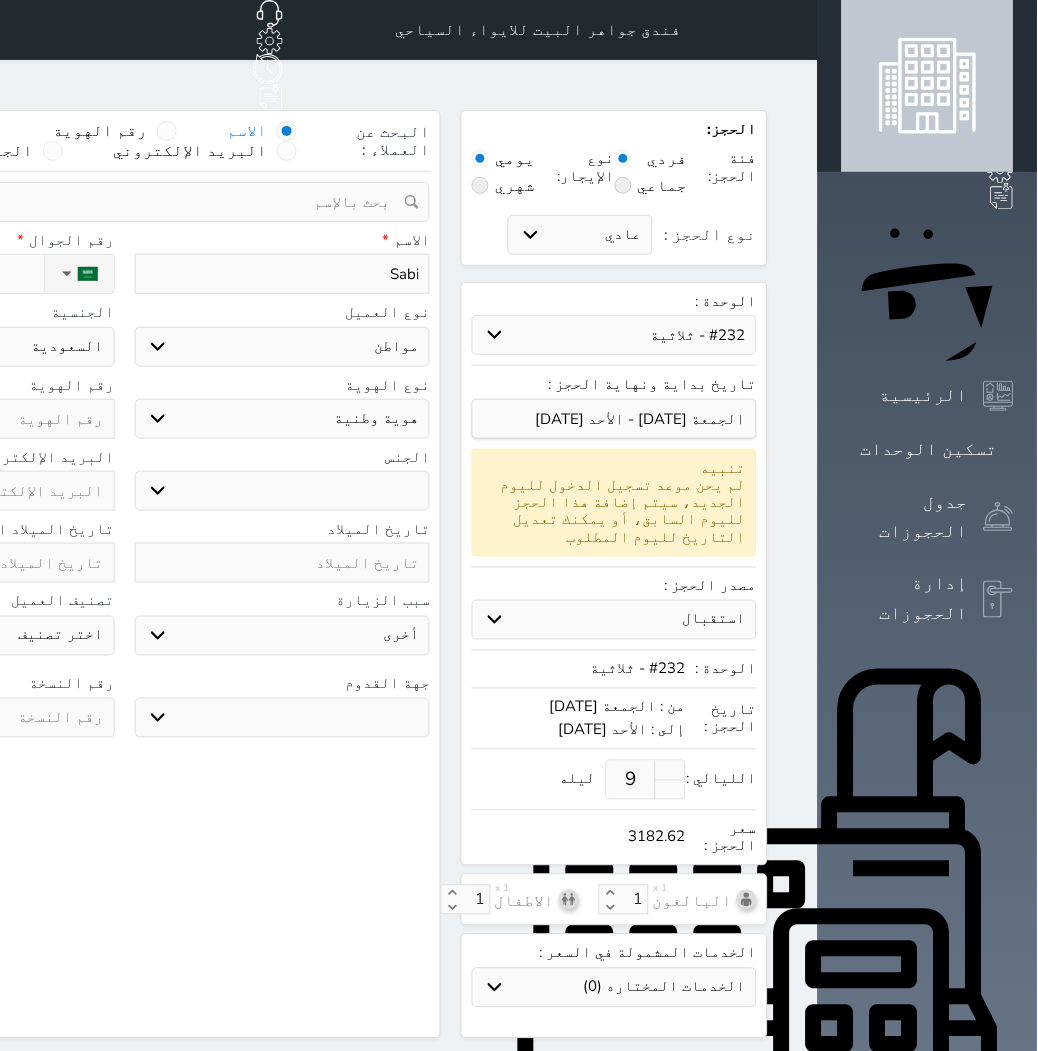 select 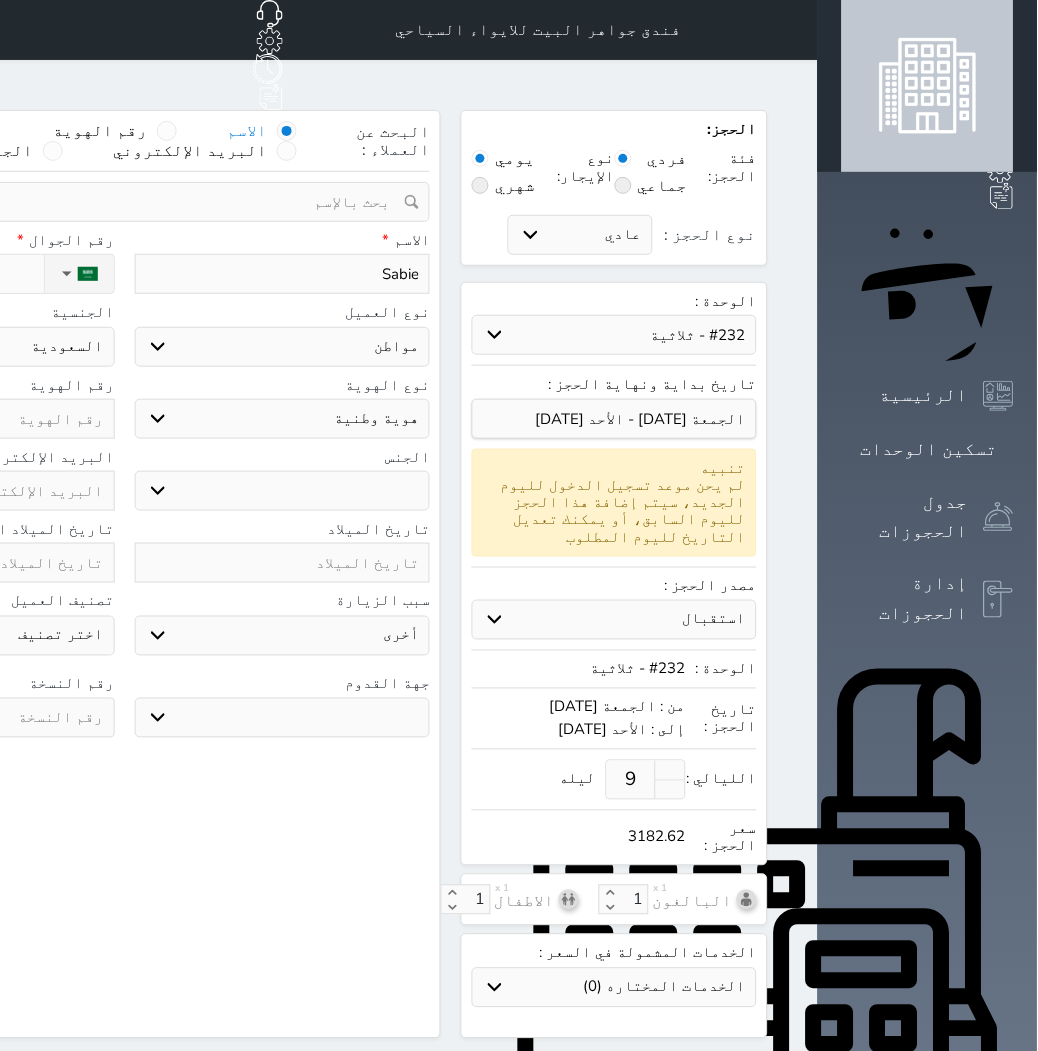 type on "Sabi" 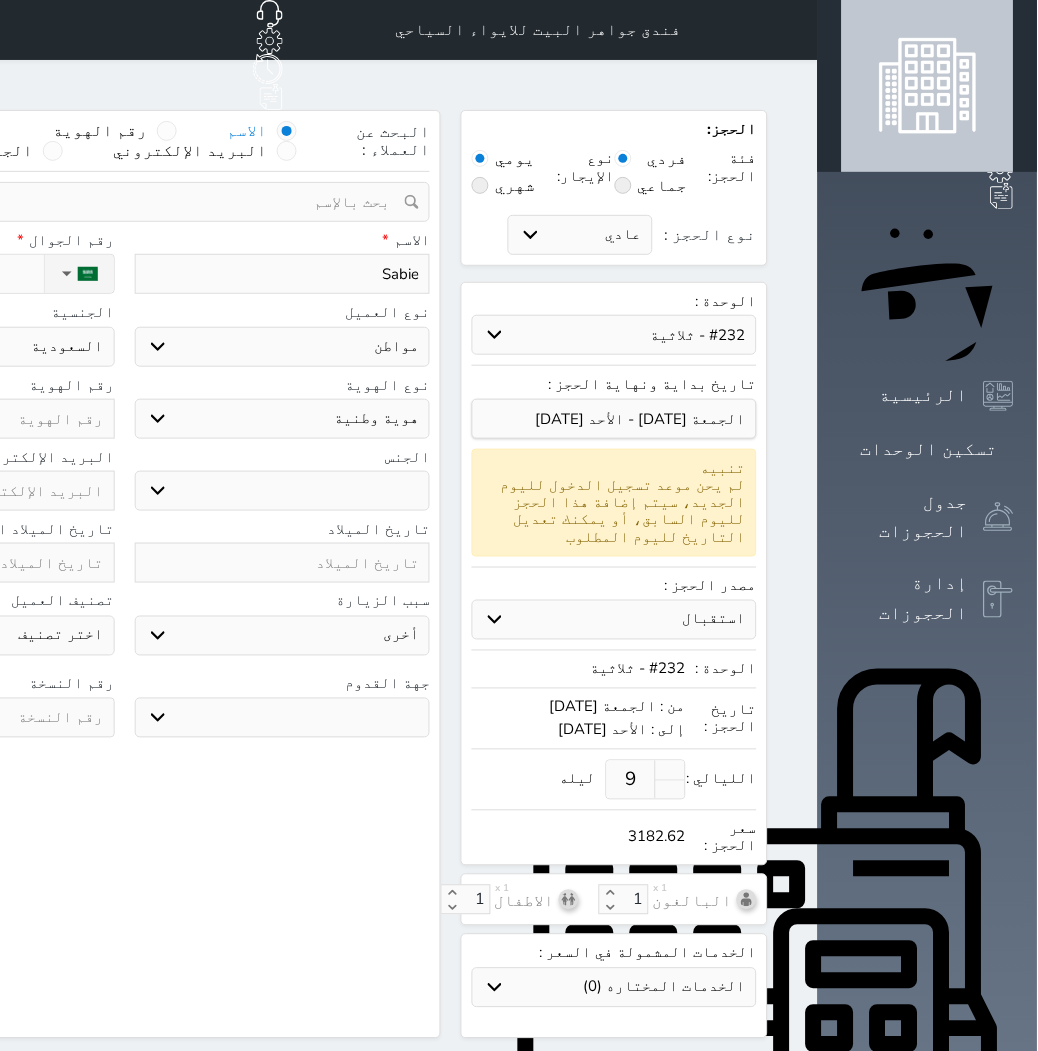 select 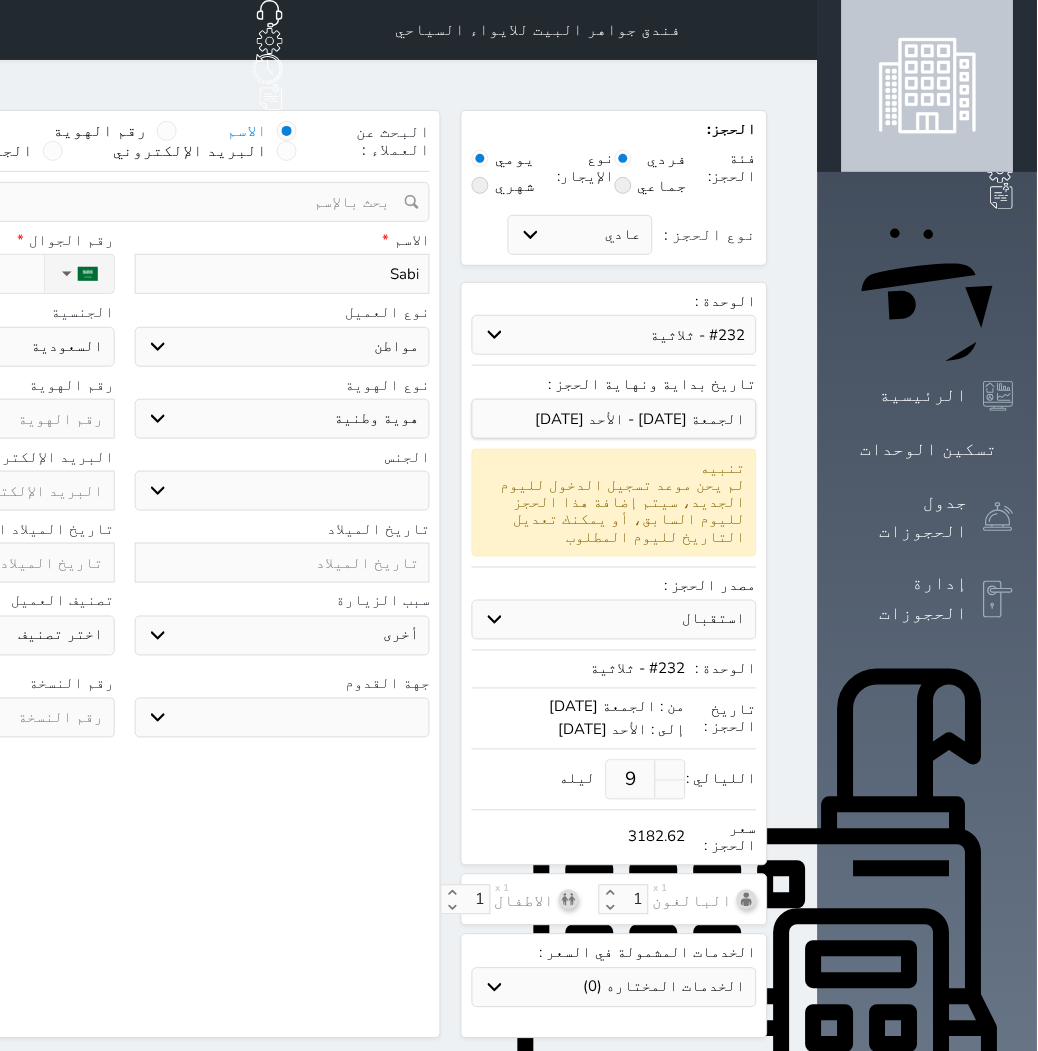 type on "Sabir" 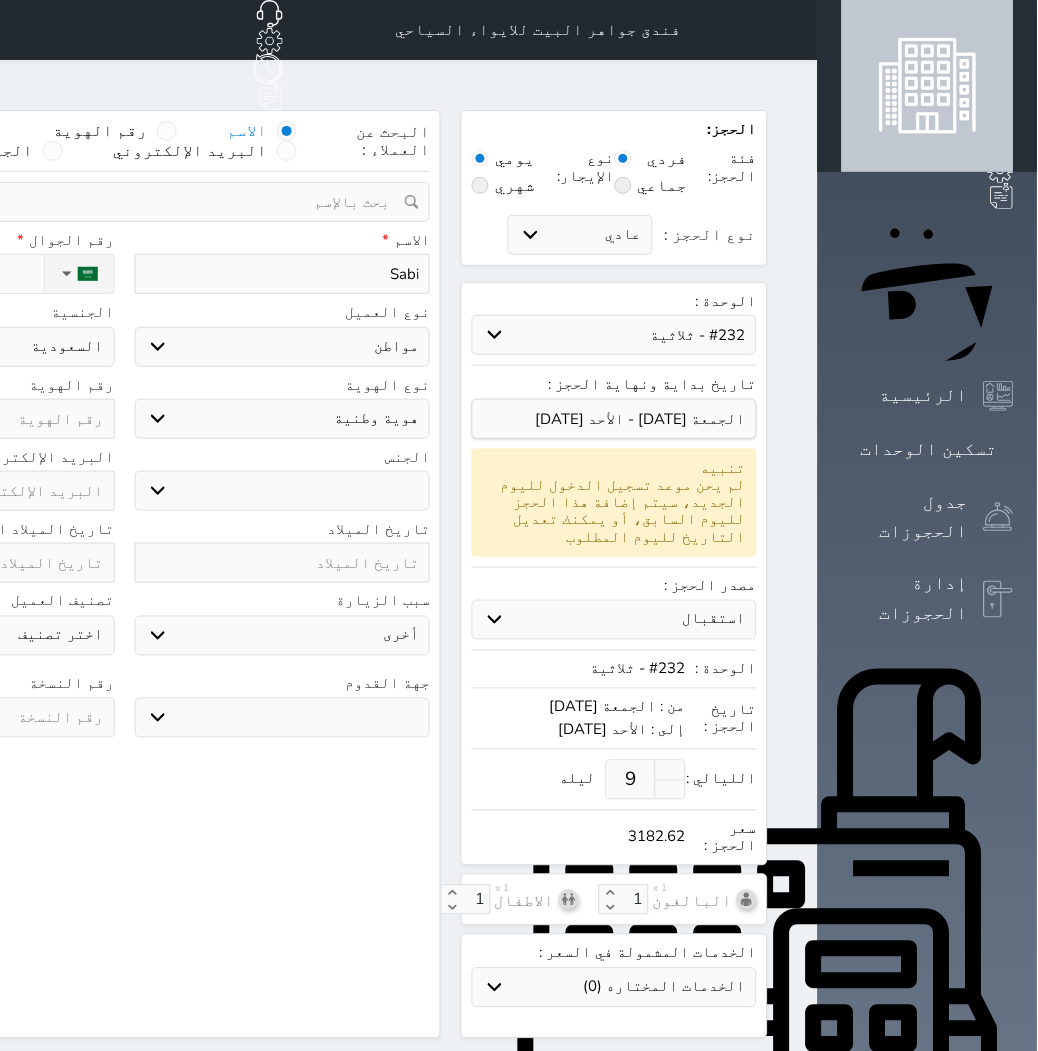 select 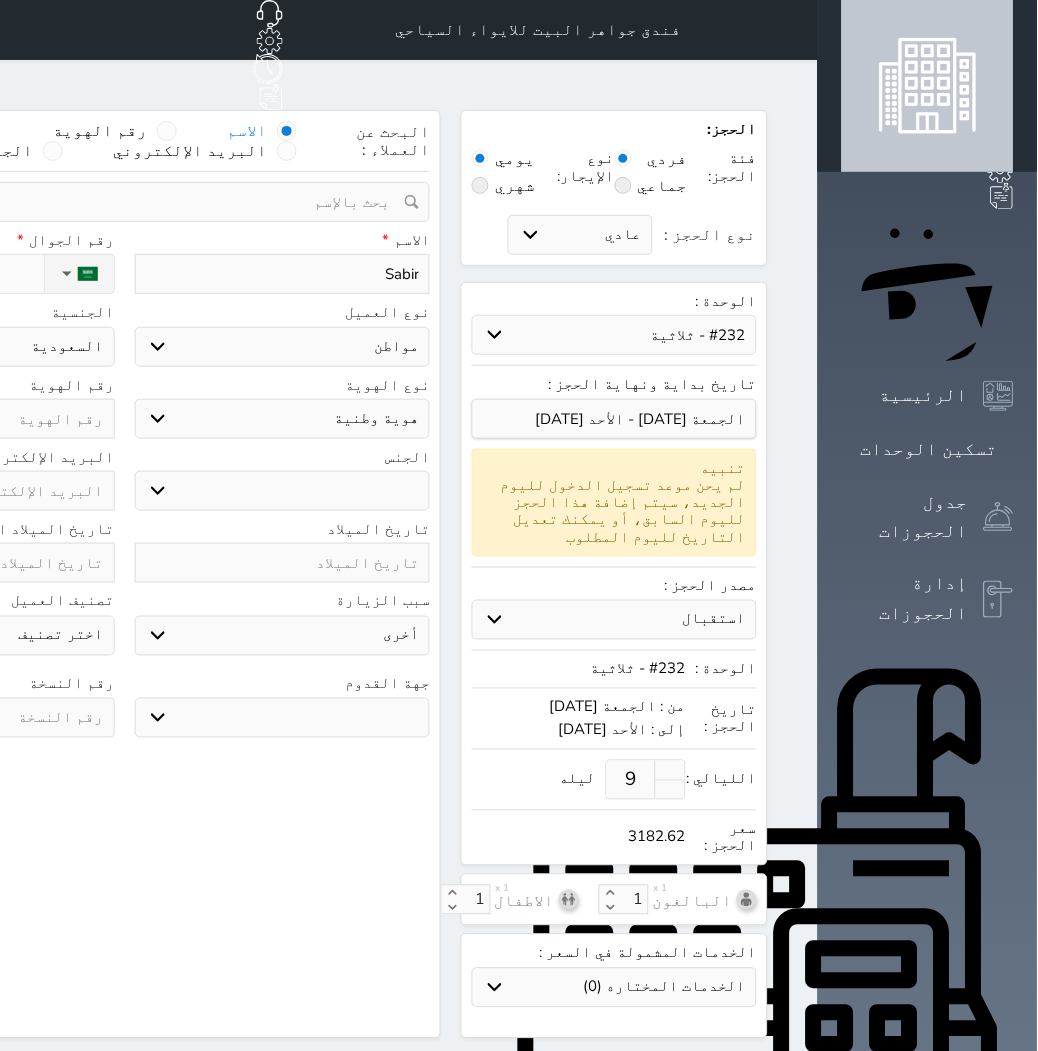 type on "Sabir" 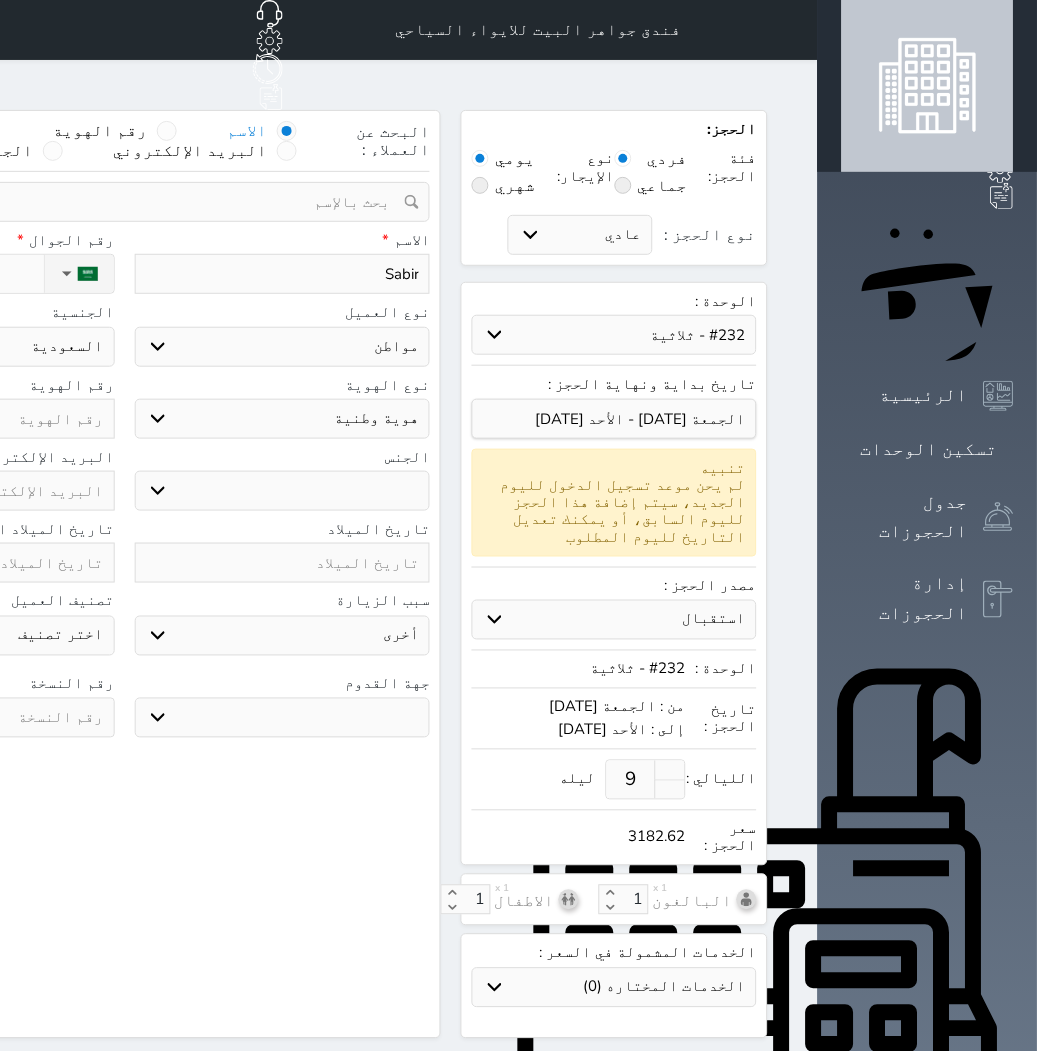 click on "اختر نوع   مواطن مواطن خليجي زائر مقيم" at bounding box center [283, 347] 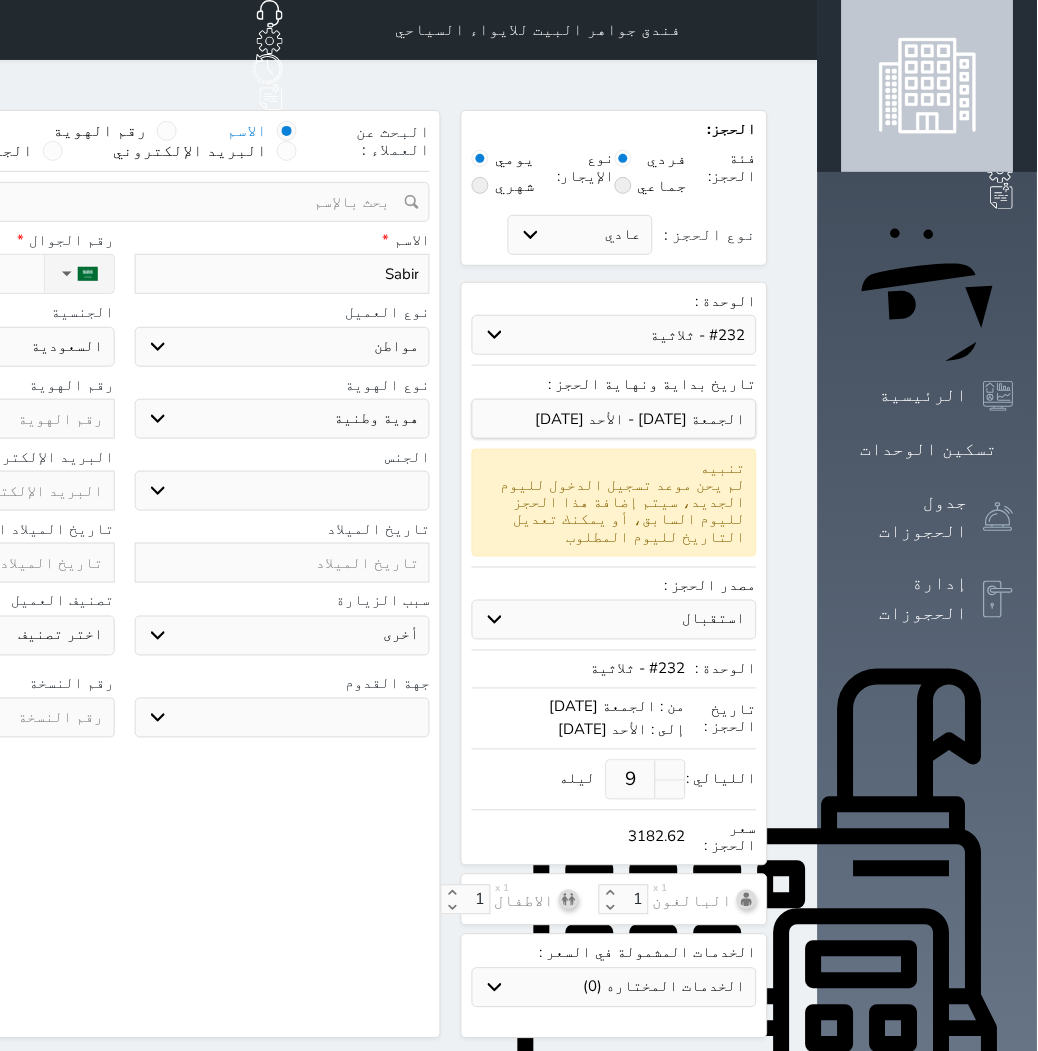 select on "3" 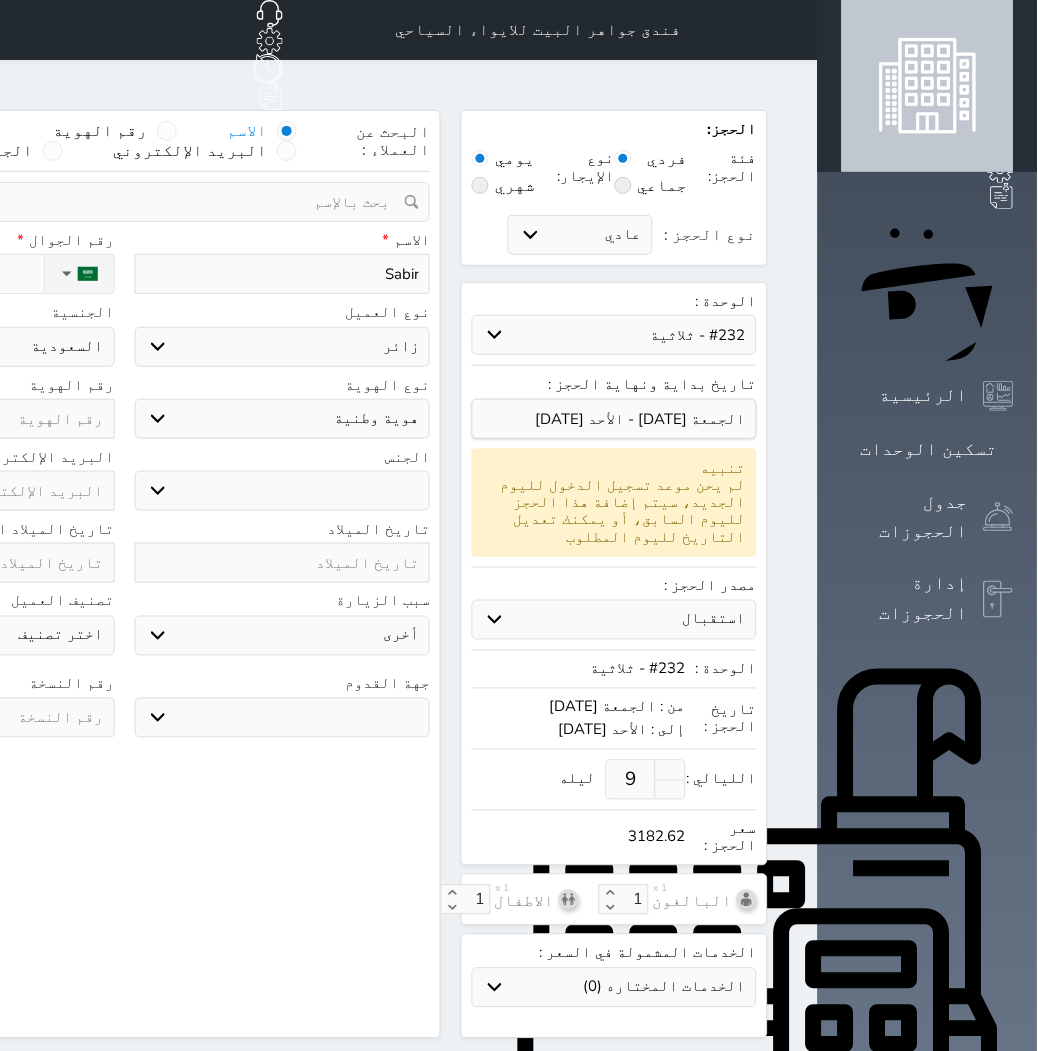 click on "اختر نوع   مواطن مواطن خليجي زائر مقيم" at bounding box center (283, 347) 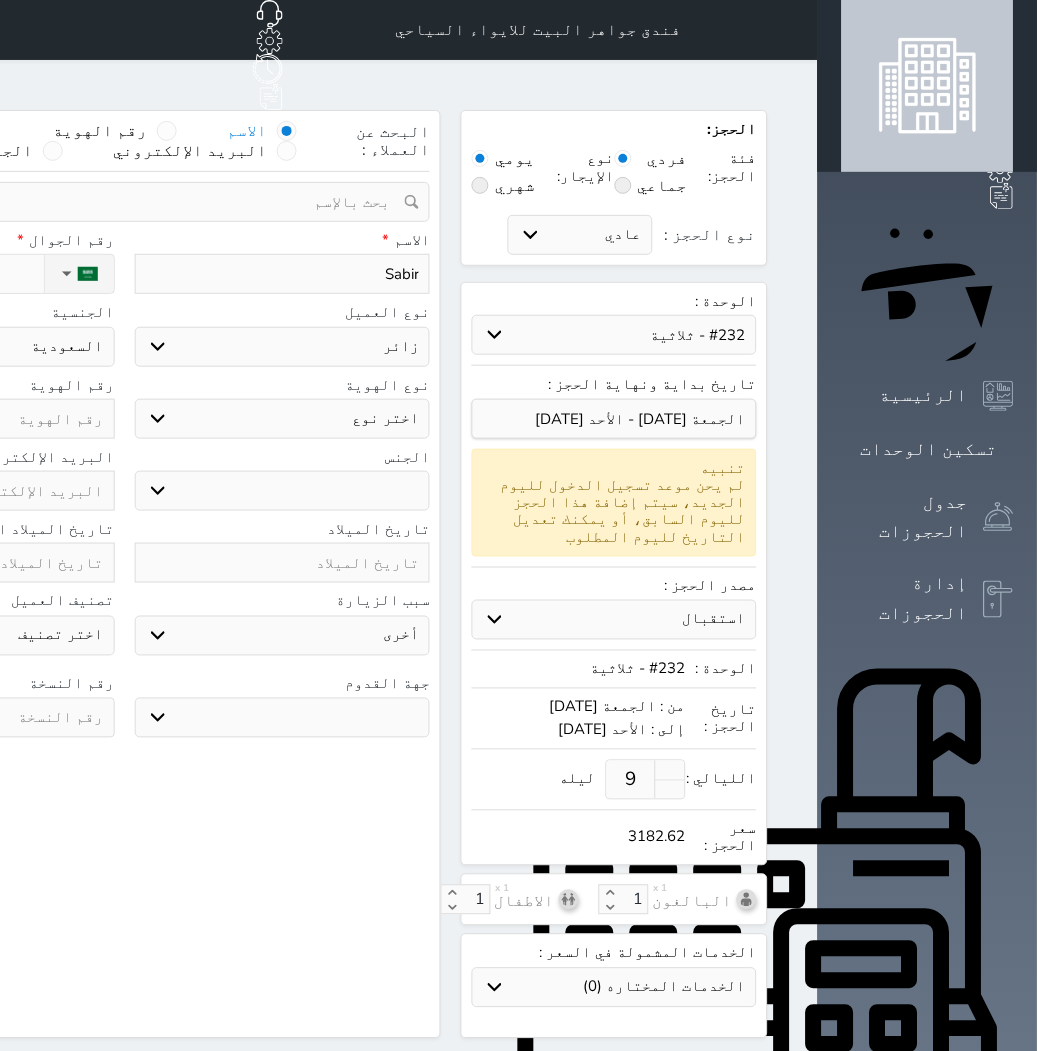 select 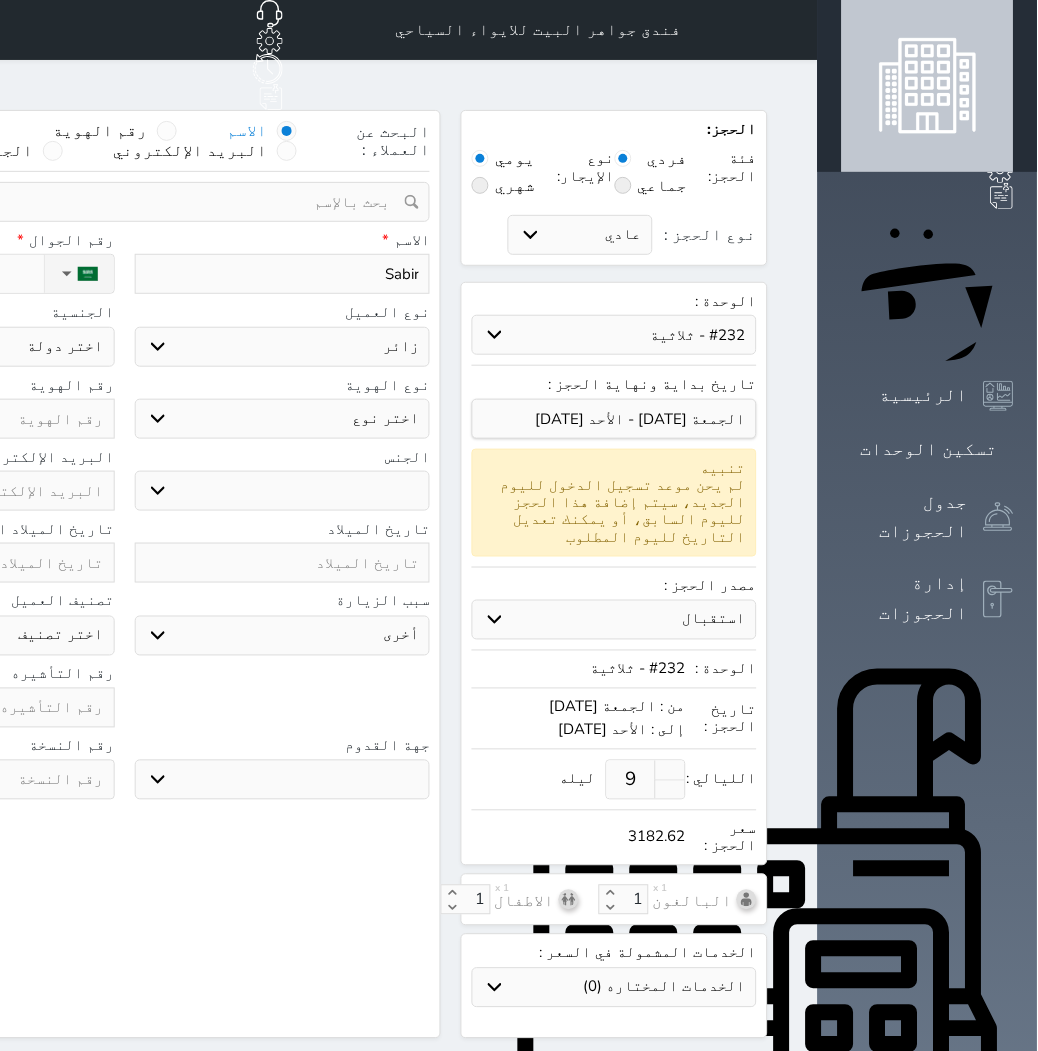 click on "اختر نوع   جواز السفر هوية زائر" at bounding box center [283, 419] 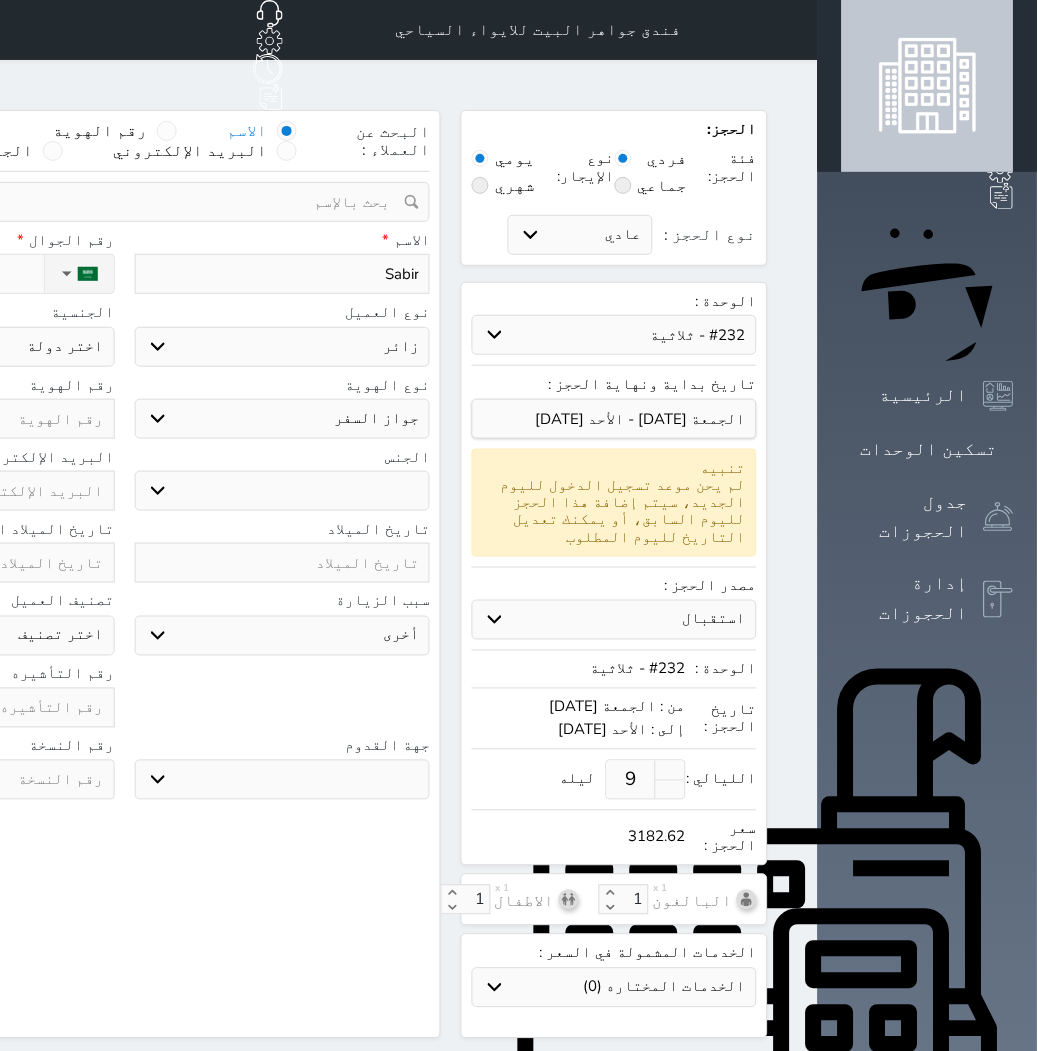 click on "اختر نوع   جواز السفر هوية زائر" at bounding box center [283, 419] 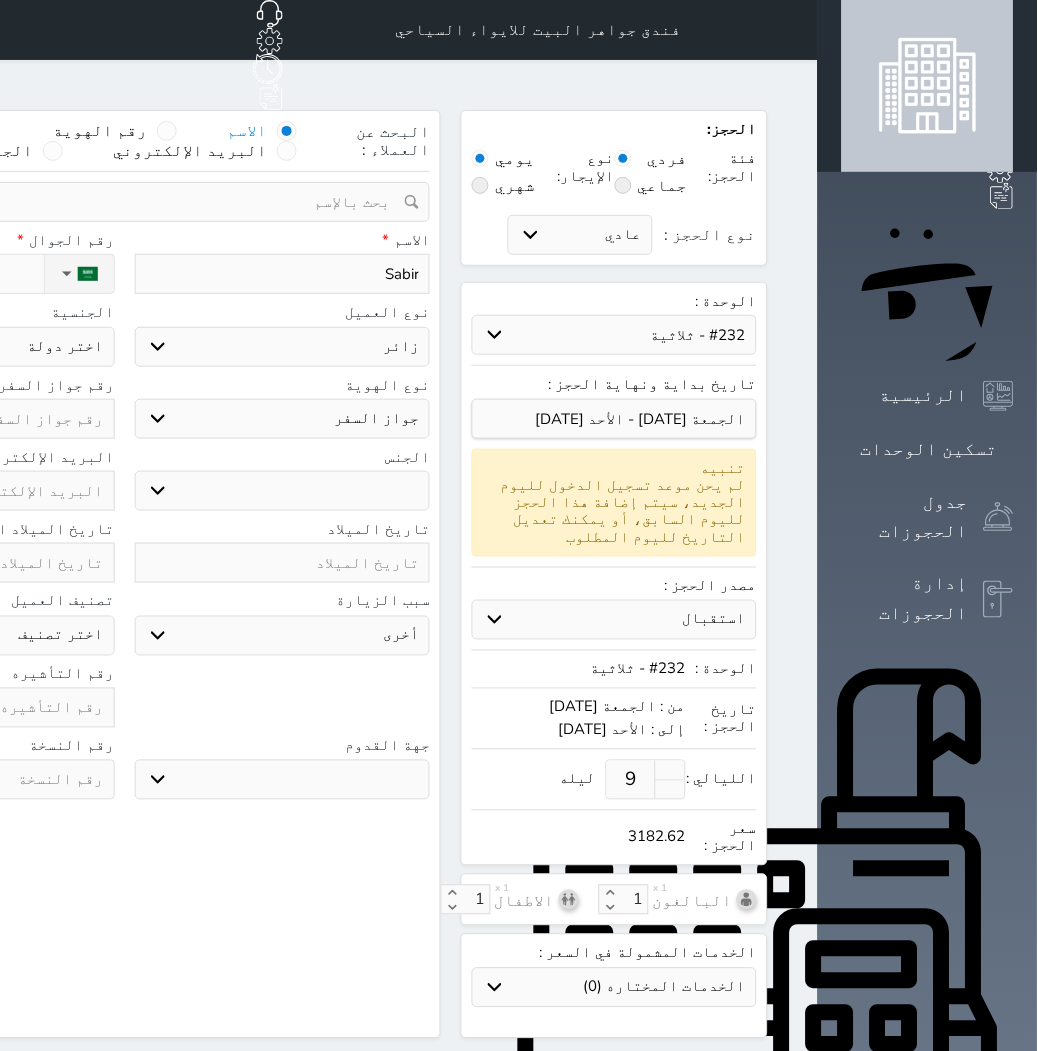 click on "ذكر   انثى" at bounding box center (283, 491) 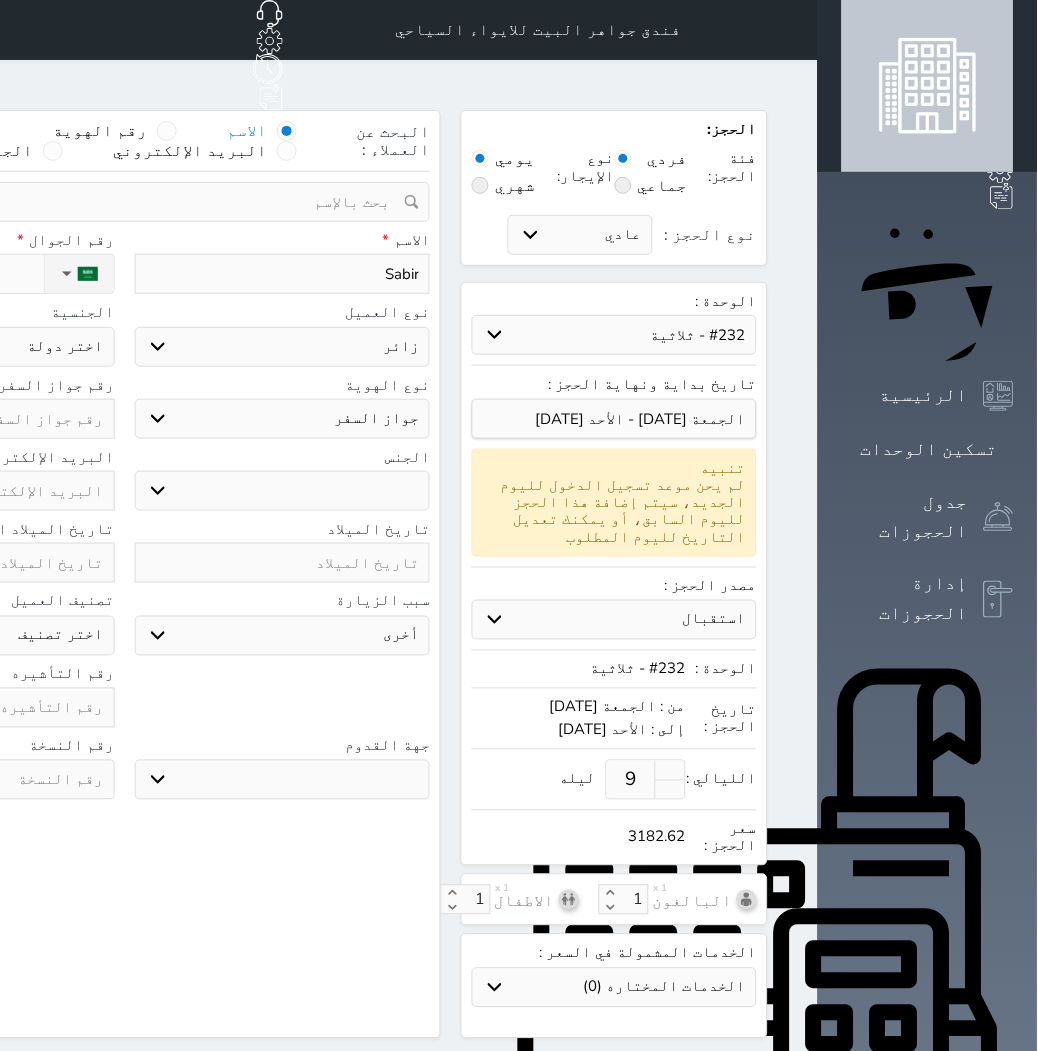 select on "[DEMOGRAPHIC_DATA]" 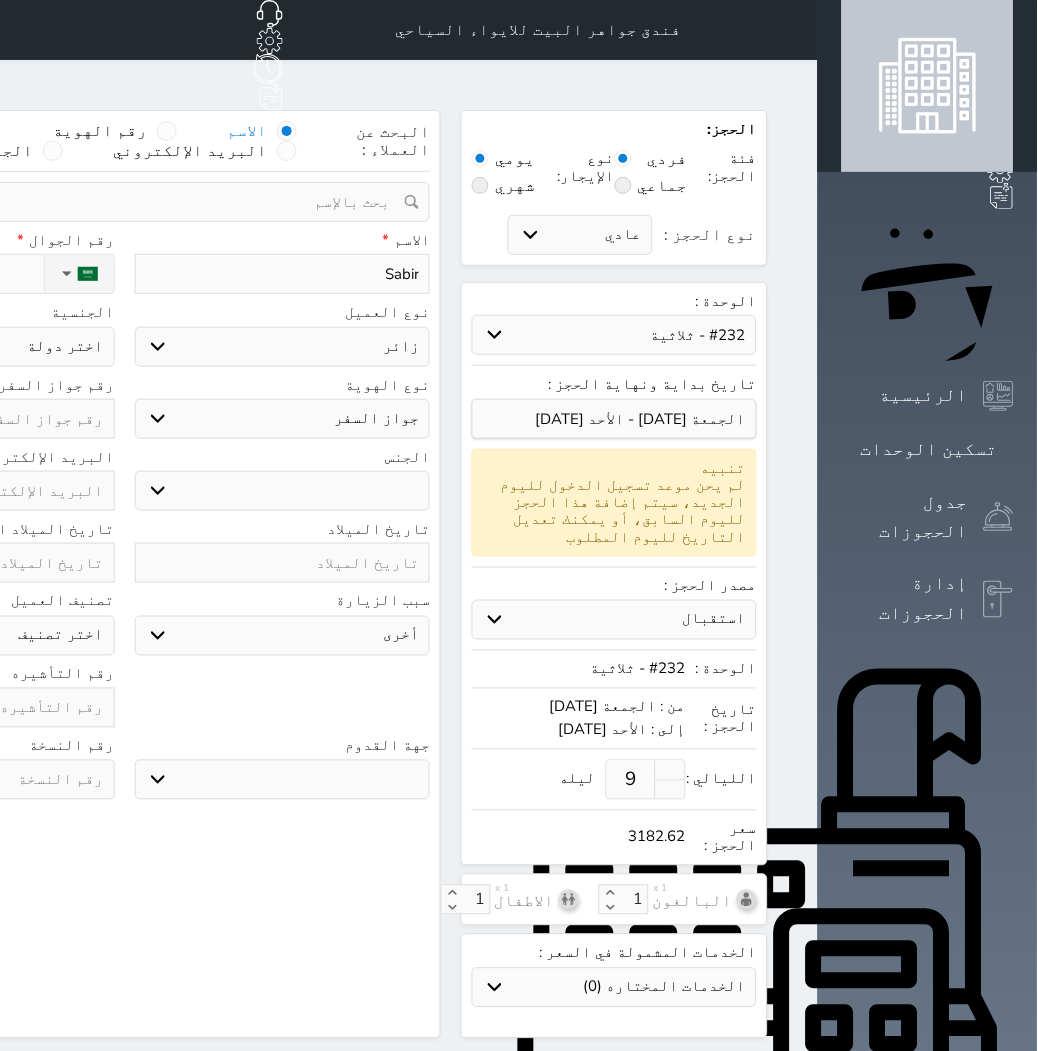 click on "ذكر   انثى" at bounding box center (283, 491) 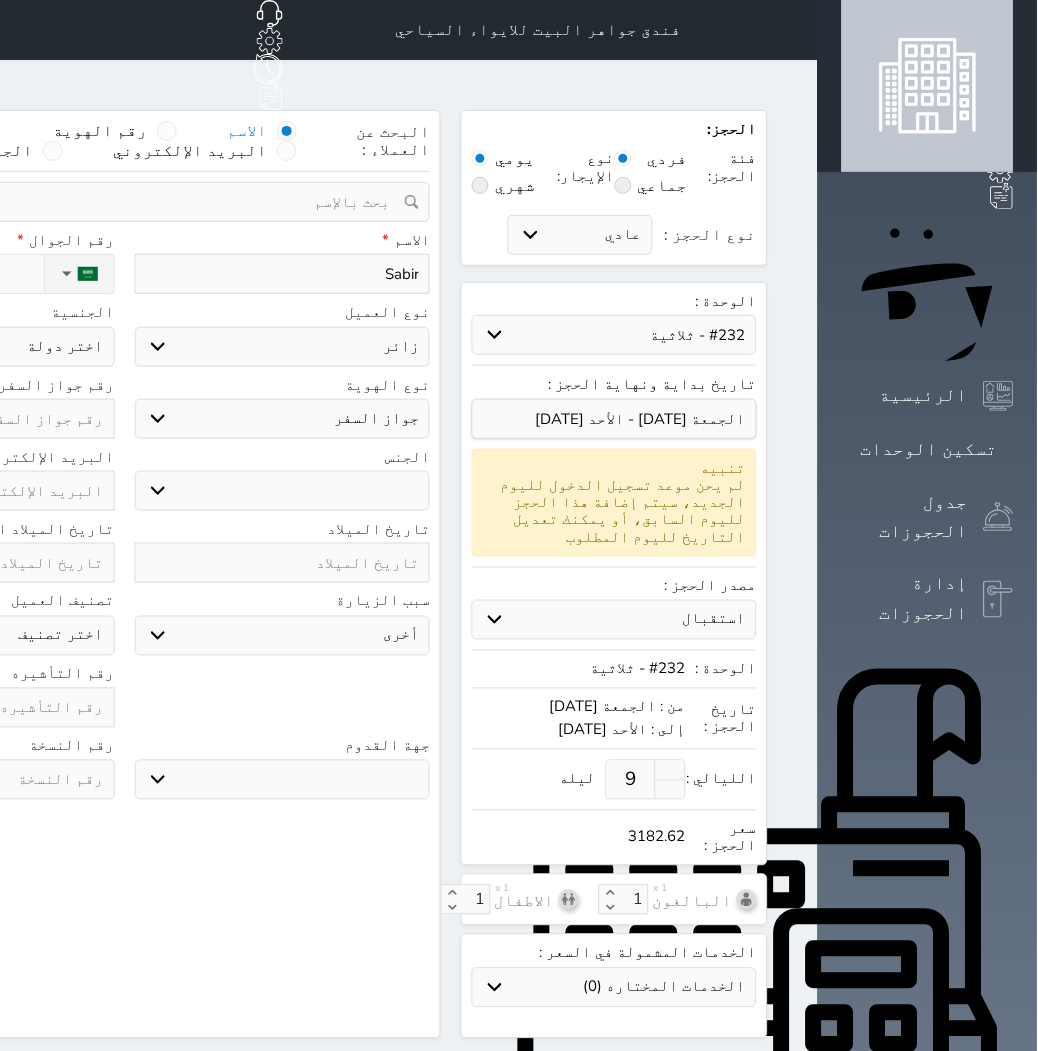 click on "سياحة زيارة الاهل والاصدقاء زيارة دينية زيارة عمل زيارة رياضية زيارة ترفيهية أخرى موظف ديوان عمل نزيل حجر موظف وزارة الصحة" at bounding box center [283, 636] 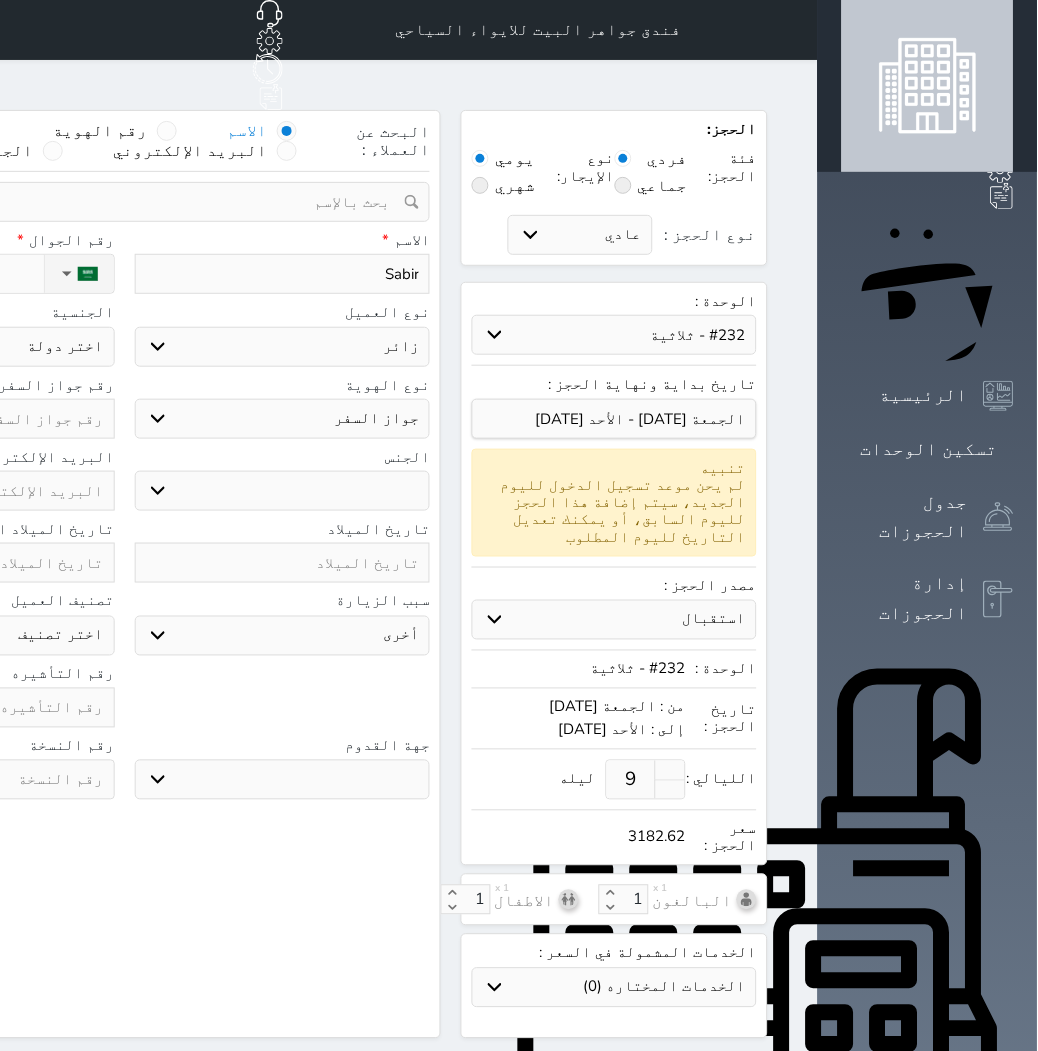 select on "3" 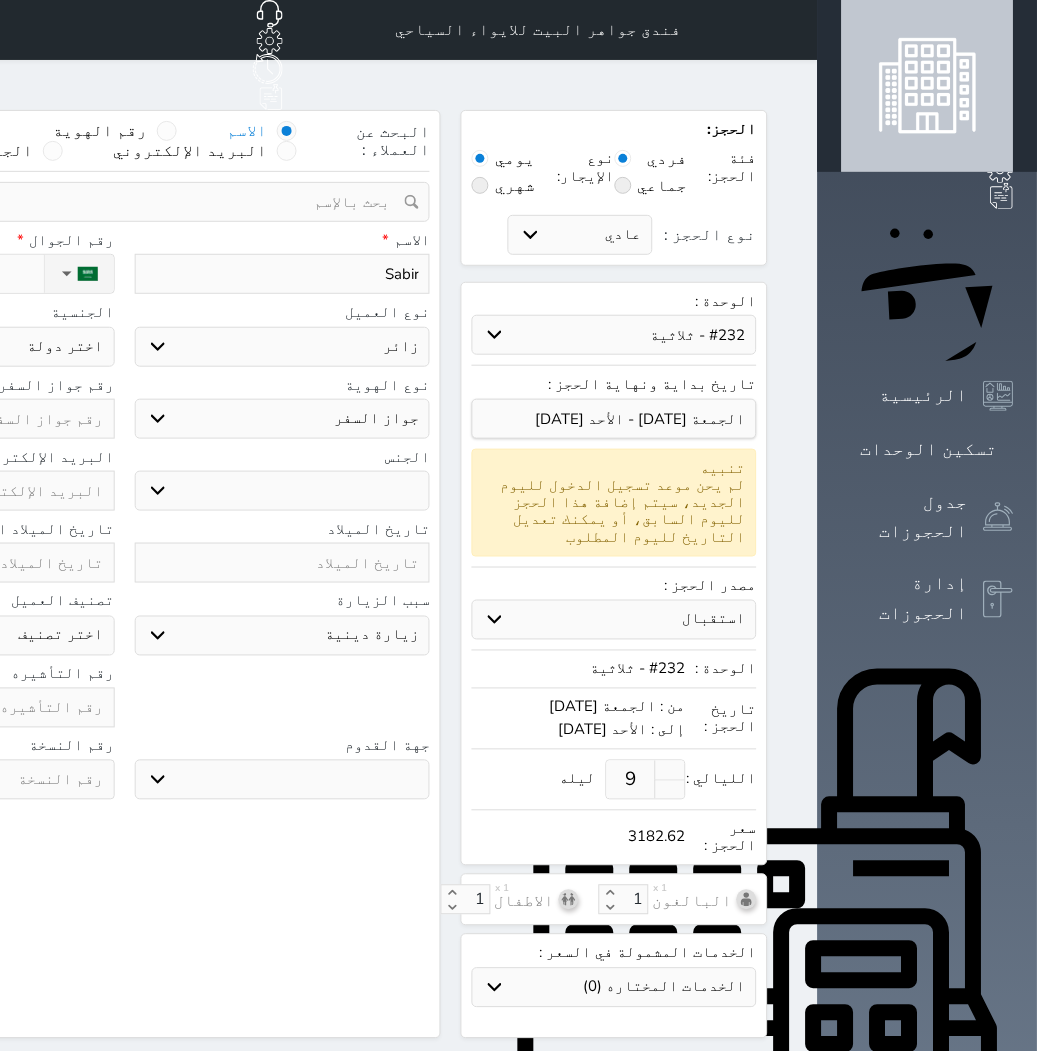click on "سياحة زيارة الاهل والاصدقاء زيارة دينية زيارة عمل زيارة رياضية زيارة ترفيهية أخرى موظف ديوان عمل نزيل حجر موظف وزارة الصحة" at bounding box center (283, 636) 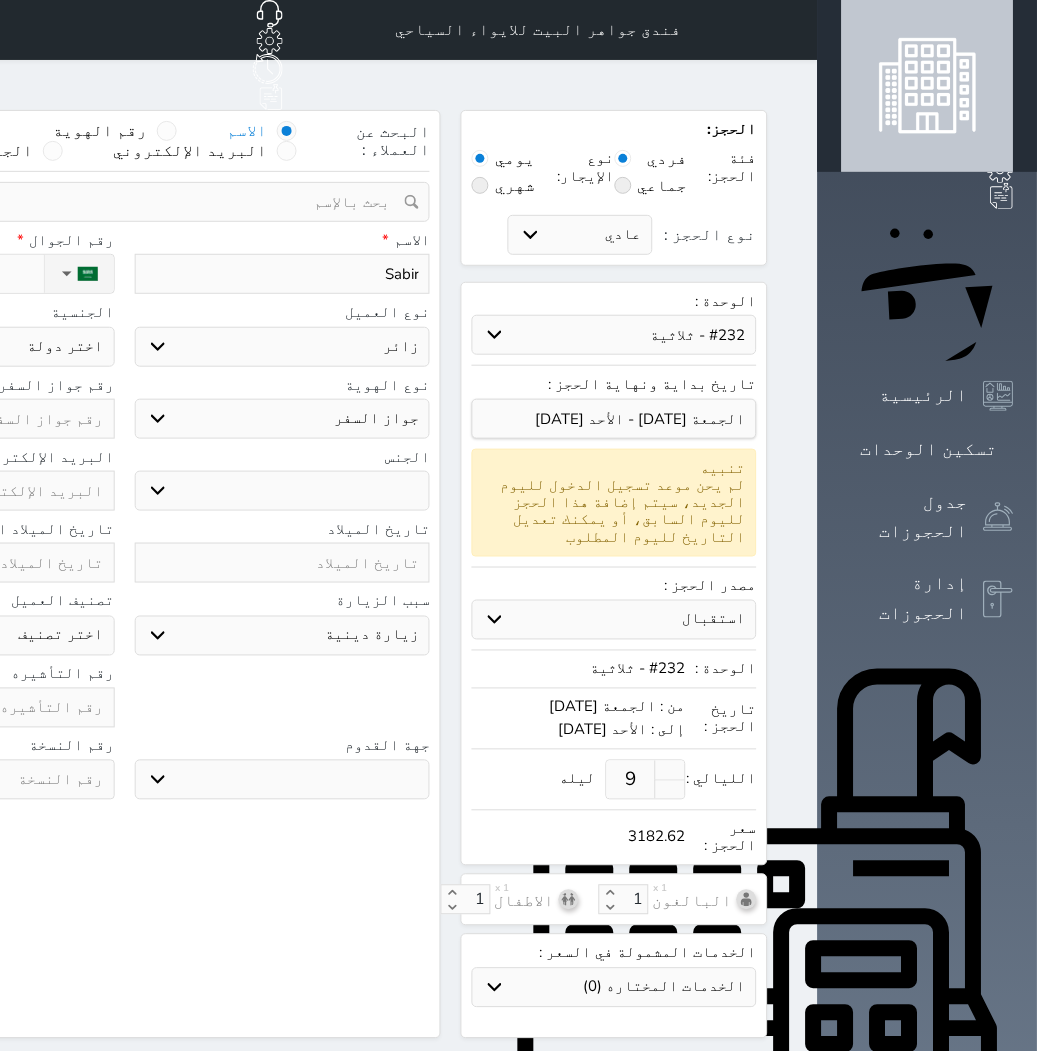 select 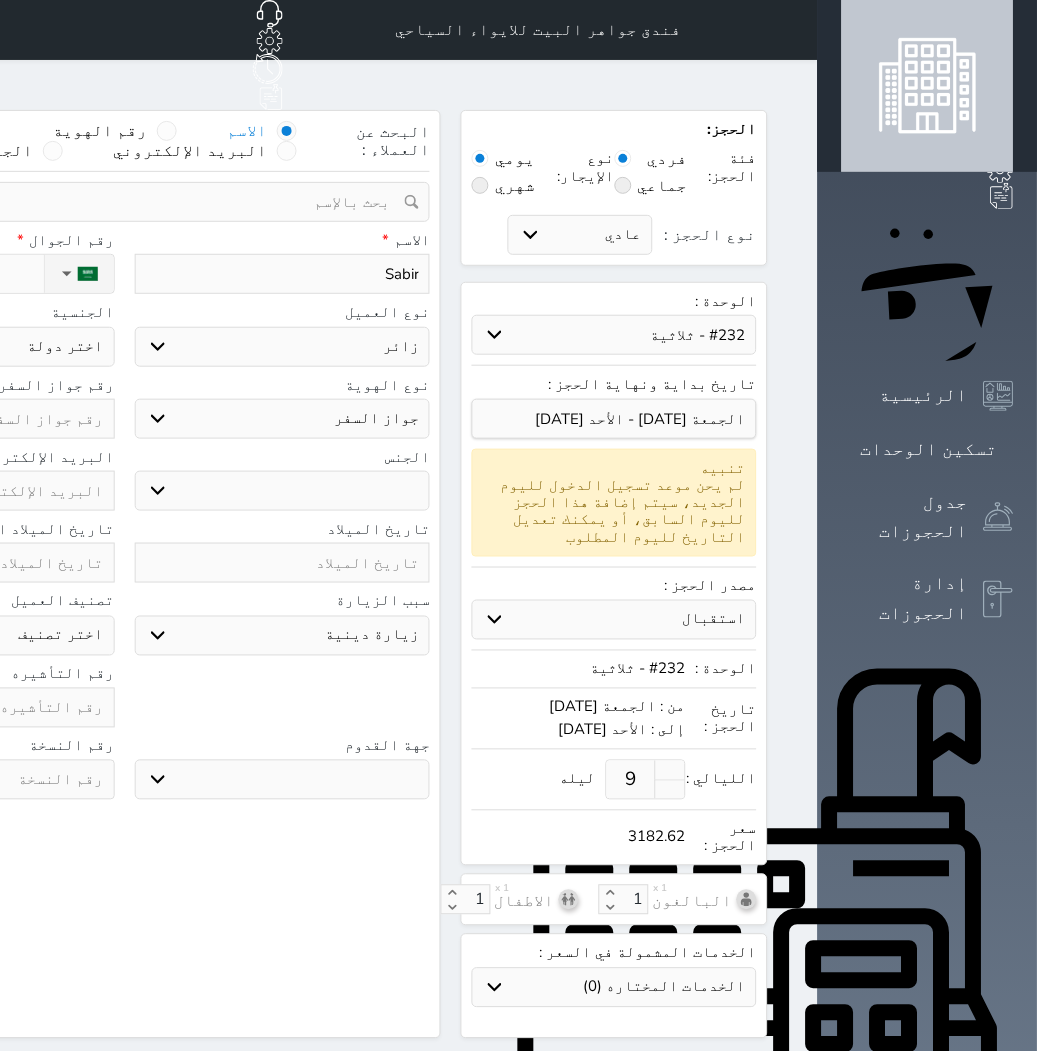 click on "نوع الحجز :" at bounding box center [-69, 274] 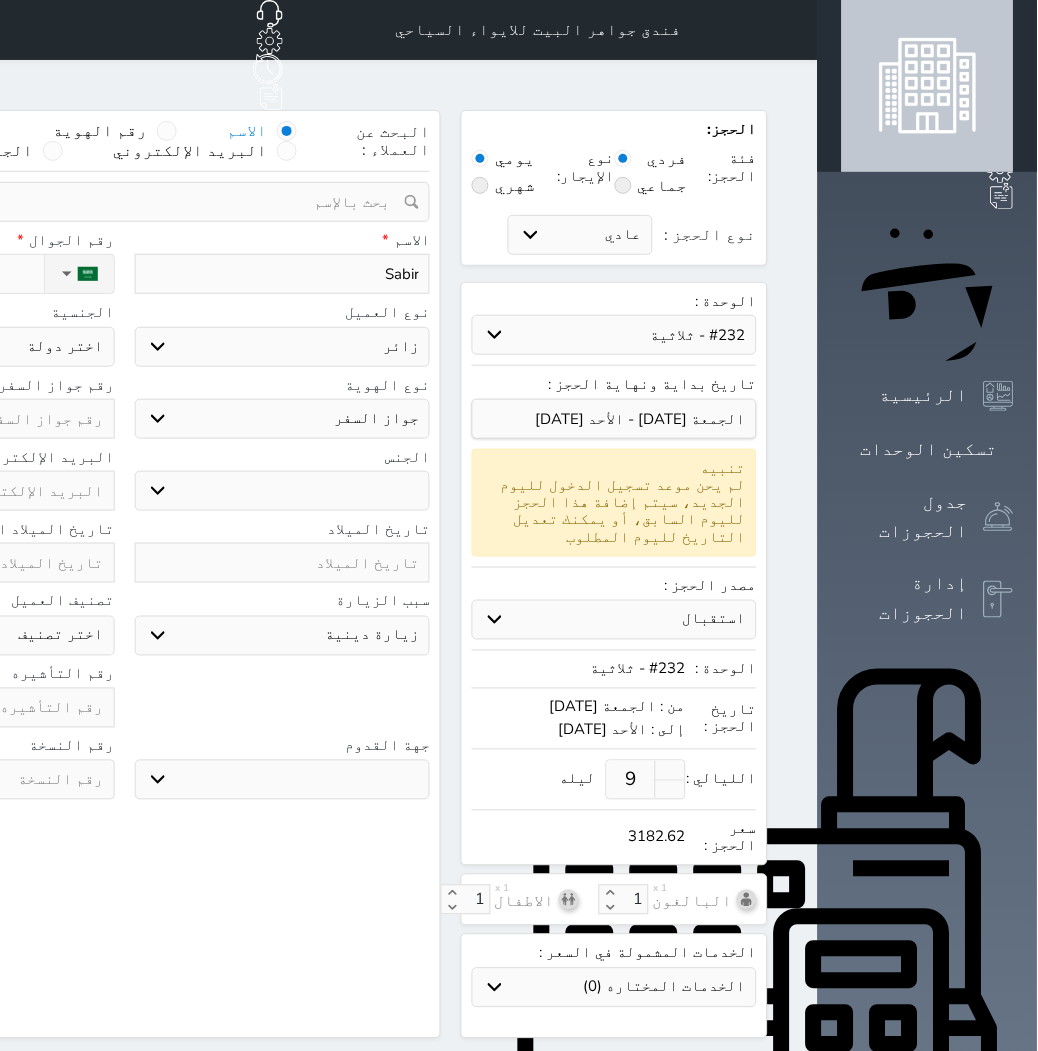 type on "[PHONE_NUMBER]" 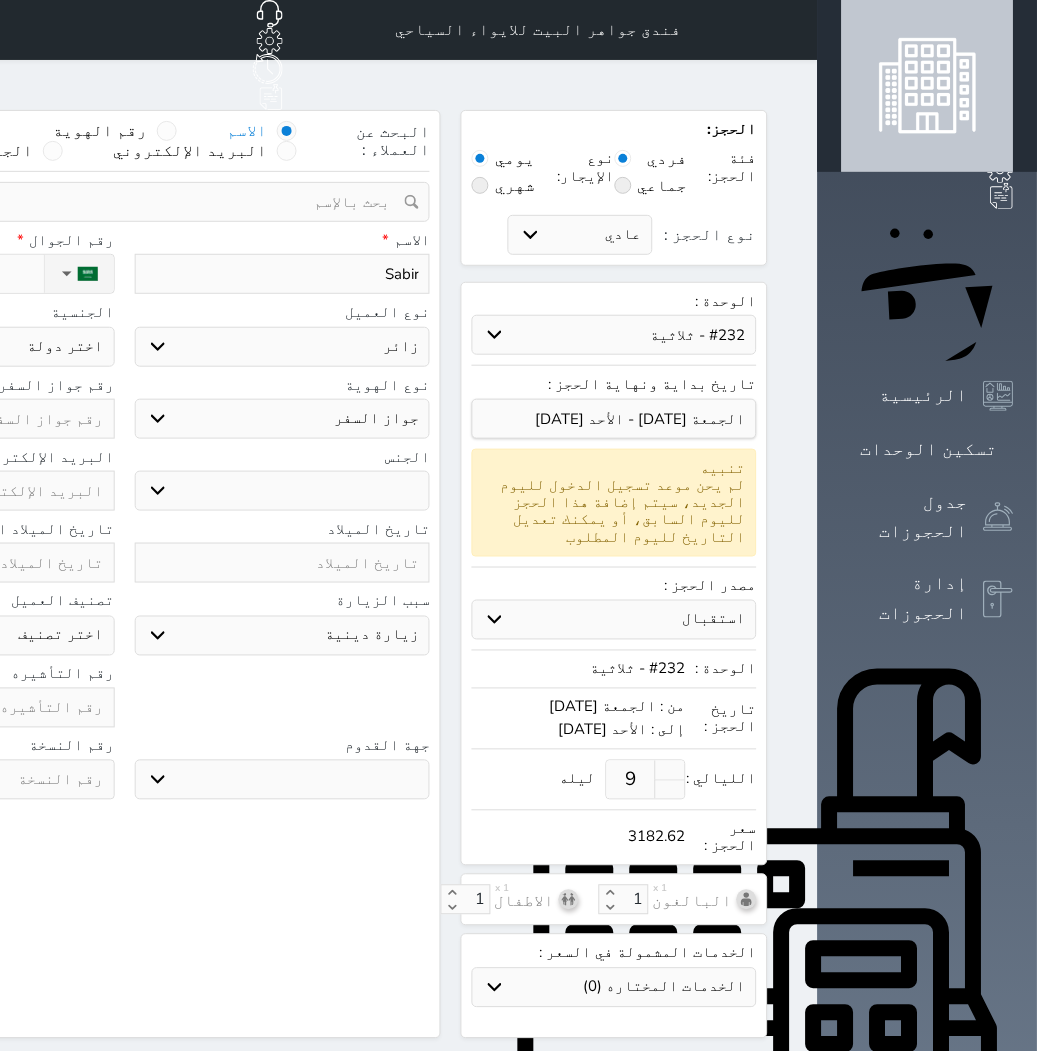 select 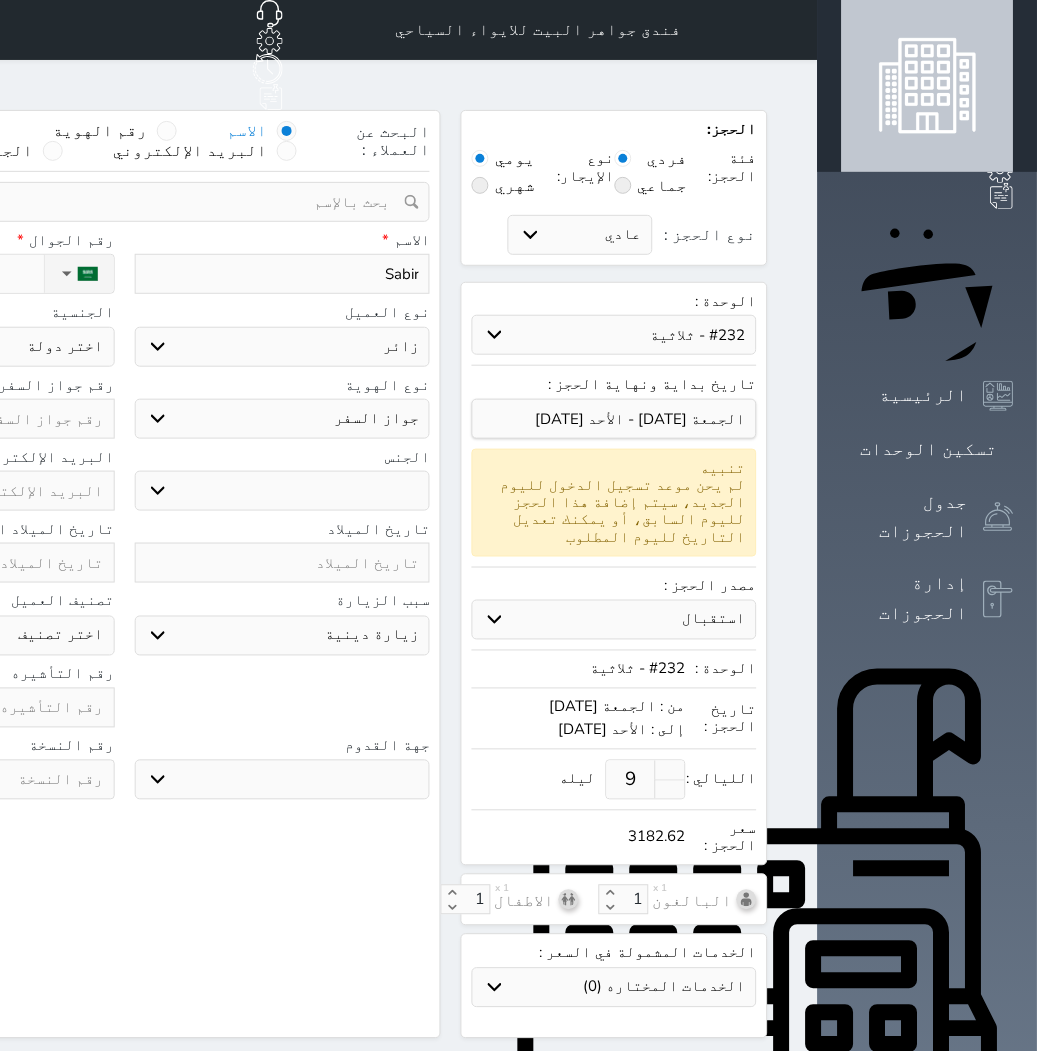 click on "اختر دولة
اثيوبيا
اجنبي بجواز سعودي
اخرى
[GEOGRAPHIC_DATA]
[GEOGRAPHIC_DATA]
[GEOGRAPHIC_DATA]
[GEOGRAPHIC_DATA]
[GEOGRAPHIC_DATA]
[GEOGRAPHIC_DATA]
[GEOGRAPHIC_DATA]" at bounding box center (-33, 347) 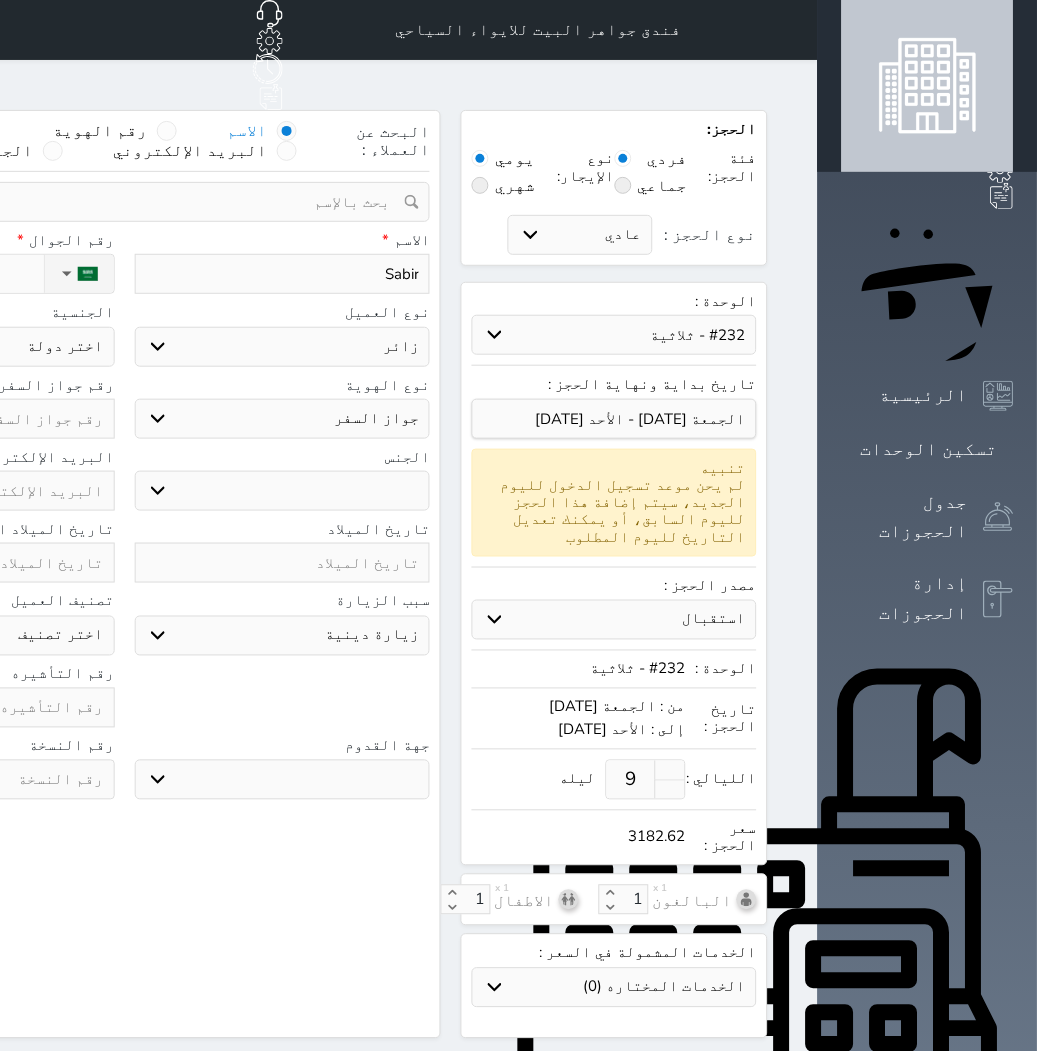 select on "304" 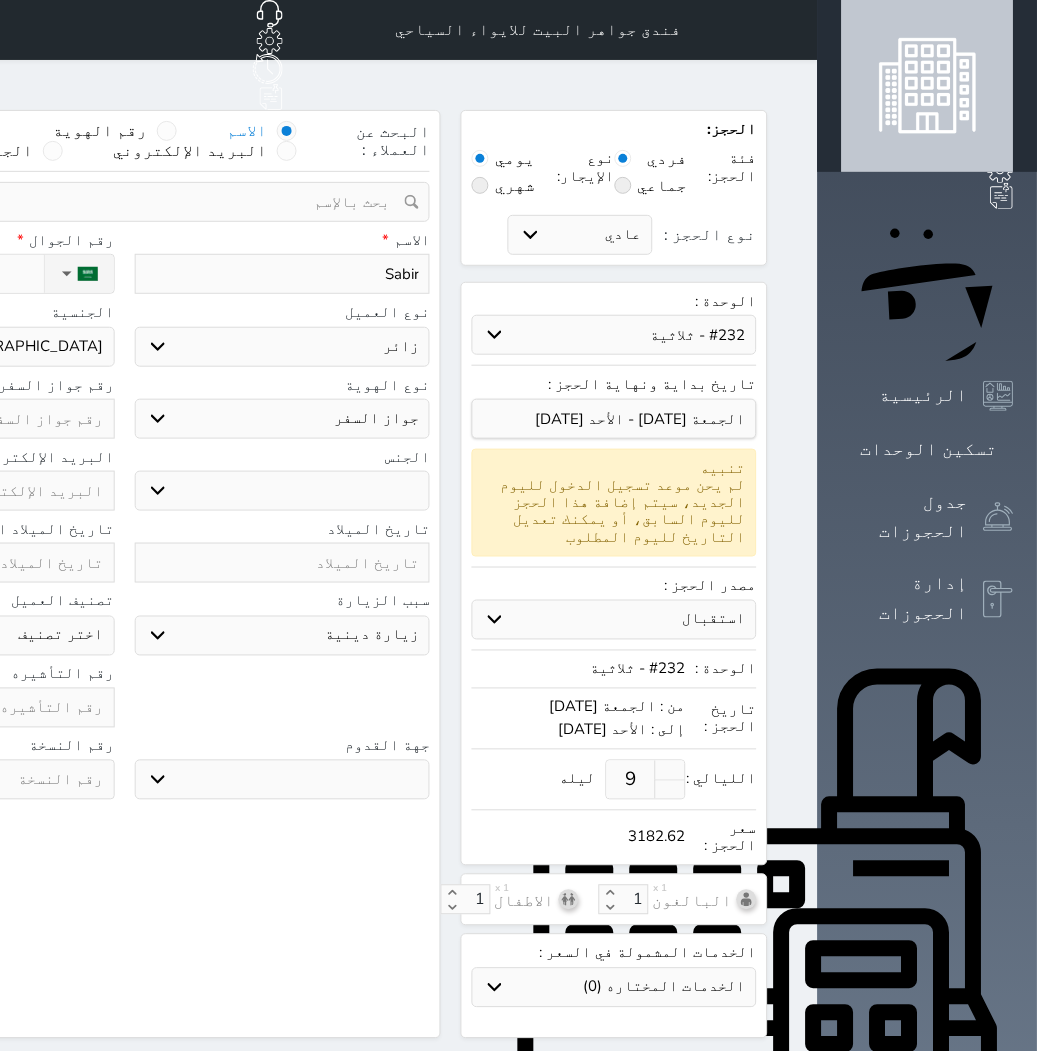 click on "اختر دولة
اثيوبيا
اجنبي بجواز سعودي
اخرى
[GEOGRAPHIC_DATA]
[GEOGRAPHIC_DATA]
[GEOGRAPHIC_DATA]
[GEOGRAPHIC_DATA]
[GEOGRAPHIC_DATA]
[GEOGRAPHIC_DATA]
[GEOGRAPHIC_DATA]" at bounding box center [-33, 347] 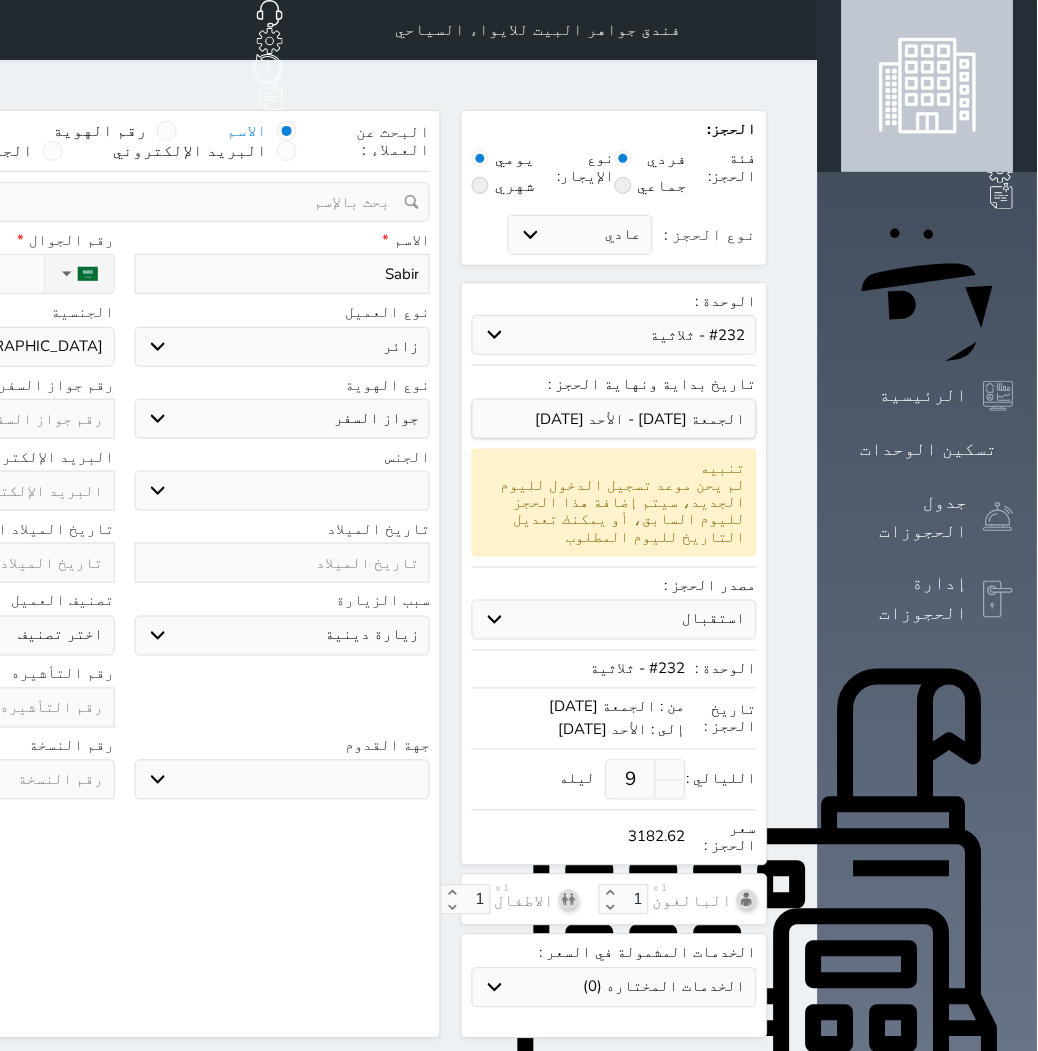 click on "رقم جواز السفر" at bounding box center [-33, 408] 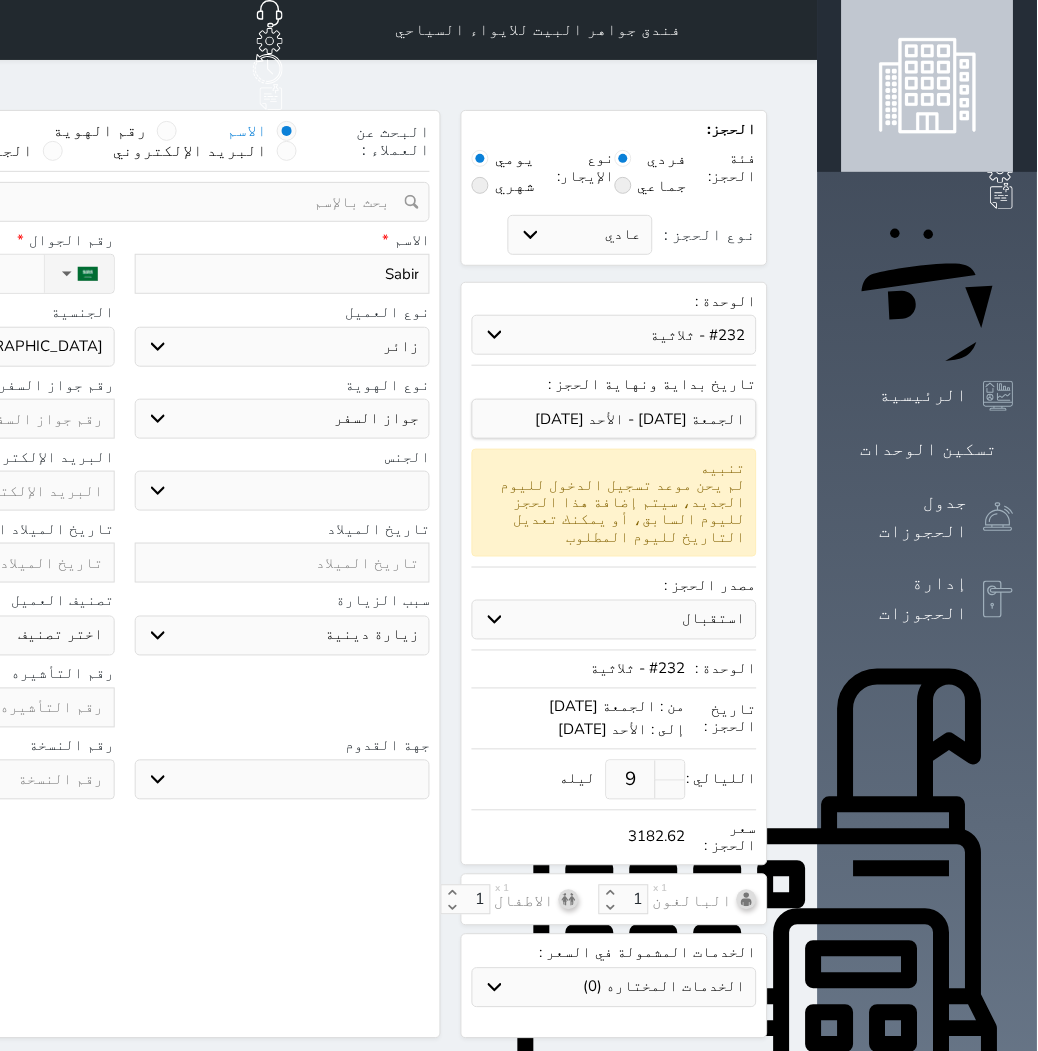 click at bounding box center [-33, 419] 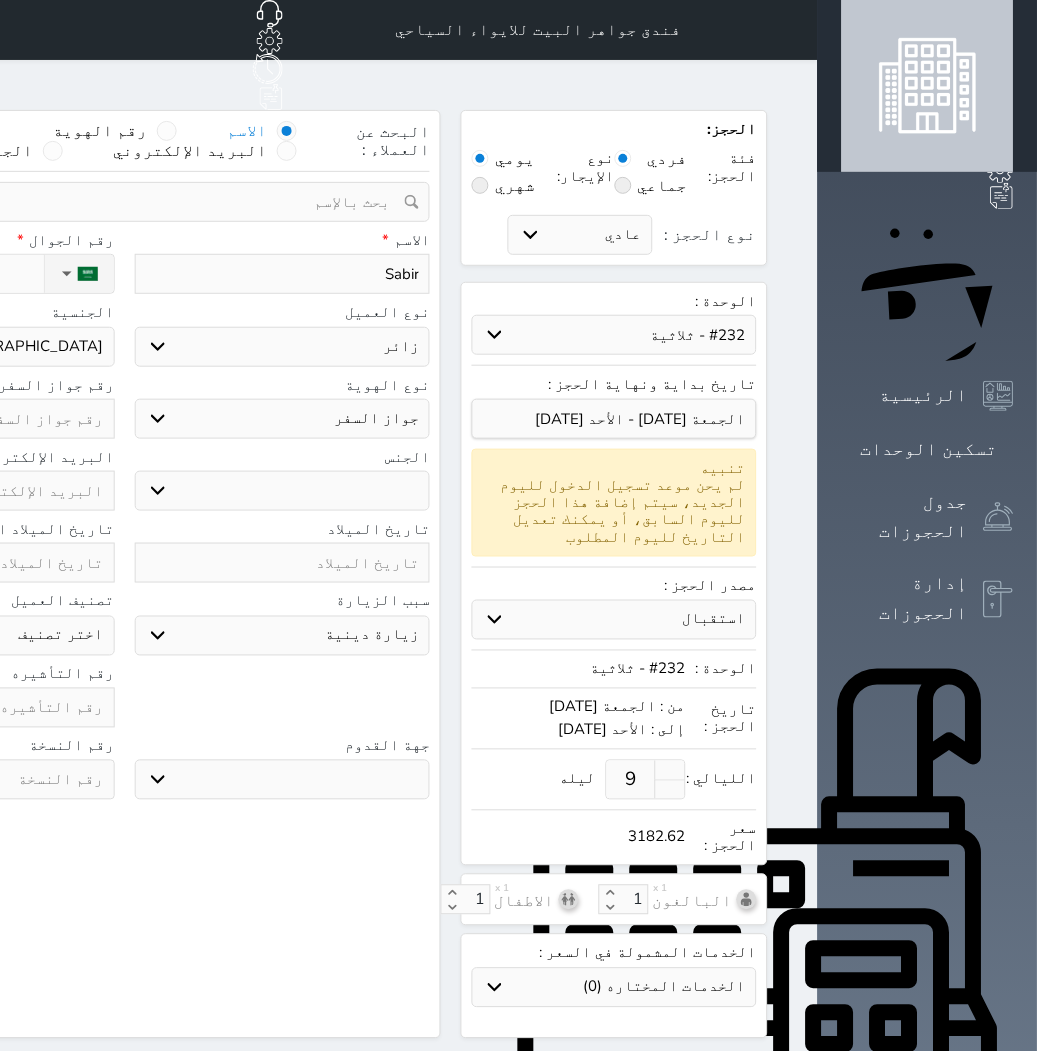 click at bounding box center (-33, 419) 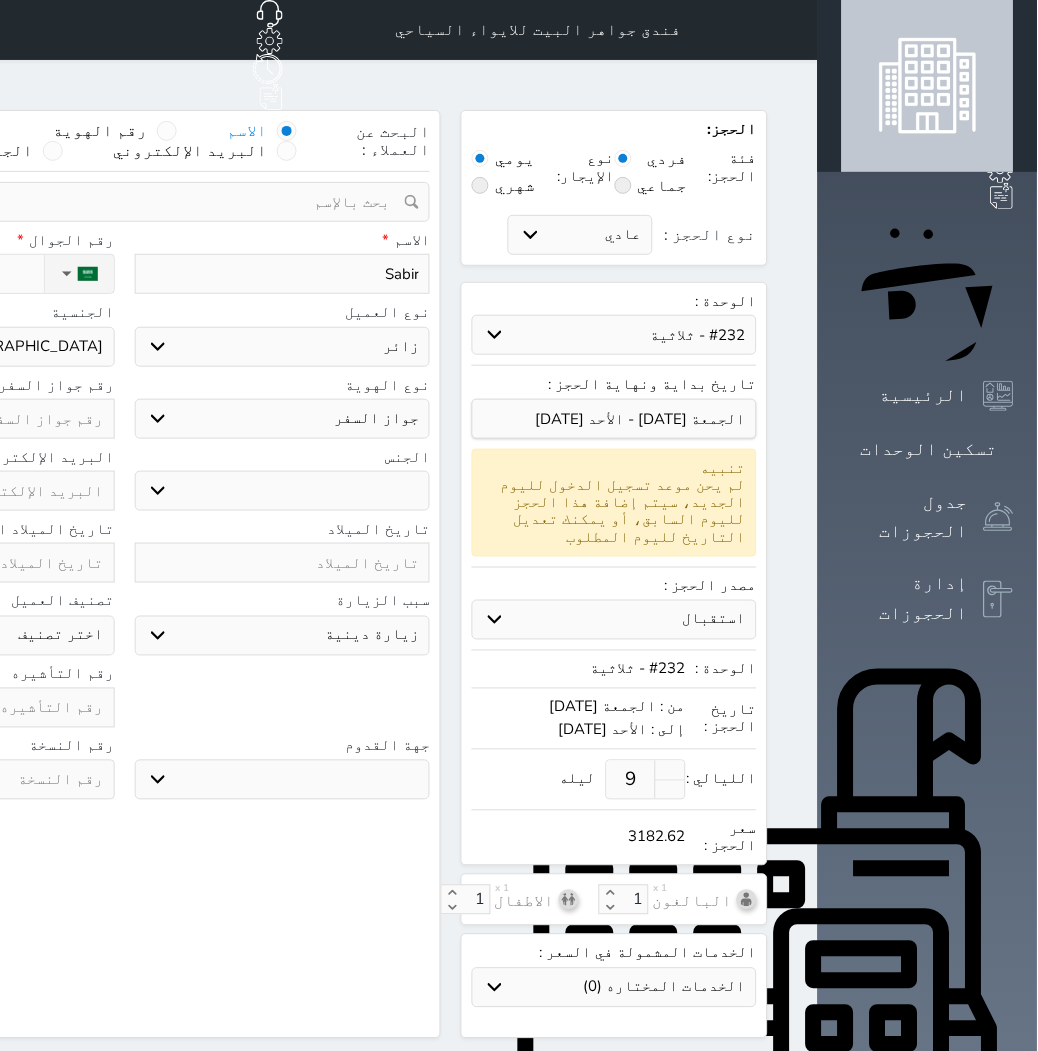 type on "Y" 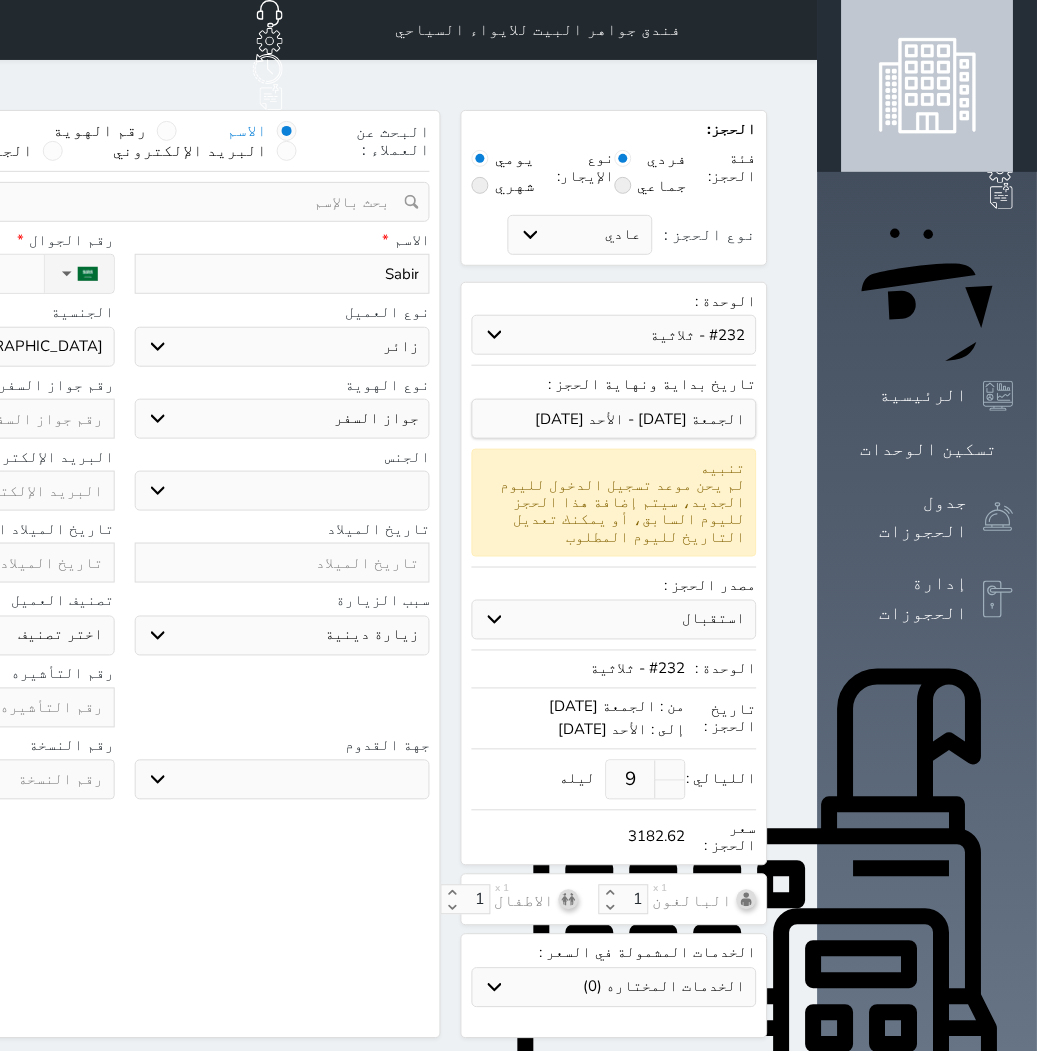 select 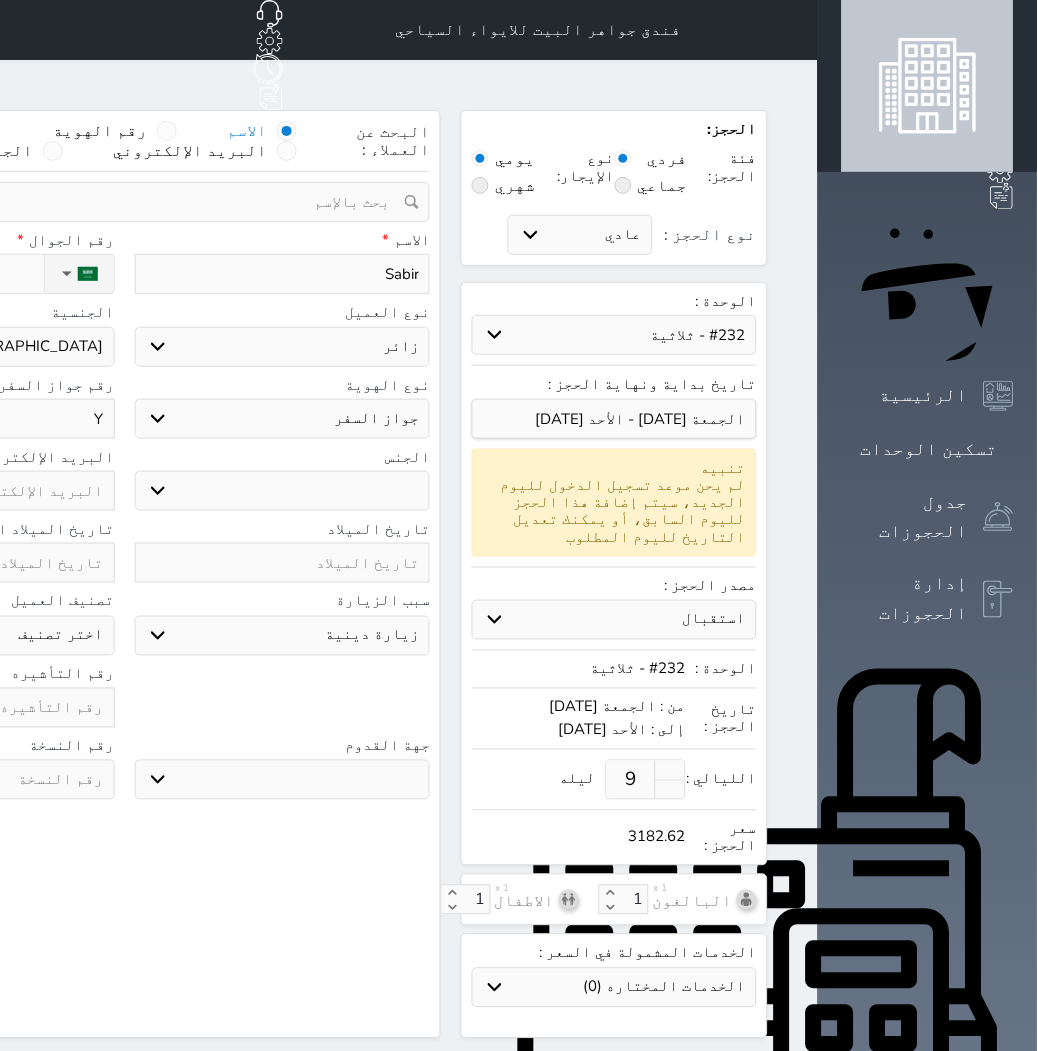type on "YE" 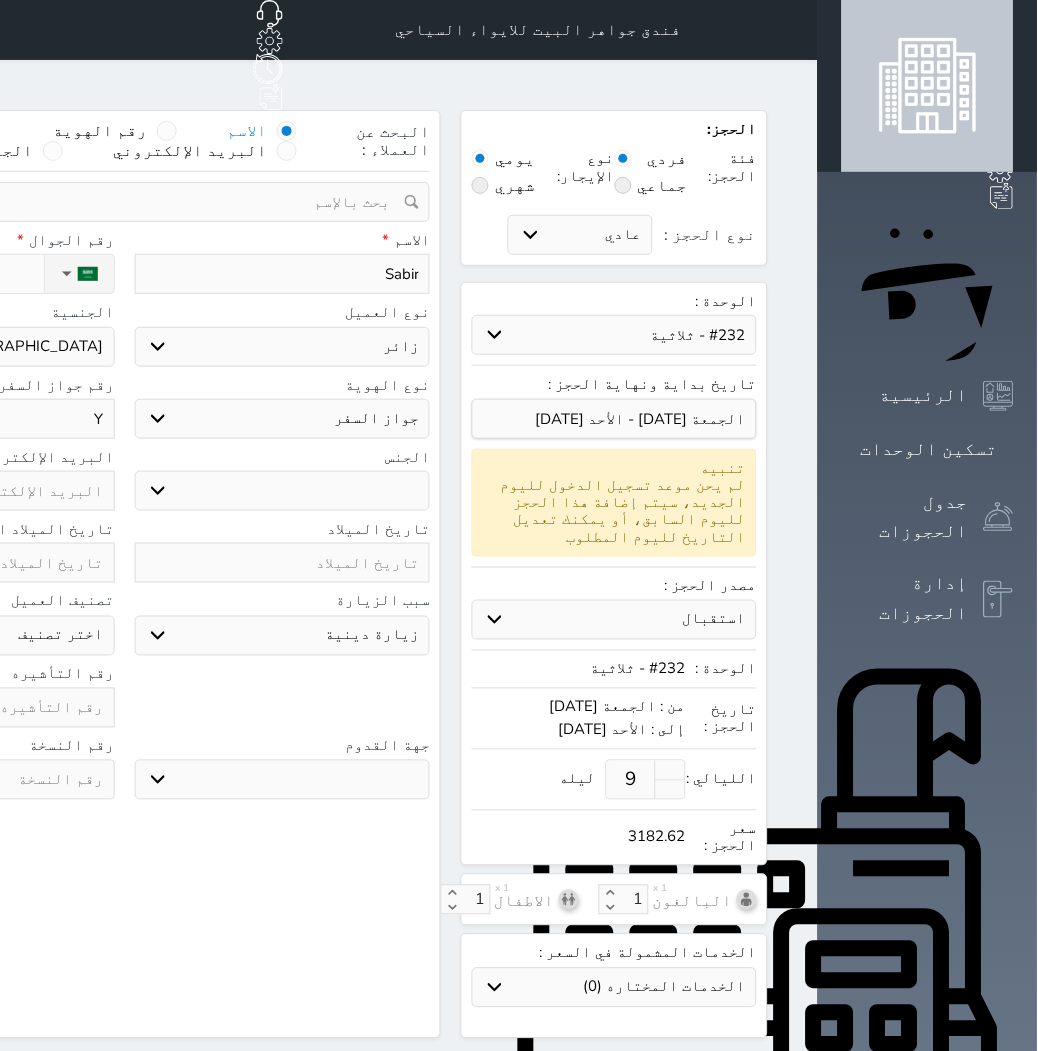 select 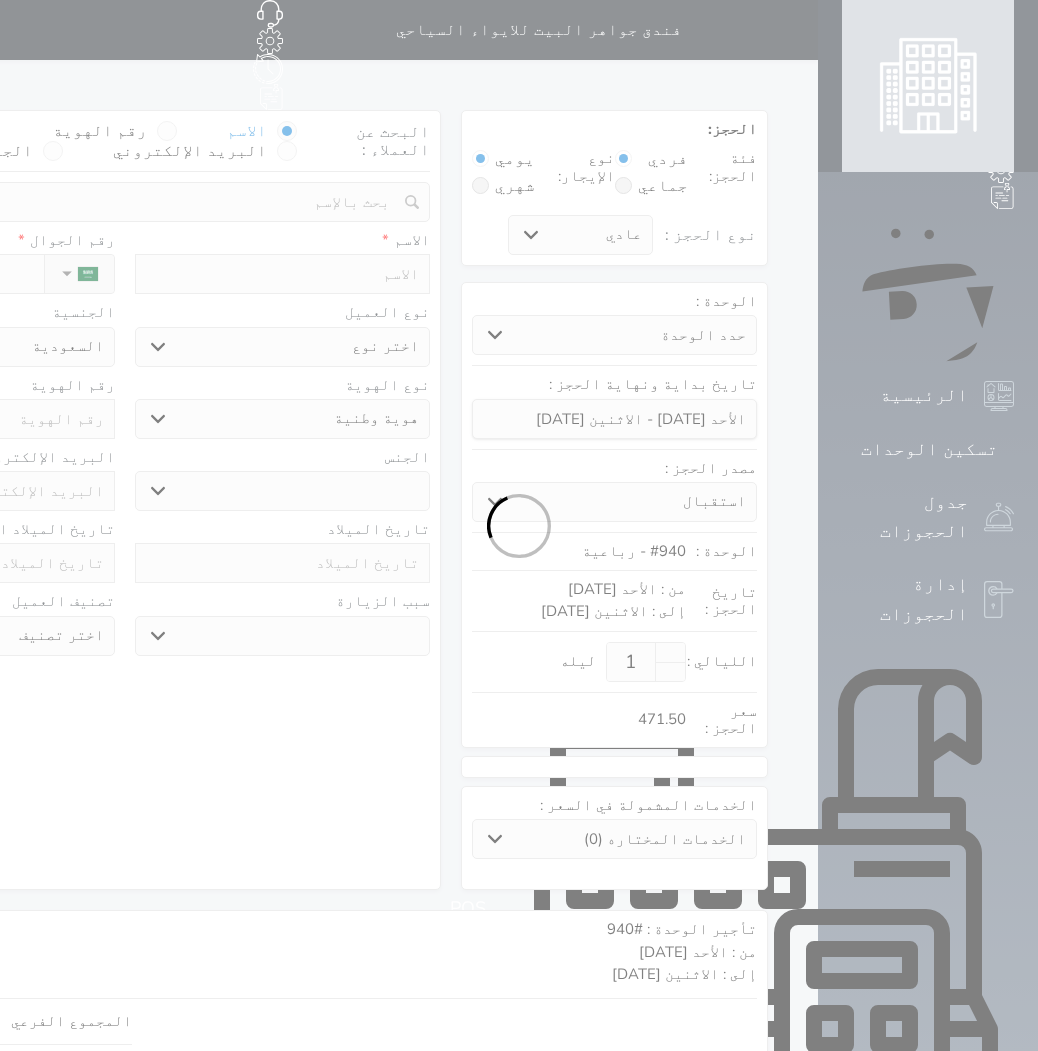 select on "113" 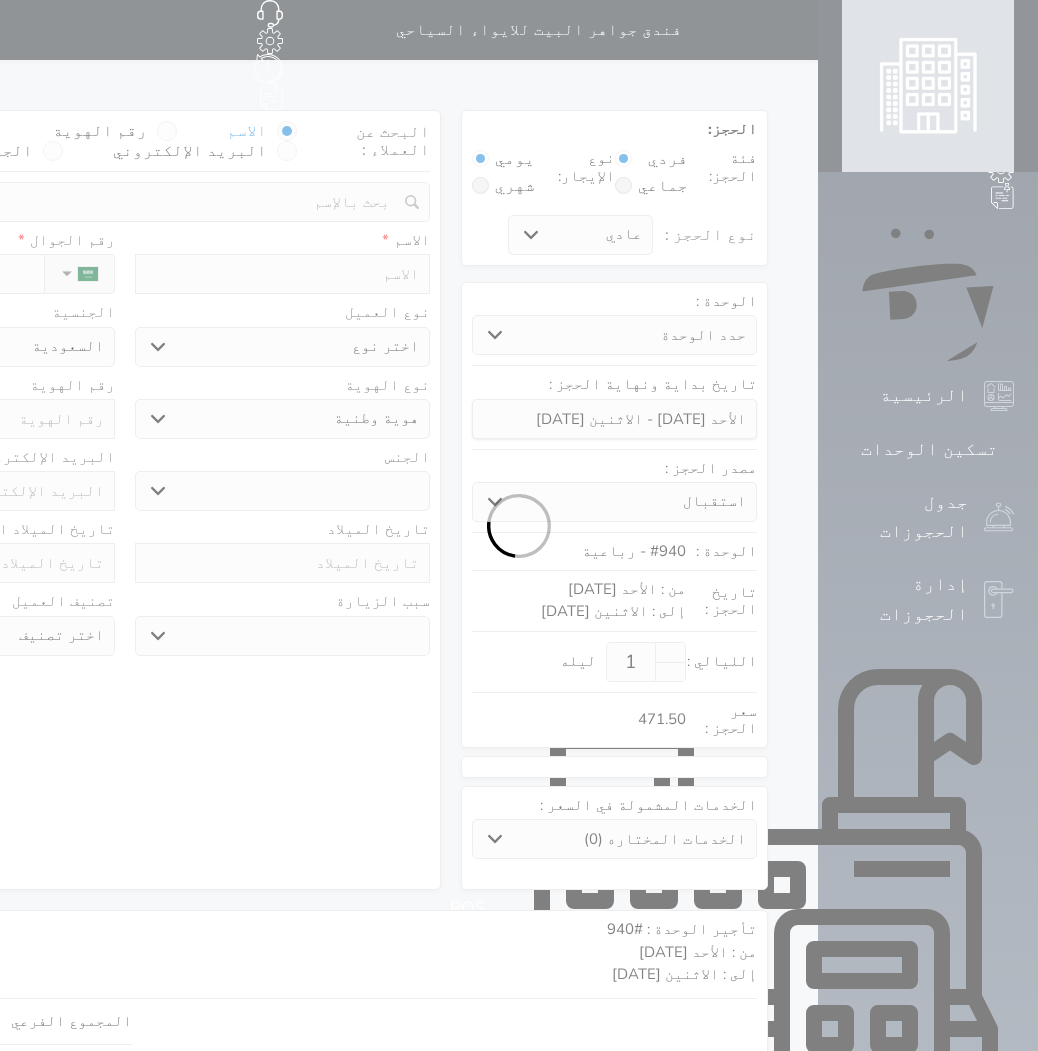 select 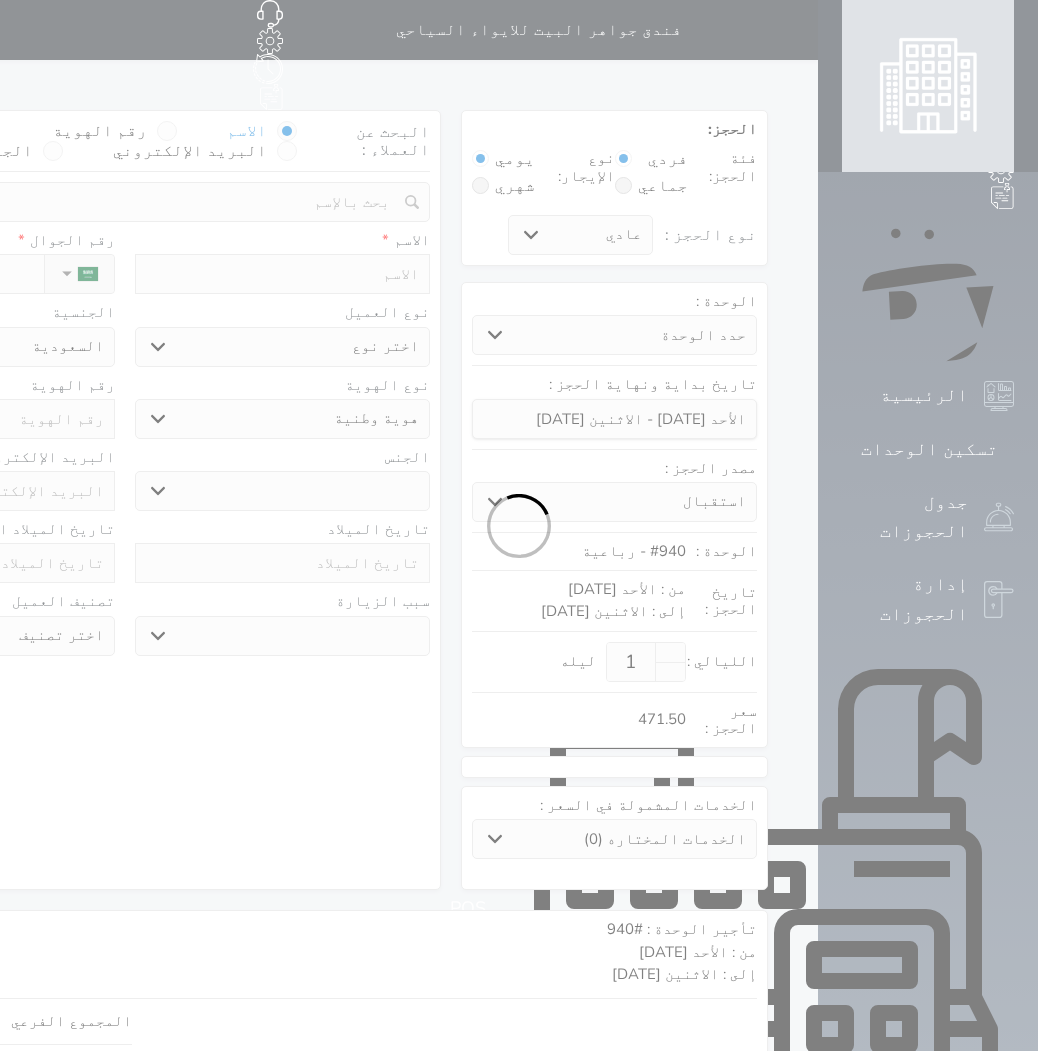 scroll, scrollTop: 0, scrollLeft: 0, axis: both 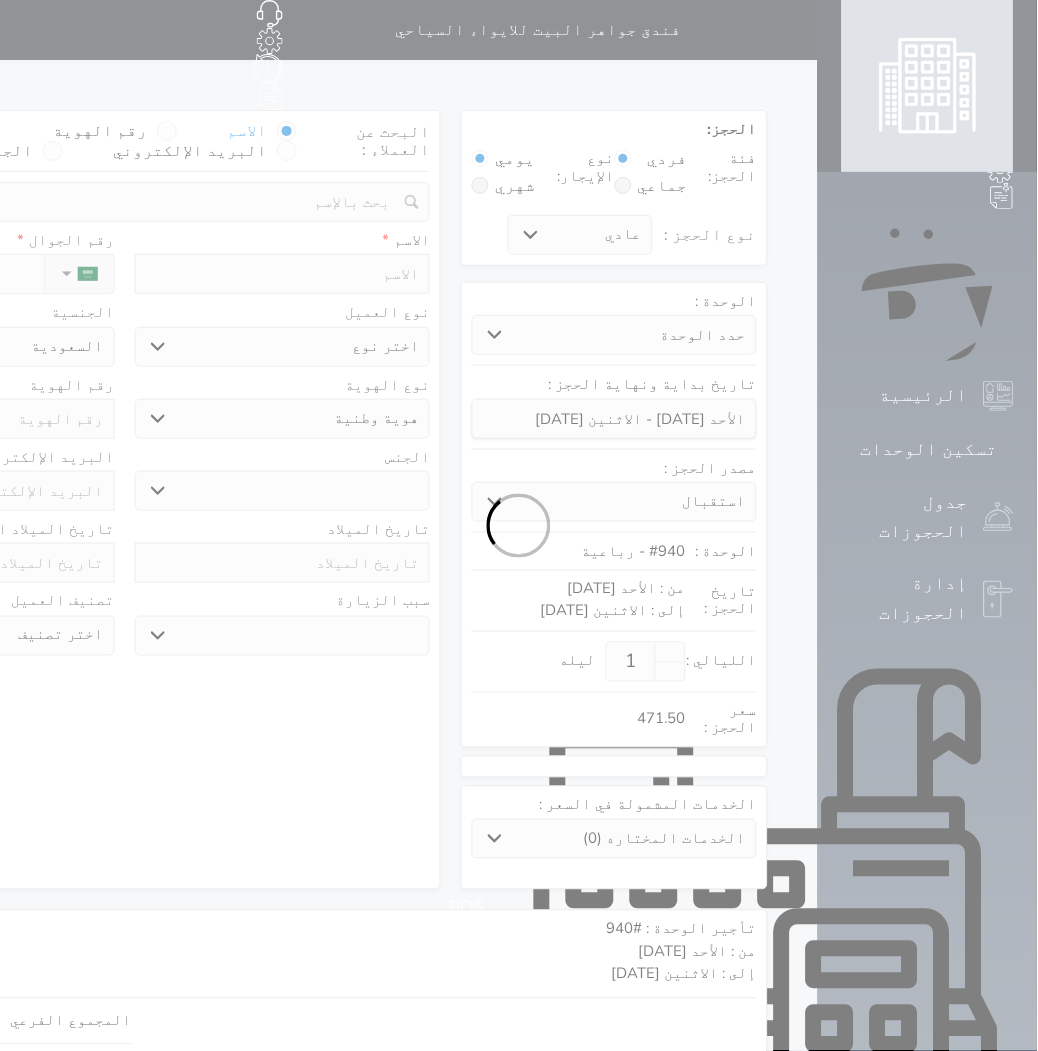 select 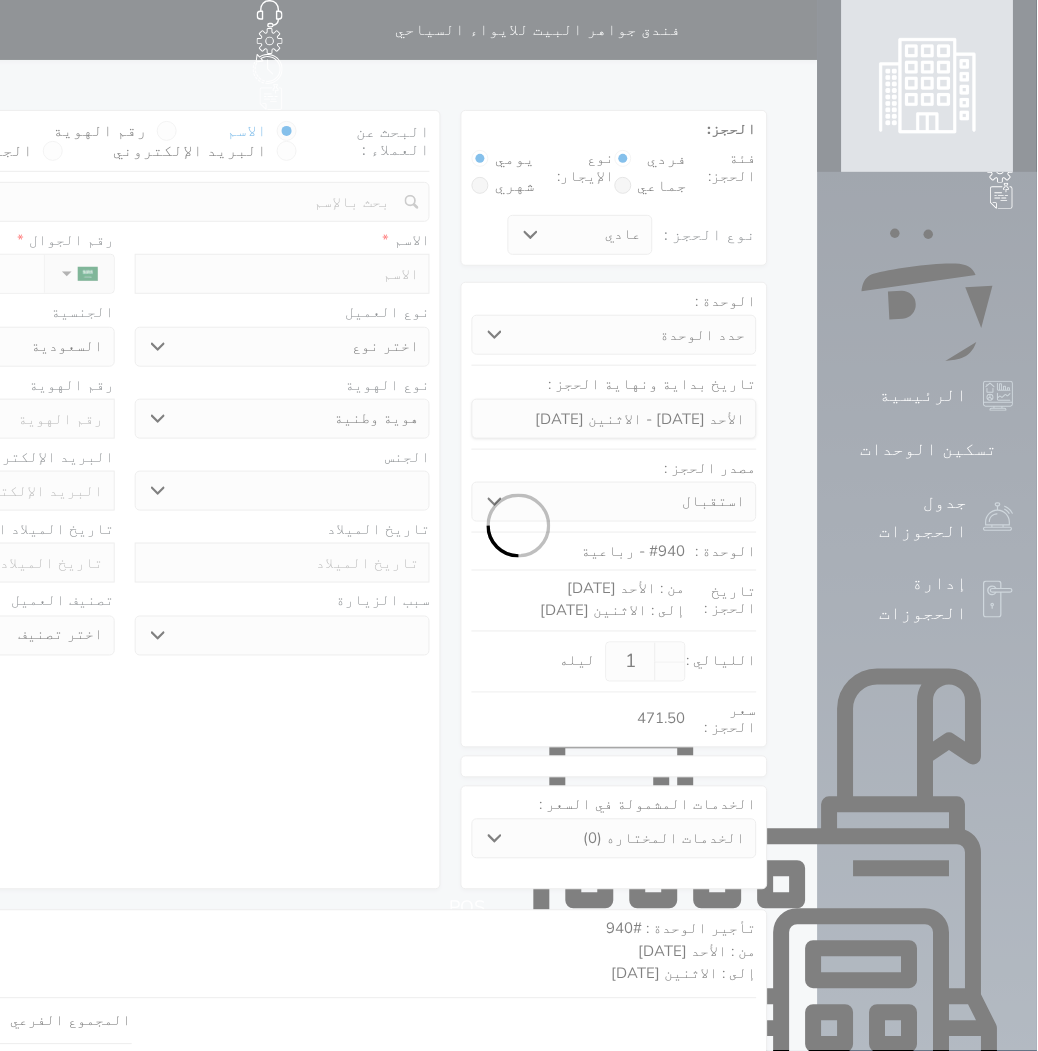 select 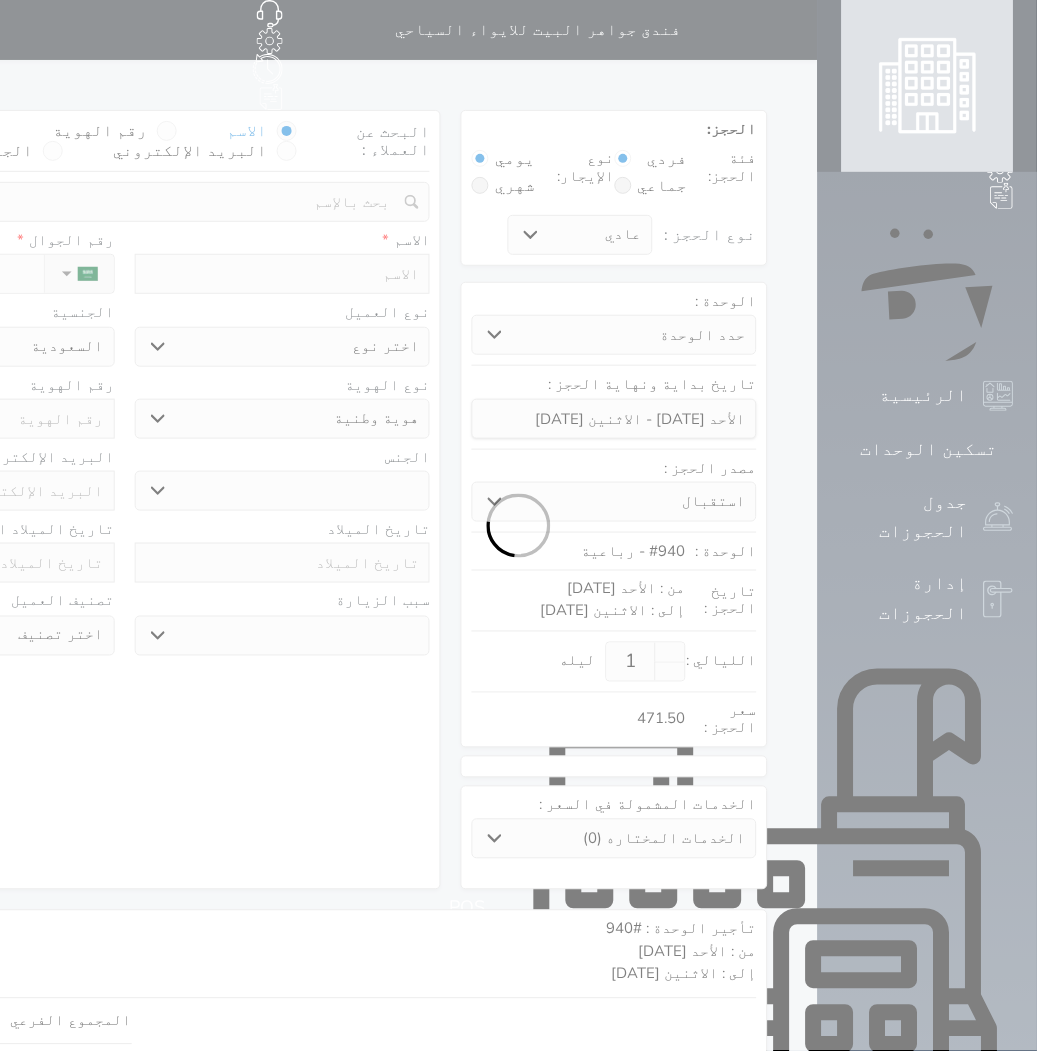 select 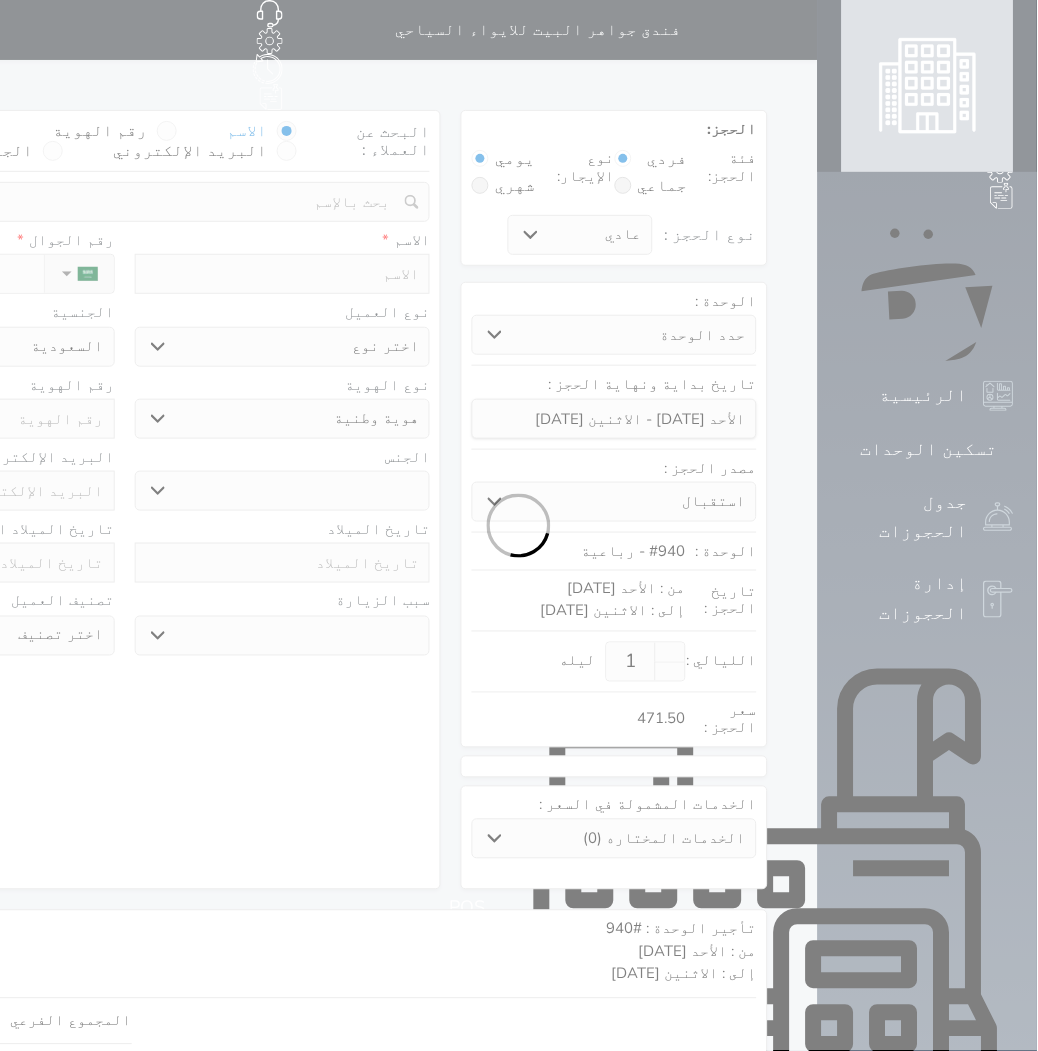 select 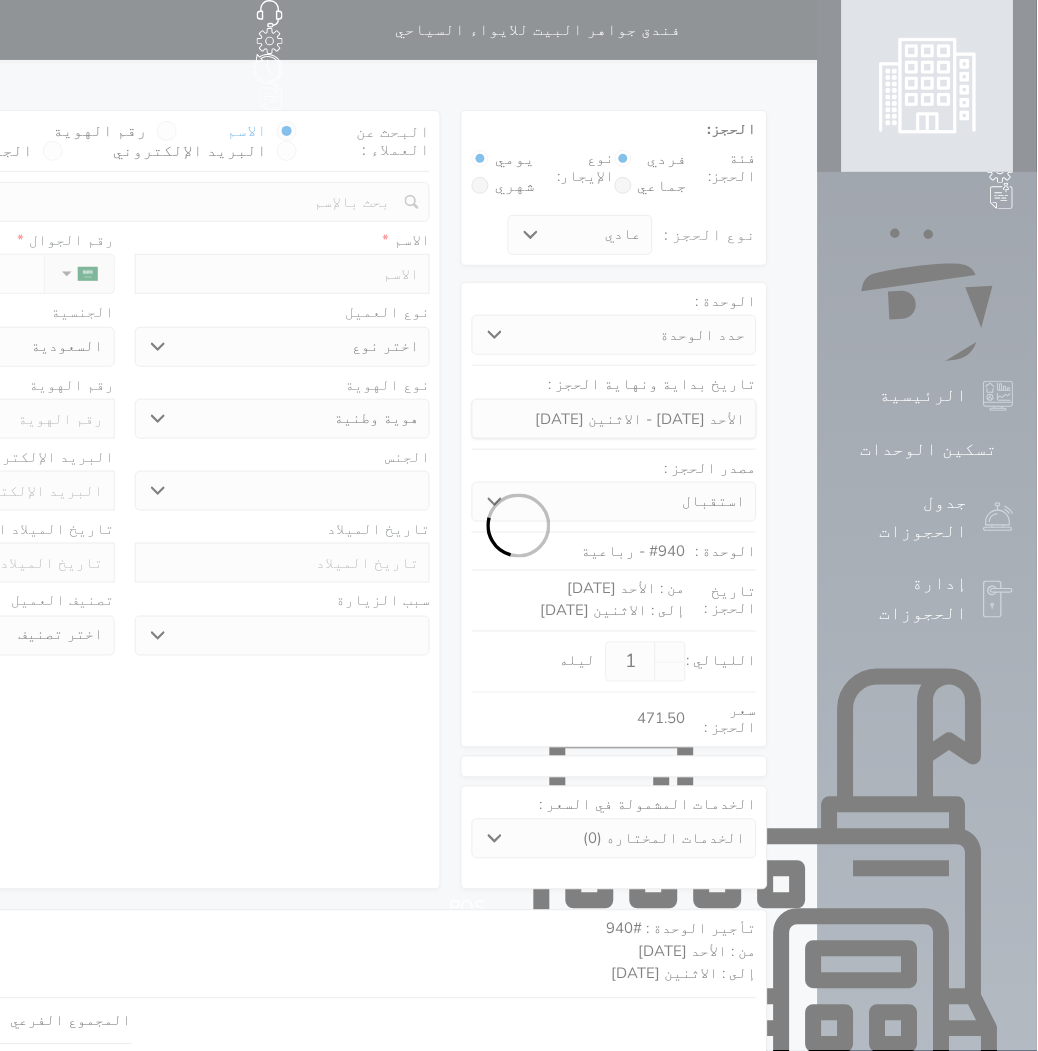 select 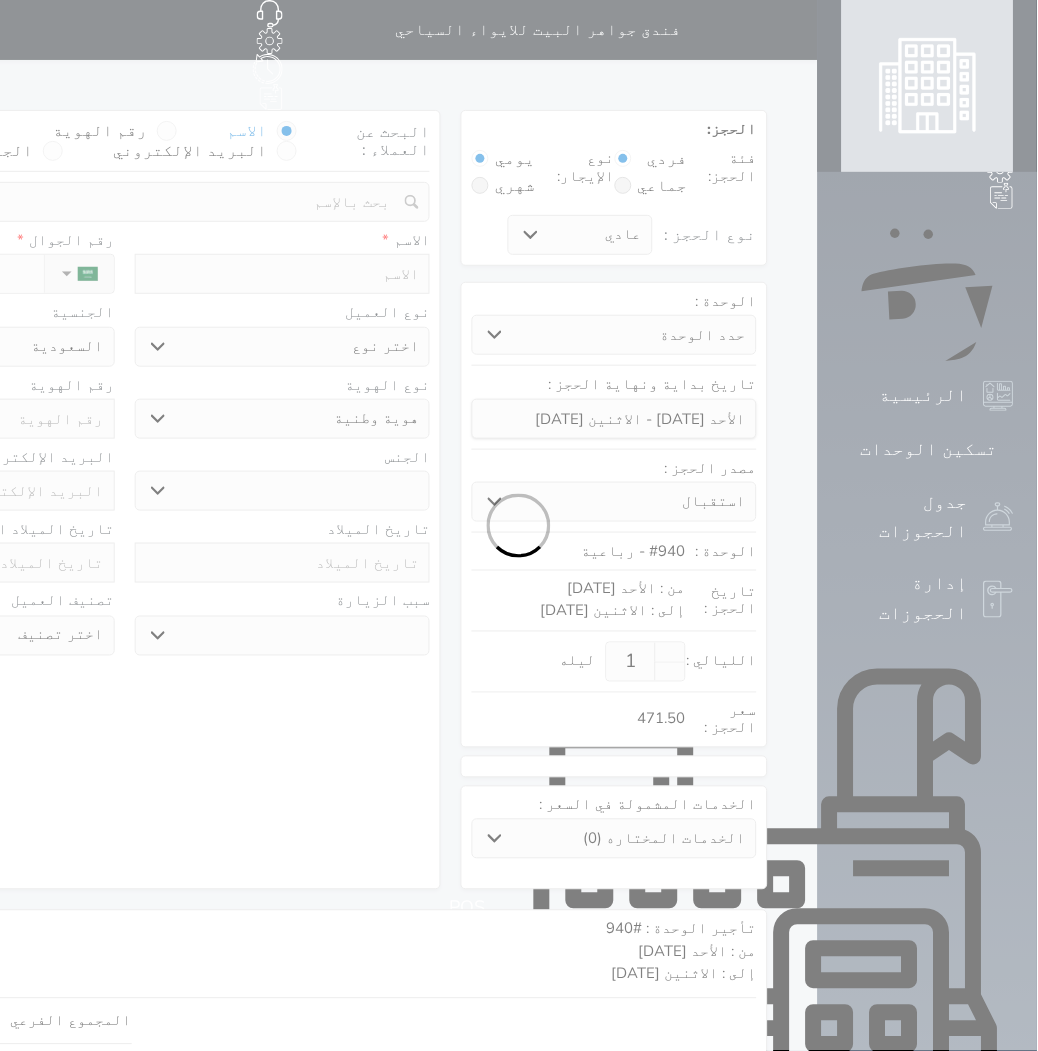 select 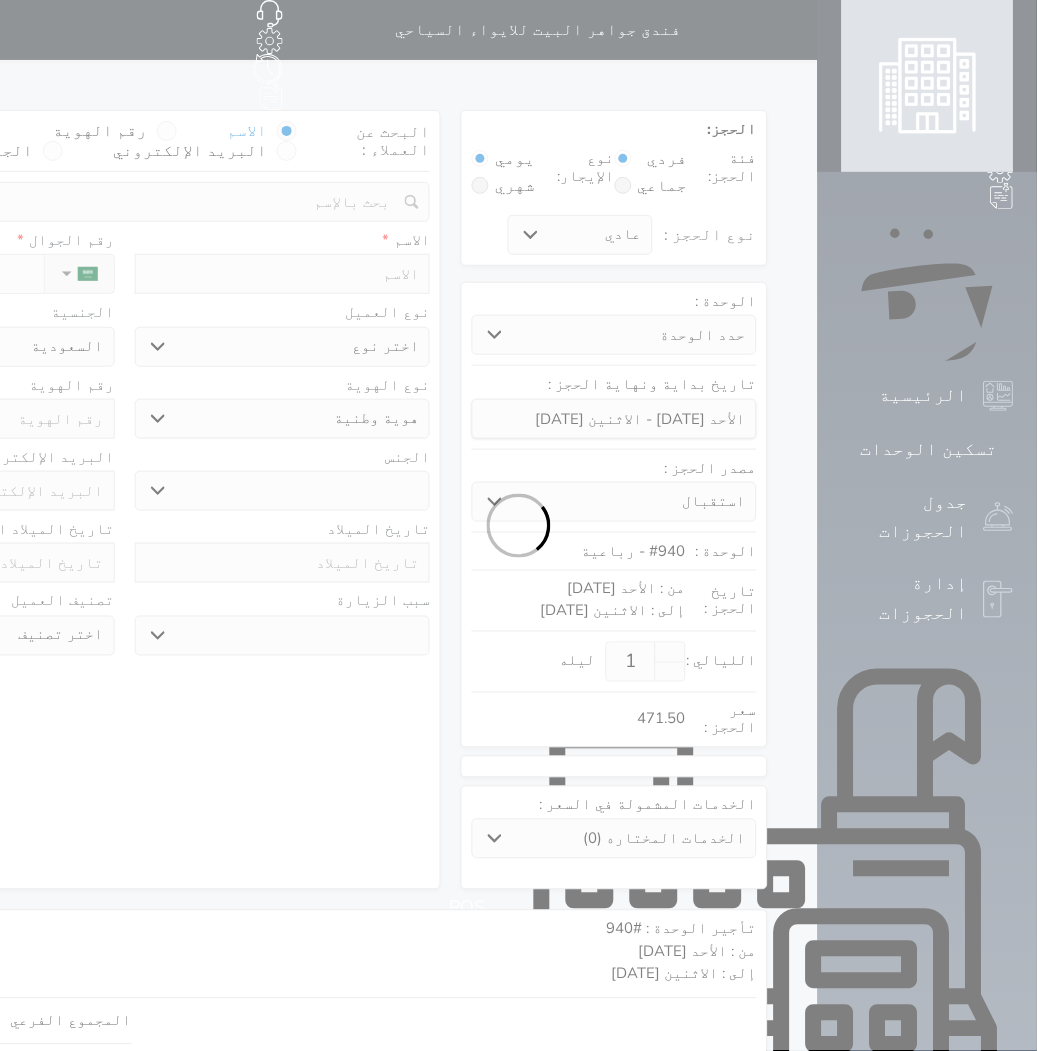select 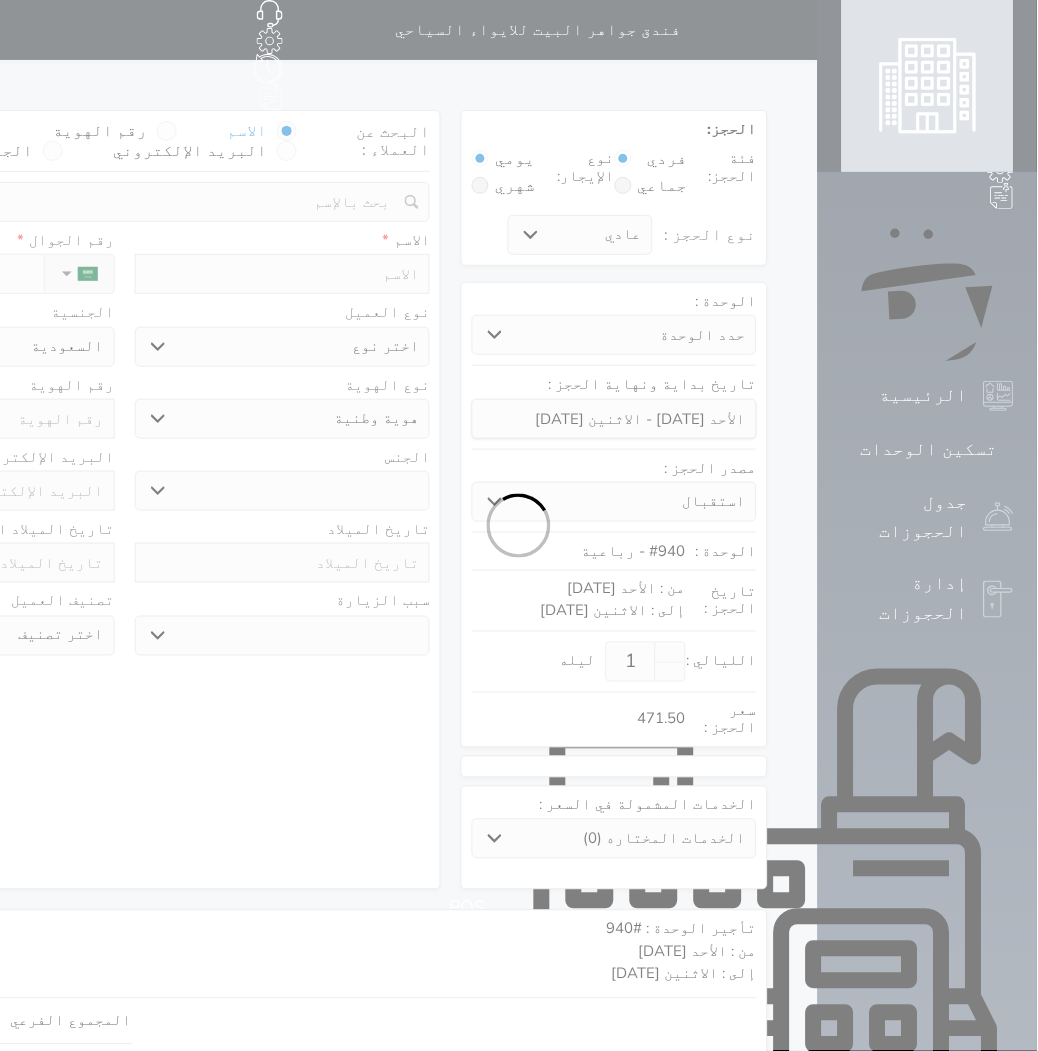 select on "1" 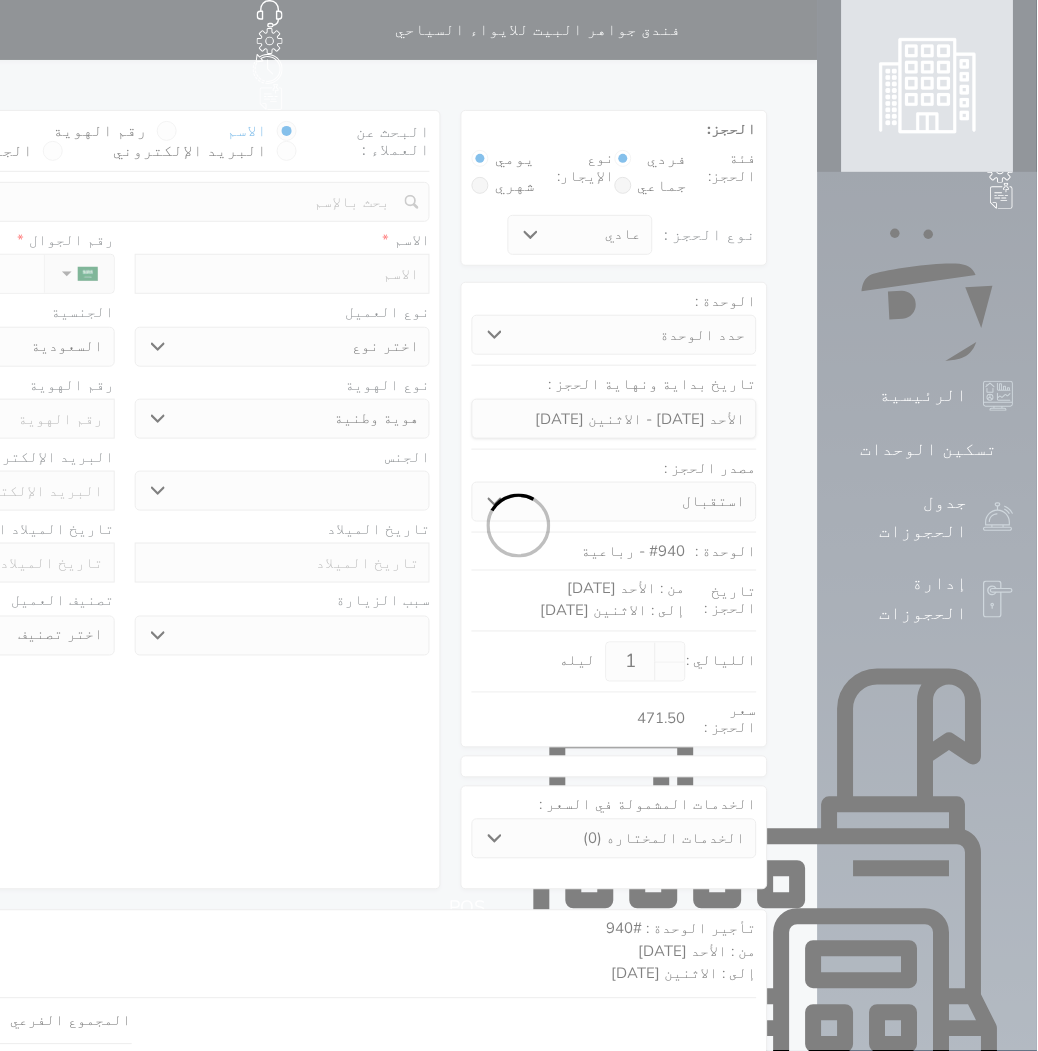 select on "7" 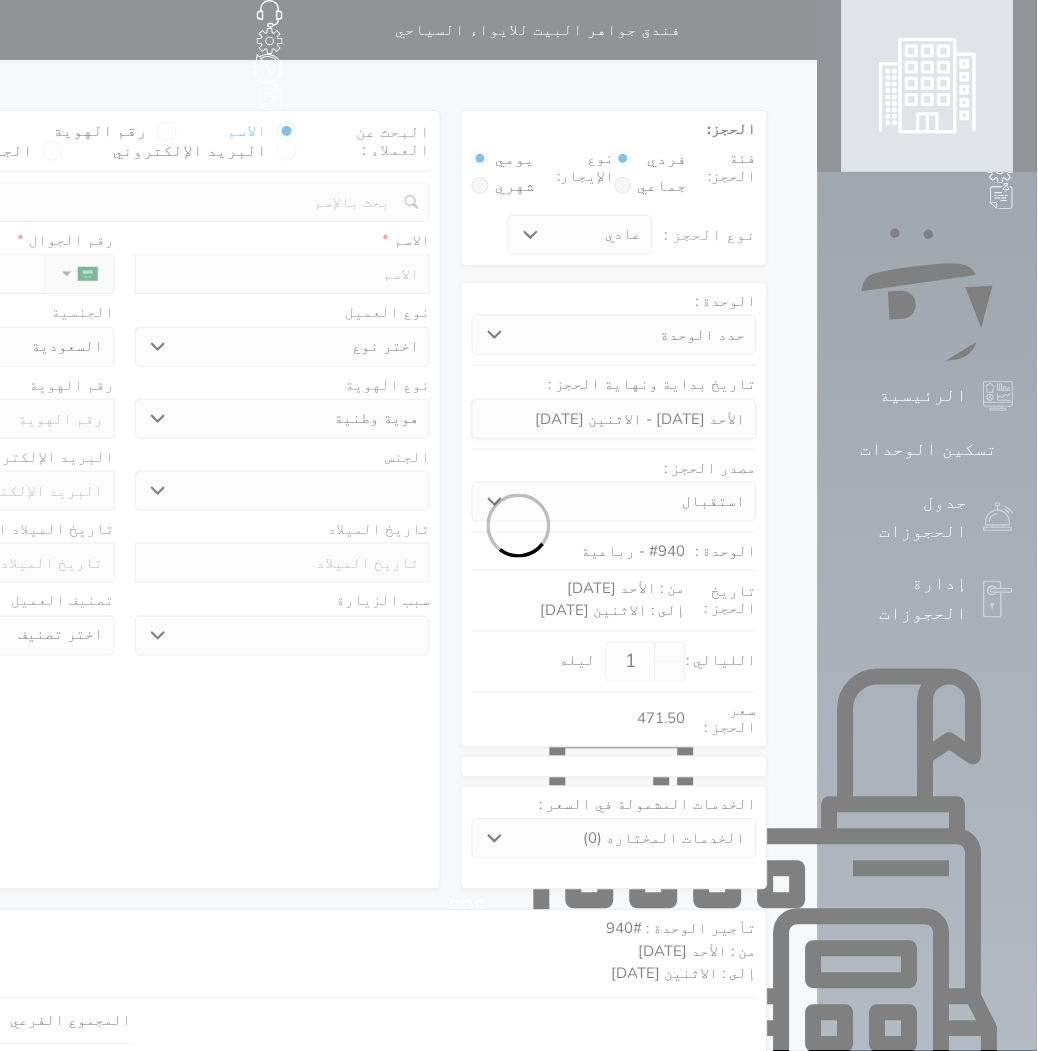 select 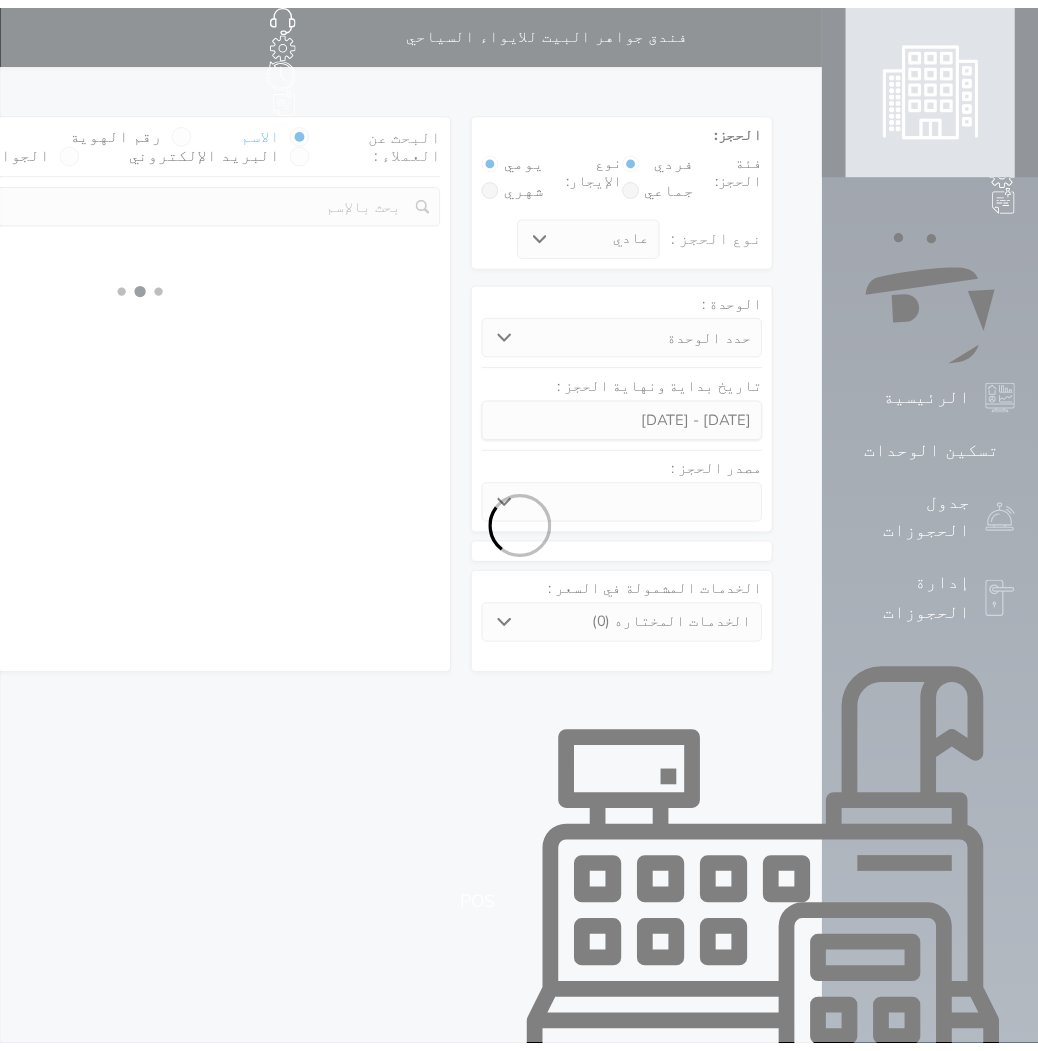 scroll, scrollTop: 0, scrollLeft: 0, axis: both 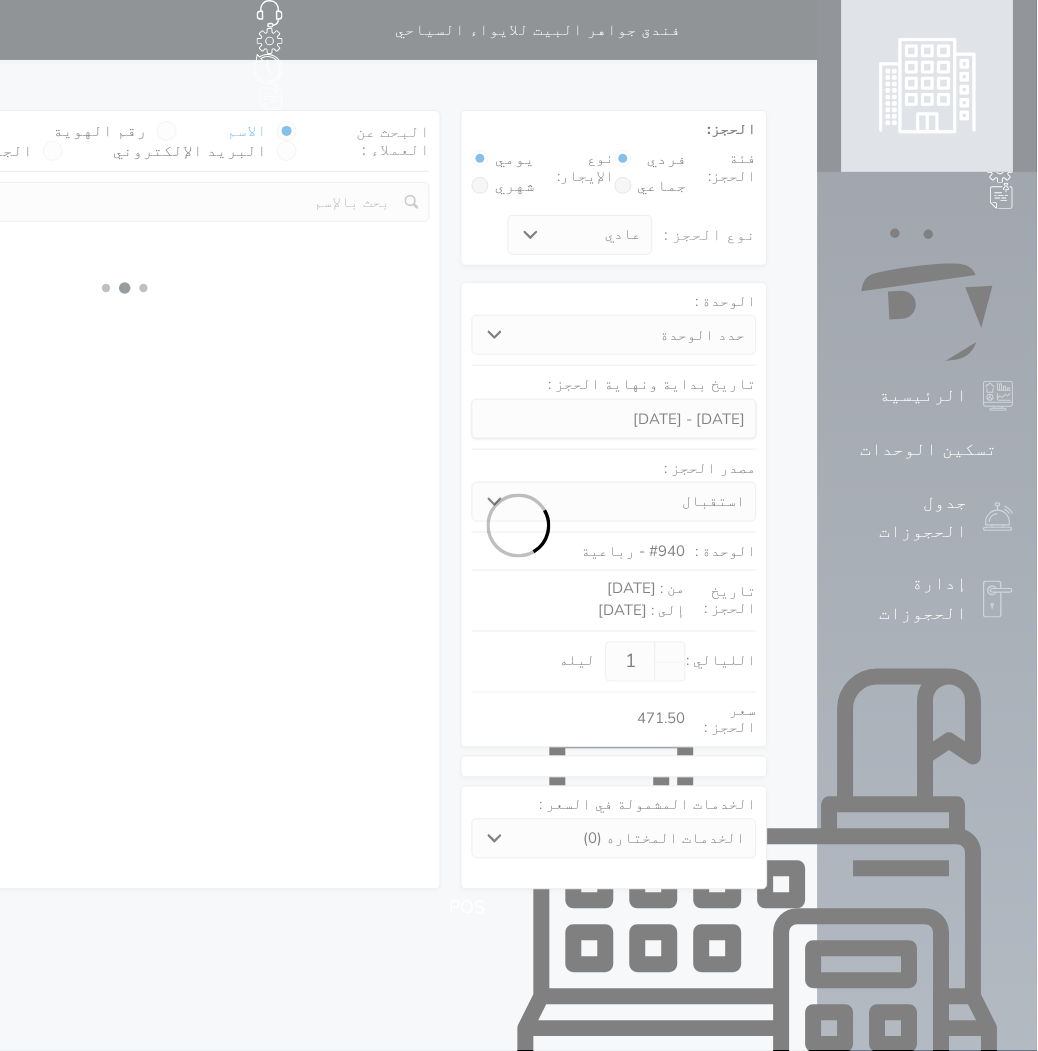 select 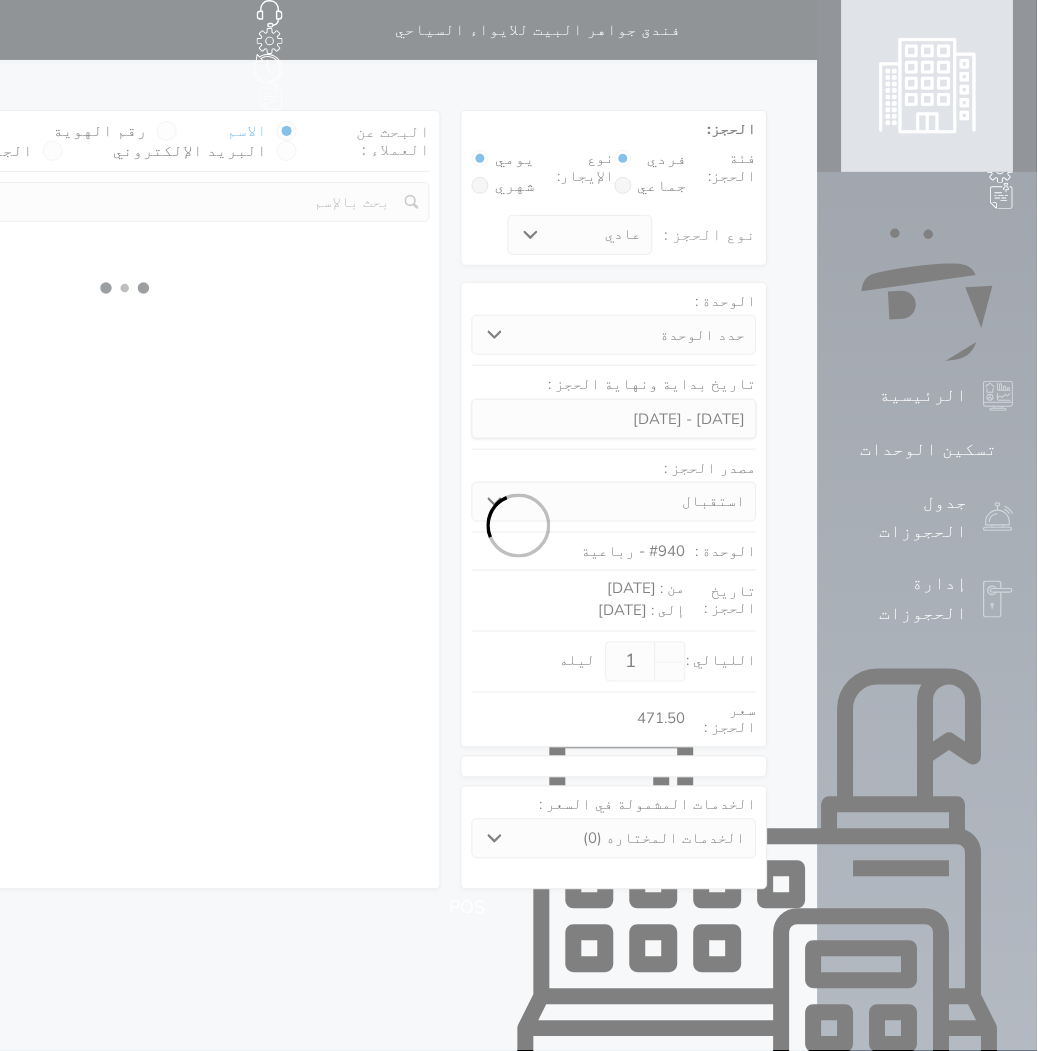 select on "113" 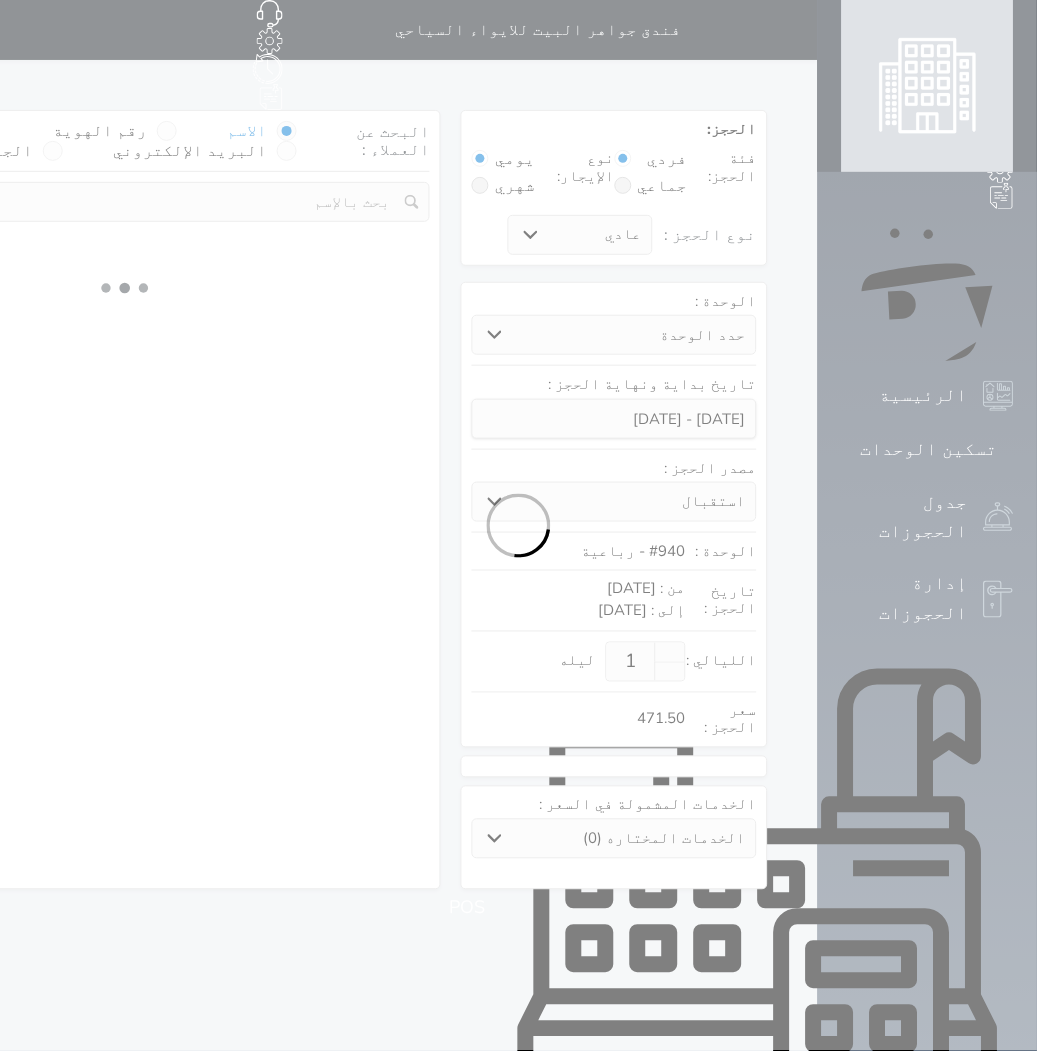 select on "1" 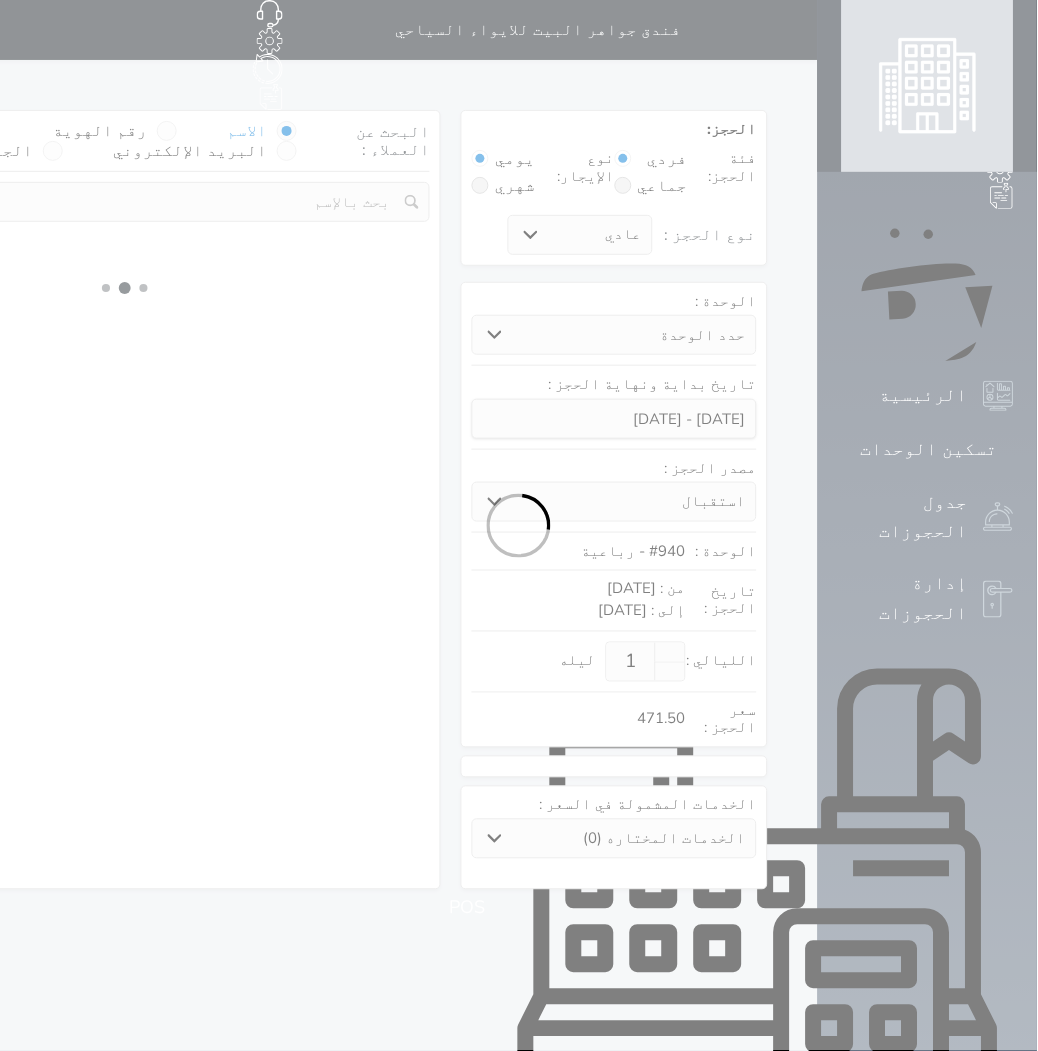 select 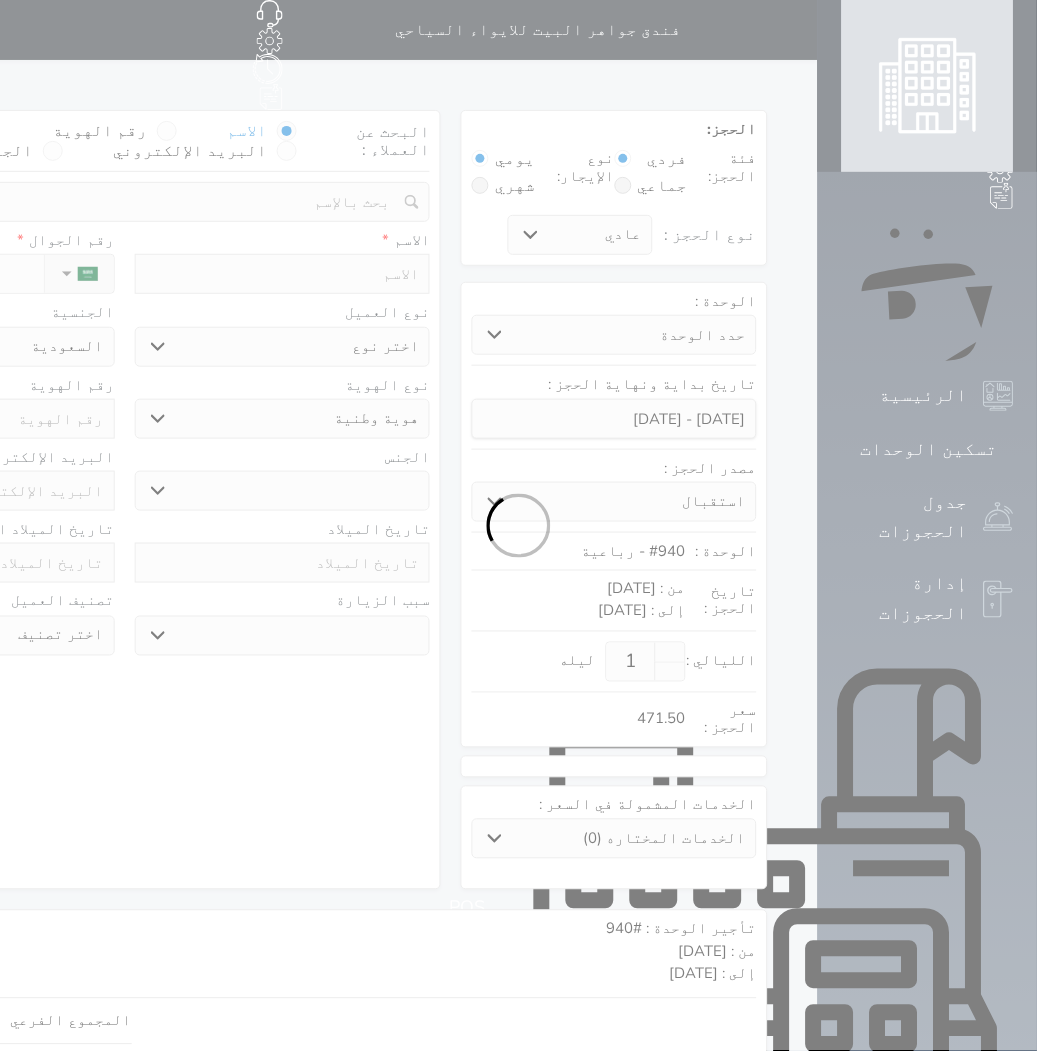 select 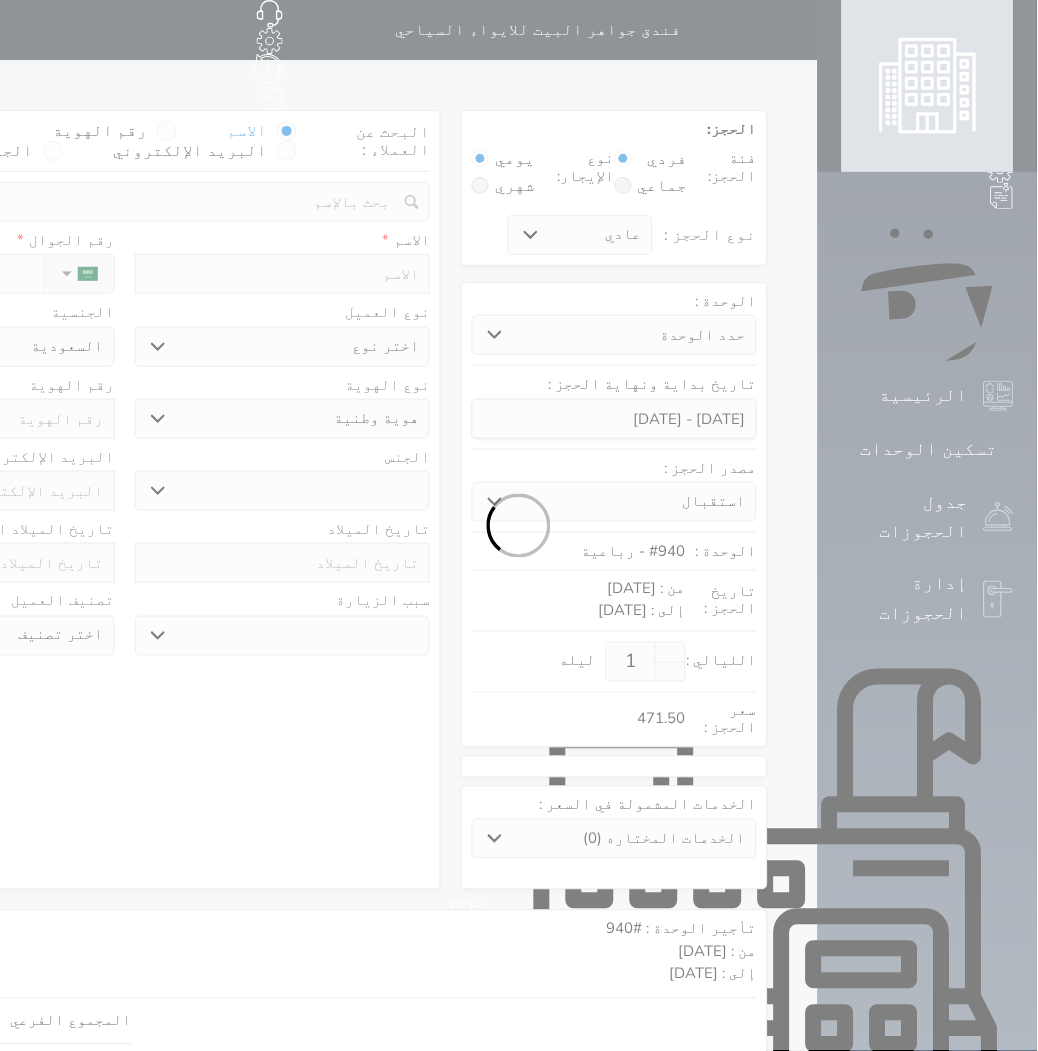 select 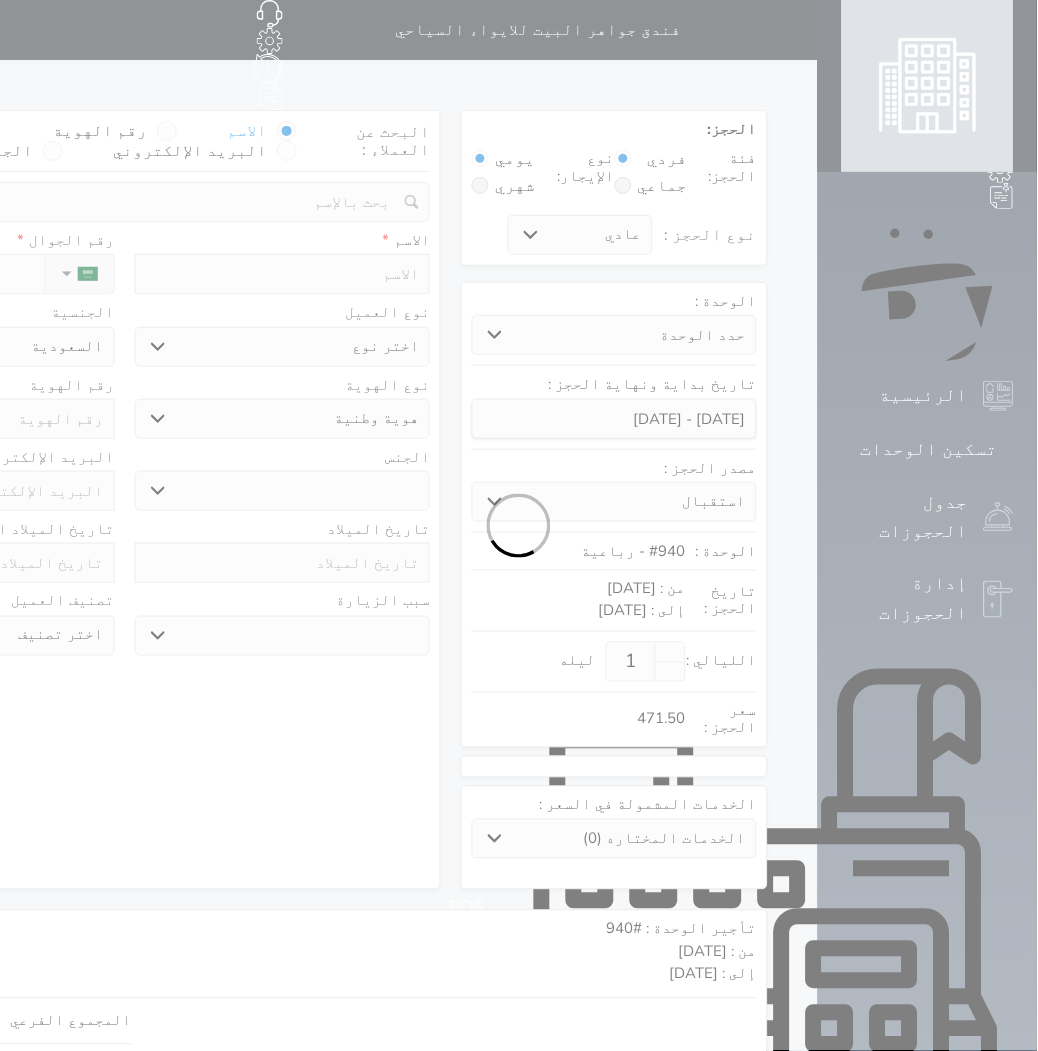 select 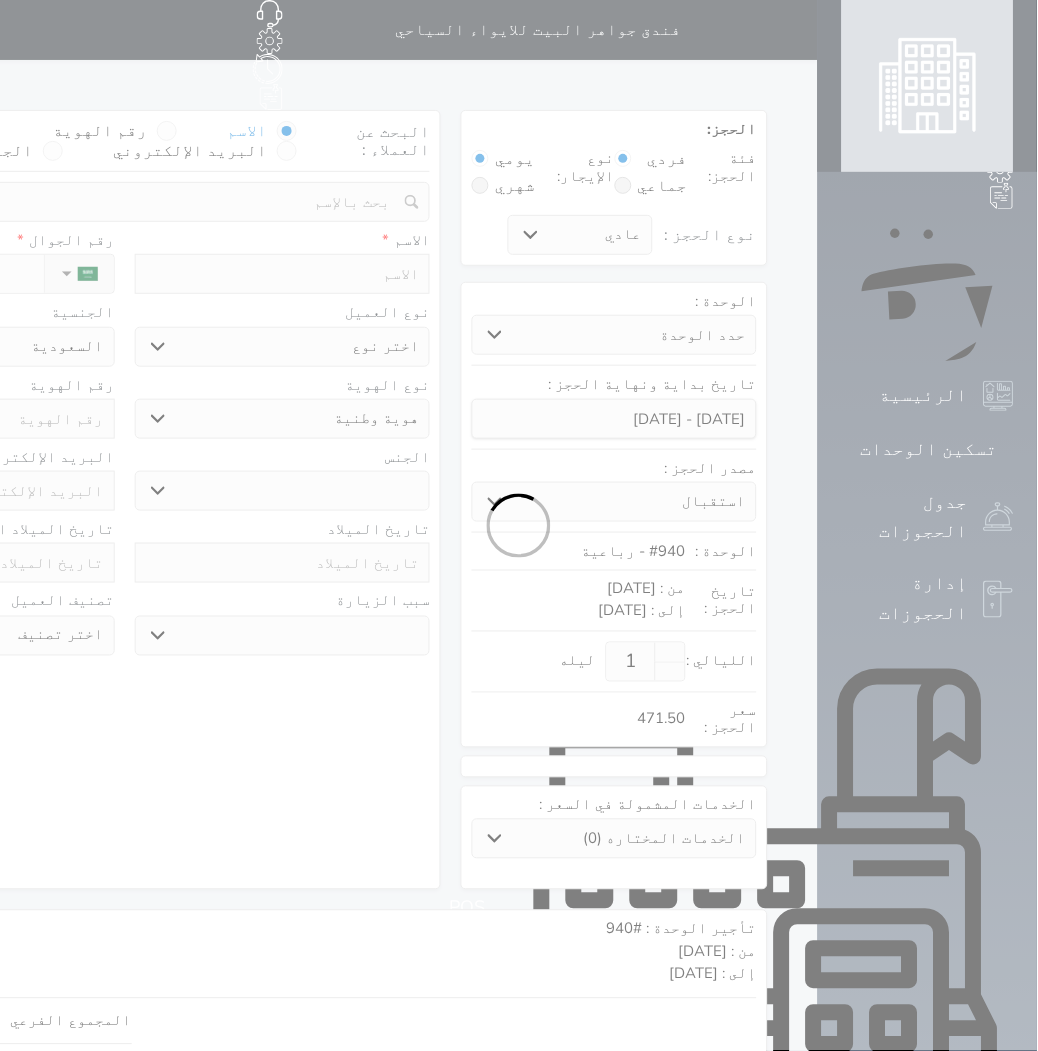 select 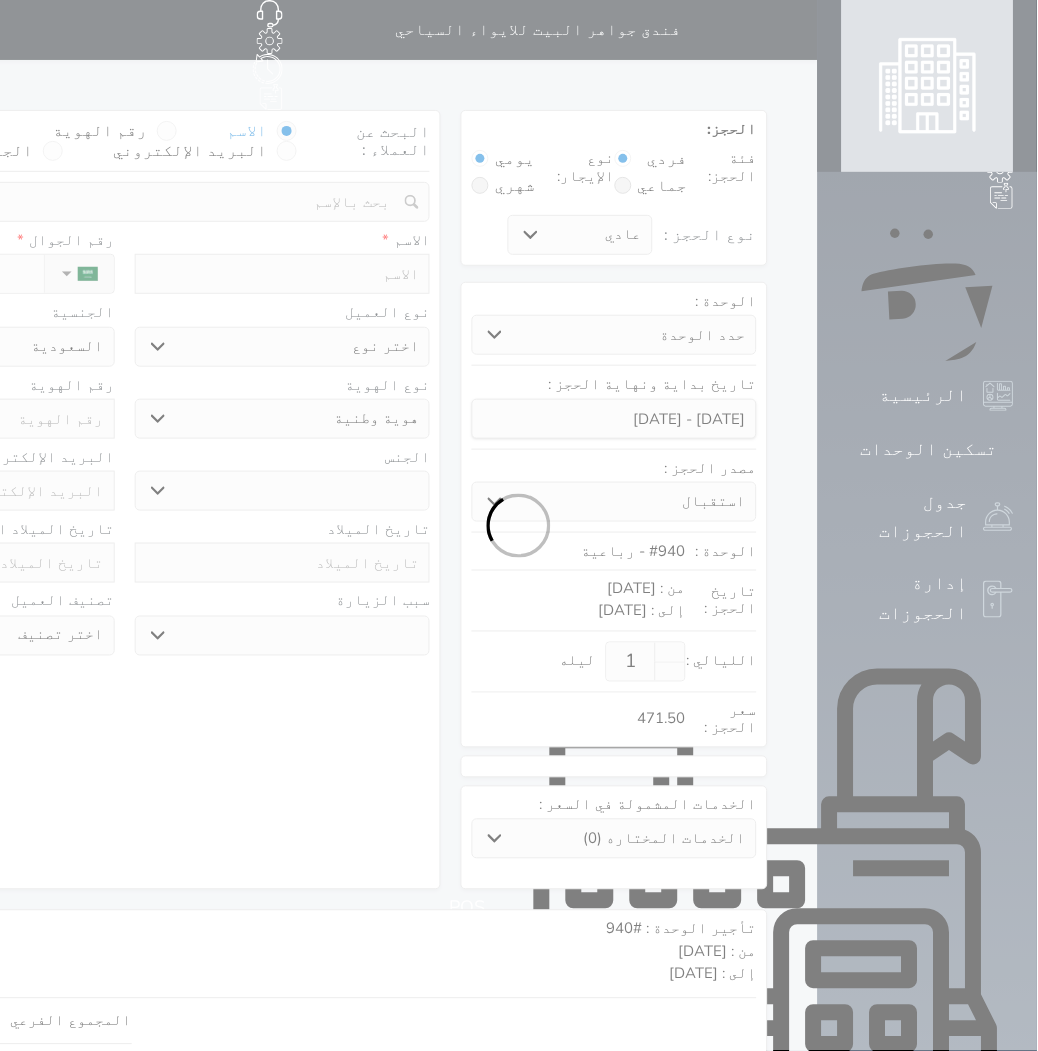 select 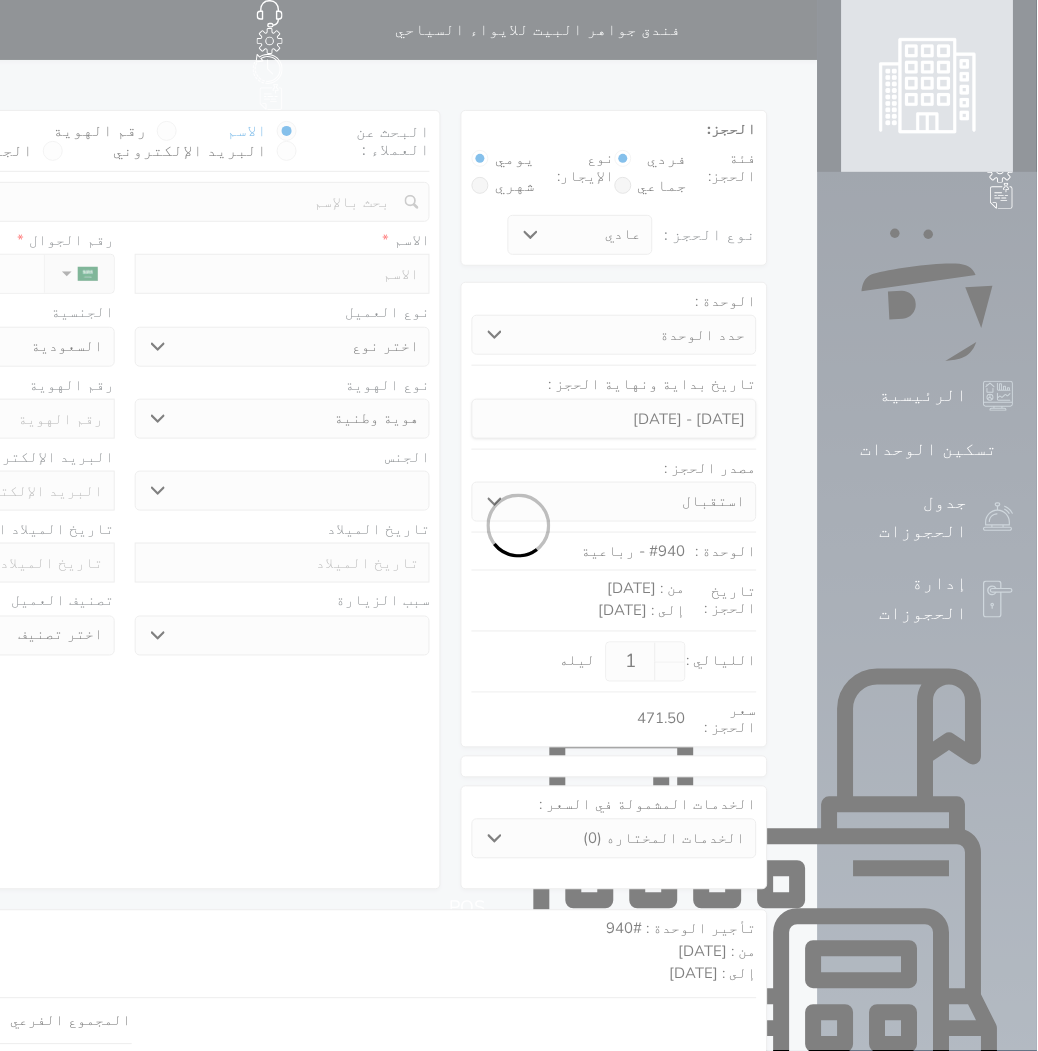 select 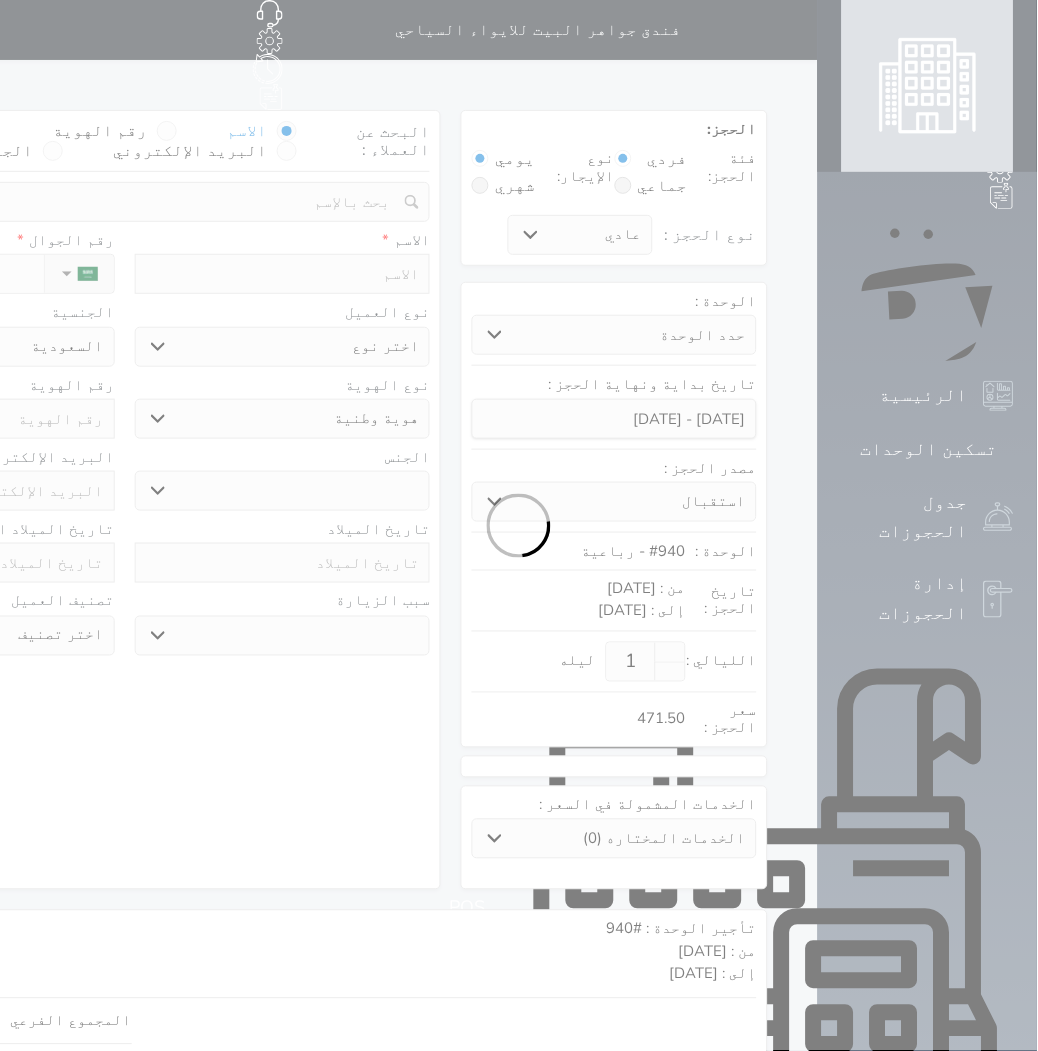 select 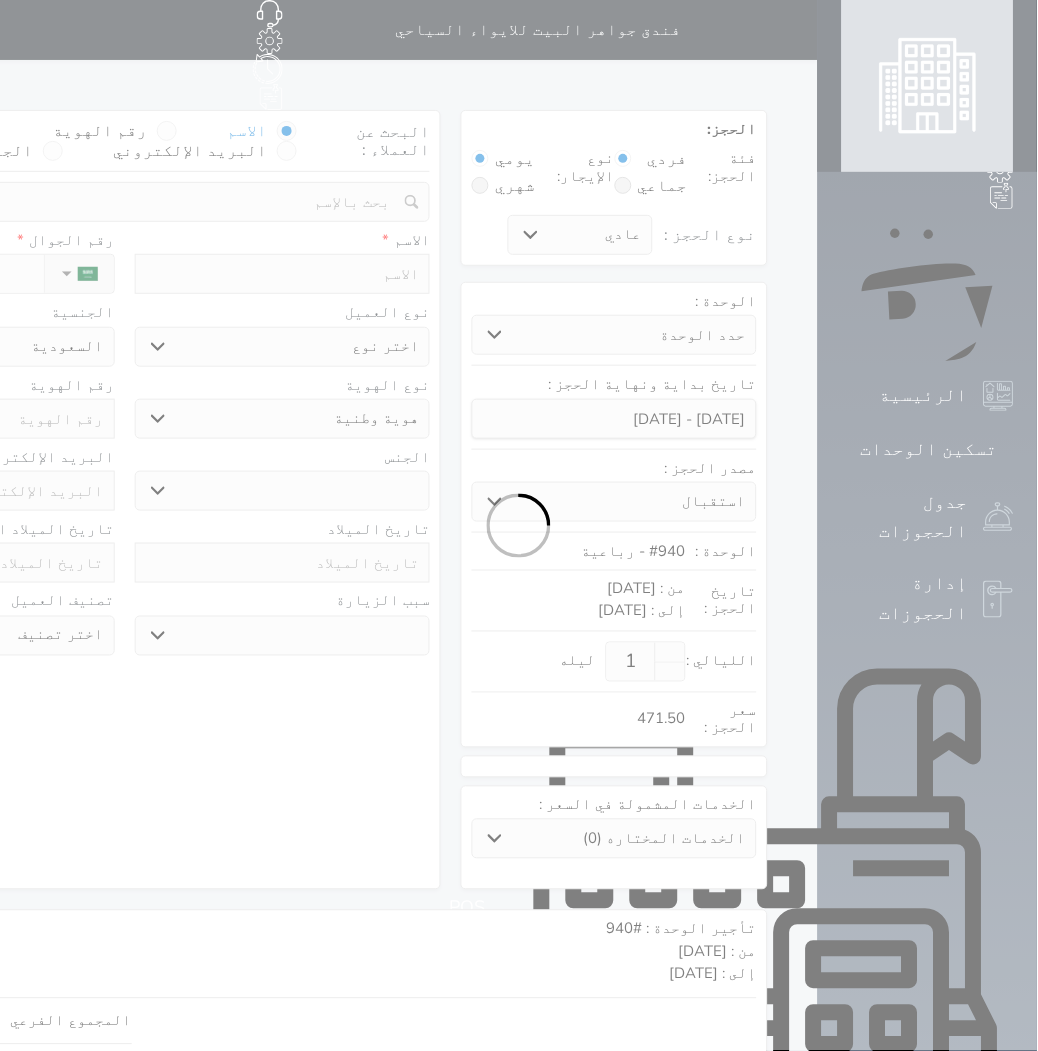 select on "1" 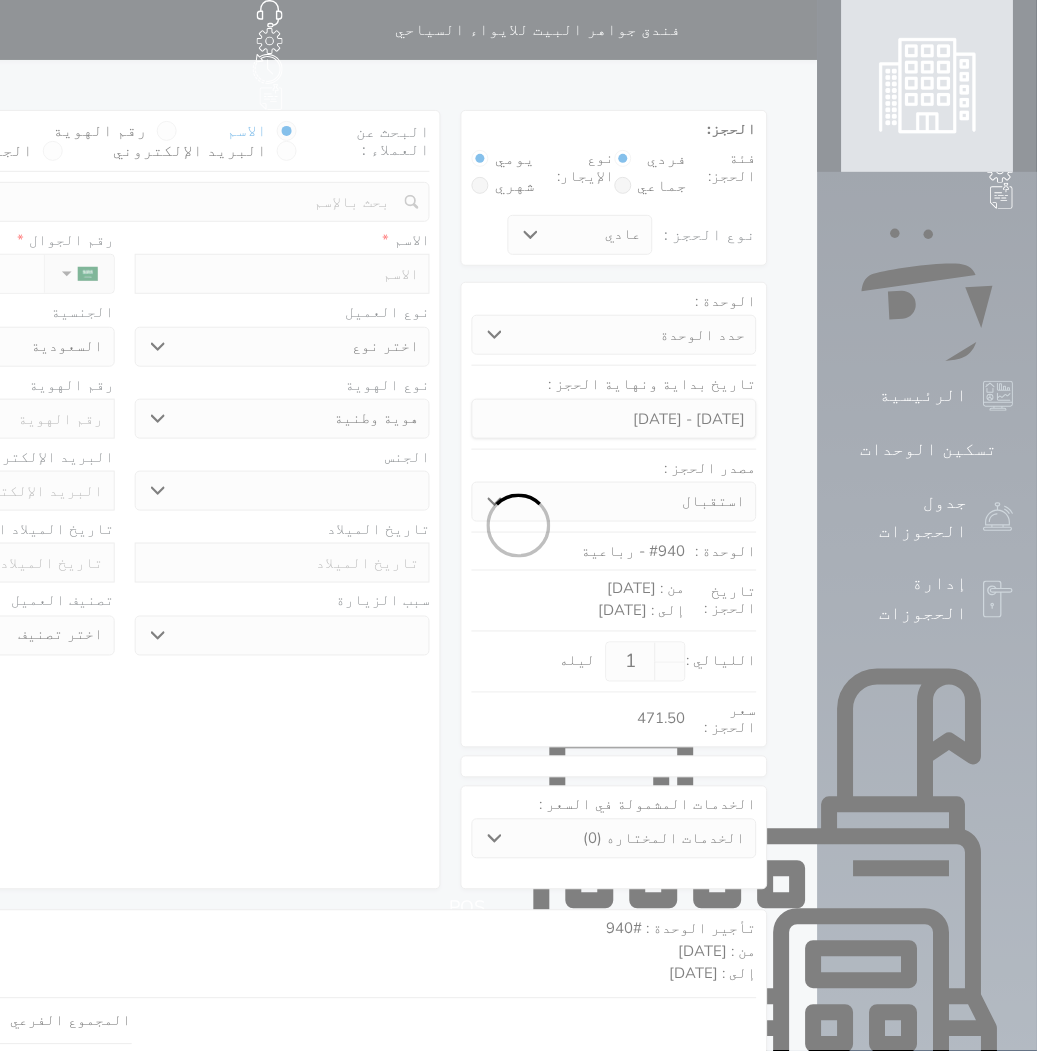 select on "7" 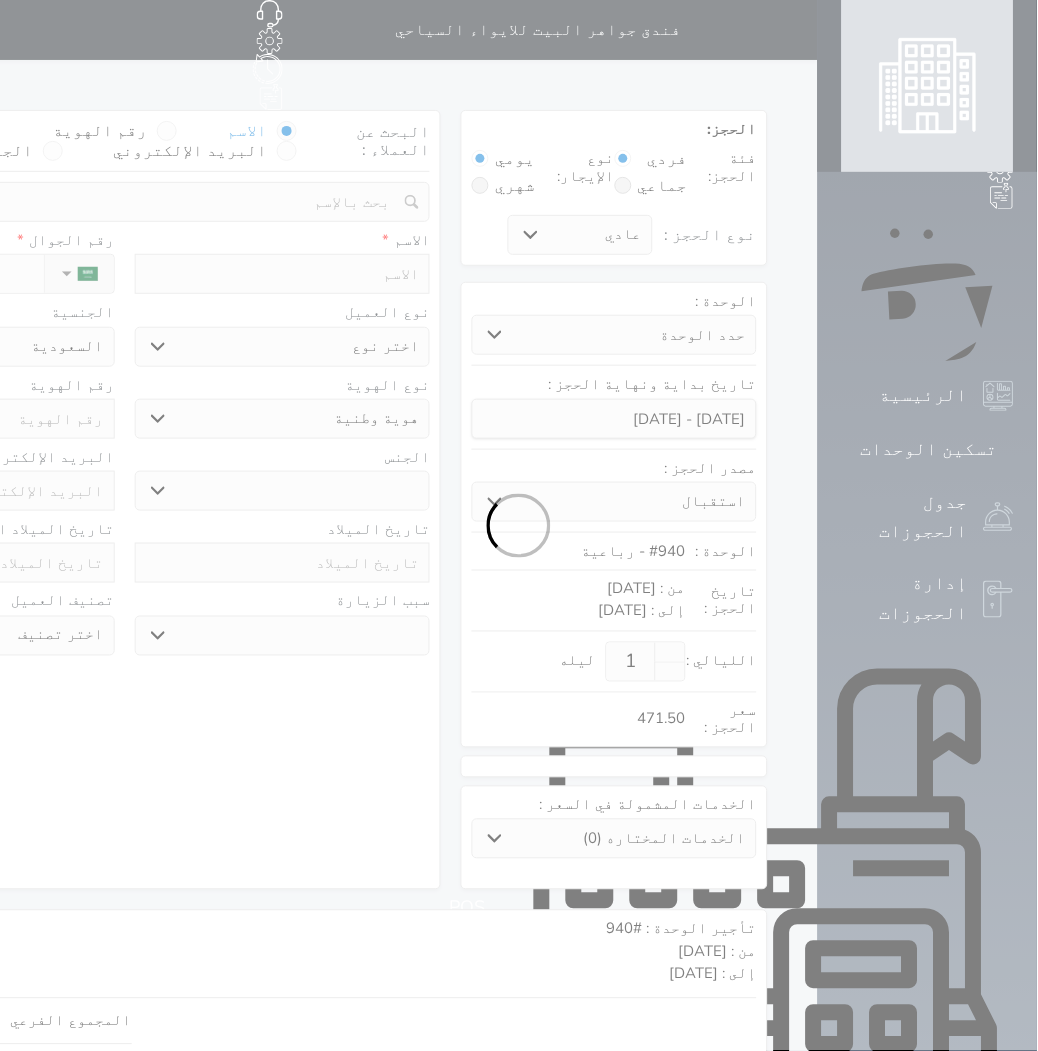 select 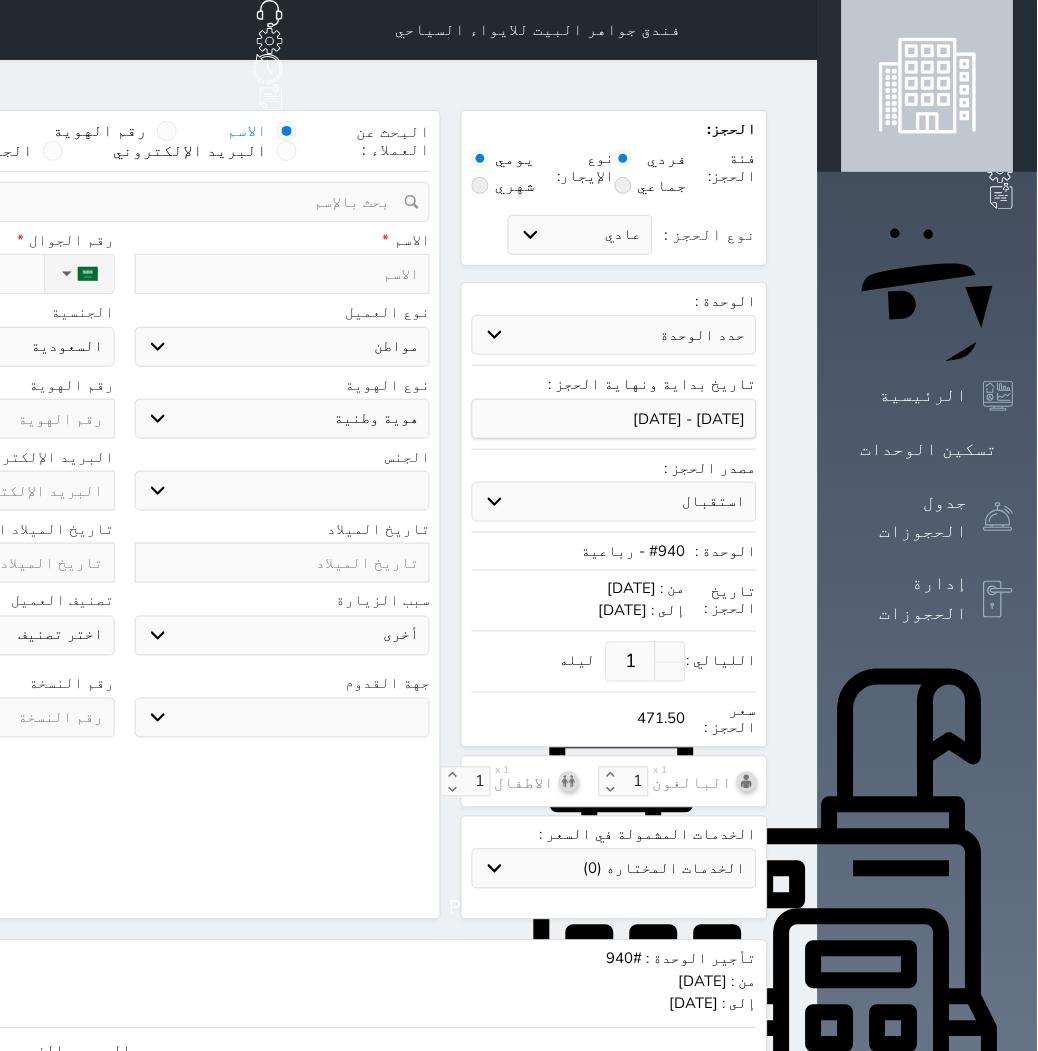 click on "حدد الوحدة
#940 - رباعية
#939 - ثلاثية
#938 - خماسية
#937 - رباعية
#936 - خماسية
#935 - ثلاثية
#934 - خماسية
#933 - خماسية
#932 - ثلاثية
#931 - خماسية
#930 - رباعية
#929 - خماسية
#928 - ثلاثية
#927 - رباعية
#926 - خماسية
#925 - رباعية
#924 - ثلاثية
#923 - ثلاثية
#922 - خماسية
#921 - رباعية" at bounding box center [614, 335] 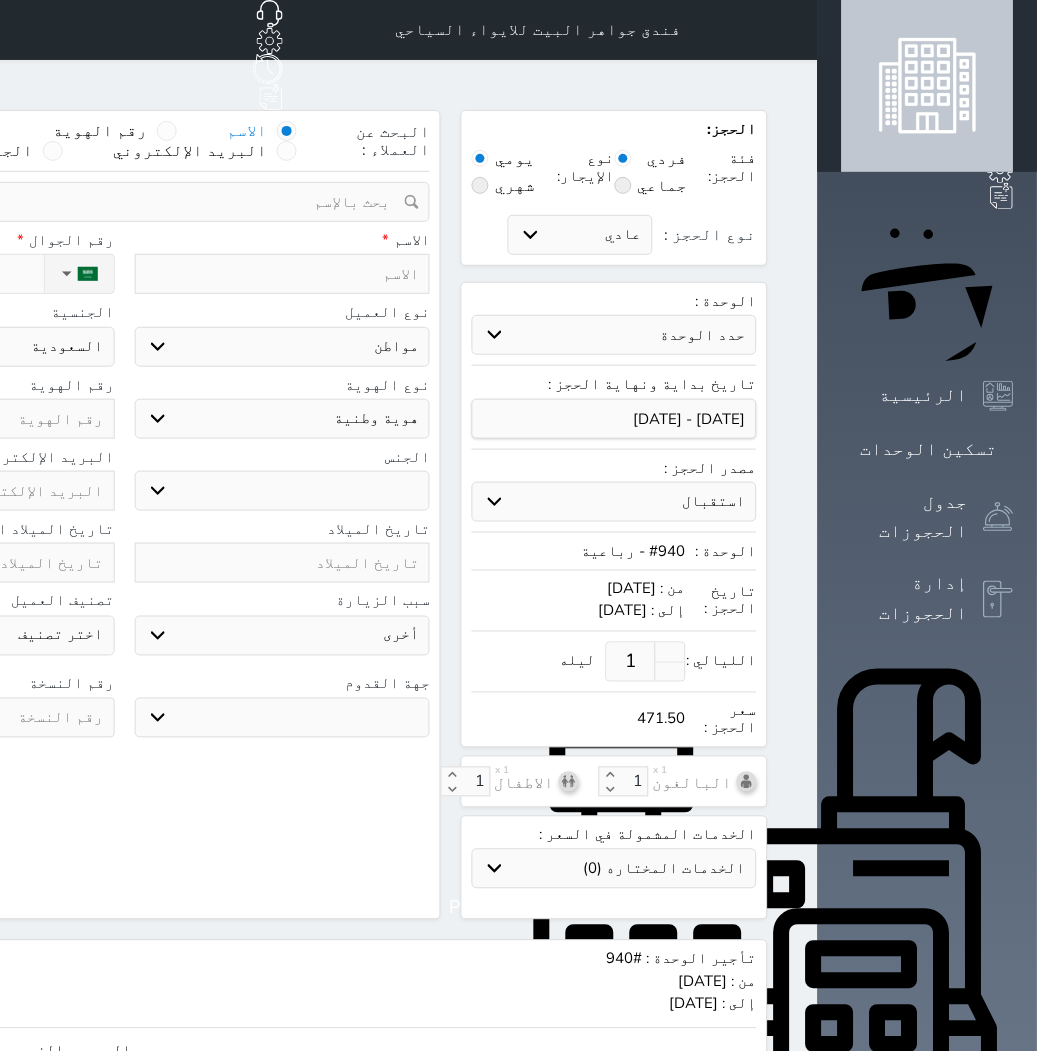 select on "84048" 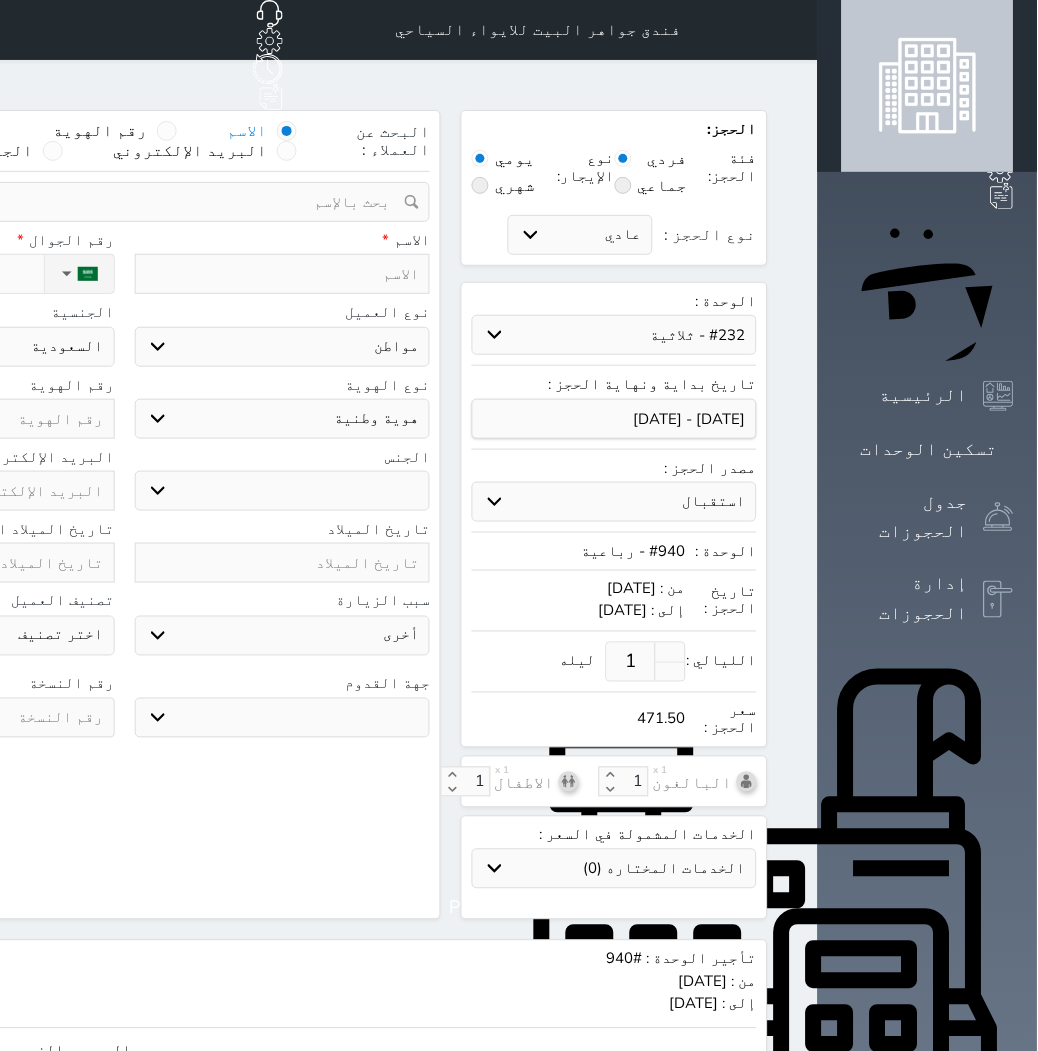 click on "حدد الوحدة
#940 - رباعية
#939 - ثلاثية
#938 - خماسية
#937 - رباعية
#936 - خماسية
#935 - ثلاثية
#934 - خماسية
#933 - خماسية
#932 - ثلاثية
#931 - خماسية
#930 - رباعية
#929 - خماسية
#928 - ثلاثية
#927 - رباعية
#926 - خماسية
#925 - رباعية
#924 - ثلاثية
#923 - ثلاثية
#922 - خماسية
#921 - رباعية" at bounding box center [614, 335] 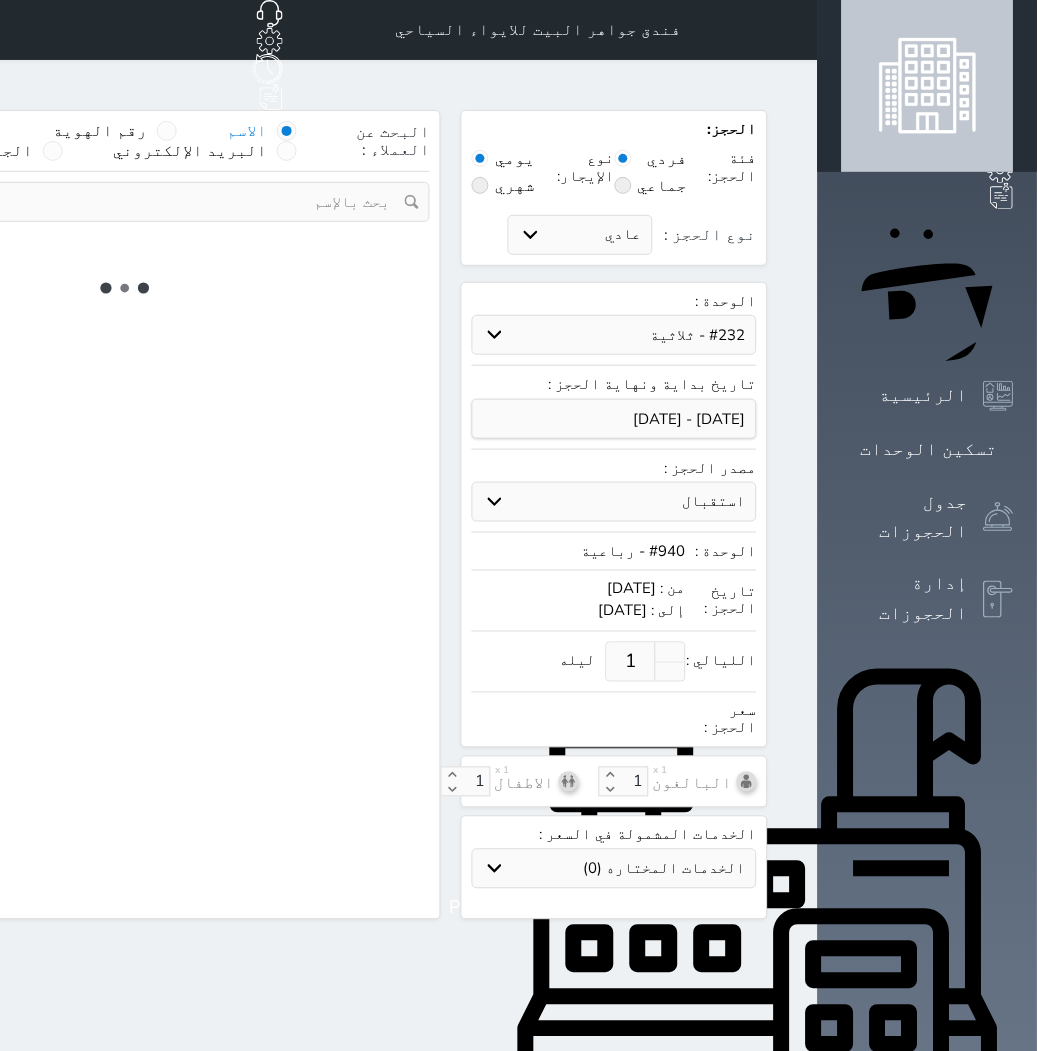 select on "1" 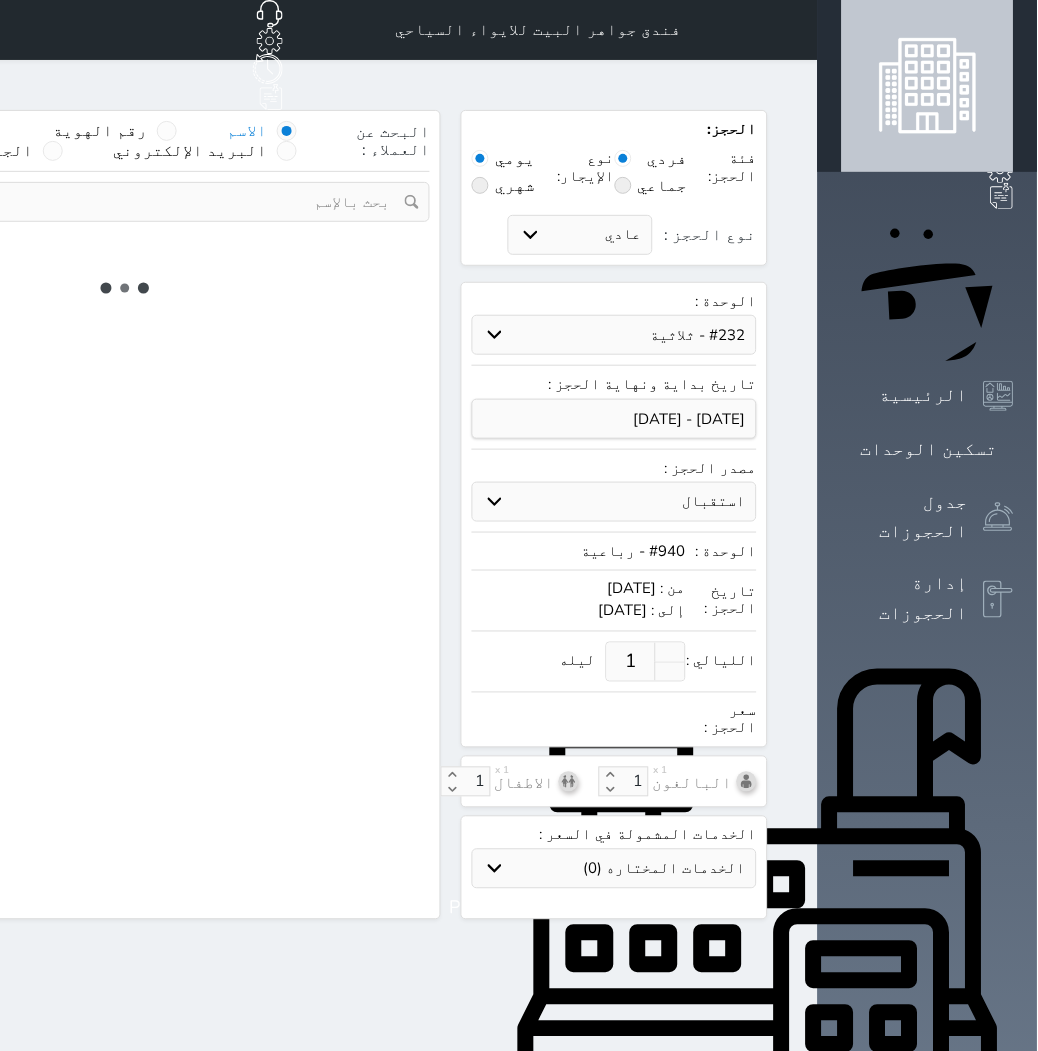 select on "113" 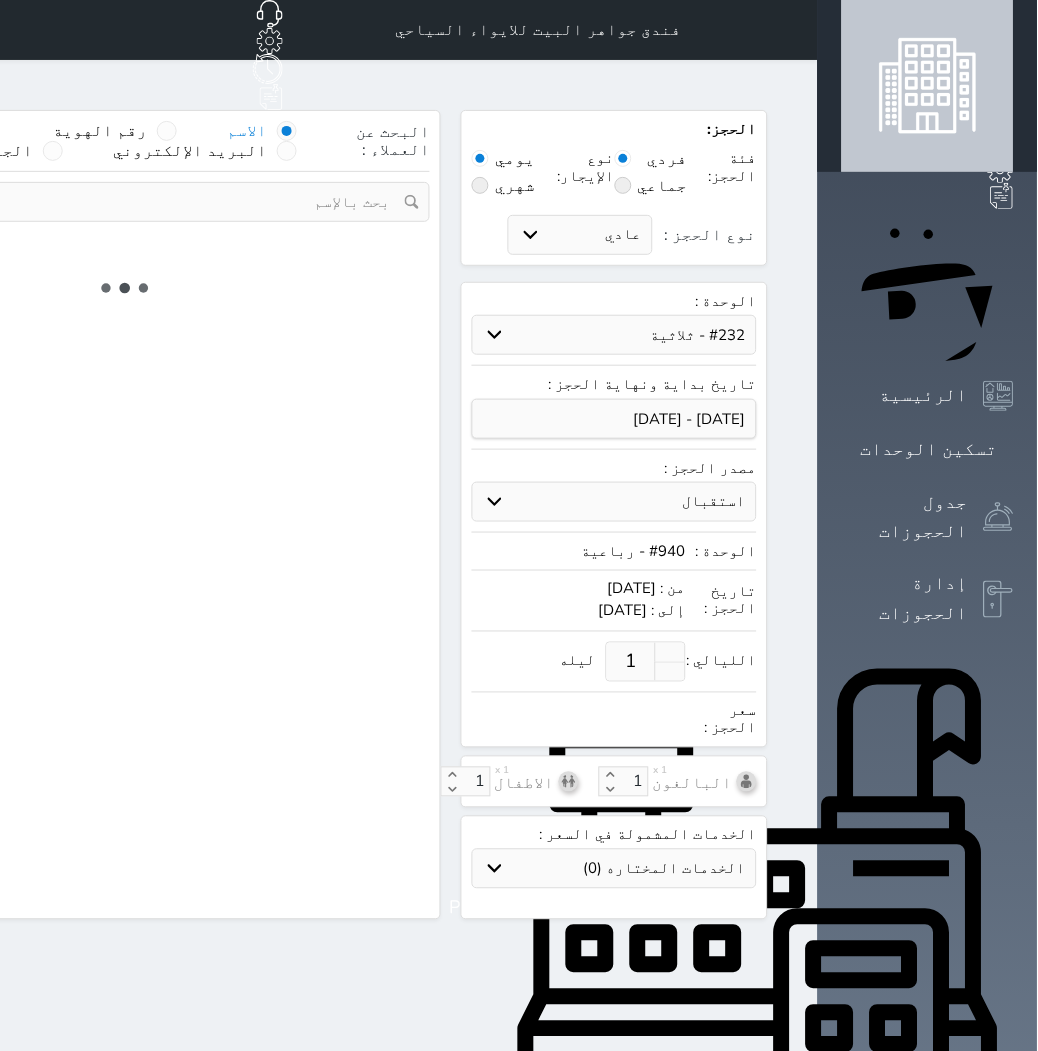 select on "1" 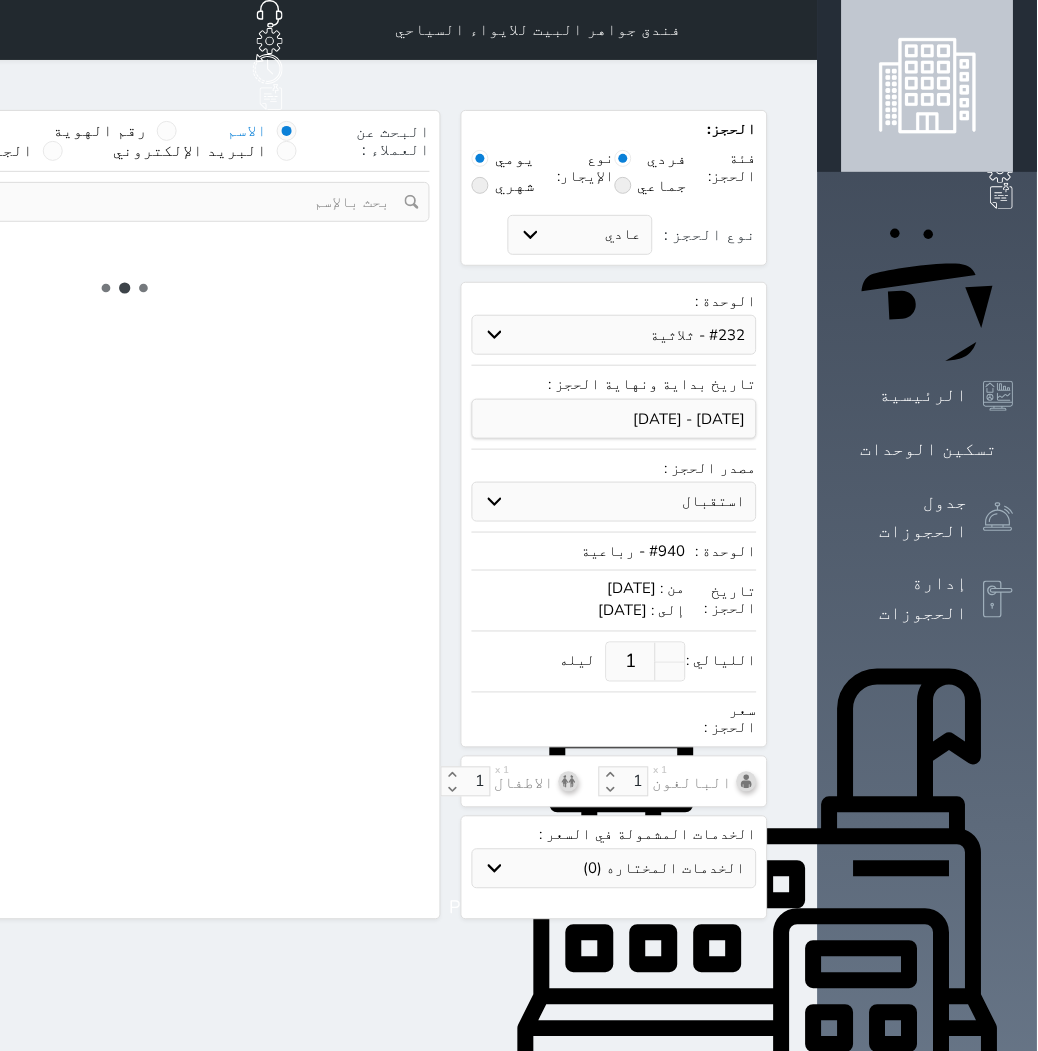 select 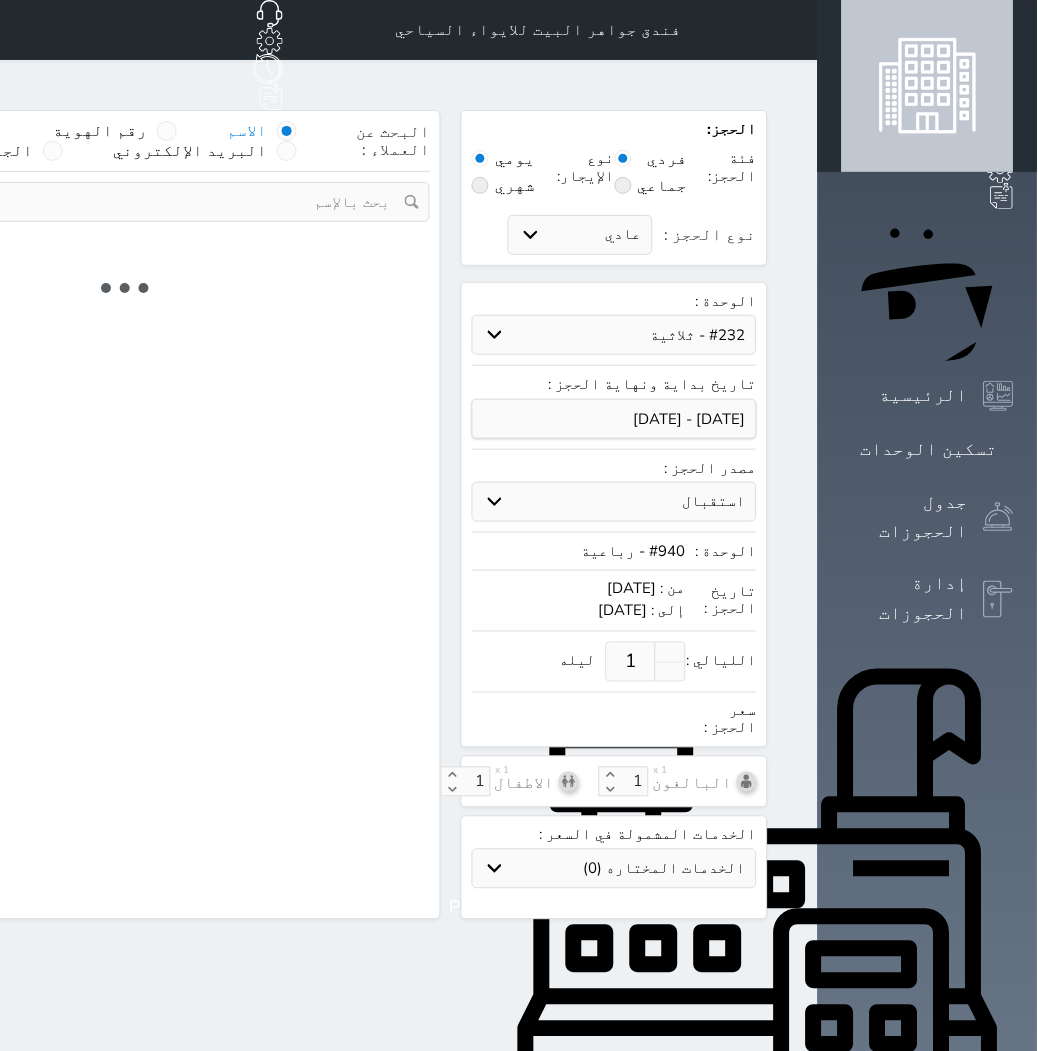 select on "7" 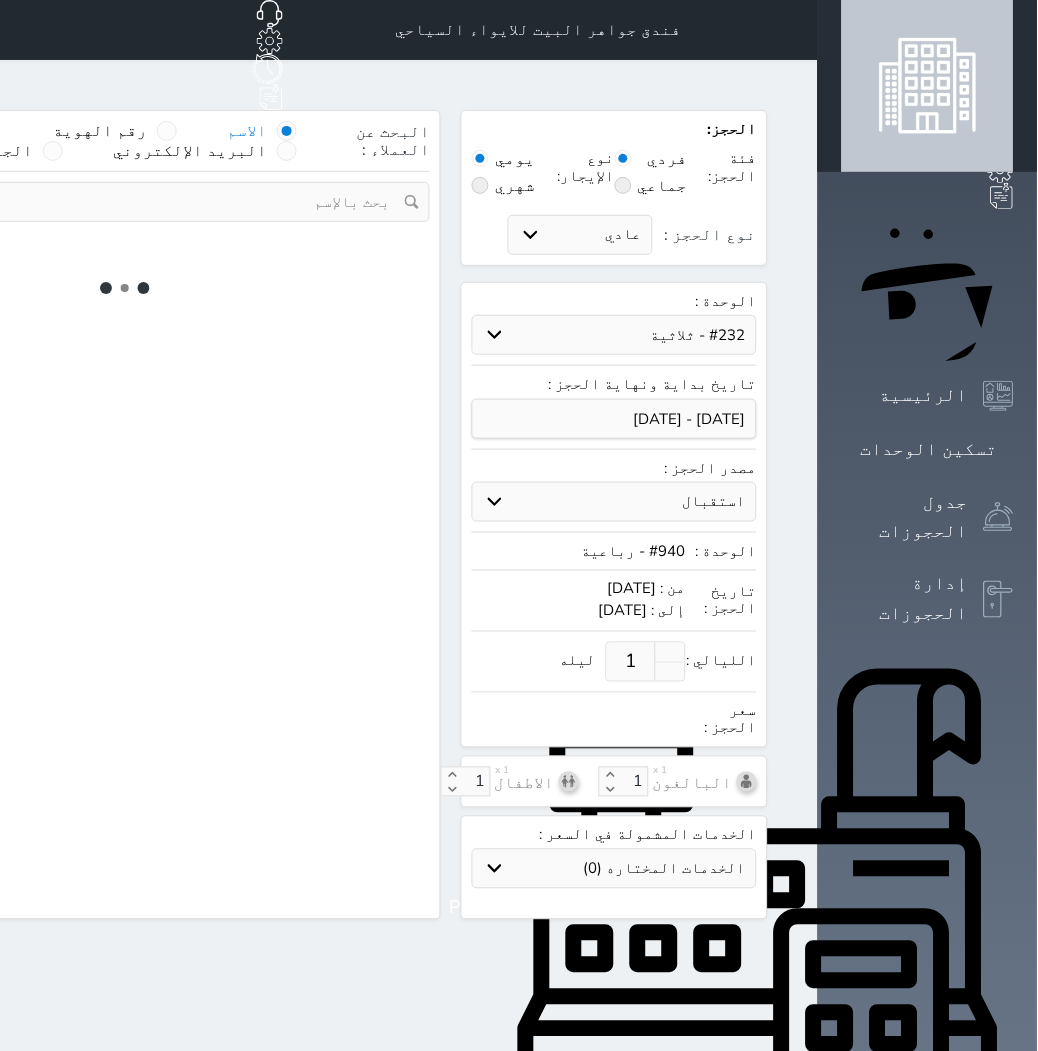 select 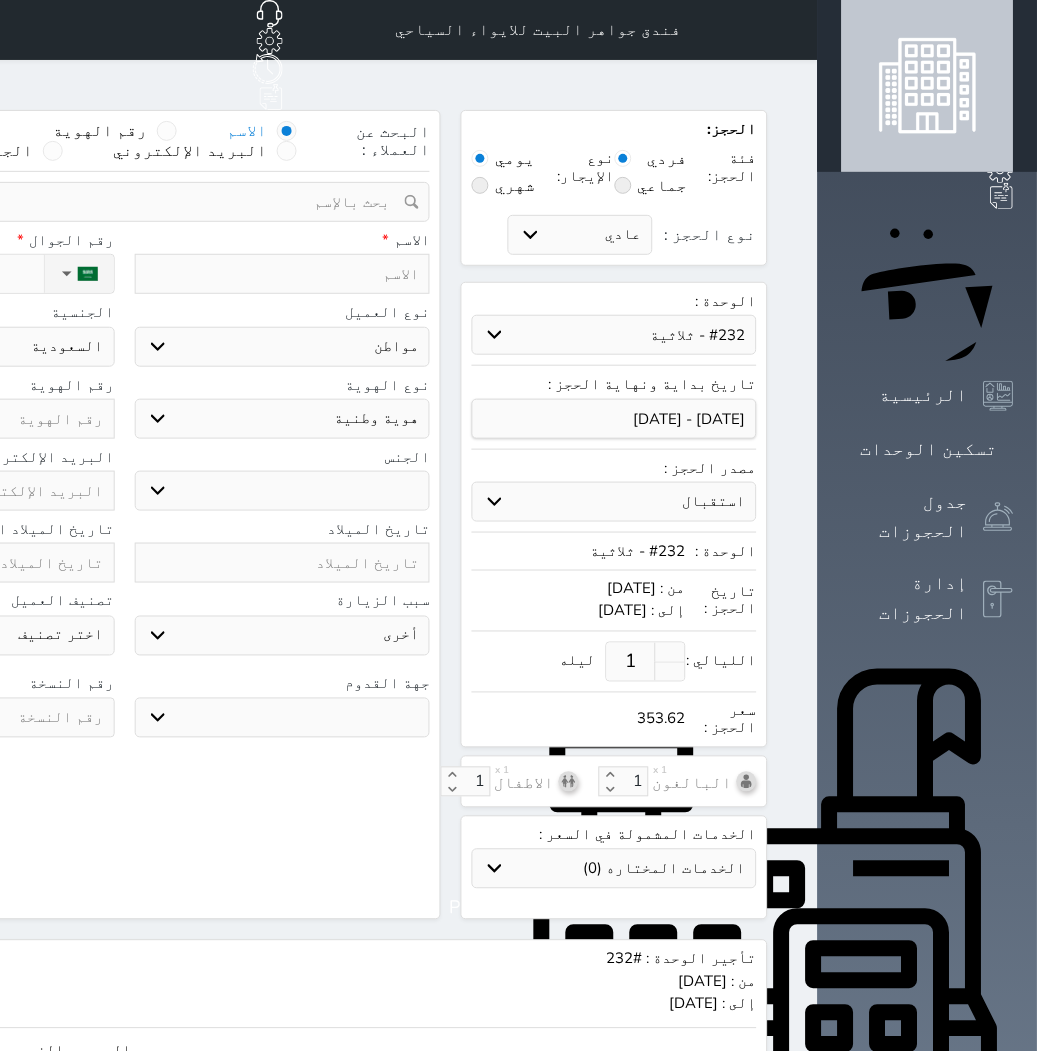 select 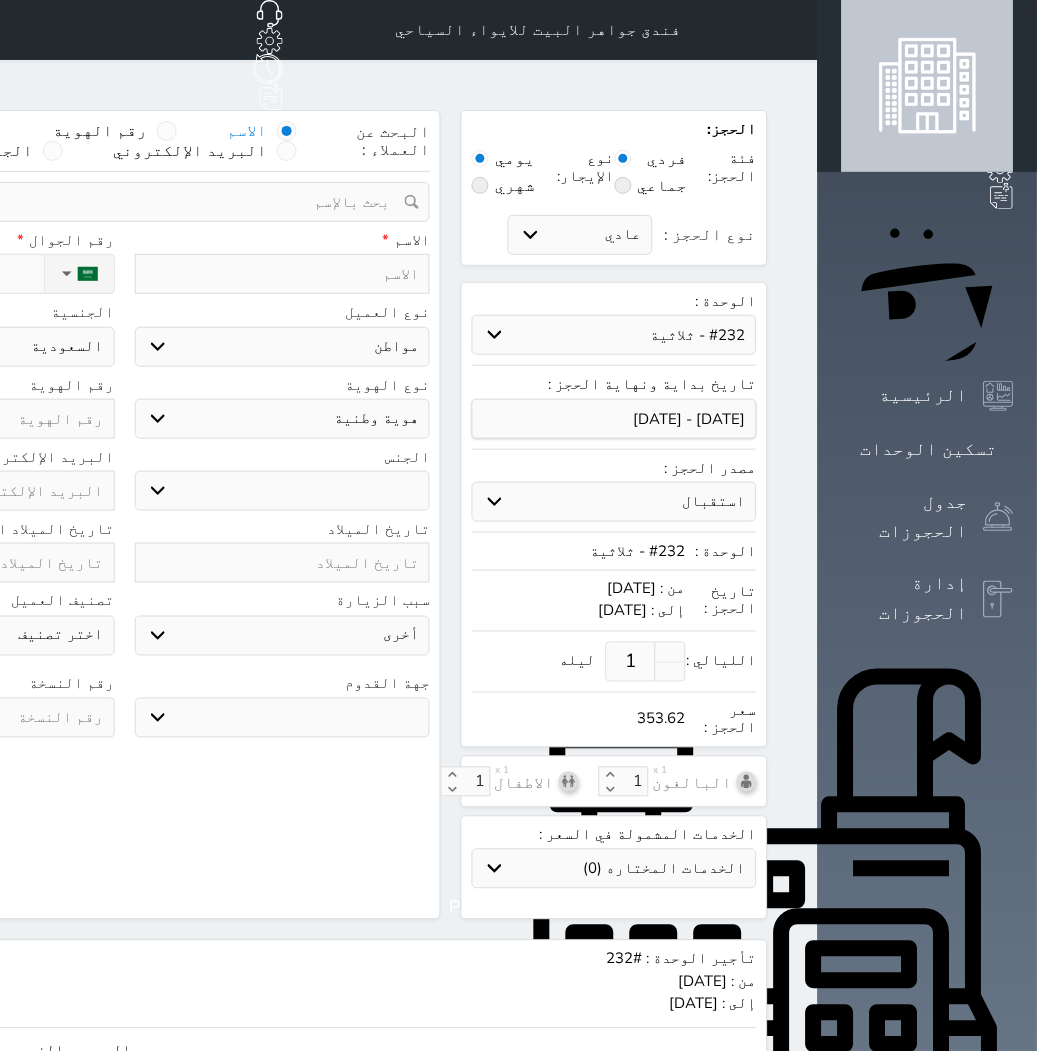 select 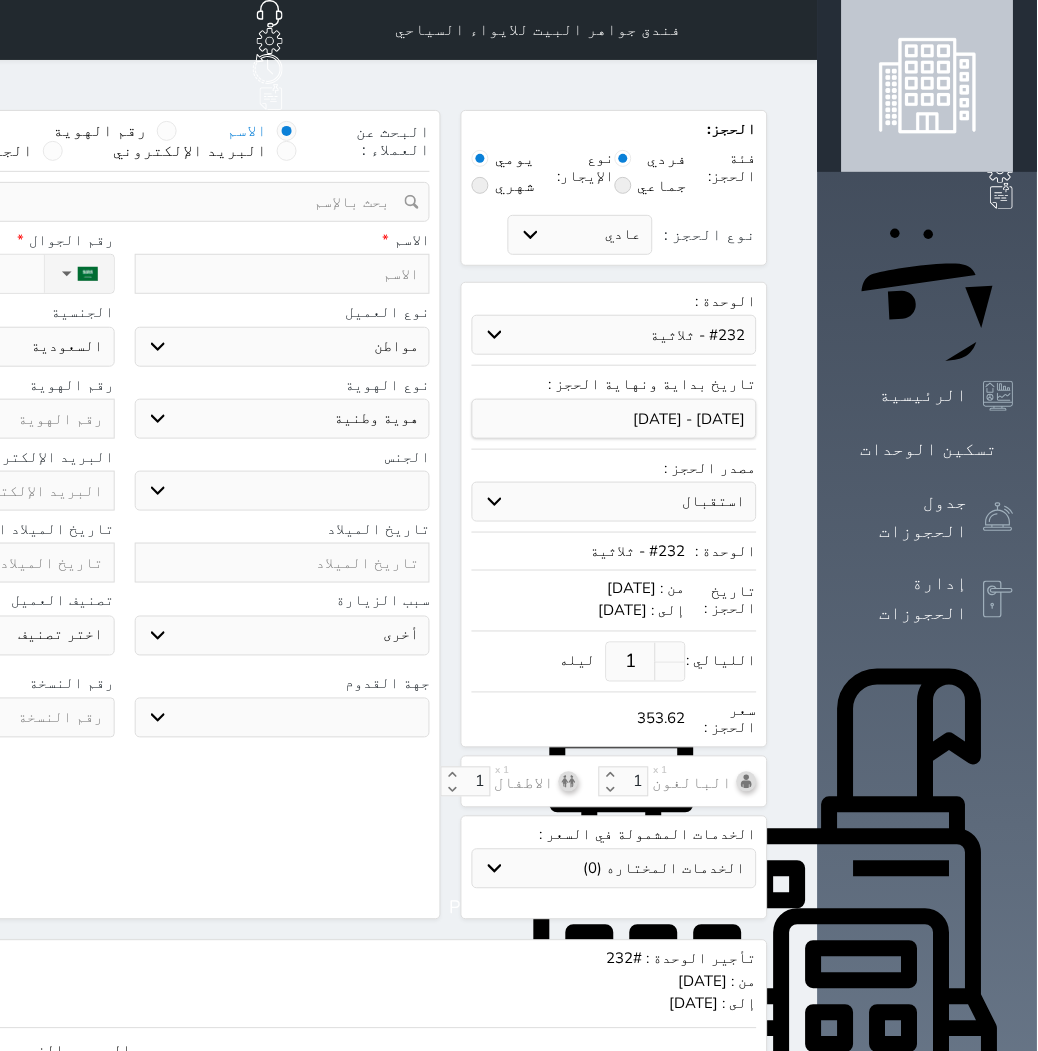 click on "1" at bounding box center (631, 662) 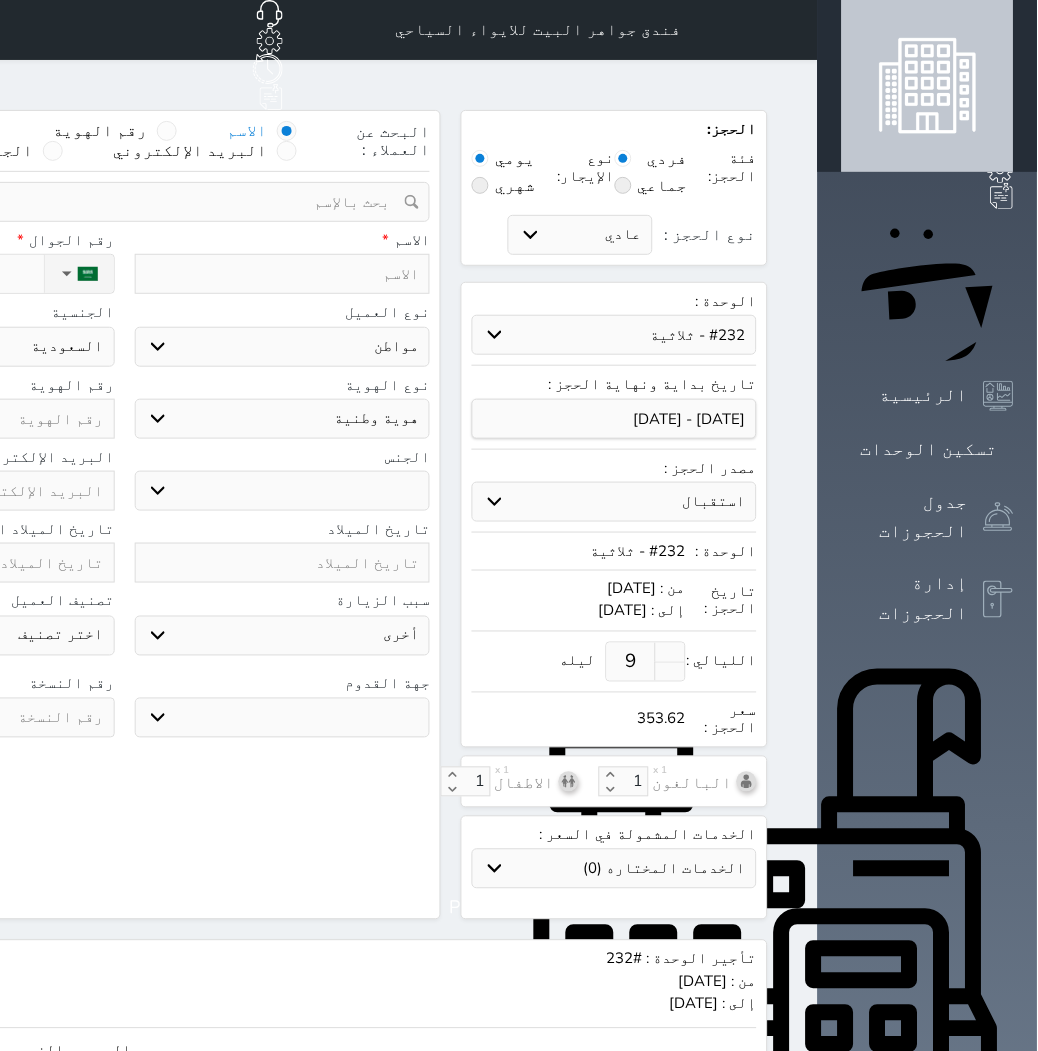 type on "9" 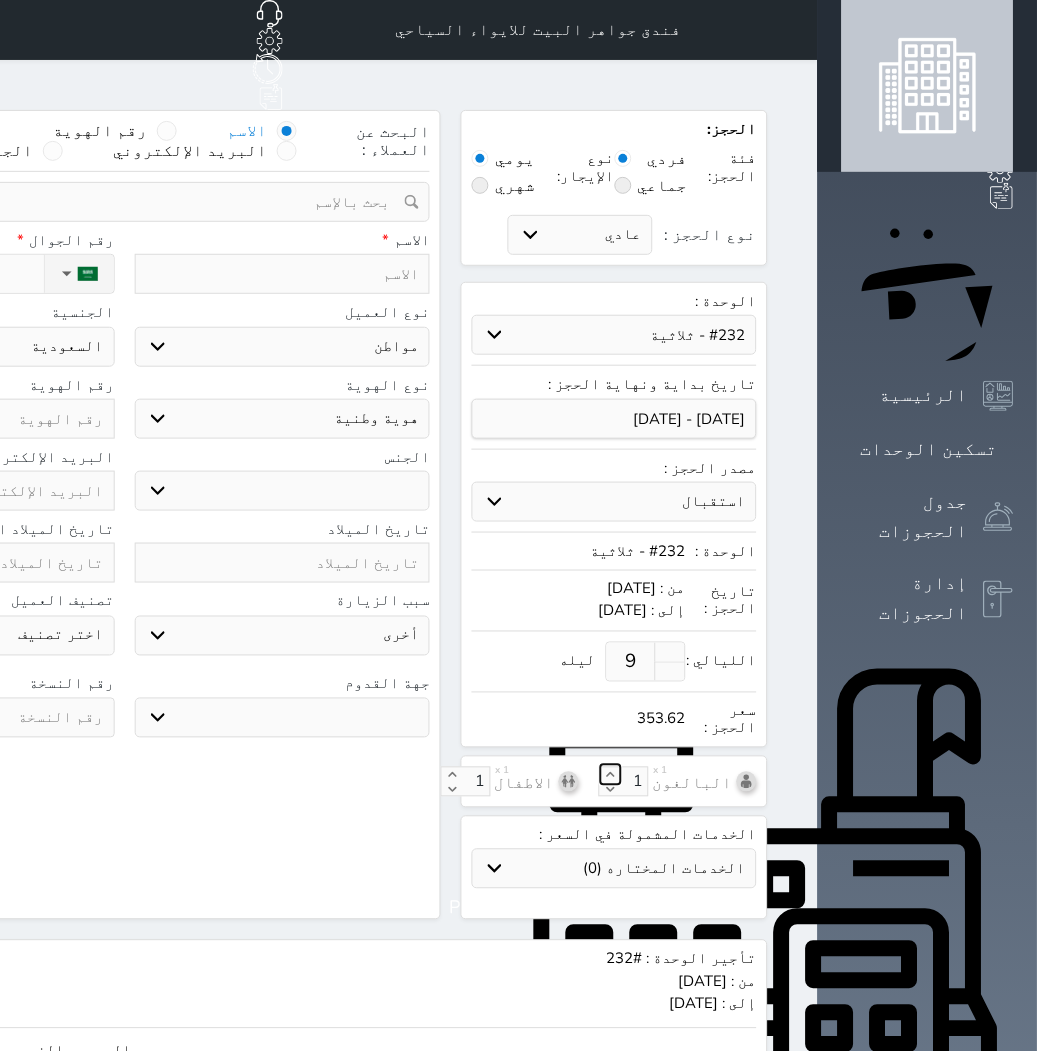 click 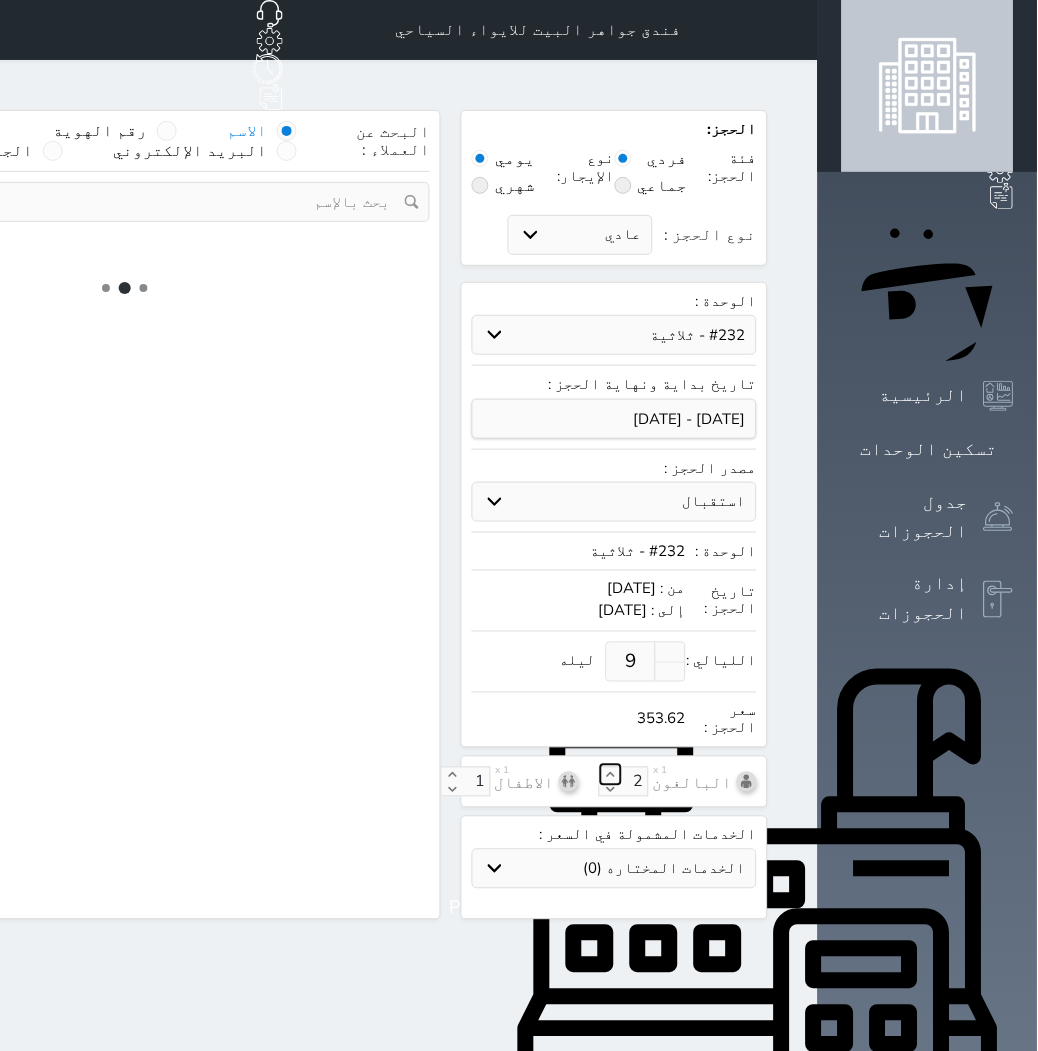 click 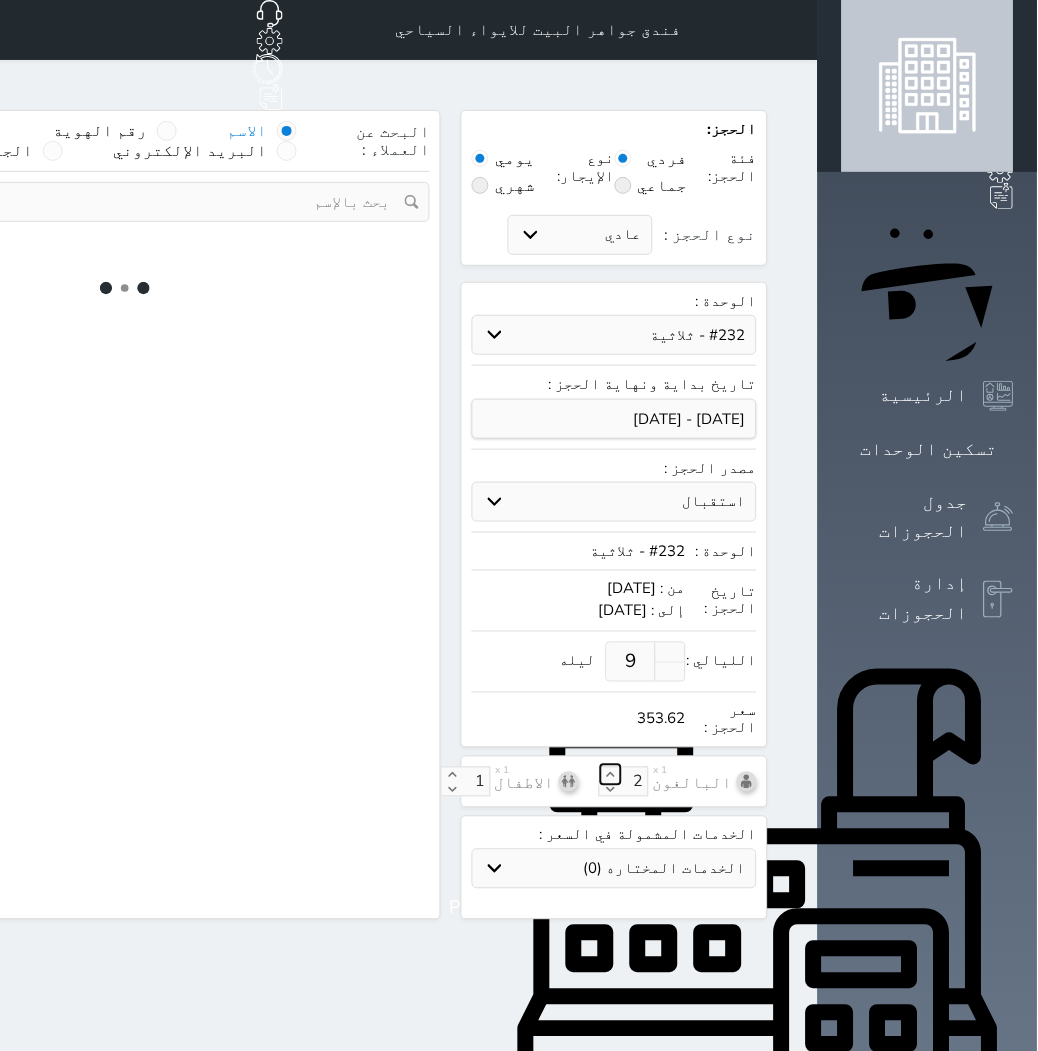 type on "3" 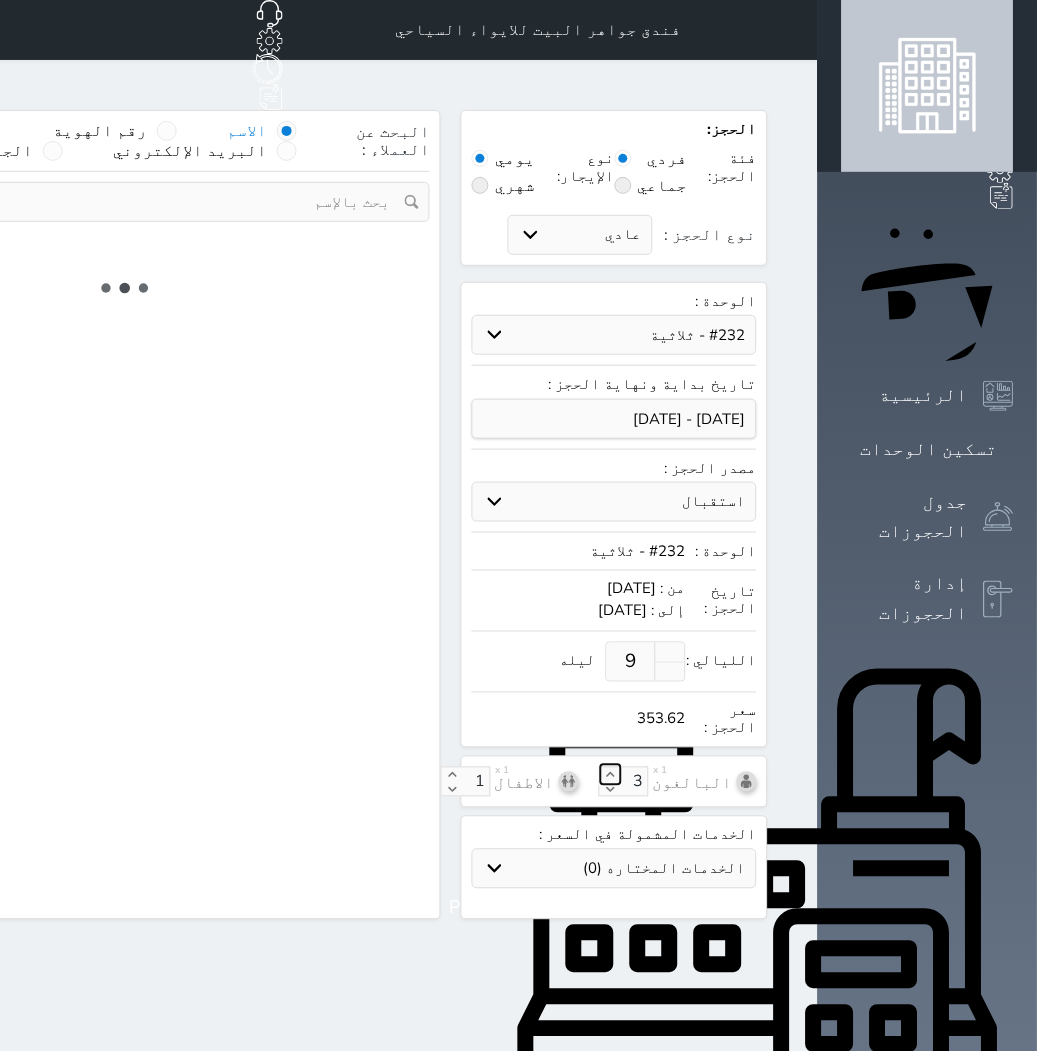 select on "1" 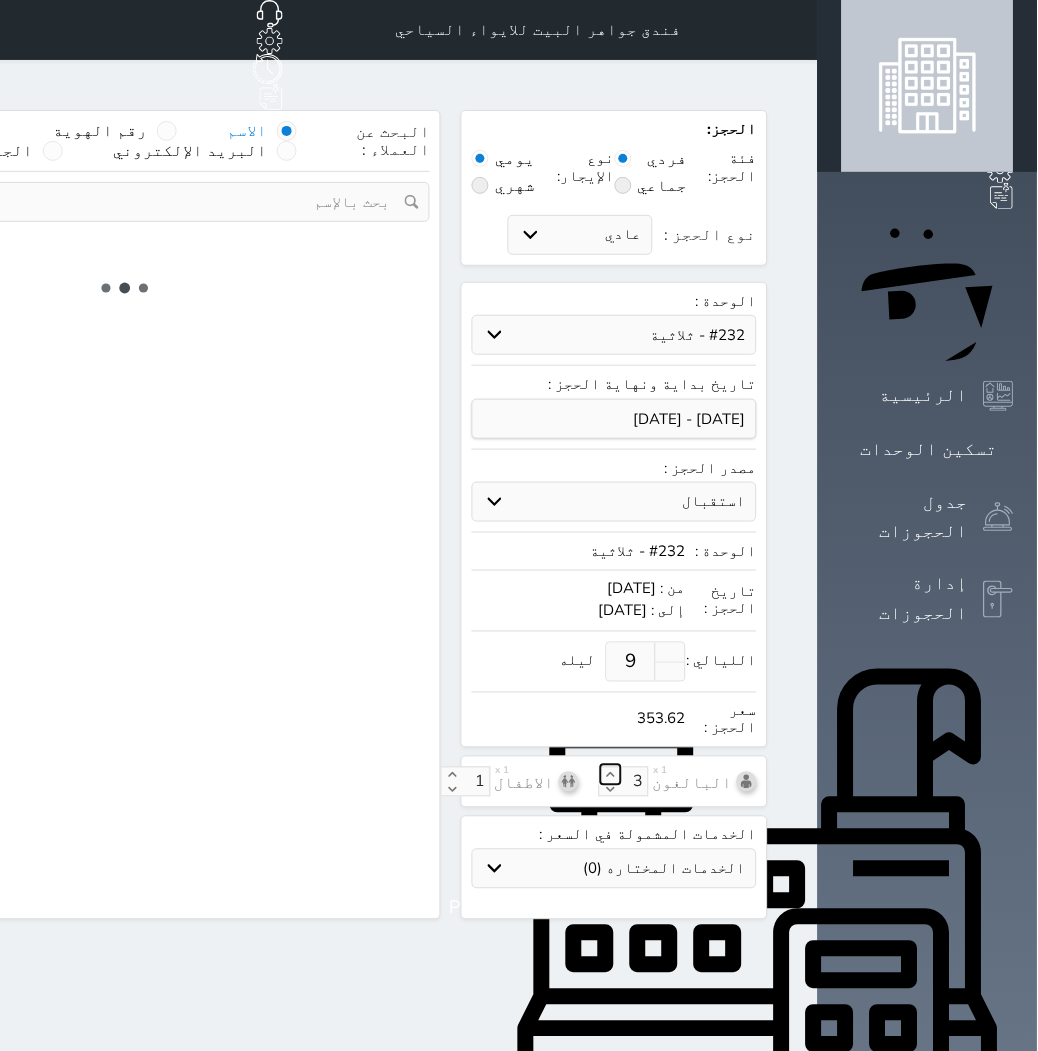 select on "113" 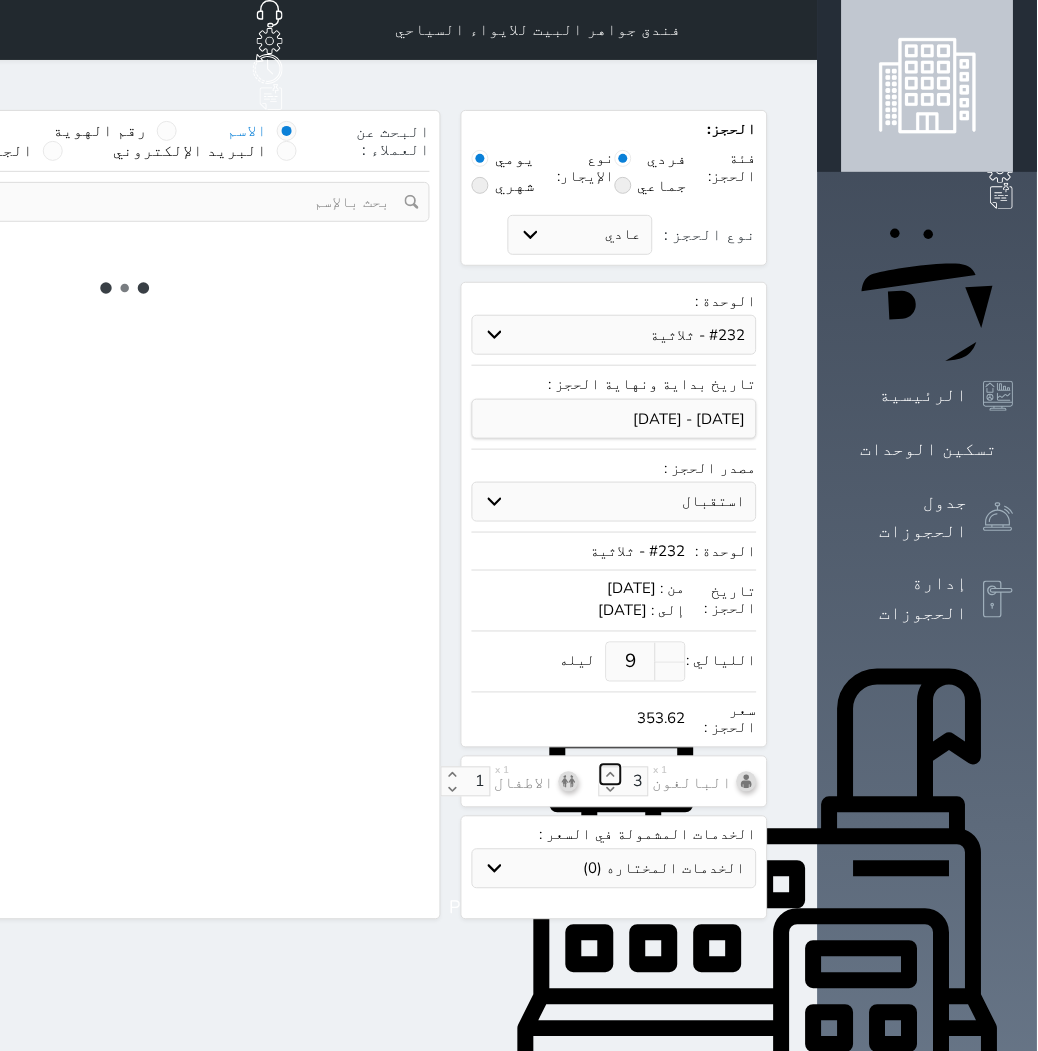 select on "1" 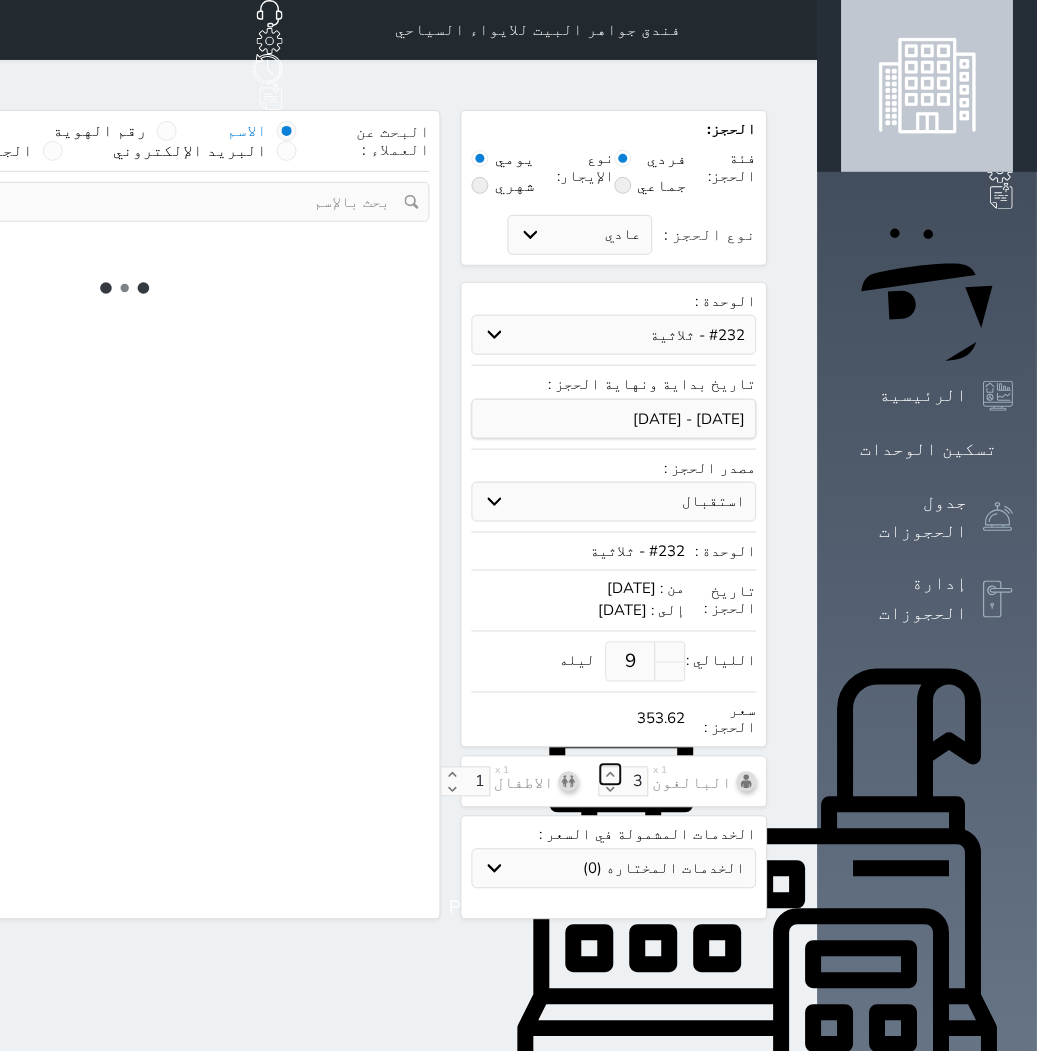 select 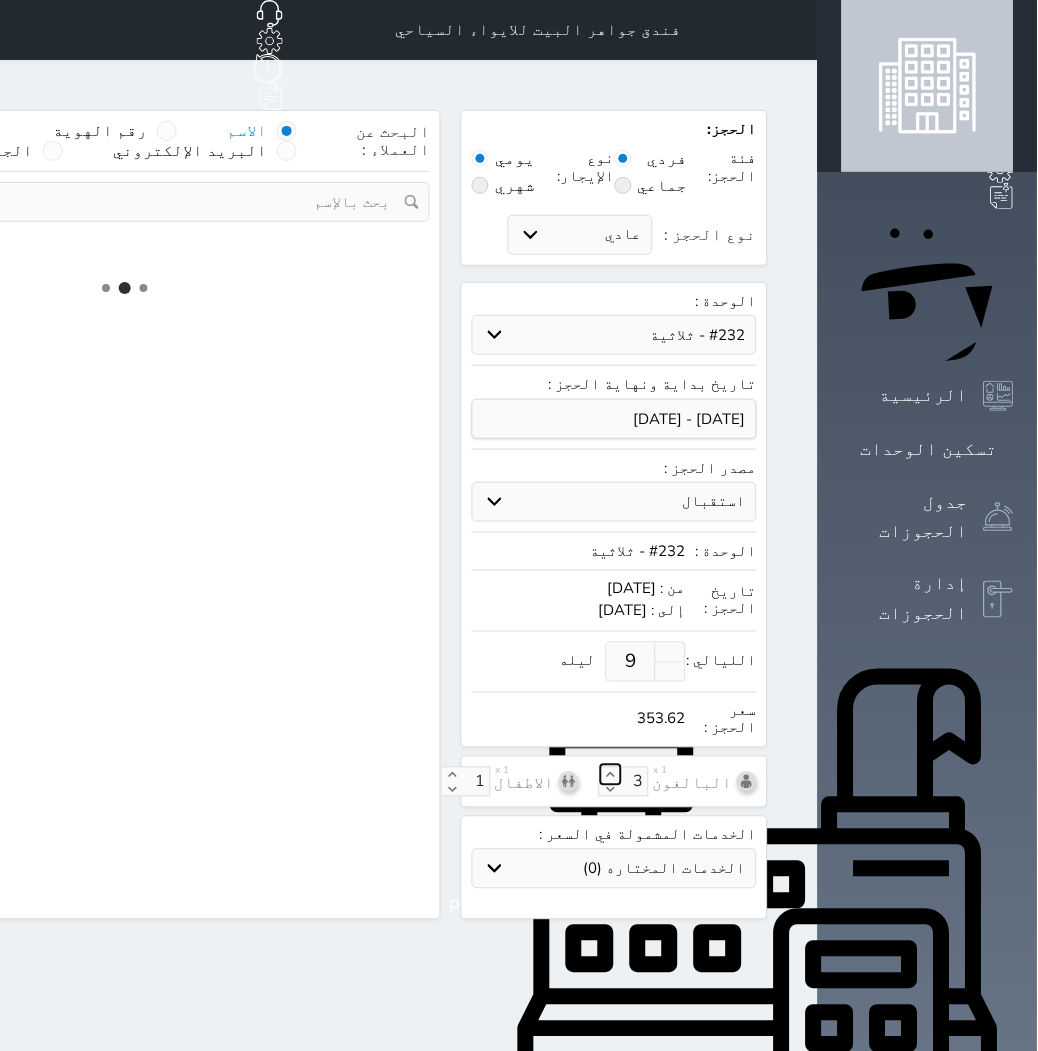 select on "7" 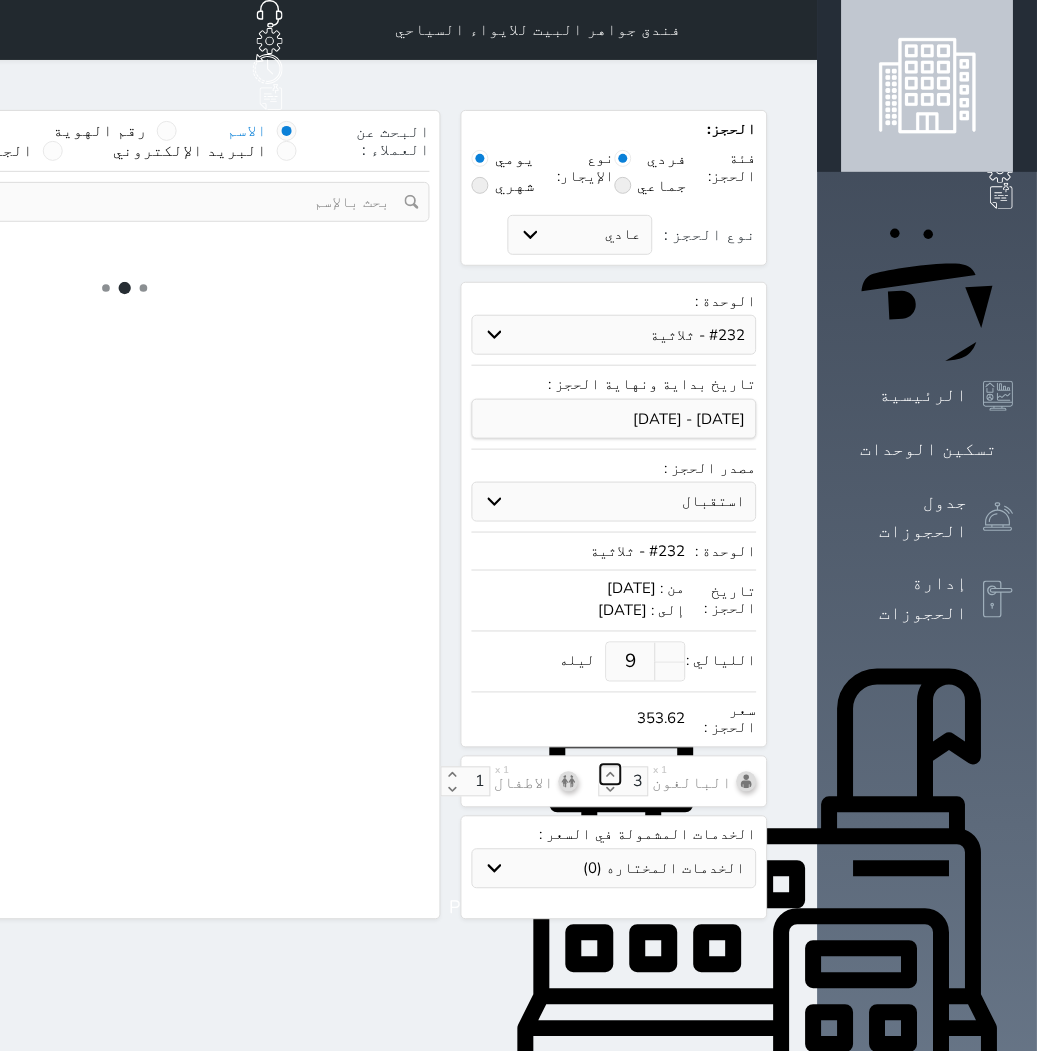 select 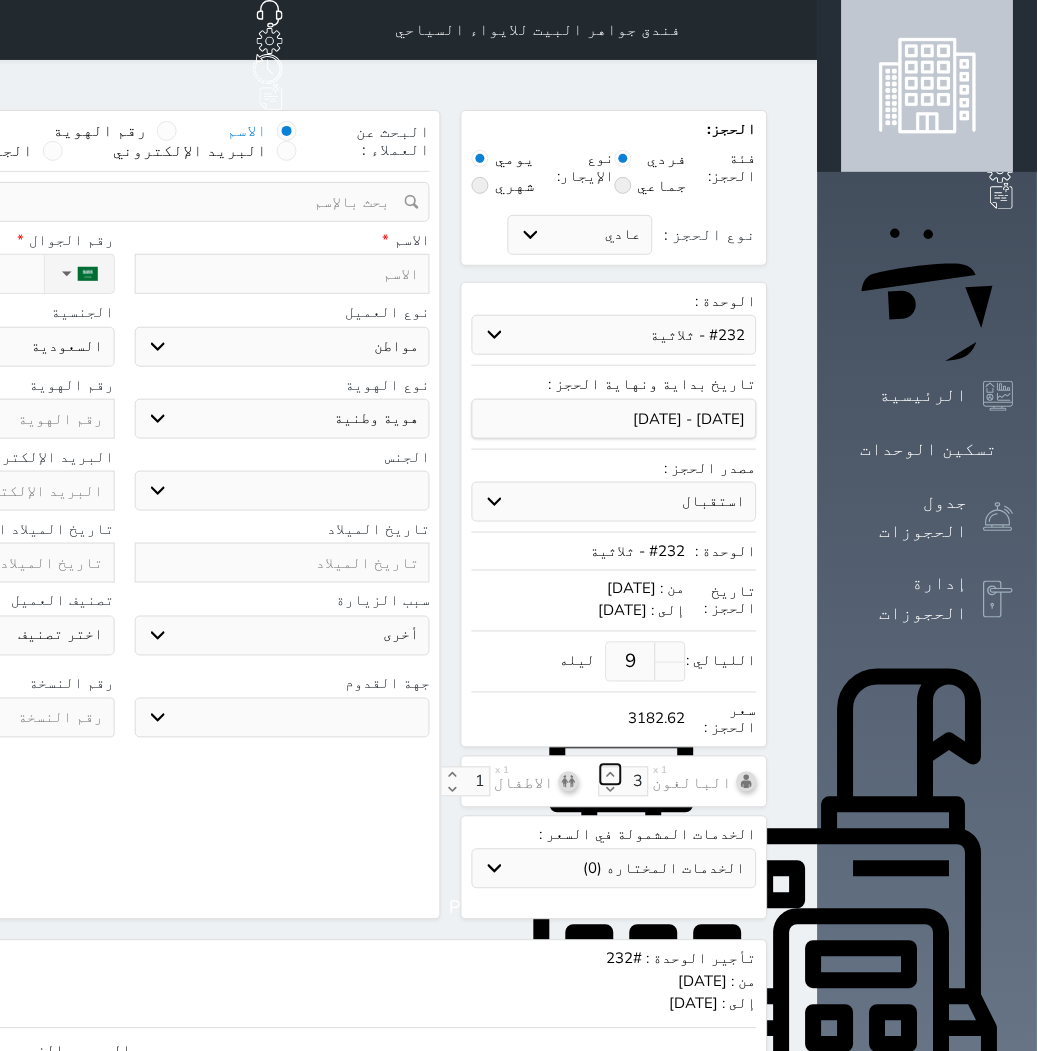 select 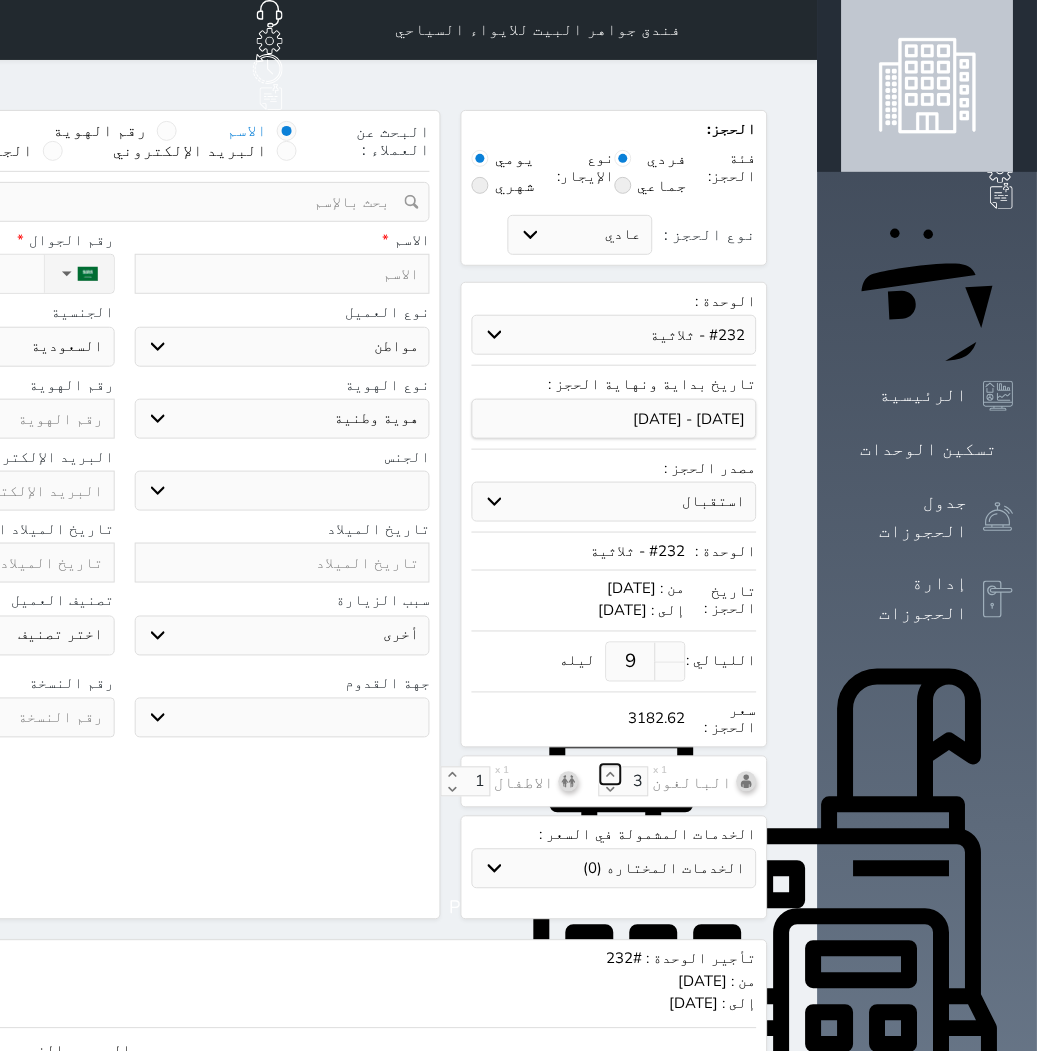 select 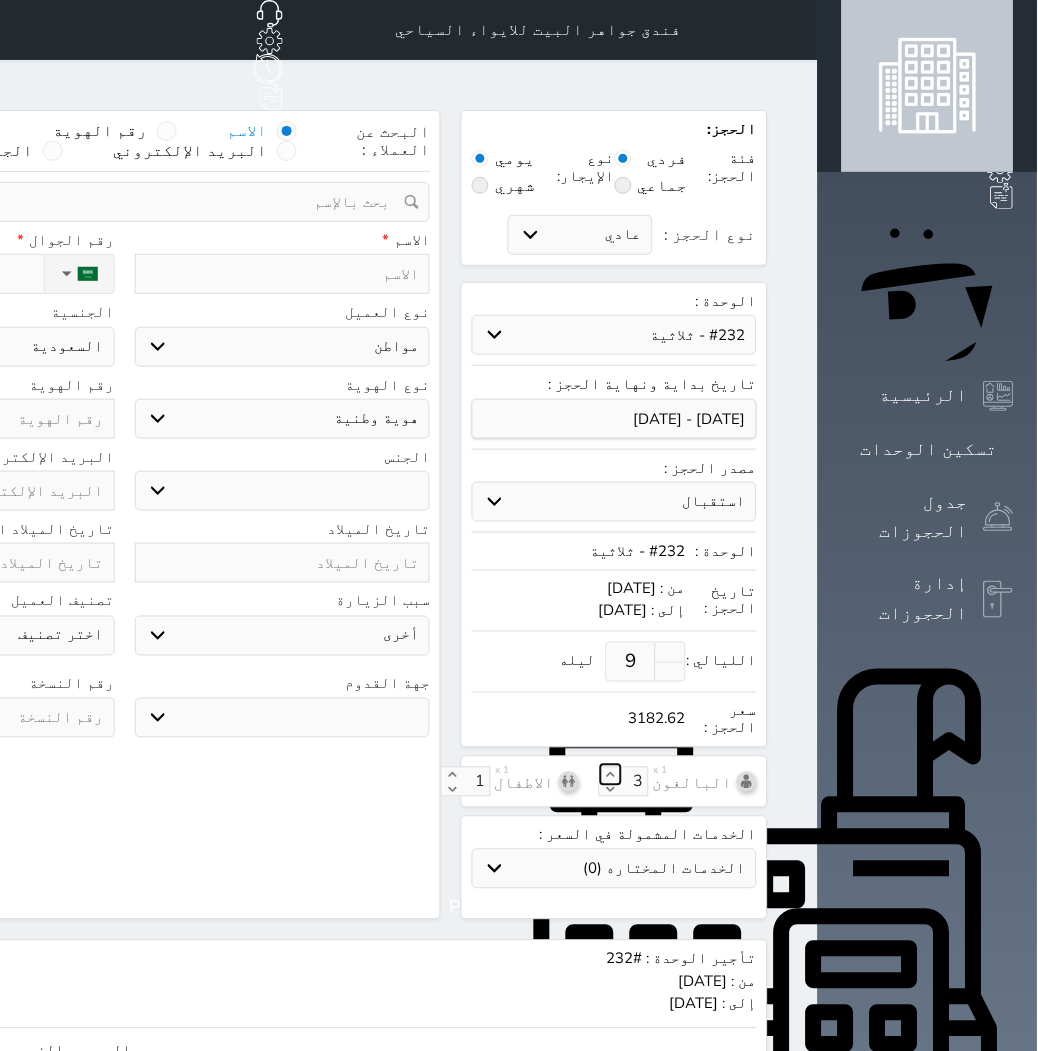 select 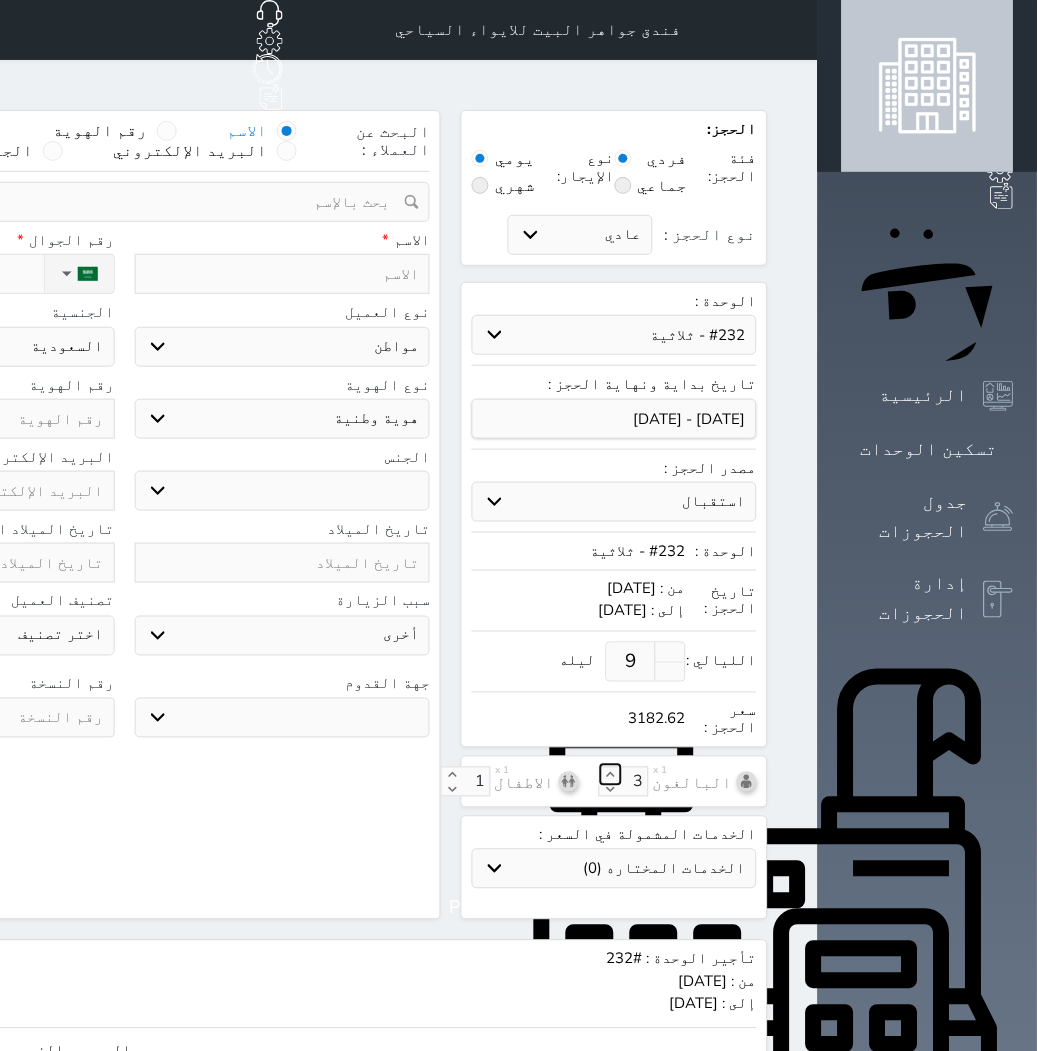 select 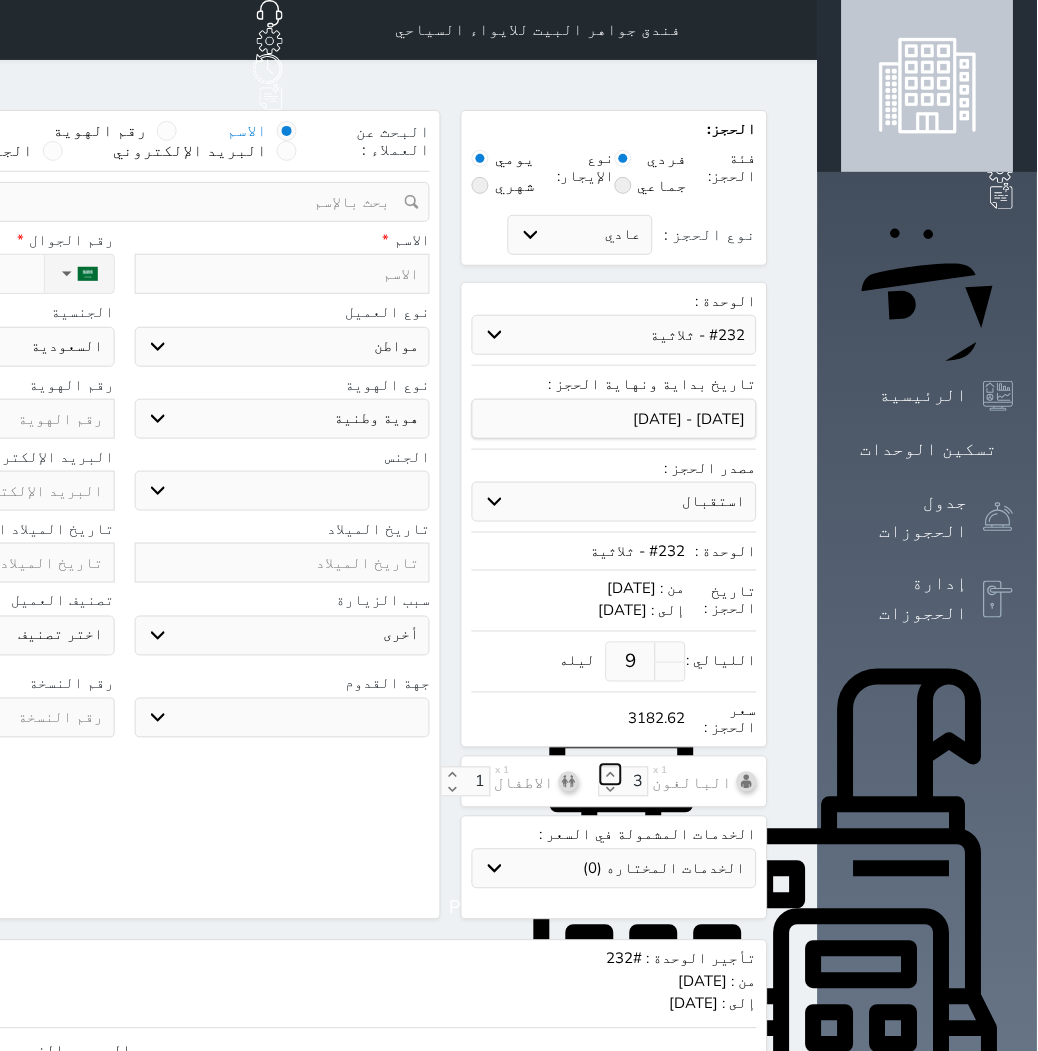 select on "84048" 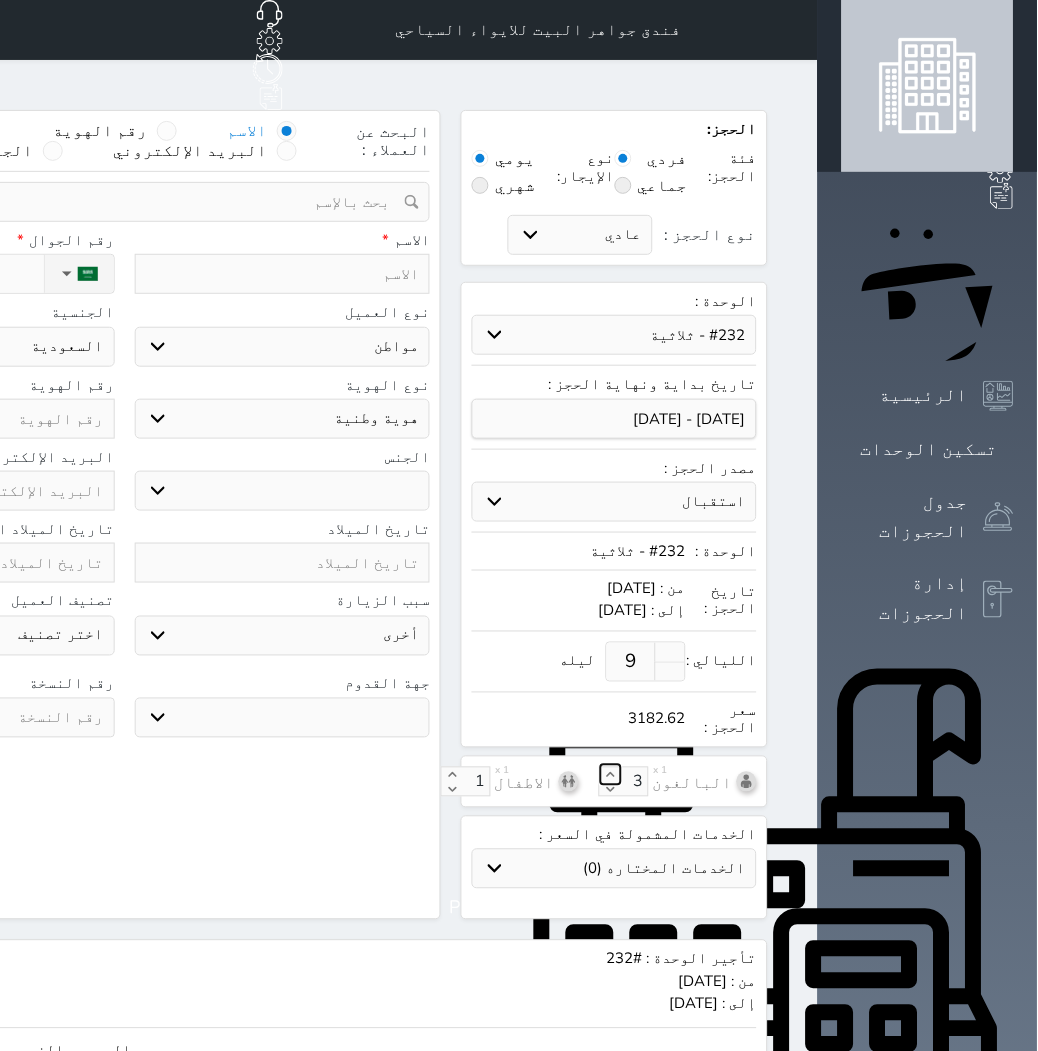 type on "1" 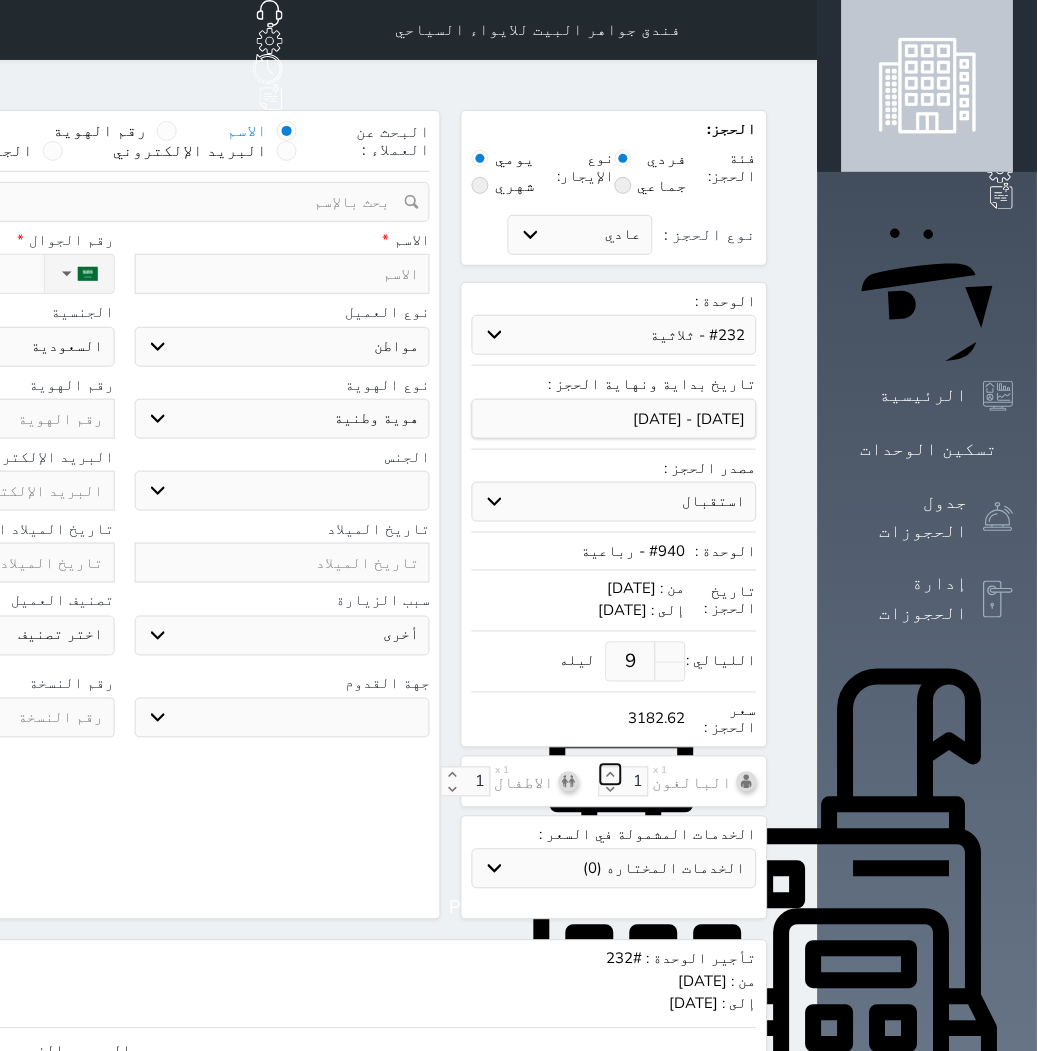 select 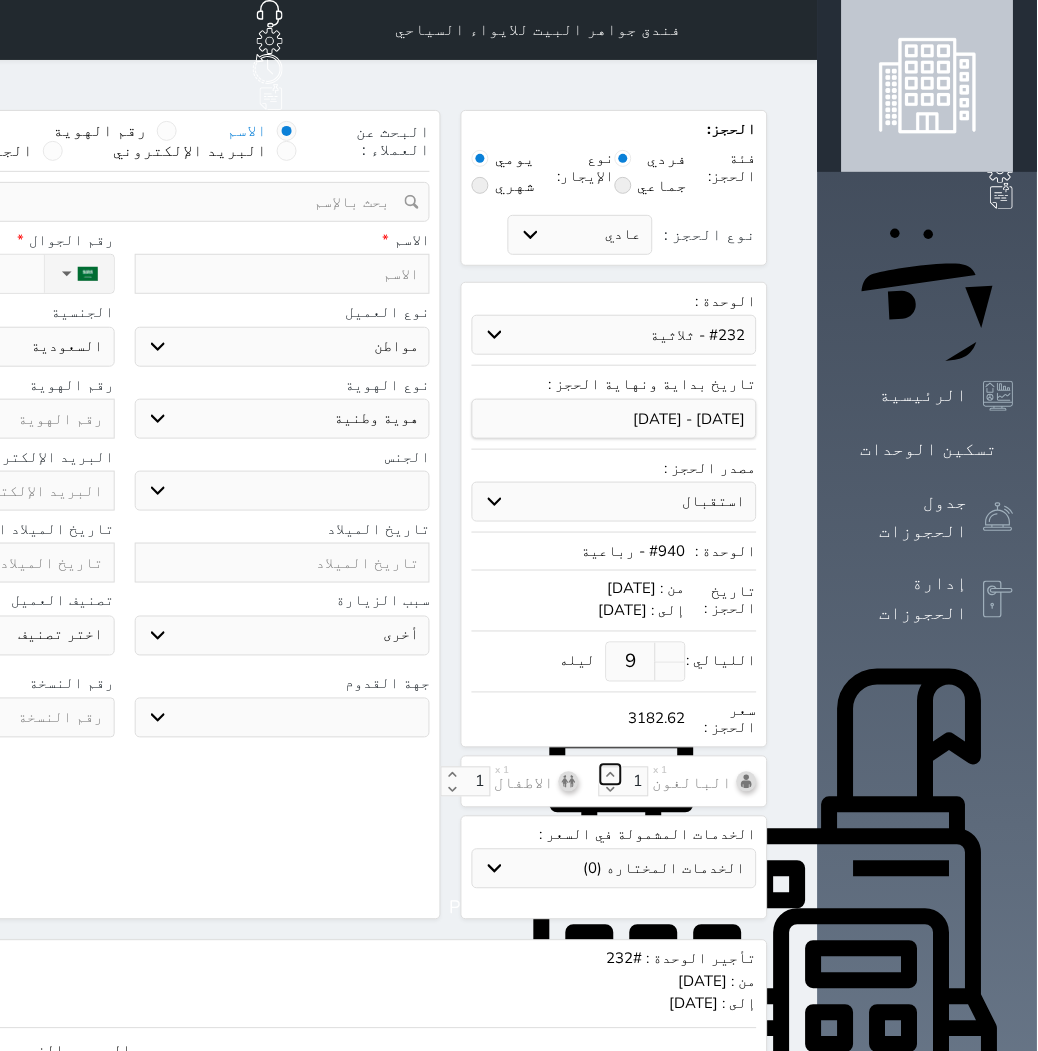 select 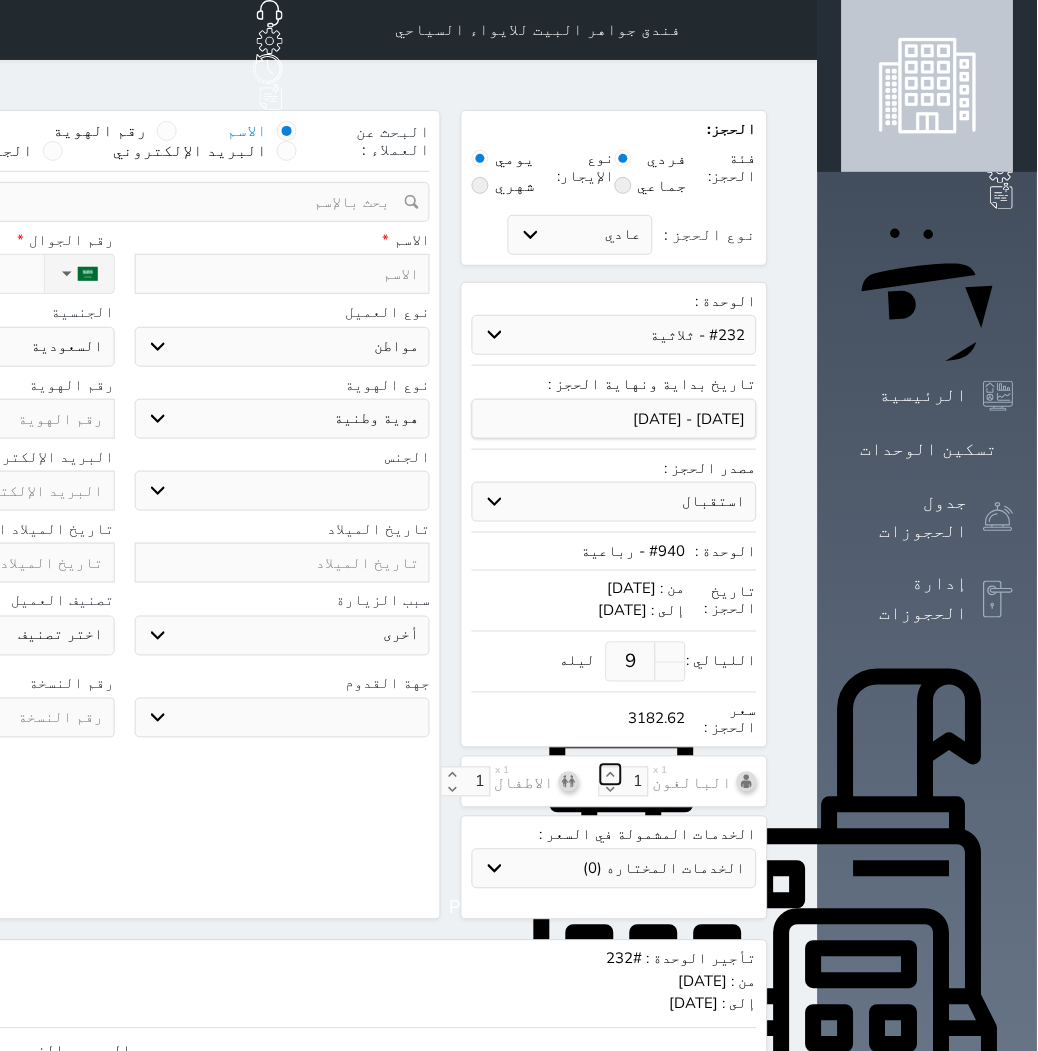 click 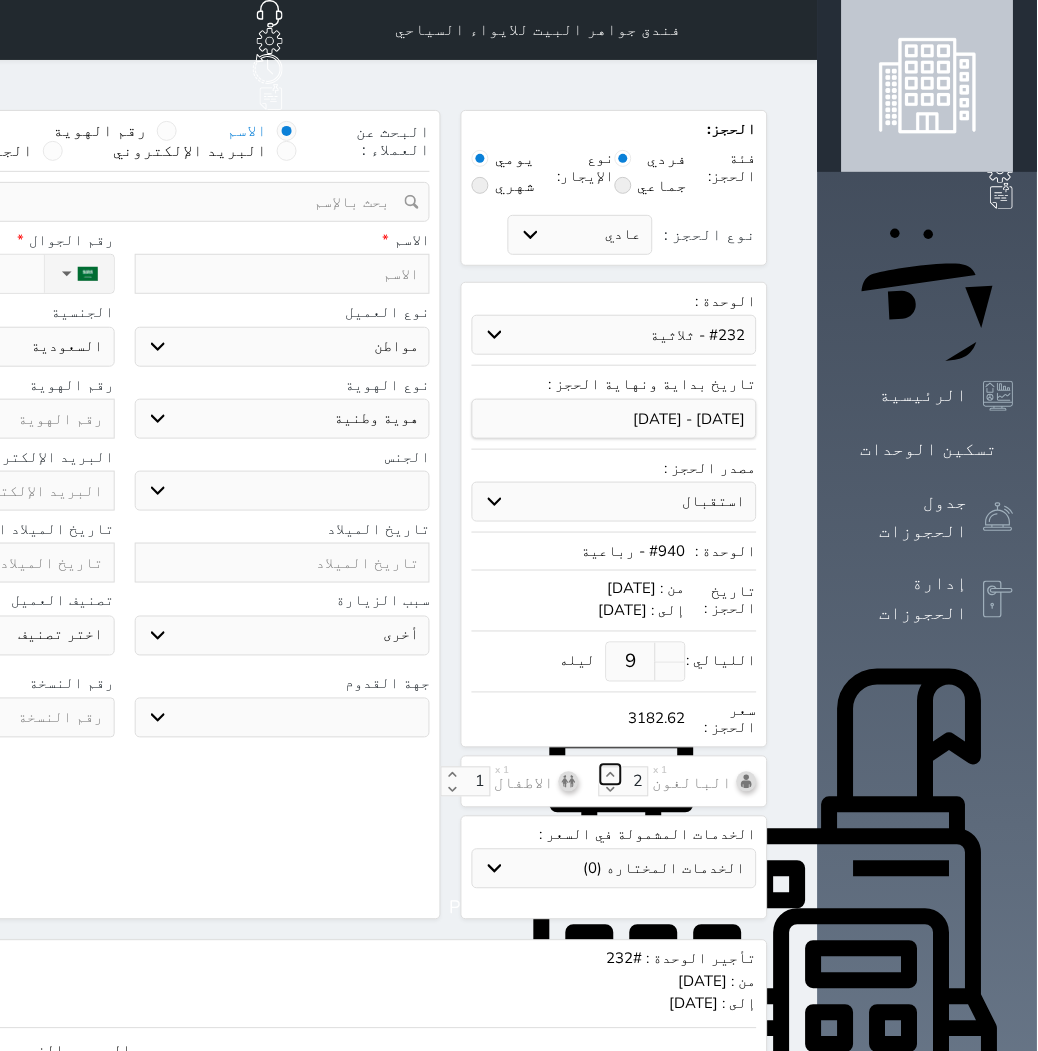 click 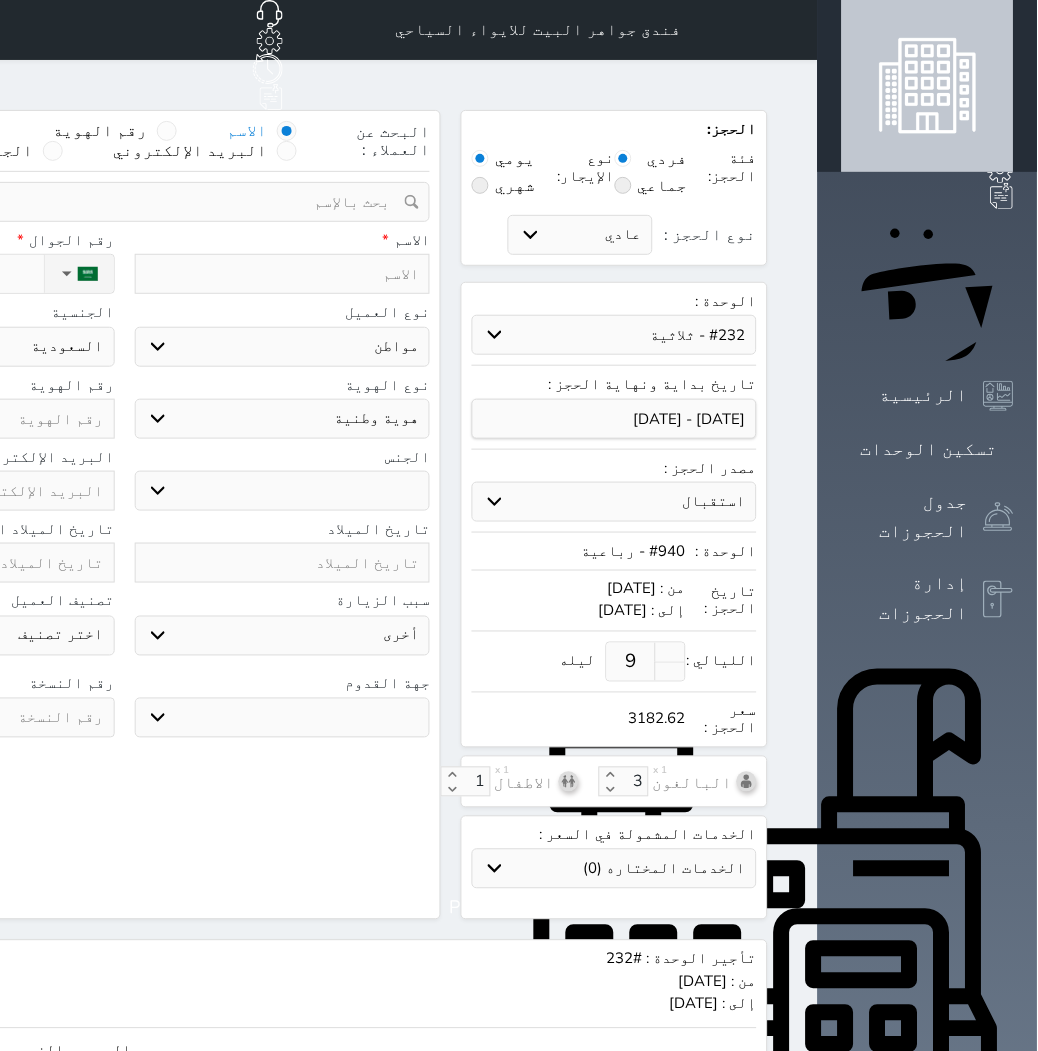 click at bounding box center [283, 274] 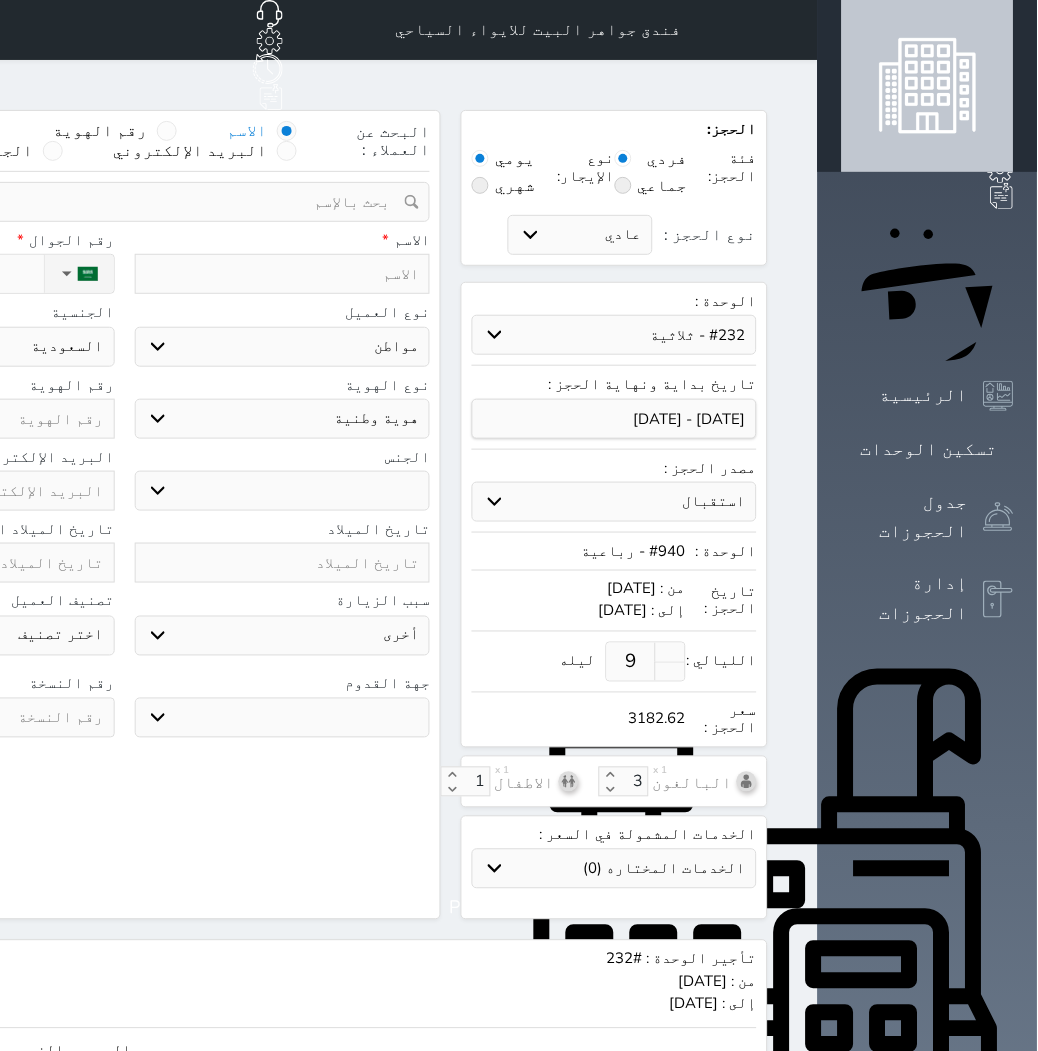 select 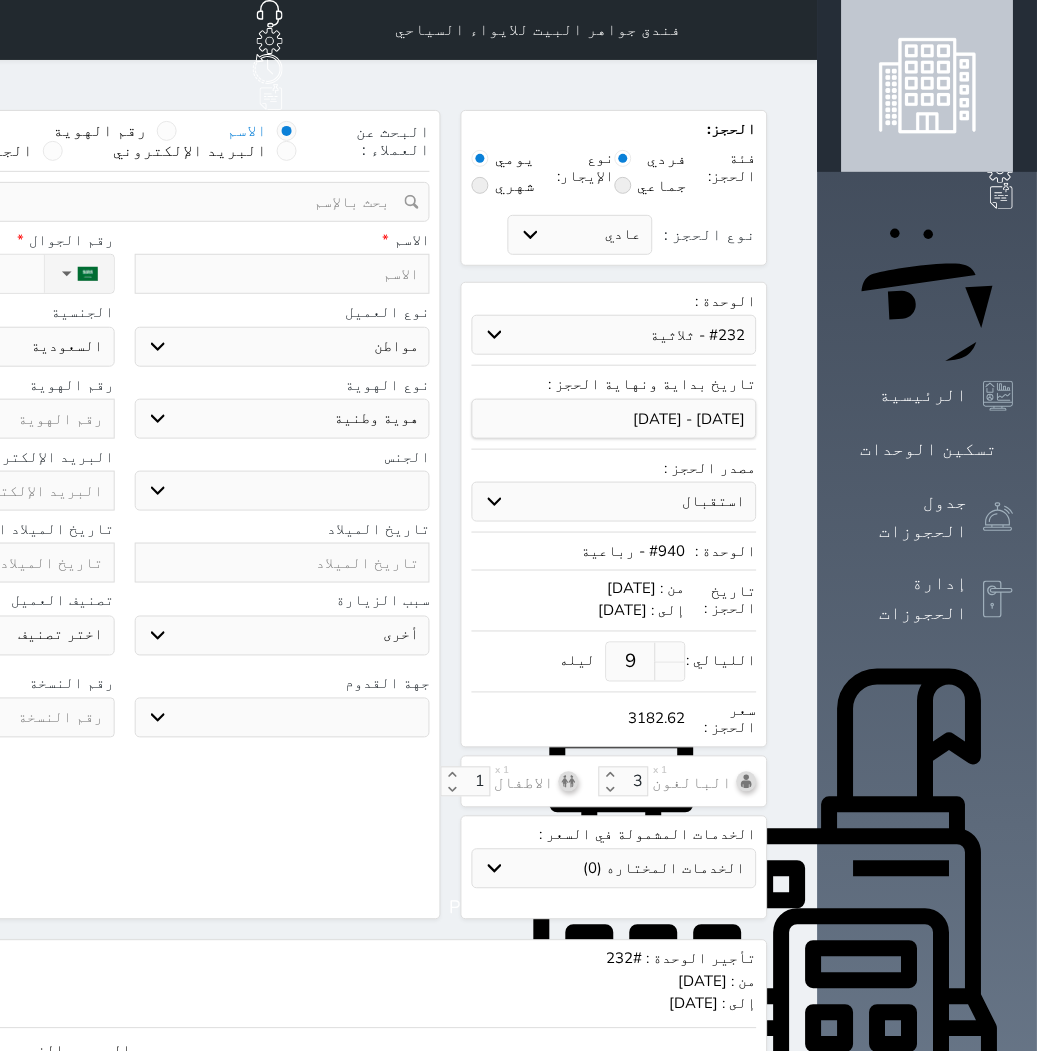 select 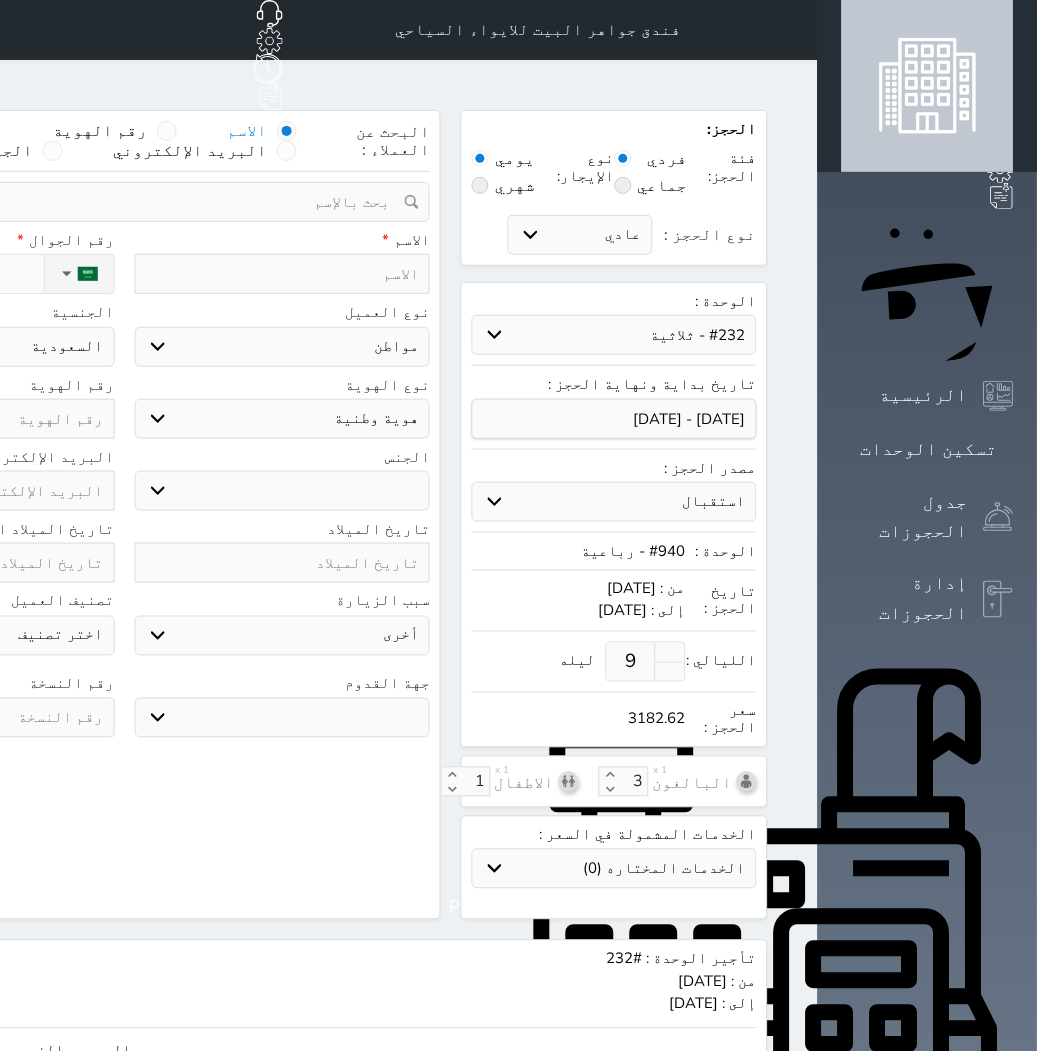 drag, startPoint x: 552, startPoint y: 237, endPoint x: 487, endPoint y: 252, distance: 66.70832 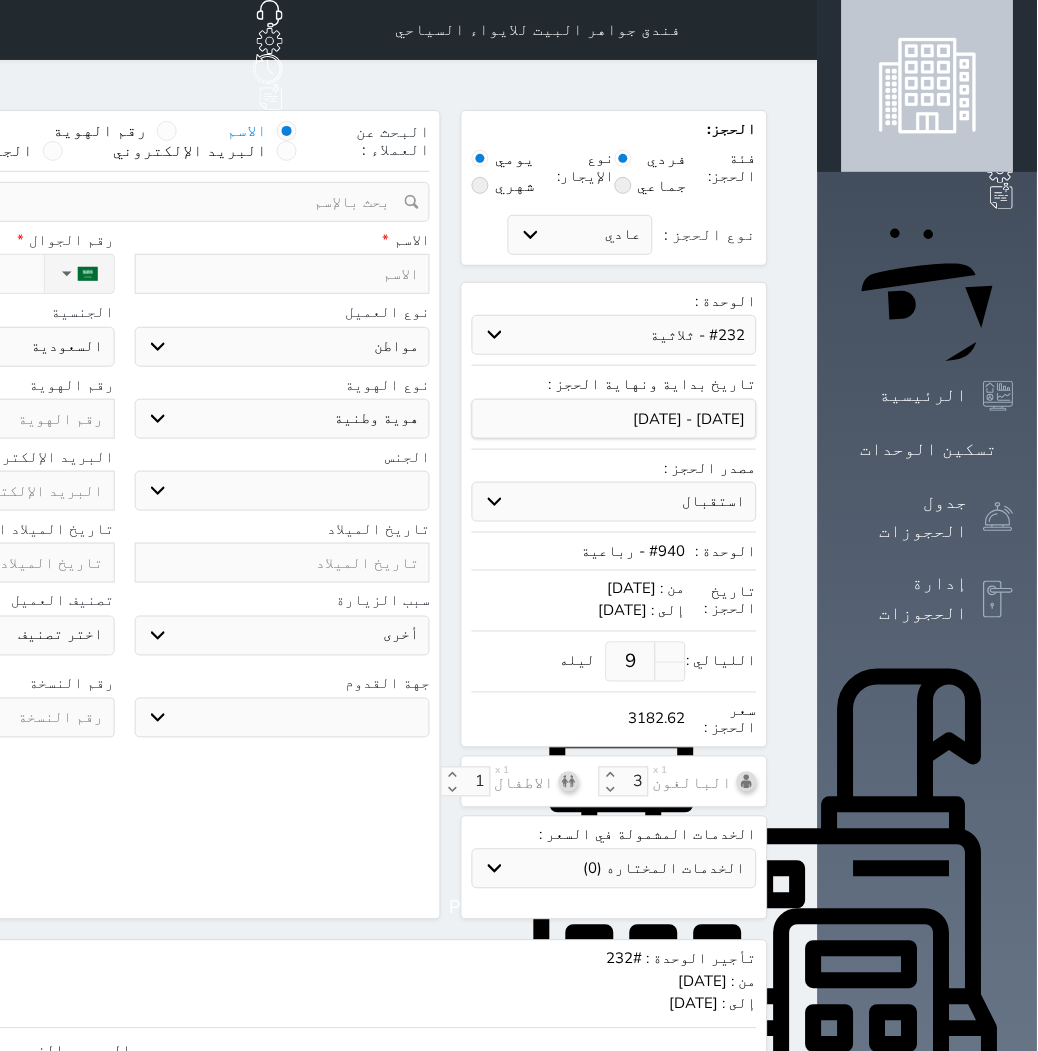 type on "’" 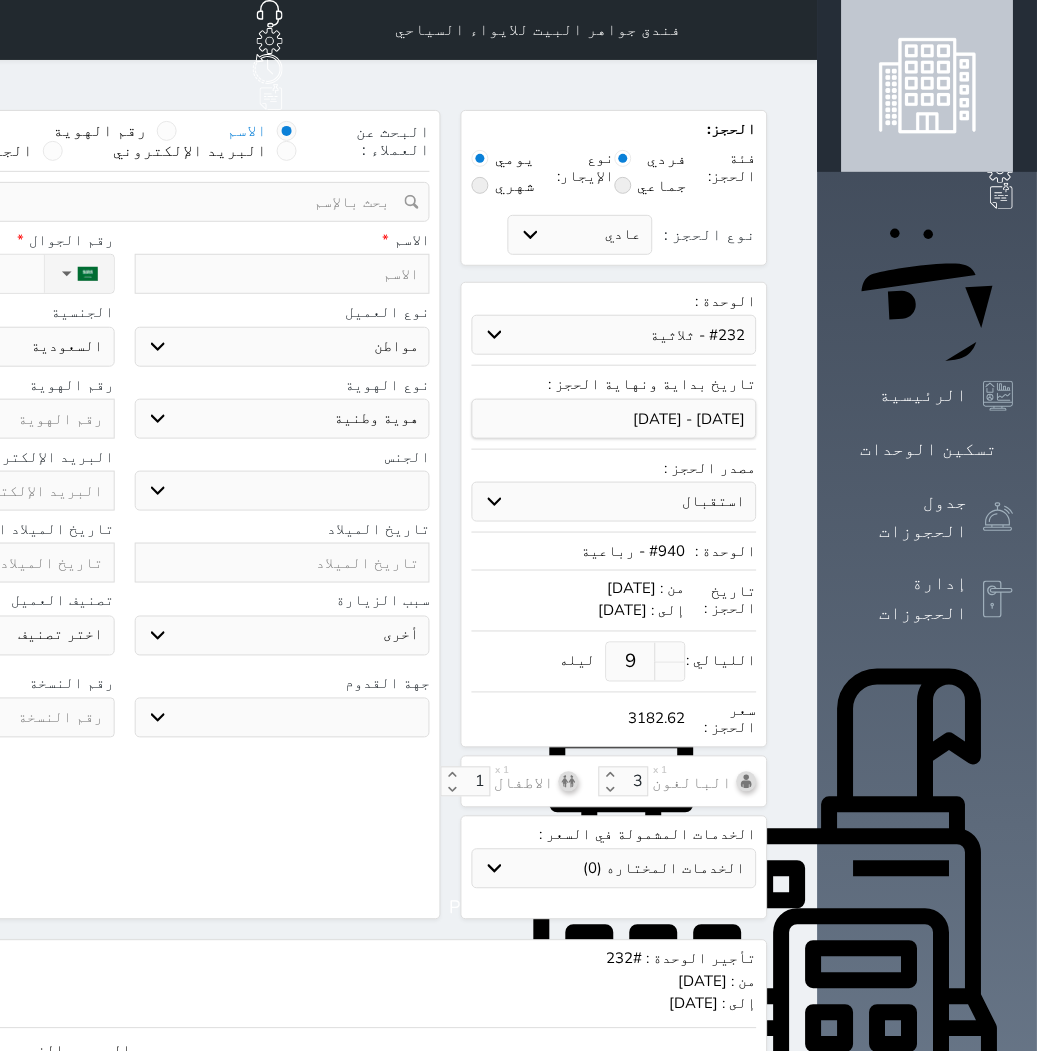 select 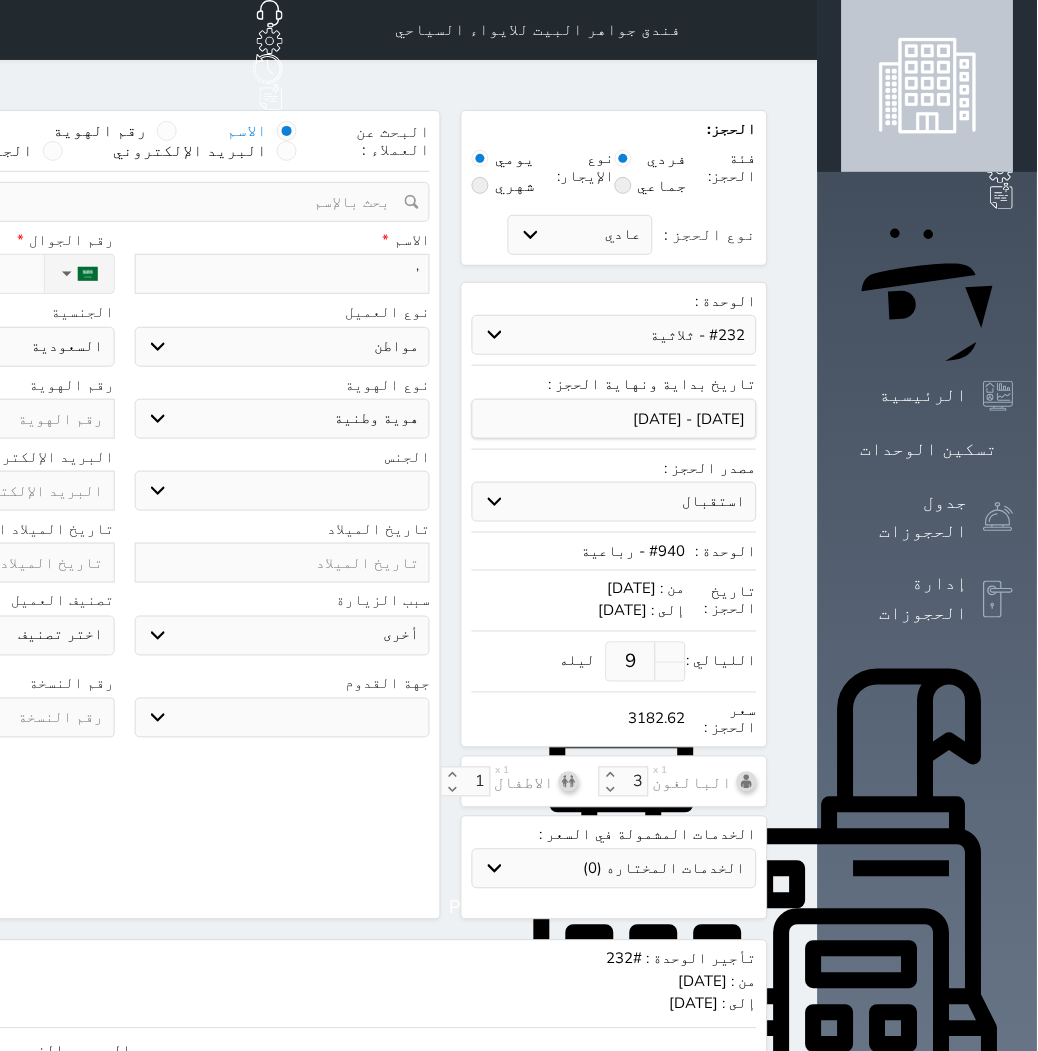 type on "’ع" 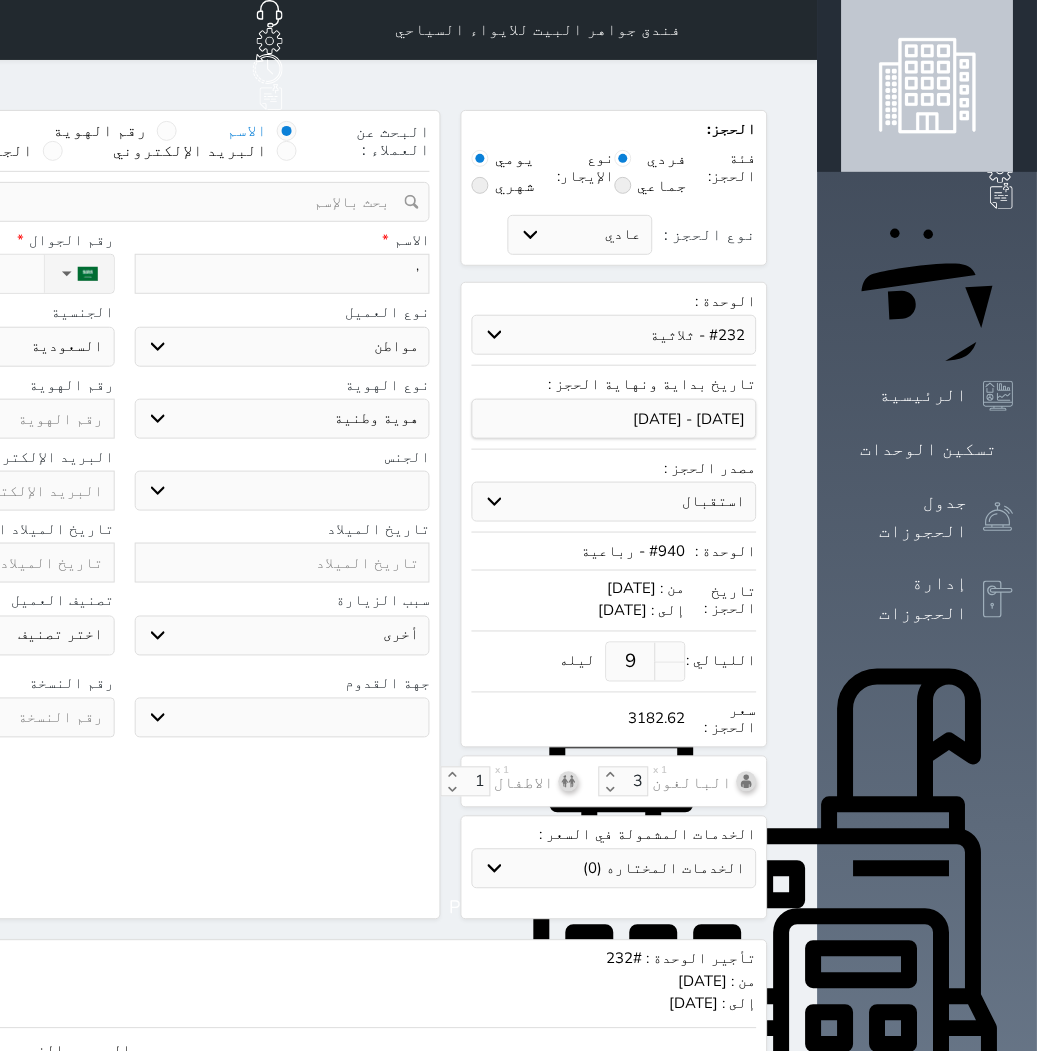 select 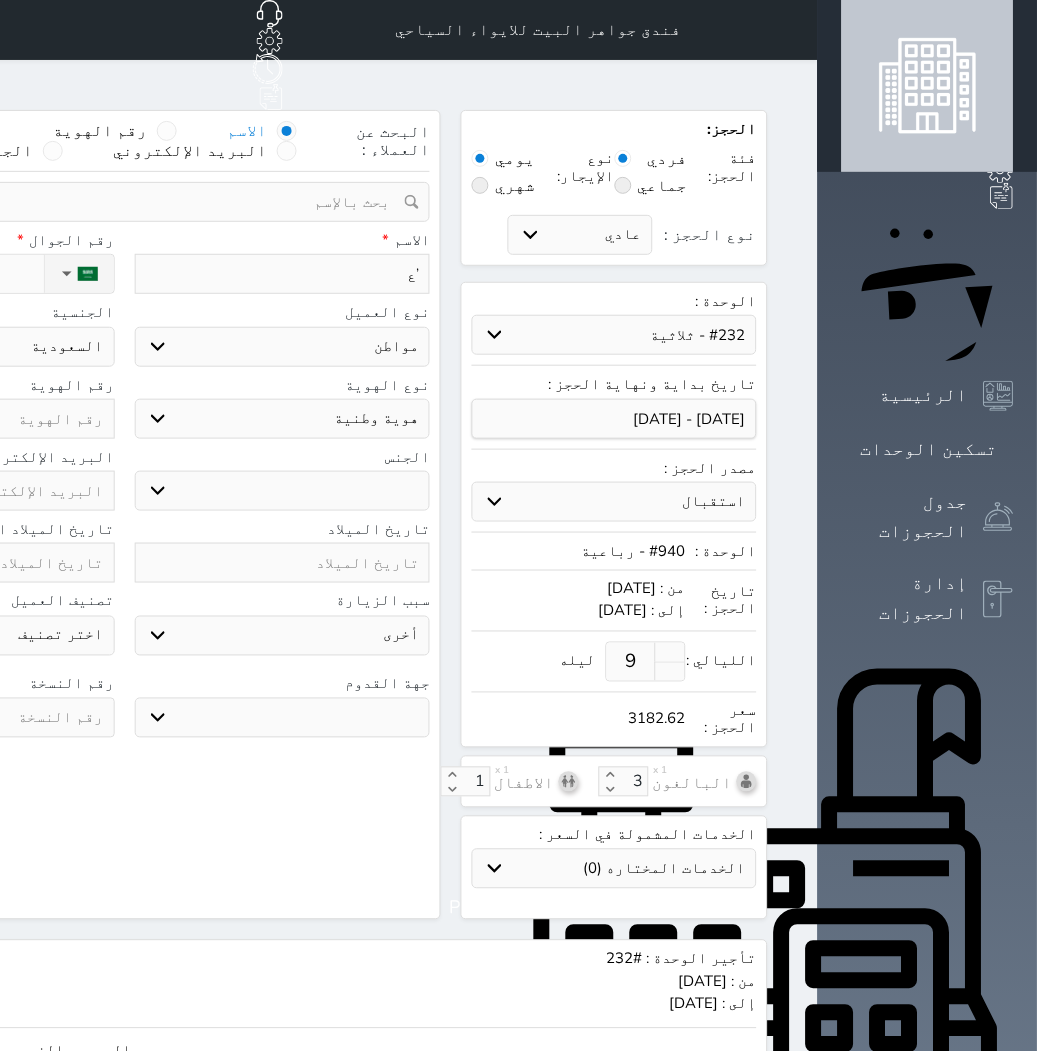 type on "’[DEMOGRAPHIC_DATA]" 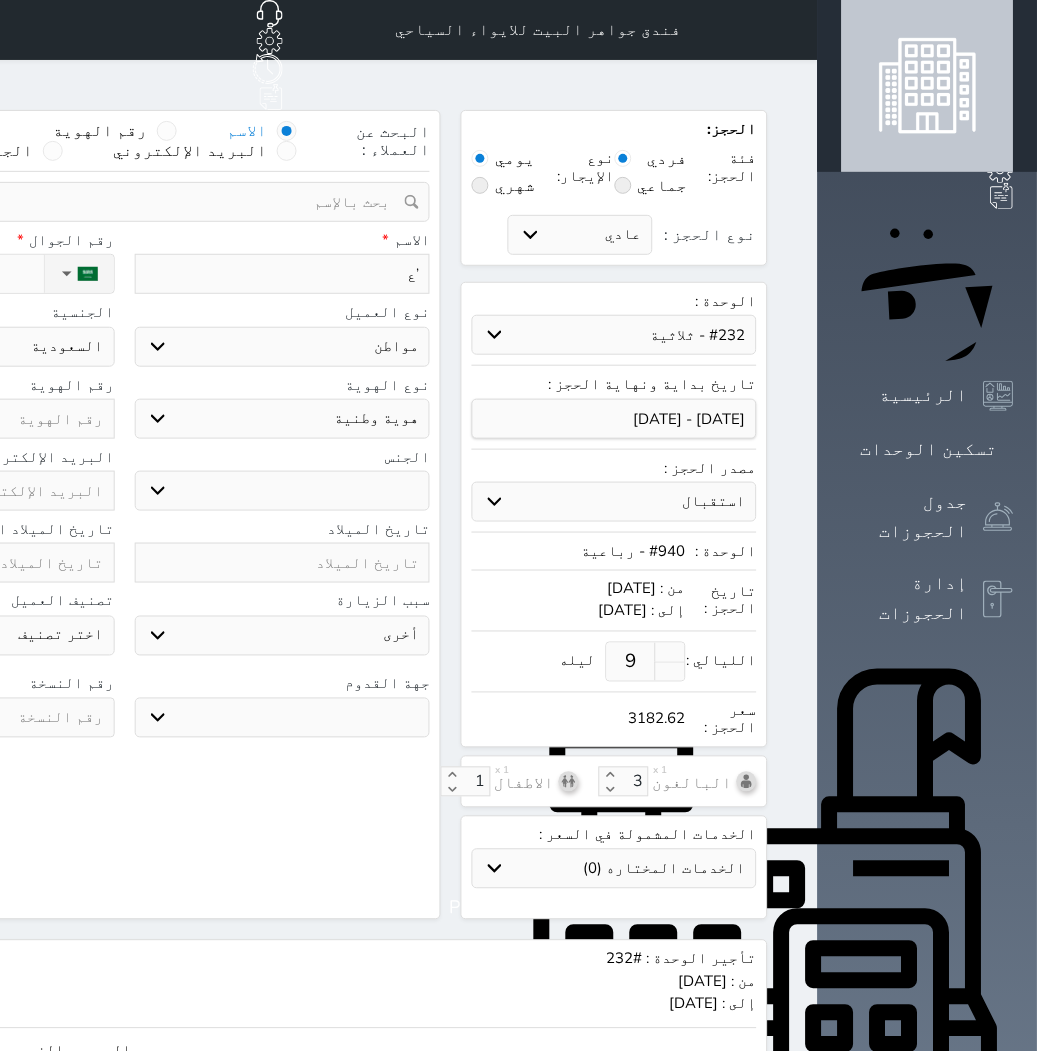 select 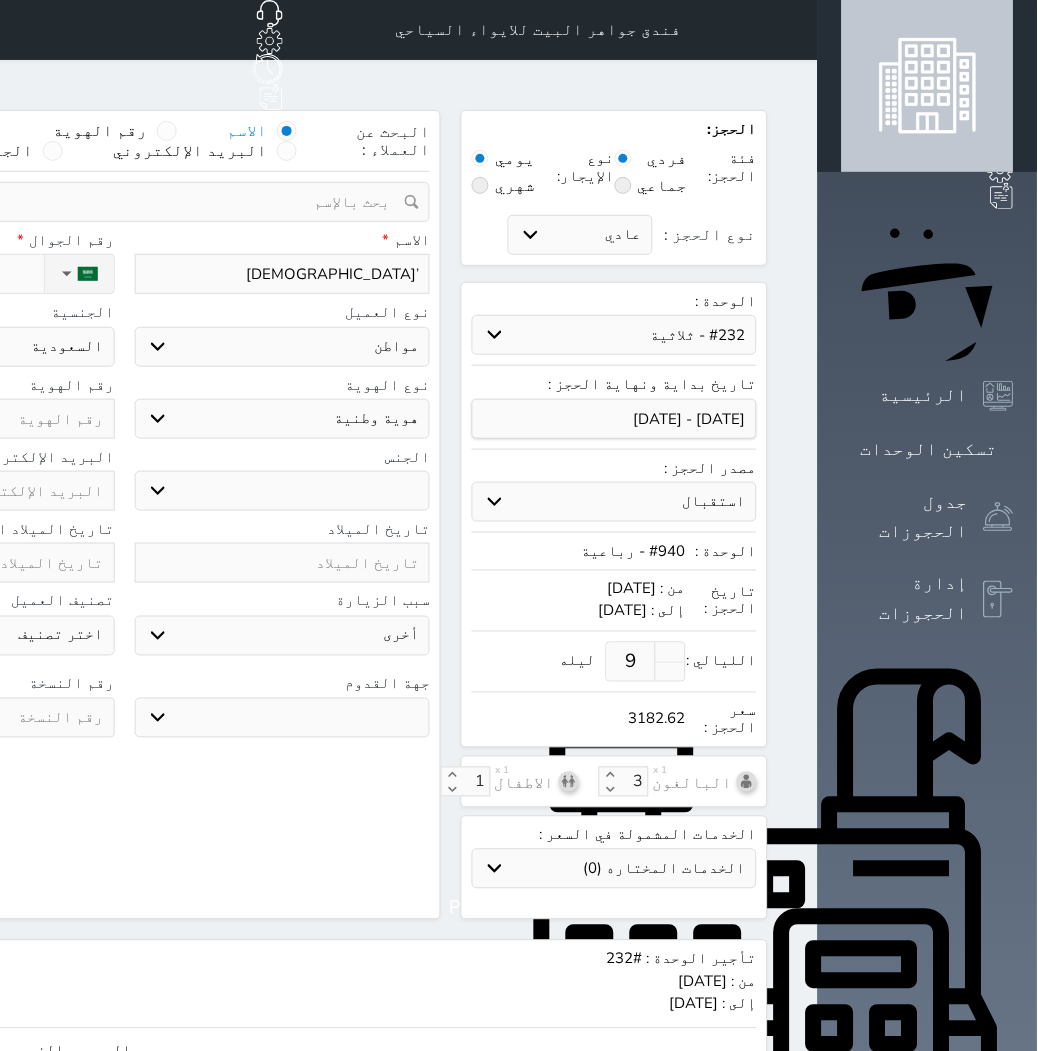 type on "’عاش" 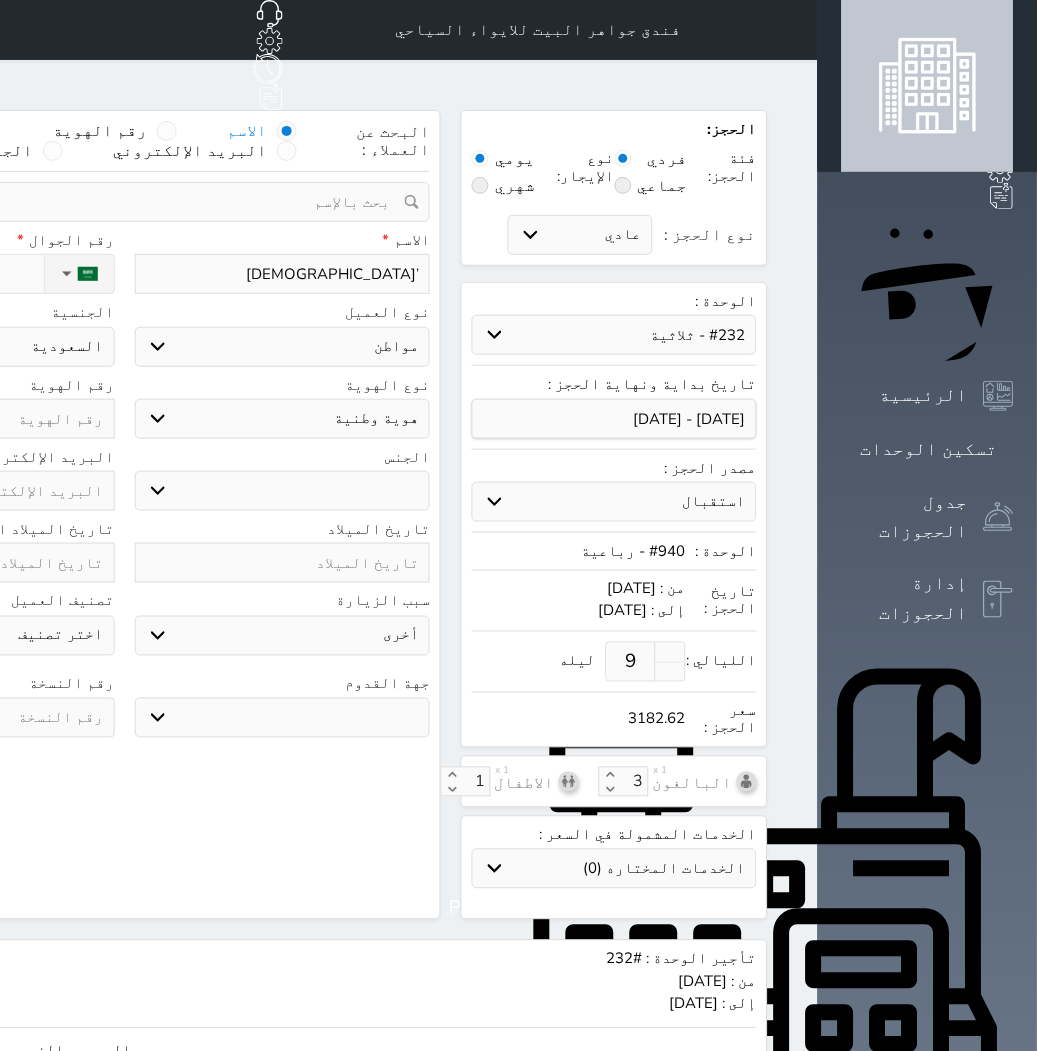 select 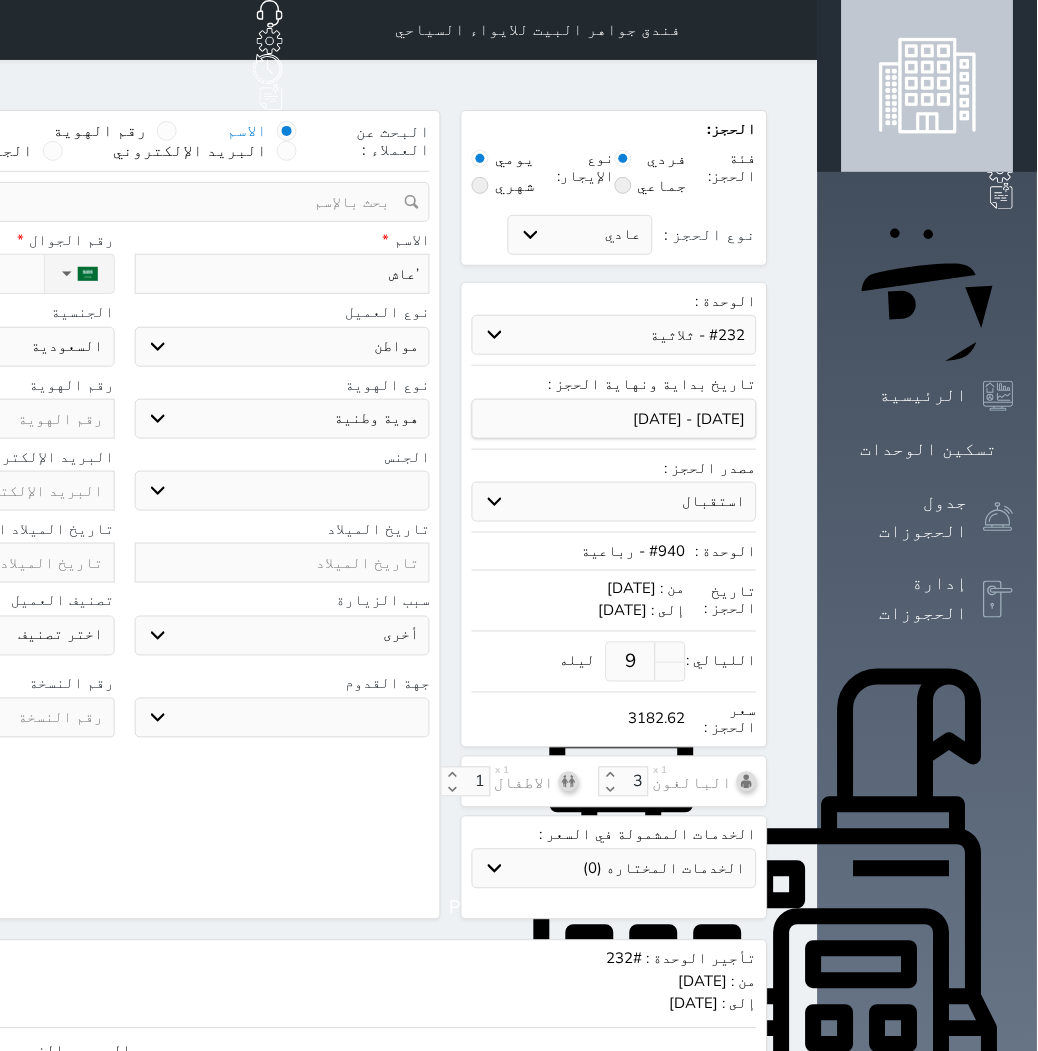 type on "’عاشة" 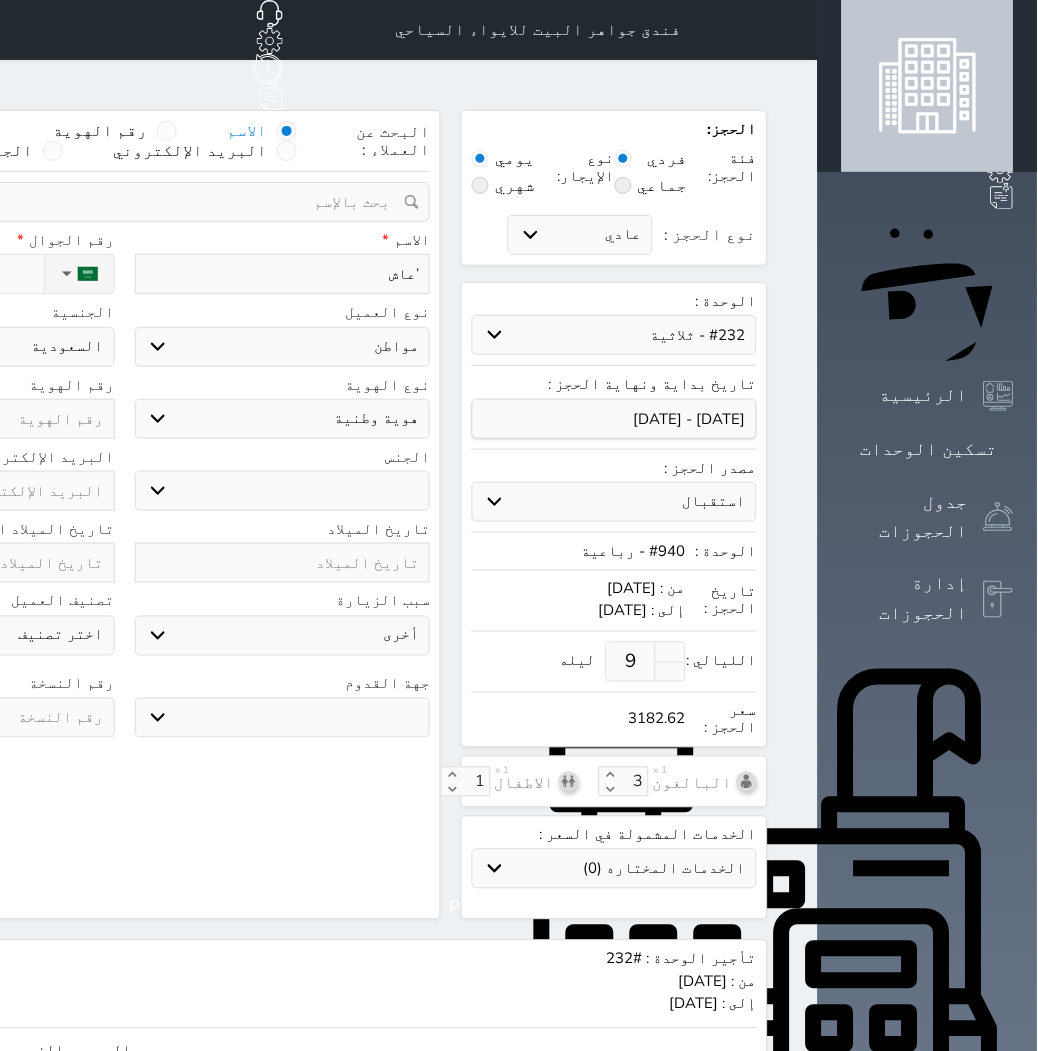 select 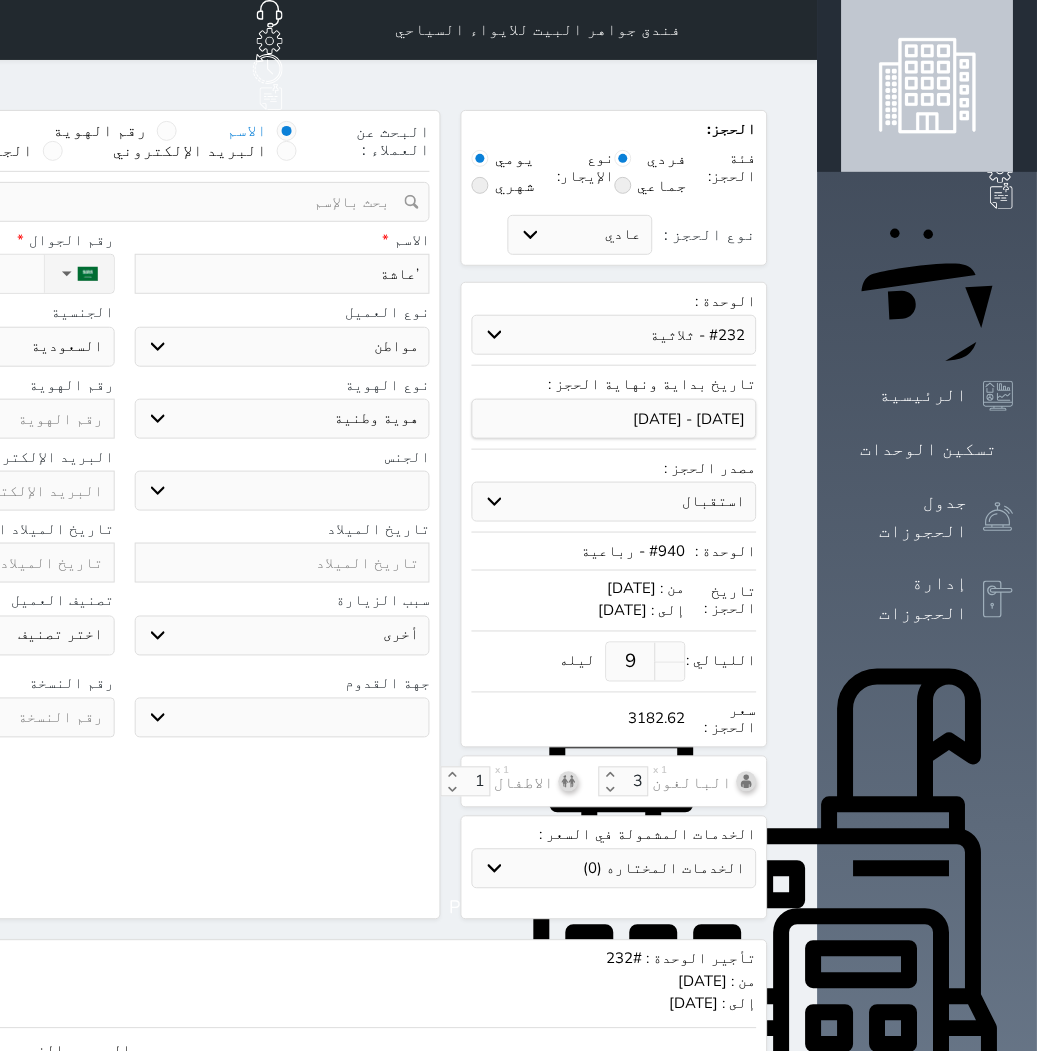 type on "’عاشةة" 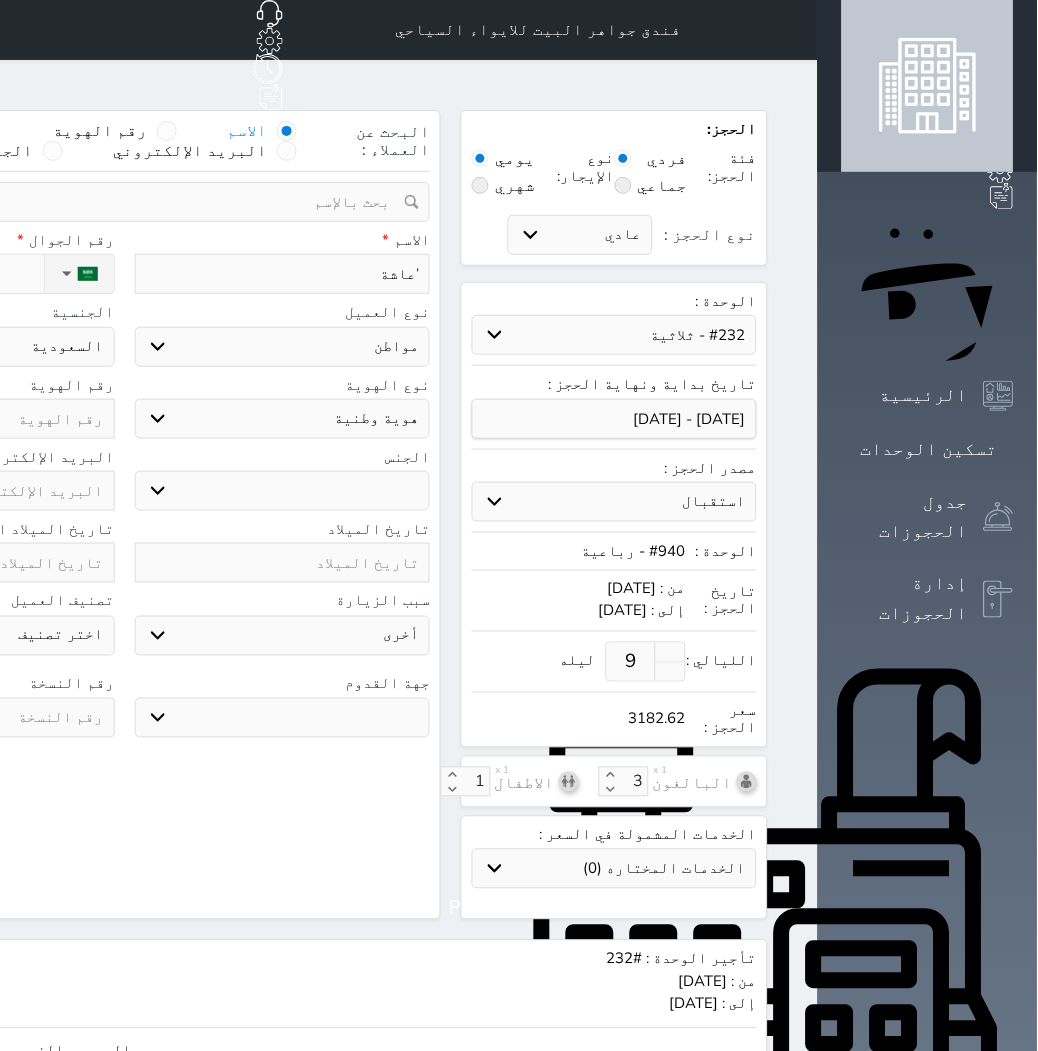 select 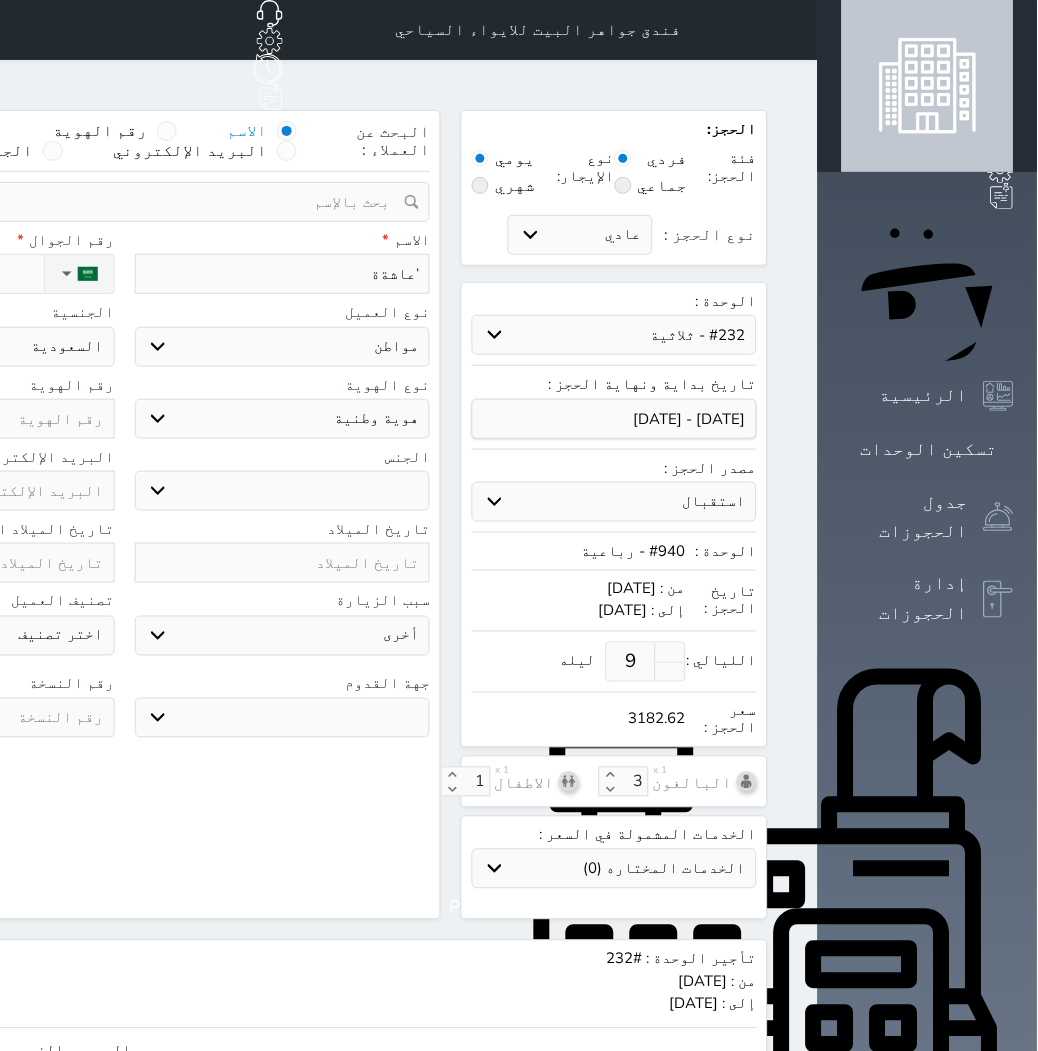 type on "’عاشةةش" 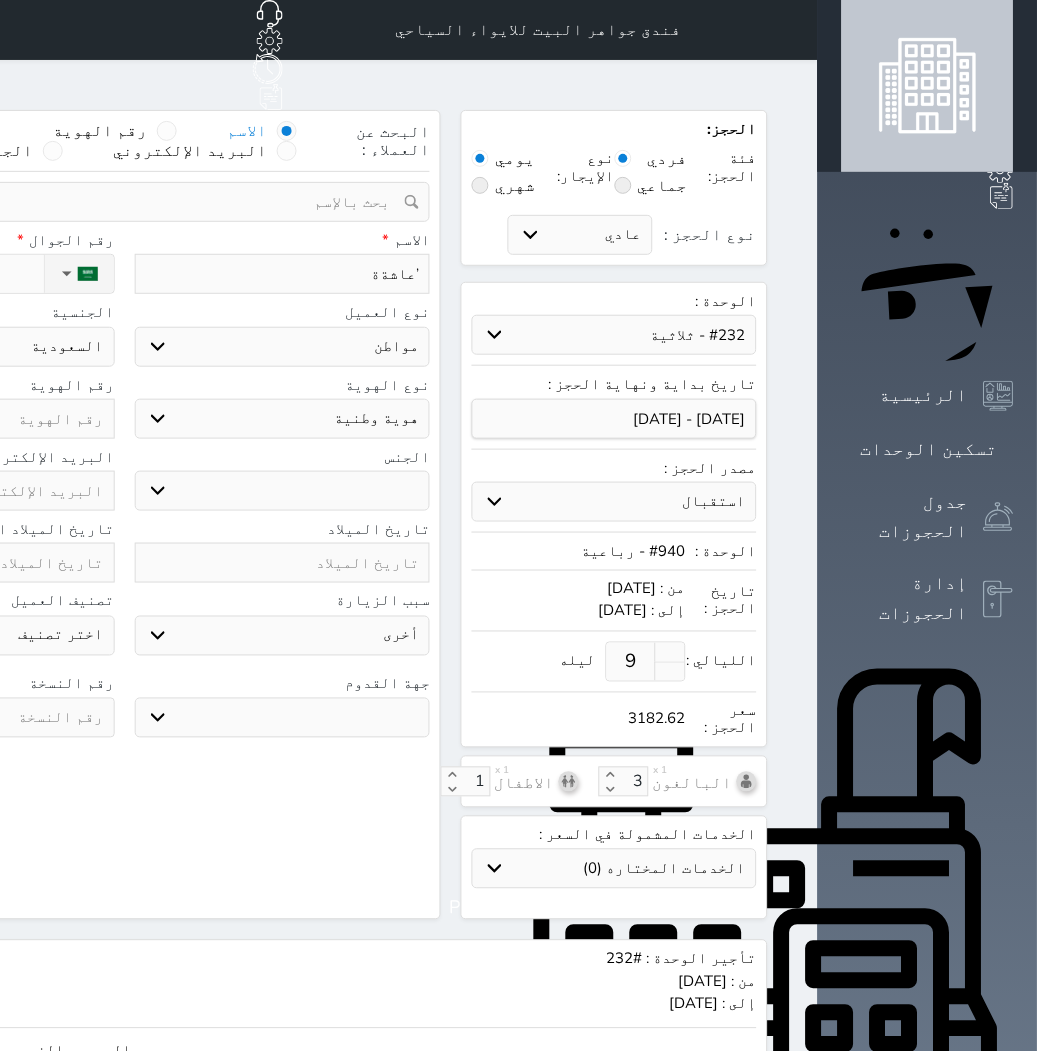 select 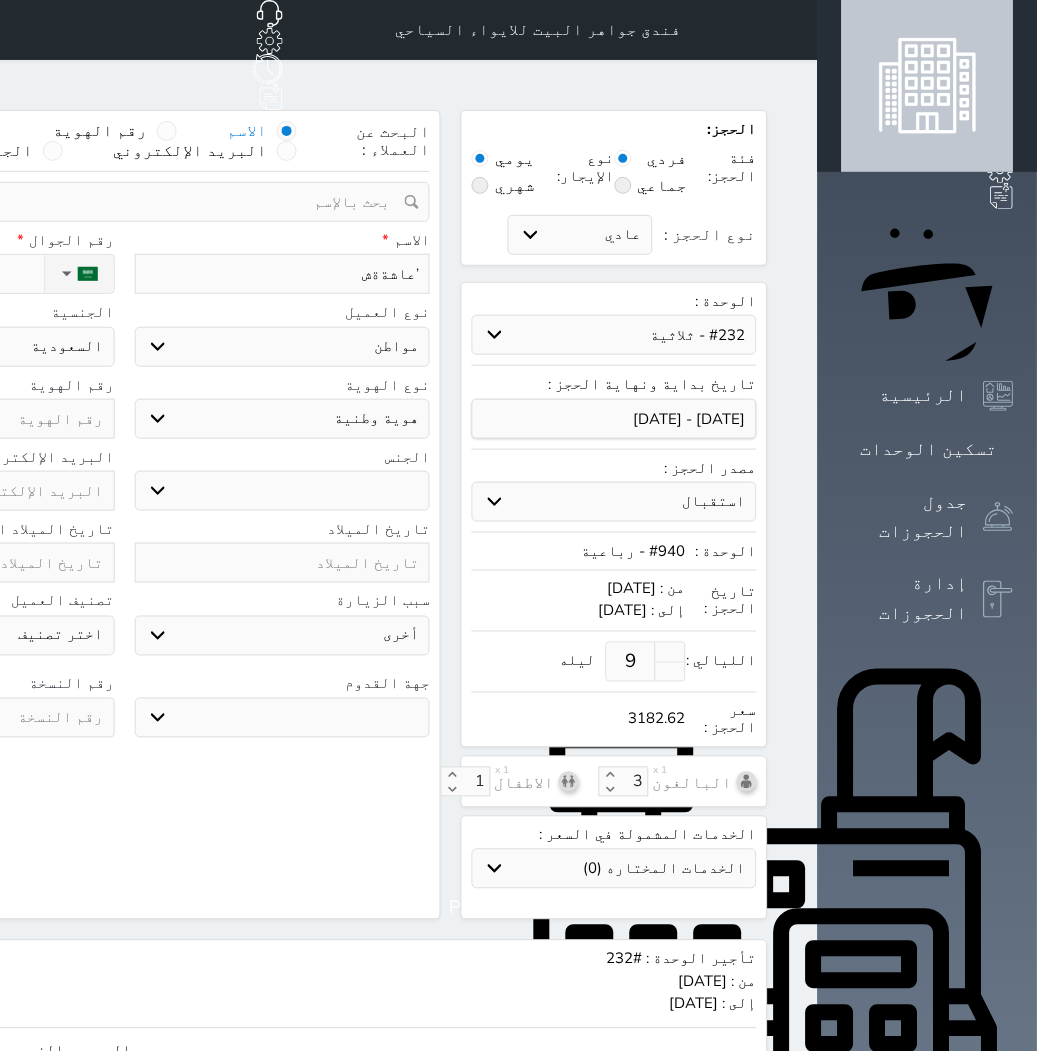 type on "’عاشةةشي" 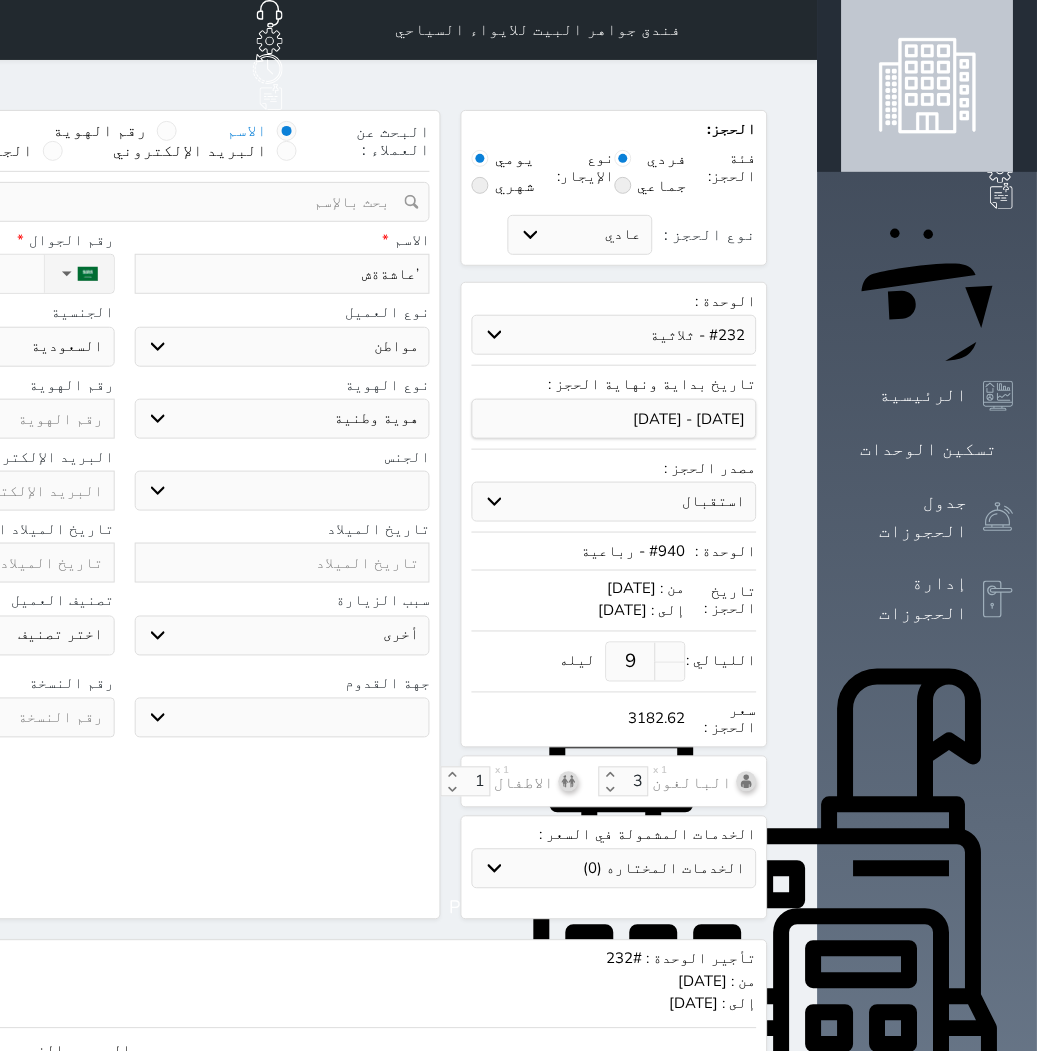 select 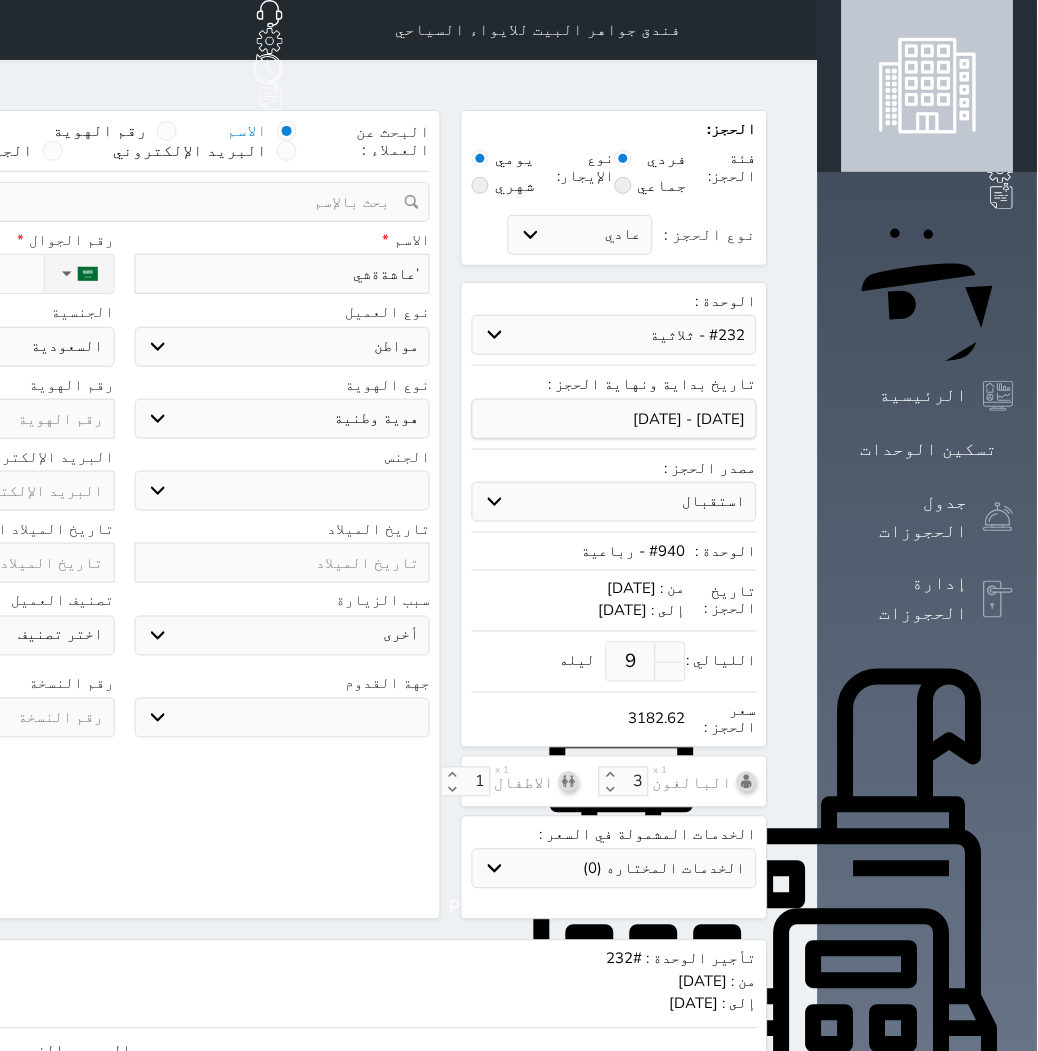 type on "’عاشةةش" 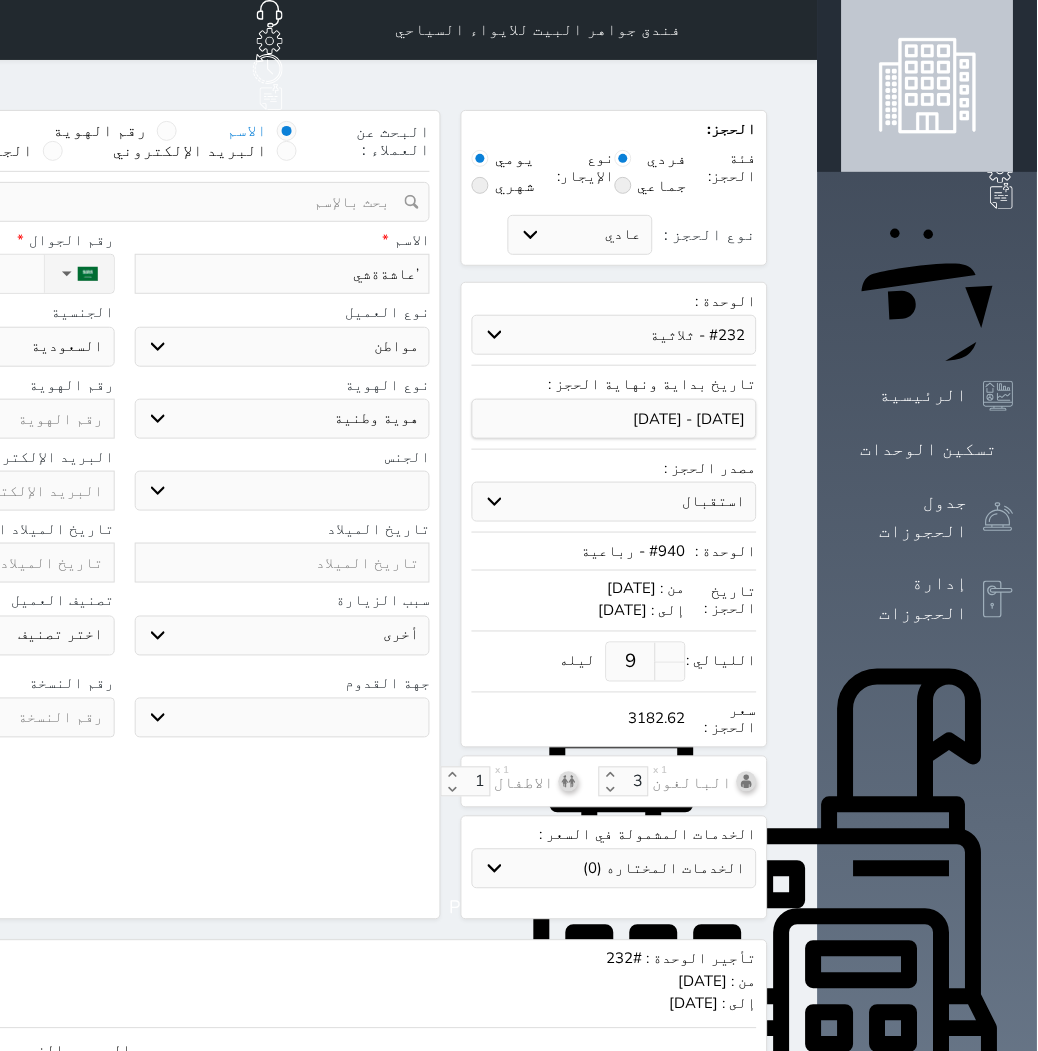 select 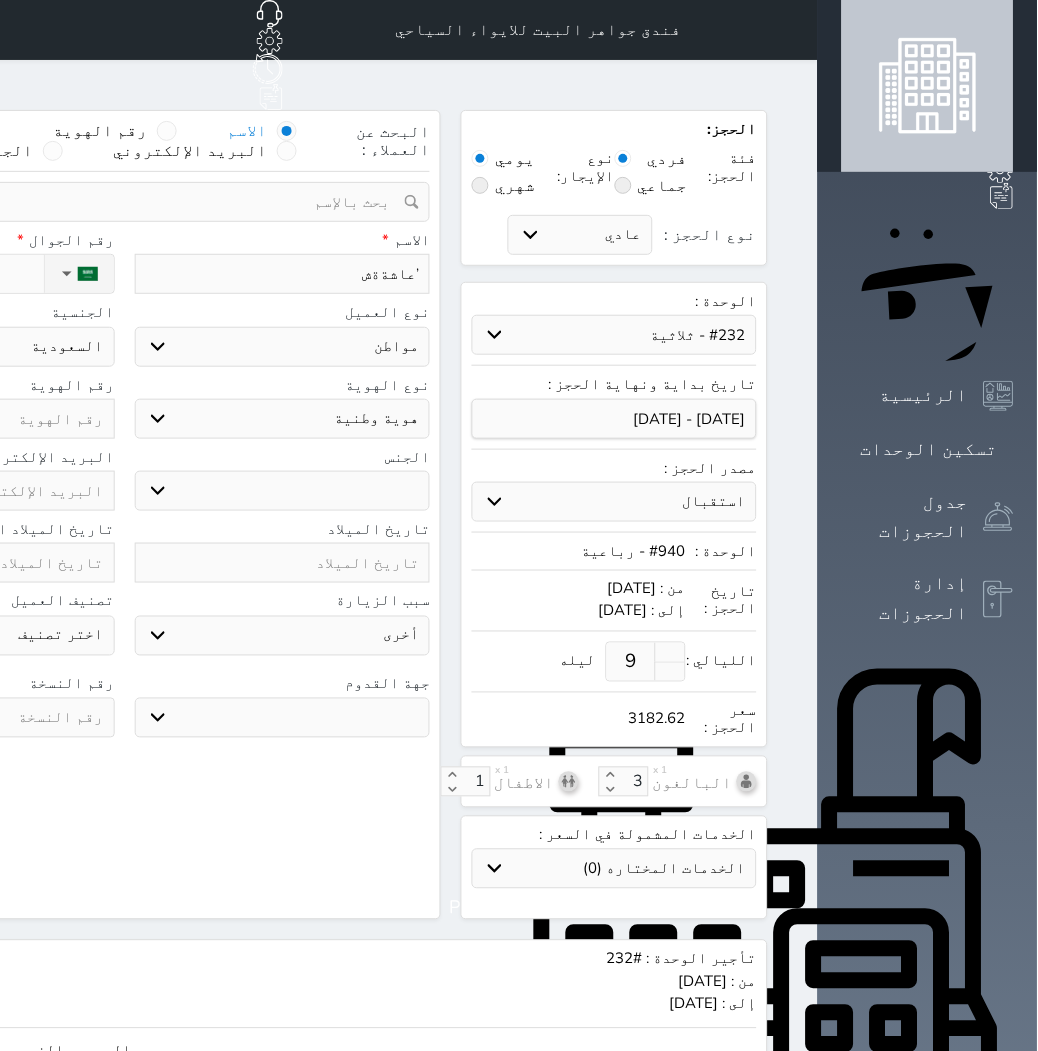 type on "’عاشةة" 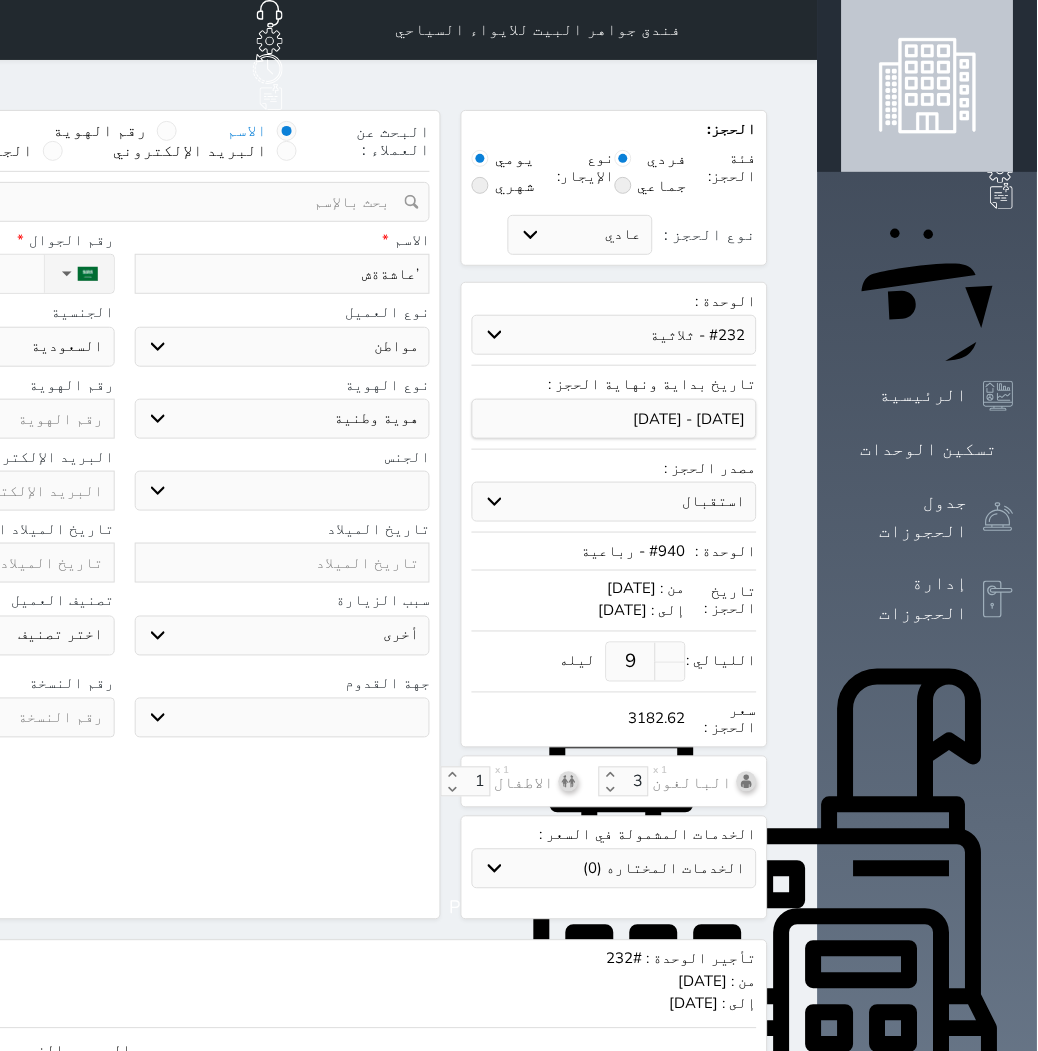 select 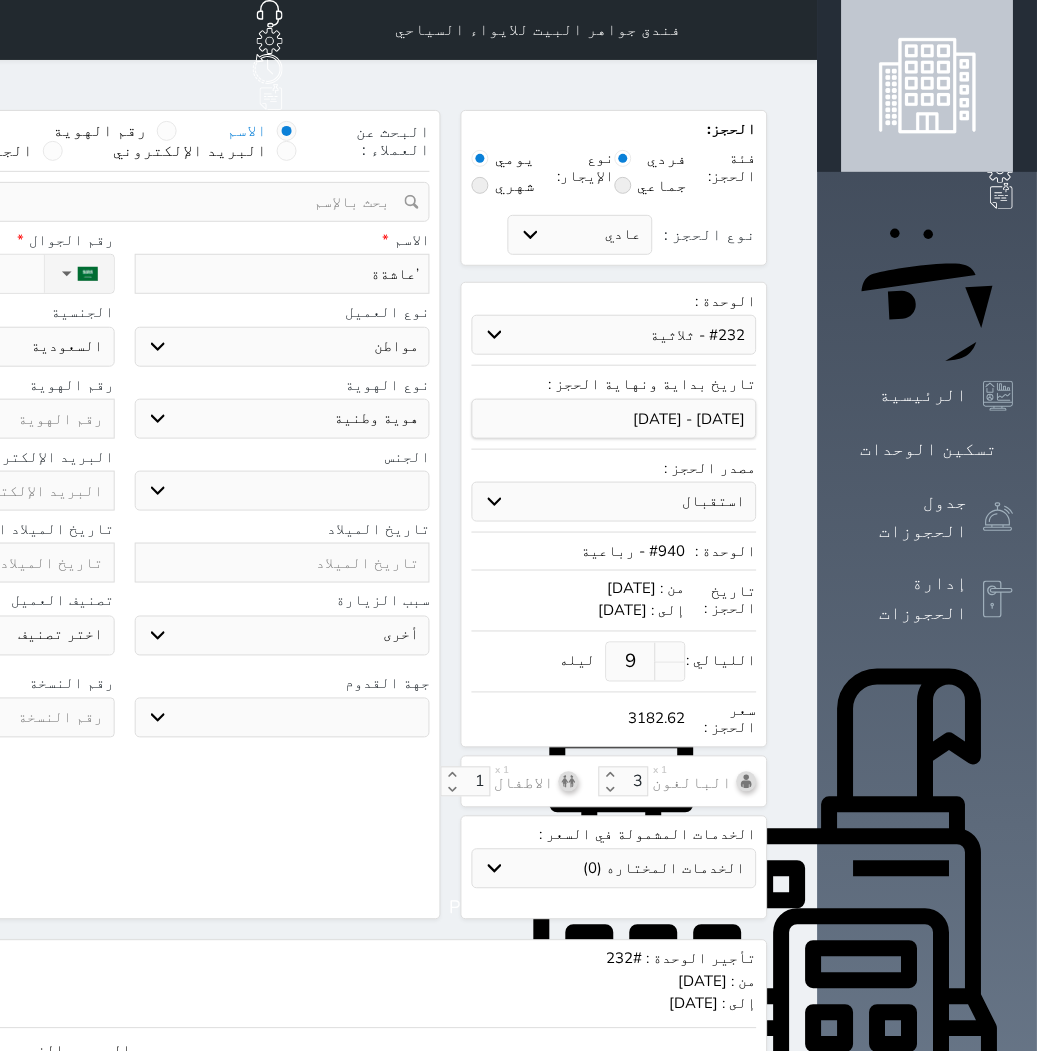 select 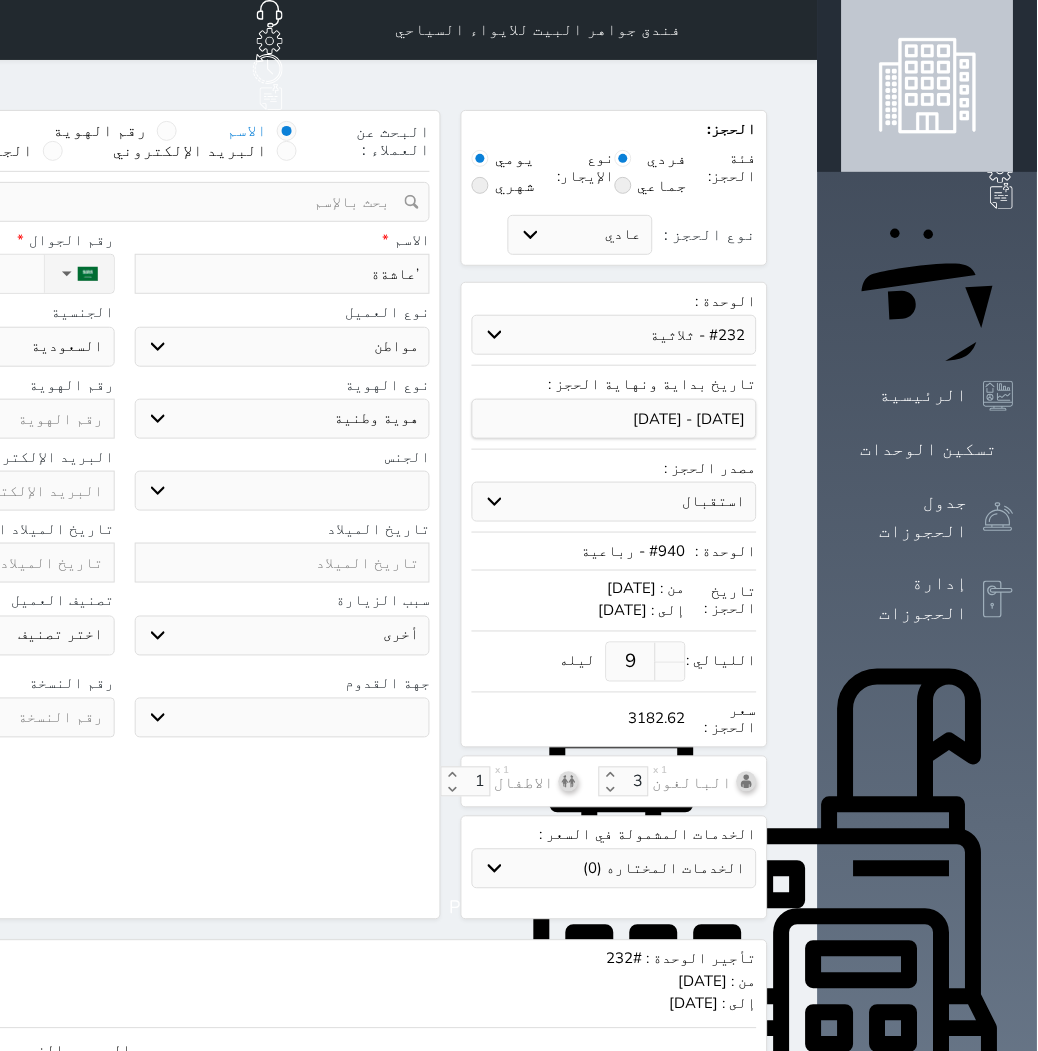 type on "’عاشة" 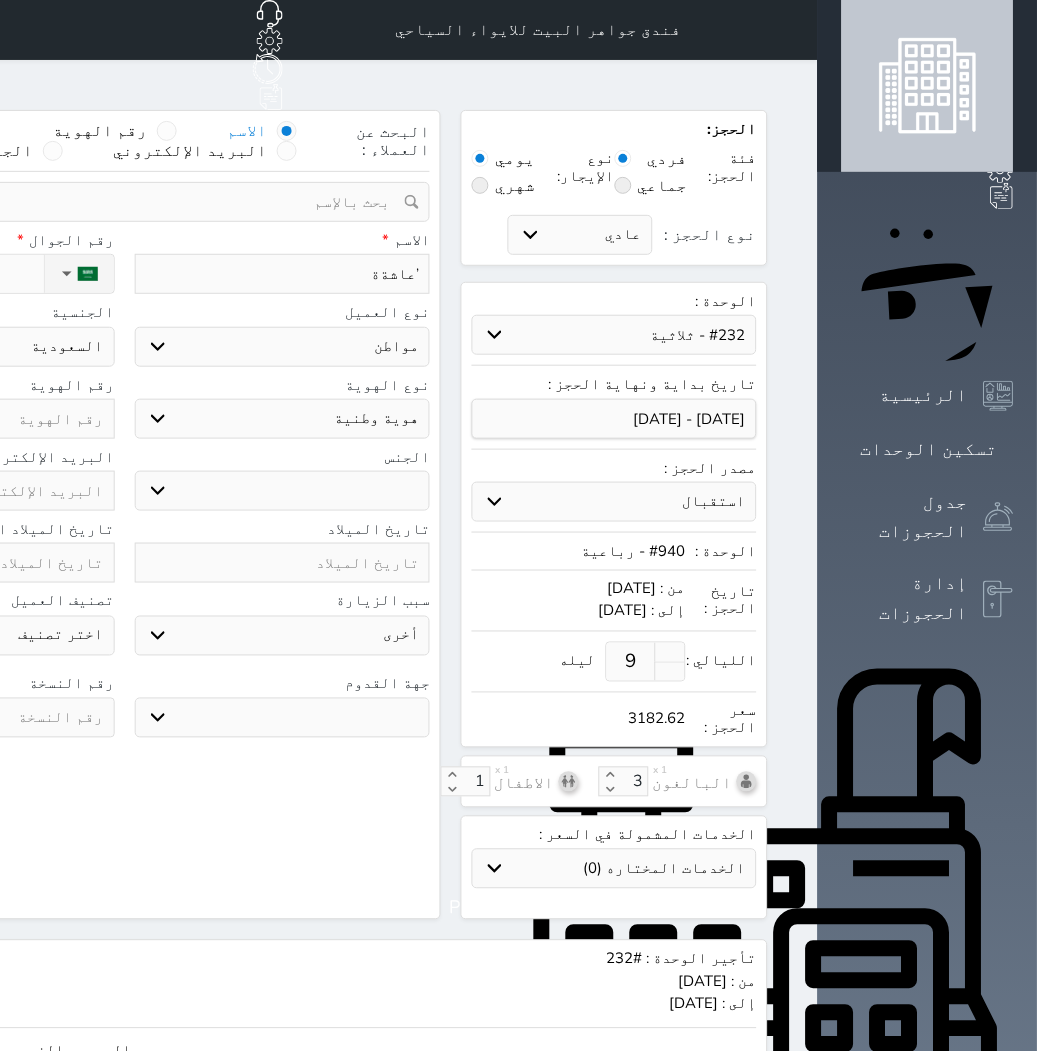 select 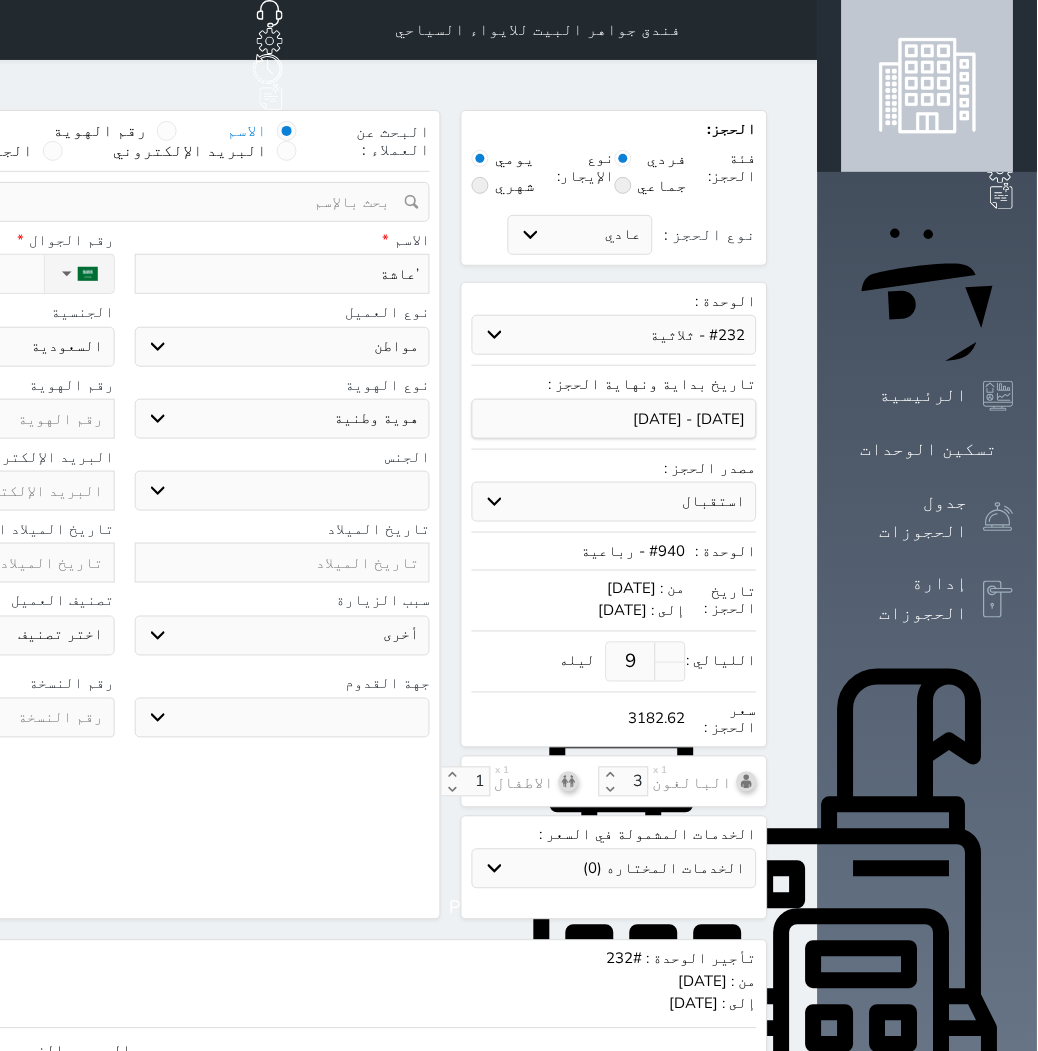 type on "’عاش" 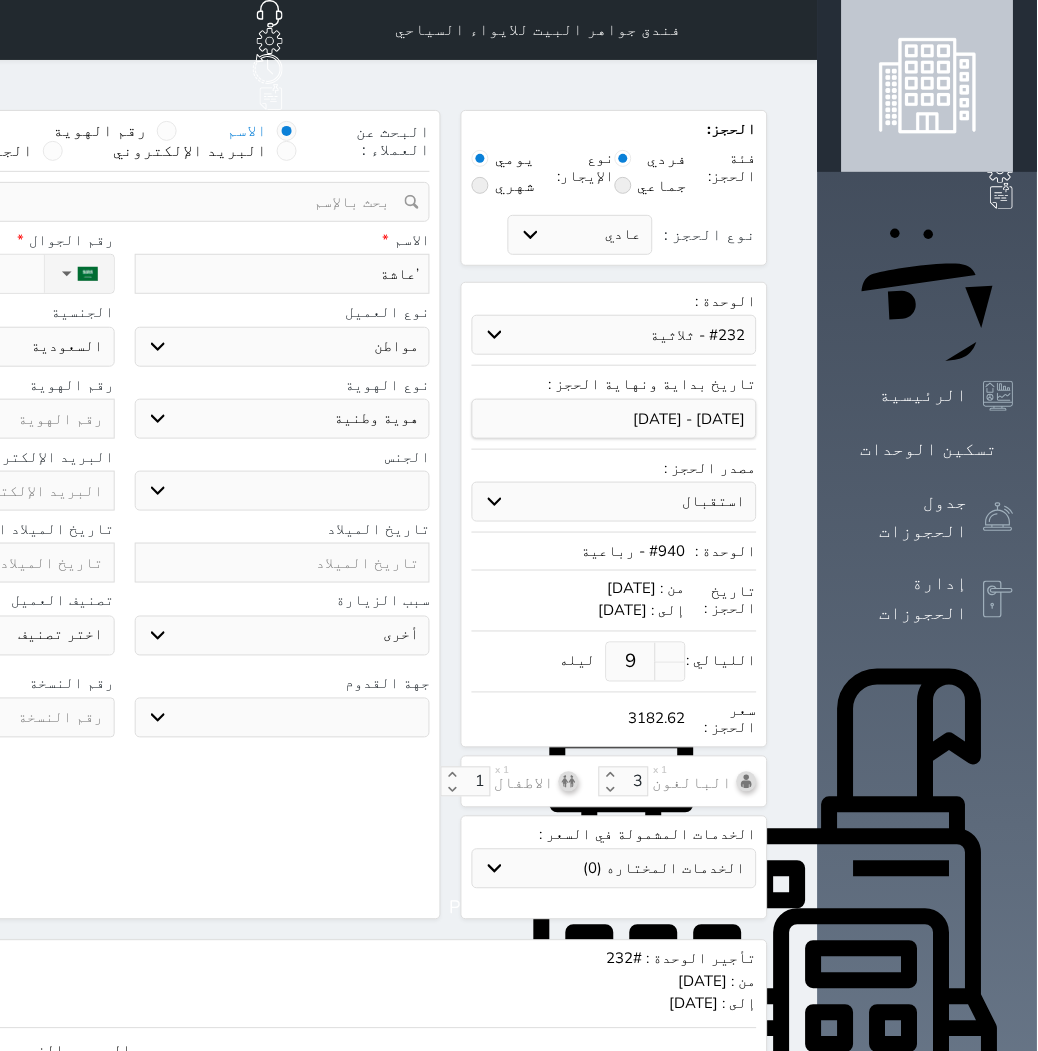 select 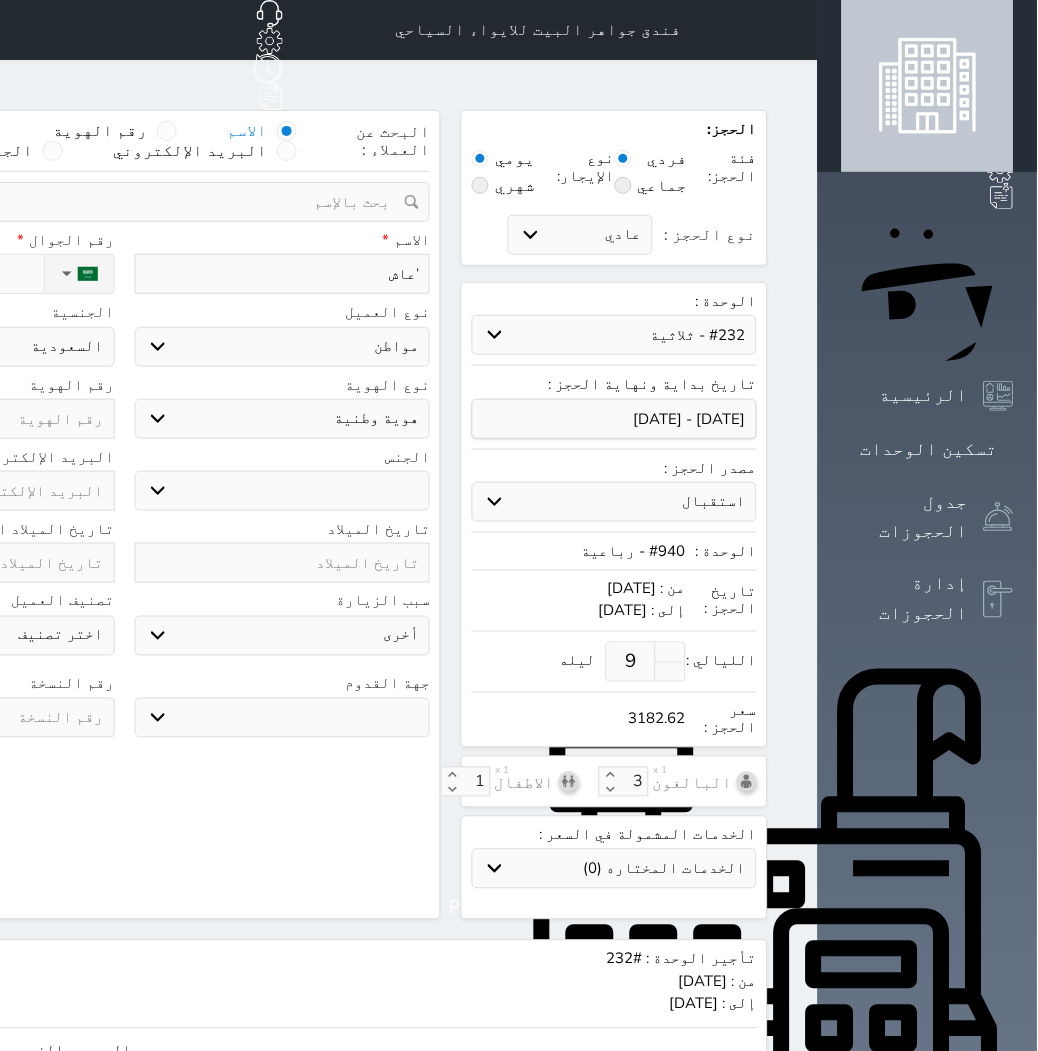 type on "’[DEMOGRAPHIC_DATA]" 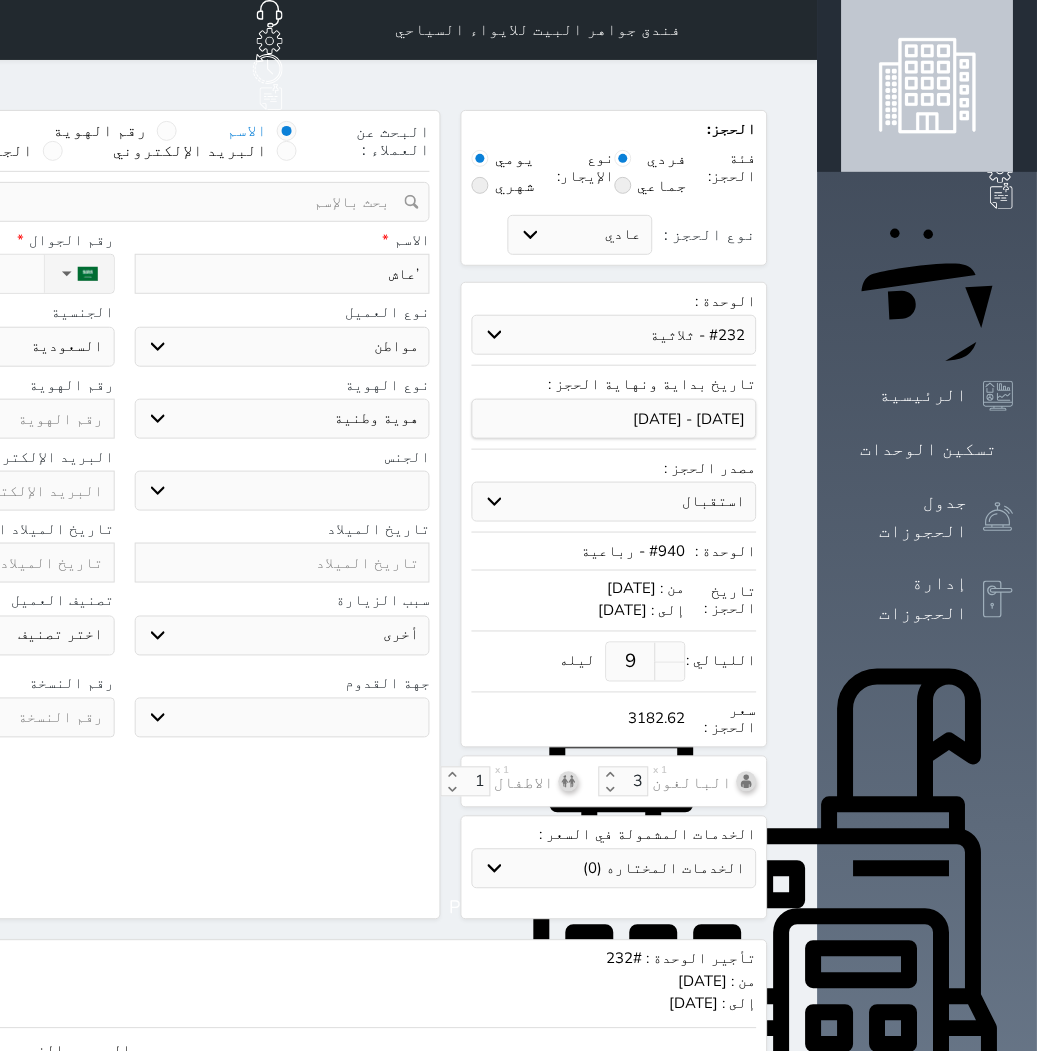 select 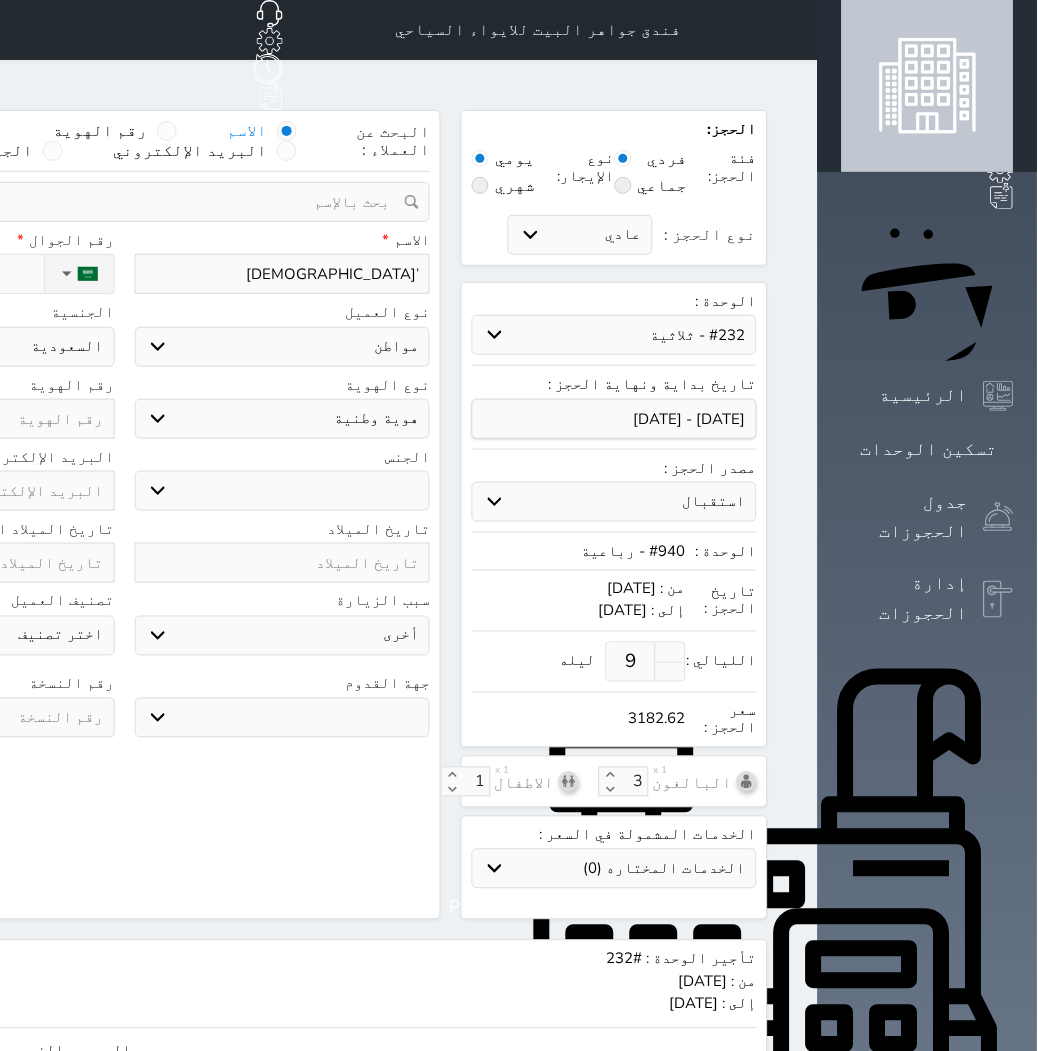 type on "’ع" 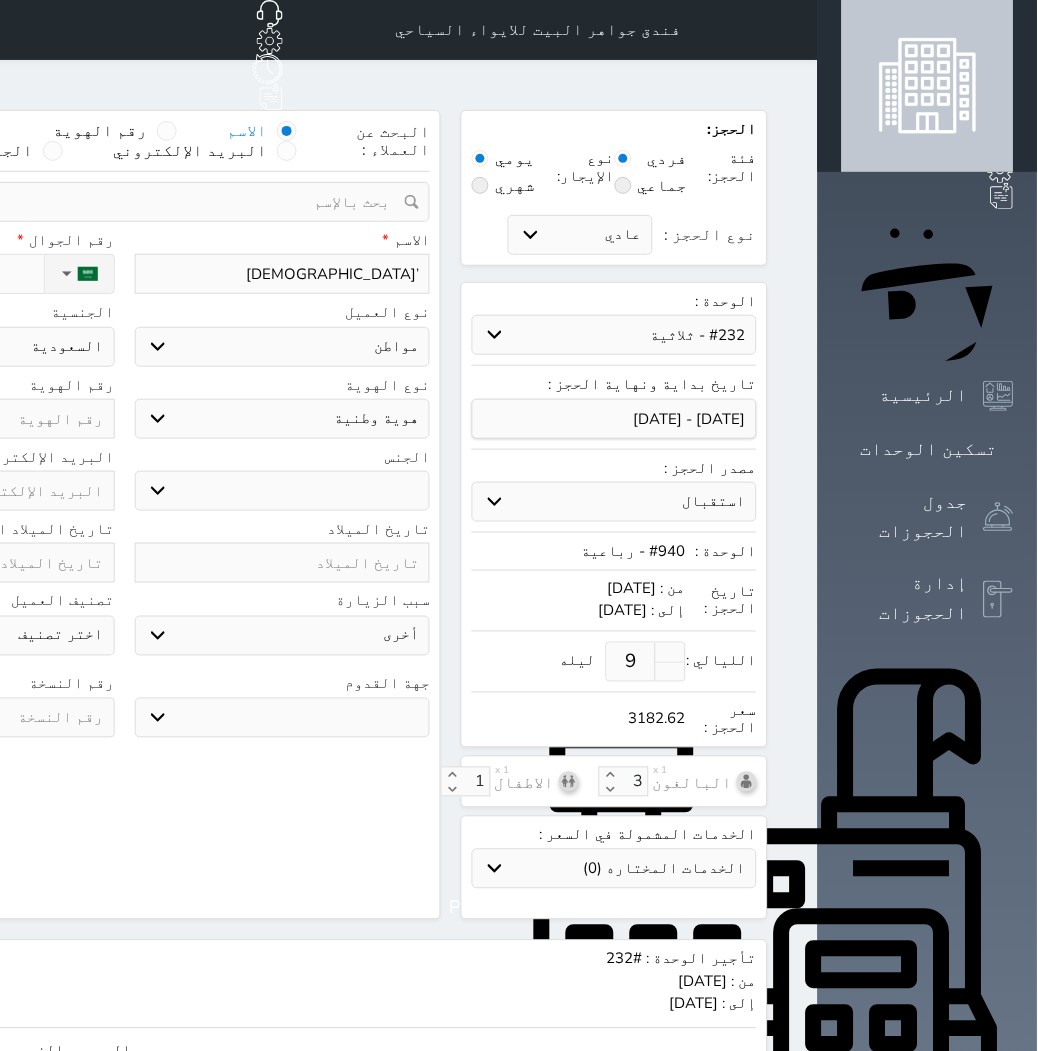 select 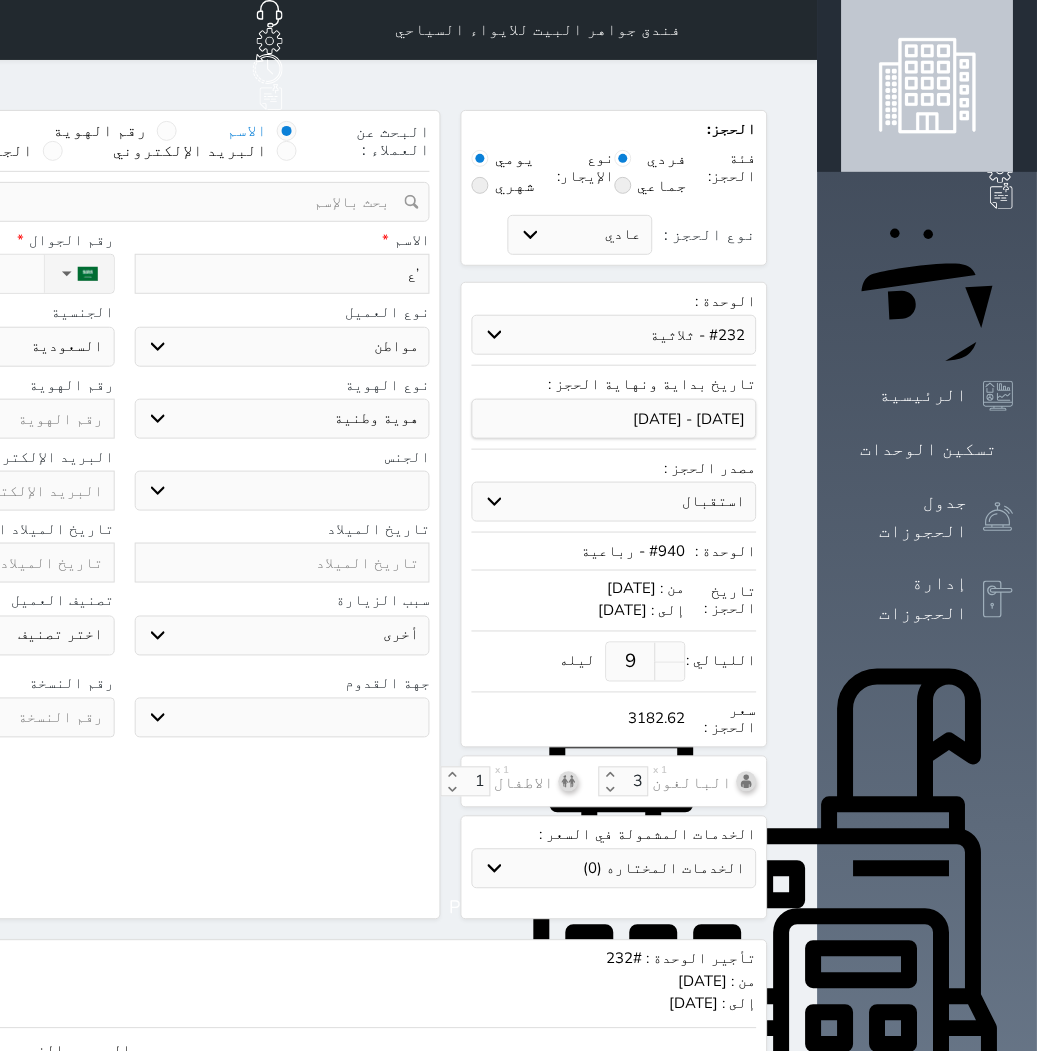 type on "’" 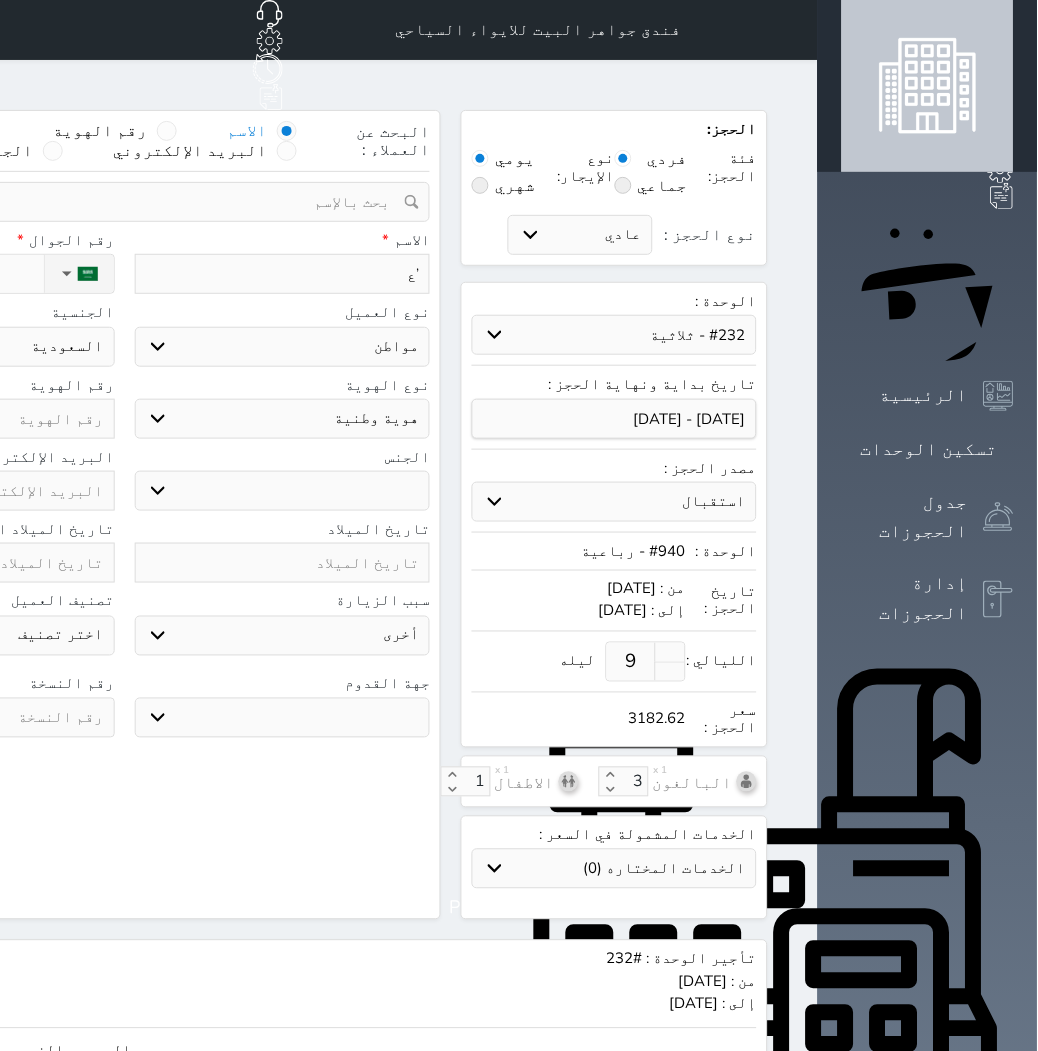 select 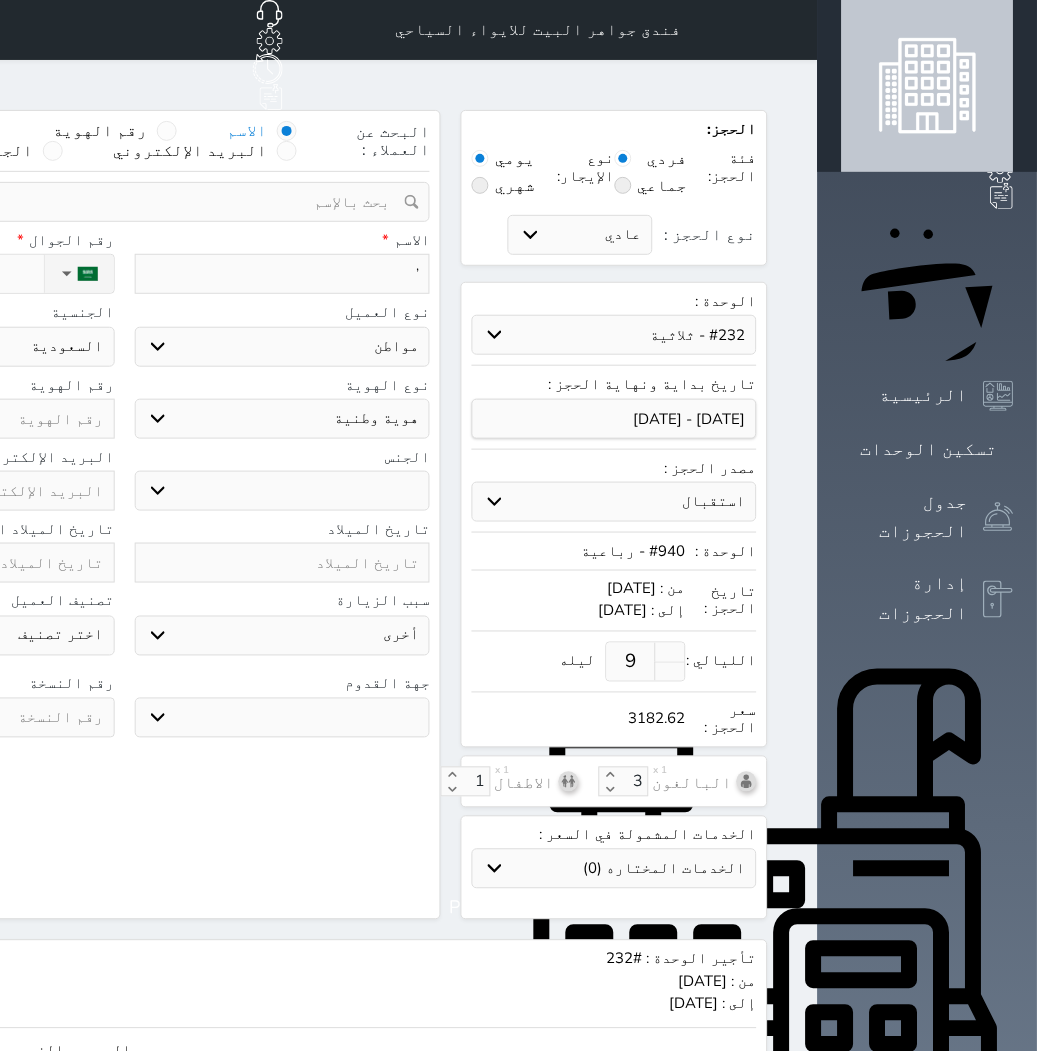 type 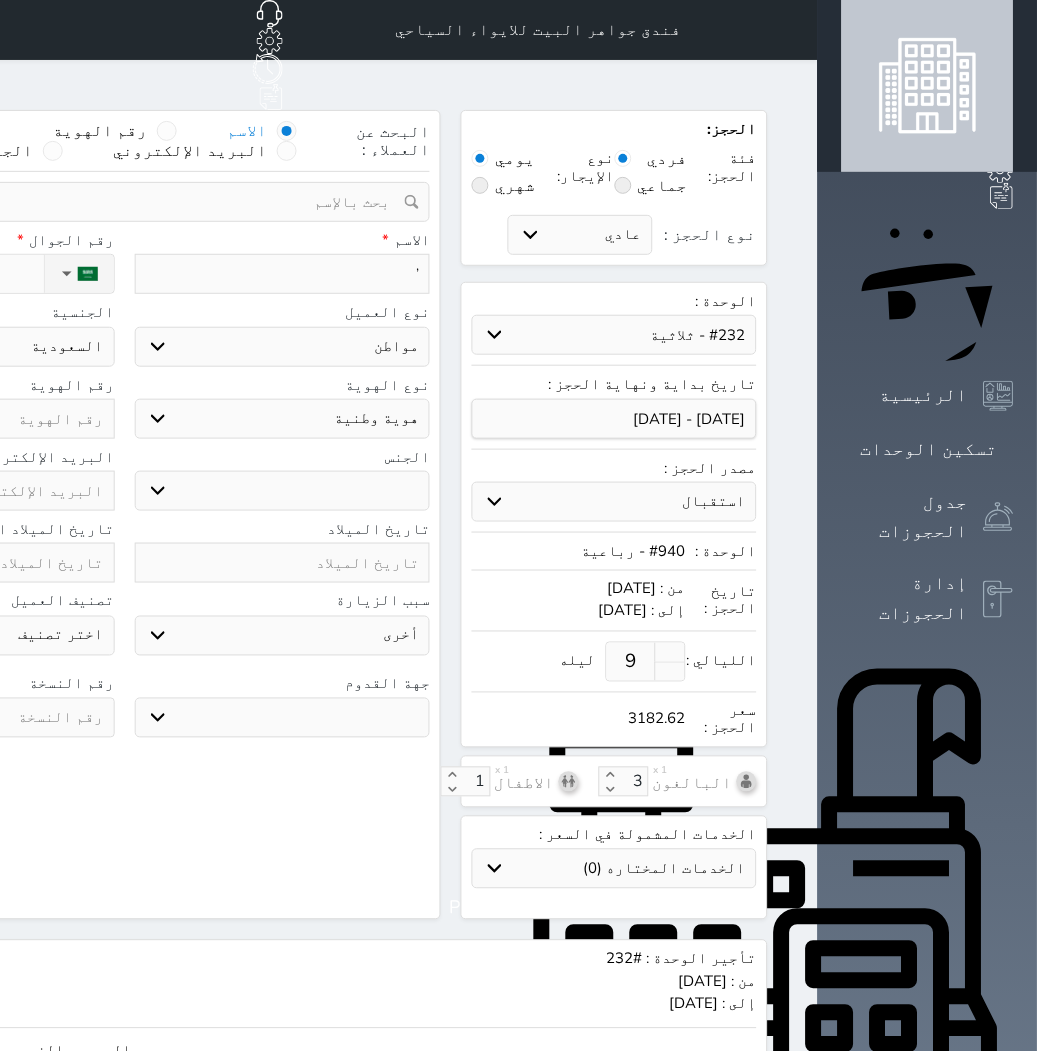 select 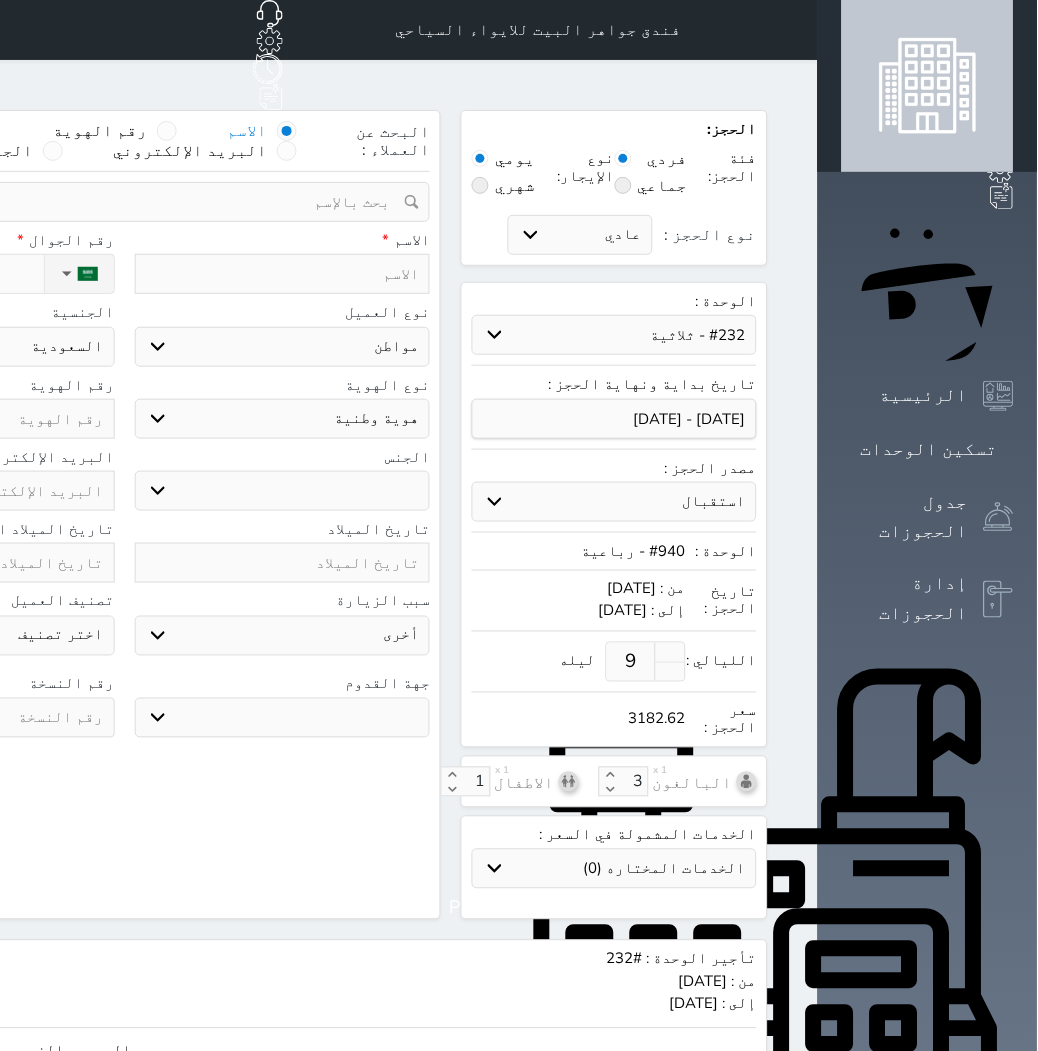 type on "N" 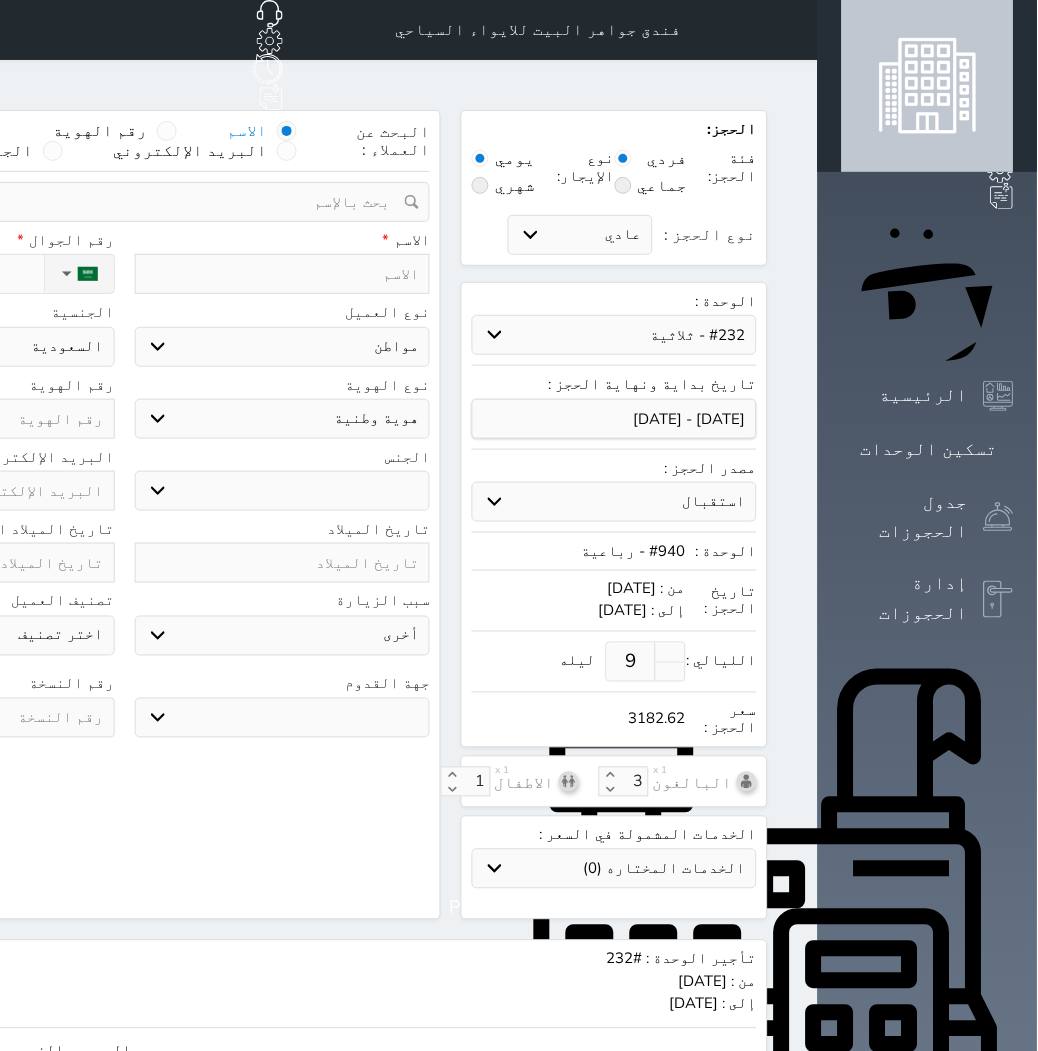 select 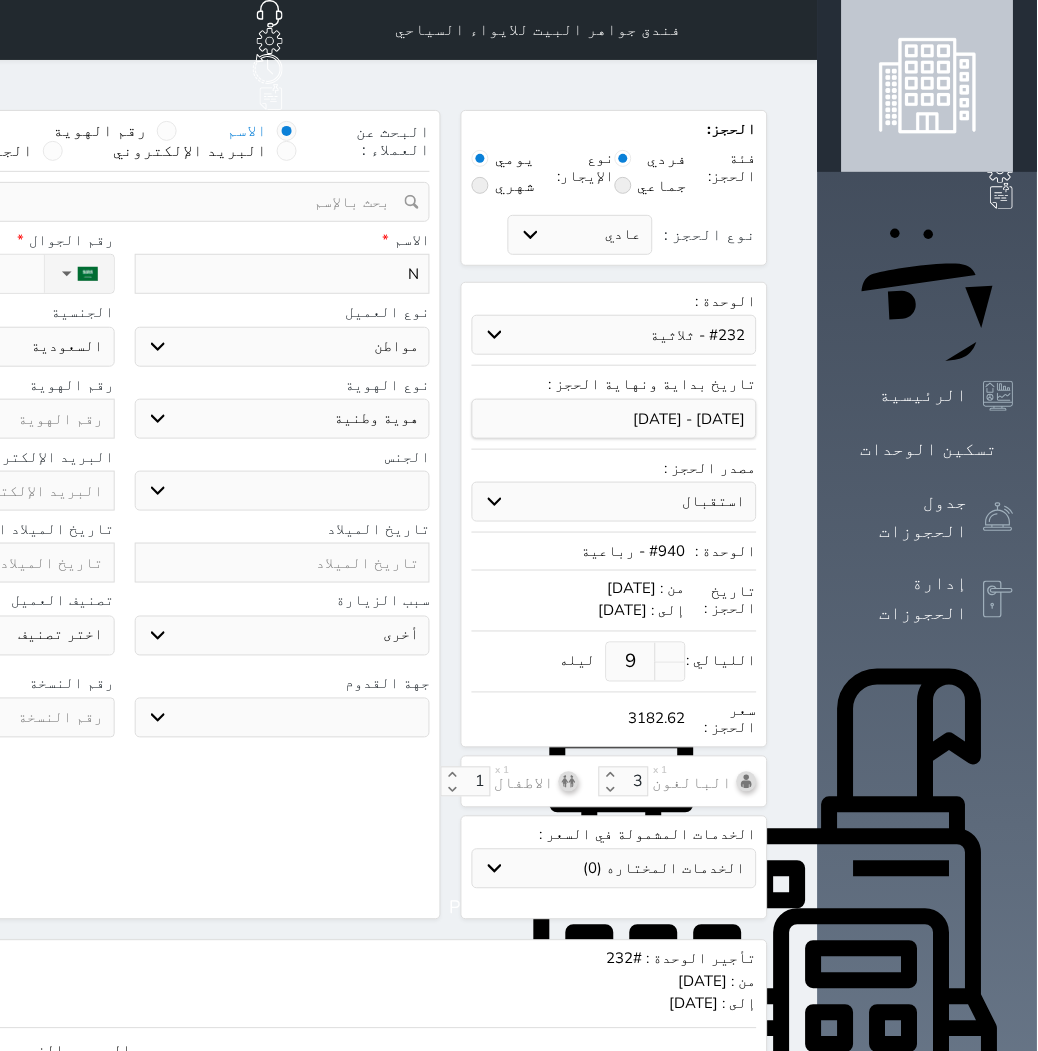 type 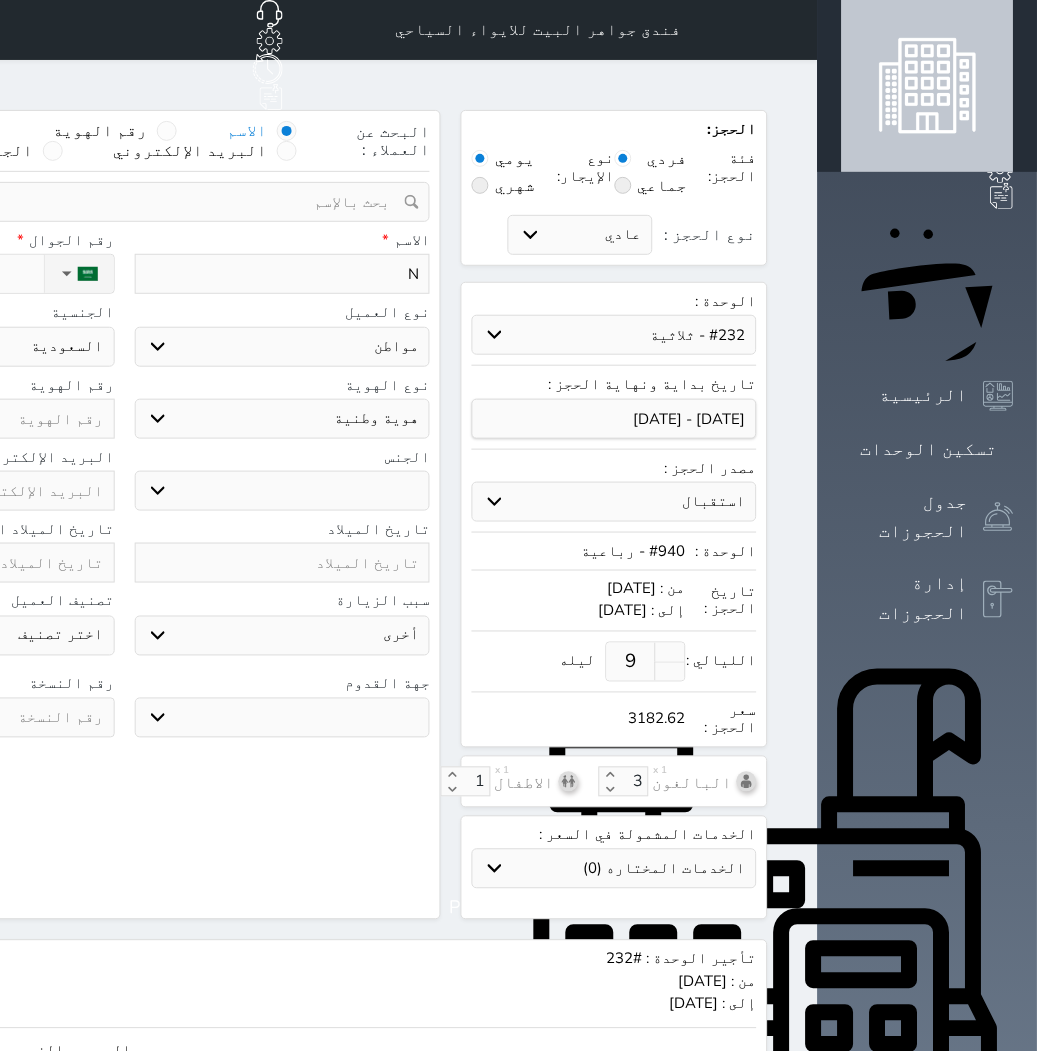 select 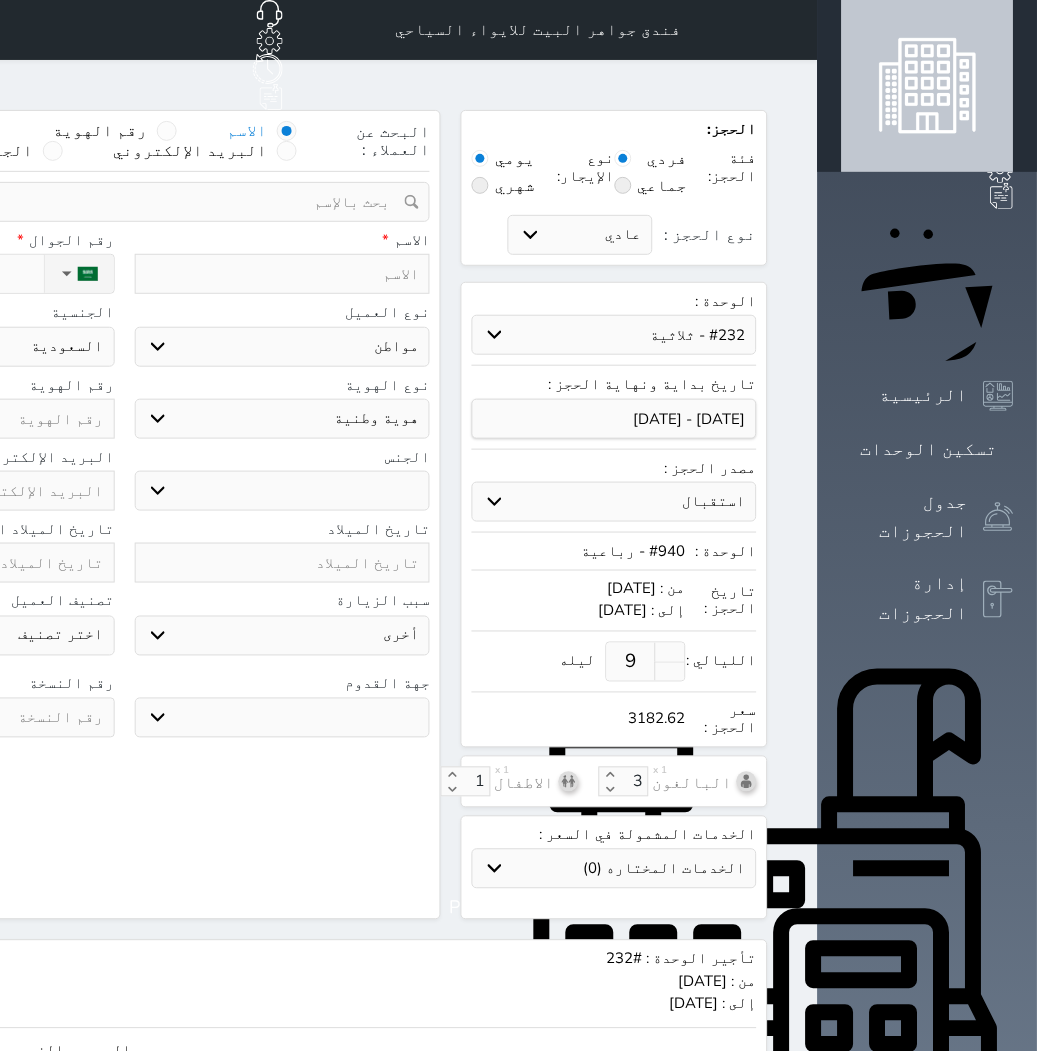 type on "M" 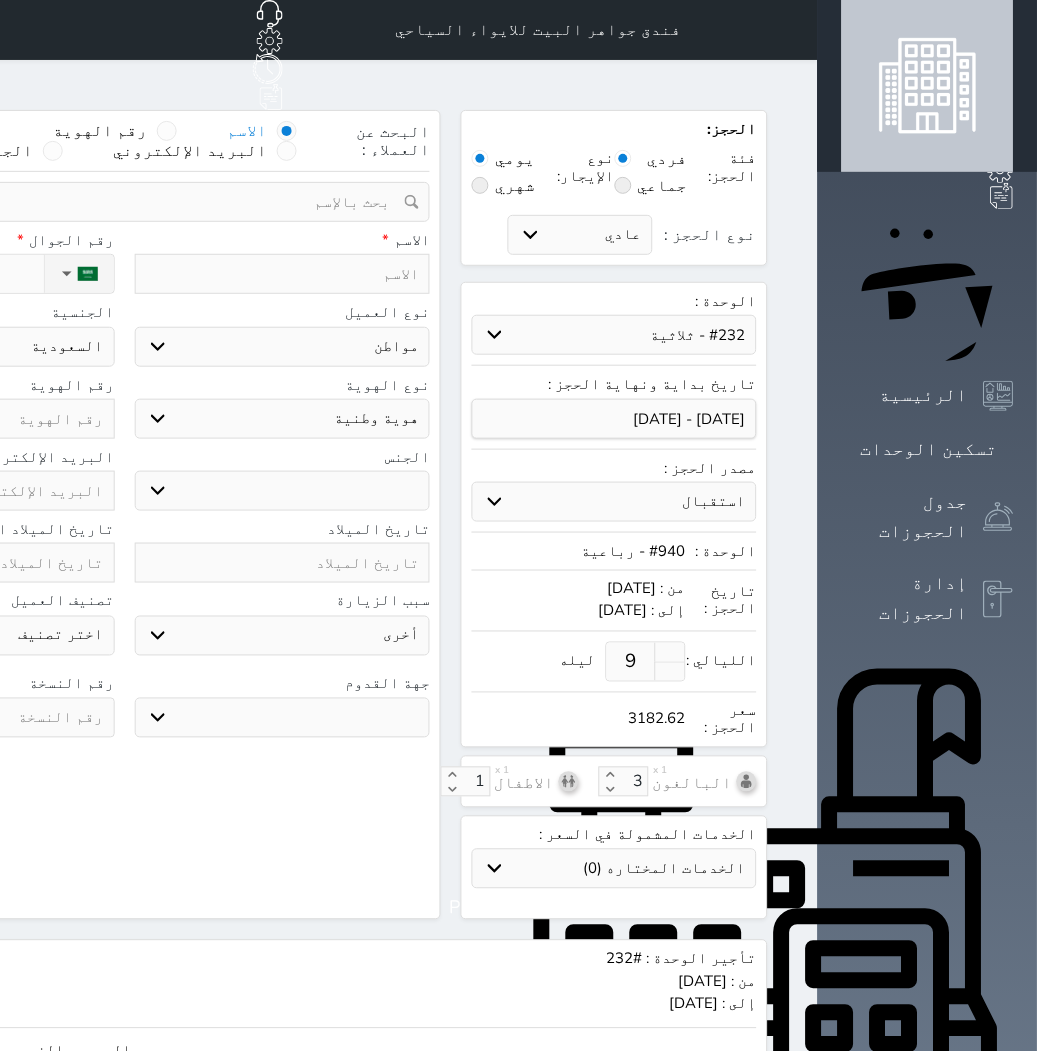 select 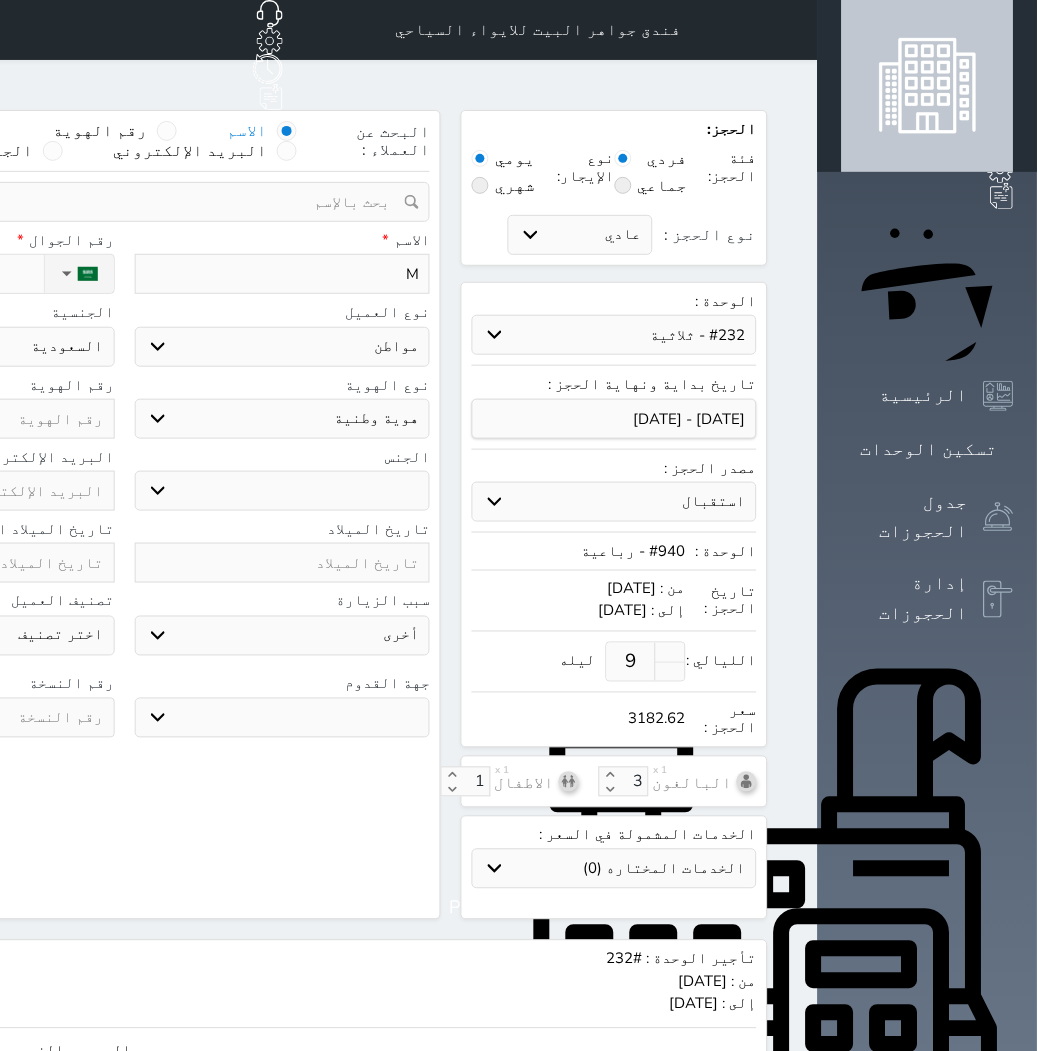 type on "Ma" 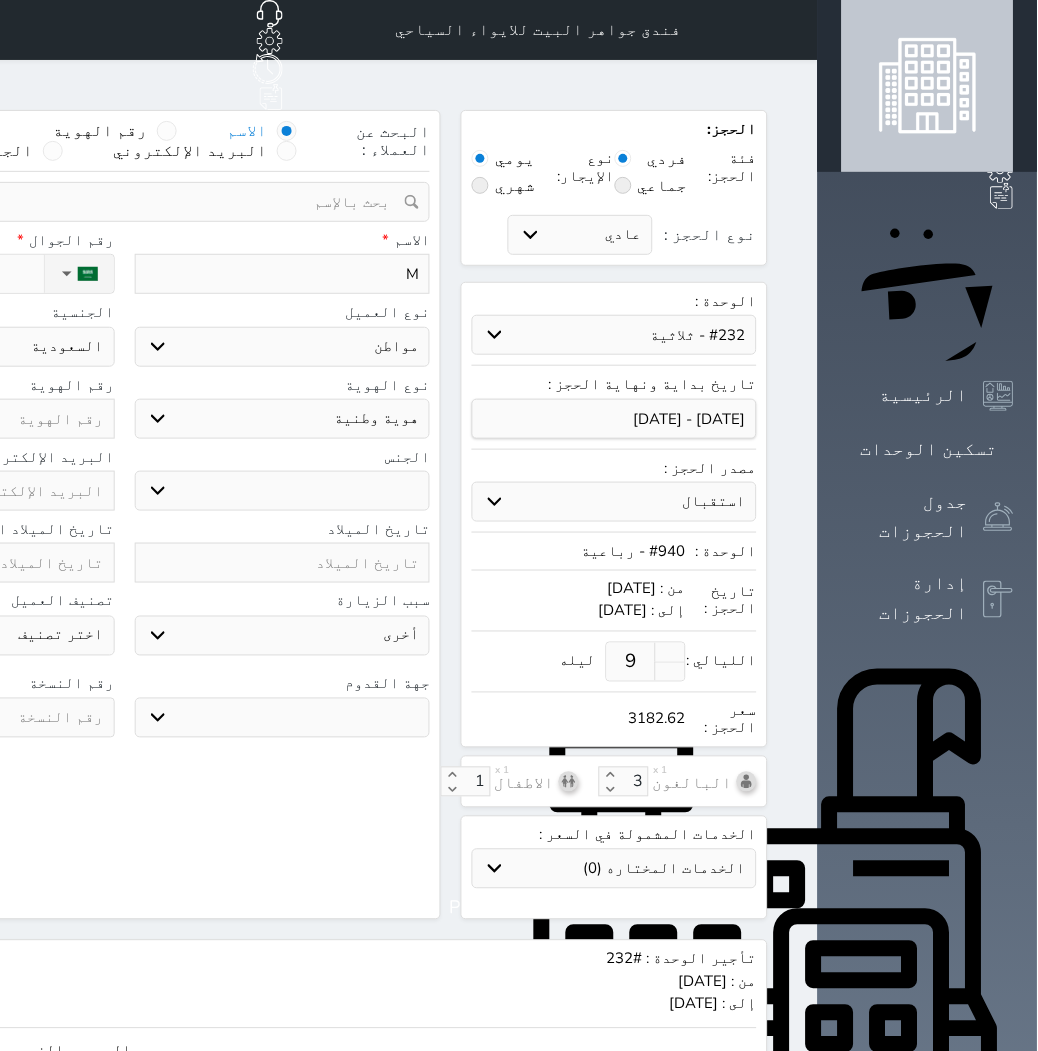 select 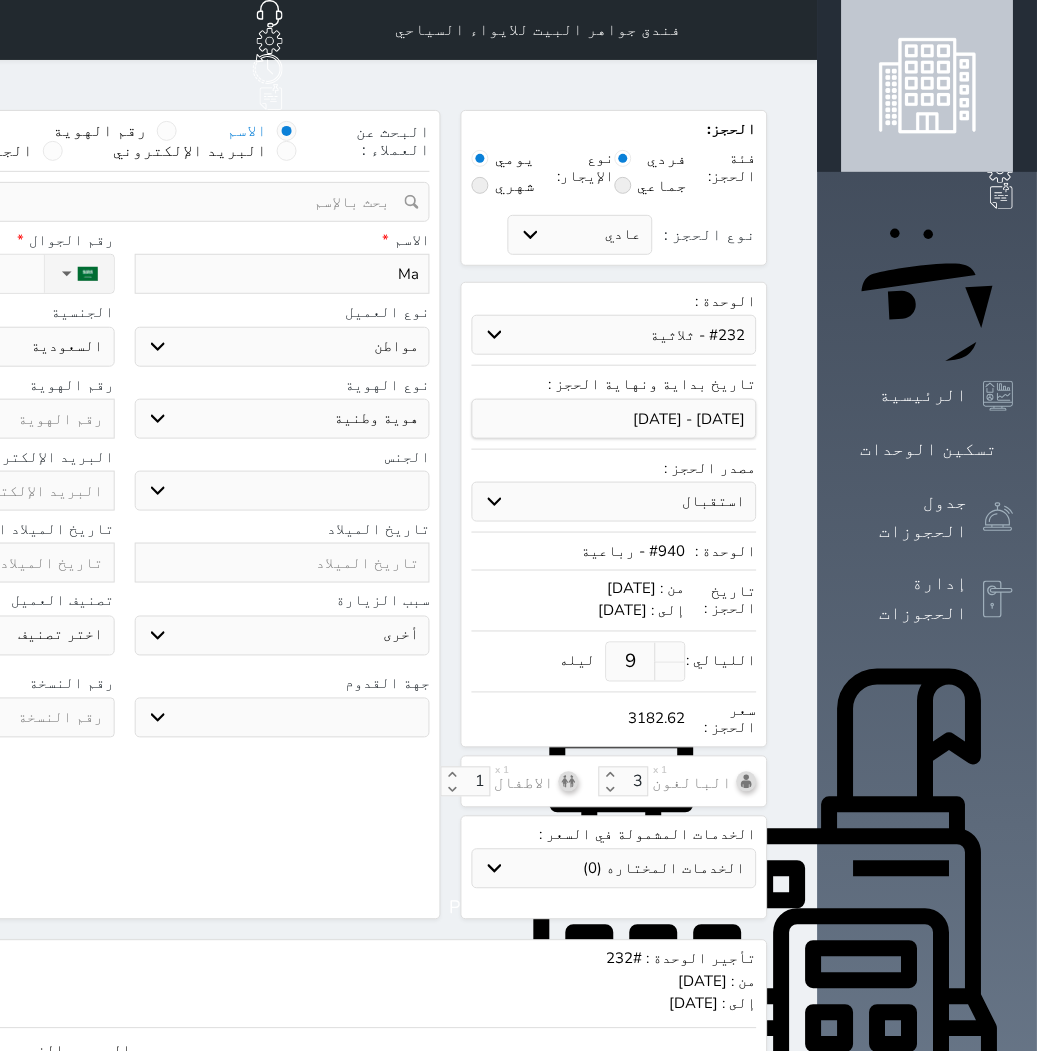 type on "M" 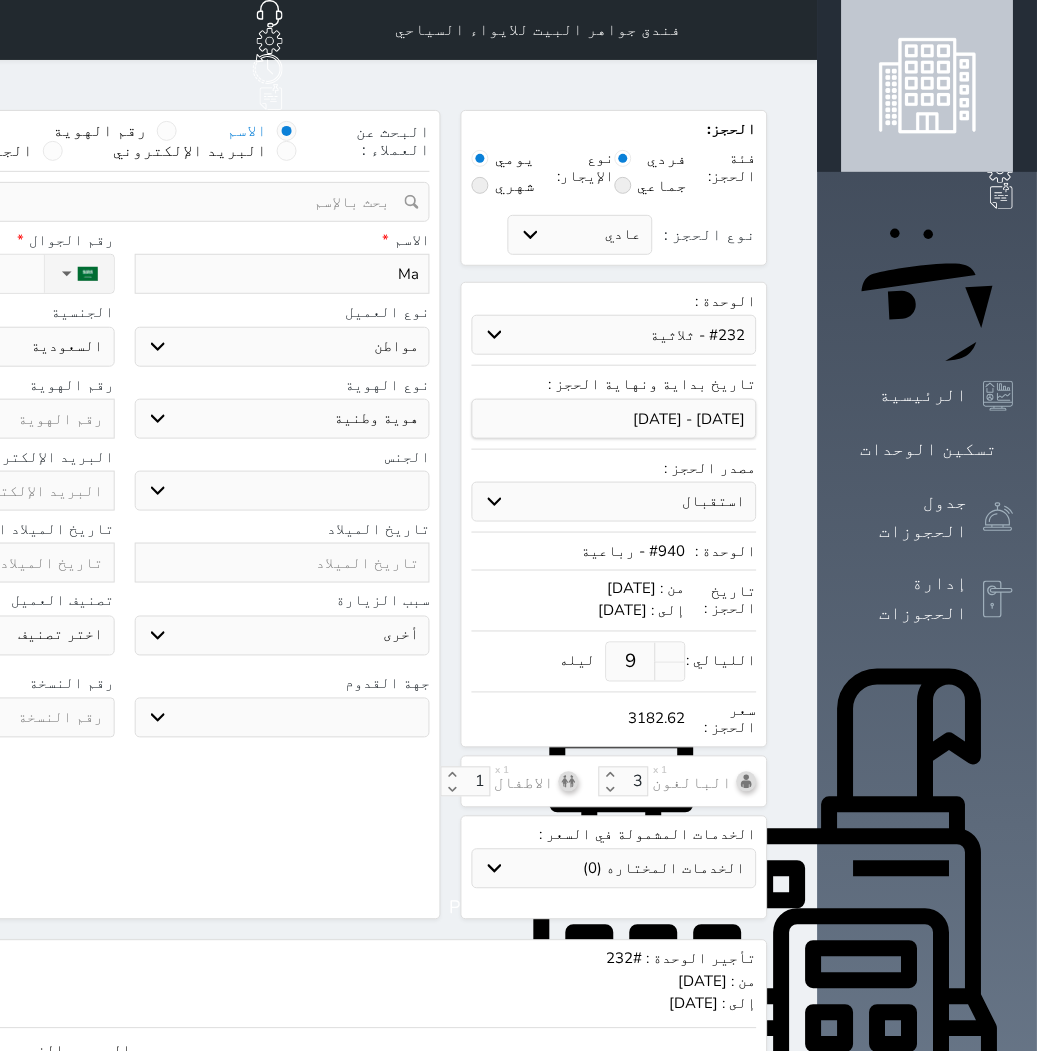 select 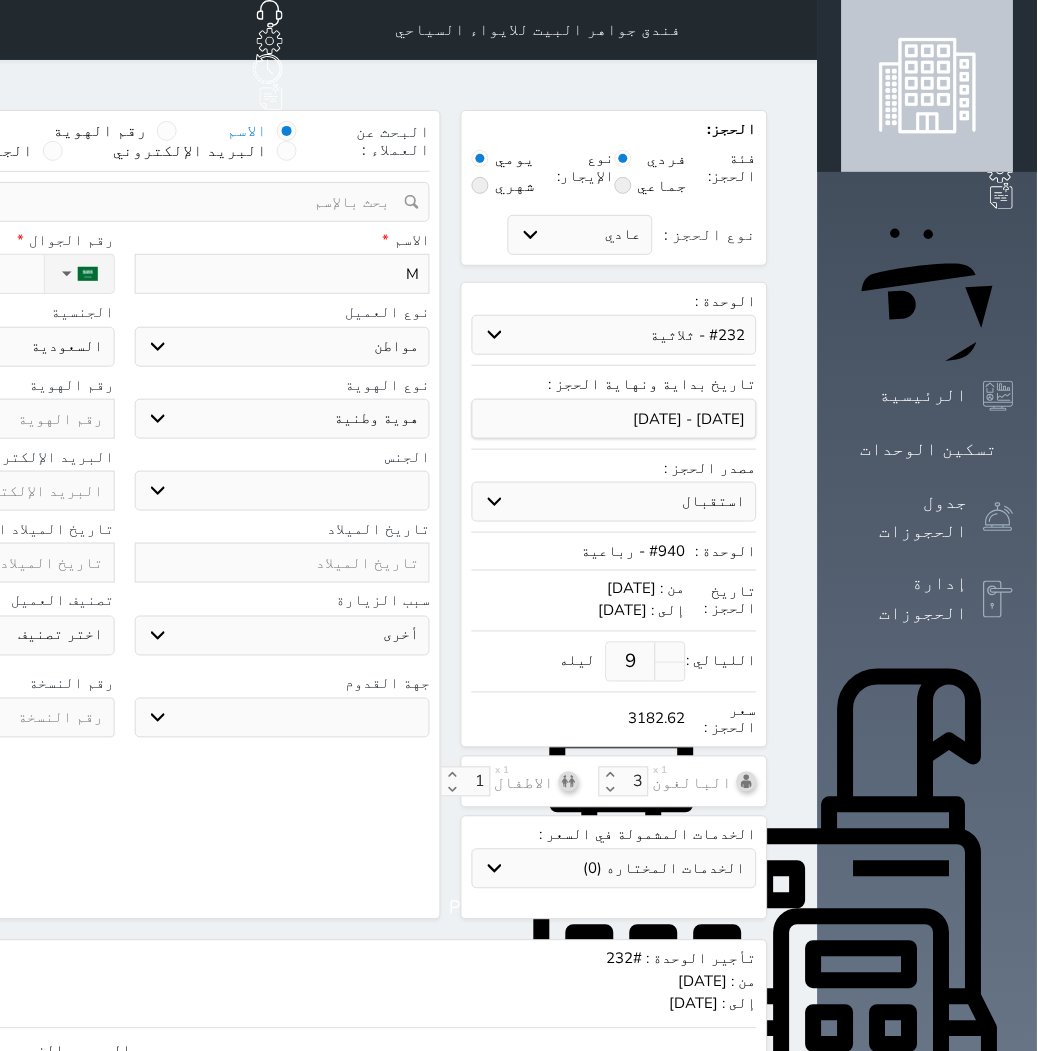 type on "Mu" 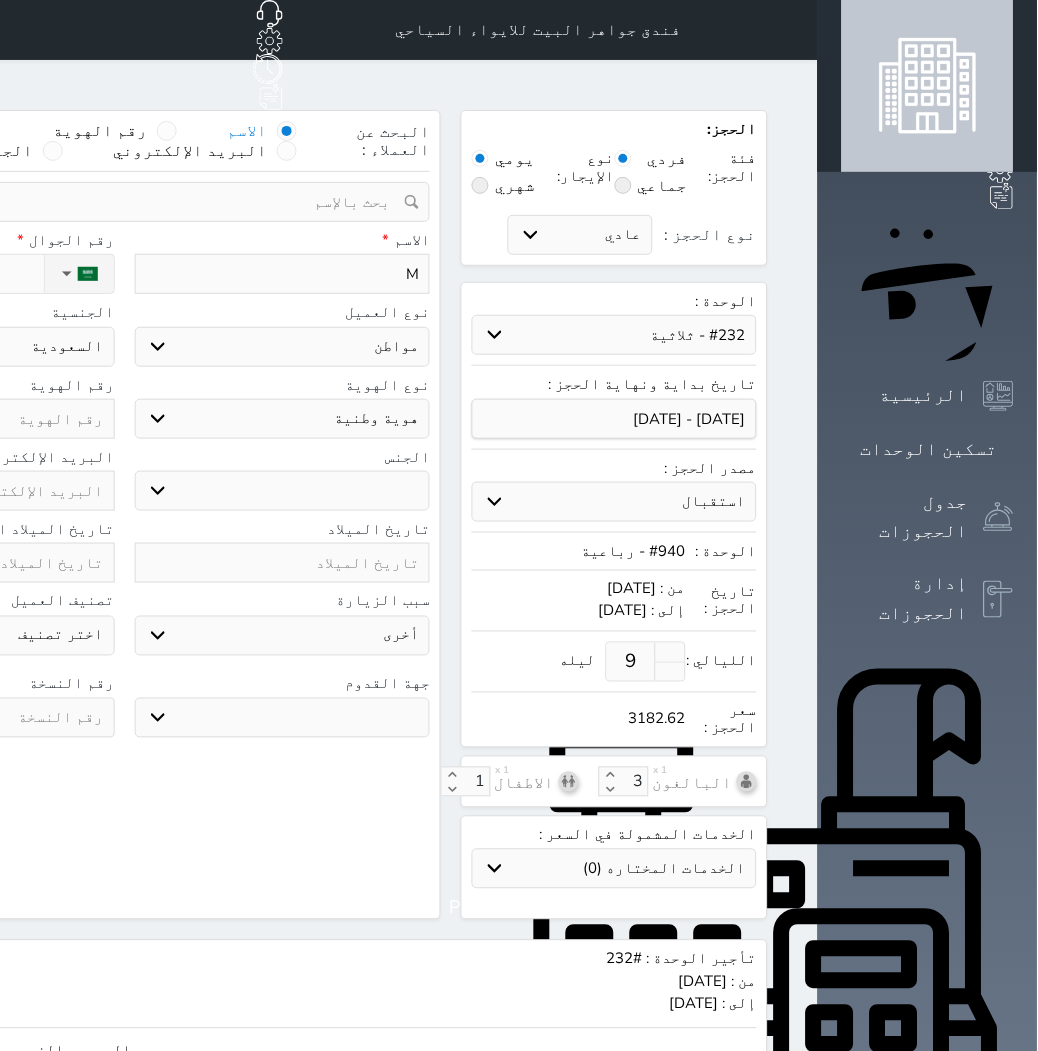 select 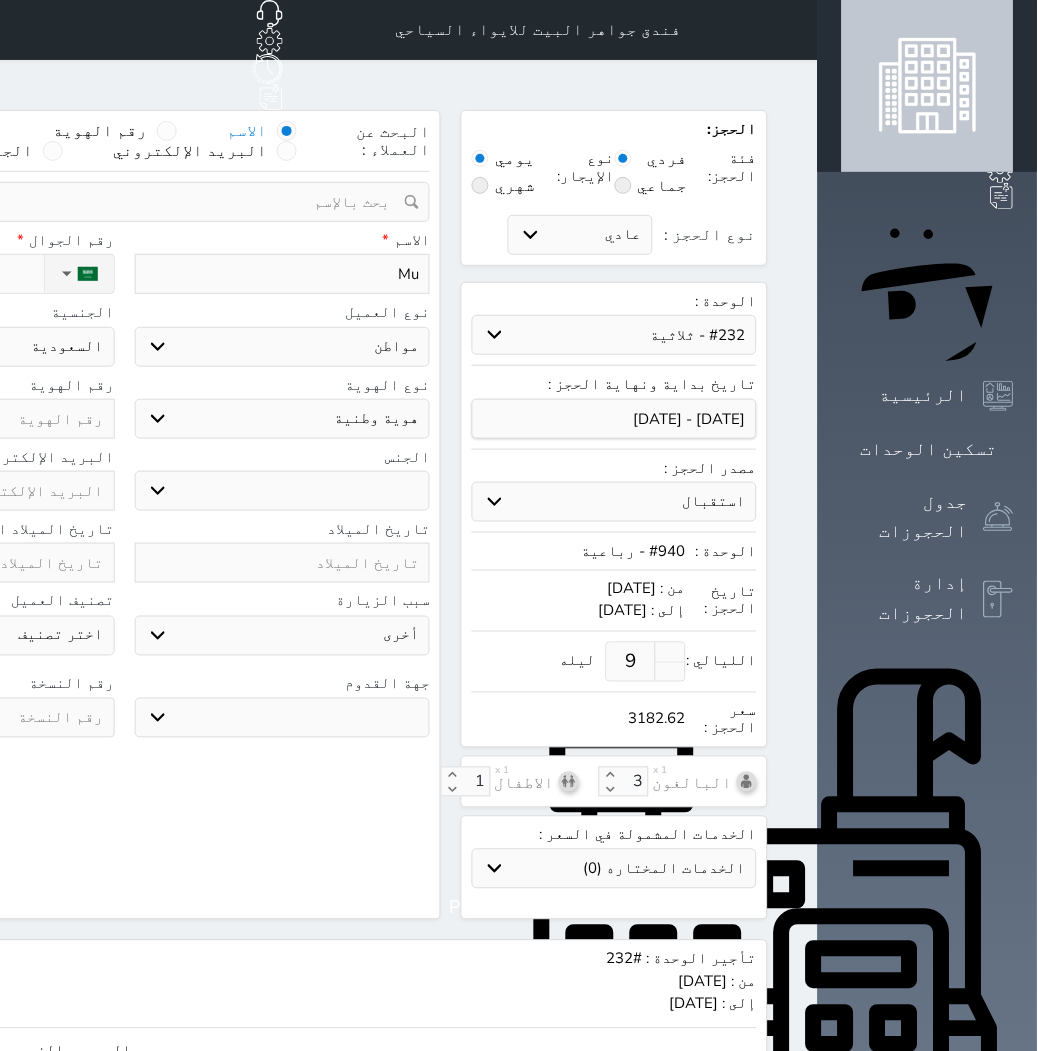 type on "Muh" 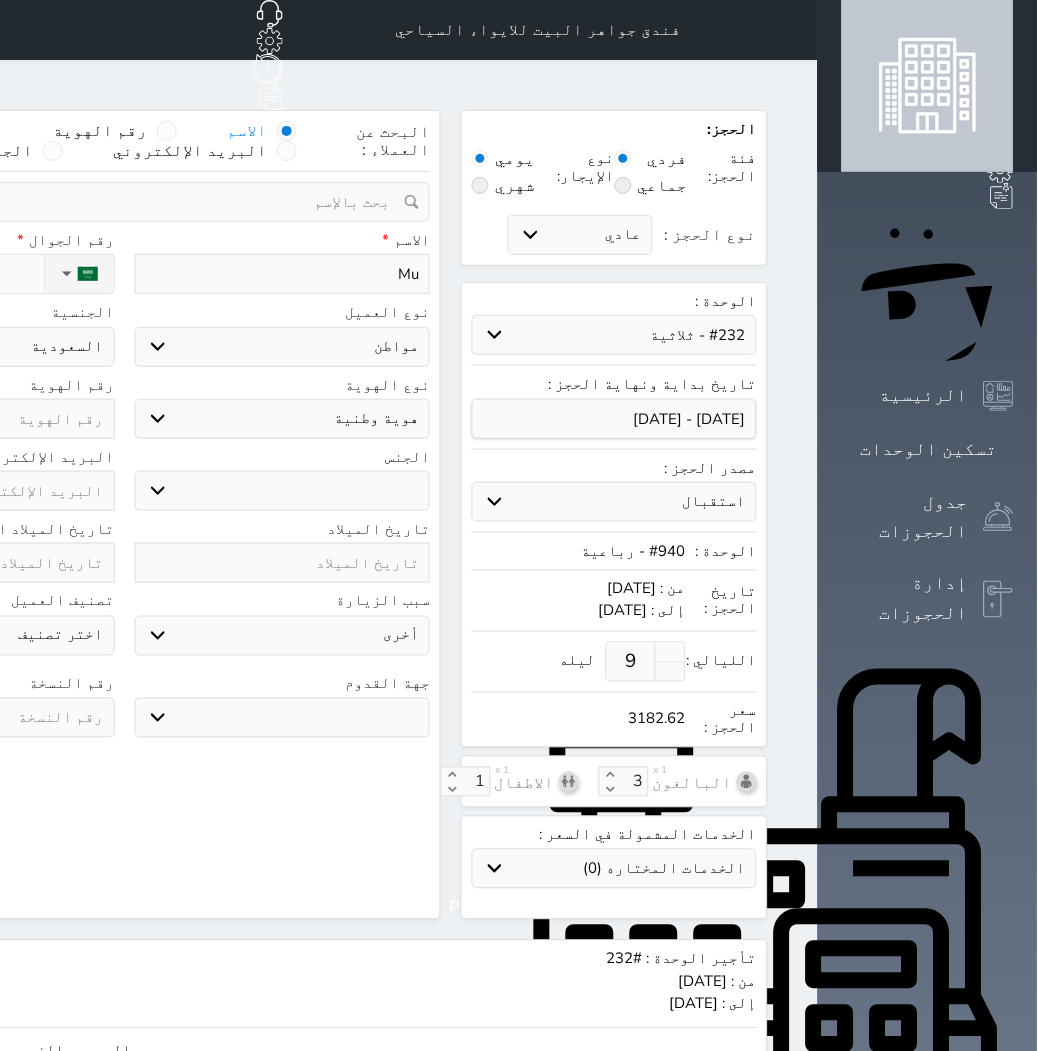 select 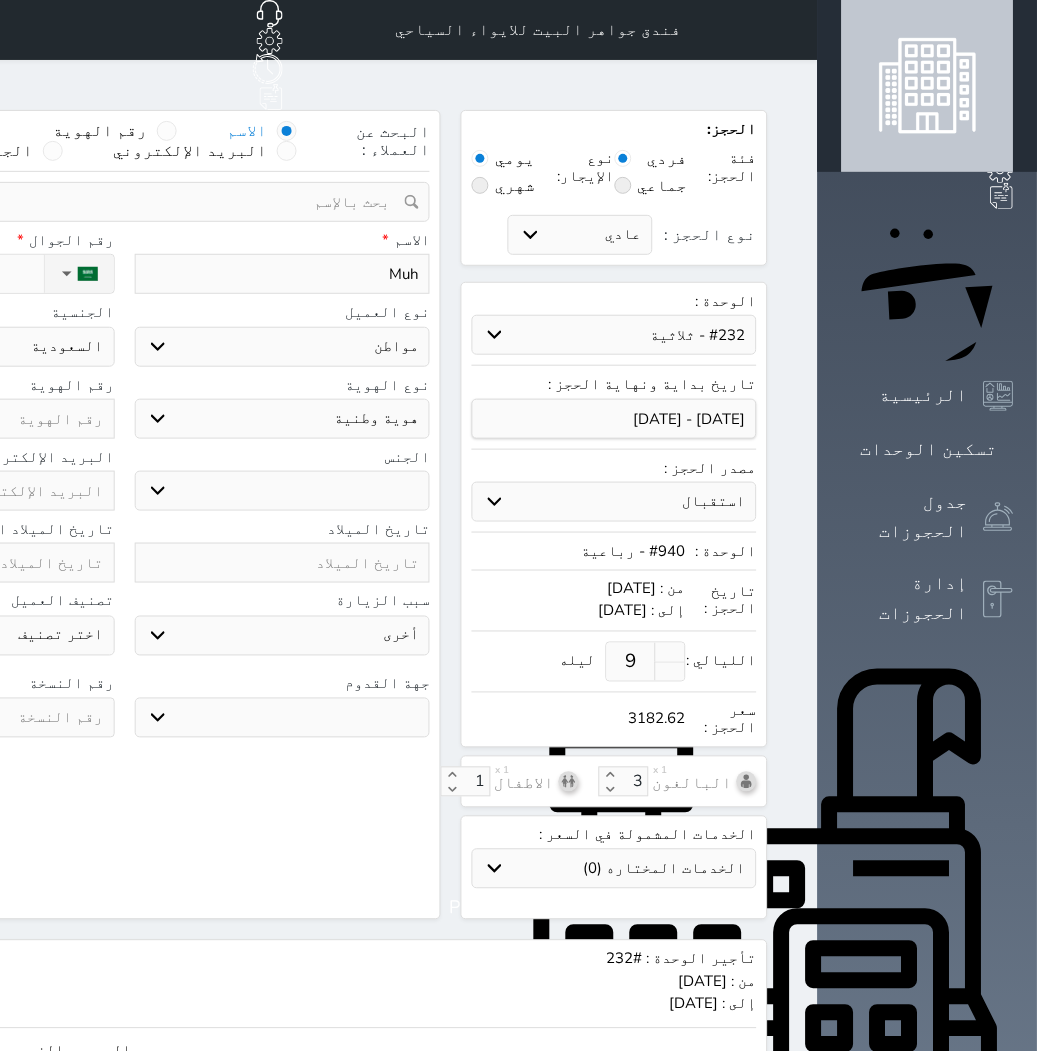 type on "Muha" 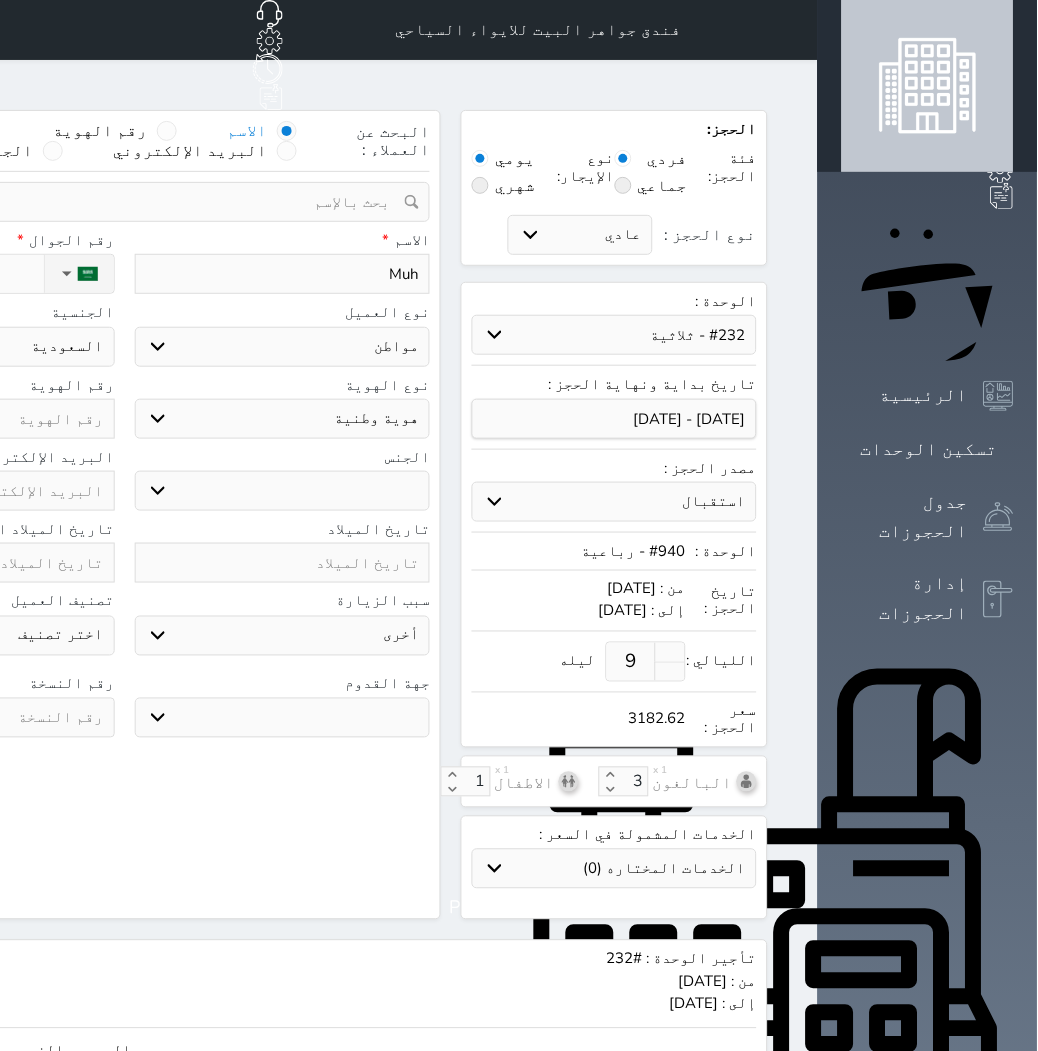 select 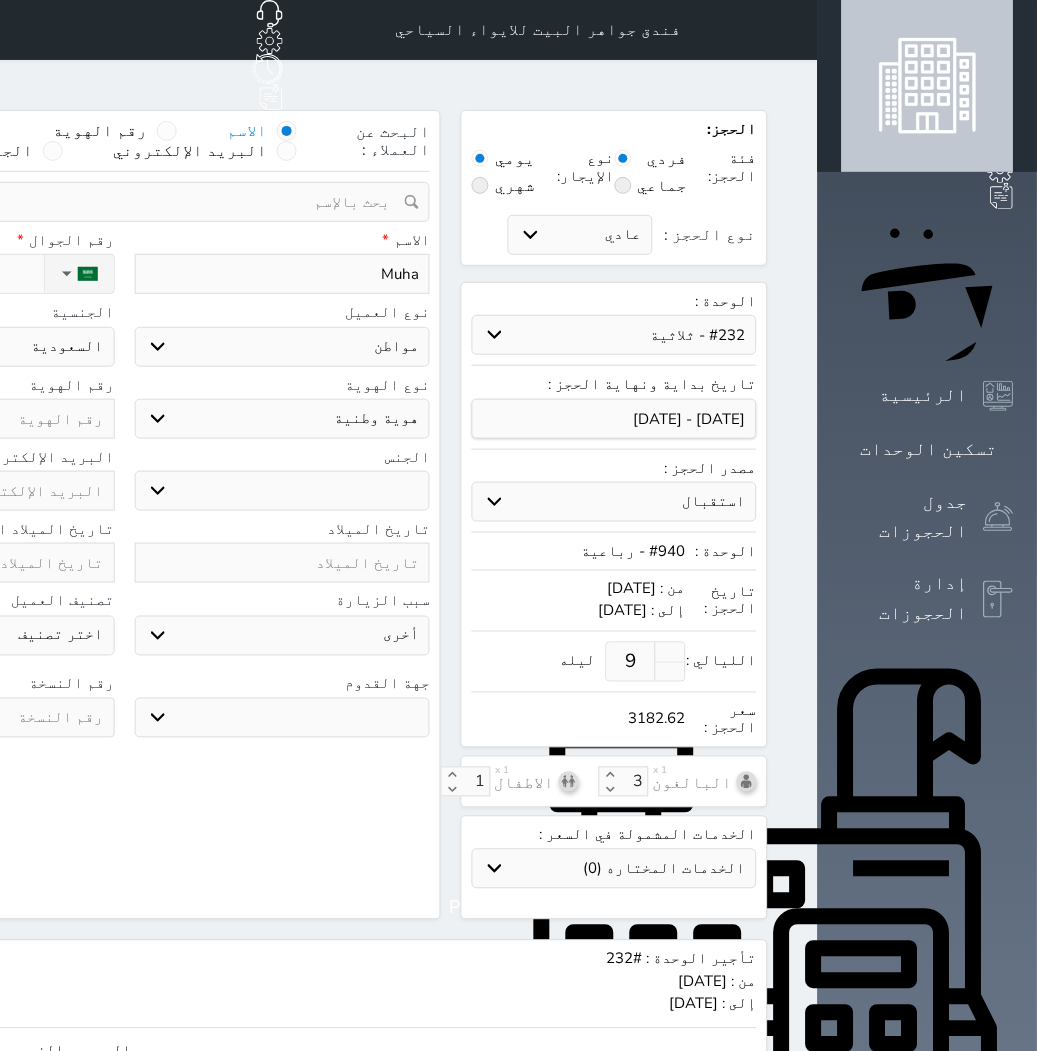 type on "Muham" 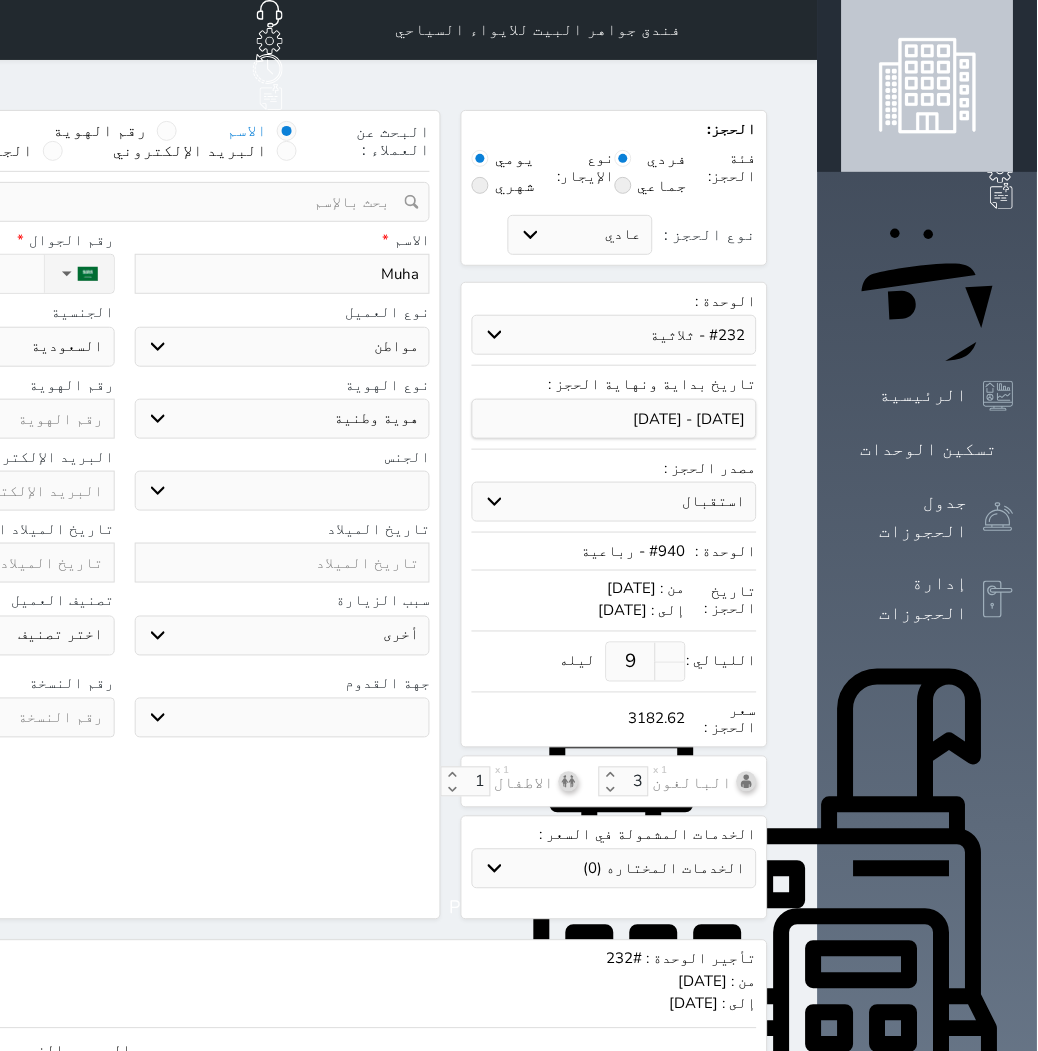 select 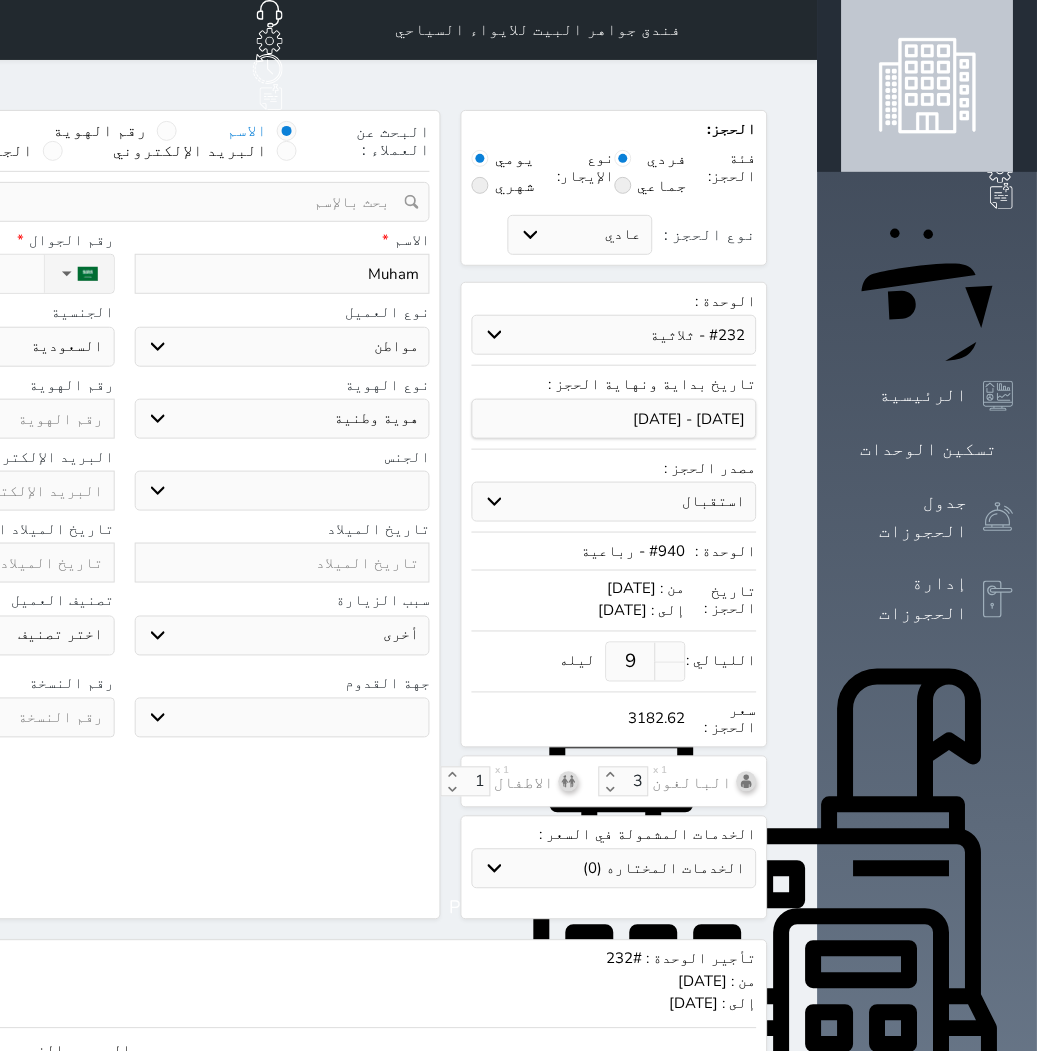 type on "Muhamm" 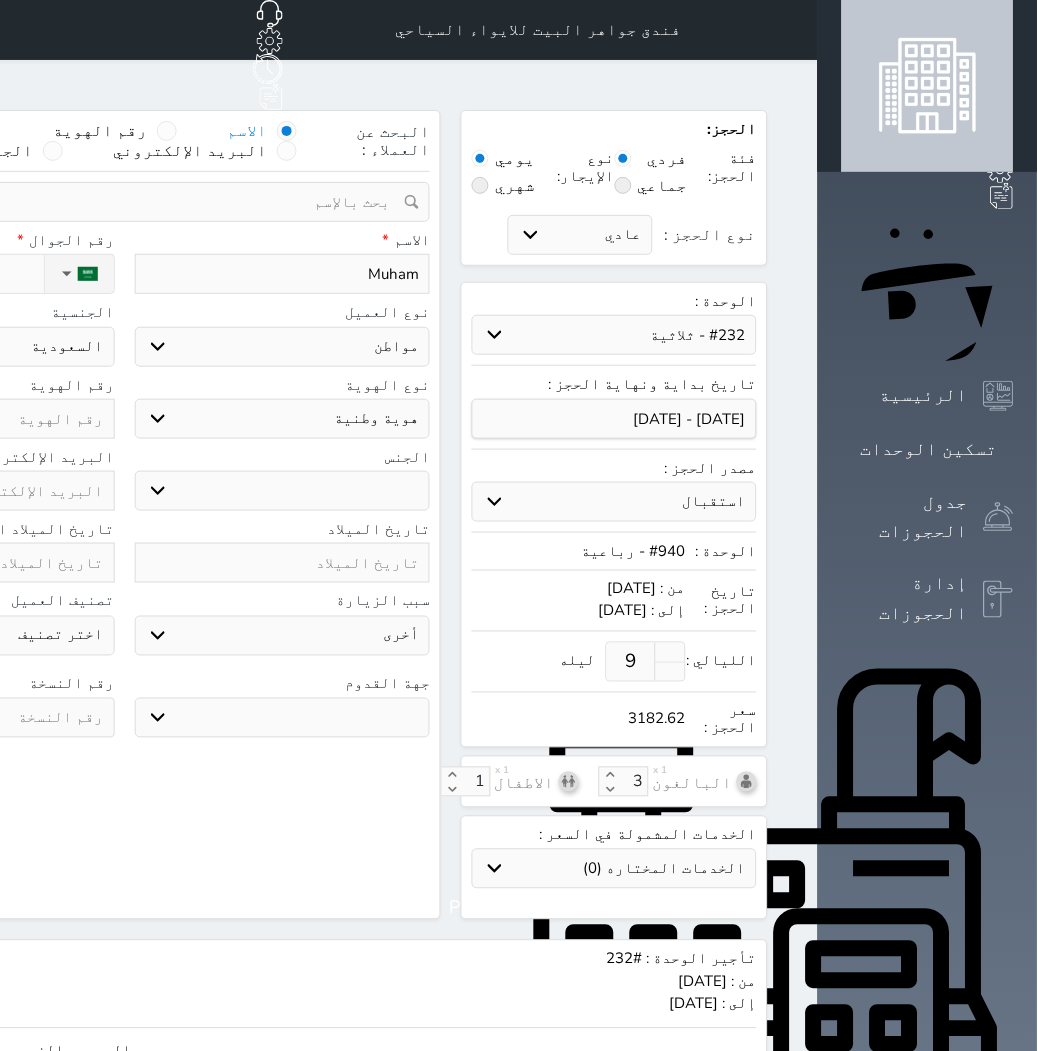 select 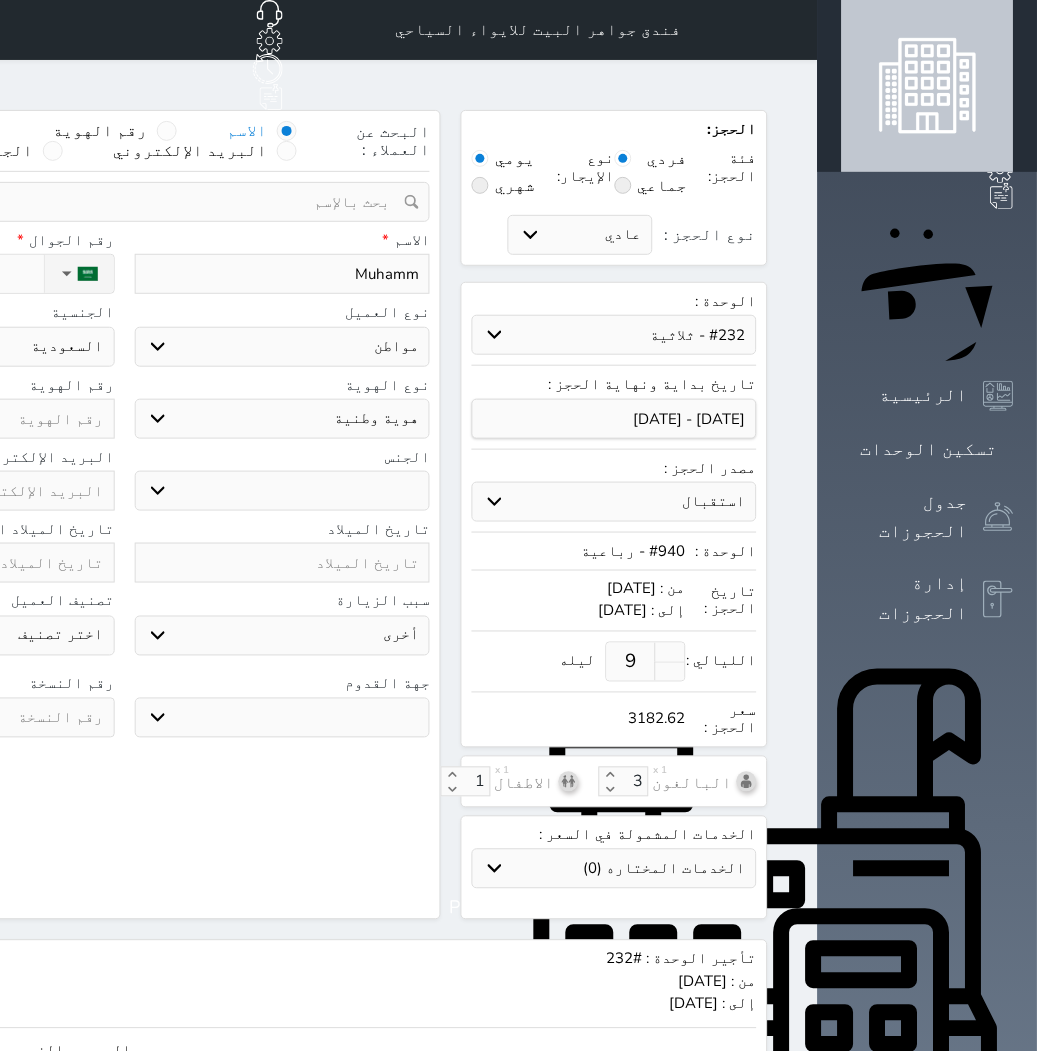 type on "[DEMOGRAPHIC_DATA]" 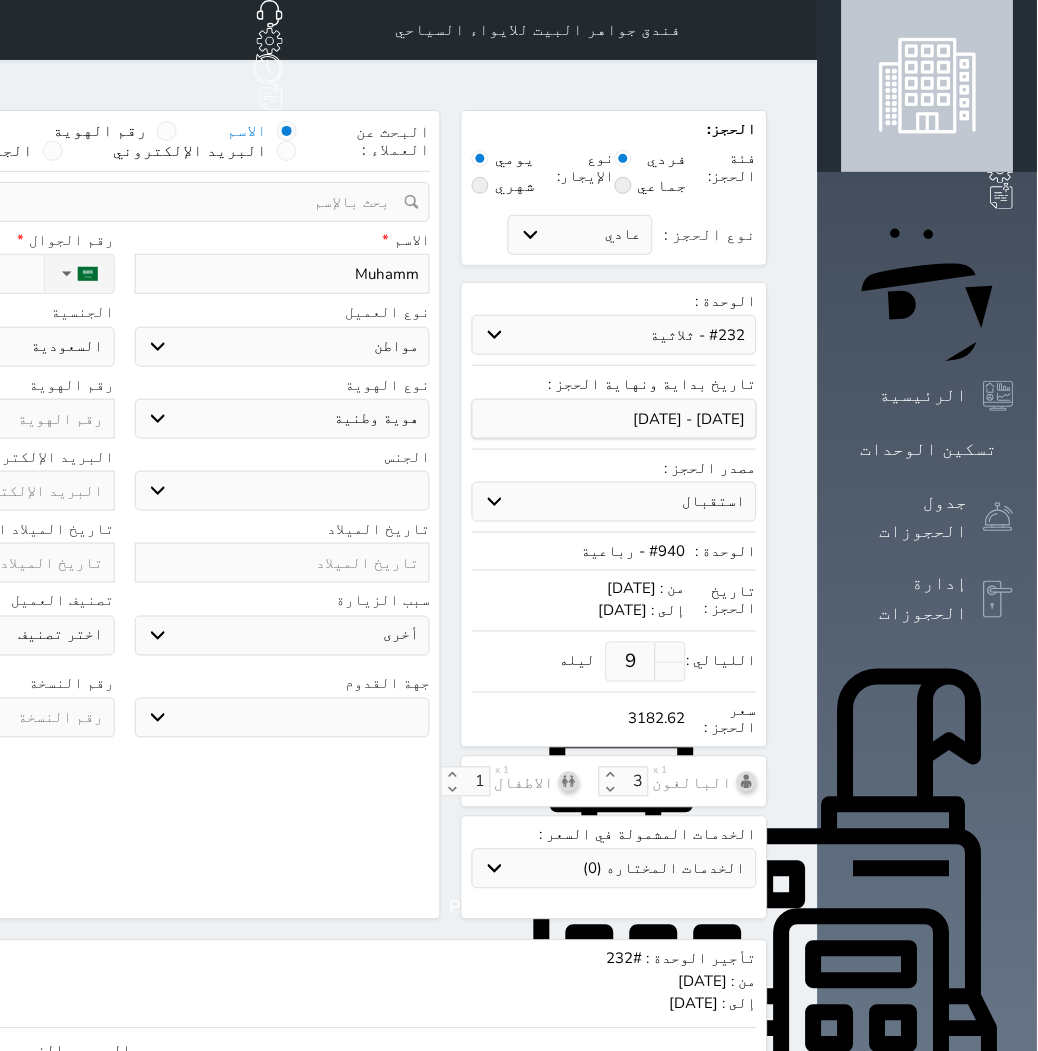 select 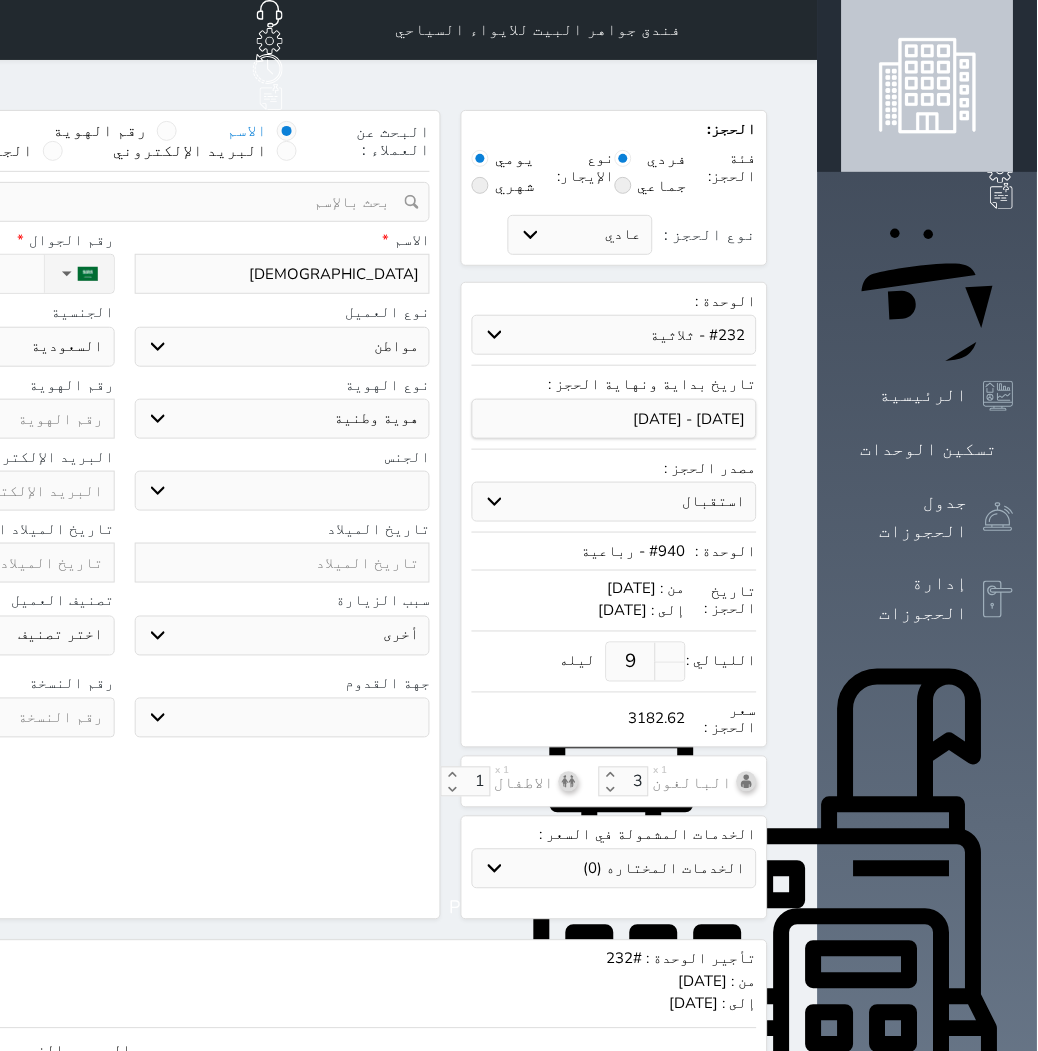 type on "[DEMOGRAPHIC_DATA]" 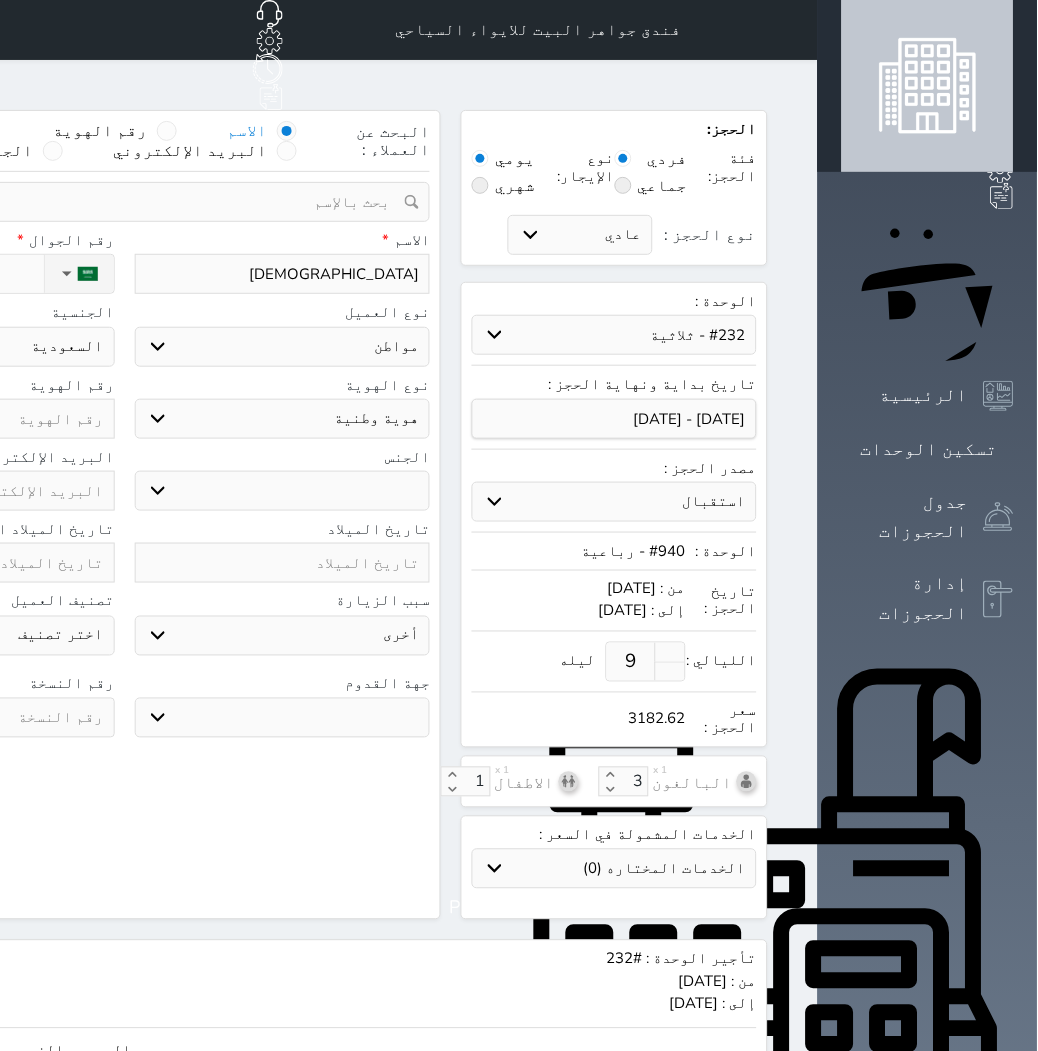 select 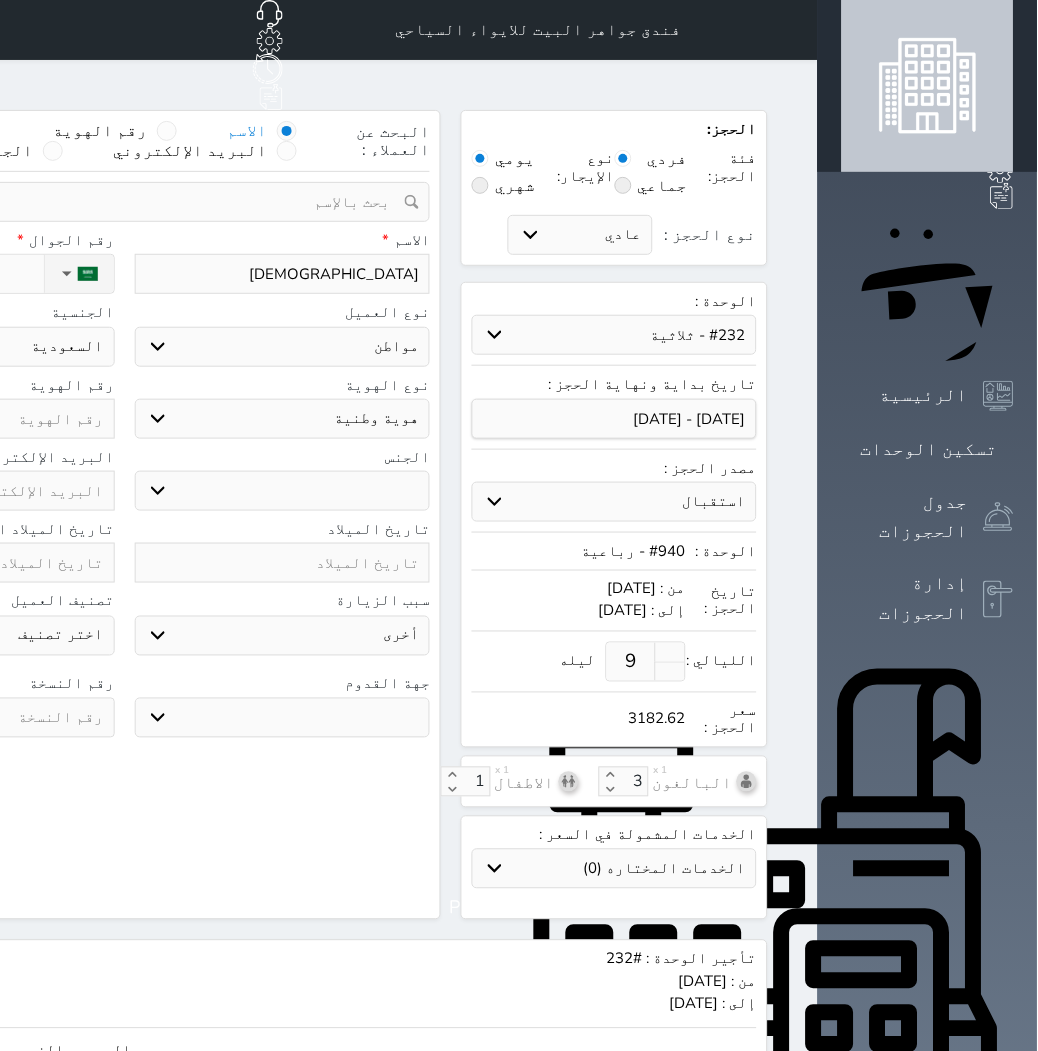 click on "اختر نوع   مواطن مواطن خليجي زائر مقيم" at bounding box center [283, 347] 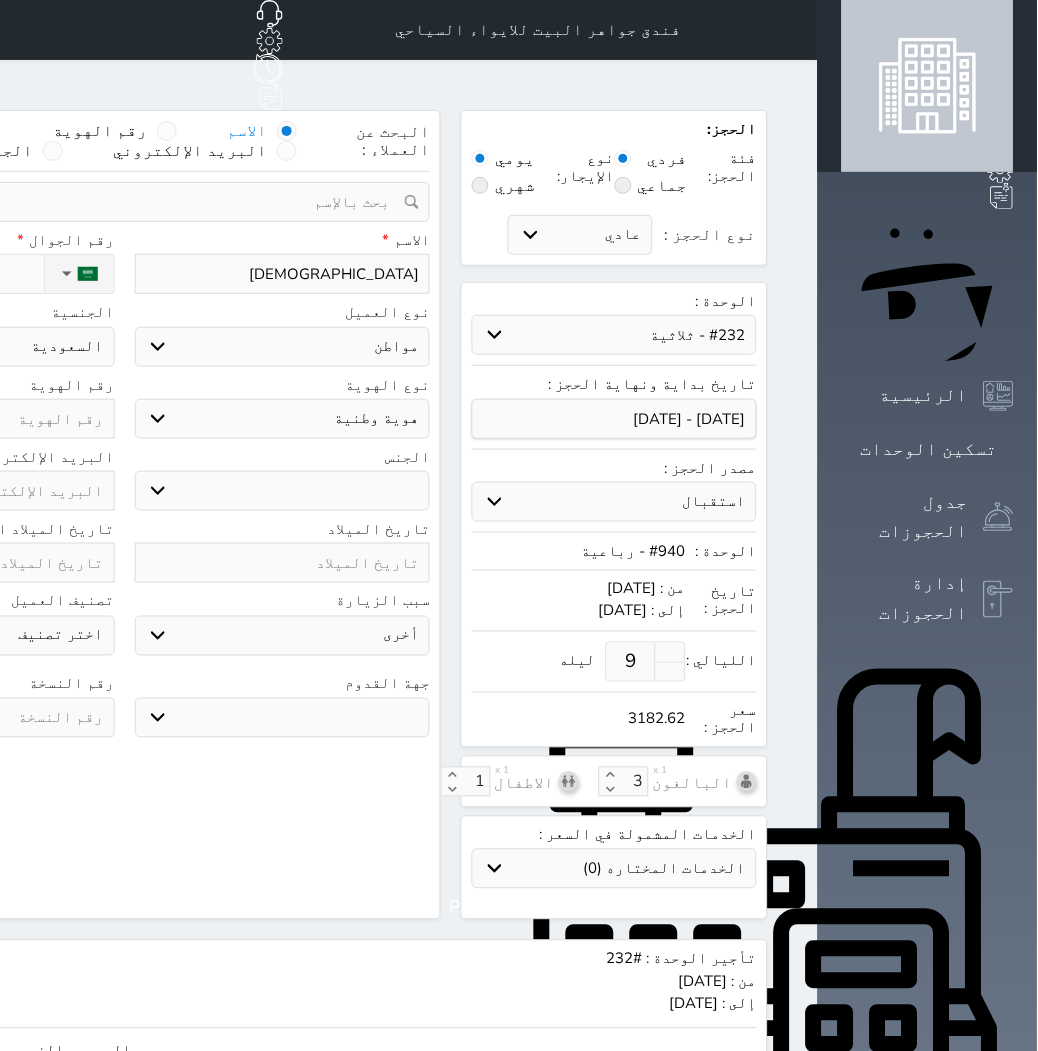 select on "3" 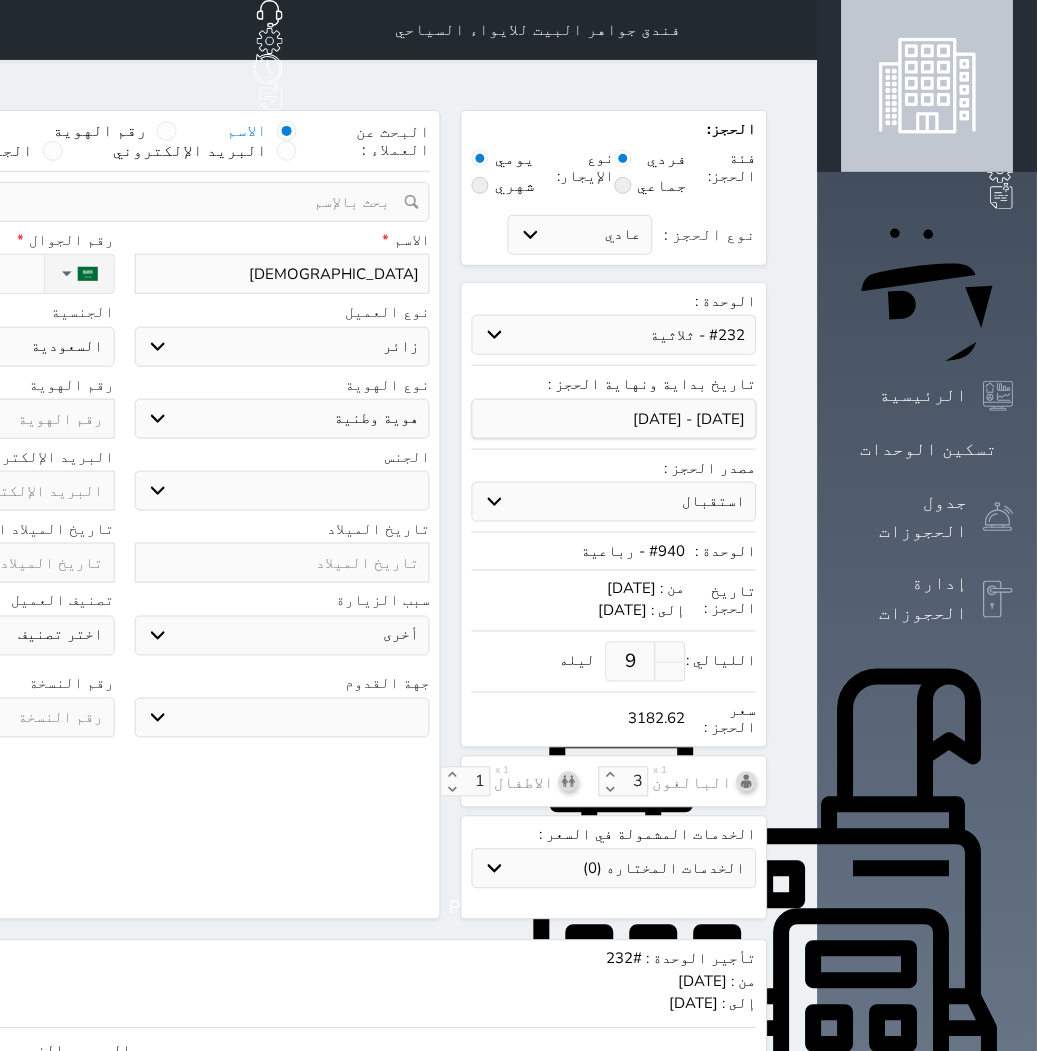 click on "اختر نوع   مواطن مواطن خليجي زائر مقيم" at bounding box center [283, 347] 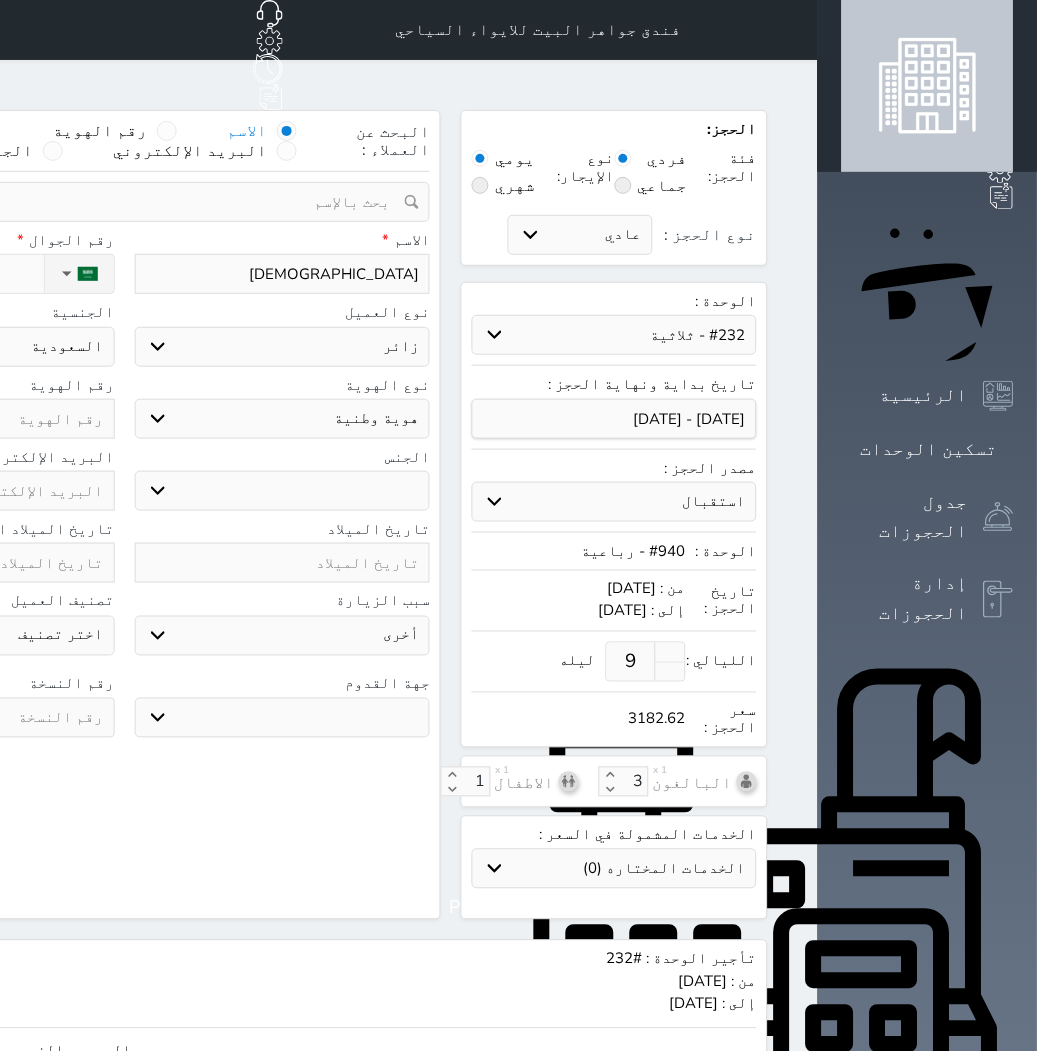 select 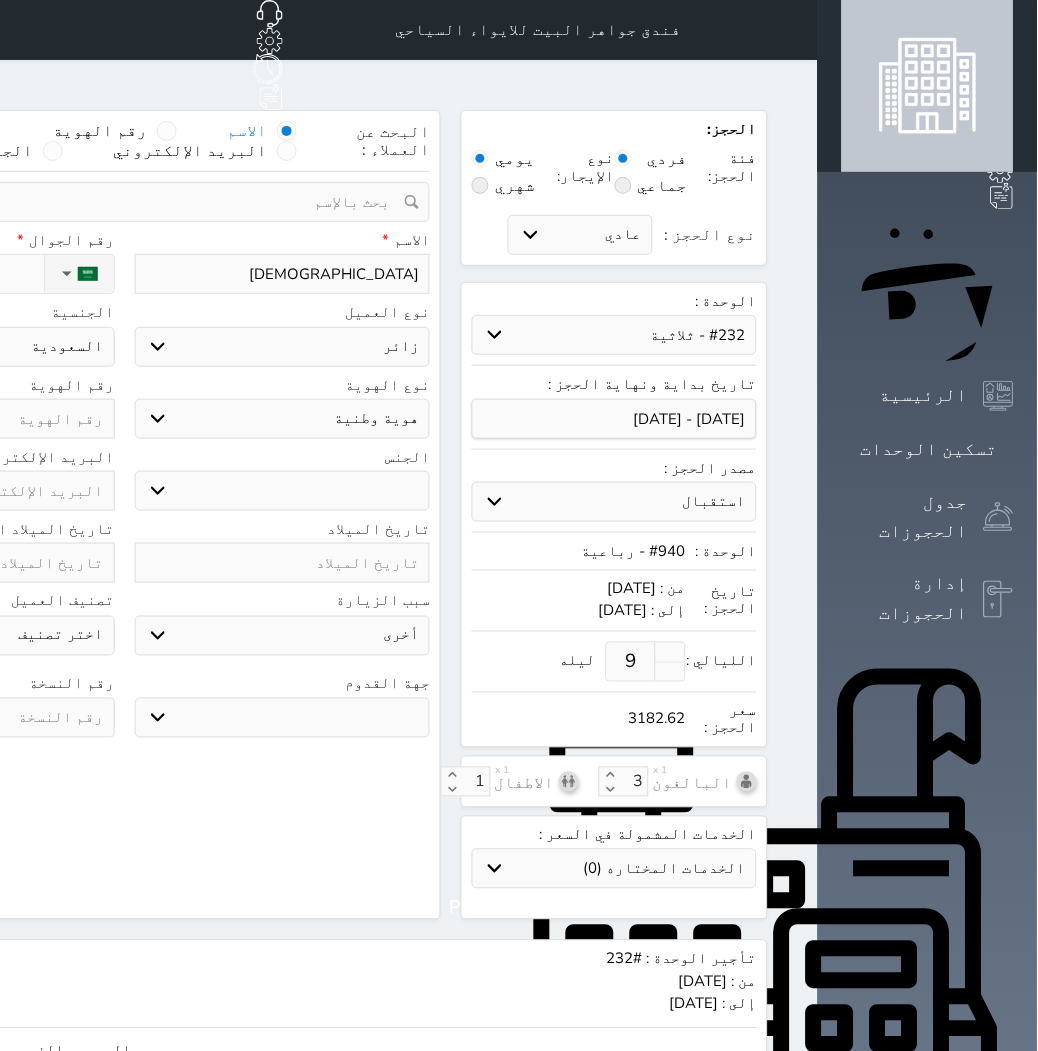 select 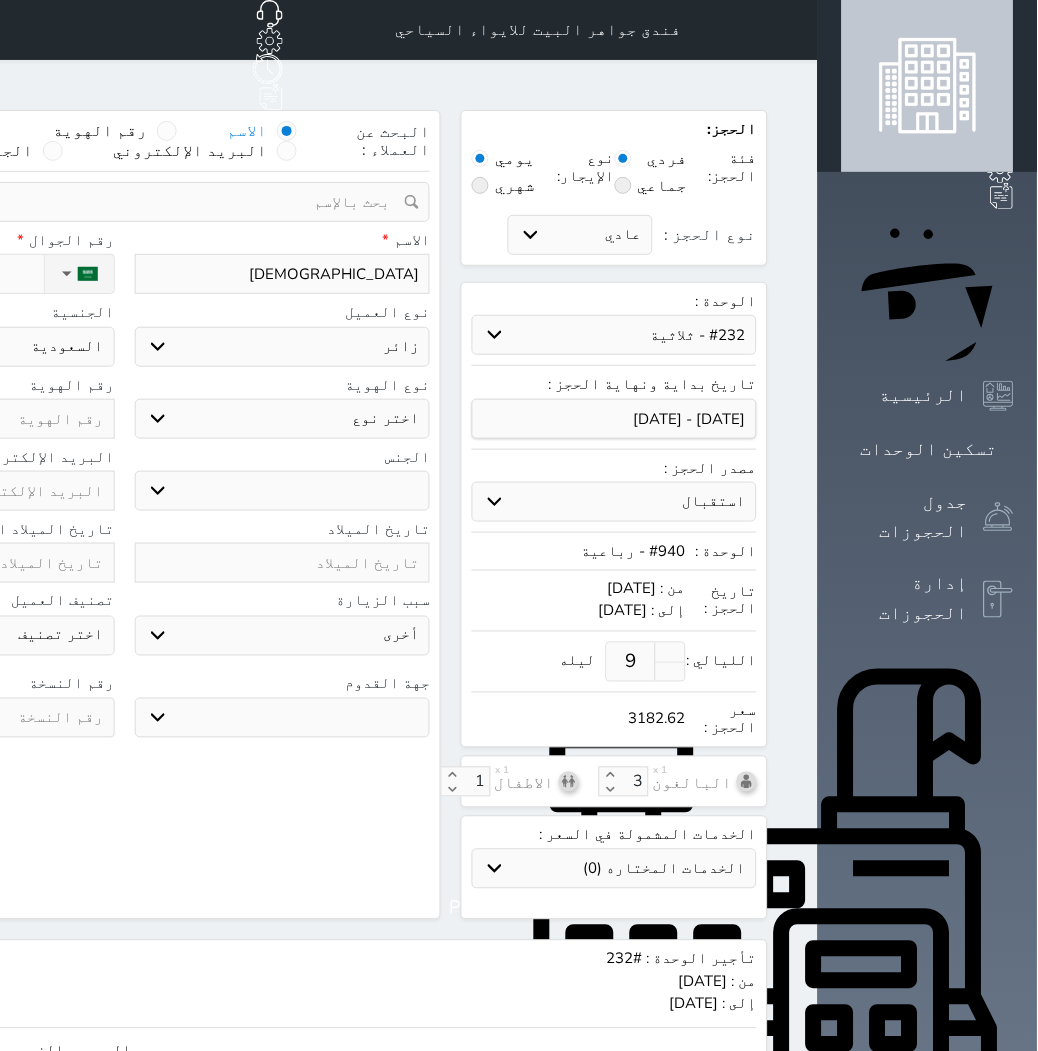 select 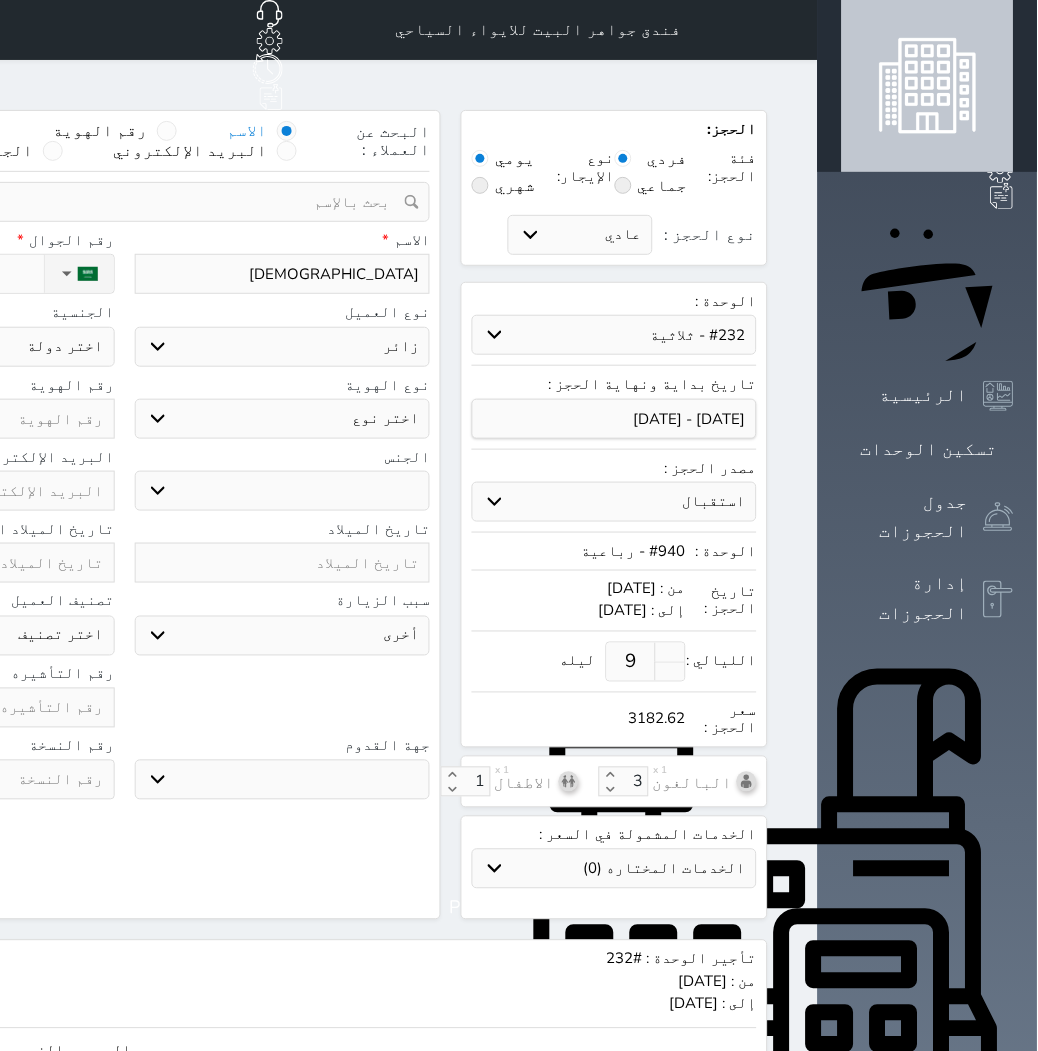 click on "اختر نوع   جواز السفر هوية زائر" at bounding box center (283, 419) 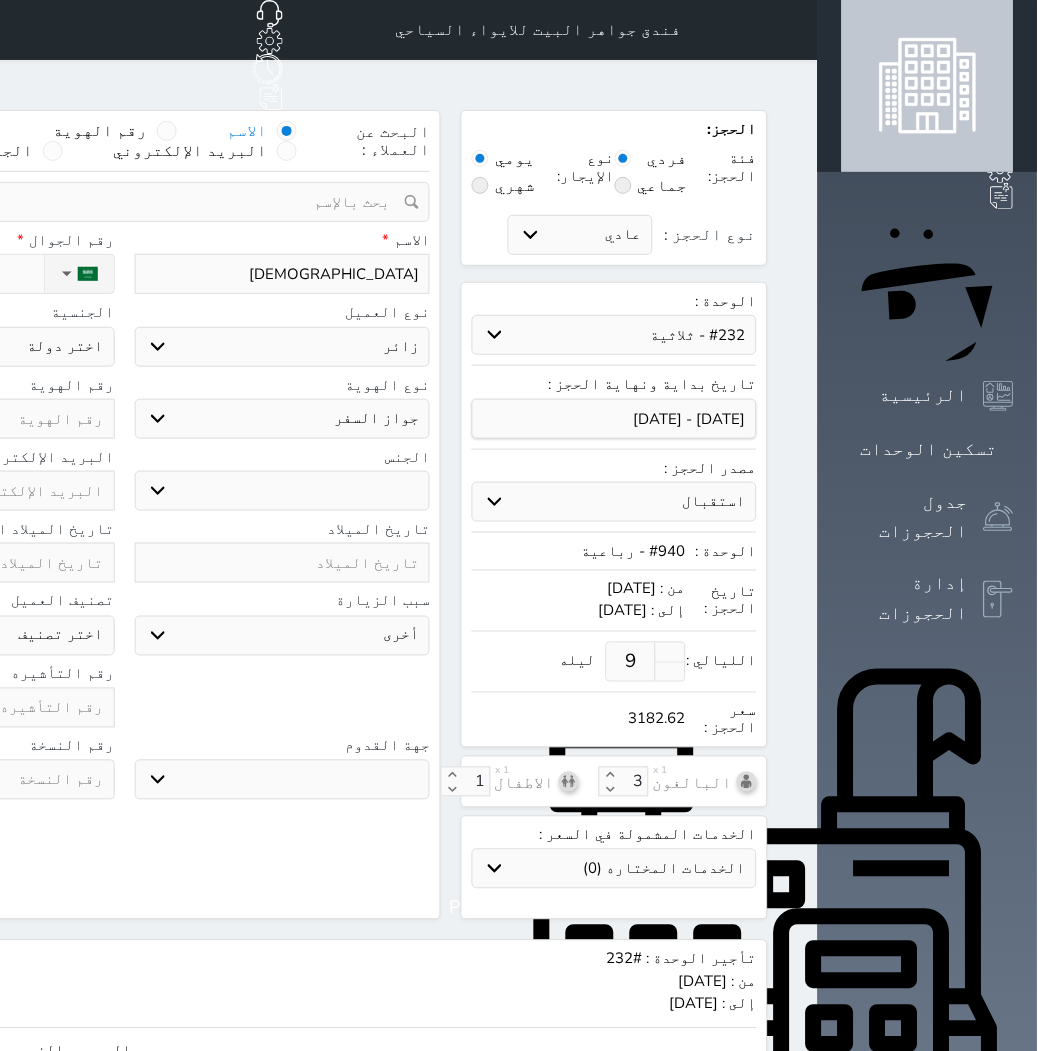 click on "اختر نوع   جواز السفر هوية زائر" at bounding box center [283, 419] 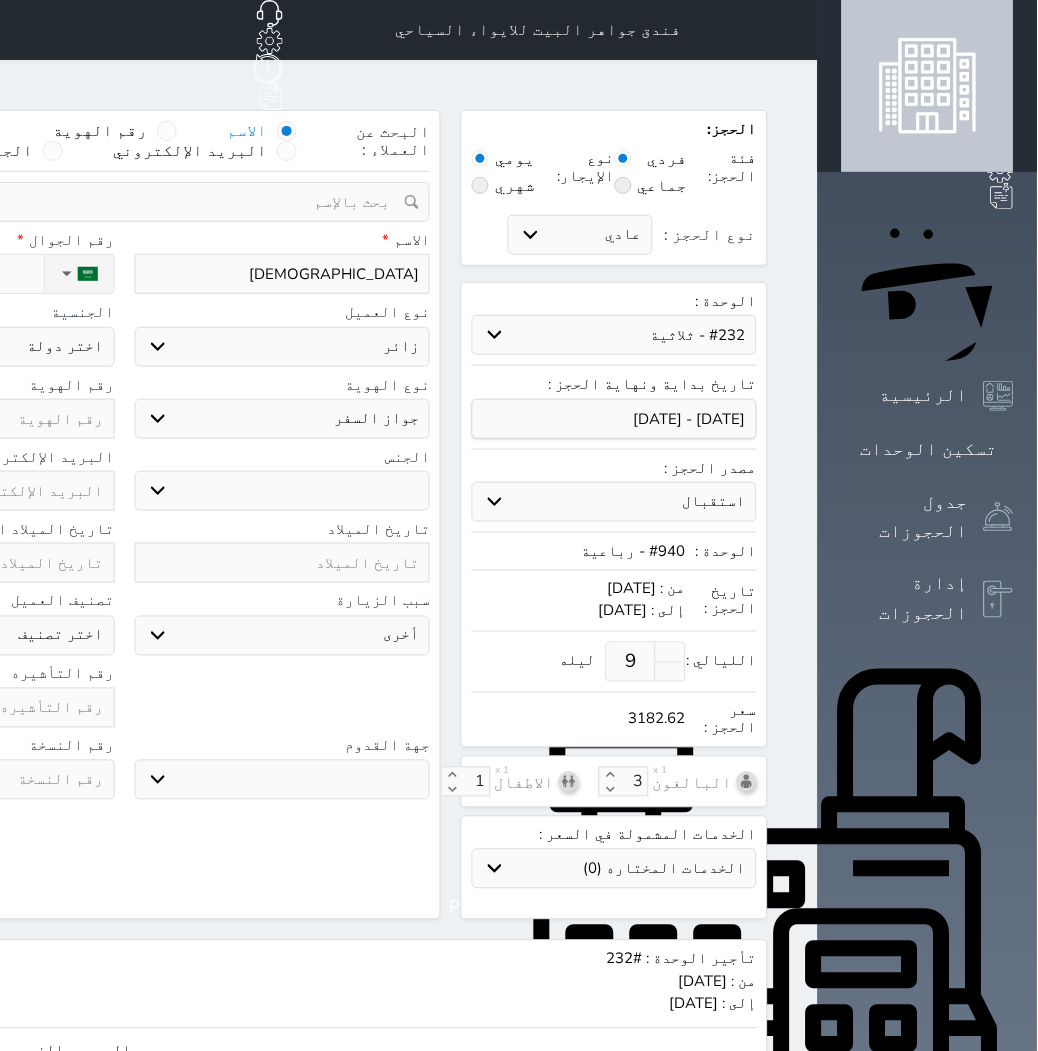 select 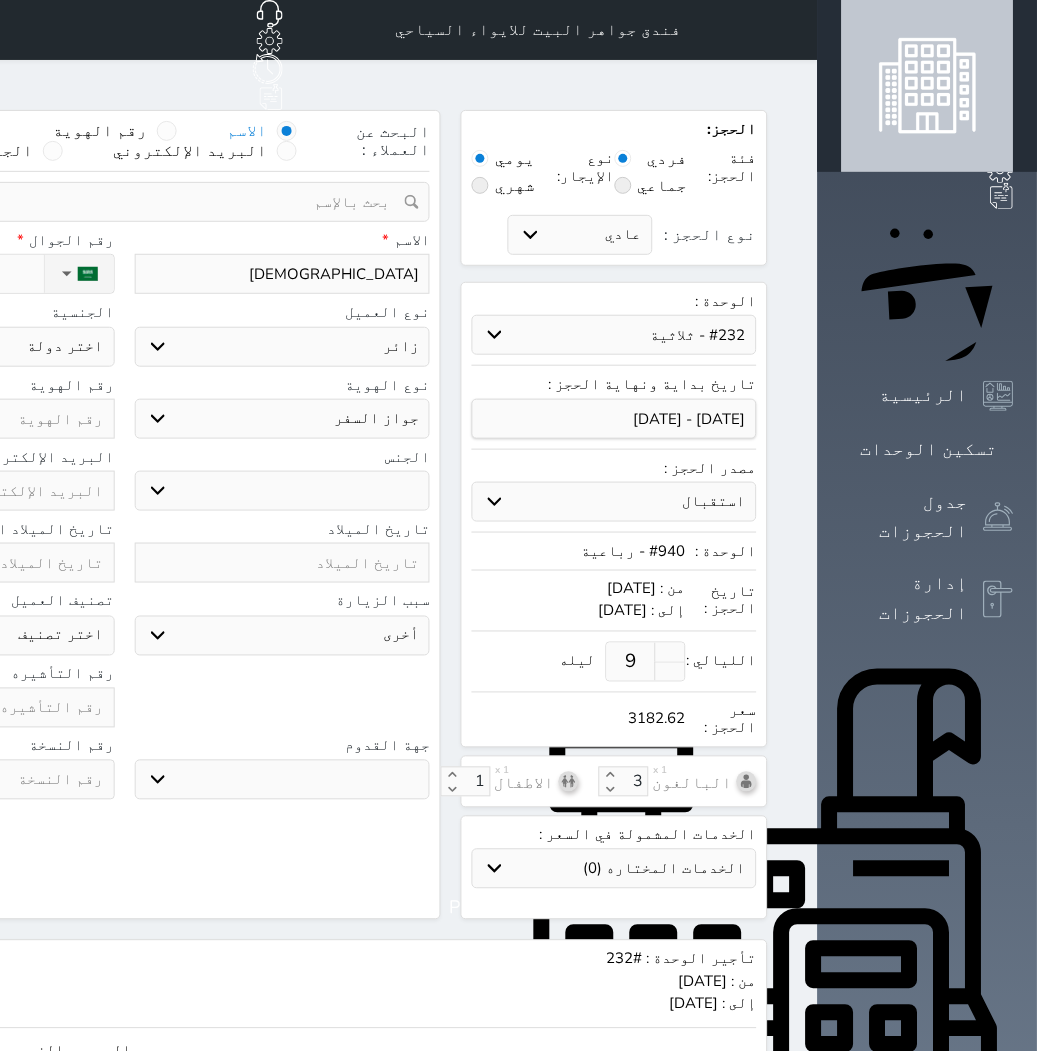 select 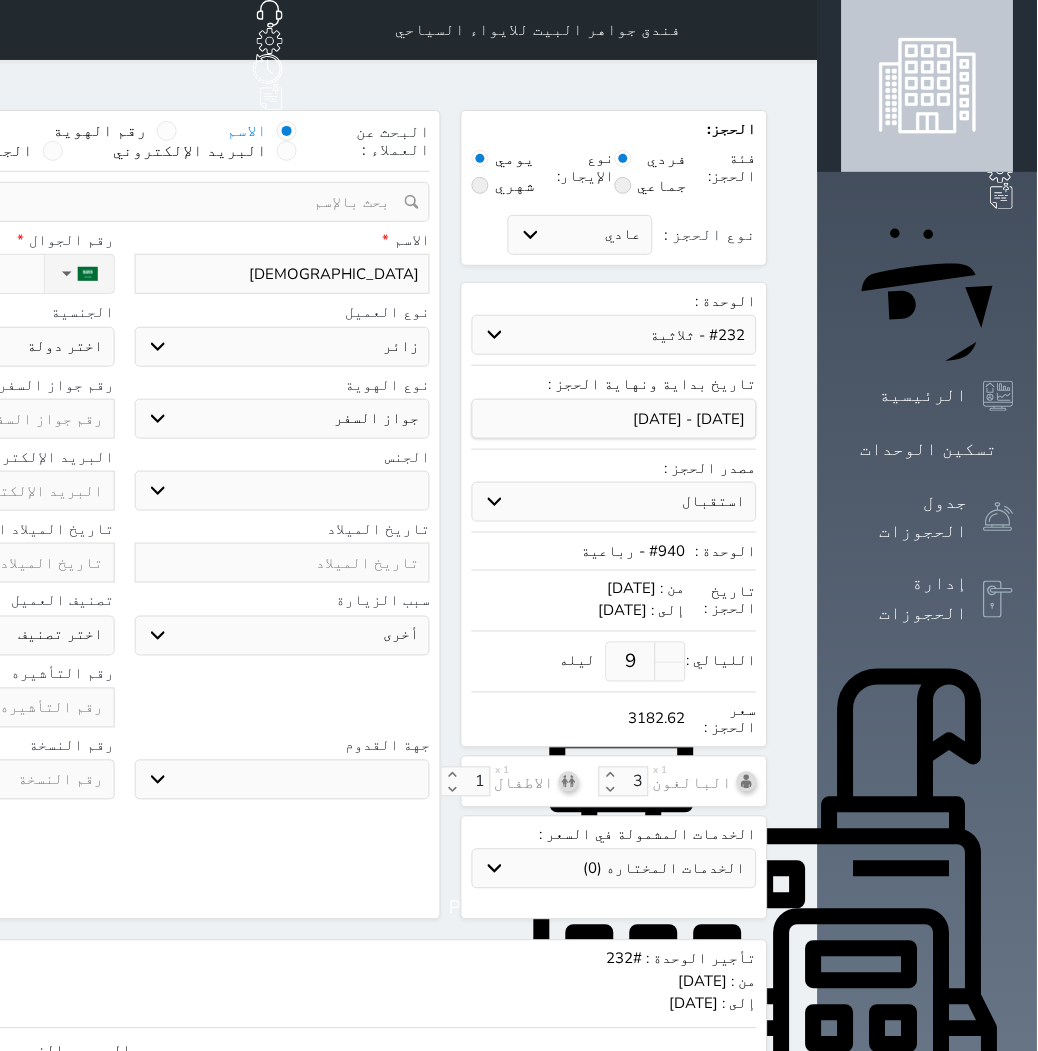 click on "ذكر   انثى" at bounding box center (283, 491) 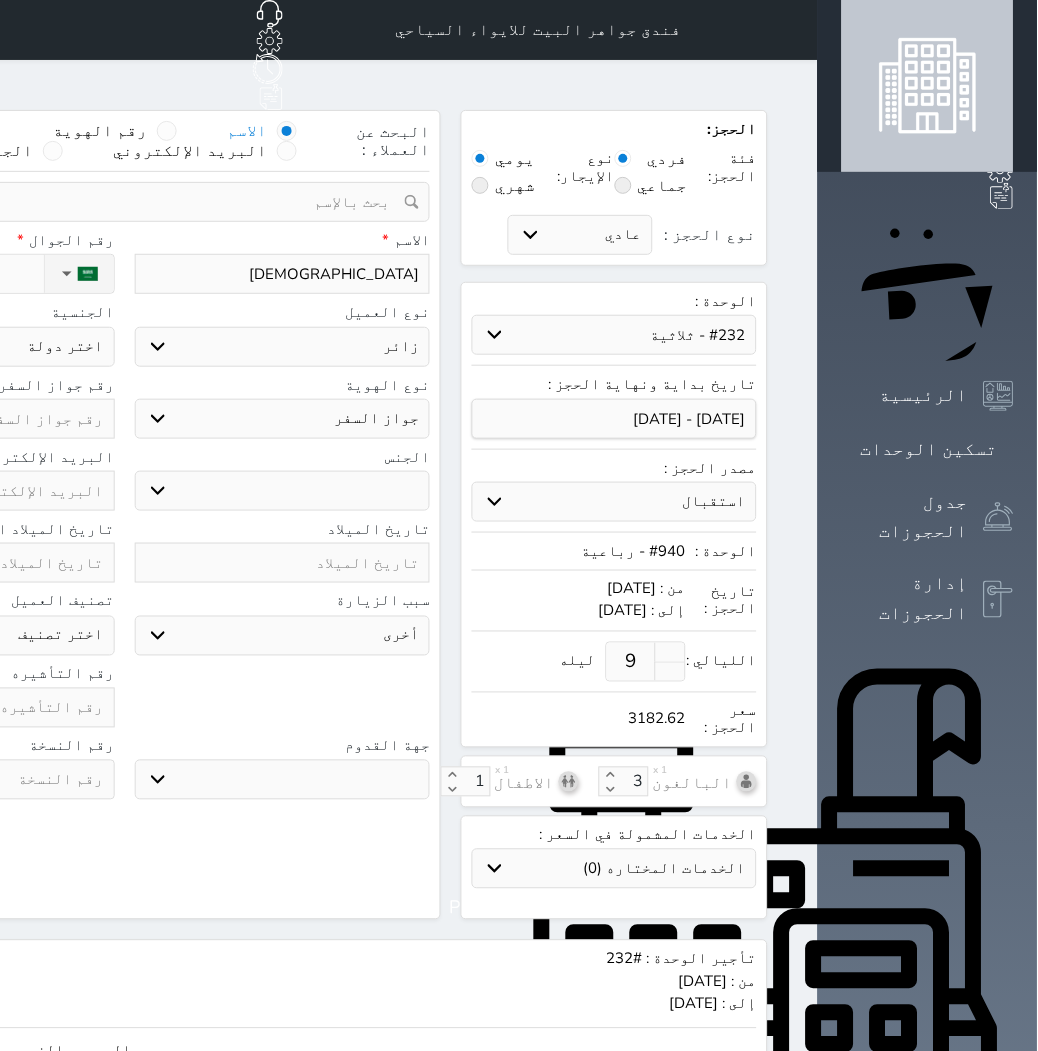select on "[DEMOGRAPHIC_DATA]" 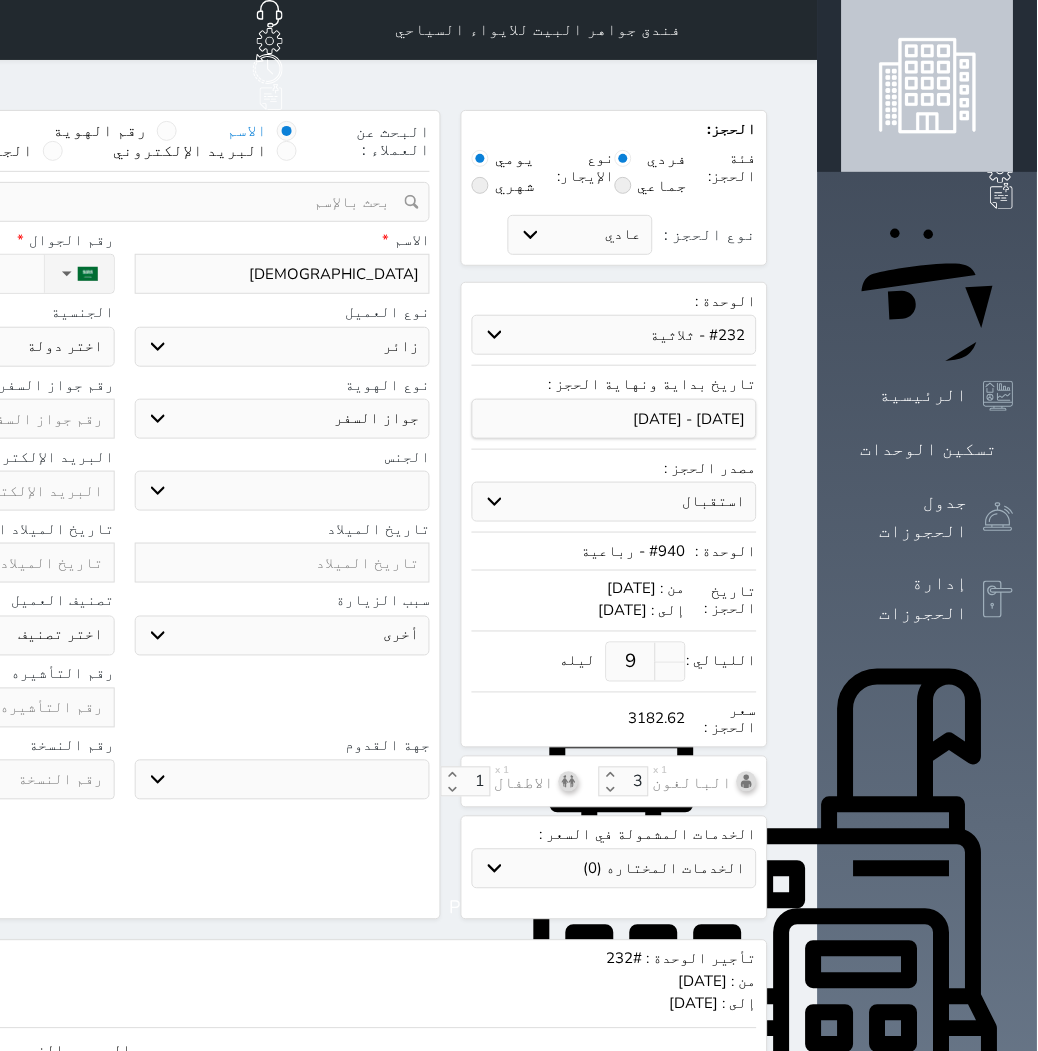click on "ذكر   انثى" at bounding box center (283, 491) 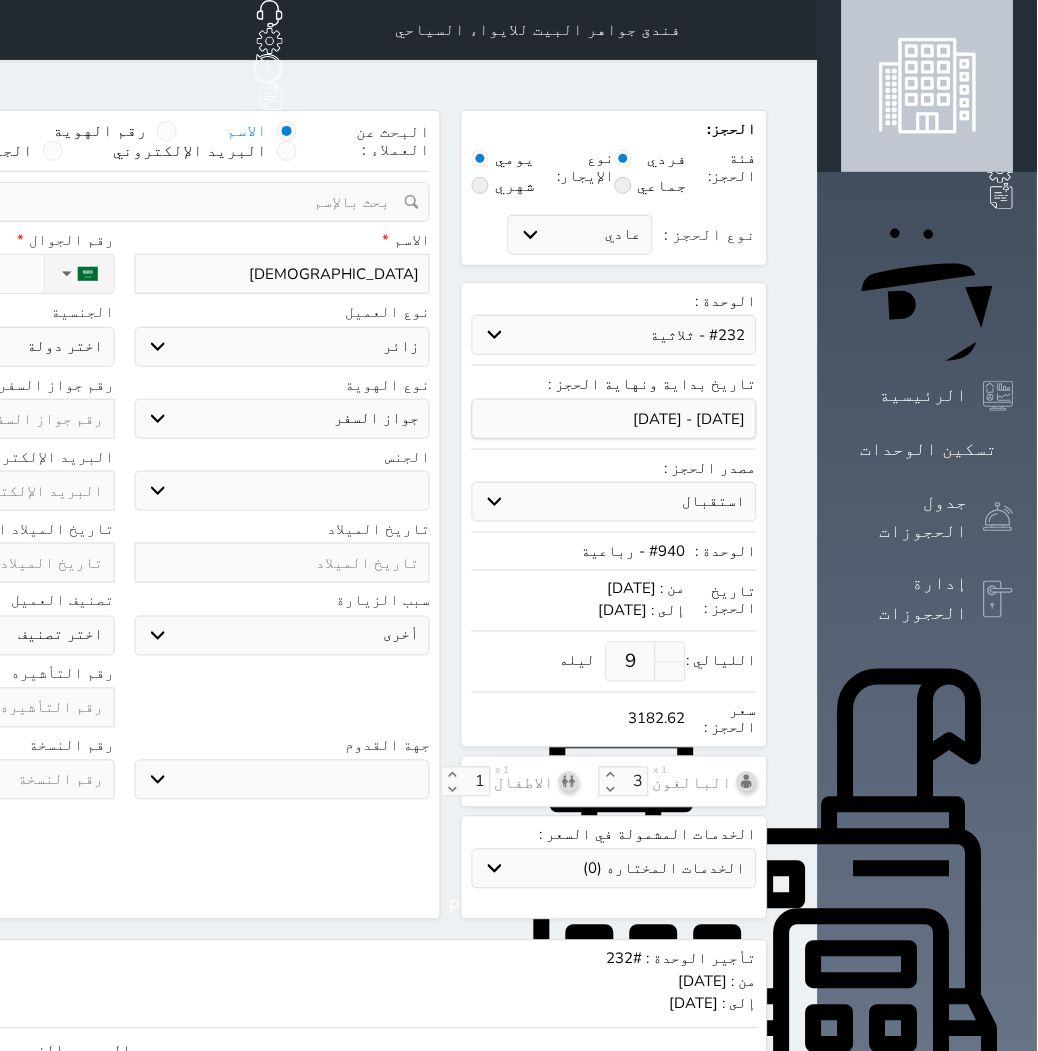 select on "3" 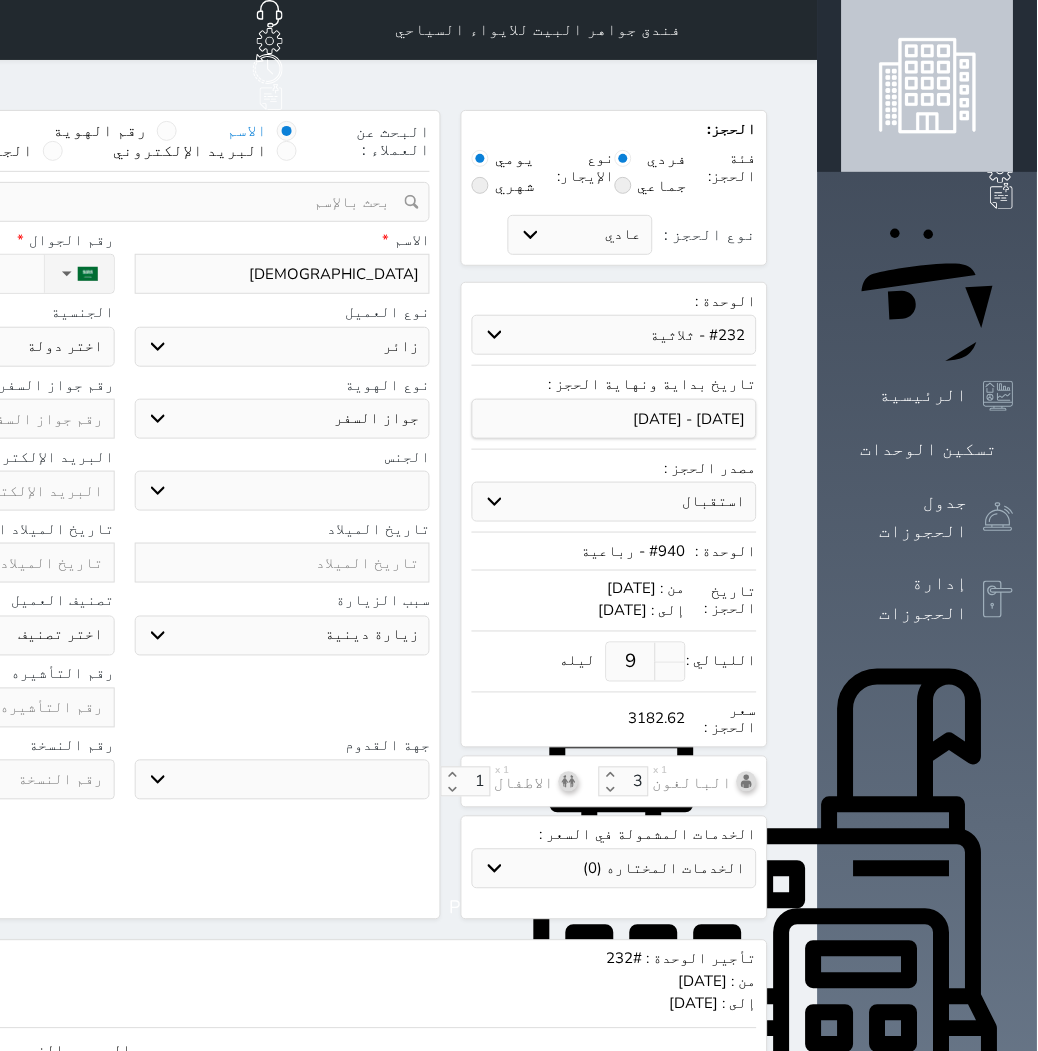 click on "سياحة زيارة الاهل والاصدقاء زيارة دينية زيارة عمل زيارة رياضية زيارة ترفيهية أخرى موظف ديوان عمل نزيل حجر موظف وزارة الصحة" at bounding box center [283, 636] 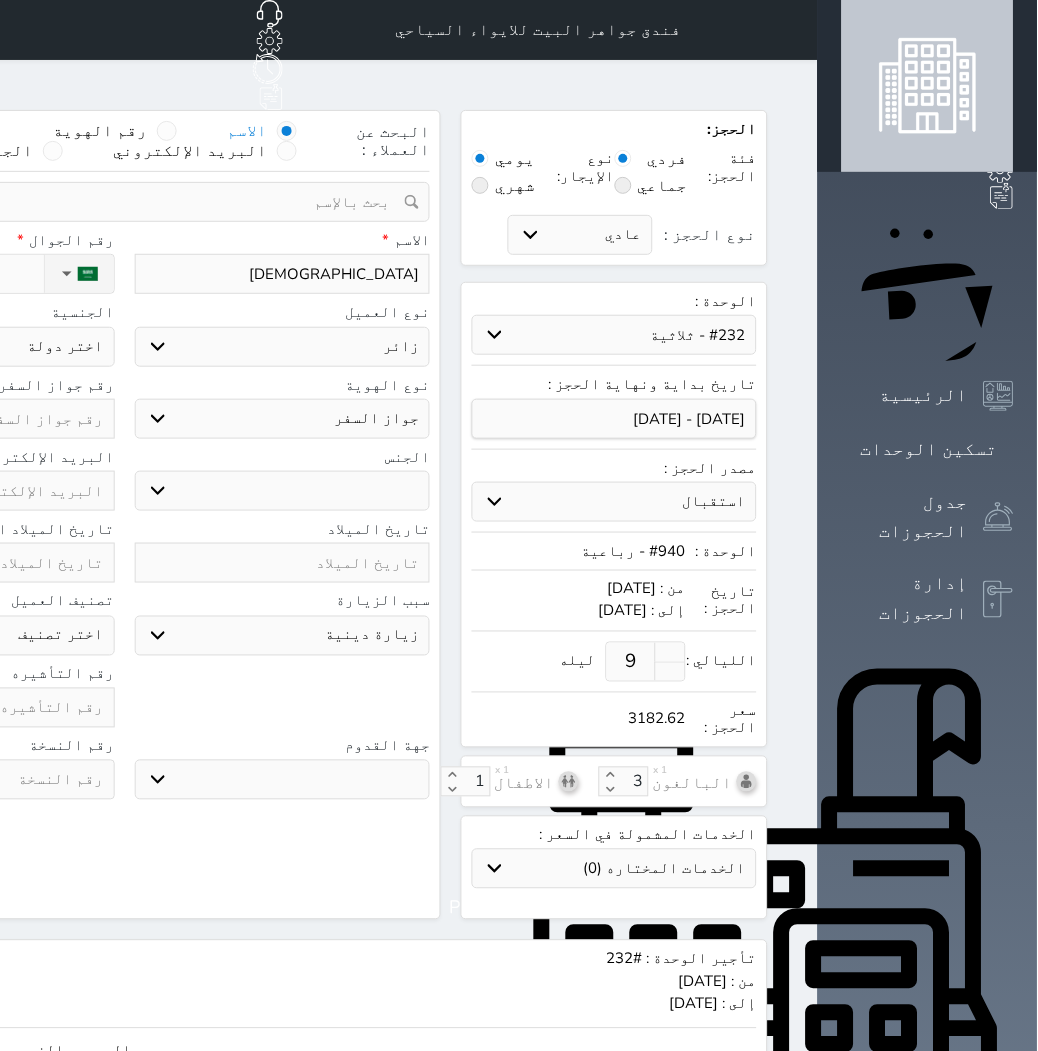 type on "[PHONE_NUMBER]" 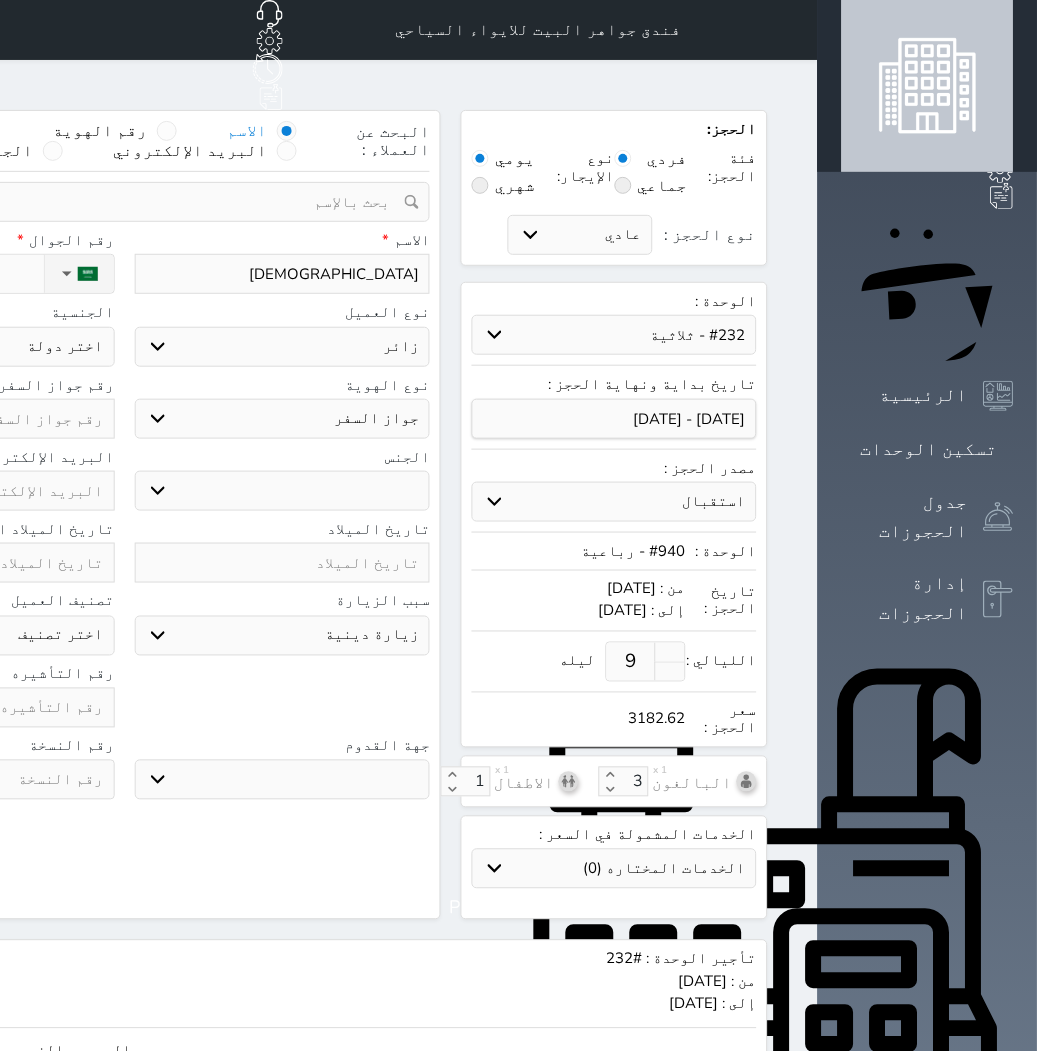 select 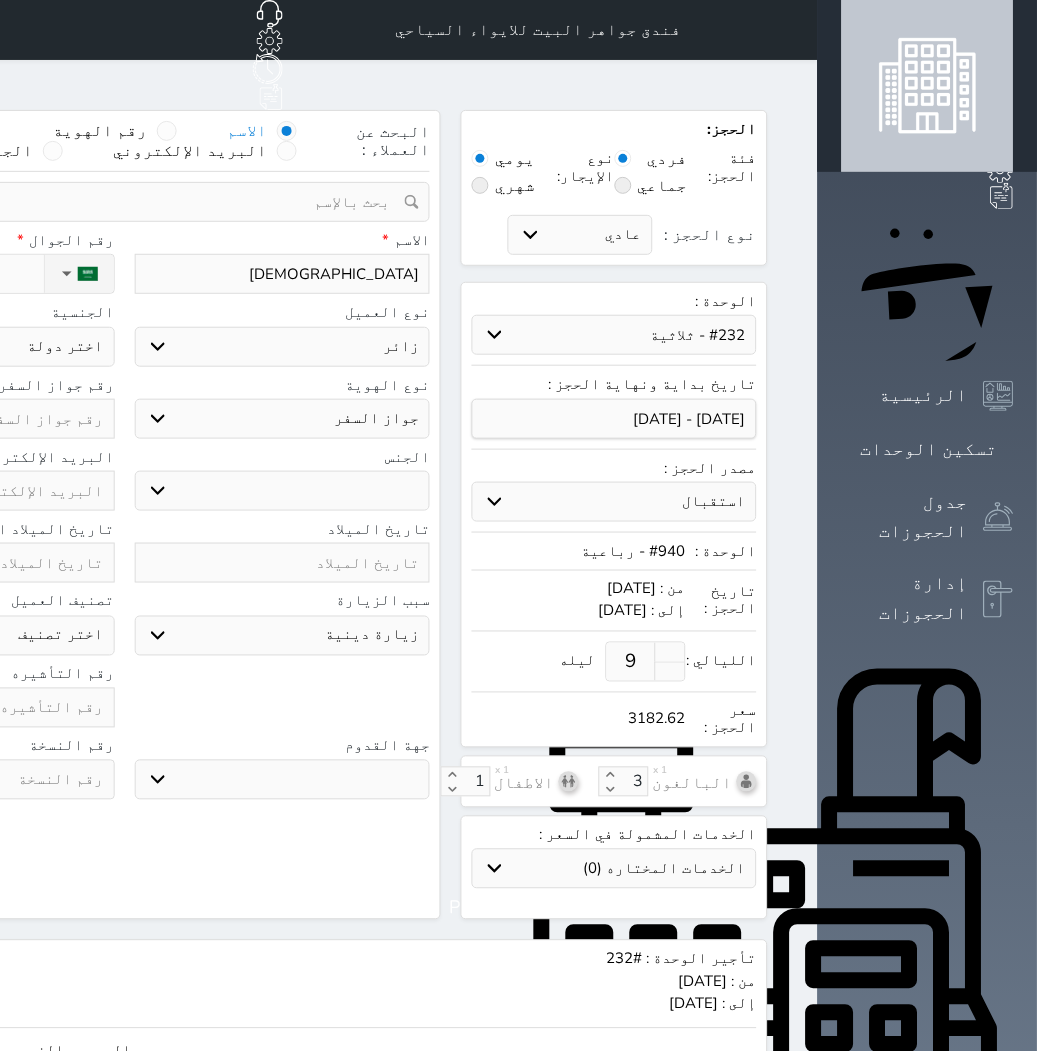 select on "304" 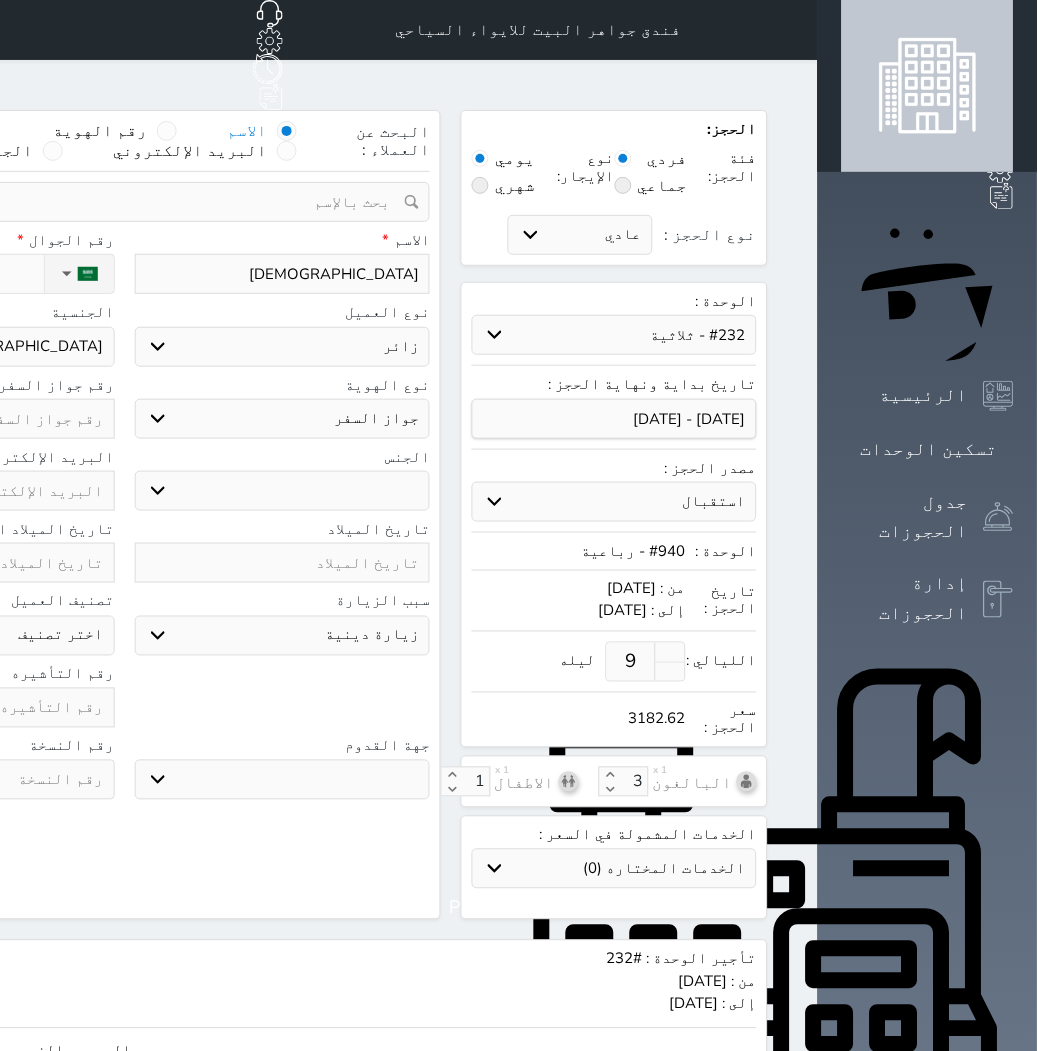 click on "اختر دولة
اثيوبيا
اجنبي بجواز سعودي
اخرى
[GEOGRAPHIC_DATA]
[GEOGRAPHIC_DATA]
[GEOGRAPHIC_DATA]
[GEOGRAPHIC_DATA]
[GEOGRAPHIC_DATA]
[GEOGRAPHIC_DATA]
[GEOGRAPHIC_DATA]" at bounding box center (-33, 347) 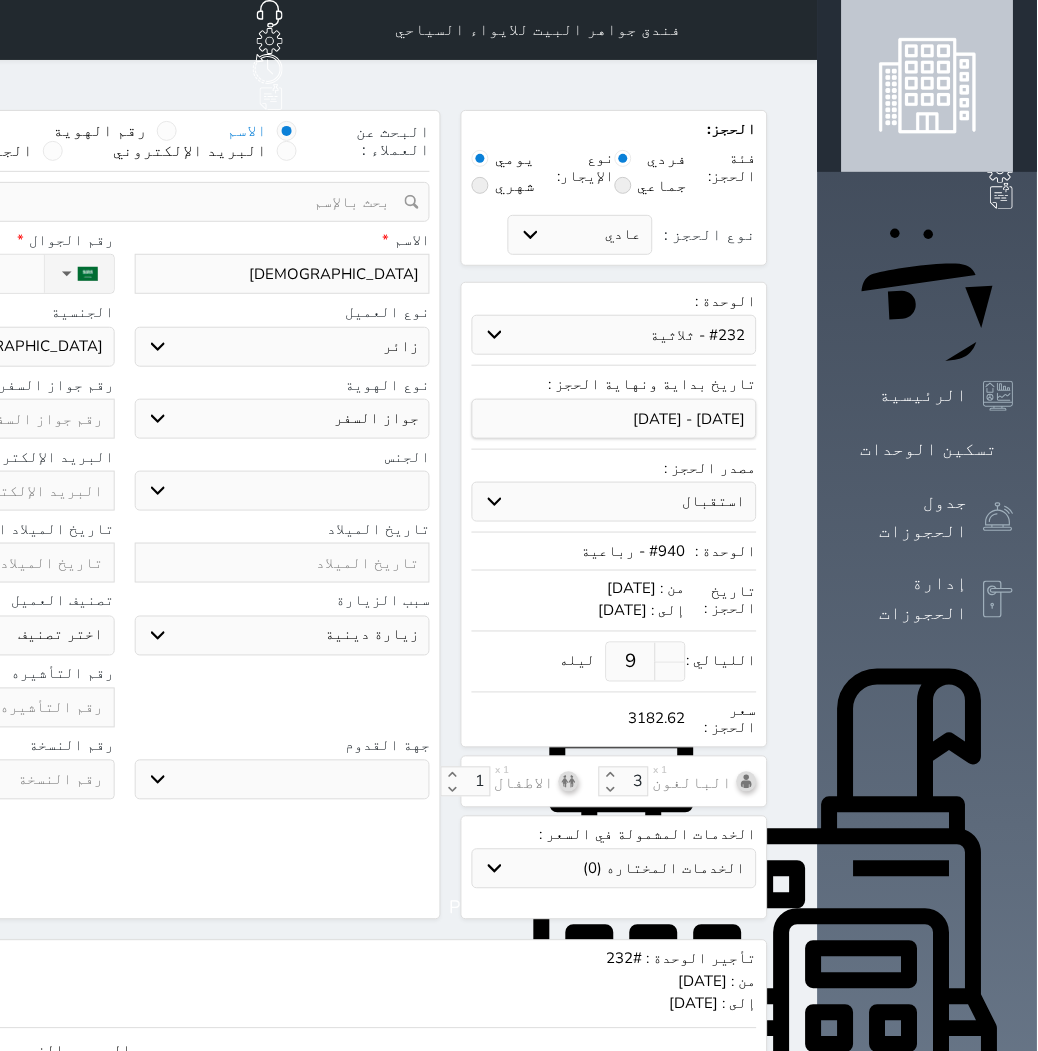 type on "Y" 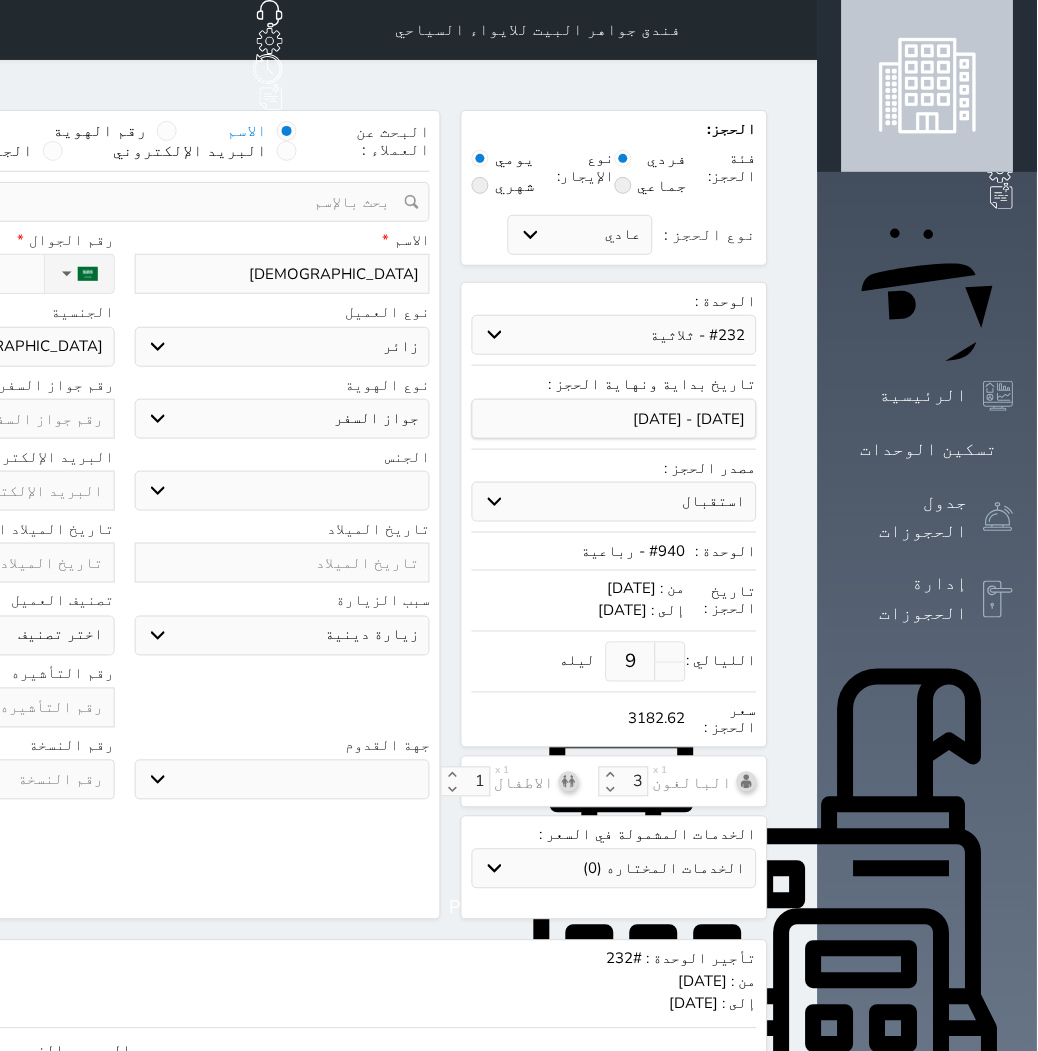 select 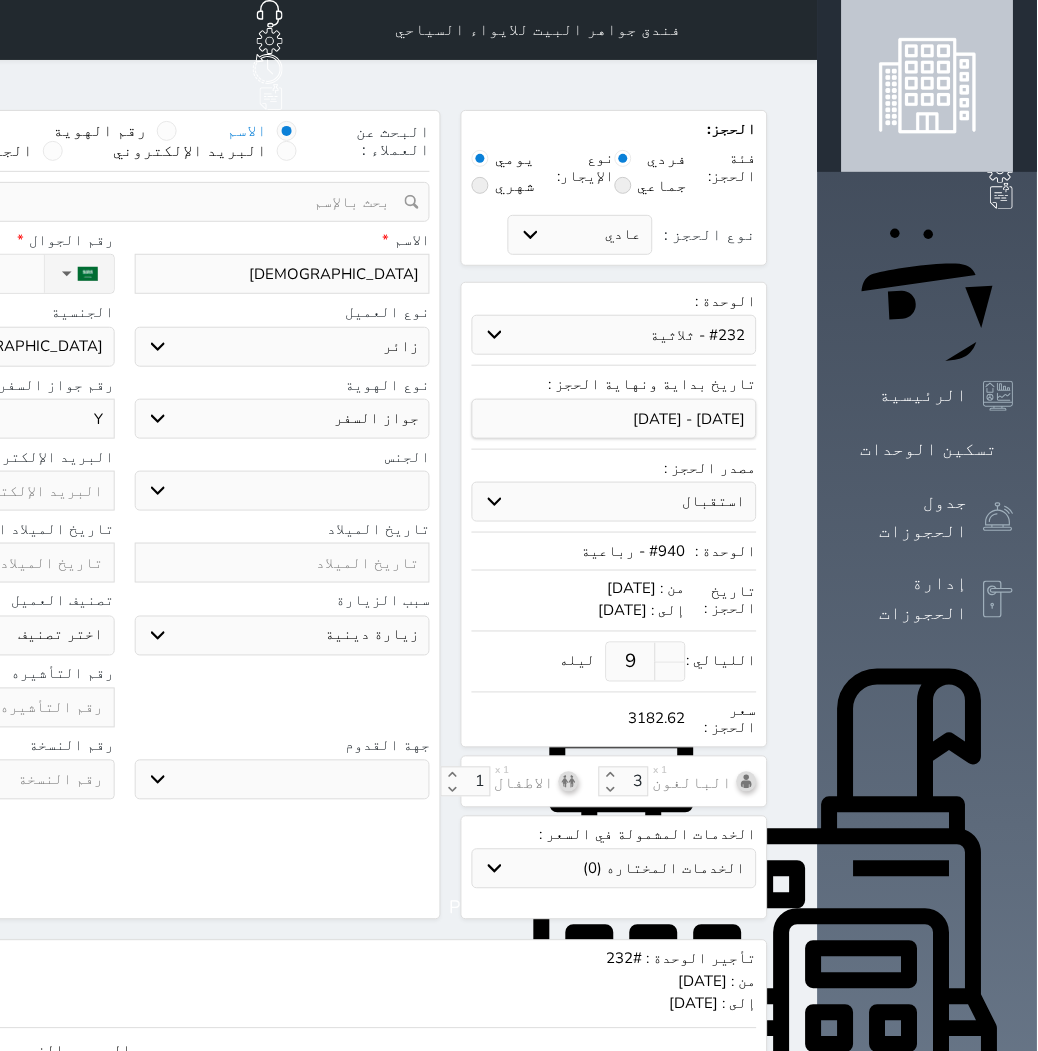 type on "YE" 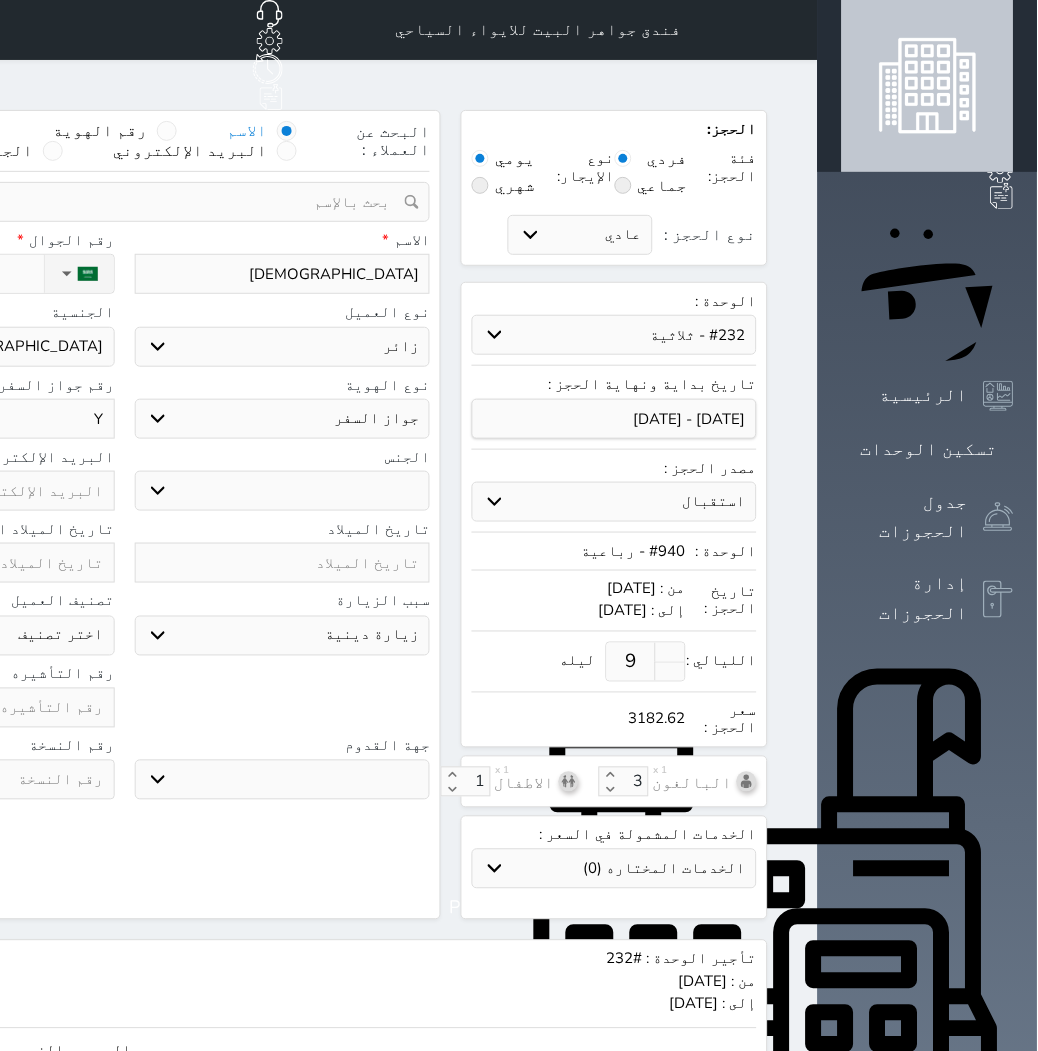 select 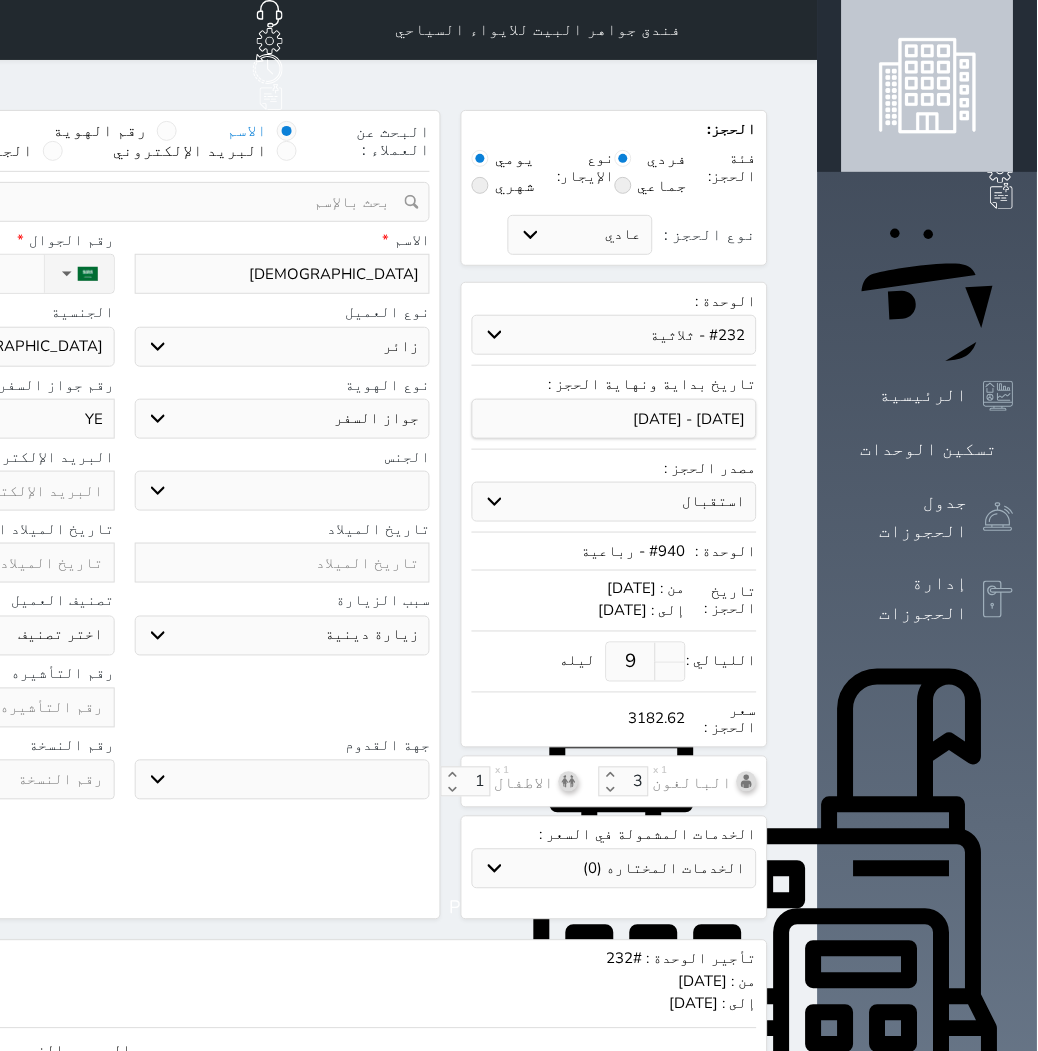 type on "YE6" 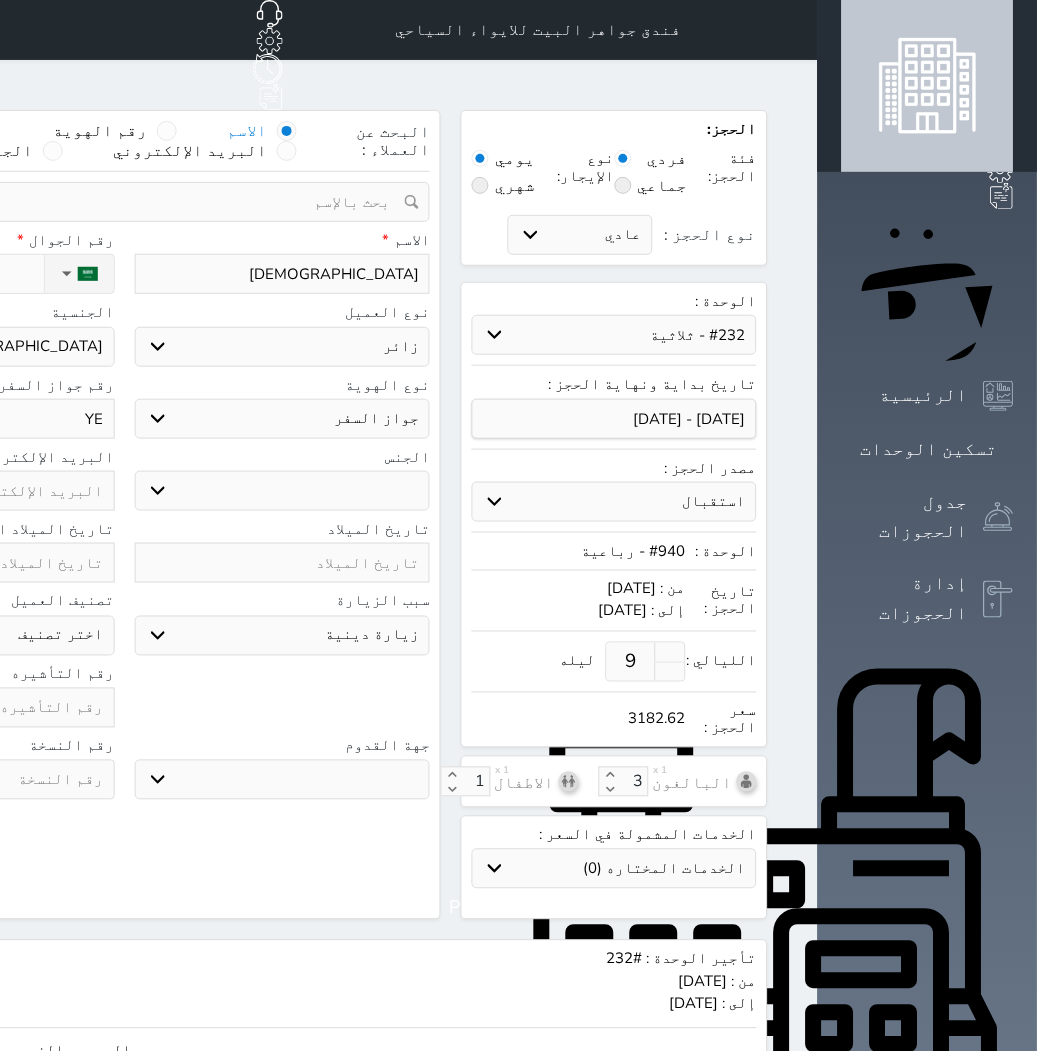 select 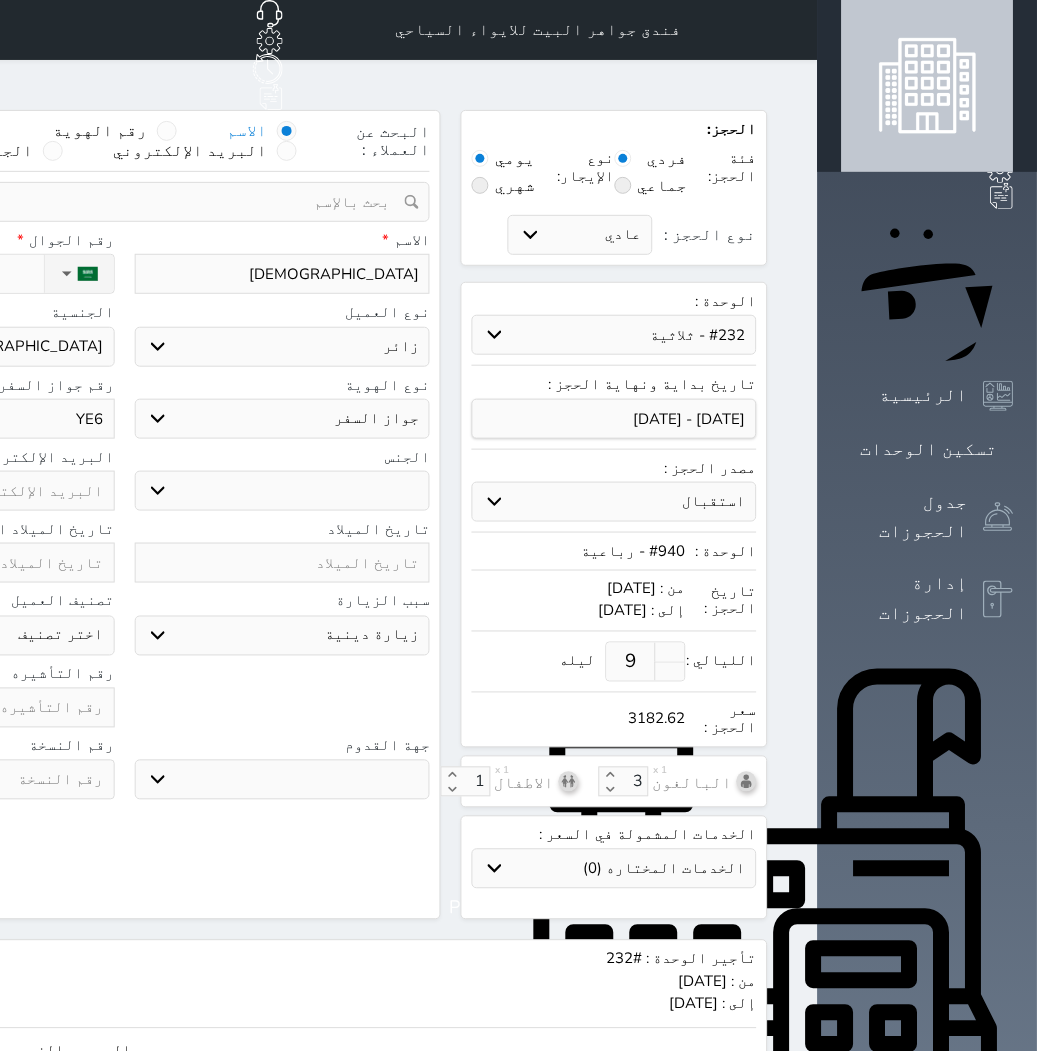 type on "YE69" 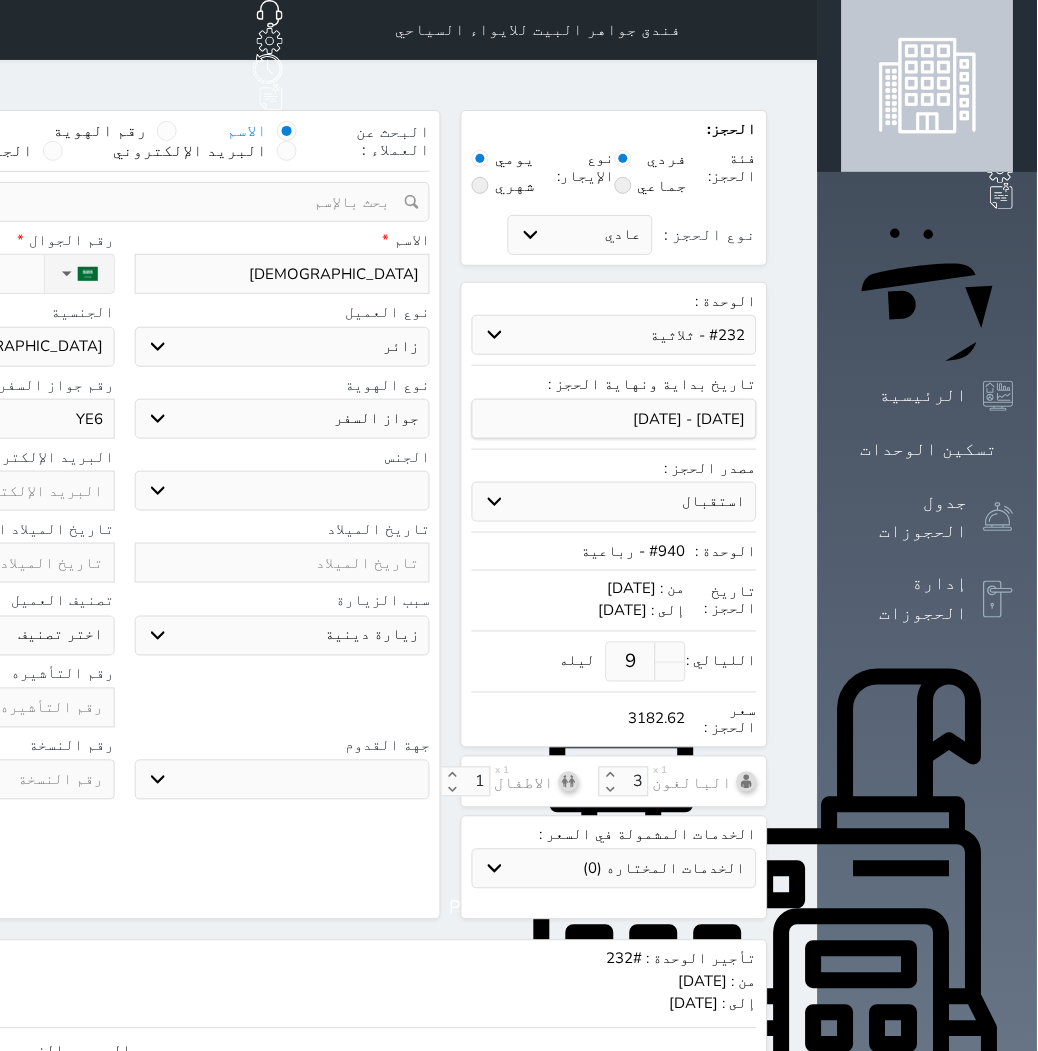 select 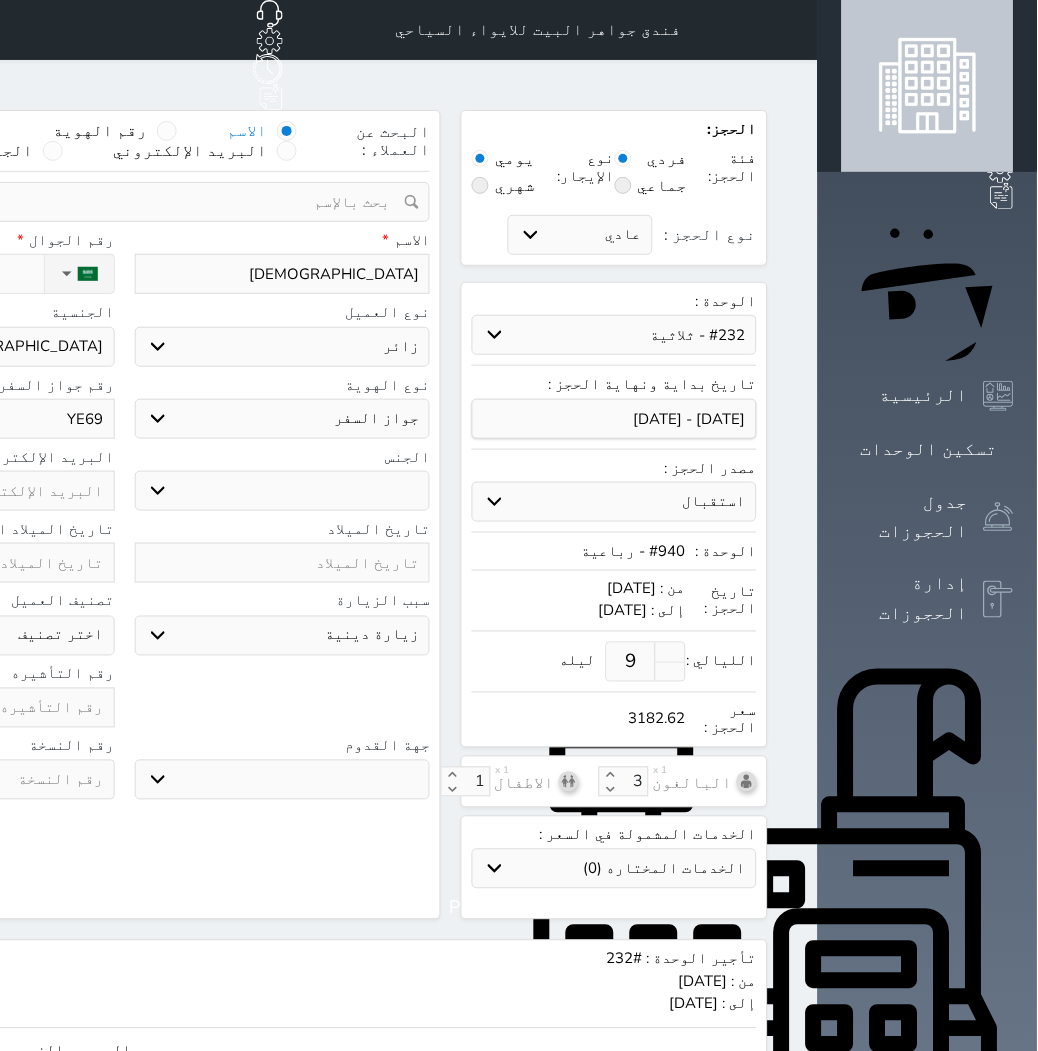 type on "YE691" 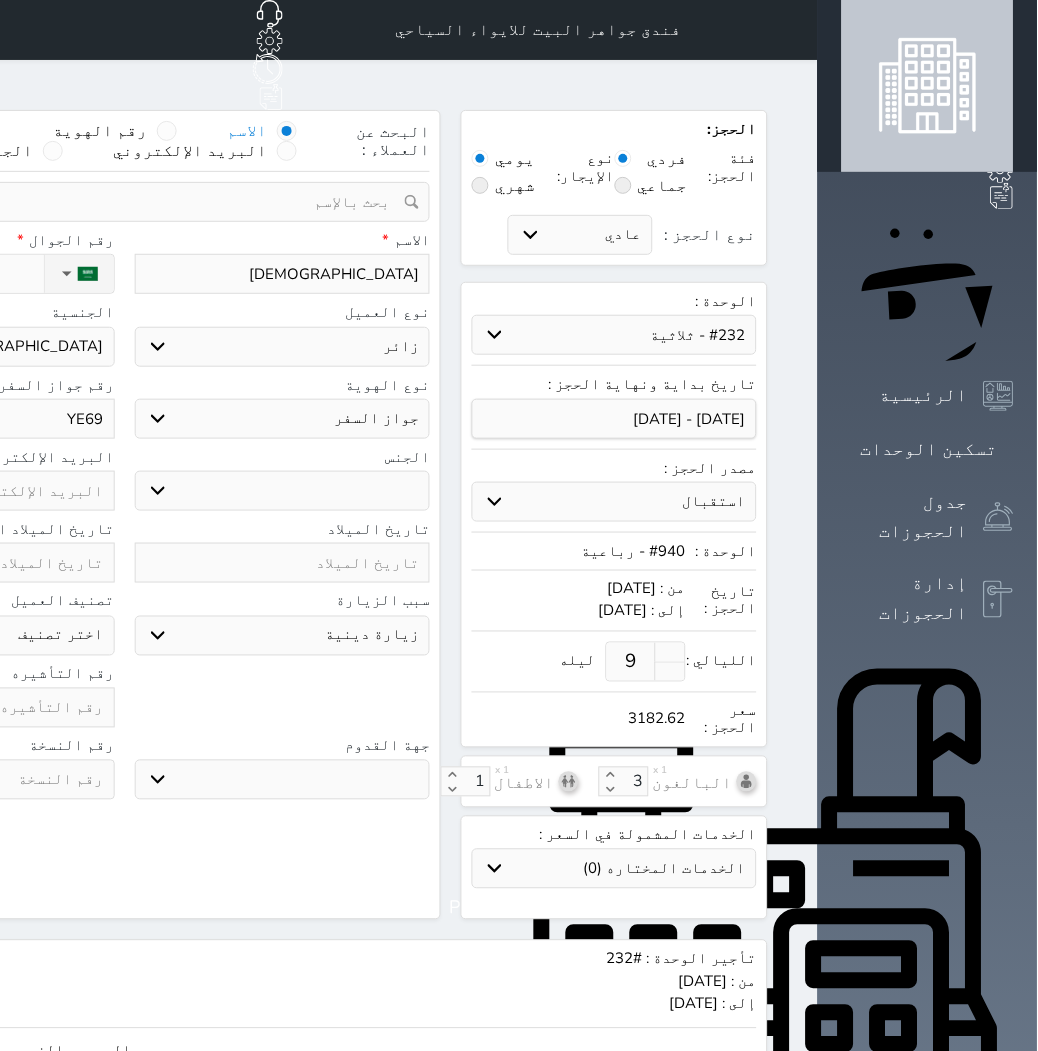 select 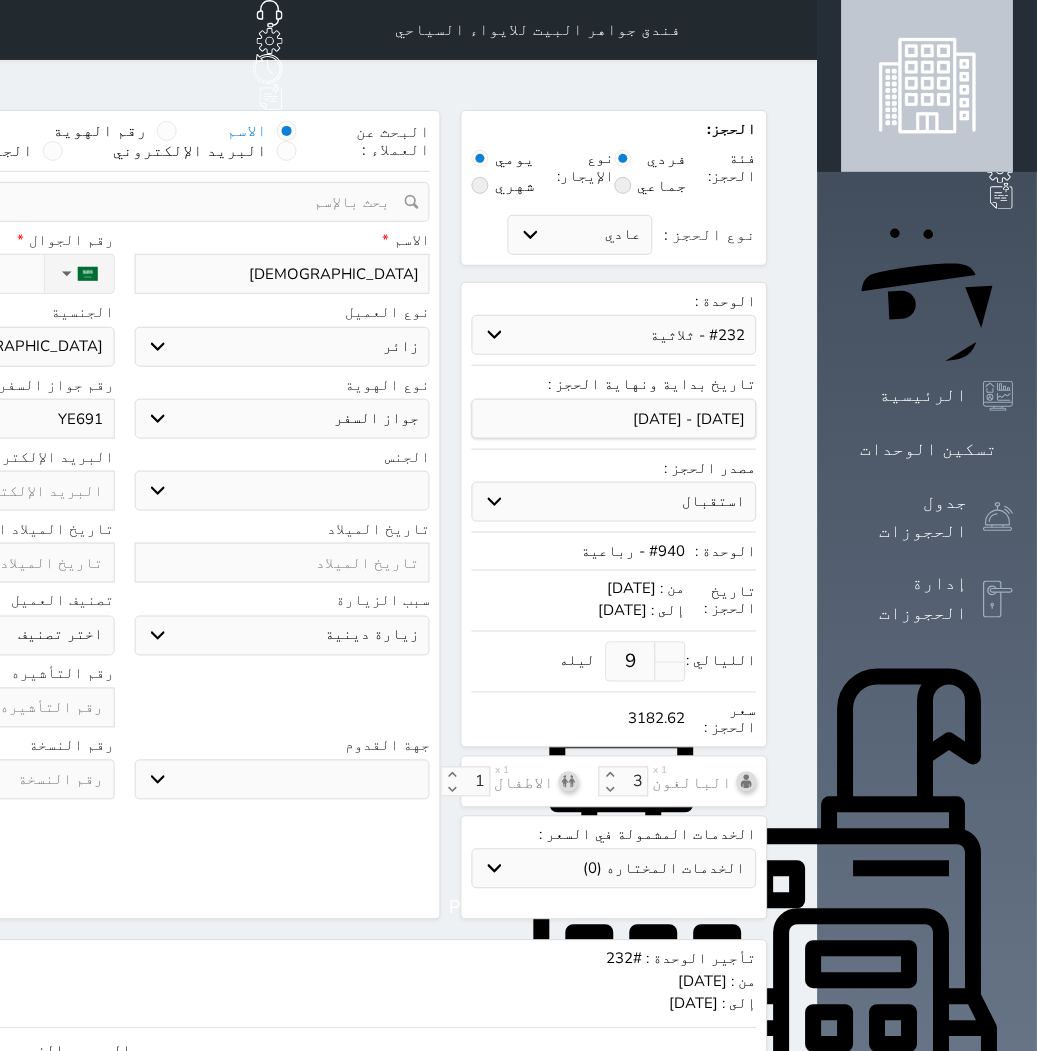 type on "YE6915" 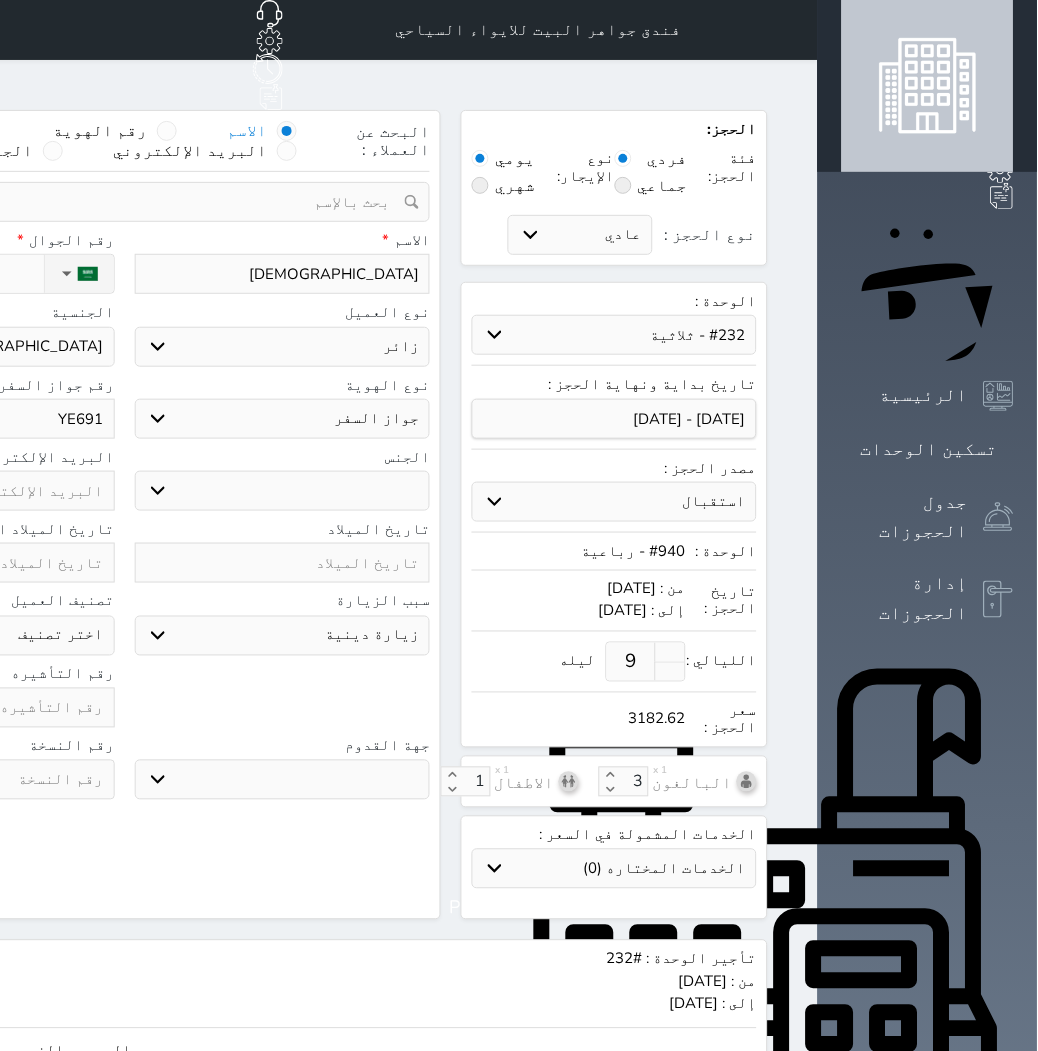select 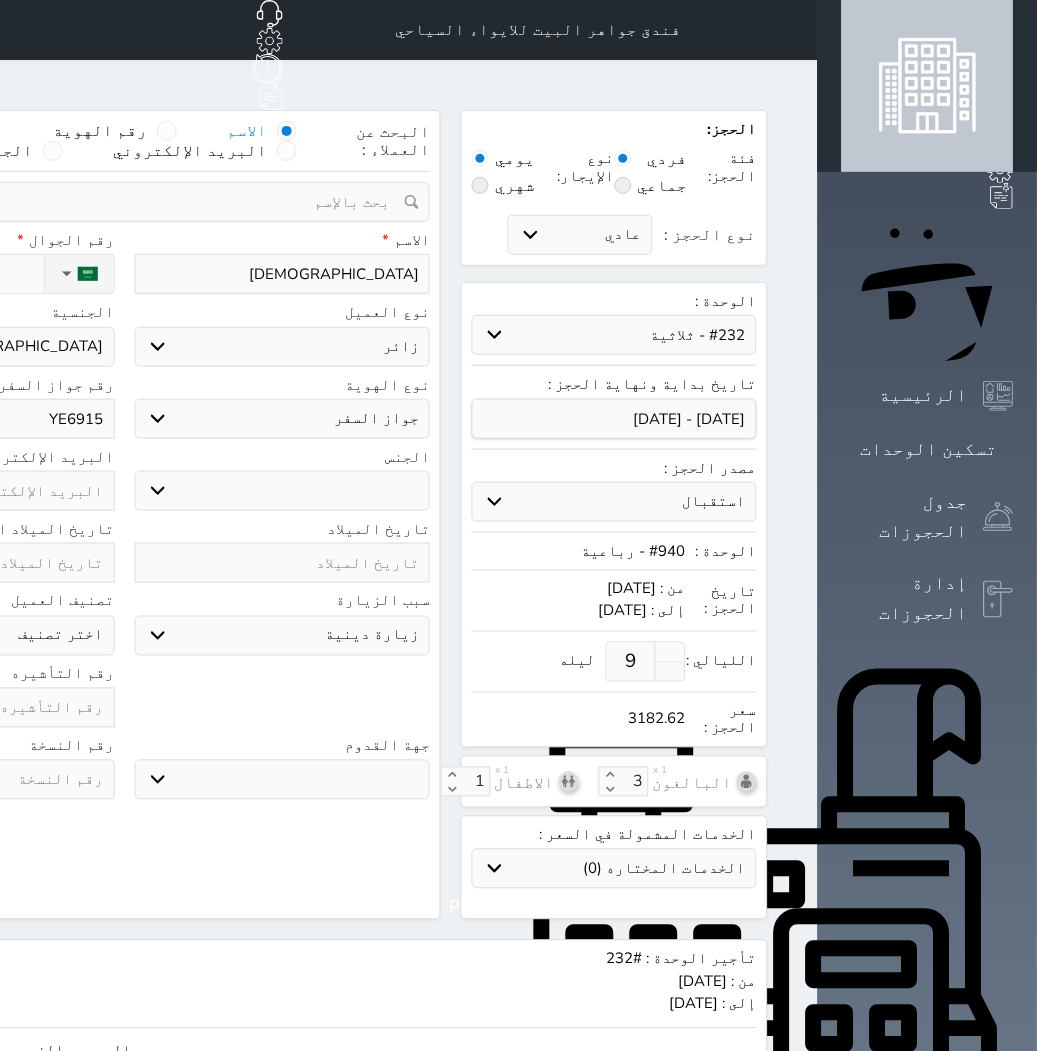 type on "YE69151" 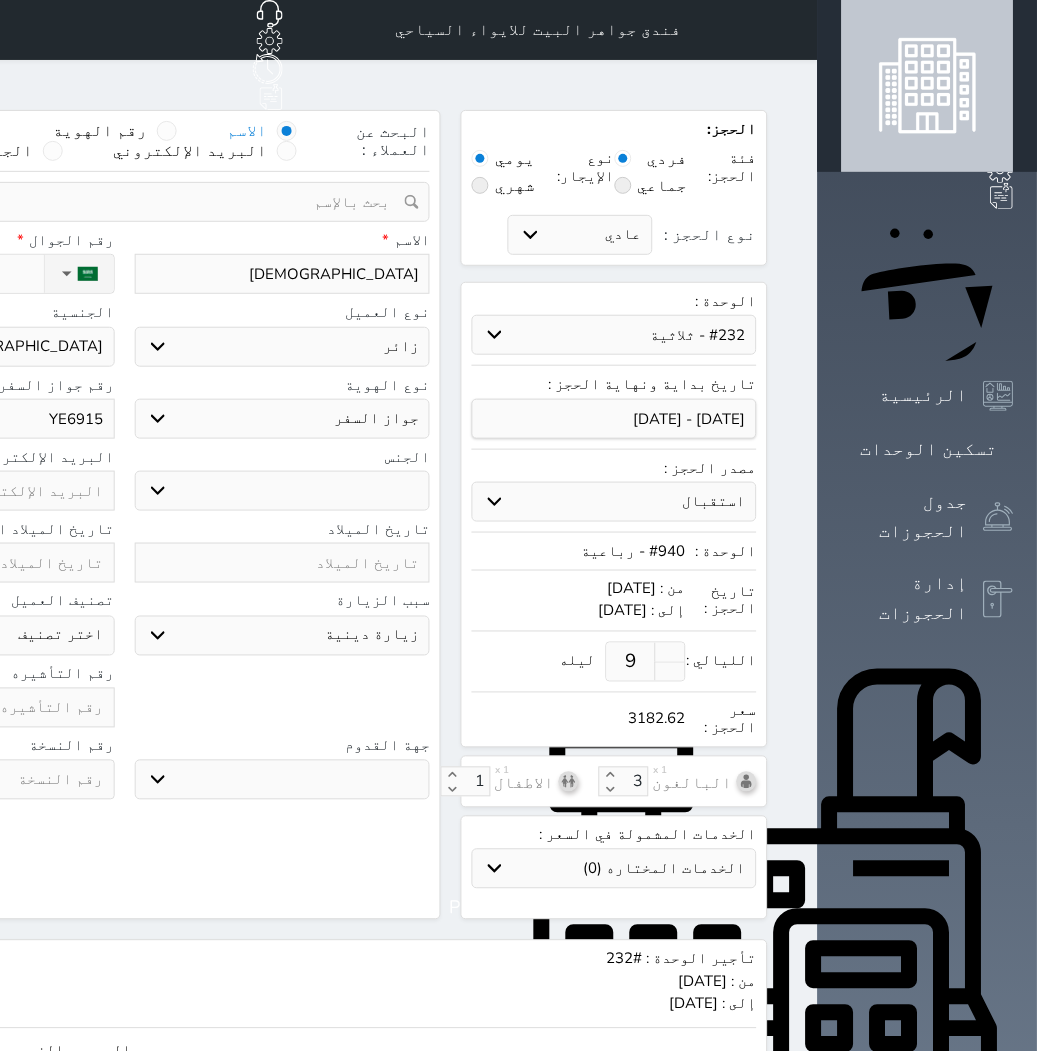 select 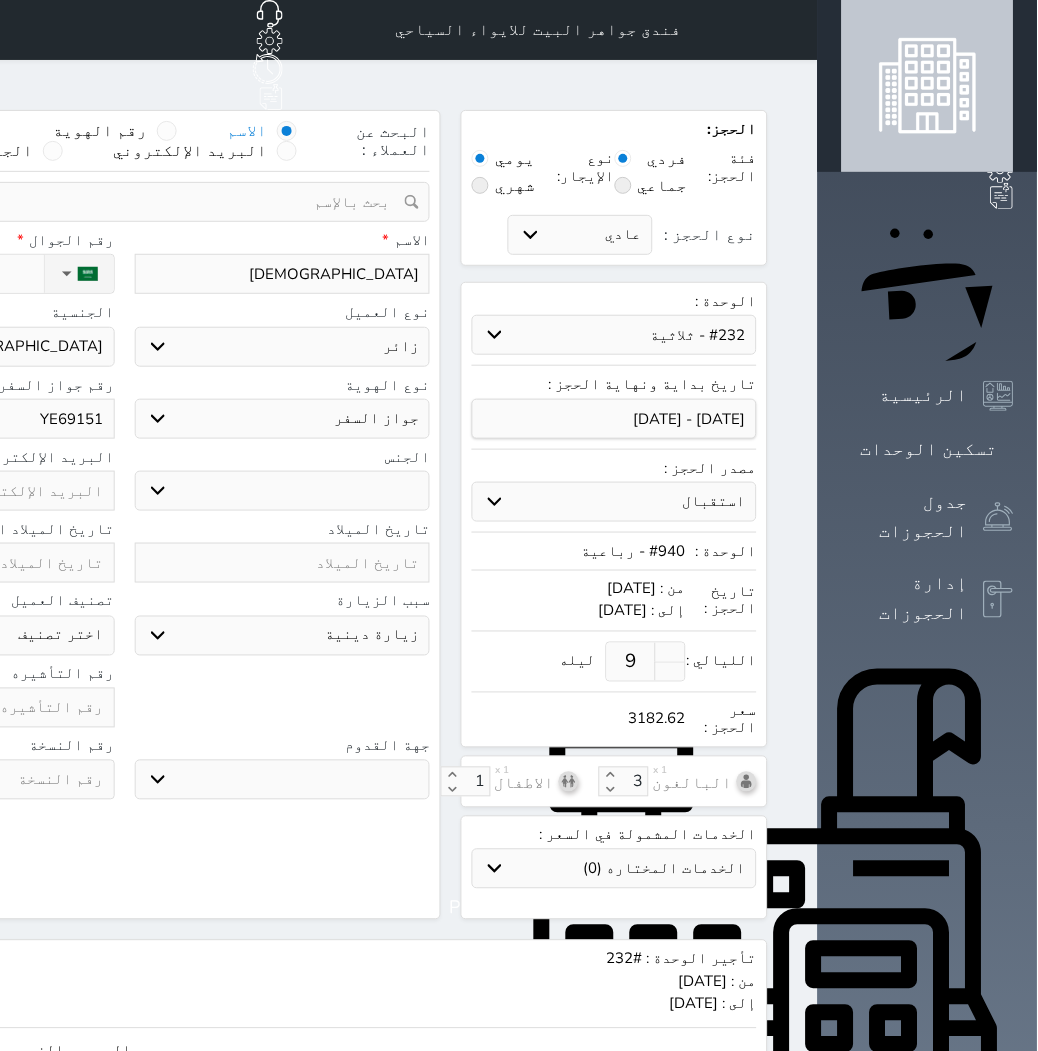 type on "YE691517" 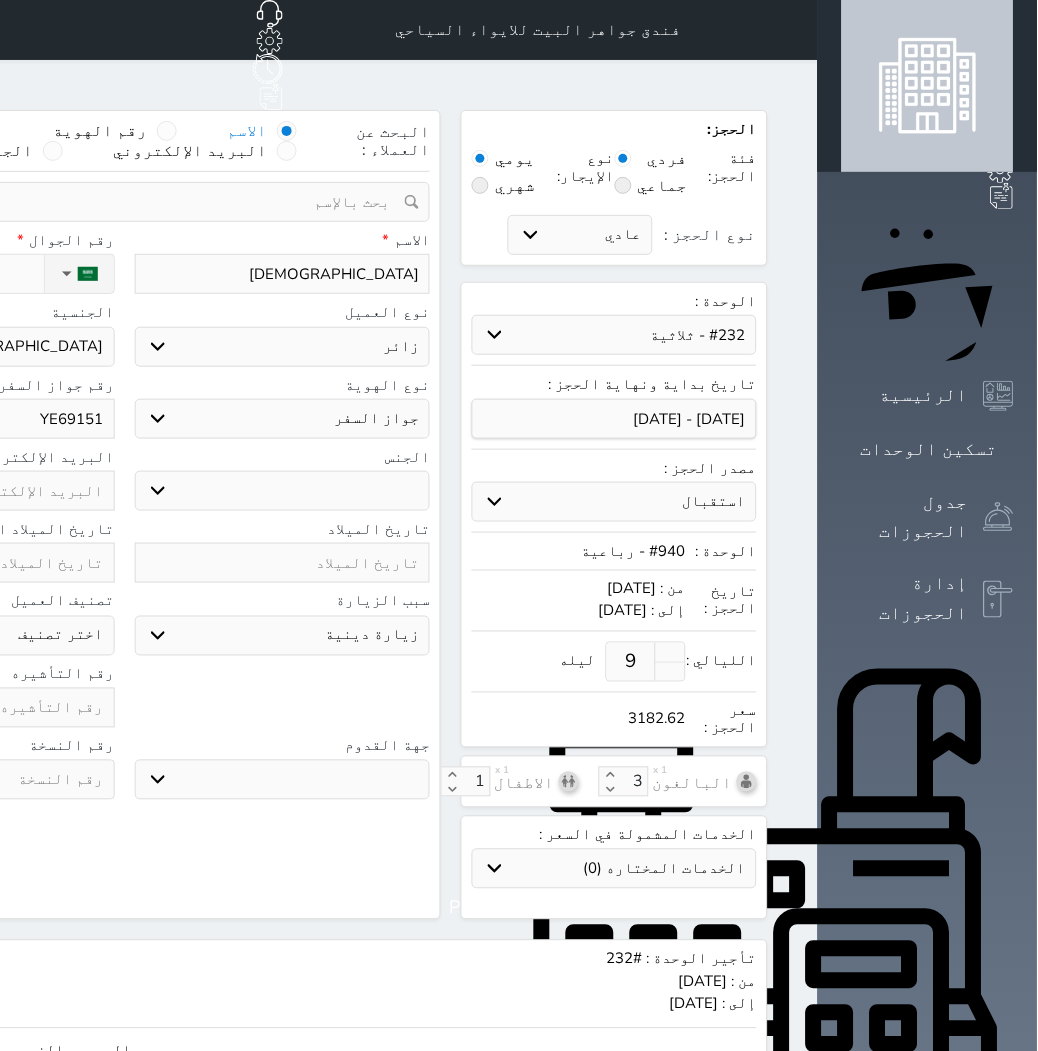 select 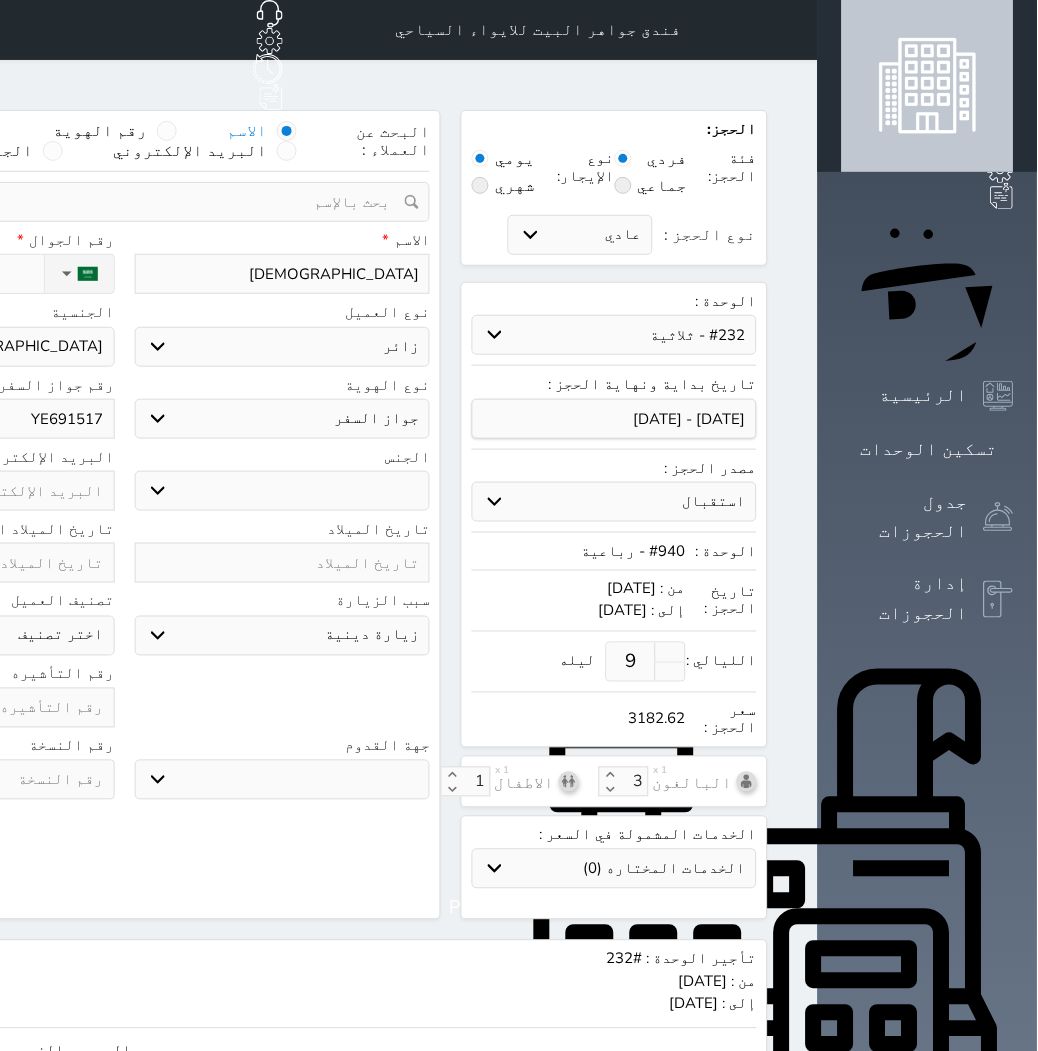 type on "YE6915171" 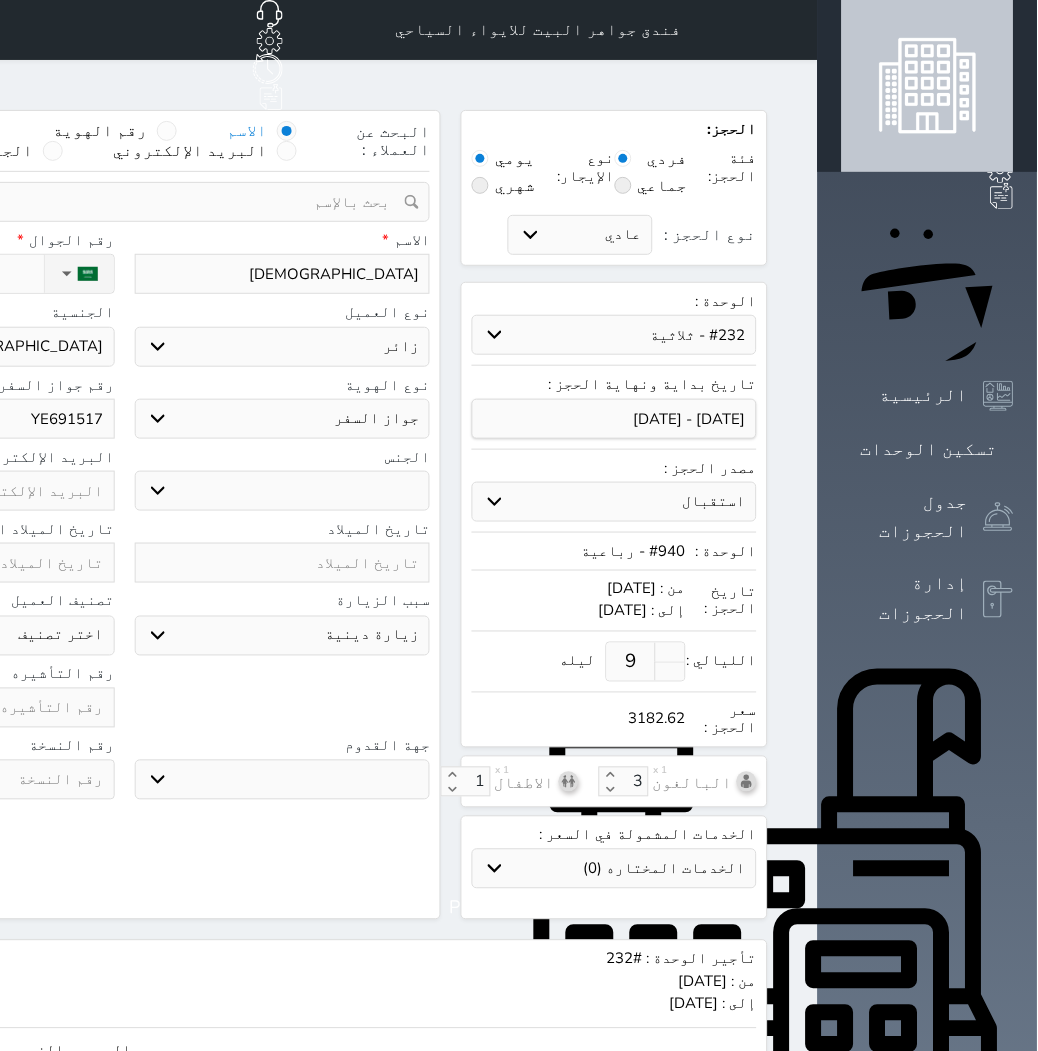 select 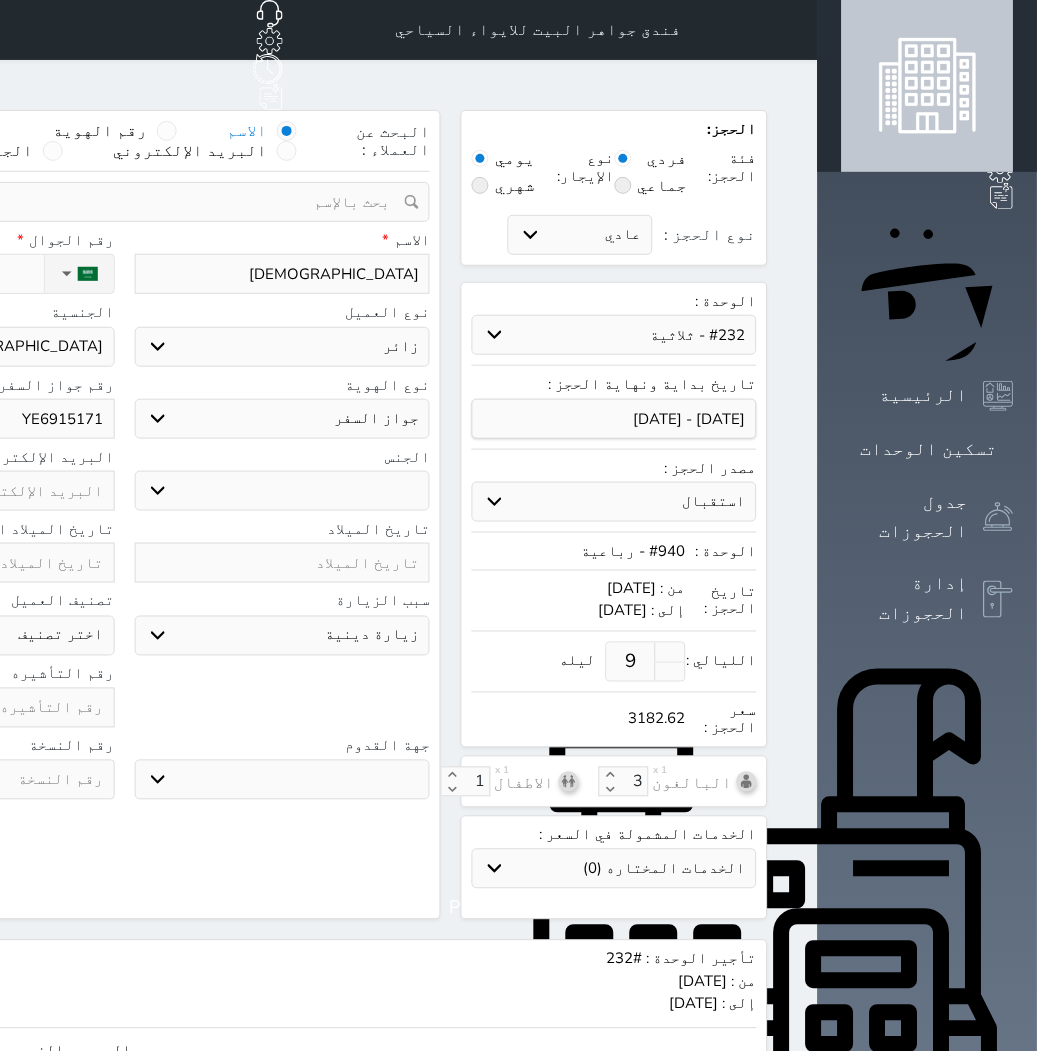 type on "YE6915171" 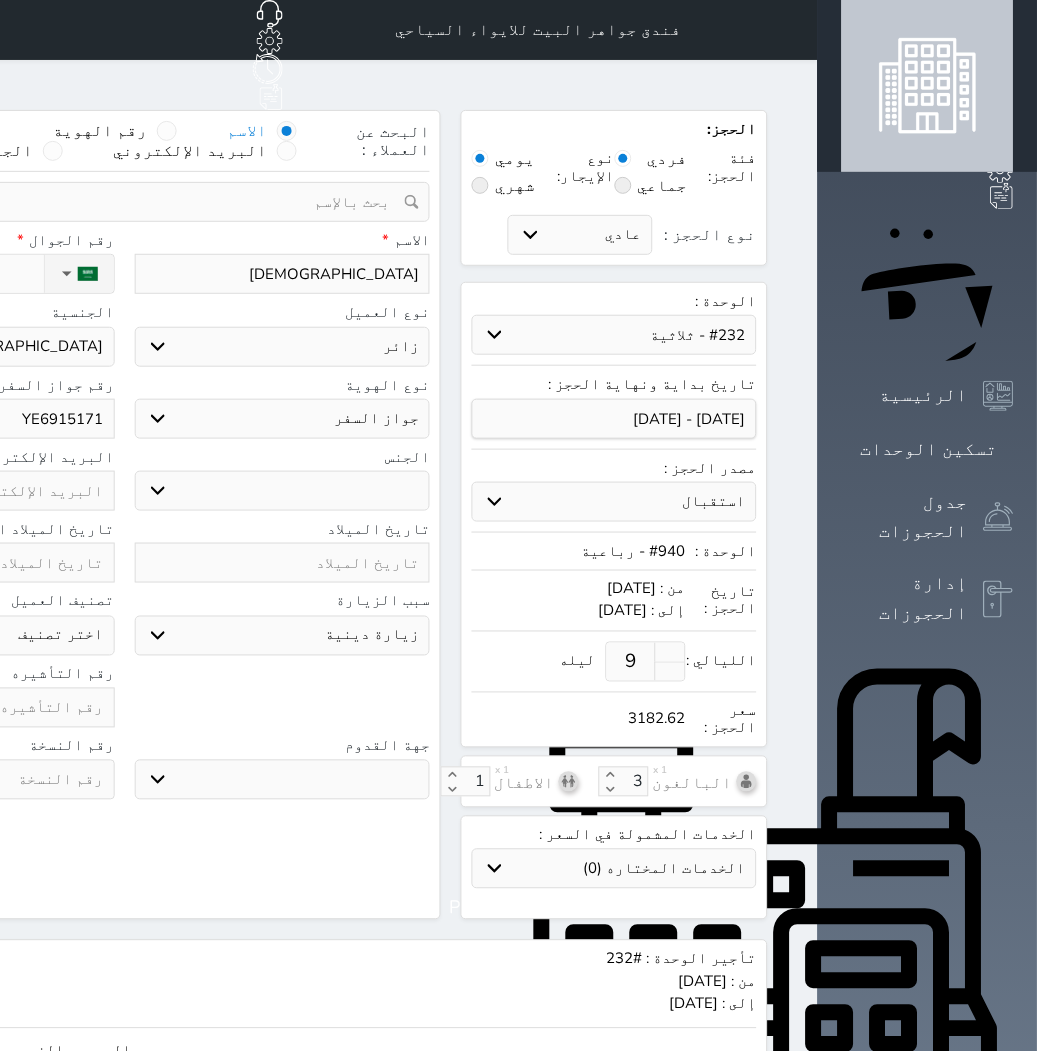 select 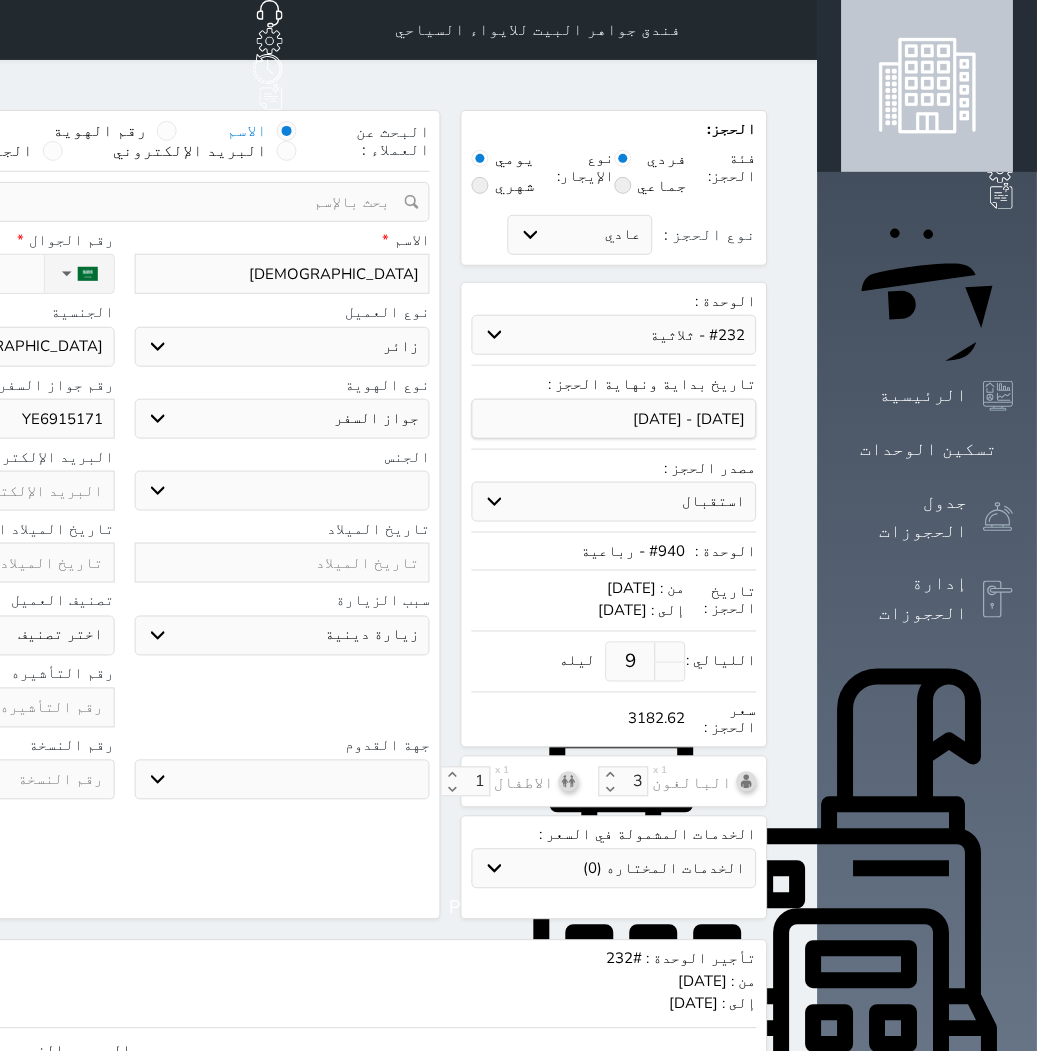 type on "6" 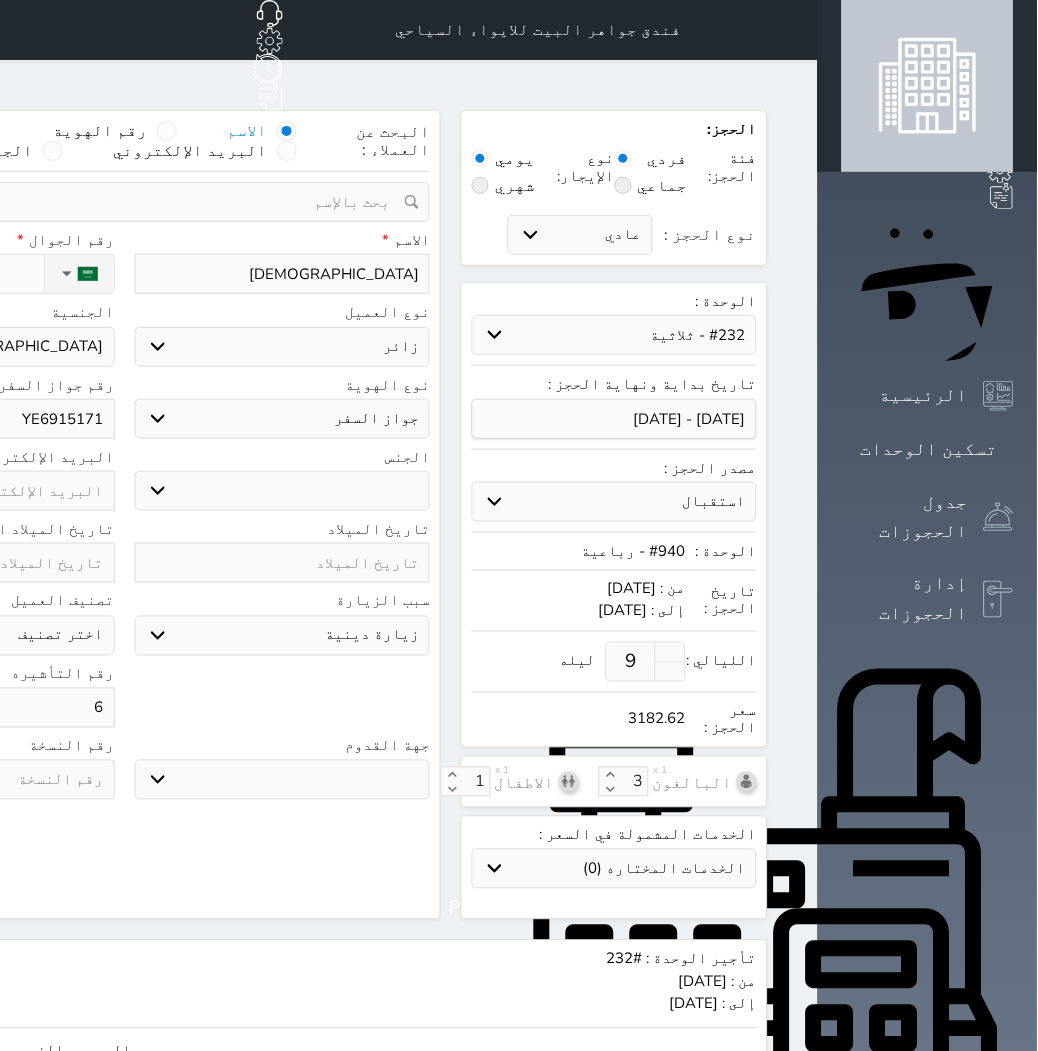 select 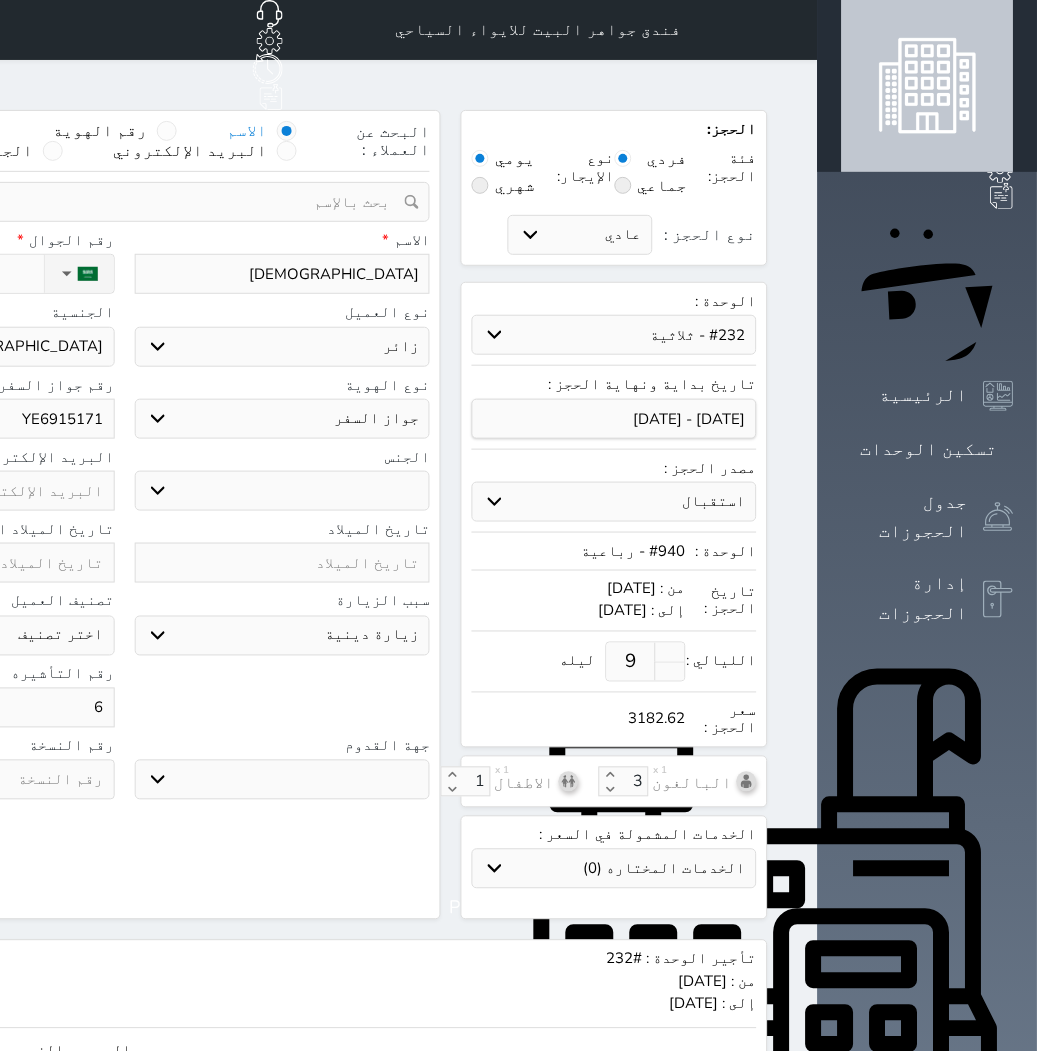 type on "61" 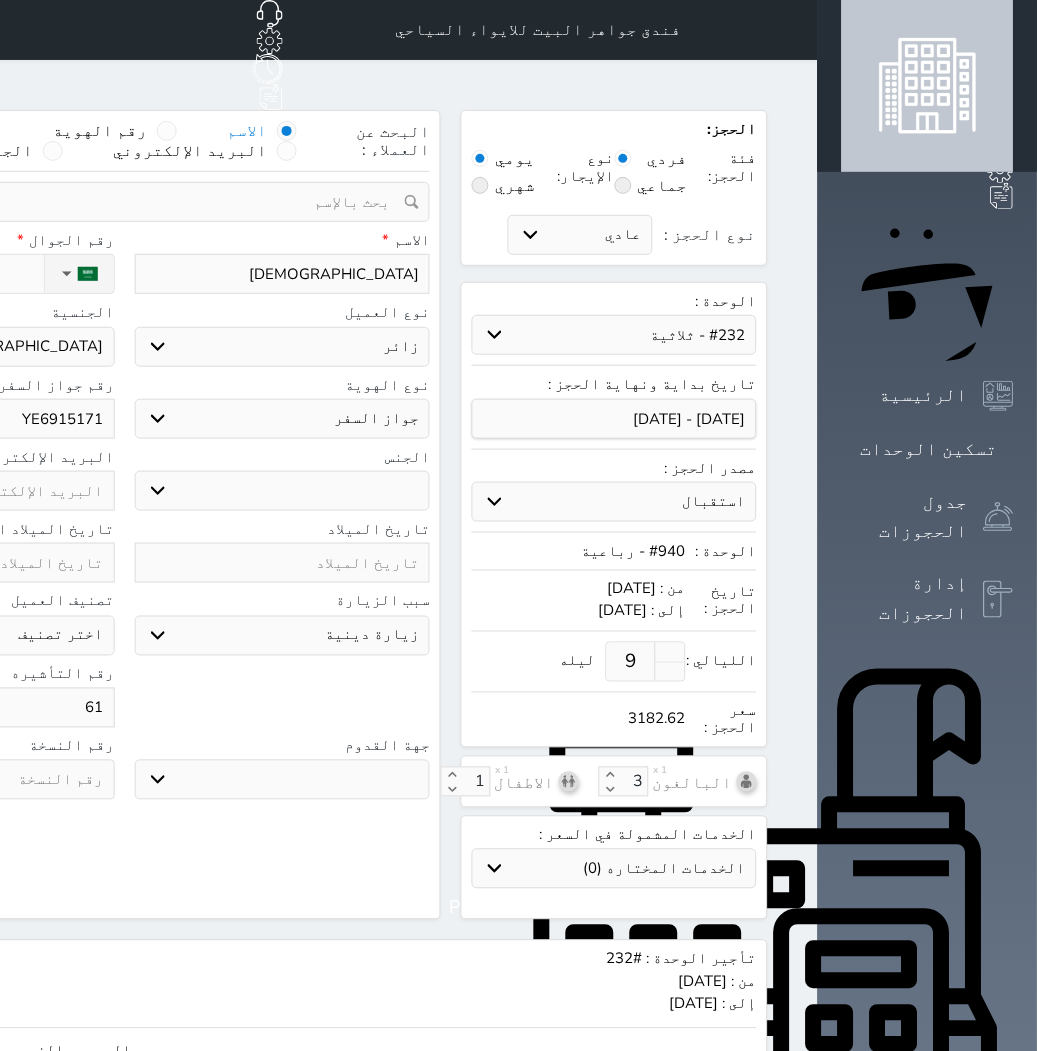 select 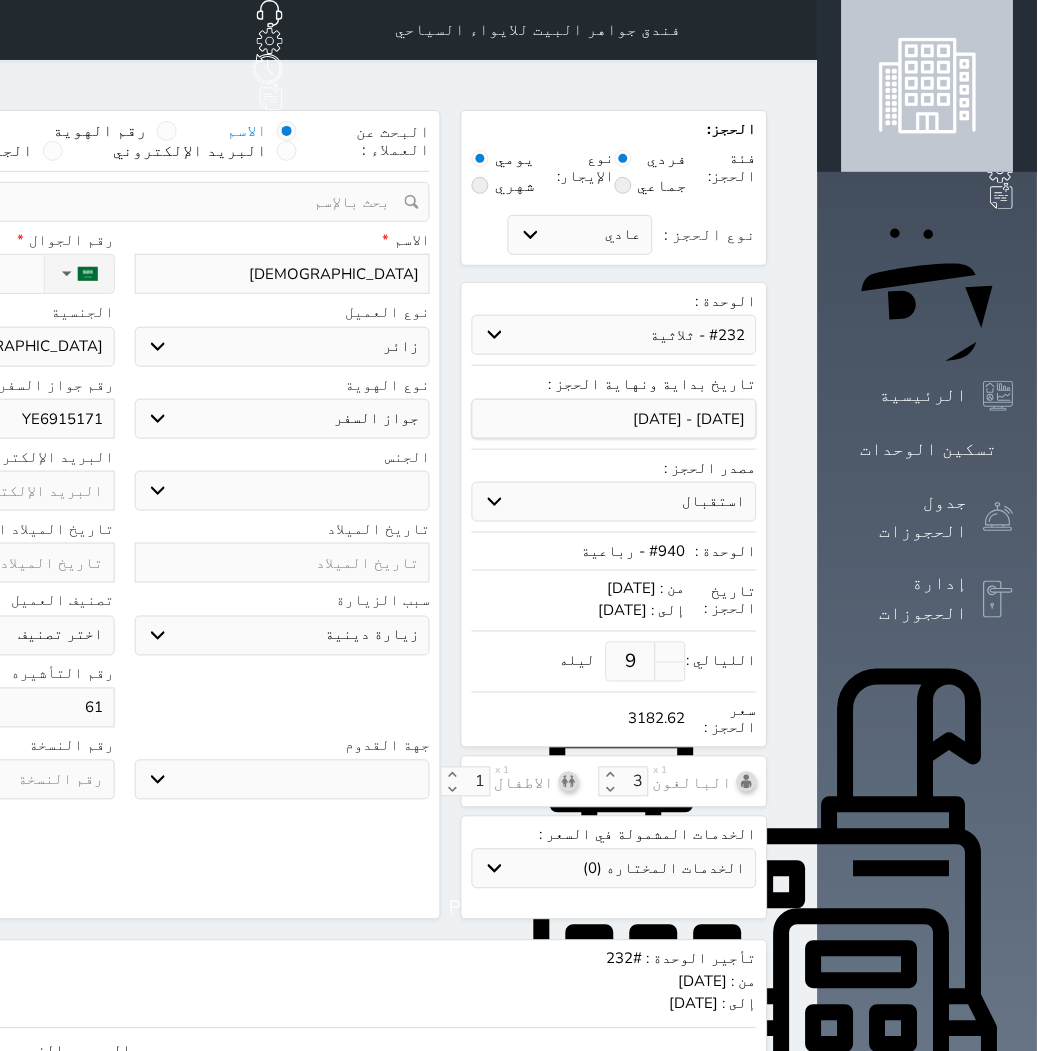 type on "614" 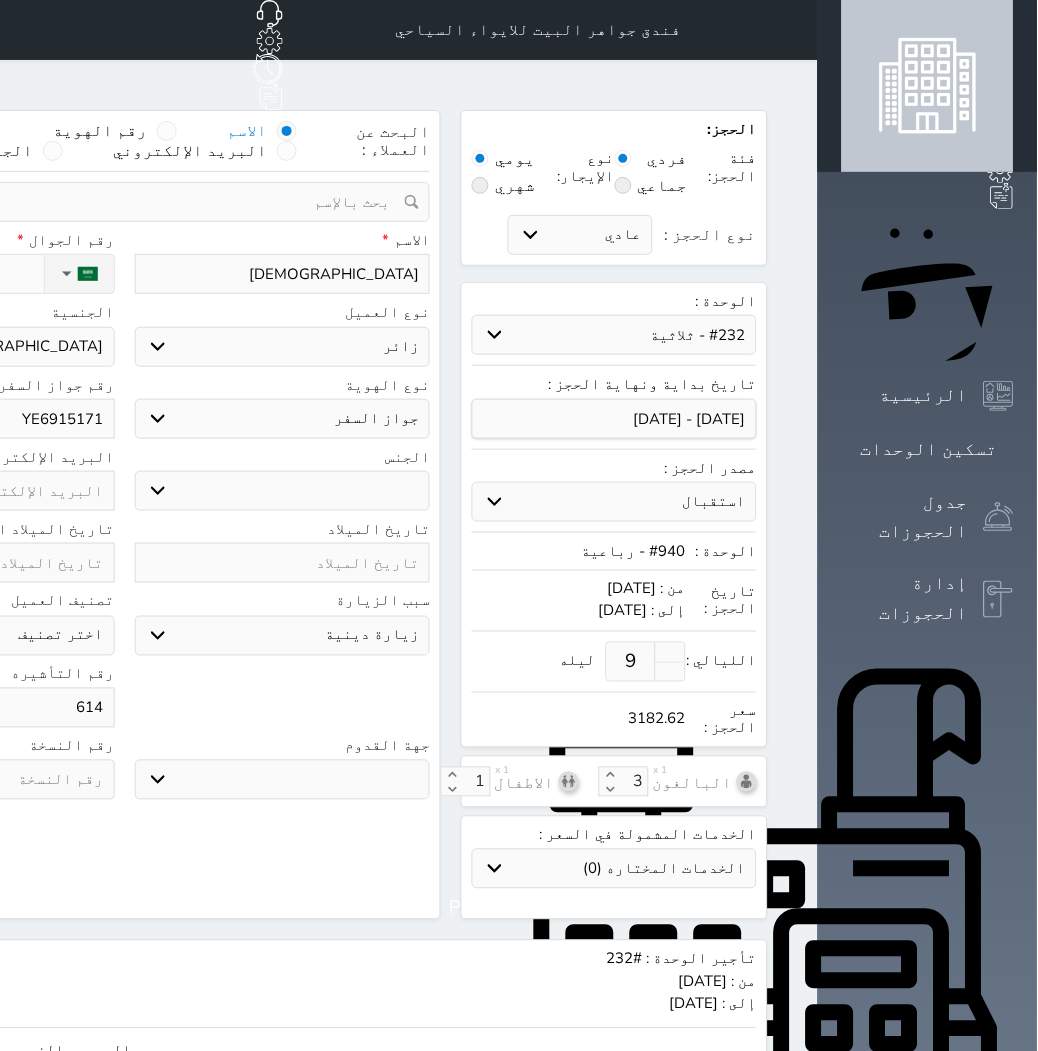 select 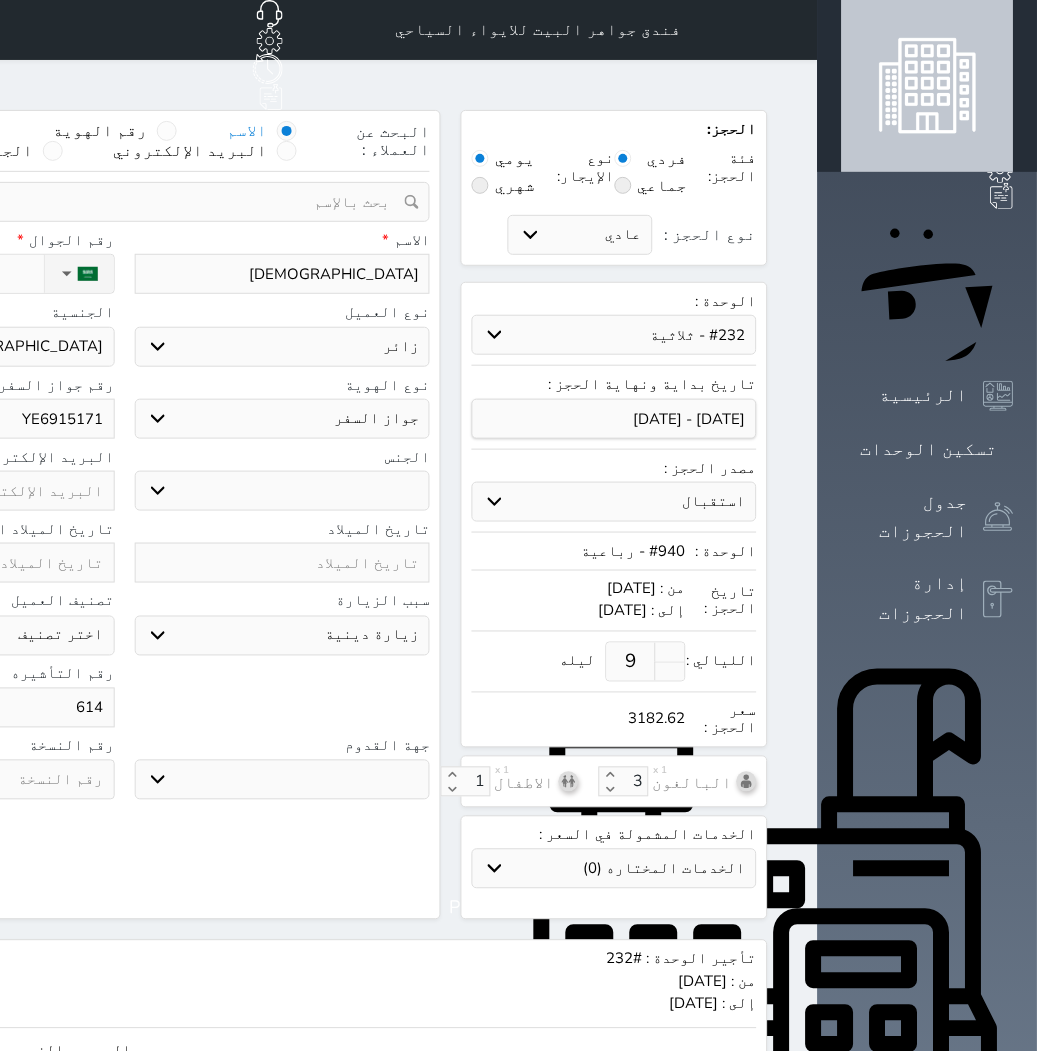 type on "6143" 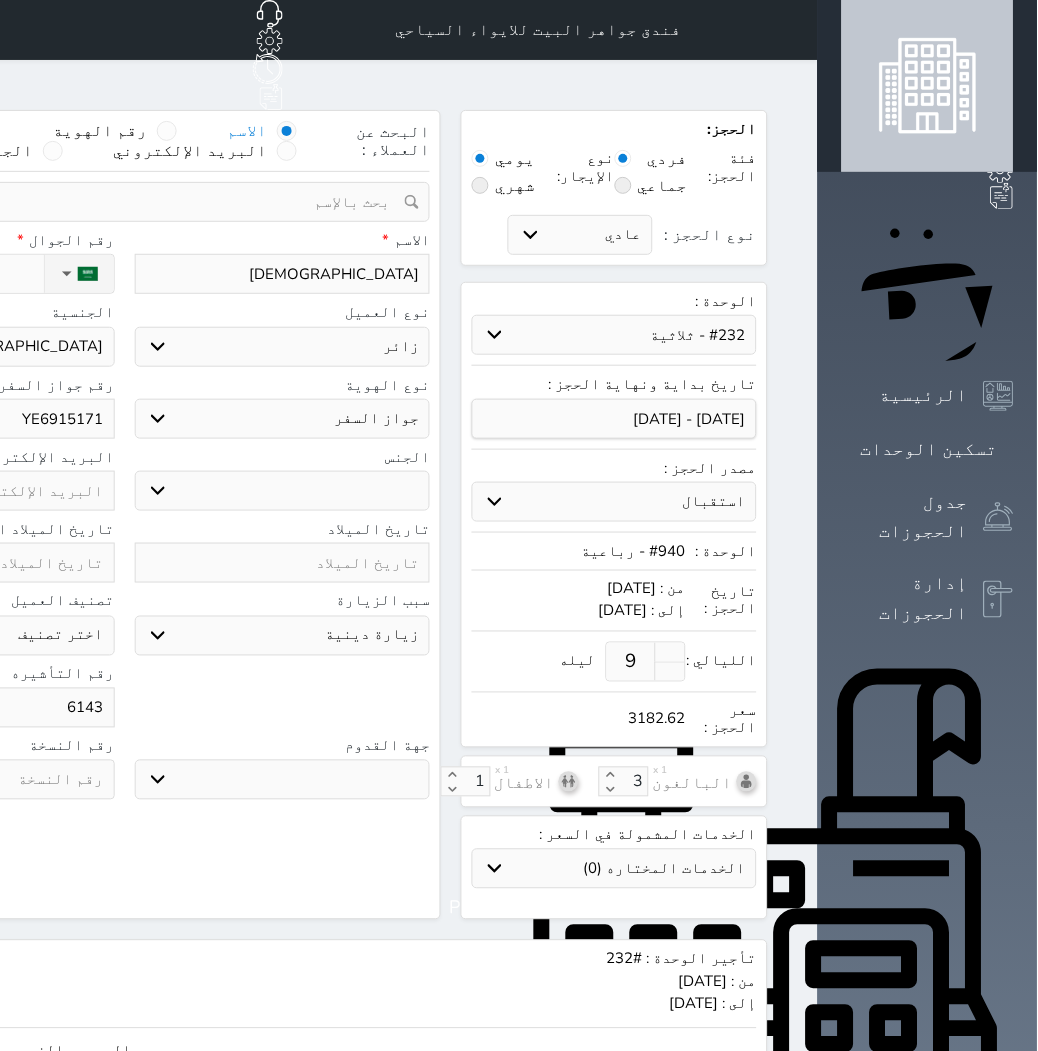 select 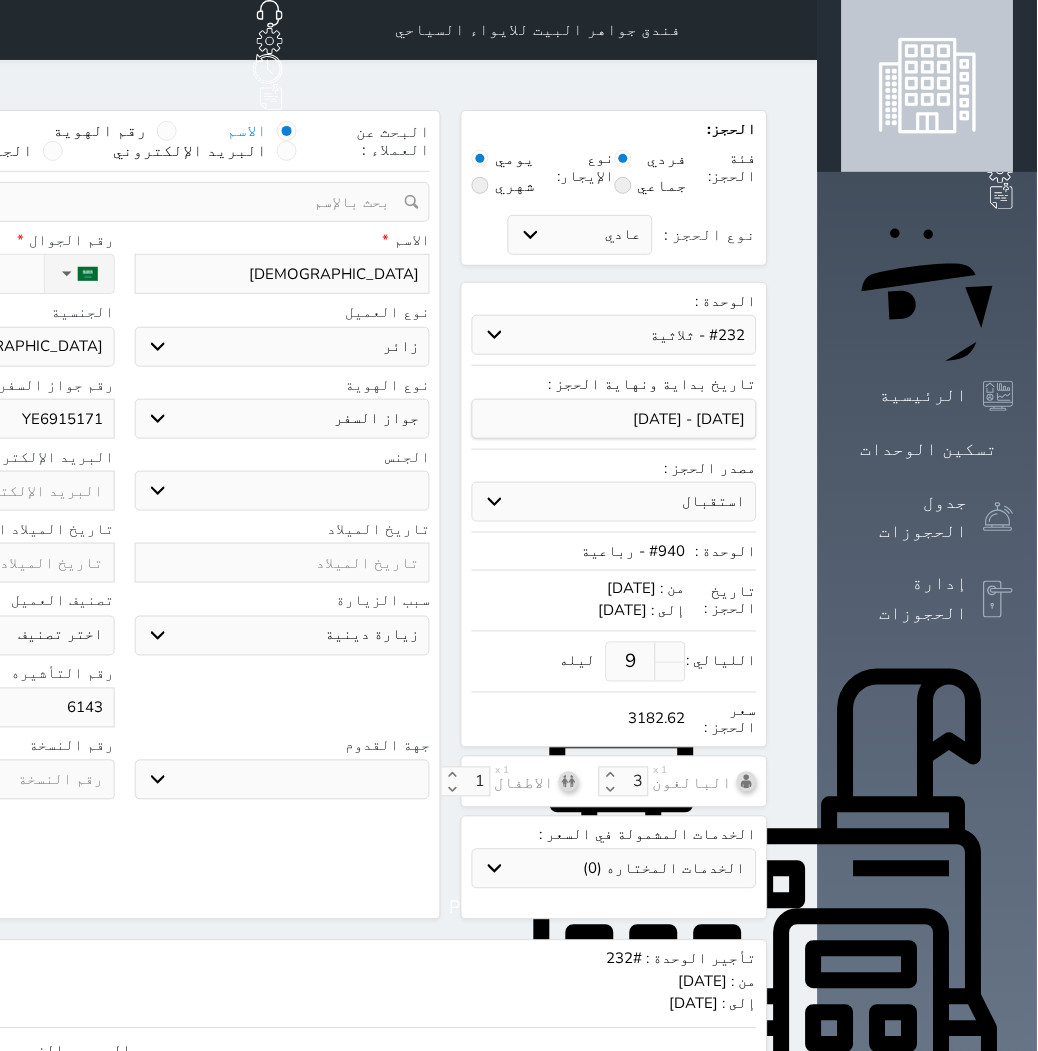 type on "61437" 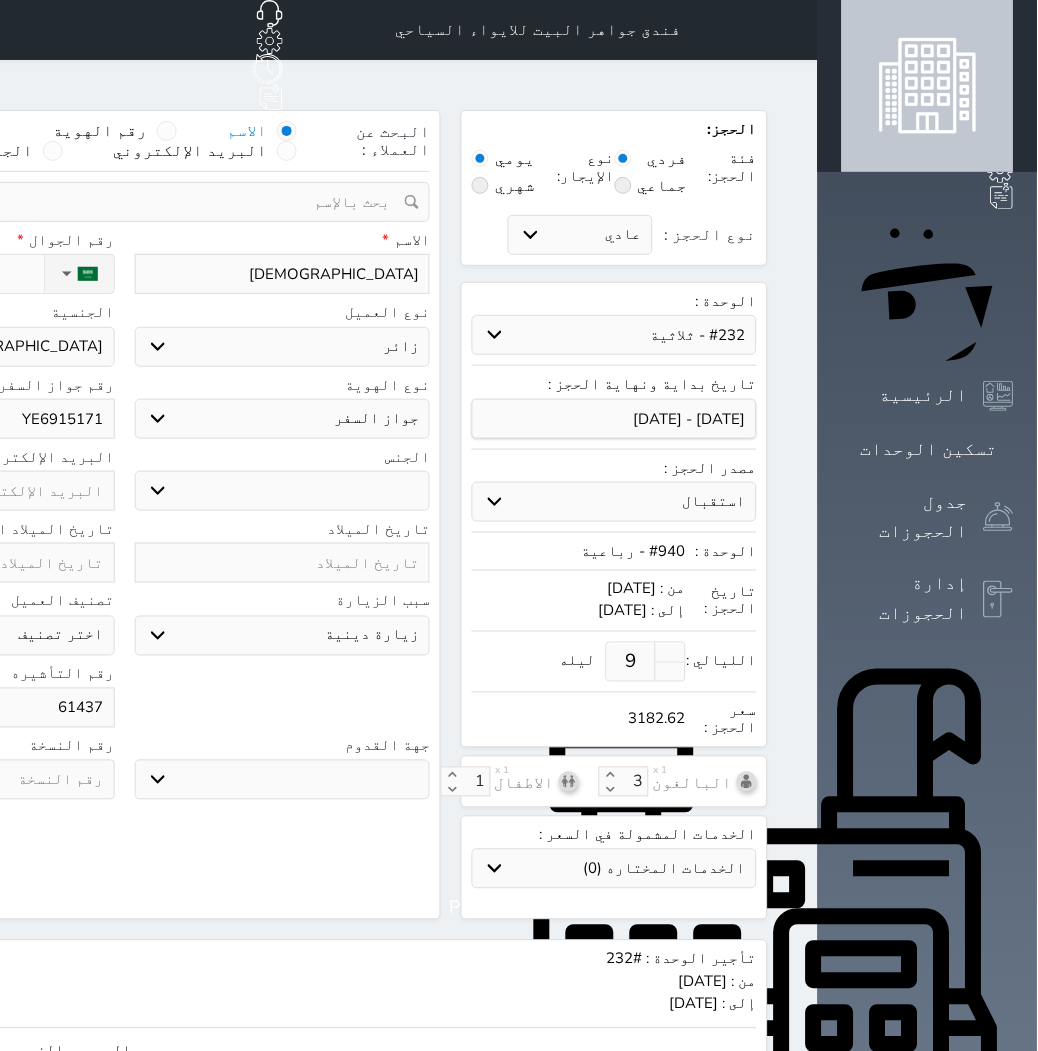 select 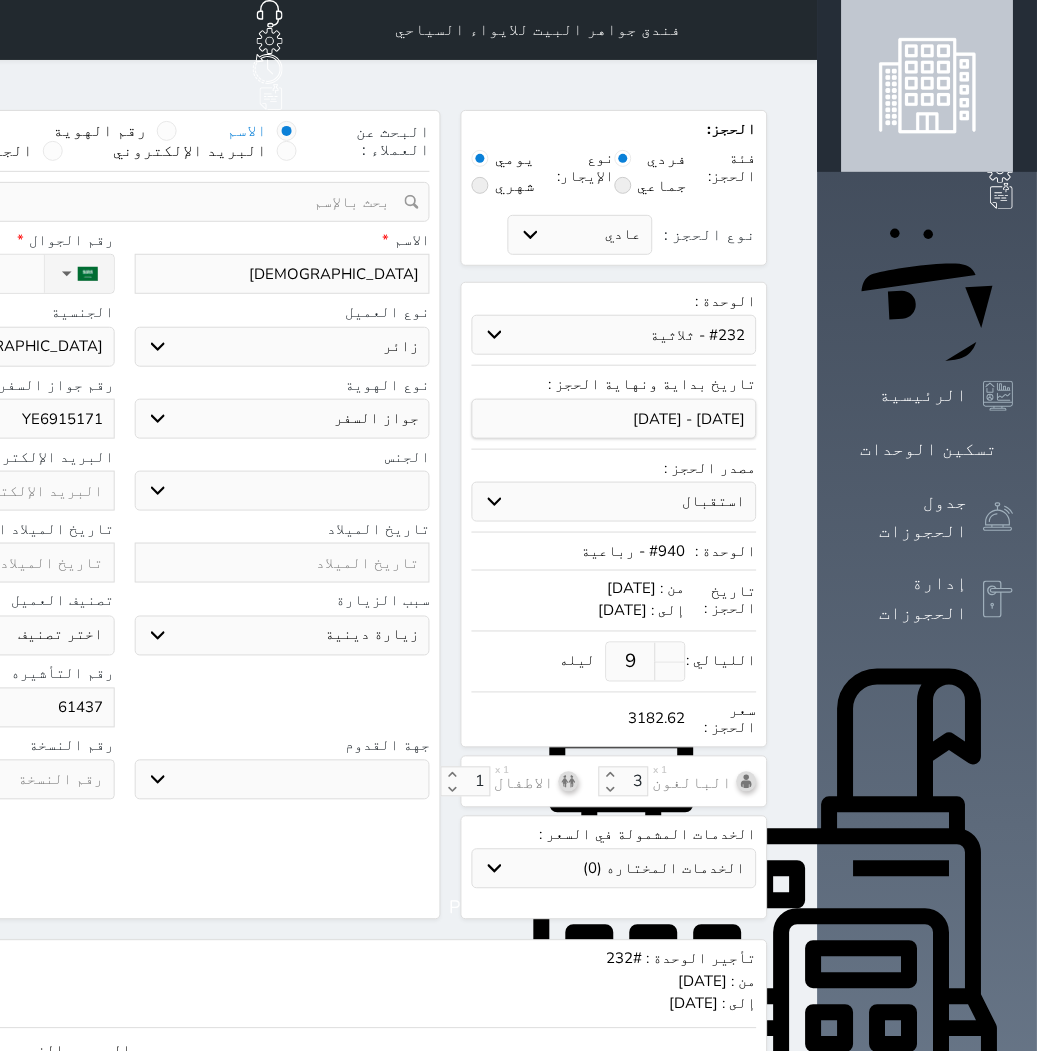 type on "614378" 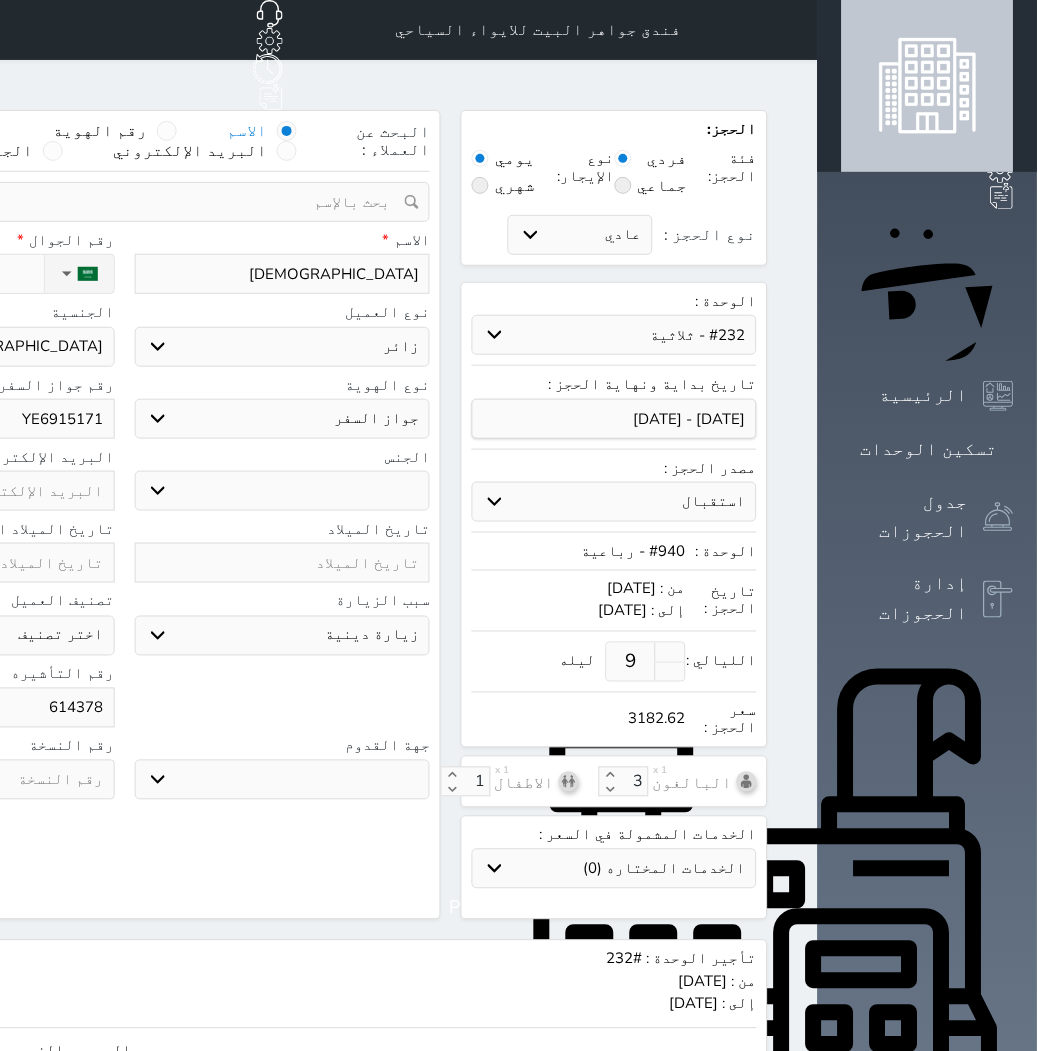 select 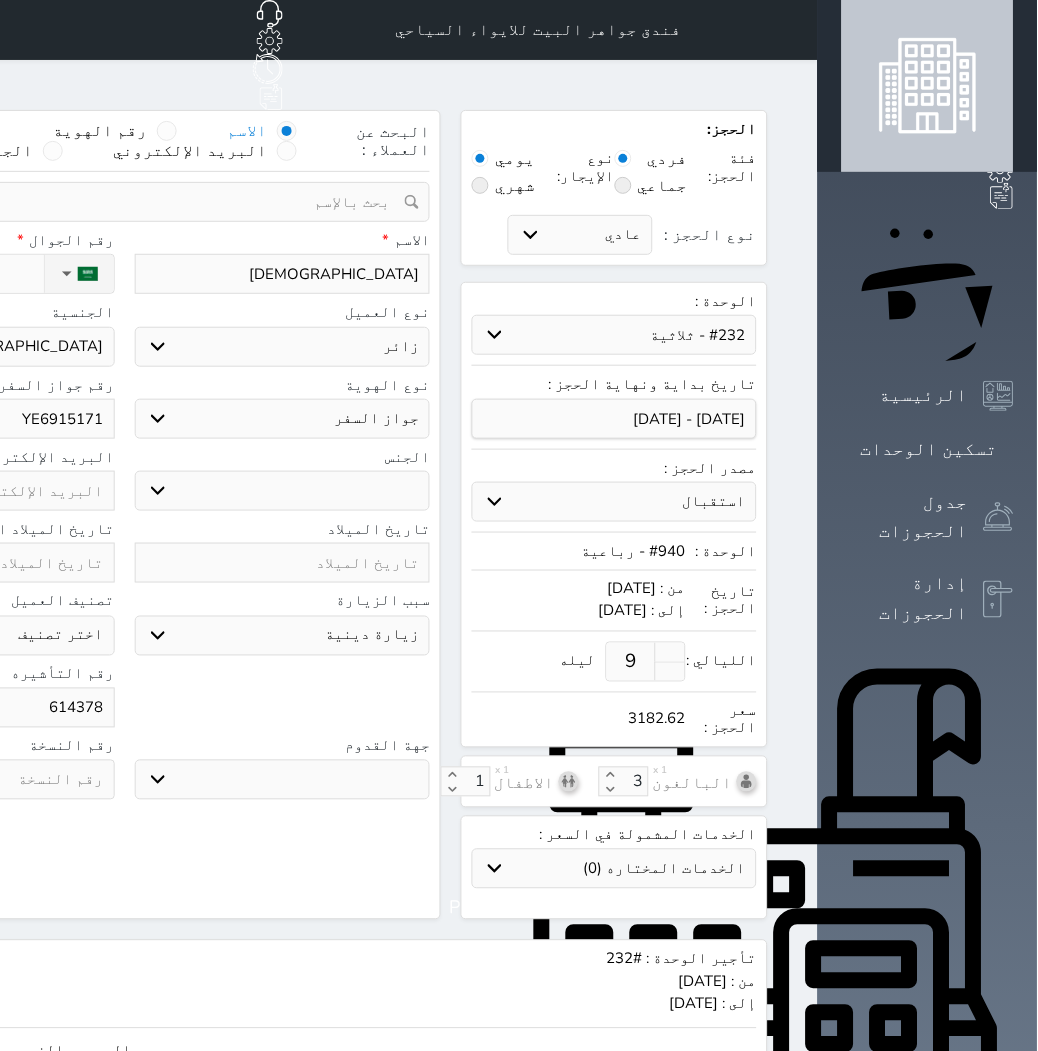 type on "6143781" 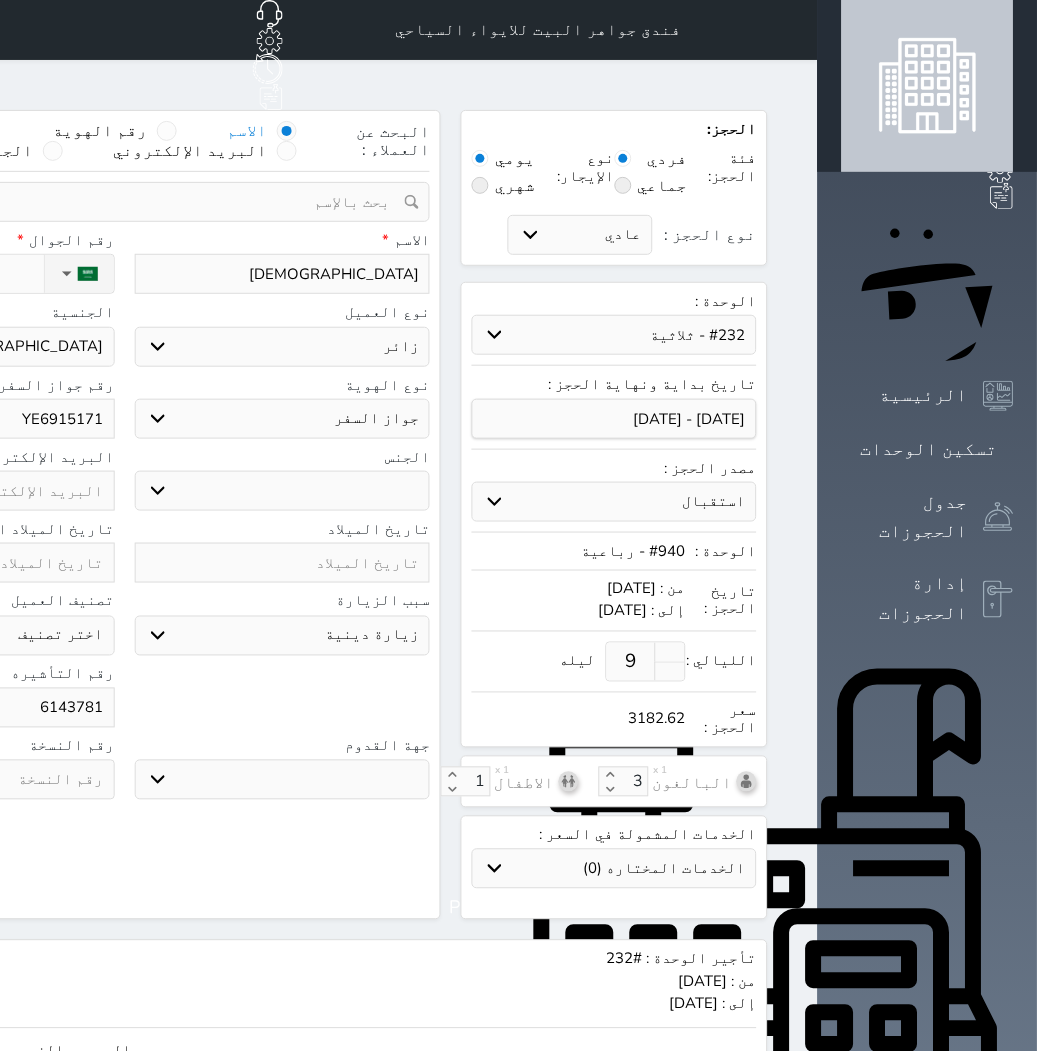 select 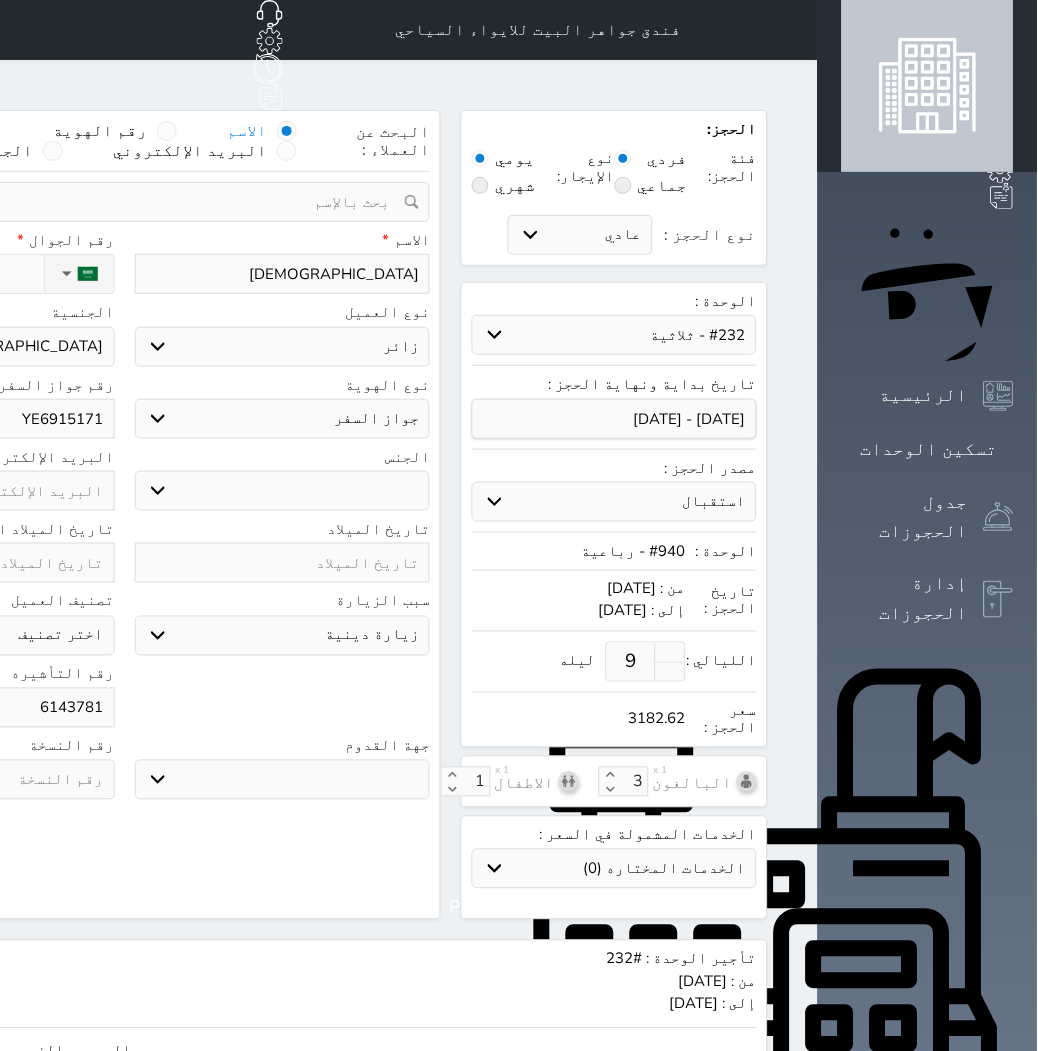 type on "61437811" 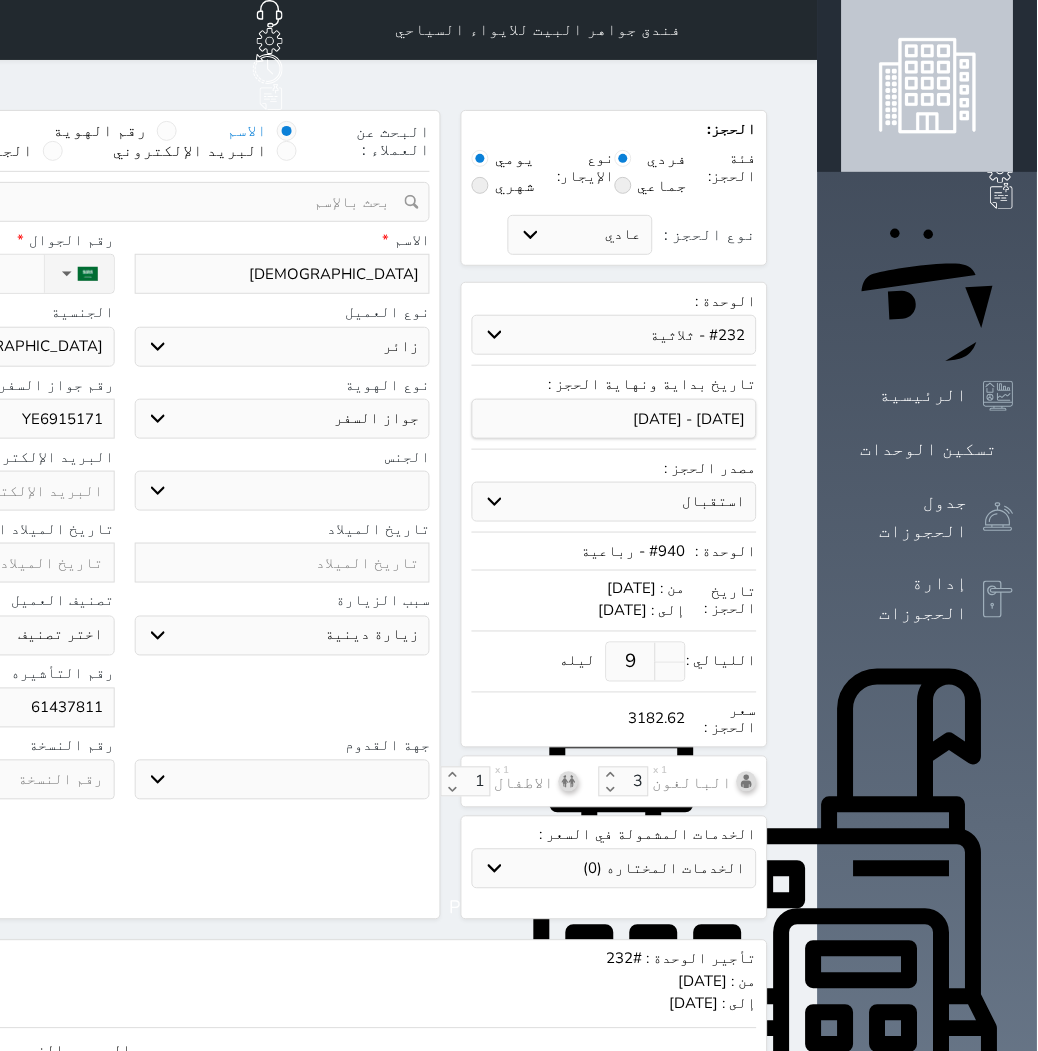 select 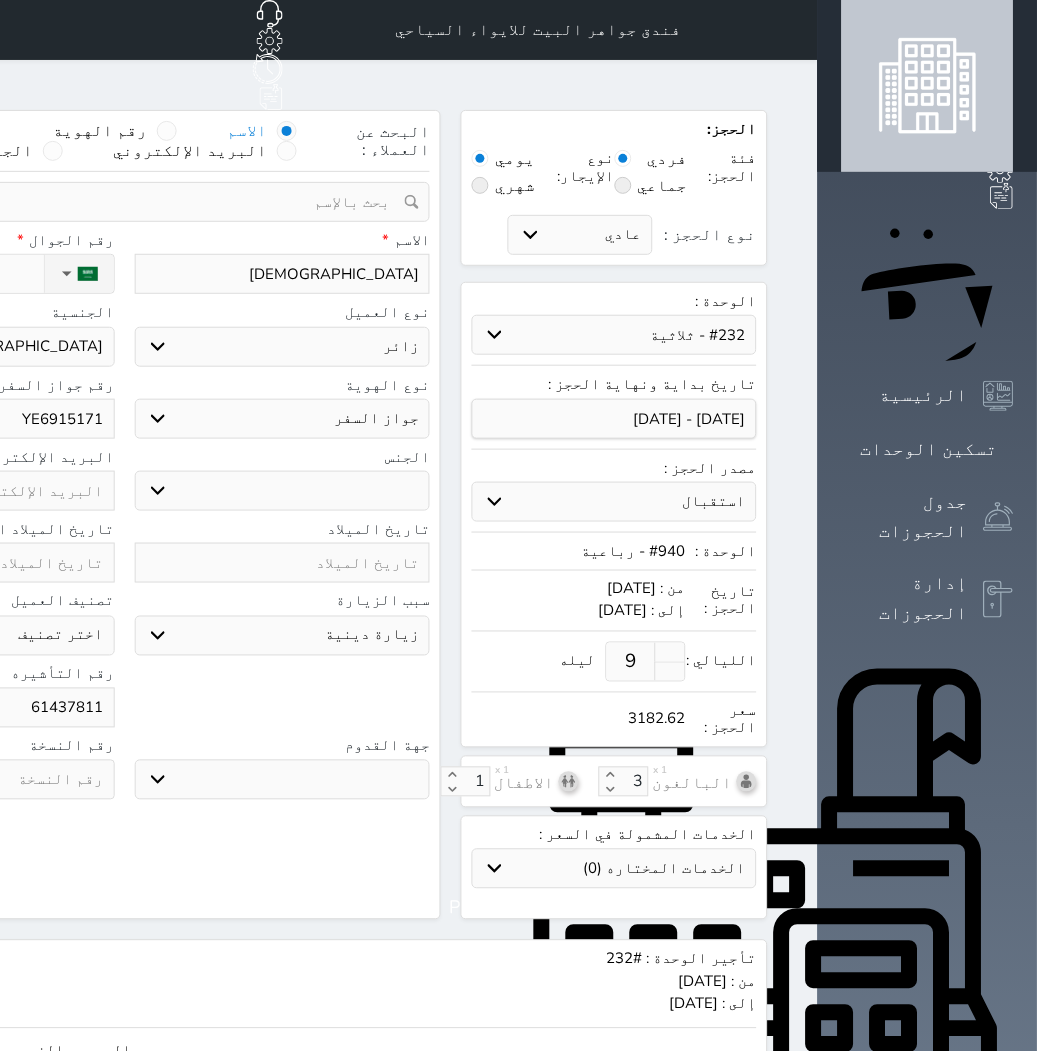 type on "614378119" 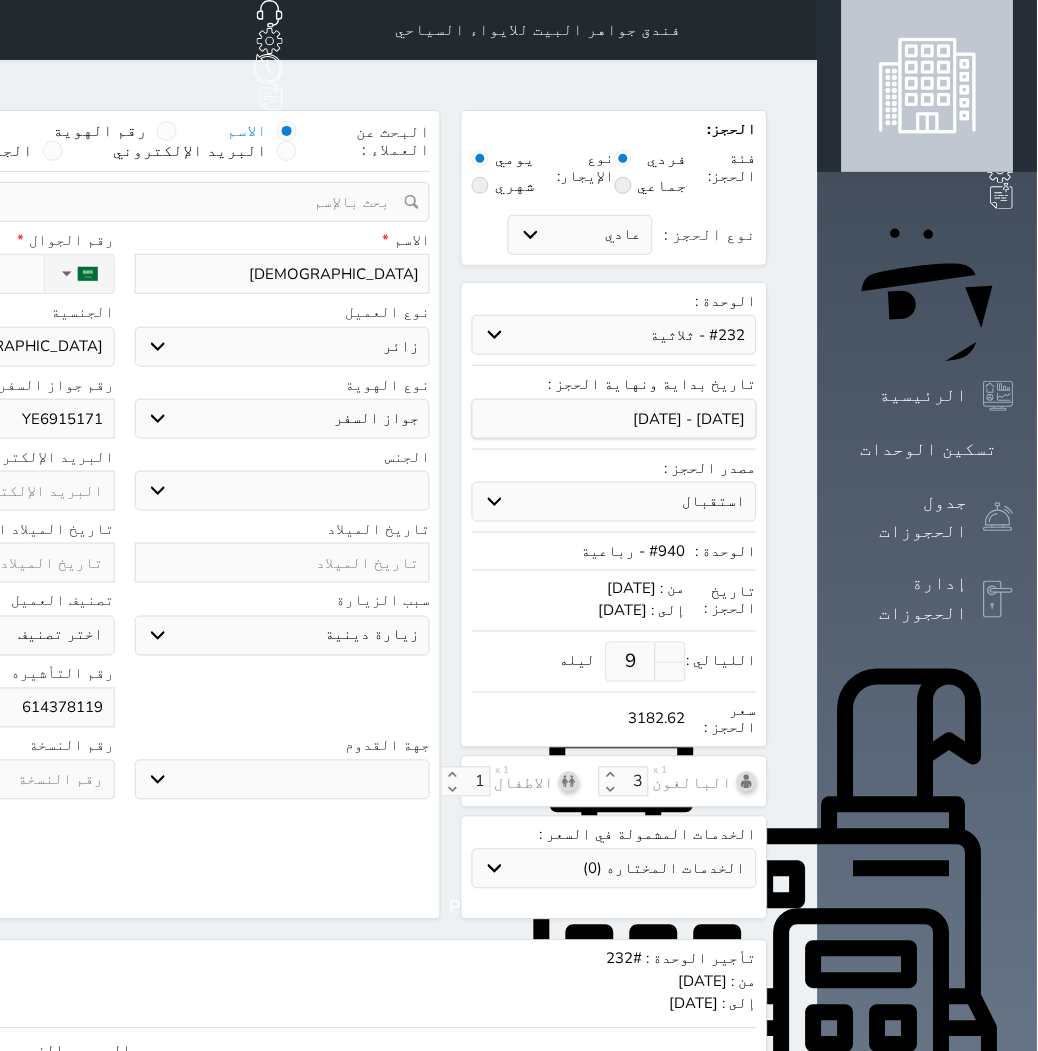 select 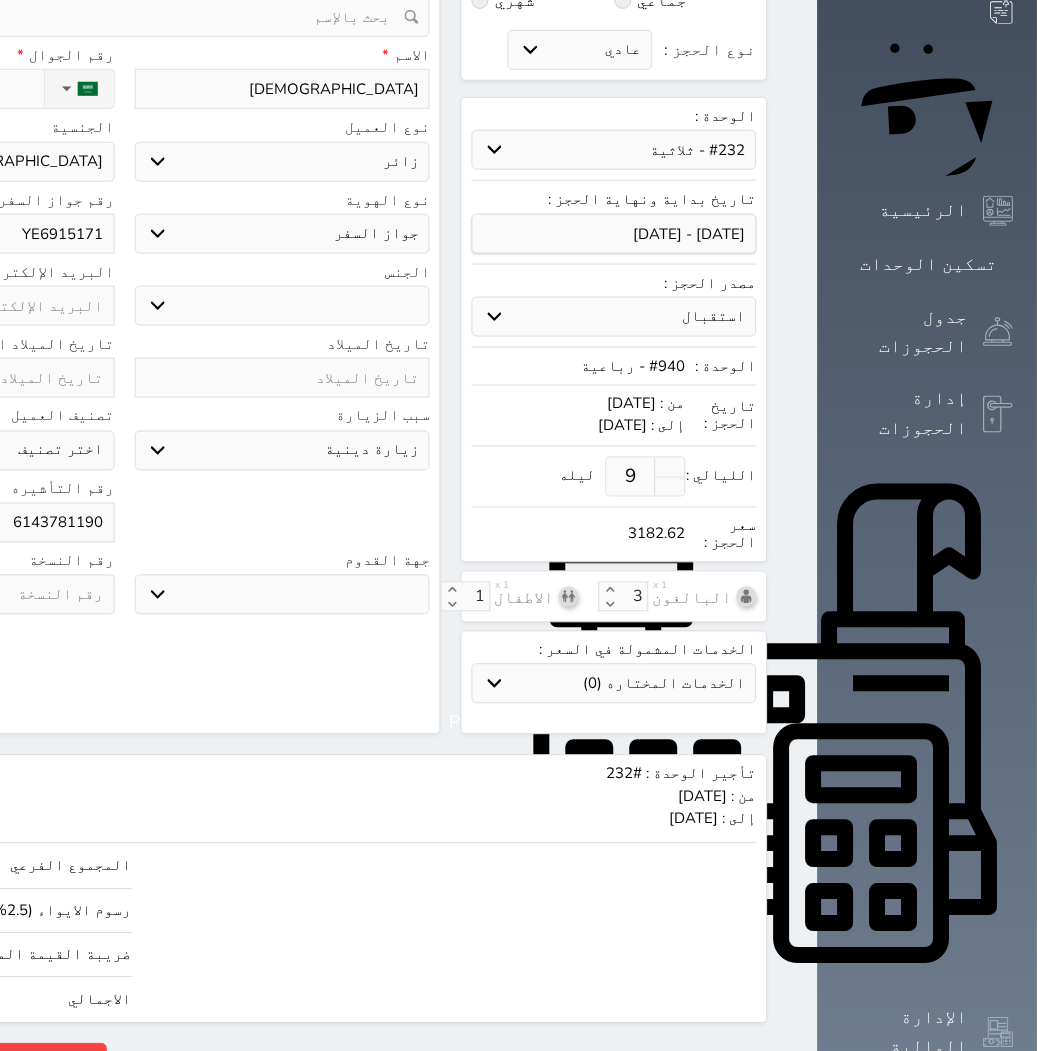 scroll, scrollTop: 207, scrollLeft: 0, axis: vertical 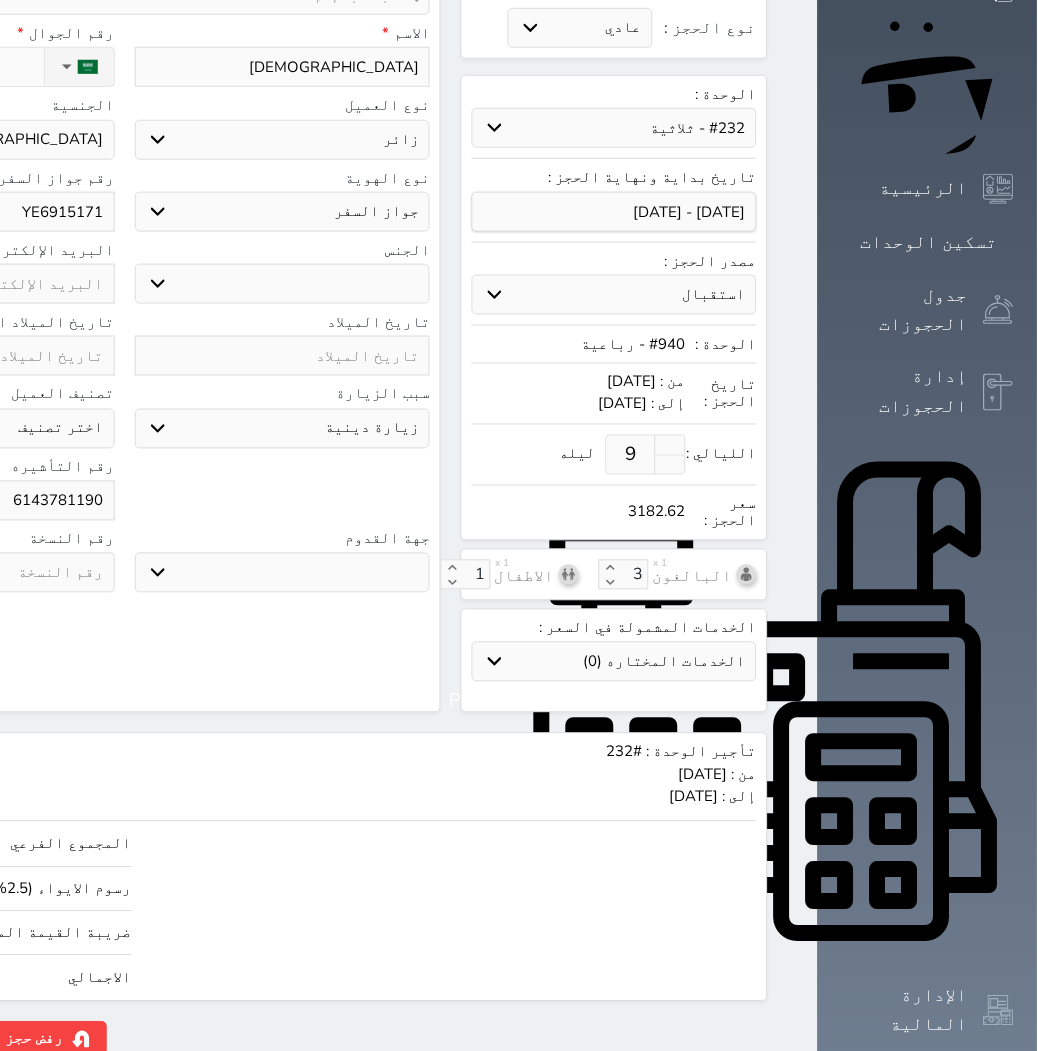 type on "6143781190" 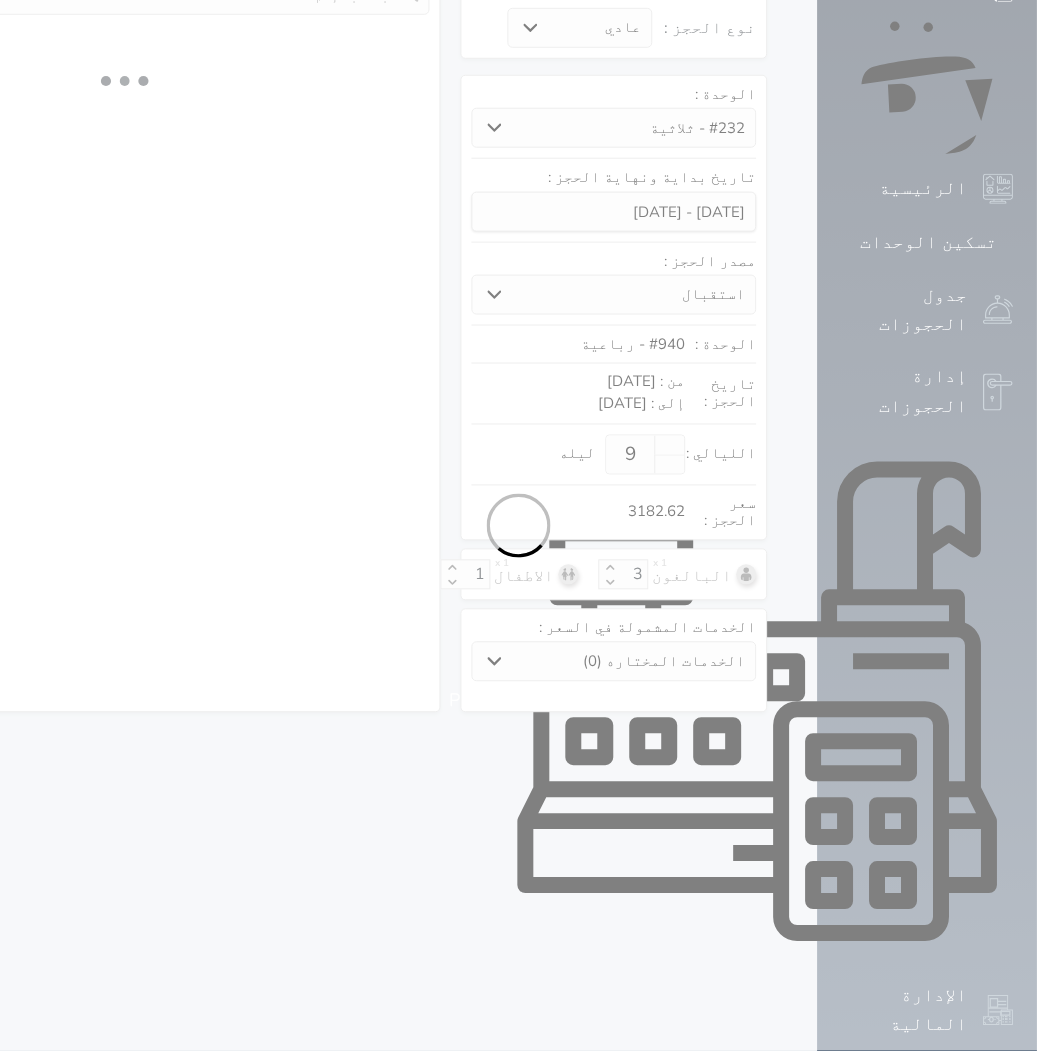 select on "3" 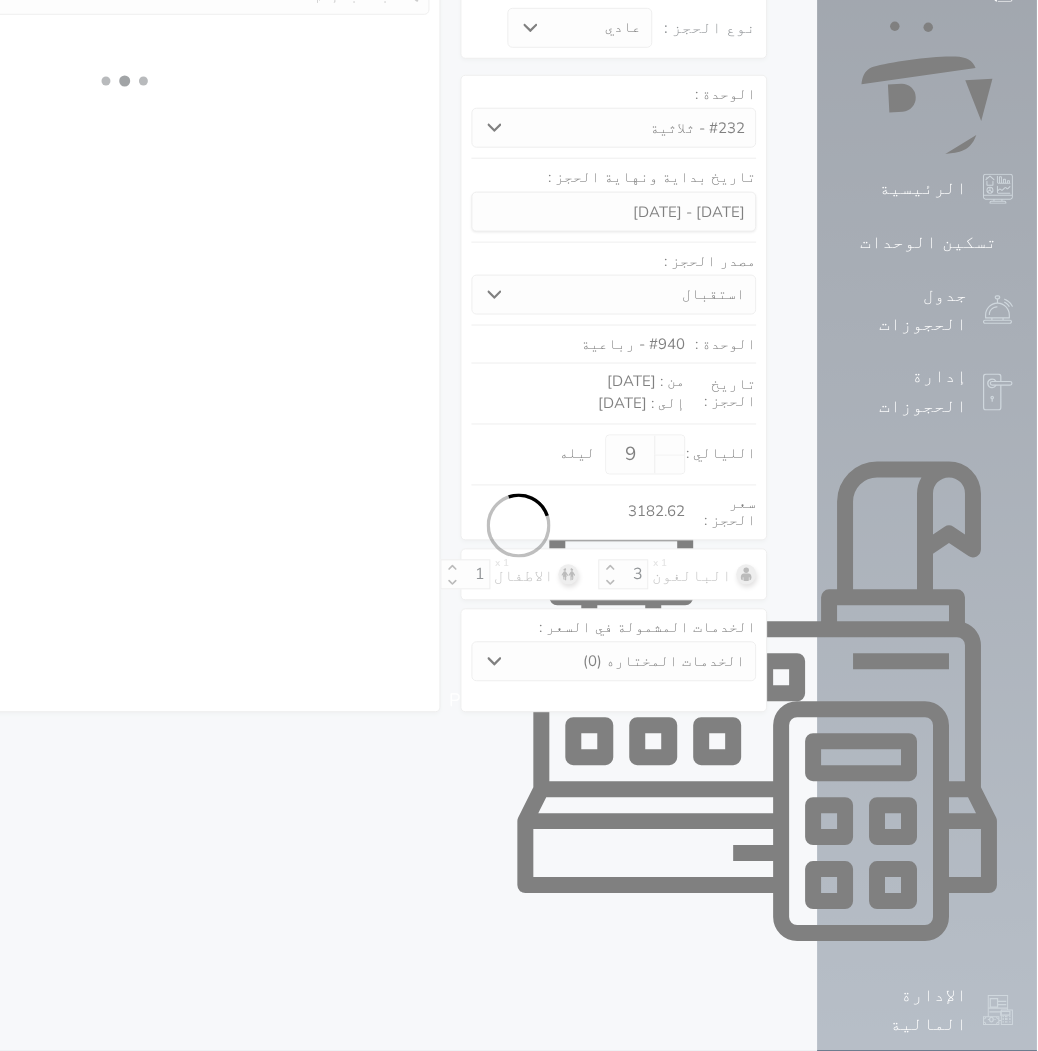 select on "304" 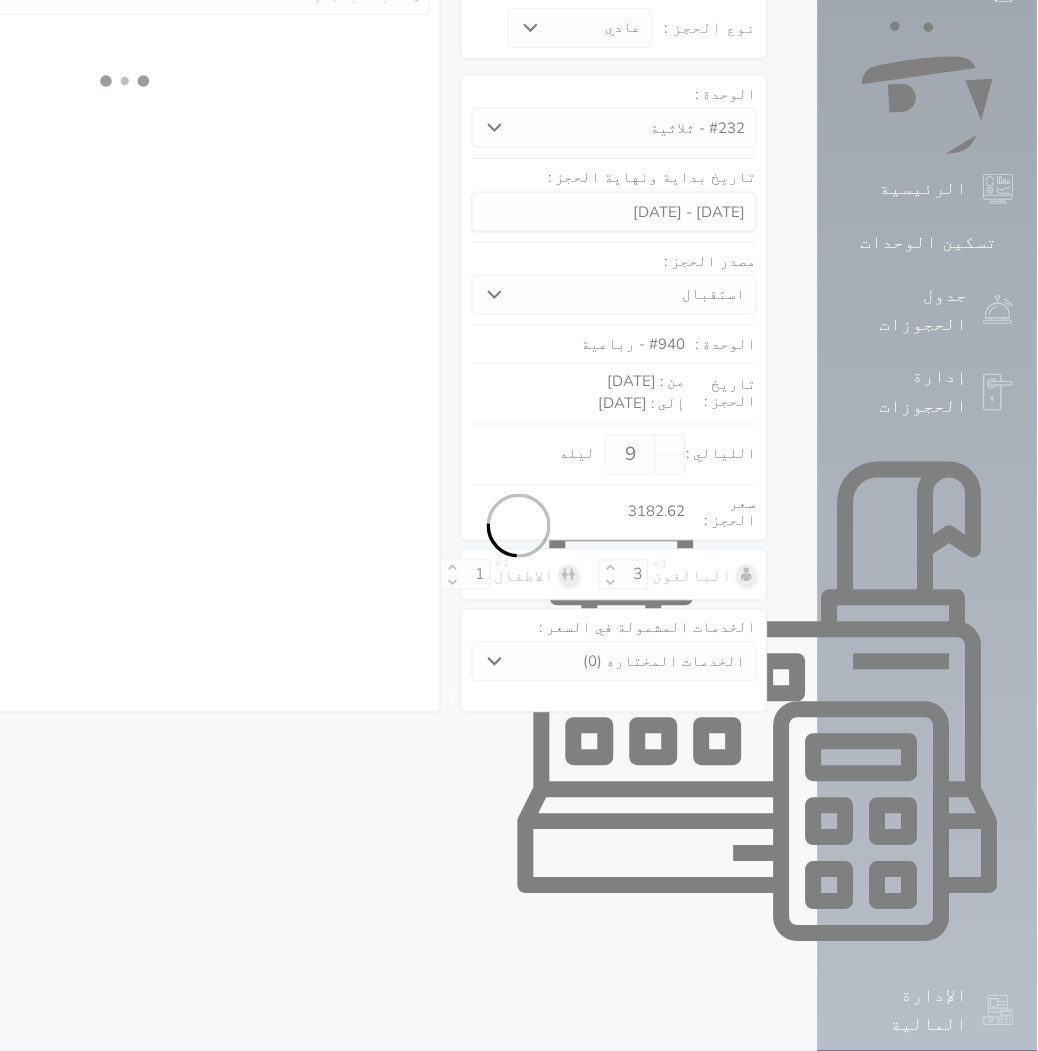 select on "5" 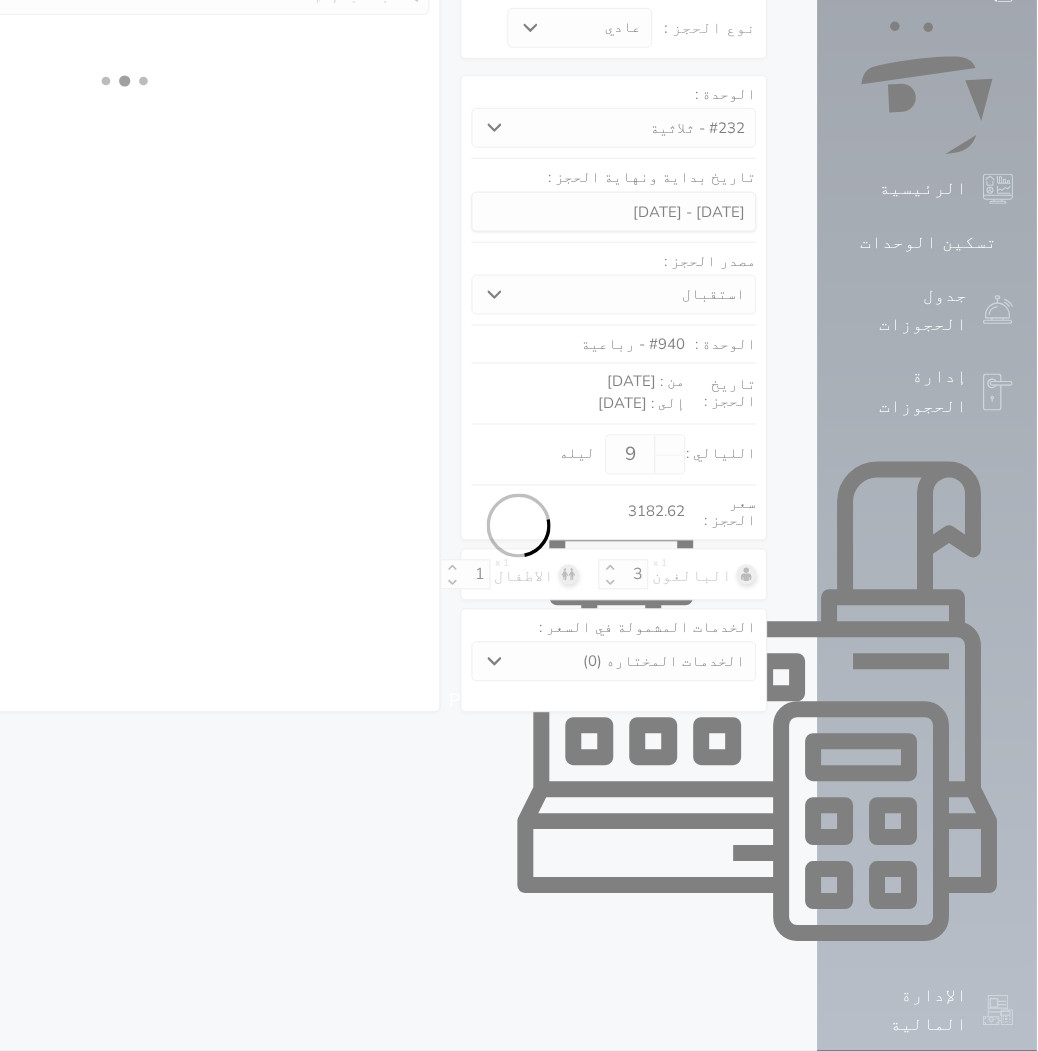 select on "3" 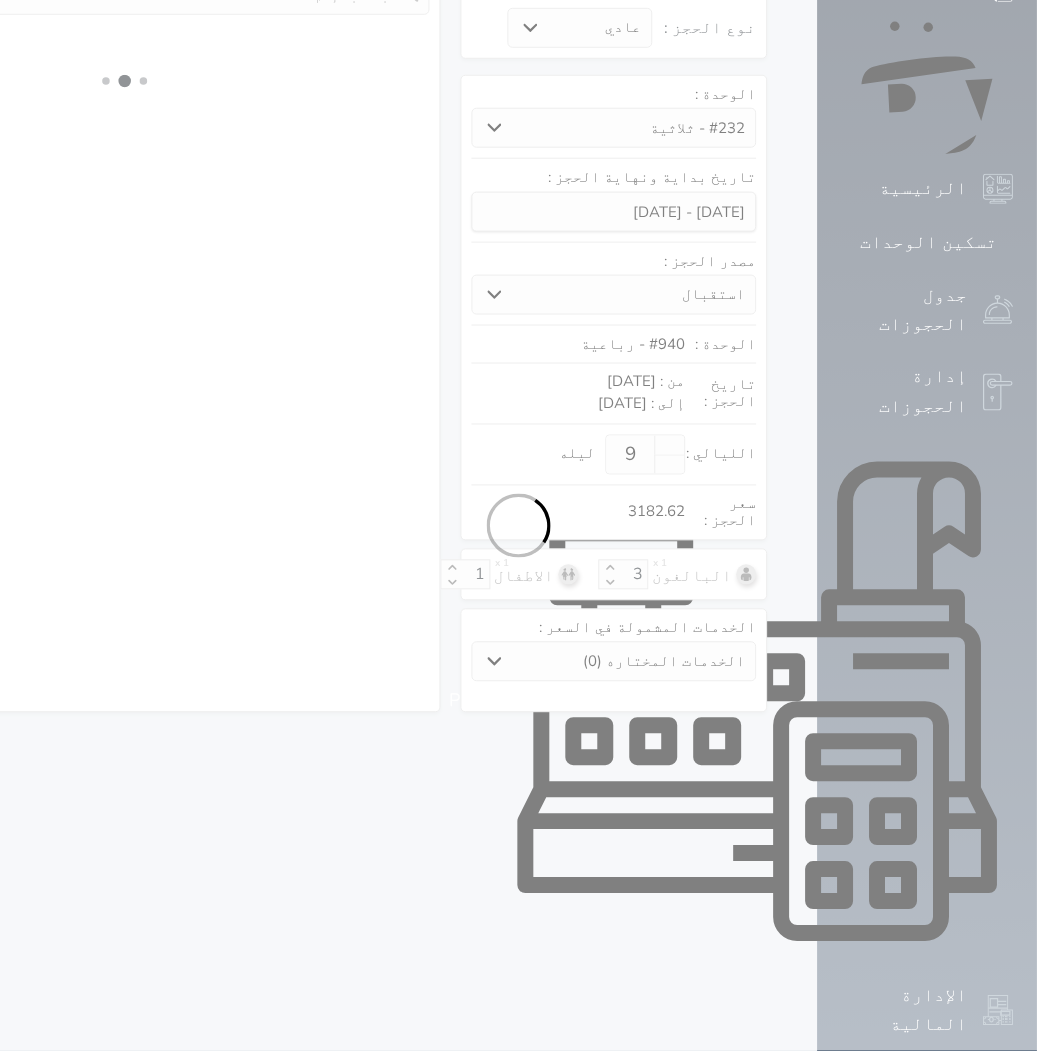 select 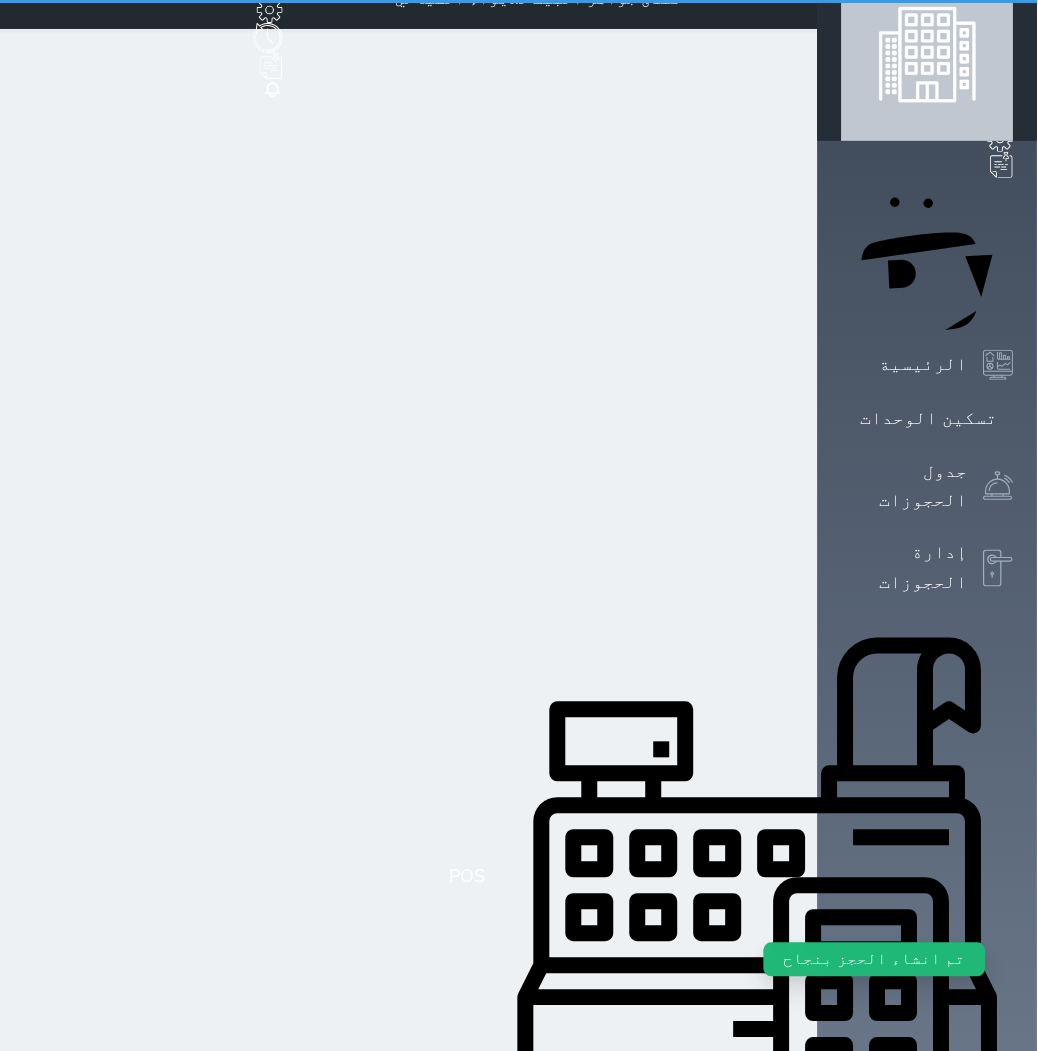 scroll, scrollTop: 0, scrollLeft: 0, axis: both 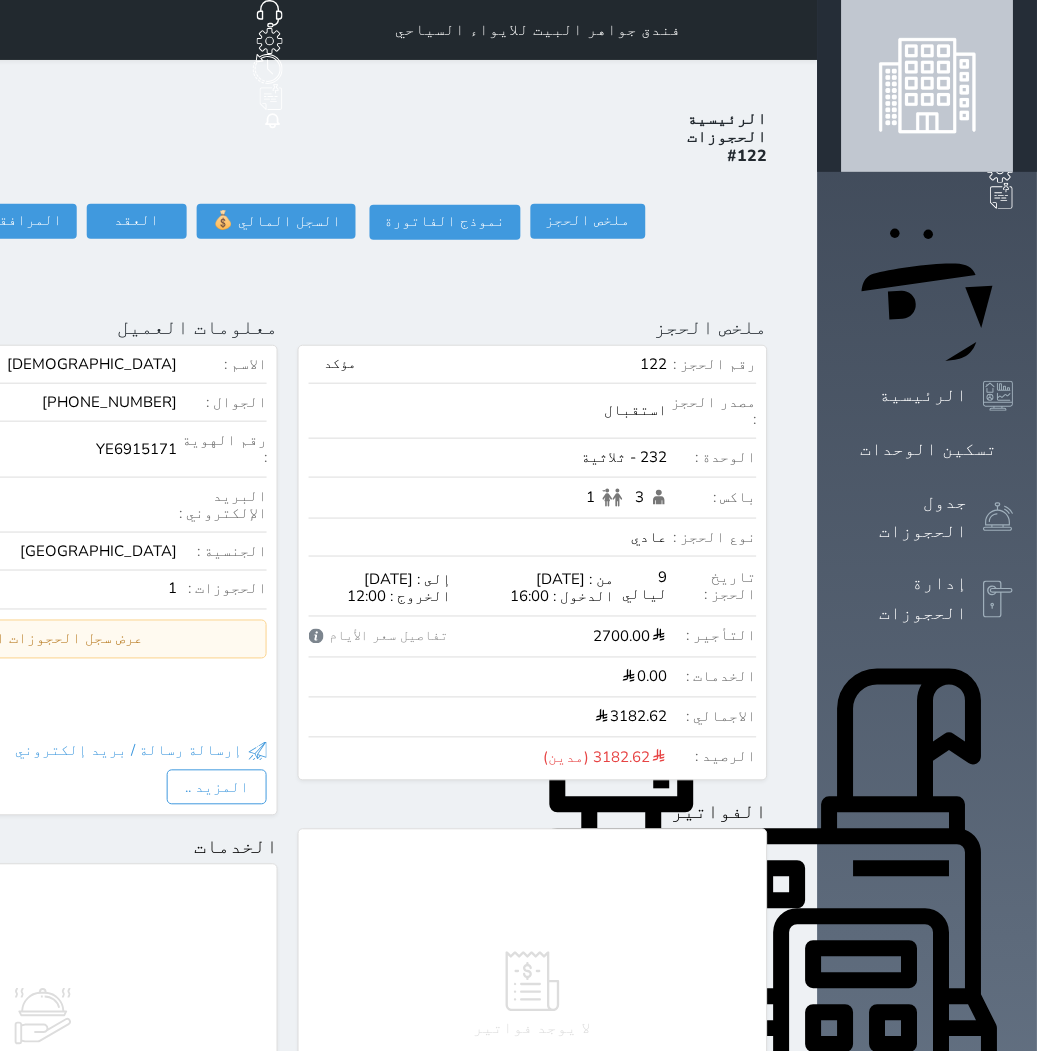 click on "تسجيل دخول" at bounding box center [-125, 221] 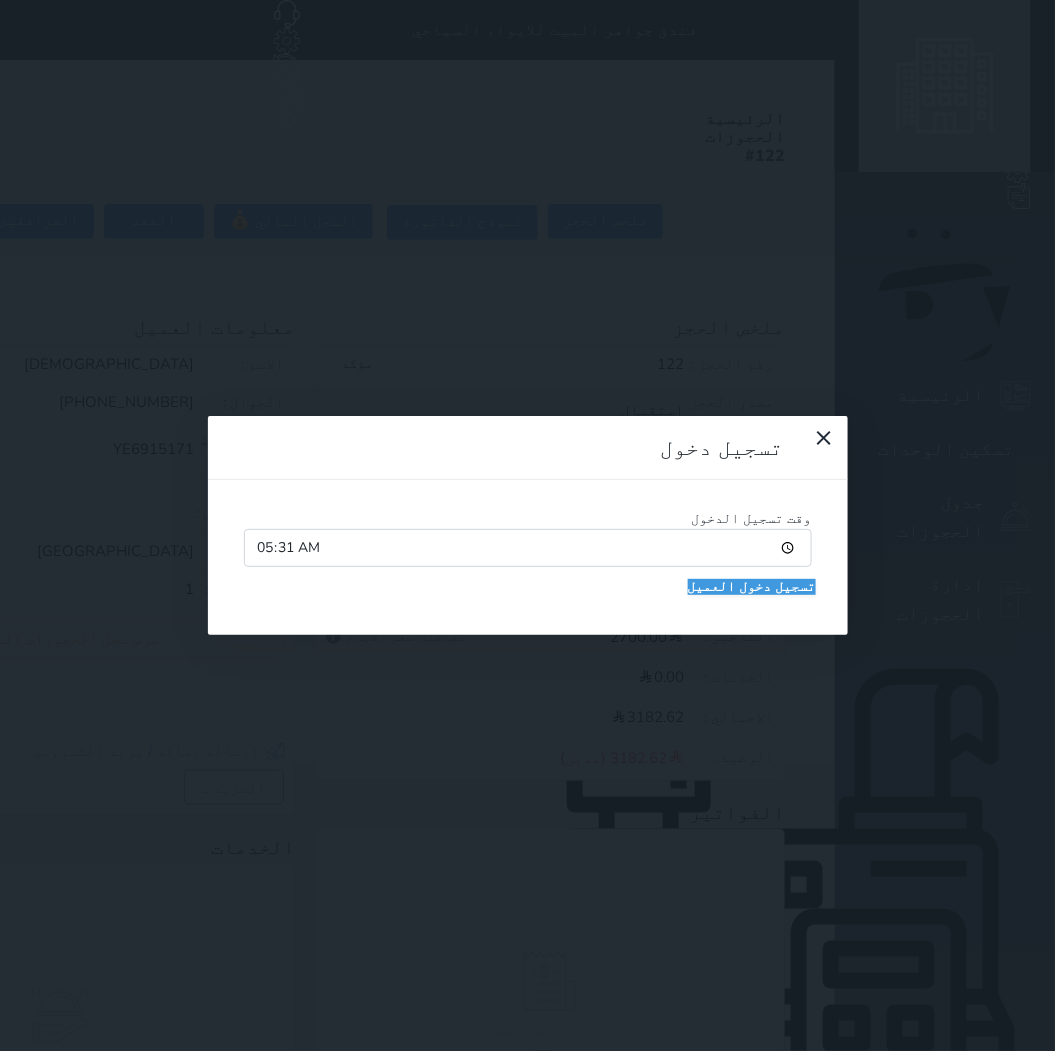click on "وقت تسجيل الدخول    05:31   تسجيل دخول العميل" at bounding box center (528, 558) 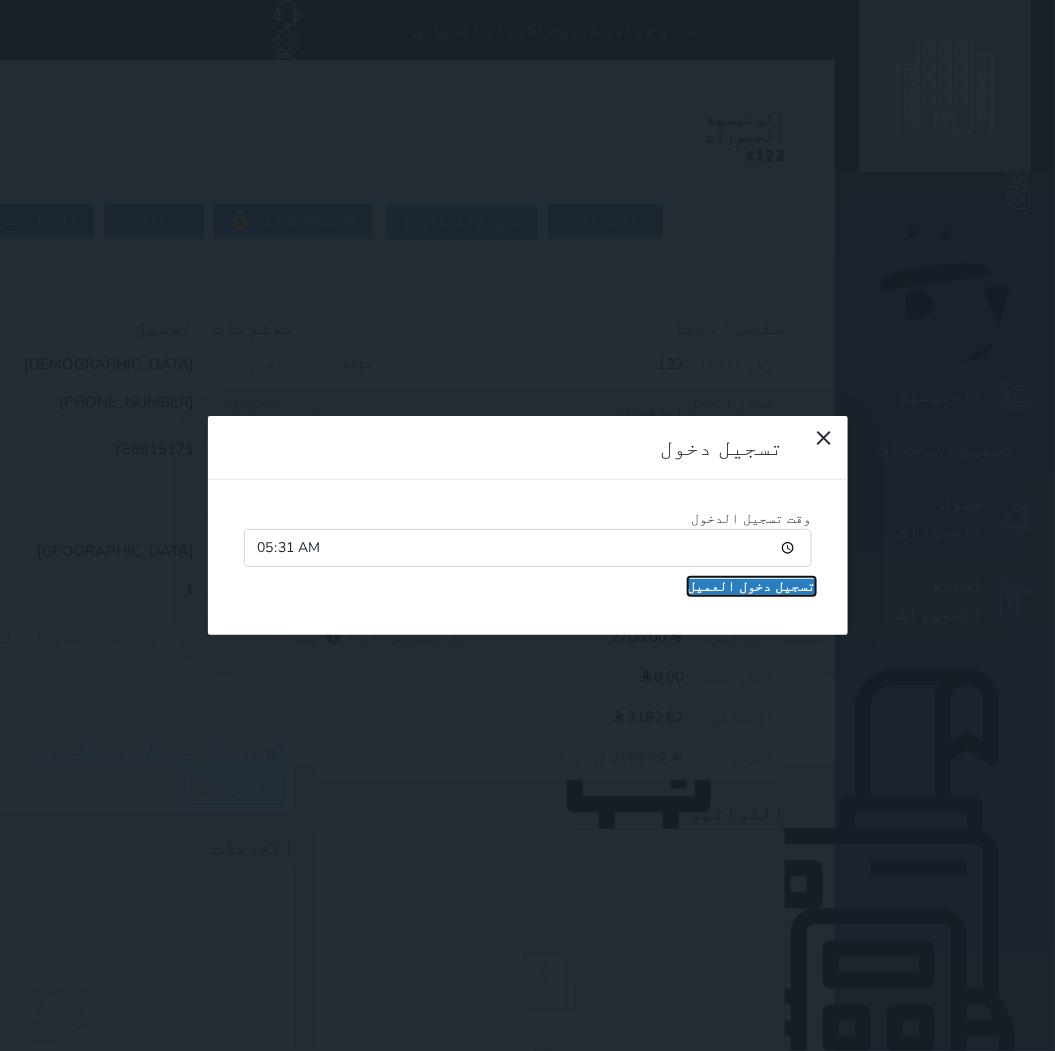 click on "تسجيل دخول العميل" at bounding box center [752, 587] 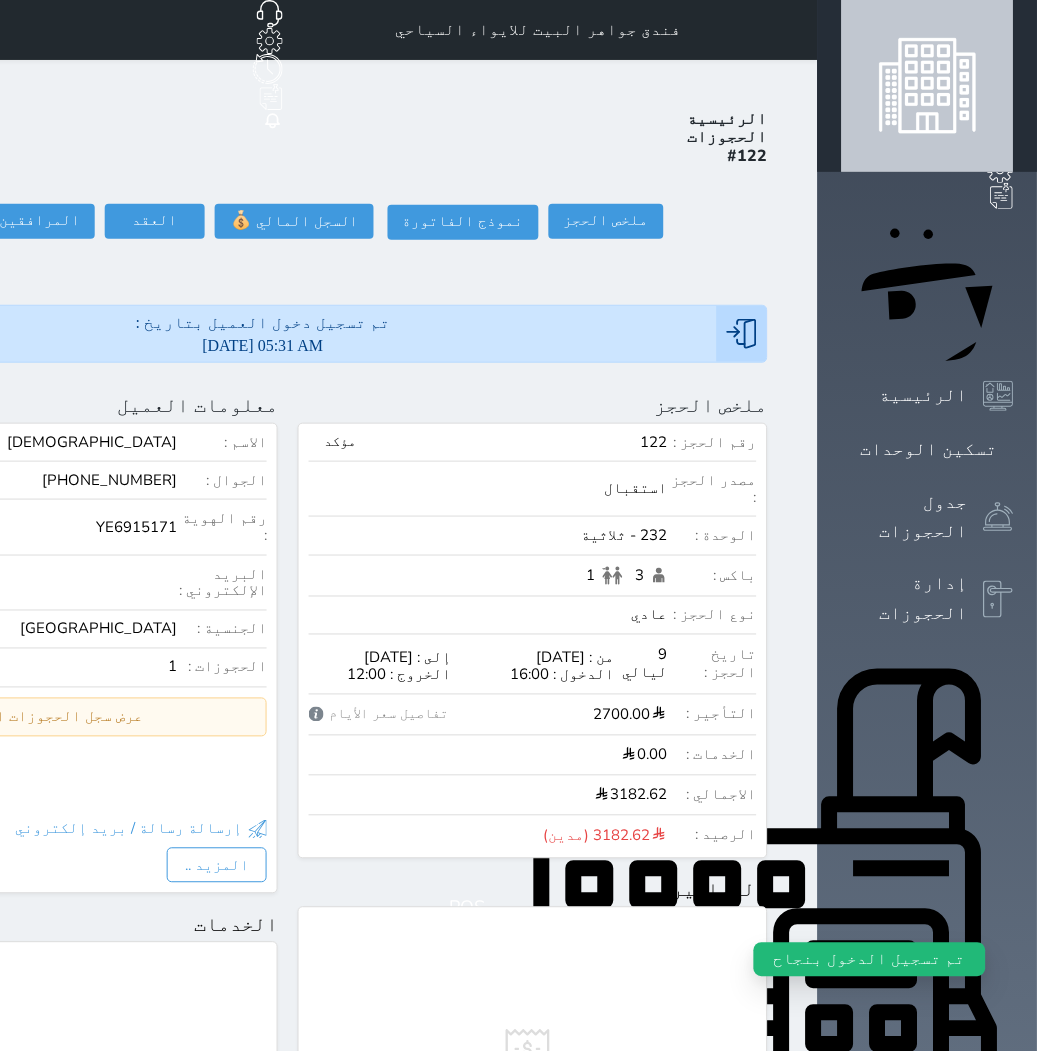 click on "حجز جديد" at bounding box center (114, -65) 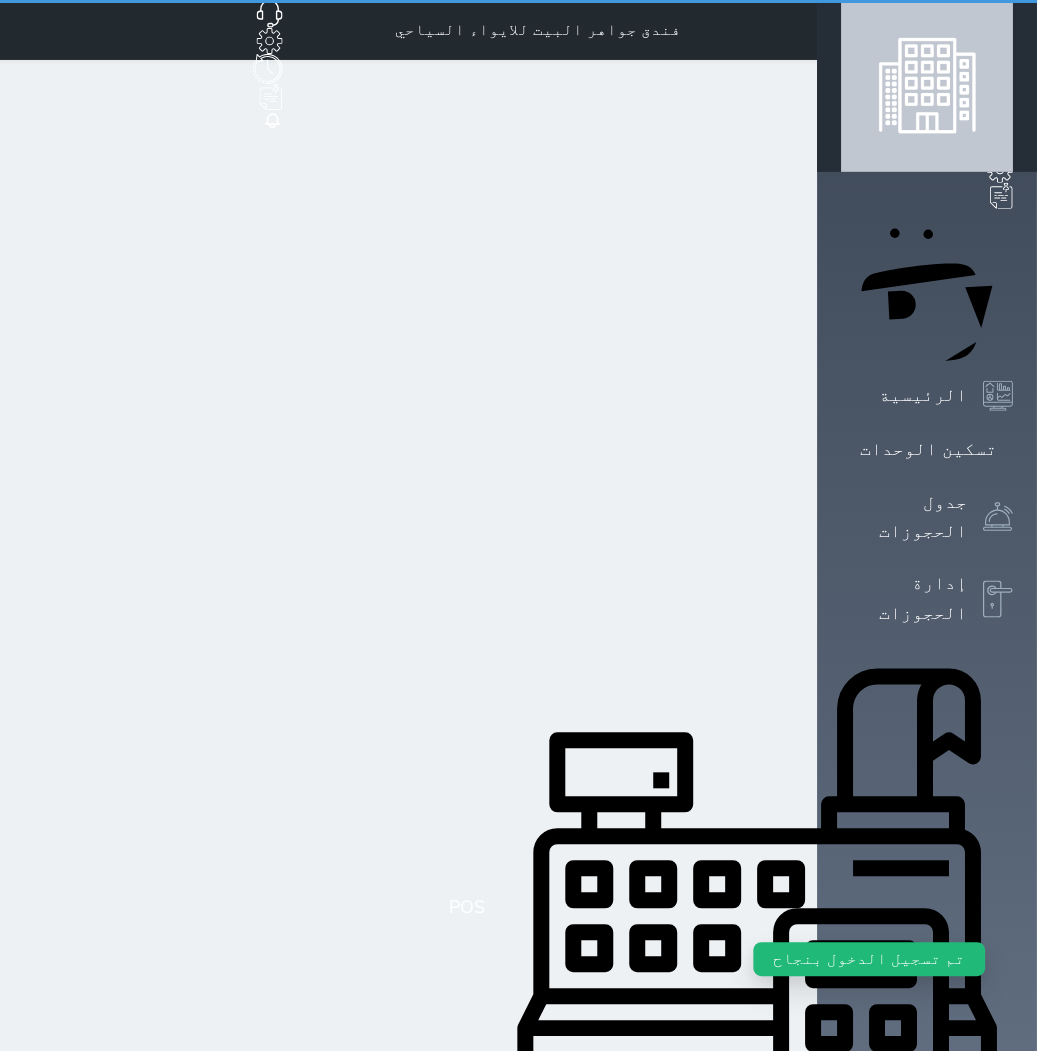 select on "1" 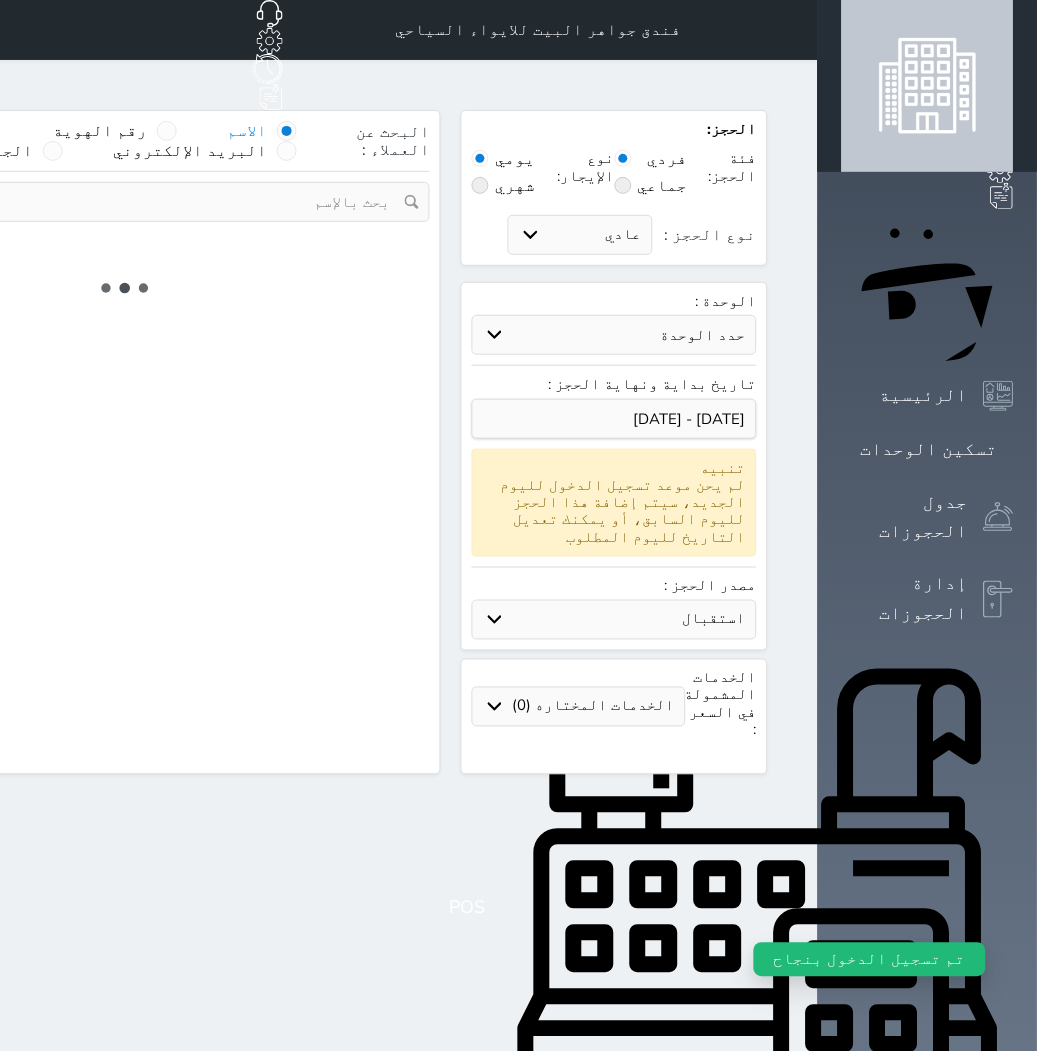 click on "حدد الوحدة" at bounding box center [614, 335] 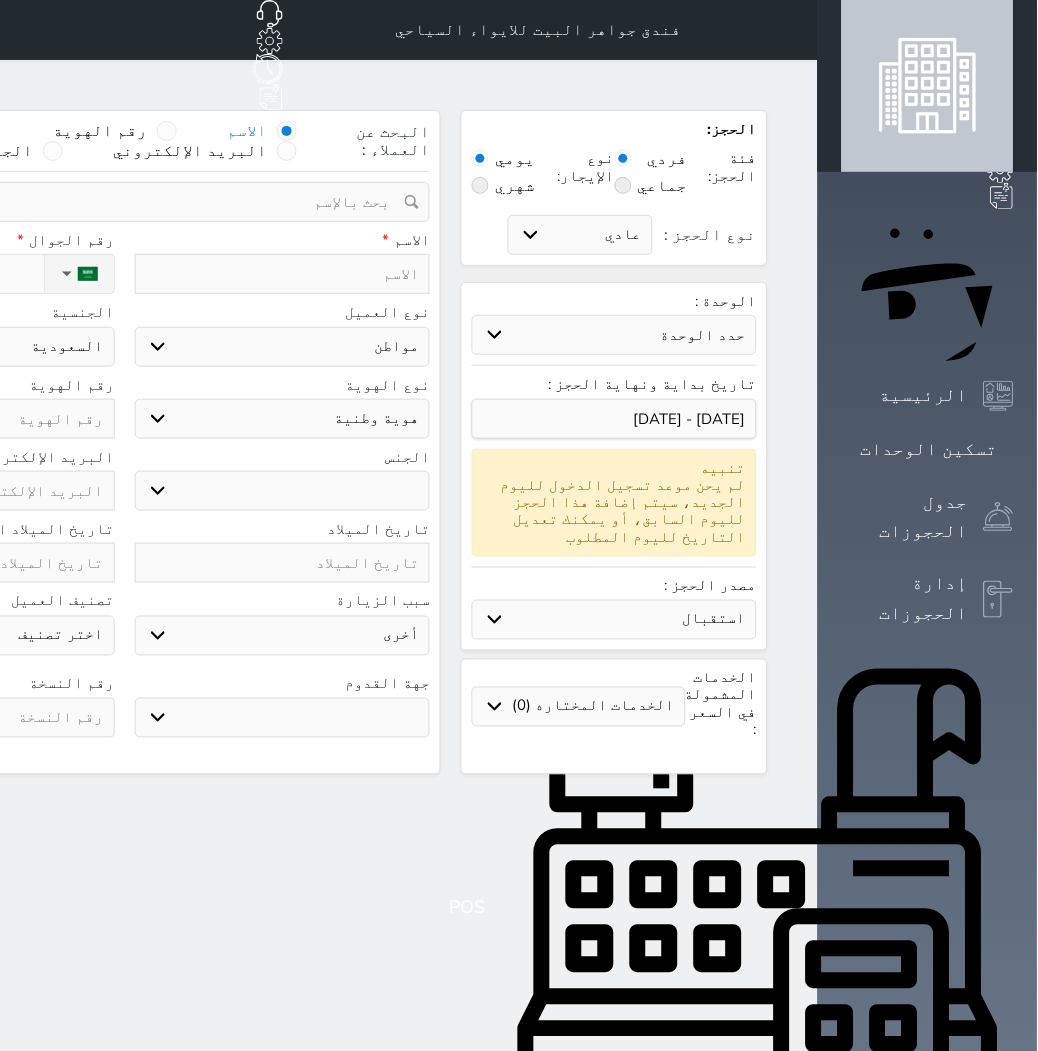 click on "حدد الوحدة
#940 - رباعية
#938 - خماسية
#937 - رباعية
#934 - خماسية
#932 - ثلاثية
#931 - خماسية
#930 - رباعية
#927 - رباعية
#926 - خماسية
#925 - رباعية
#924 - ثلاثية
#922 - خماسية
#921 - رباعية
#920 - رباعية
#919 - خماسية
#918 - ثلاثية
#917 - خماسية
#916 - رباعية
#915 - خماسية
#914 - رباعية" at bounding box center [614, 335] 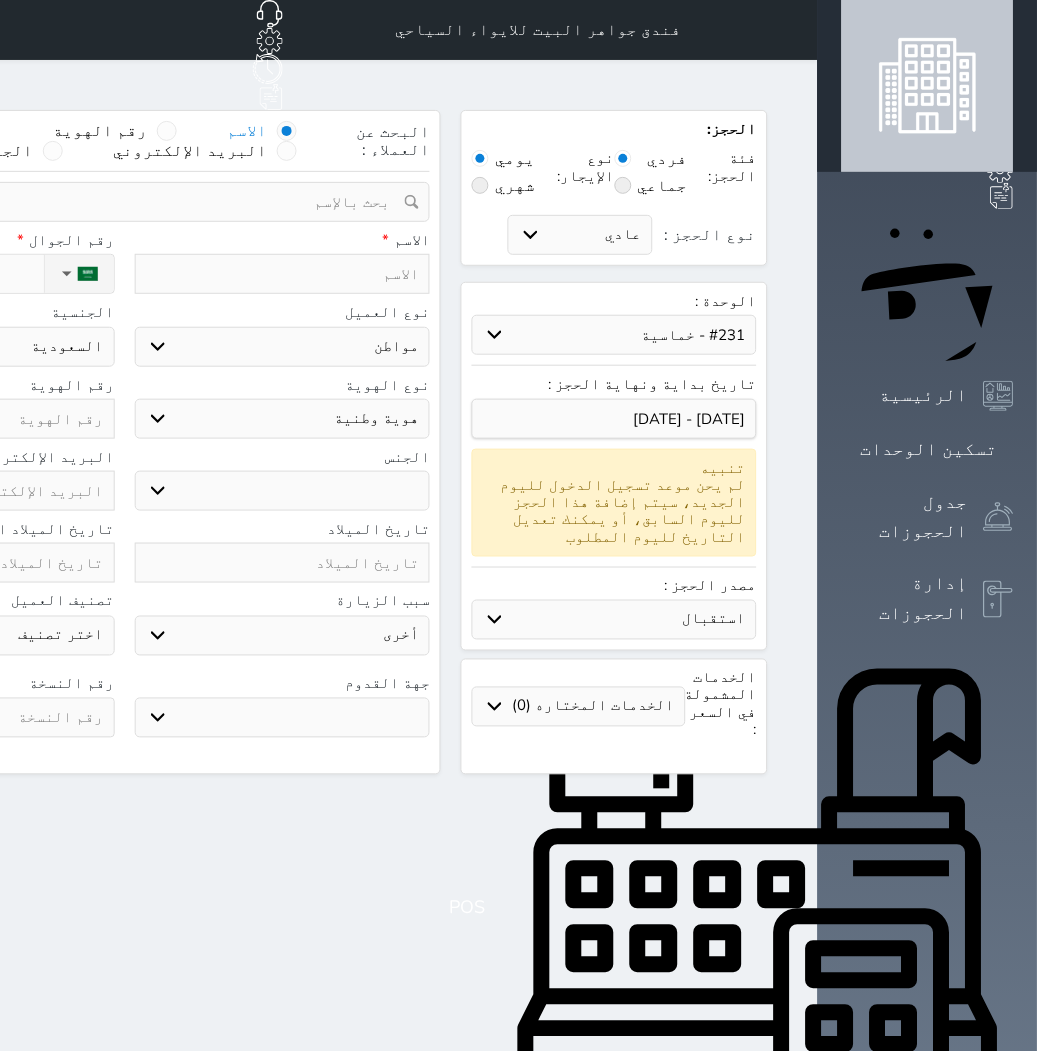 click on "حدد الوحدة
#940 - رباعية
#938 - خماسية
#937 - رباعية
#934 - خماسية
#932 - ثلاثية
#931 - خماسية
#930 - رباعية
#927 - رباعية
#926 - خماسية
#925 - رباعية
#924 - ثلاثية
#922 - خماسية
#921 - رباعية
#920 - رباعية
#919 - خماسية
#918 - ثلاثية
#917 - خماسية
#916 - رباعية
#915 - خماسية
#914 - رباعية" at bounding box center (614, 335) 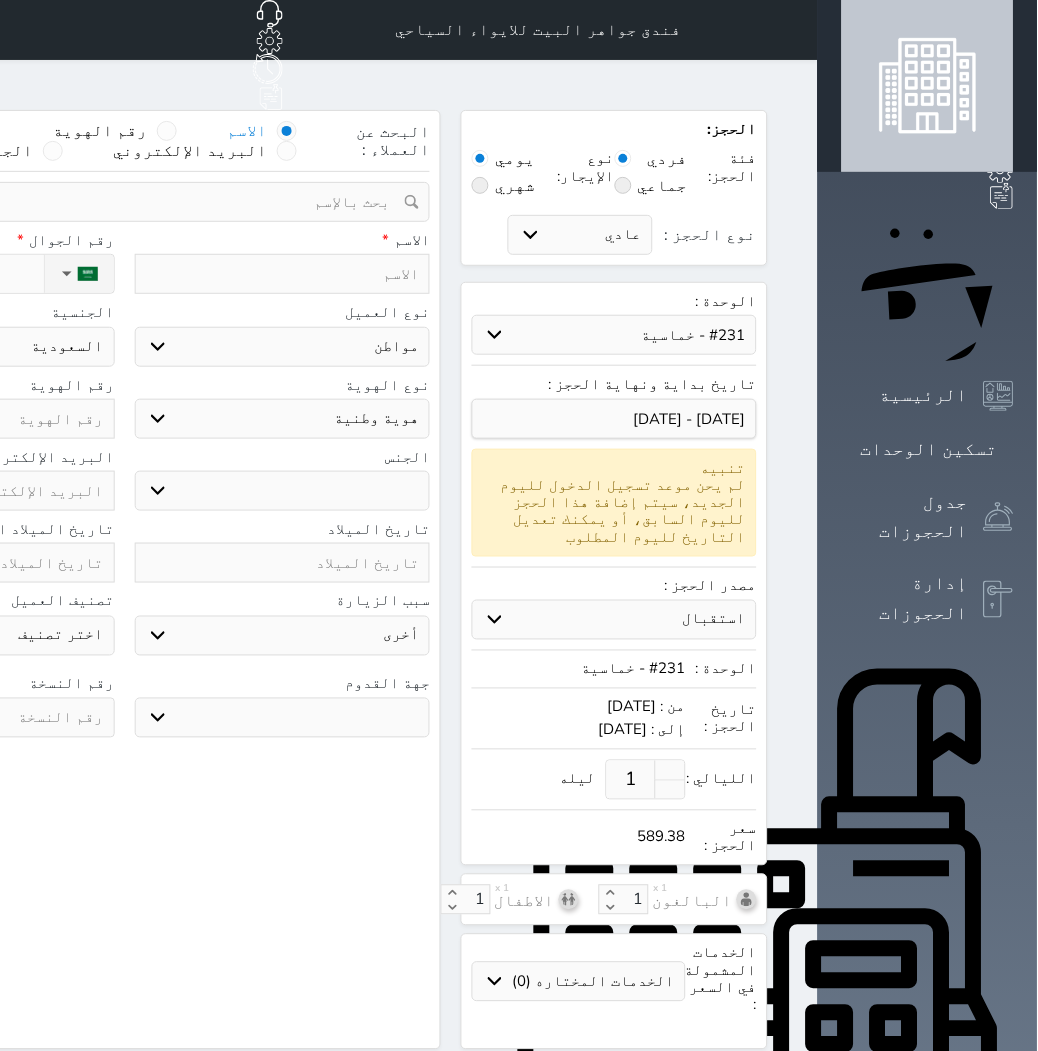 click on "استقبال الموقع الإلكتروني بوكينج المسافر اكسبيديا مواقع التواصل الإجتماعي اويو اخرى" at bounding box center (614, 620) 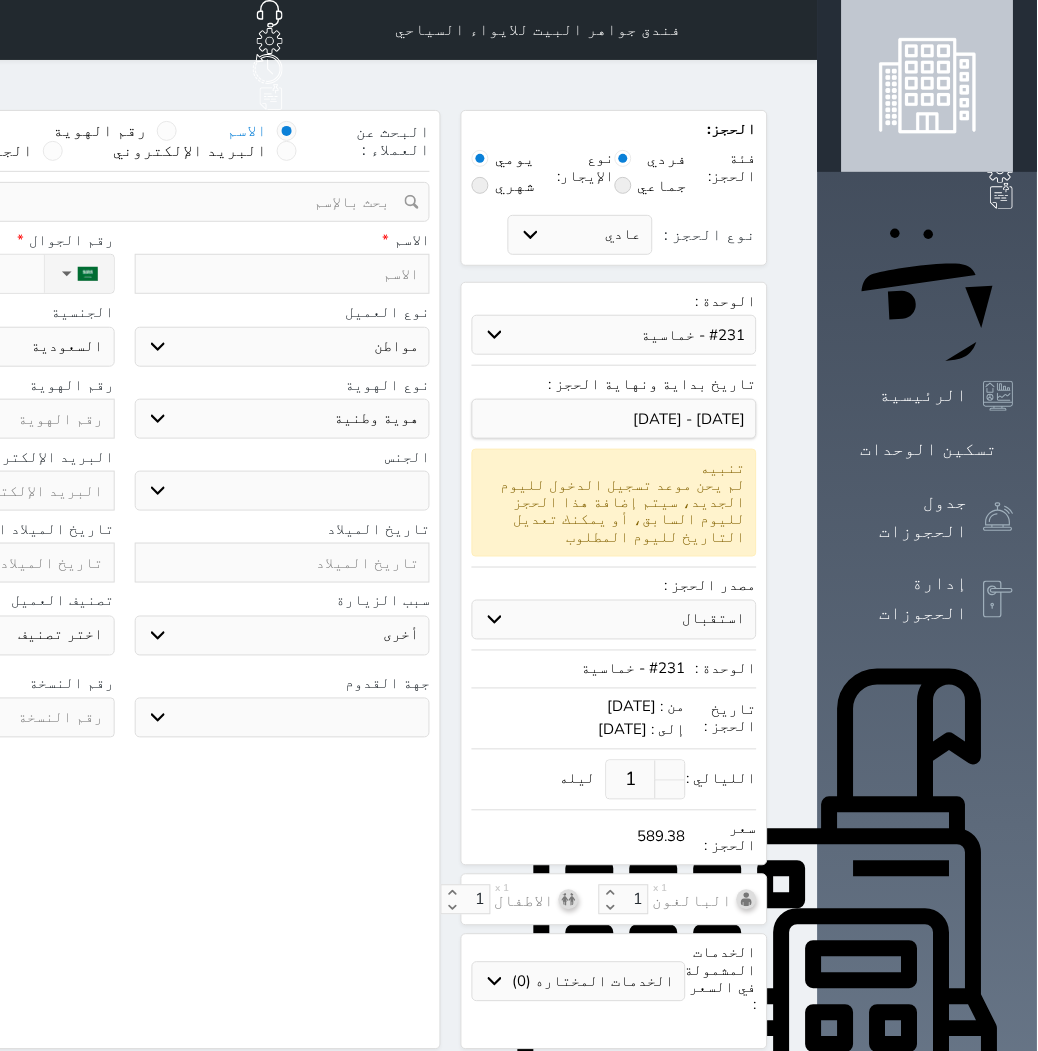click on "لم يحن موعد تسجيل الدخول لليوم الجديد، سيتم إضافة هذا الحجز لليوم السابق، أو يمكنك تعديل التاريخ لليوم المطلوب" at bounding box center [614, 511] 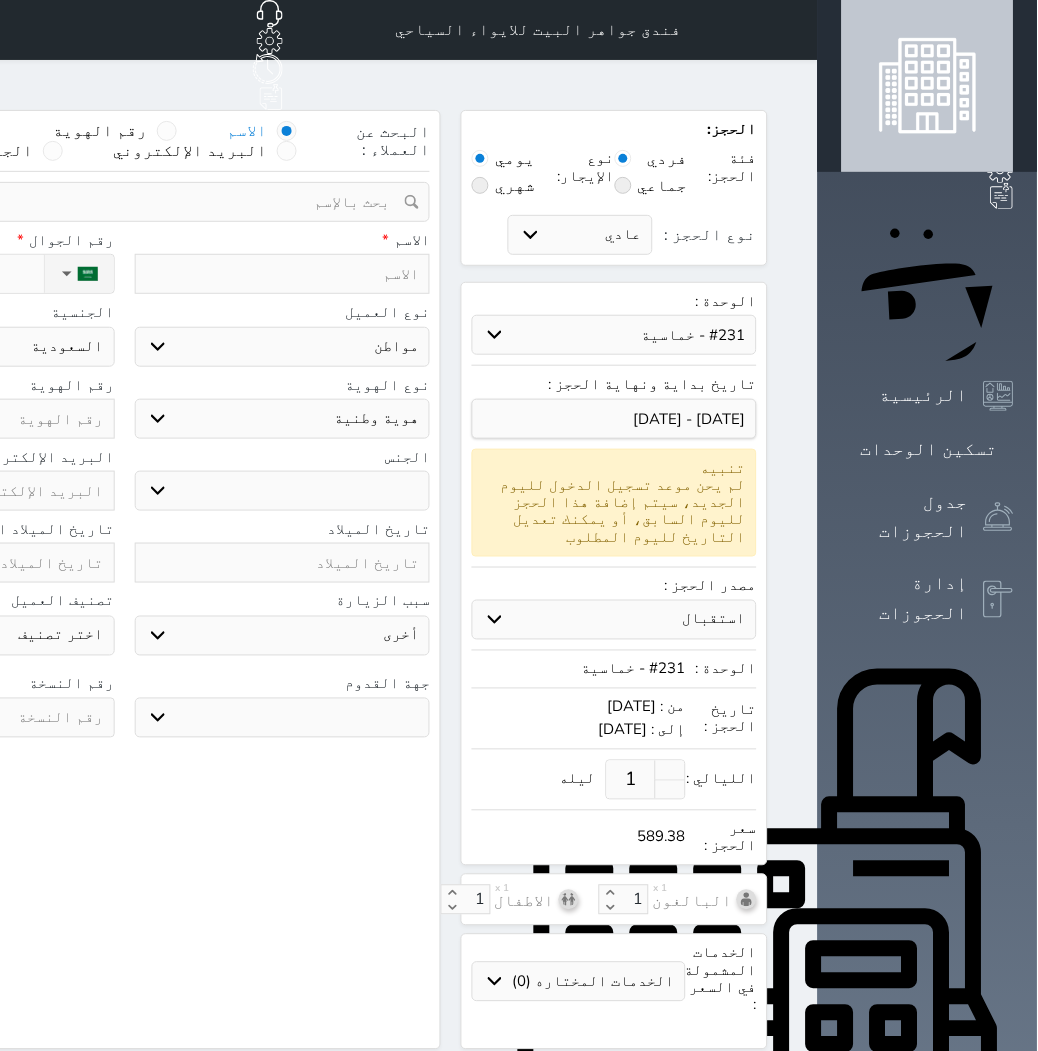 click on "1" at bounding box center (631, 780) 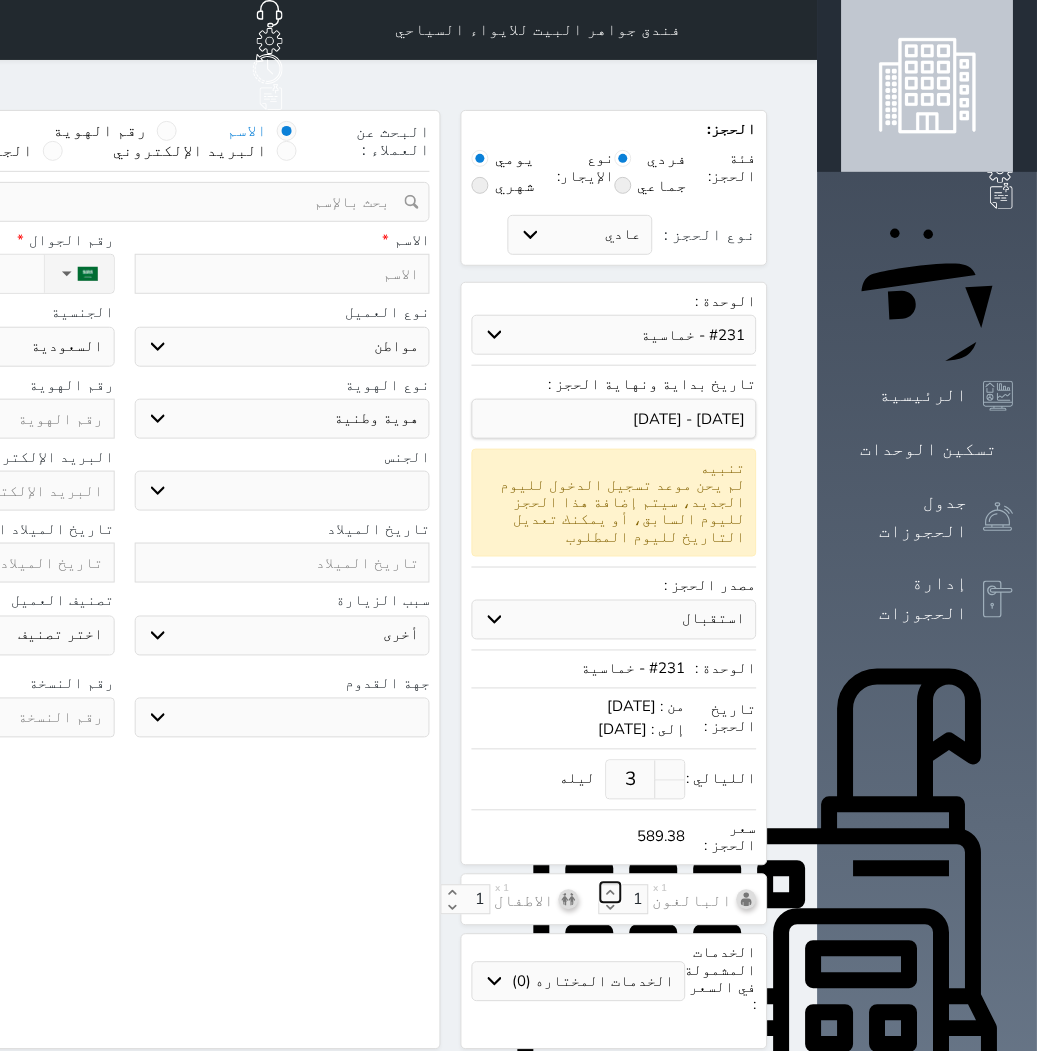 click 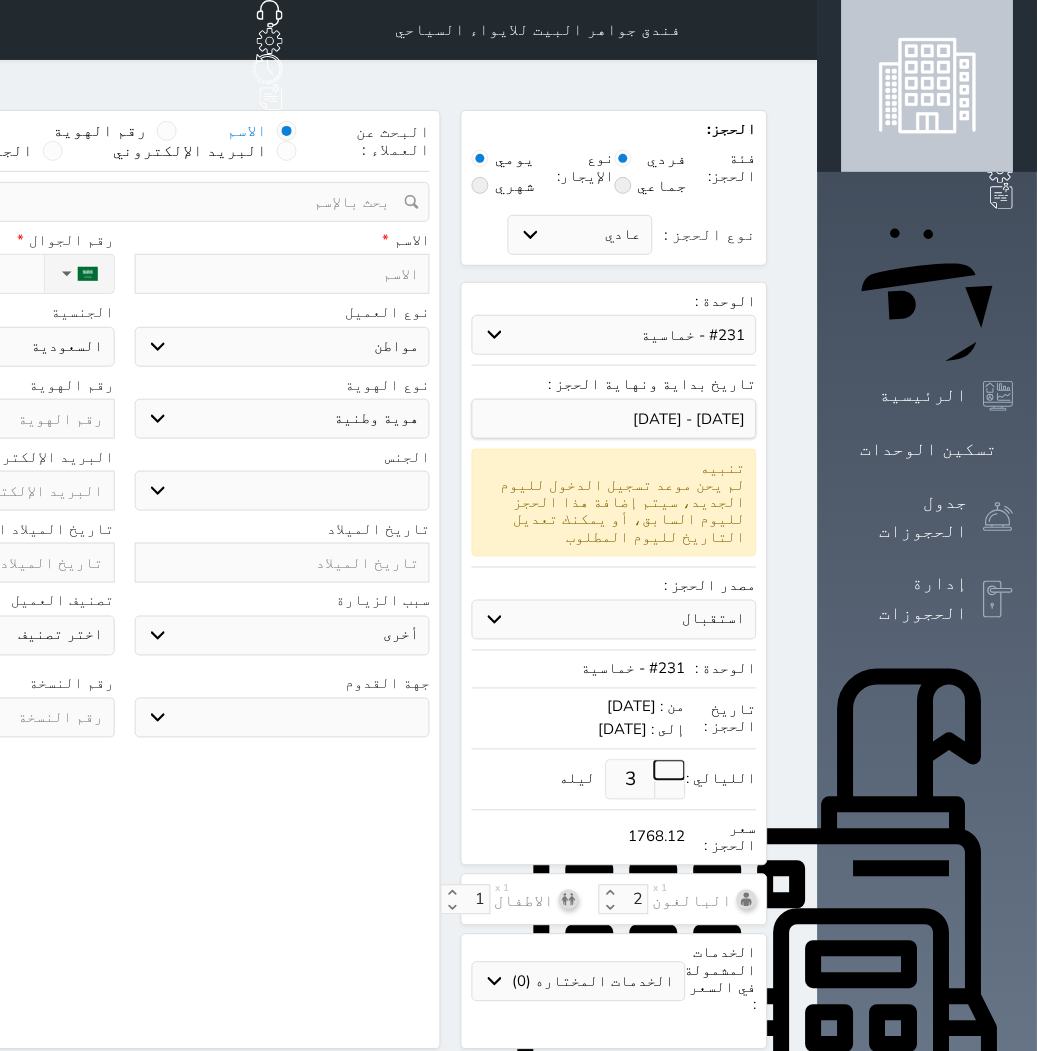 click at bounding box center [670, 770] 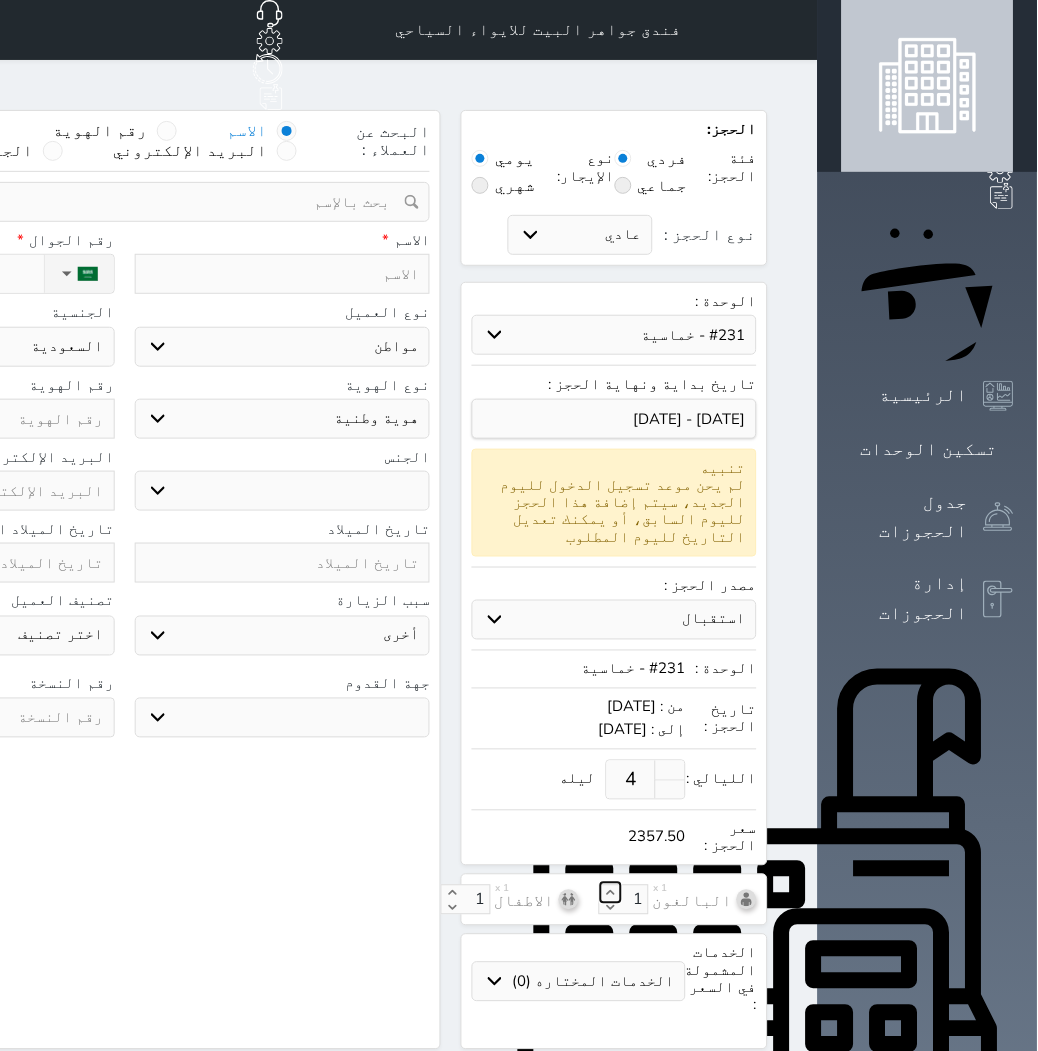 click 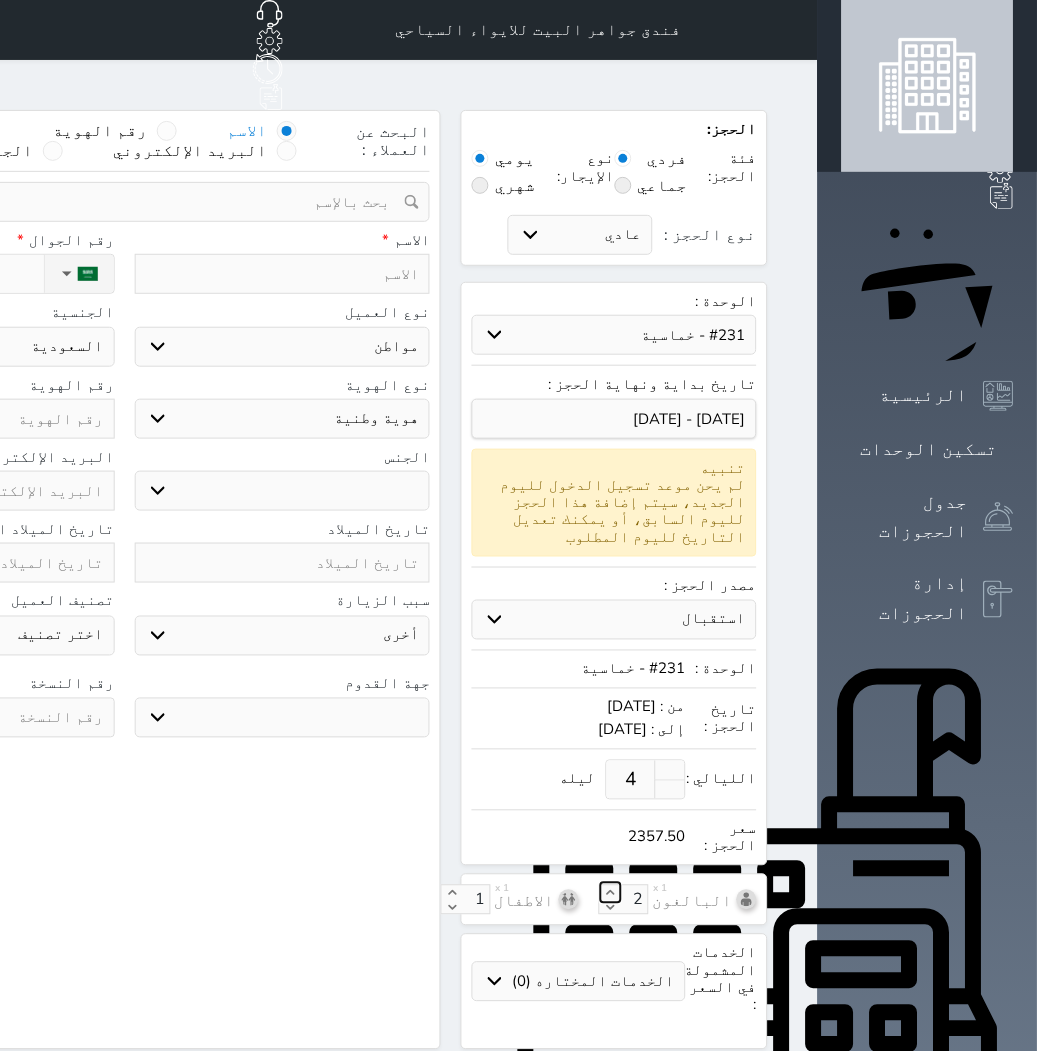 click 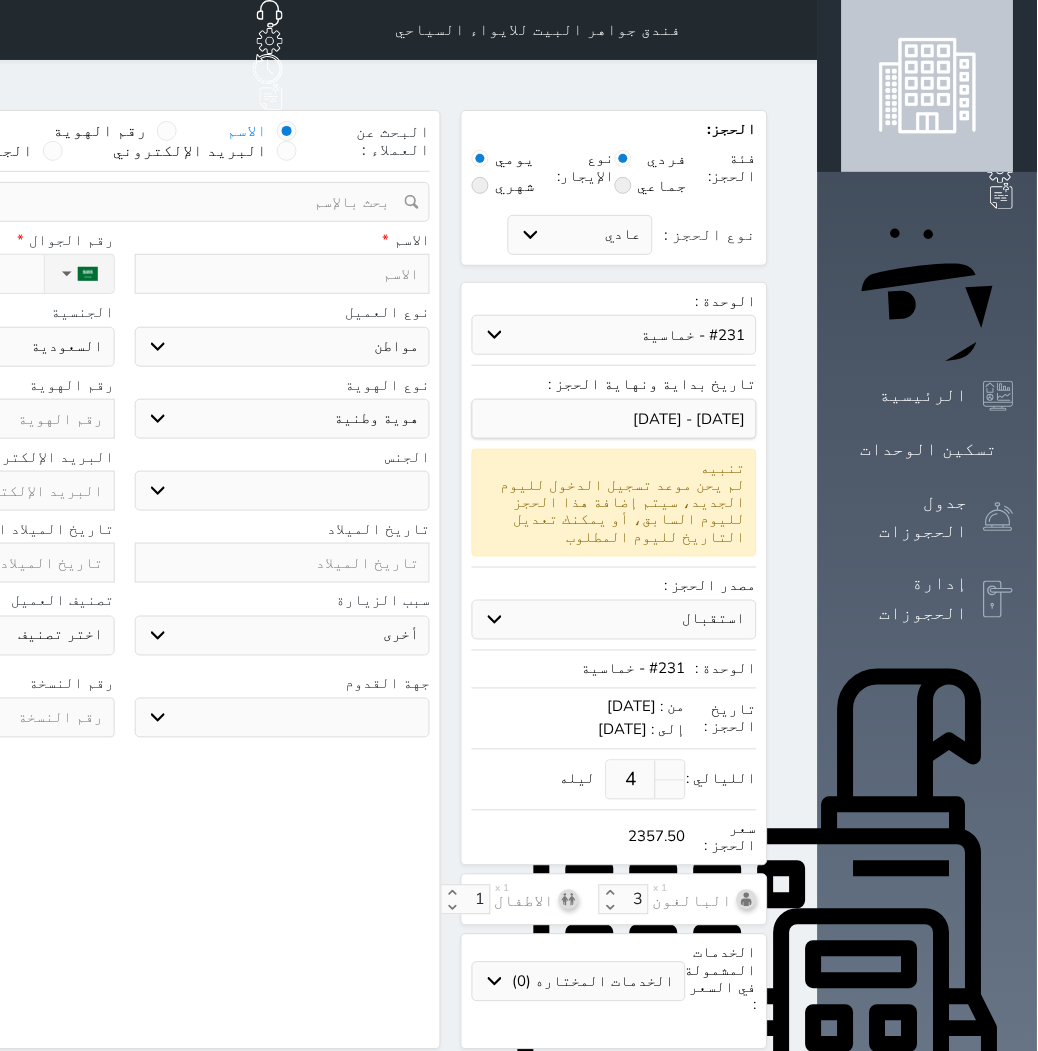 drag, startPoint x: 547, startPoint y: 234, endPoint x: 521, endPoint y: 235, distance: 26.019224 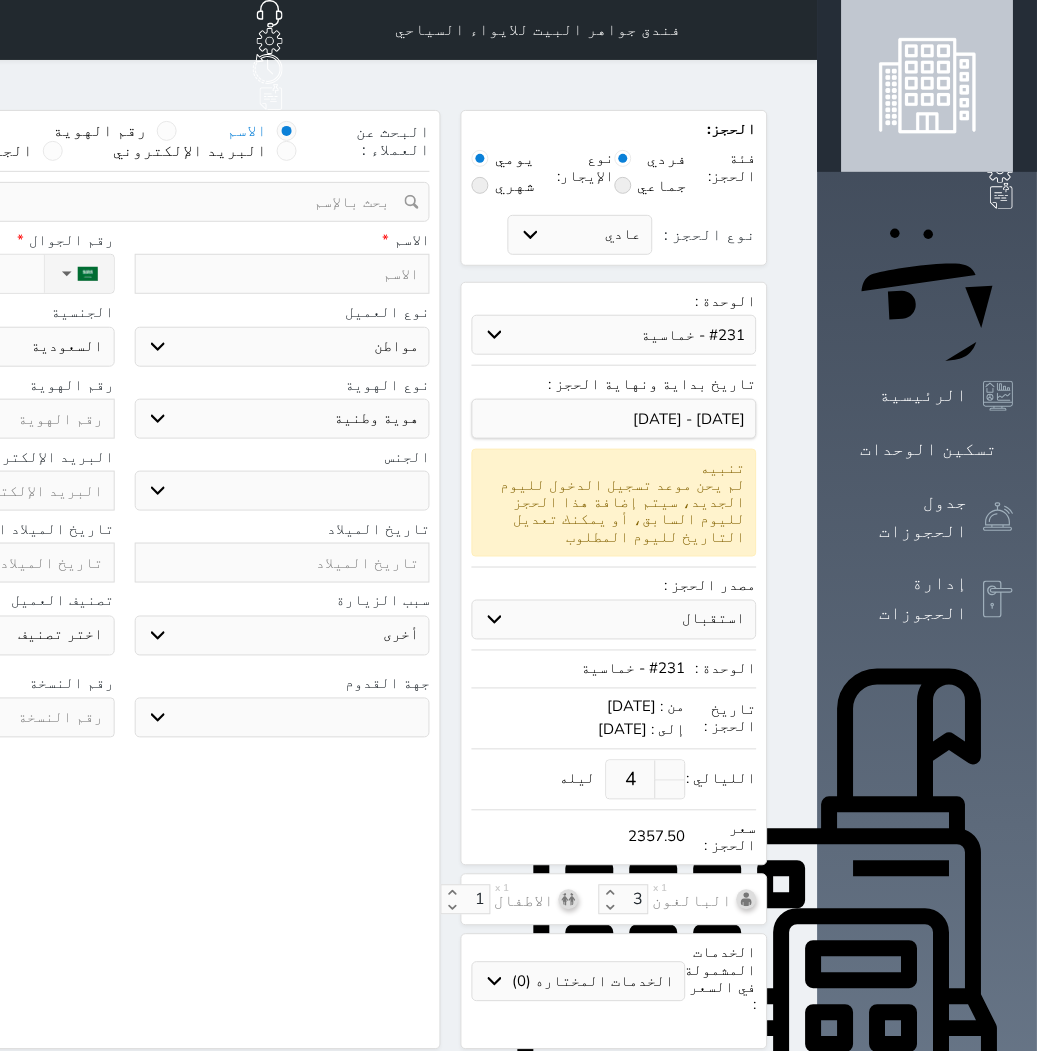 click at bounding box center (283, 274) 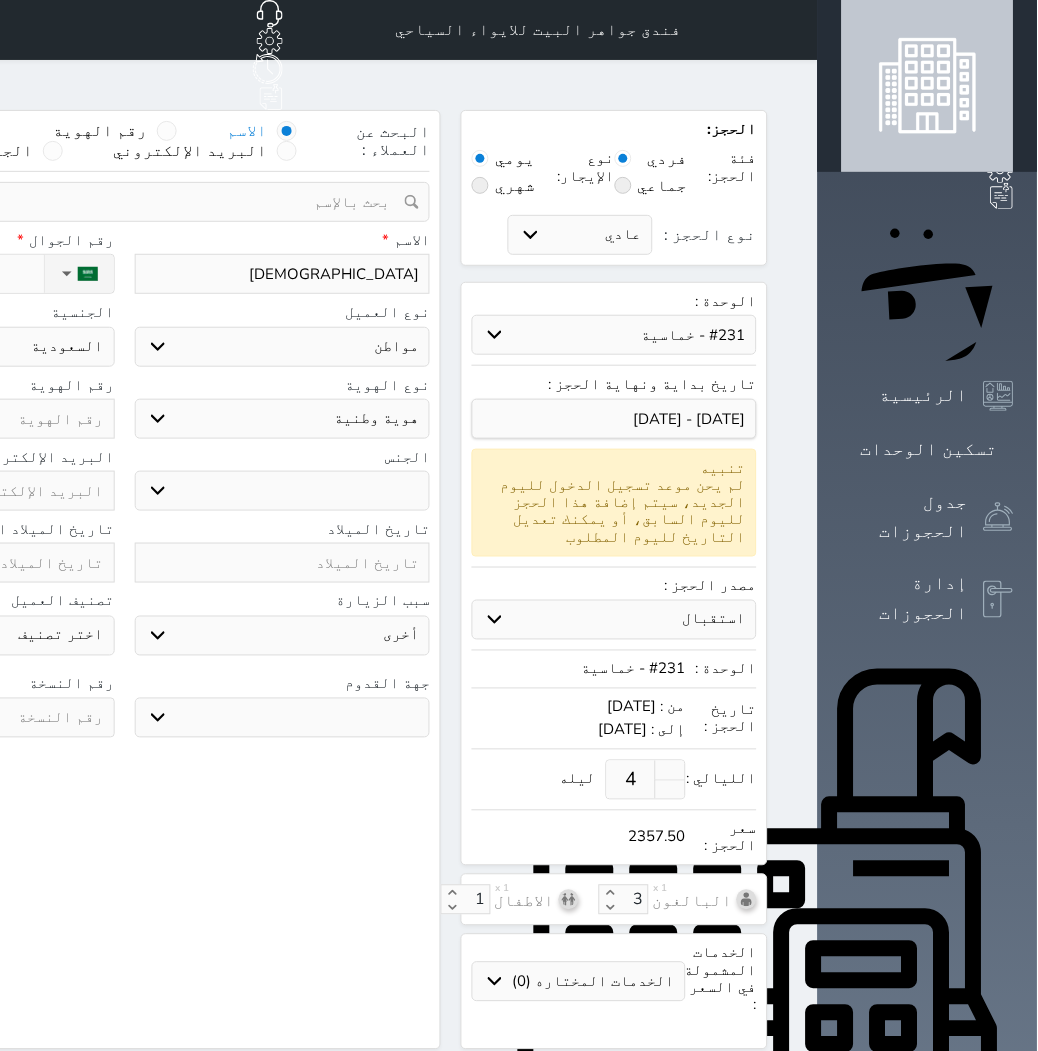 click on "اختر نوع   مواطن مواطن خليجي زائر مقيم" at bounding box center [283, 347] 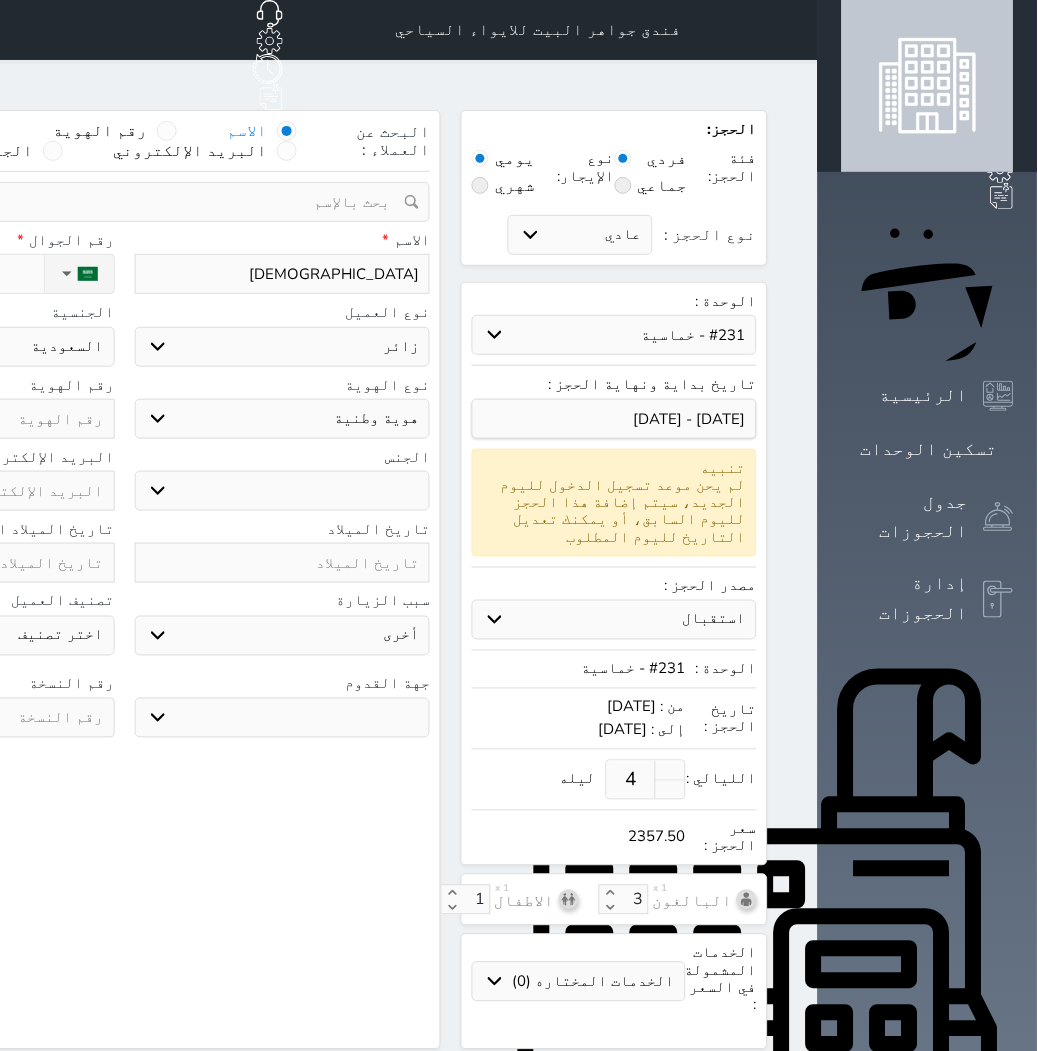 click on "اختر نوع   مواطن مواطن خليجي زائر مقيم" at bounding box center [283, 347] 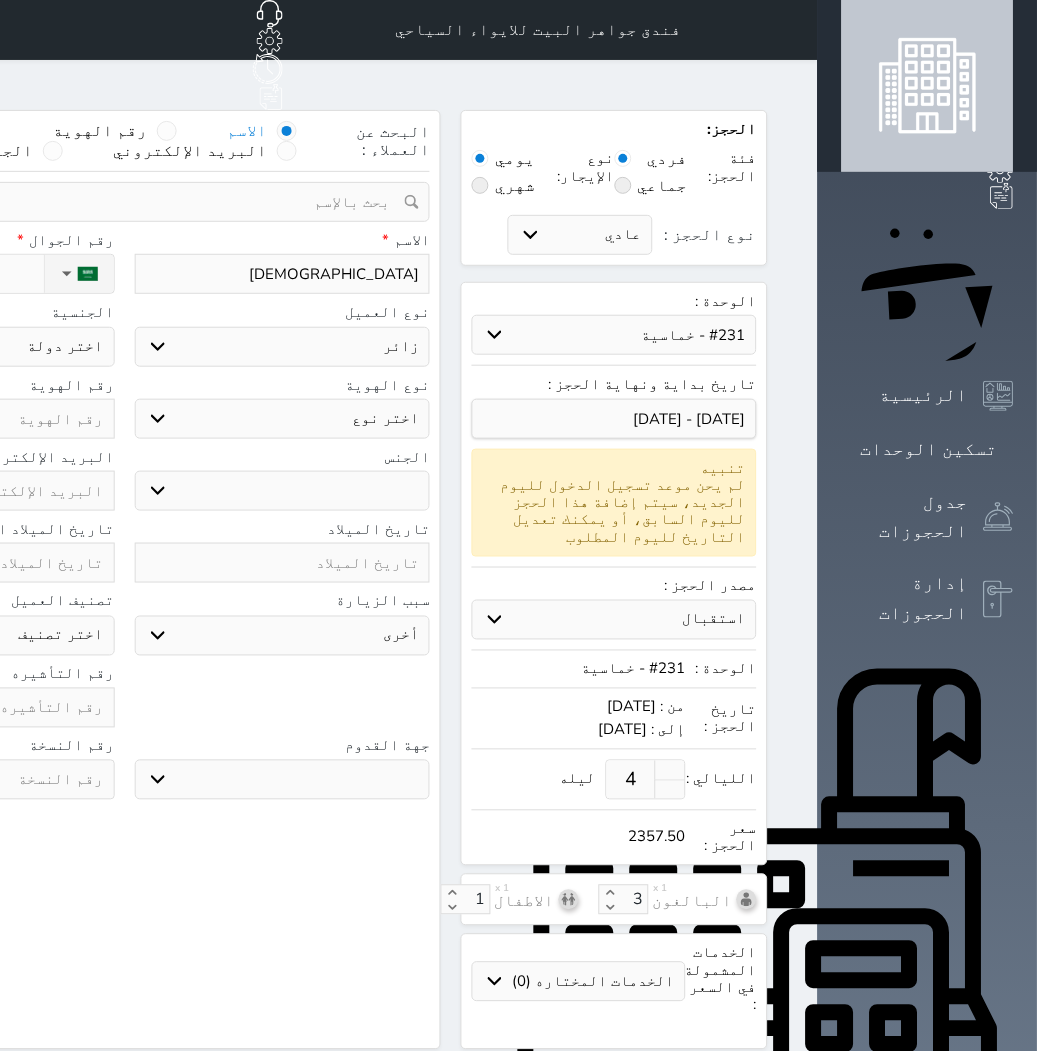 click on "اختر نوع   جواز السفر هوية زائر" at bounding box center (283, 419) 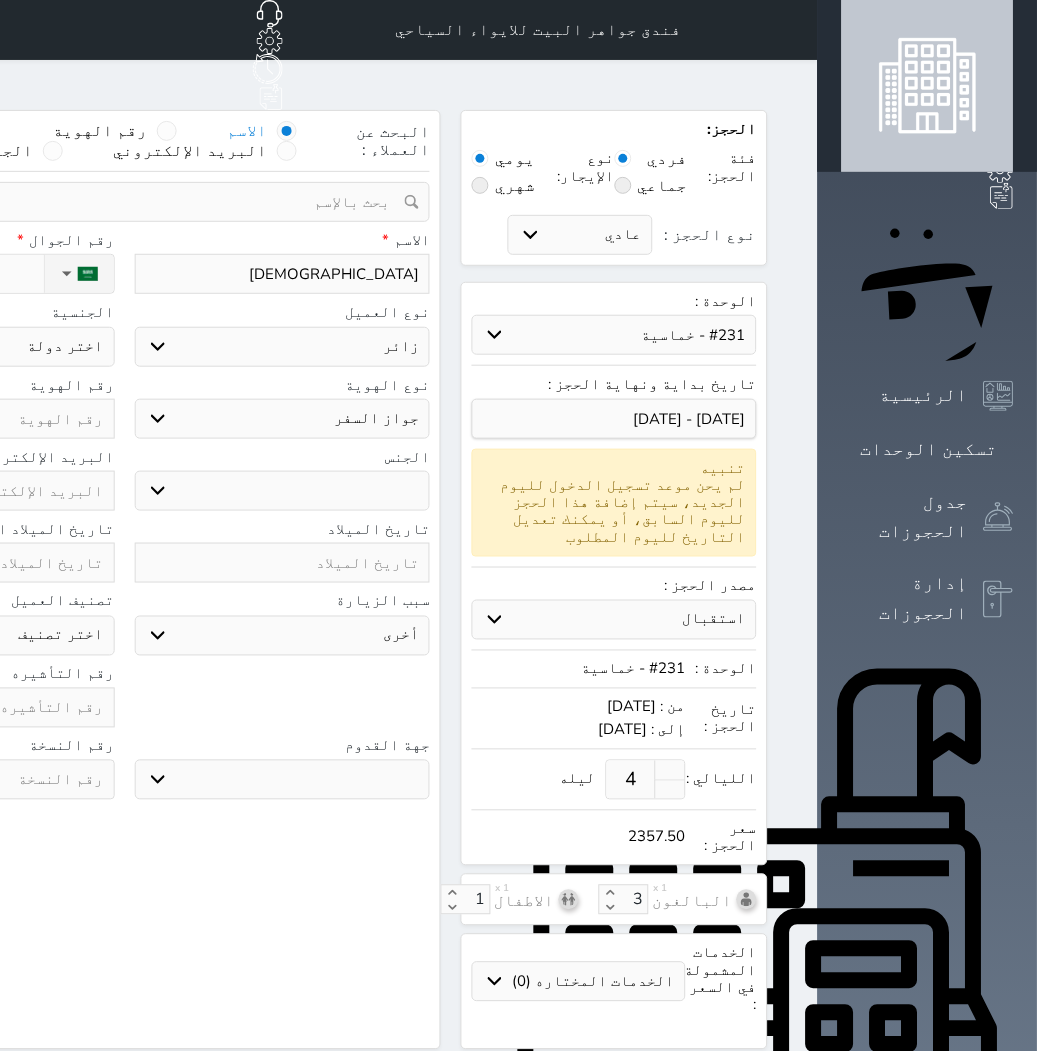 click on "اختر نوع   جواز السفر هوية زائر" at bounding box center (283, 419) 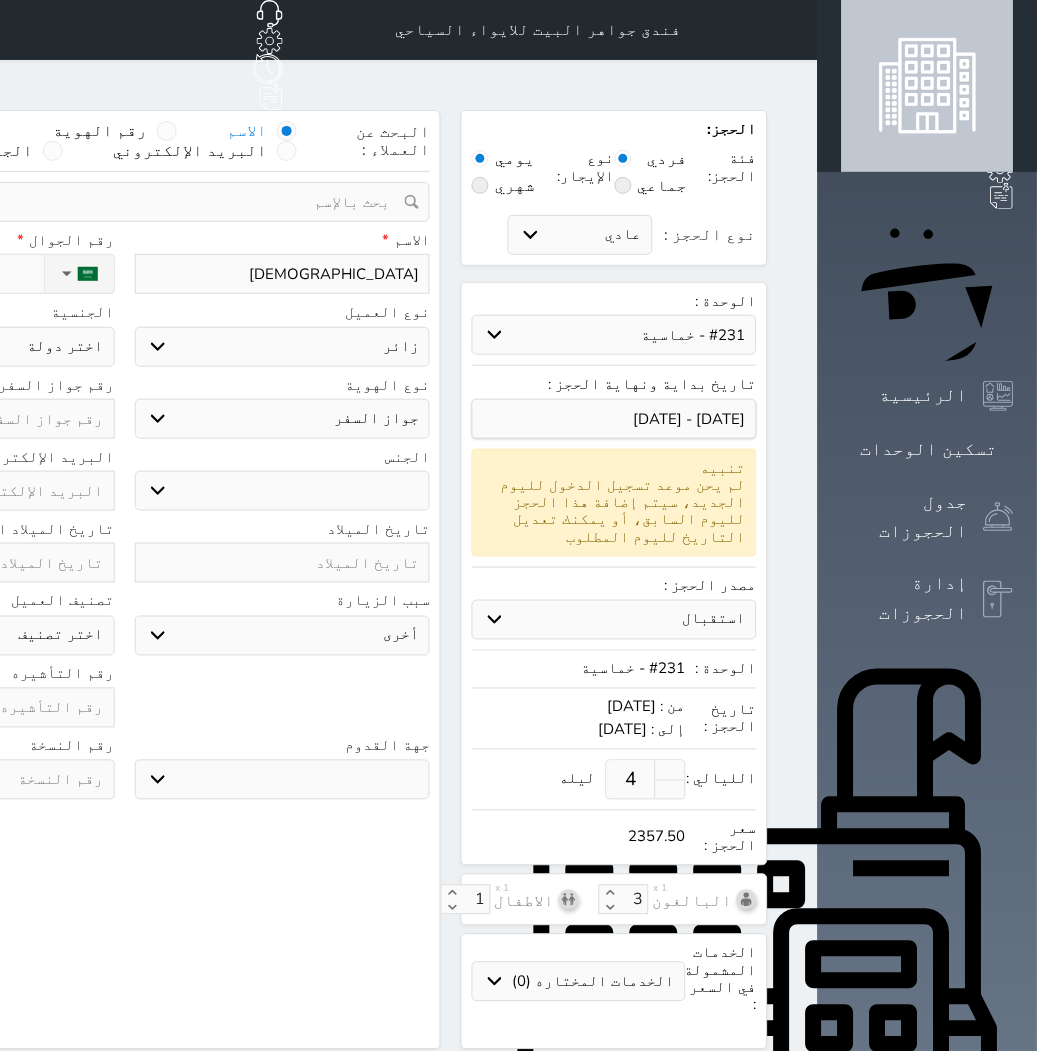 click on "ذكر   انثى" at bounding box center (283, 491) 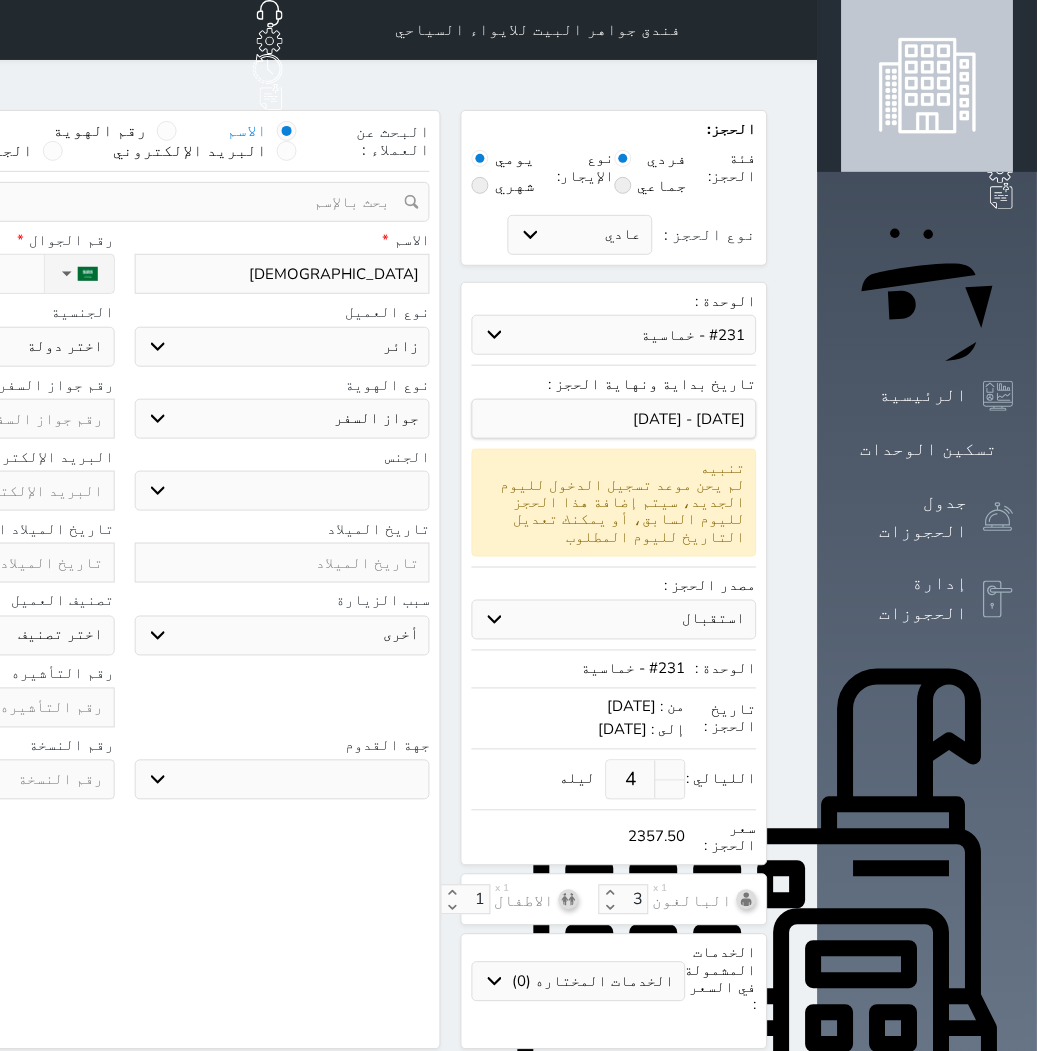 click on "سياحة زيارة الاهل والاصدقاء زيارة دينية زيارة عمل زيارة رياضية زيارة ترفيهية أخرى موظف ديوان عمل نزيل حجر موظف وزارة الصحة" at bounding box center [283, 636] 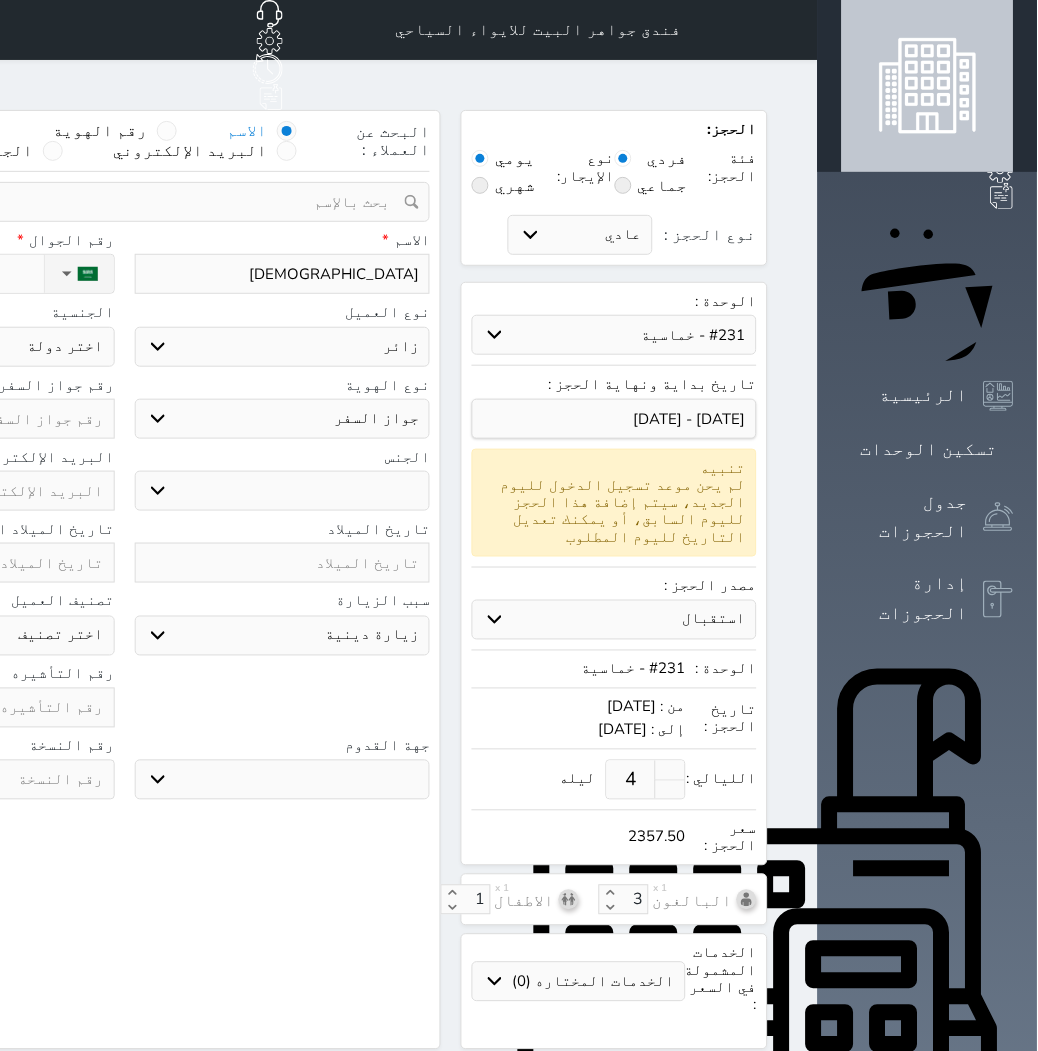 click on "سياحة زيارة الاهل والاصدقاء زيارة دينية زيارة عمل زيارة رياضية زيارة ترفيهية أخرى موظف ديوان عمل نزيل حجر موظف وزارة الصحة" at bounding box center (283, 636) 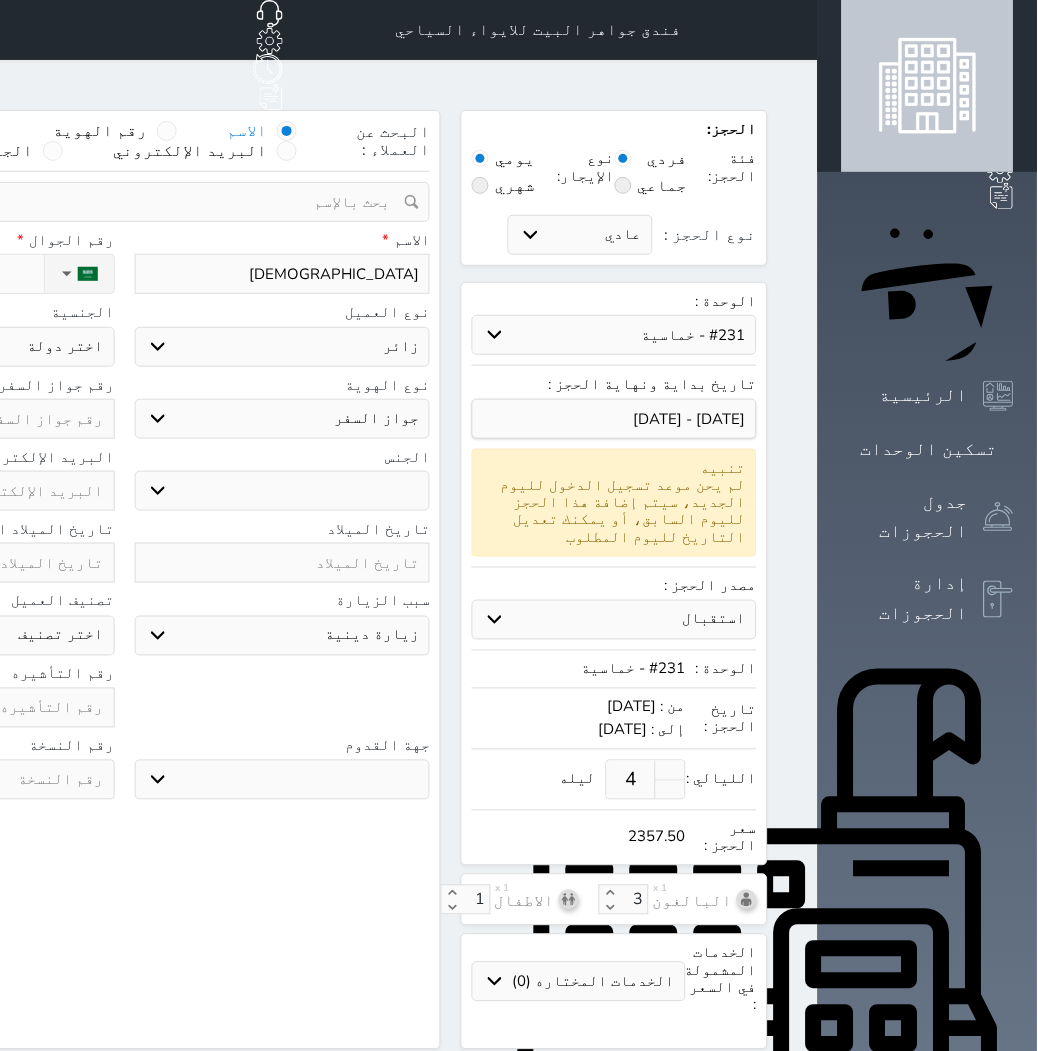 click on "اختر دولة
اثيوبيا
اجنبي بجواز سعودي
اخرى
[GEOGRAPHIC_DATA]
[GEOGRAPHIC_DATA]
[GEOGRAPHIC_DATA]
[GEOGRAPHIC_DATA]
[GEOGRAPHIC_DATA]
[GEOGRAPHIC_DATA]
[GEOGRAPHIC_DATA]" at bounding box center (-33, 347) 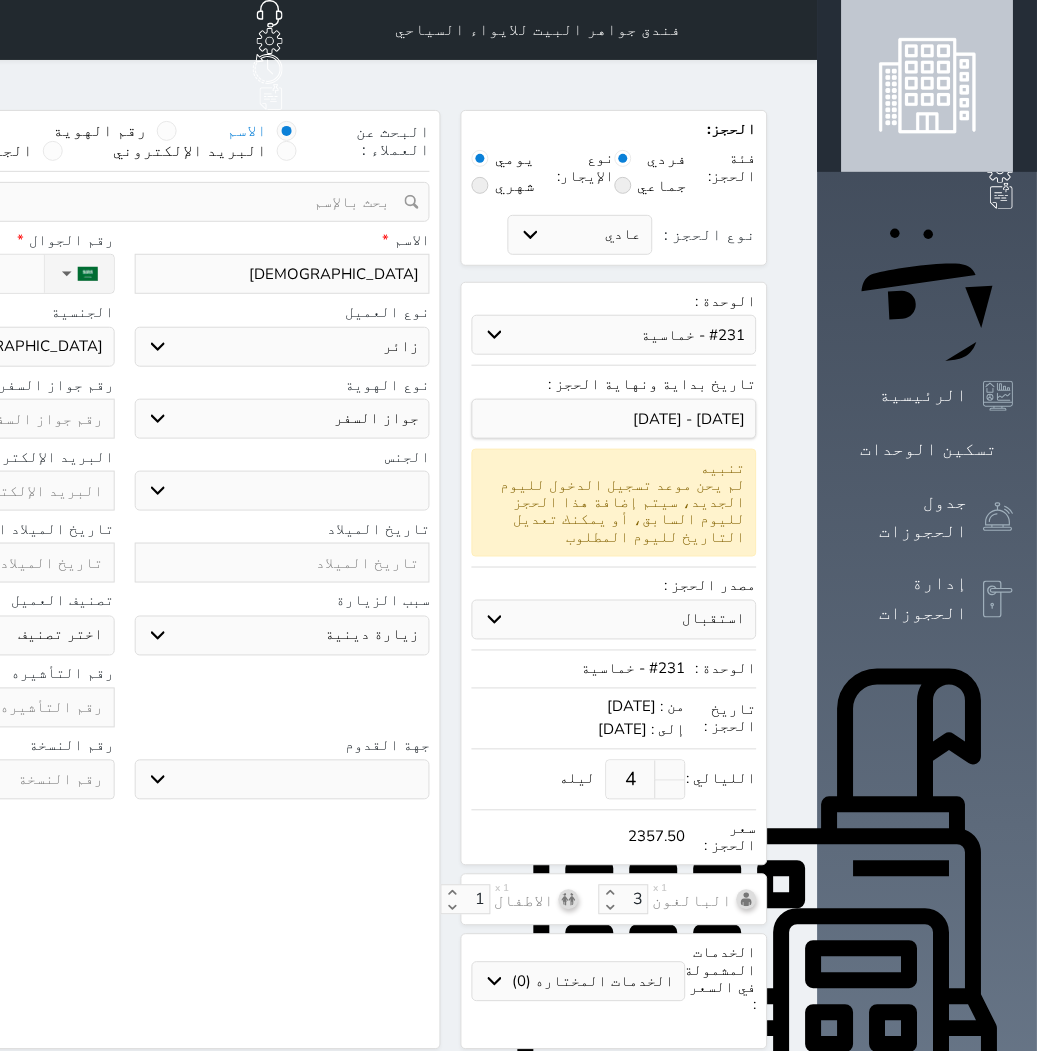click on "اختر دولة
اثيوبيا
اجنبي بجواز سعودي
اخرى
[GEOGRAPHIC_DATA]
[GEOGRAPHIC_DATA]
[GEOGRAPHIC_DATA]
[GEOGRAPHIC_DATA]
[GEOGRAPHIC_DATA]
[GEOGRAPHIC_DATA]
[GEOGRAPHIC_DATA]" at bounding box center (-33, 347) 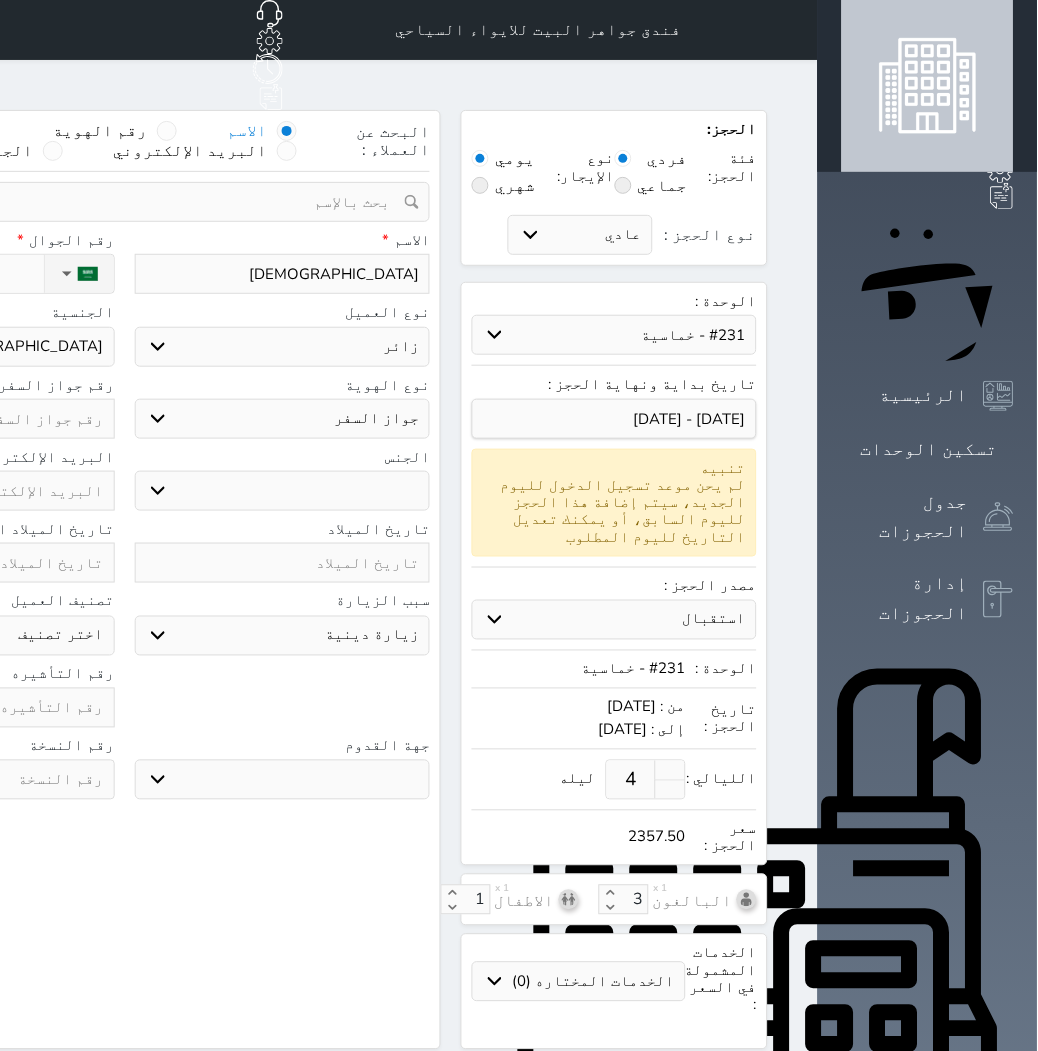 click at bounding box center [-33, 419] 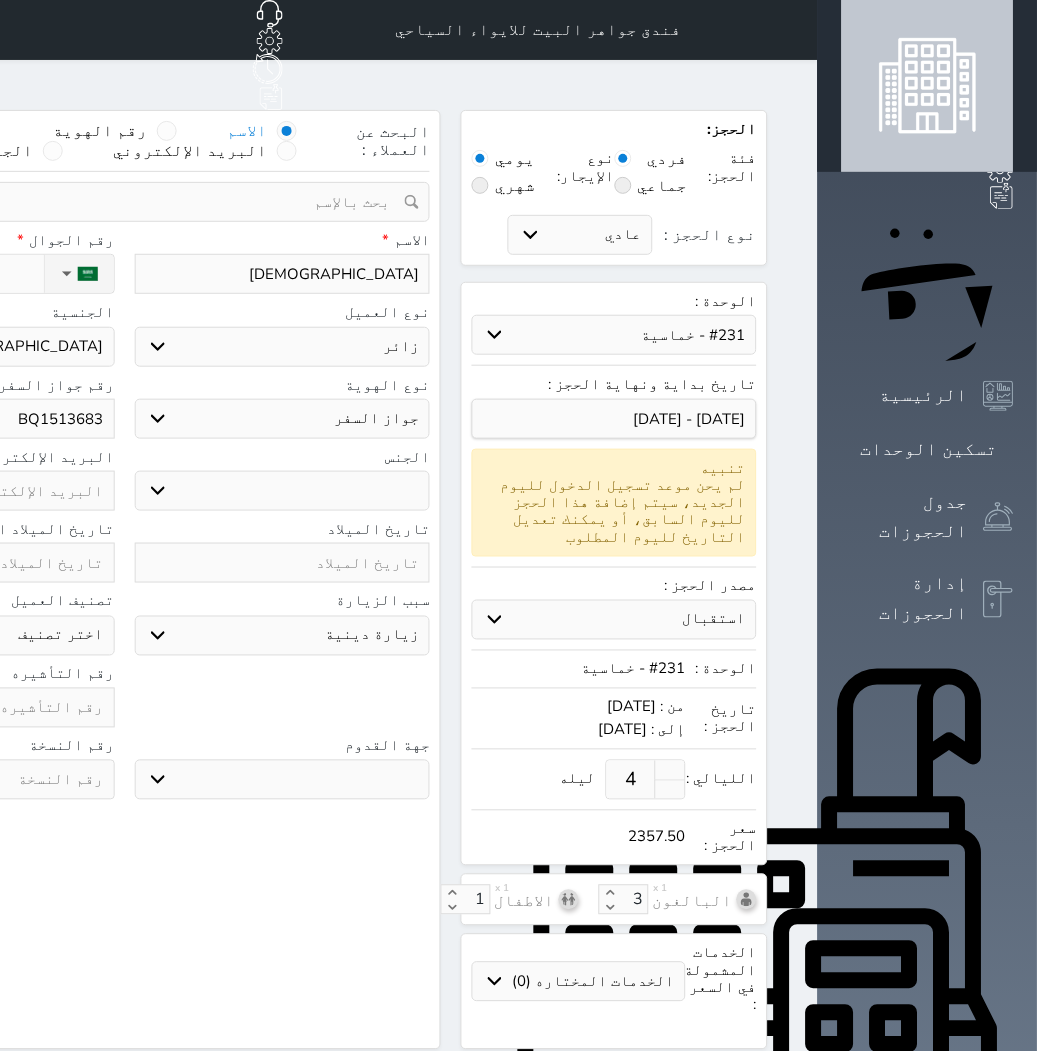 click at bounding box center (-33, 708) 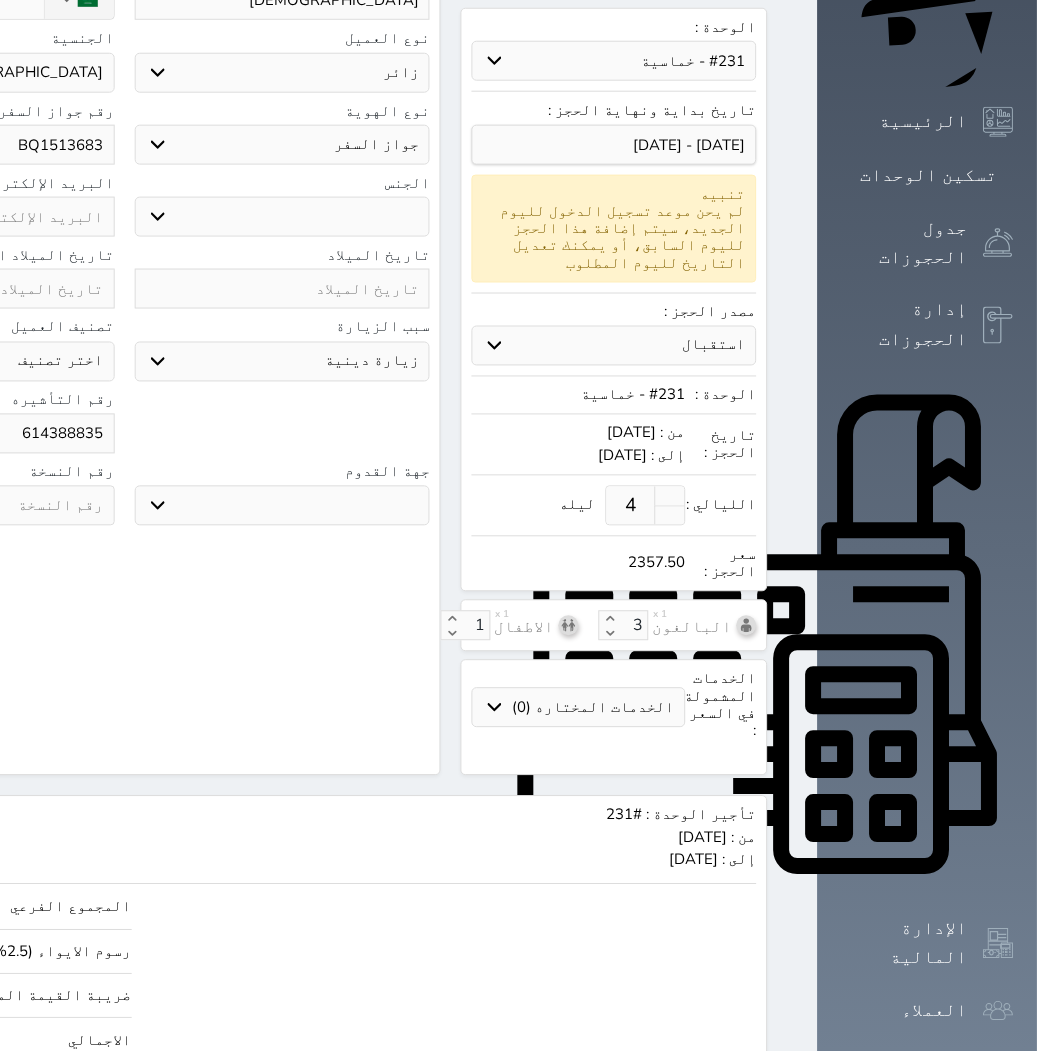 scroll, scrollTop: 280, scrollLeft: 0, axis: vertical 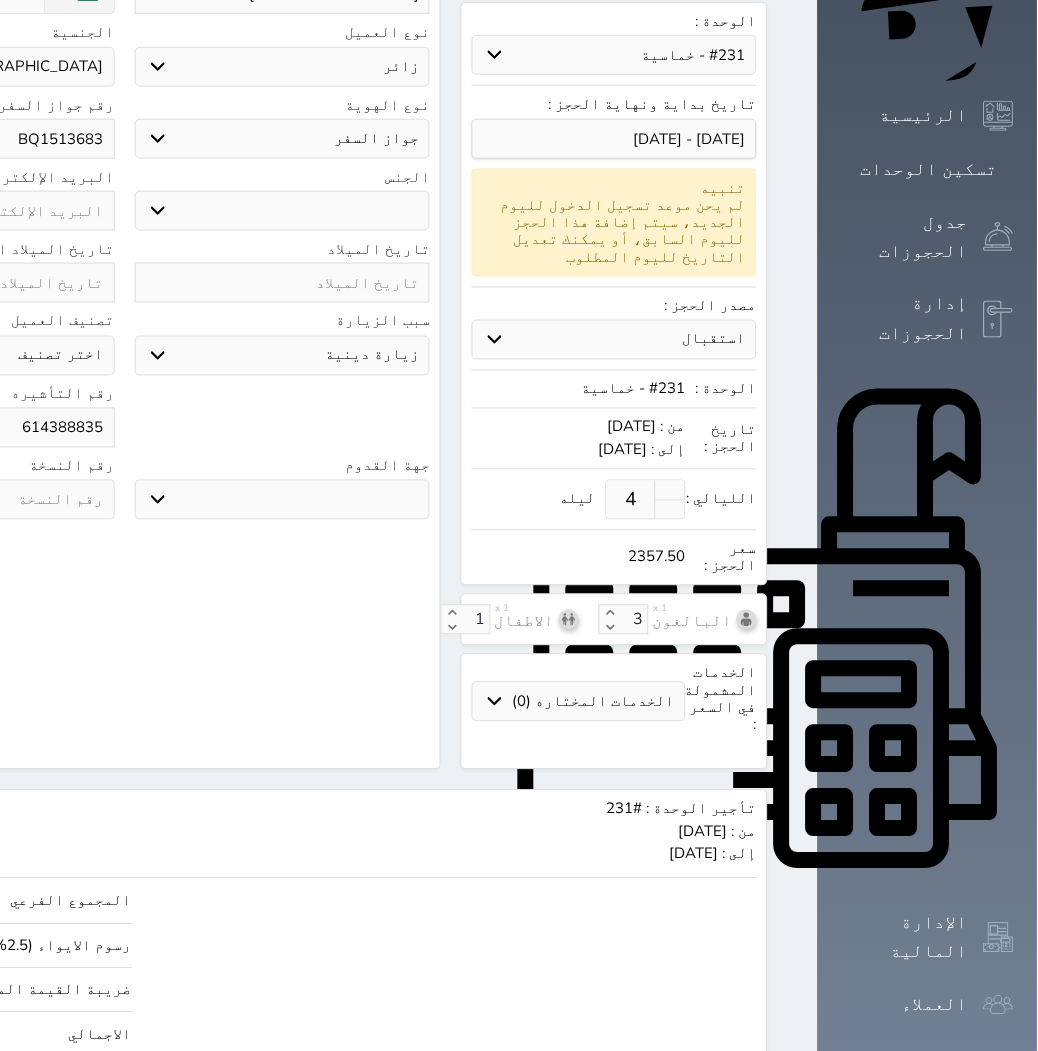 click on "حجز" at bounding box center (-104, 1096) 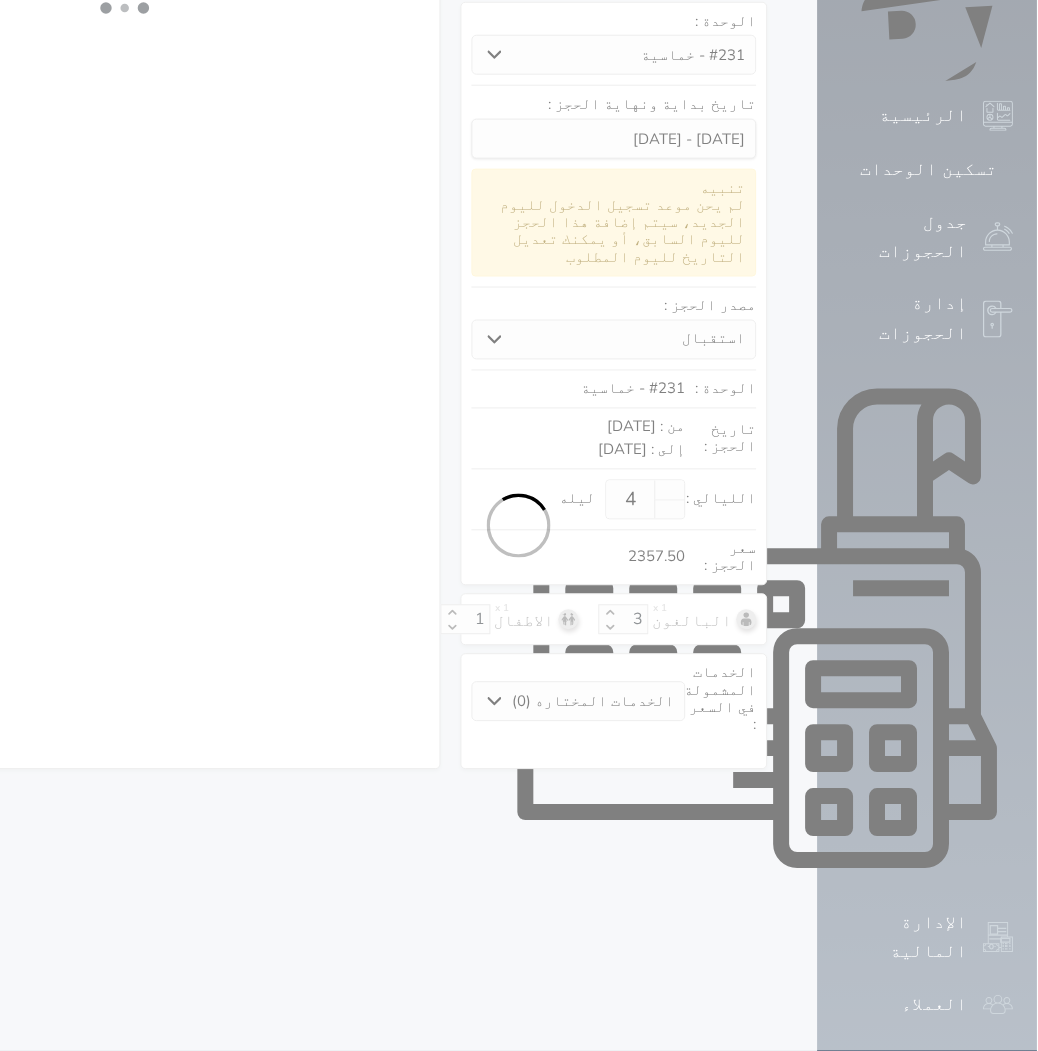 scroll, scrollTop: 207, scrollLeft: 0, axis: vertical 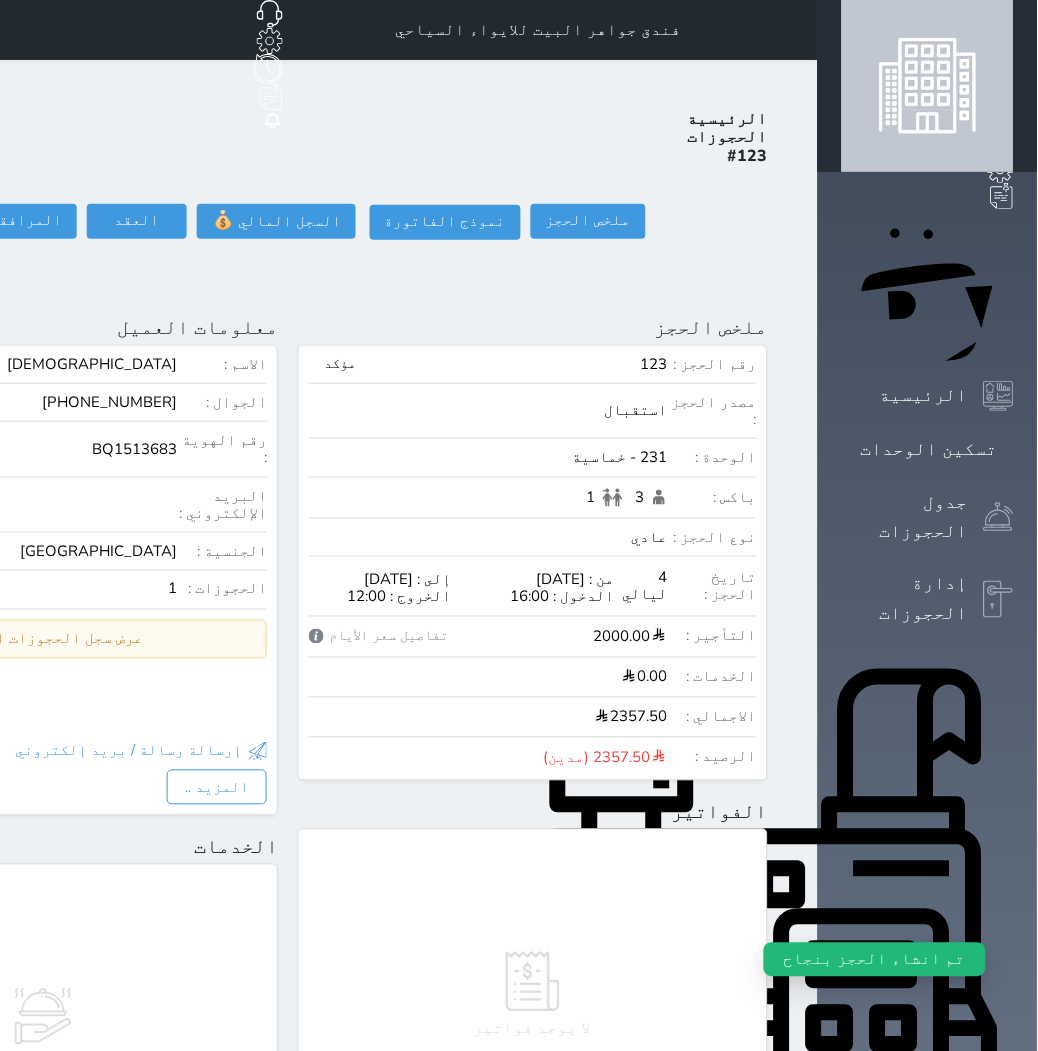 click on "تسجيل دخول" at bounding box center [-125, 221] 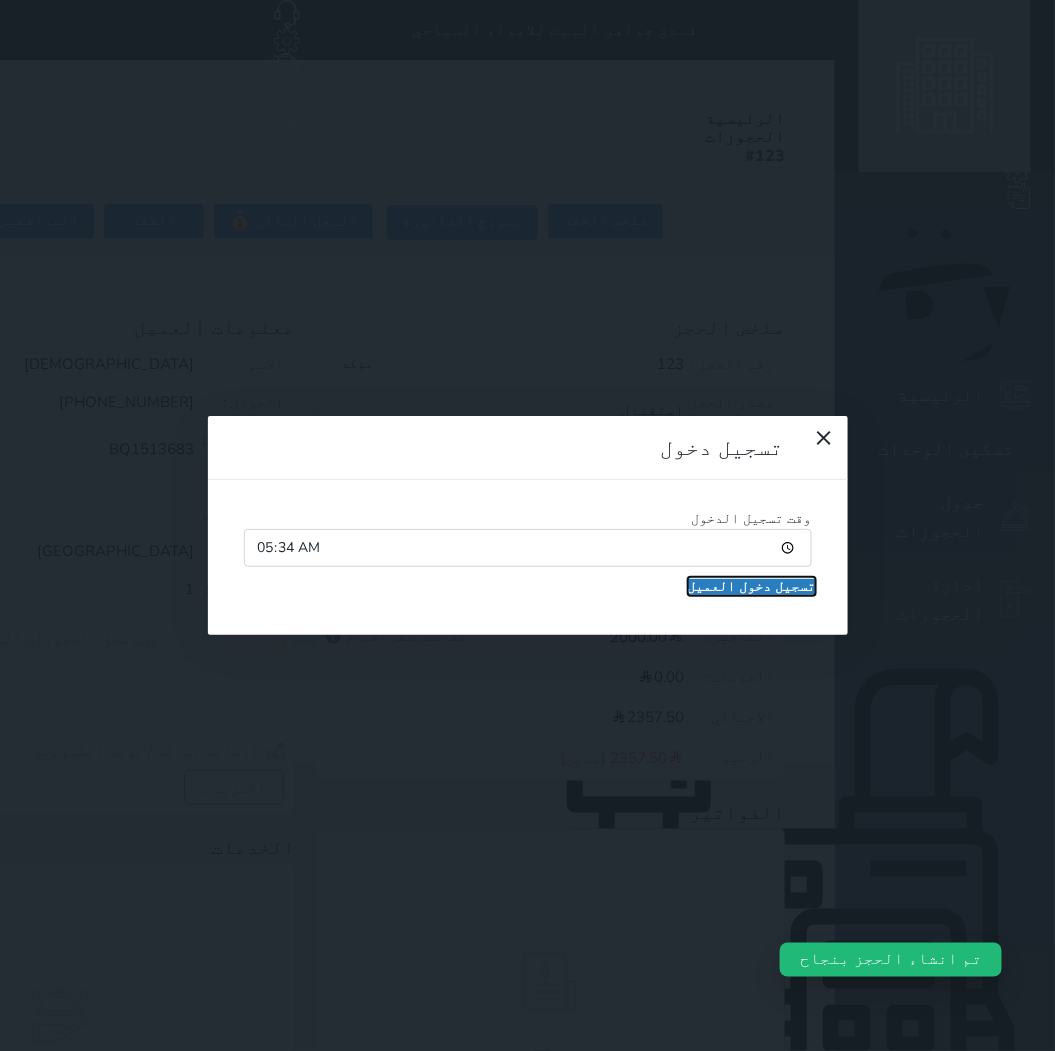 click on "تسجيل دخول العميل" at bounding box center [752, 587] 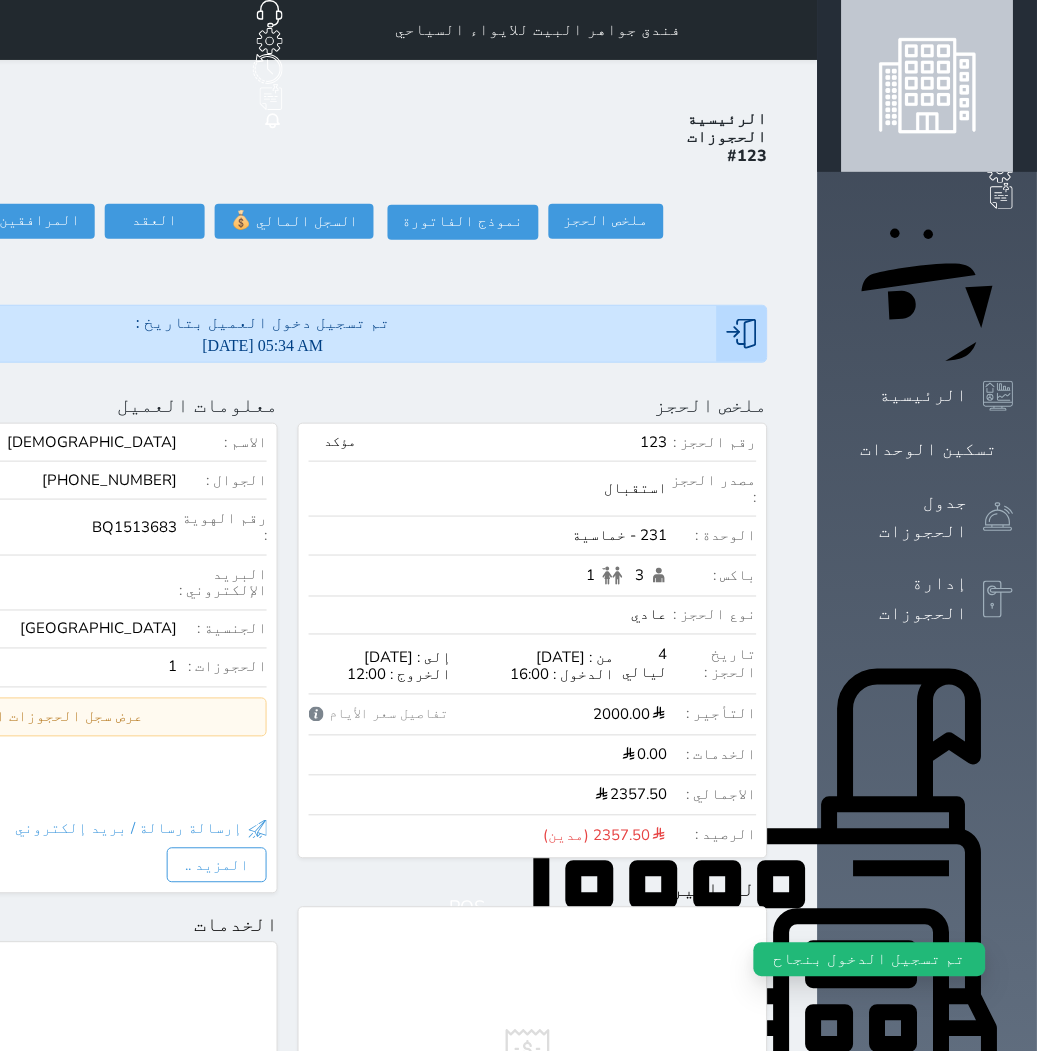 click on "حجز جديد" at bounding box center (114, -65) 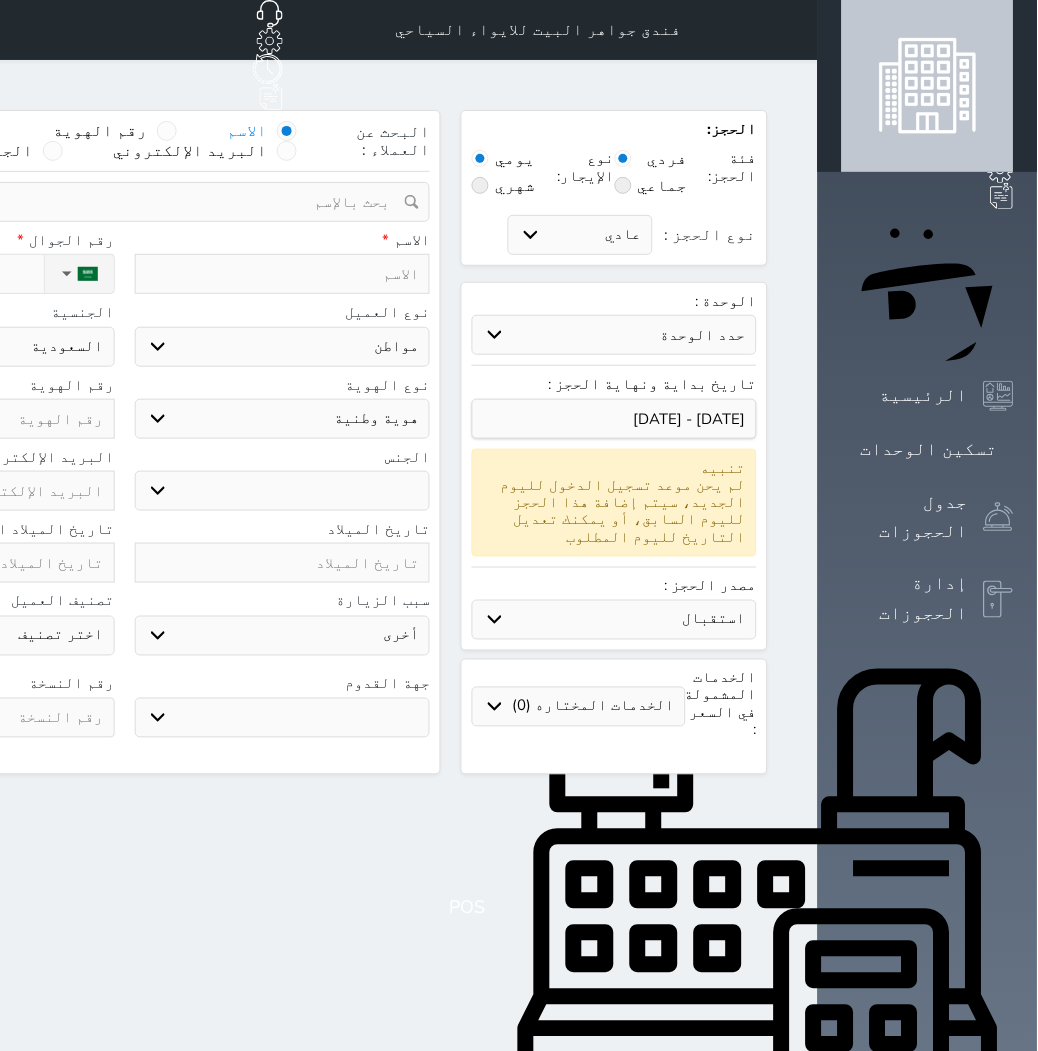 click on "حجز جماعي جديد" at bounding box center [219, -65] 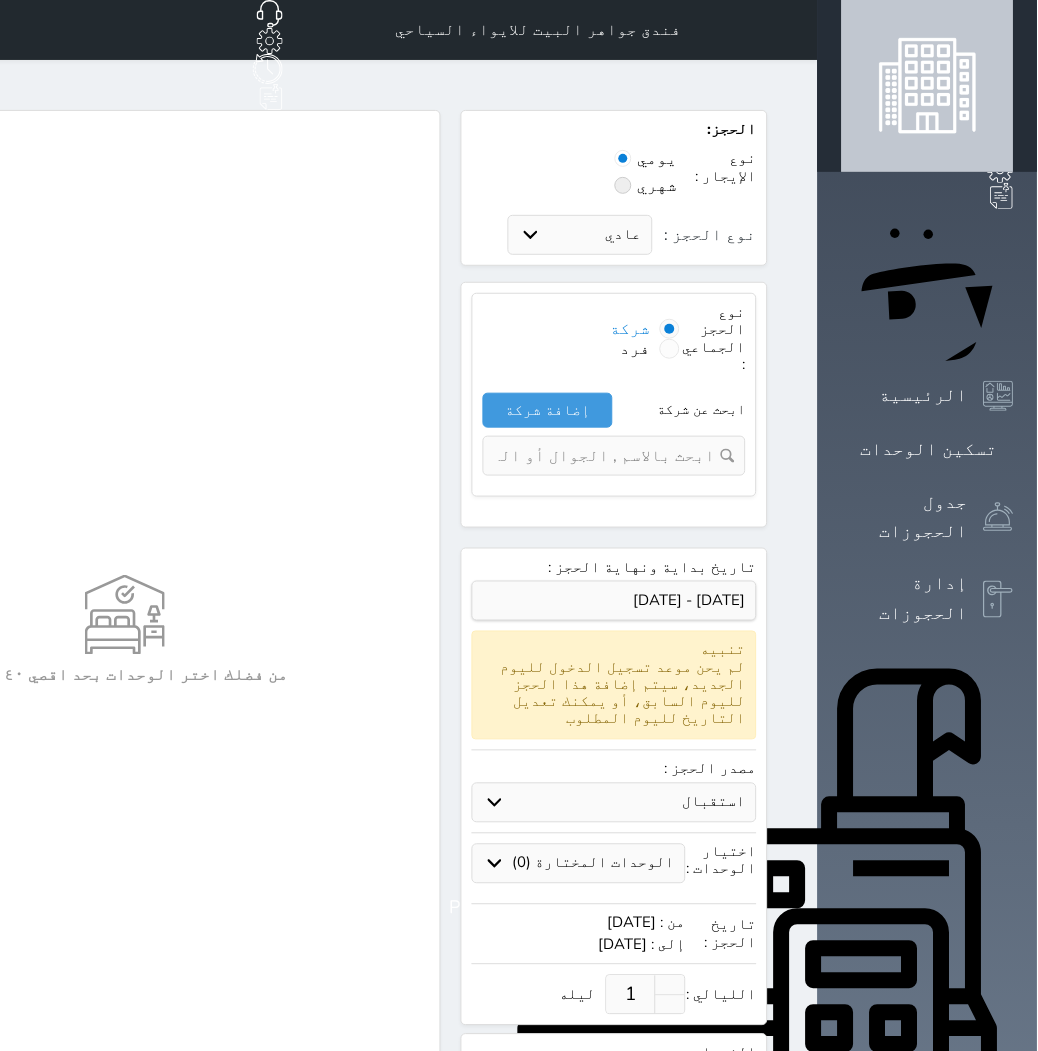 click at bounding box center (670, 349) 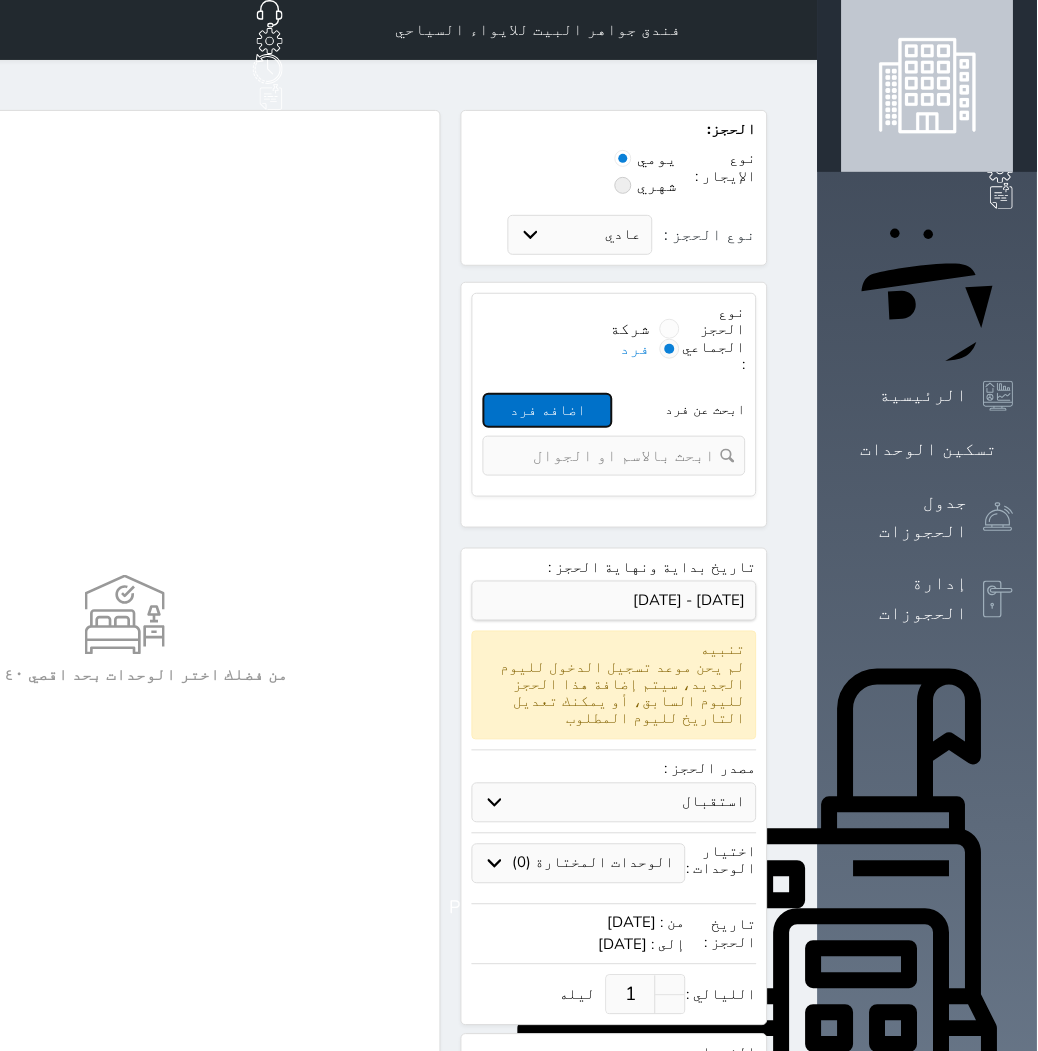 click on "اضافه فرد" at bounding box center [548, 410] 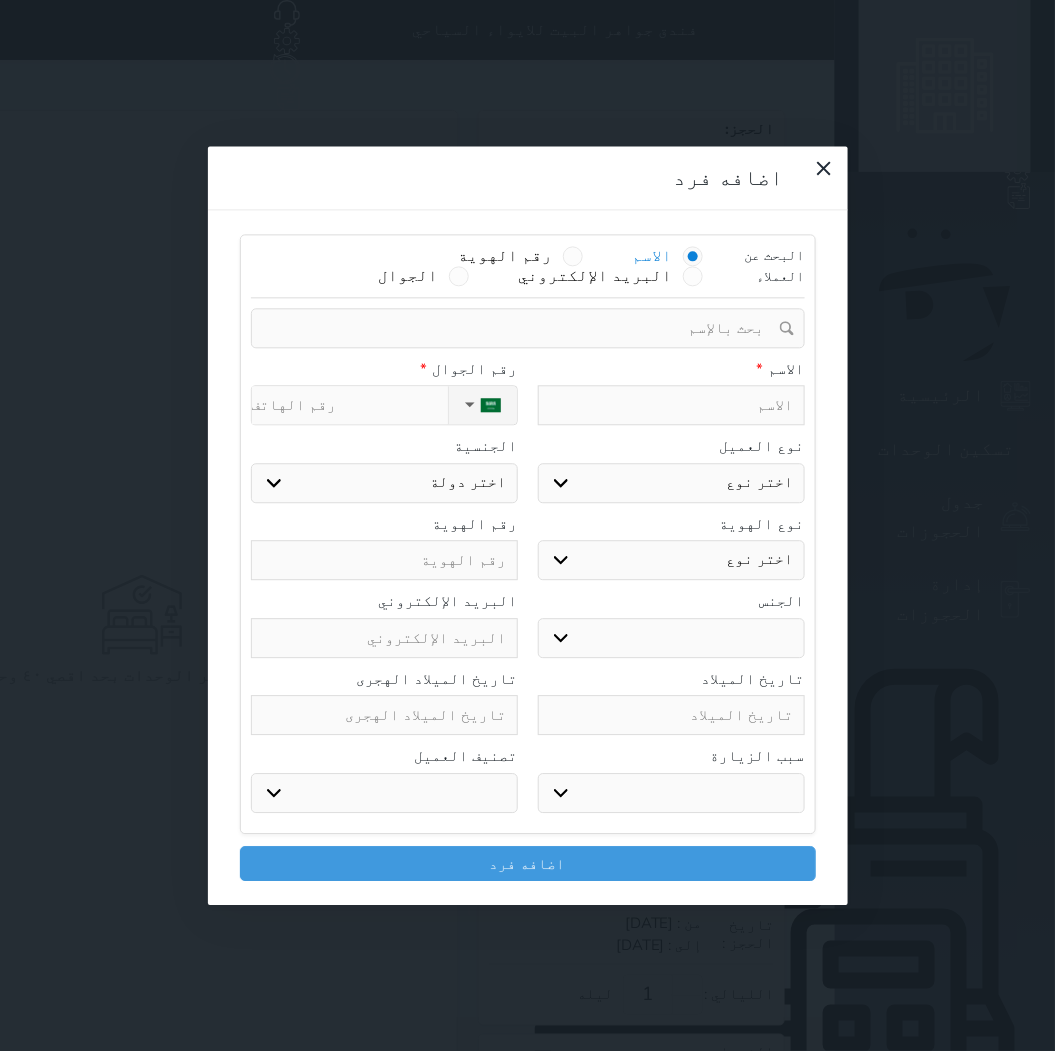 click at bounding box center (671, 406) 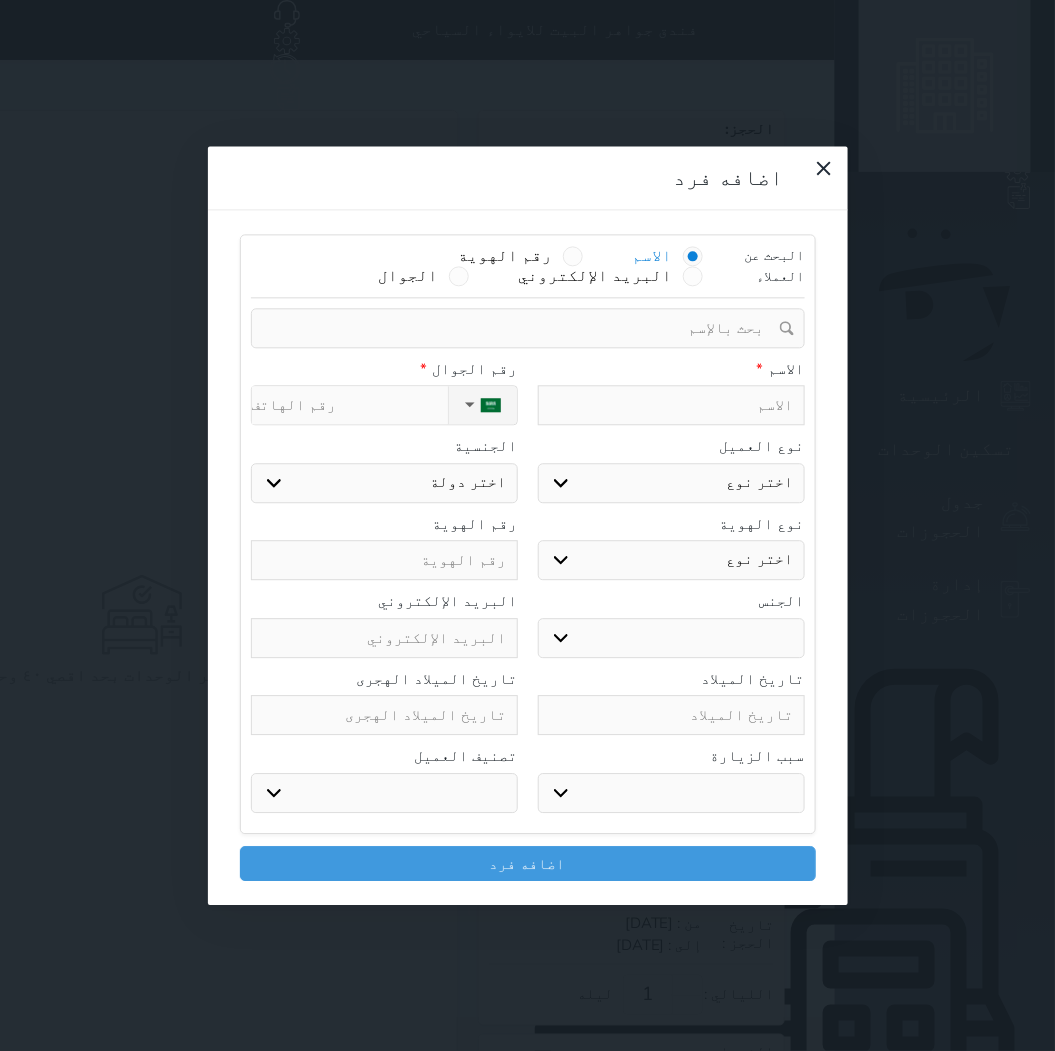 click at bounding box center (671, 406) 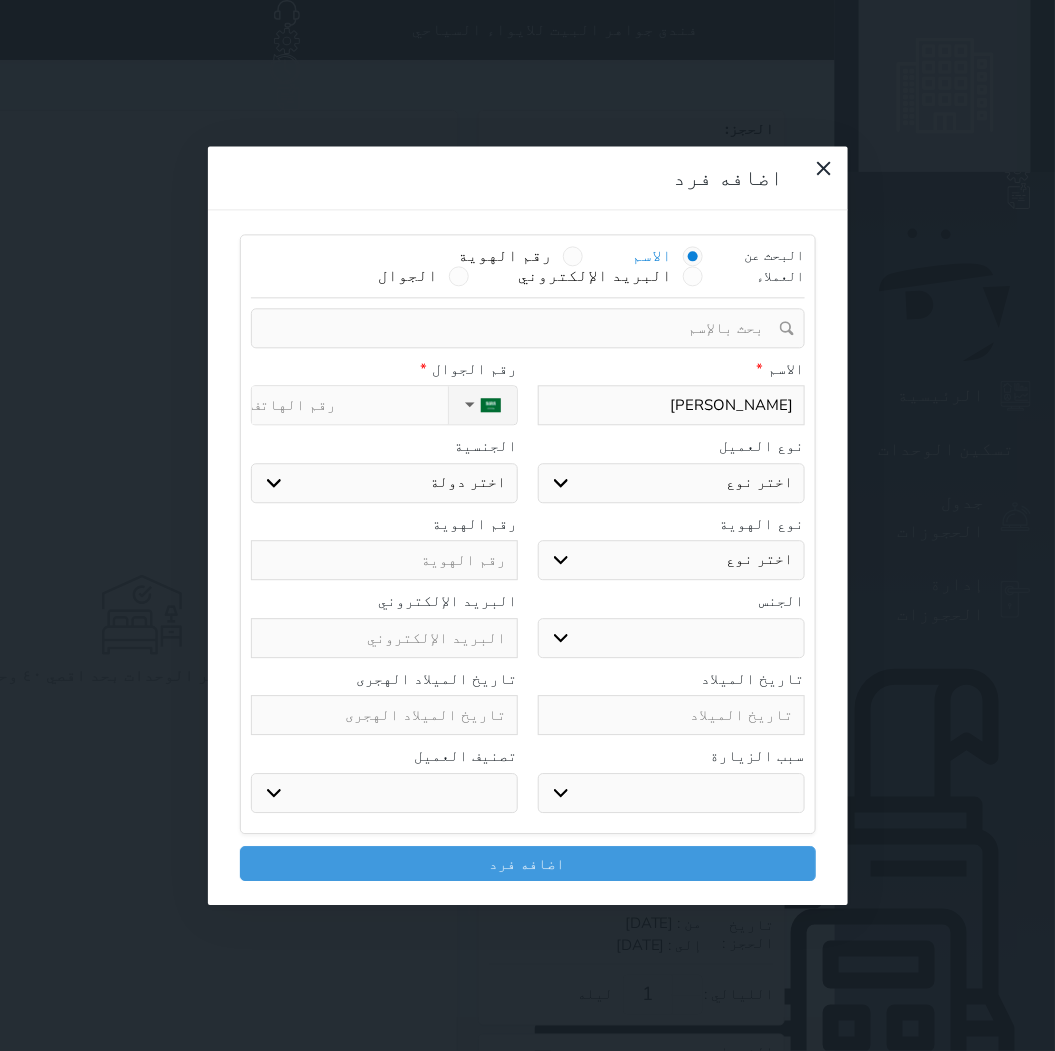 click on "اختر نوع   مواطن مواطن خليجي زائر مقيم" at bounding box center (671, 483) 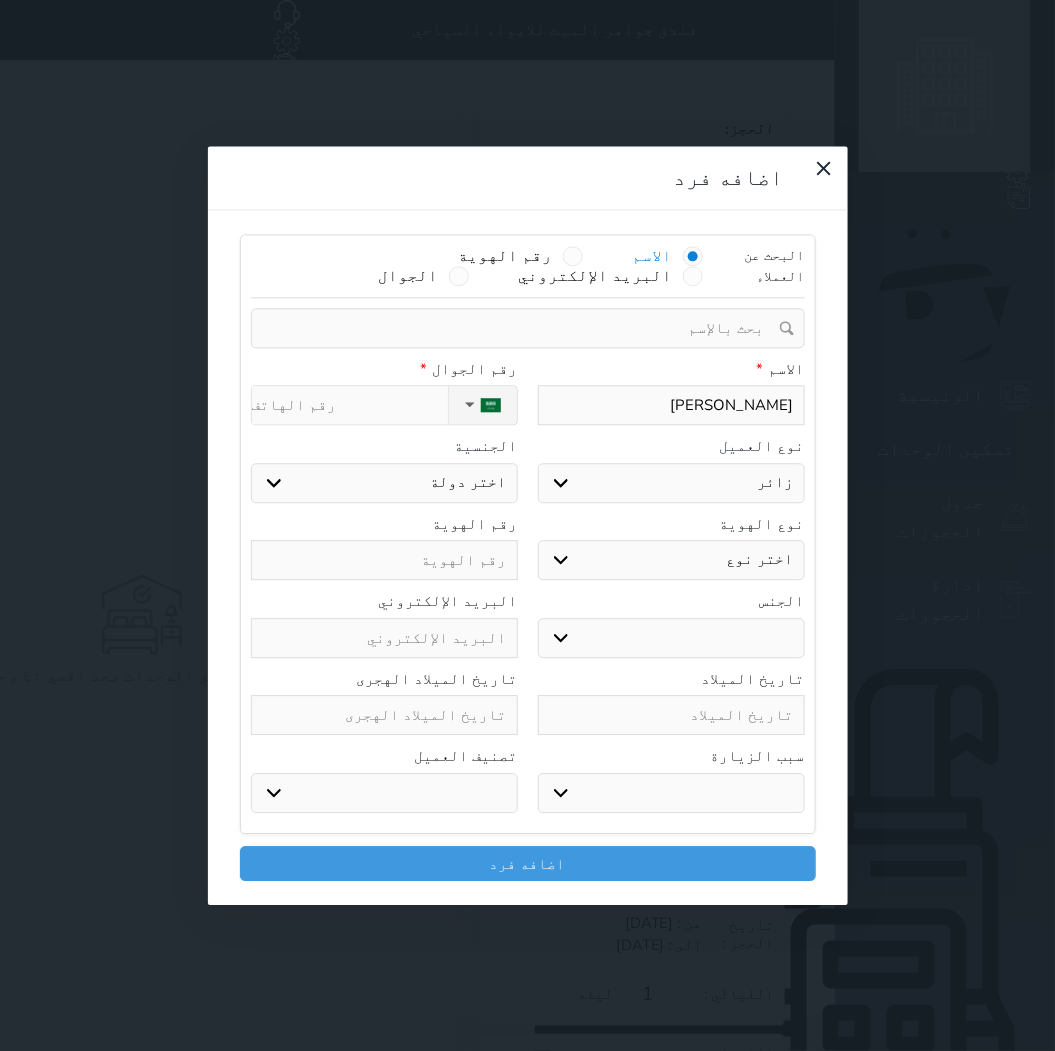 click on "اختر نوع   مواطن مواطن خليجي زائر مقيم" at bounding box center [671, 483] 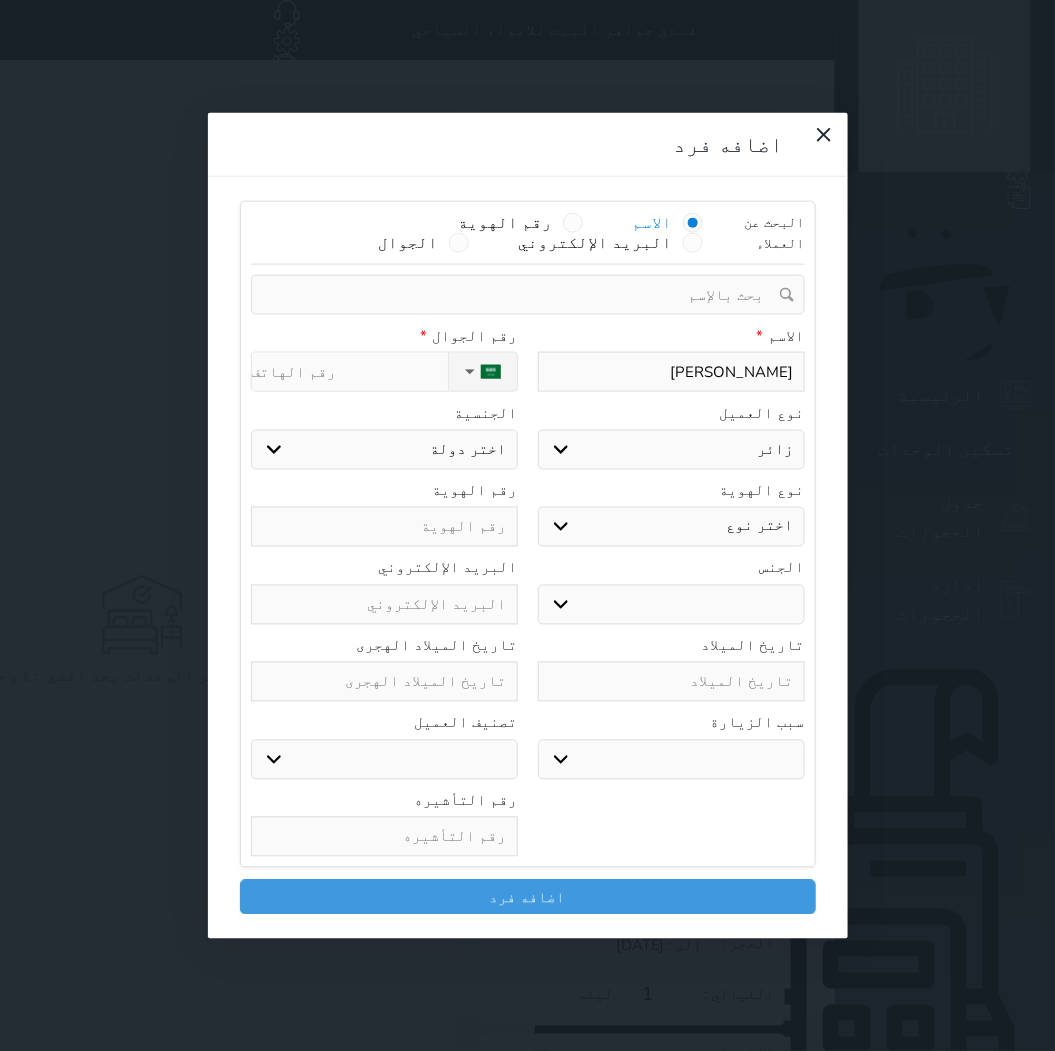 click on "اختر نوع   جواز السفر هوية زائر" at bounding box center (671, 527) 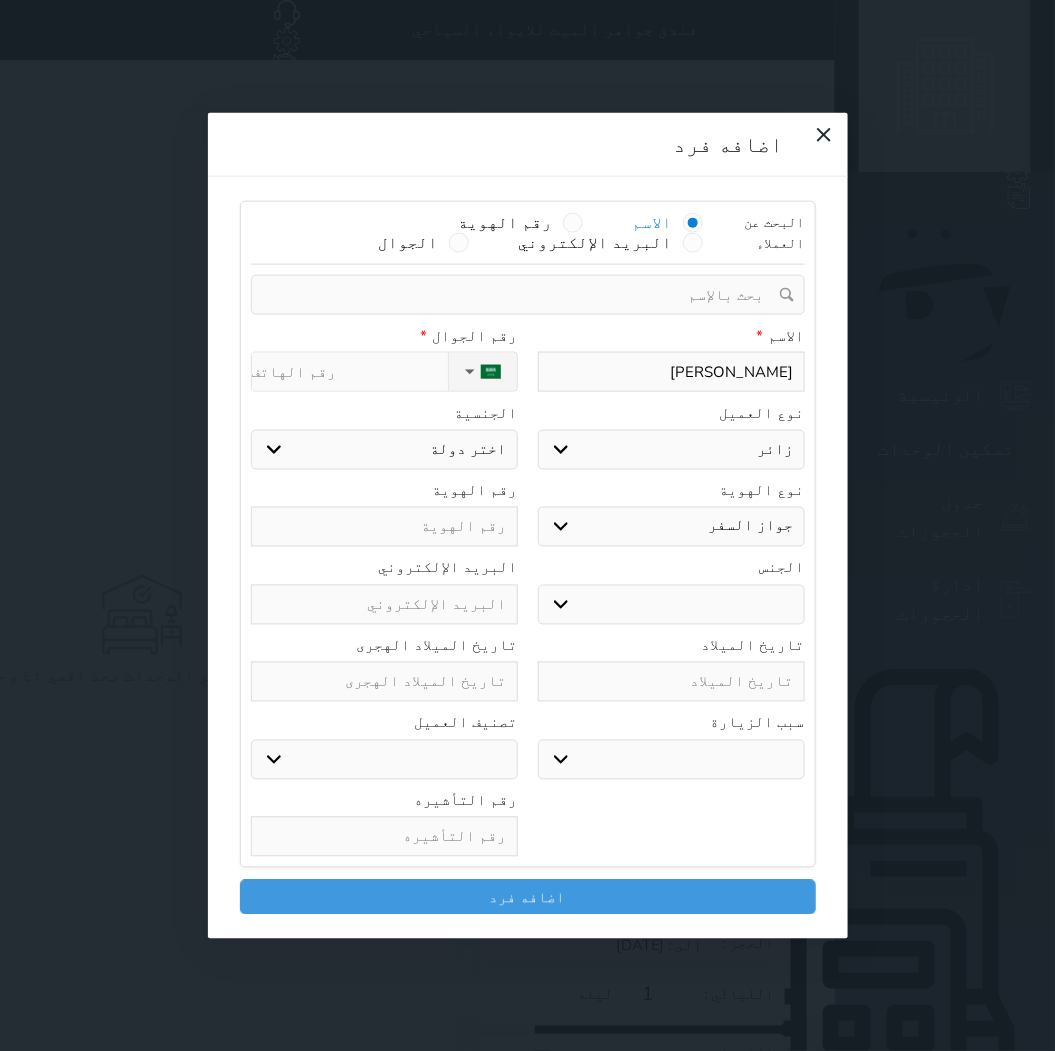click on "اختر نوع   جواز السفر هوية زائر" at bounding box center [671, 527] 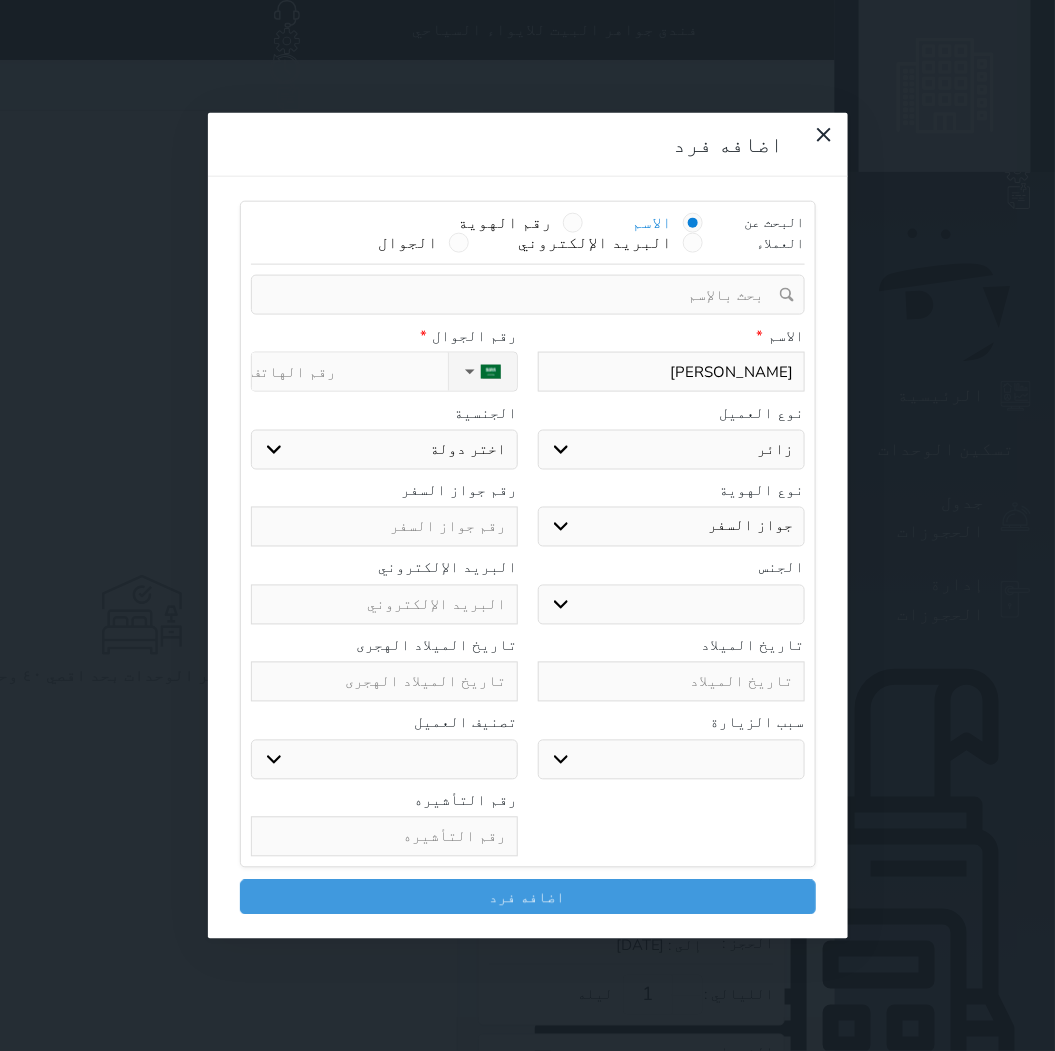 click on "ذكر   انثى" at bounding box center [671, 604] 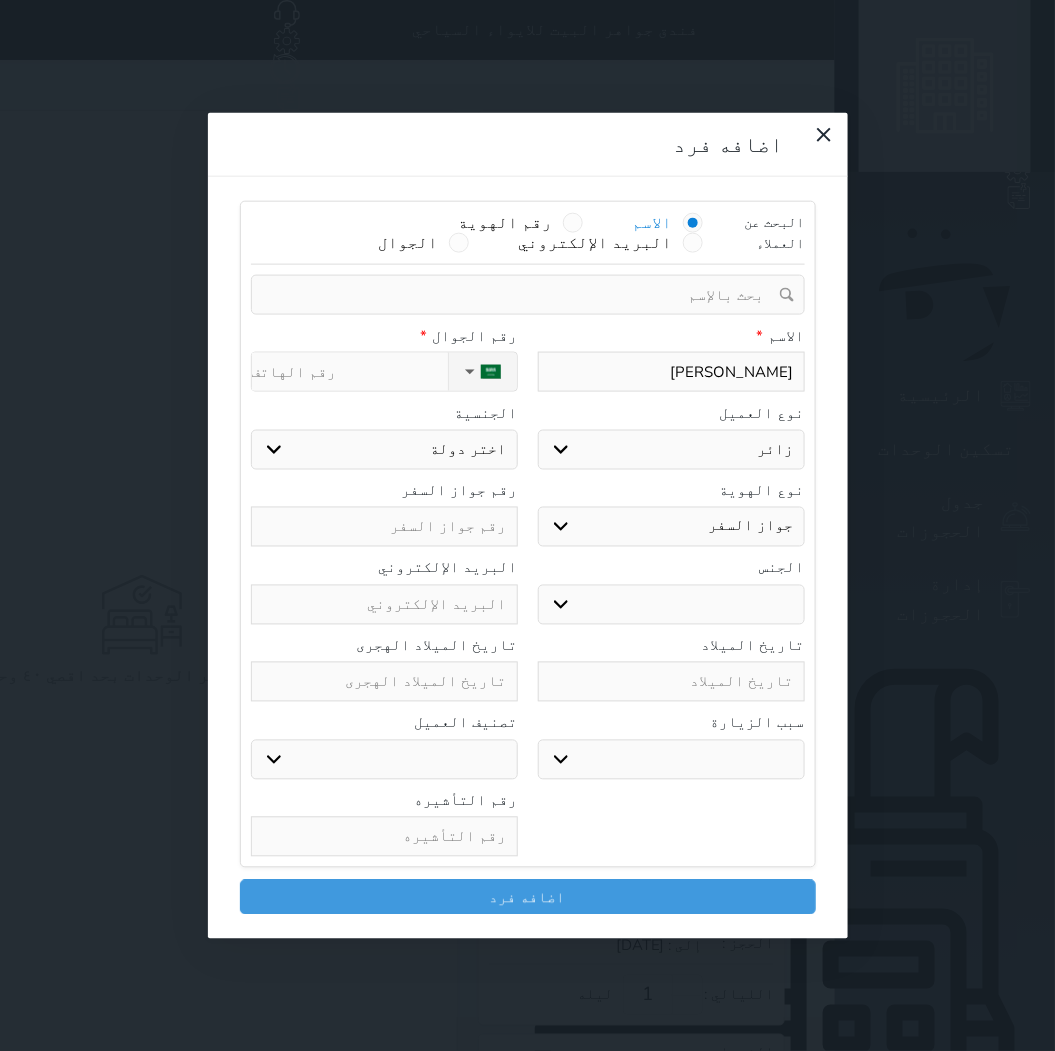 click on "ذكر   انثى" at bounding box center [671, 604] 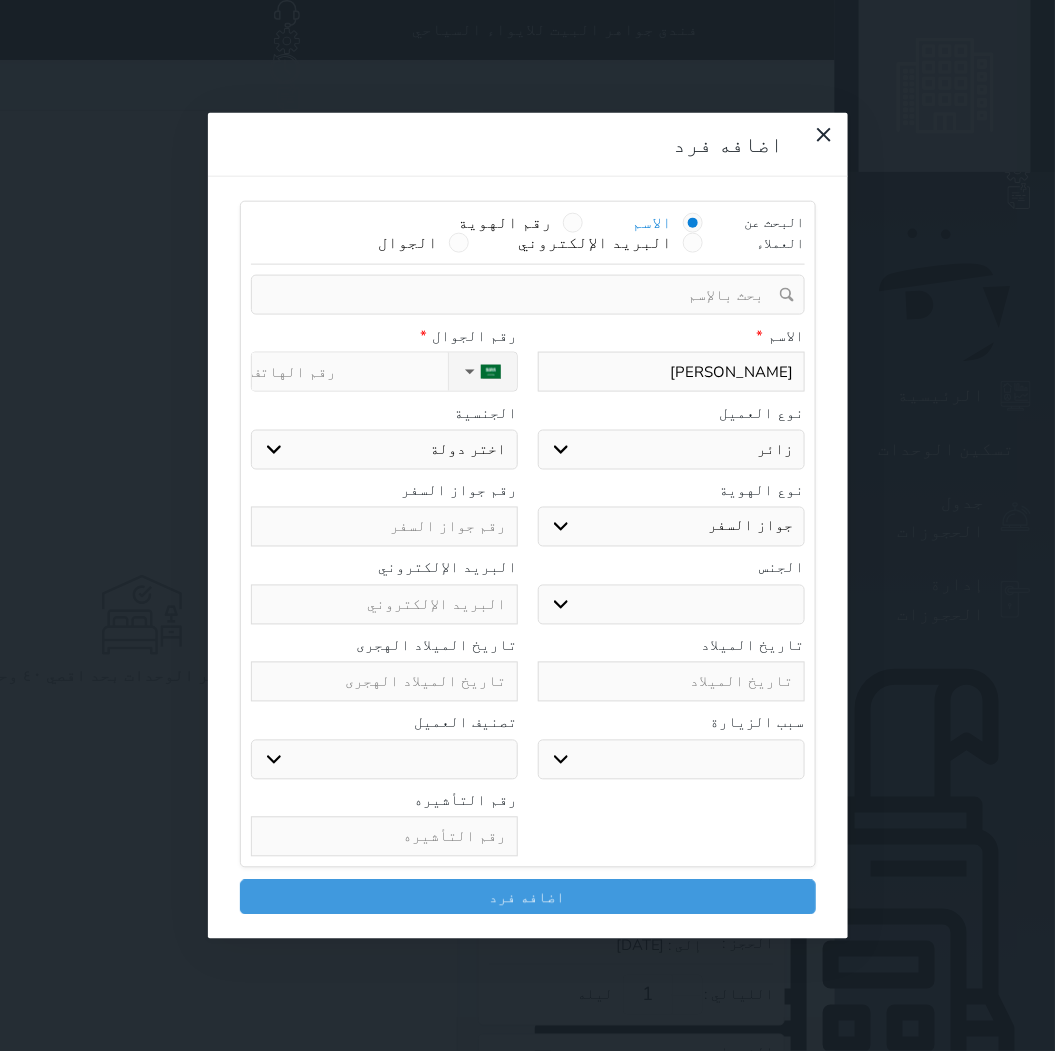 click on "سياحة زيارة الاهل والاصدقاء زيارة دينية زيارة عمل زيارة رياضية زيارة ترفيهية أخرى موظف ديوان عمل نزيل حجر موظف وزارة الصحة" at bounding box center [671, 759] 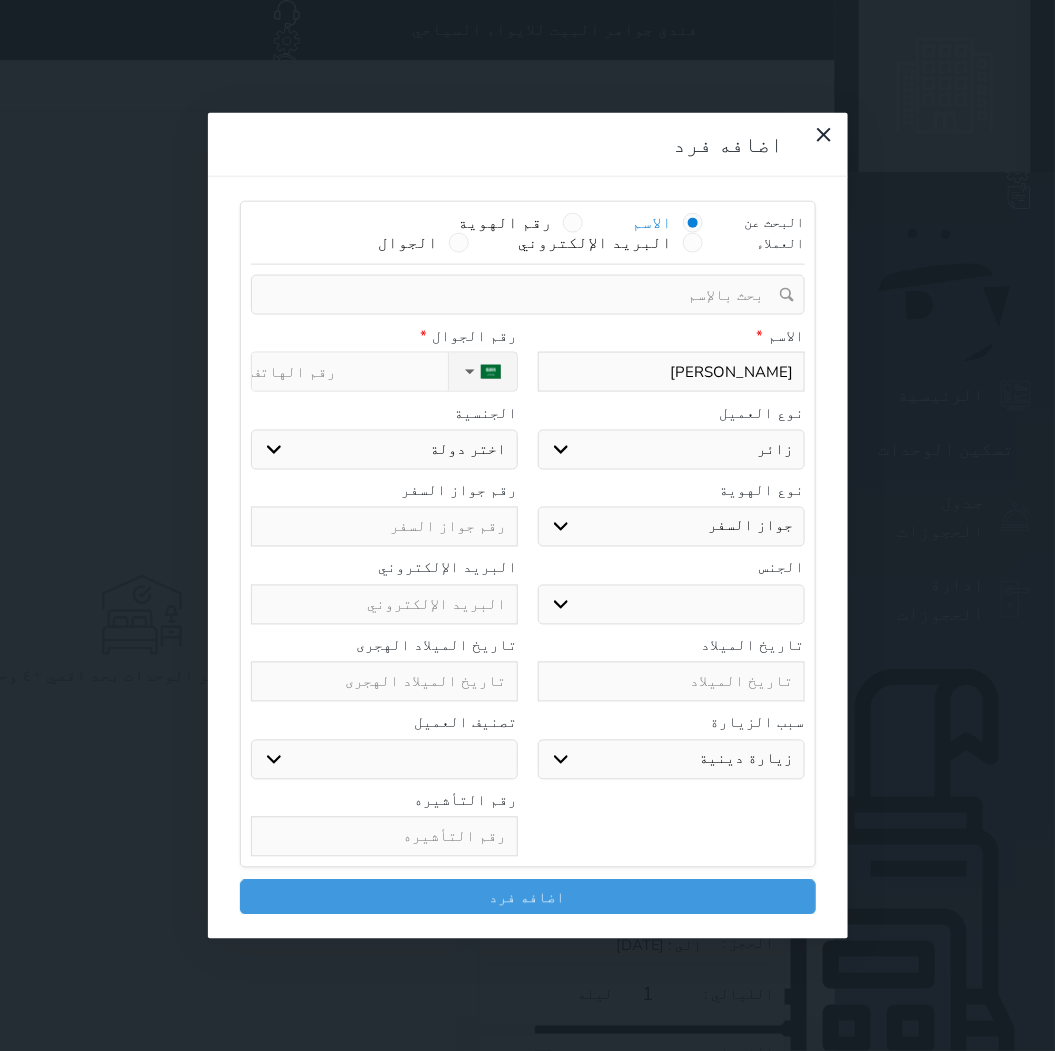 click on "سياحة زيارة الاهل والاصدقاء زيارة دينية زيارة عمل زيارة رياضية زيارة ترفيهية أخرى موظف ديوان عمل نزيل حجر موظف وزارة الصحة" at bounding box center (671, 759) 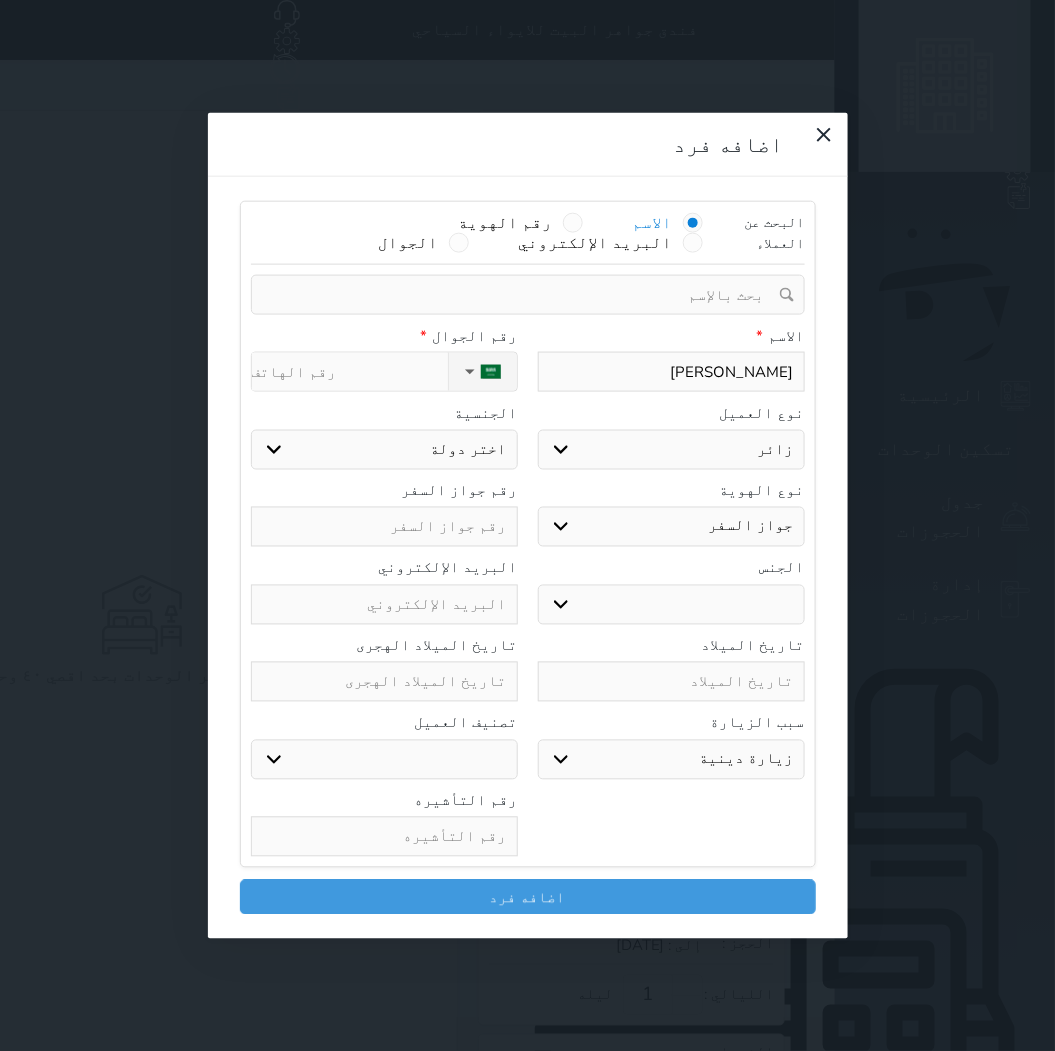 click on "نوع الحجز :" at bounding box center (350, 372) 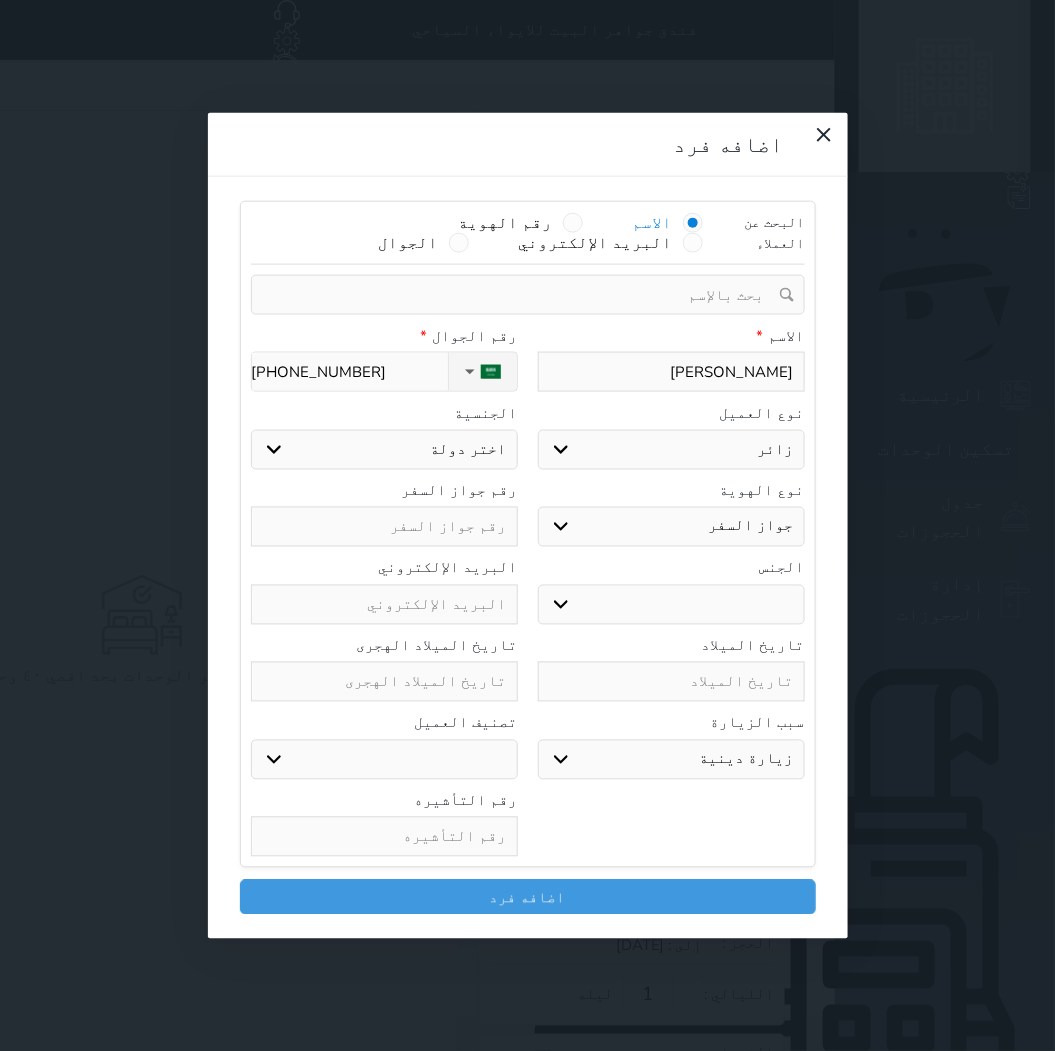 click on "اختر دولة
اثيوبيا
اجنبي بجواز سعودي
اخرى
[GEOGRAPHIC_DATA]
[GEOGRAPHIC_DATA]
[GEOGRAPHIC_DATA]
[GEOGRAPHIC_DATA]
[GEOGRAPHIC_DATA]
[GEOGRAPHIC_DATA]
[GEOGRAPHIC_DATA]" at bounding box center [384, 449] 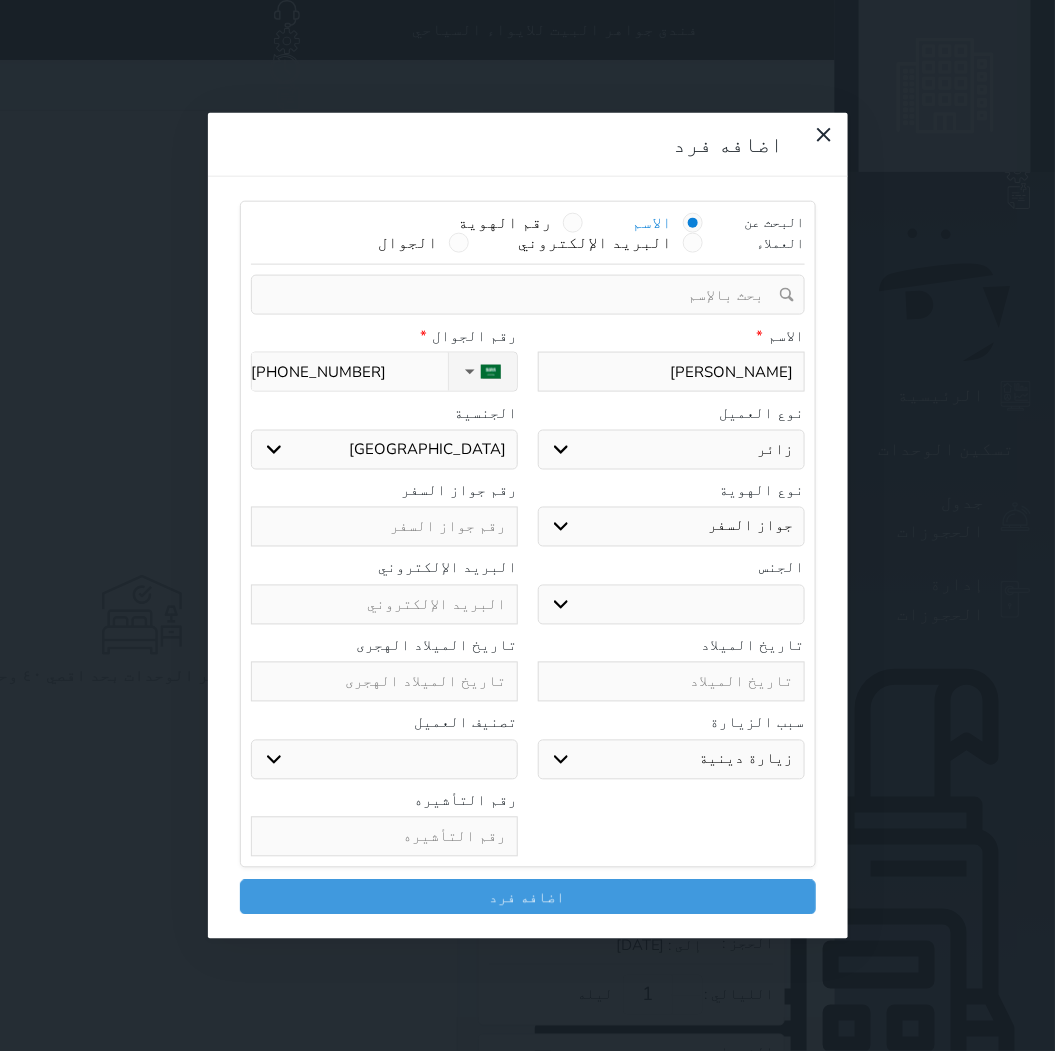 click on "اختر دولة
اثيوبيا
اجنبي بجواز سعودي
اخرى
[GEOGRAPHIC_DATA]
[GEOGRAPHIC_DATA]
[GEOGRAPHIC_DATA]
[GEOGRAPHIC_DATA]
[GEOGRAPHIC_DATA]
[GEOGRAPHIC_DATA]
[GEOGRAPHIC_DATA]" at bounding box center (384, 449) 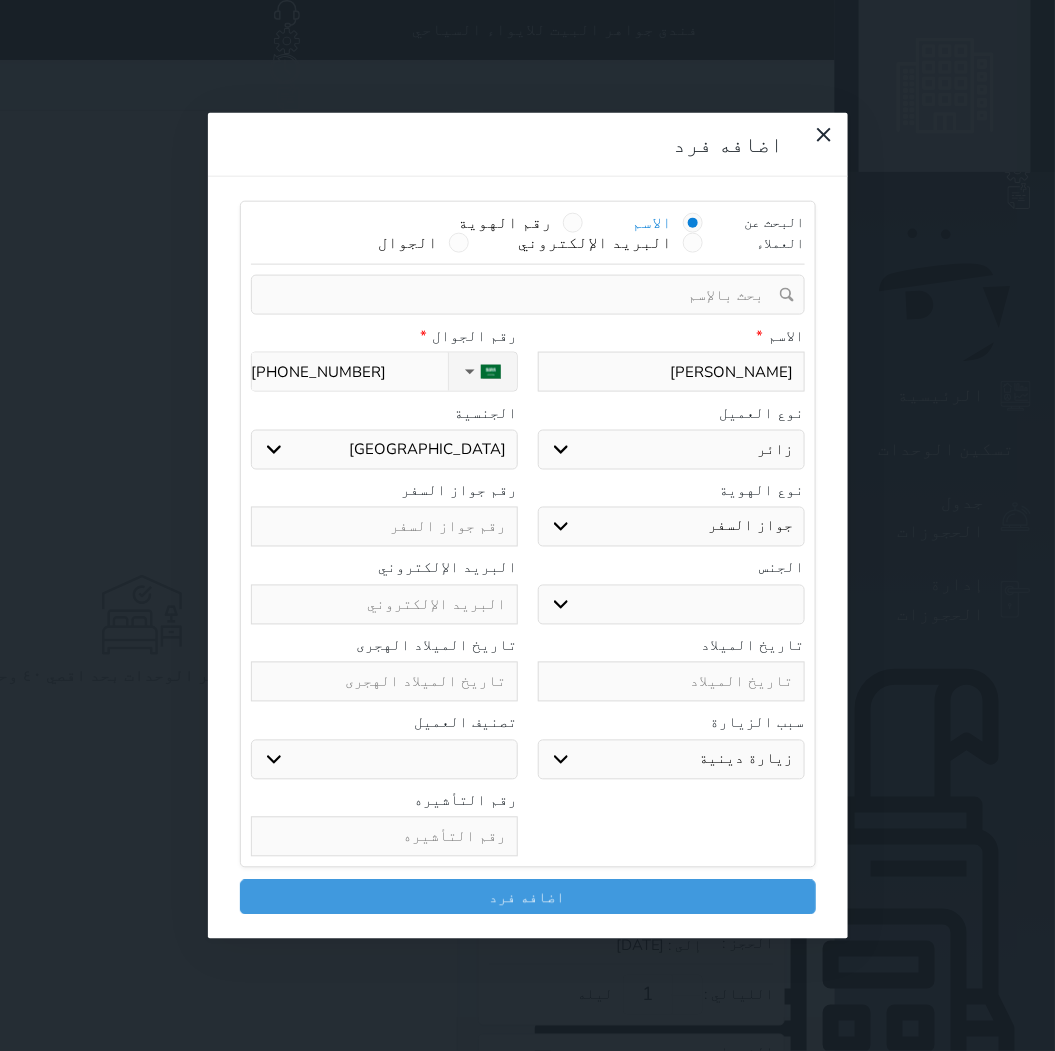 click at bounding box center (384, 527) 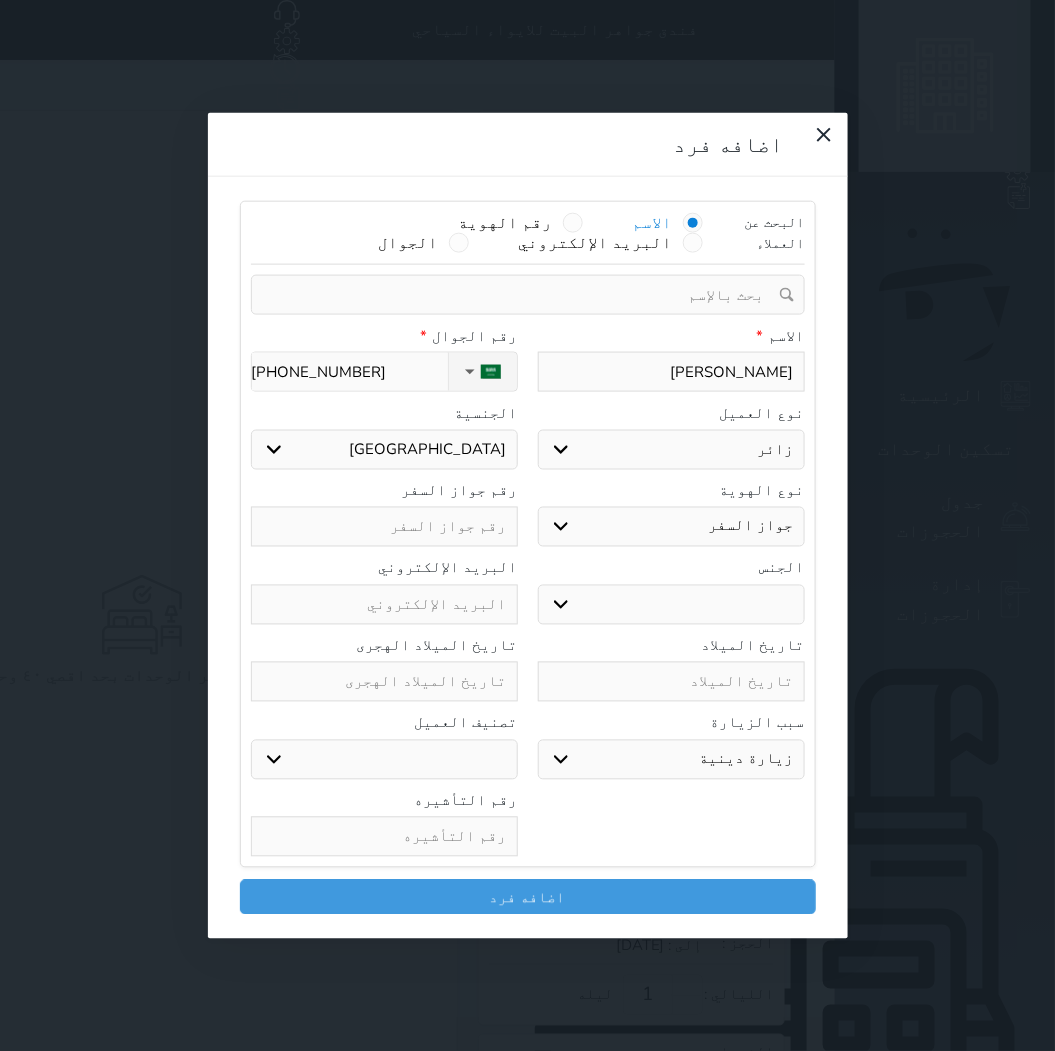 click at bounding box center [384, 527] 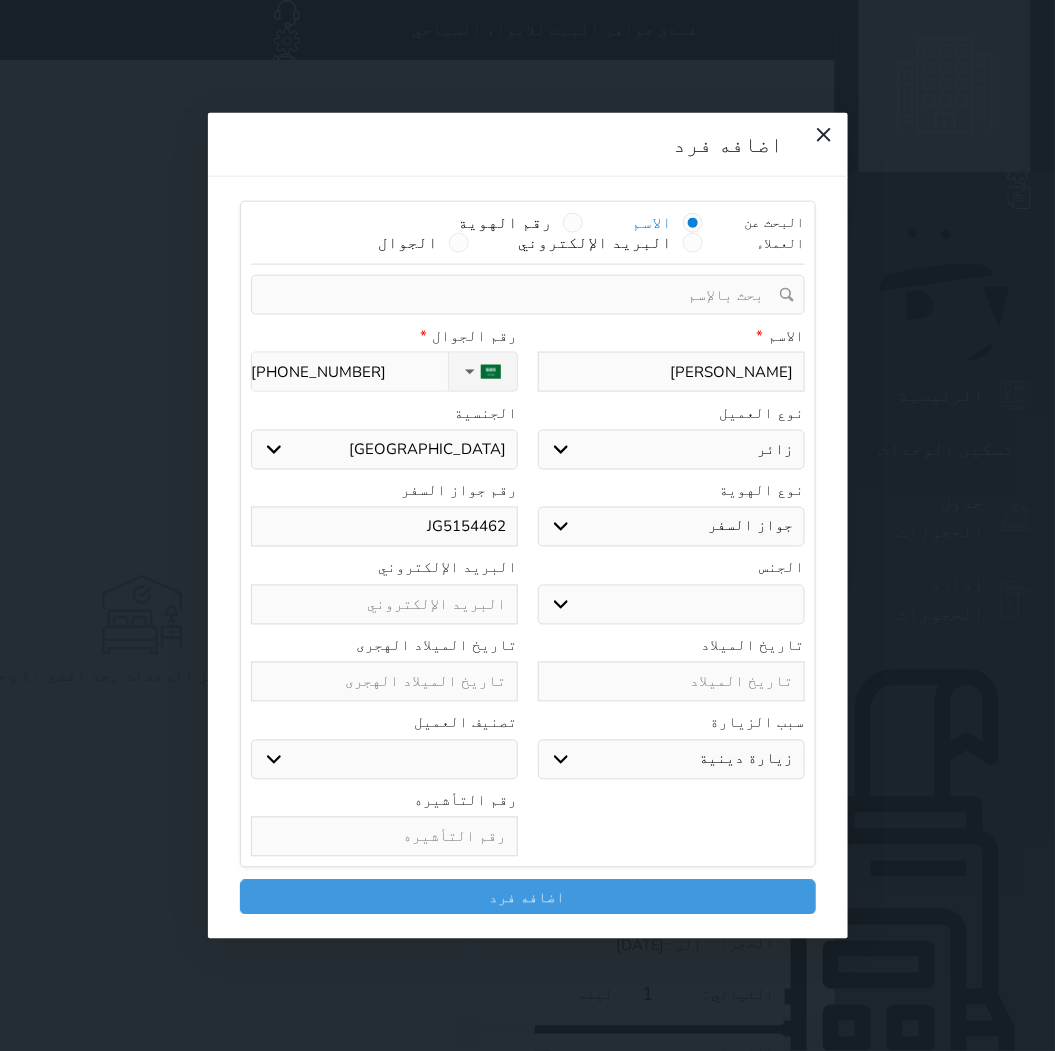 drag, startPoint x: 473, startPoint y: 691, endPoint x: 442, endPoint y: 668, distance: 38.600517 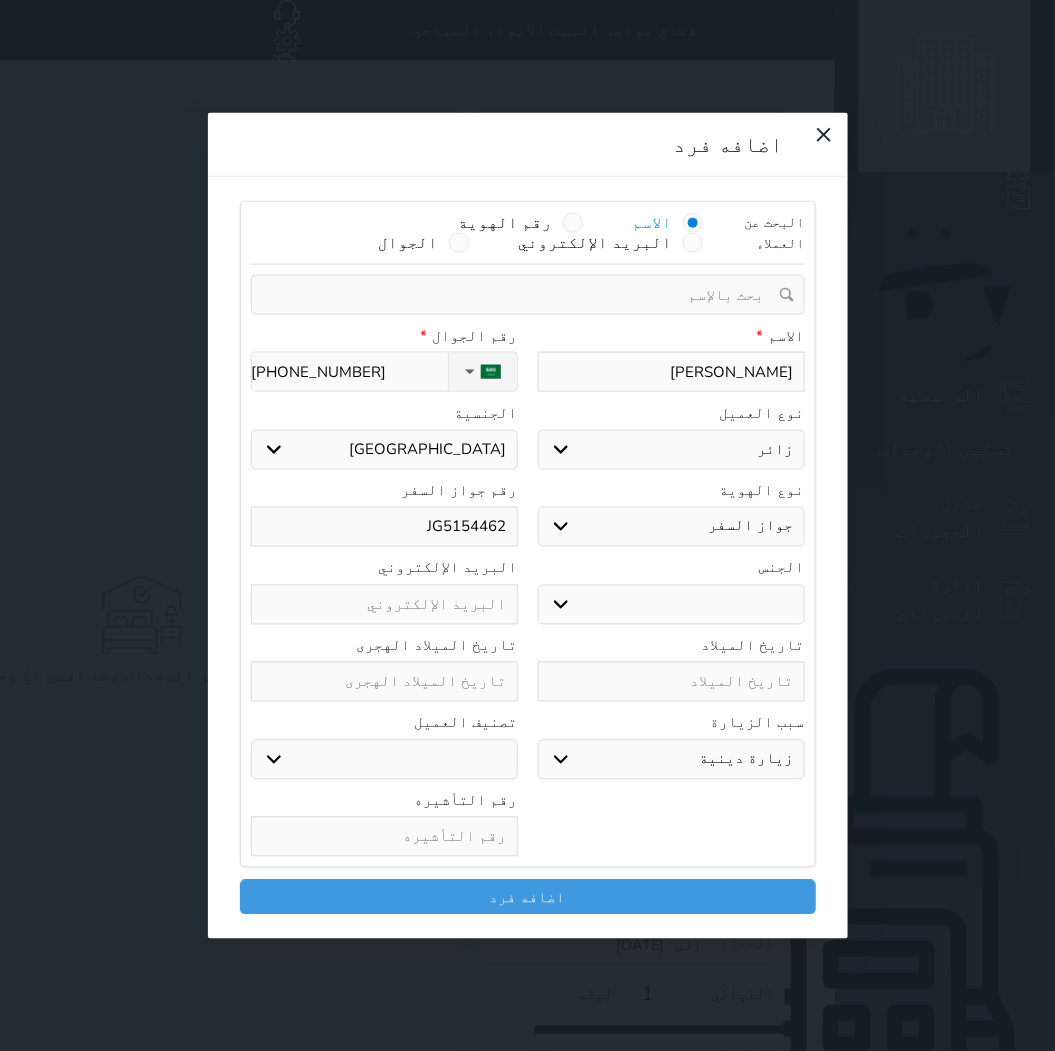 click at bounding box center [384, 837] 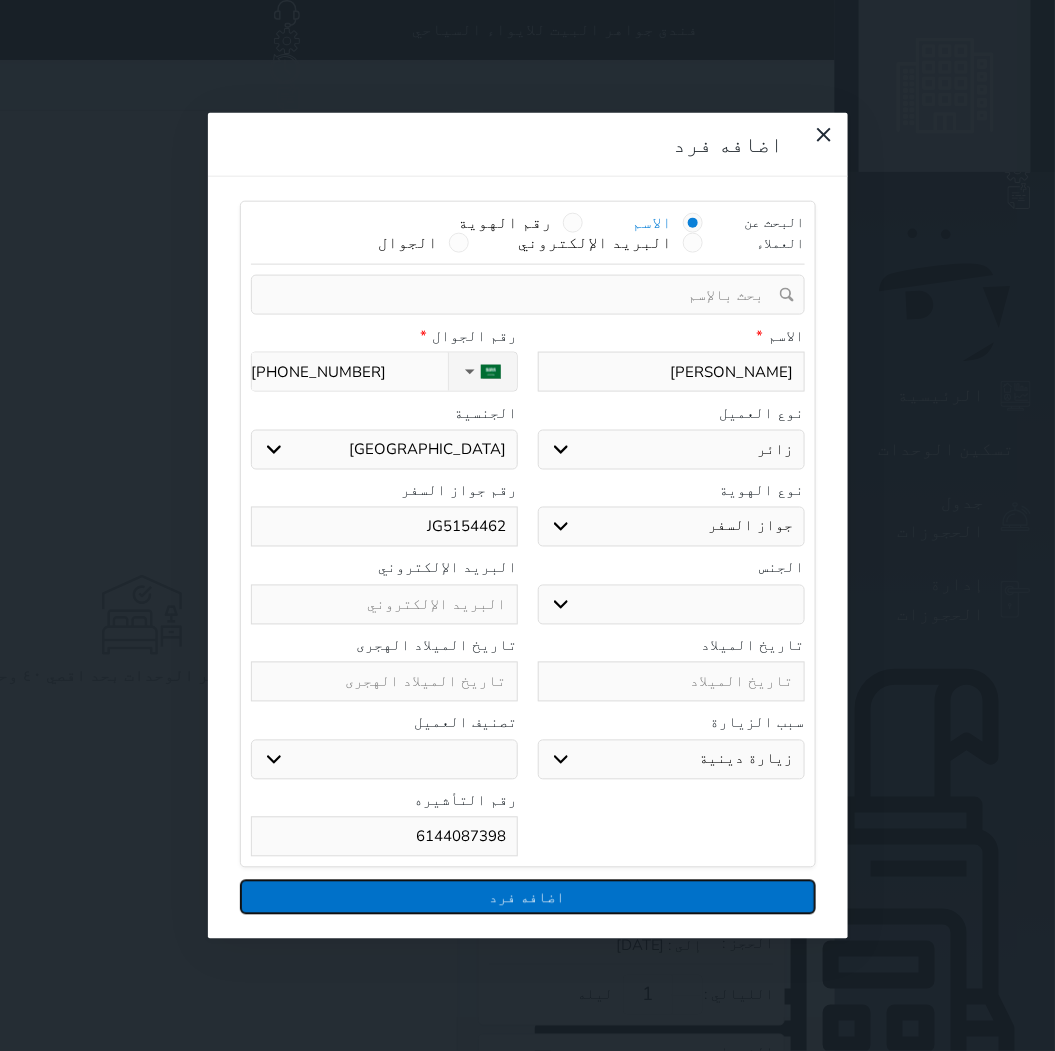 click on "اضافه فرد" at bounding box center [528, 897] 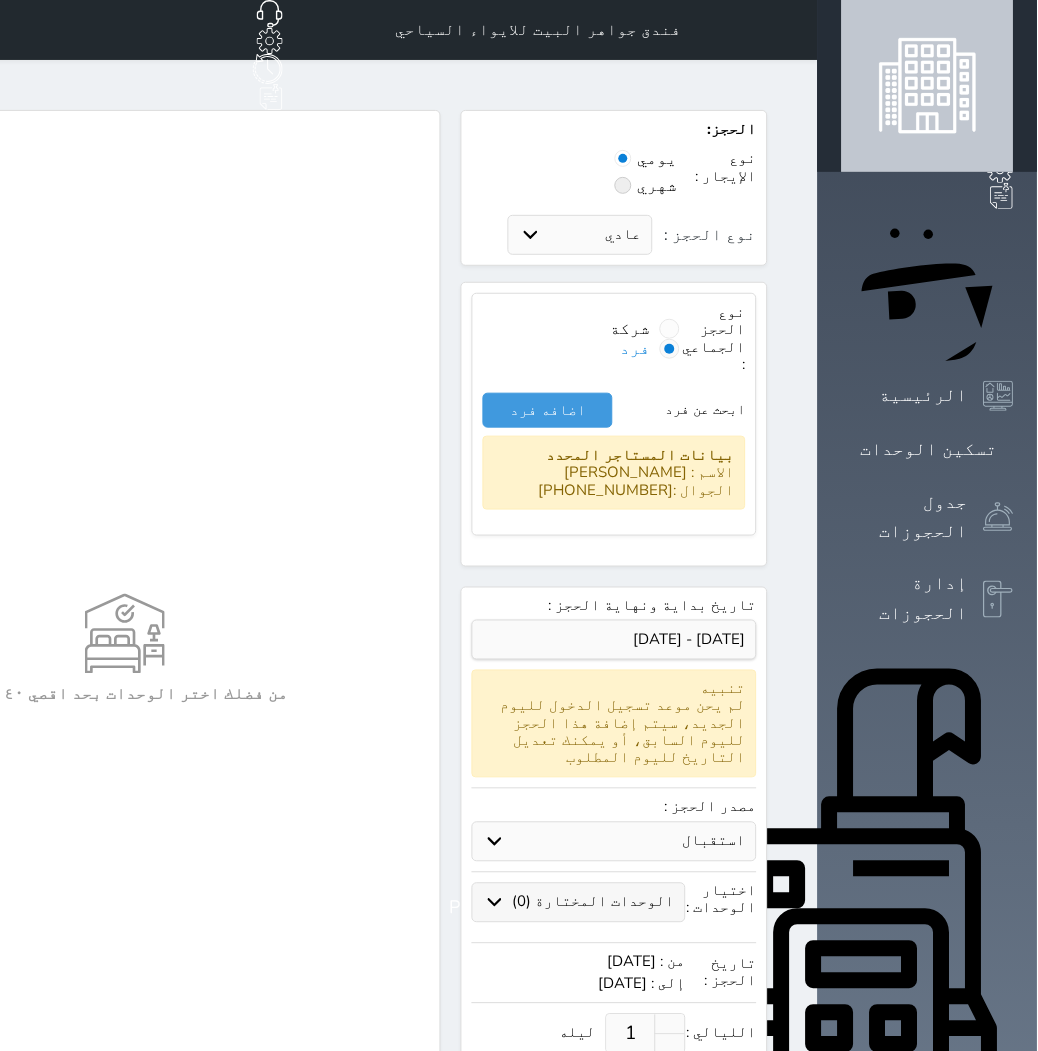 click on "الوحدات المختارة  (0)" at bounding box center (594, 902) 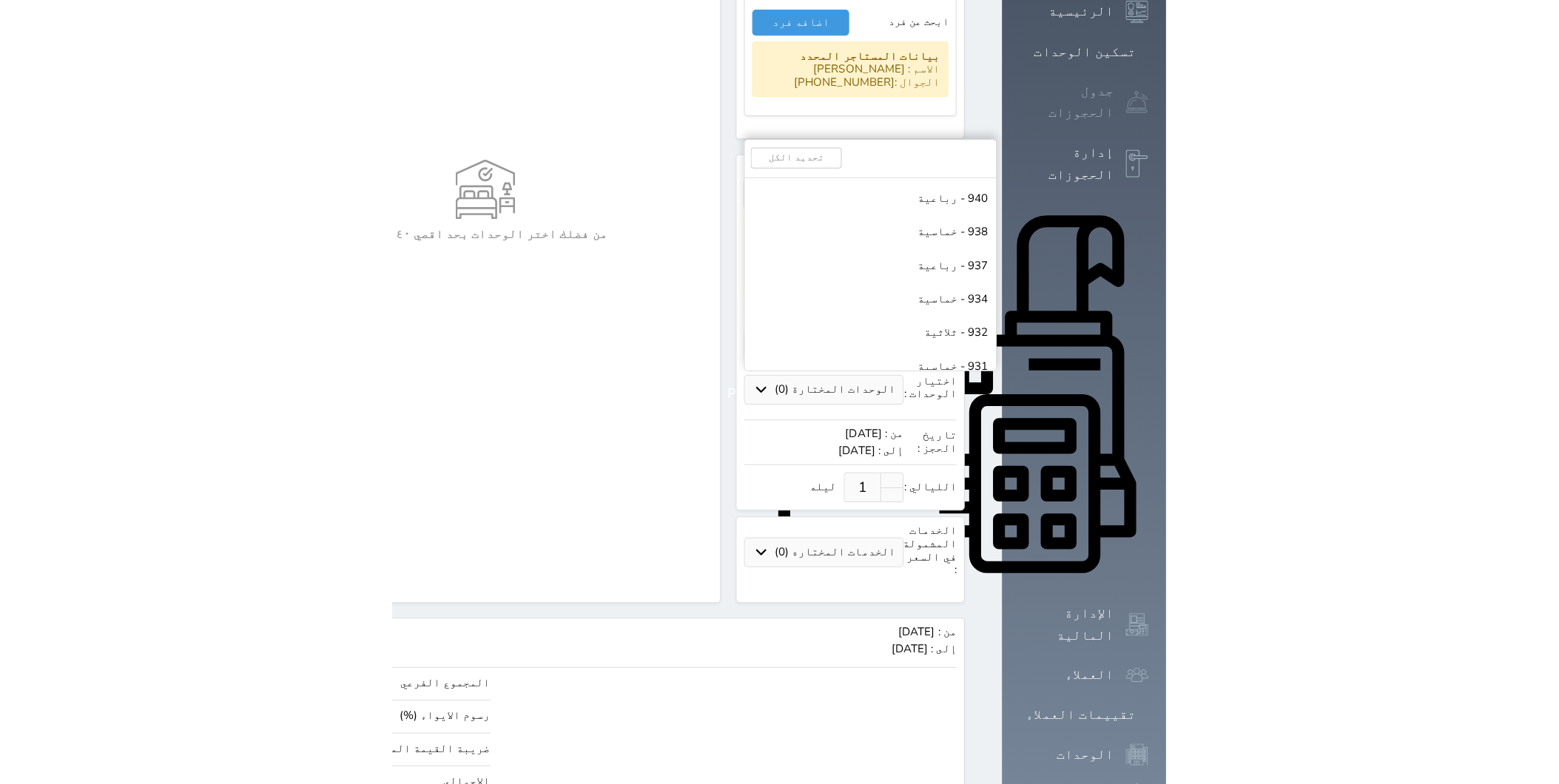 scroll, scrollTop: 234, scrollLeft: 0, axis: vertical 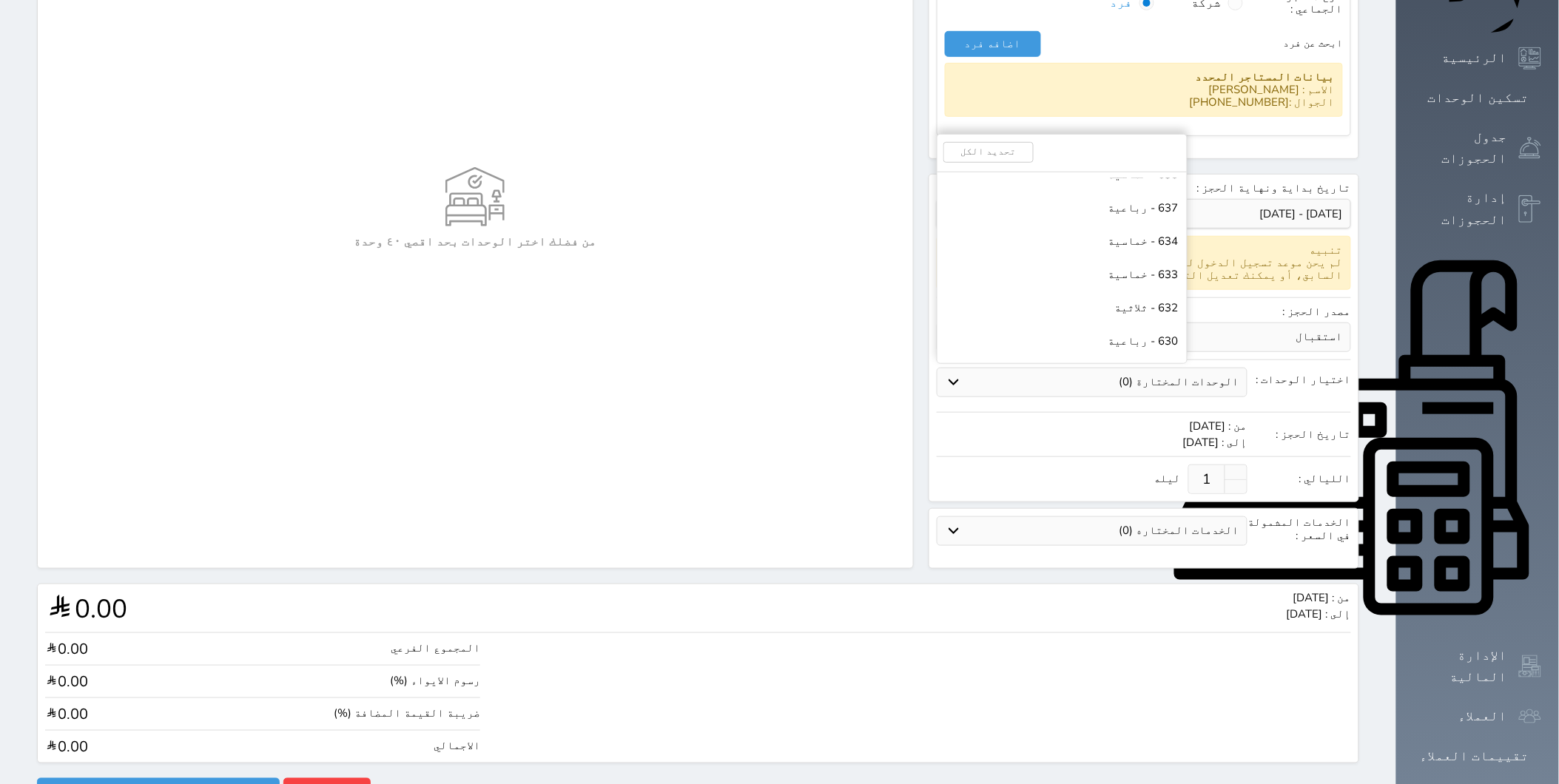 click on "632 - ثلاثية" at bounding box center [1147, 308] 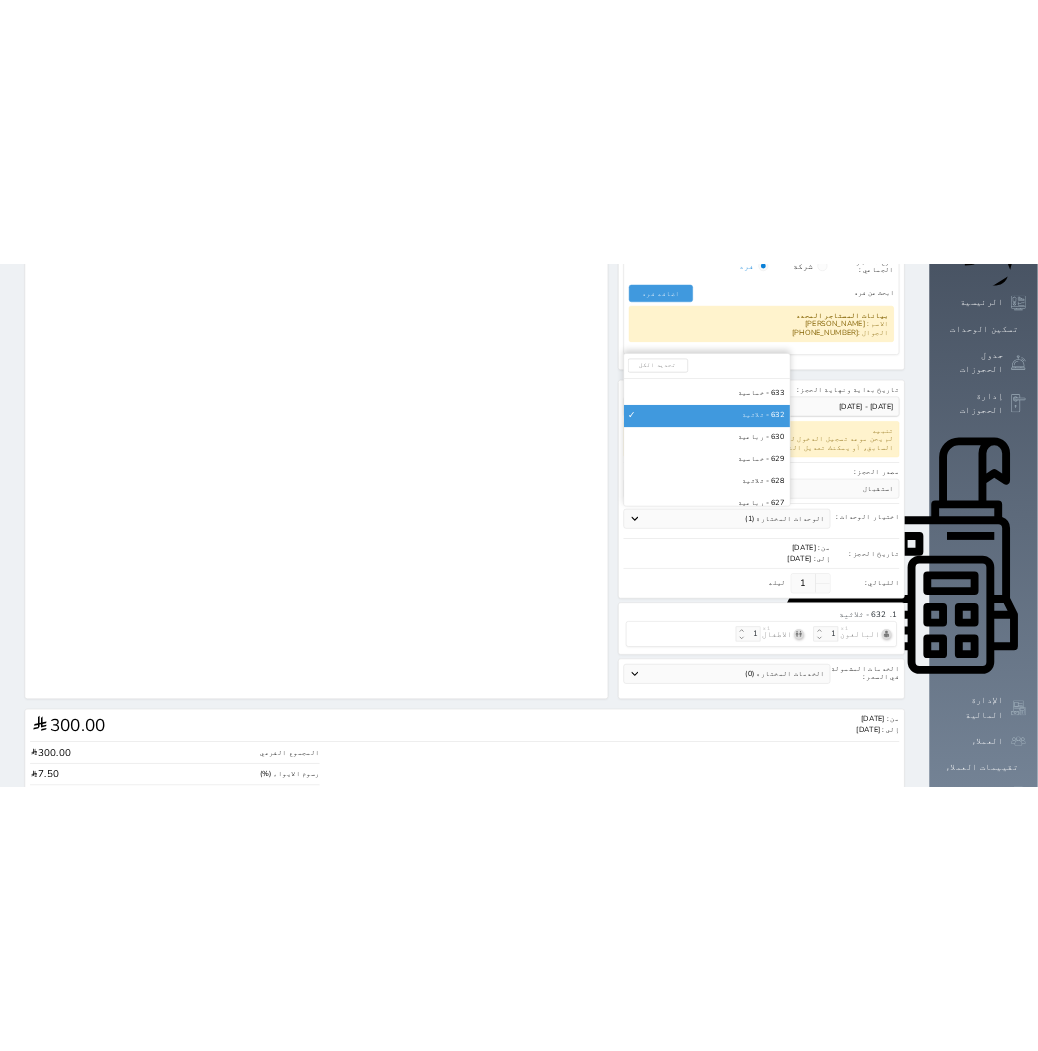 scroll, scrollTop: 3444, scrollLeft: 0, axis: vertical 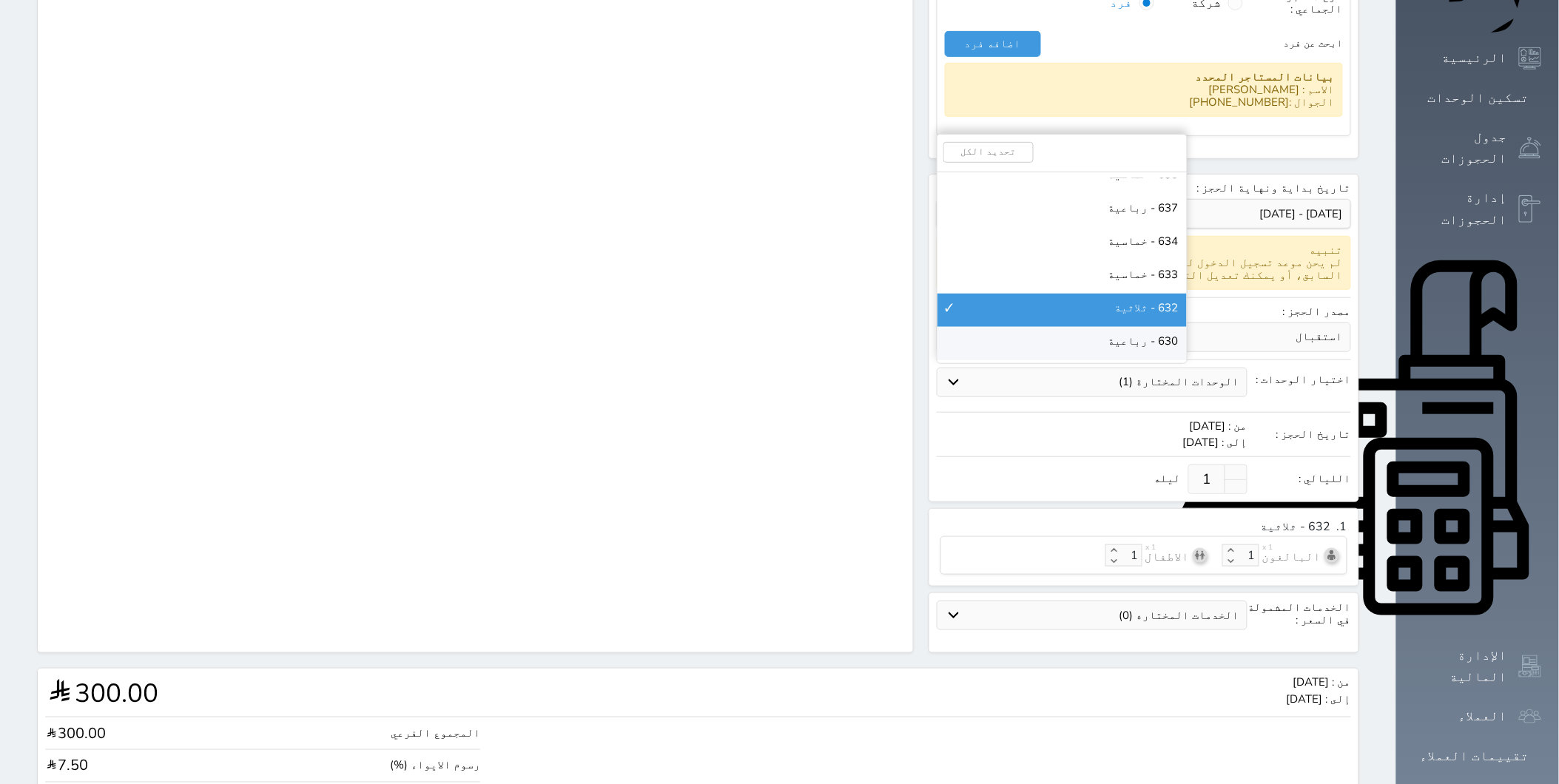 click on "630 - رباعية" at bounding box center (1062, 343) 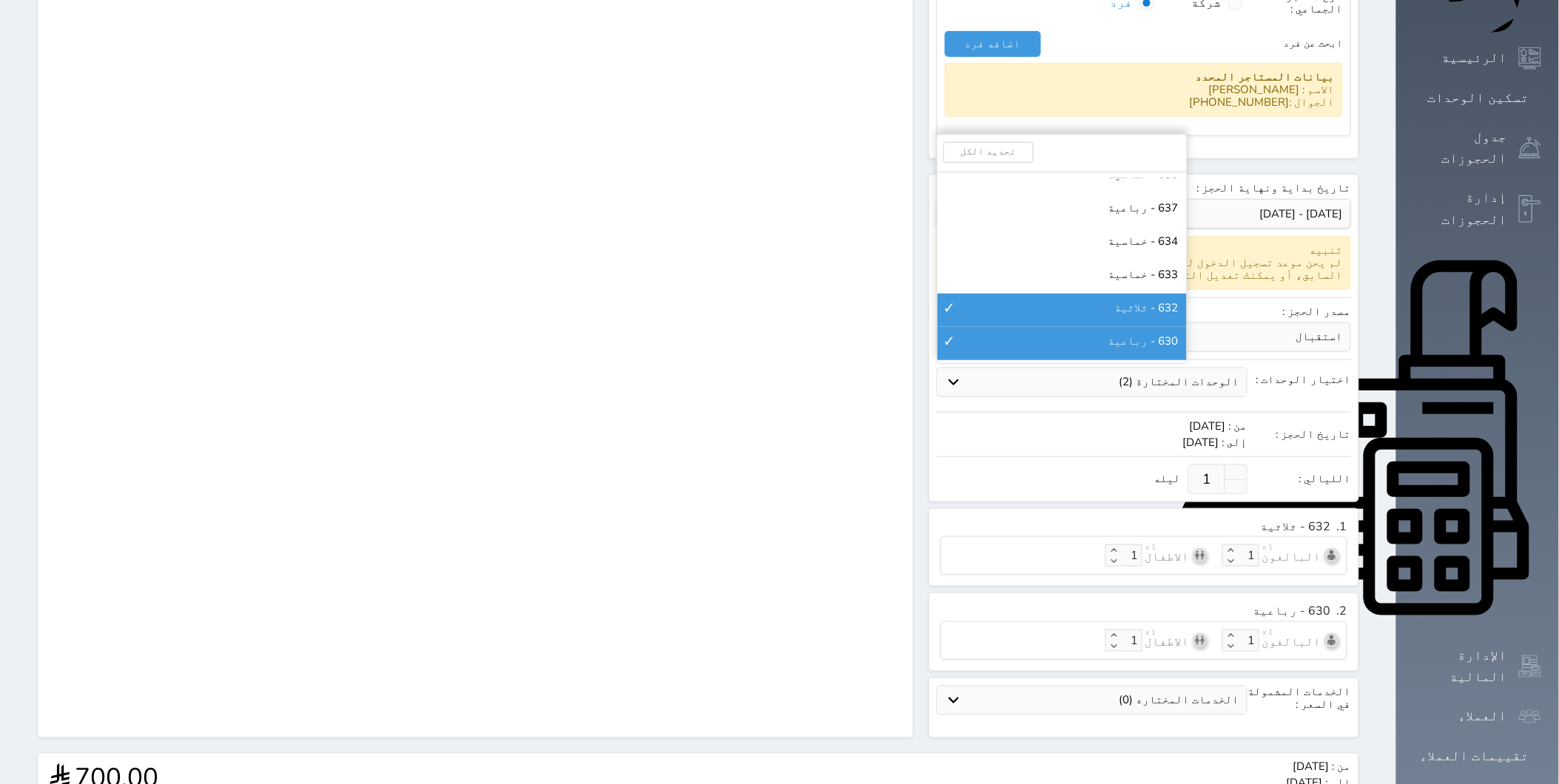 click on "اجمالي الوحدات المختارة : 2         632 - ثلاثية       630 - رباعية" at bounding box center [475, 292] 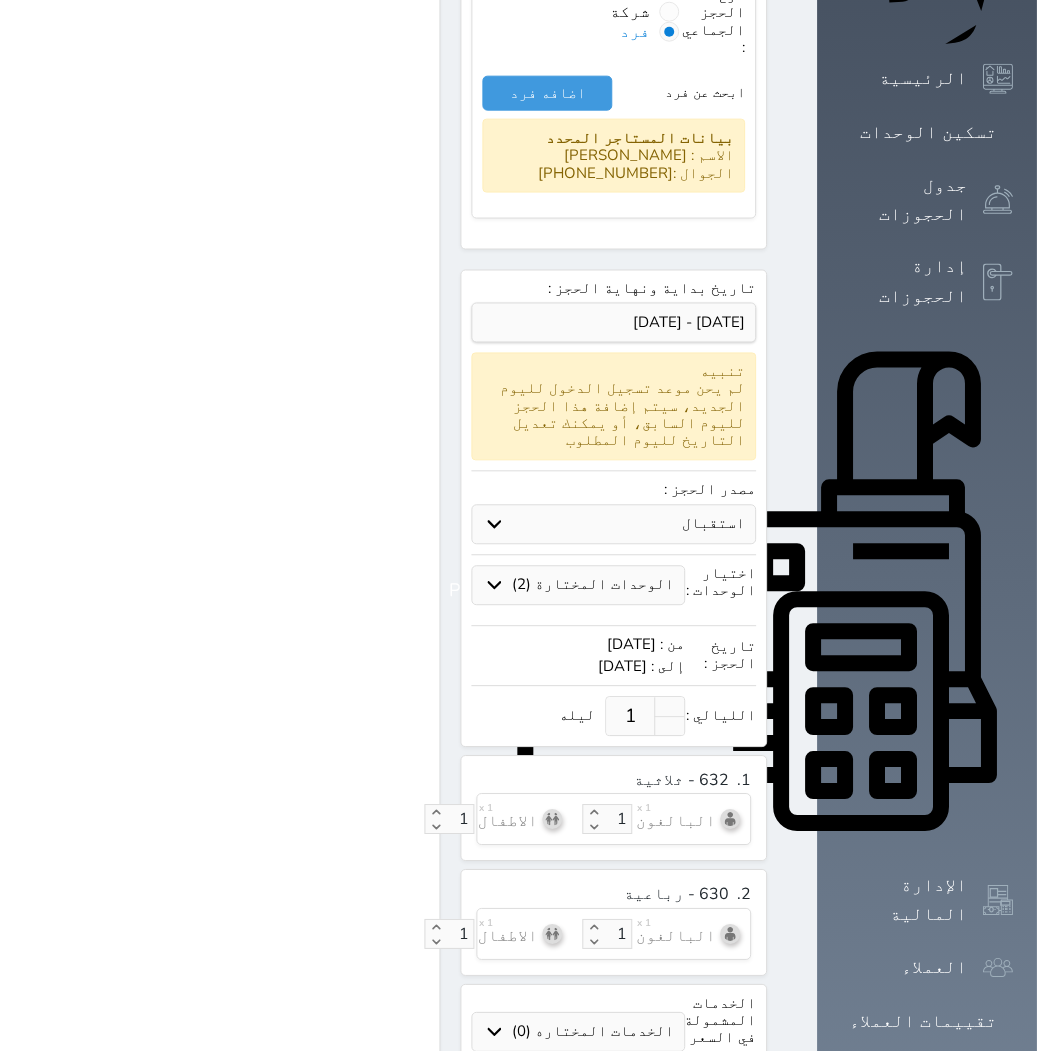 click on "1" at bounding box center [631, 717] 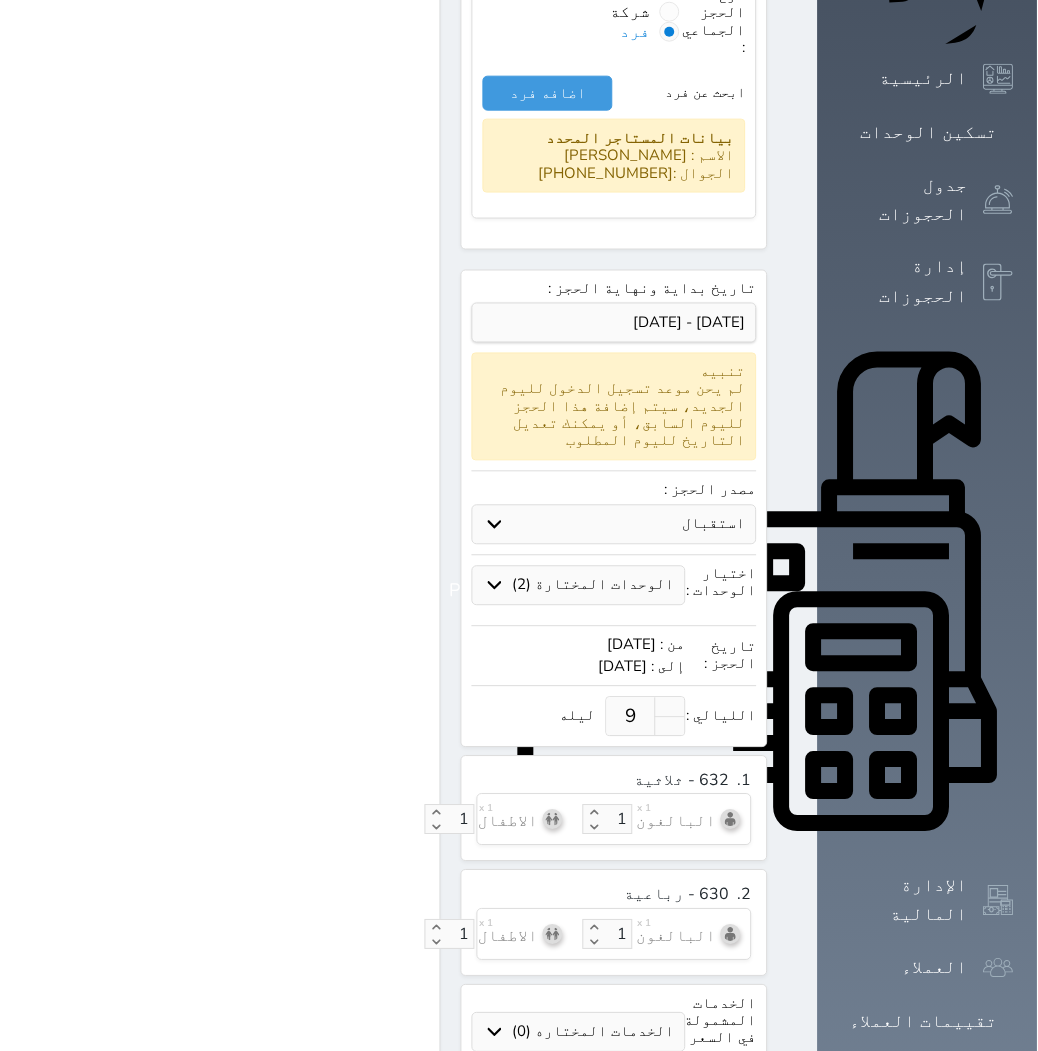 click on "الحجز:     نوع الإيجار :       يومي       شهري   نوع الحجز :
عادي
إقامة مجانية
إستخدام داخلي
إستخدام يومي
نوع الحجز الجماعي :       شركة       فرد
ابحث عن فرد
اضافه فرد   بيانات المستاجر المحدد    الاسم : Syed    الجوال :  [PHONE_NUMBER]           إضافة شركة                   اسم الشركة *   Syed   هاتف الشركة *   [PHONE_NUMBER]   المدينة *     عنوان الشركة *     المسؤول *     هاتف الشخص المسؤل       ▼     [GEOGRAPHIC_DATA] ([GEOGRAPHIC_DATA])   +93   [GEOGRAPHIC_DATA] ([GEOGRAPHIC_DATA])   +355   [GEOGRAPHIC_DATA] (‫الجزائر‬‎)   +213   [US_STATE]   +1684   [GEOGRAPHIC_DATA]   +376   [GEOGRAPHIC_DATA]" at bounding box center [288, 605] 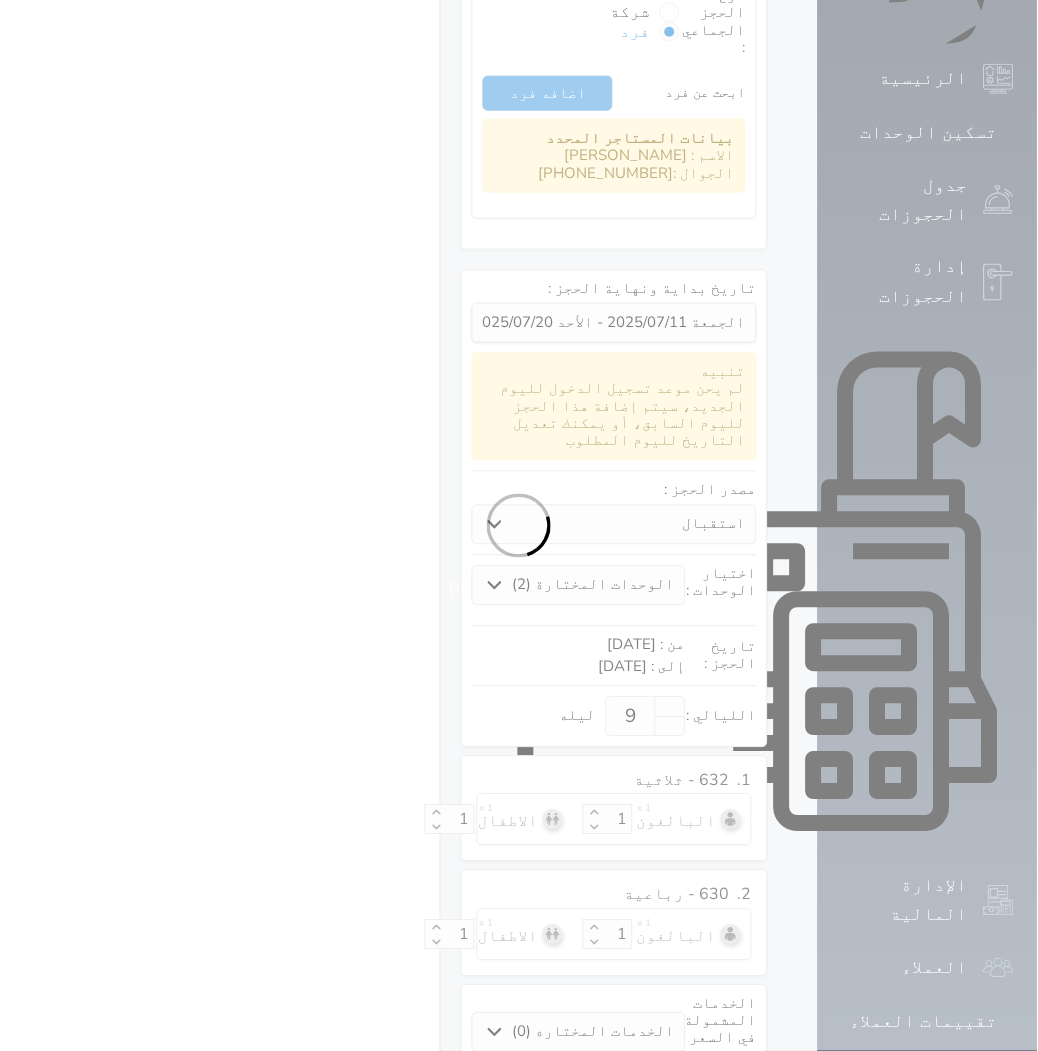 click at bounding box center (519, 525) 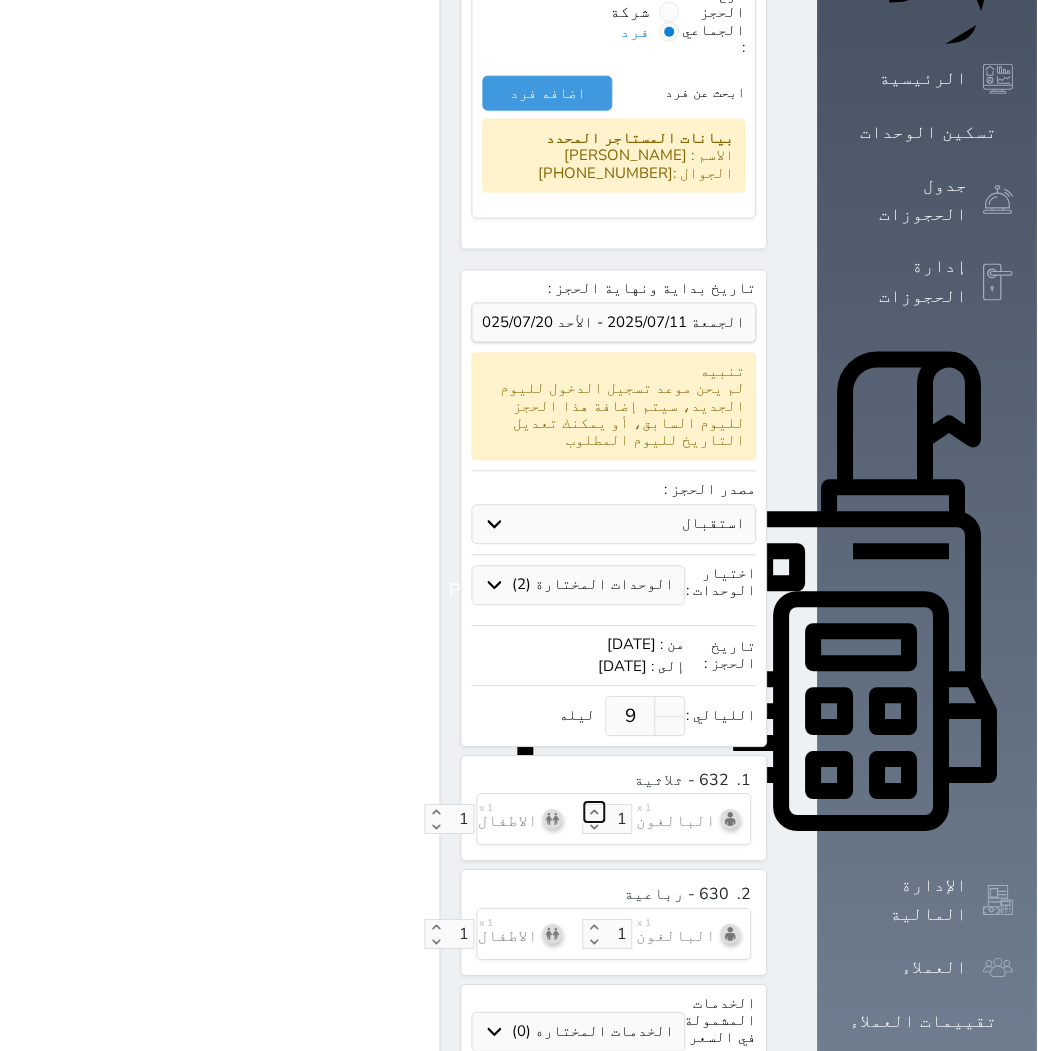 click 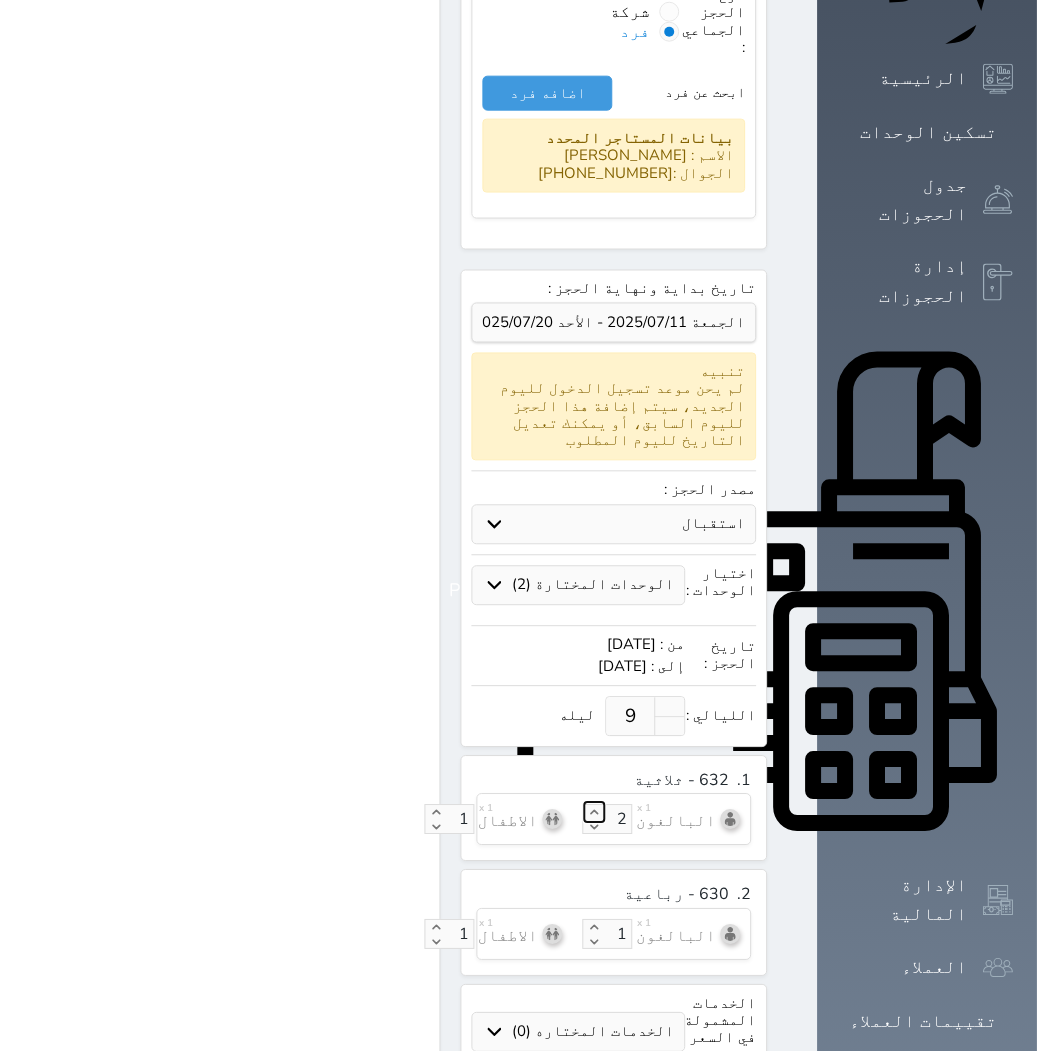 click 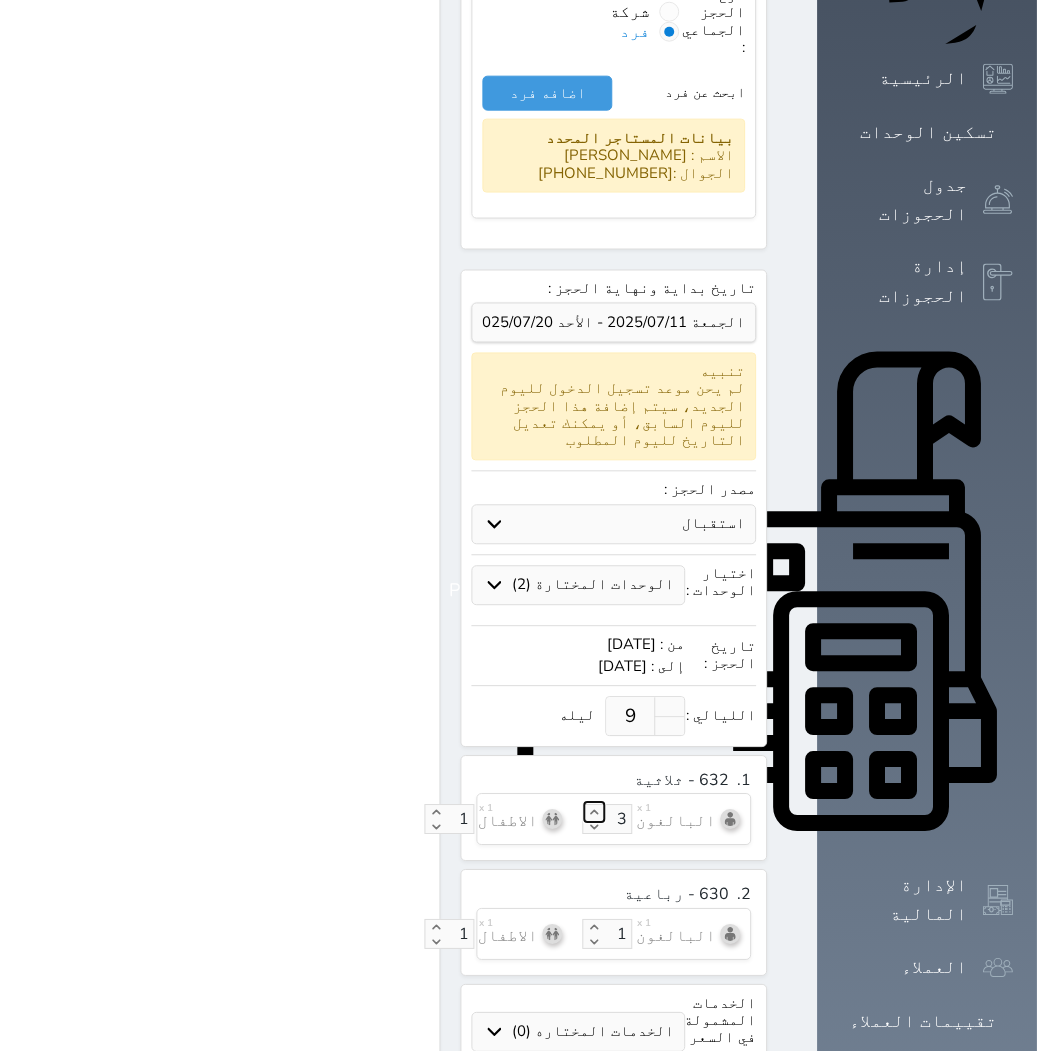 click 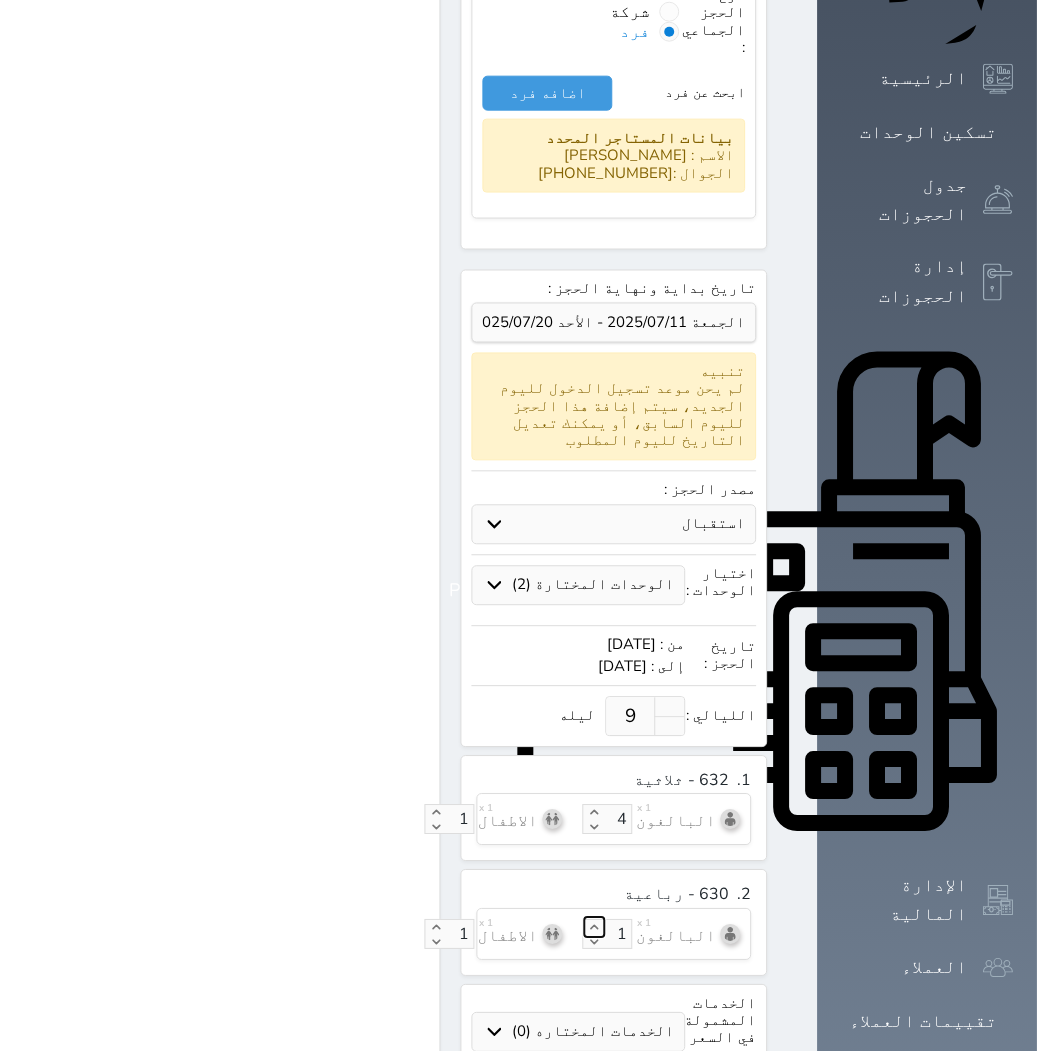 click 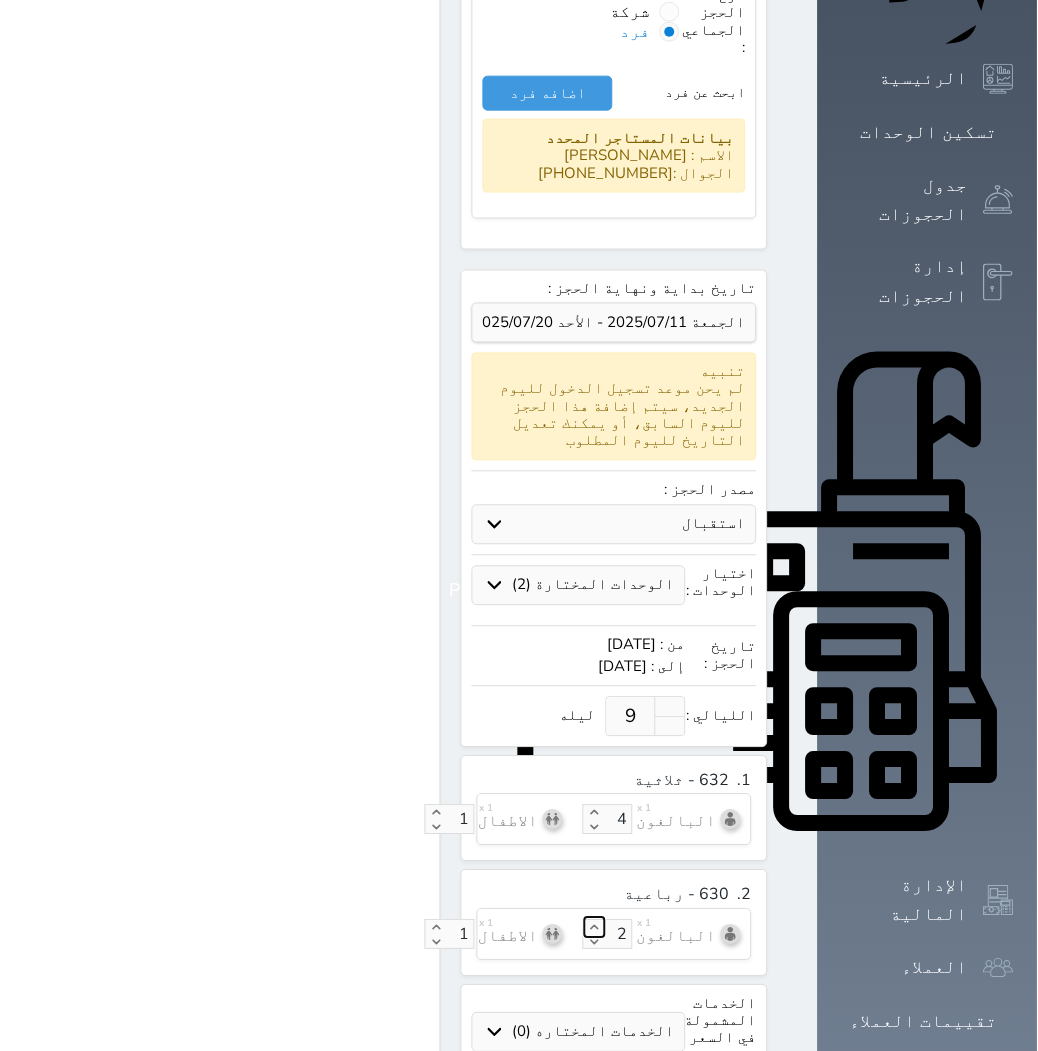 click 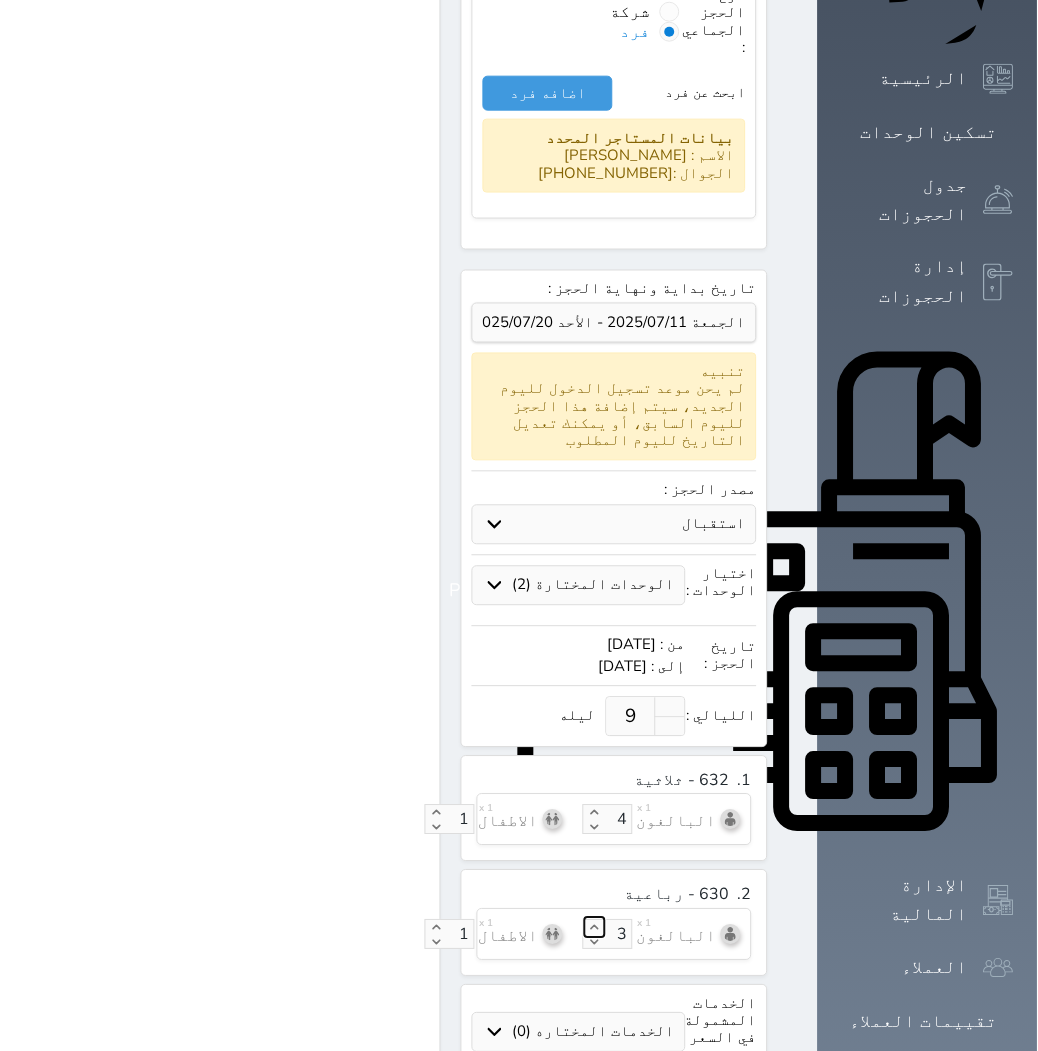 click 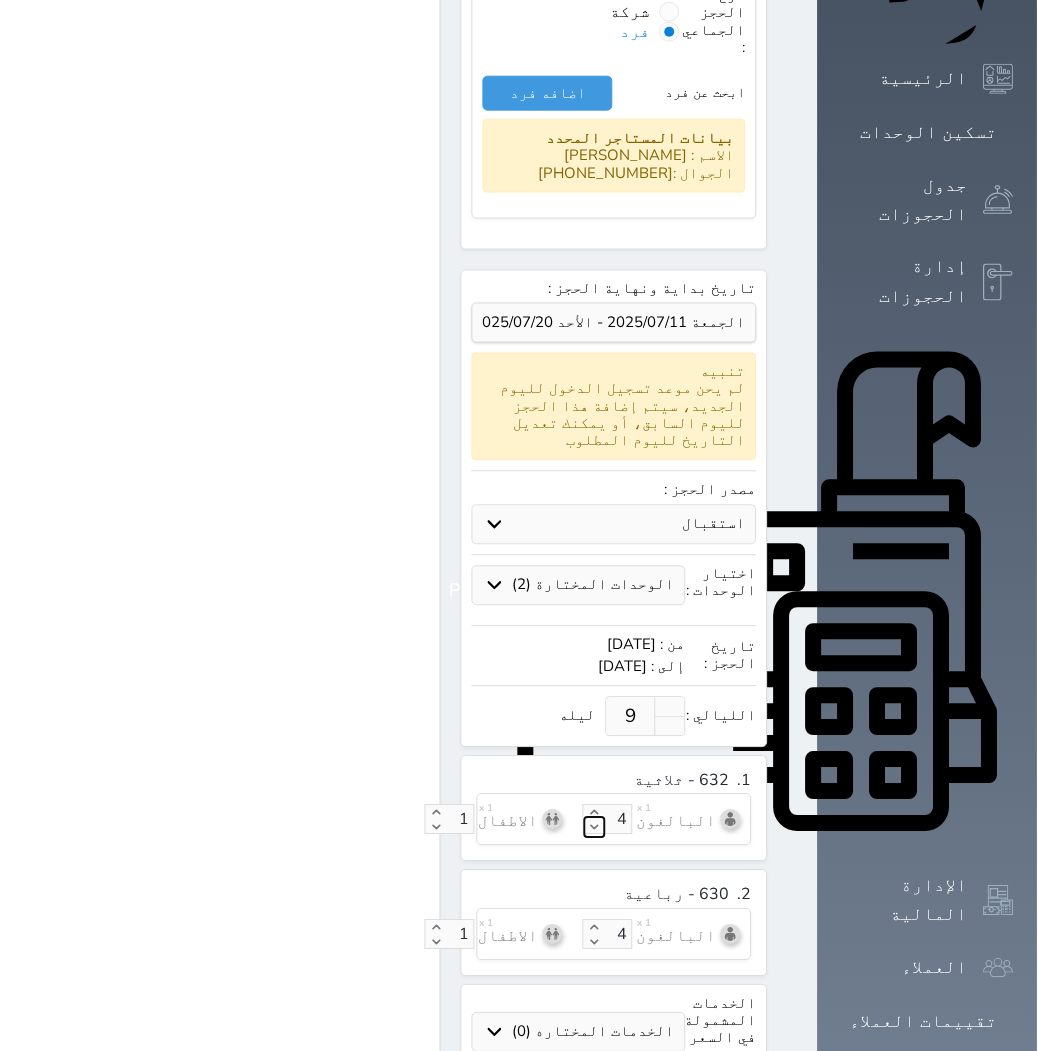 click 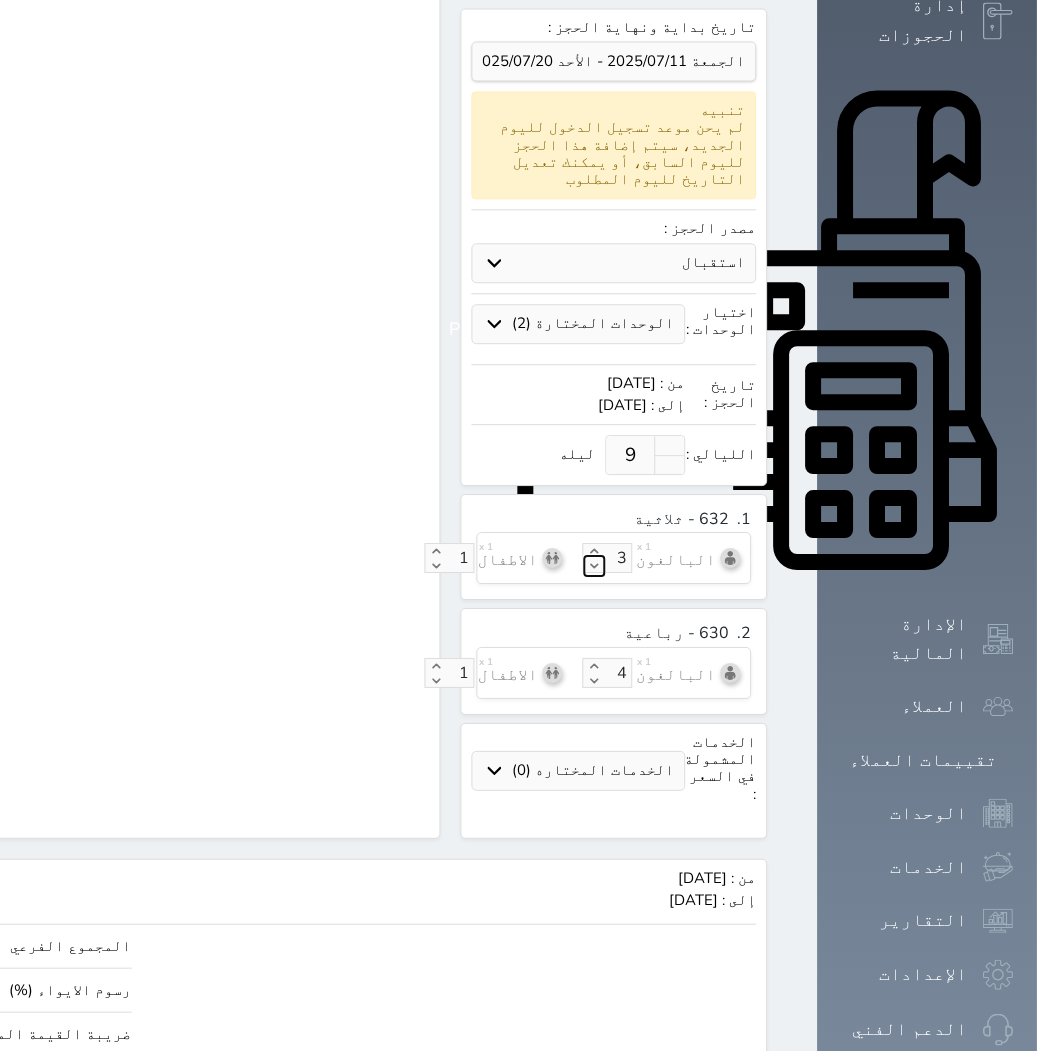 scroll, scrollTop: 610, scrollLeft: 0, axis: vertical 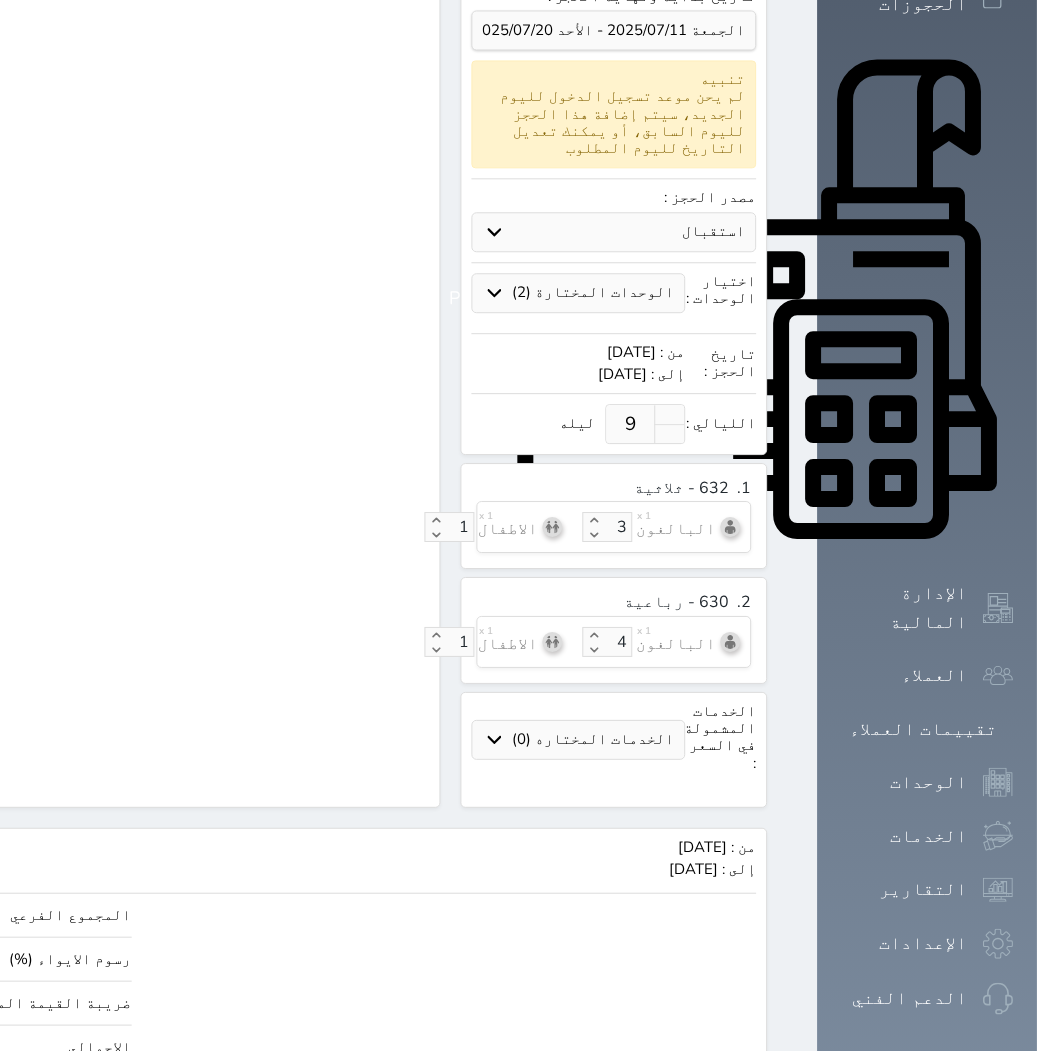 click on "انشاء الحجوزات" at bounding box center [-104, 1107] 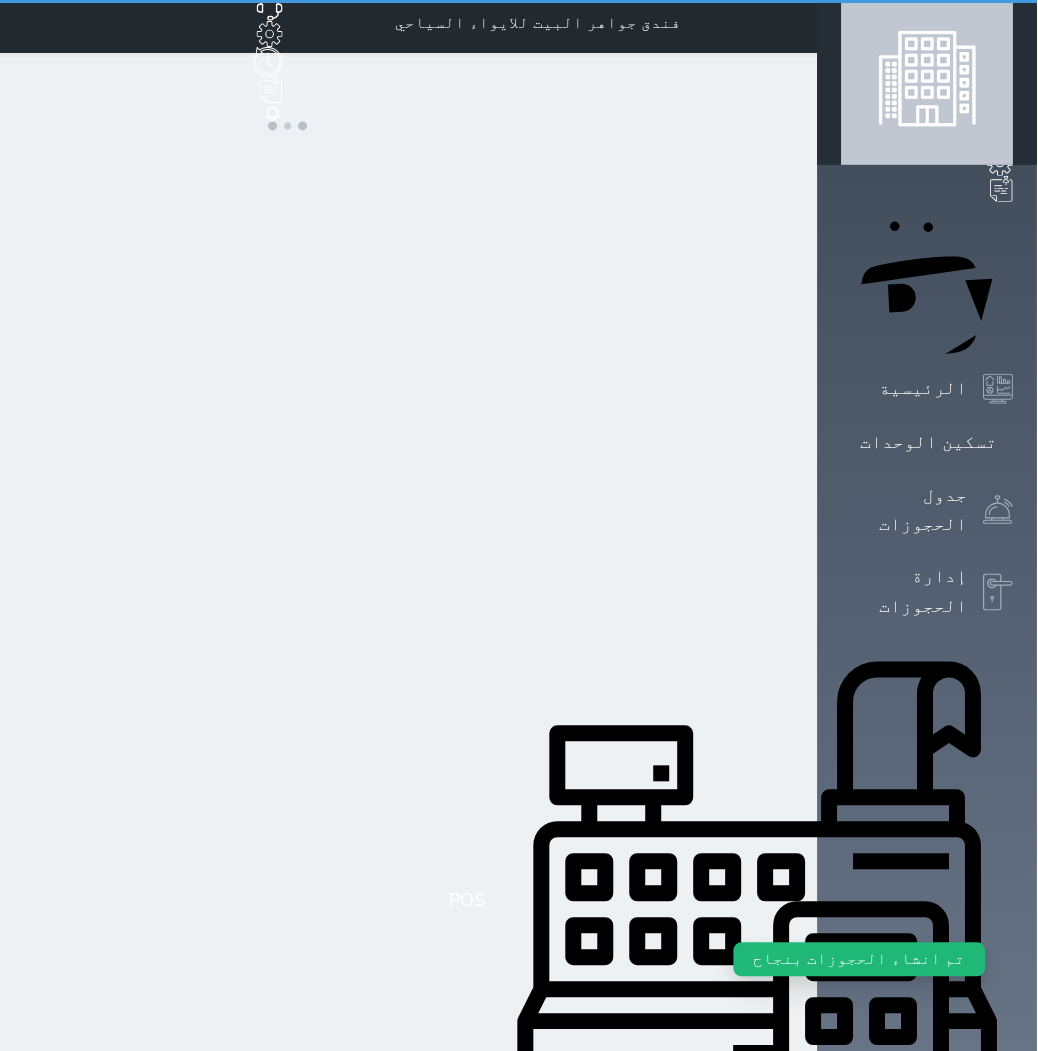 scroll, scrollTop: 0, scrollLeft: 0, axis: both 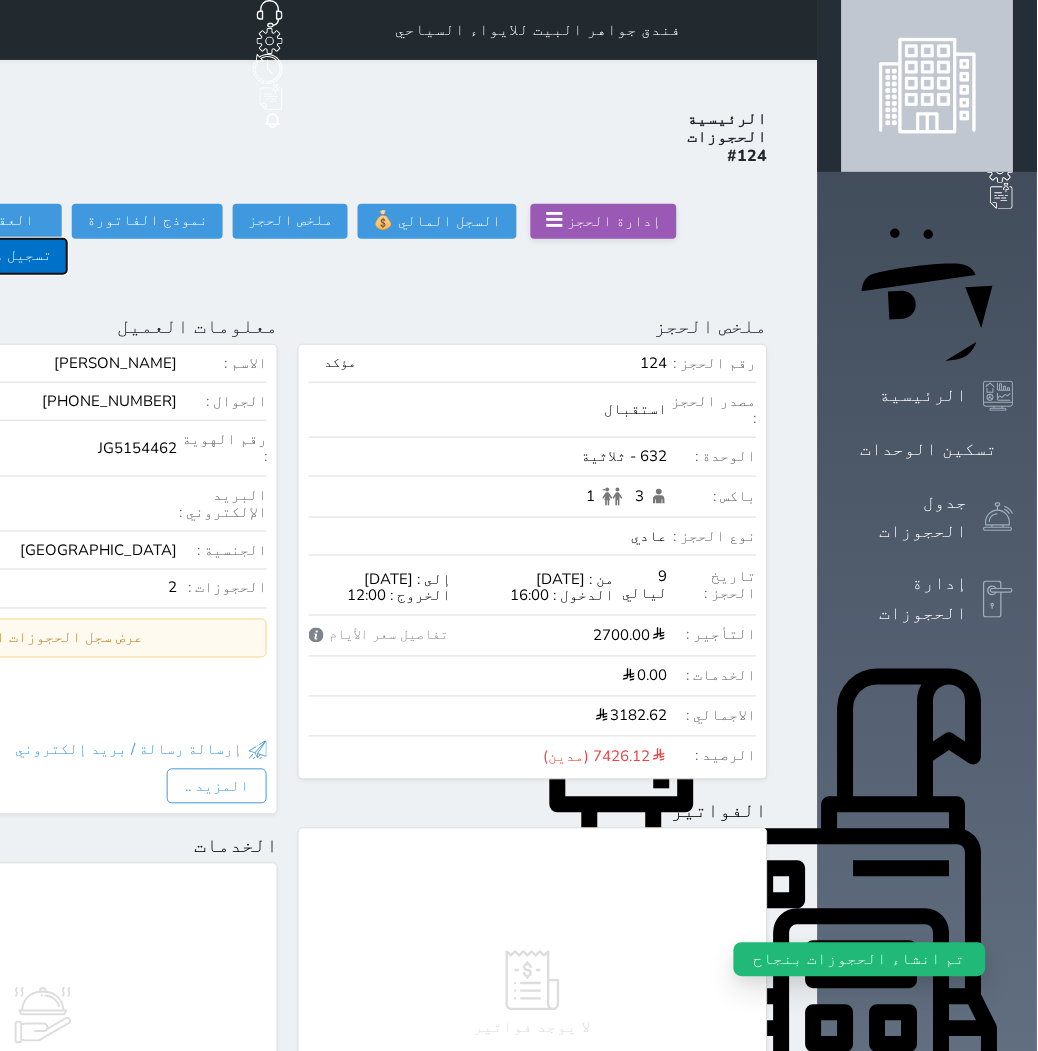 click on "تسجيل دخول" at bounding box center (9, 256) 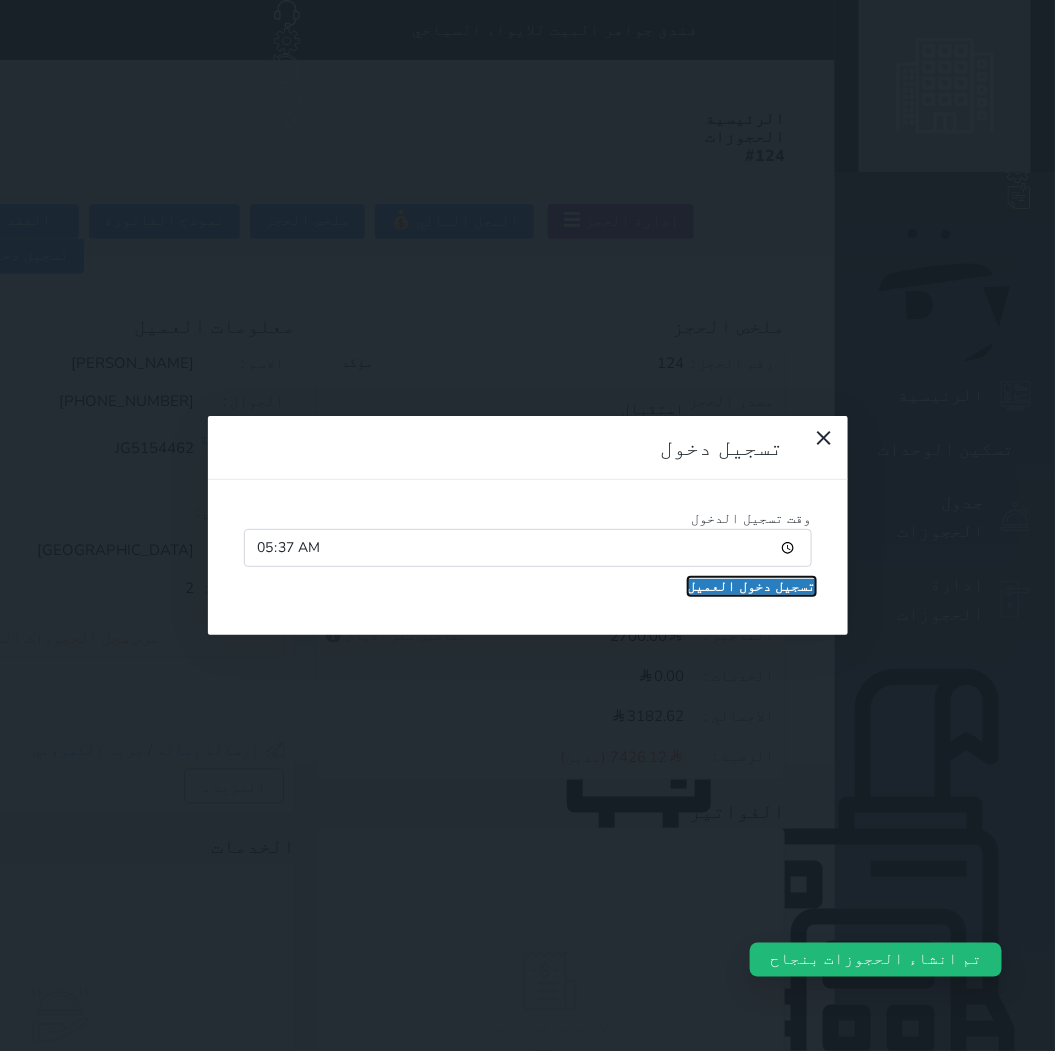 click on "تسجيل دخول العميل" at bounding box center (752, 587) 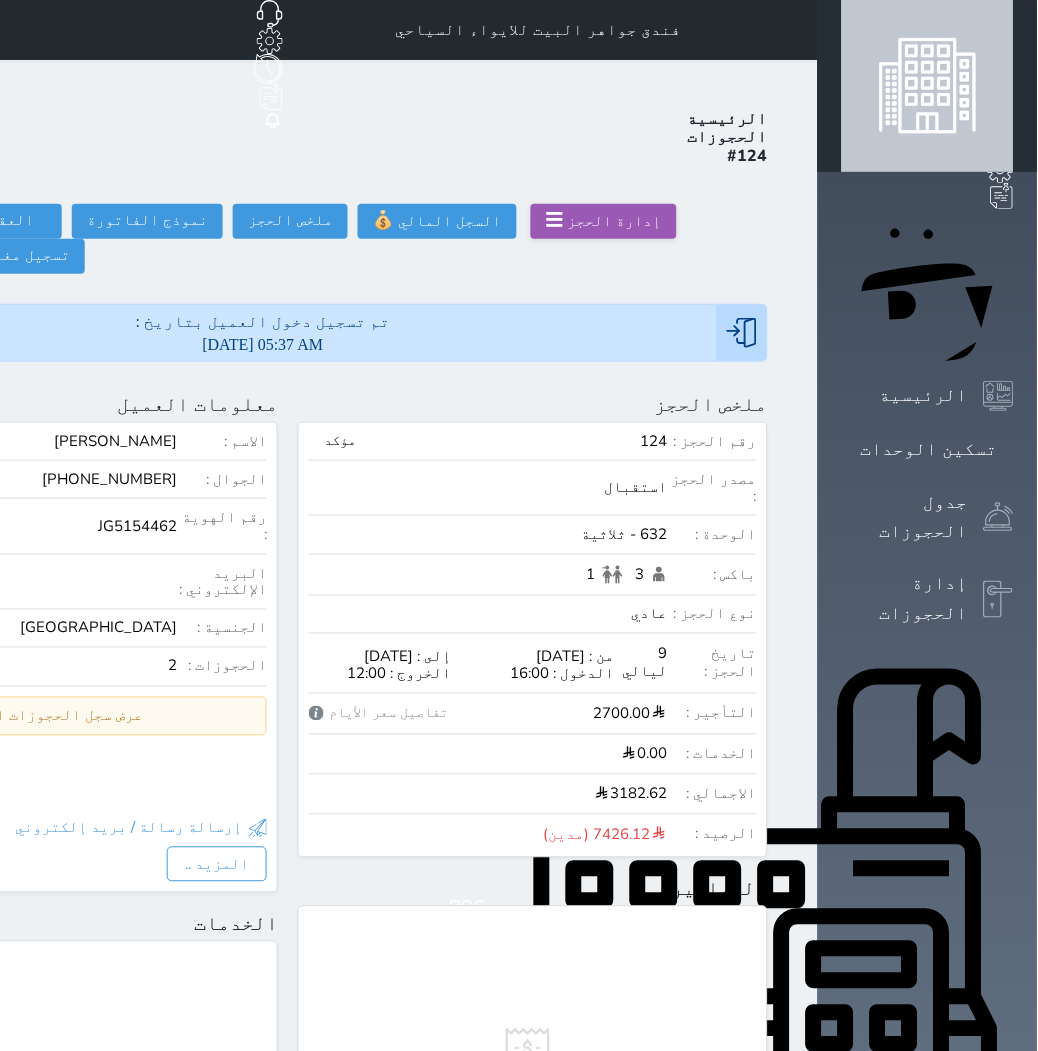 click on "حجز جماعي جديد" at bounding box center [219, -65] 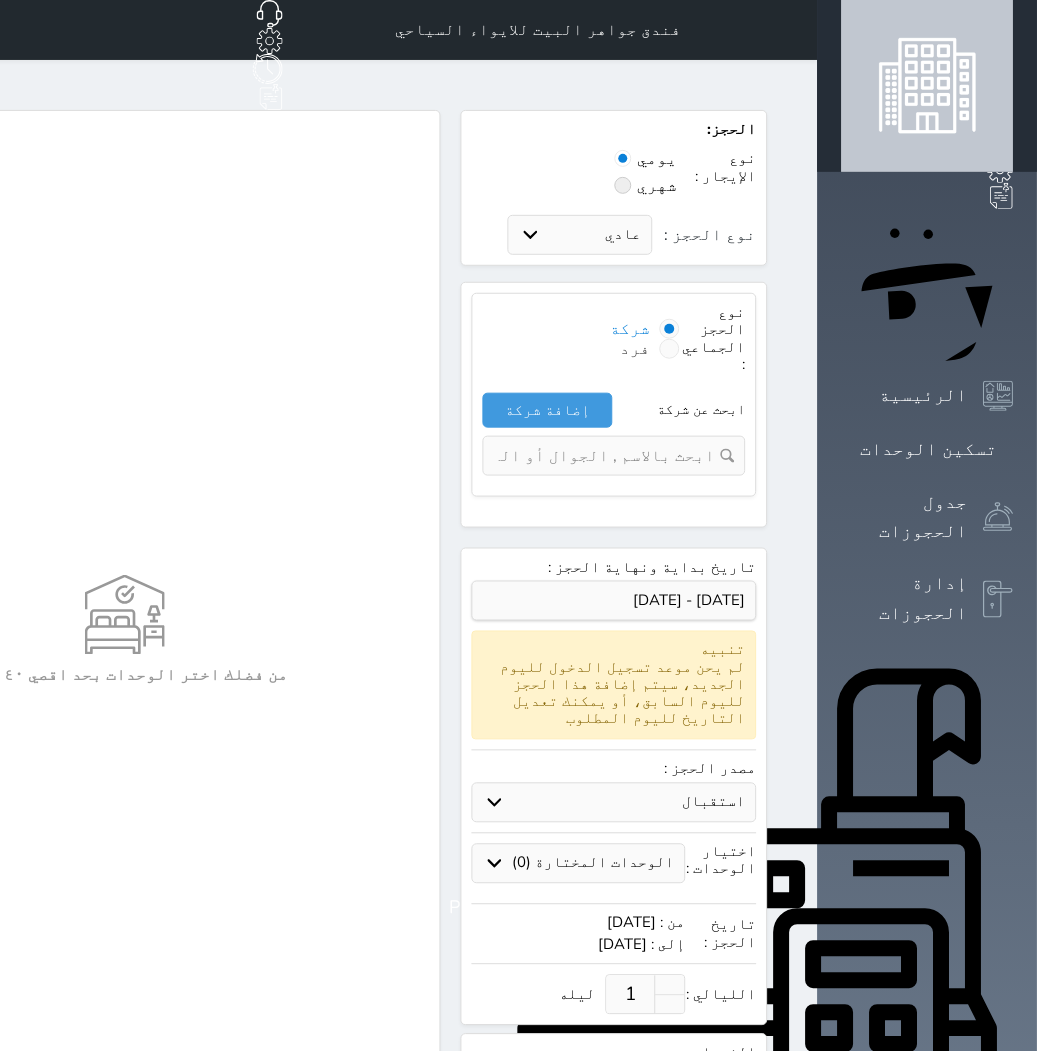 click at bounding box center [670, 349] 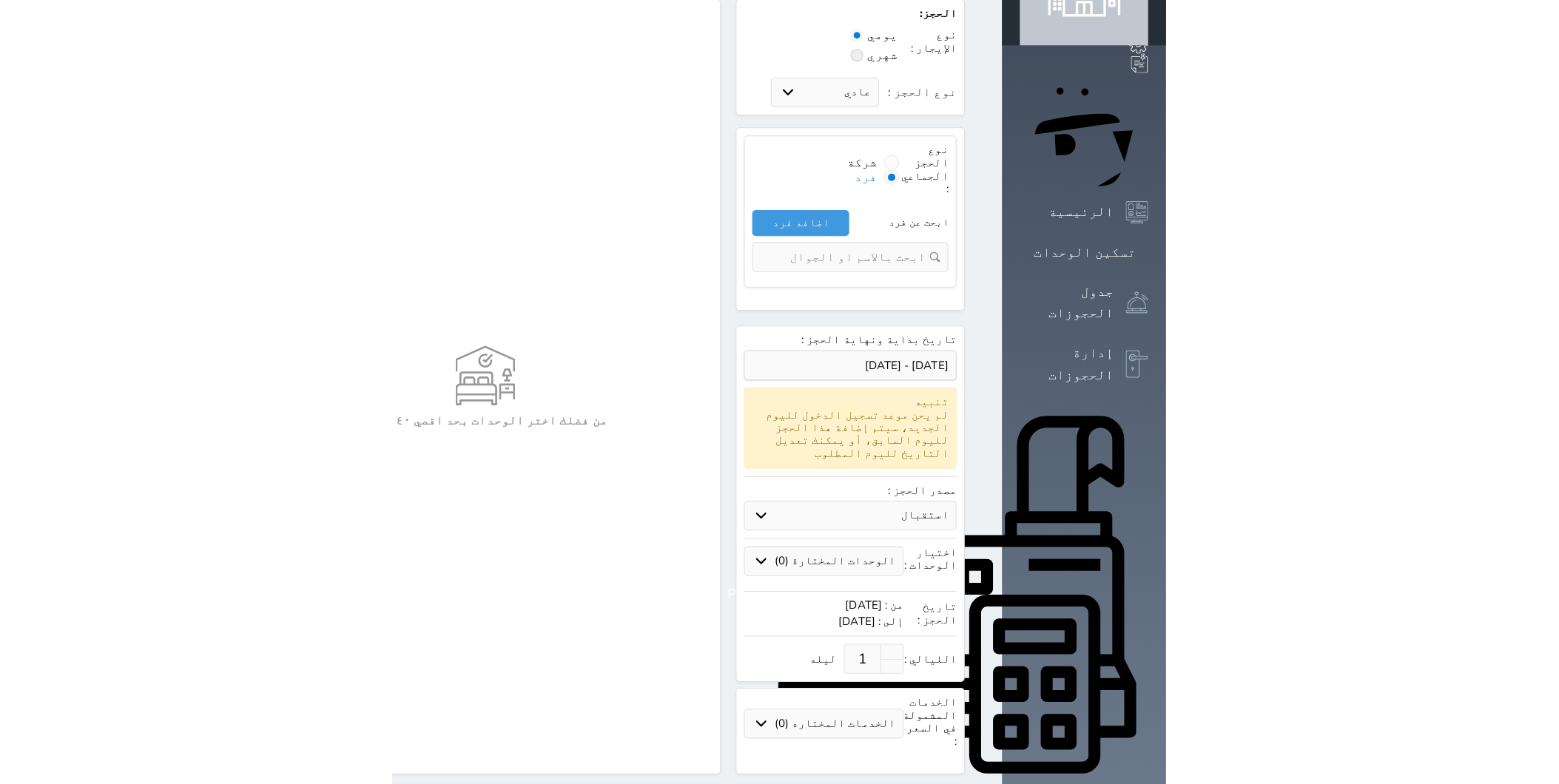 scroll, scrollTop: 164, scrollLeft: 0, axis: vertical 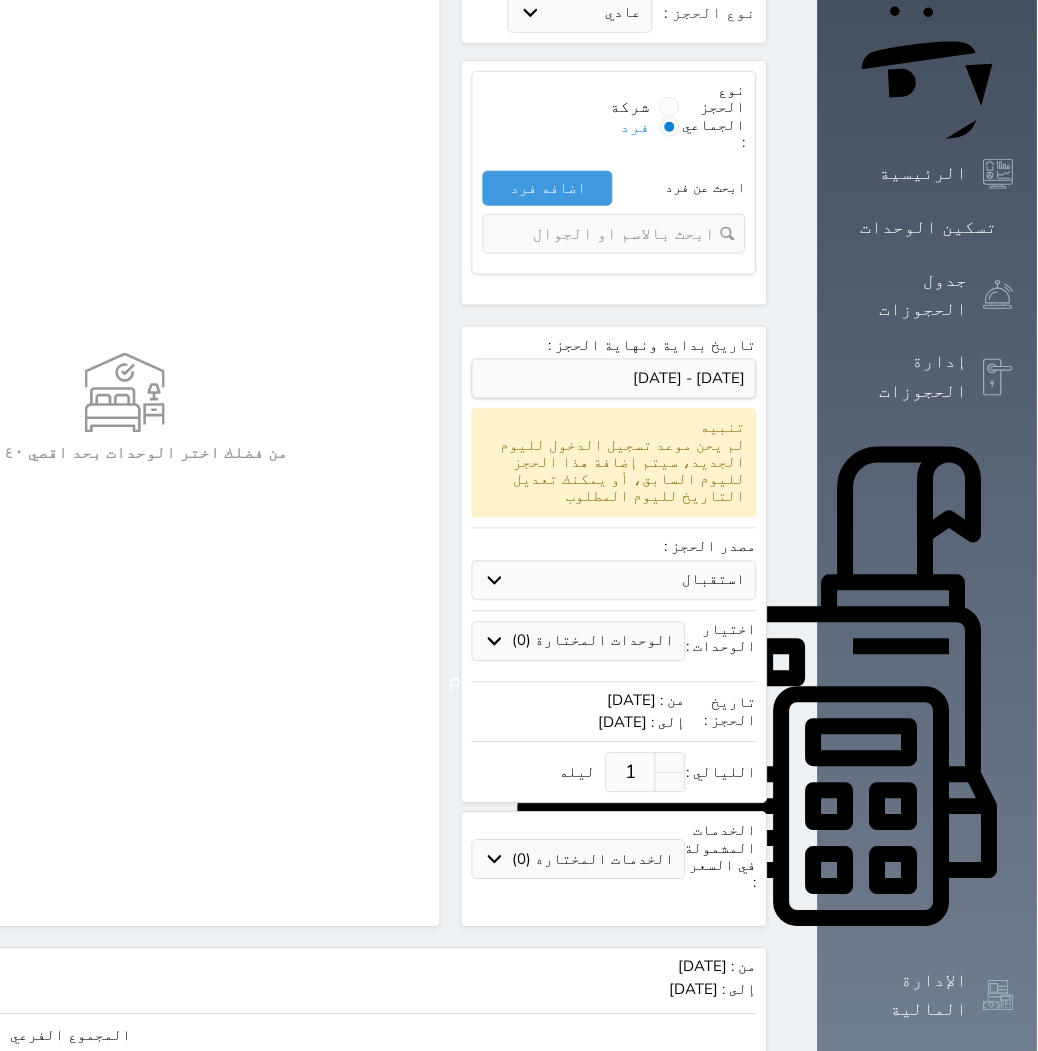 click on "استقبال الموقع الإلكتروني بوكينج المسافر اكسبيديا مواقع التواصل الإجتماعي اويو اخرى" at bounding box center (614, 581) 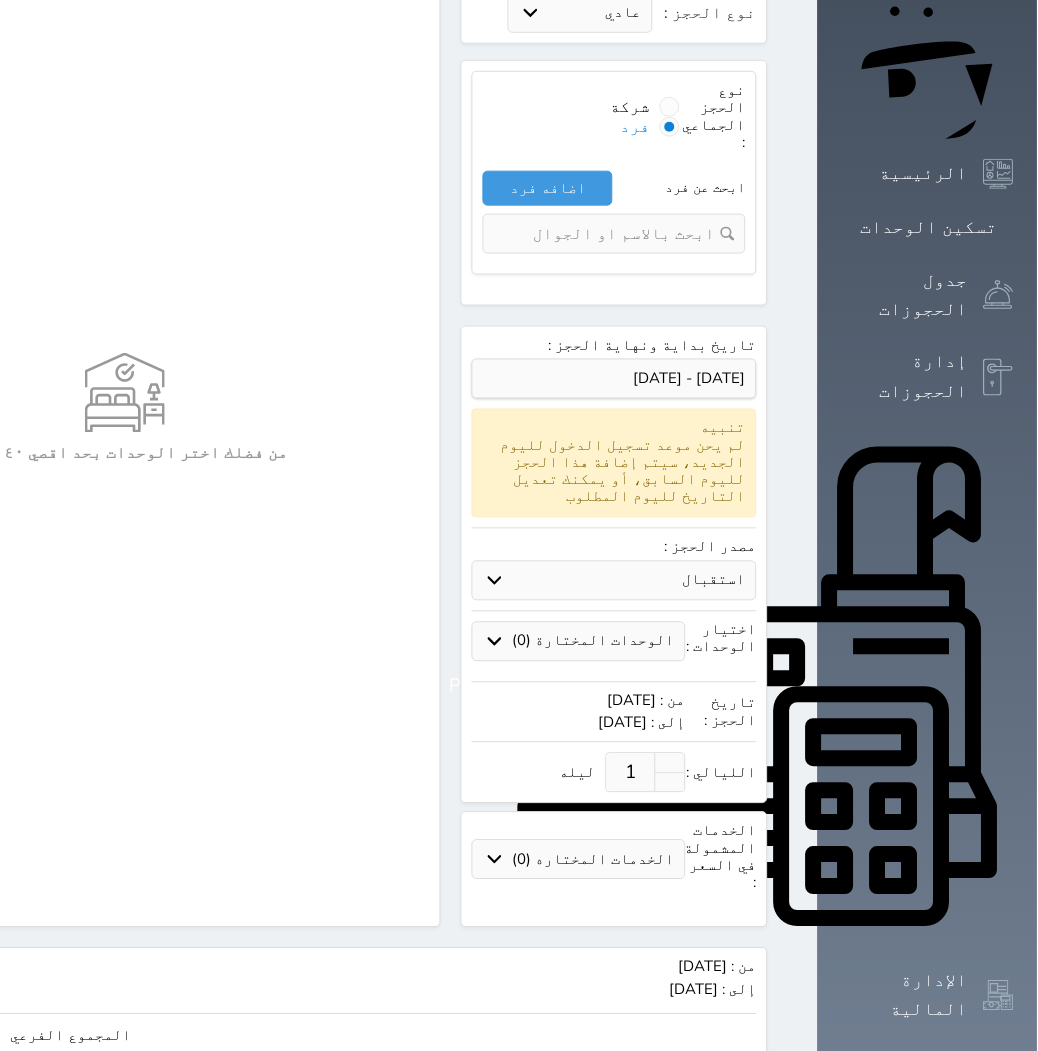 click on "1" at bounding box center (631, 773) 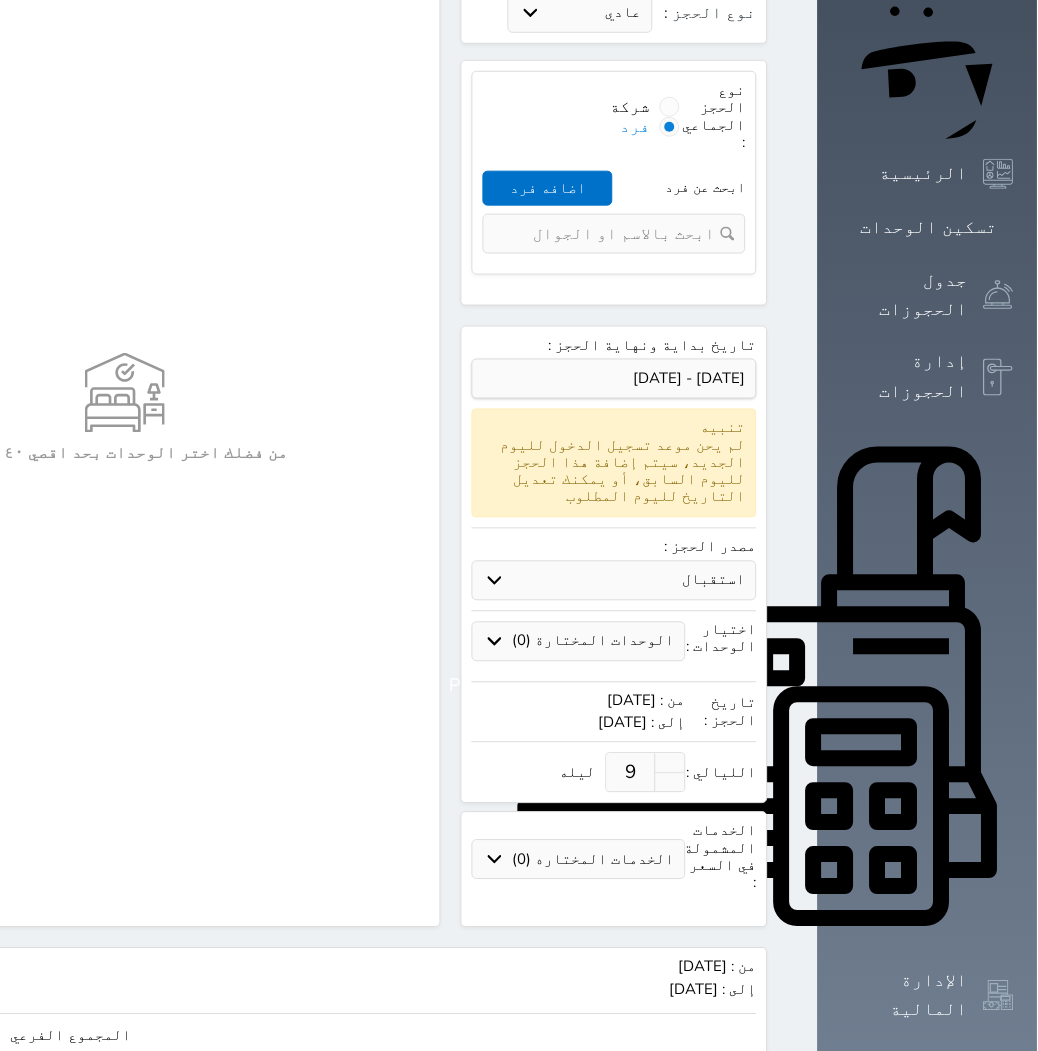 click on "الحجز:     نوع الإيجار :       يومي       شهري   نوع الحجز :
عادي
إقامة مجانية
إستخدام داخلي
إستخدام يومي
نوع الحجز الجماعي :       شركة       فرد
ابحث عن فرد
اضافه فرد           تغيير العميل                    إضافة شركة                   اسم الشركة *     هاتف الشركة *     المدينة *     عنوان الشركة *     المسؤول *     هاتف الشخص المسؤل       ▼     [GEOGRAPHIC_DATA] ([GEOGRAPHIC_DATA])   +93   [GEOGRAPHIC_DATA] ([GEOGRAPHIC_DATA])   +355   [GEOGRAPHIC_DATA] ([GEOGRAPHIC_DATA])   +213   [US_STATE]   +1684   [GEOGRAPHIC_DATA]   +376   [GEOGRAPHIC_DATA]   +244   [GEOGRAPHIC_DATA]   +1264   [GEOGRAPHIC_DATA]   +1268   [GEOGRAPHIC_DATA]   +54" at bounding box center (288, 567) 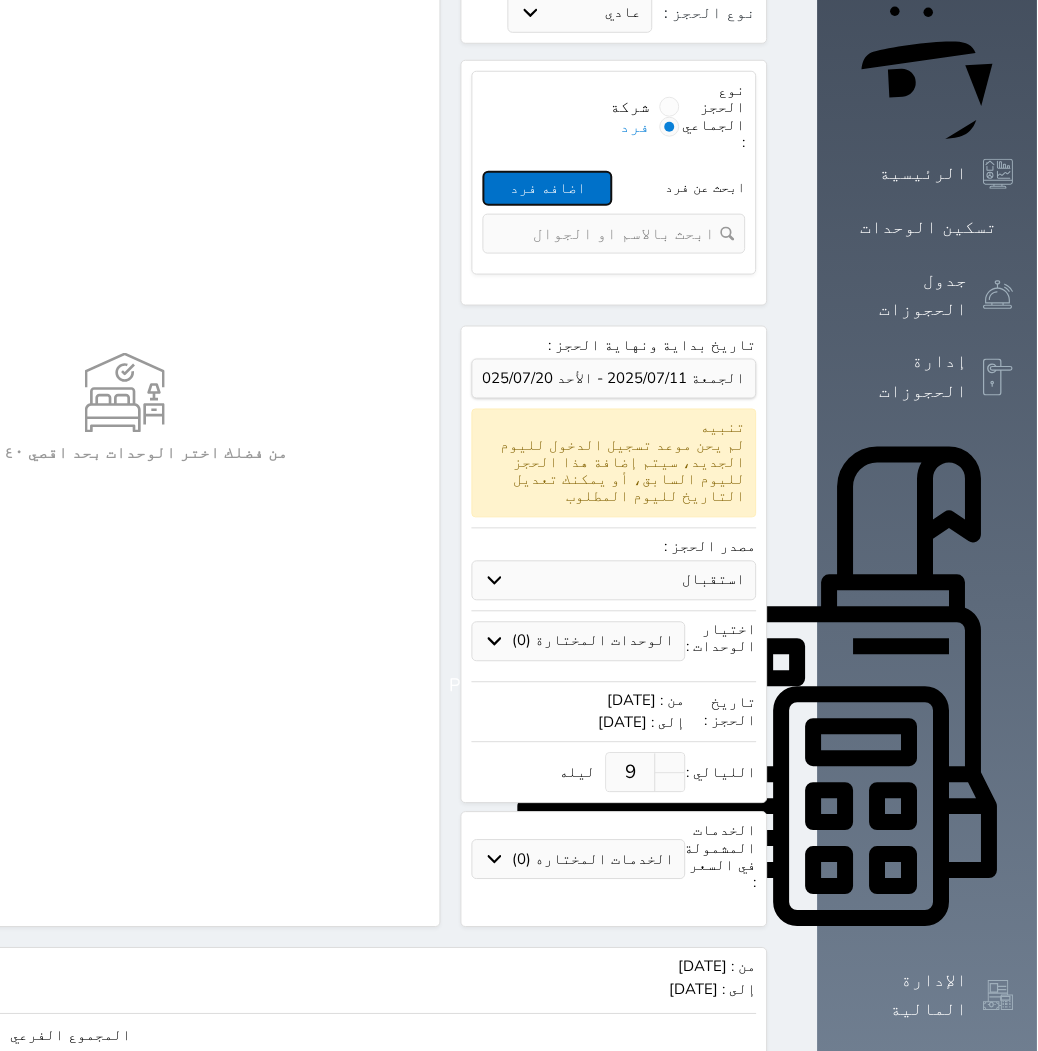 click on "اضافه فرد" at bounding box center [548, 188] 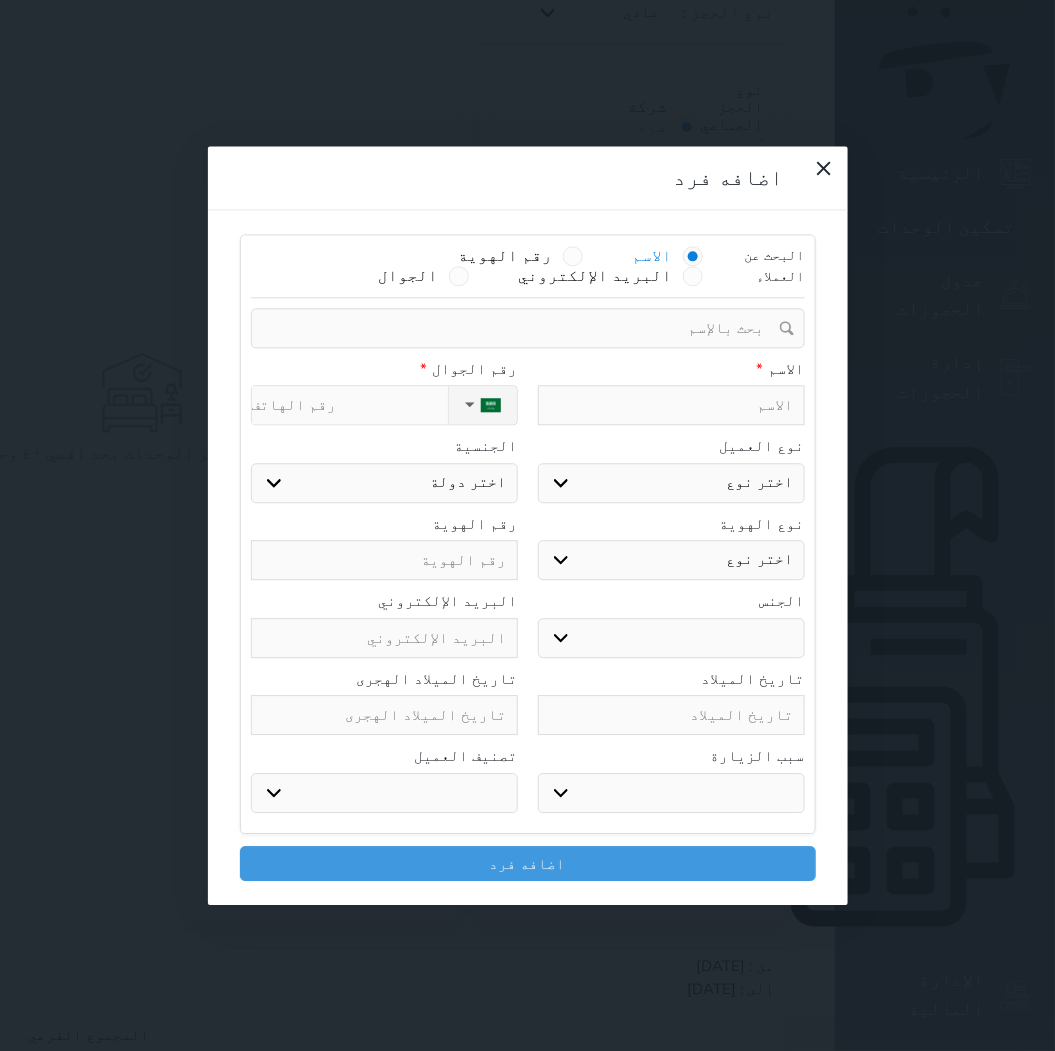 drag, startPoint x: 610, startPoint y: 236, endPoint x: 592, endPoint y: 242, distance: 18.973665 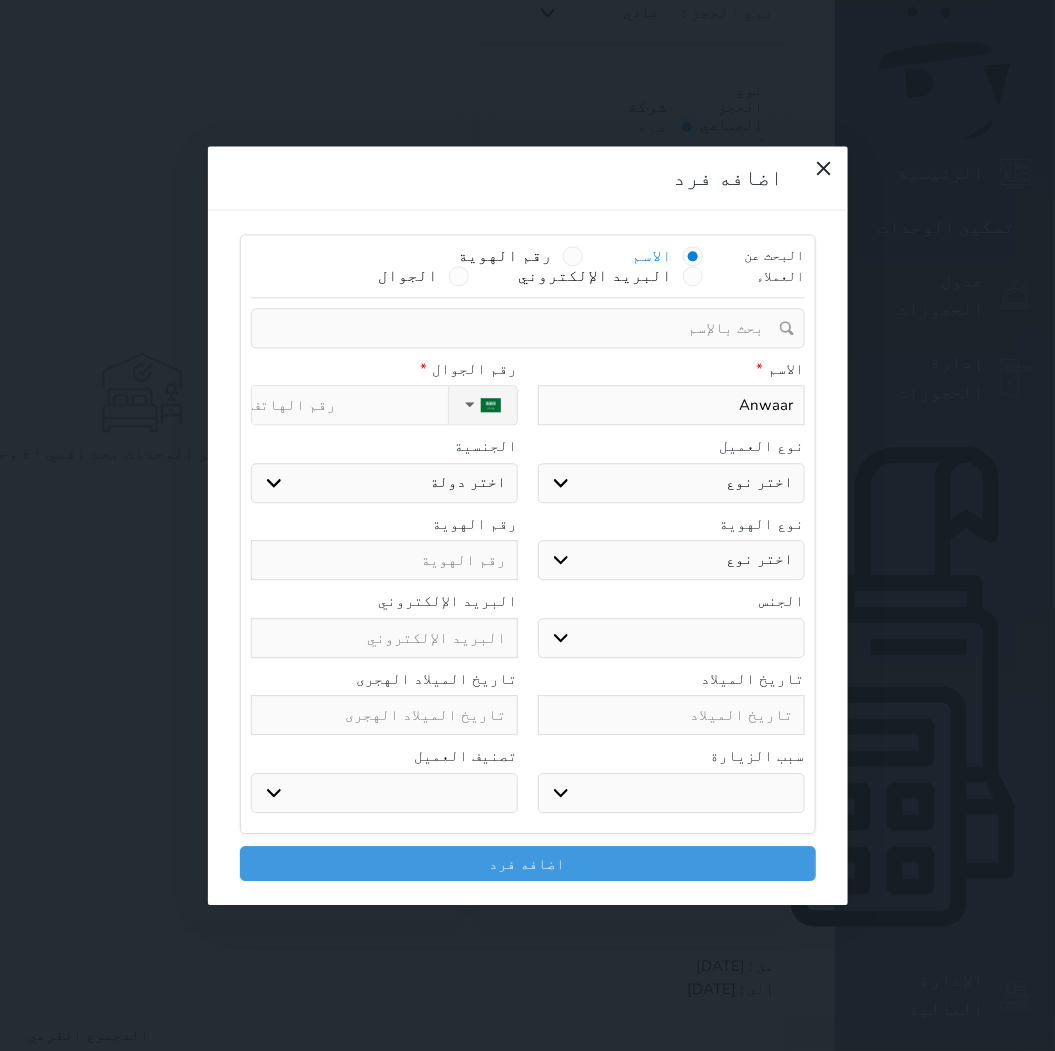 click on "اختر نوع   مواطن مواطن خليجي زائر مقيم" at bounding box center [671, 483] 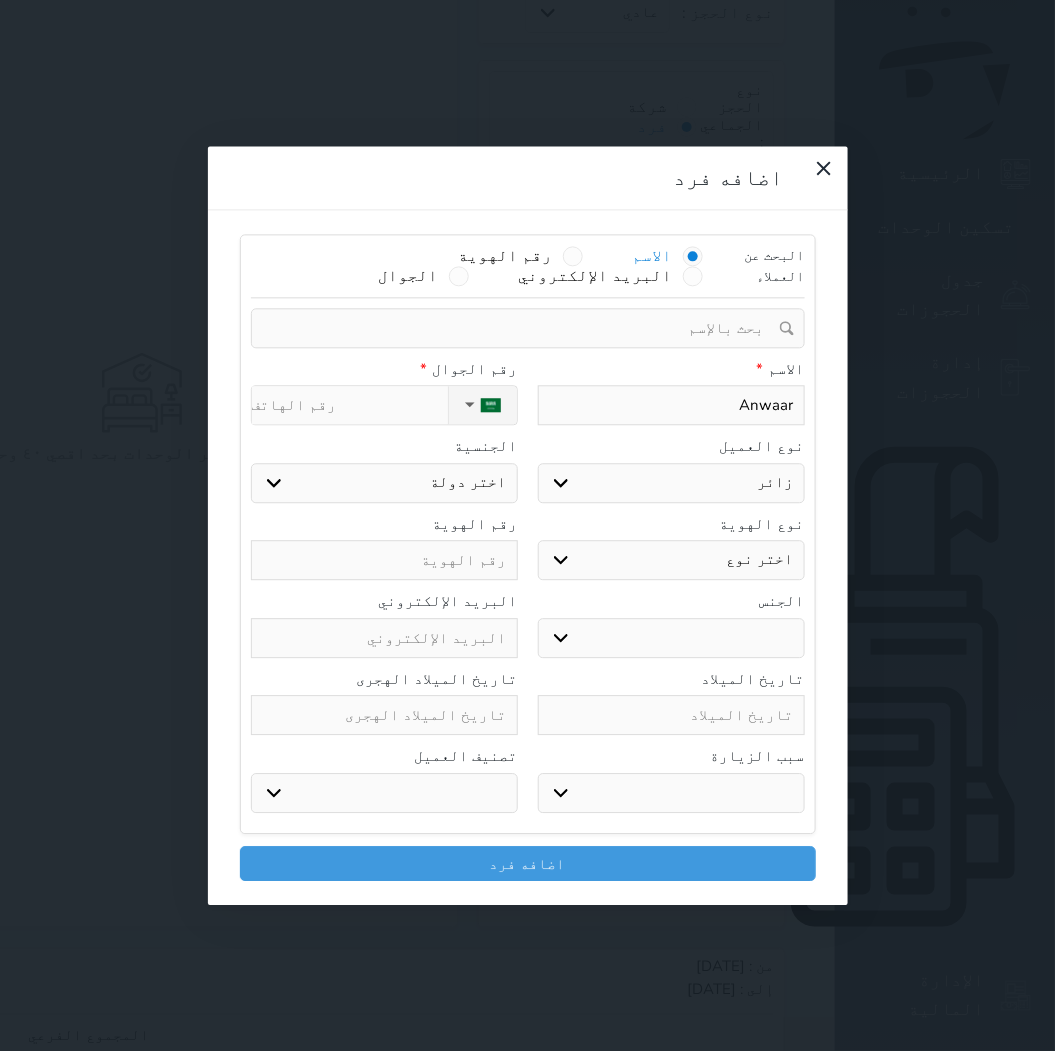 click on "اختر نوع   مواطن مواطن خليجي زائر مقيم" at bounding box center [671, 483] 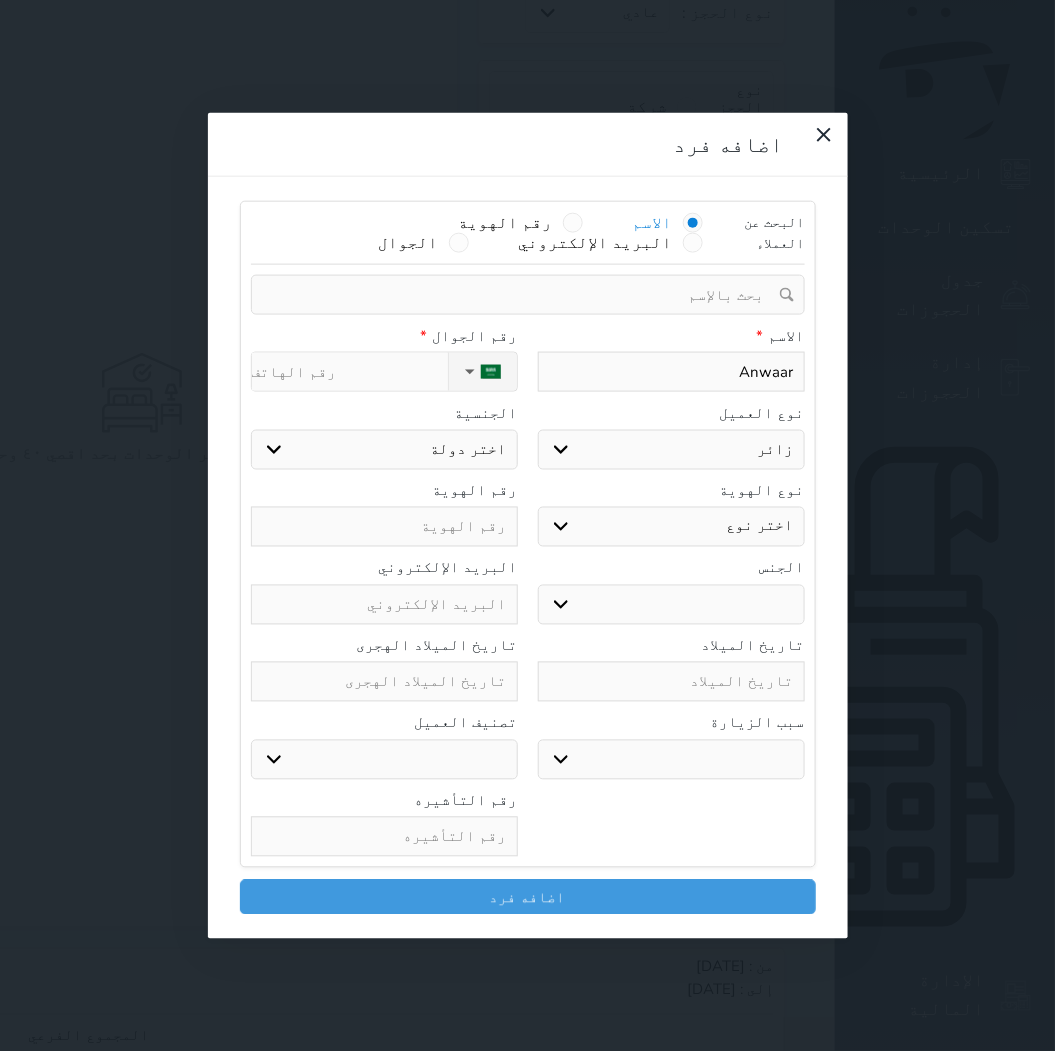 click on "اختر نوع   جواز السفر هوية زائر" at bounding box center [671, 527] 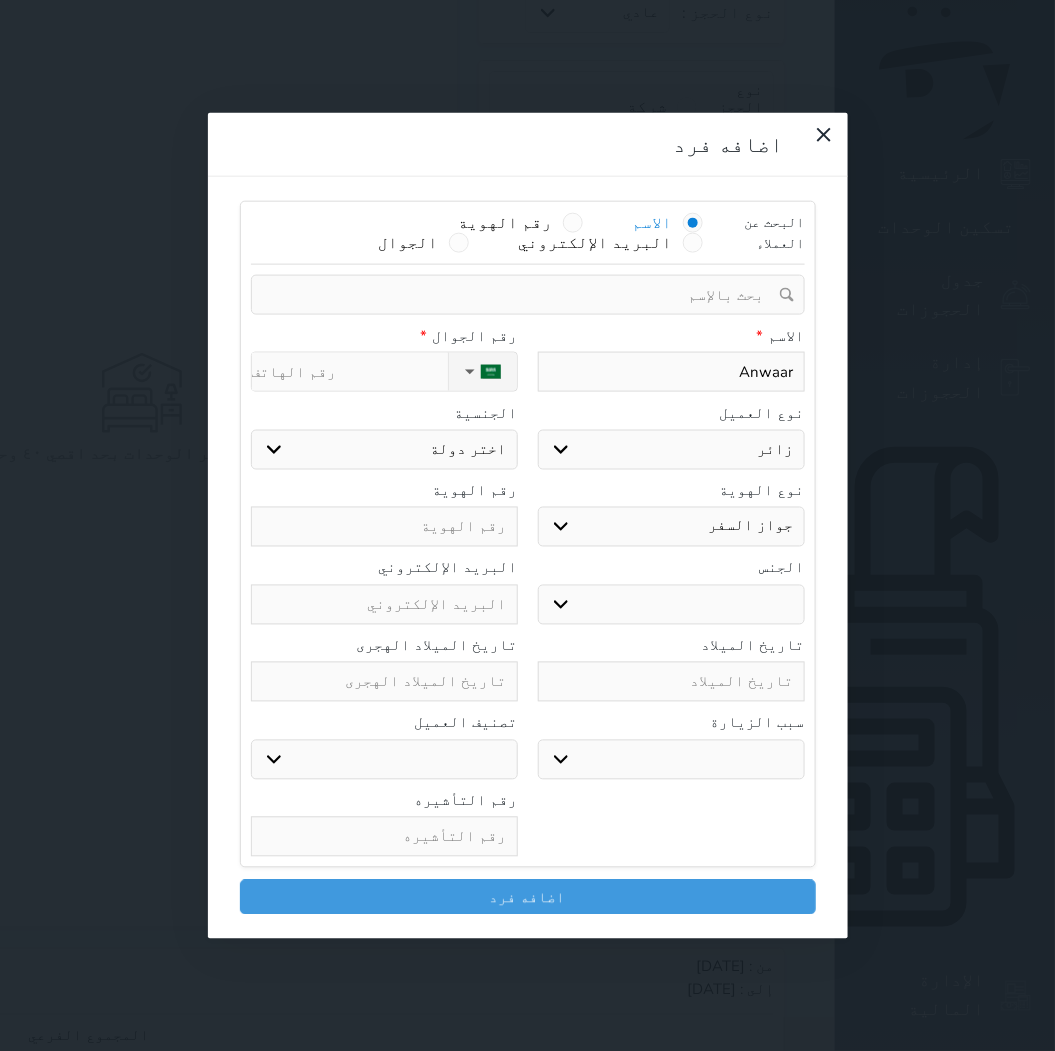 click on "اختر نوع   جواز السفر هوية زائر" at bounding box center (671, 527) 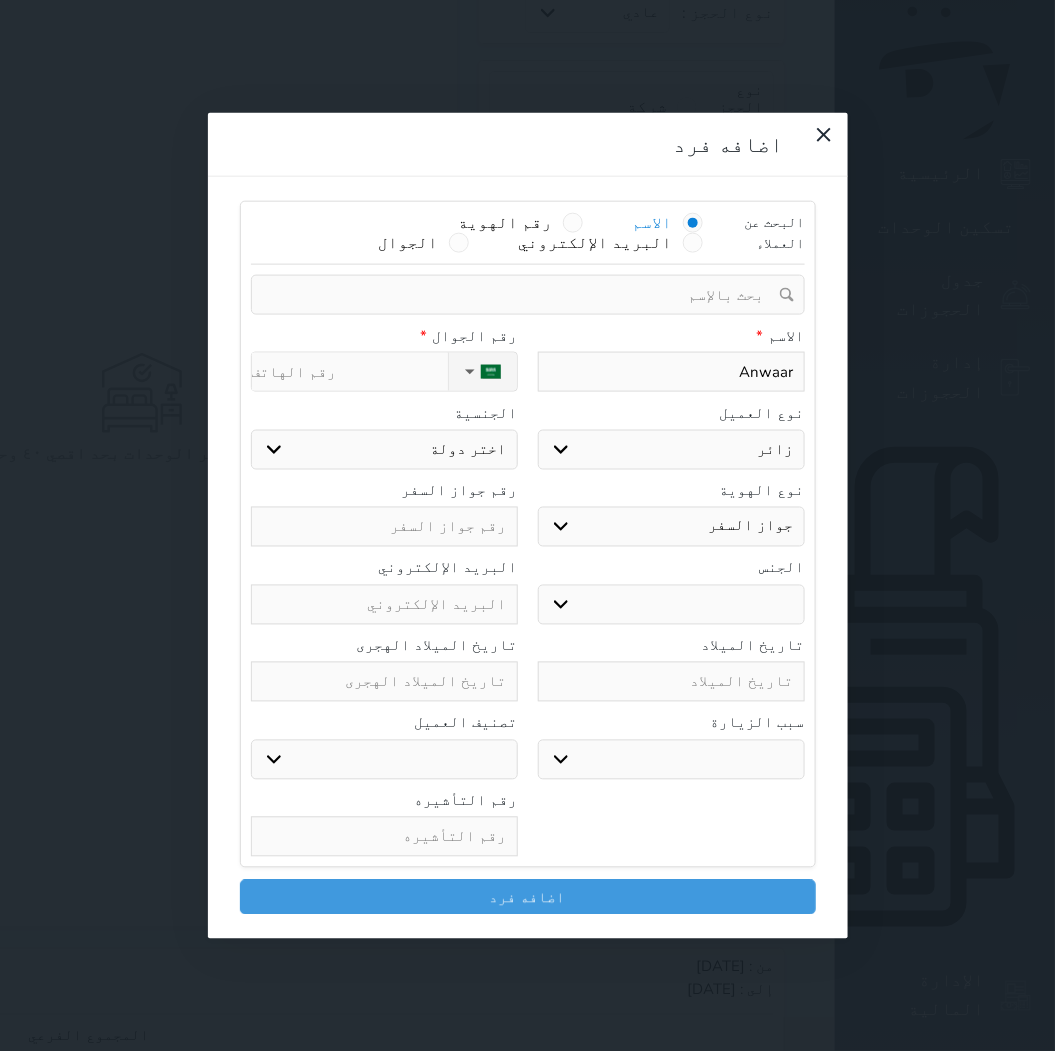 click on "ذكر   انثى" at bounding box center [671, 604] 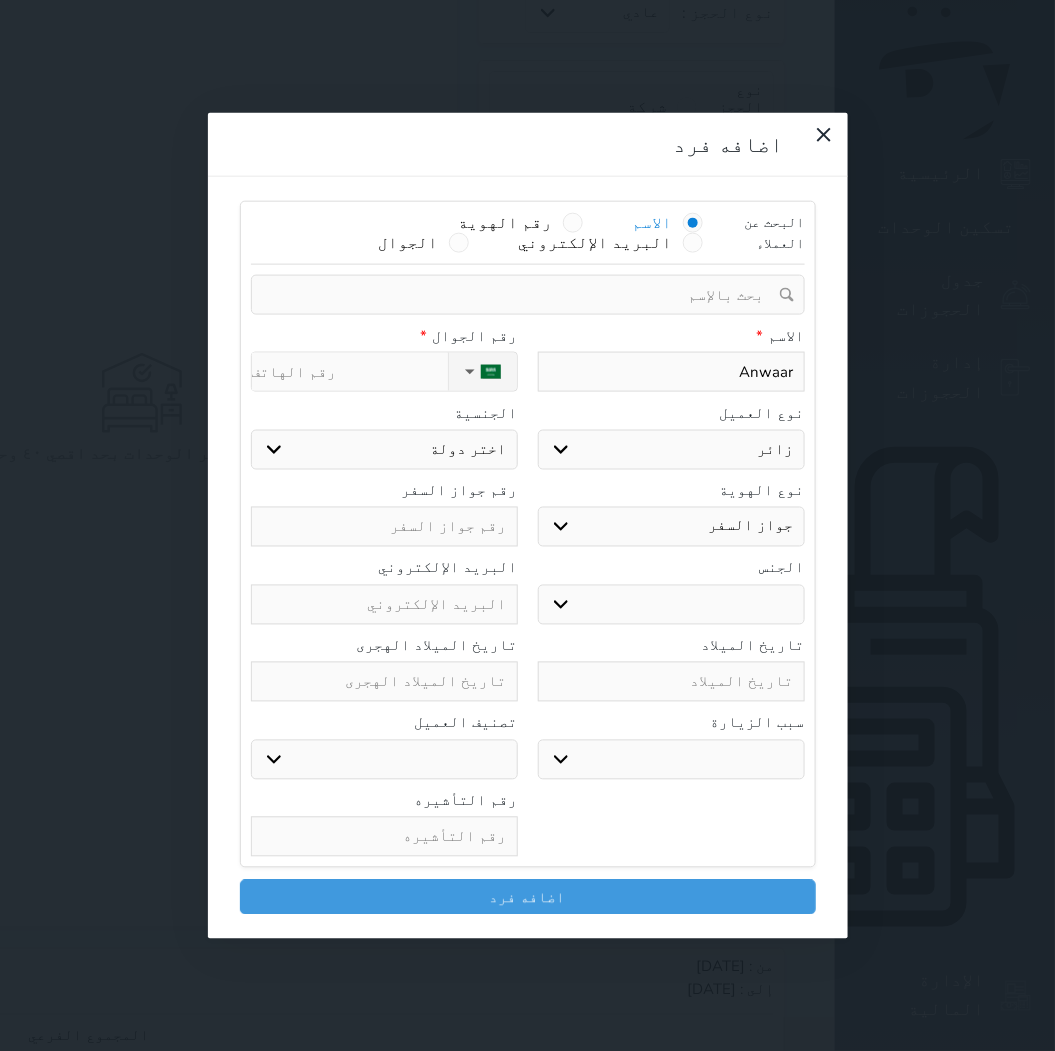 click on "ذكر   انثى" at bounding box center (671, 604) 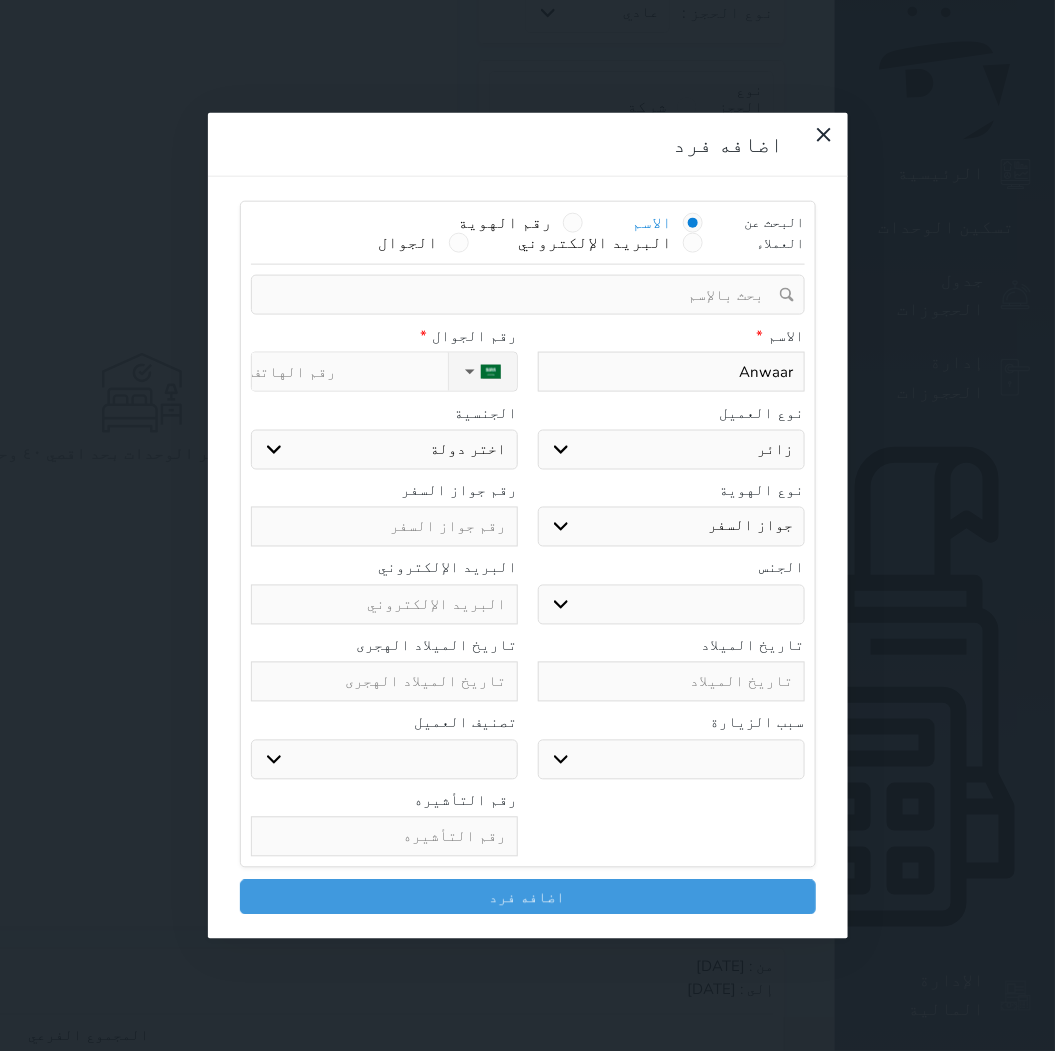 click on "سياحة زيارة الاهل والاصدقاء زيارة دينية زيارة عمل زيارة رياضية زيارة ترفيهية أخرى موظف ديوان عمل نزيل حجر موظف وزارة الصحة" at bounding box center [671, 759] 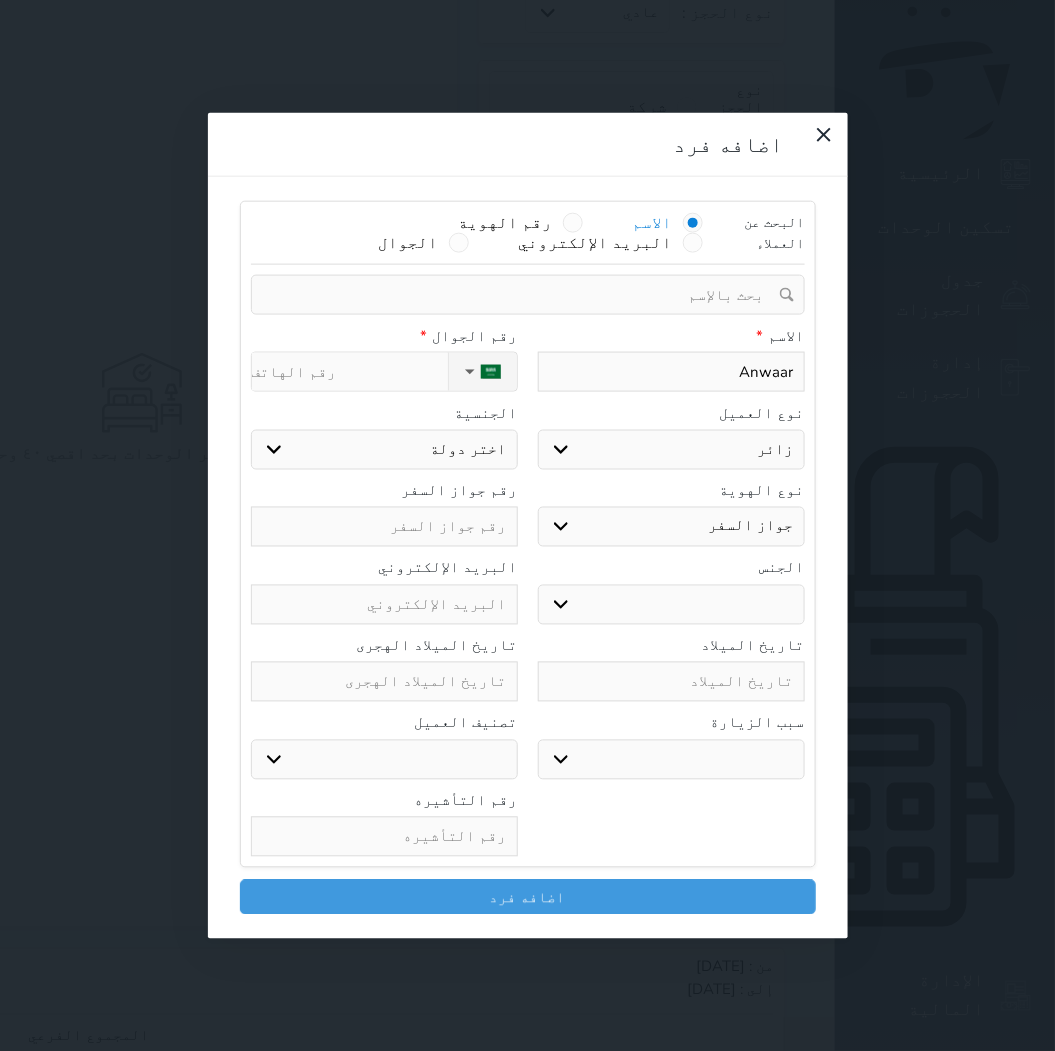 click on "سياحة زيارة الاهل والاصدقاء زيارة دينية زيارة عمل زيارة رياضية زيارة ترفيهية أخرى موظف ديوان عمل نزيل حجر موظف وزارة الصحة" at bounding box center [671, 759] 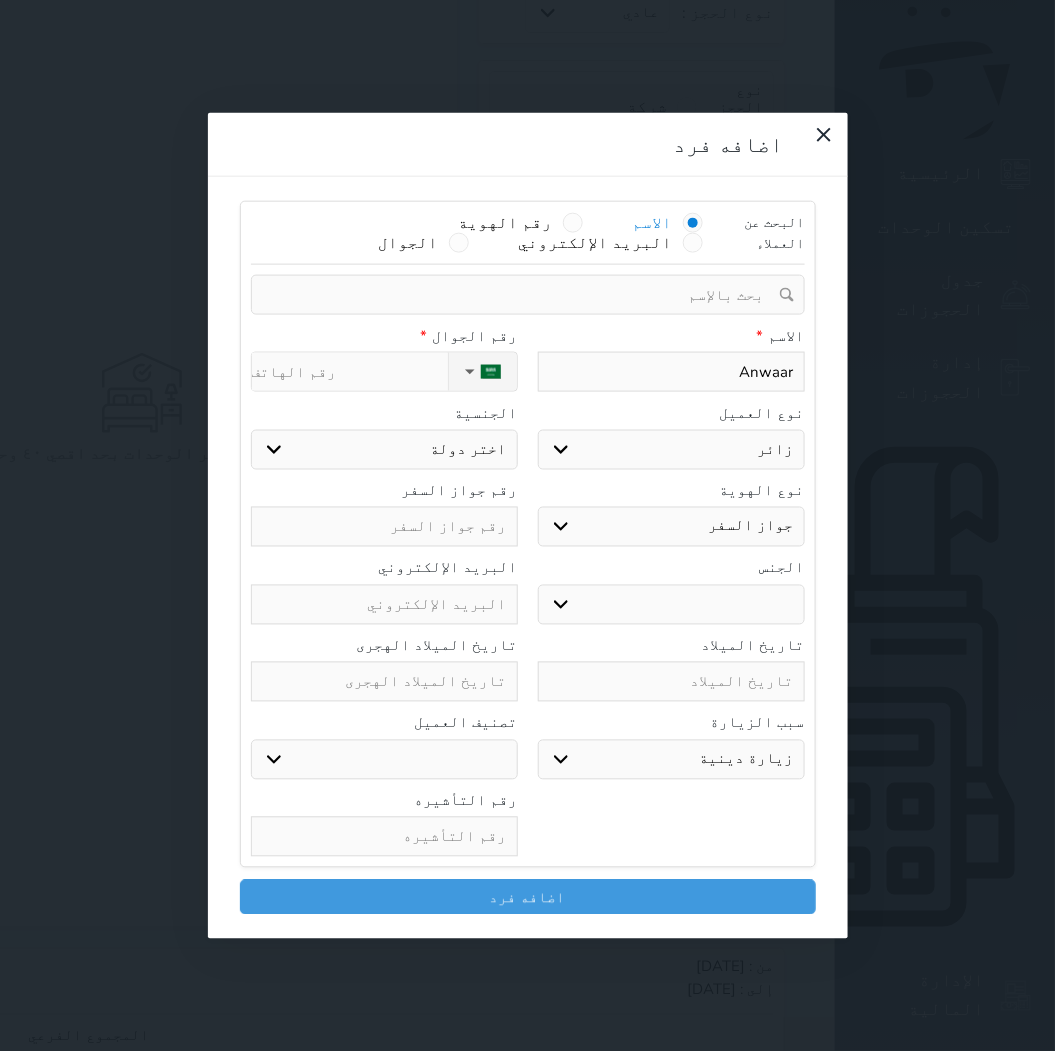 click on "نوع الحجز :" at bounding box center (350, 372) 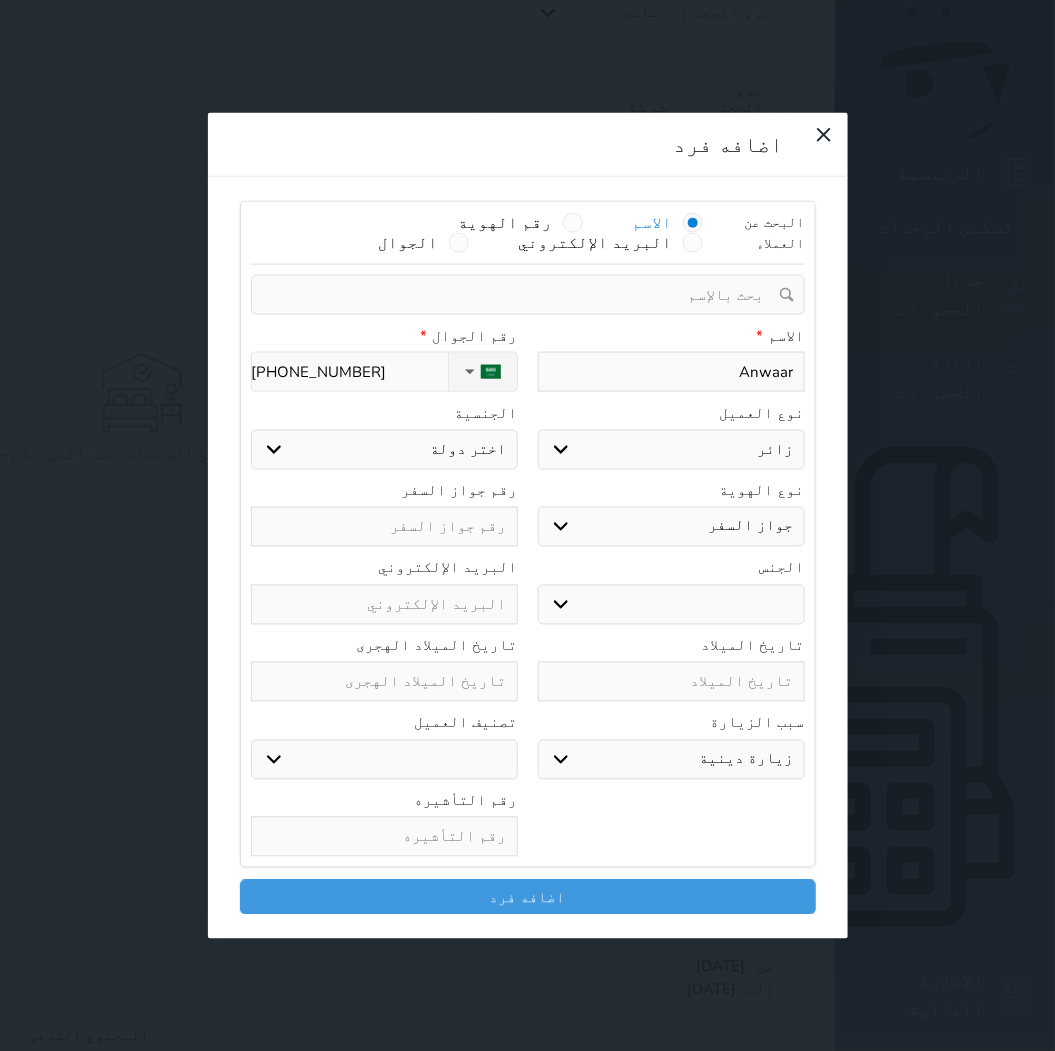 click on "اختر دولة
اثيوبيا
اجنبي بجواز سعودي
اخرى
[GEOGRAPHIC_DATA]
[GEOGRAPHIC_DATA]
[GEOGRAPHIC_DATA]
[GEOGRAPHIC_DATA]
[GEOGRAPHIC_DATA]
[GEOGRAPHIC_DATA]
[GEOGRAPHIC_DATA]" at bounding box center [384, 449] 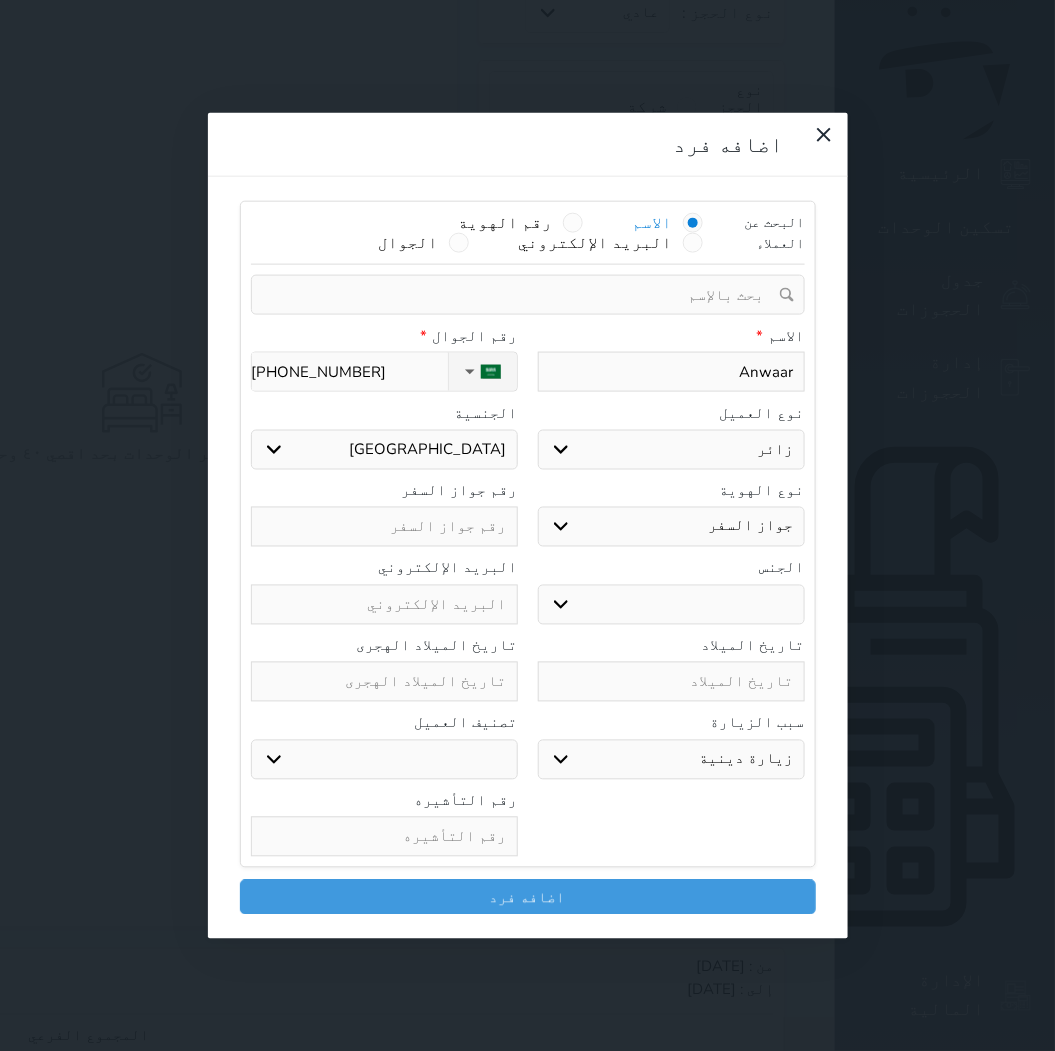click on "اختر دولة
اثيوبيا
اجنبي بجواز سعودي
اخرى
[GEOGRAPHIC_DATA]
[GEOGRAPHIC_DATA]
[GEOGRAPHIC_DATA]
[GEOGRAPHIC_DATA]
[GEOGRAPHIC_DATA]
[GEOGRAPHIC_DATA]
[GEOGRAPHIC_DATA]" at bounding box center (384, 449) 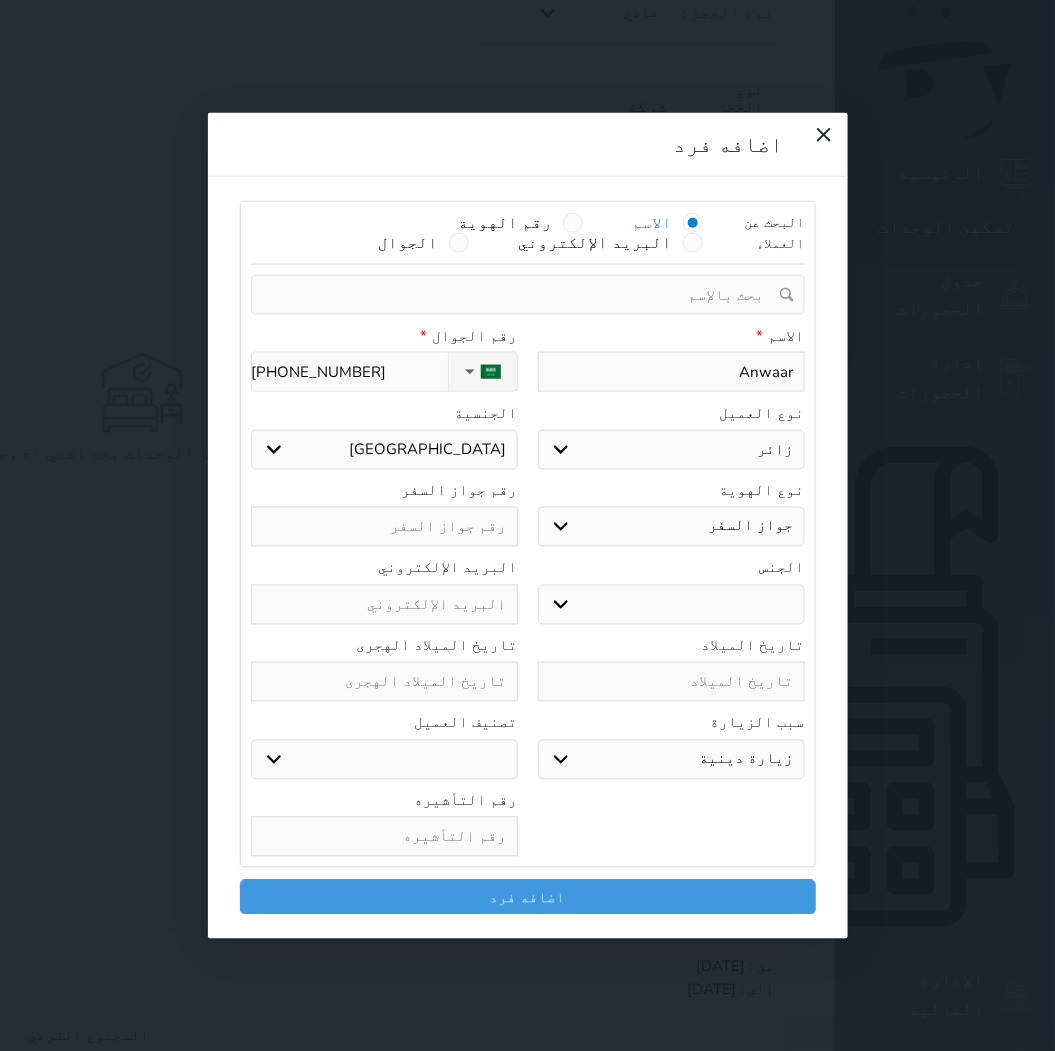 click at bounding box center [384, 527] 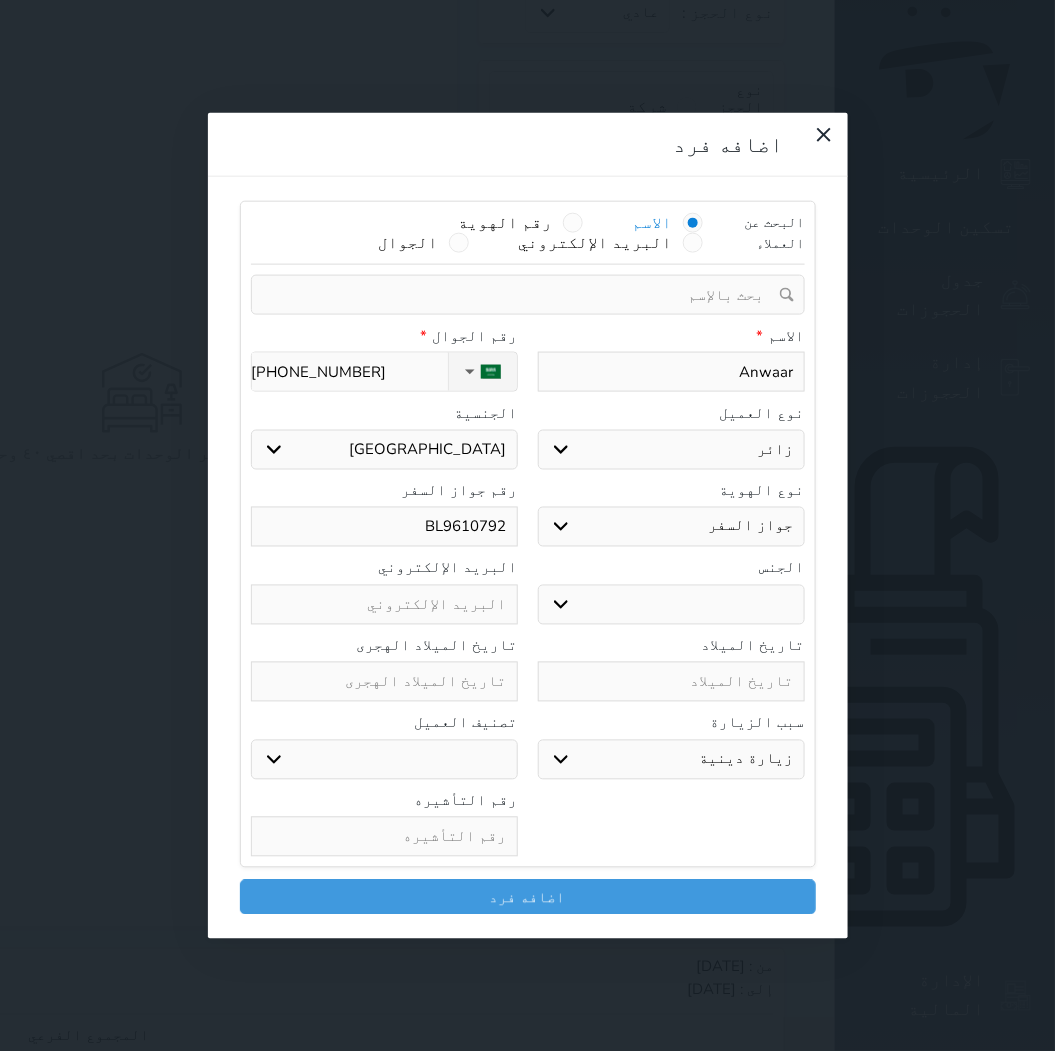 click at bounding box center [384, 837] 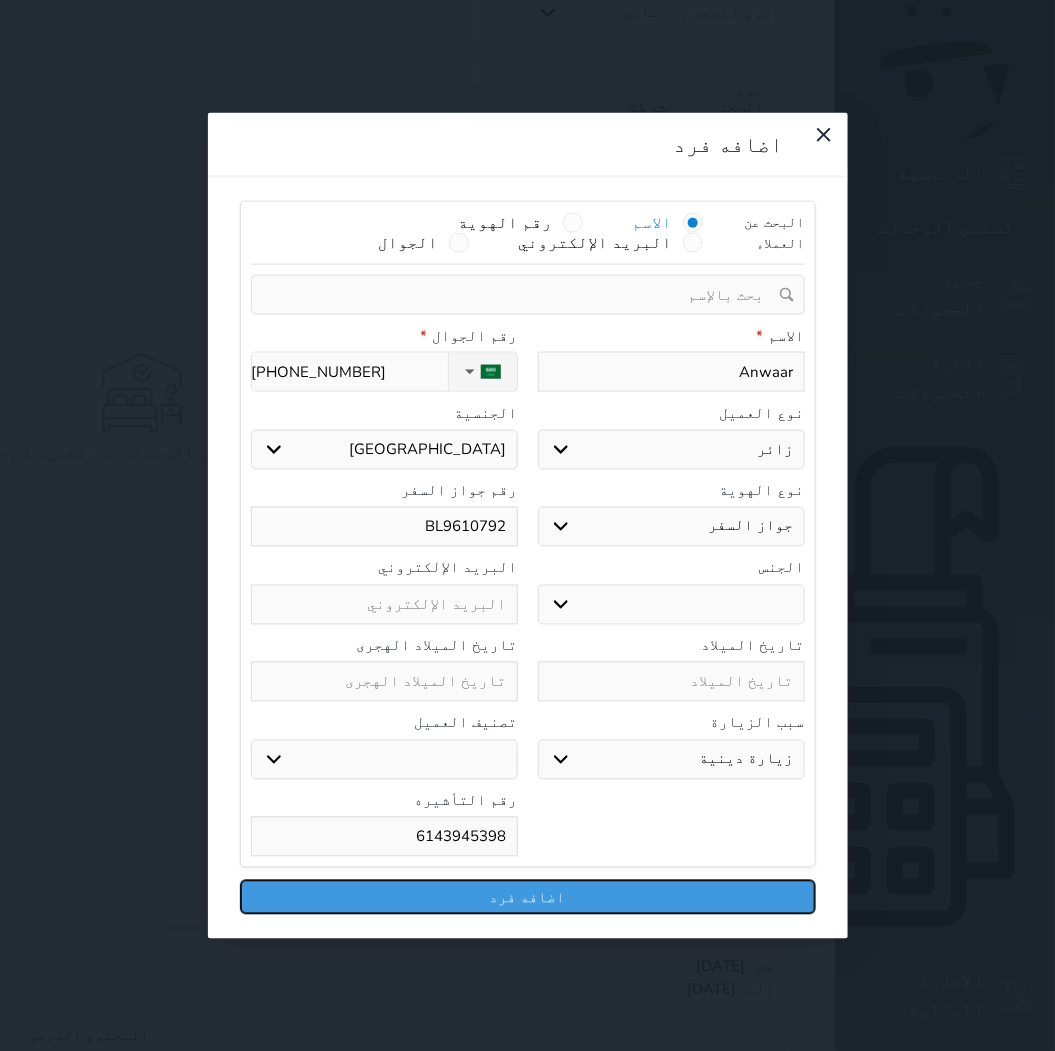 click on "اضافه فرد" at bounding box center [528, 897] 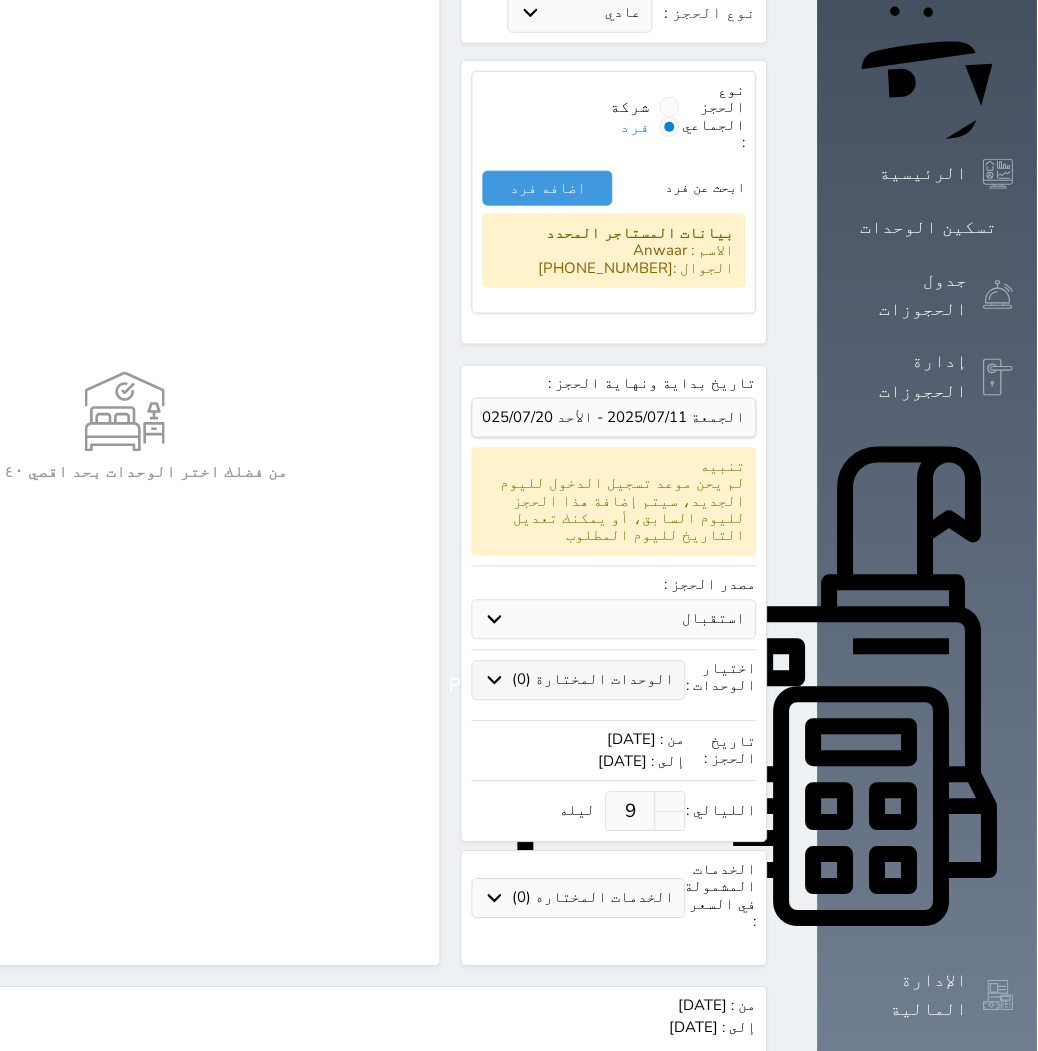 click on "الوحدات المختارة  (0)" at bounding box center [594, 680] 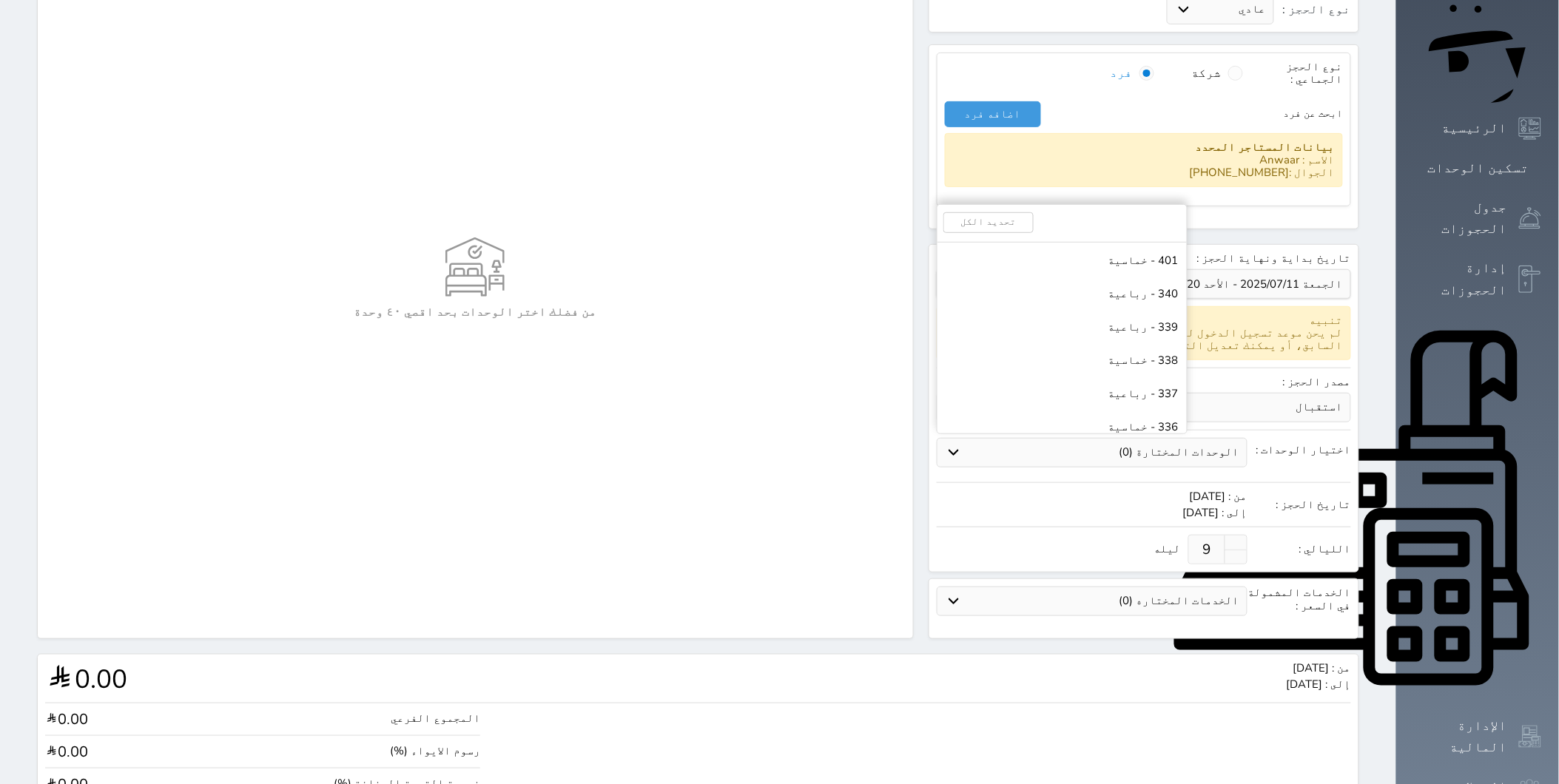scroll, scrollTop: 5177, scrollLeft: 0, axis: vertical 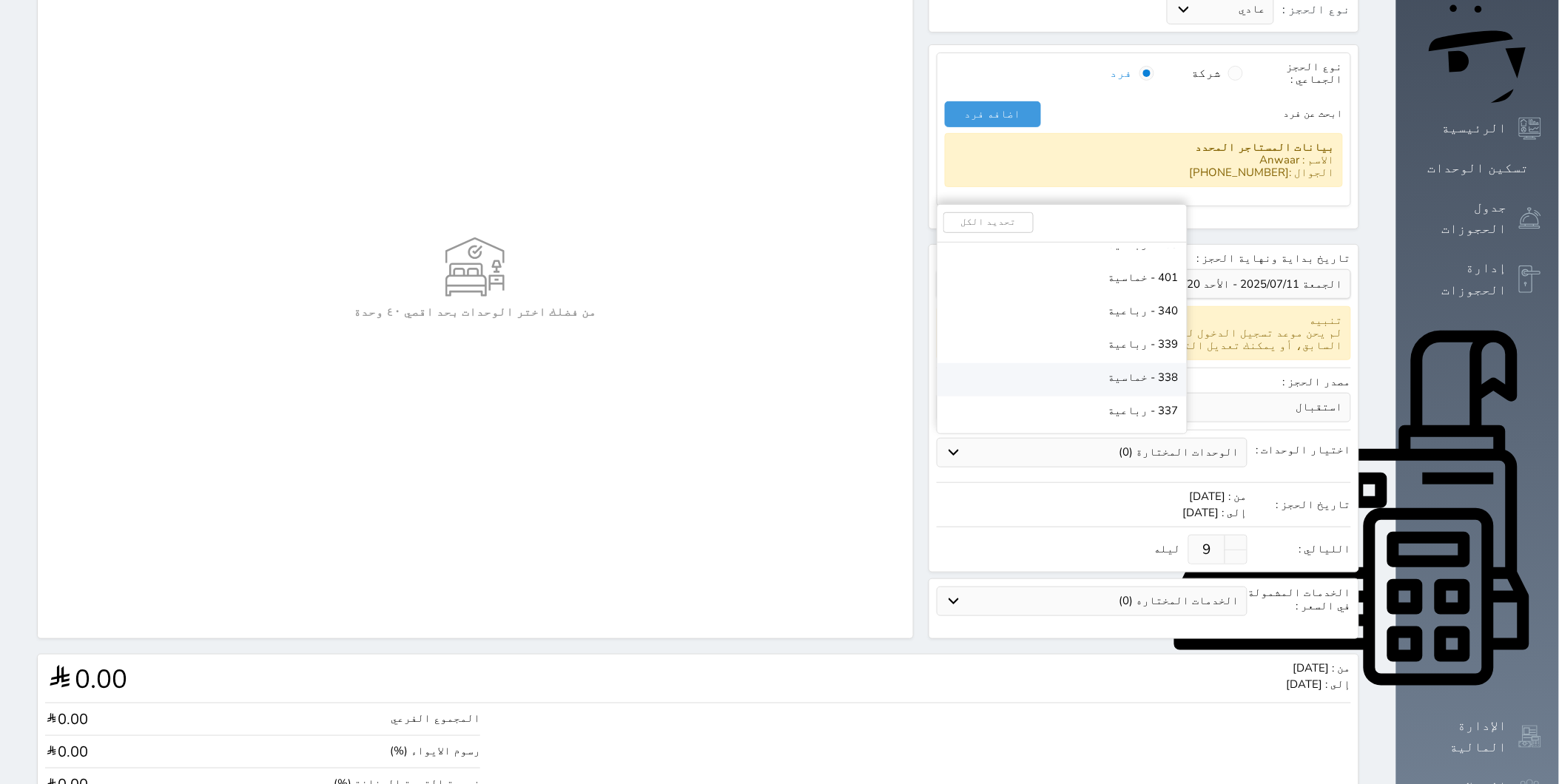 click on "338 - خماسية" at bounding box center [1143, 377] 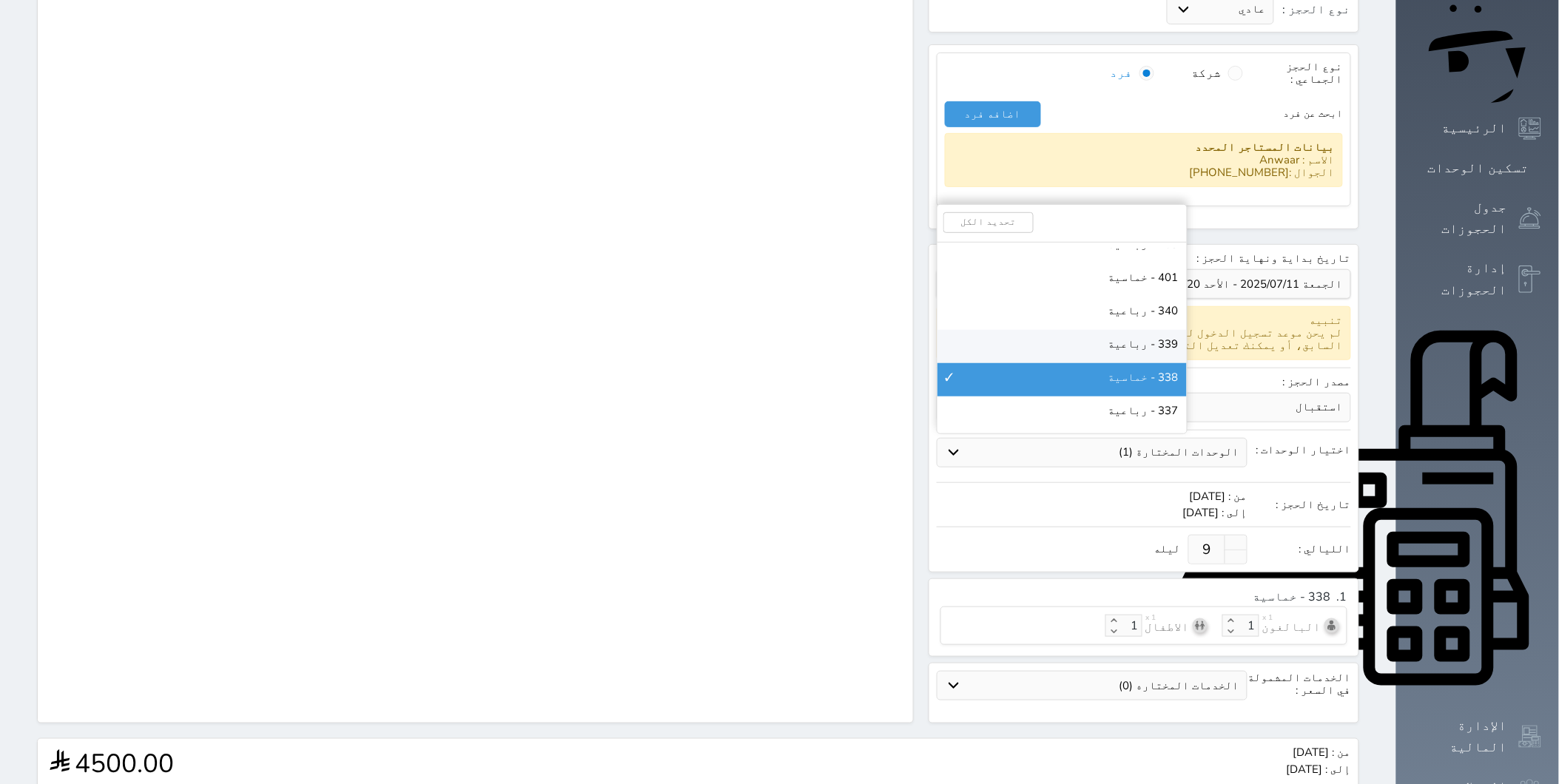 click on "339 - رباعية" at bounding box center [1143, 344] 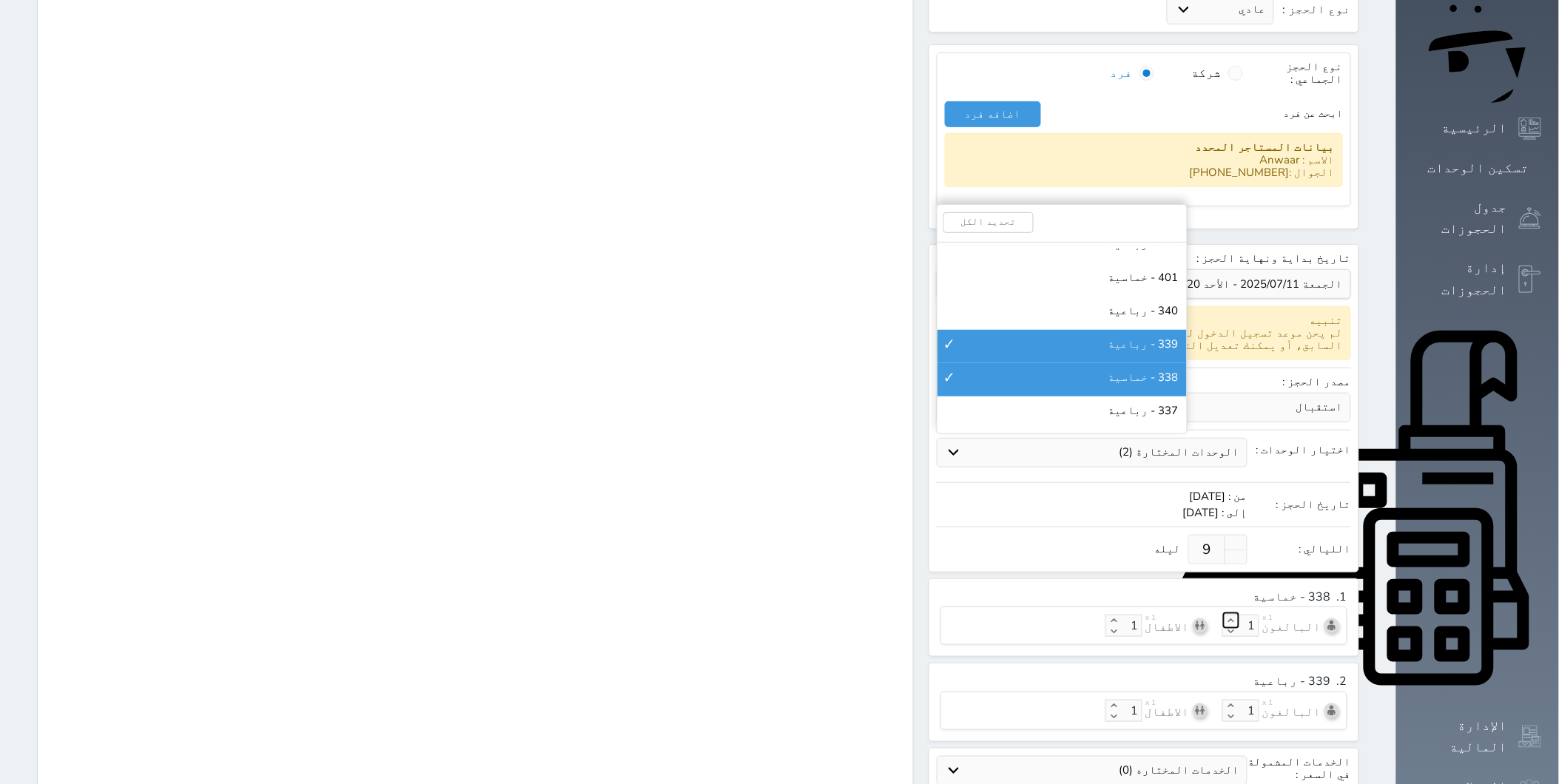 click 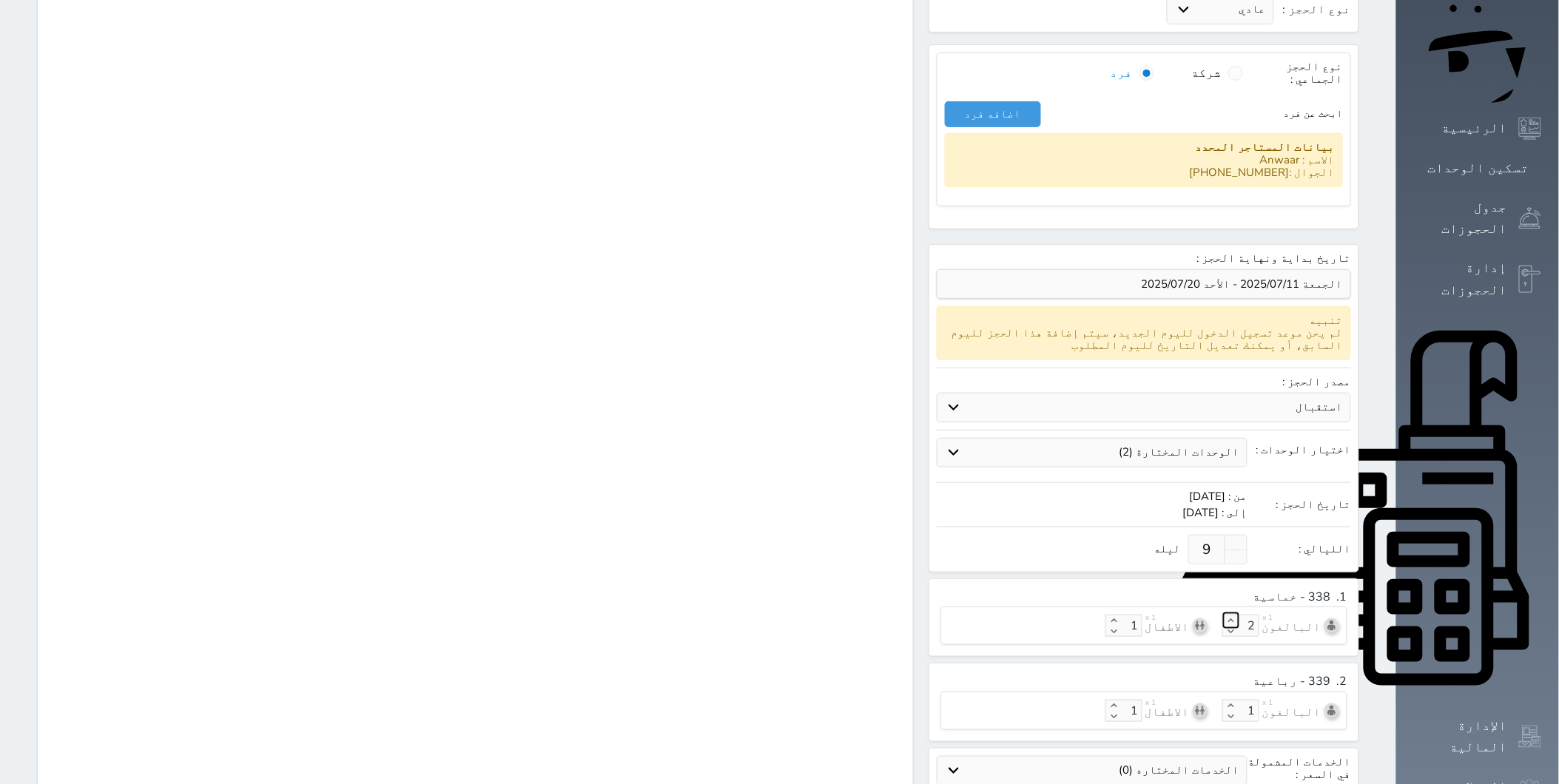 click 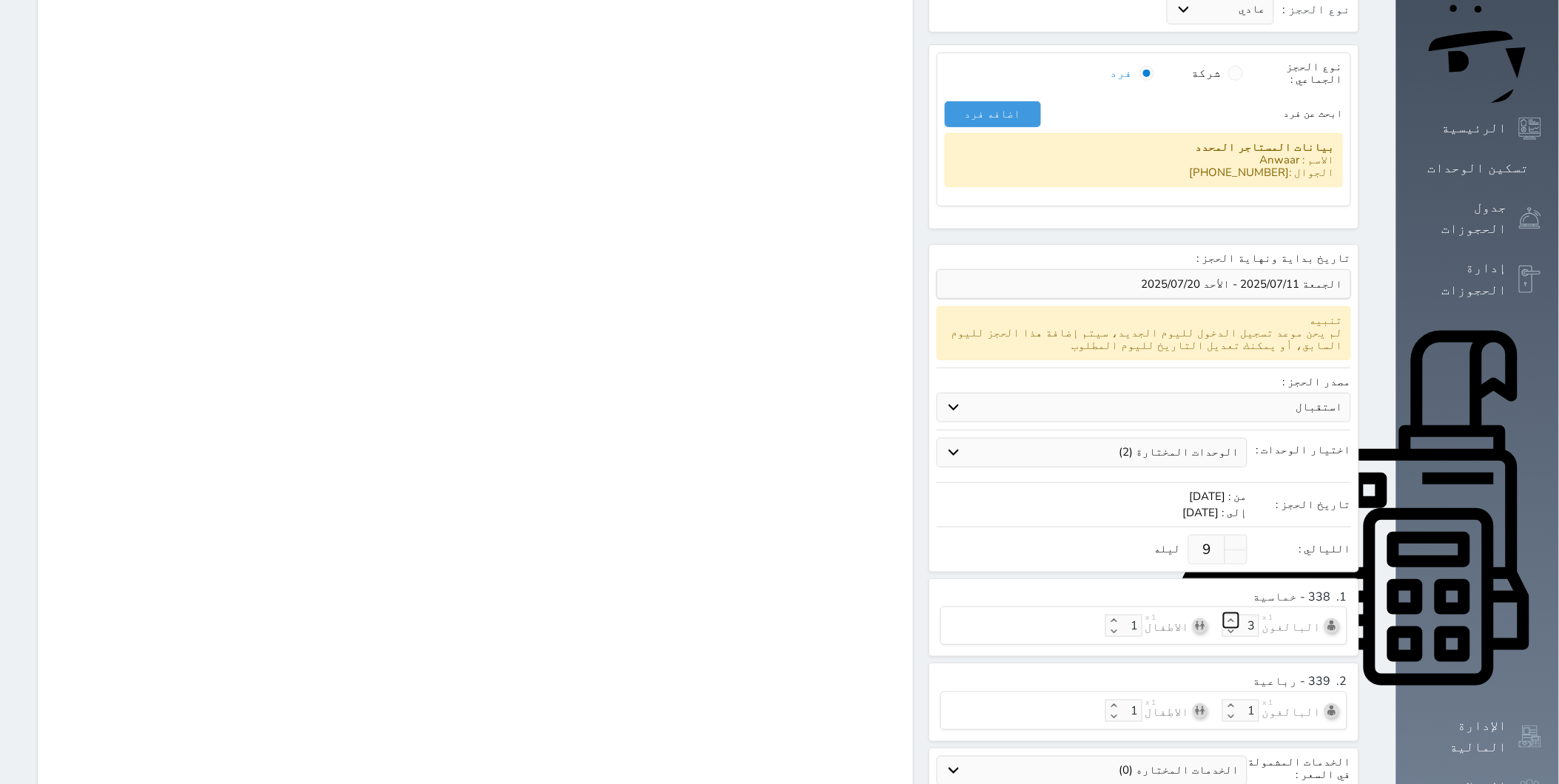 click 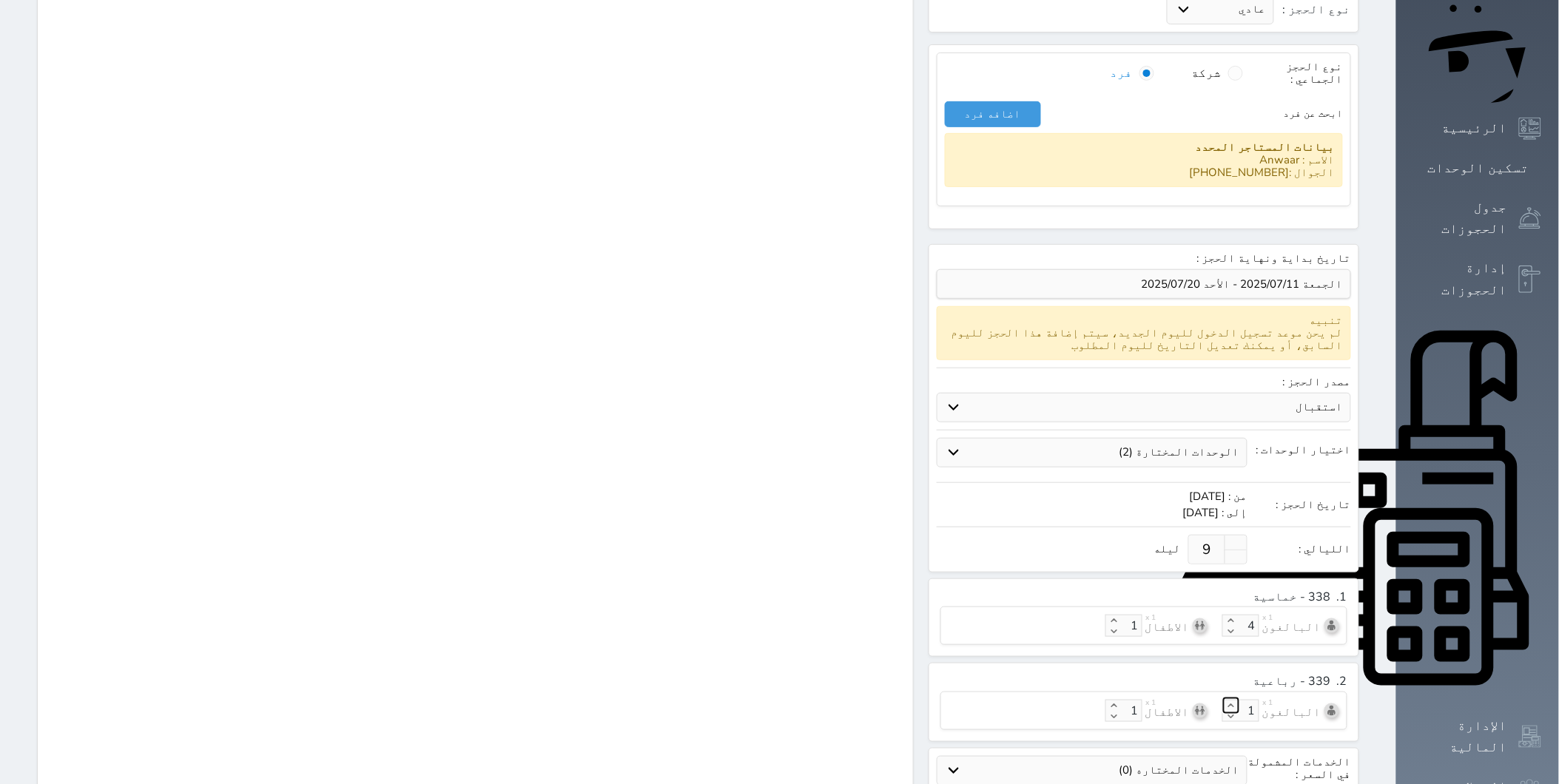 click 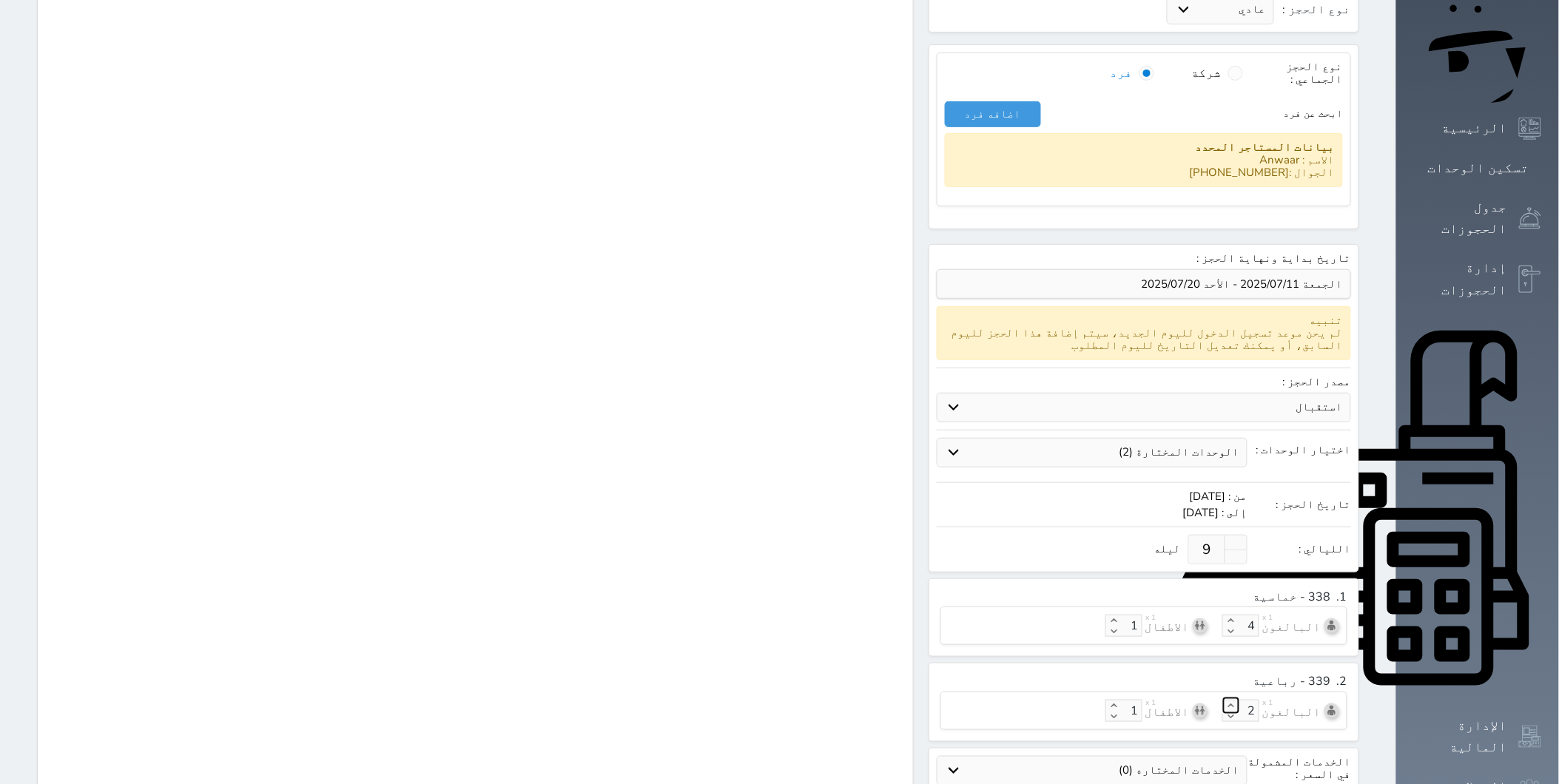 click 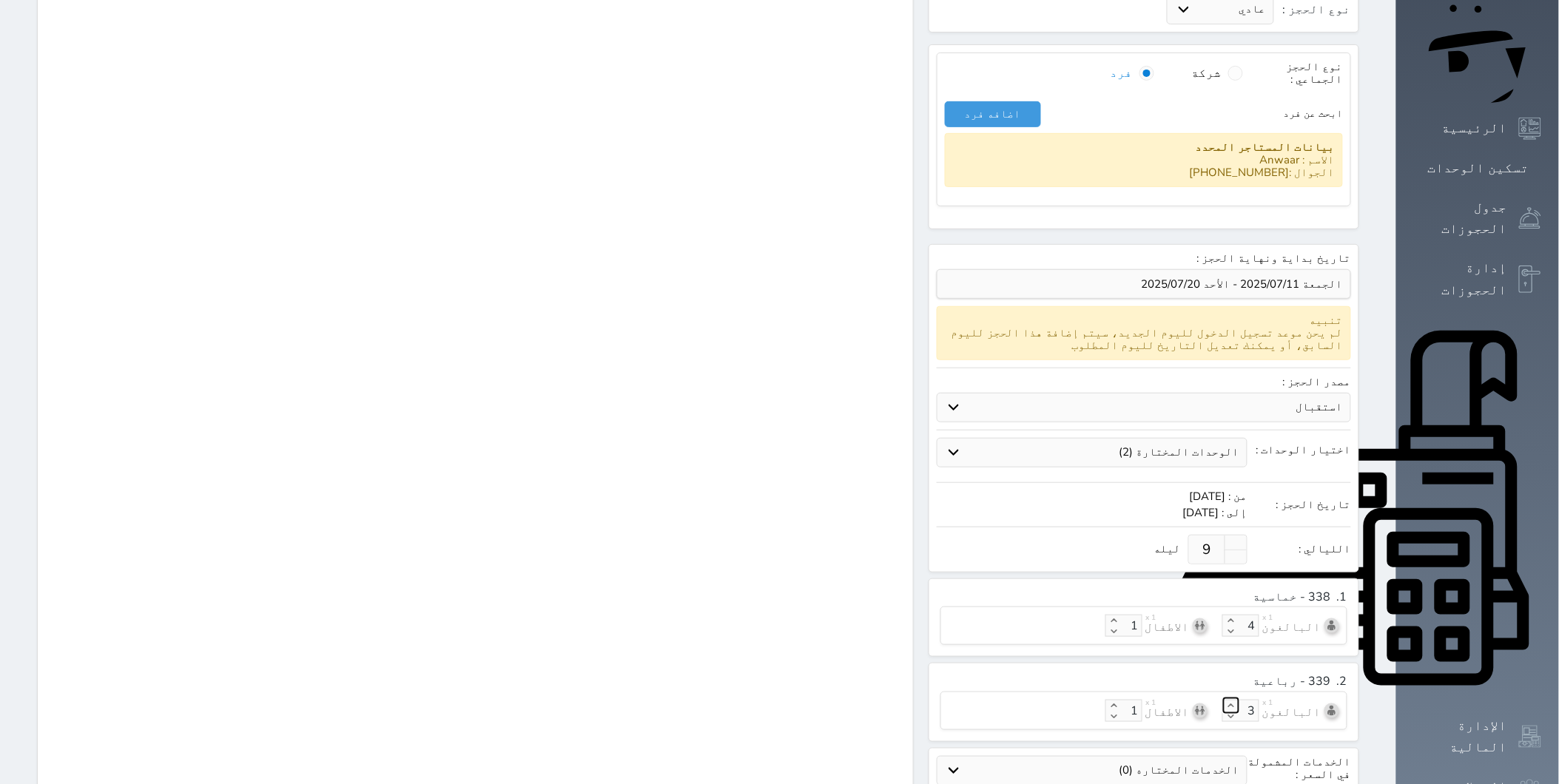 click 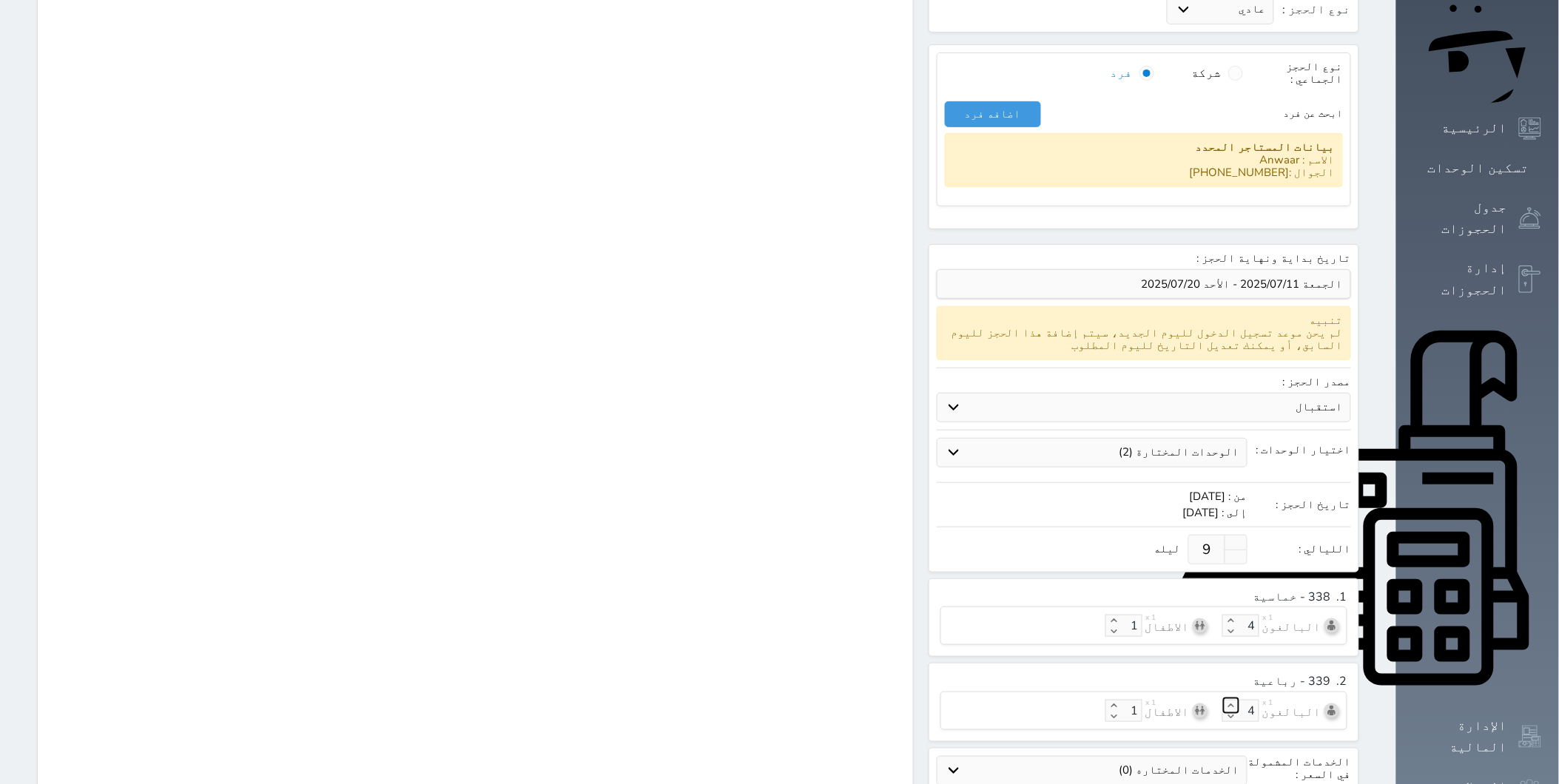 click 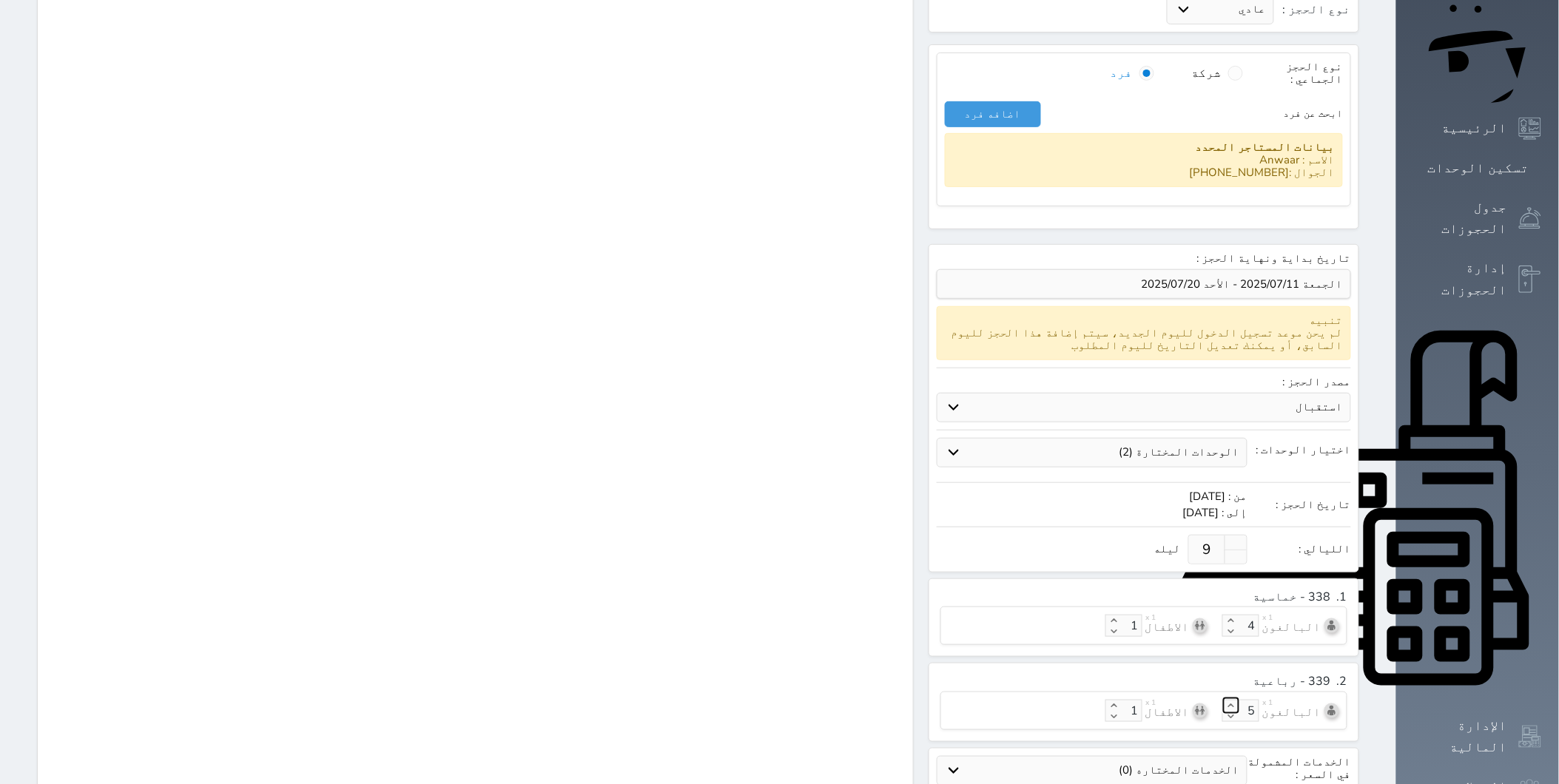 click 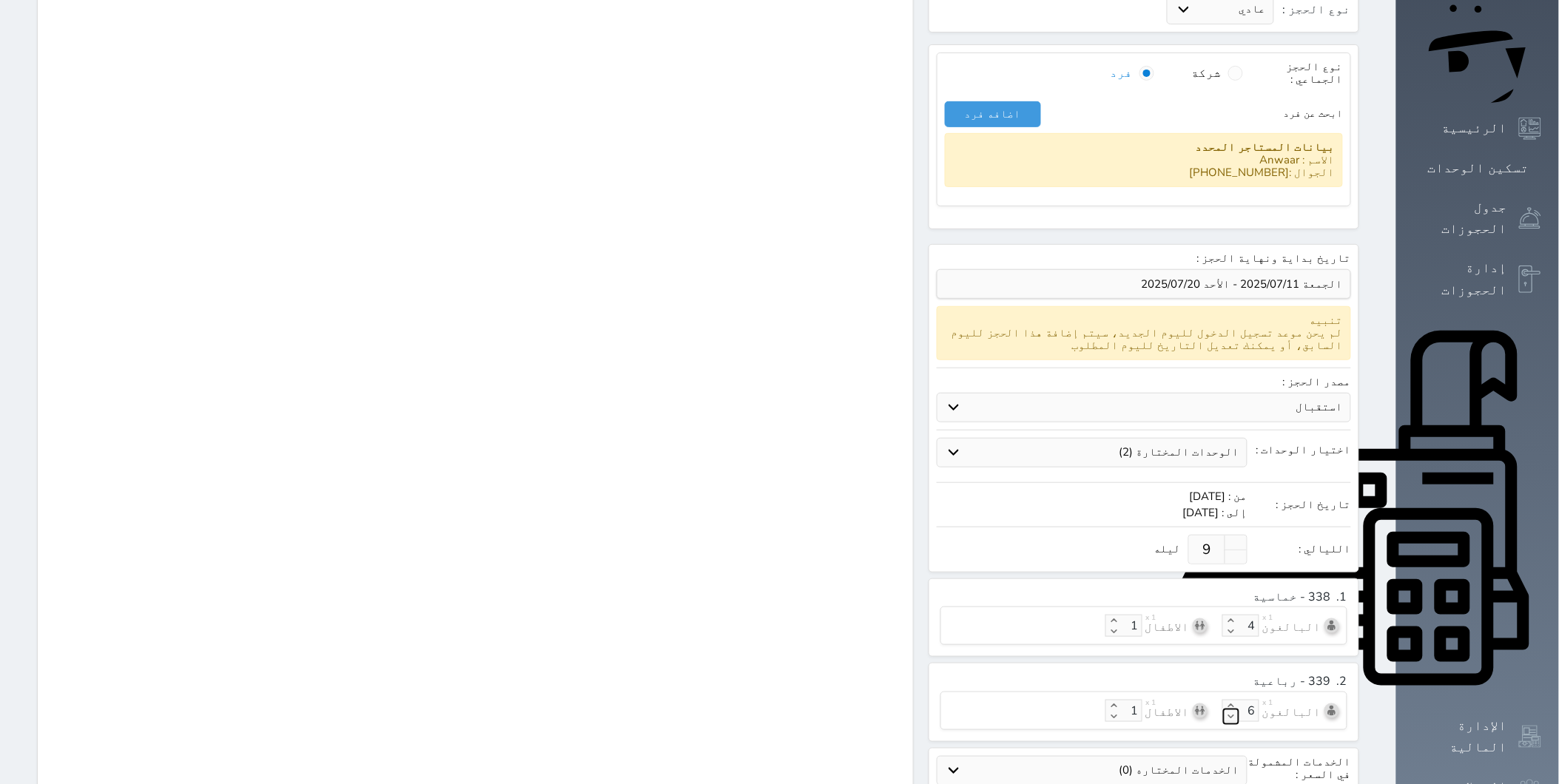 click 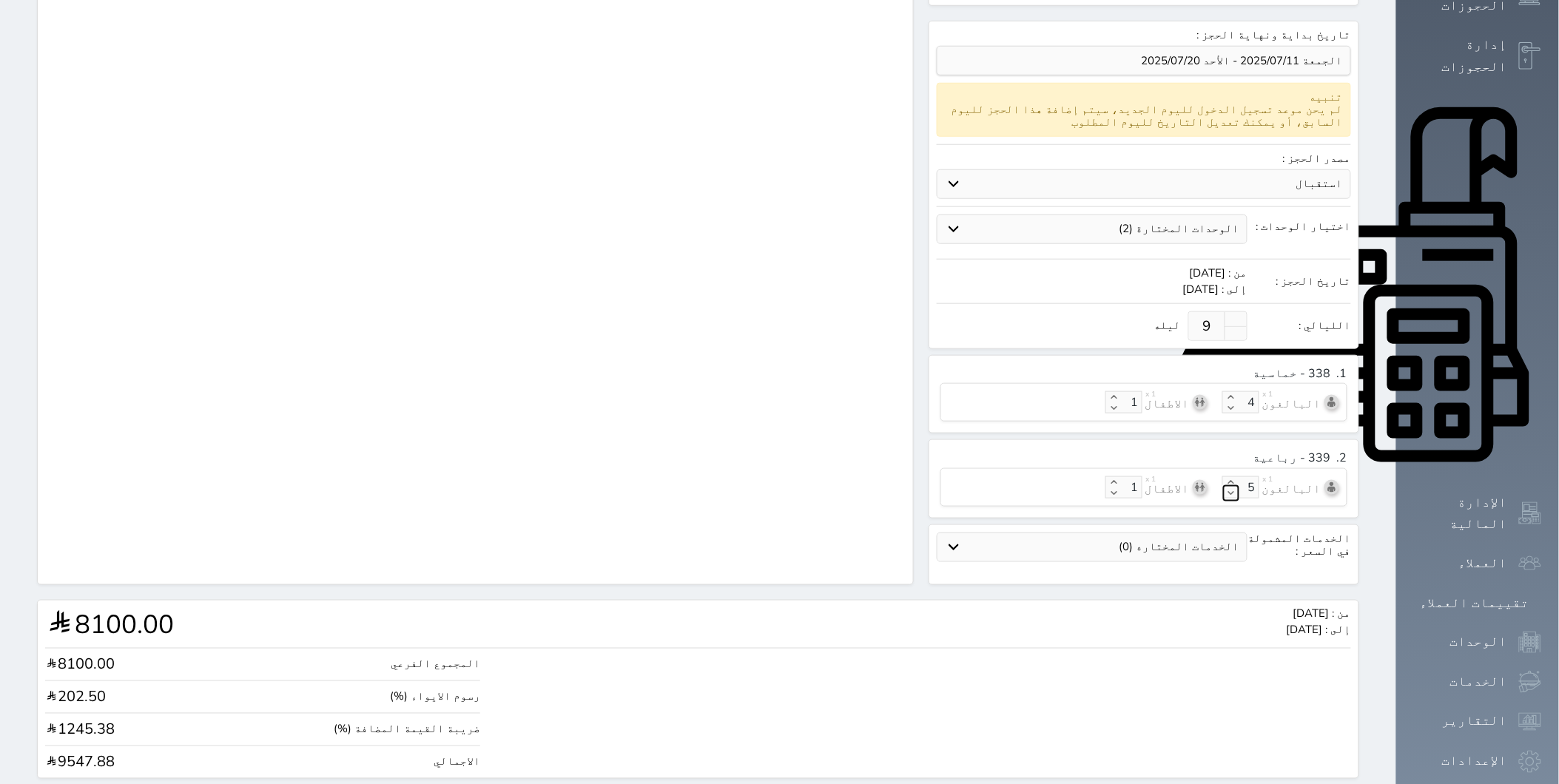 scroll, scrollTop: 404, scrollLeft: 0, axis: vertical 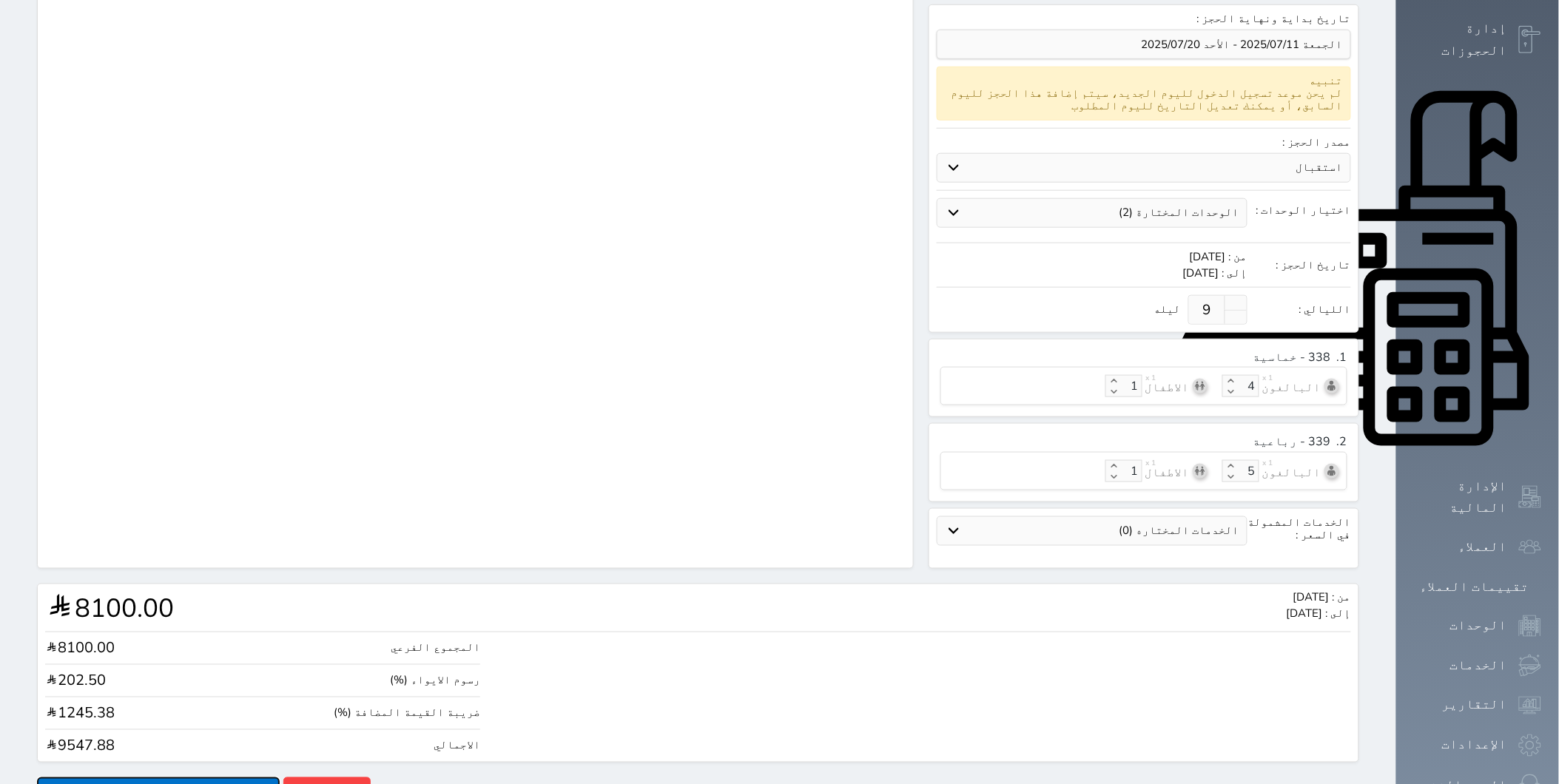 click on "انشاء الحجوزات" at bounding box center [158, 790] 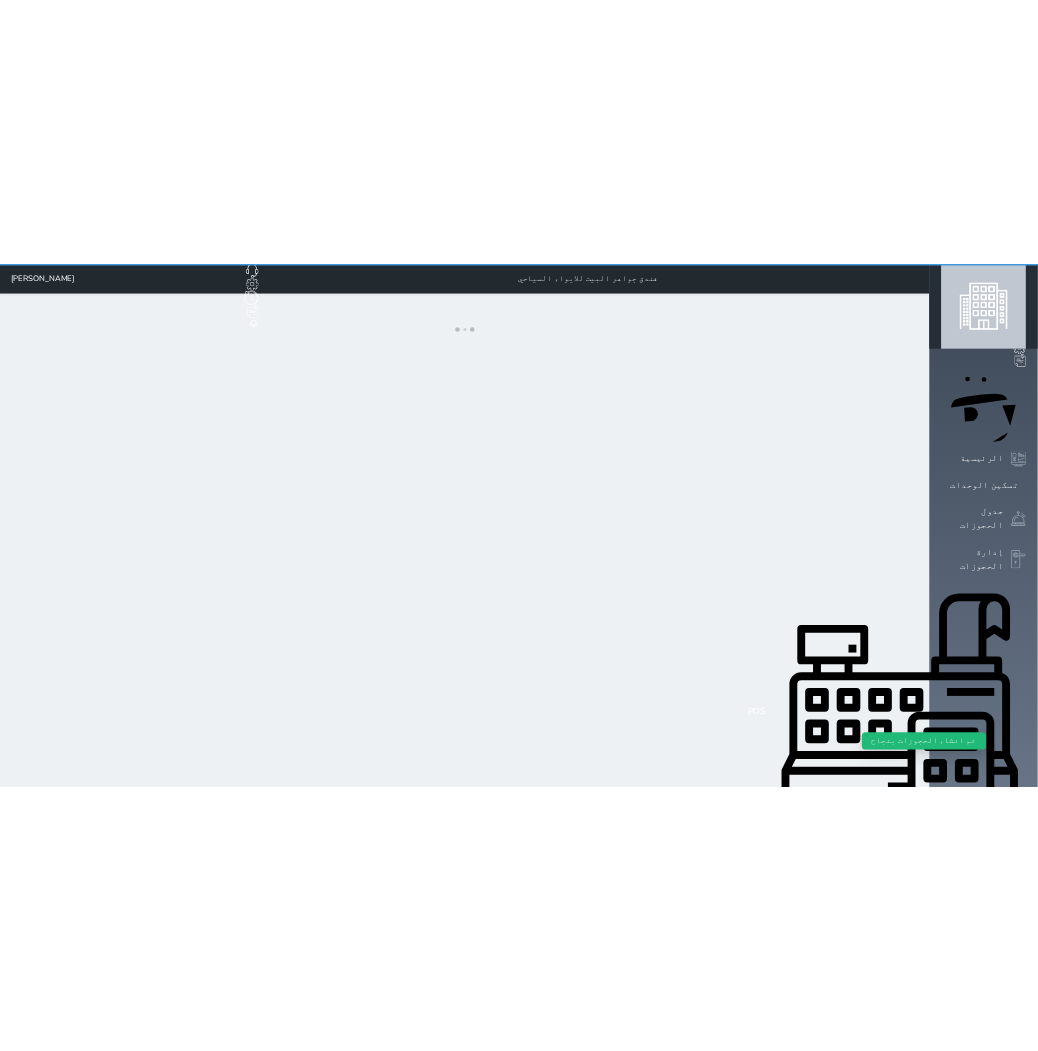 scroll, scrollTop: 0, scrollLeft: 0, axis: both 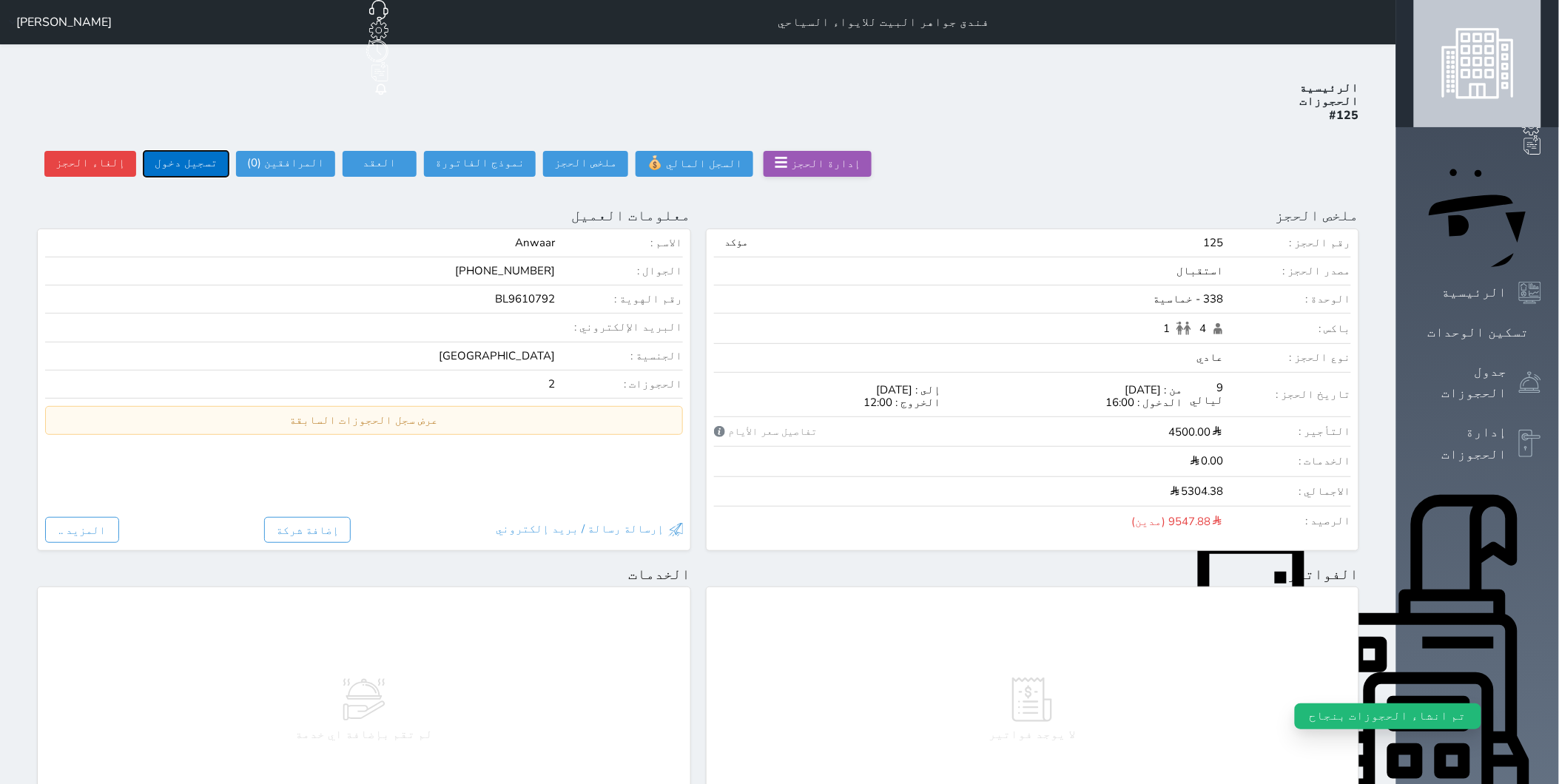 click on "تسجيل دخول" at bounding box center [186, 163] 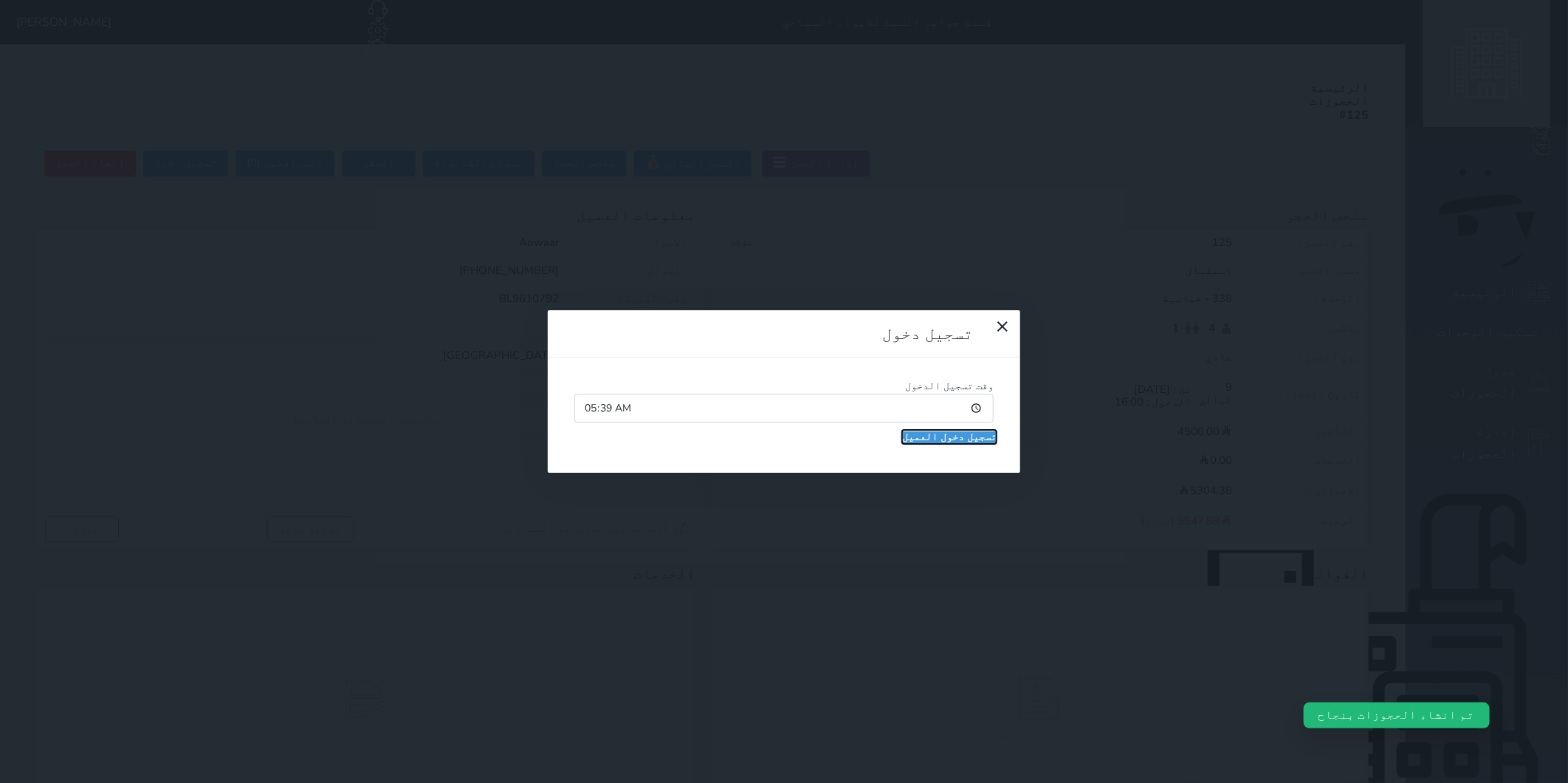 click on "تسجيل دخول العميل" at bounding box center [949, 437] 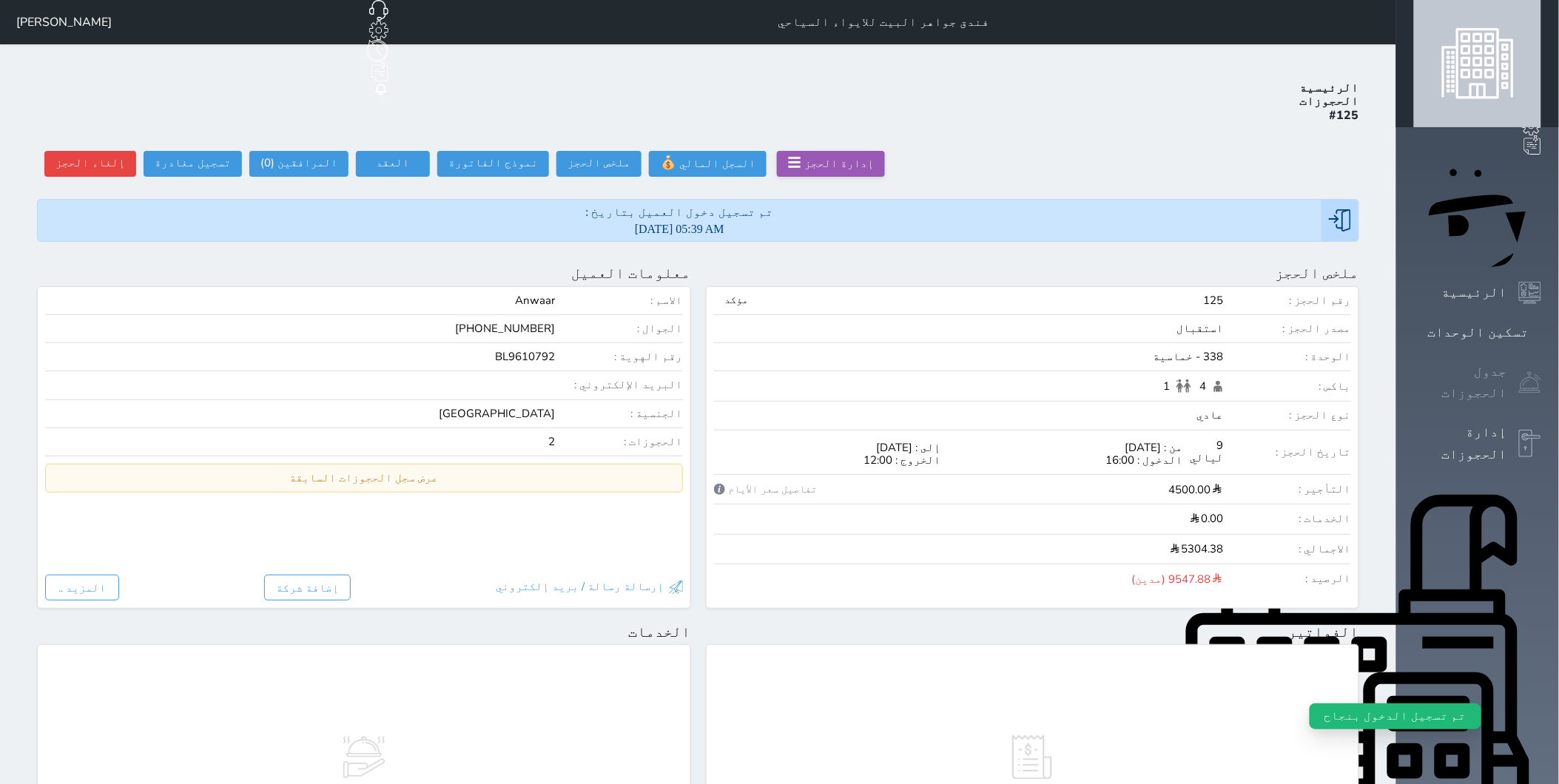 click 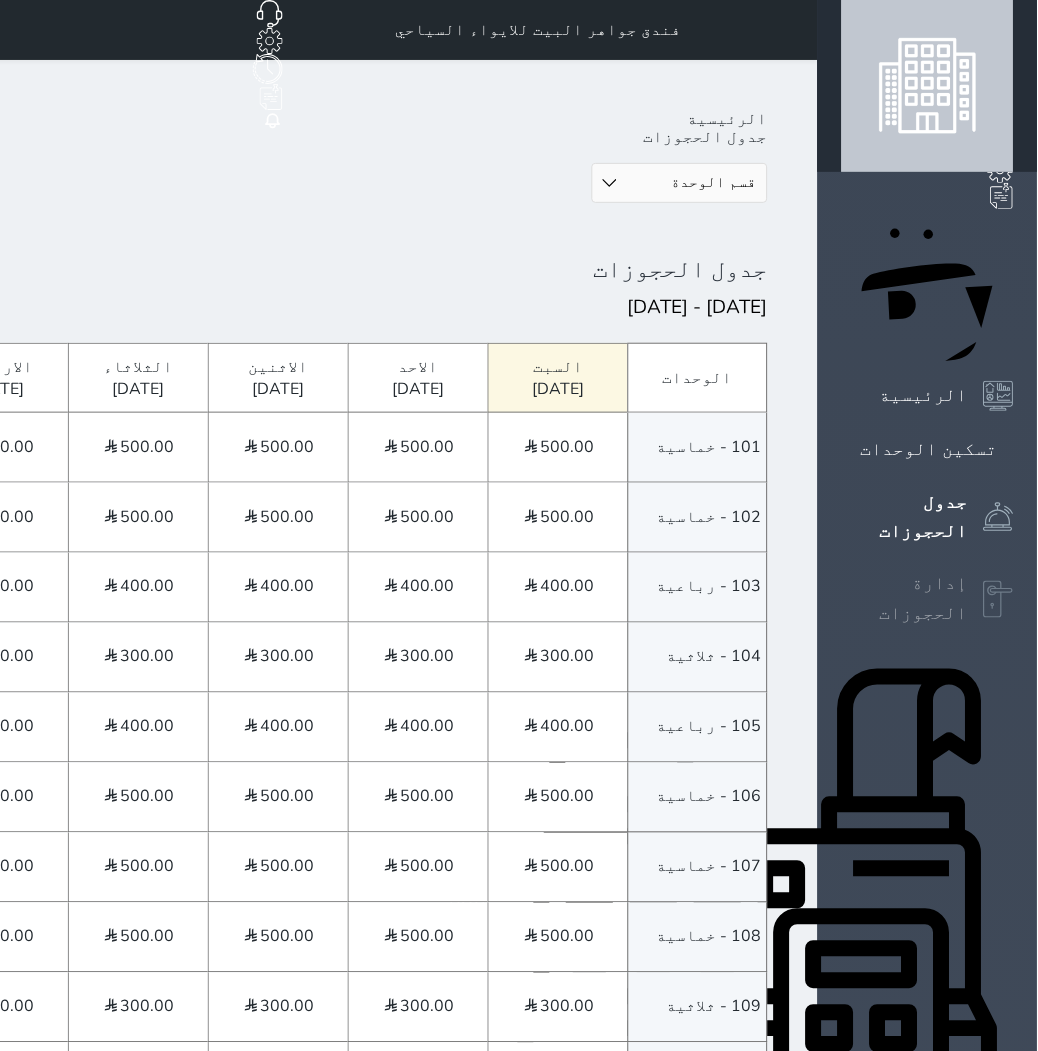 click 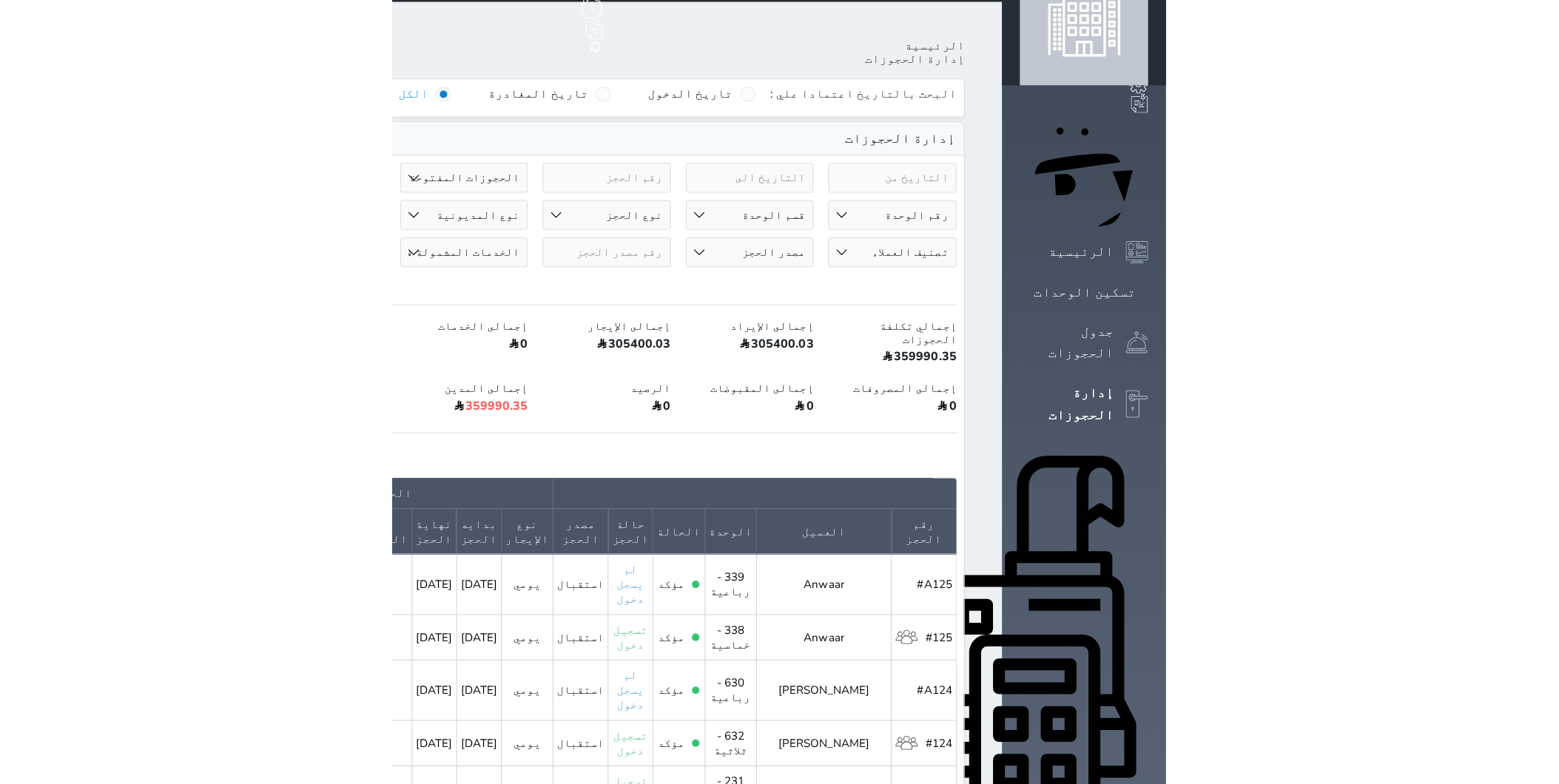 scroll, scrollTop: 164, scrollLeft: 0, axis: vertical 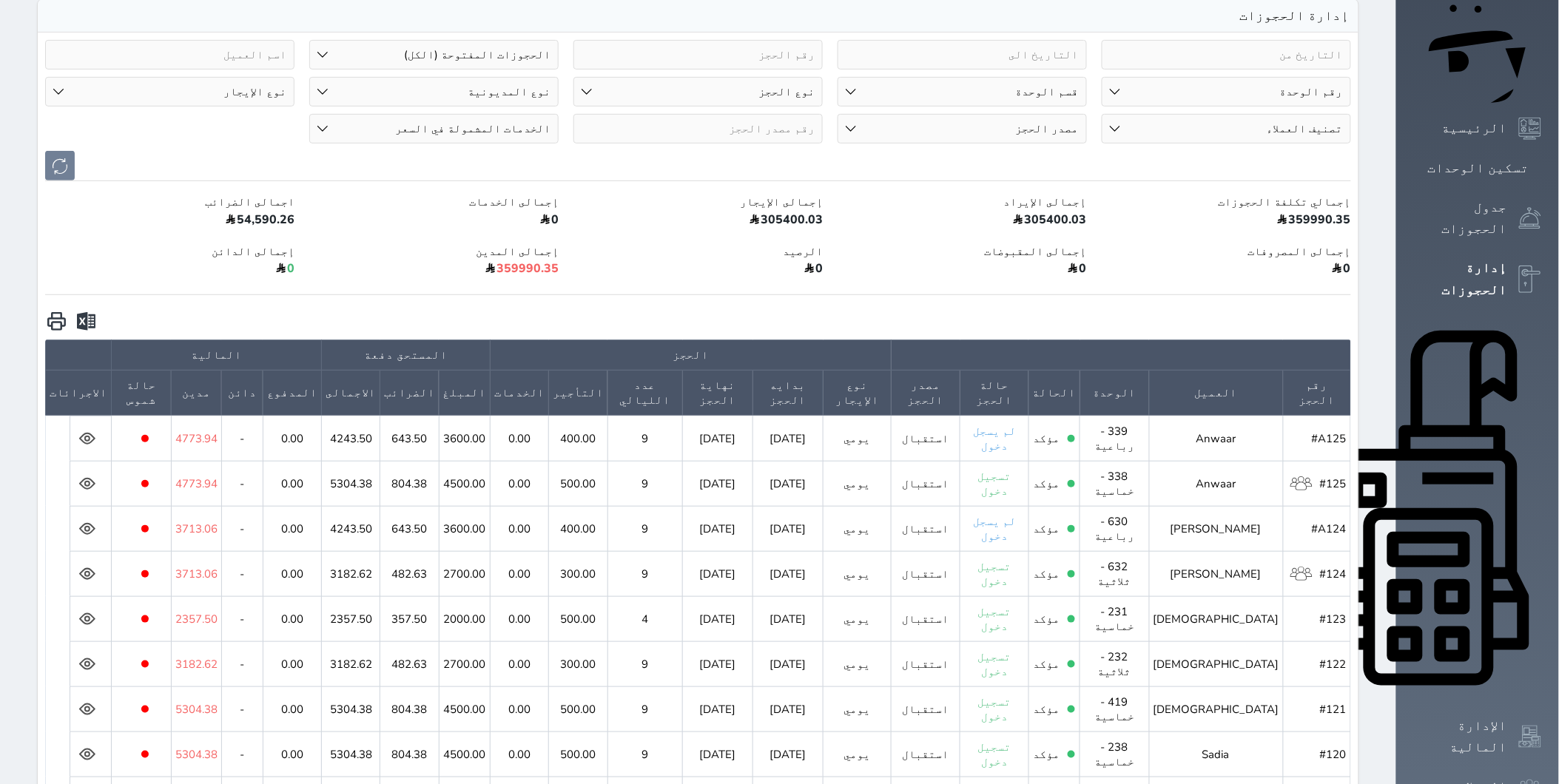 click 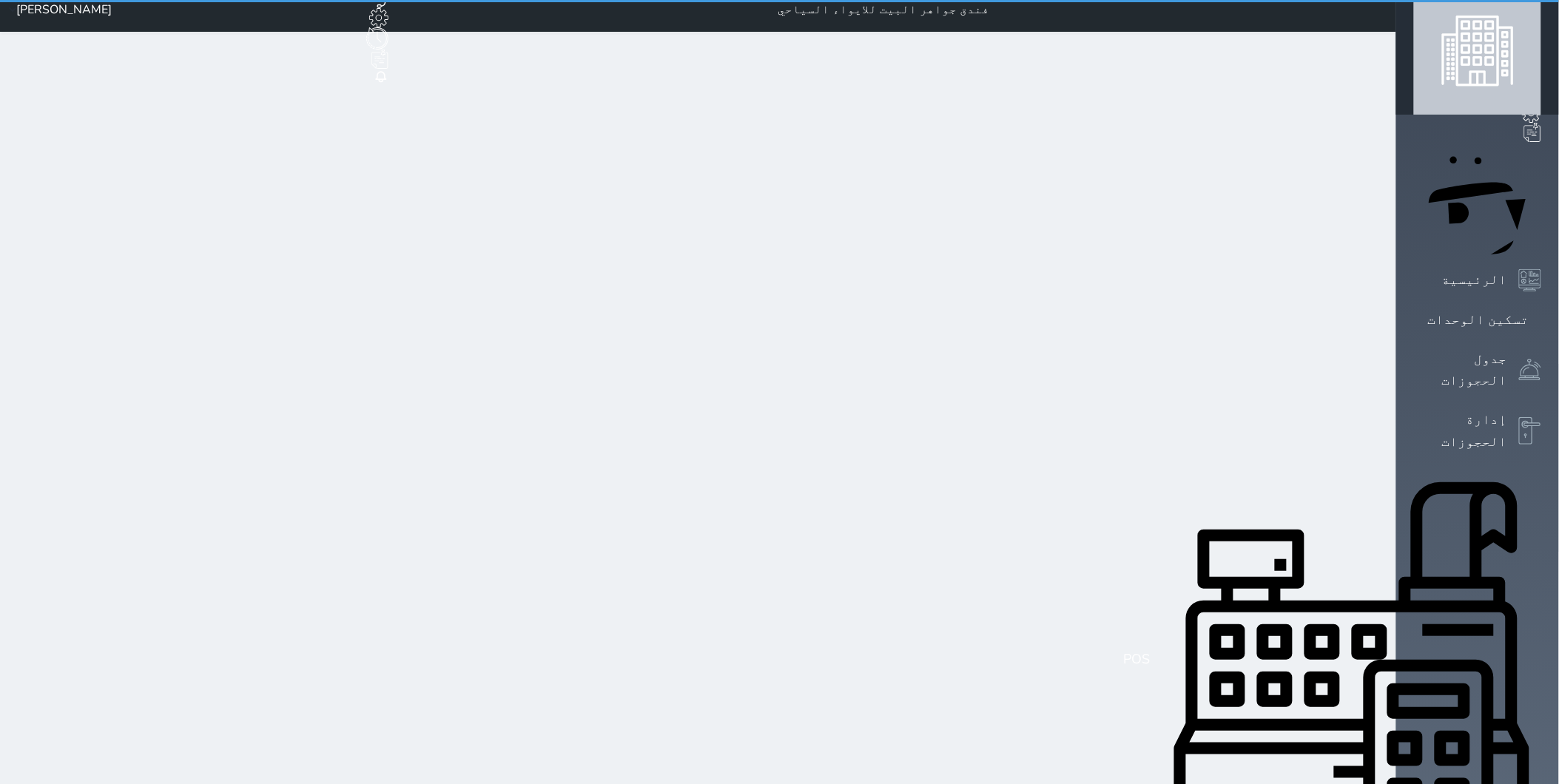 scroll, scrollTop: 0, scrollLeft: 0, axis: both 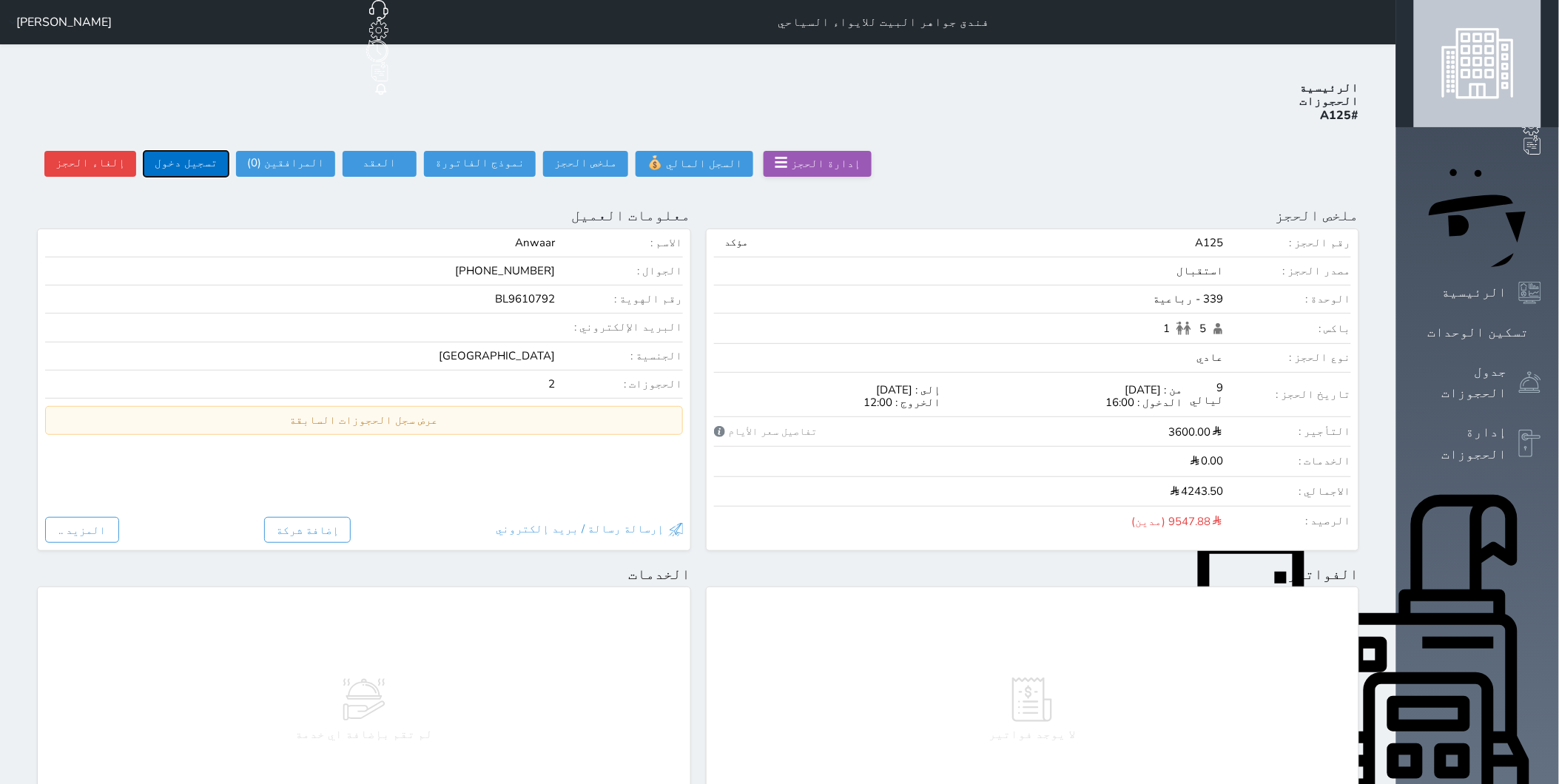click on "تسجيل دخول" at bounding box center [186, 163] 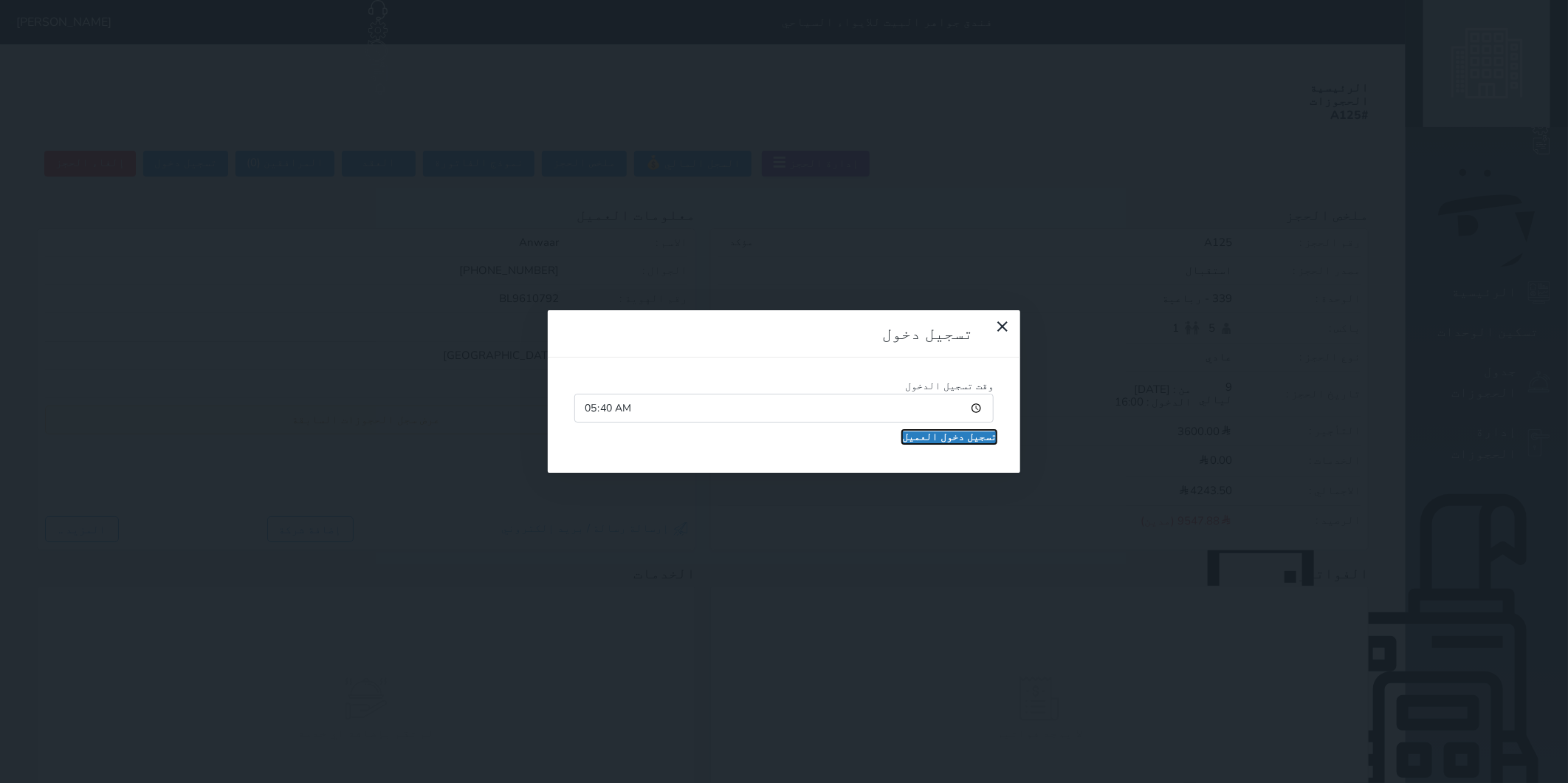 click on "تسجيل دخول العميل" at bounding box center [949, 437] 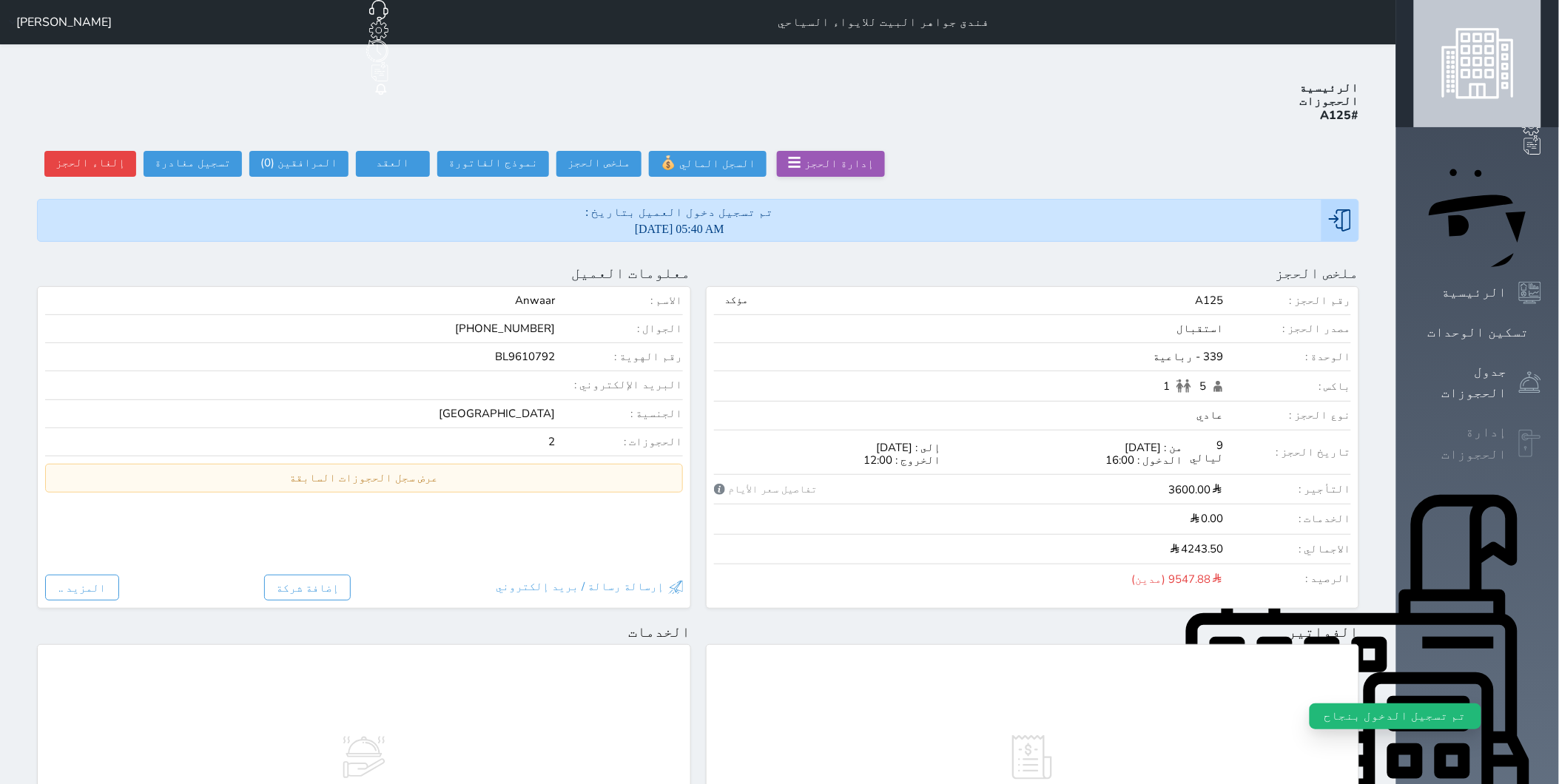 click 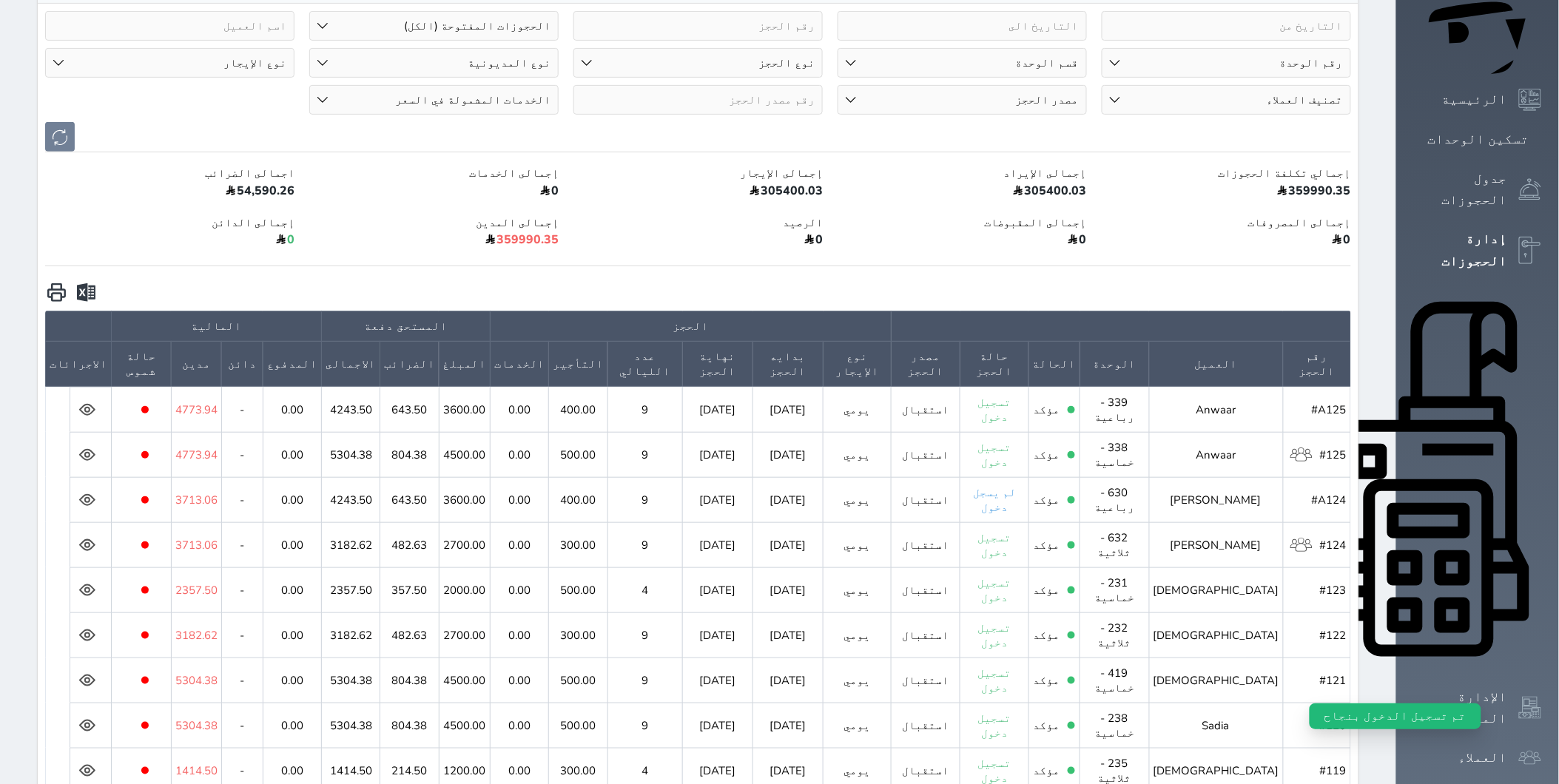scroll, scrollTop: 246, scrollLeft: 0, axis: vertical 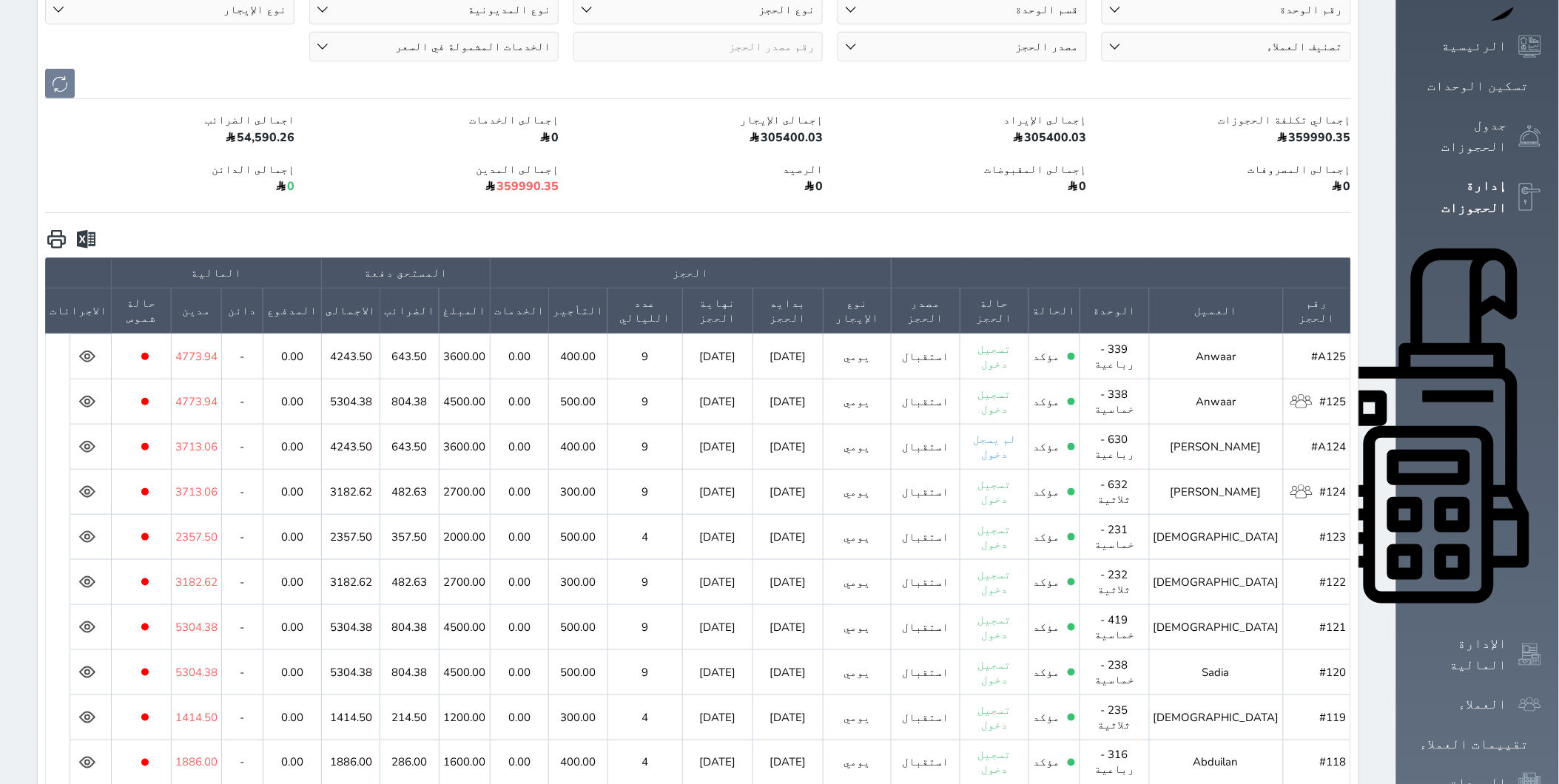 click 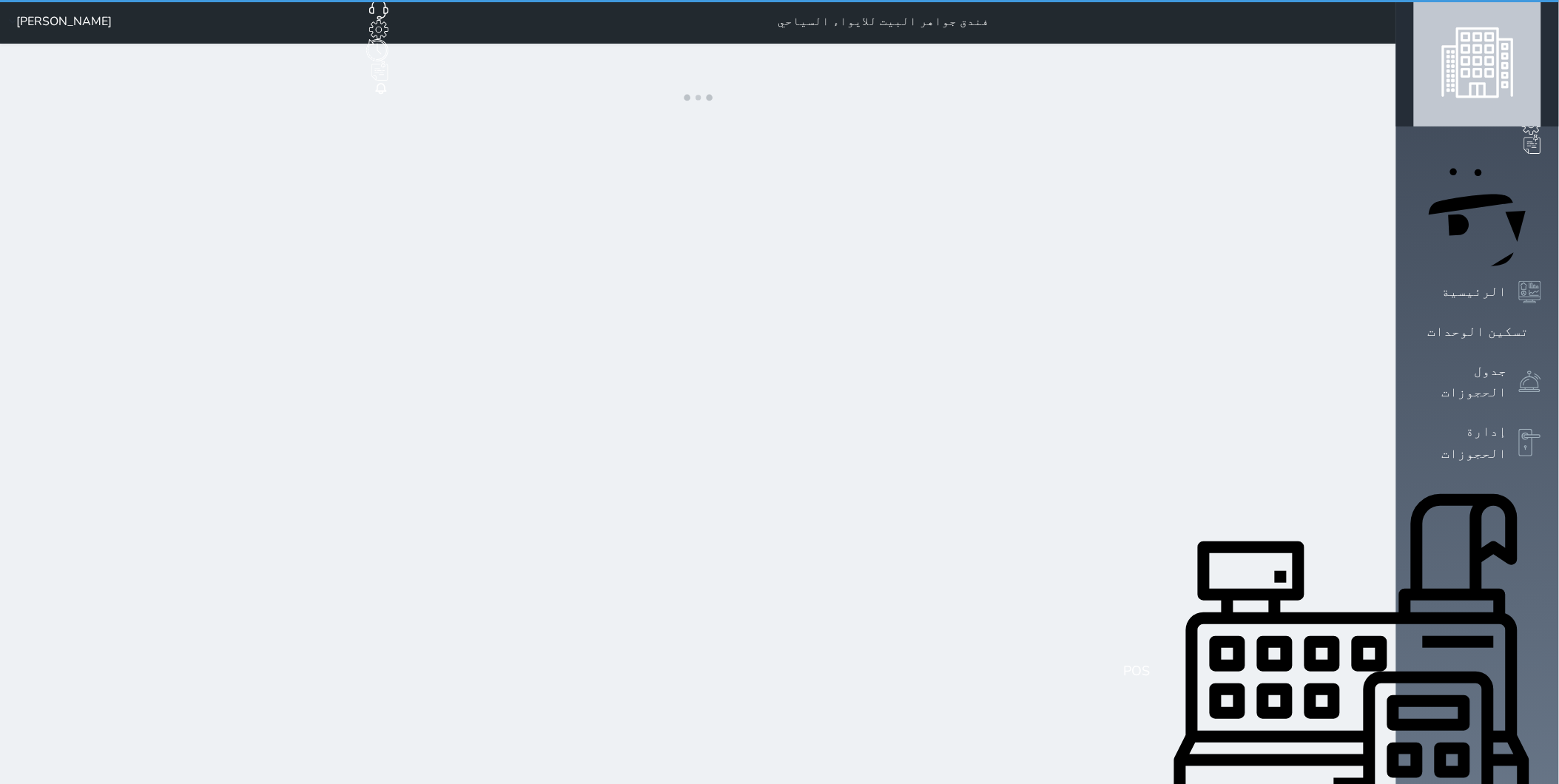 scroll, scrollTop: 0, scrollLeft: 0, axis: both 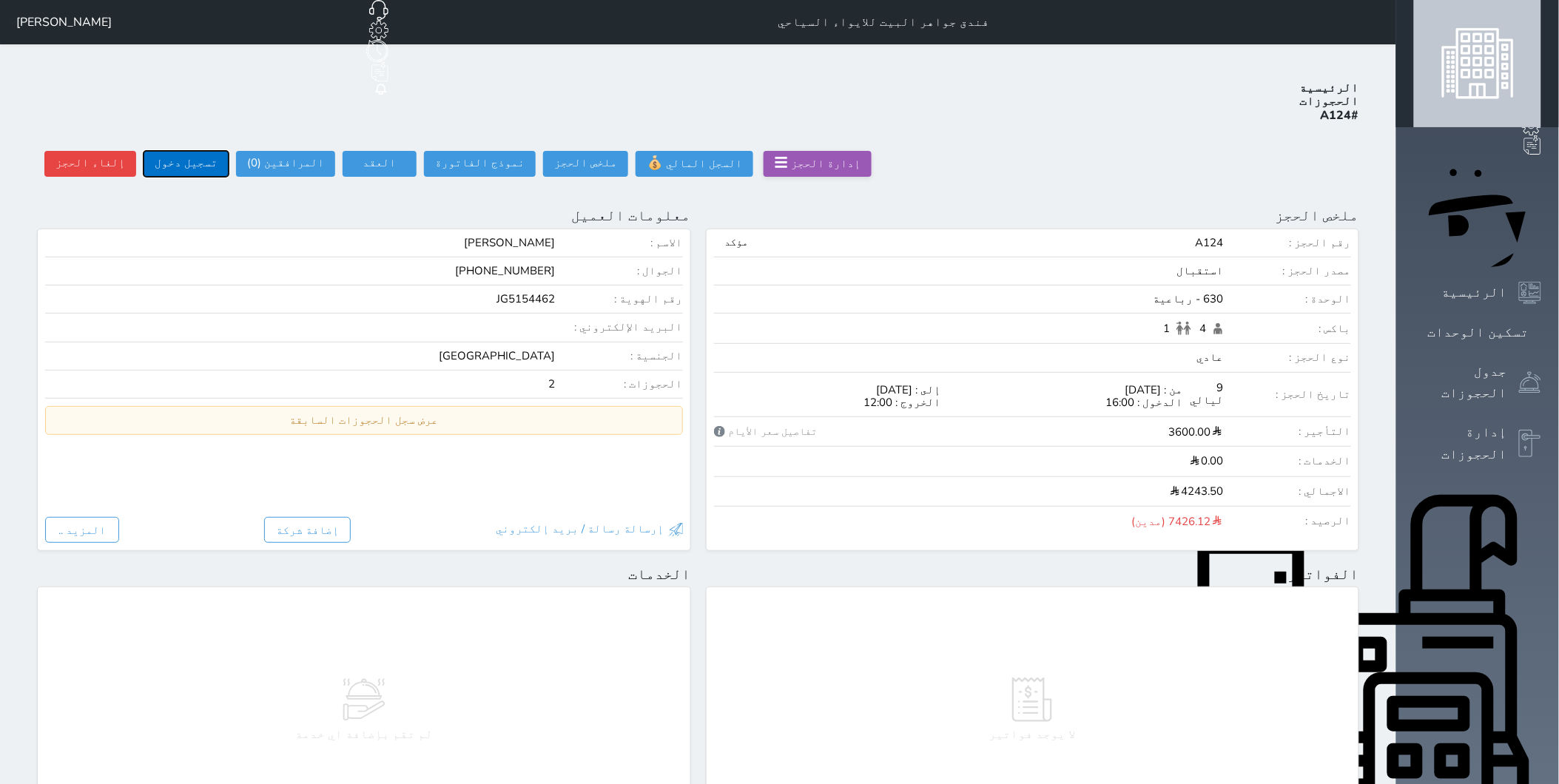 click on "تسجيل دخول" at bounding box center [186, 163] 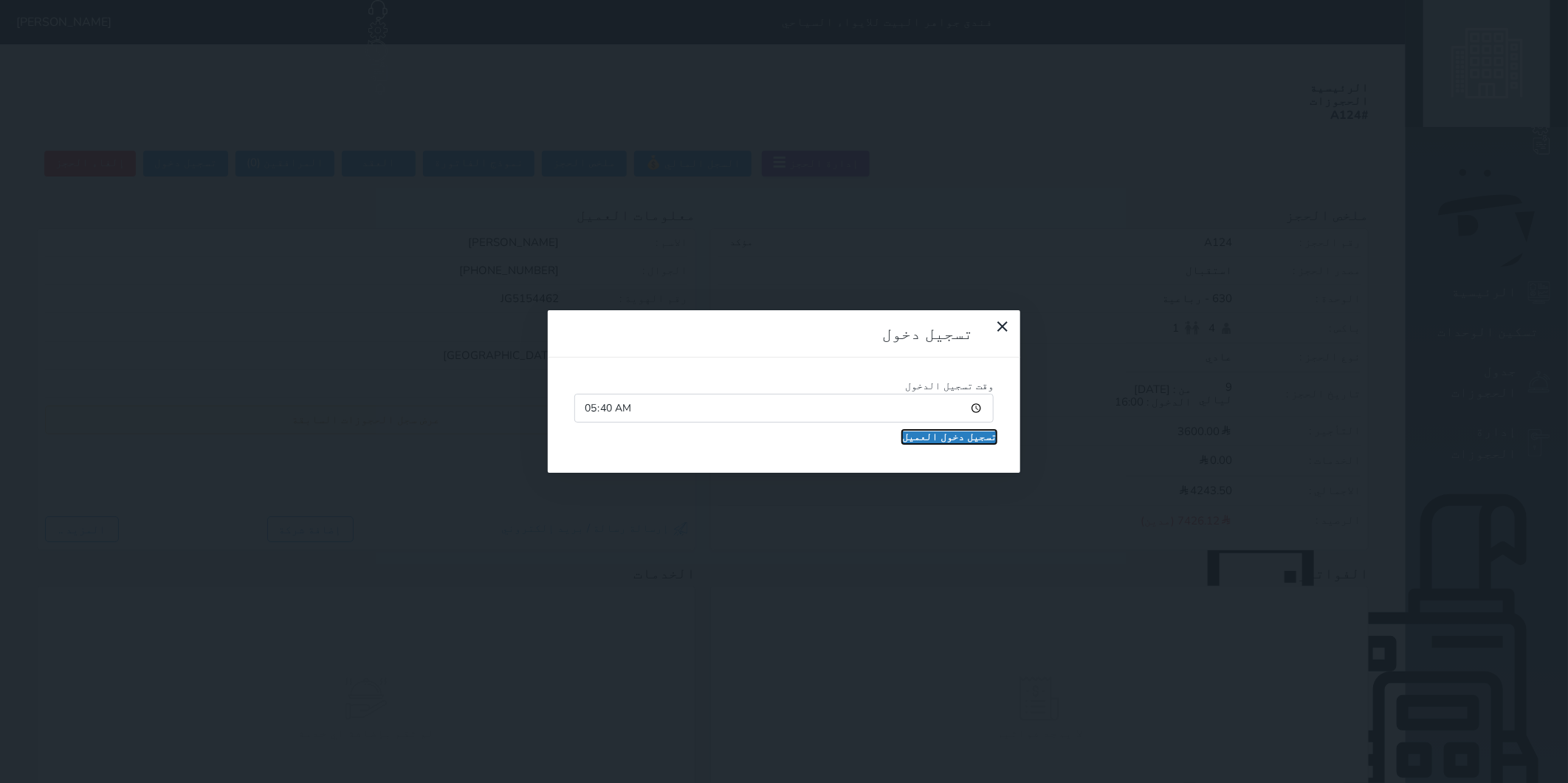 click on "تسجيل دخول العميل" at bounding box center [949, 437] 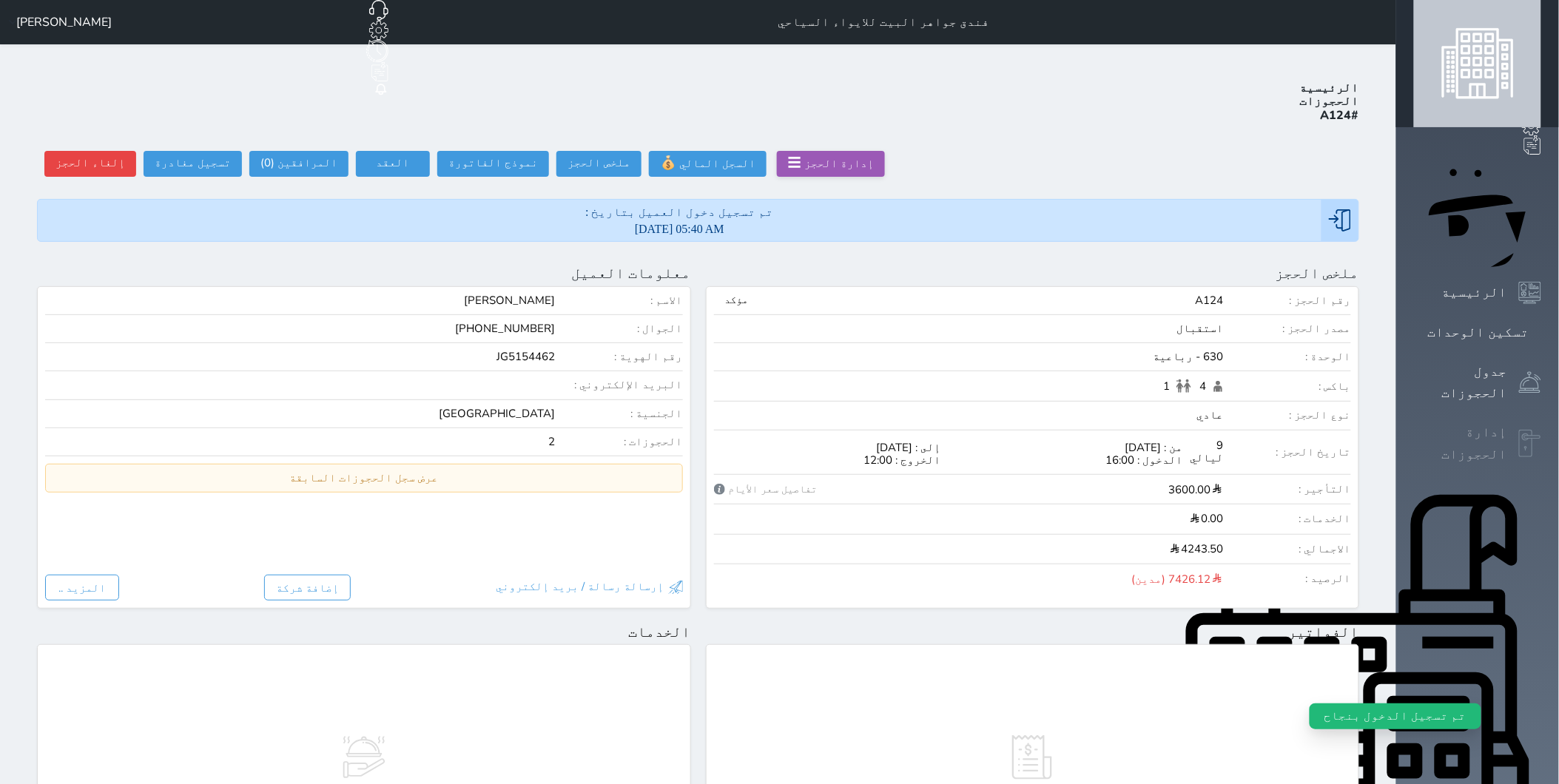 click on "إدارة الحجوزات" at bounding box center [1478, 443] 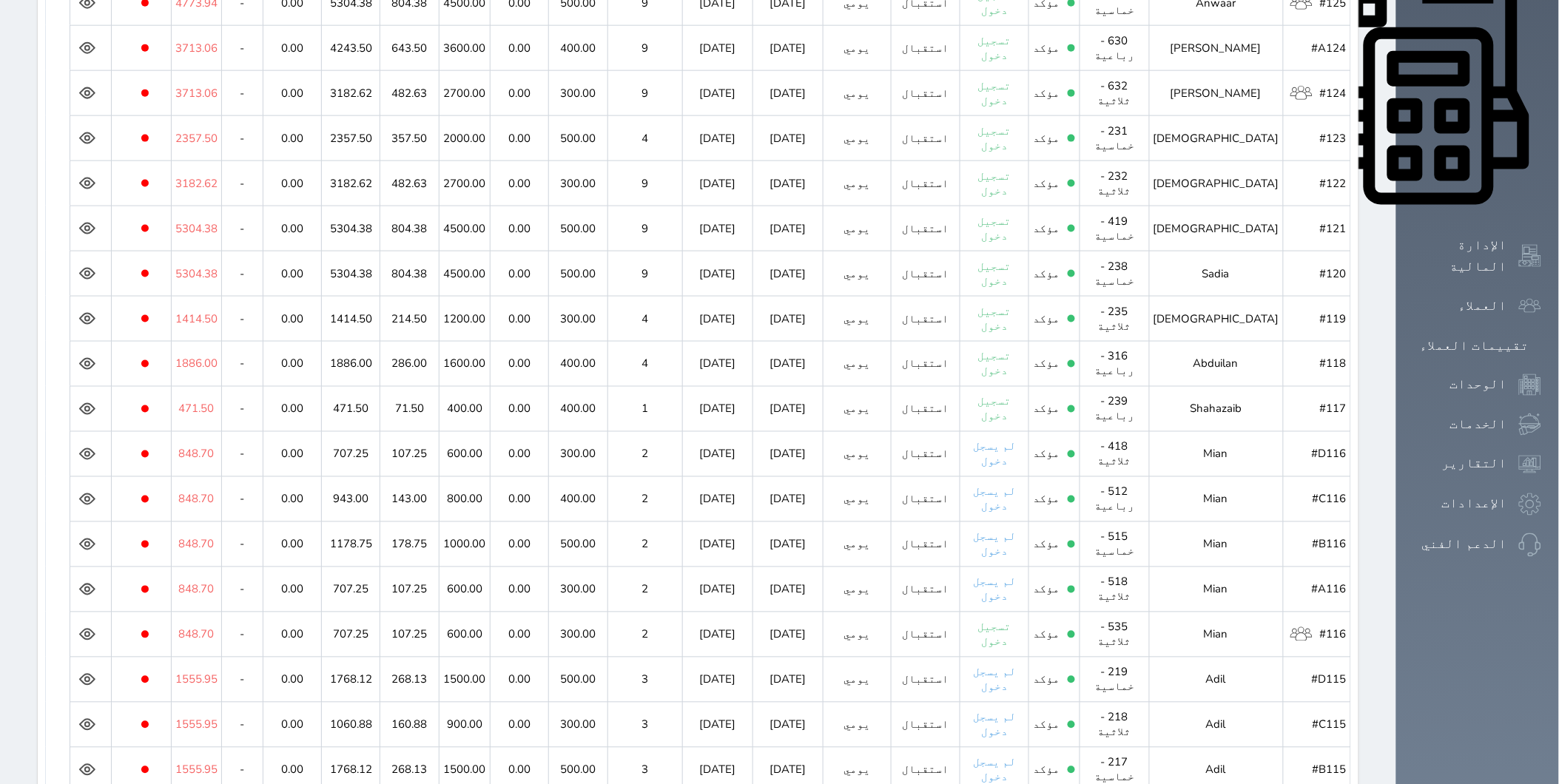 scroll, scrollTop: 657, scrollLeft: 0, axis: vertical 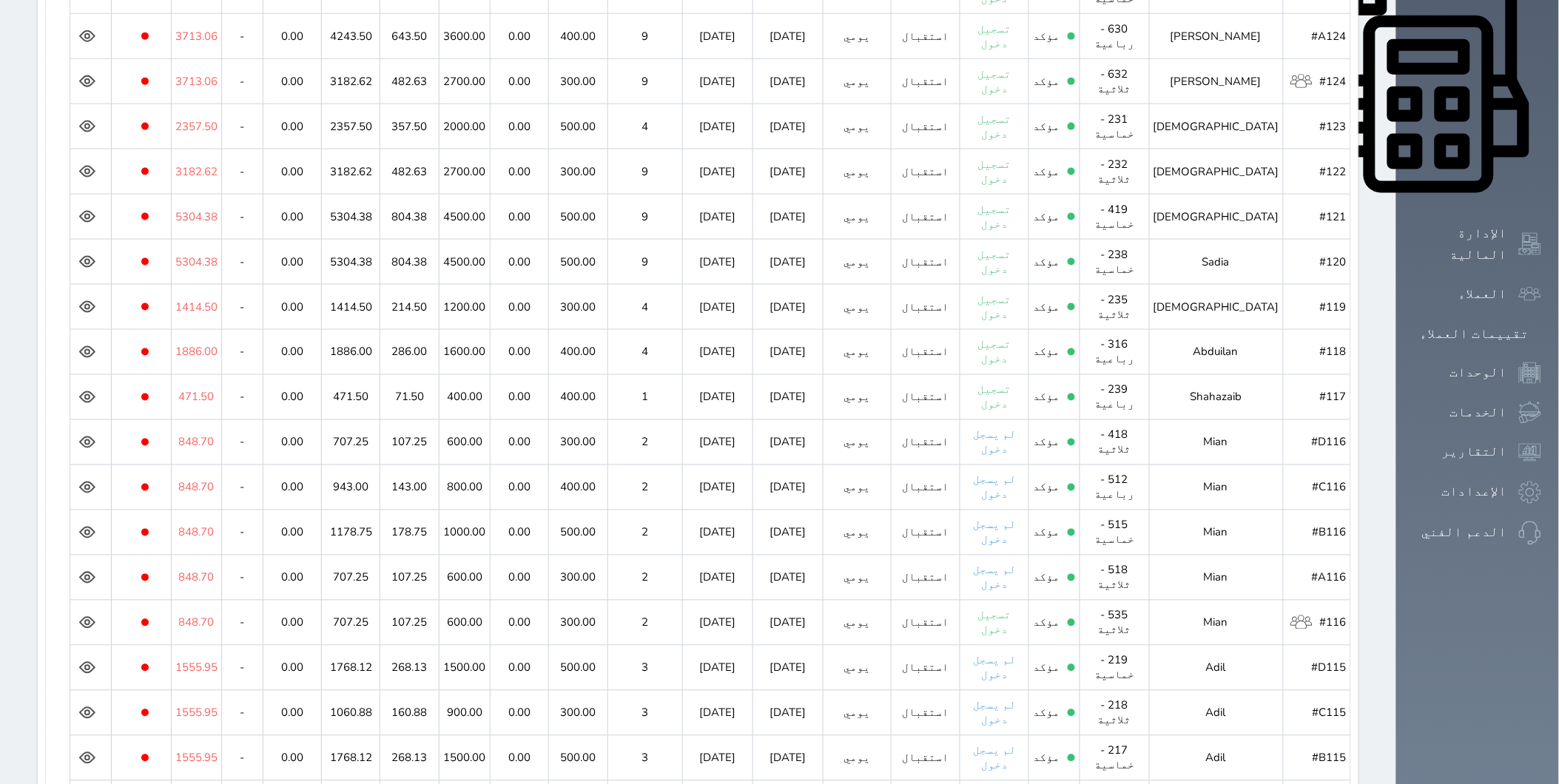 click 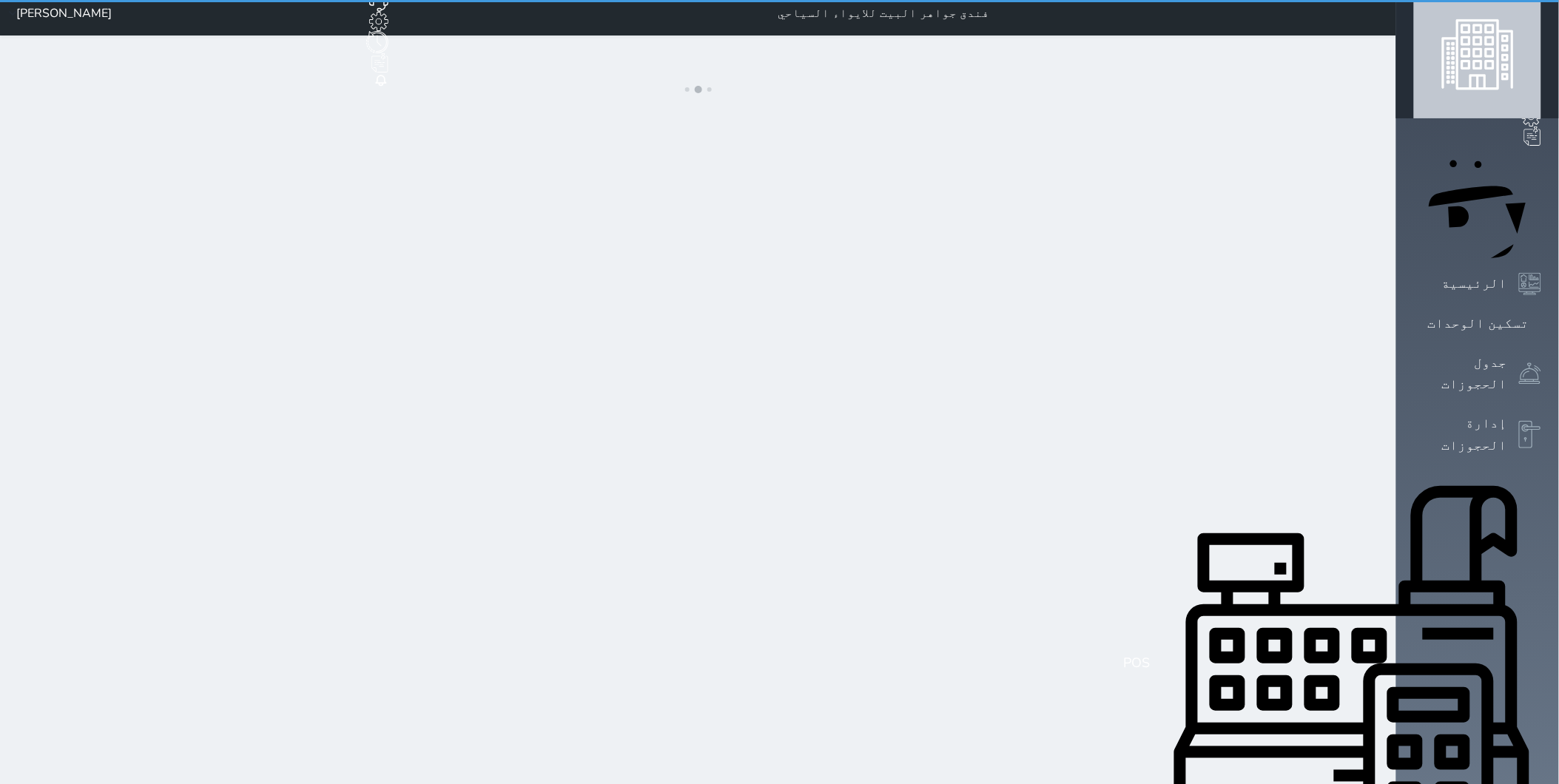 scroll, scrollTop: 0, scrollLeft: 0, axis: both 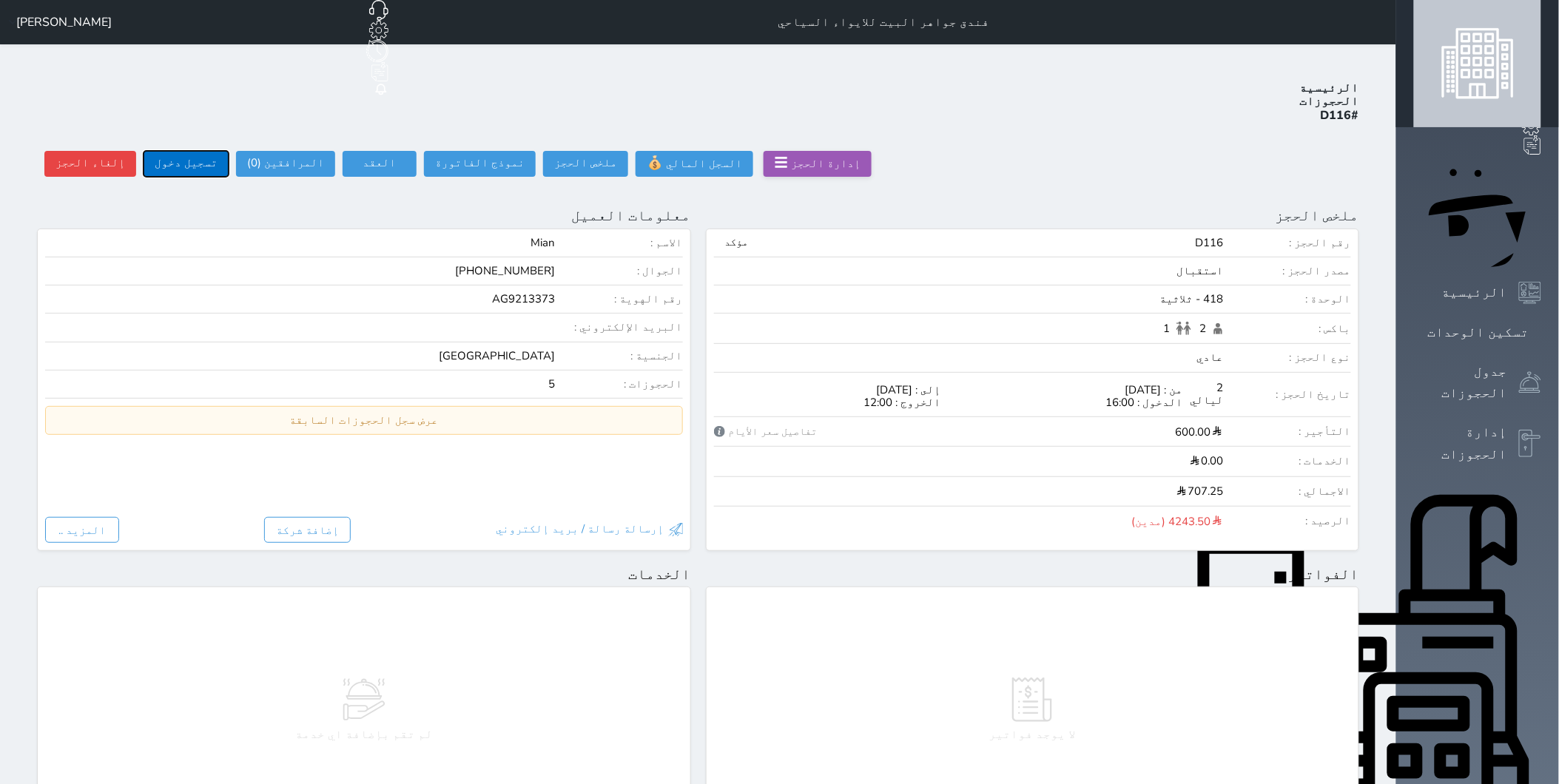 click on "تسجيل دخول" at bounding box center (186, 163) 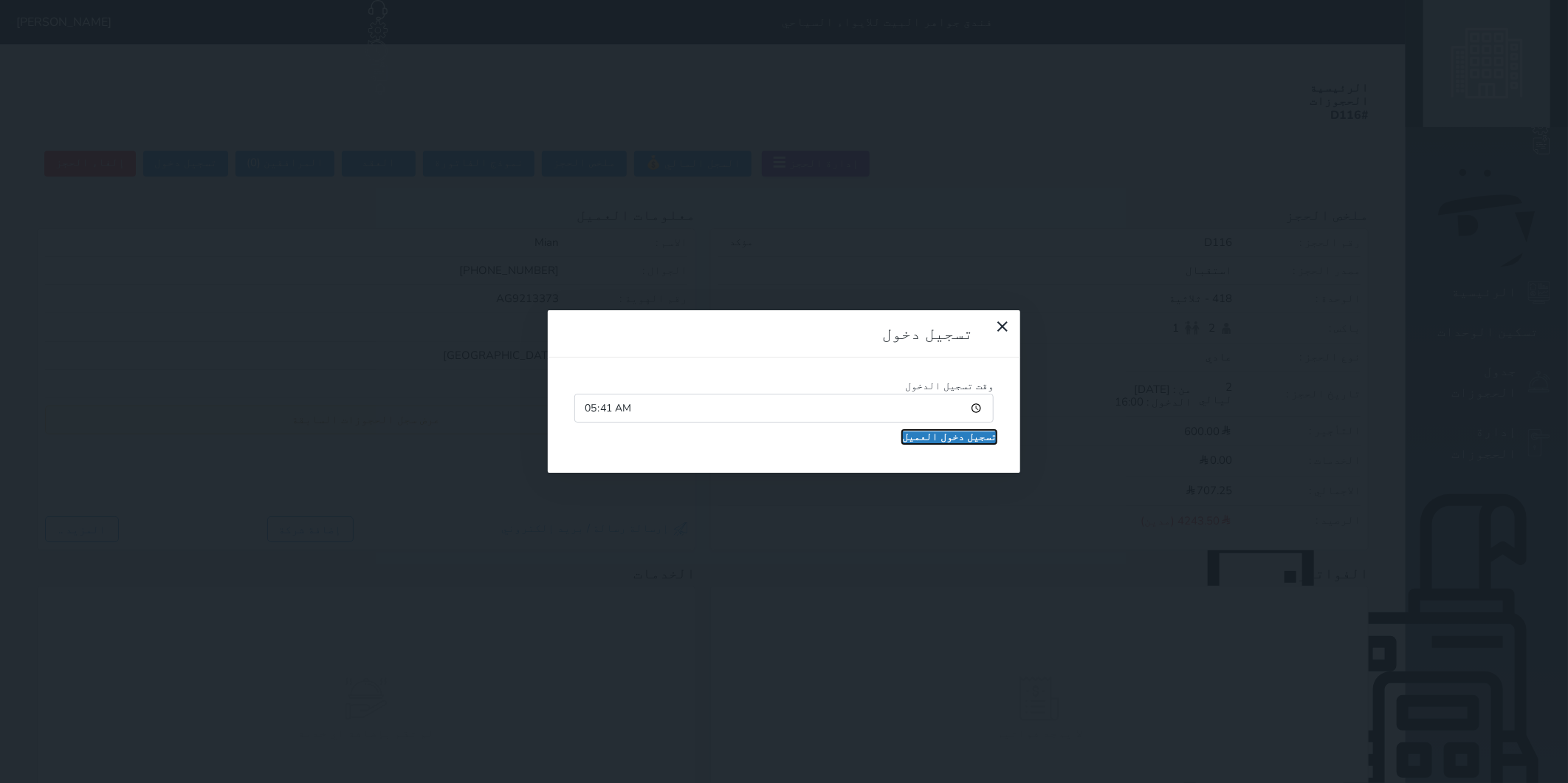 click on "تسجيل دخول العميل" at bounding box center (949, 437) 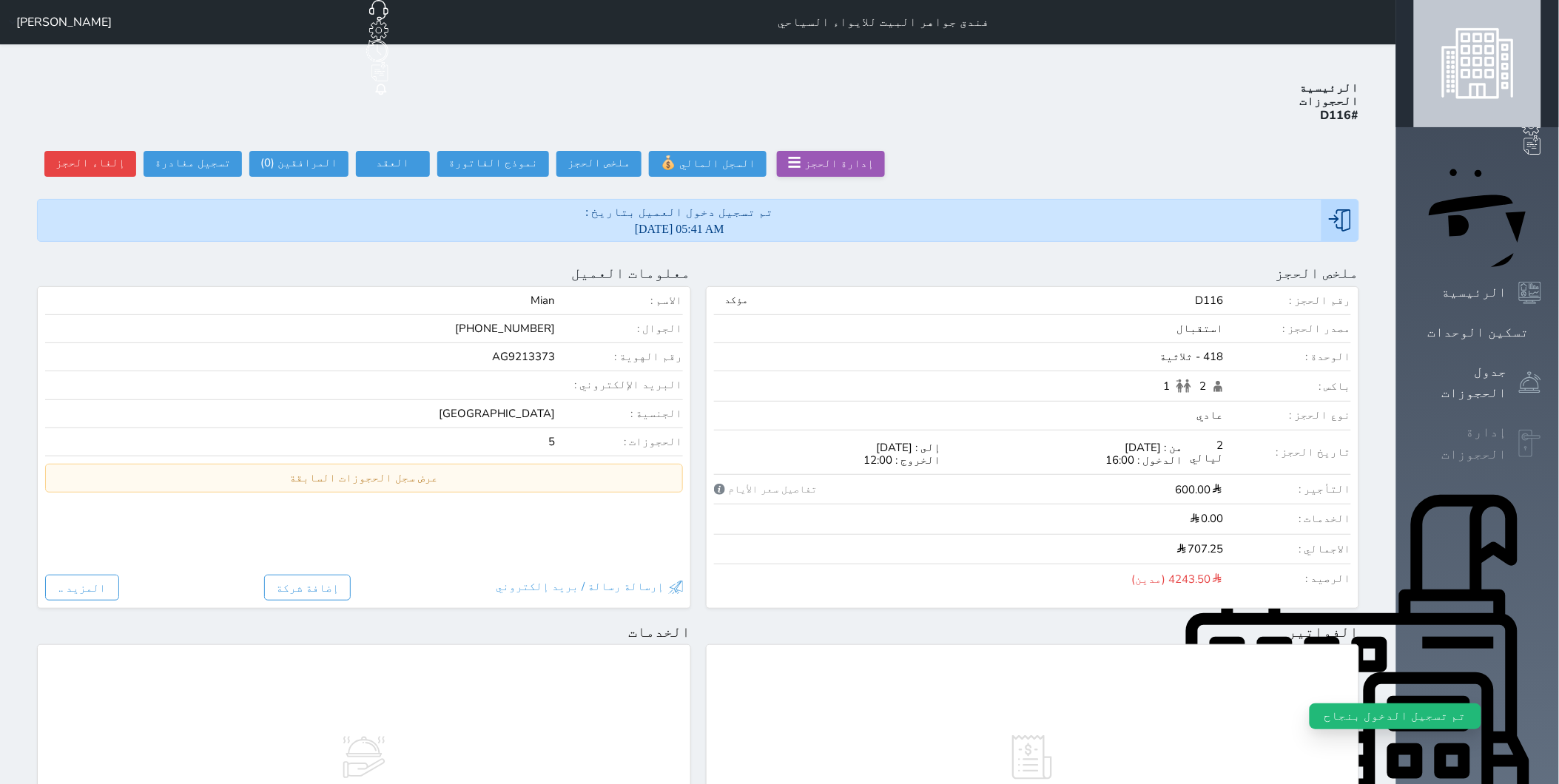 click 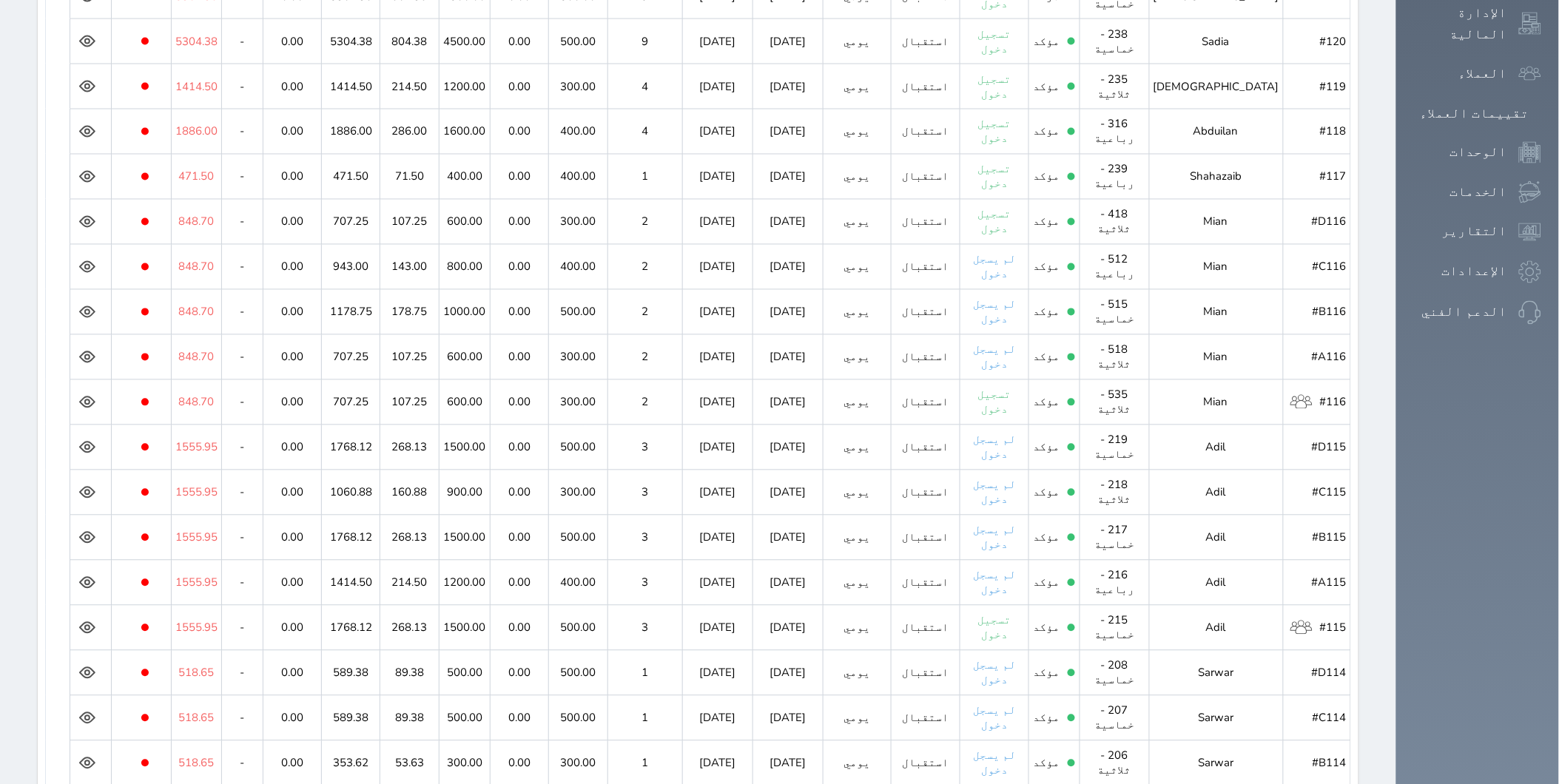 scroll, scrollTop: 904, scrollLeft: 0, axis: vertical 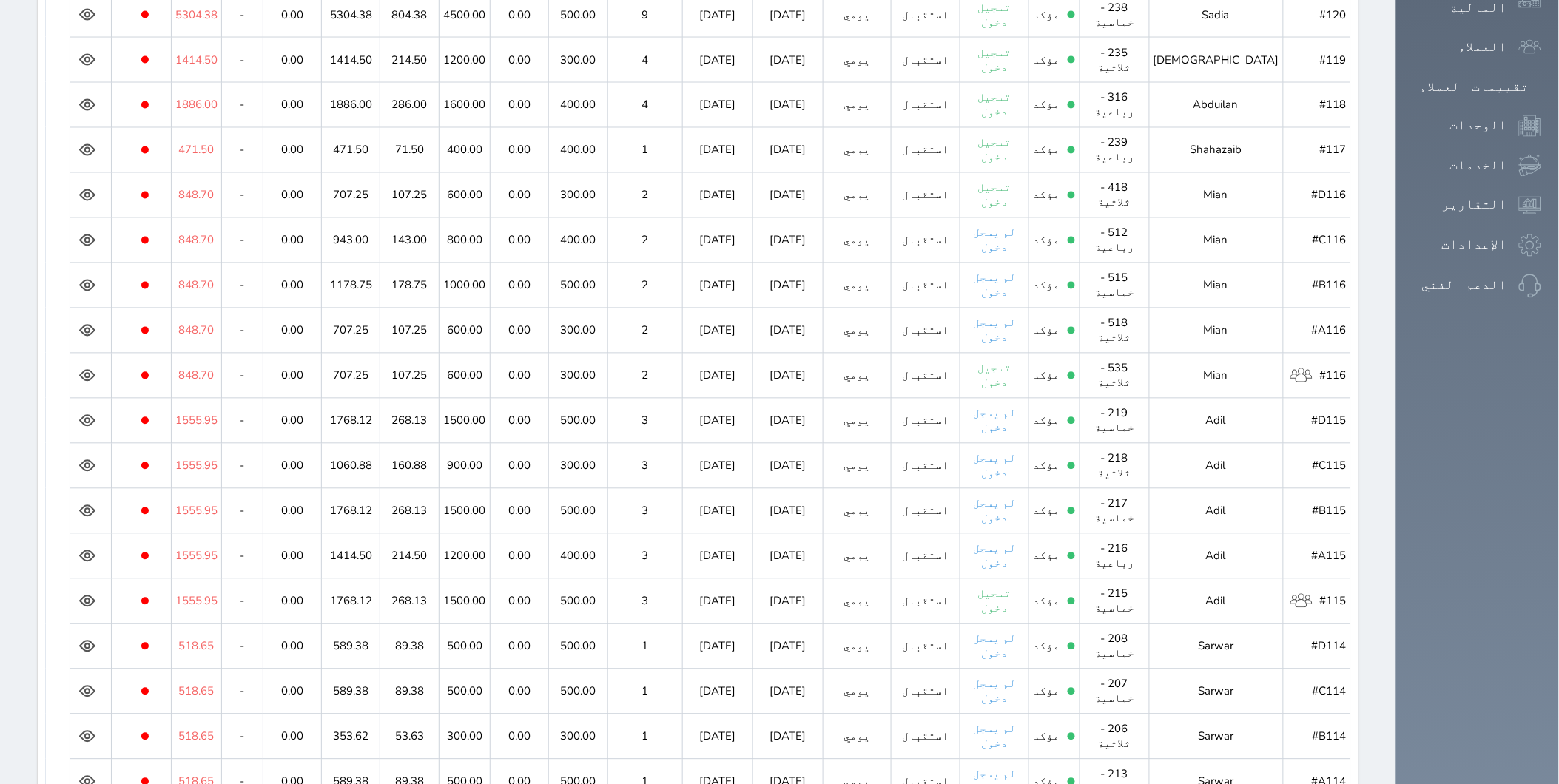 click 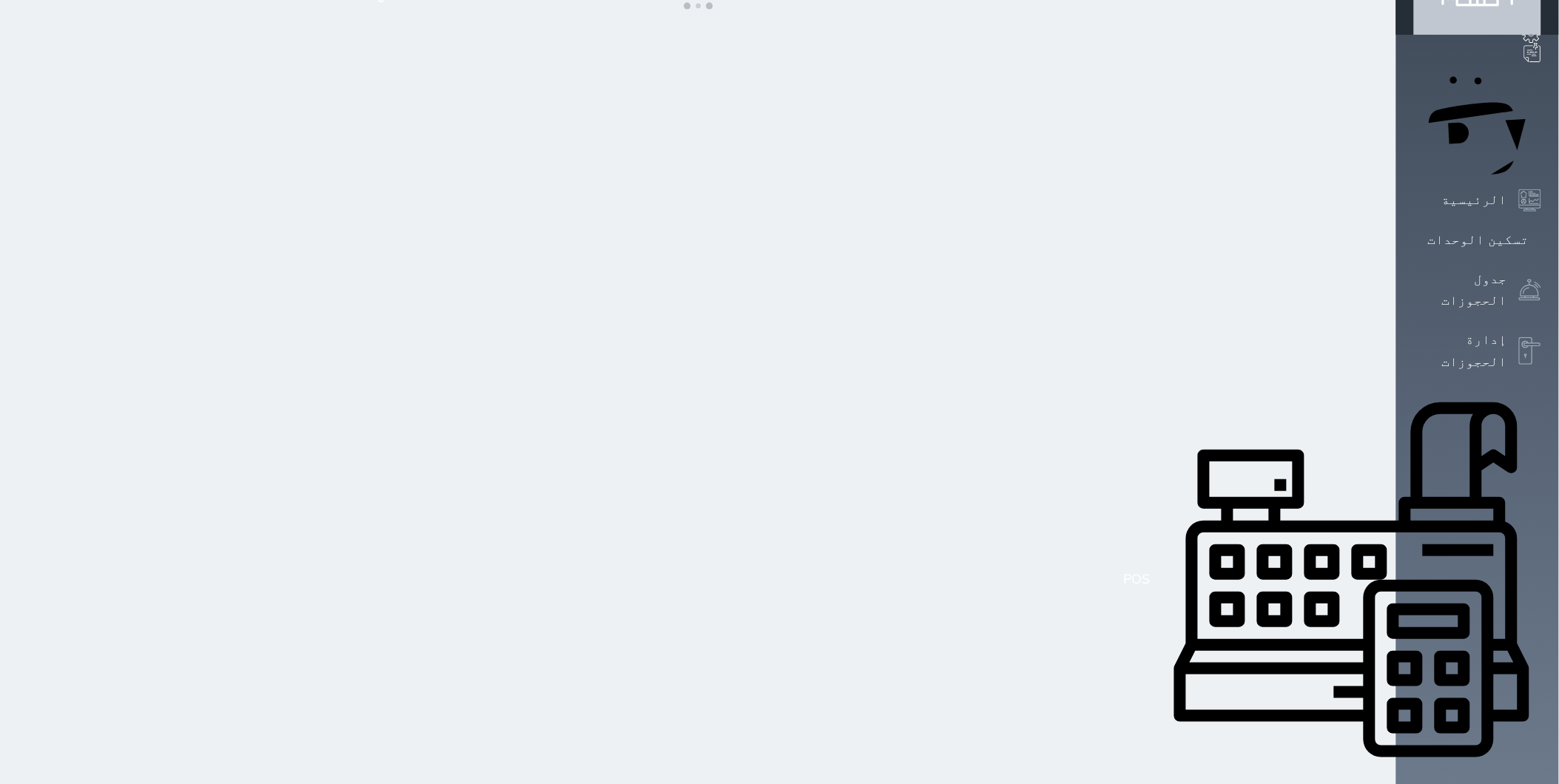 scroll, scrollTop: 0, scrollLeft: 0, axis: both 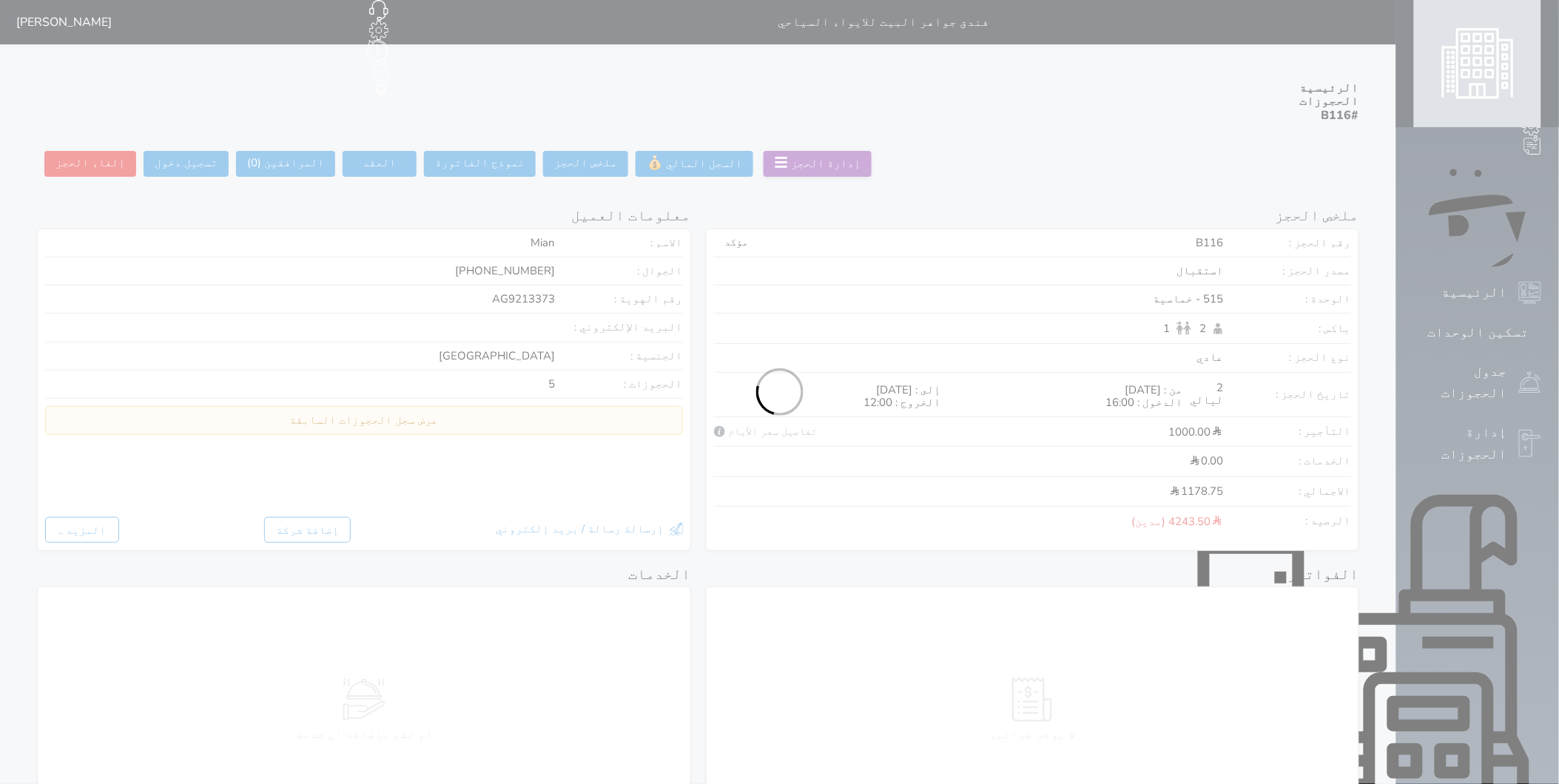 click at bounding box center (779, 392) 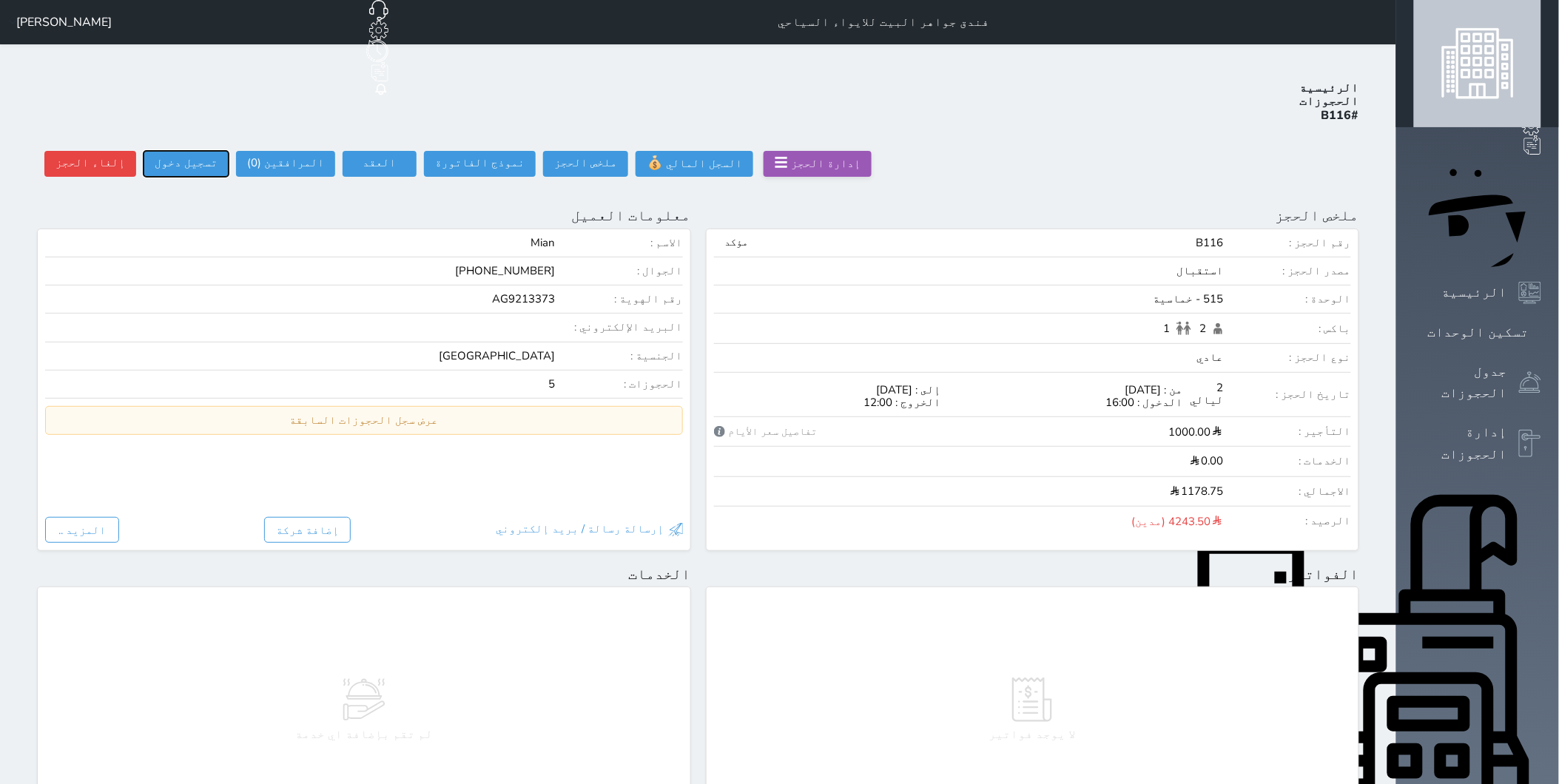 click on "تسجيل دخول" at bounding box center (186, 163) 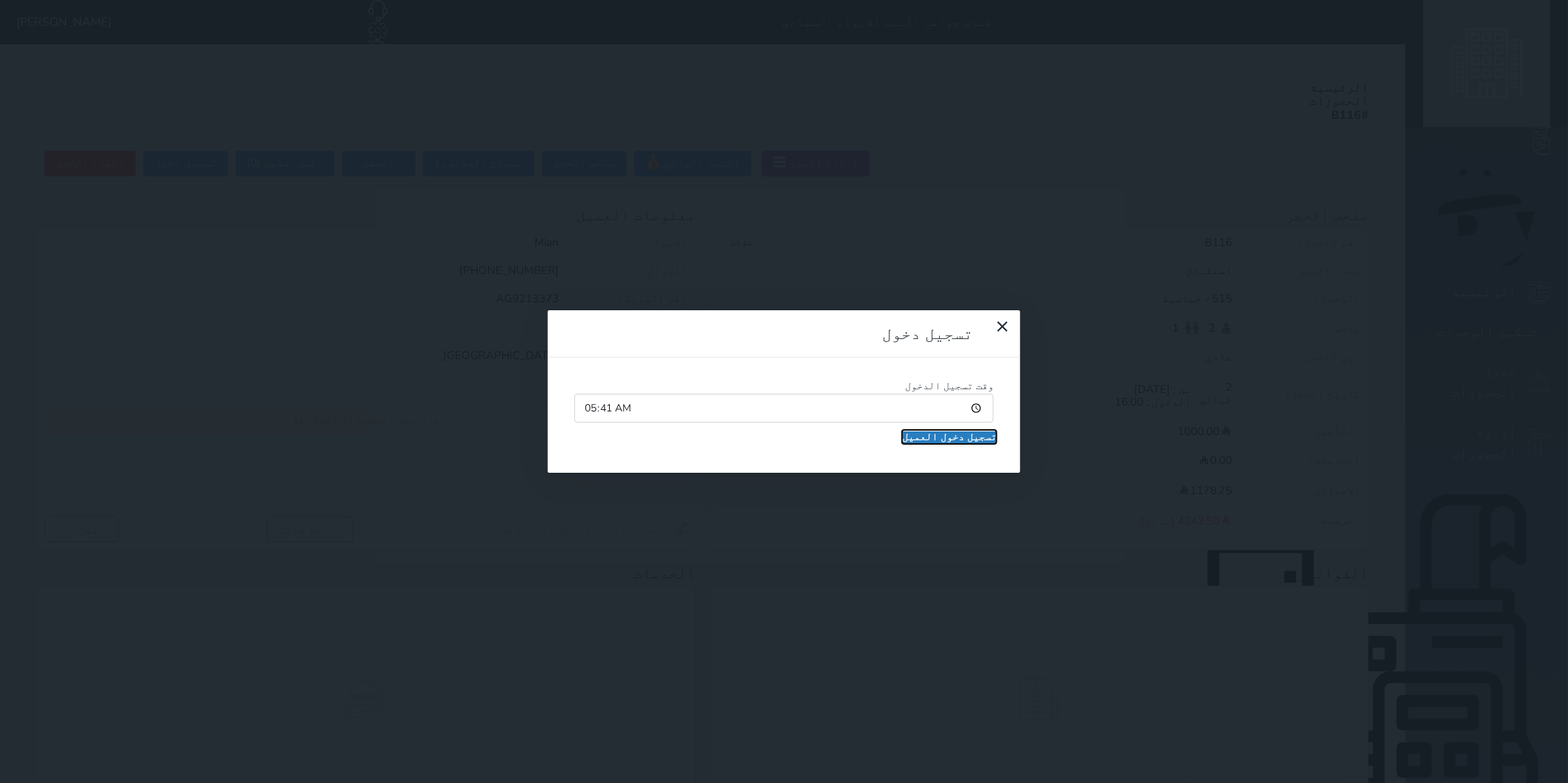 click on "تسجيل دخول العميل" at bounding box center (949, 437) 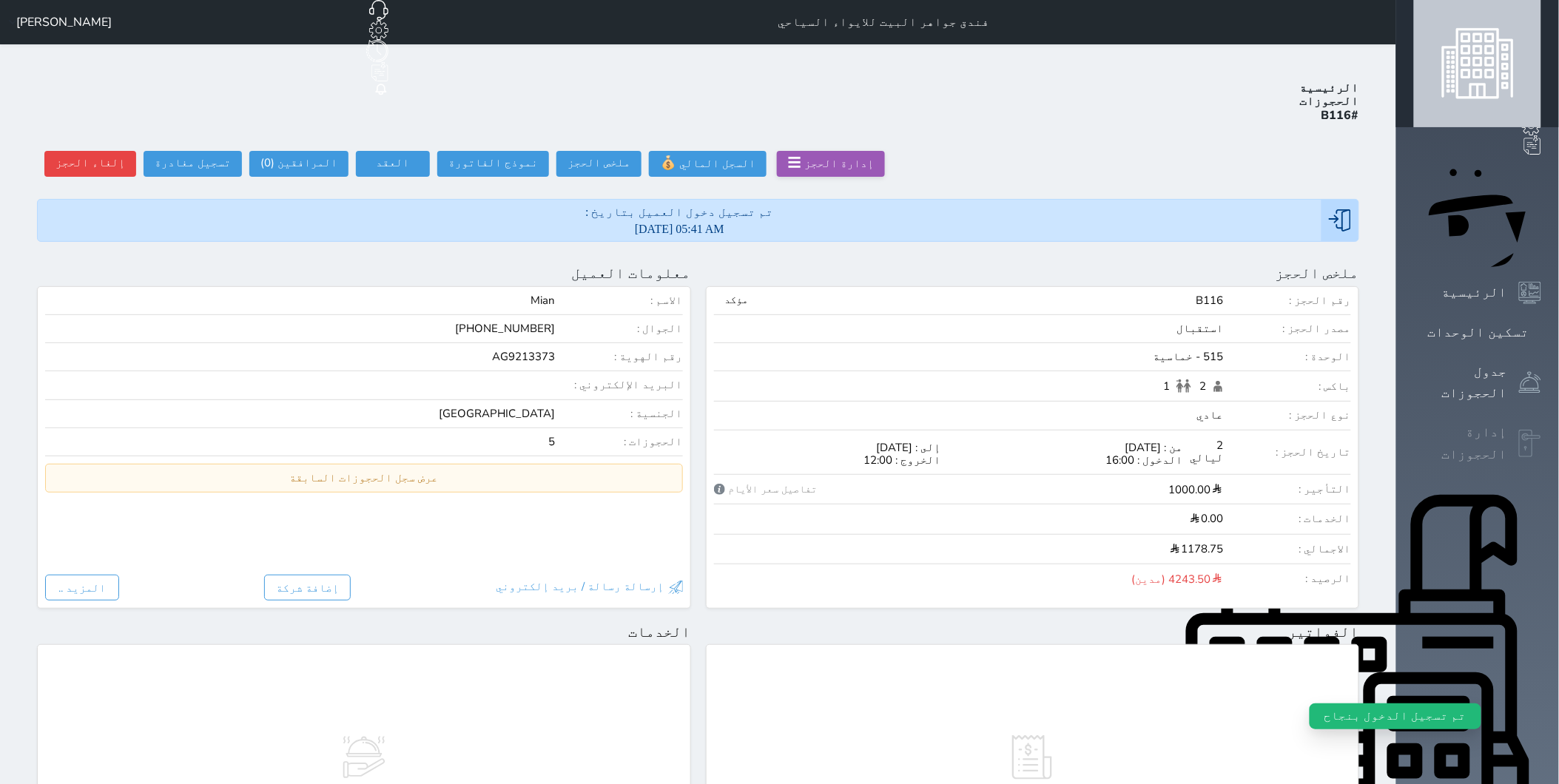 click on "إدارة الحجوزات" at bounding box center [1461, 443] 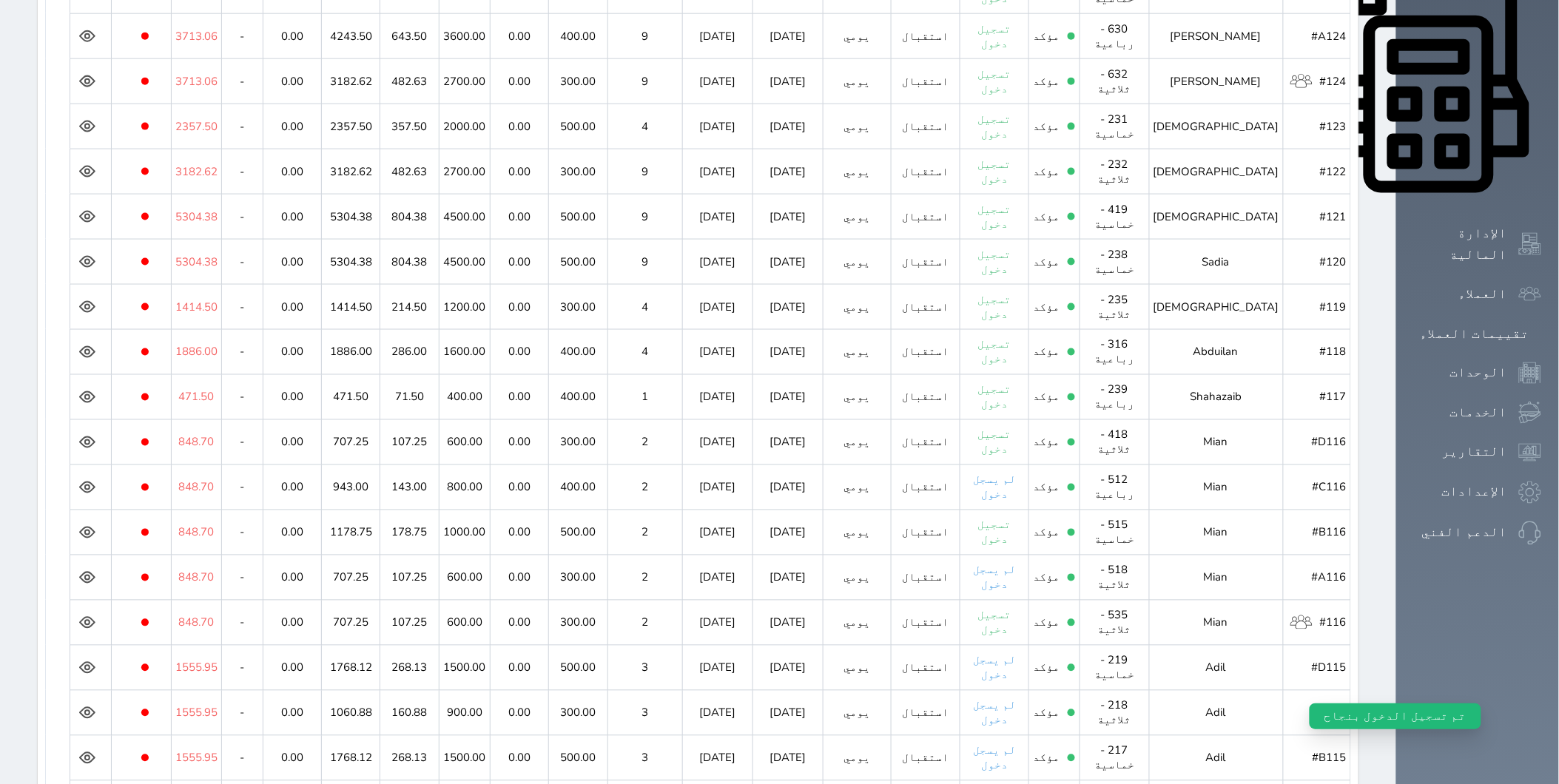scroll, scrollTop: 740, scrollLeft: 0, axis: vertical 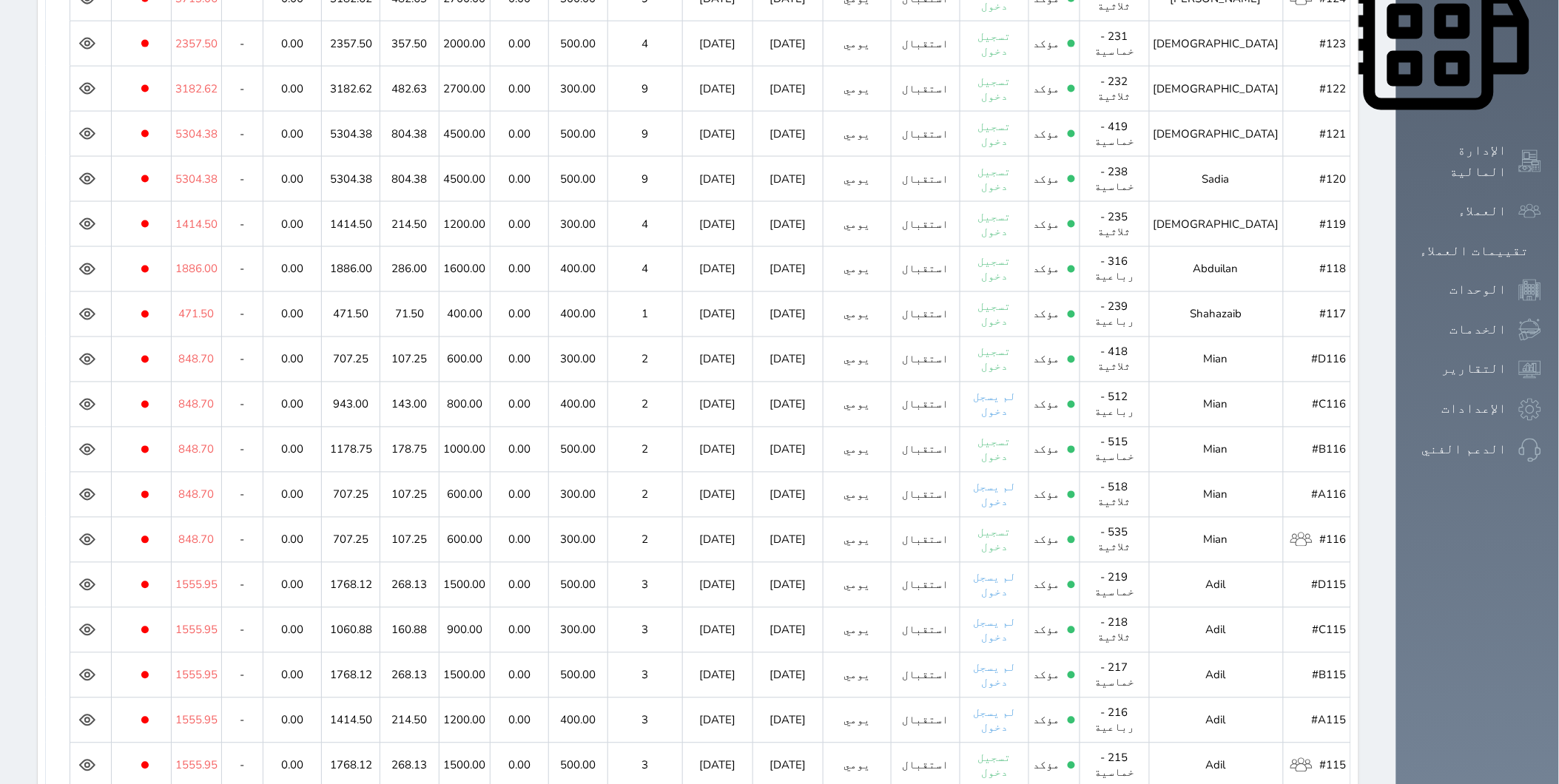 click 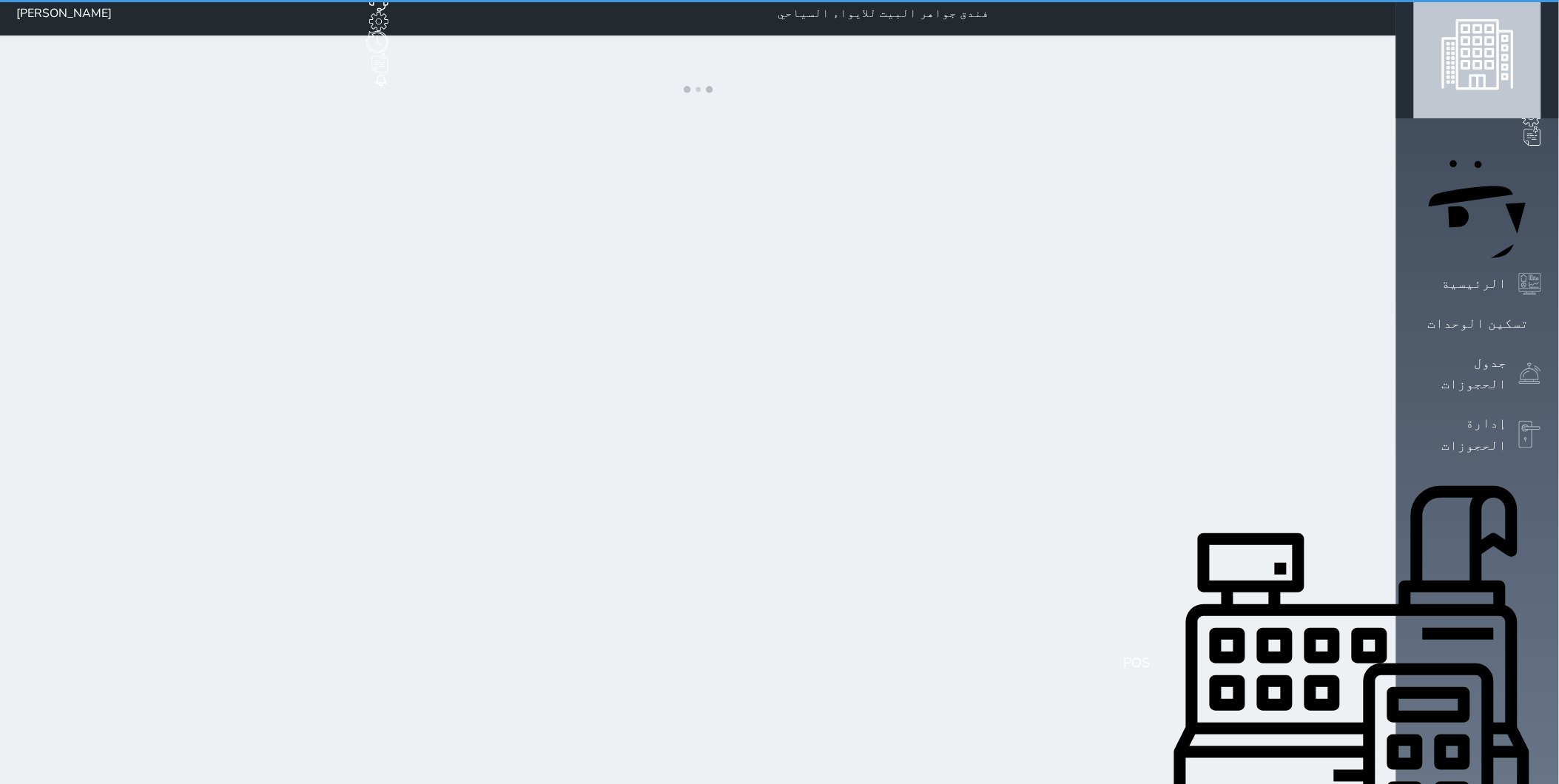 scroll, scrollTop: 0, scrollLeft: 0, axis: both 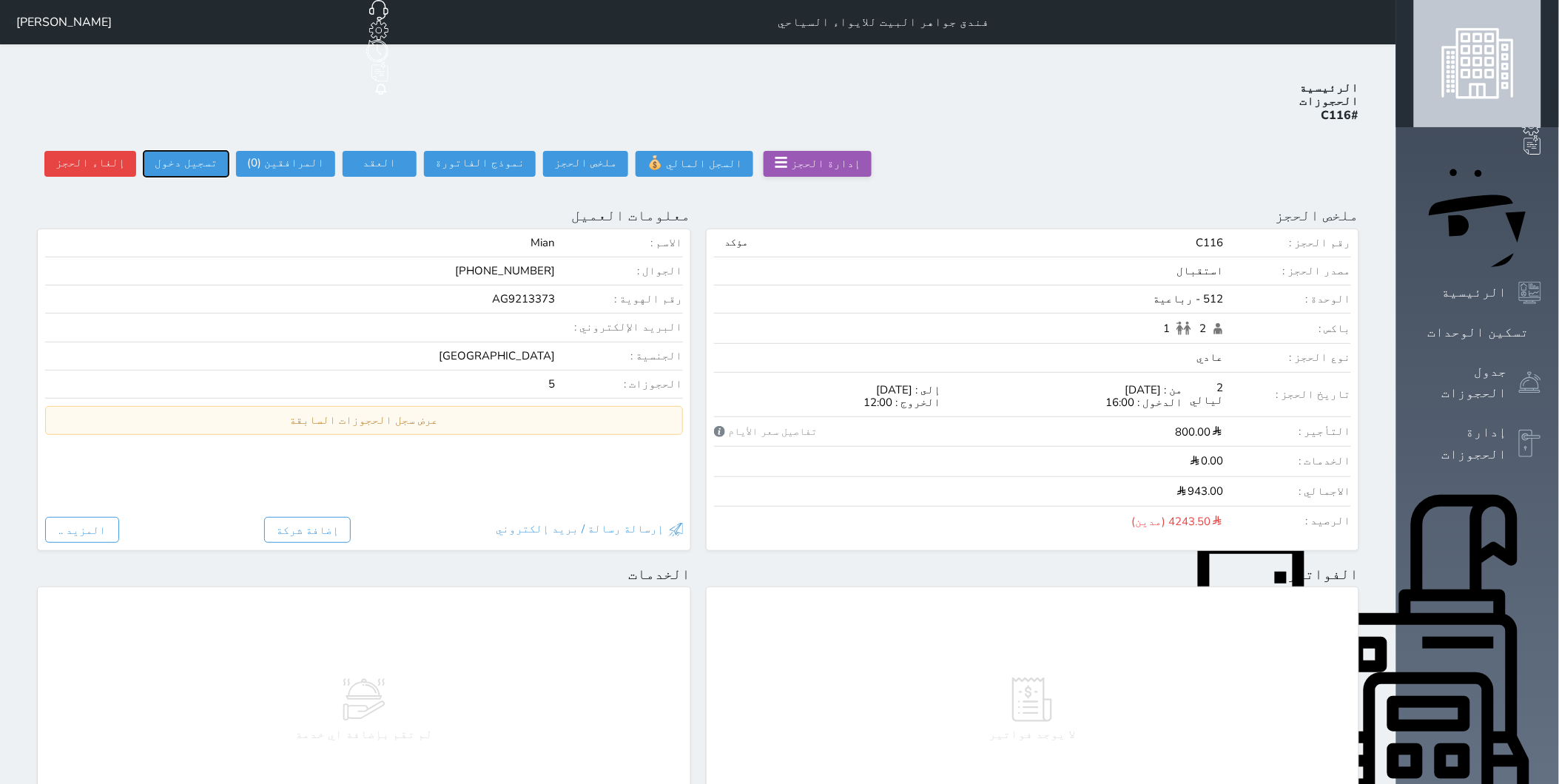 click on "تسجيل دخول" at bounding box center (186, 163) 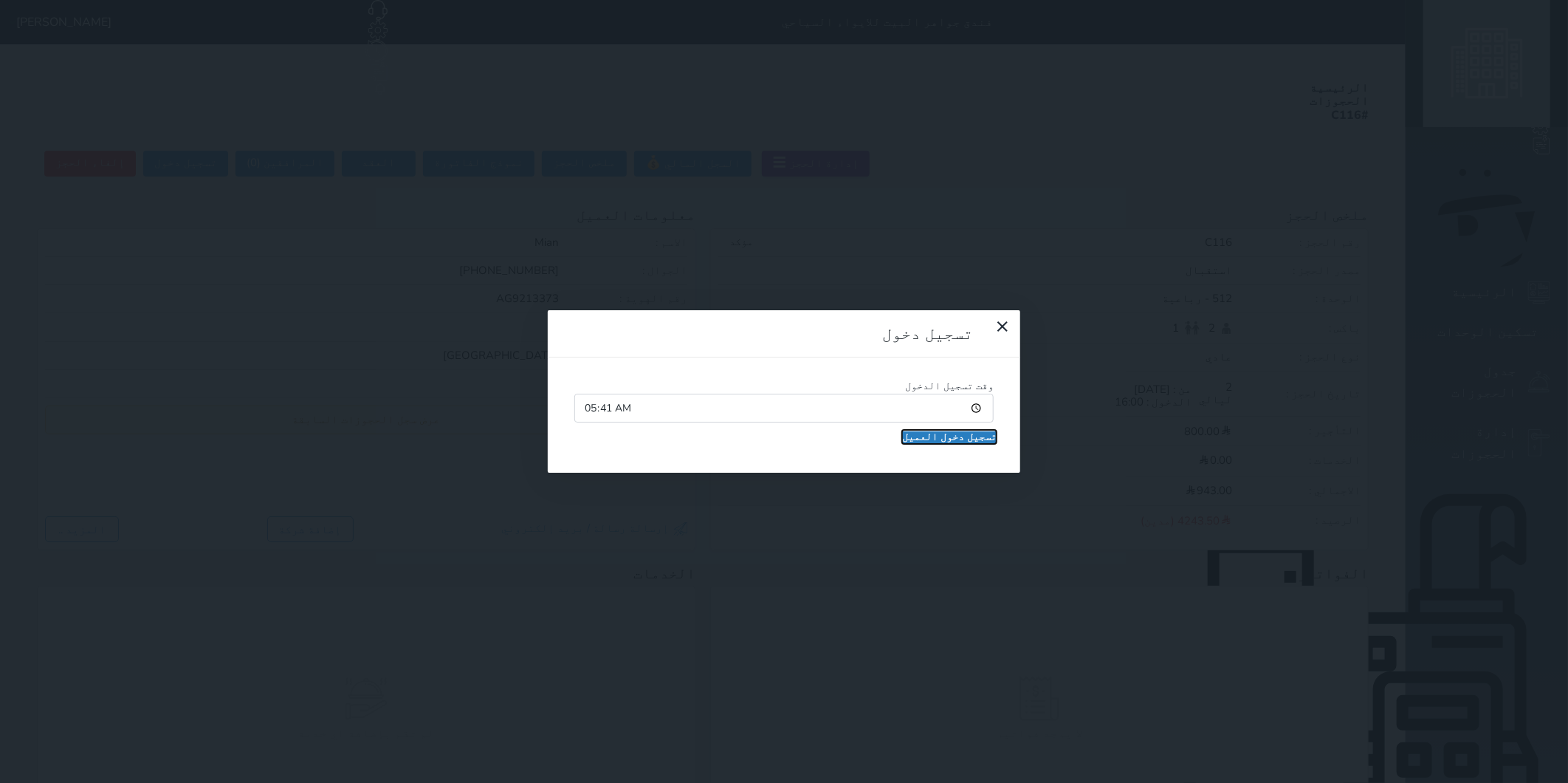 click on "تسجيل دخول العميل" at bounding box center (949, 437) 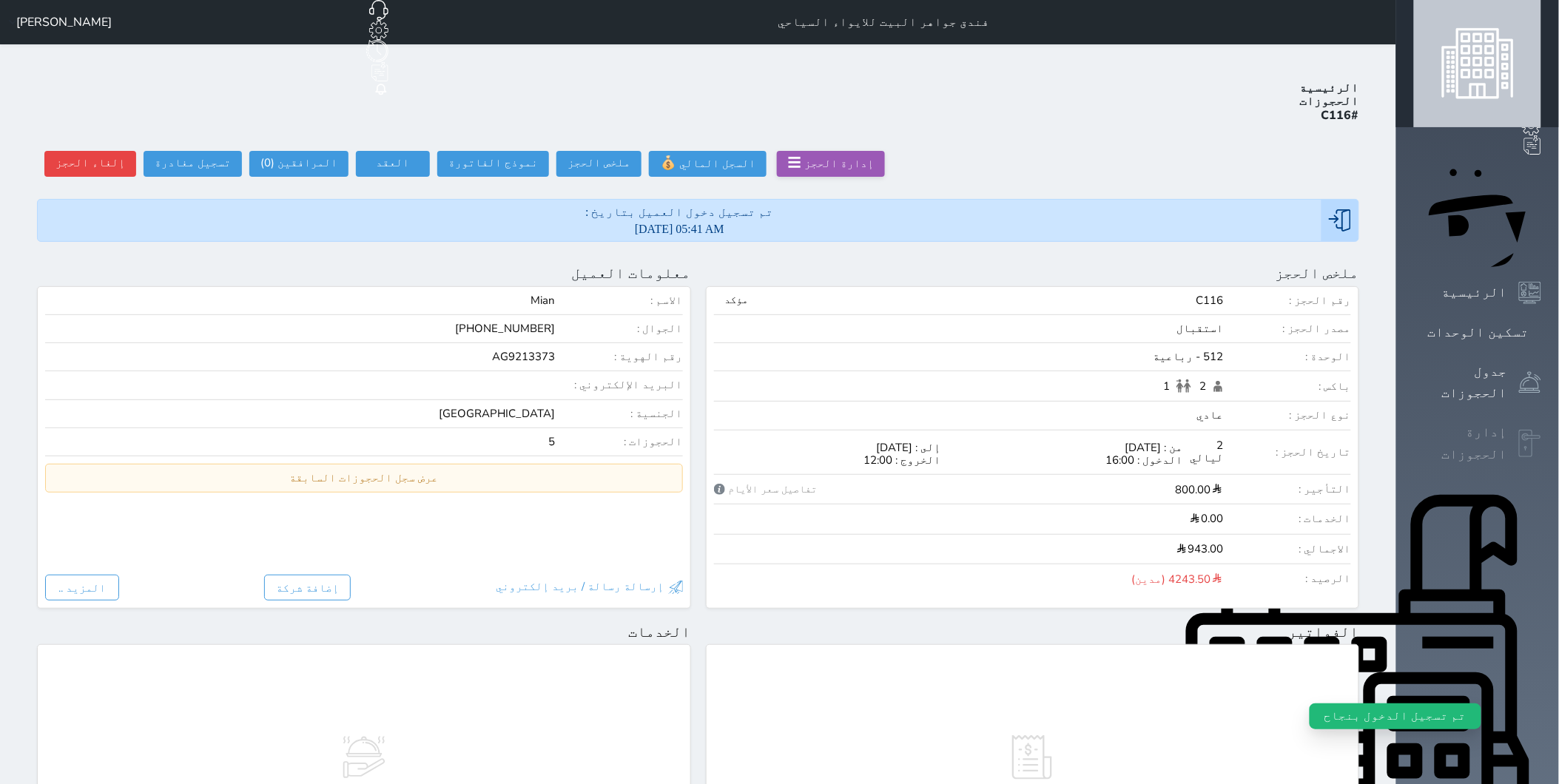 click on "إدارة الحجوزات" at bounding box center [1461, 443] 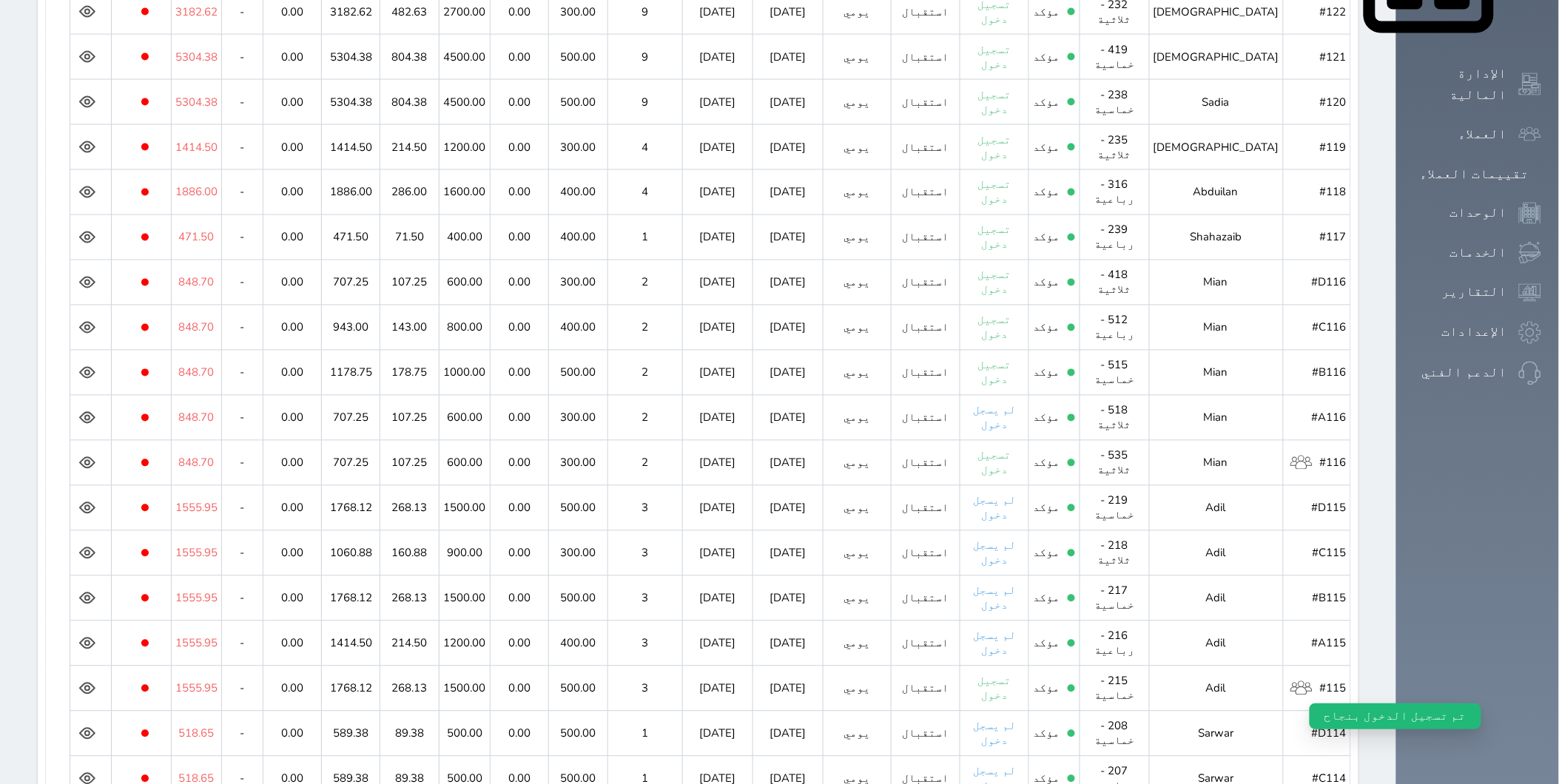 scroll, scrollTop: 822, scrollLeft: 0, axis: vertical 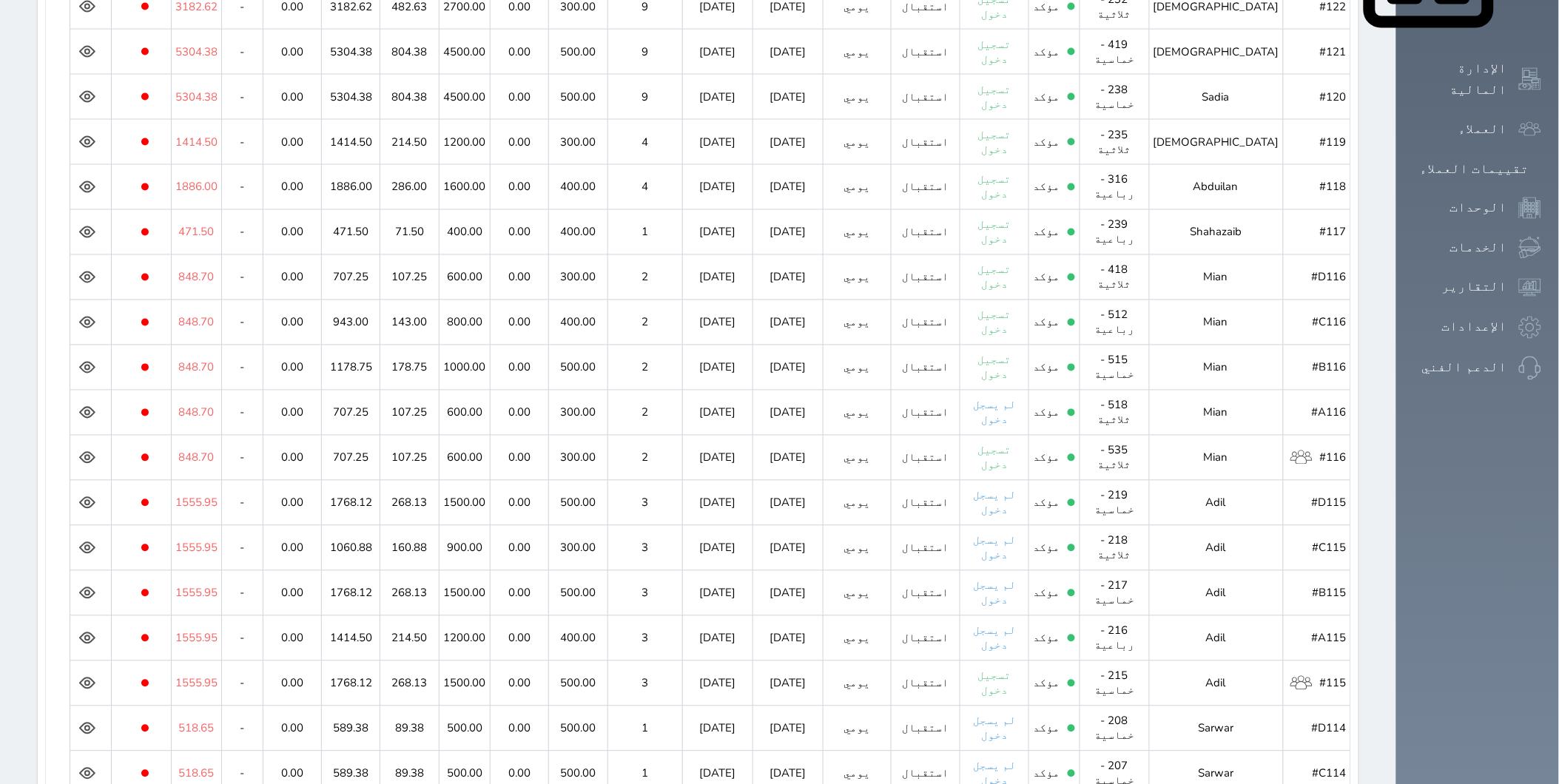 click 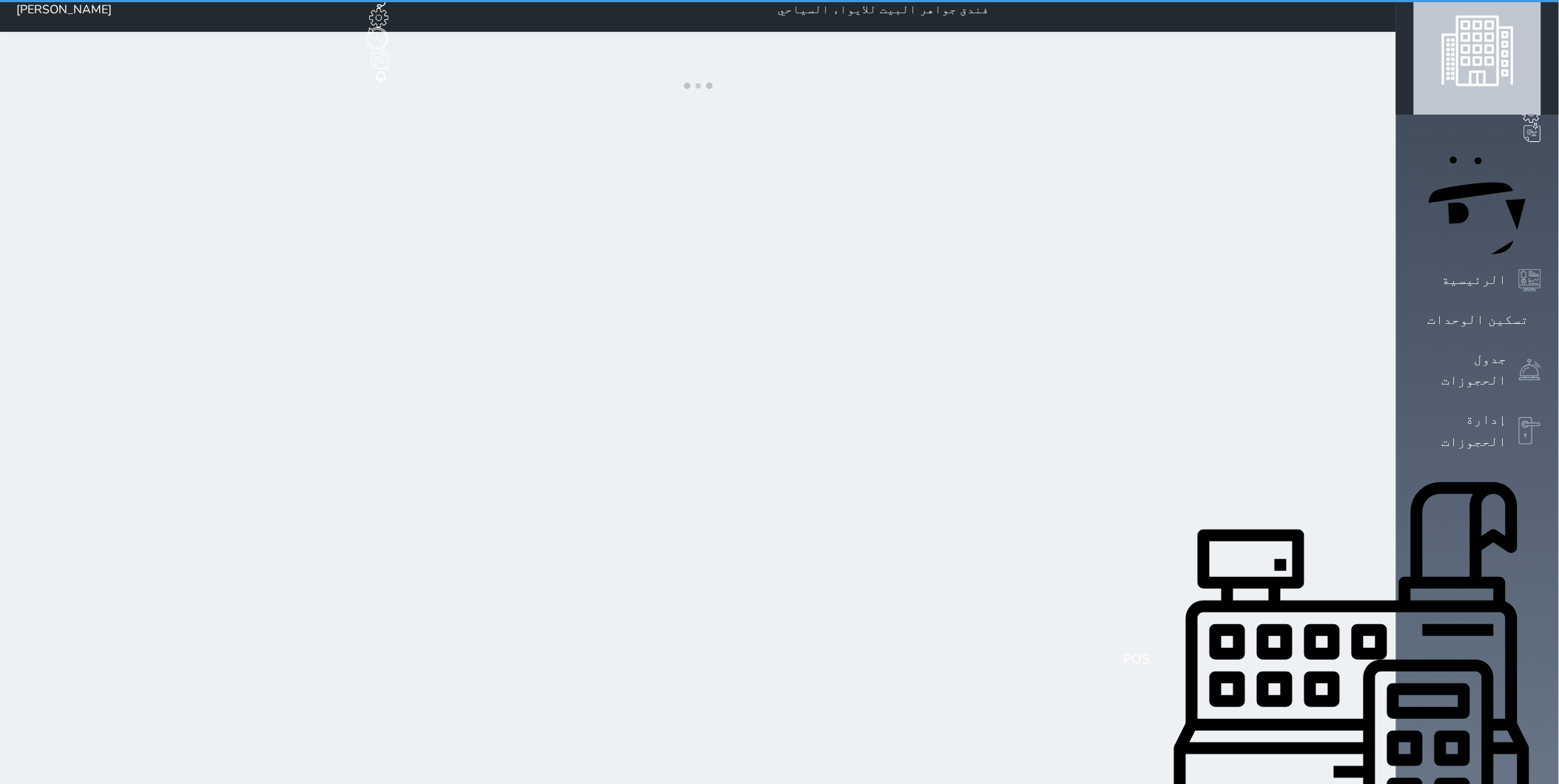 scroll, scrollTop: 0, scrollLeft: 0, axis: both 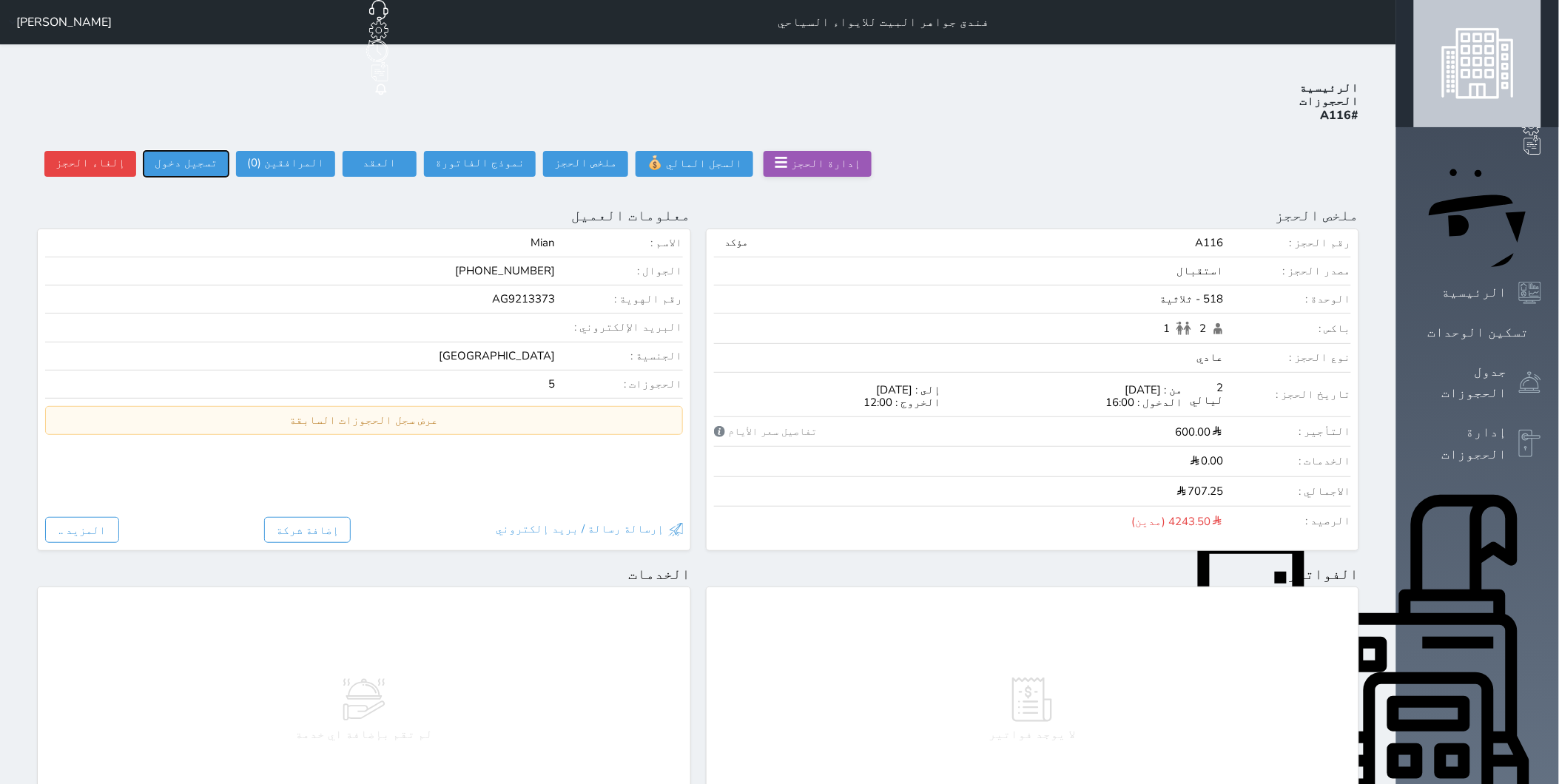 click on "تسجيل دخول" at bounding box center (186, 163) 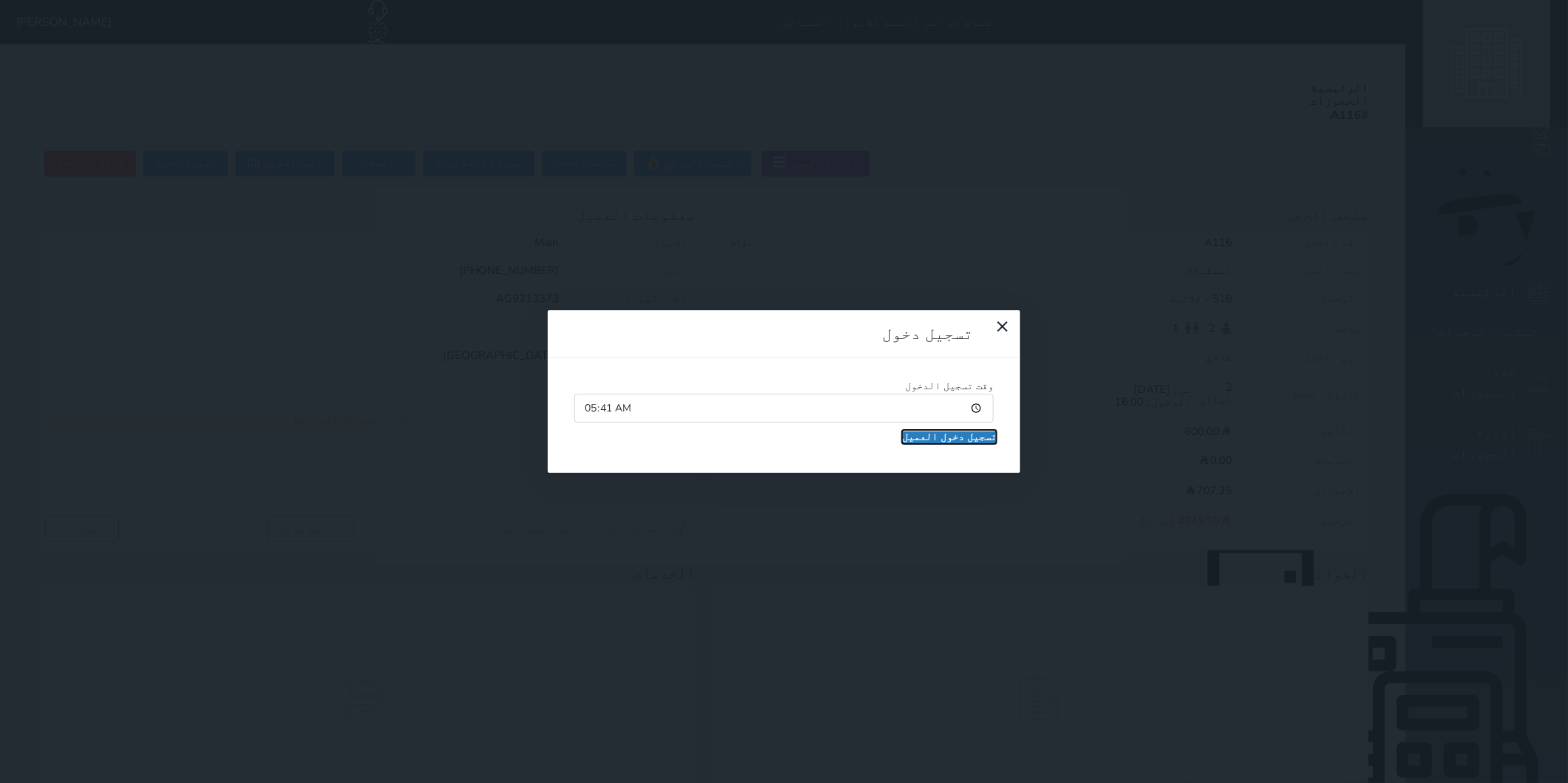 click on "تسجيل دخول العميل" at bounding box center [949, 437] 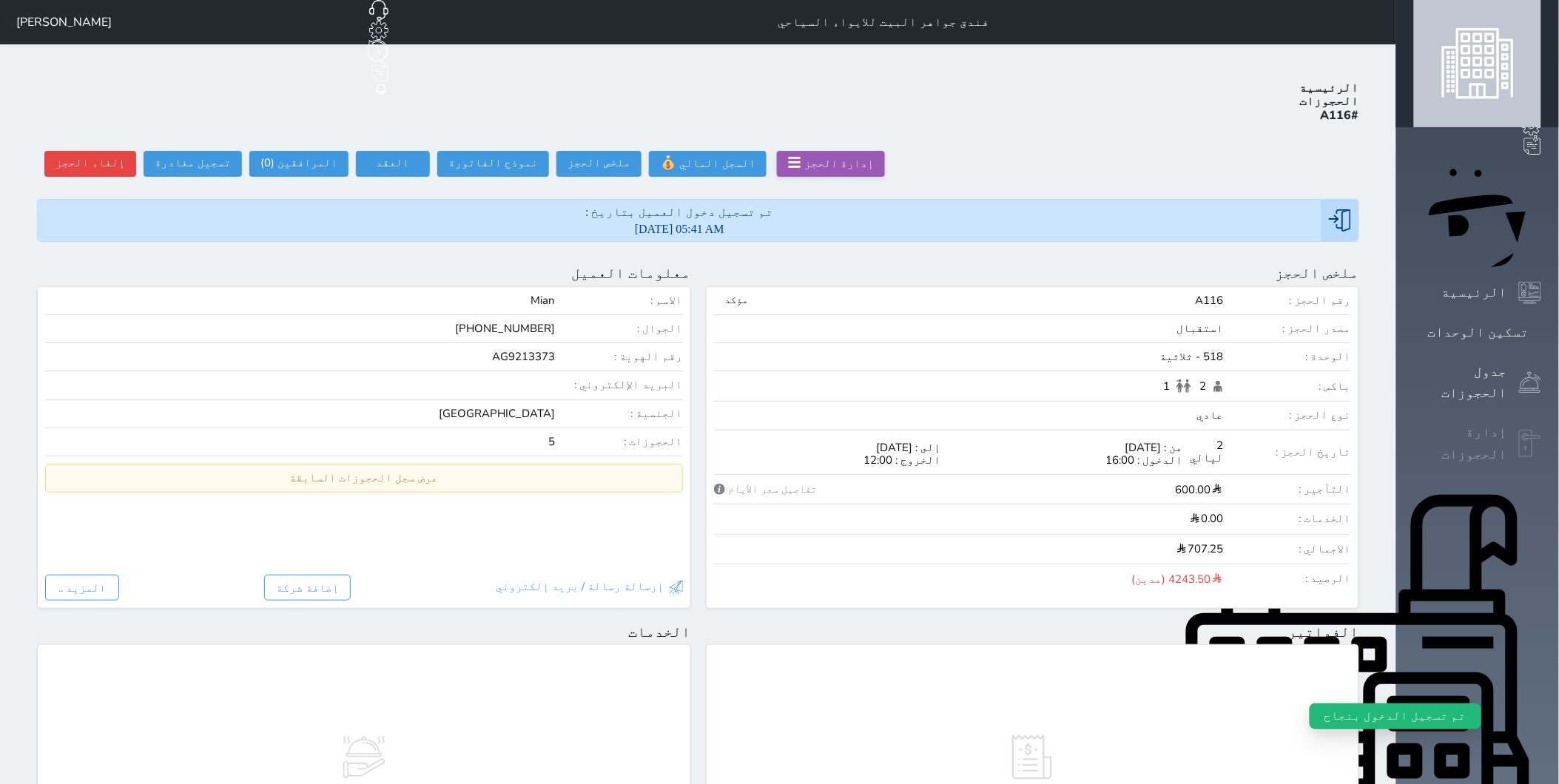 click on "إدارة الحجوزات" at bounding box center [1461, 443] 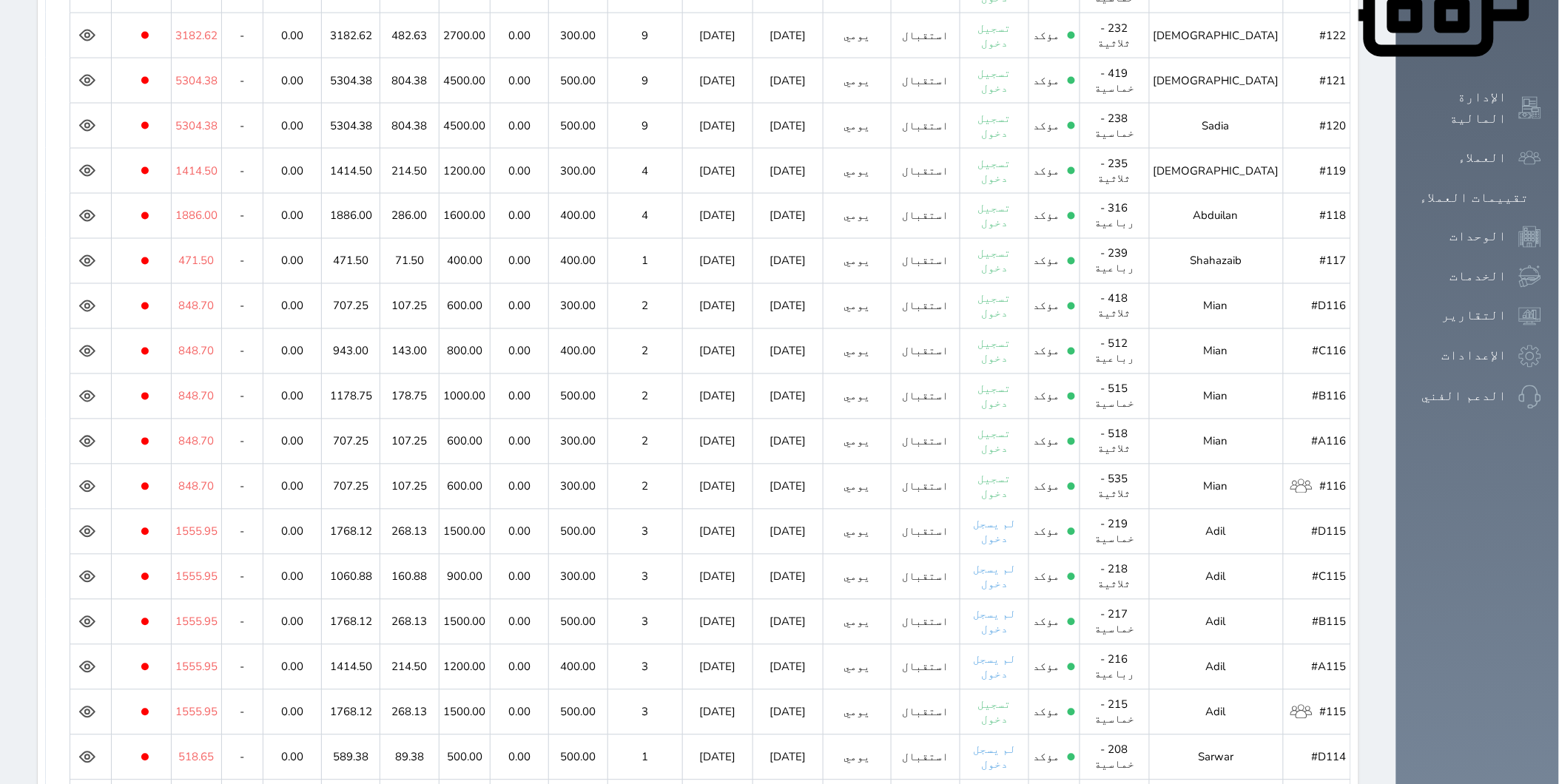 scroll, scrollTop: 822, scrollLeft: 0, axis: vertical 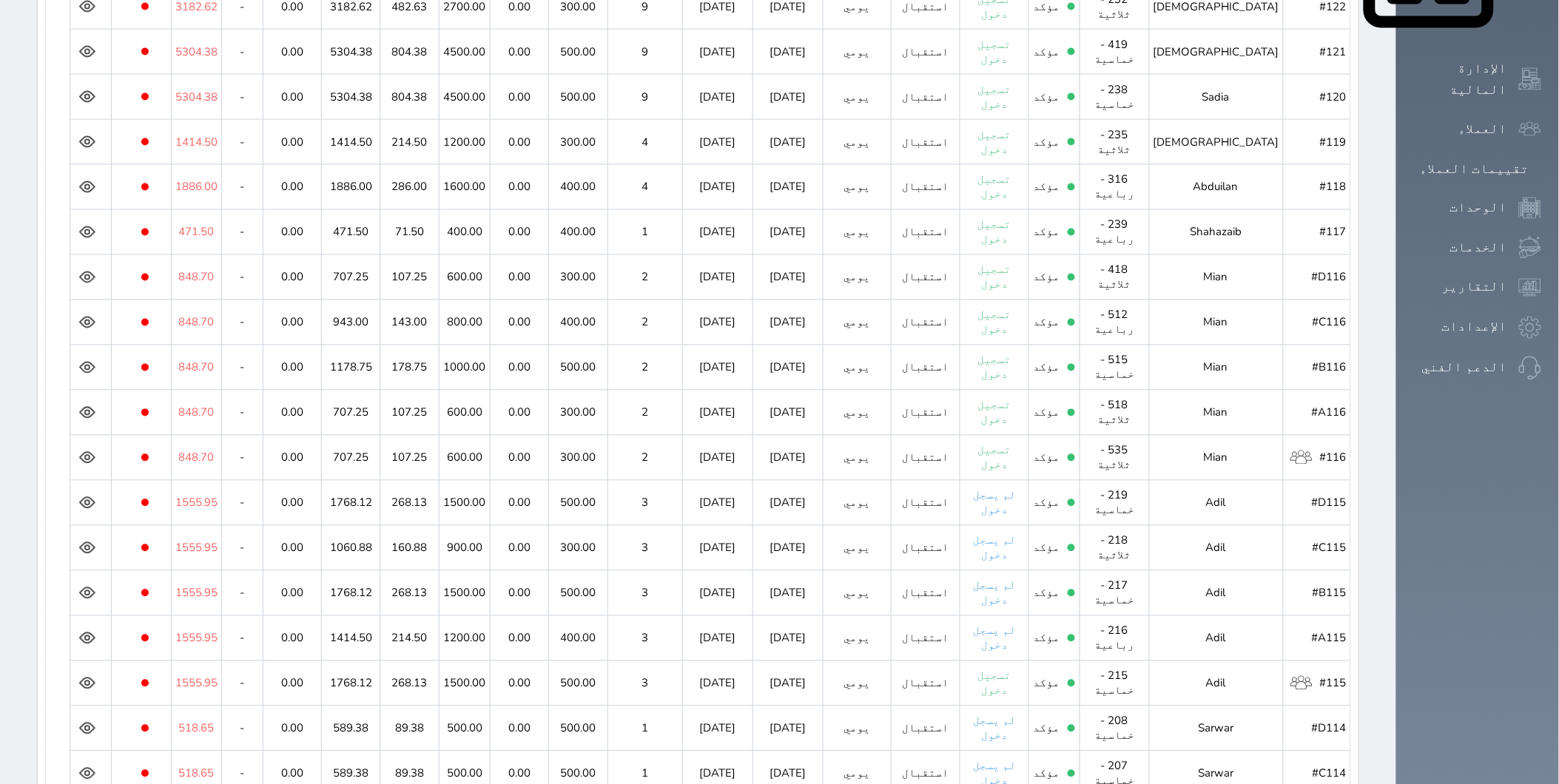 click 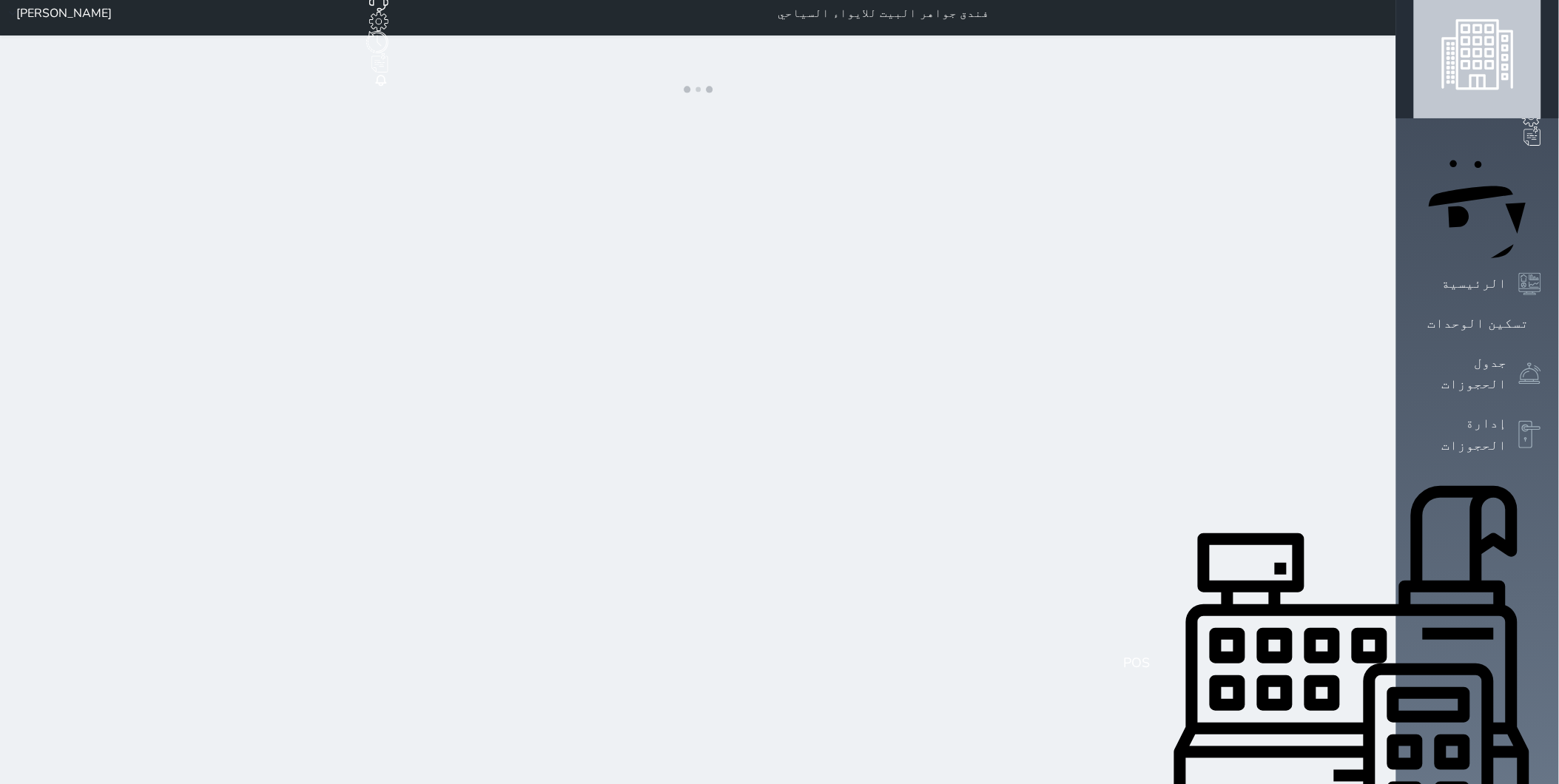 scroll, scrollTop: 0, scrollLeft: 0, axis: both 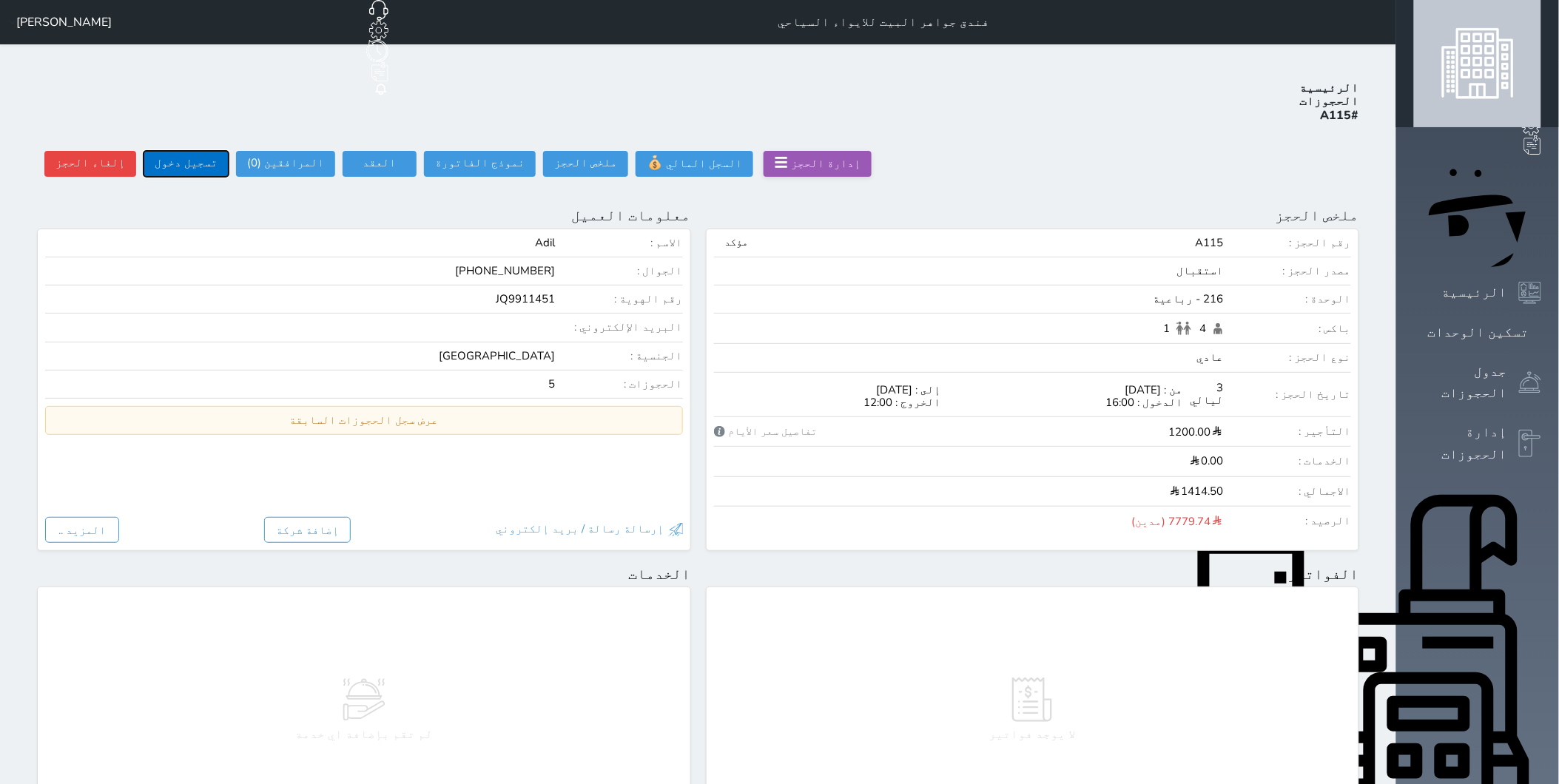 click on "تسجيل دخول" at bounding box center [186, 163] 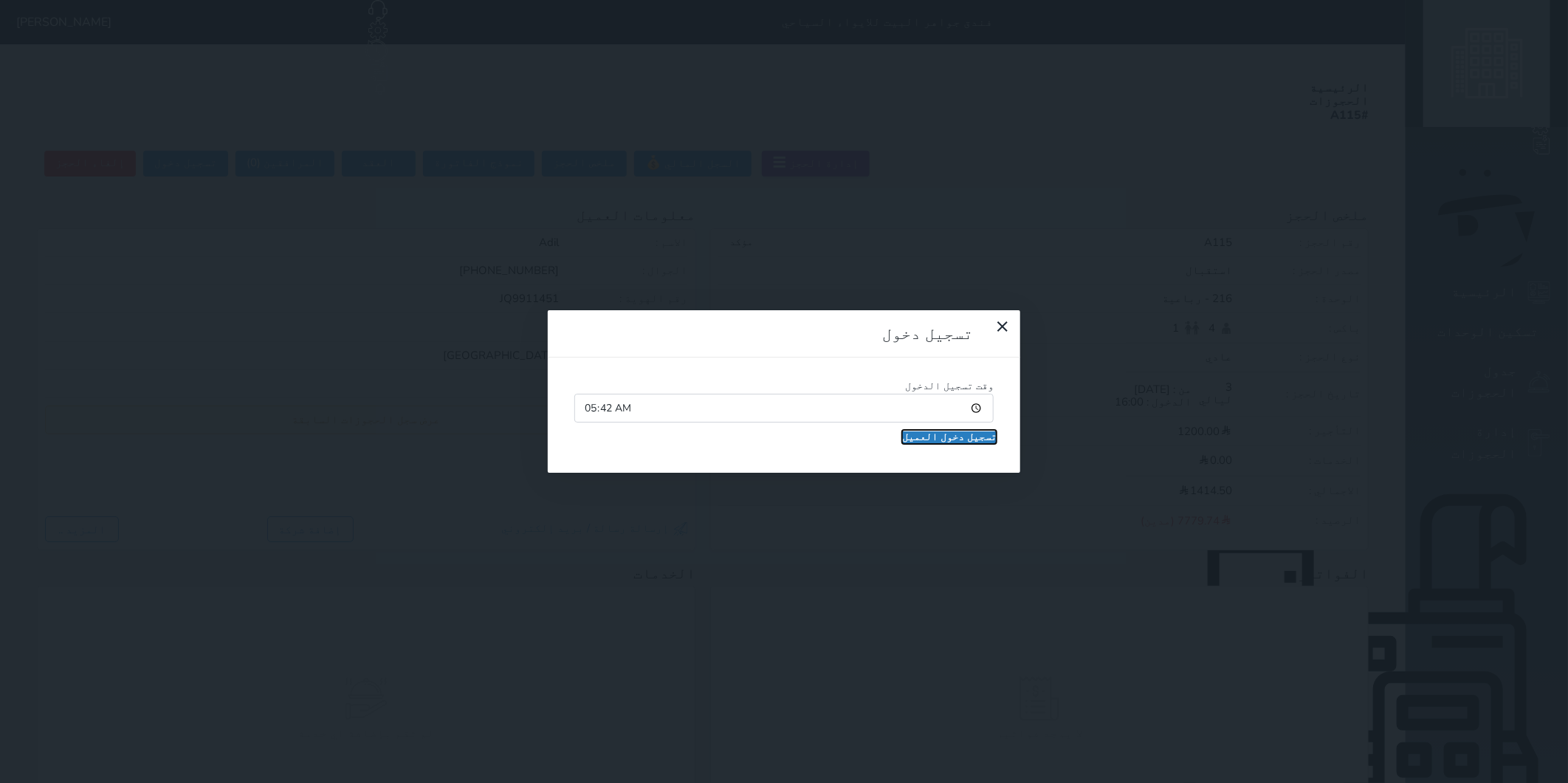 click on "تسجيل دخول العميل" at bounding box center (949, 437) 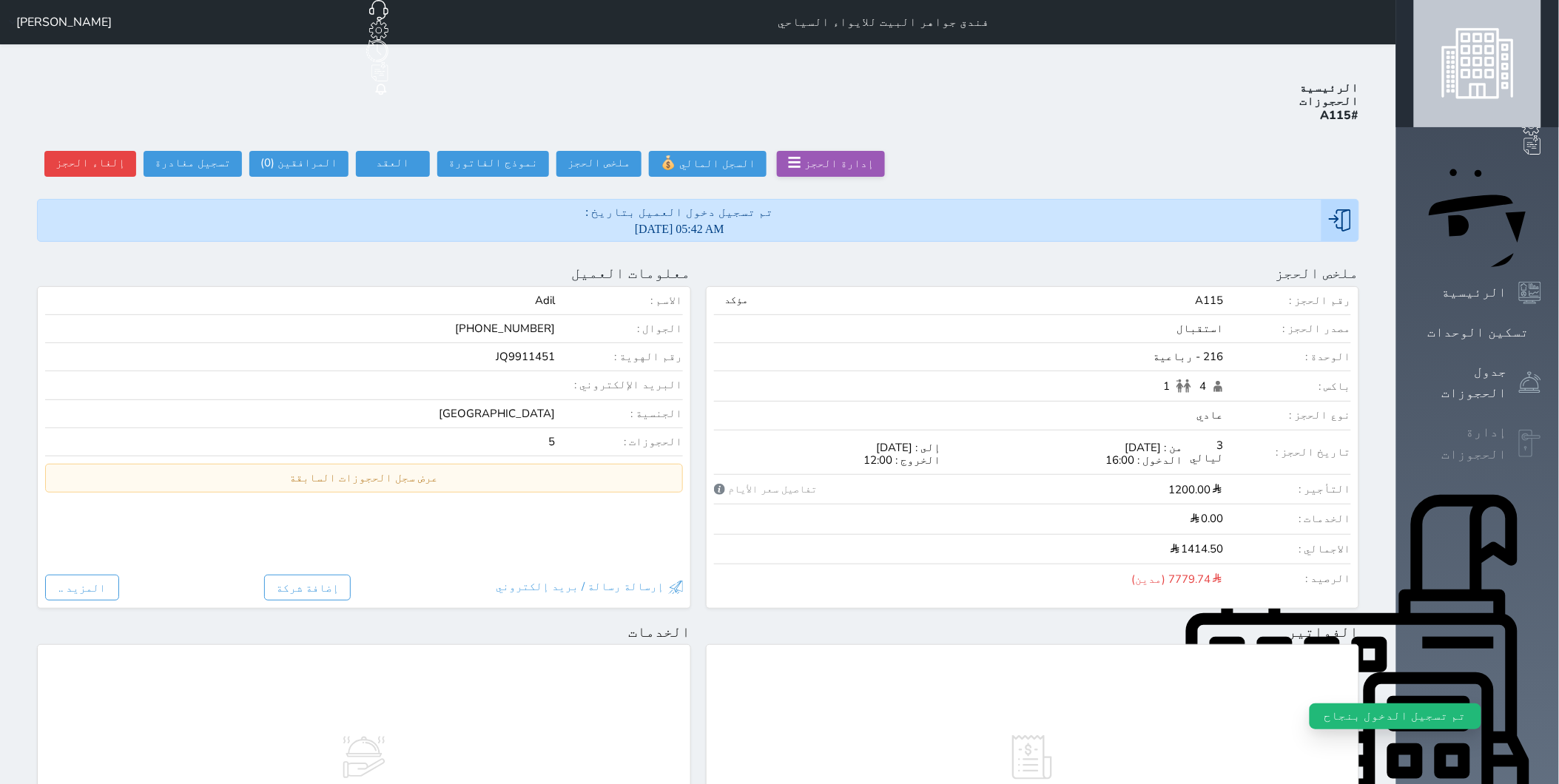 click on "إدارة الحجوزات" at bounding box center (1461, 443) 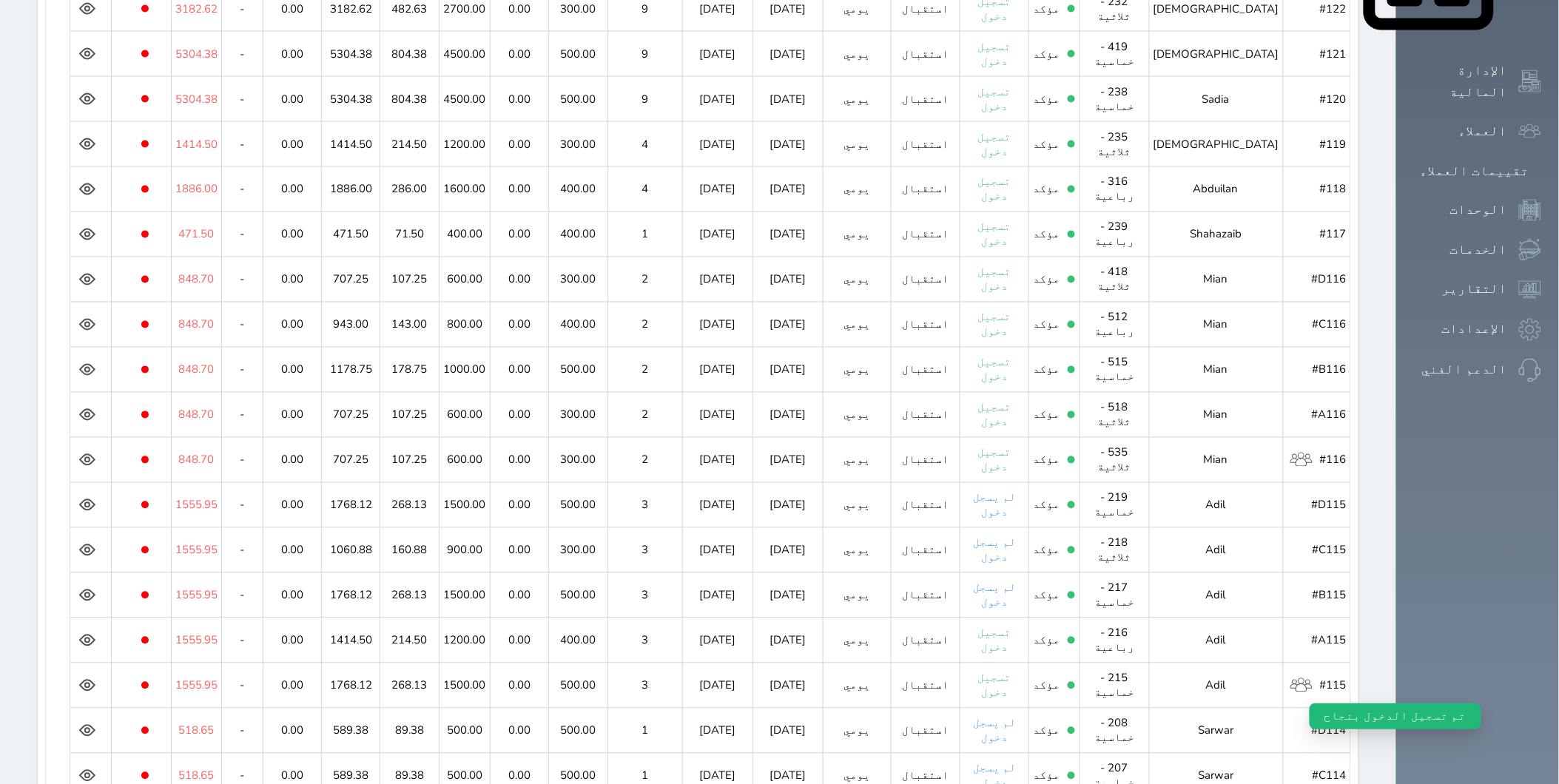 scroll, scrollTop: 822, scrollLeft: 0, axis: vertical 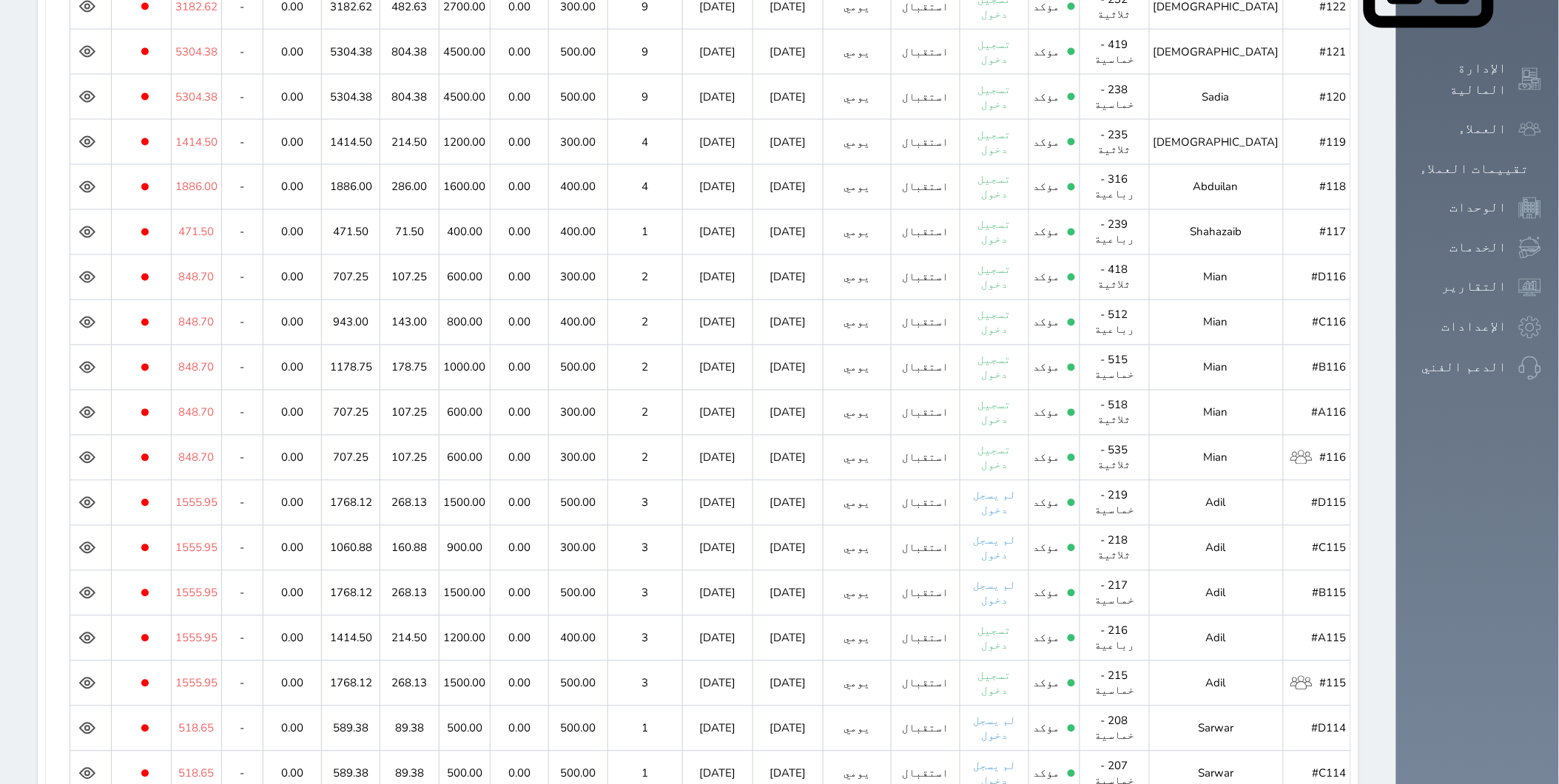 click 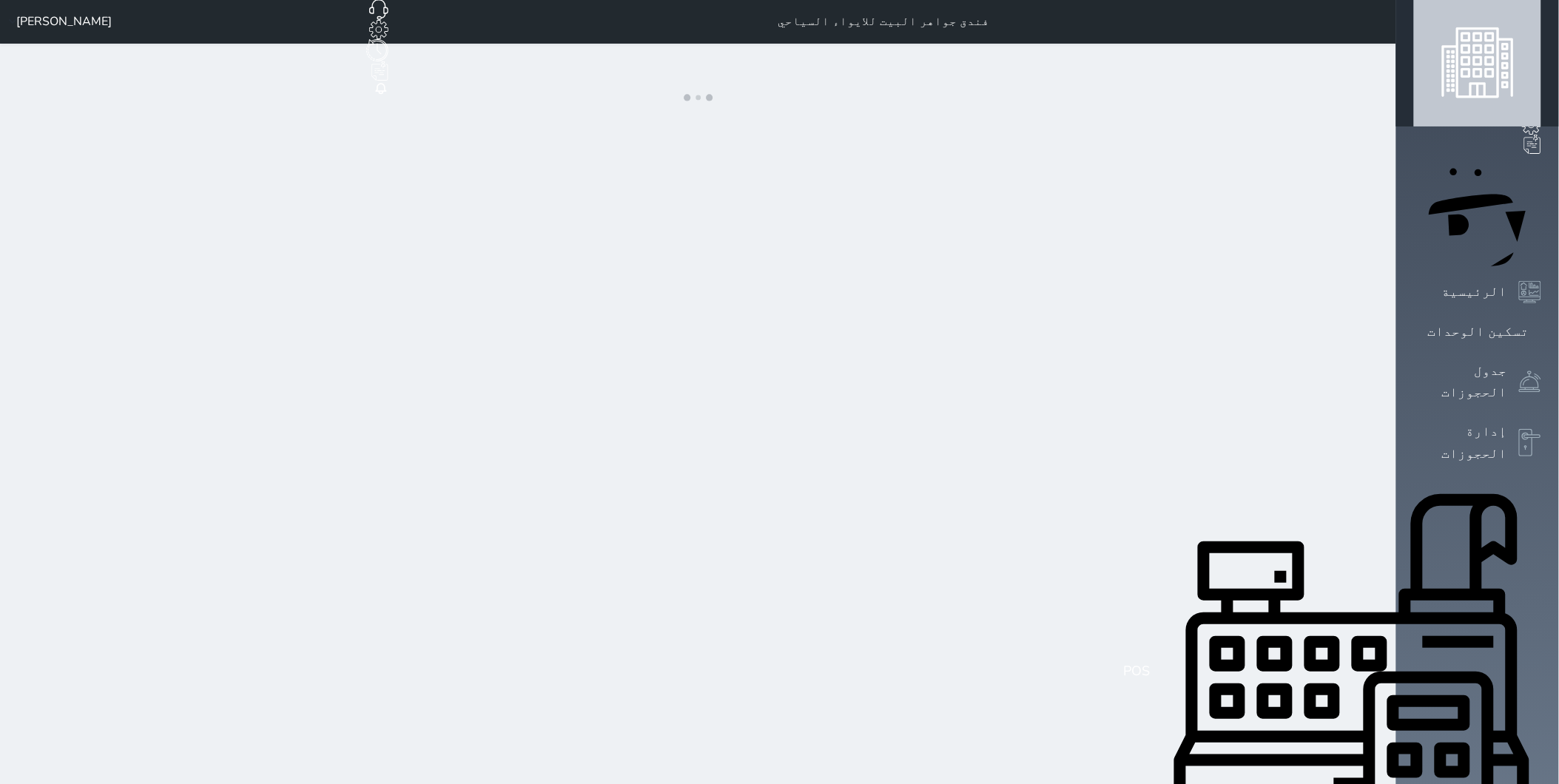 scroll, scrollTop: 0, scrollLeft: 0, axis: both 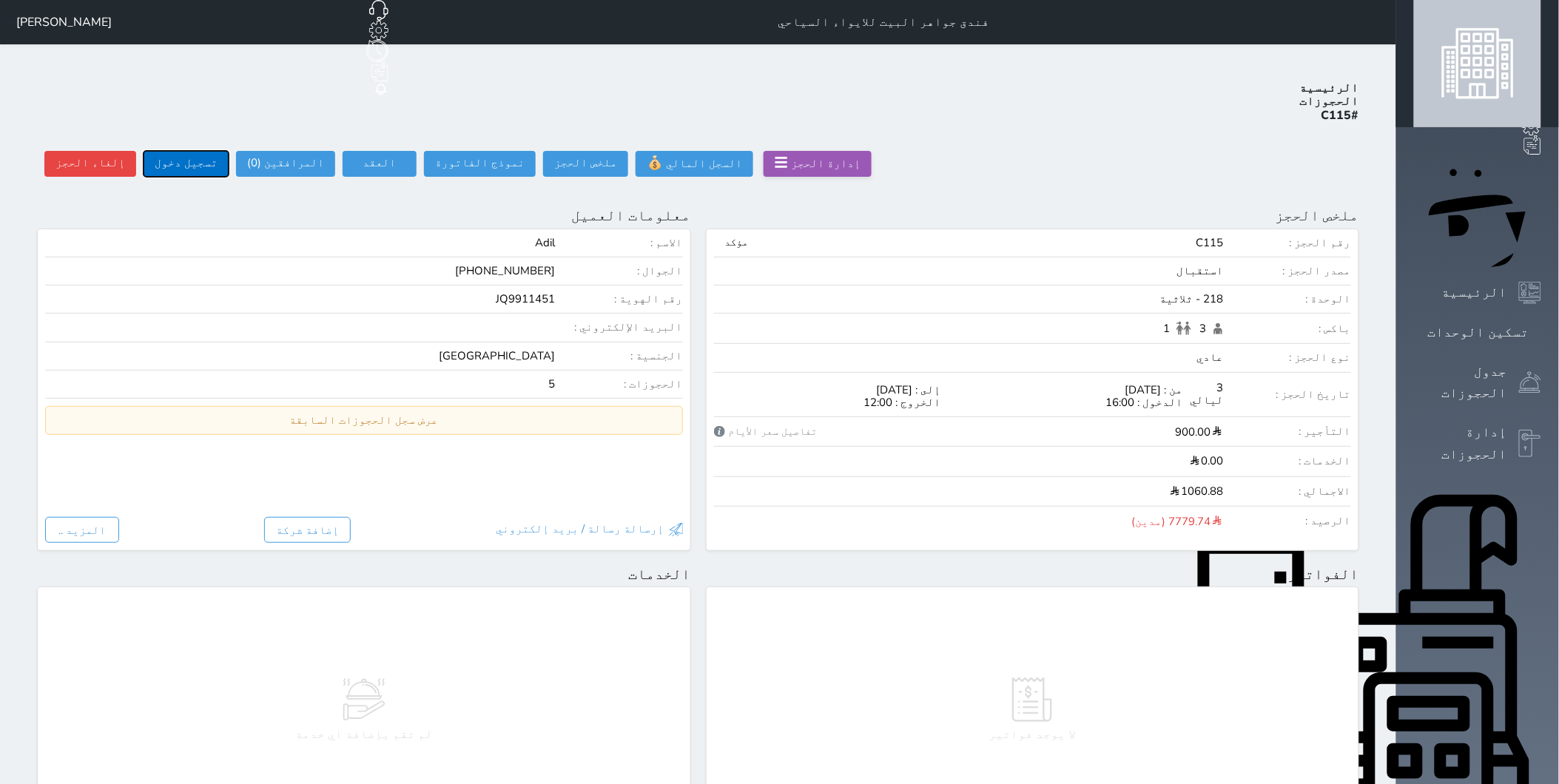 click on "تسجيل دخول" at bounding box center (186, 163) 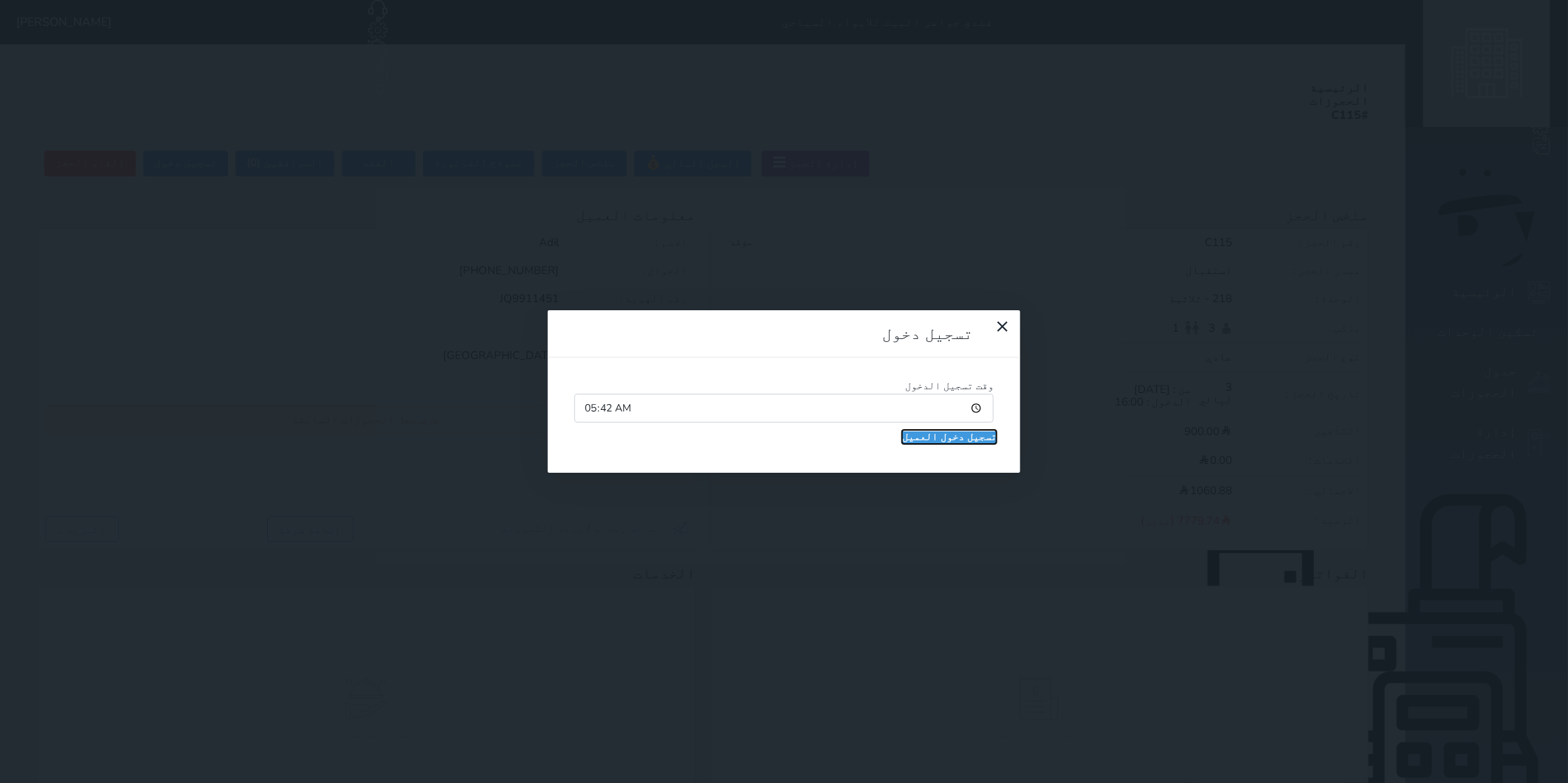 click on "تسجيل دخول العميل" at bounding box center [949, 437] 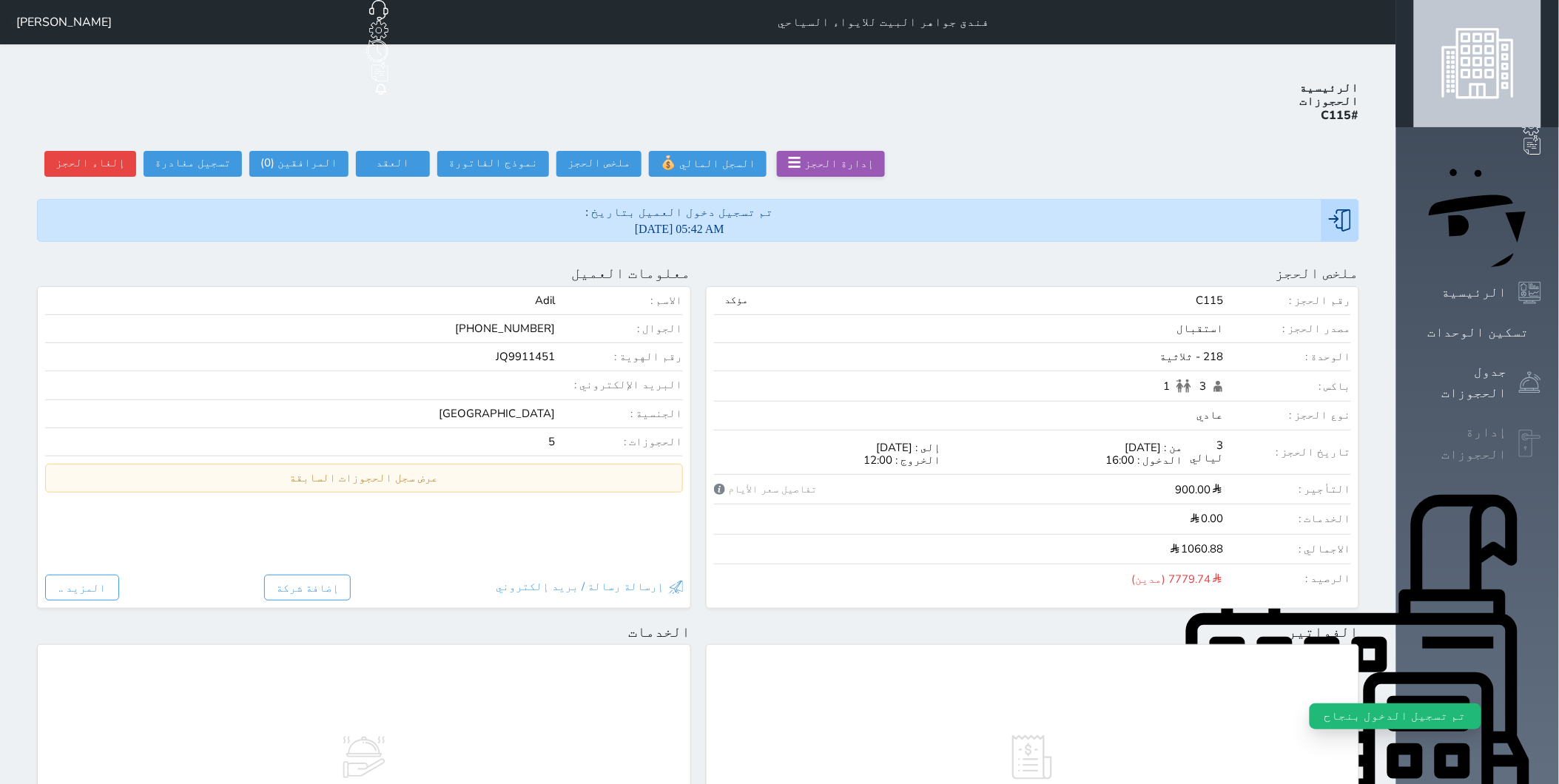 click on "إدارة الحجوزات" at bounding box center (1461, 443) 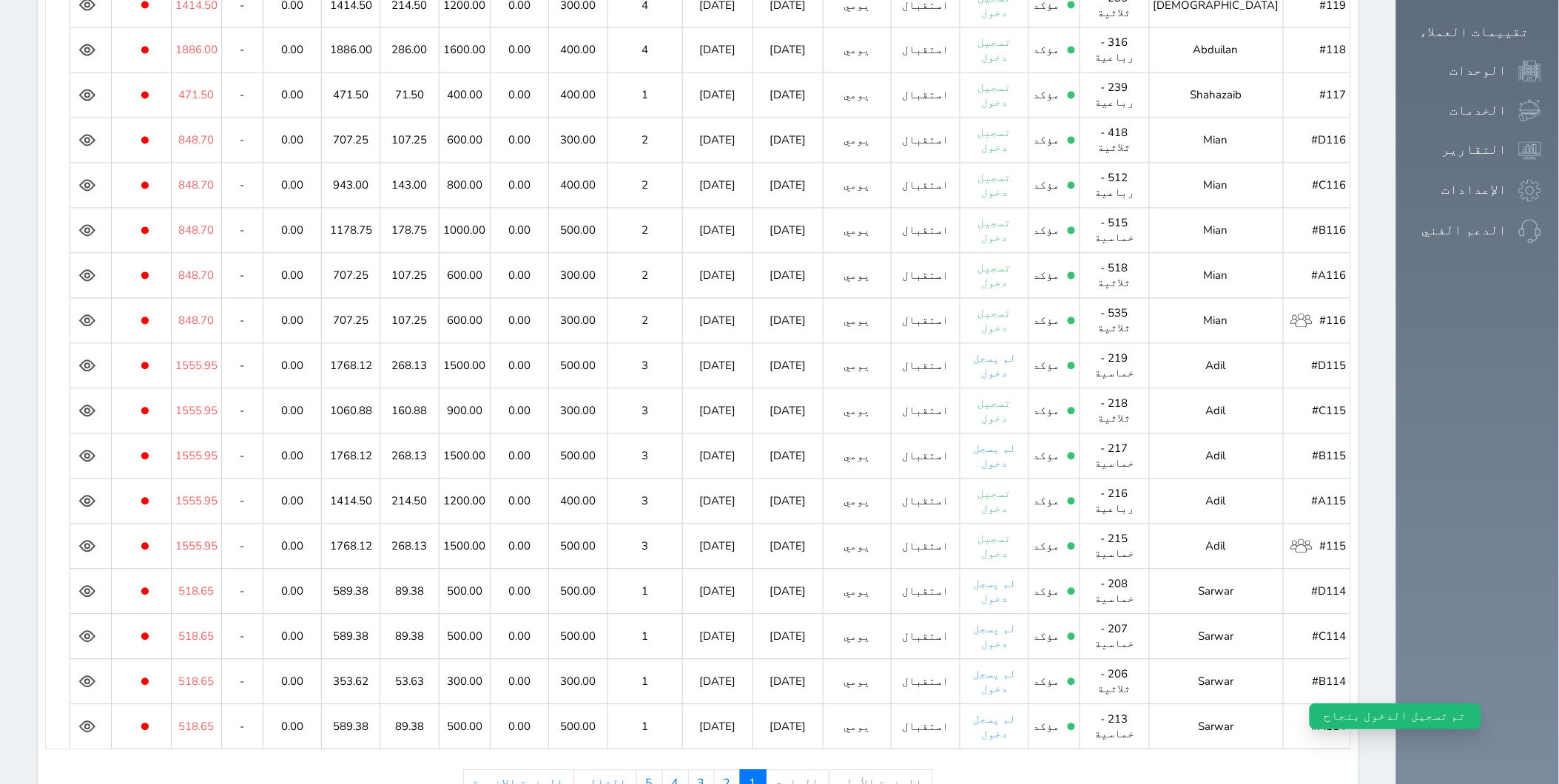 scroll, scrollTop: 970, scrollLeft: 0, axis: vertical 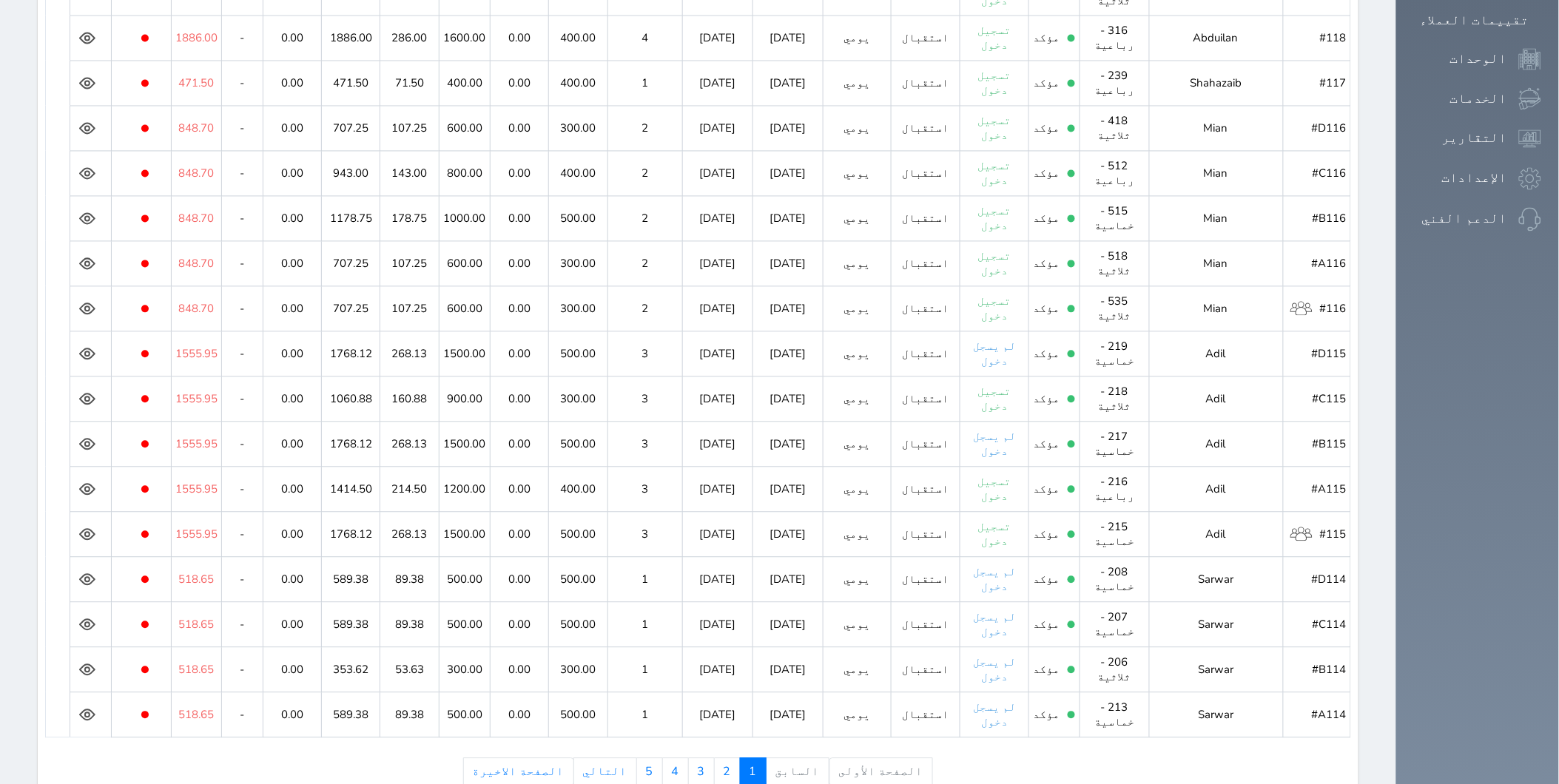 click 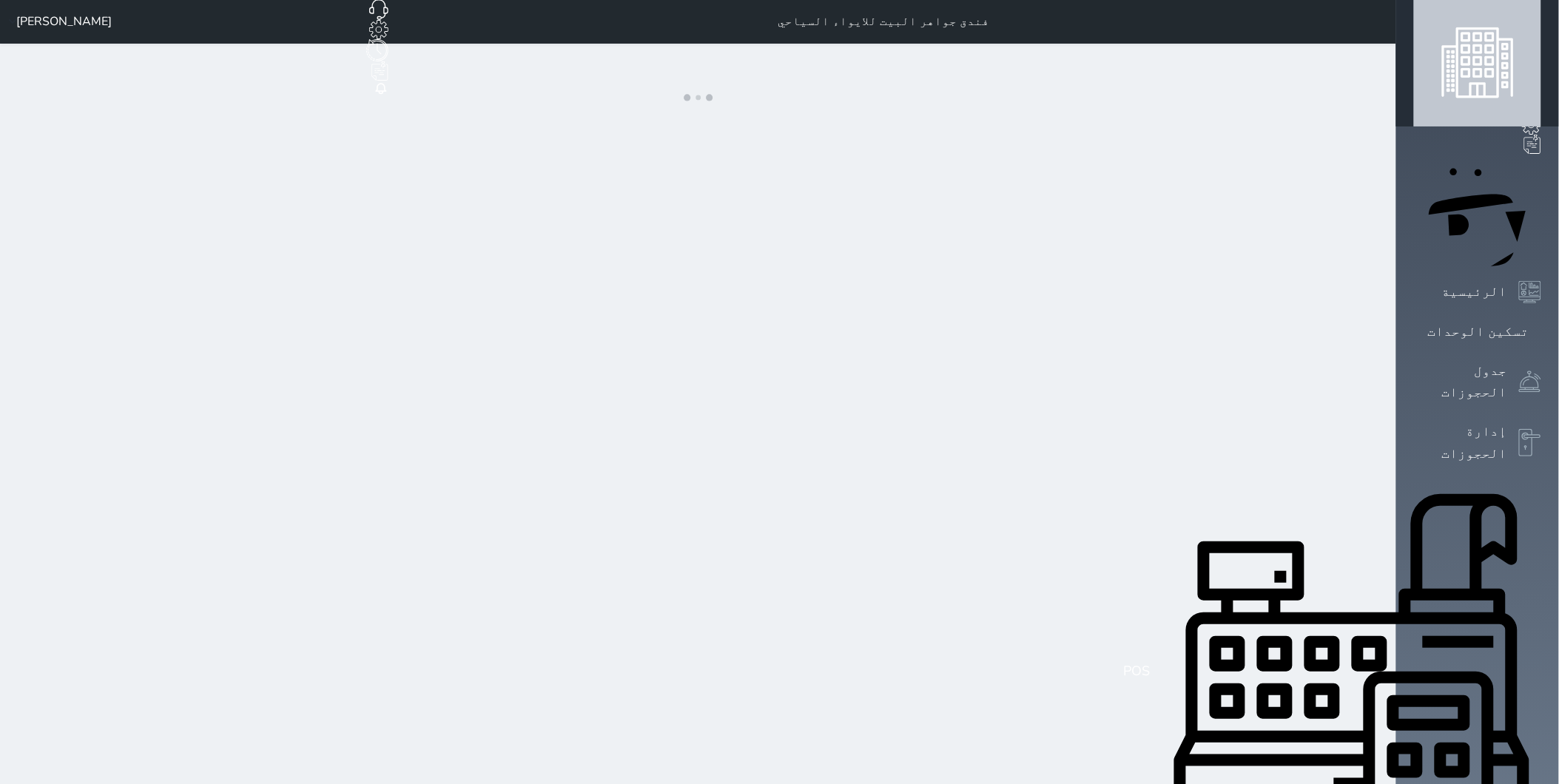 scroll, scrollTop: 0, scrollLeft: 0, axis: both 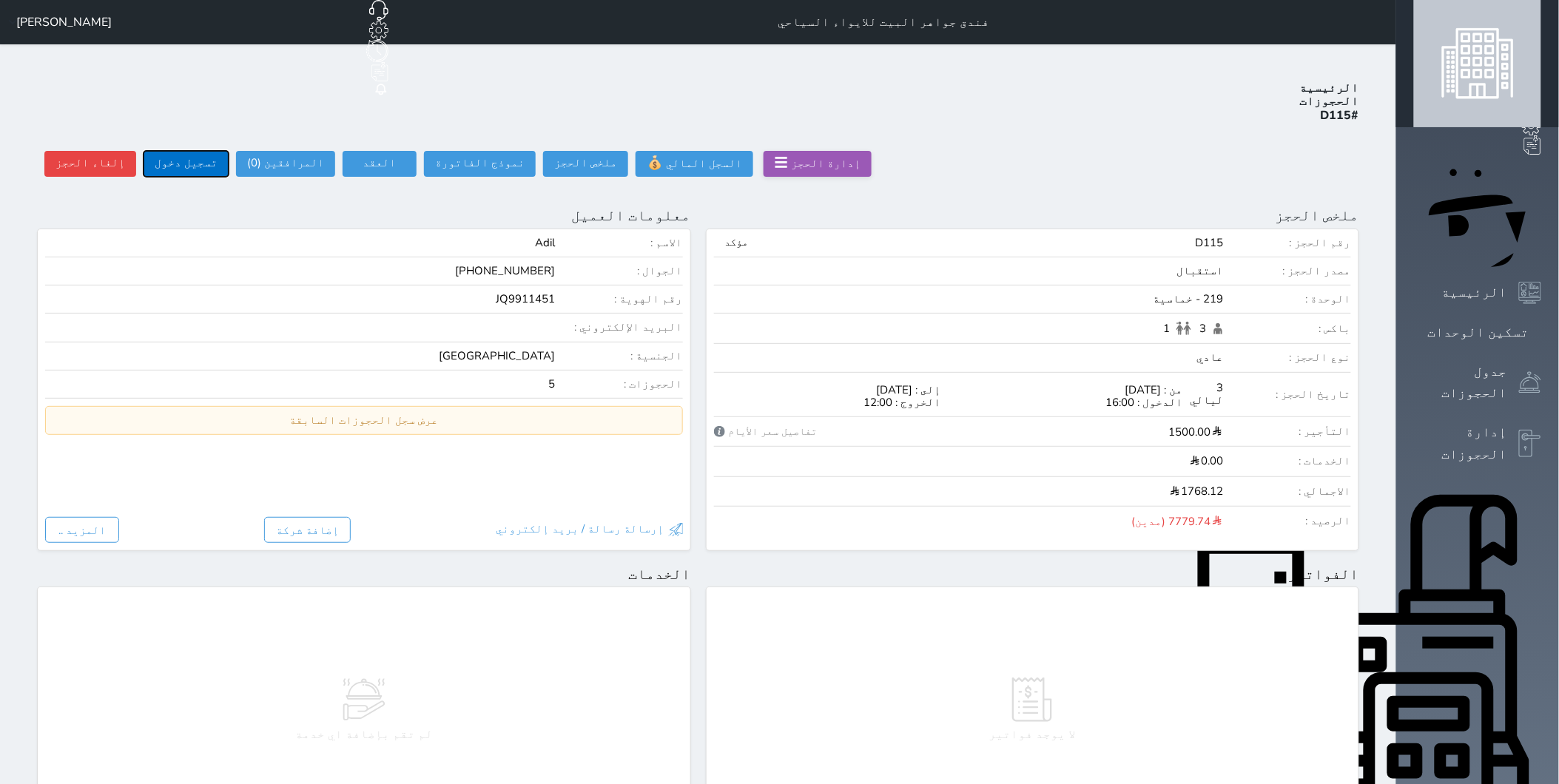 click on "تسجيل دخول" at bounding box center [186, 163] 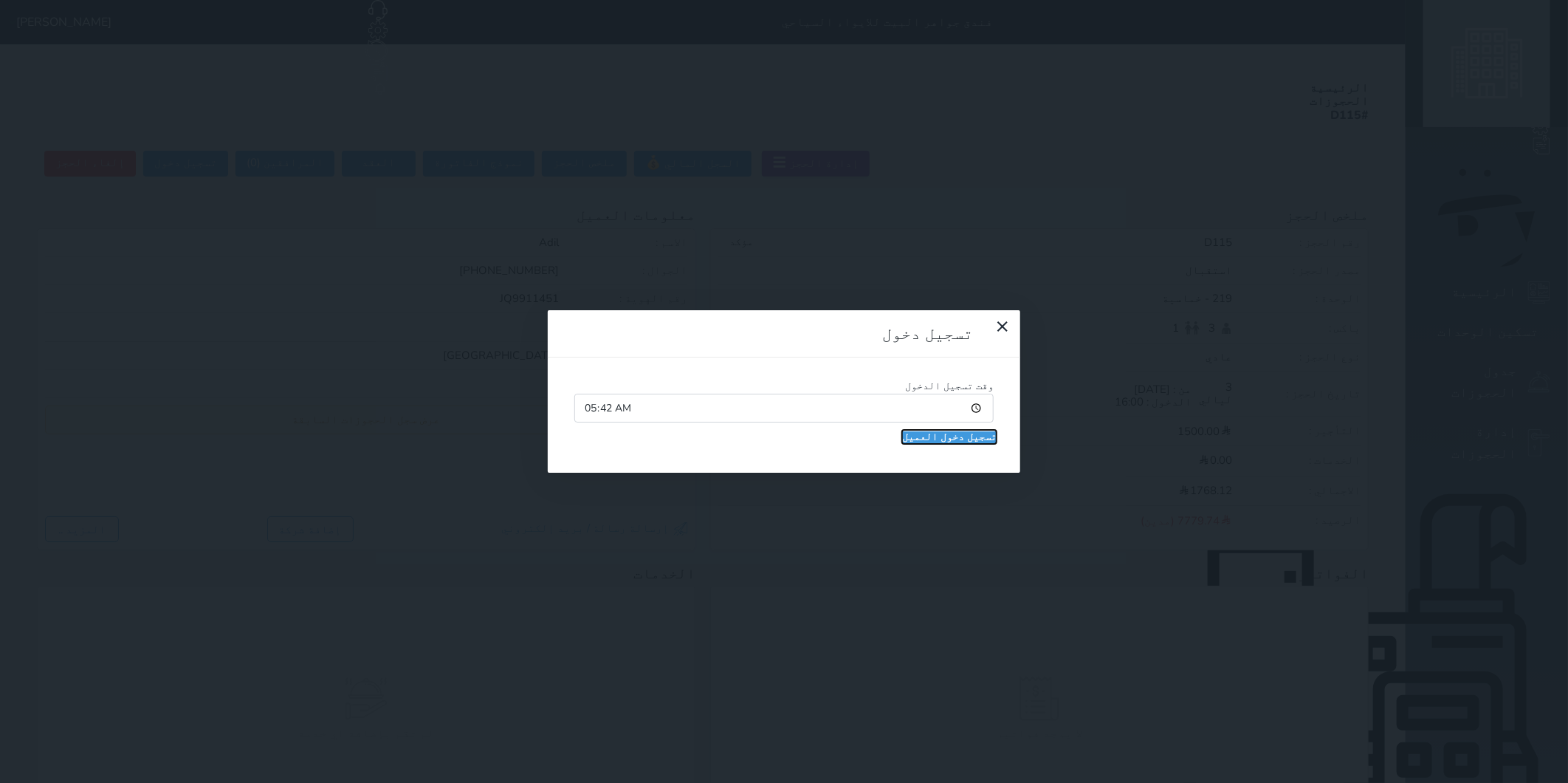 click on "تسجيل دخول العميل" at bounding box center (949, 437) 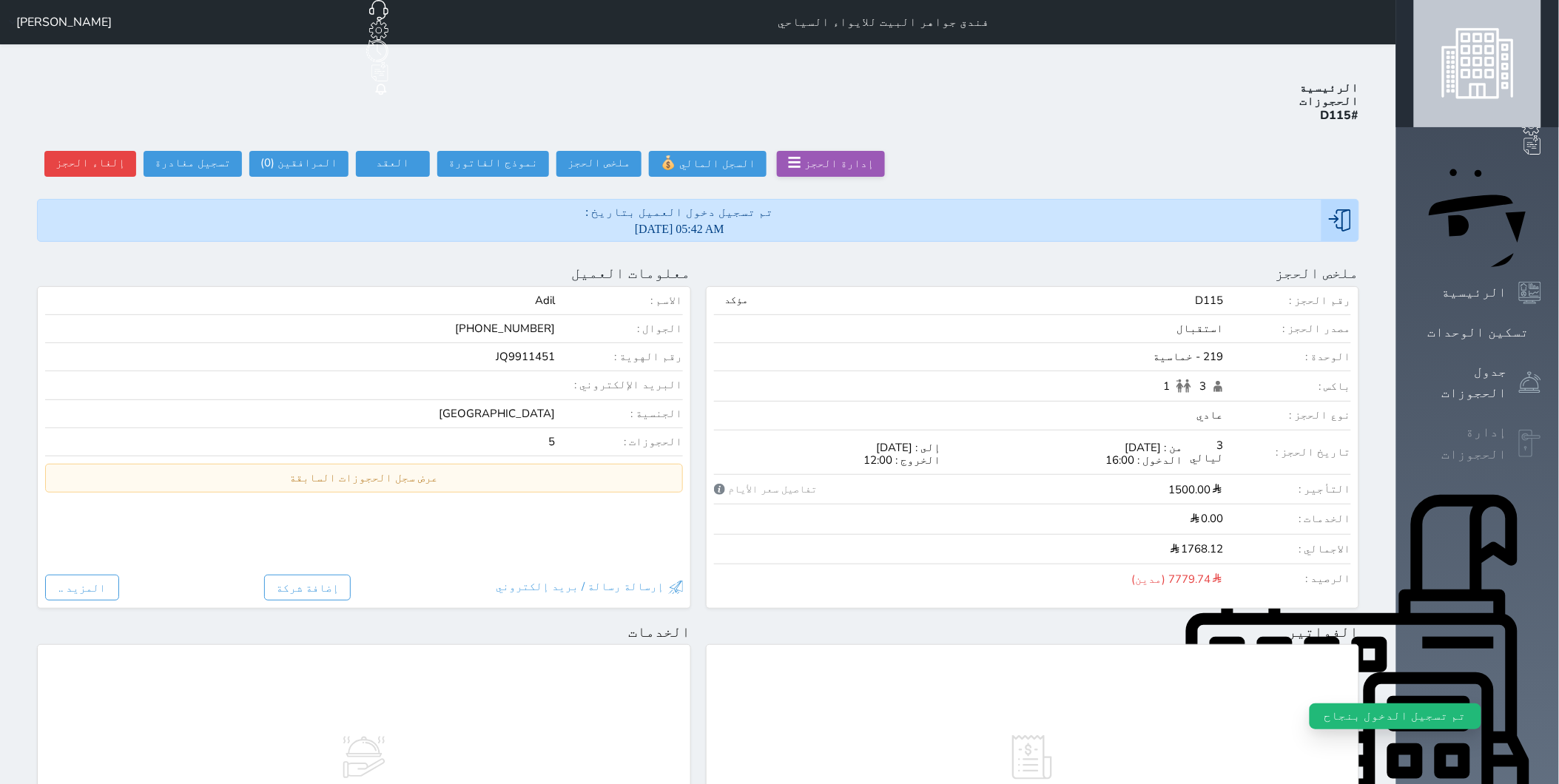 click on "إدارة الحجوزات" at bounding box center (1461, 443) 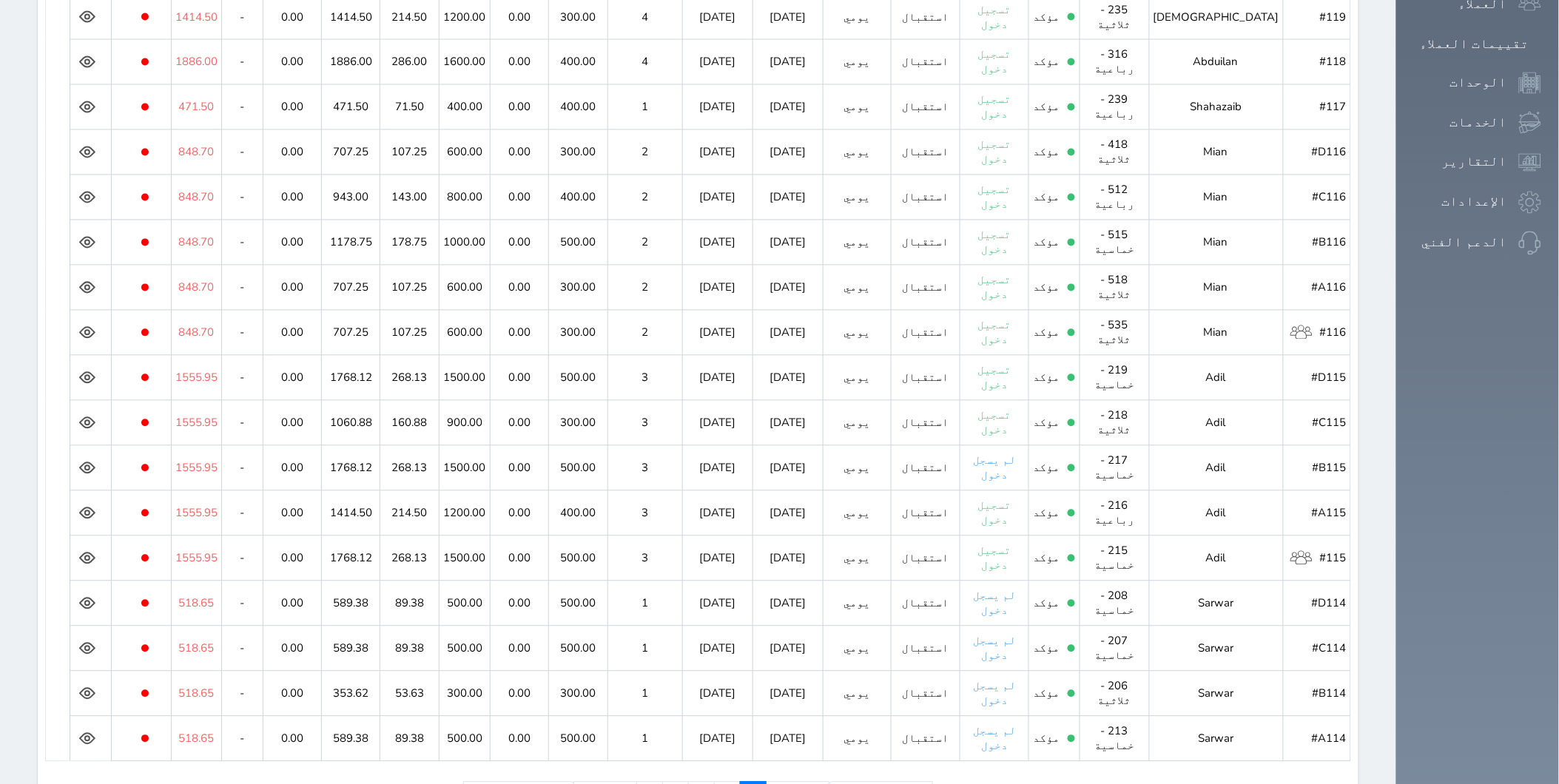 scroll, scrollTop: 970, scrollLeft: 0, axis: vertical 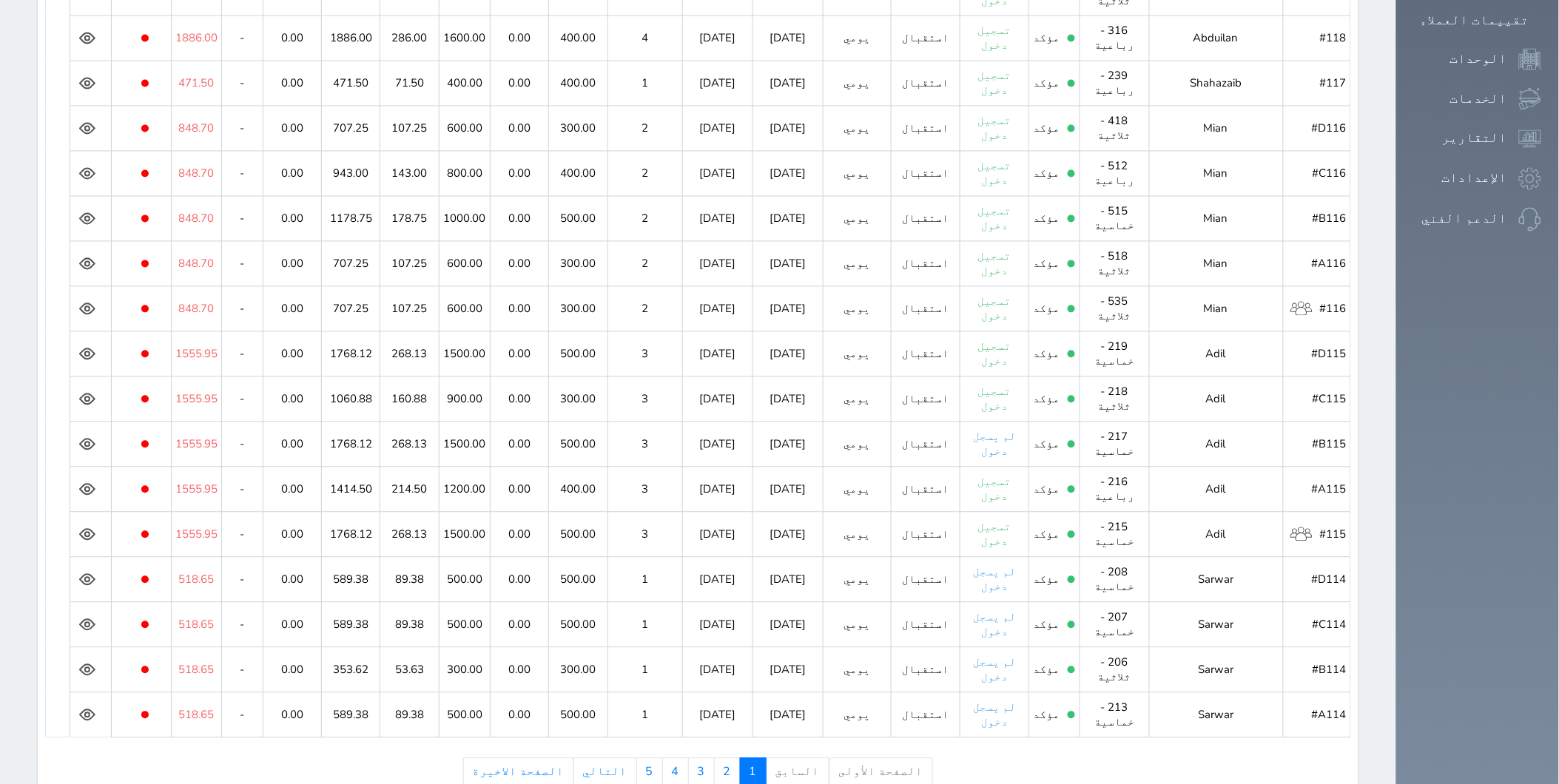 click 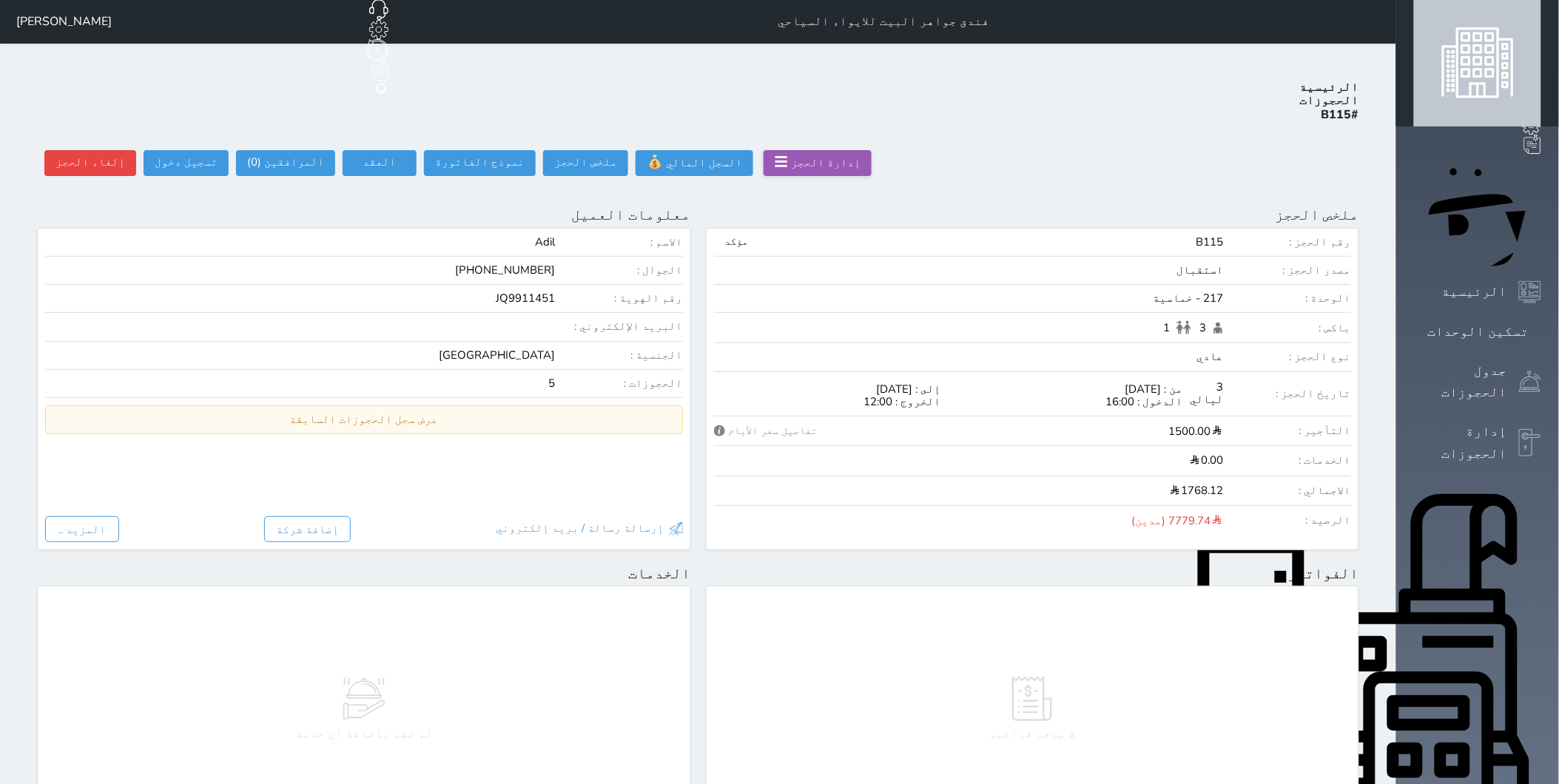 scroll, scrollTop: 0, scrollLeft: 0, axis: both 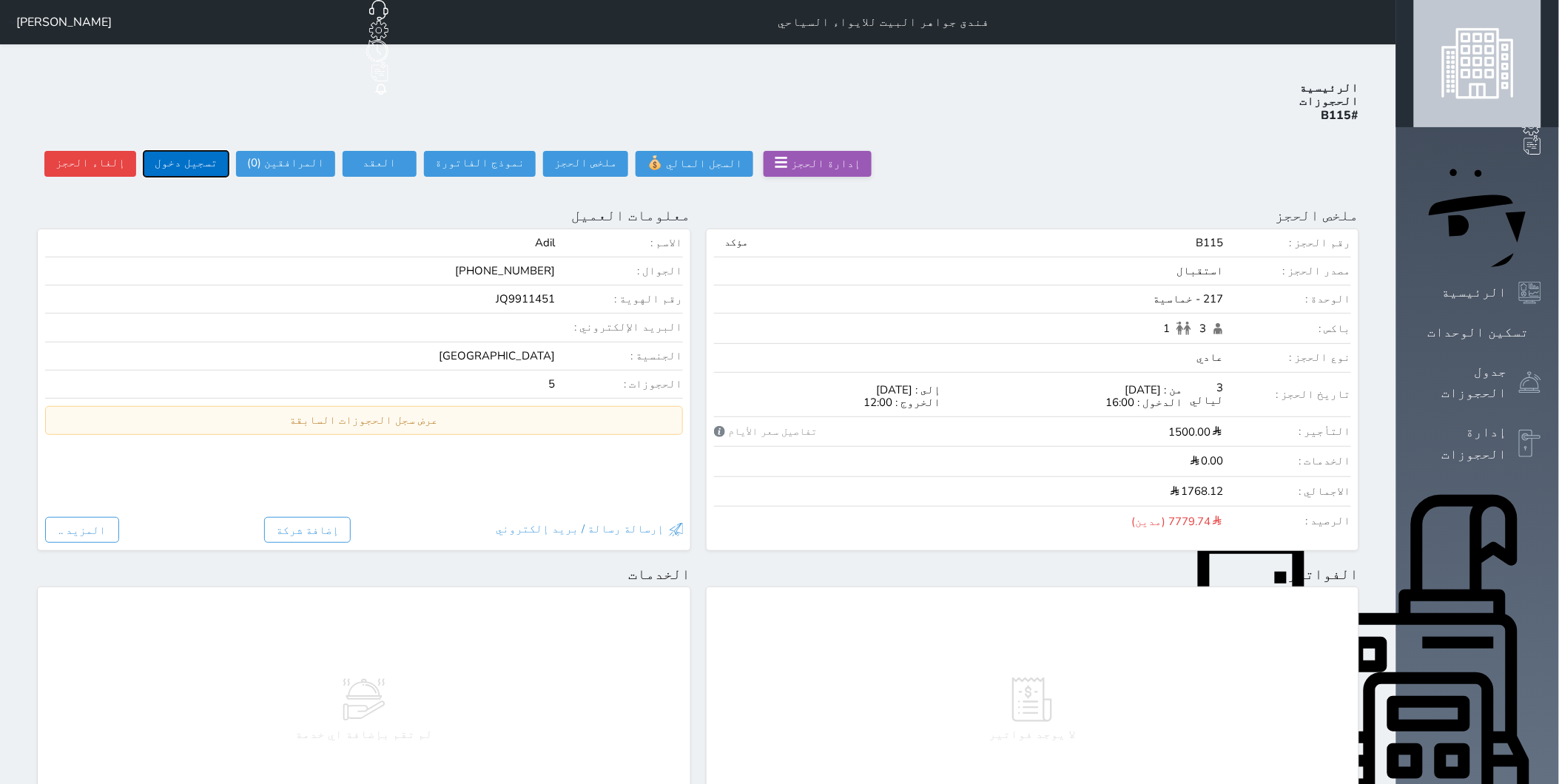click on "تسجيل دخول" at bounding box center (186, 163) 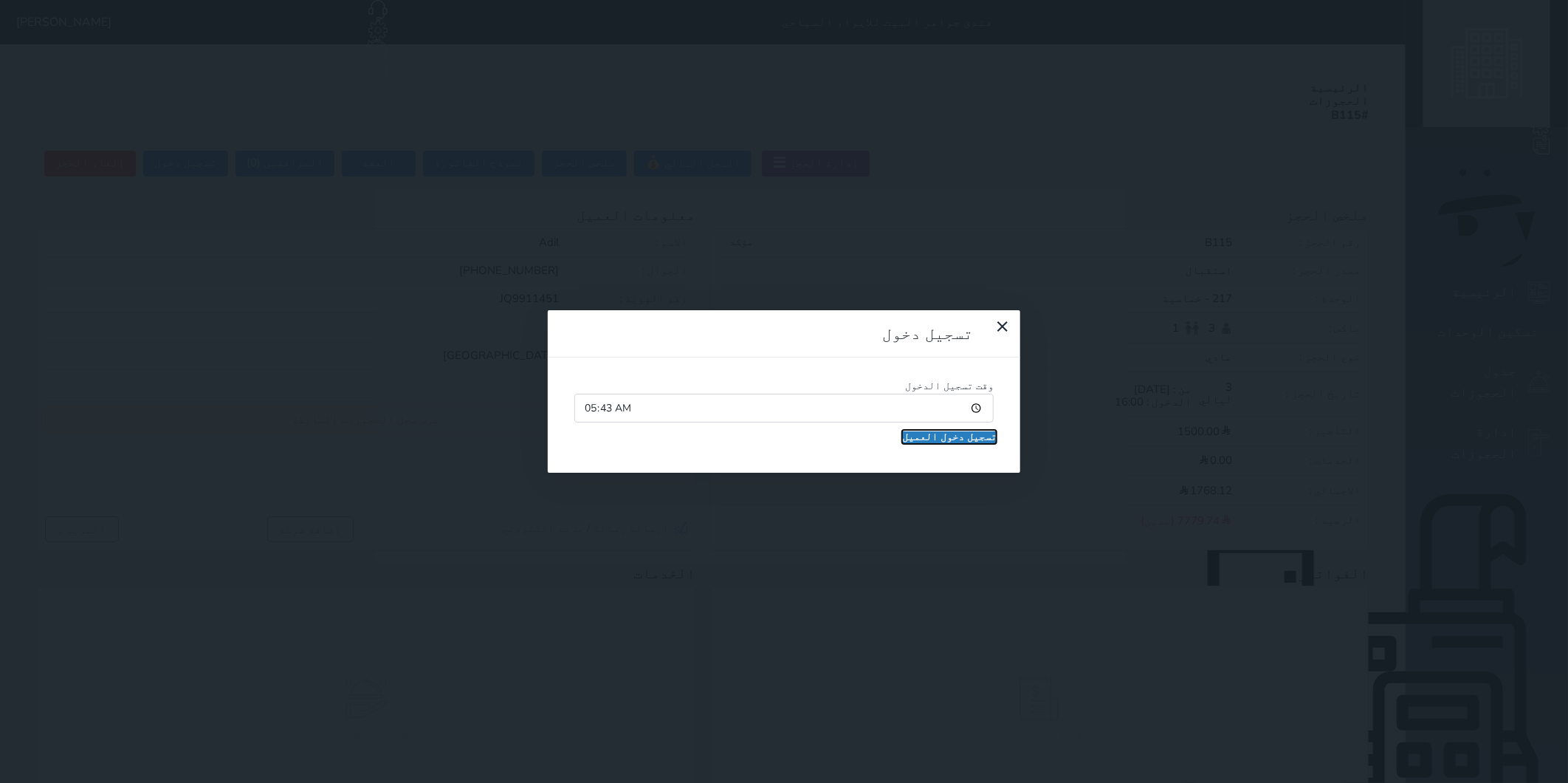 click on "تسجيل دخول العميل" at bounding box center (949, 437) 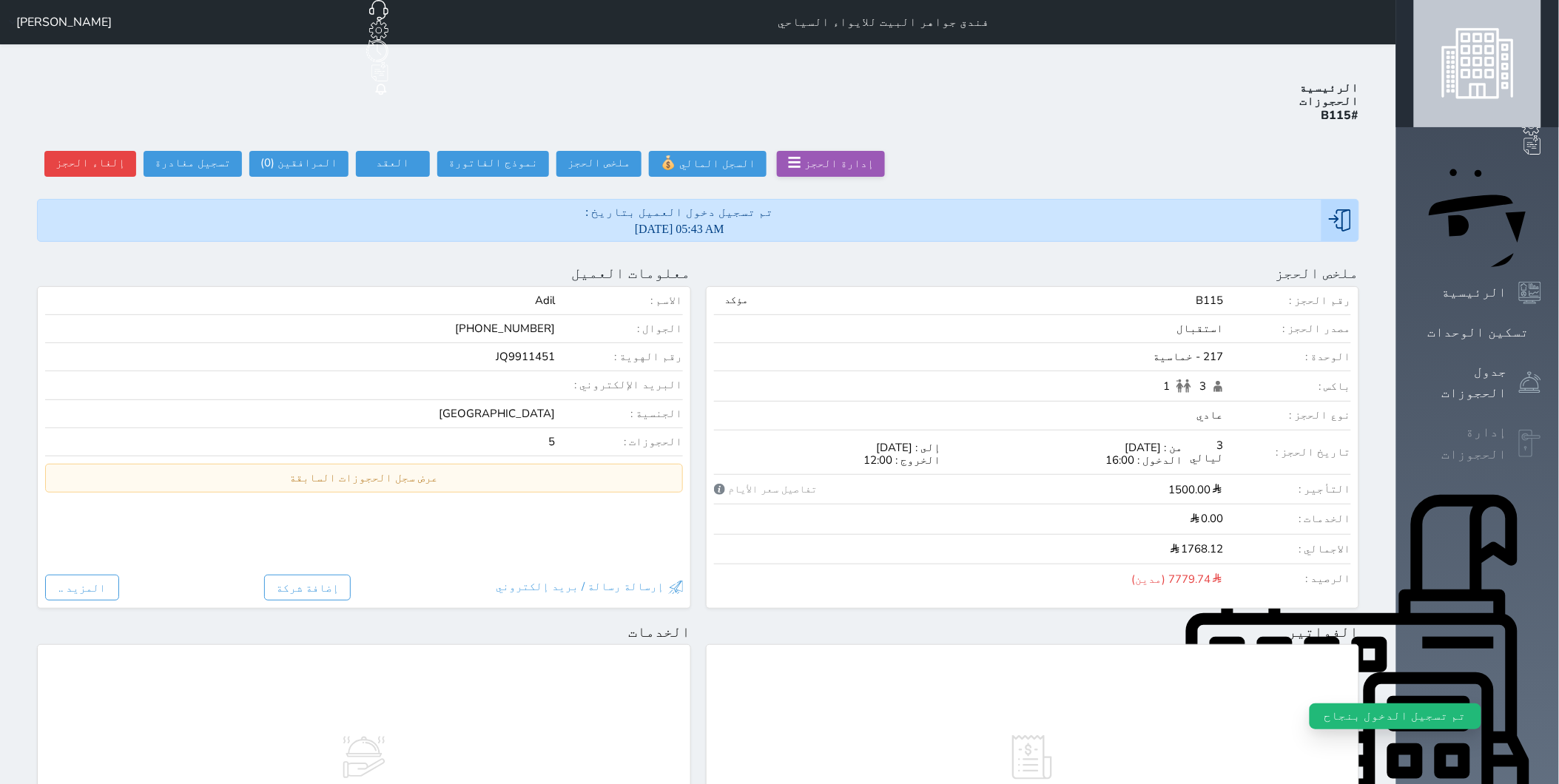 click on "إدارة الحجوزات" at bounding box center (1461, 443) 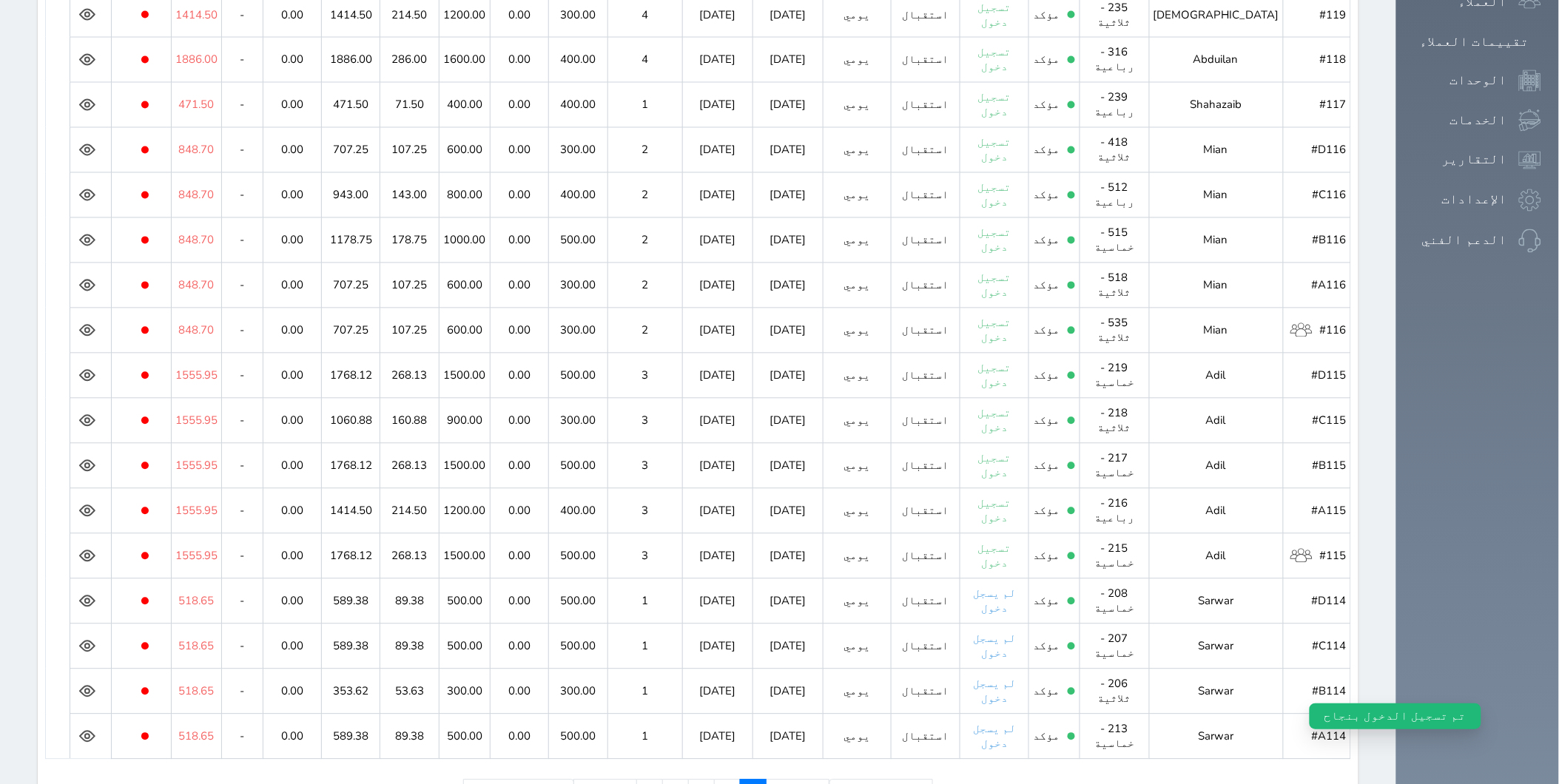 scroll, scrollTop: 970, scrollLeft: 0, axis: vertical 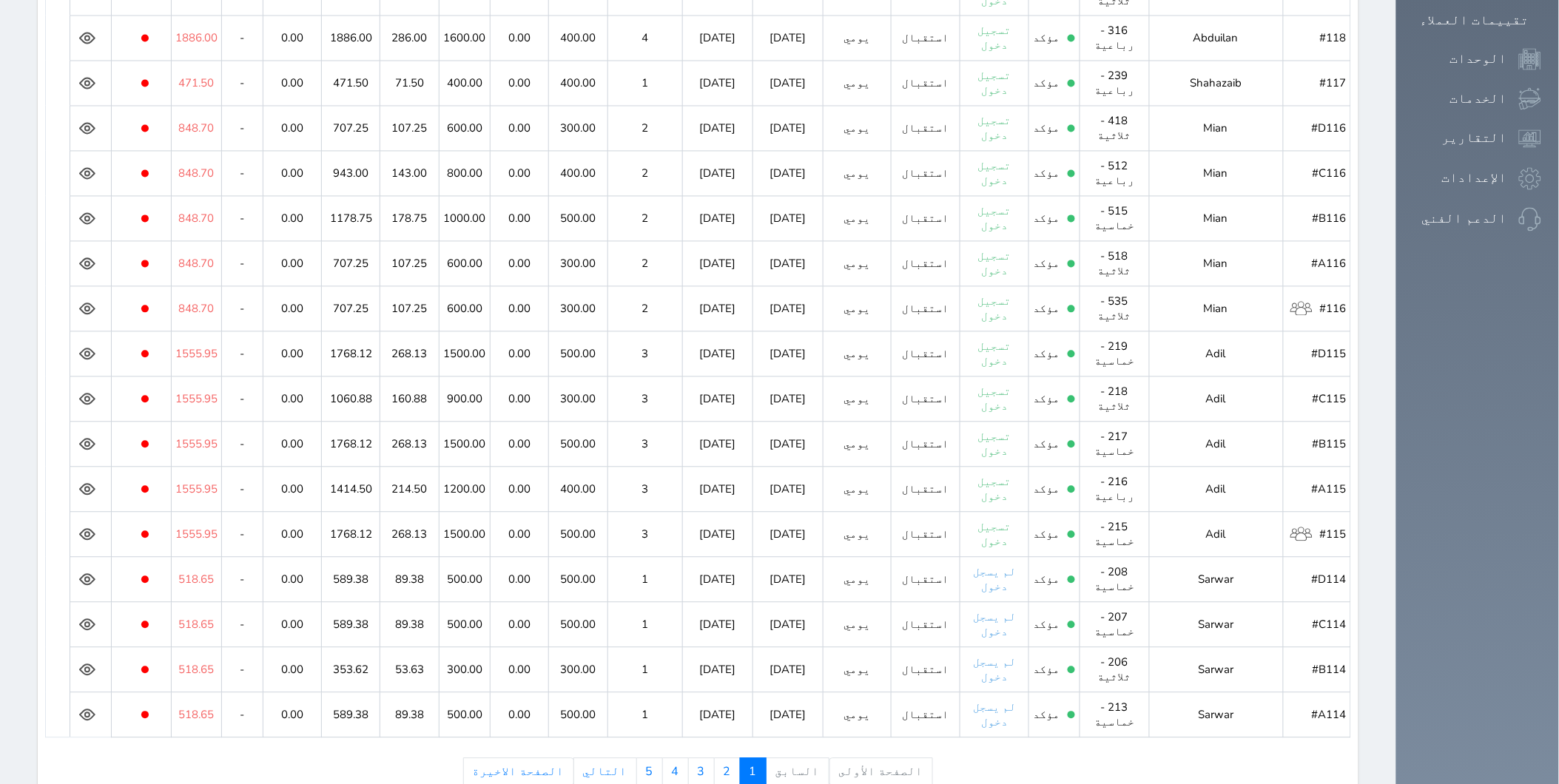 click 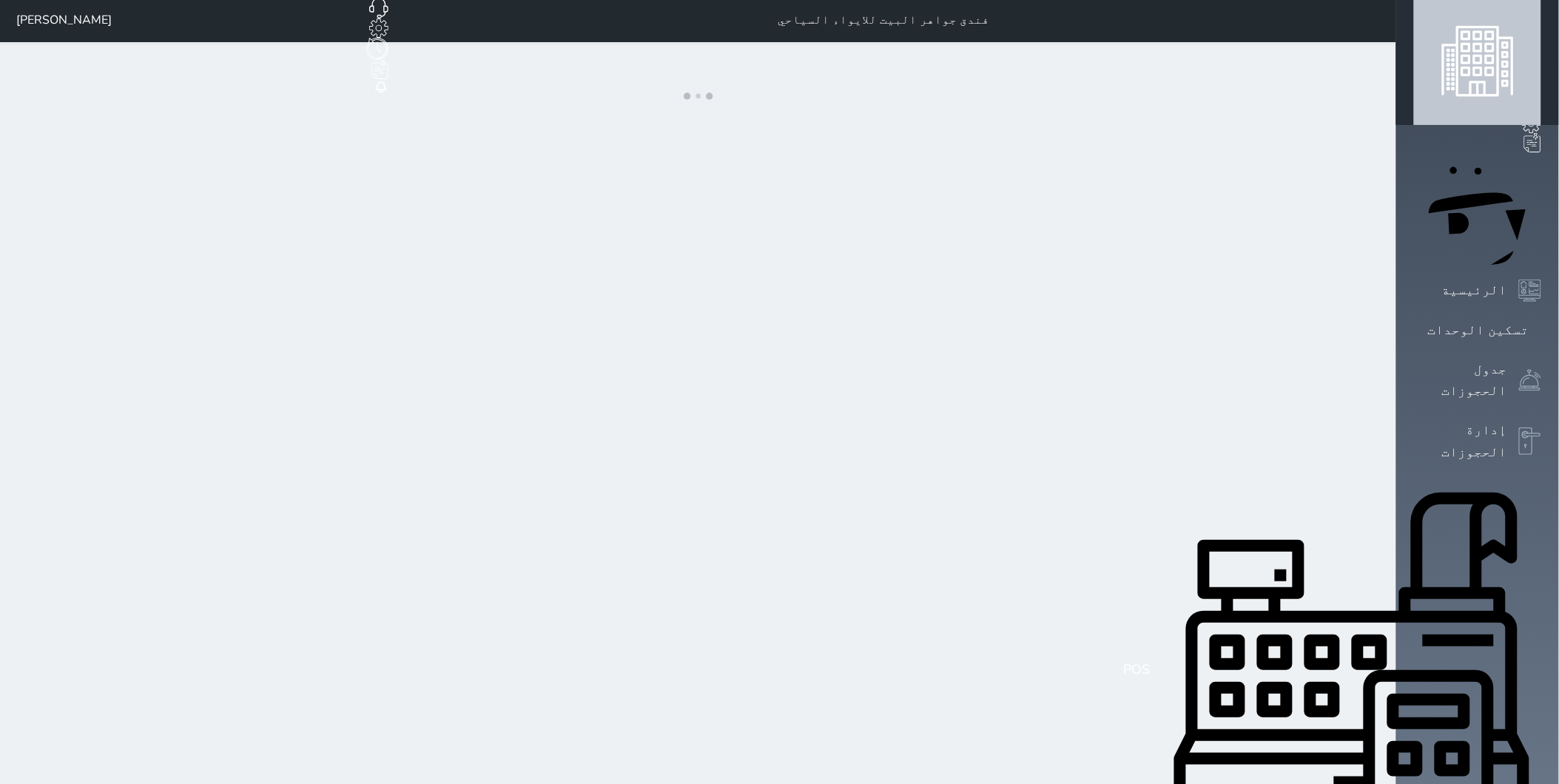 scroll, scrollTop: 0, scrollLeft: 0, axis: both 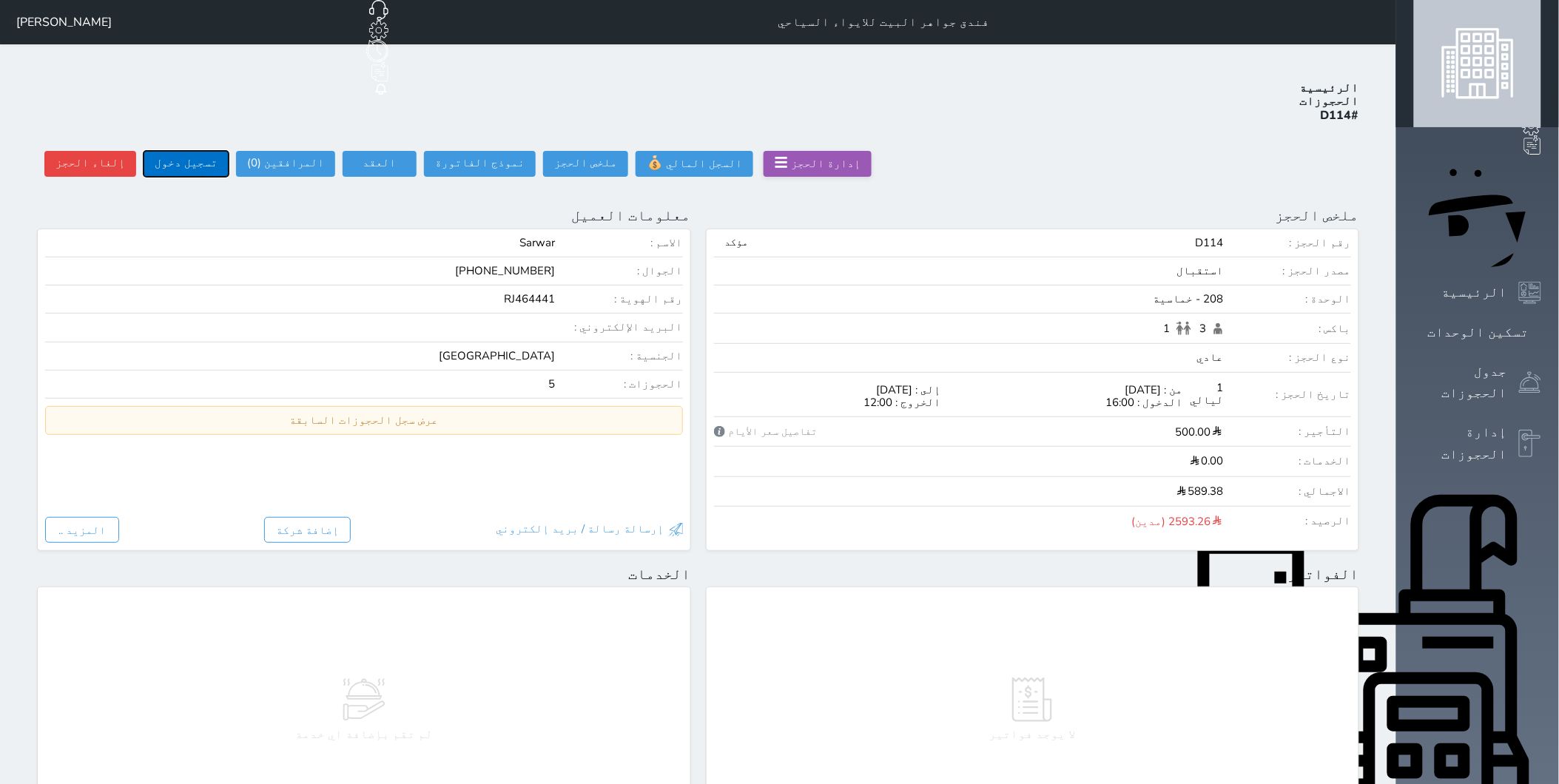 click on "تسجيل دخول" at bounding box center [186, 163] 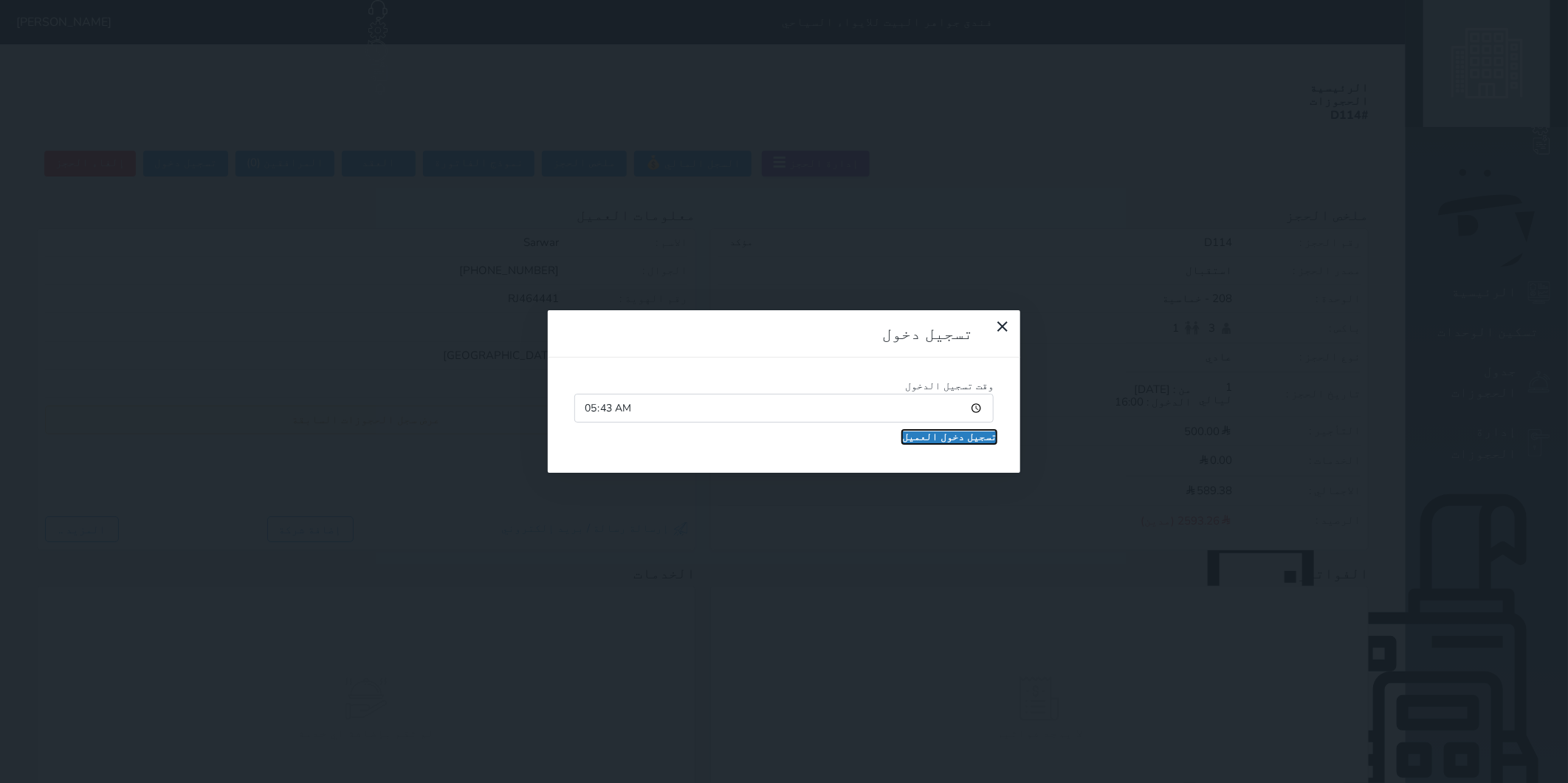 click on "تسجيل دخول العميل" at bounding box center [949, 437] 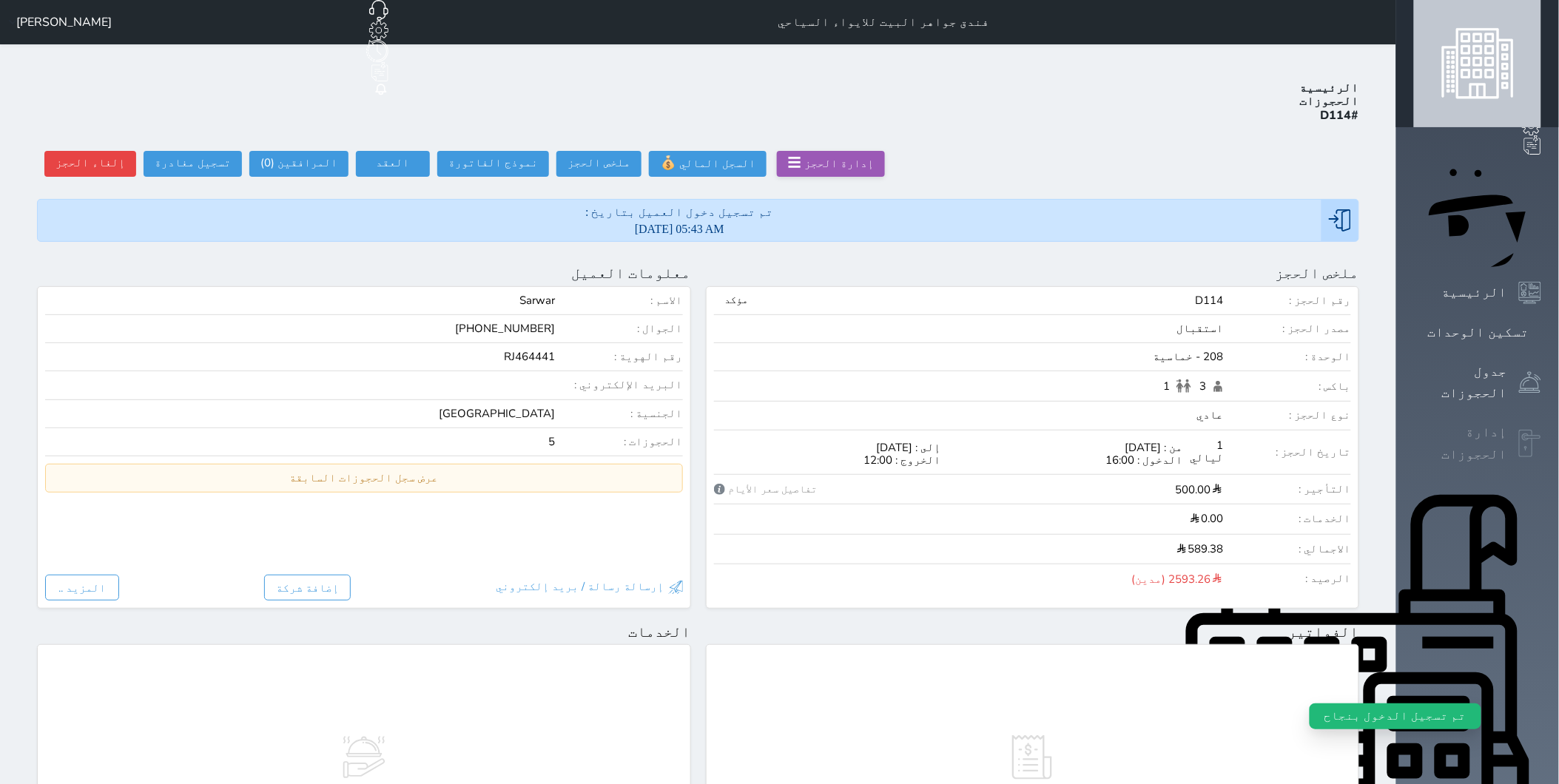 click on "إدارة الحجوزات" at bounding box center [1478, 443] 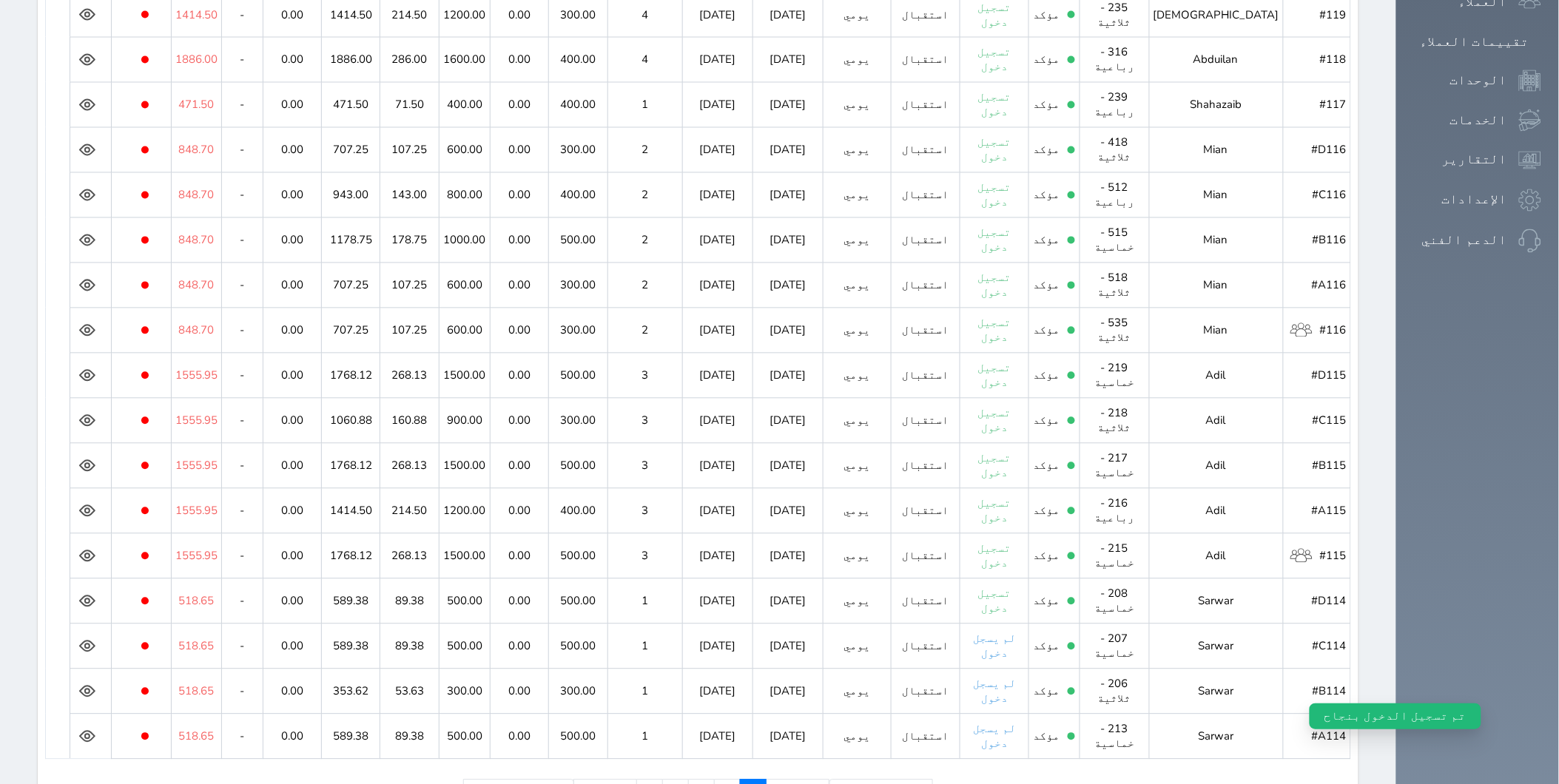 scroll, scrollTop: 970, scrollLeft: 0, axis: vertical 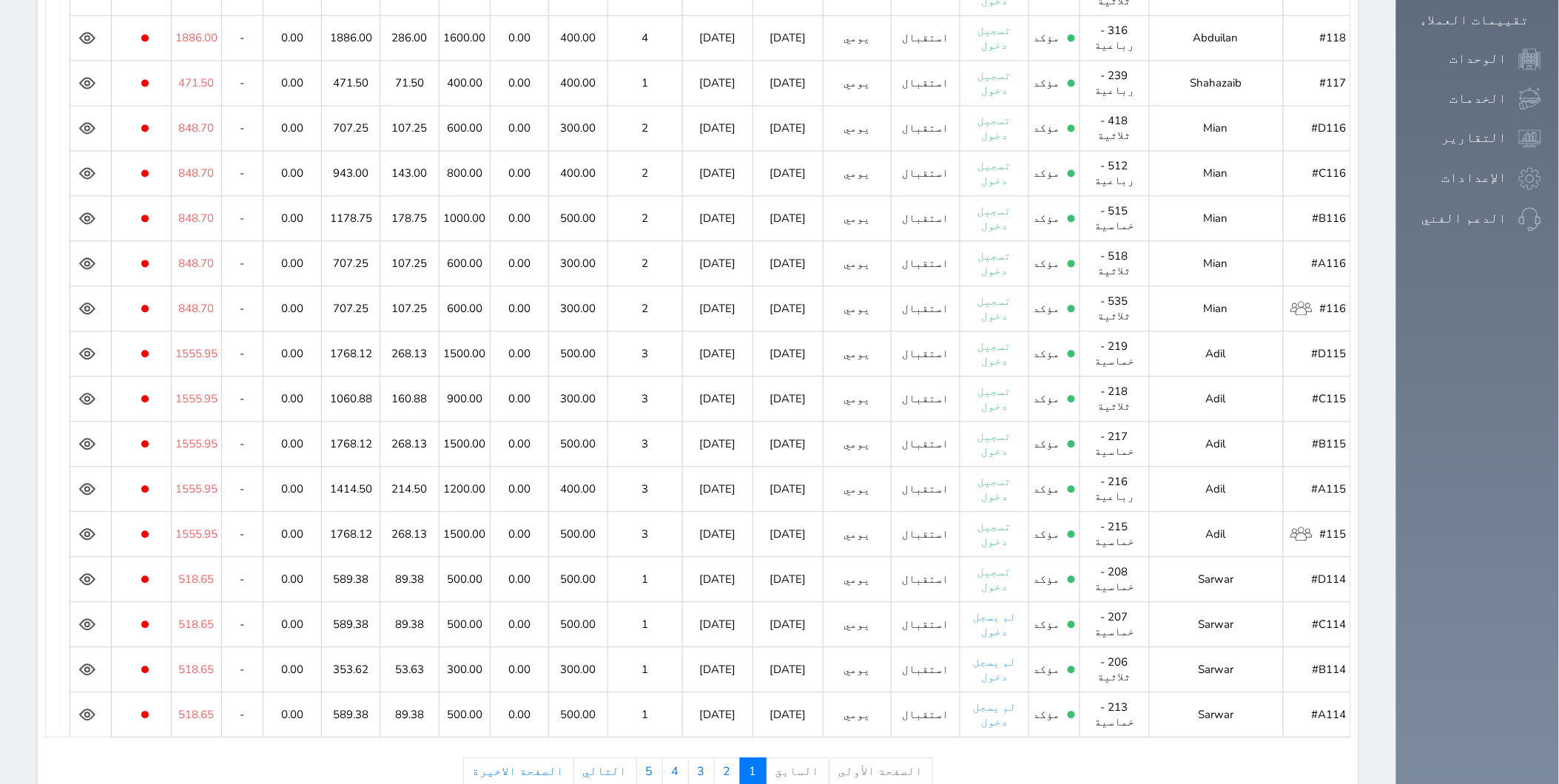 click 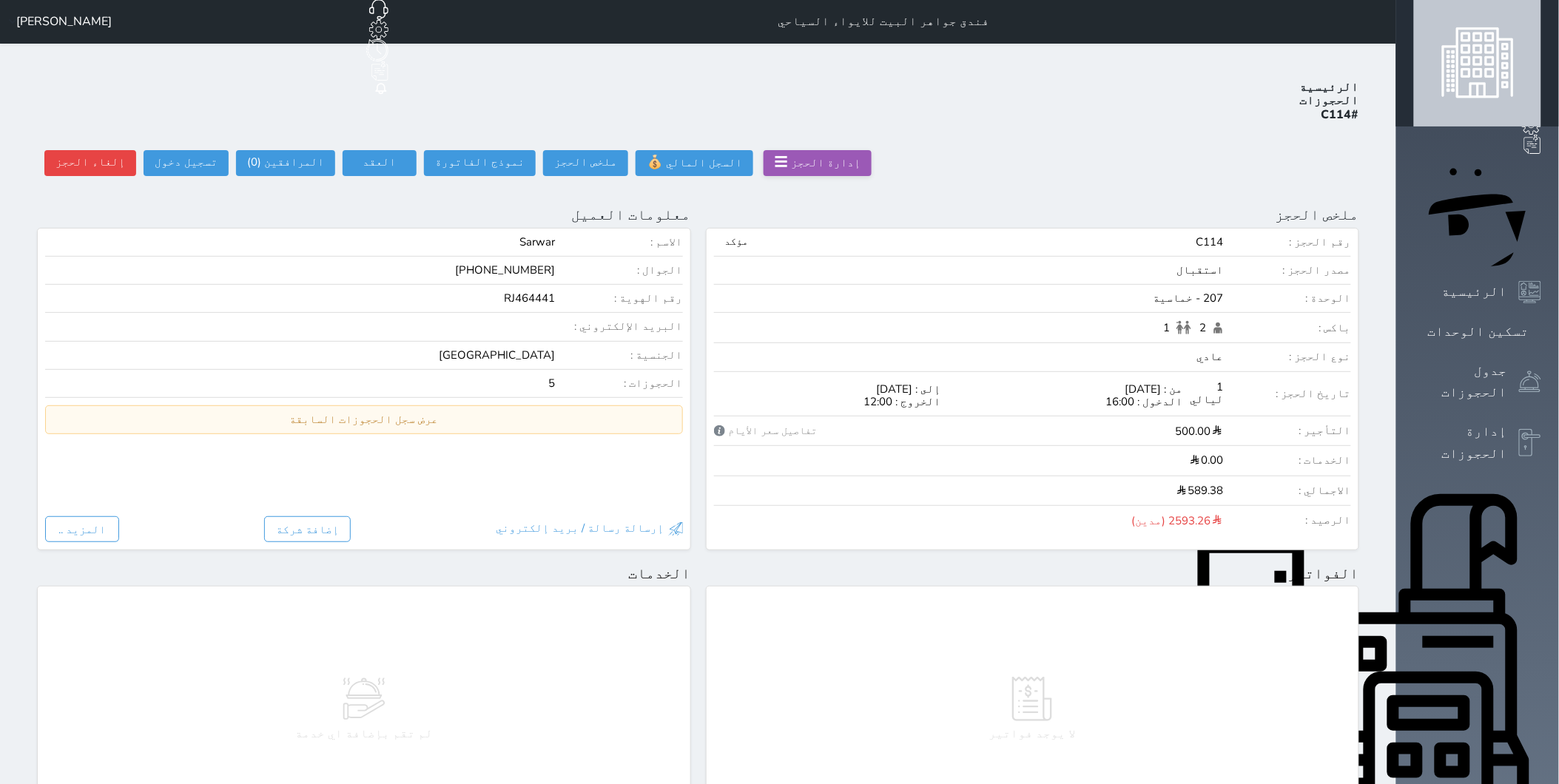 scroll, scrollTop: 0, scrollLeft: 0, axis: both 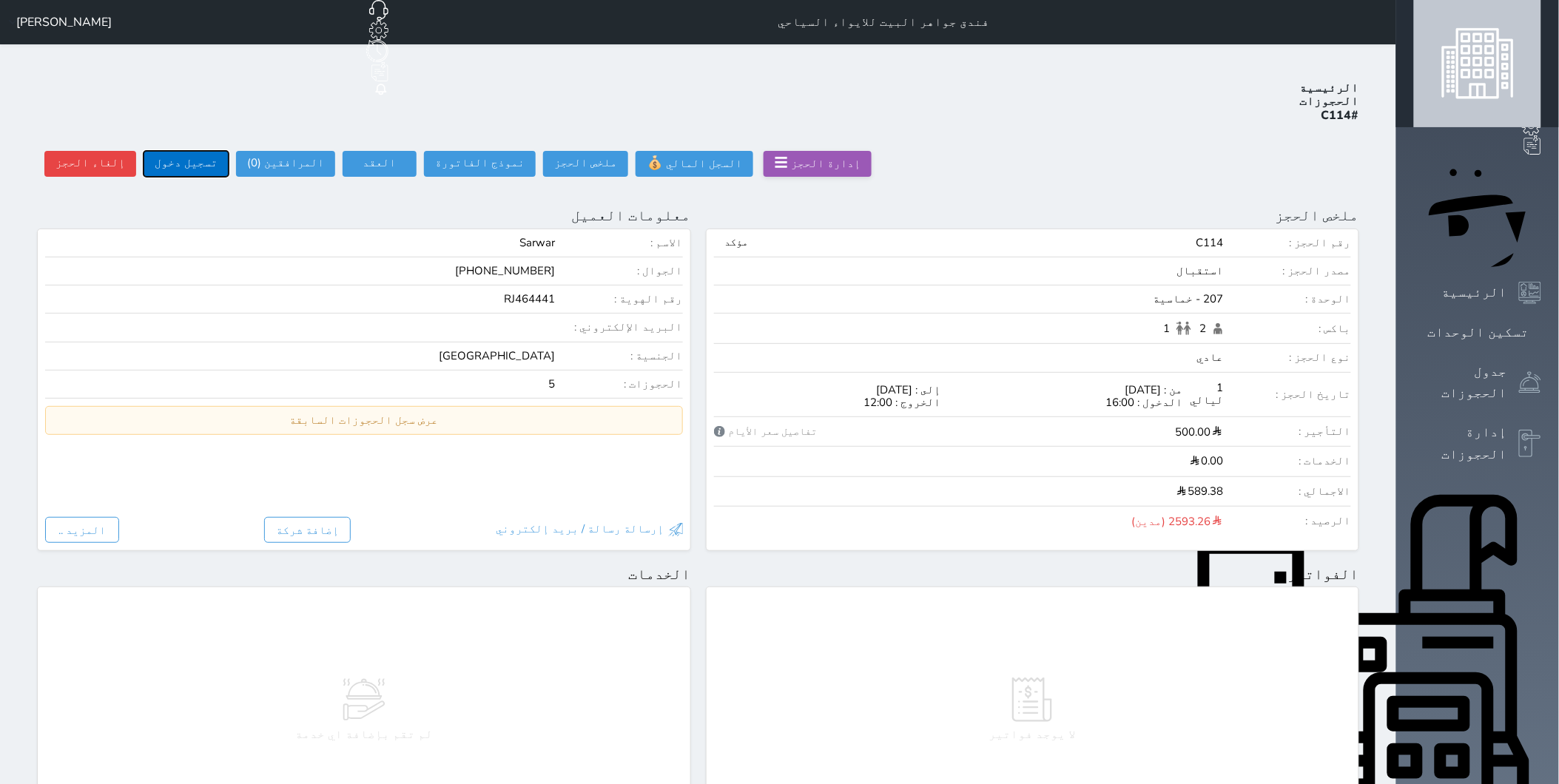 click on "تسجيل دخول" at bounding box center [186, 163] 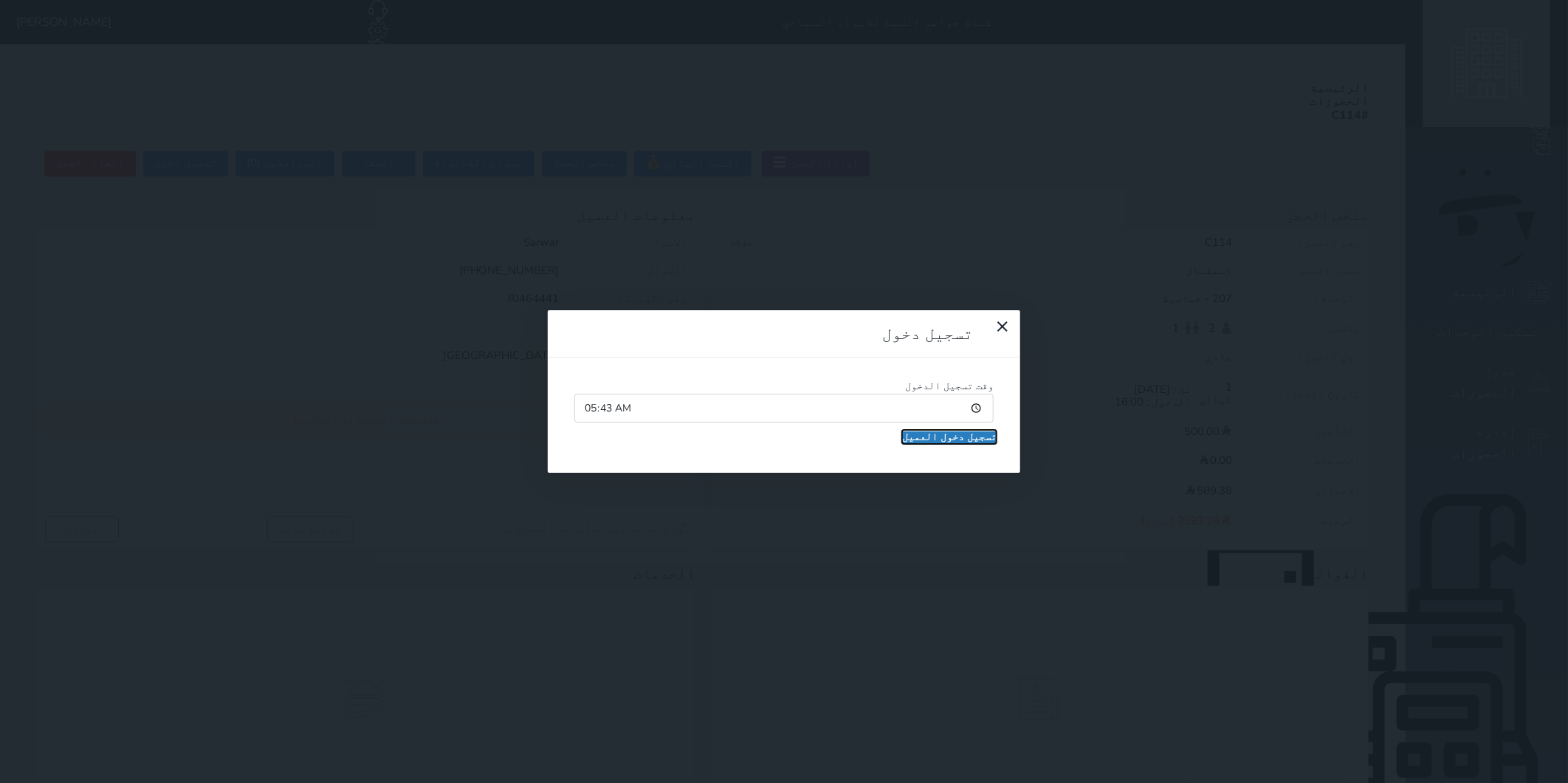 click on "تسجيل دخول العميل" at bounding box center (949, 437) 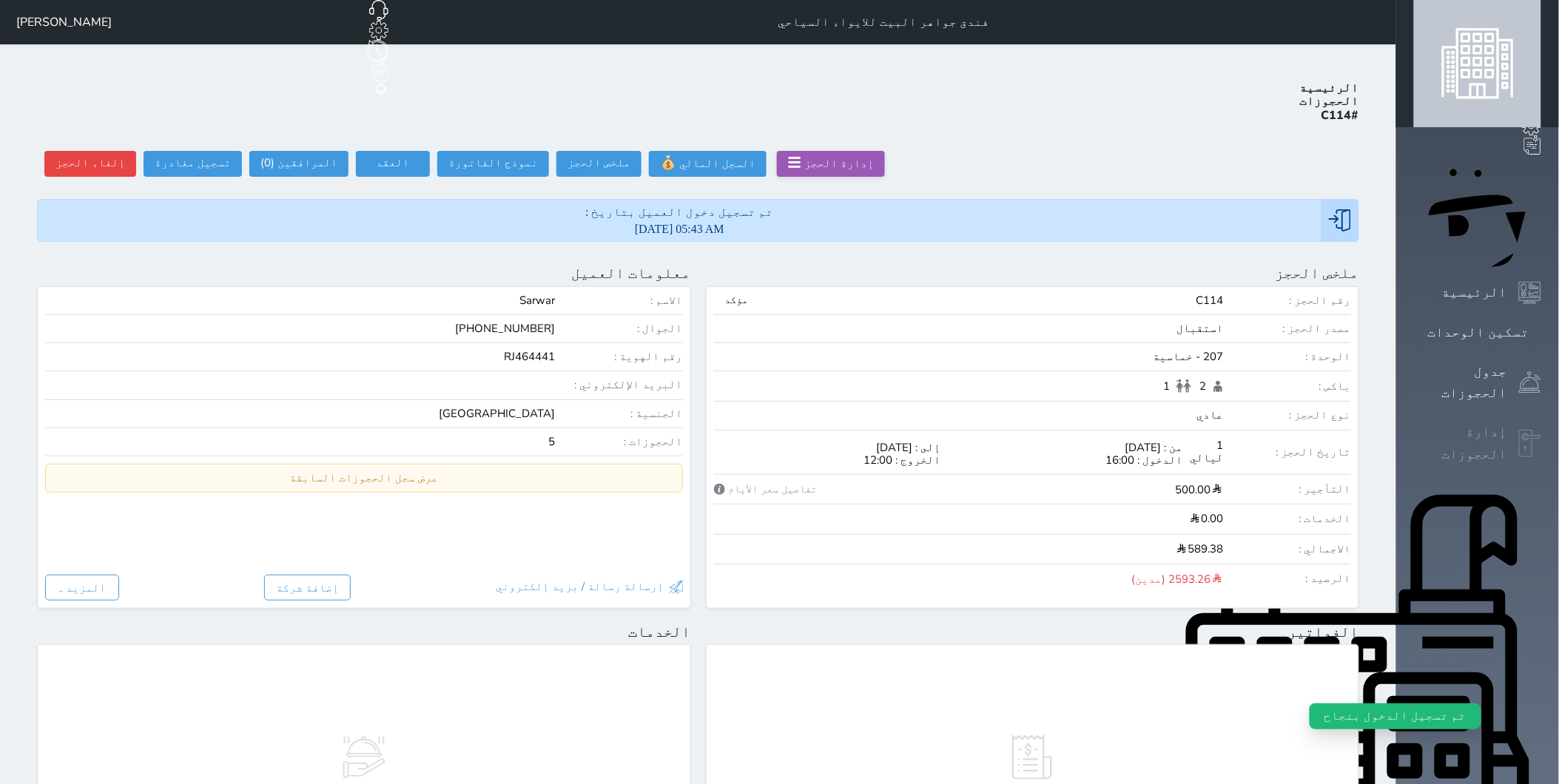 click on "إدارة الحجوزات" at bounding box center (1461, 443) 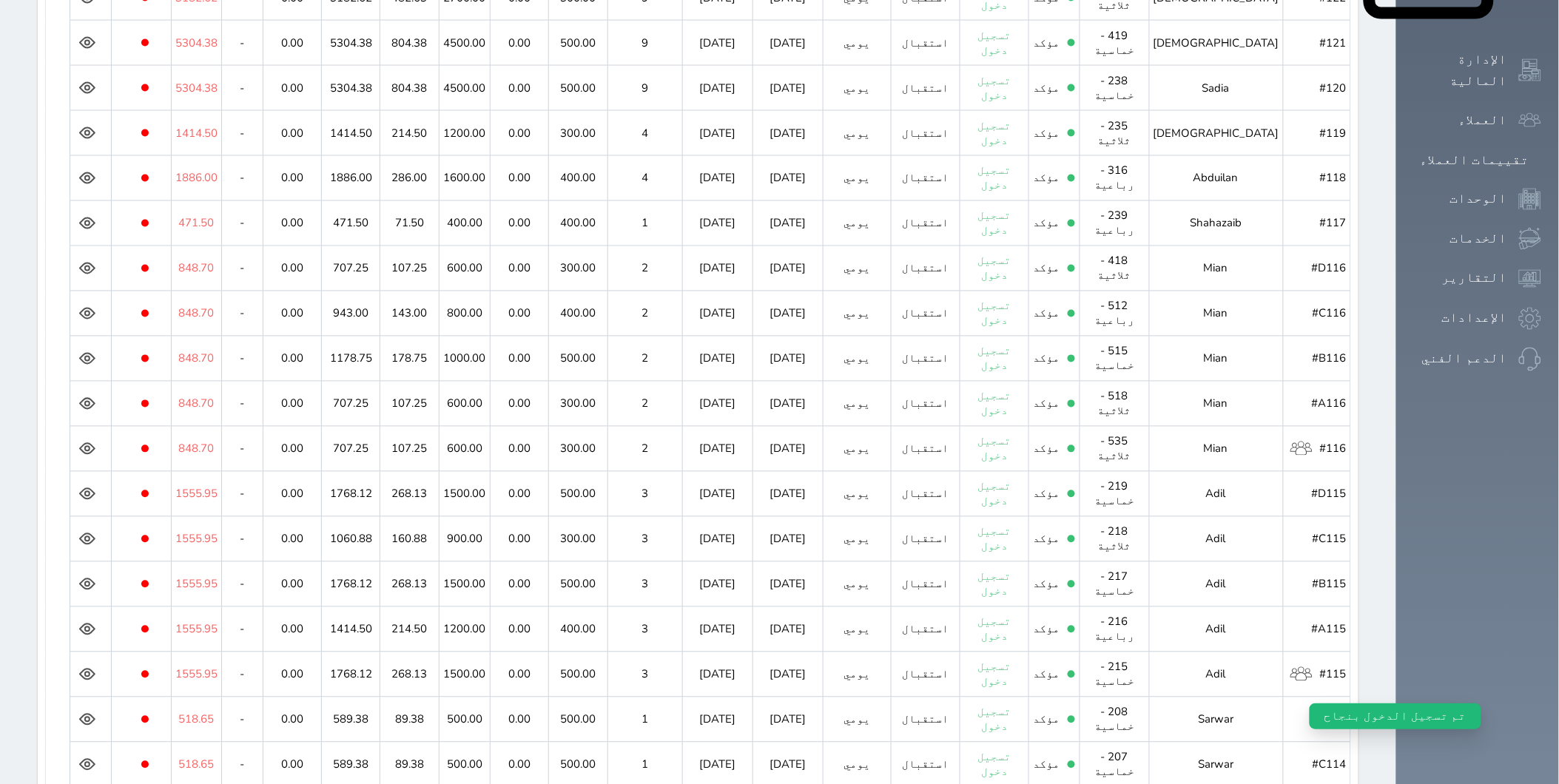 scroll, scrollTop: 970, scrollLeft: 0, axis: vertical 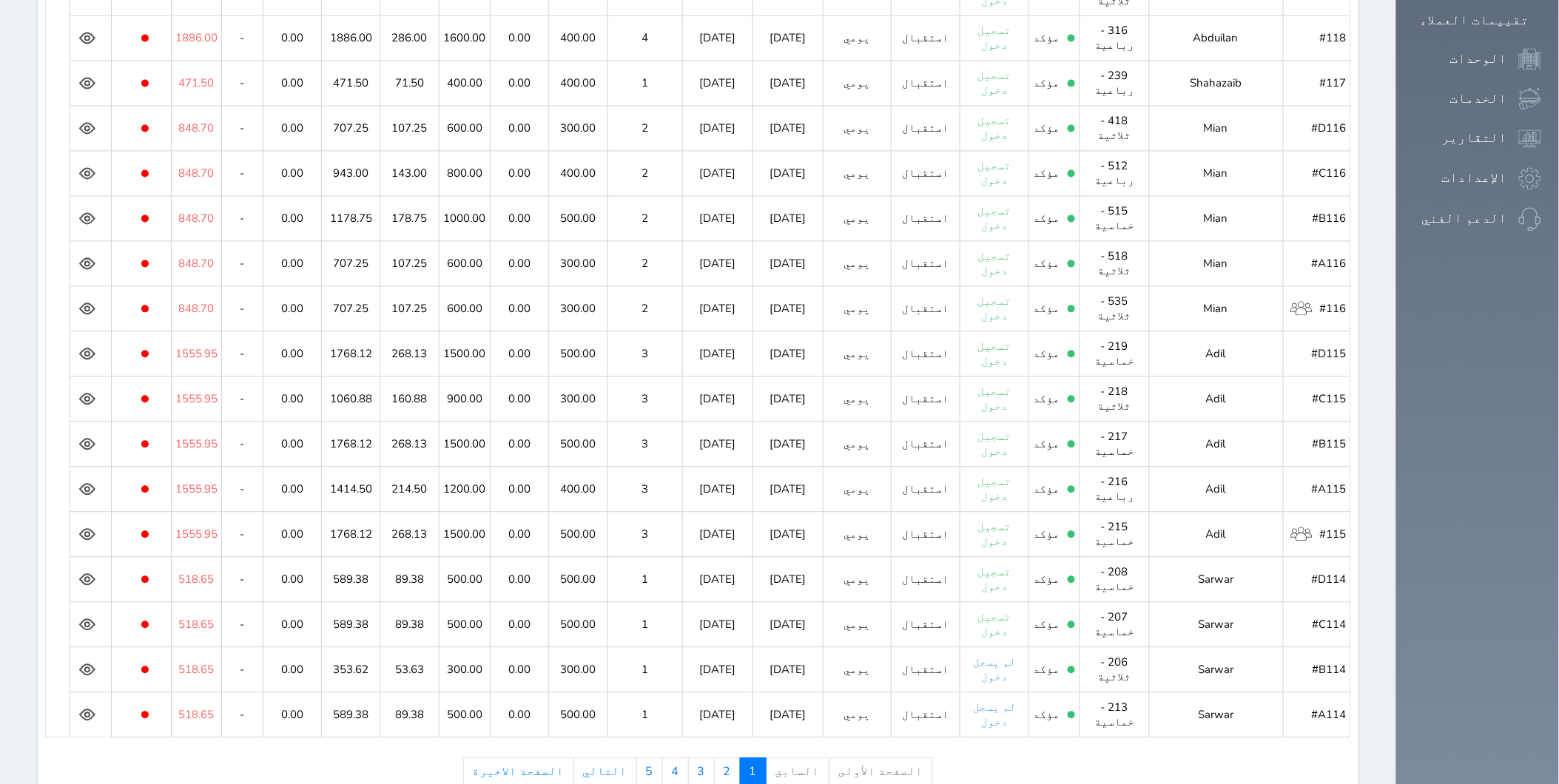 click 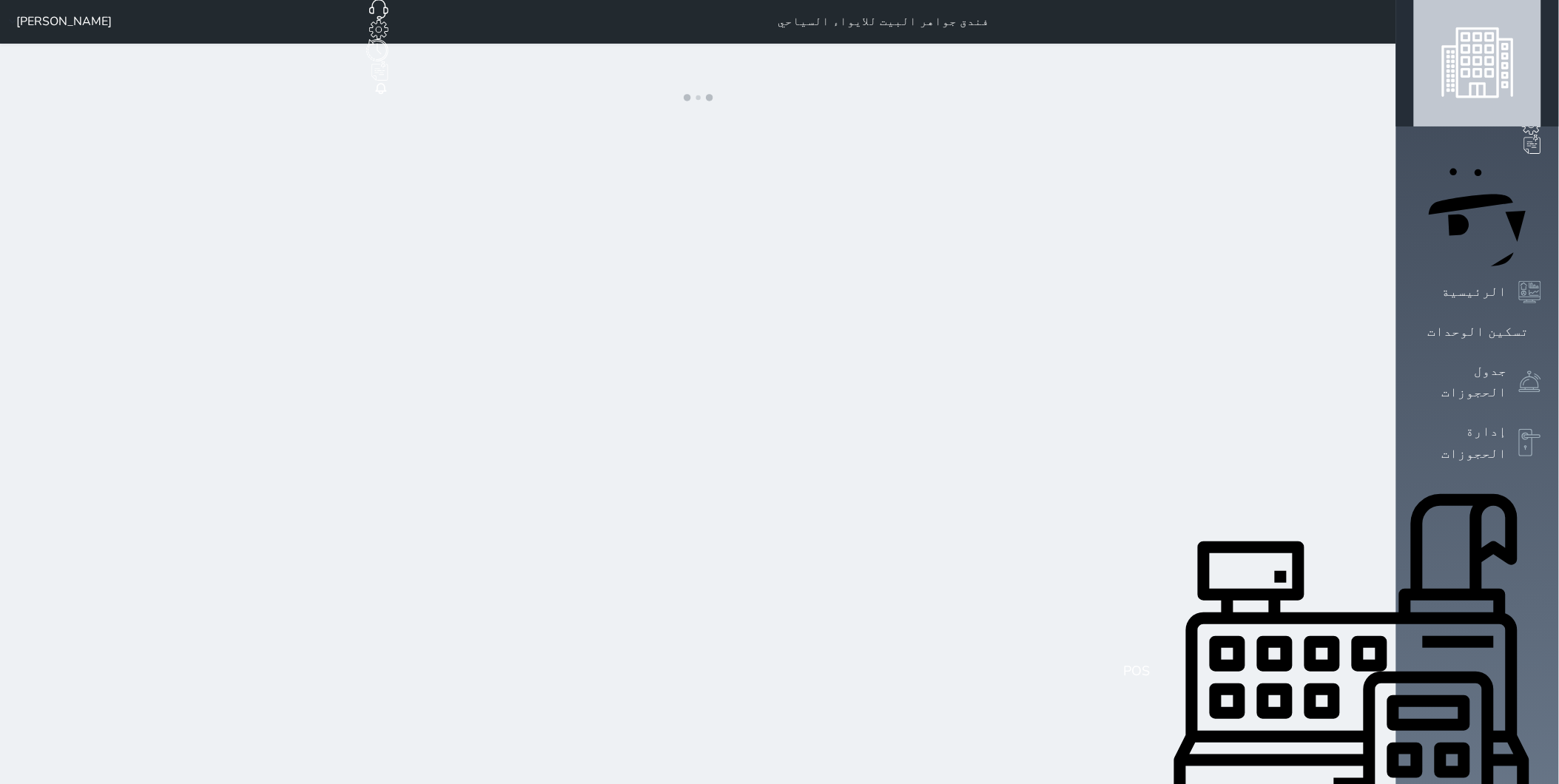 scroll, scrollTop: 0, scrollLeft: 0, axis: both 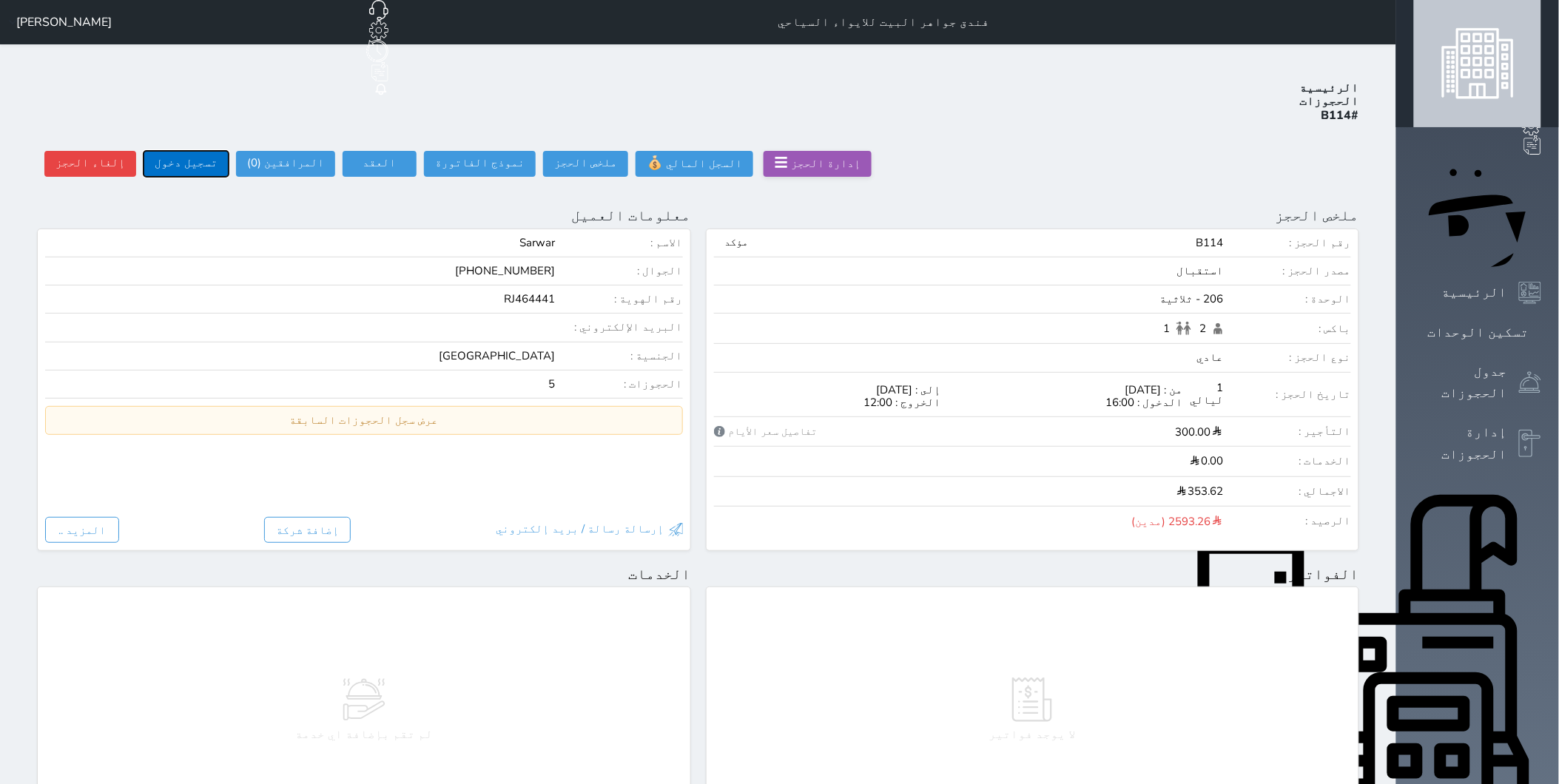 click on "تسجيل دخول" at bounding box center (186, 163) 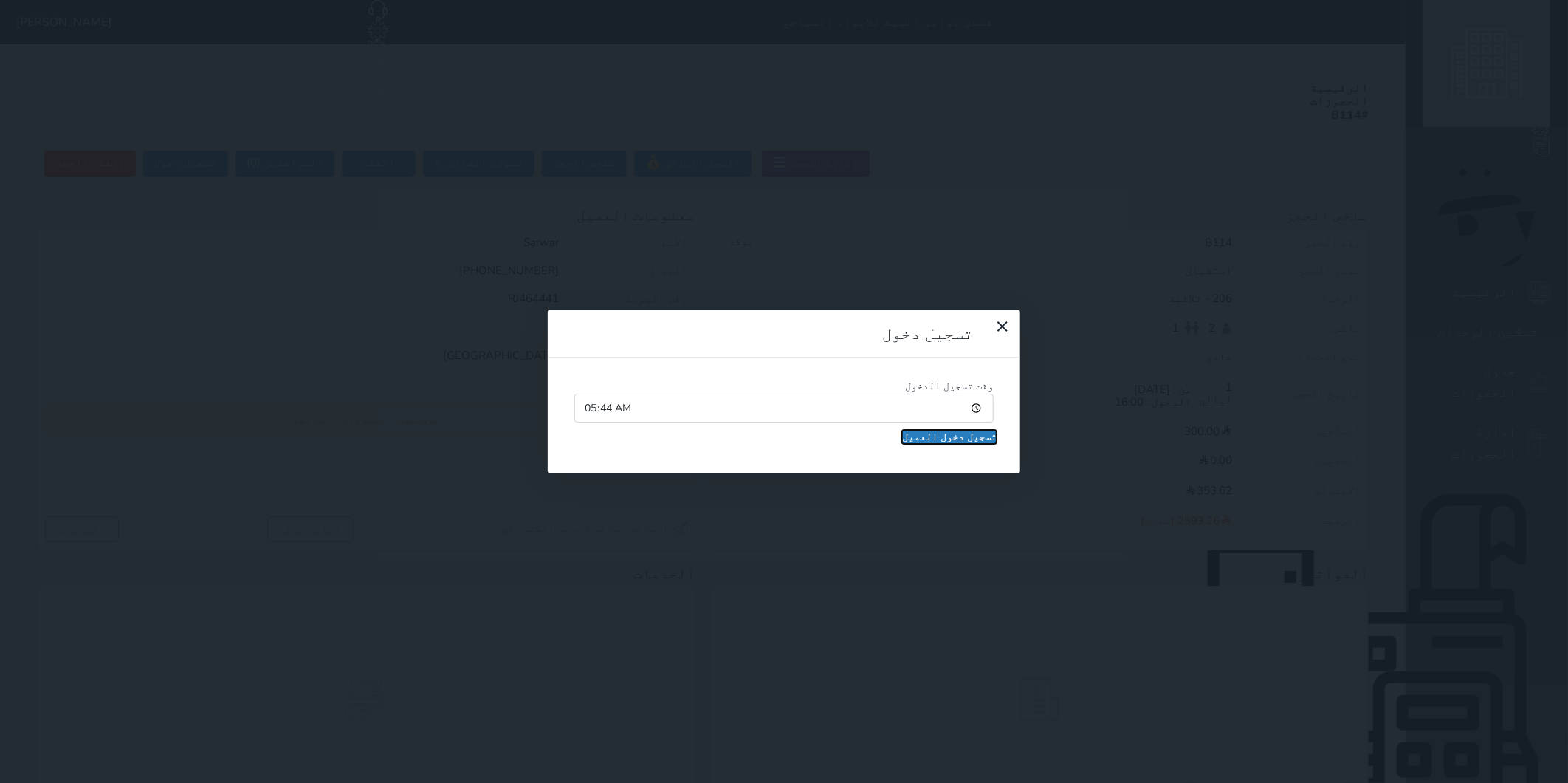 click on "تسجيل دخول العميل" at bounding box center [949, 437] 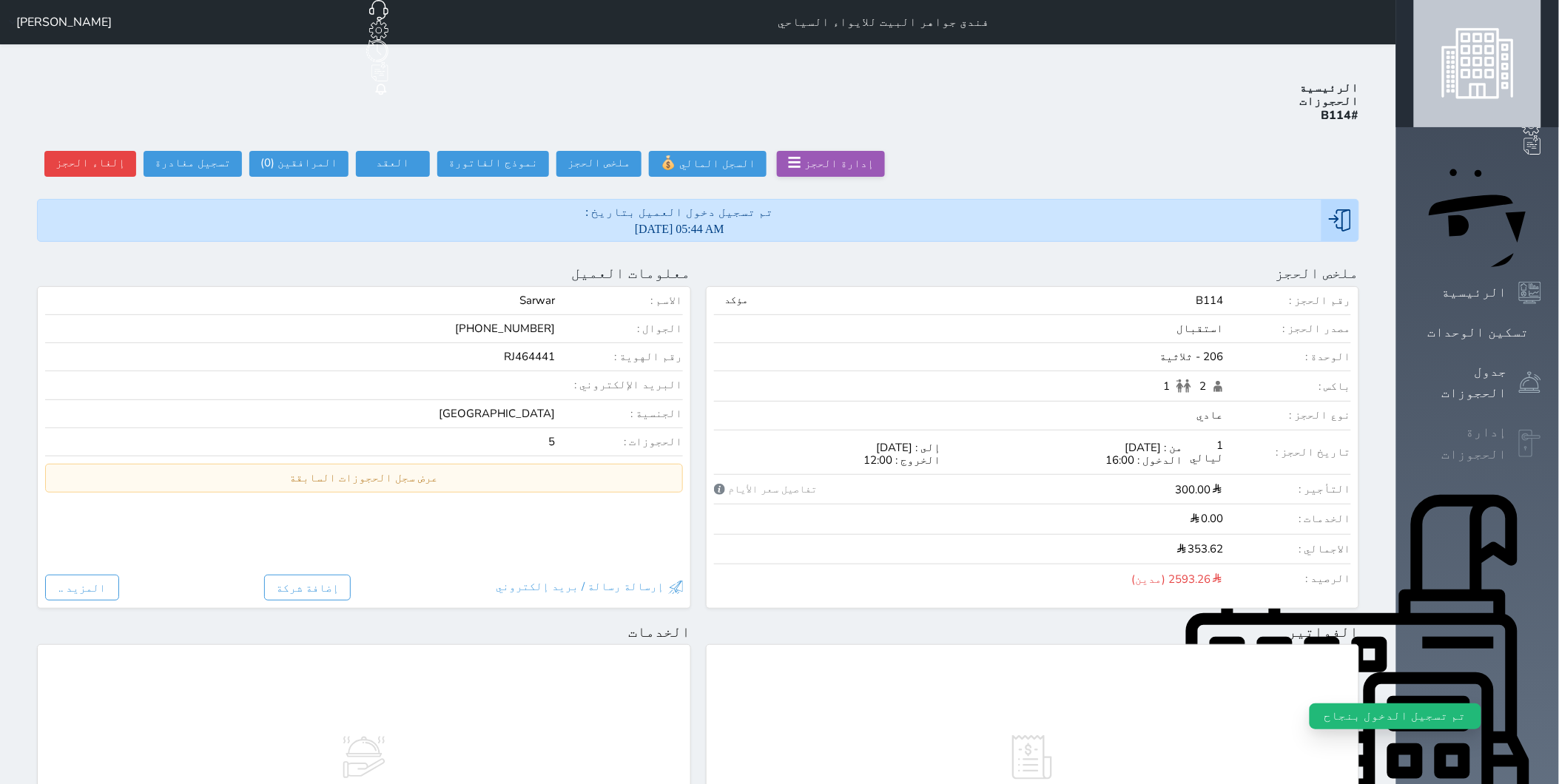 click 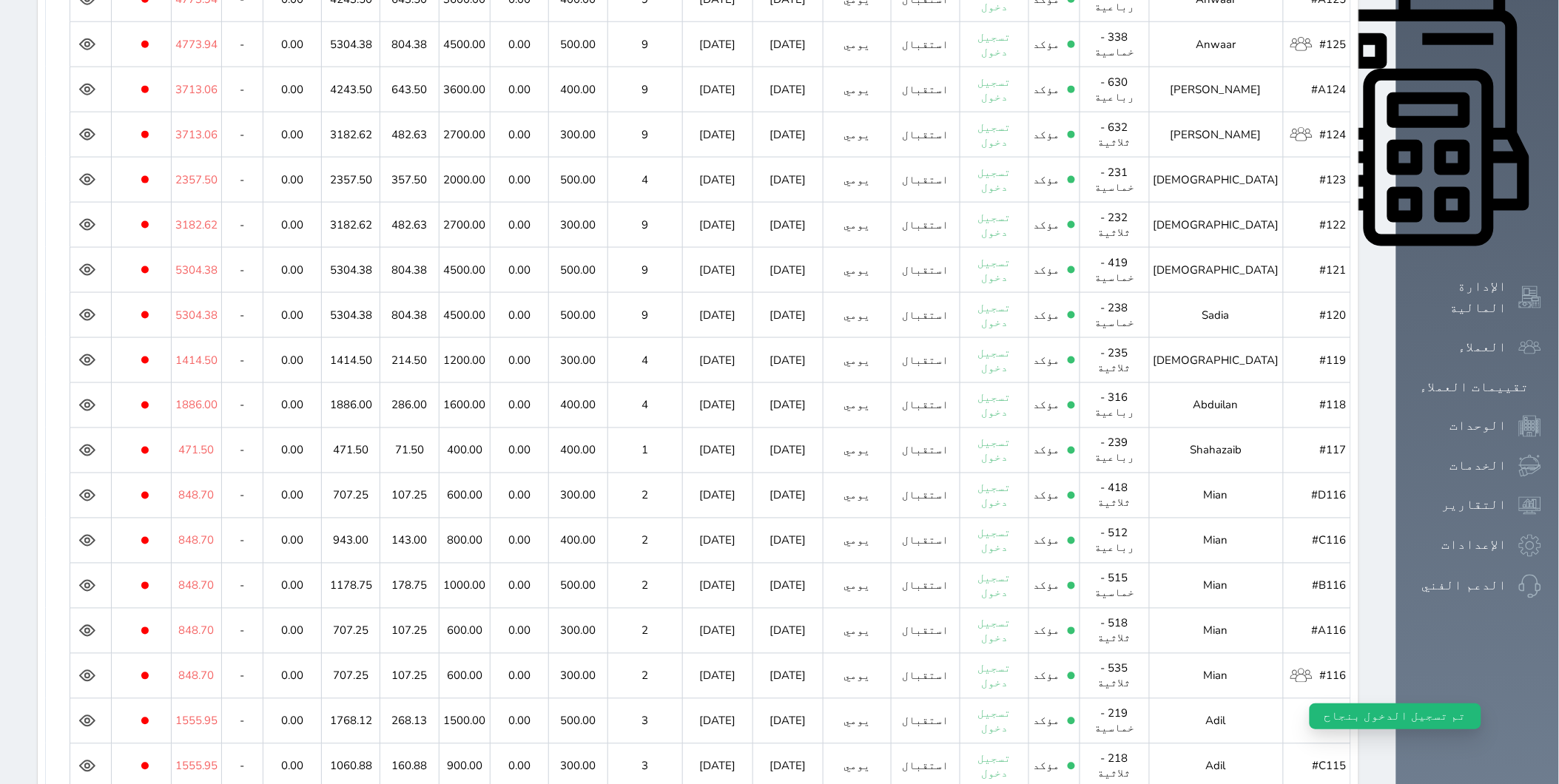 scroll, scrollTop: 970, scrollLeft: 0, axis: vertical 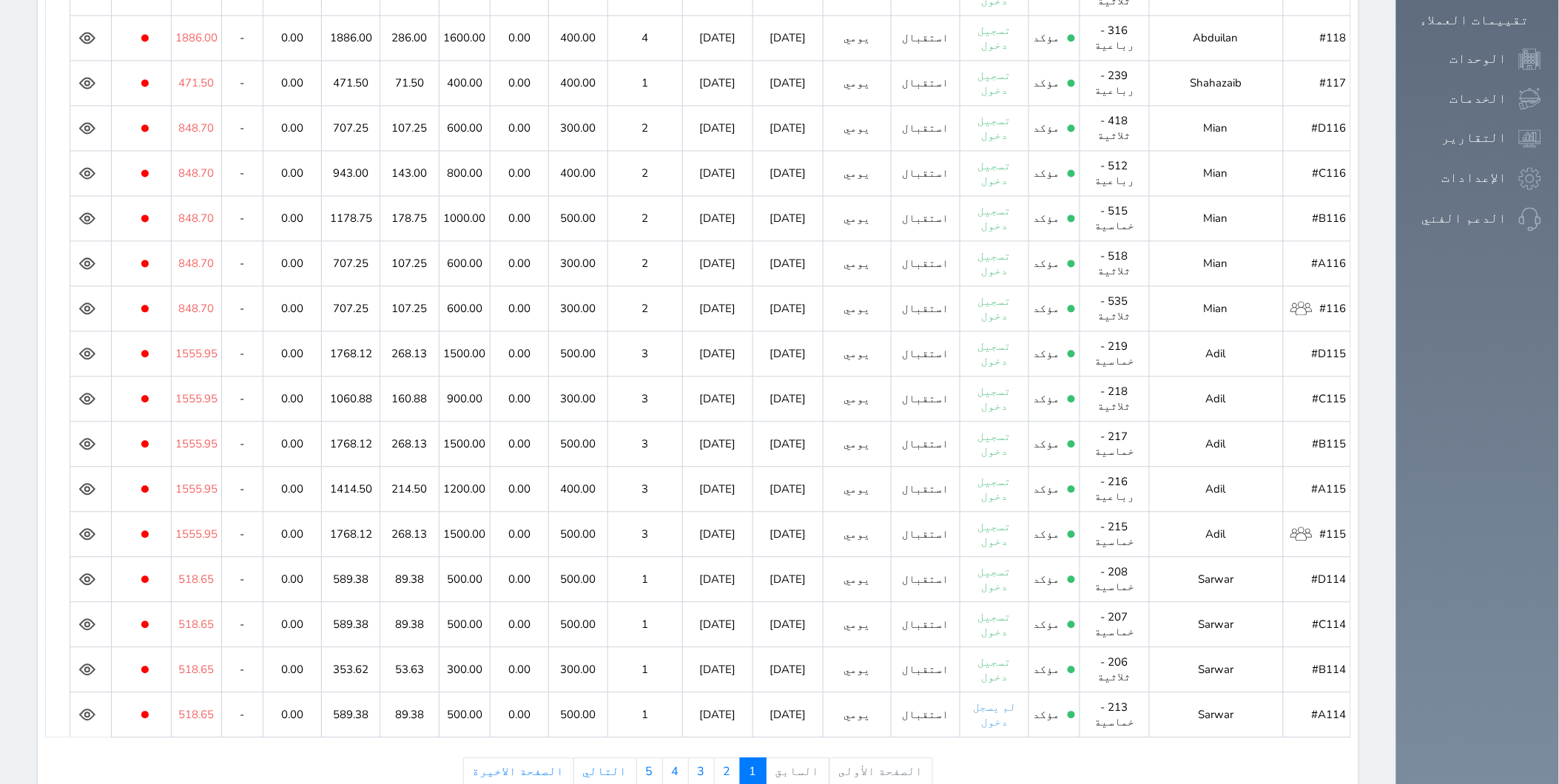 click at bounding box center (91, 715) 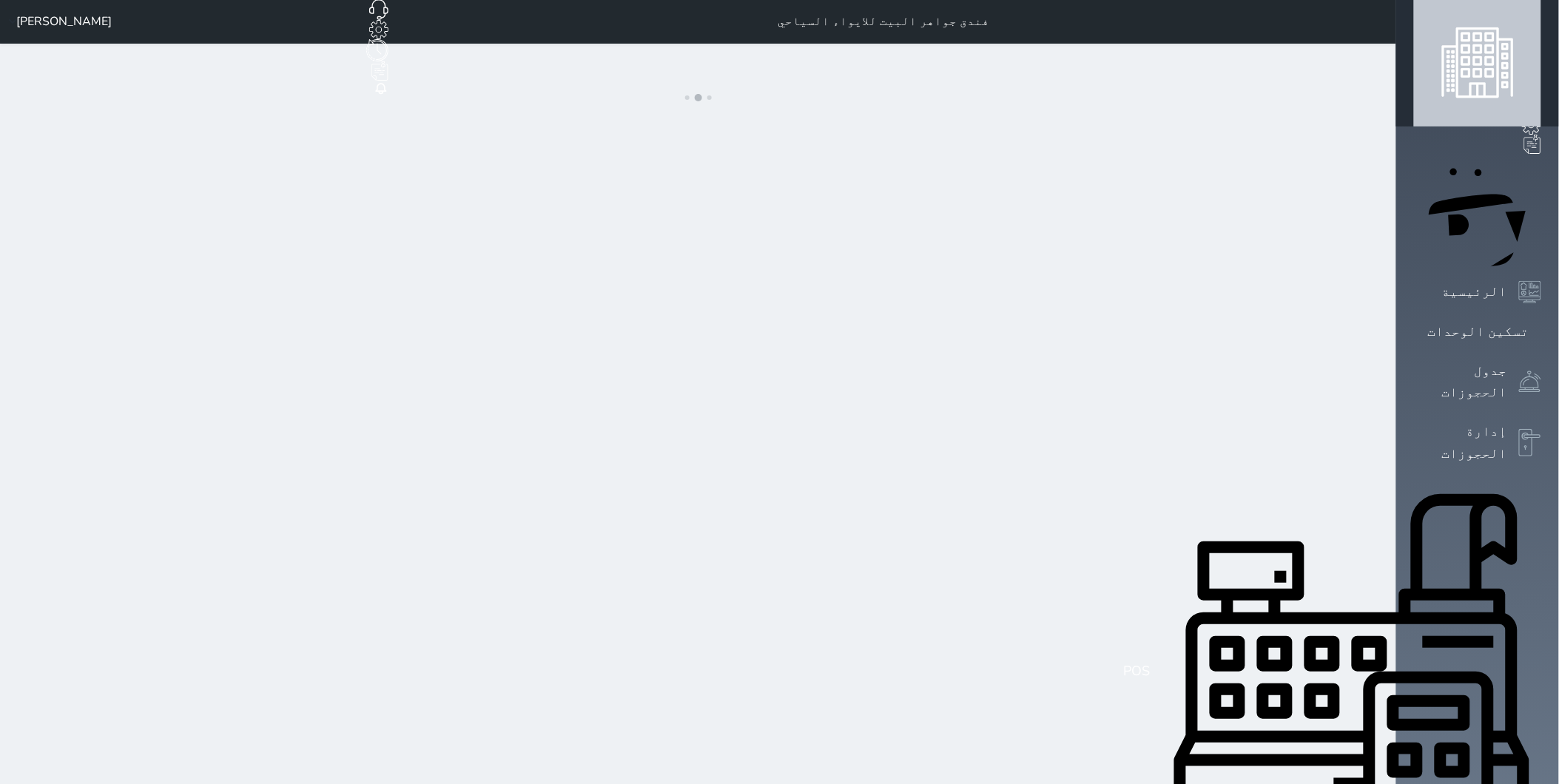 scroll, scrollTop: 0, scrollLeft: 0, axis: both 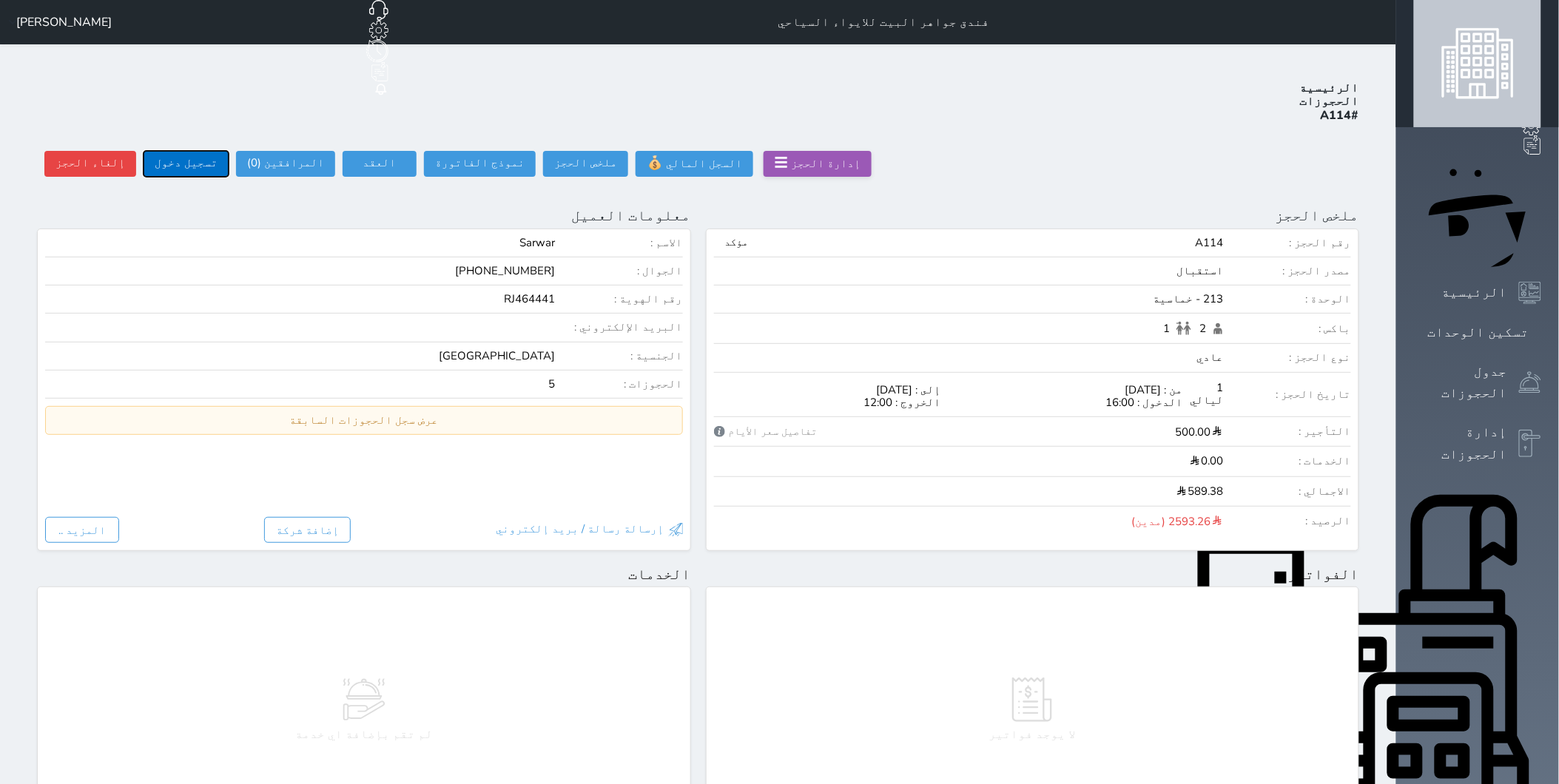 click on "تسجيل دخول" at bounding box center [186, 163] 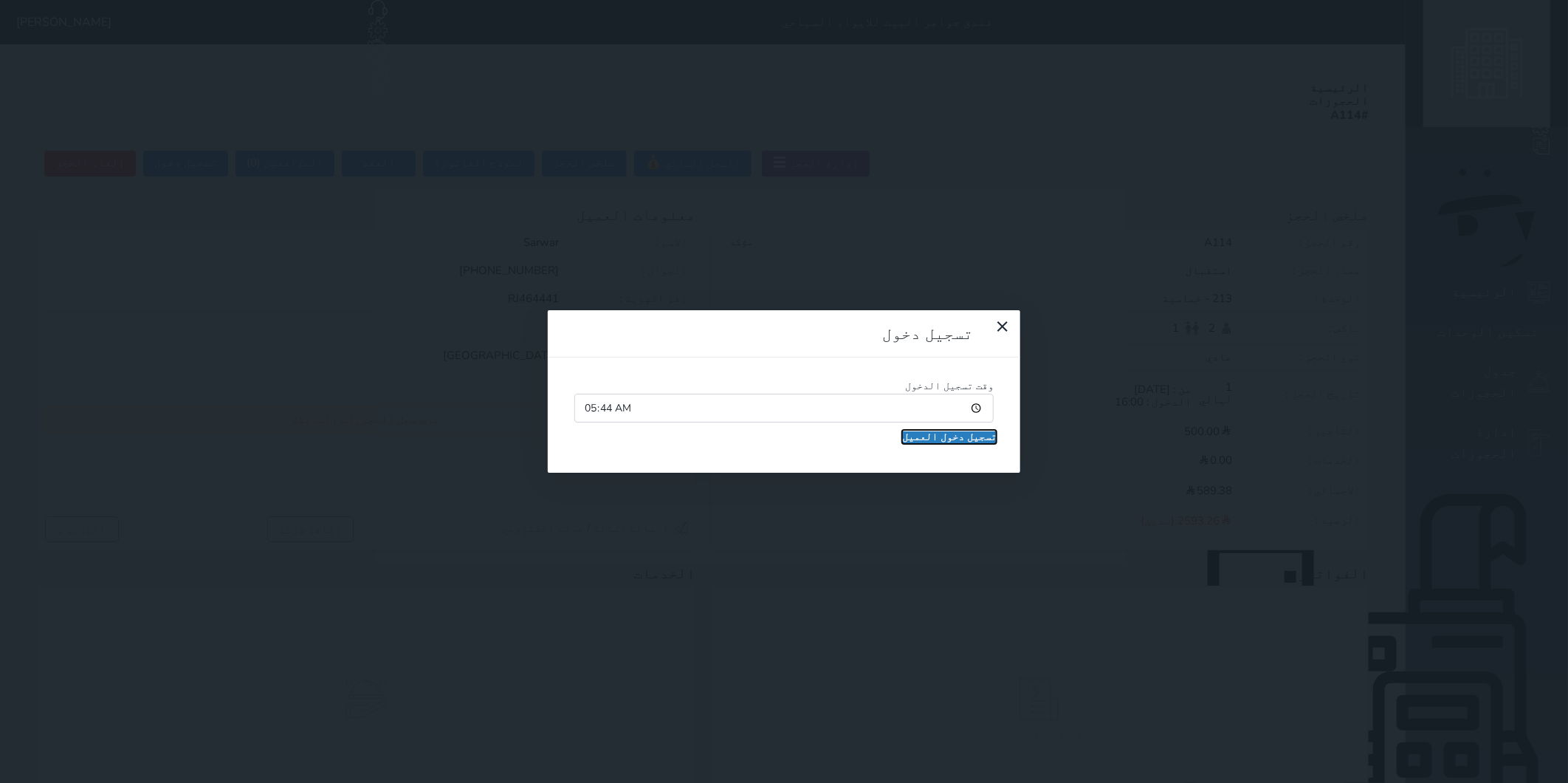 click on "تسجيل دخول العميل" at bounding box center (949, 437) 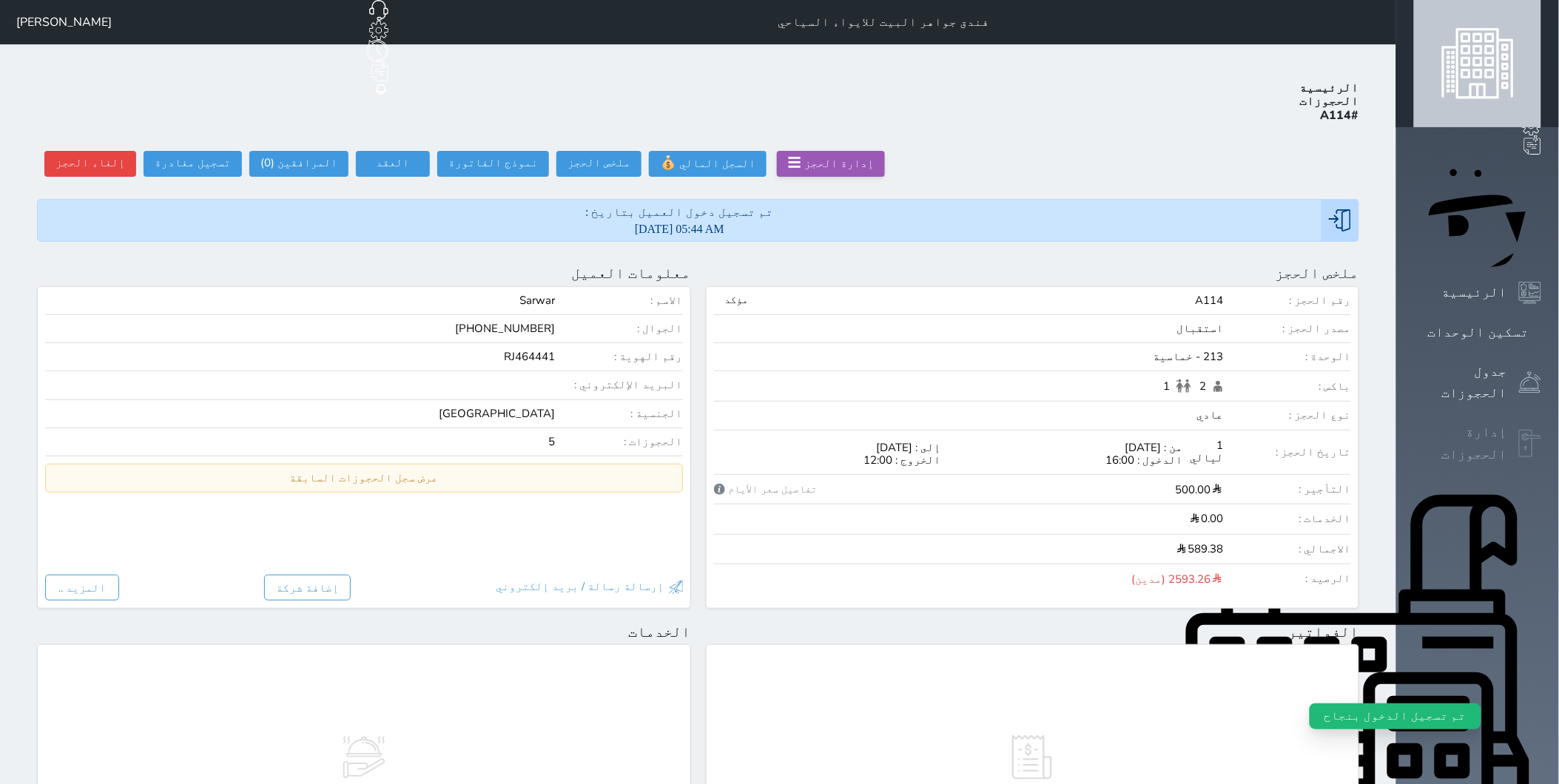click at bounding box center (1530, 444) 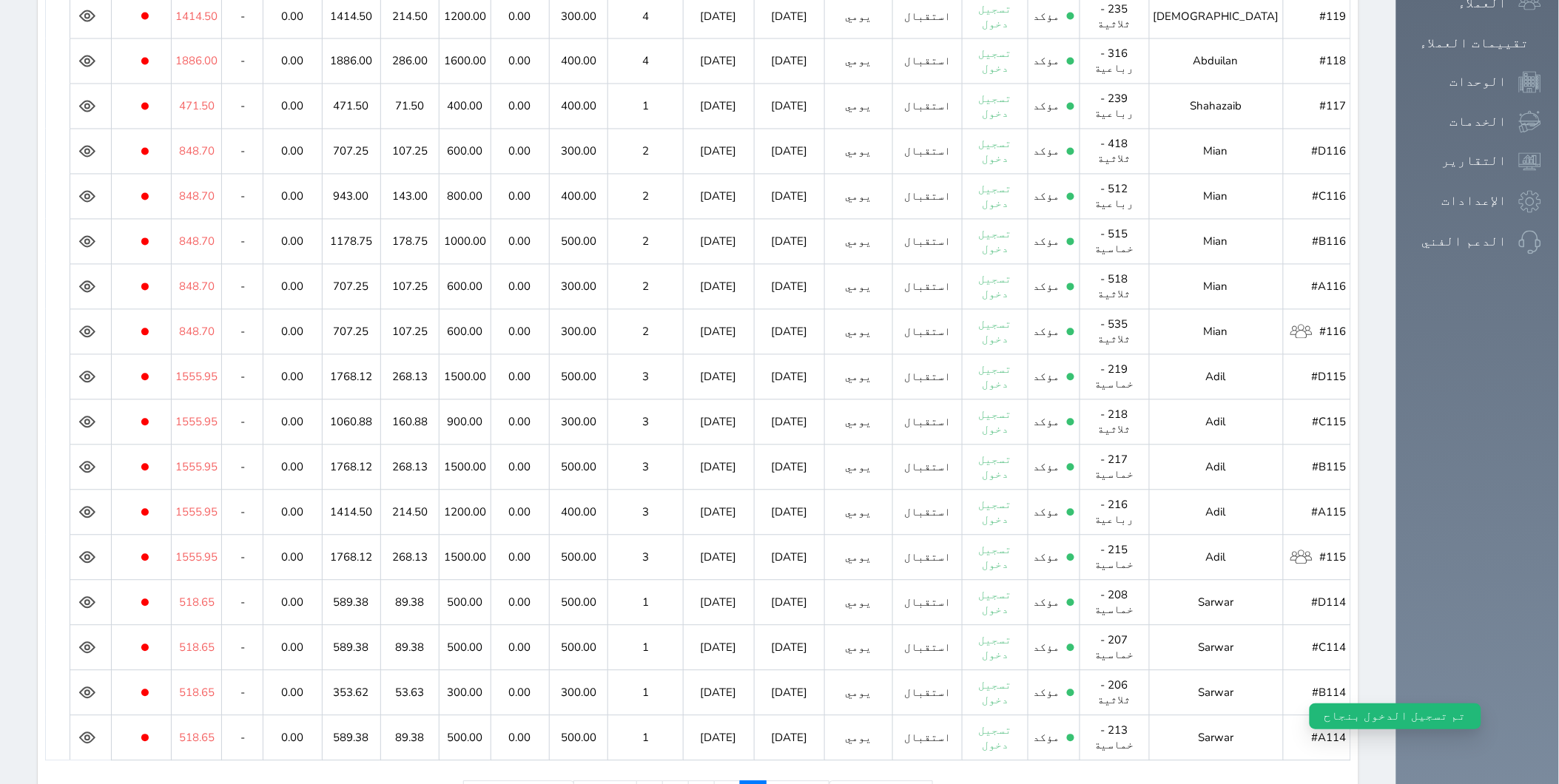 scroll, scrollTop: 970, scrollLeft: 0, axis: vertical 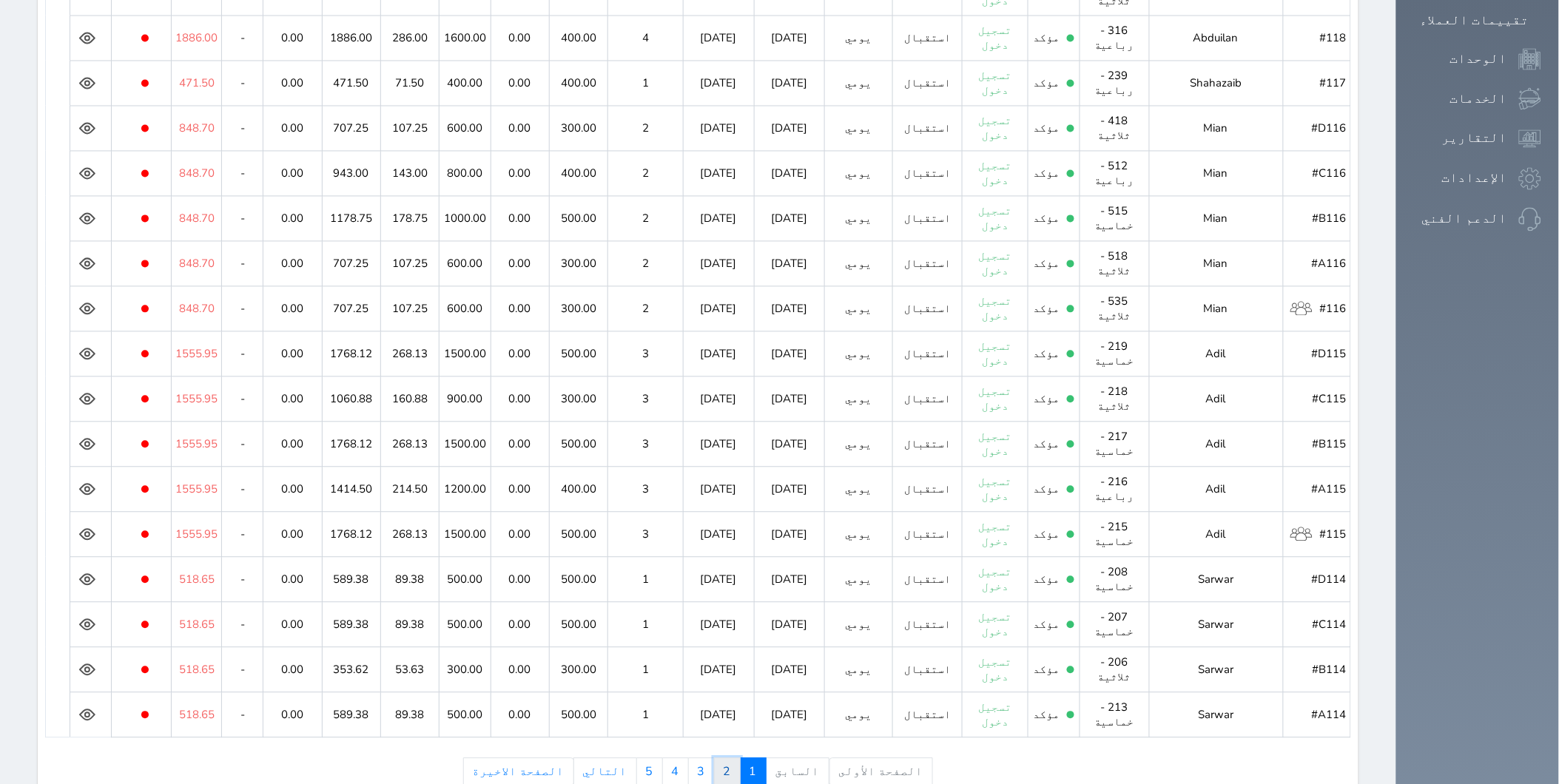 click on "2" at bounding box center (727, 772) 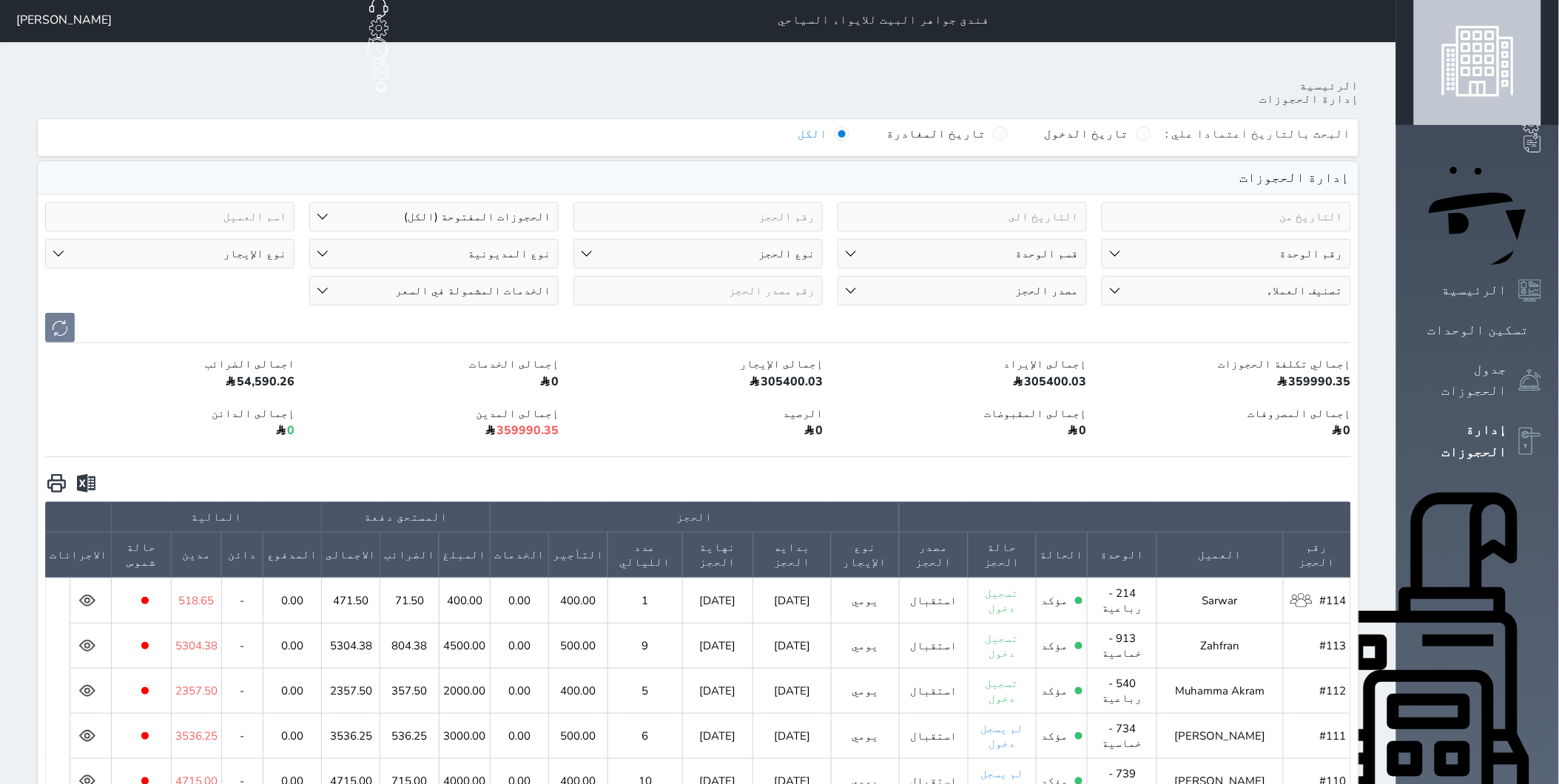 scroll, scrollTop: 0, scrollLeft: 0, axis: both 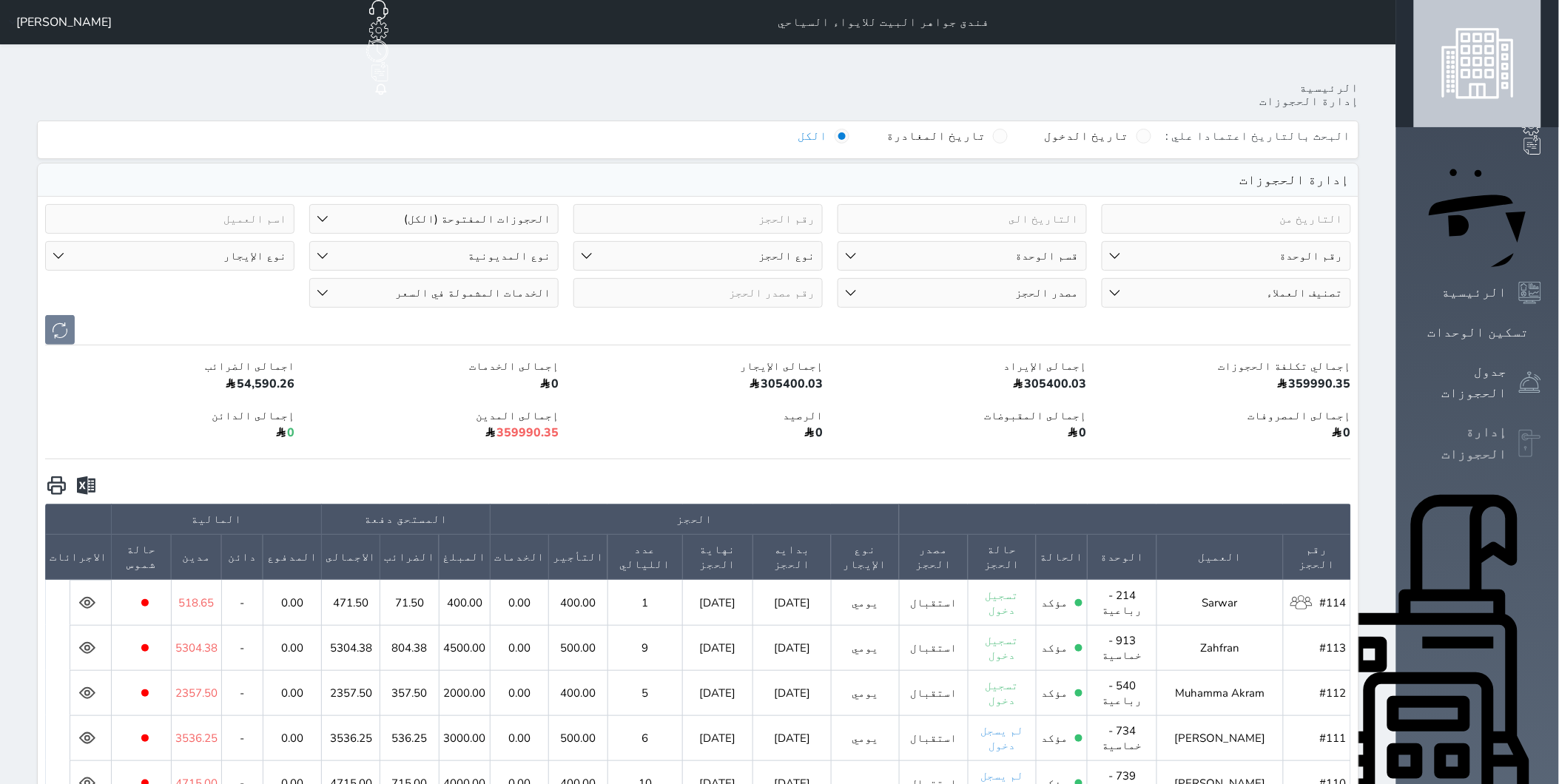 click at bounding box center [1530, 444] 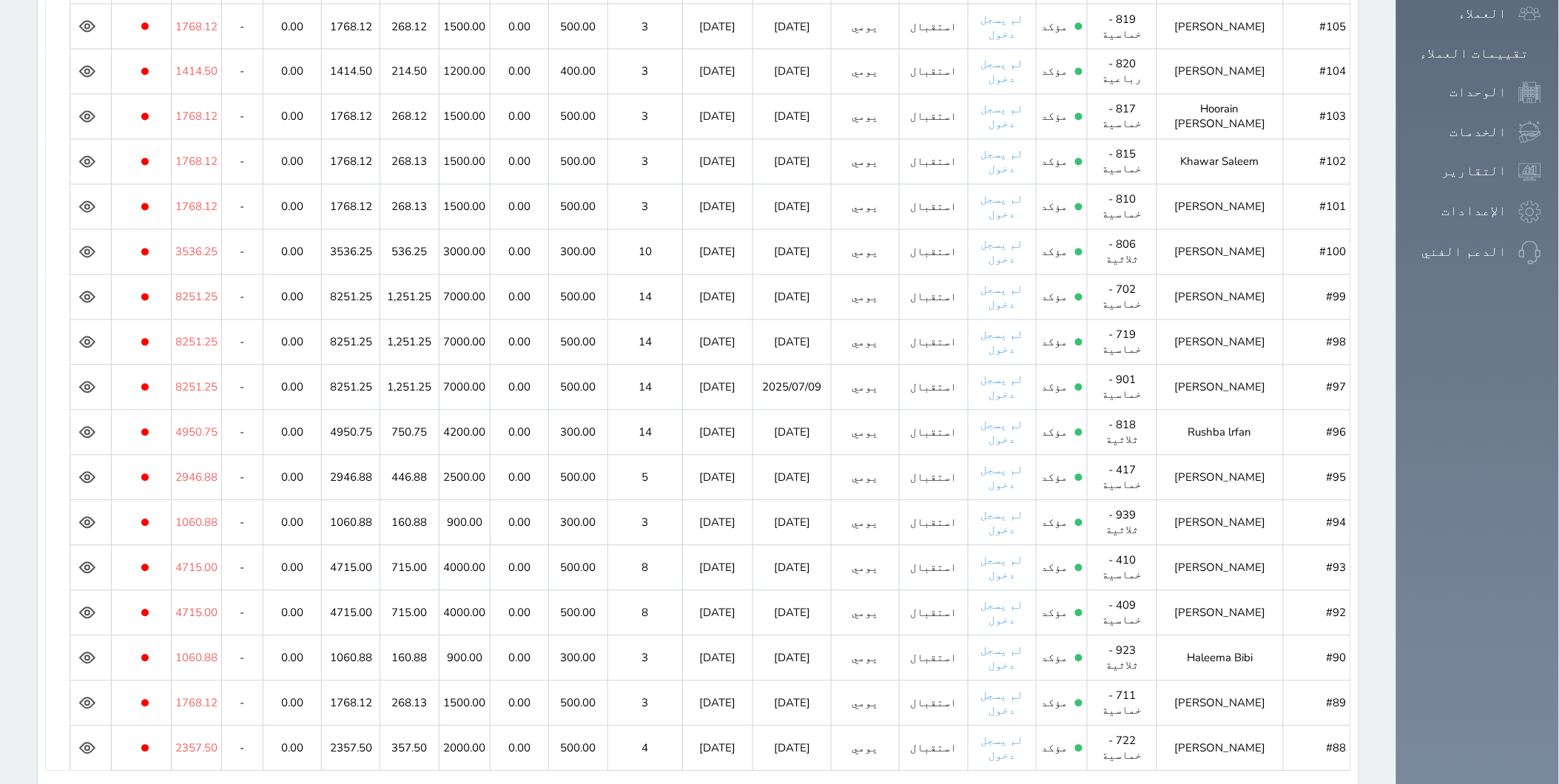 scroll, scrollTop: 970, scrollLeft: 0, axis: vertical 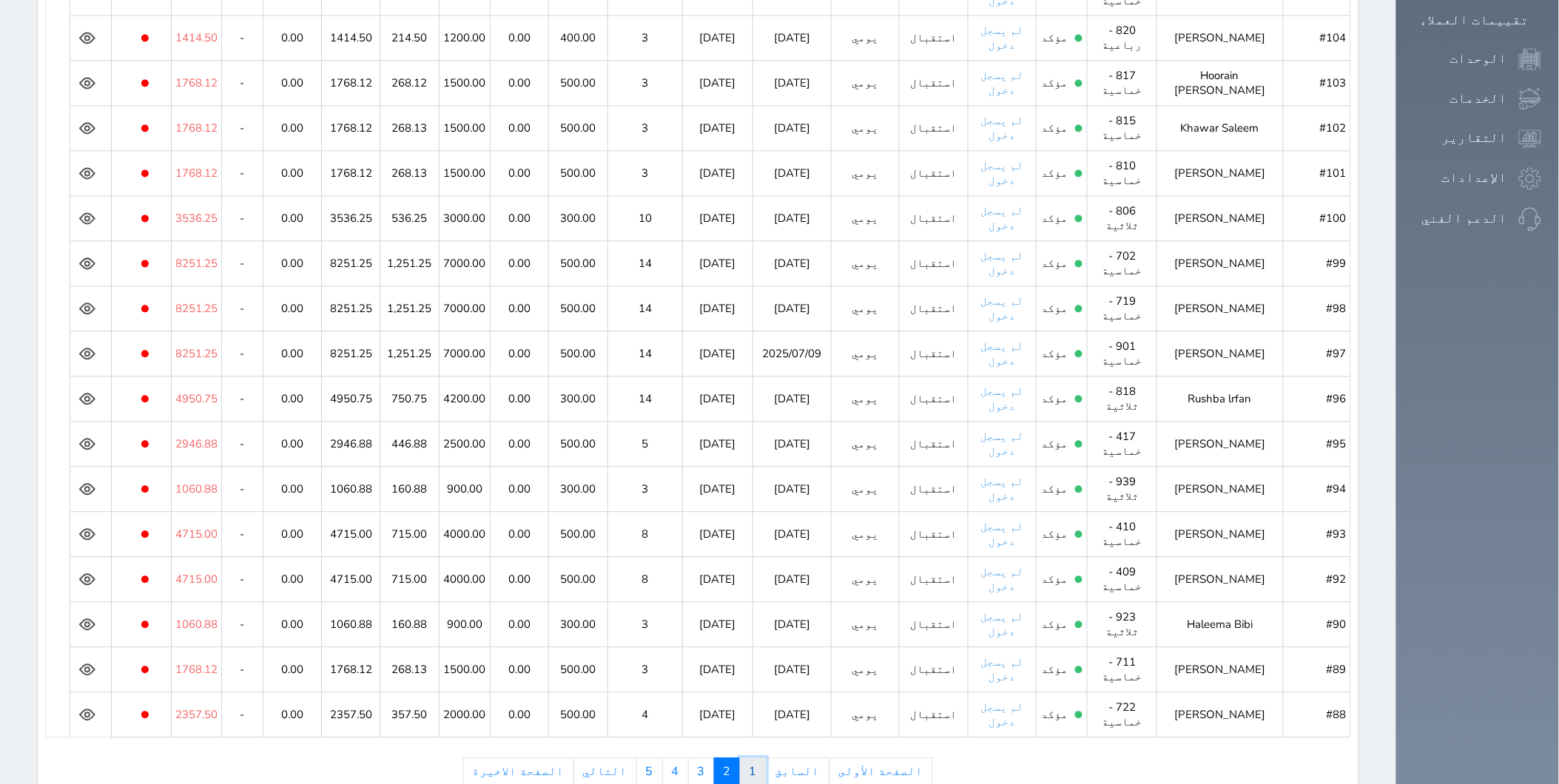 click on "1" at bounding box center (753, 772) 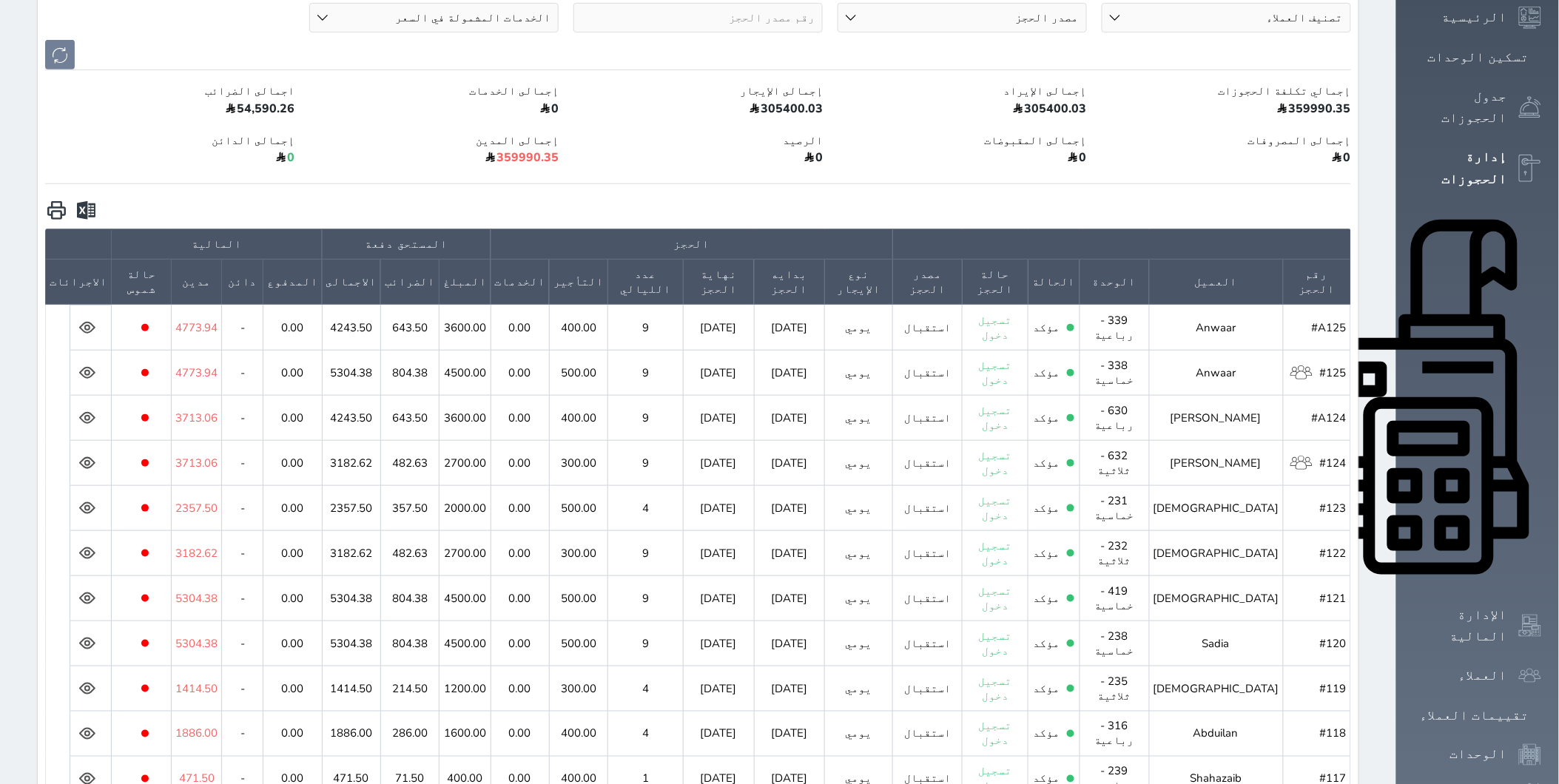 scroll, scrollTop: 313, scrollLeft: 0, axis: vertical 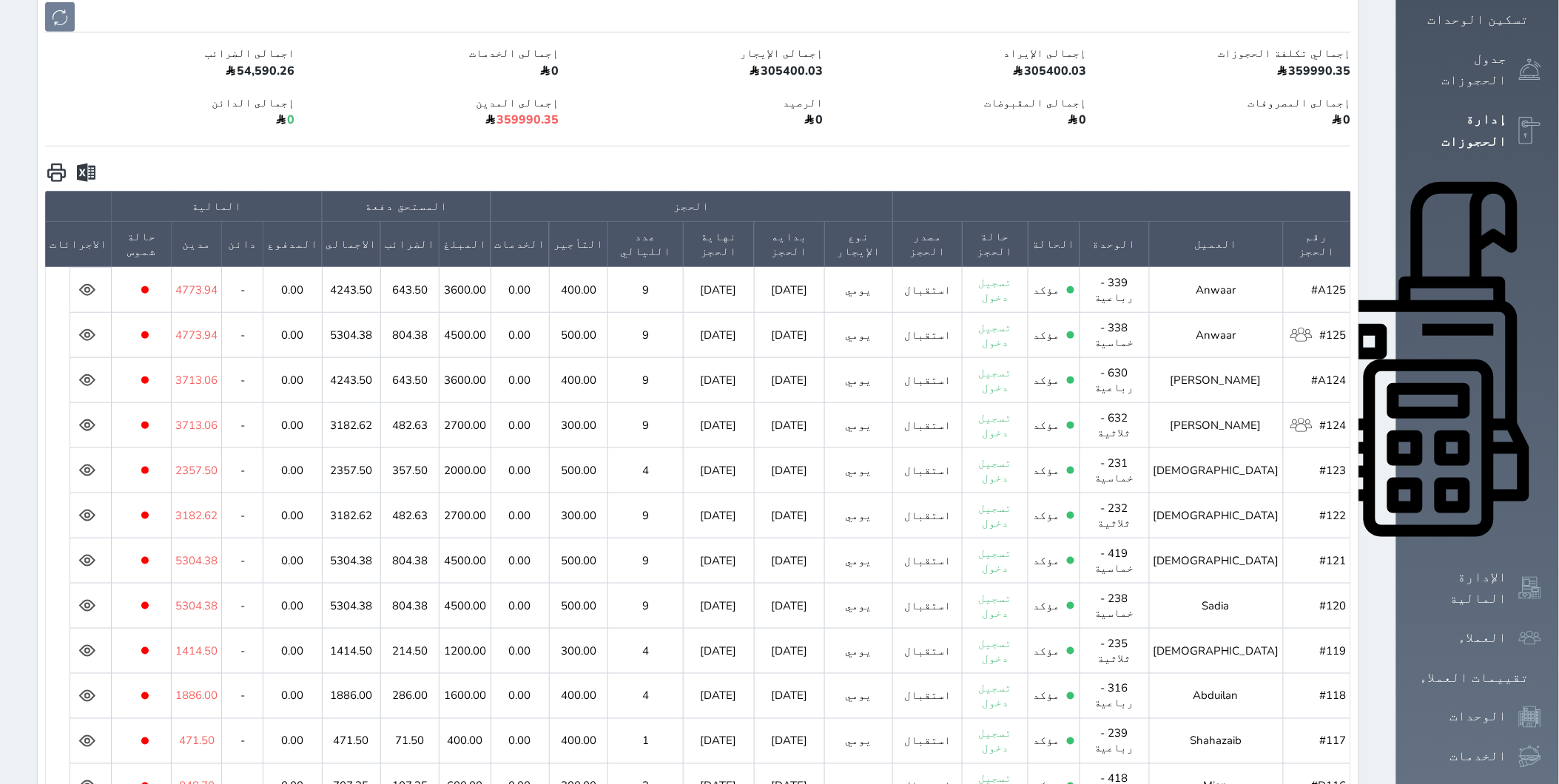 click on "إجمالى المقبوضات" at bounding box center [962, 103] 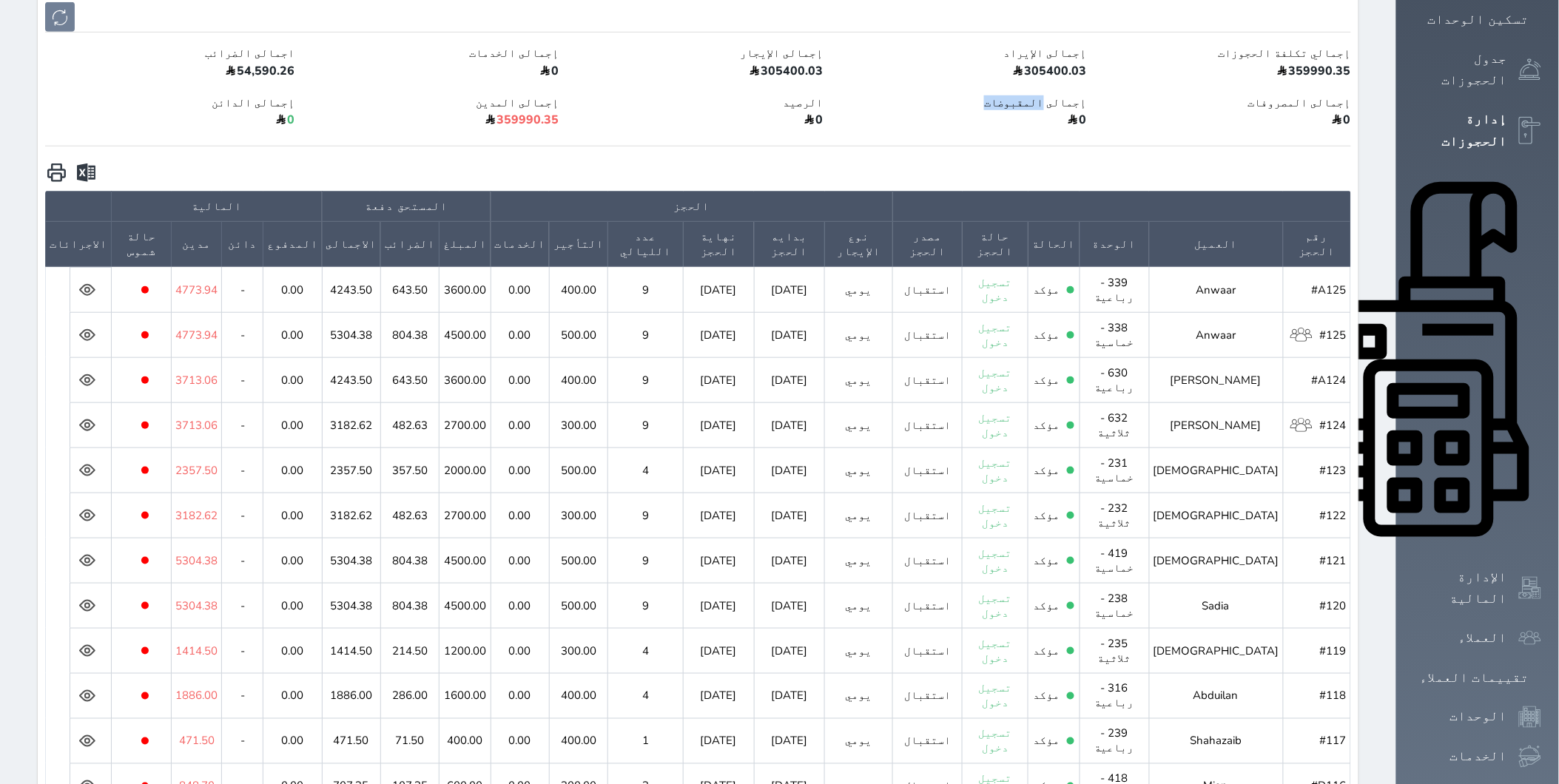 click on "إجمالى المقبوضات" at bounding box center (962, 103) 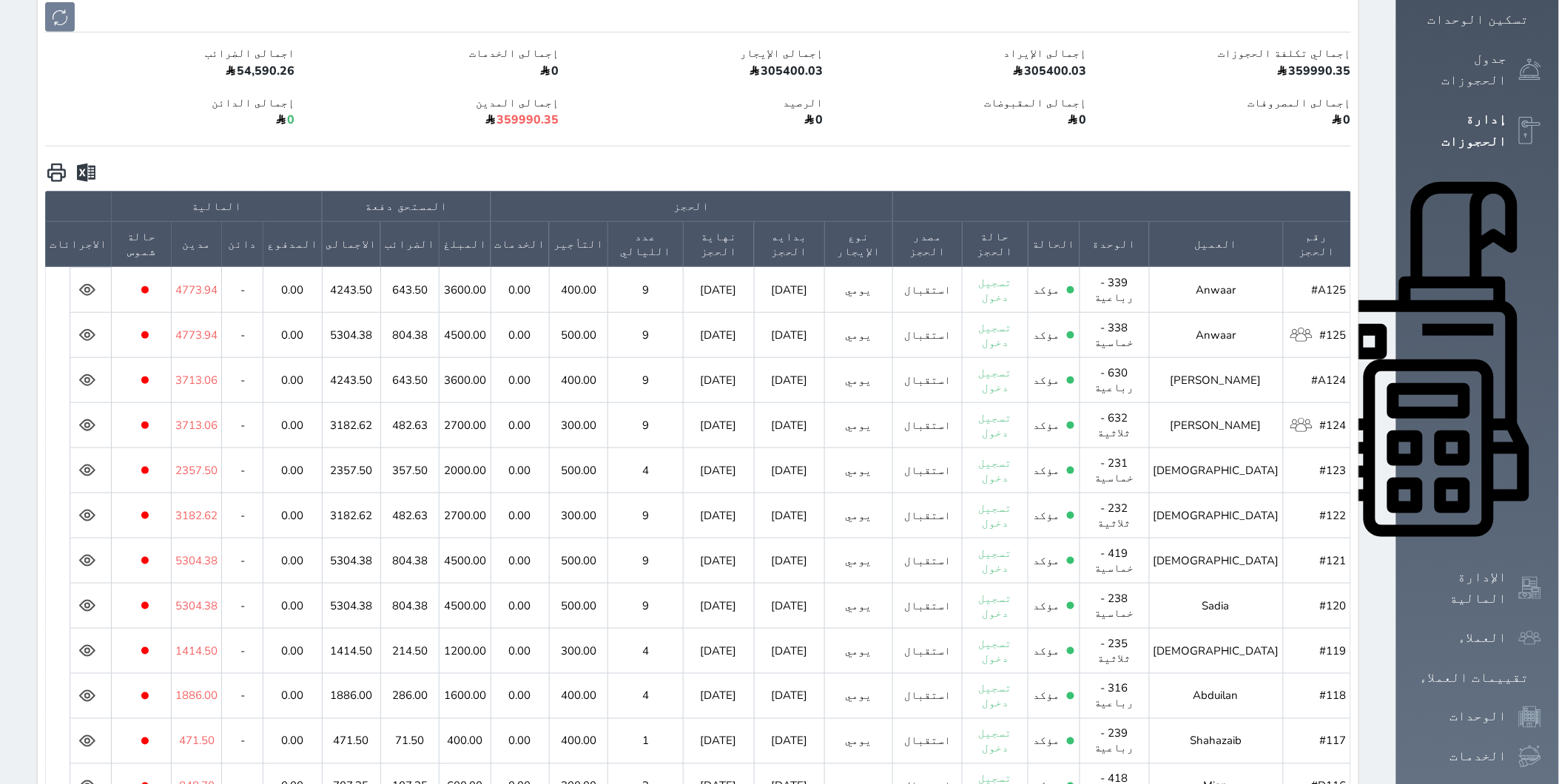 drag, startPoint x: 1045, startPoint y: 61, endPoint x: 927, endPoint y: 93, distance: 122.262 